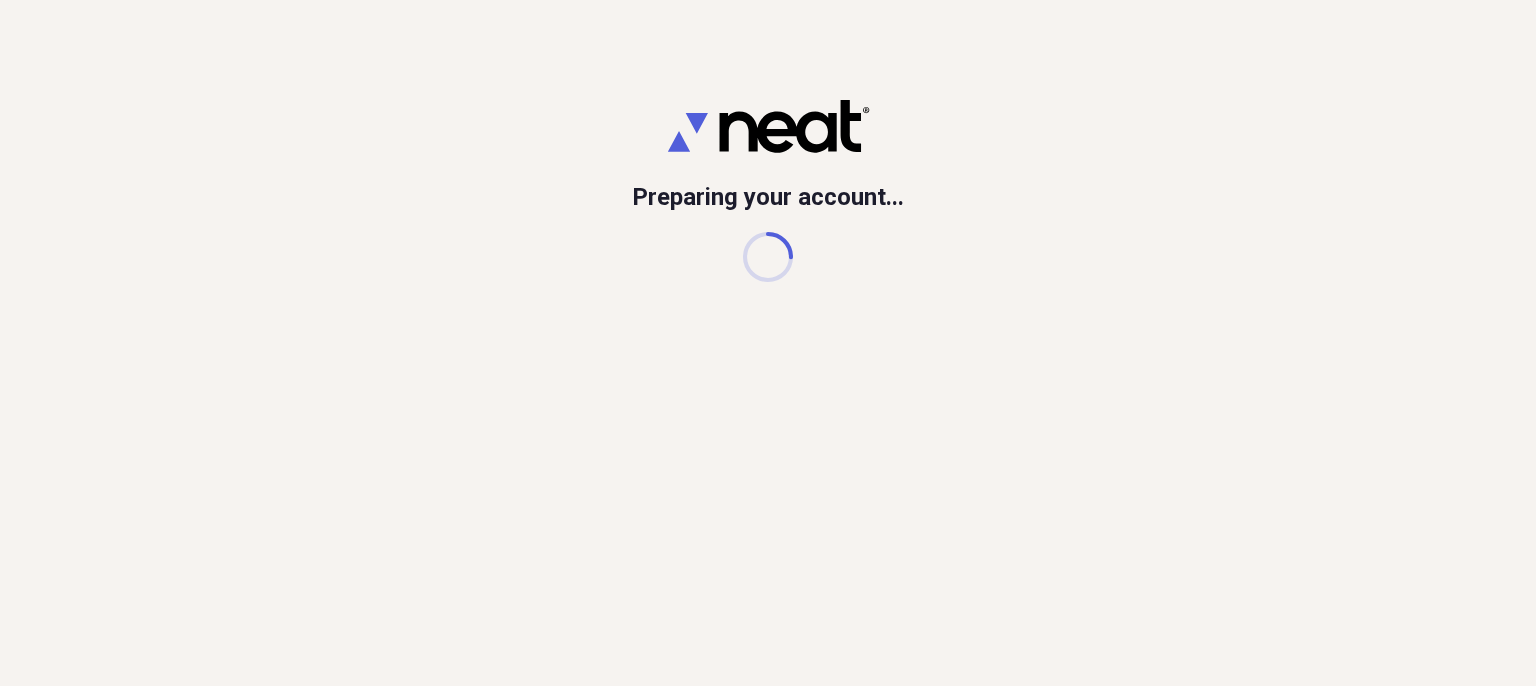 scroll, scrollTop: 0, scrollLeft: 0, axis: both 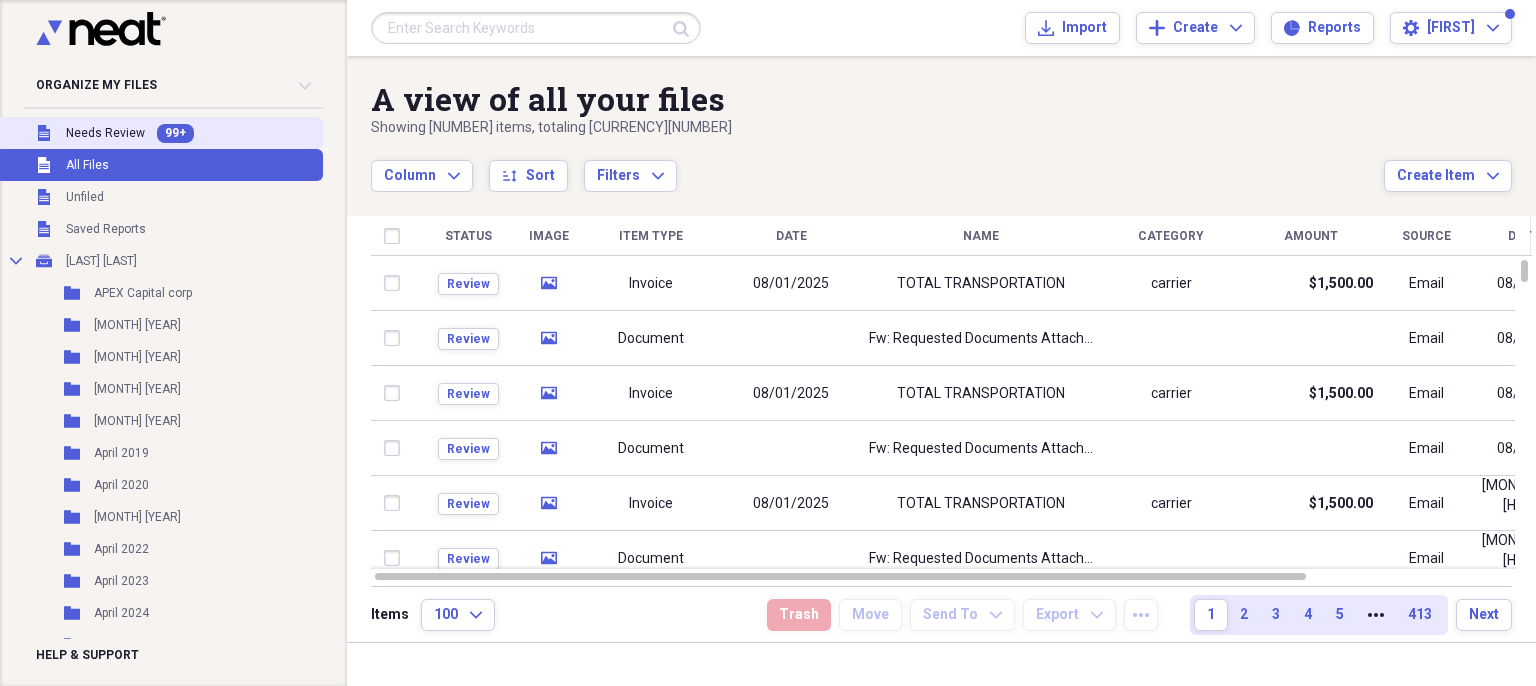 click on "Needs Review" at bounding box center (105, 133) 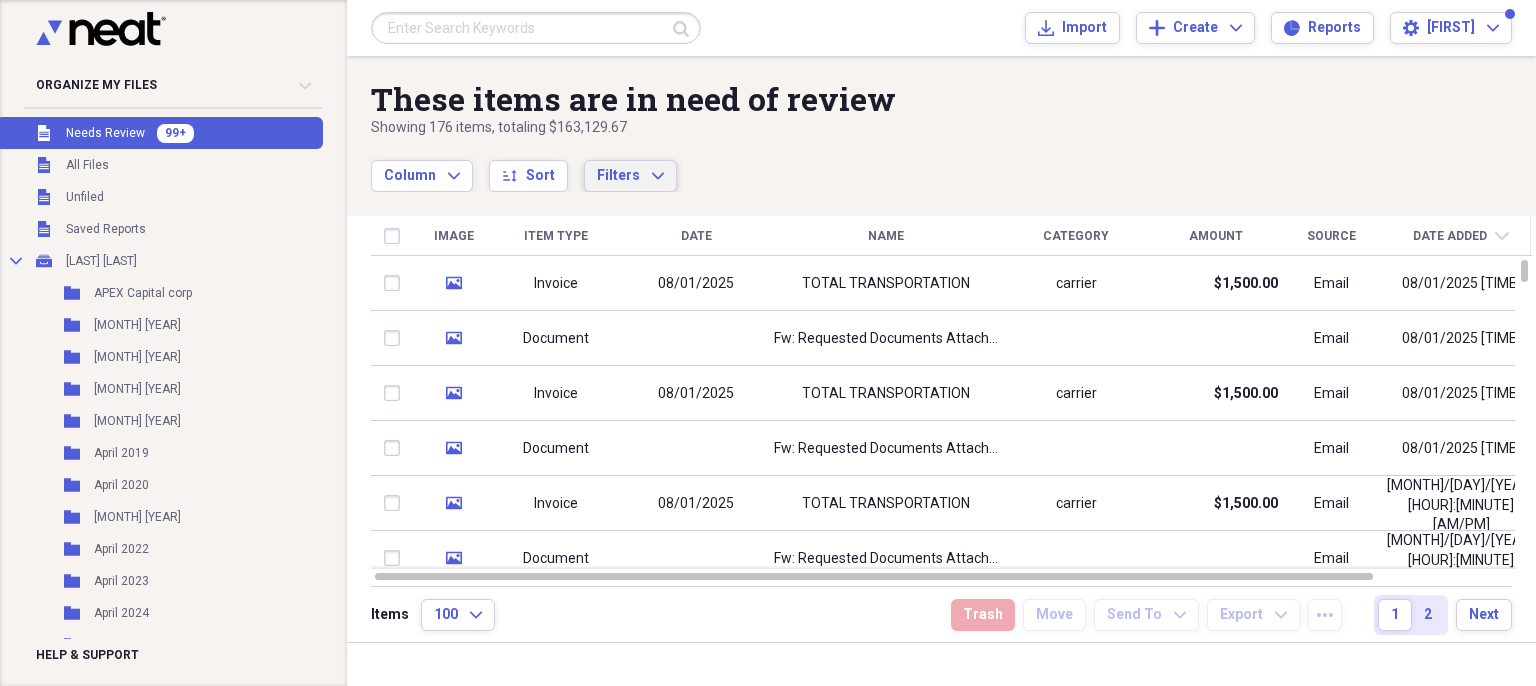 click on "Expand" 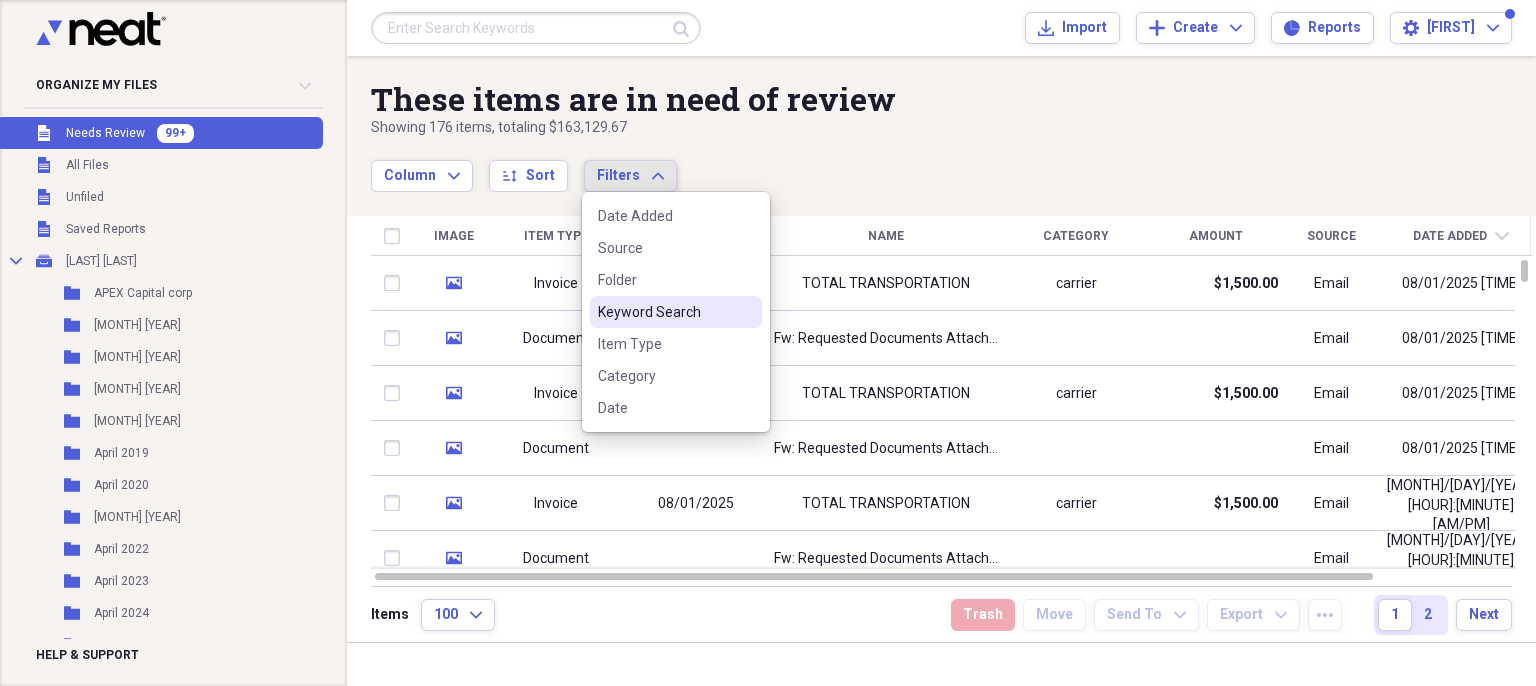 click on "Keyword Search" at bounding box center [664, 312] 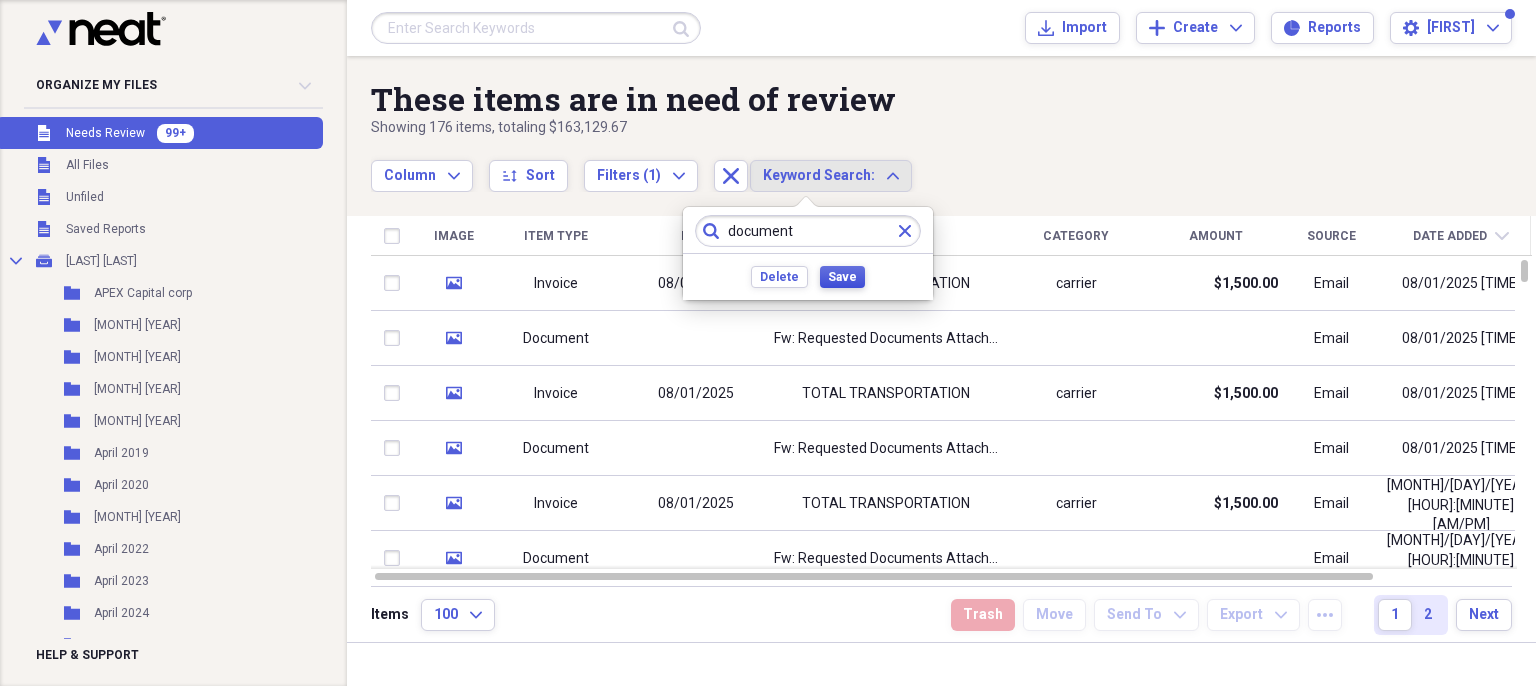type on "document" 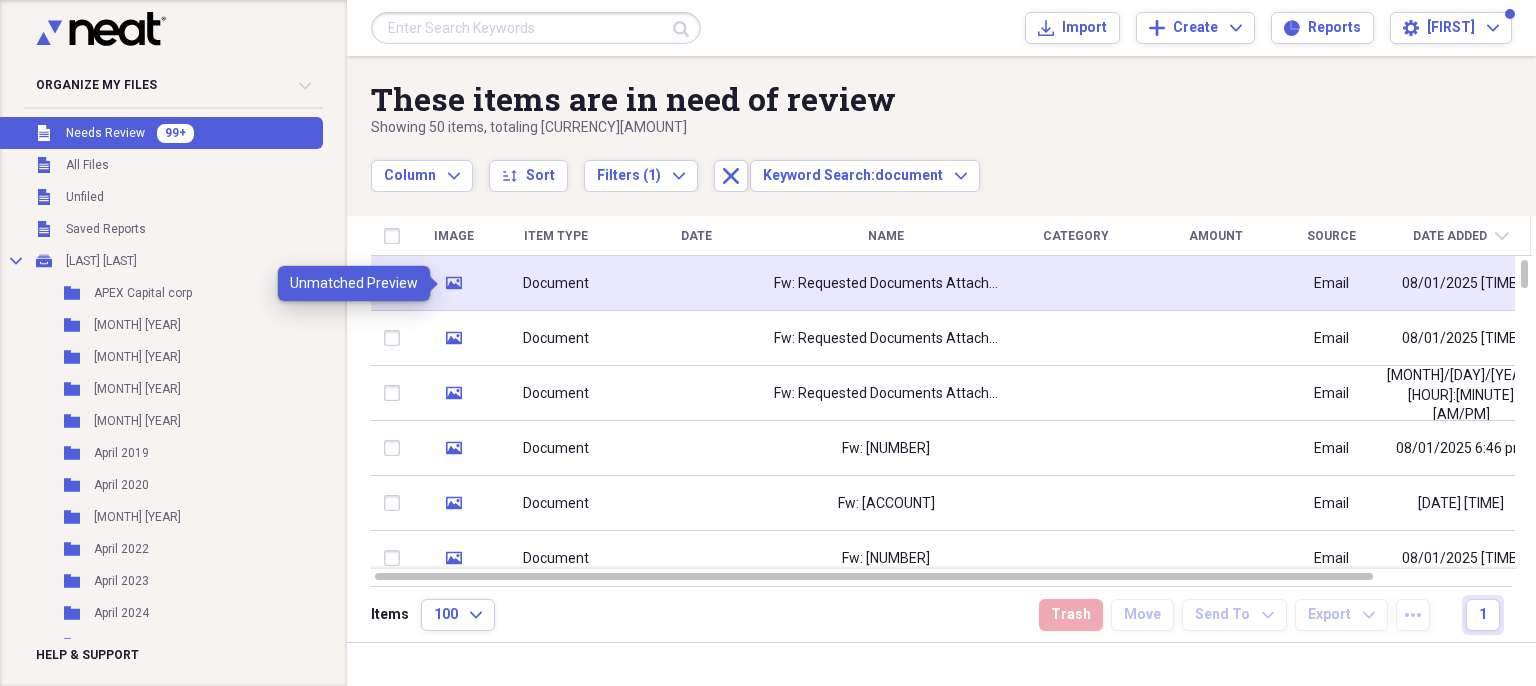 click on "media" 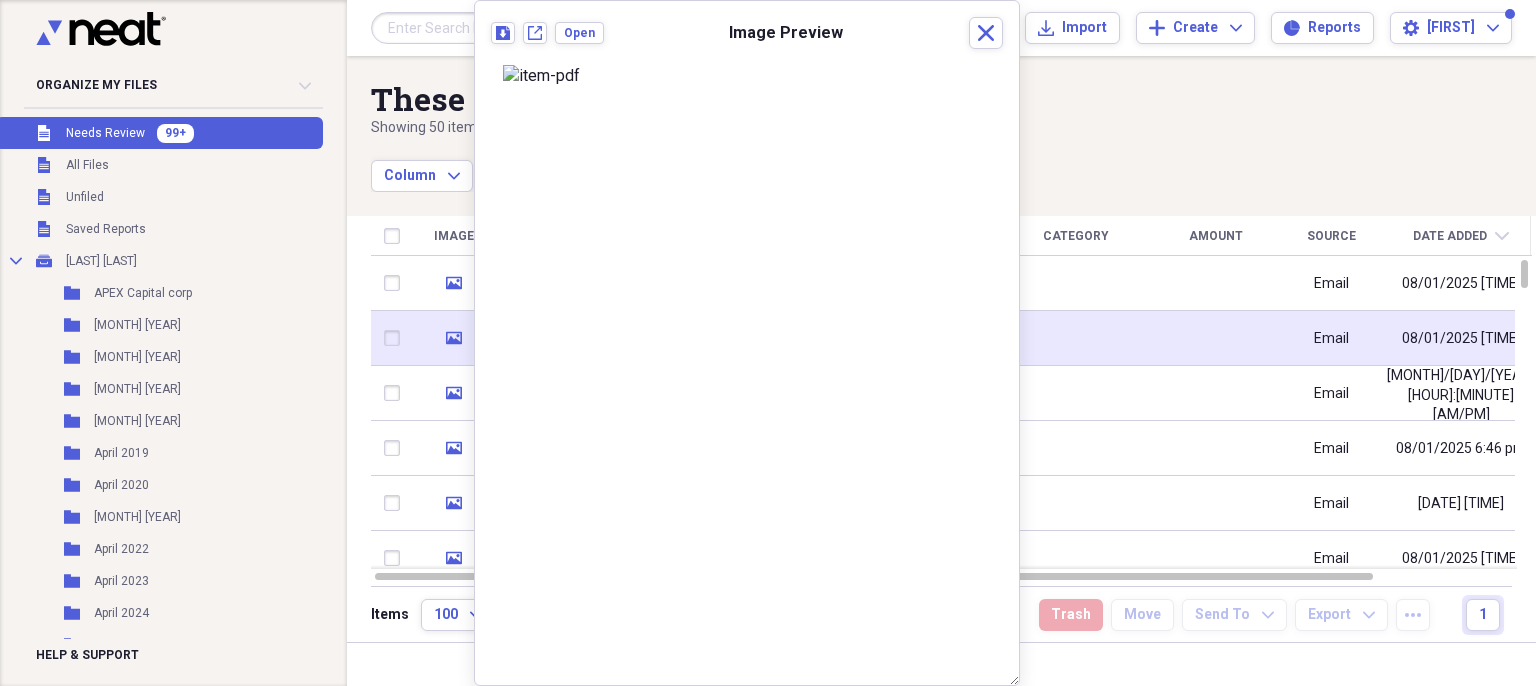 click on "media" 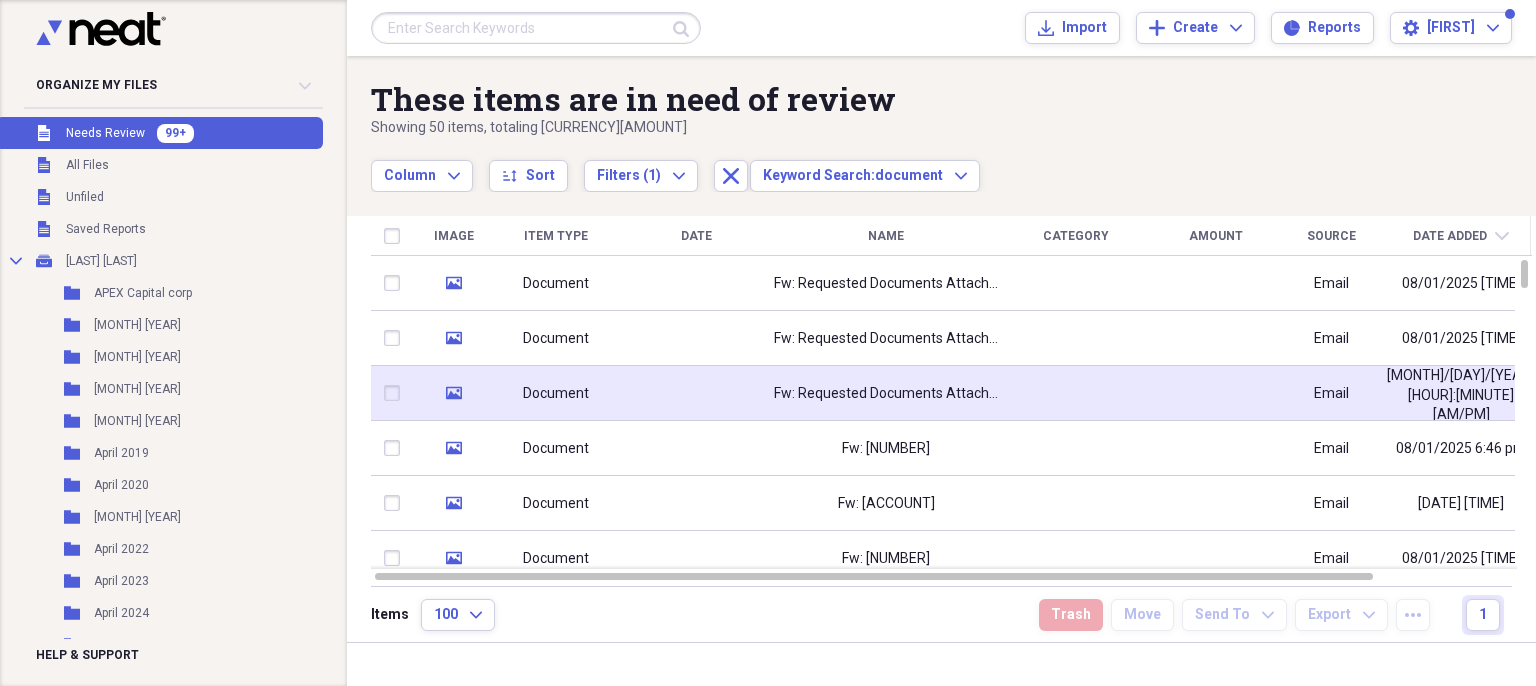 click 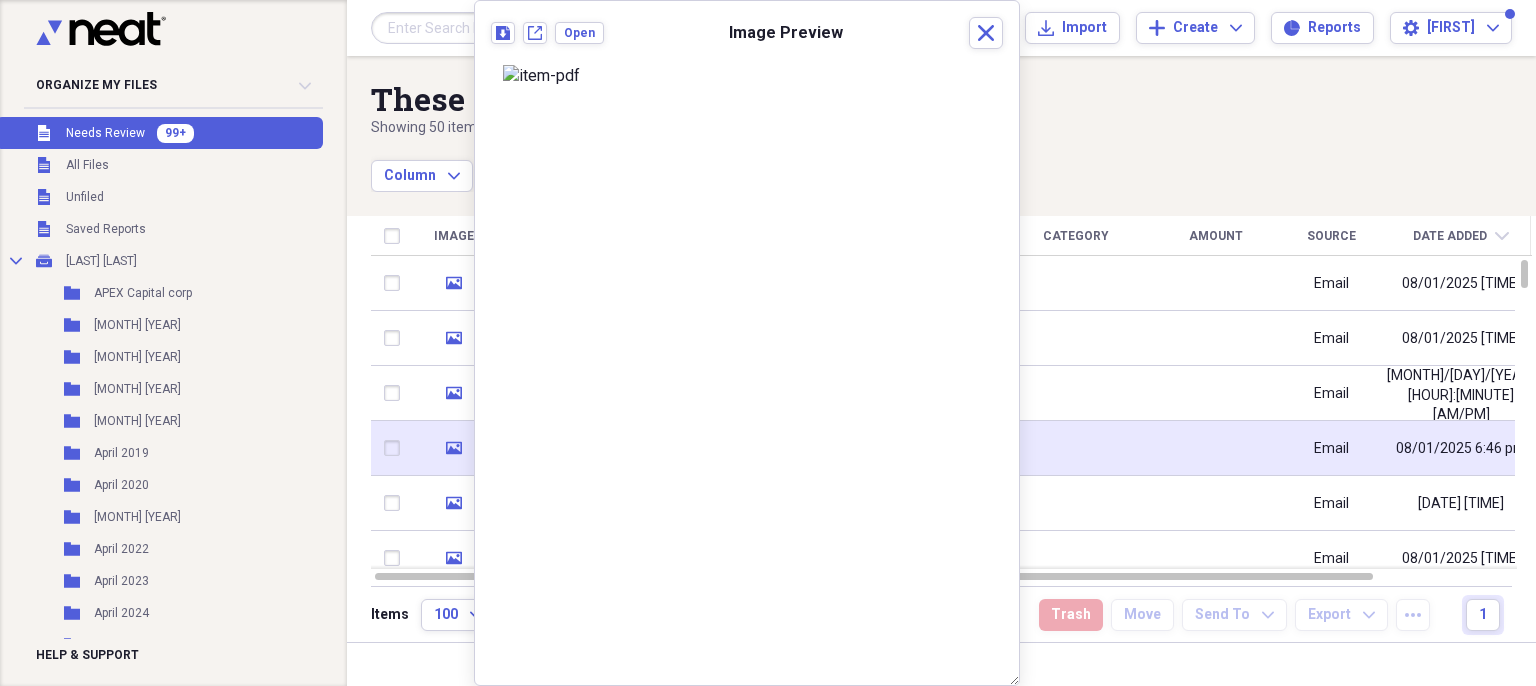 click on "media" 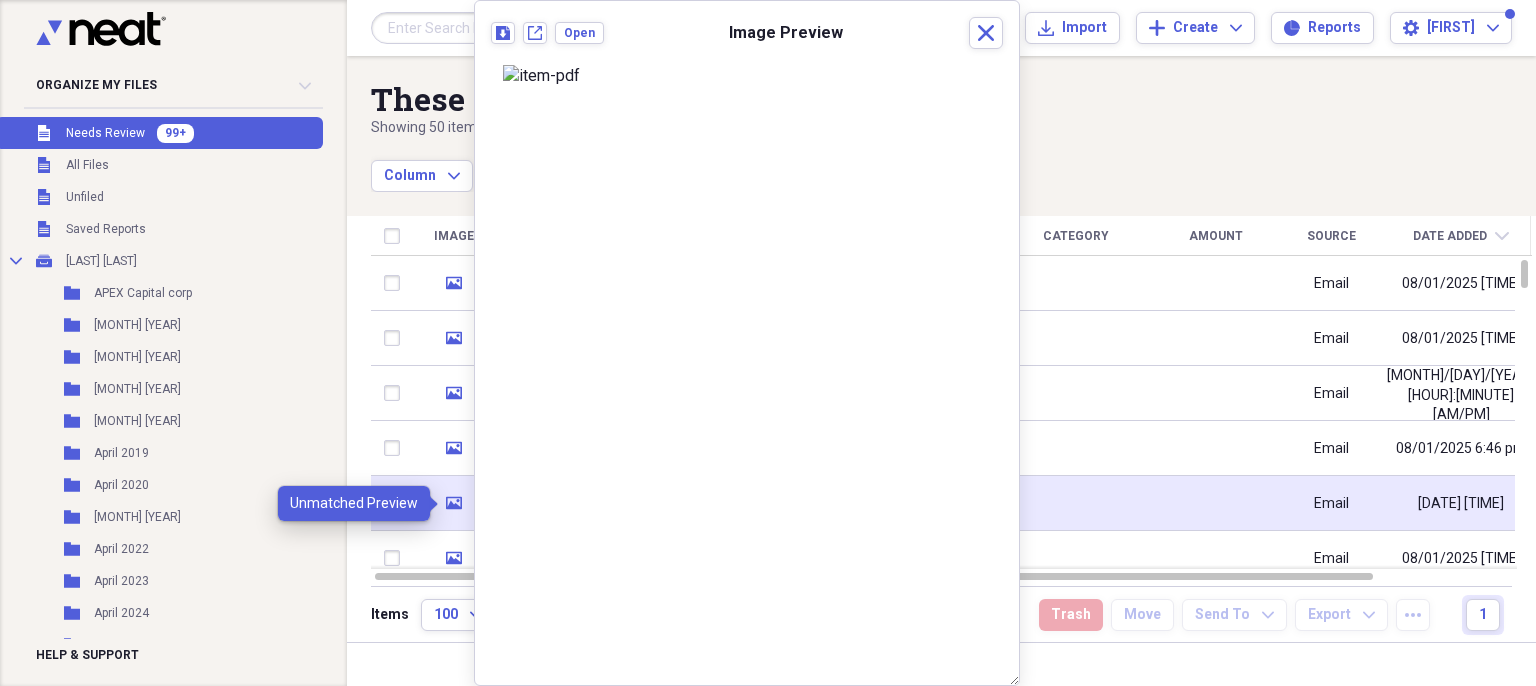 click on "media" 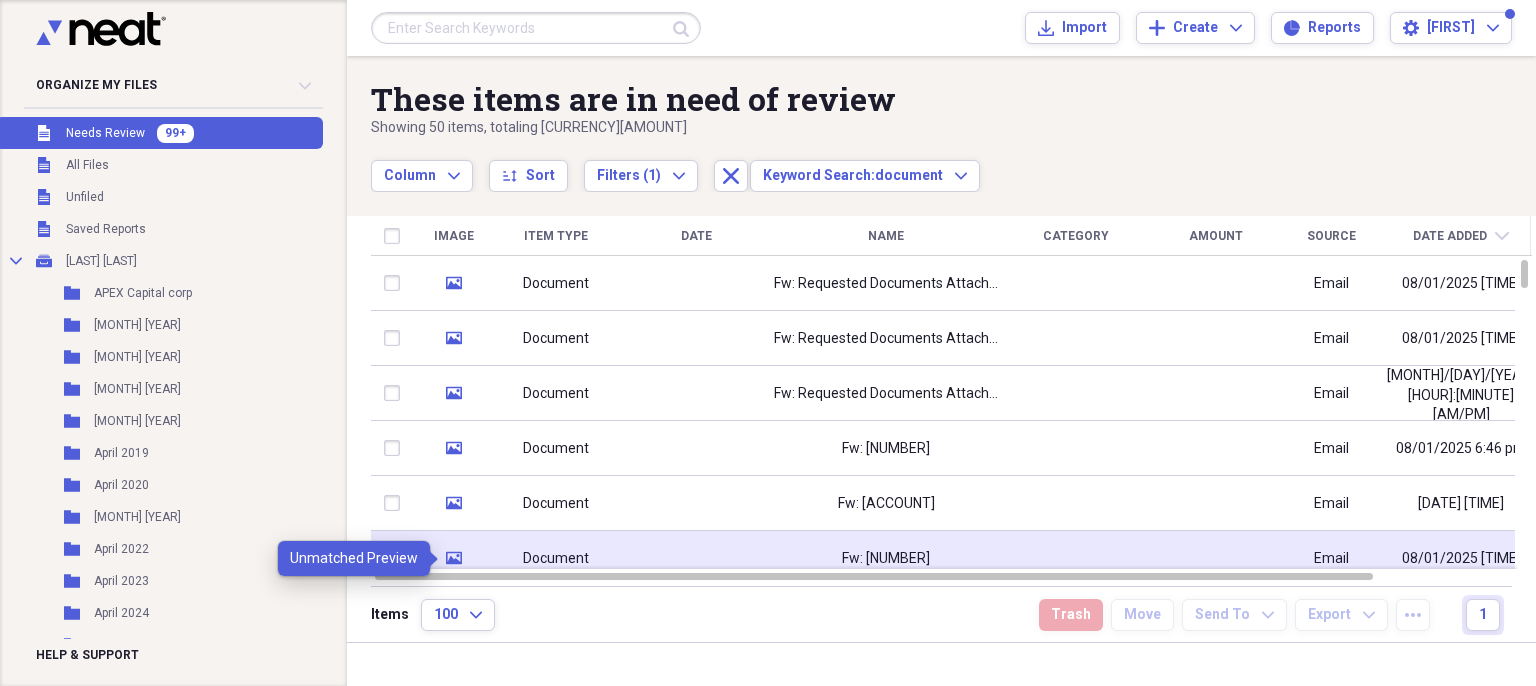 click 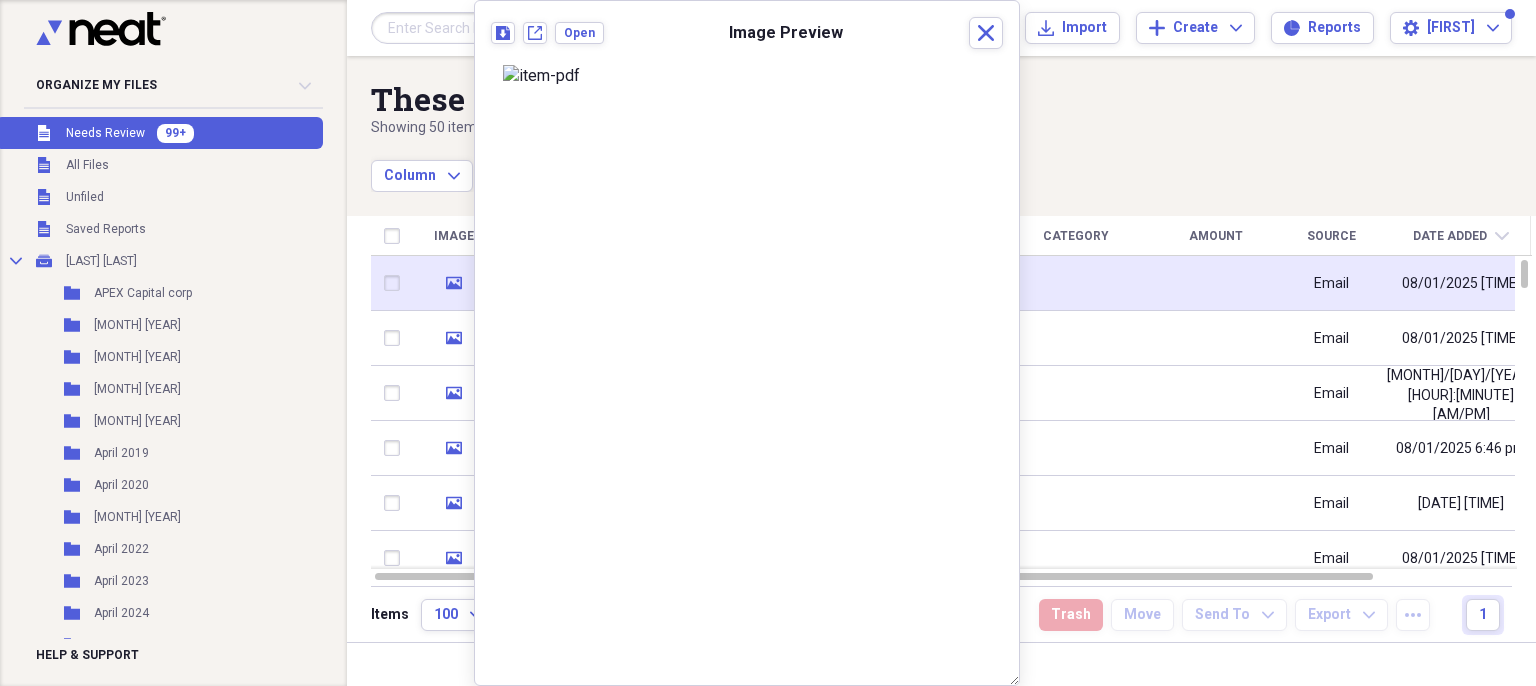 click at bounding box center (396, 283) 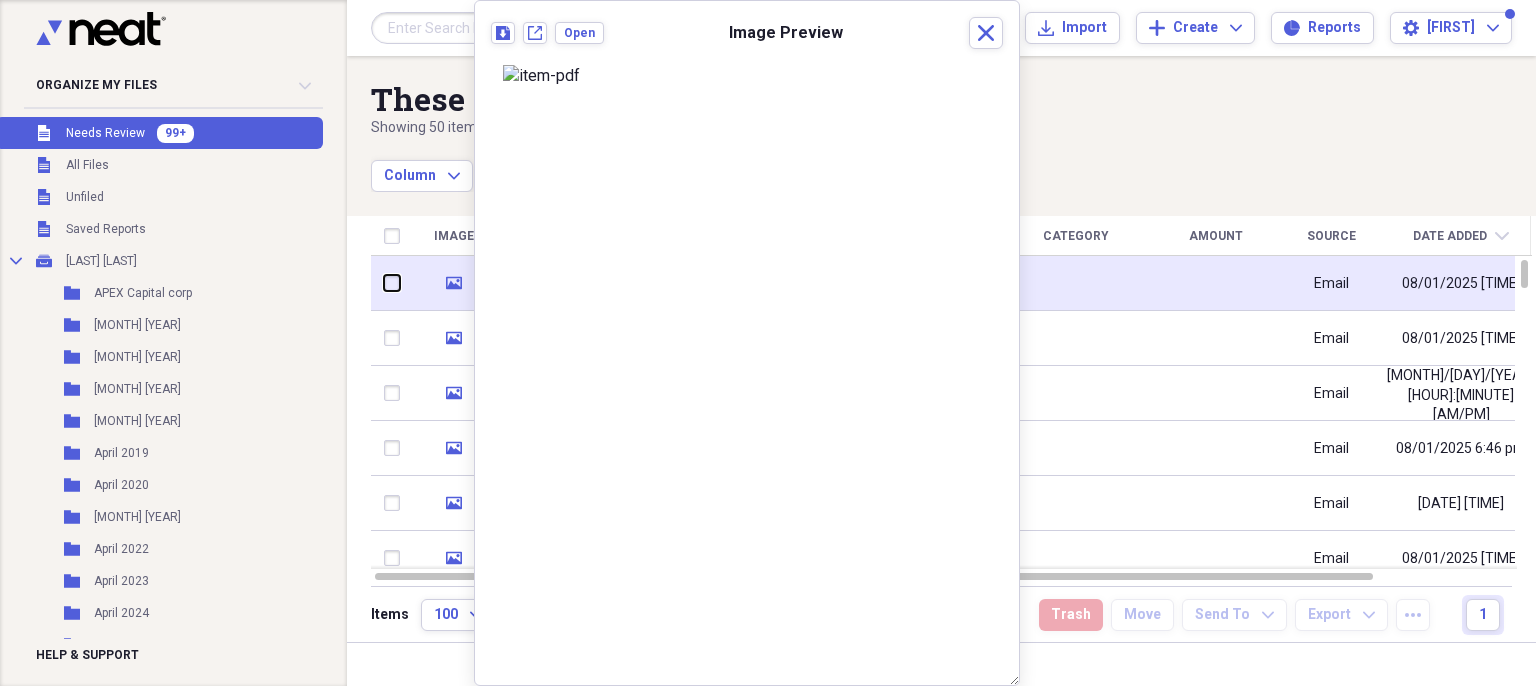 click at bounding box center [384, 283] 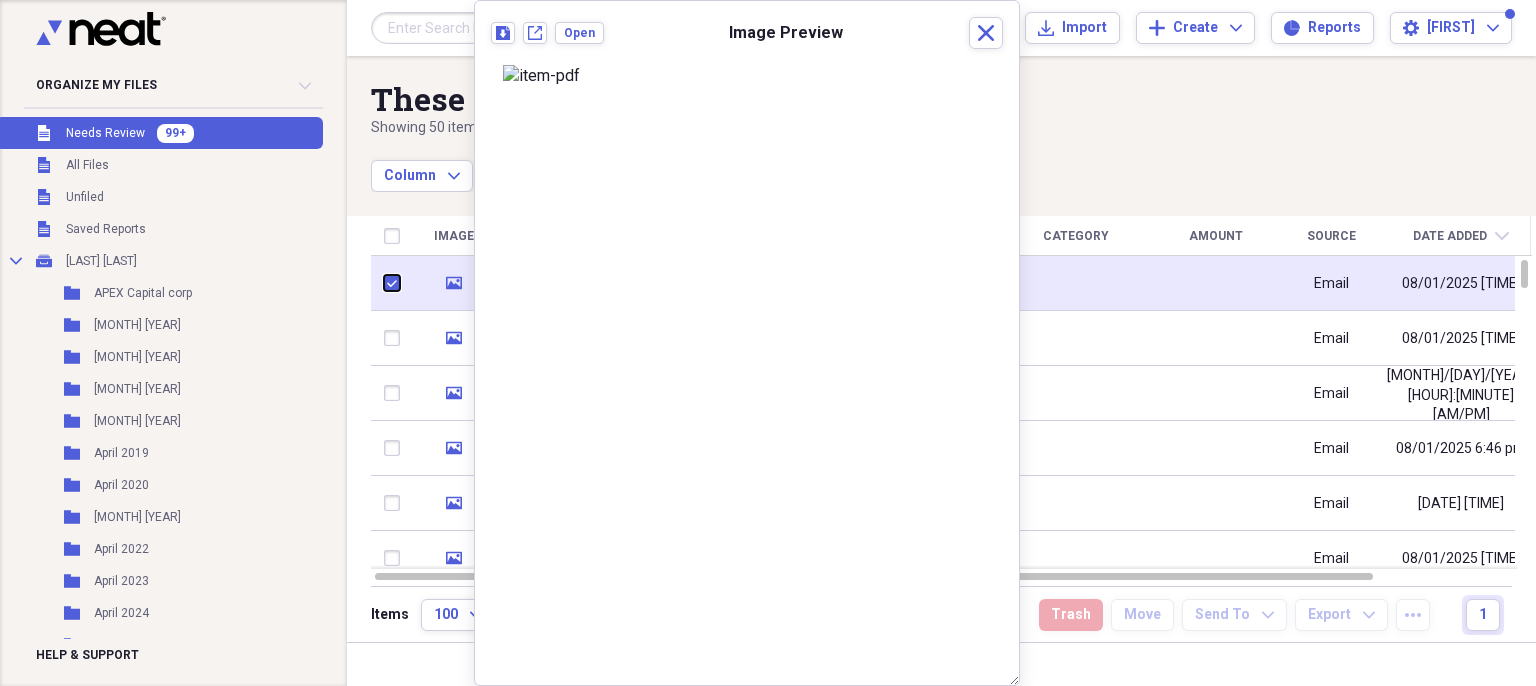 checkbox on "true" 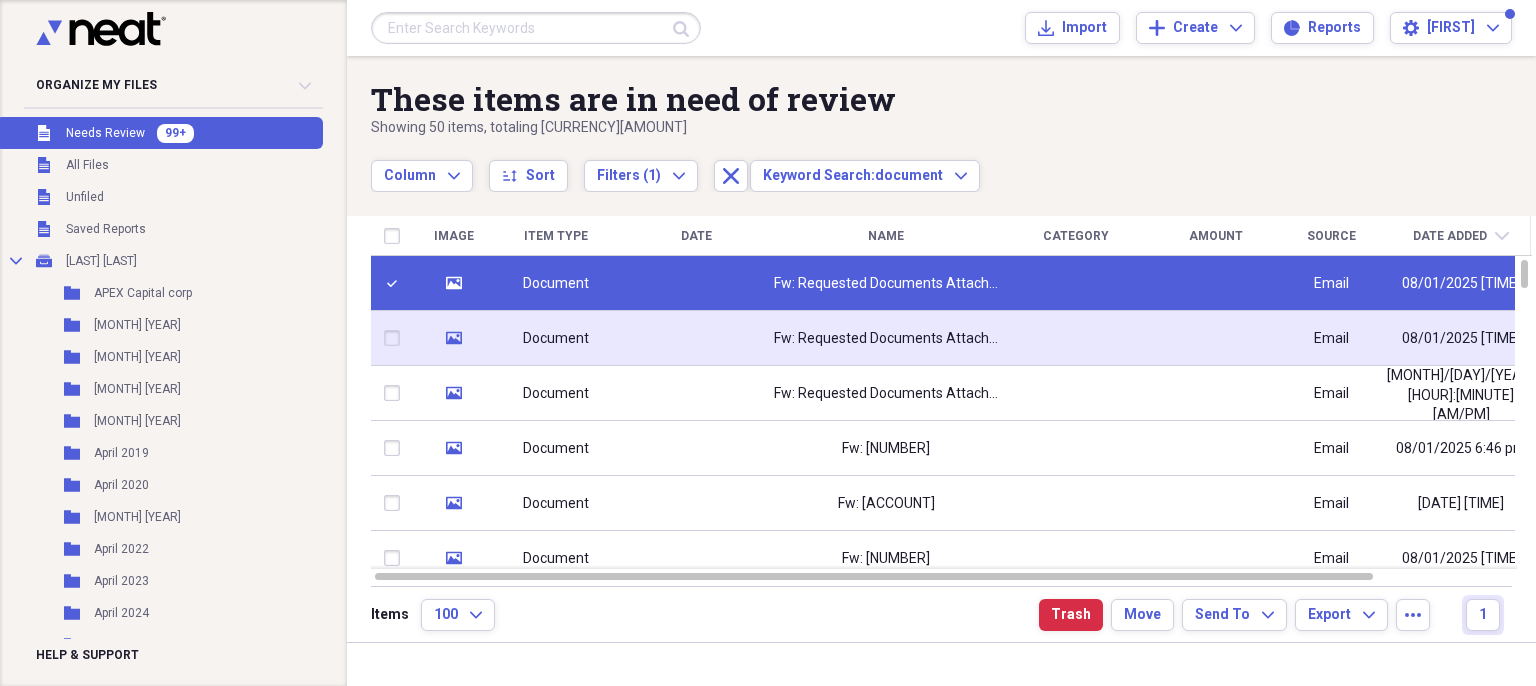 click at bounding box center (396, 338) 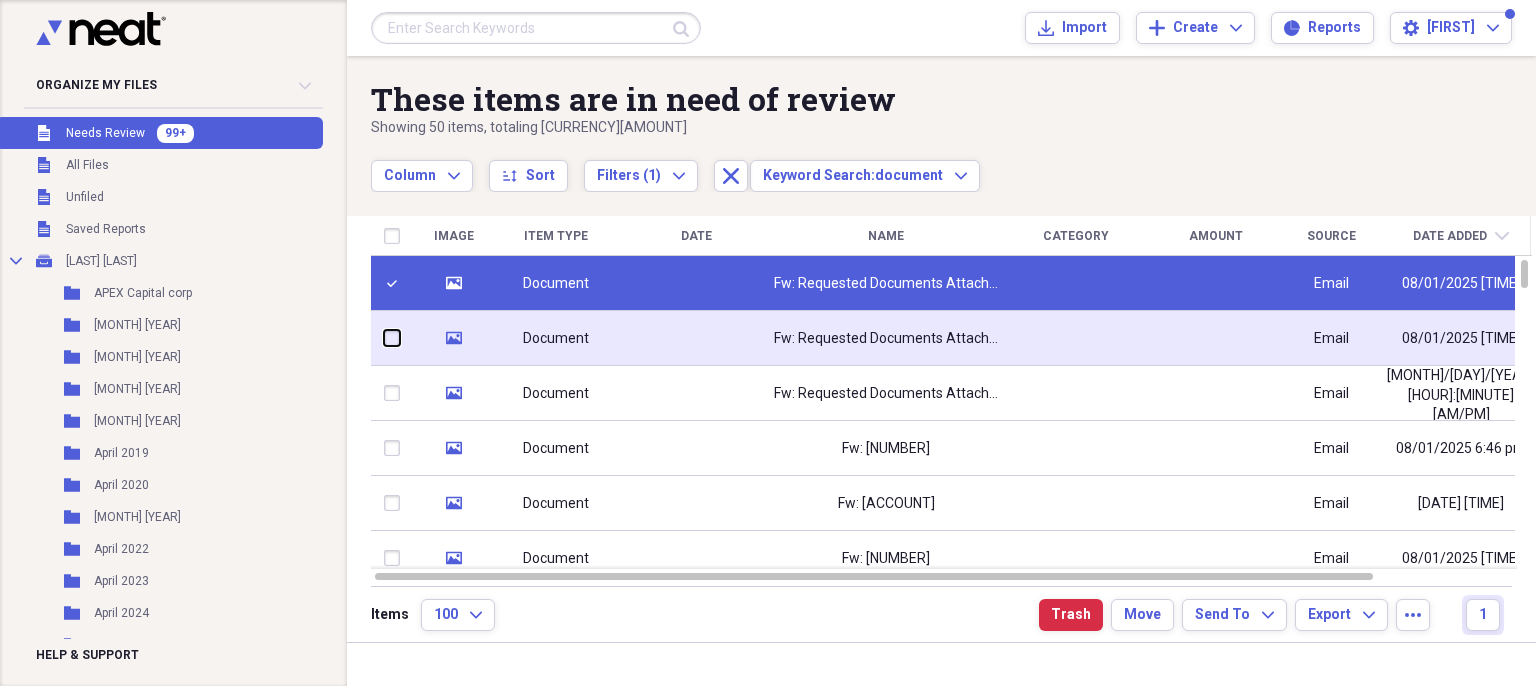 click at bounding box center (384, 338) 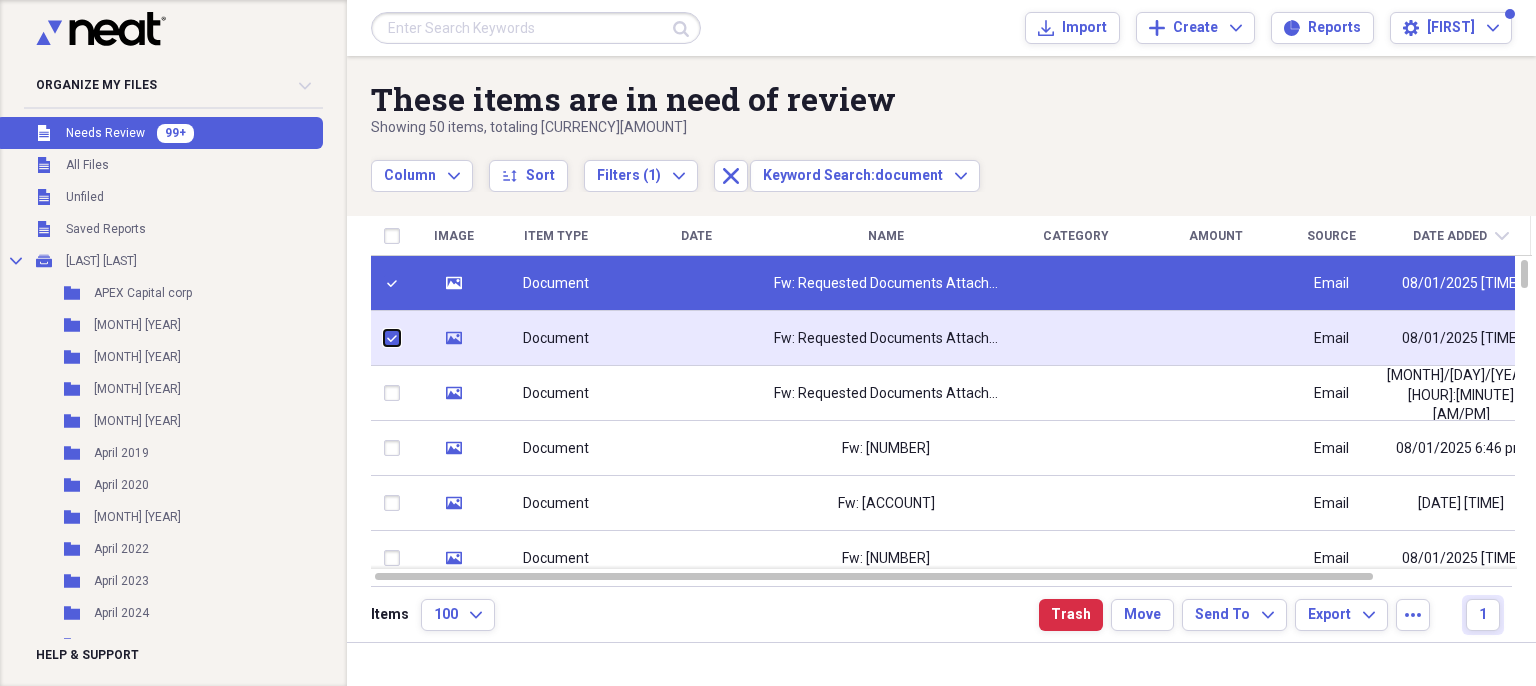 checkbox on "true" 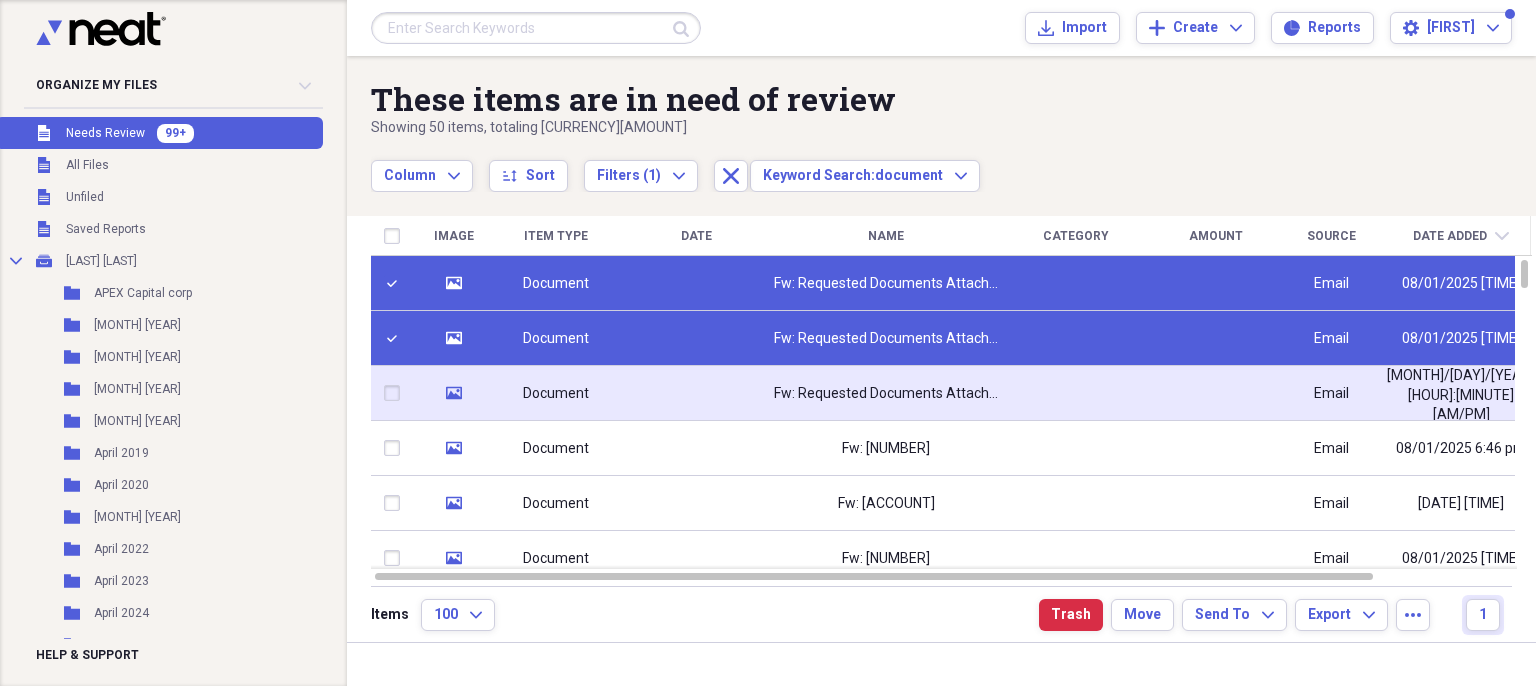 click at bounding box center (396, 393) 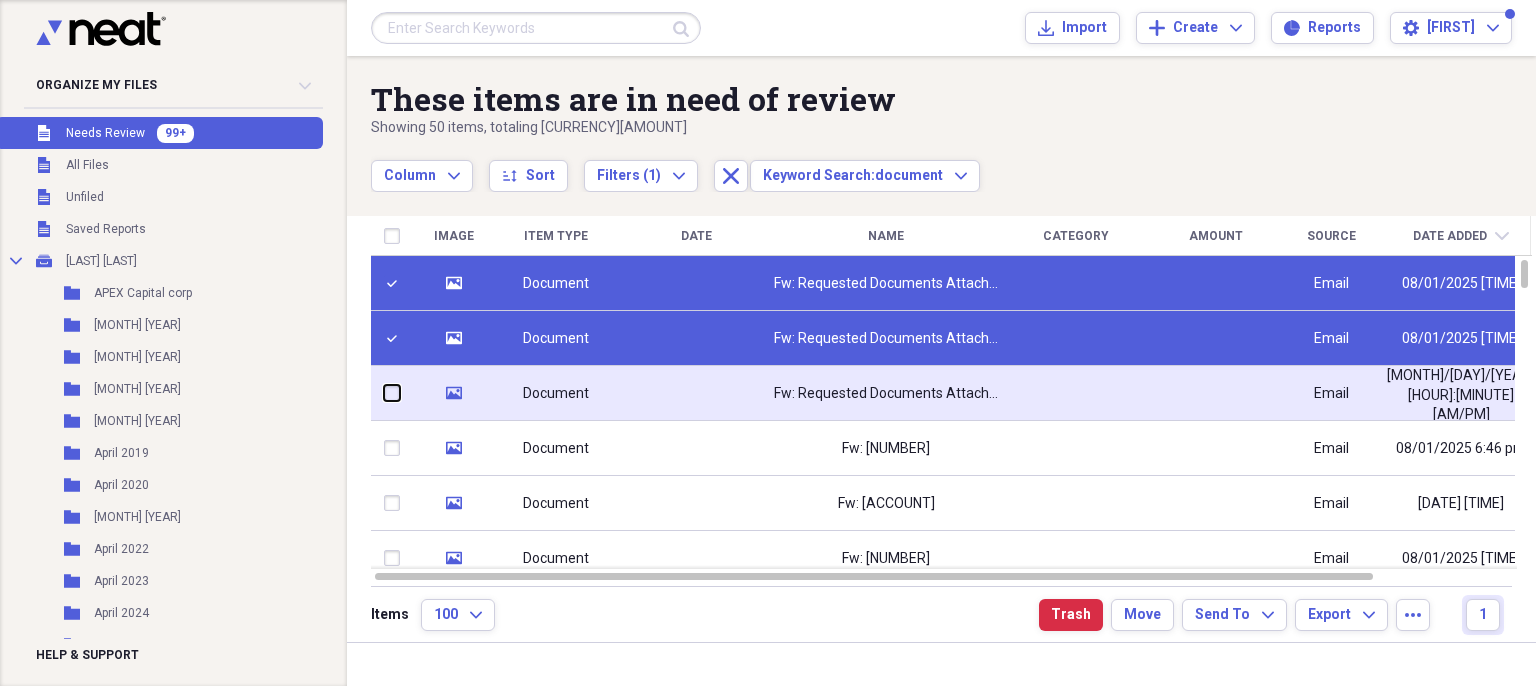 click at bounding box center (384, 393) 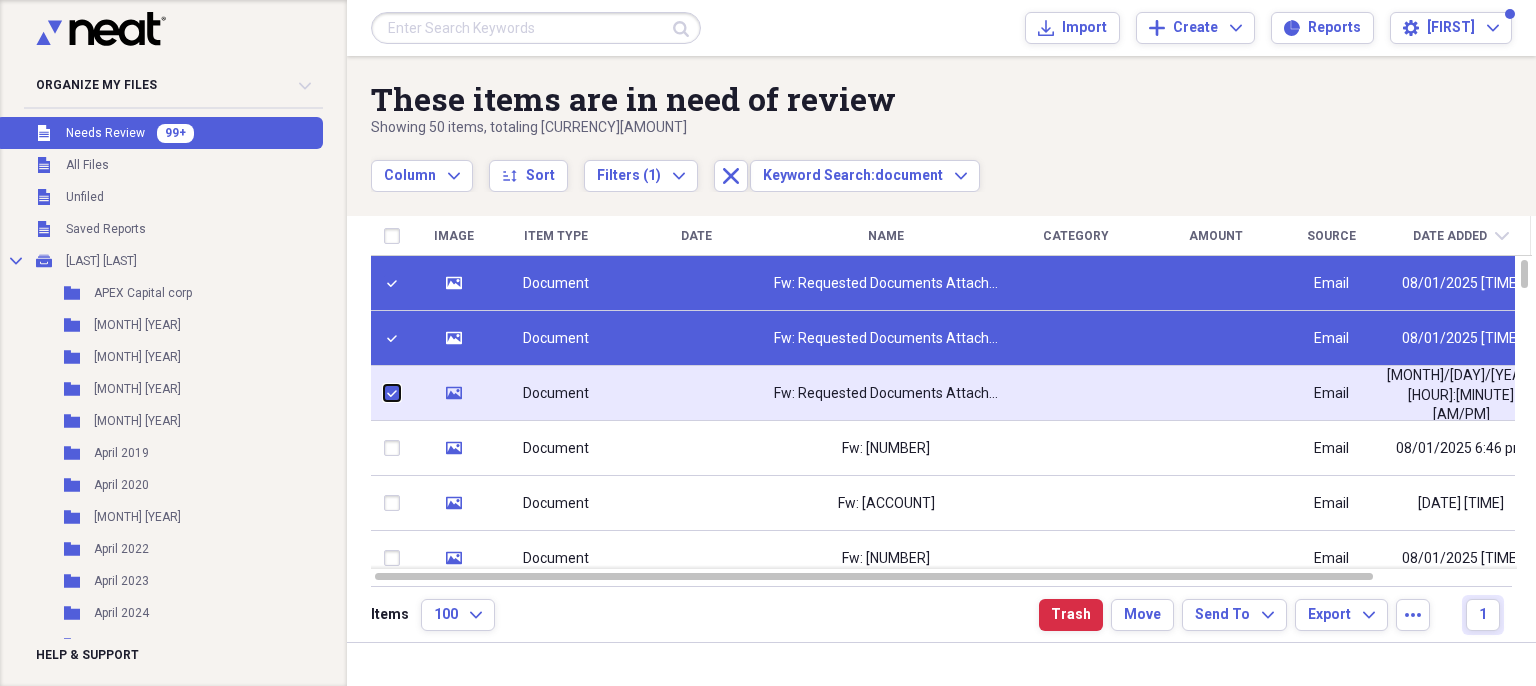 checkbox on "true" 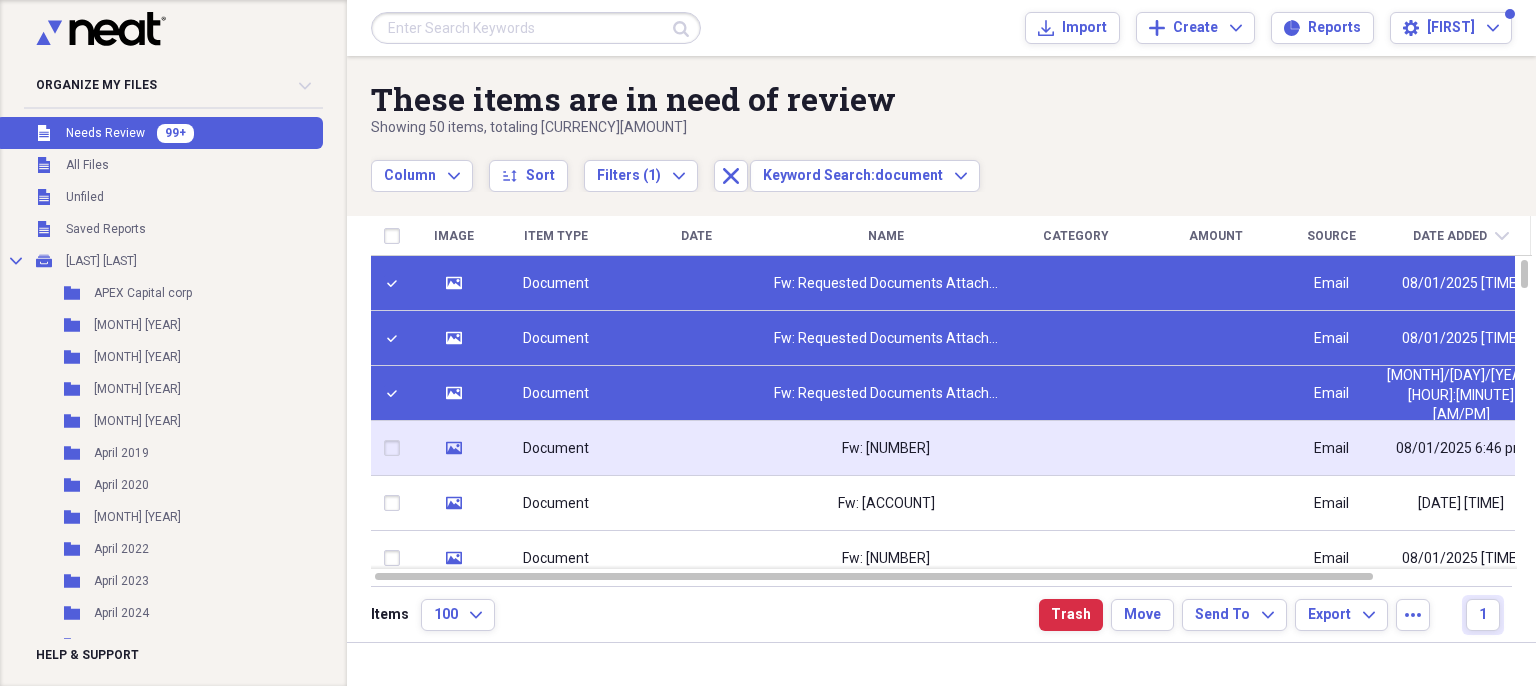 click at bounding box center [396, 448] 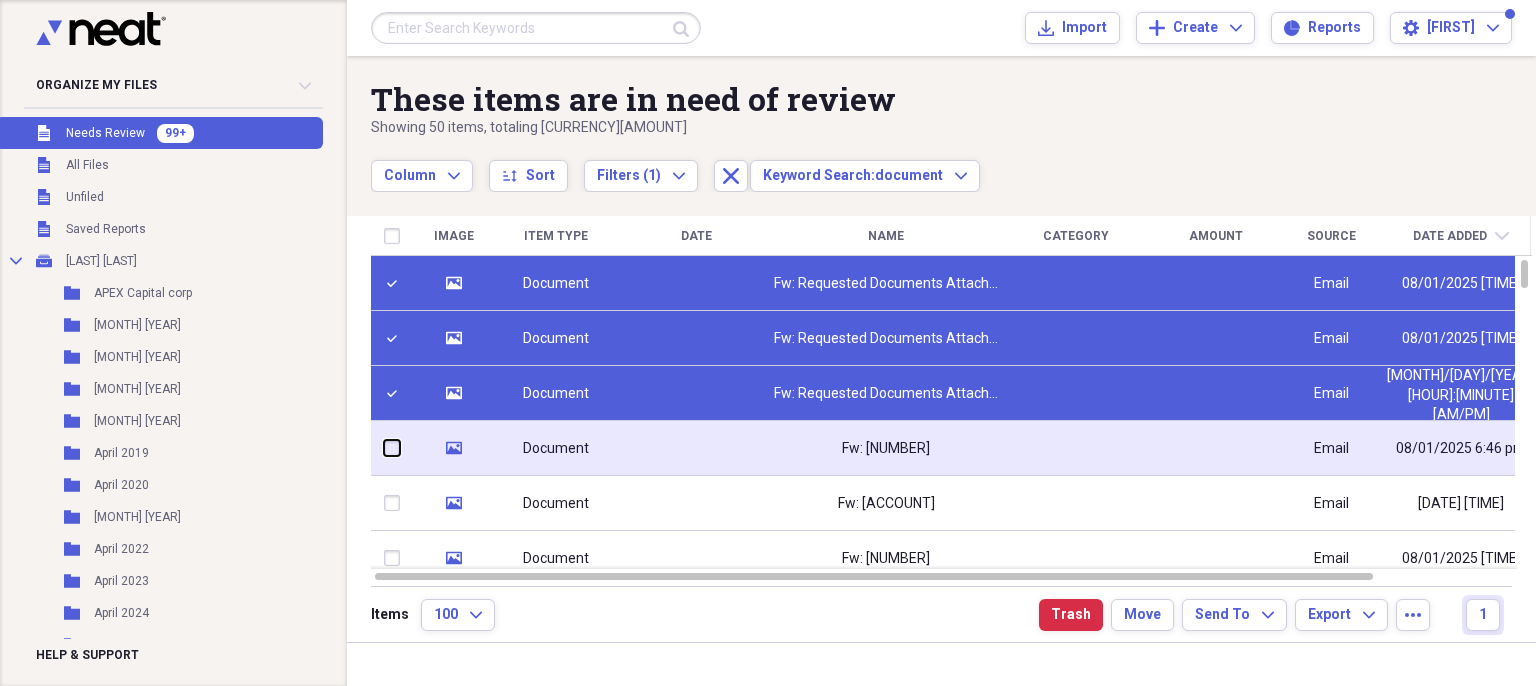 click at bounding box center [384, 448] 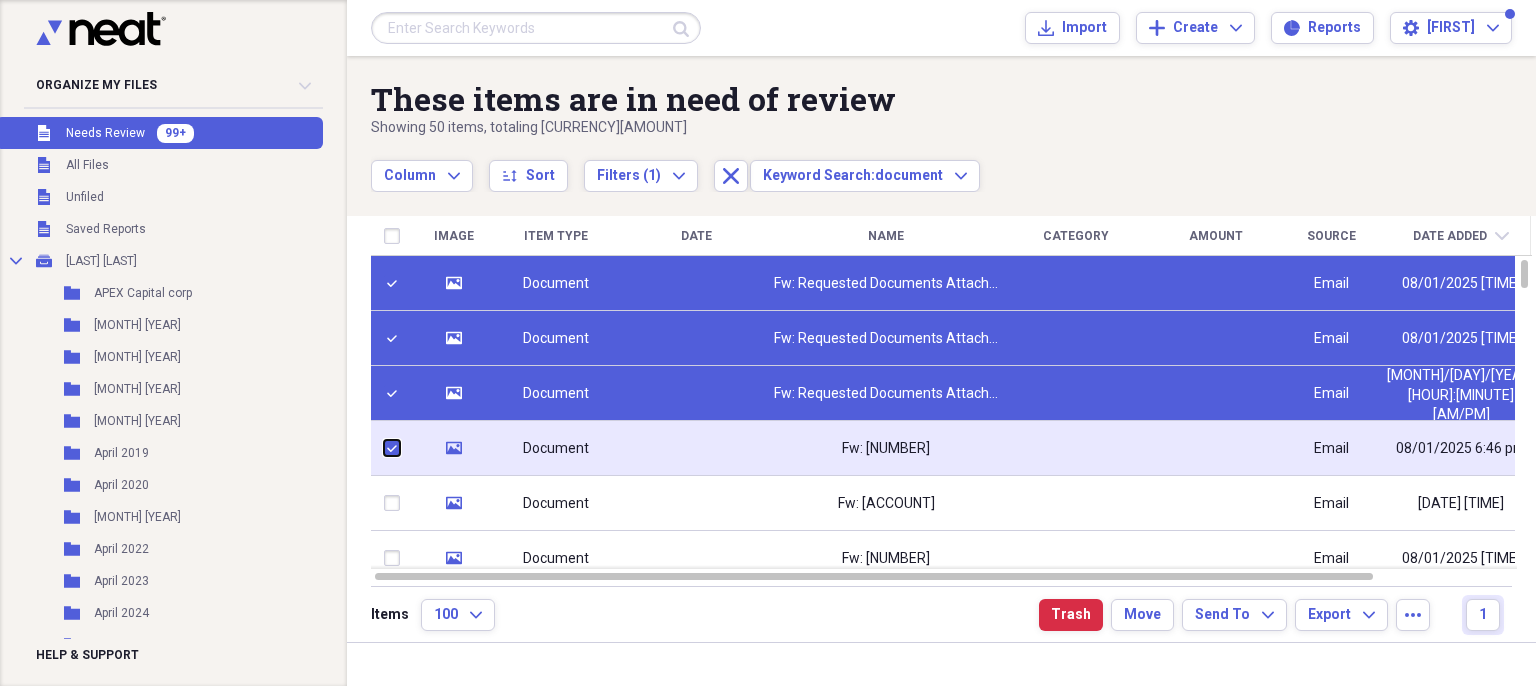 checkbox on "true" 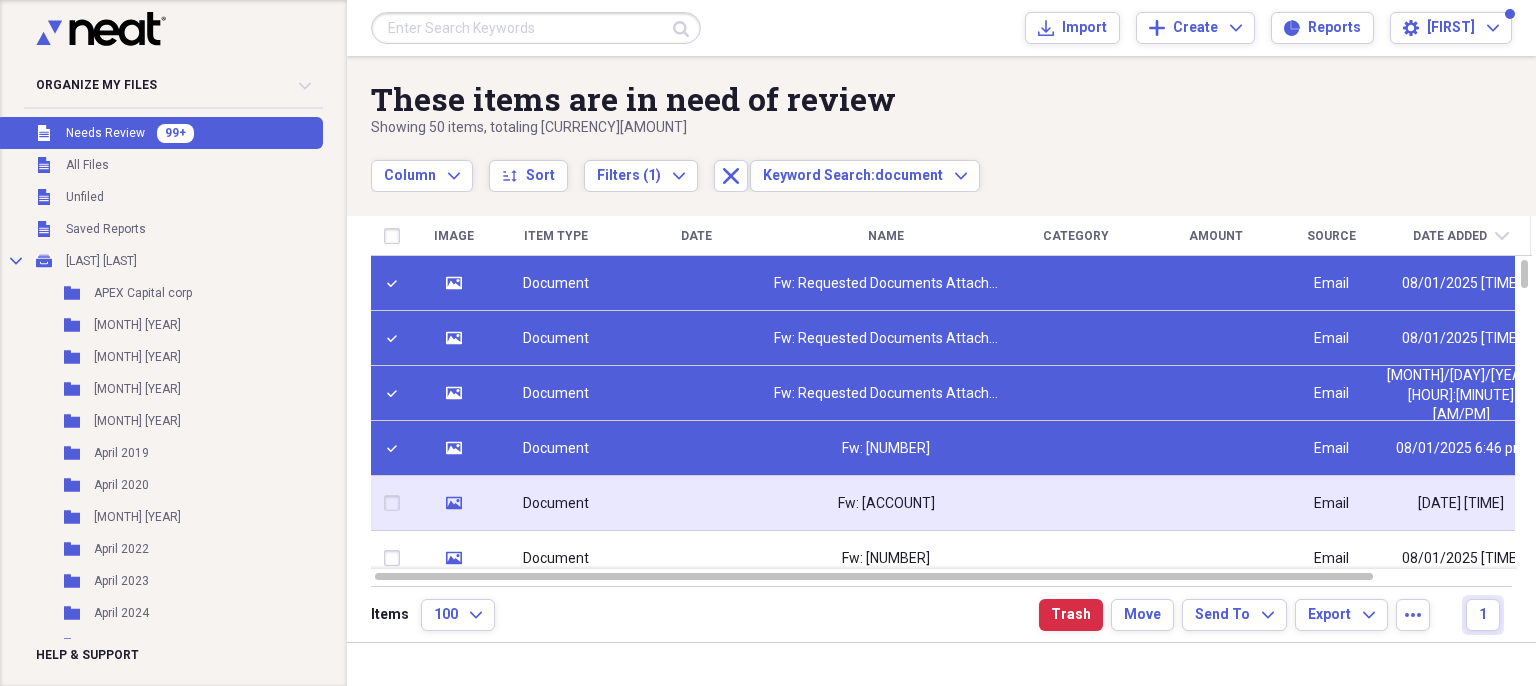 click at bounding box center (396, 503) 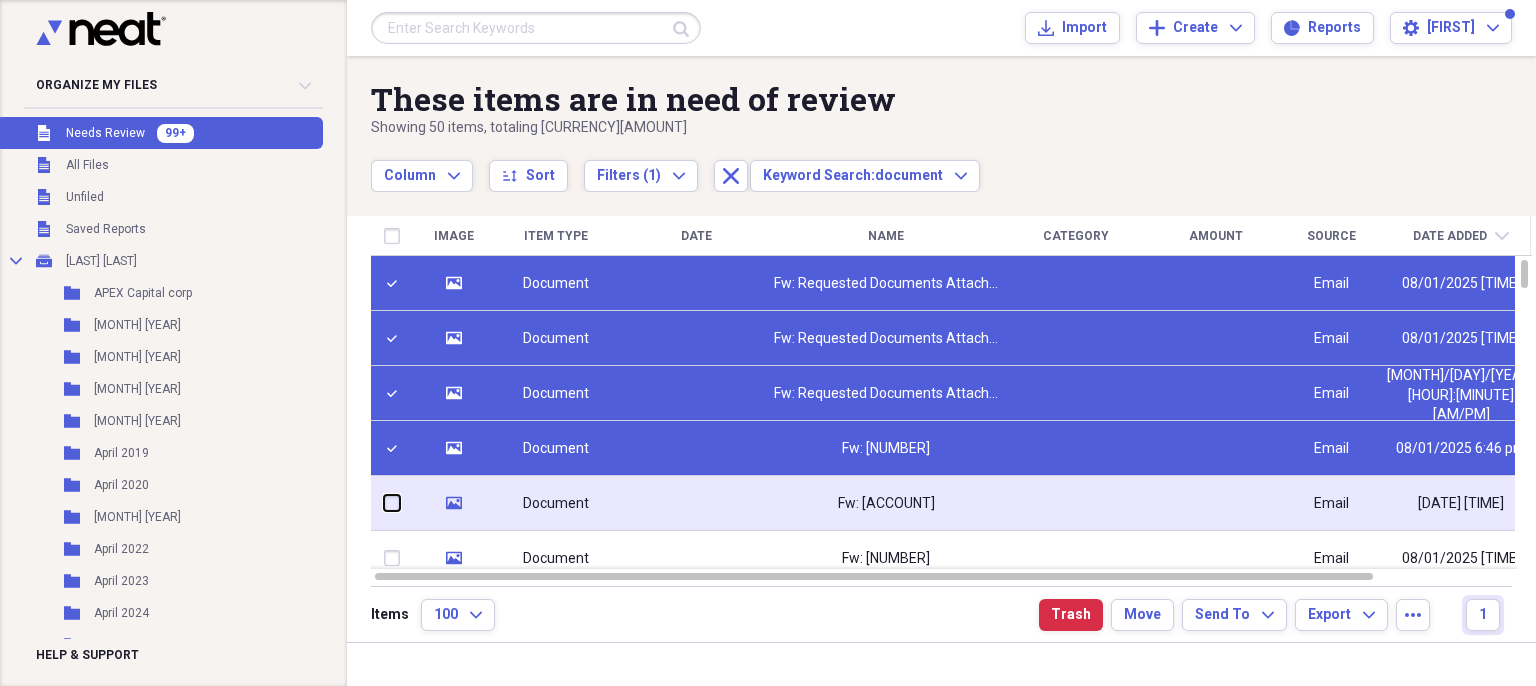 click at bounding box center (384, 503) 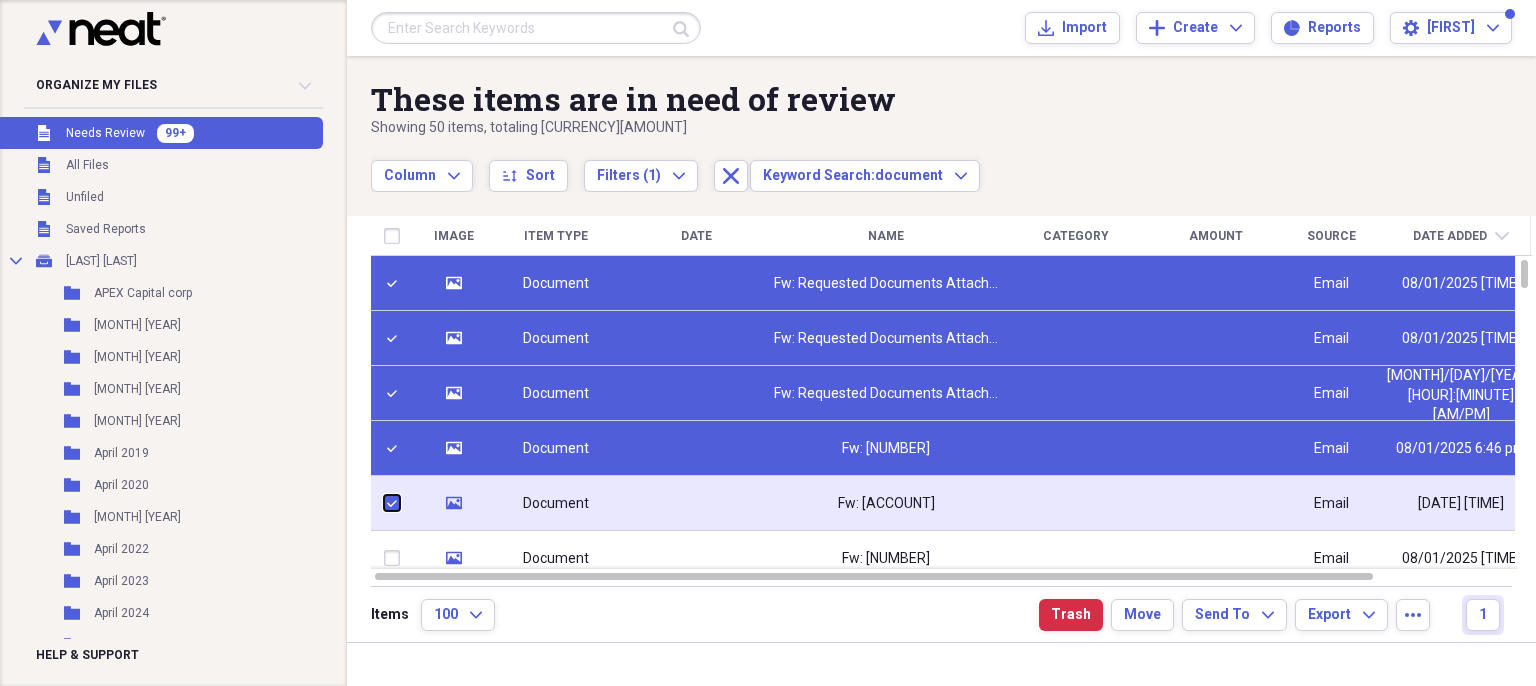 checkbox on "true" 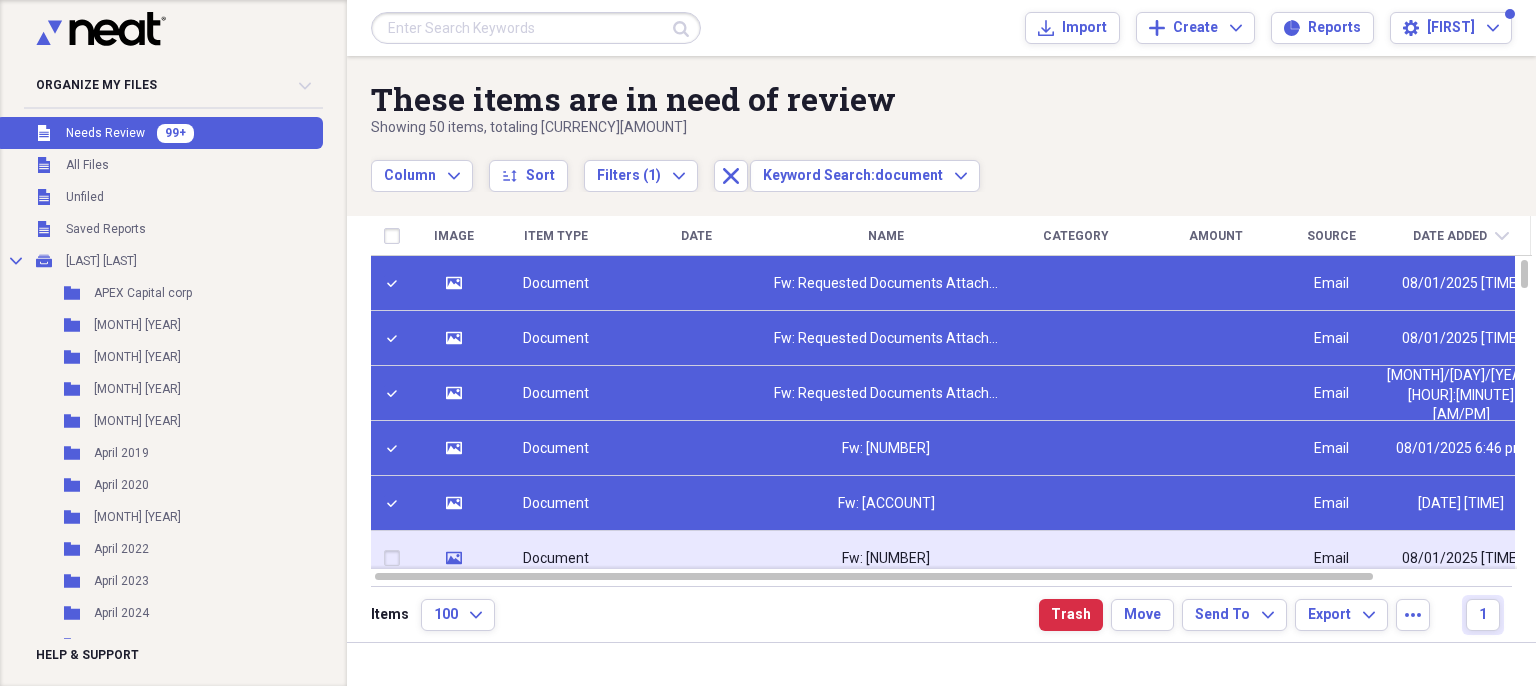 click at bounding box center (396, 558) 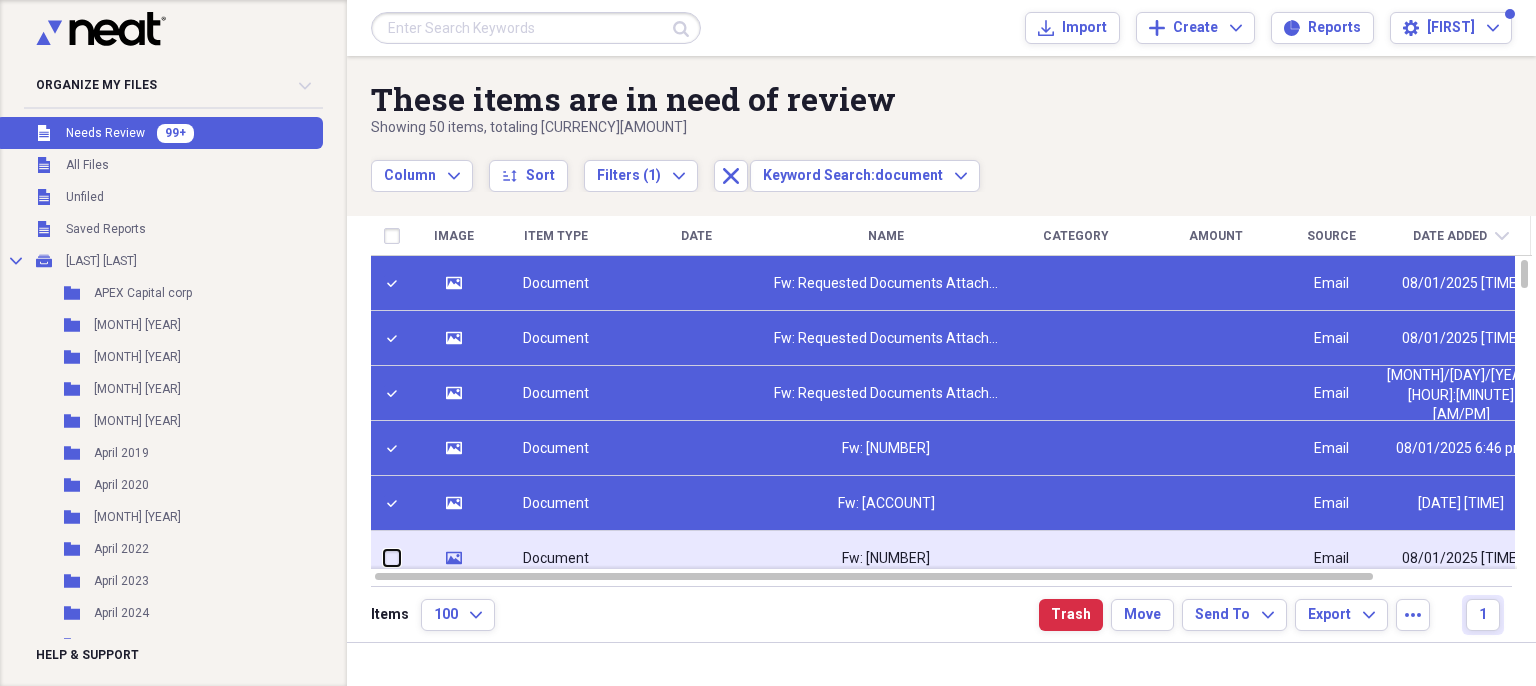 click at bounding box center [384, 558] 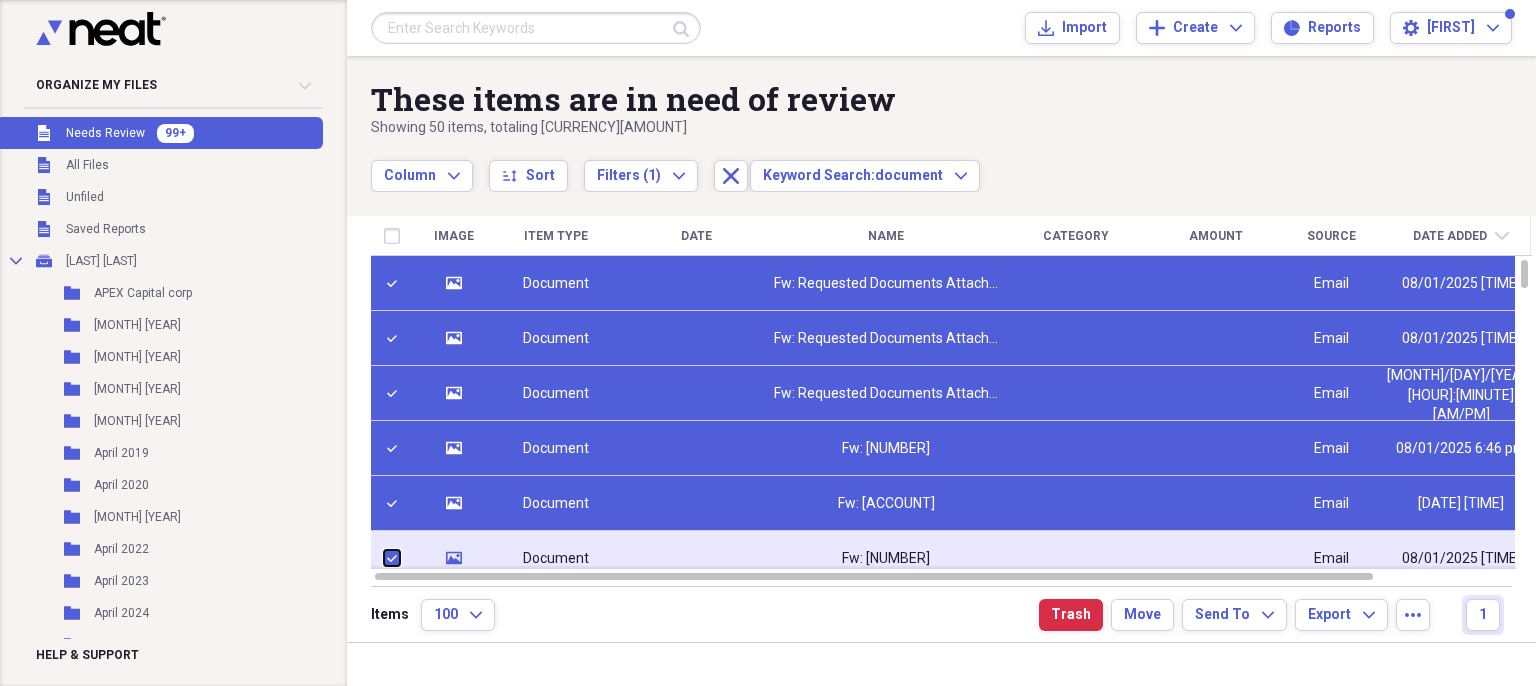 checkbox on "true" 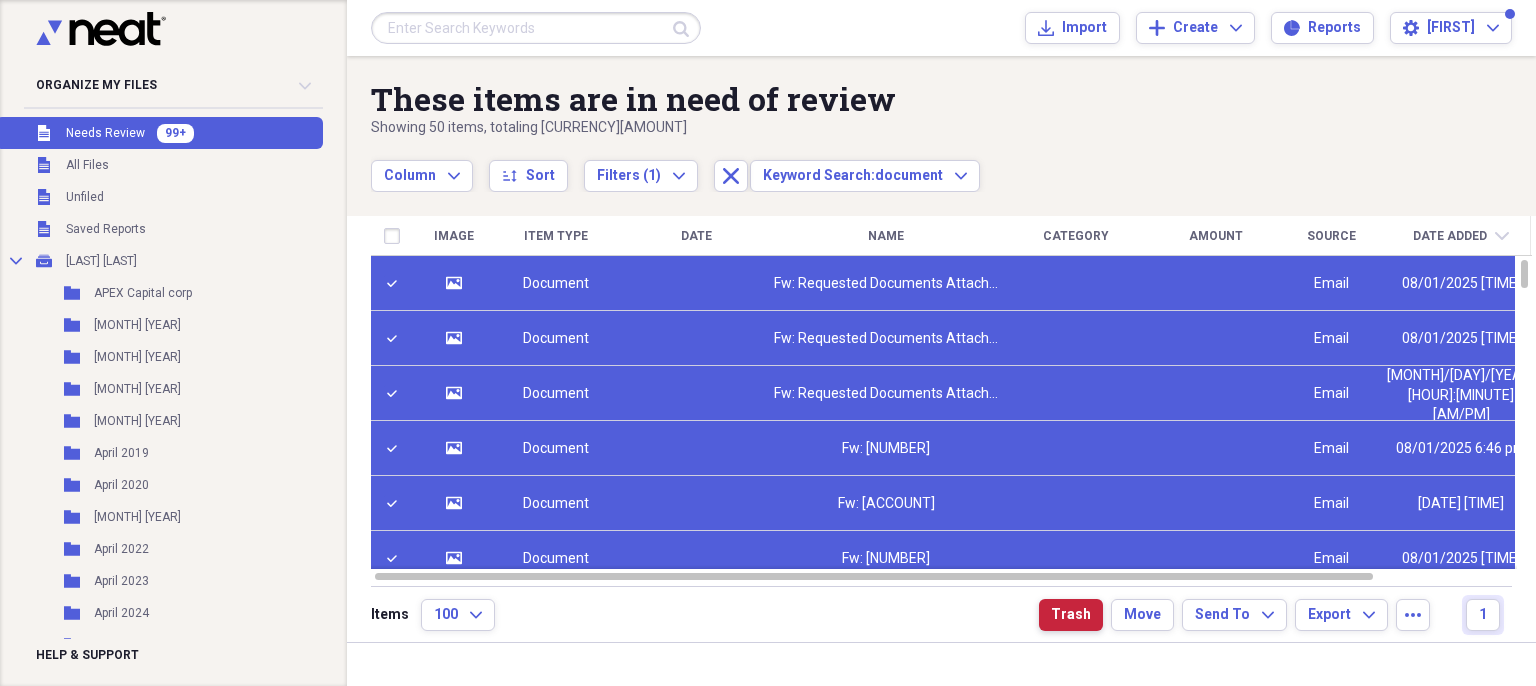 click on "Trash" at bounding box center [1071, 615] 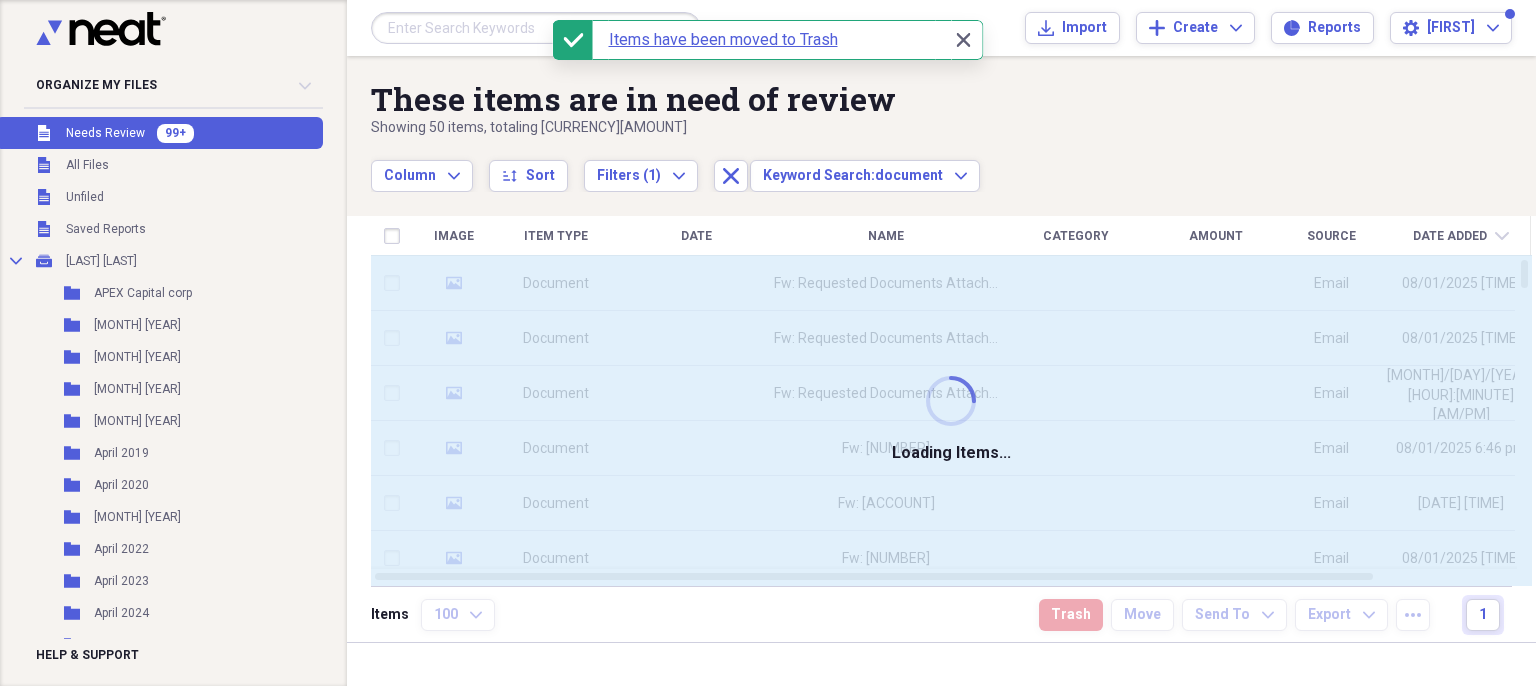 checkbox on "false" 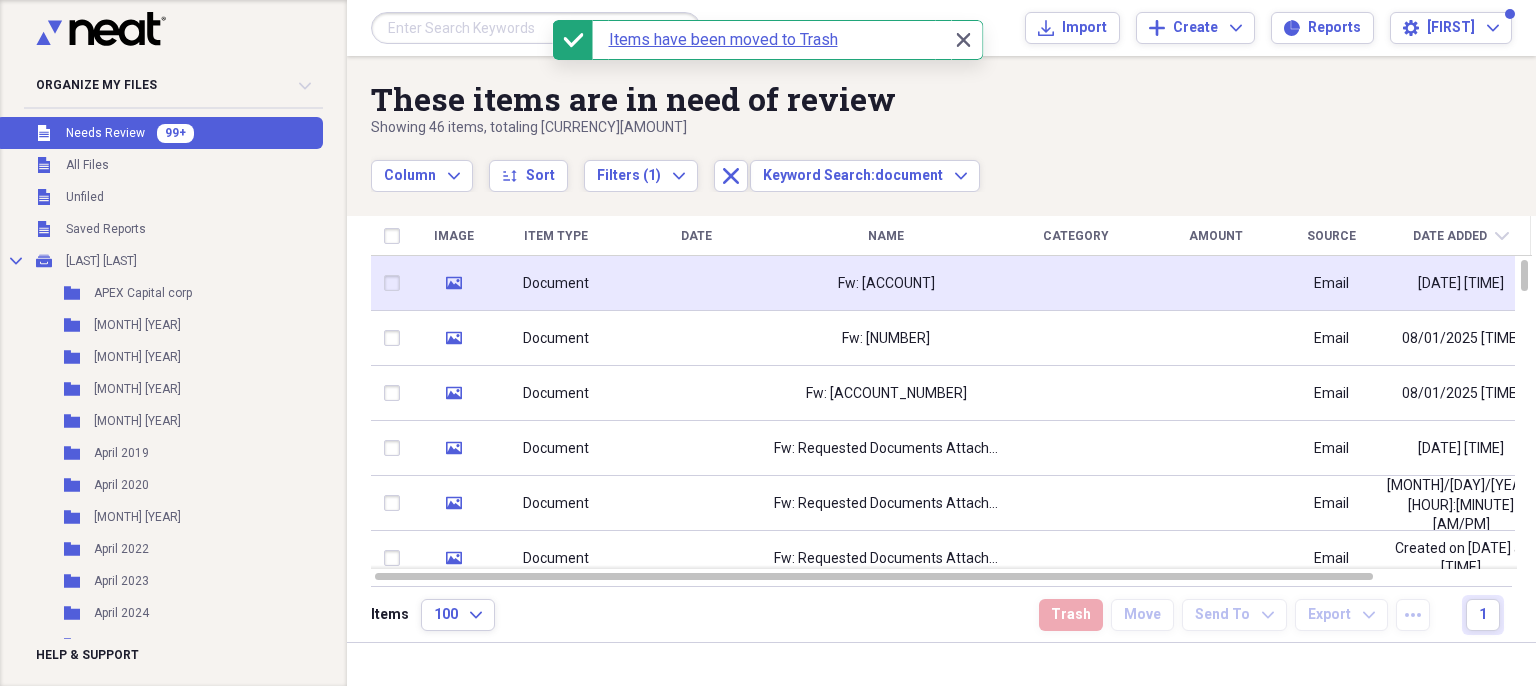 click on "media" 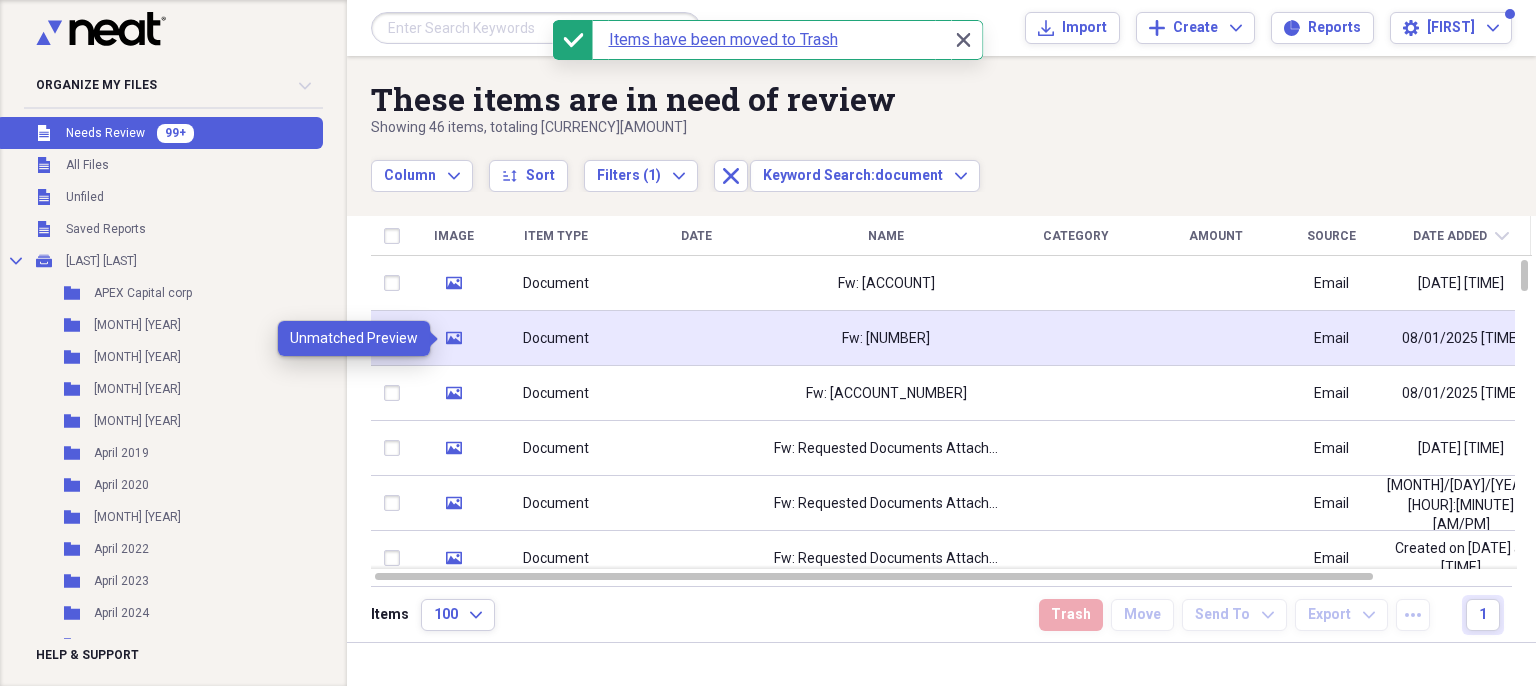 click 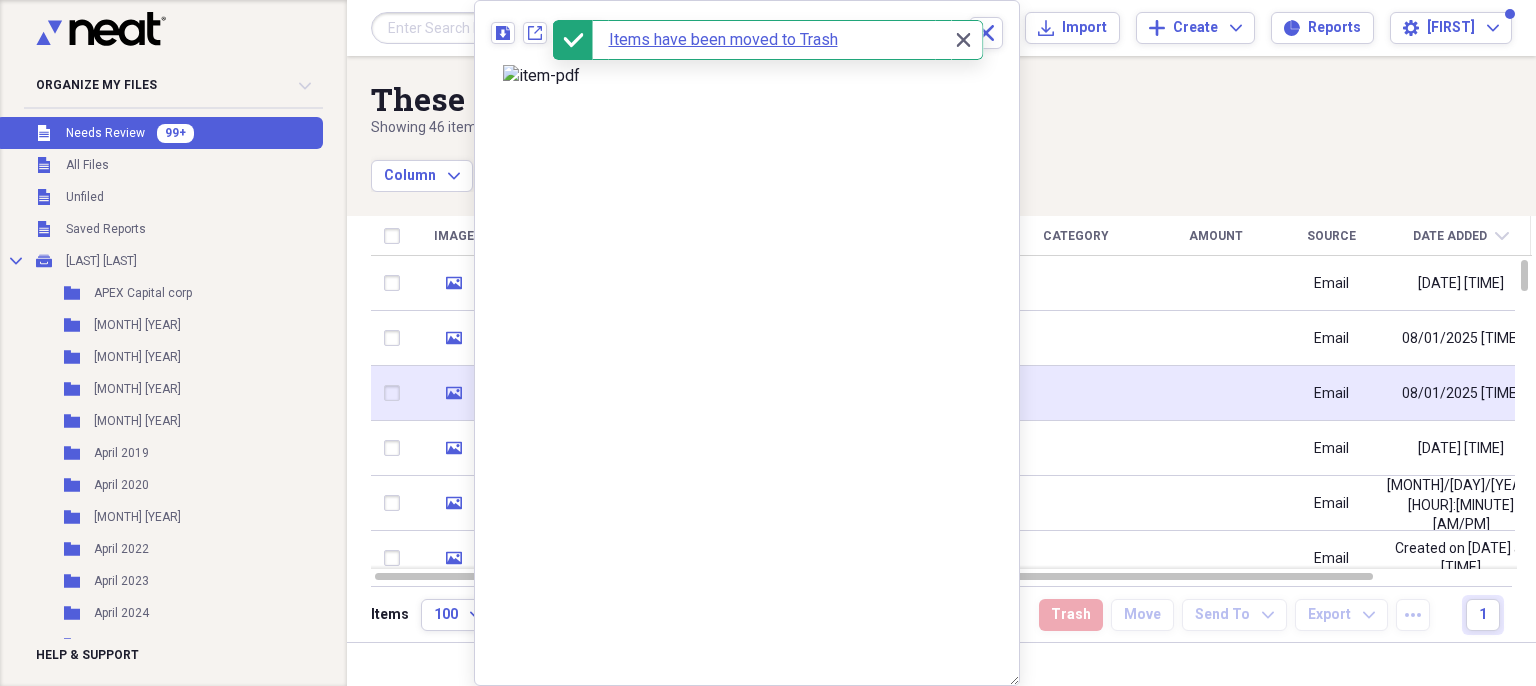 click 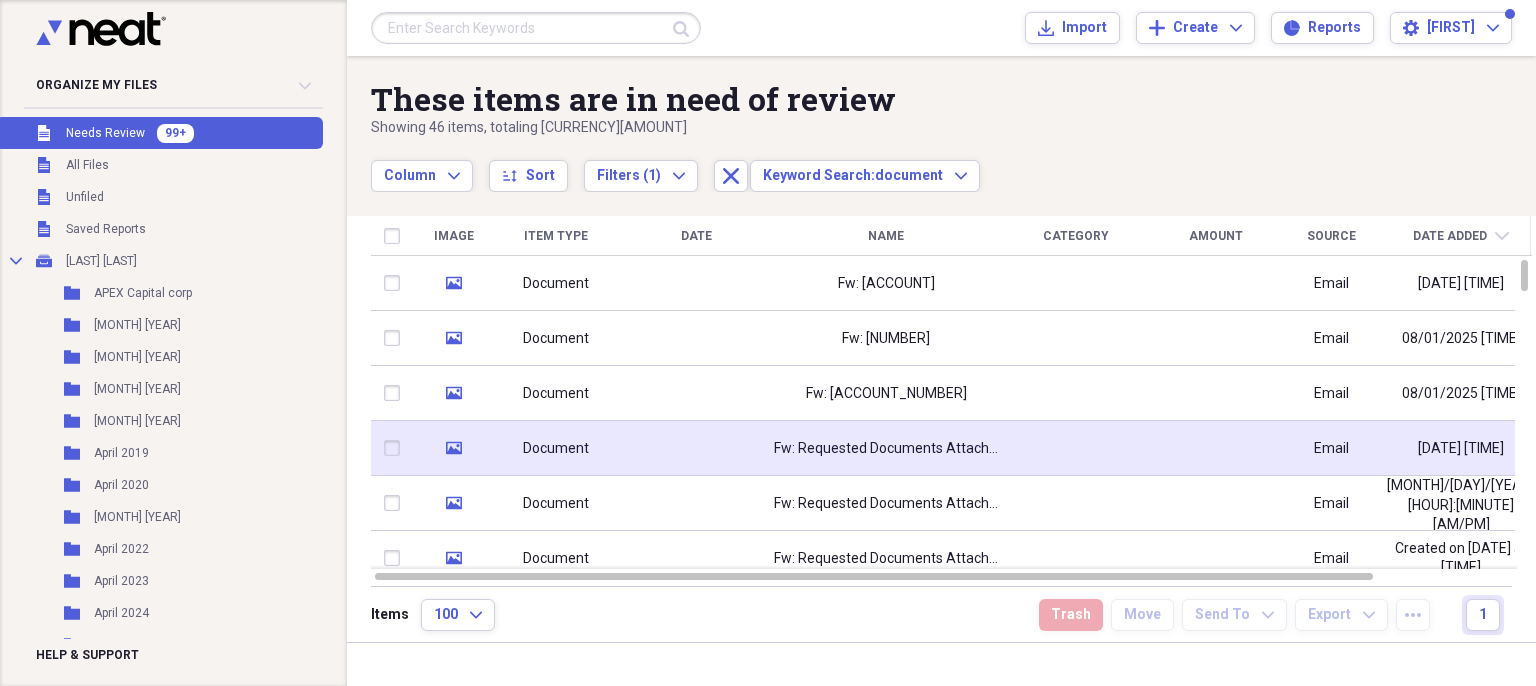 click 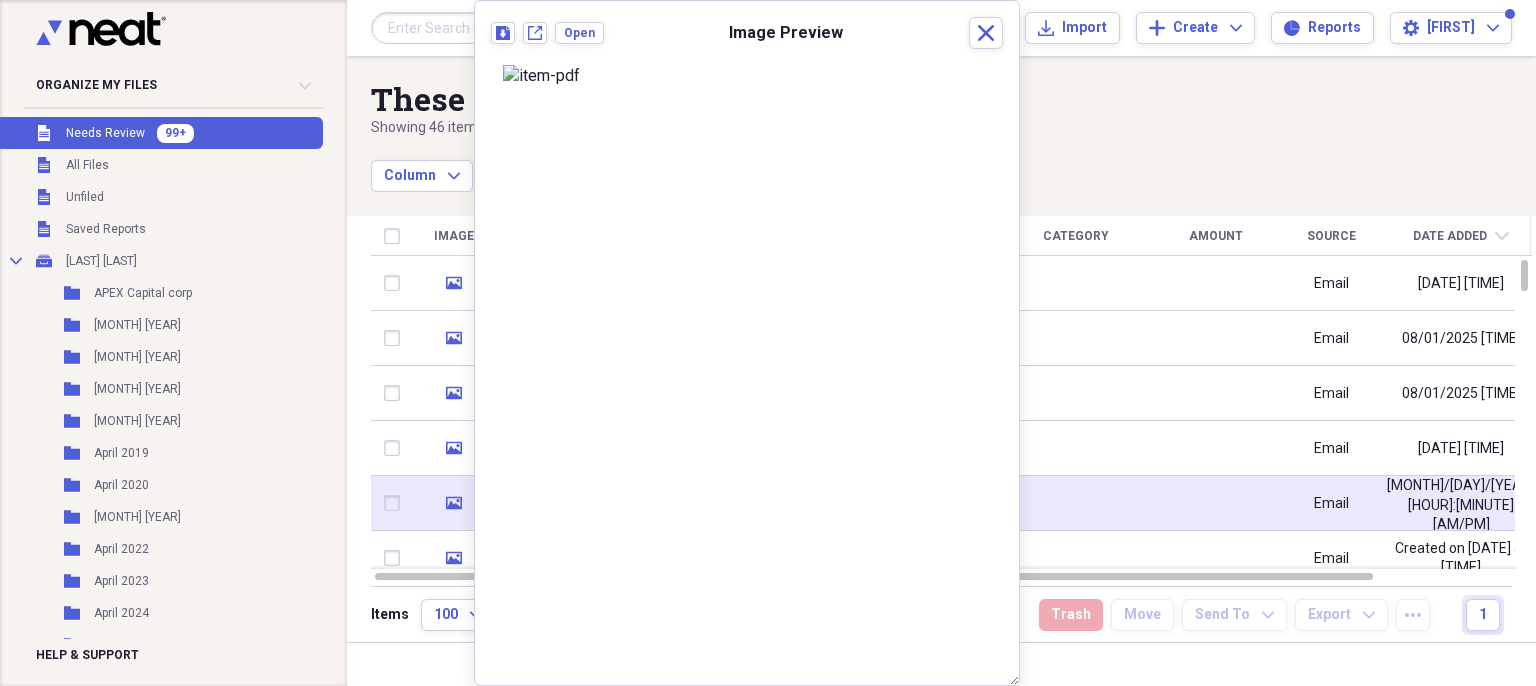 click 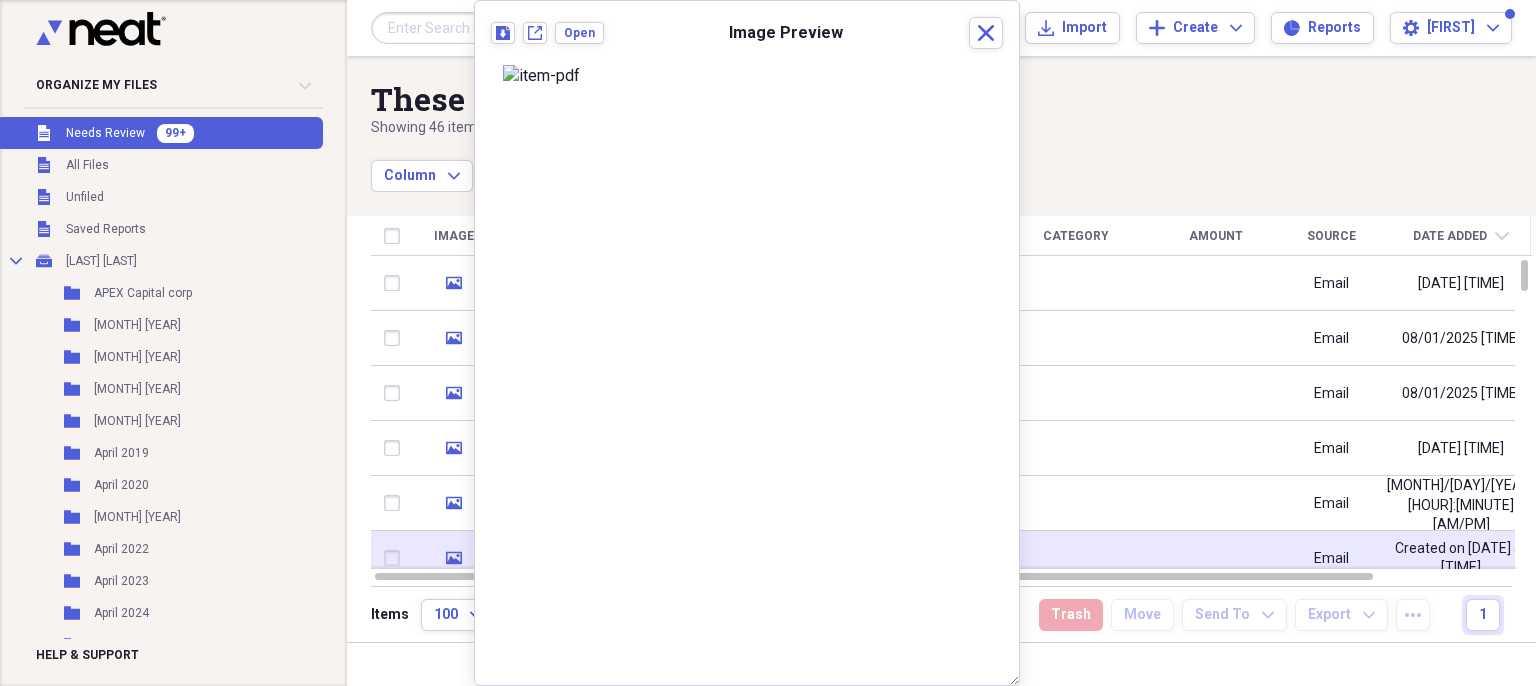 click 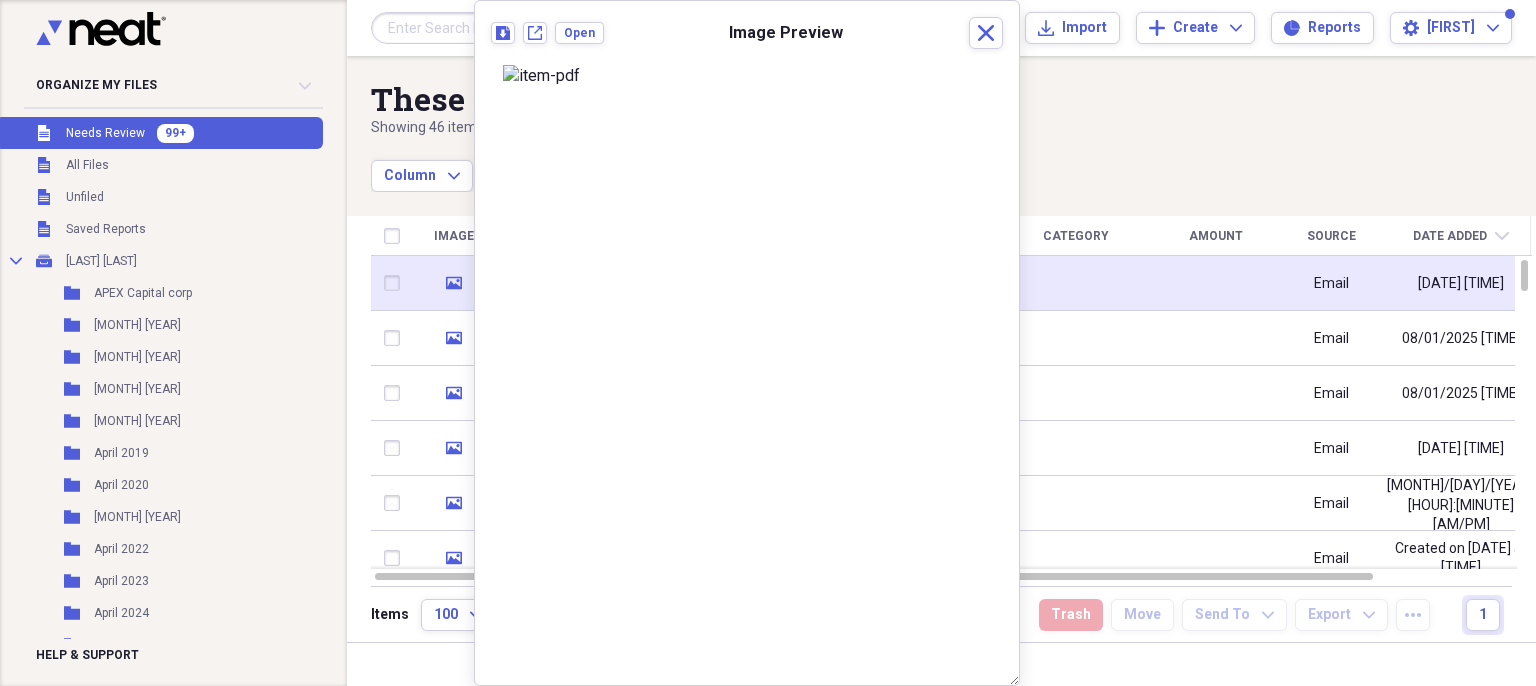 click at bounding box center (396, 283) 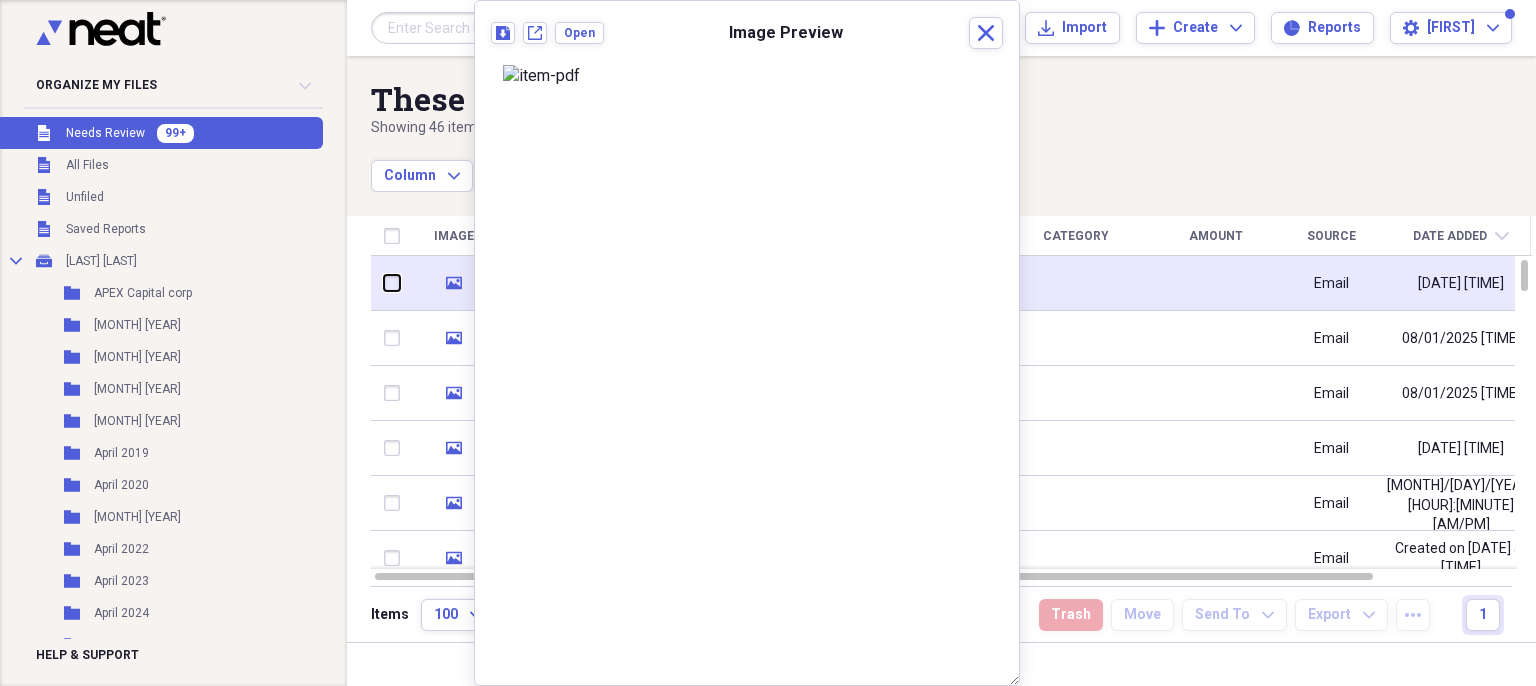 click at bounding box center [384, 283] 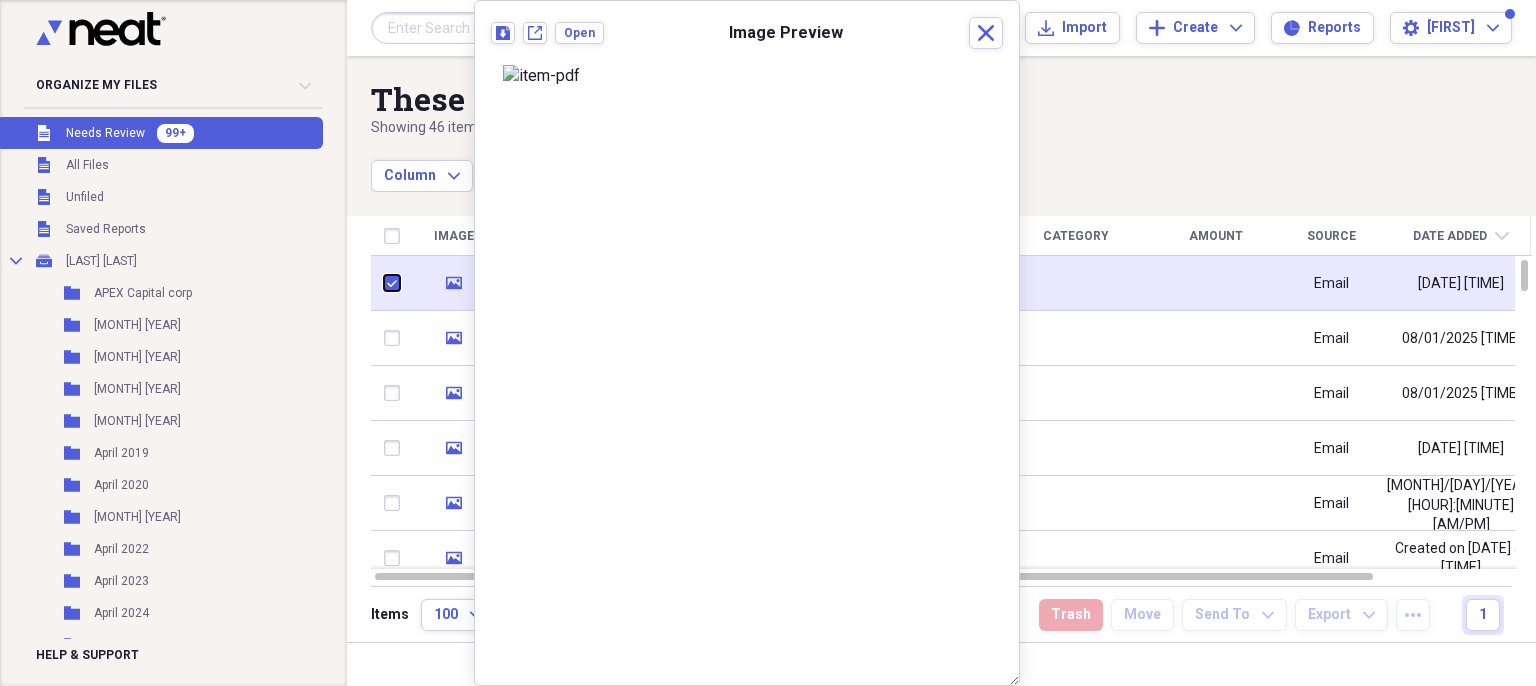 checkbox on "true" 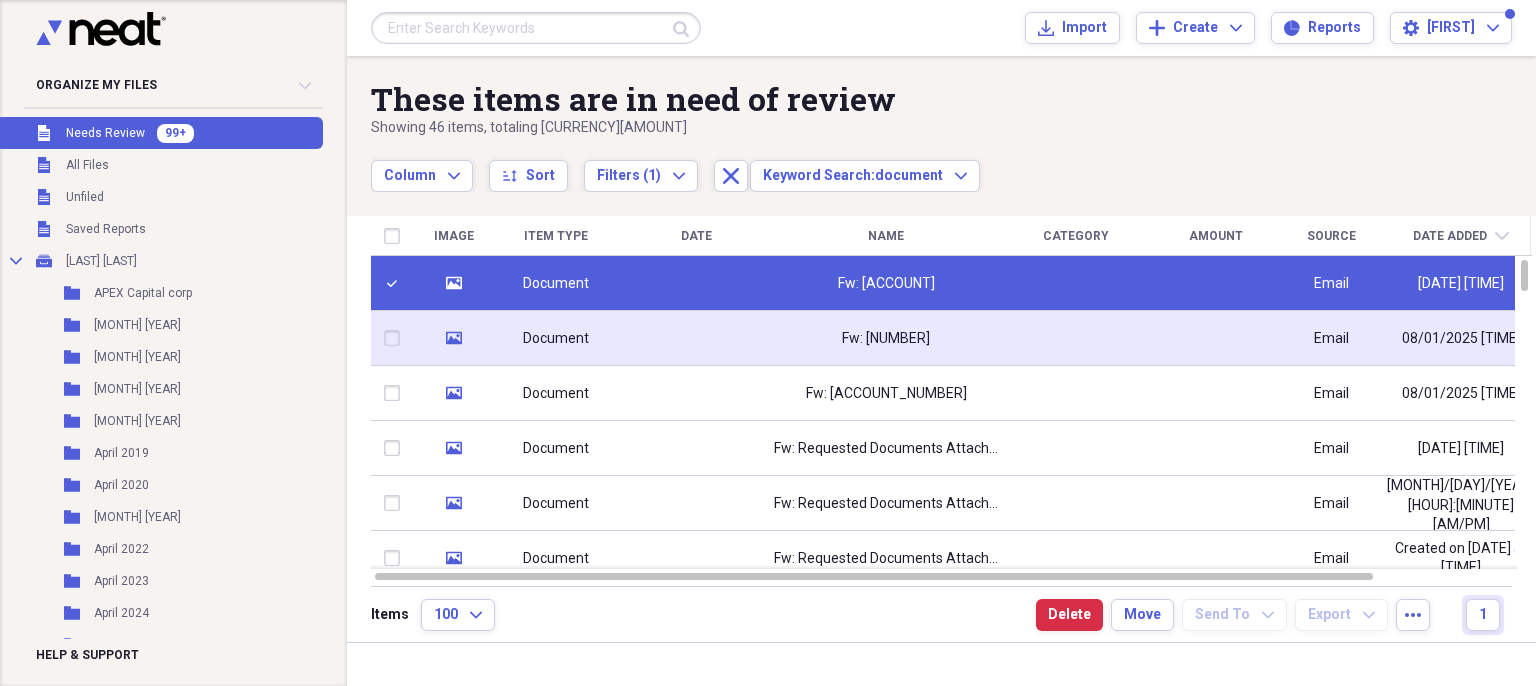 click at bounding box center [396, 338] 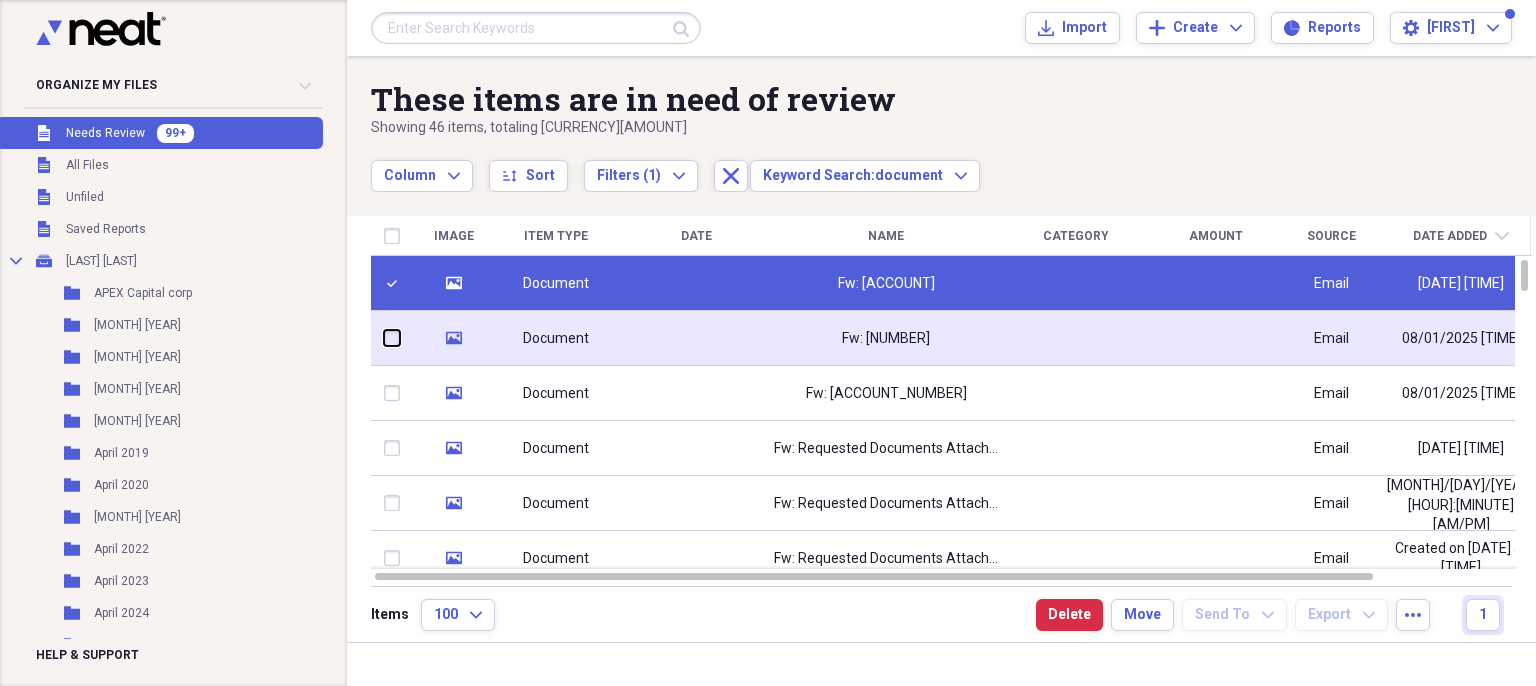 click at bounding box center [384, 338] 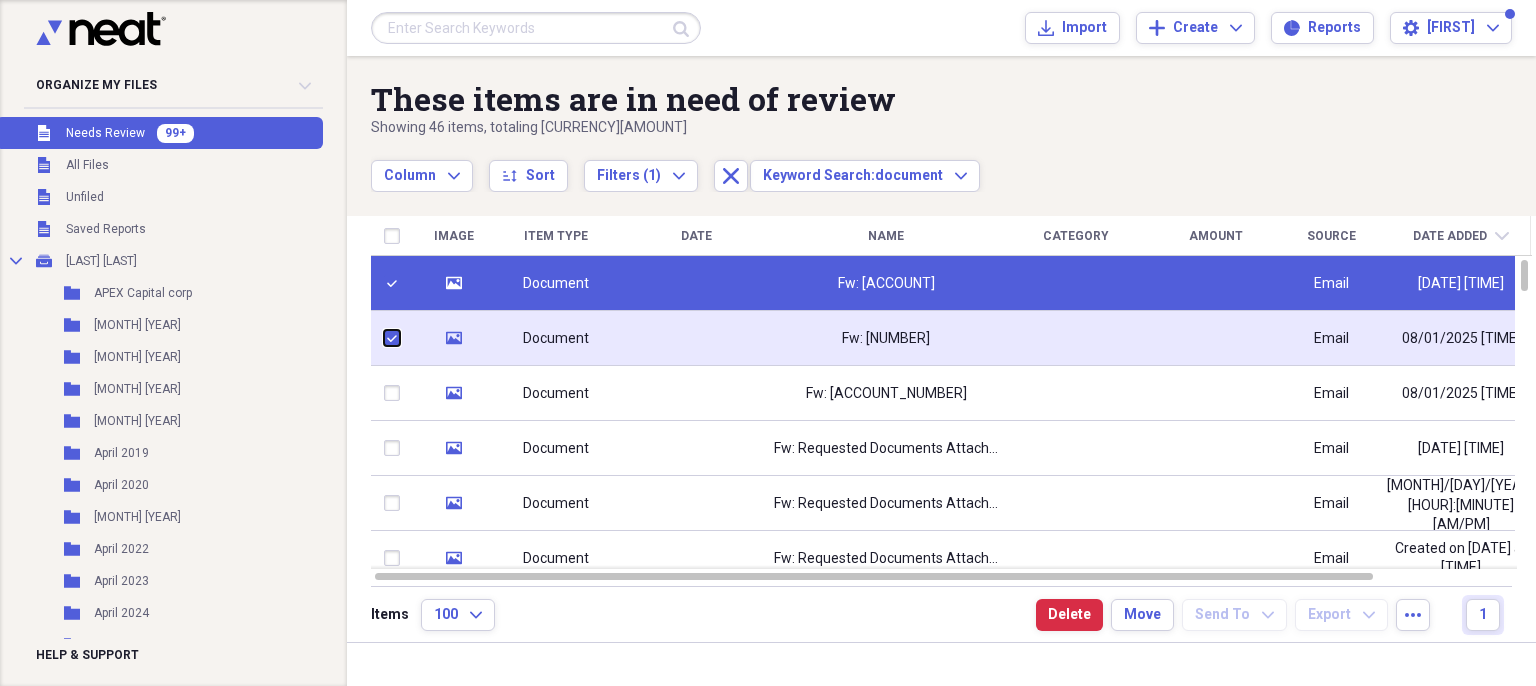 checkbox on "true" 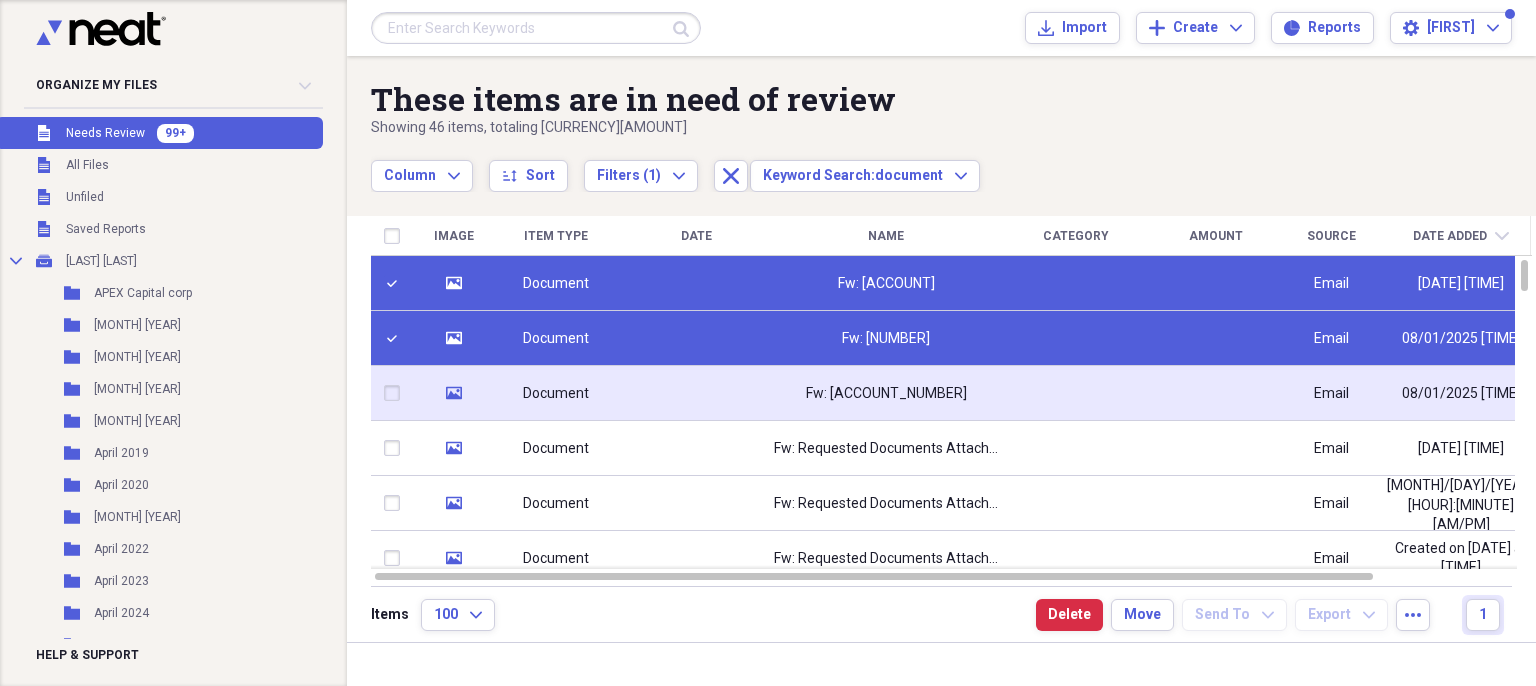 click at bounding box center (396, 393) 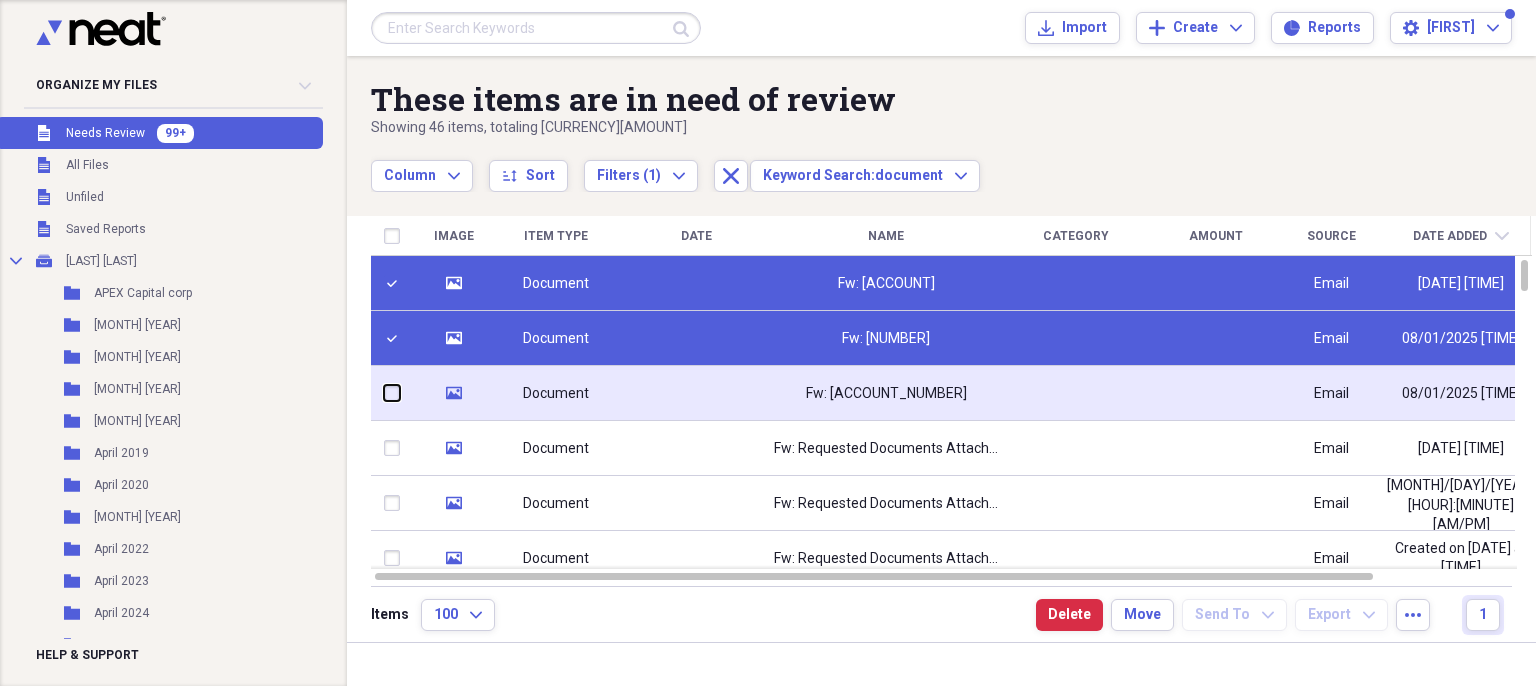 click at bounding box center [384, 393] 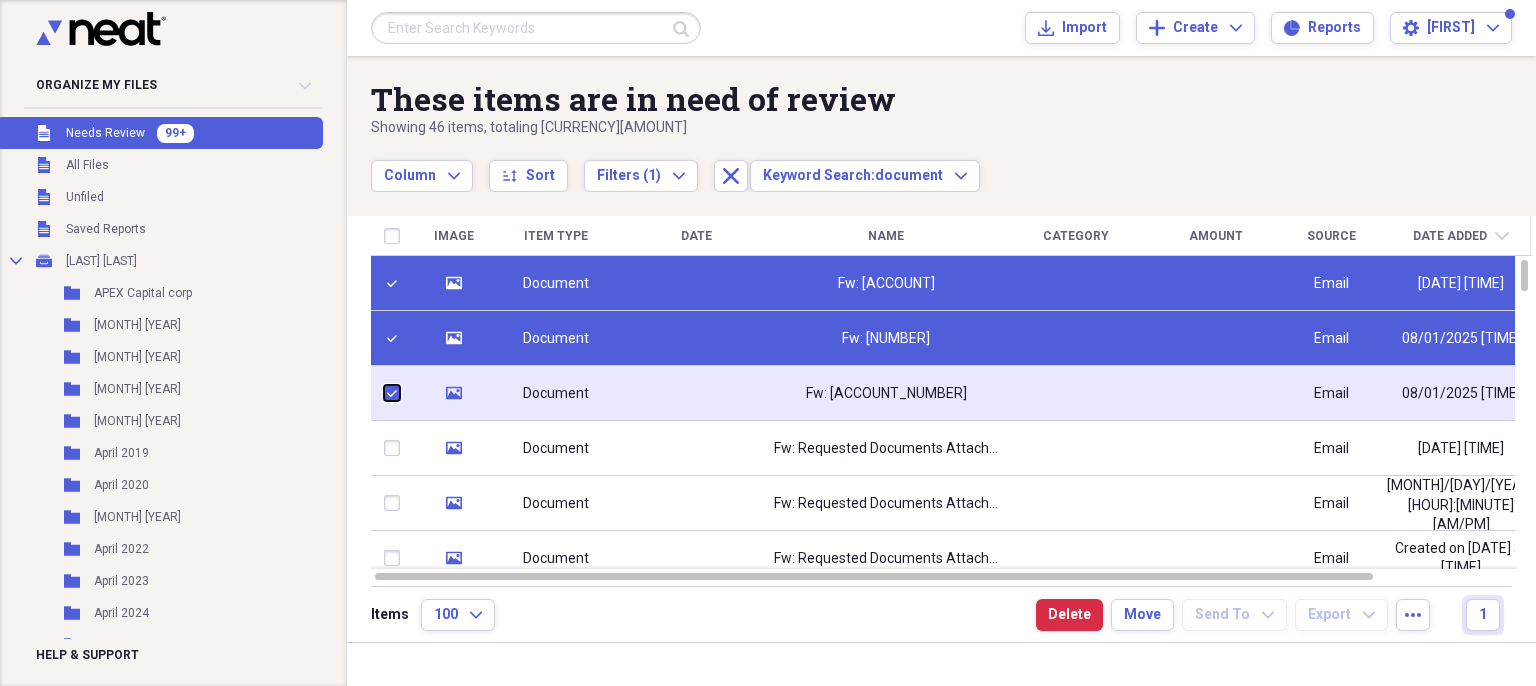 checkbox on "true" 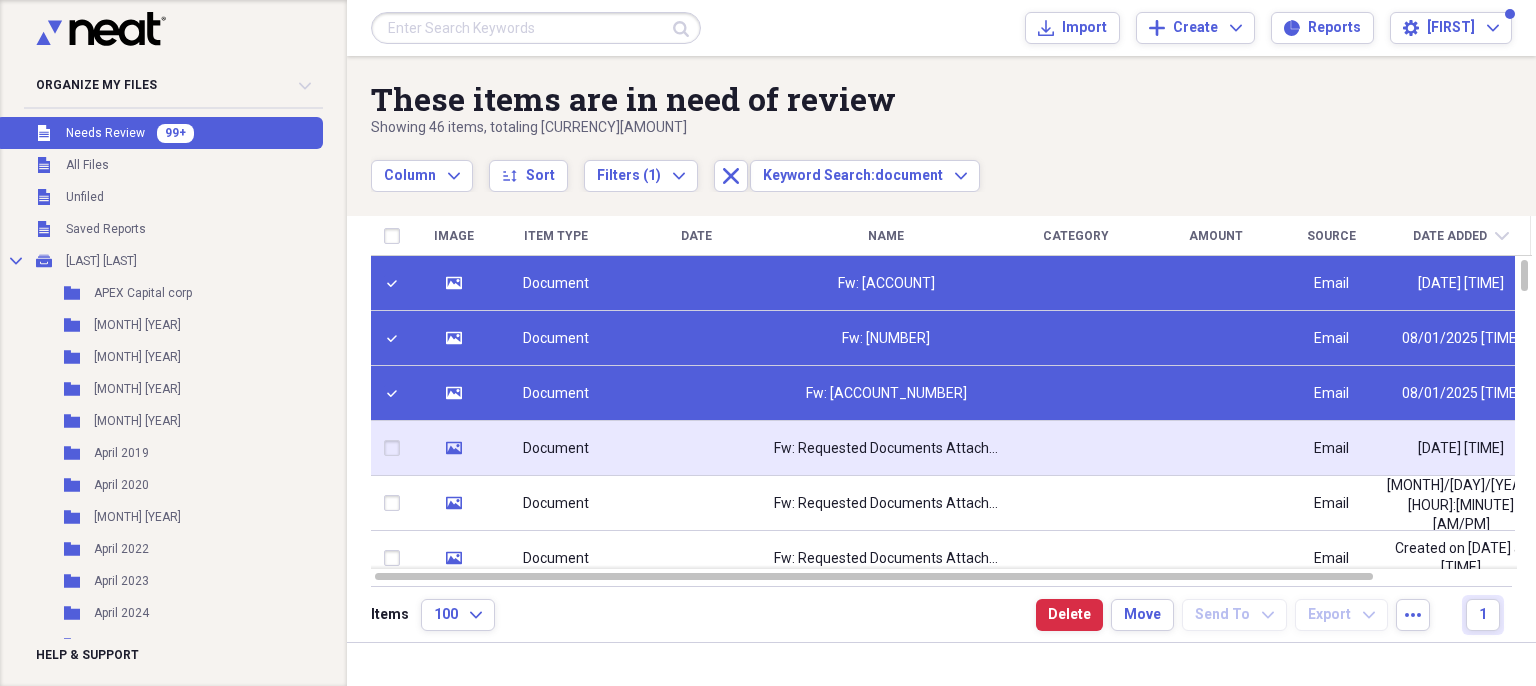 click at bounding box center [396, 448] 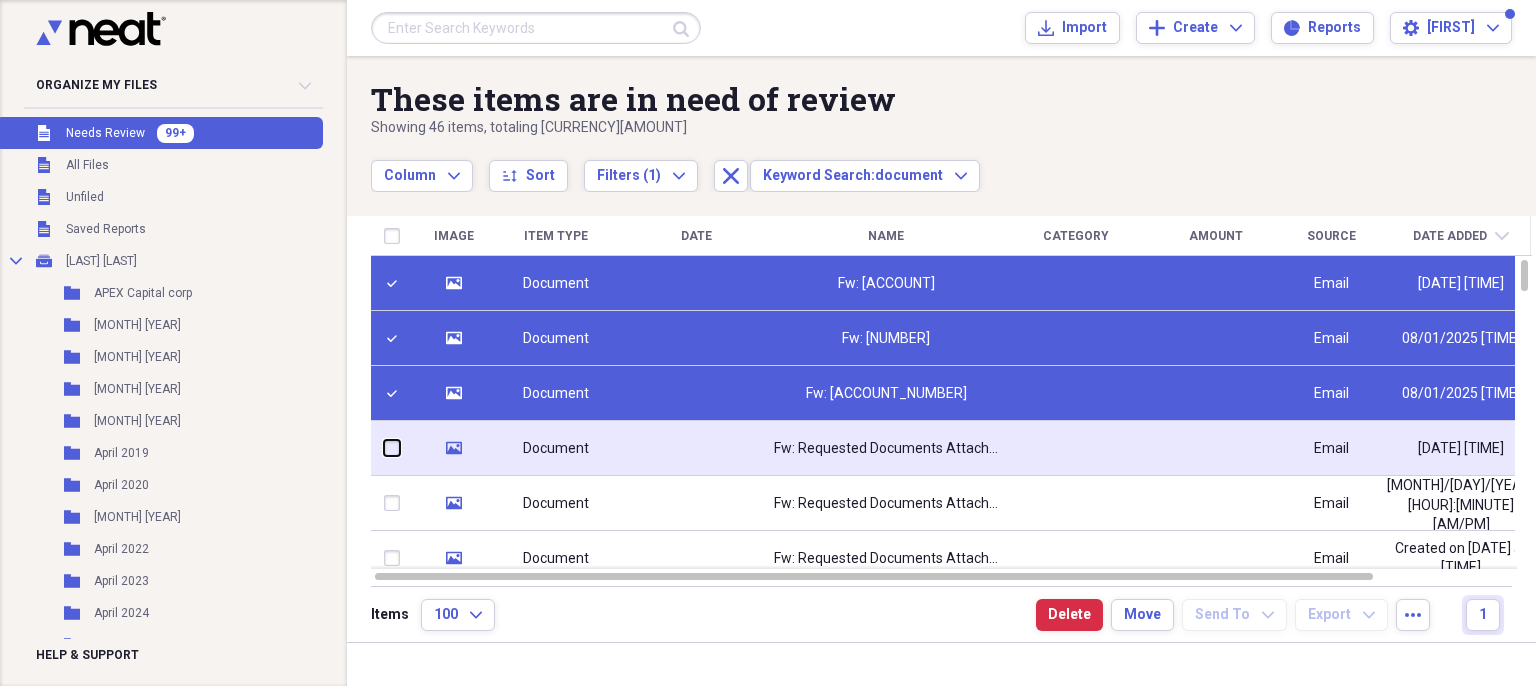 click at bounding box center (384, 448) 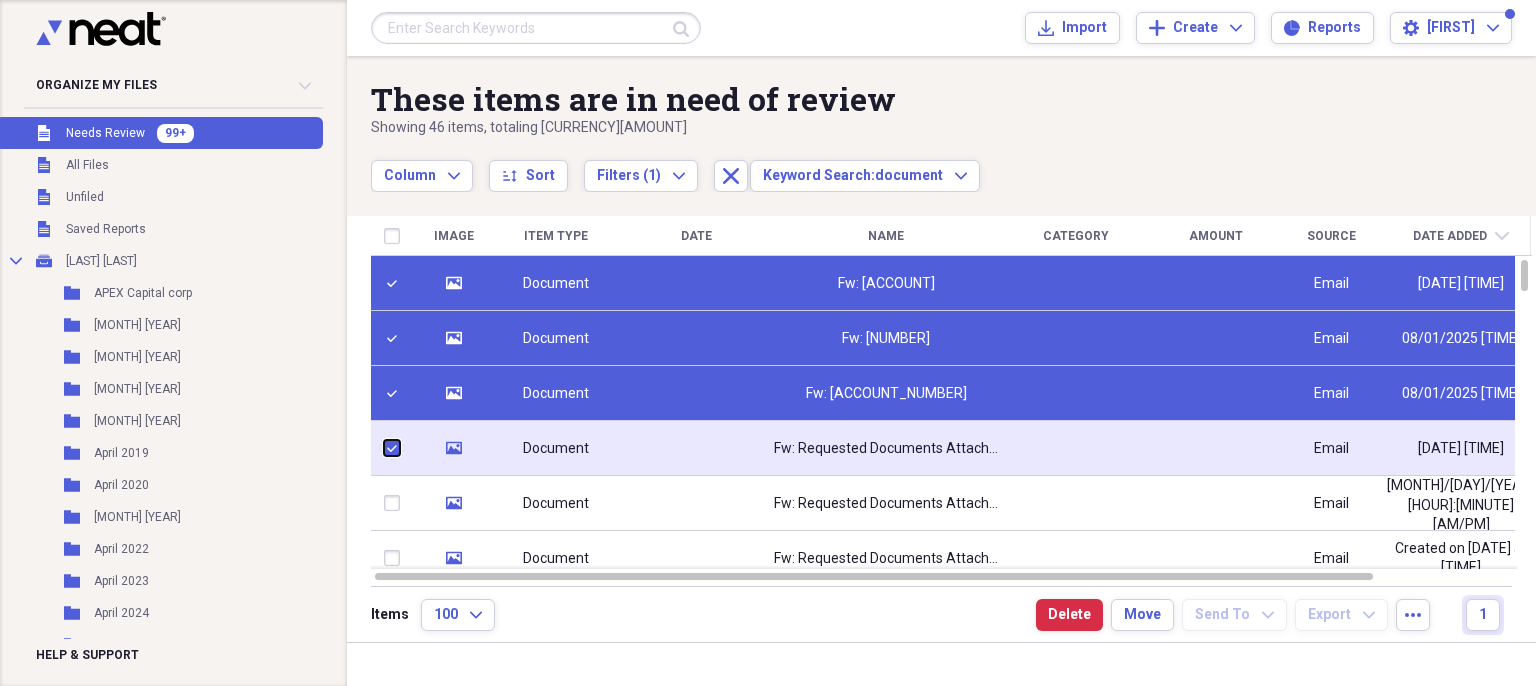 checkbox on "true" 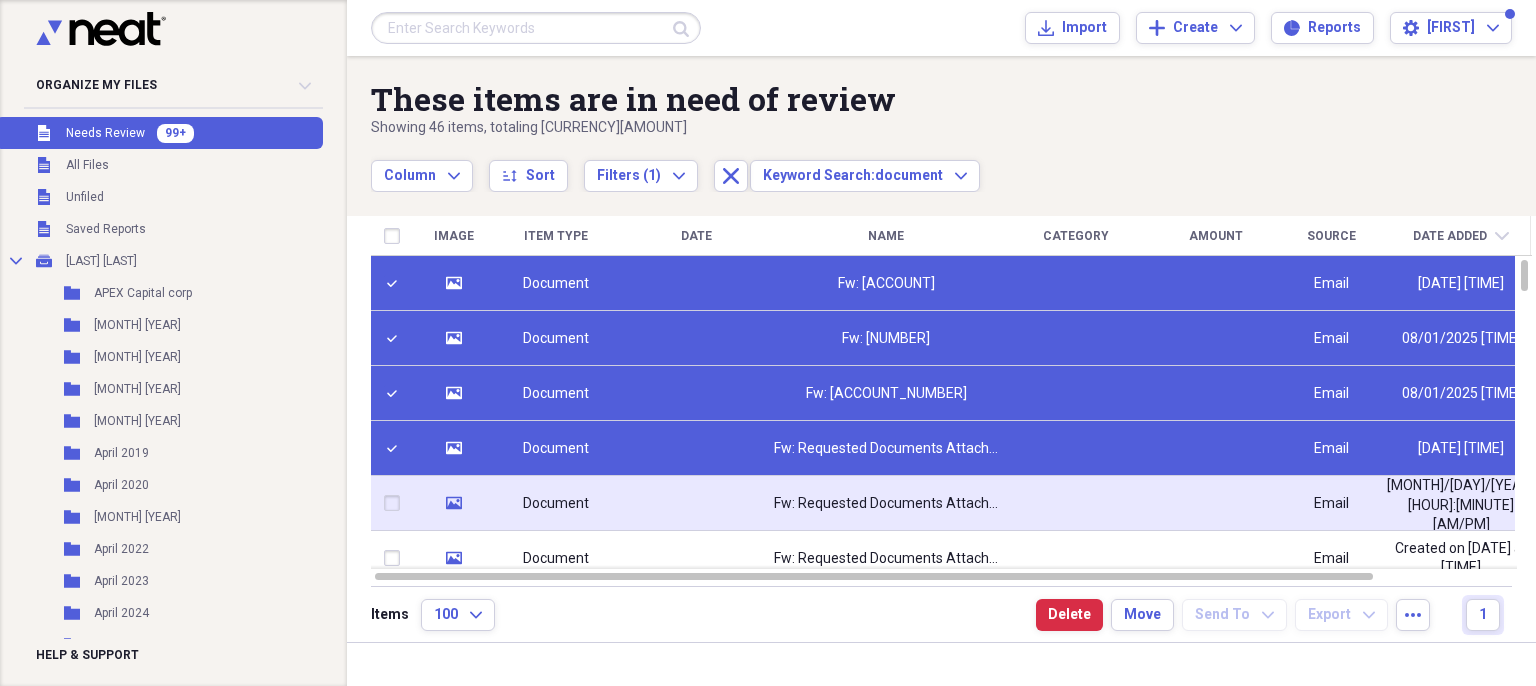 click at bounding box center (396, 503) 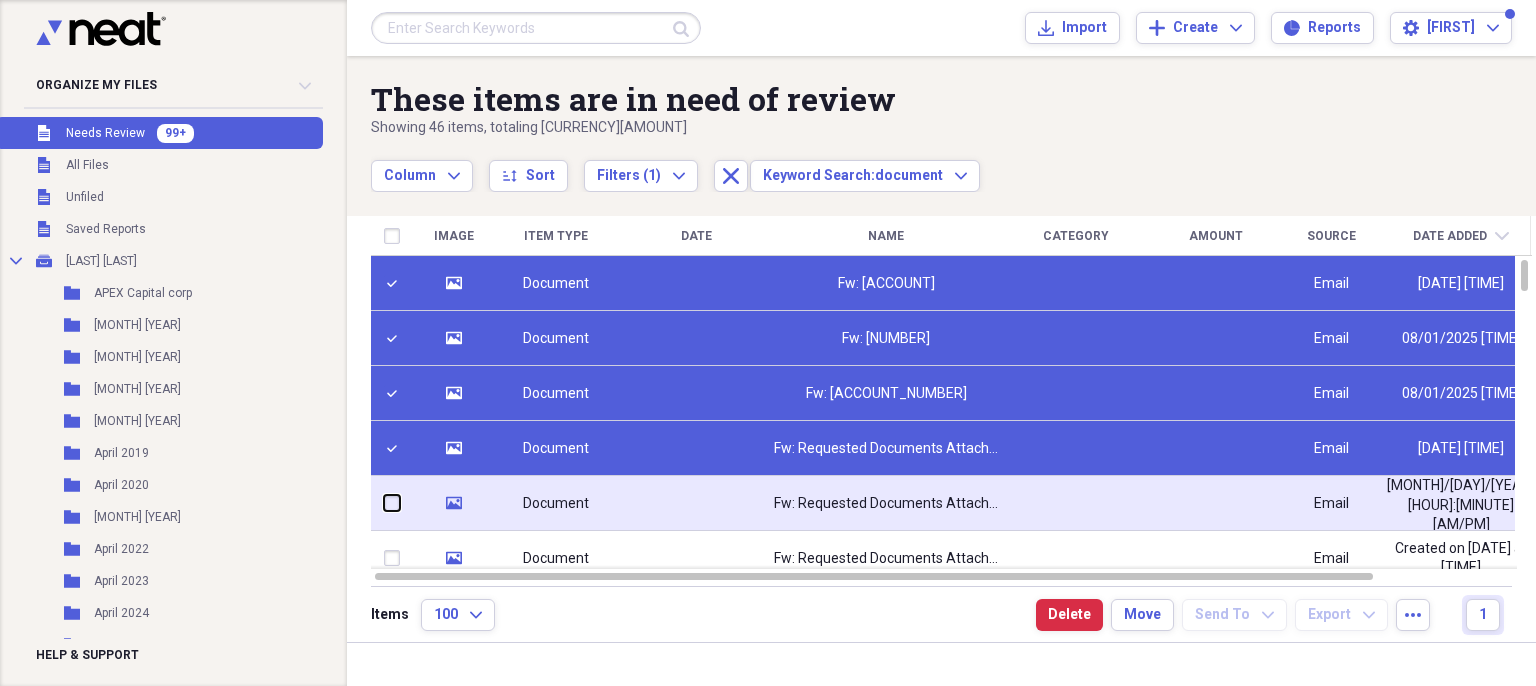 click at bounding box center [384, 503] 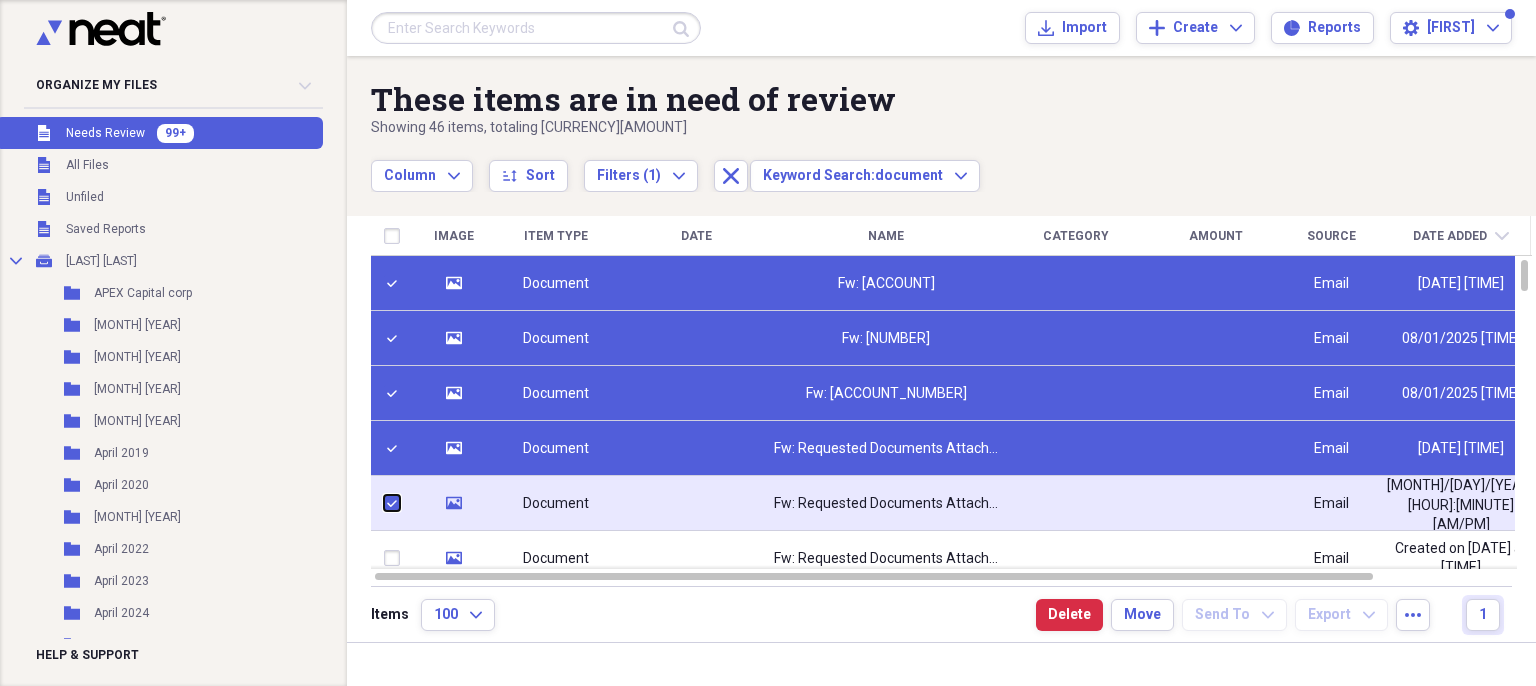 checkbox on "true" 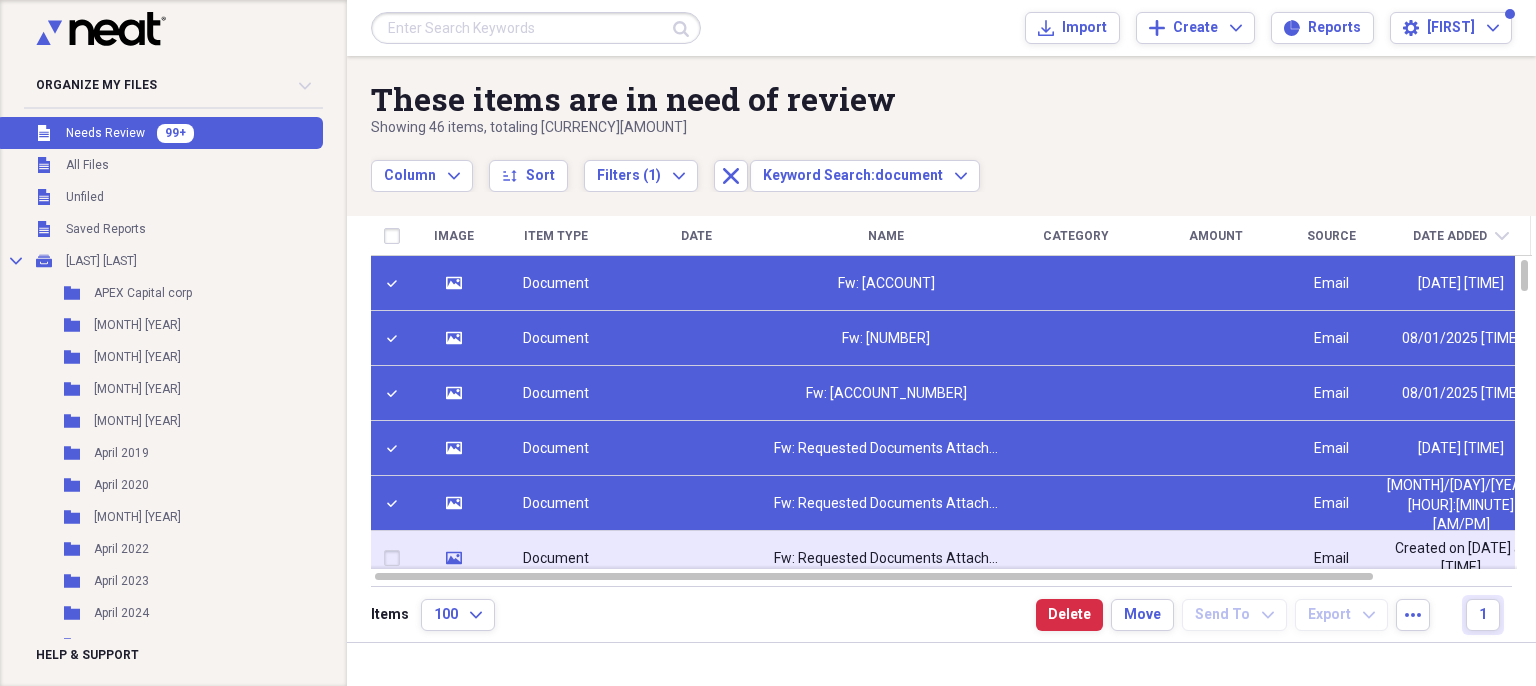 click at bounding box center (396, 558) 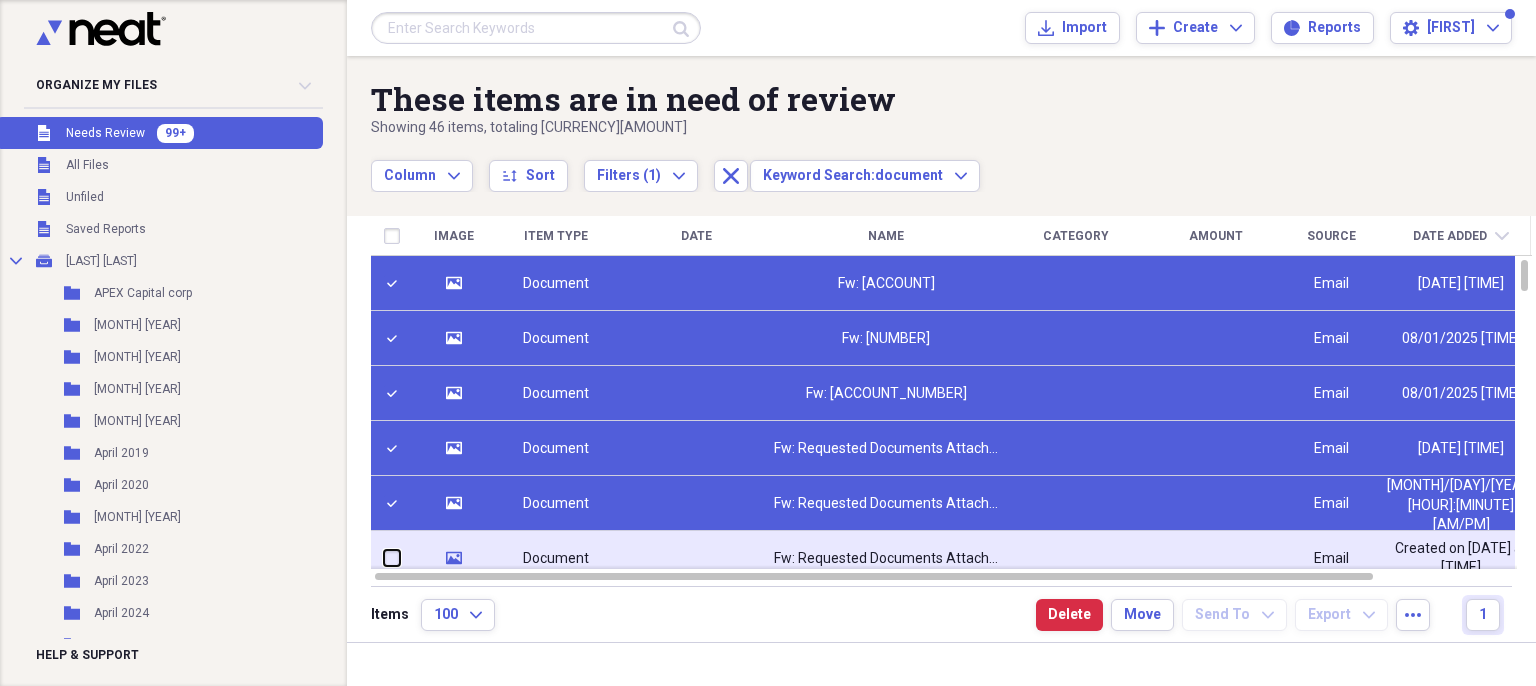 click at bounding box center (384, 558) 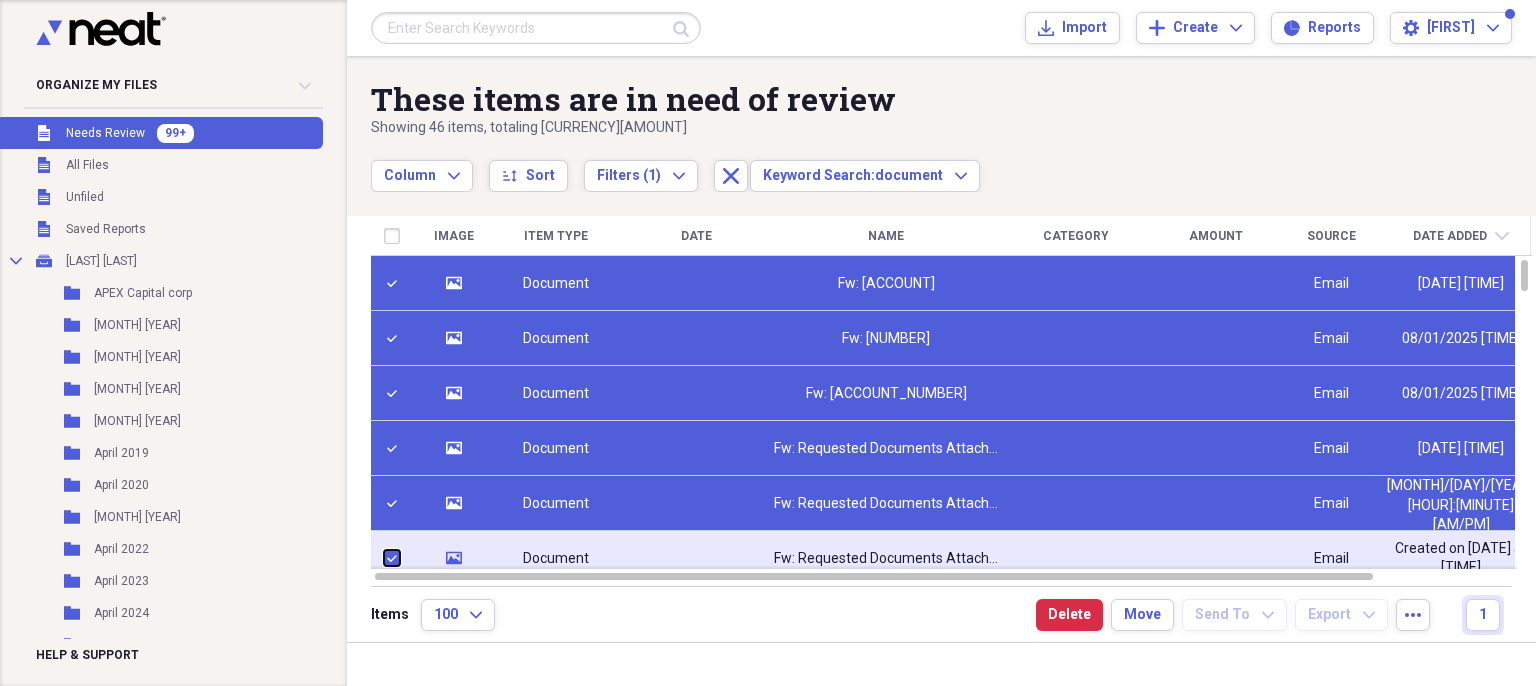 checkbox on "true" 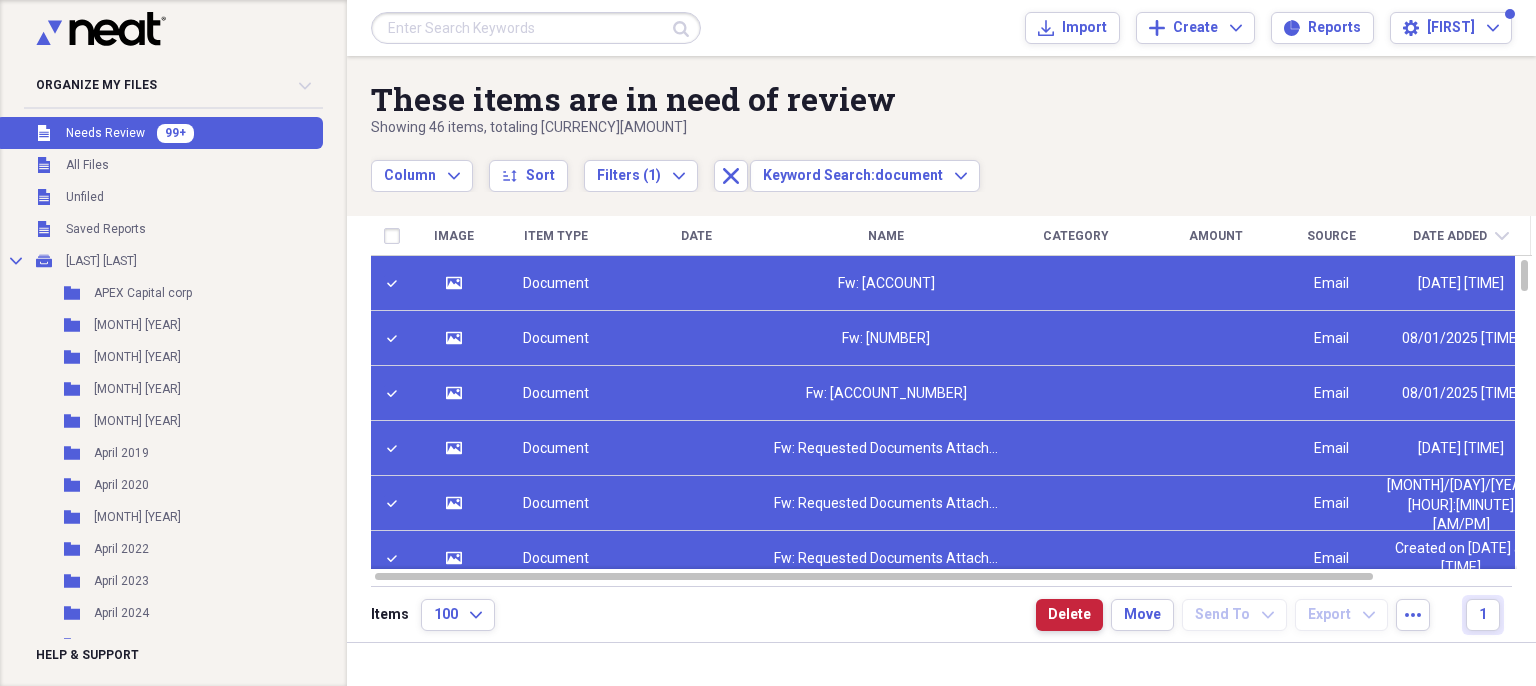 click on "Delete" at bounding box center [1069, 615] 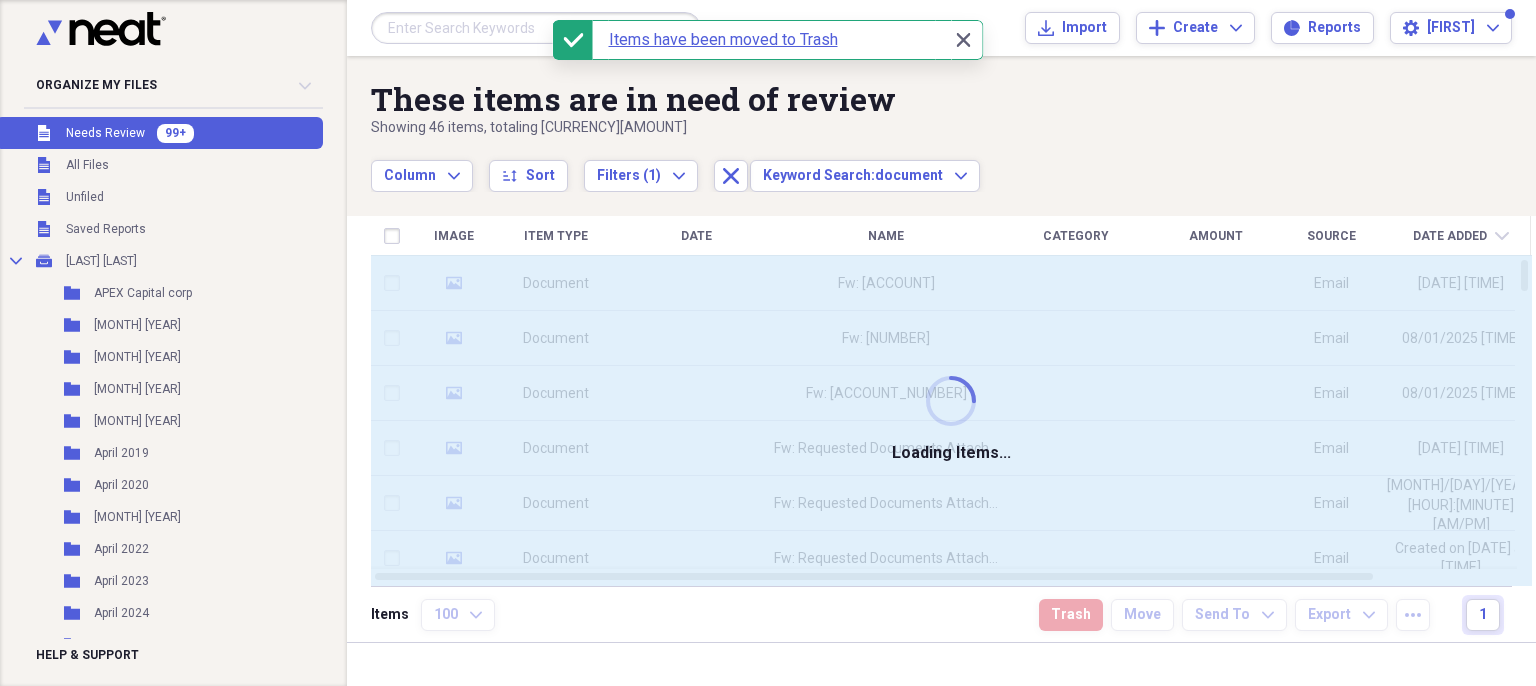 checkbox on "false" 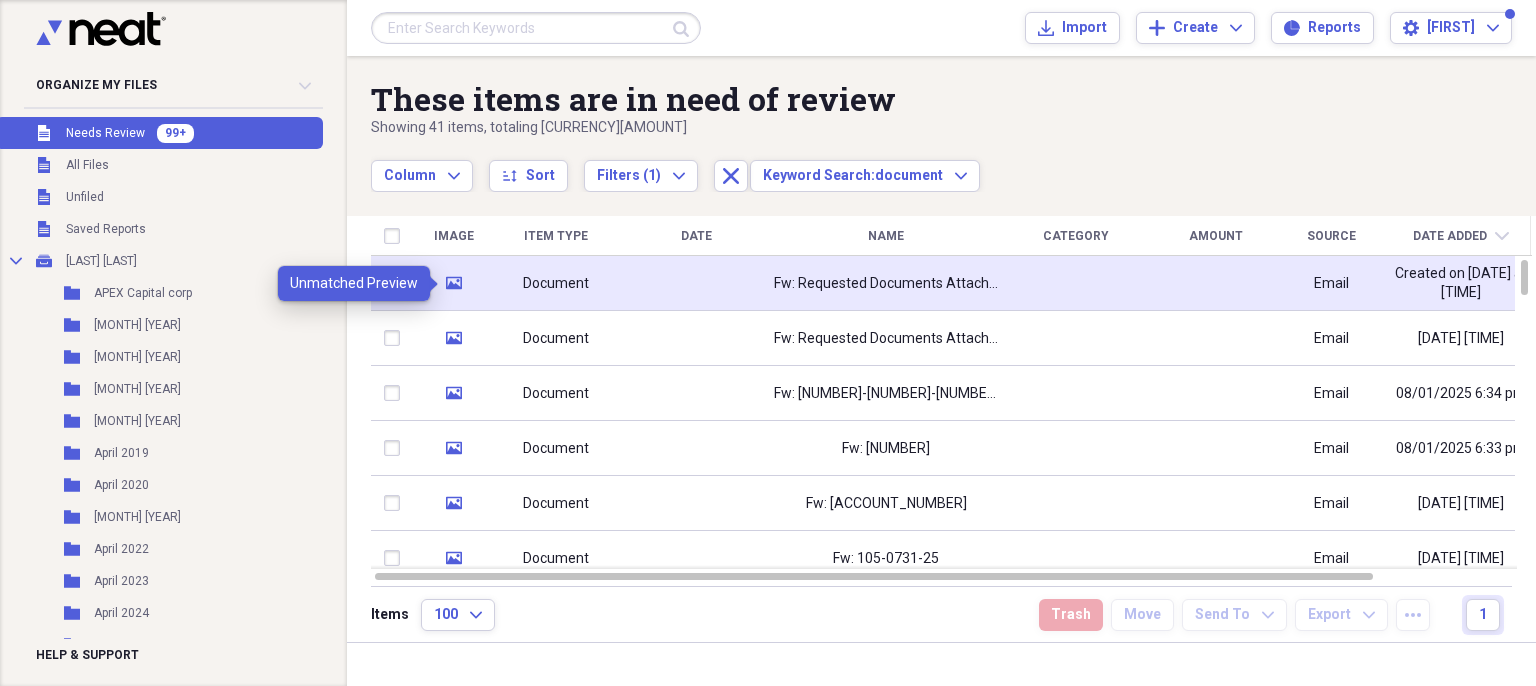 click on "media" 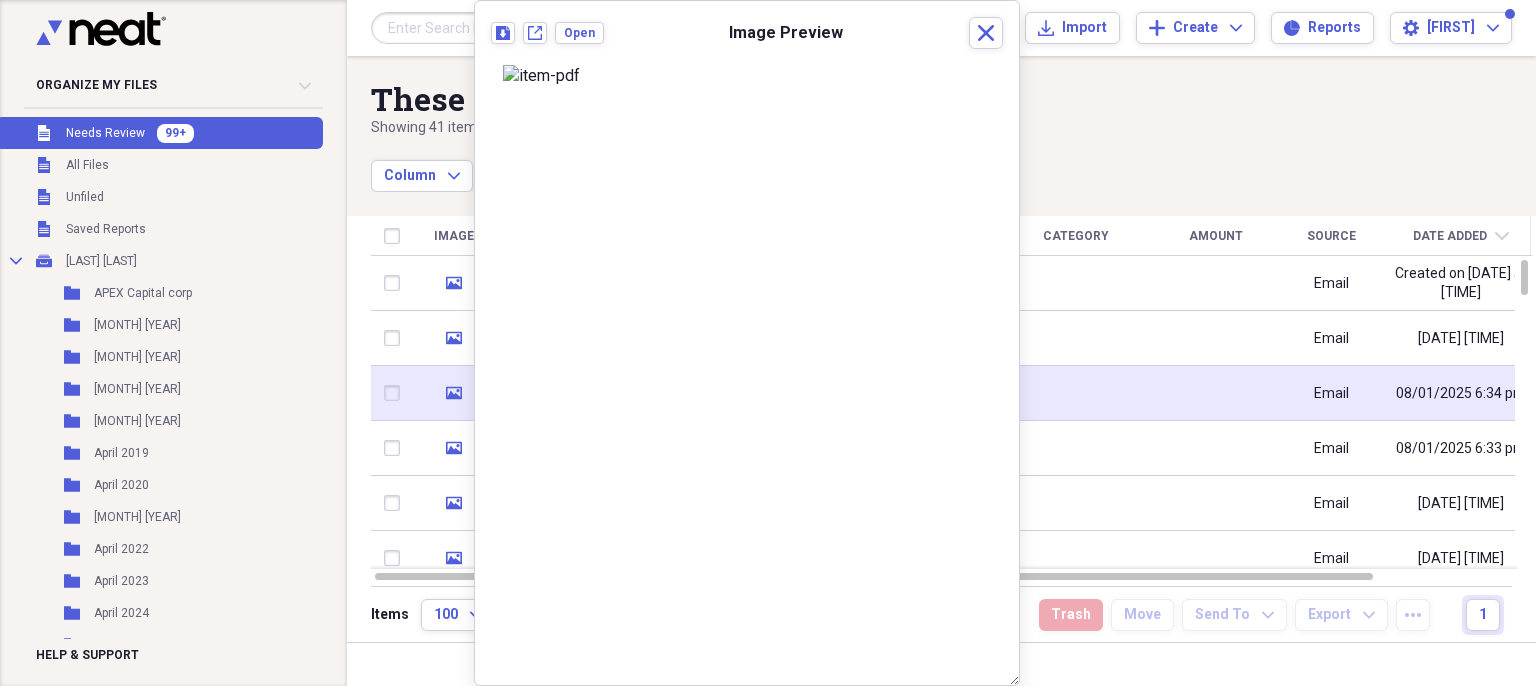 click on "media" 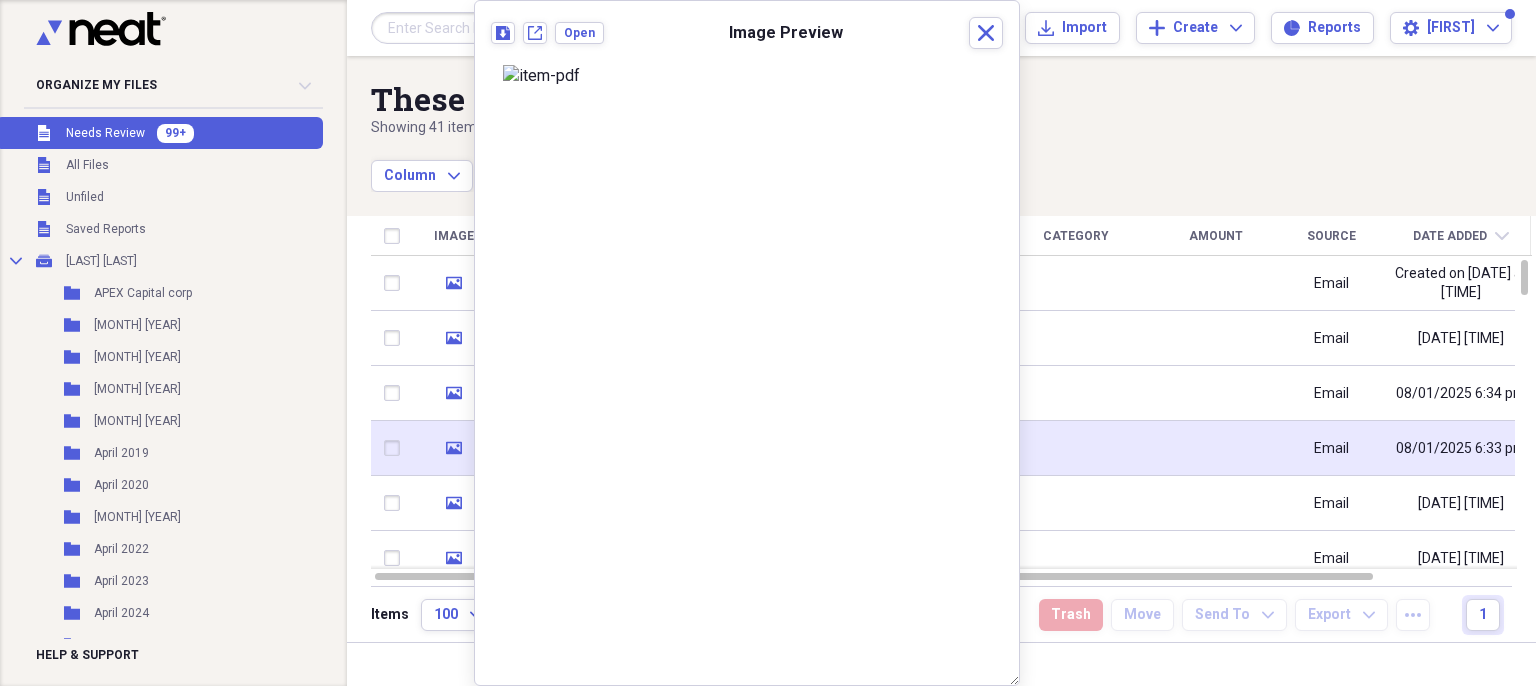 click 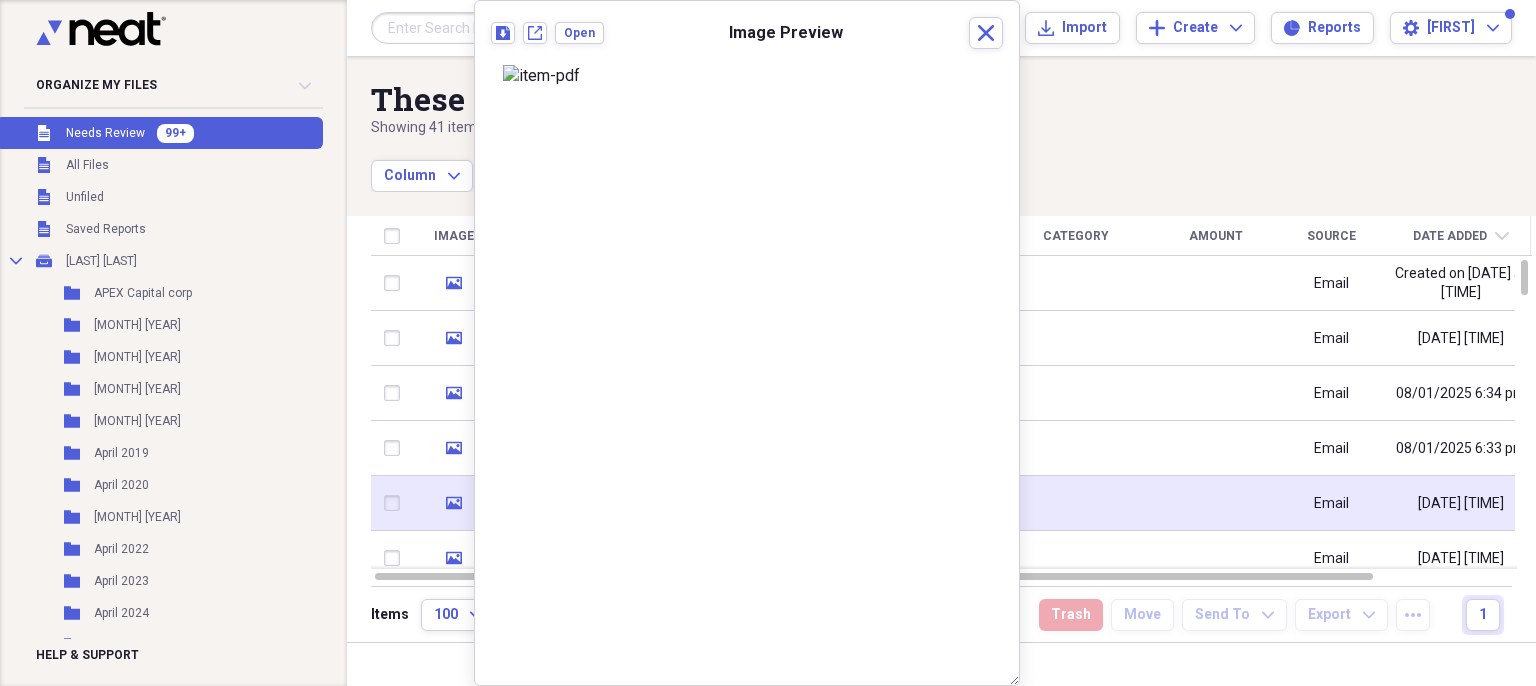 click on "media" 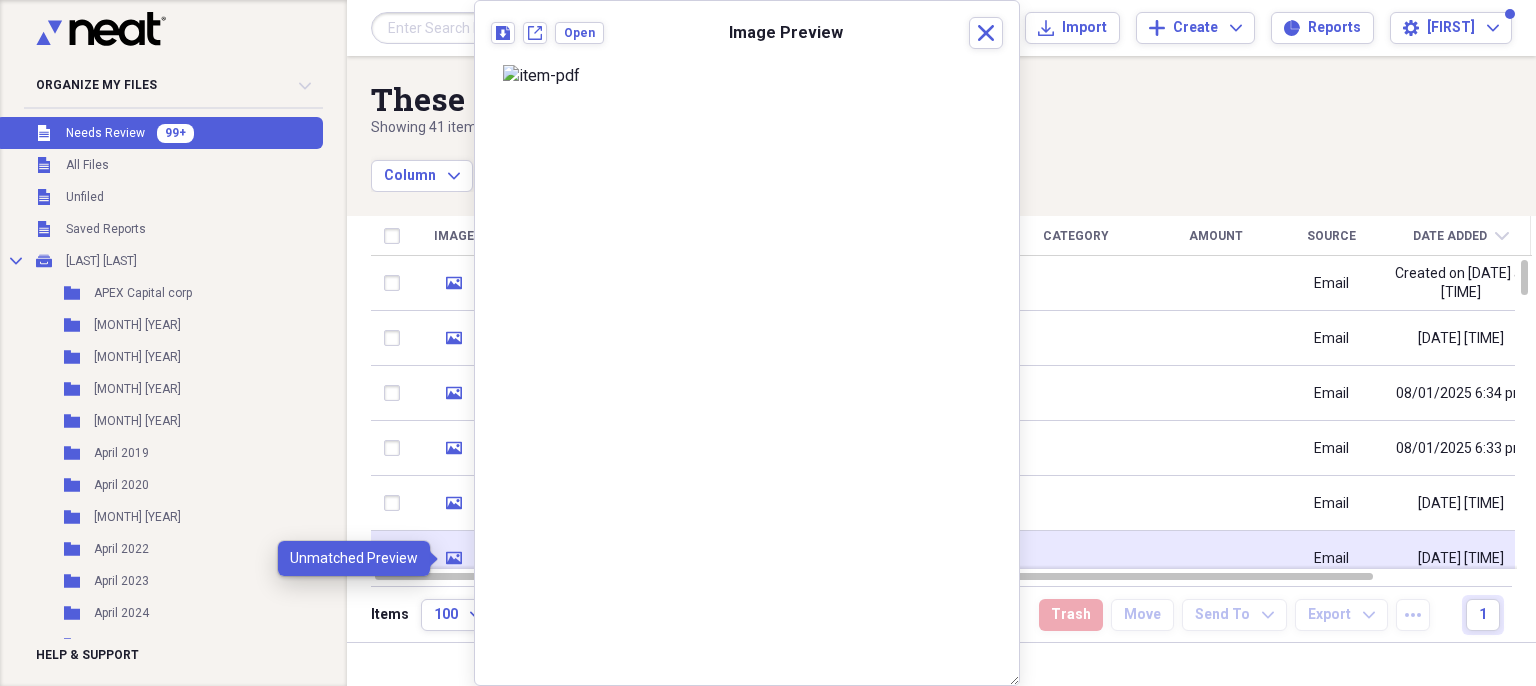 click 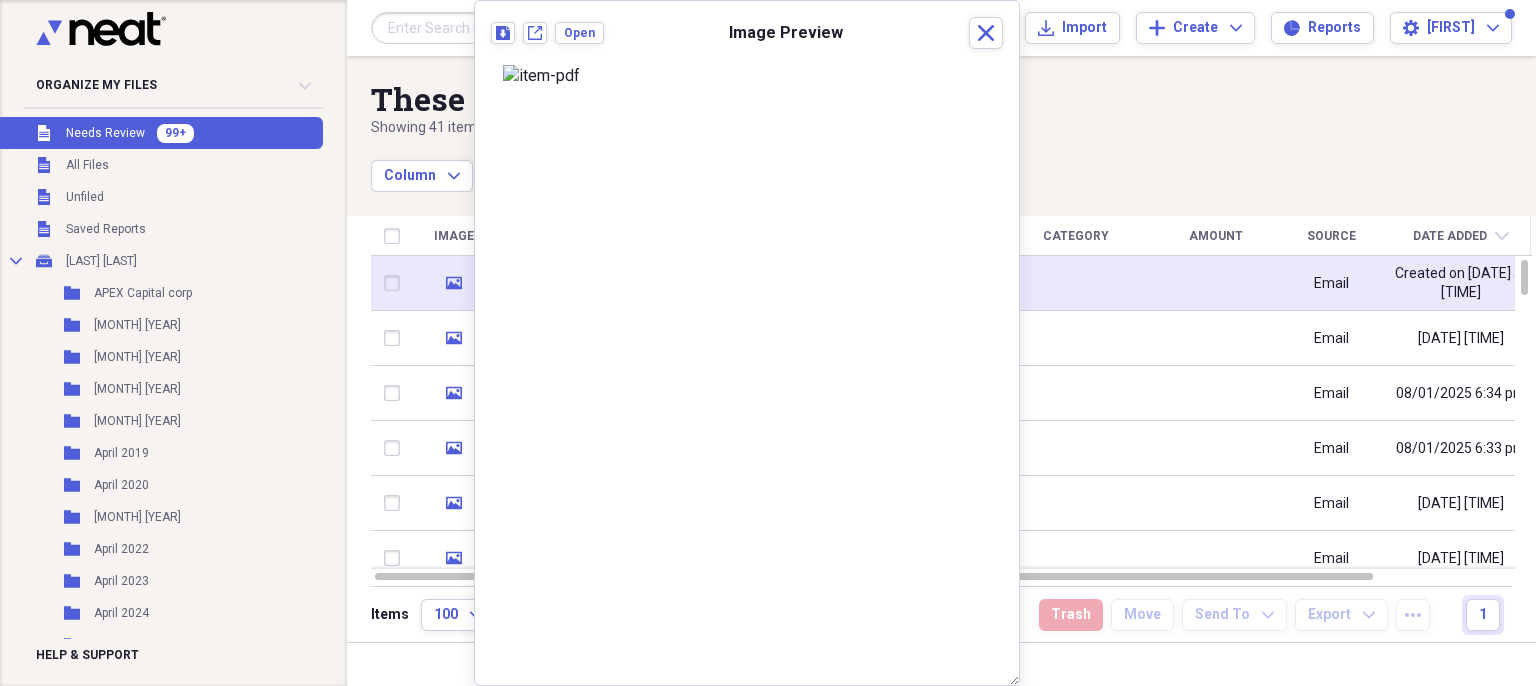 click at bounding box center [396, 283] 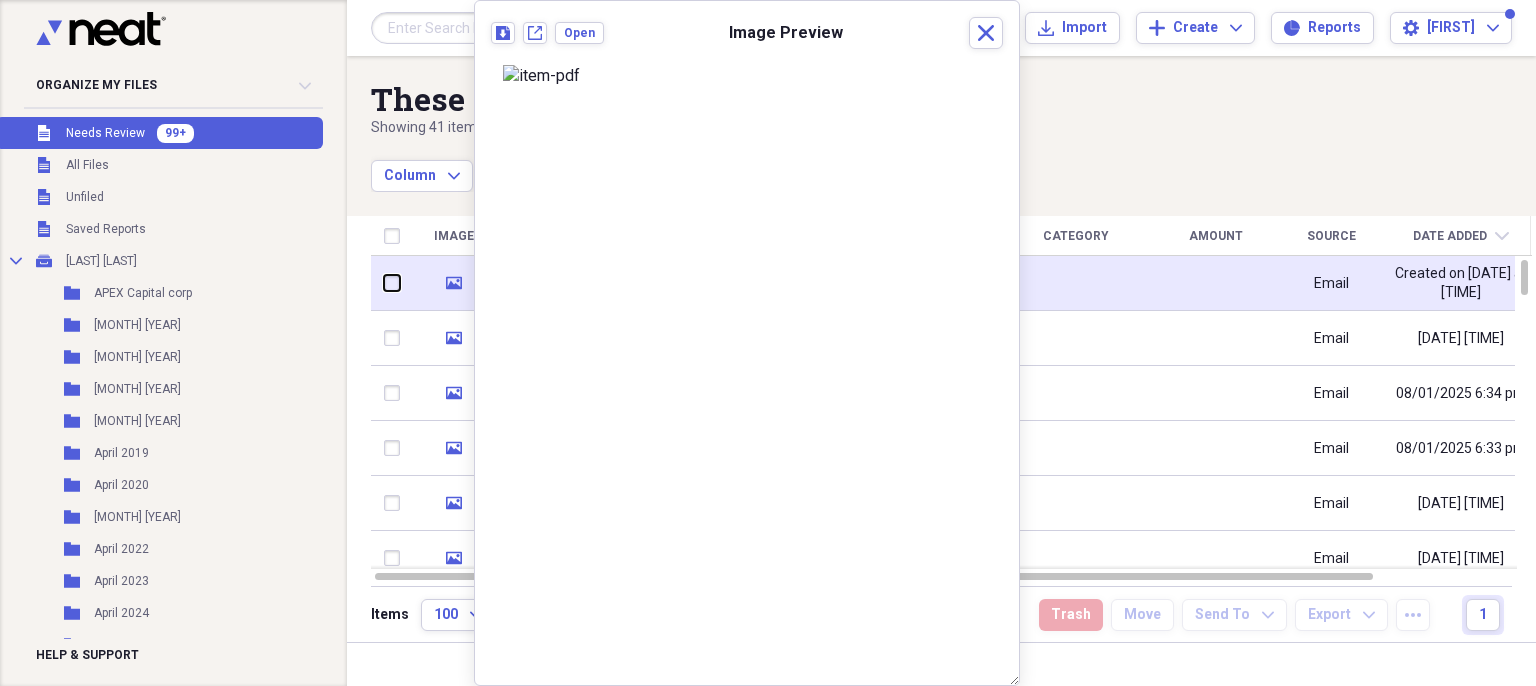 click at bounding box center (384, 283) 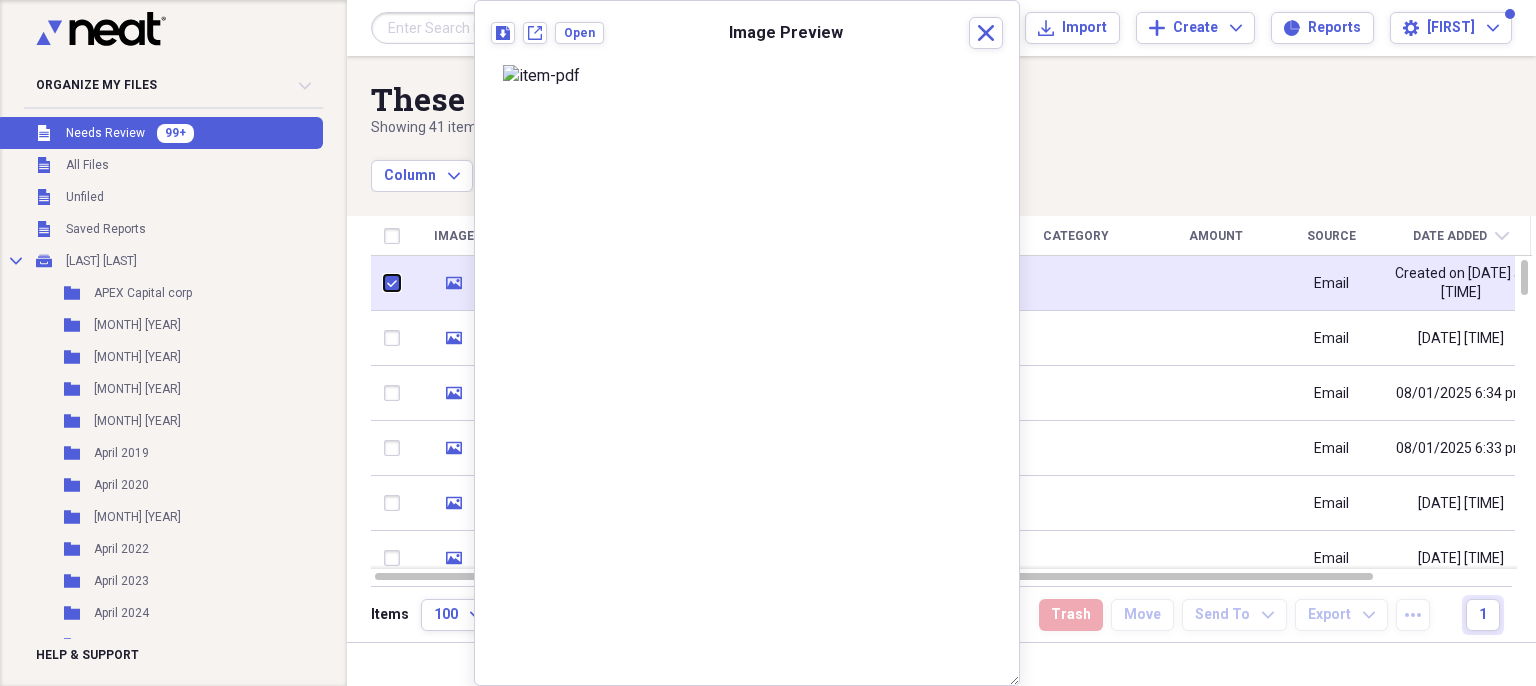 checkbox on "true" 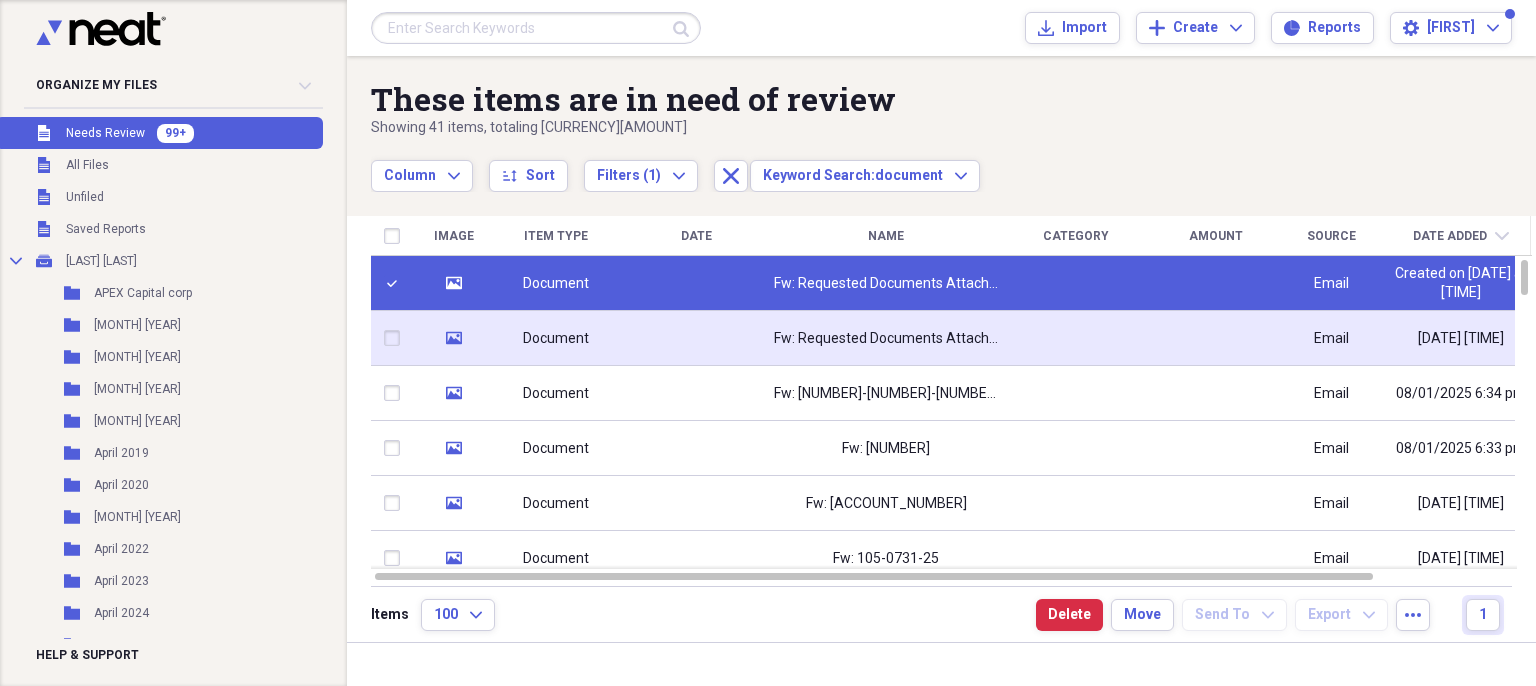 click at bounding box center (396, 338) 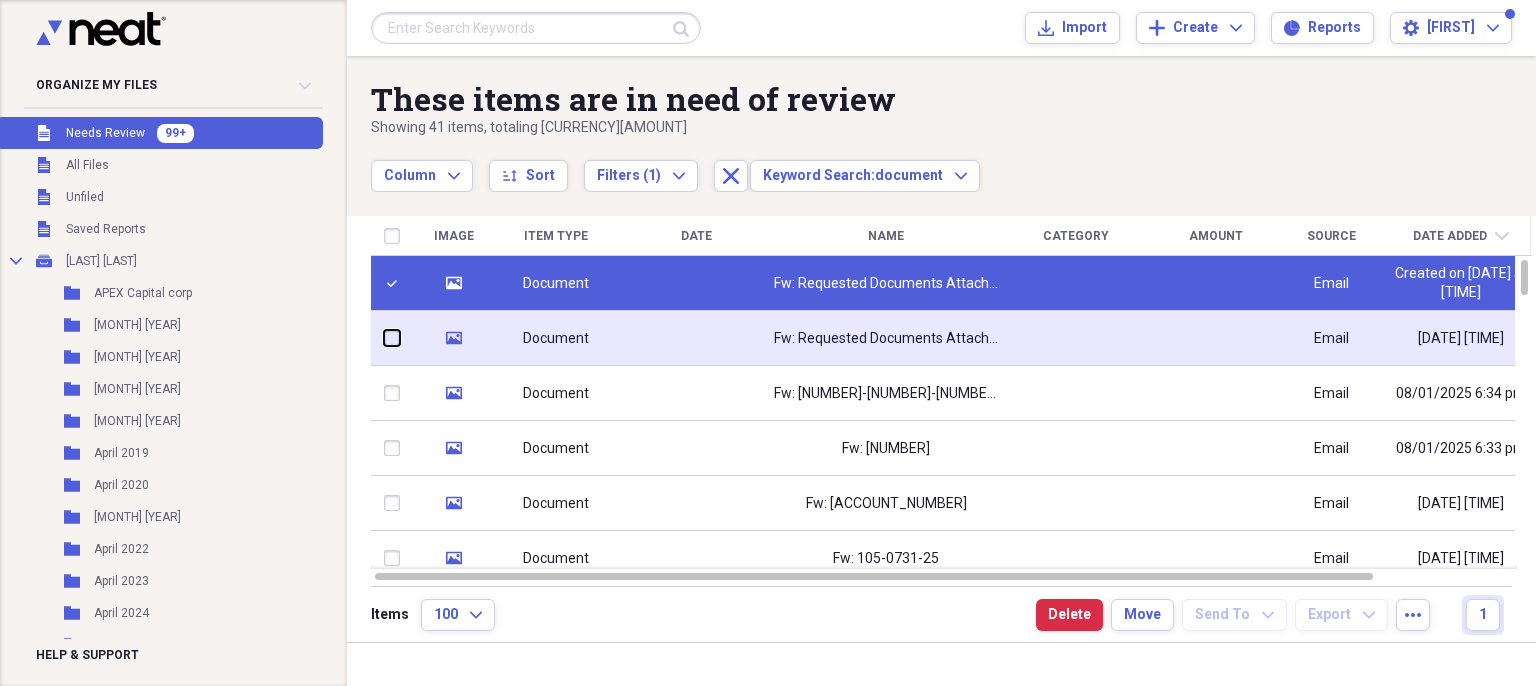 click at bounding box center [384, 338] 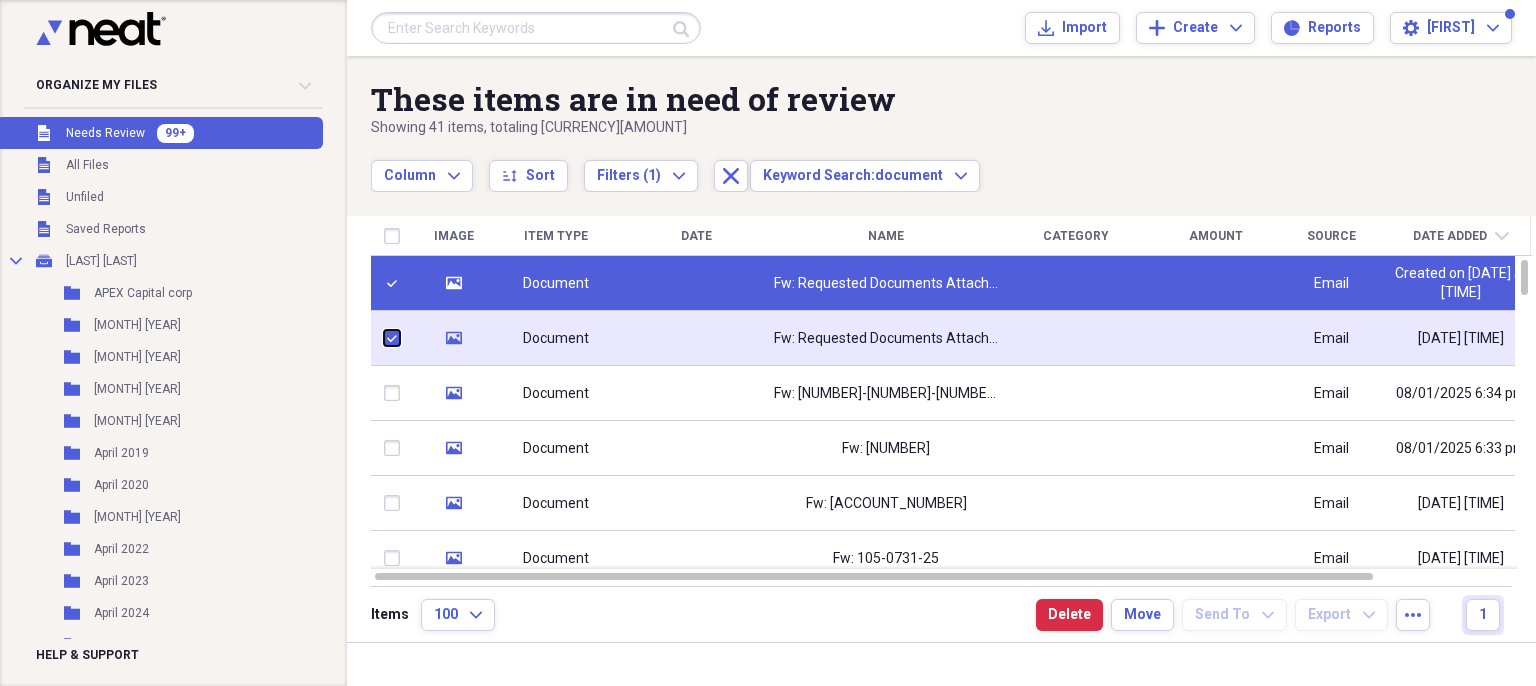 checkbox on "true" 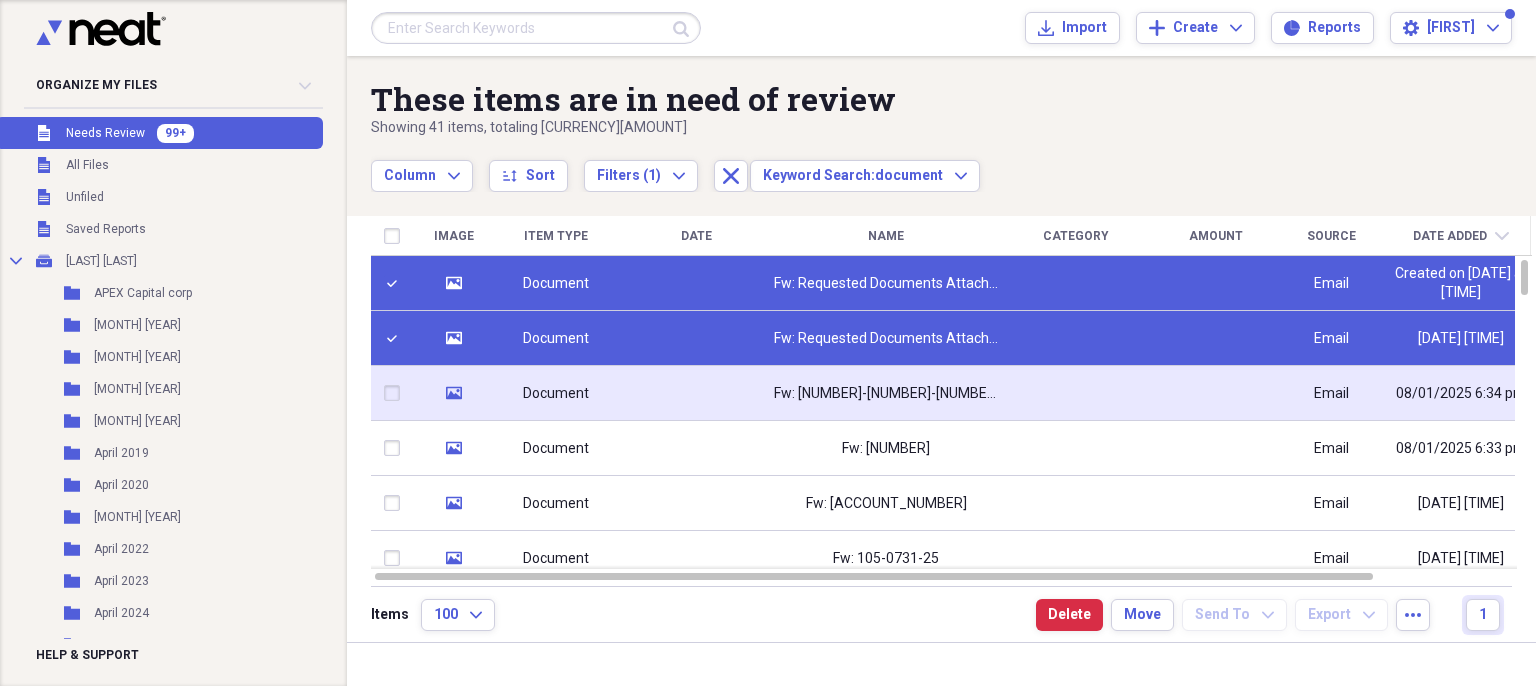 click at bounding box center (396, 393) 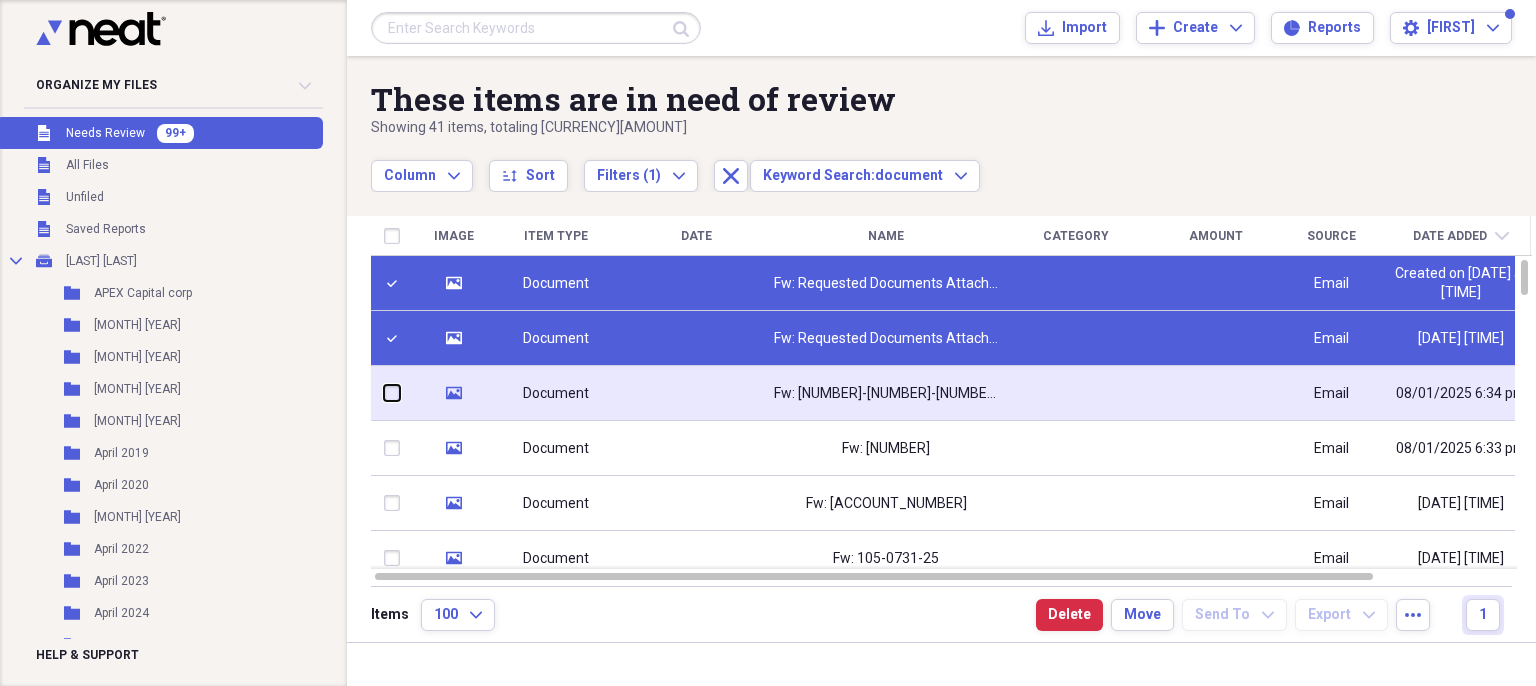 click at bounding box center (384, 393) 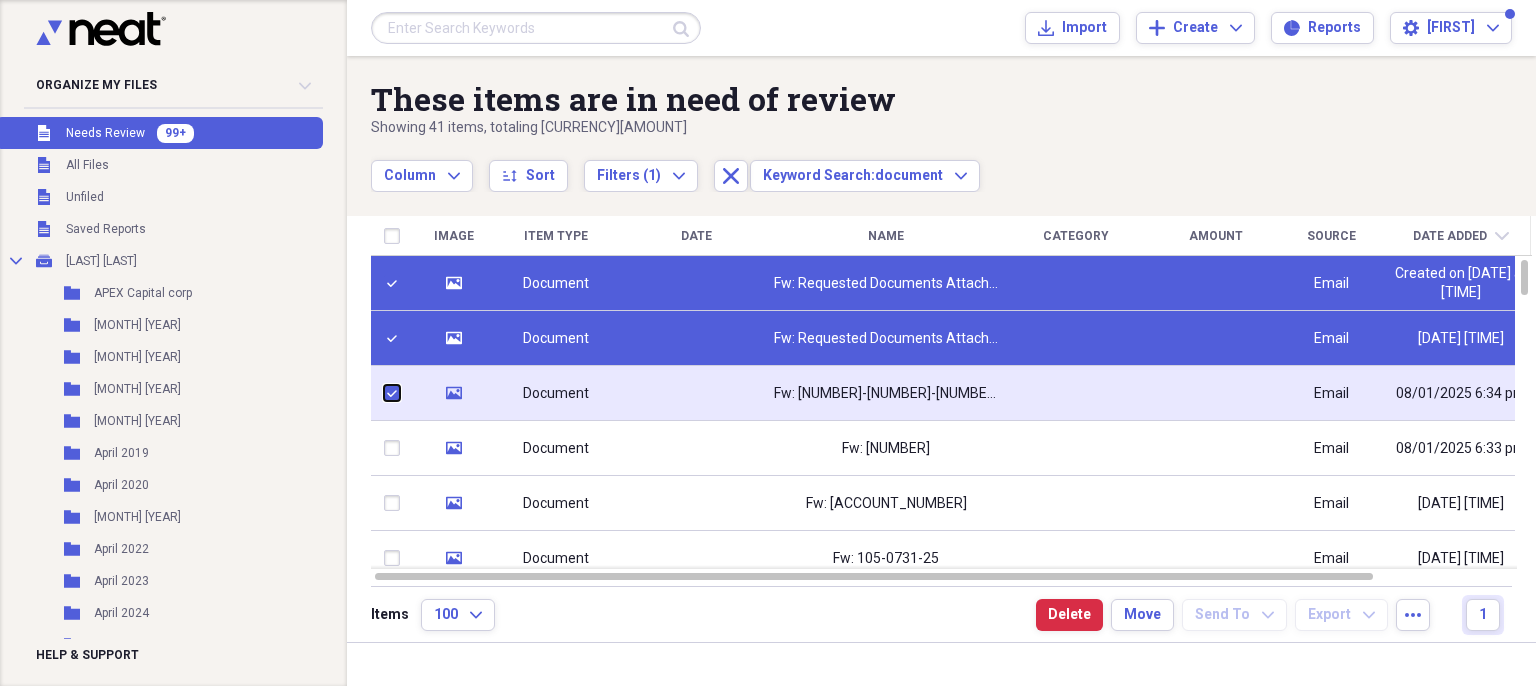 checkbox on "true" 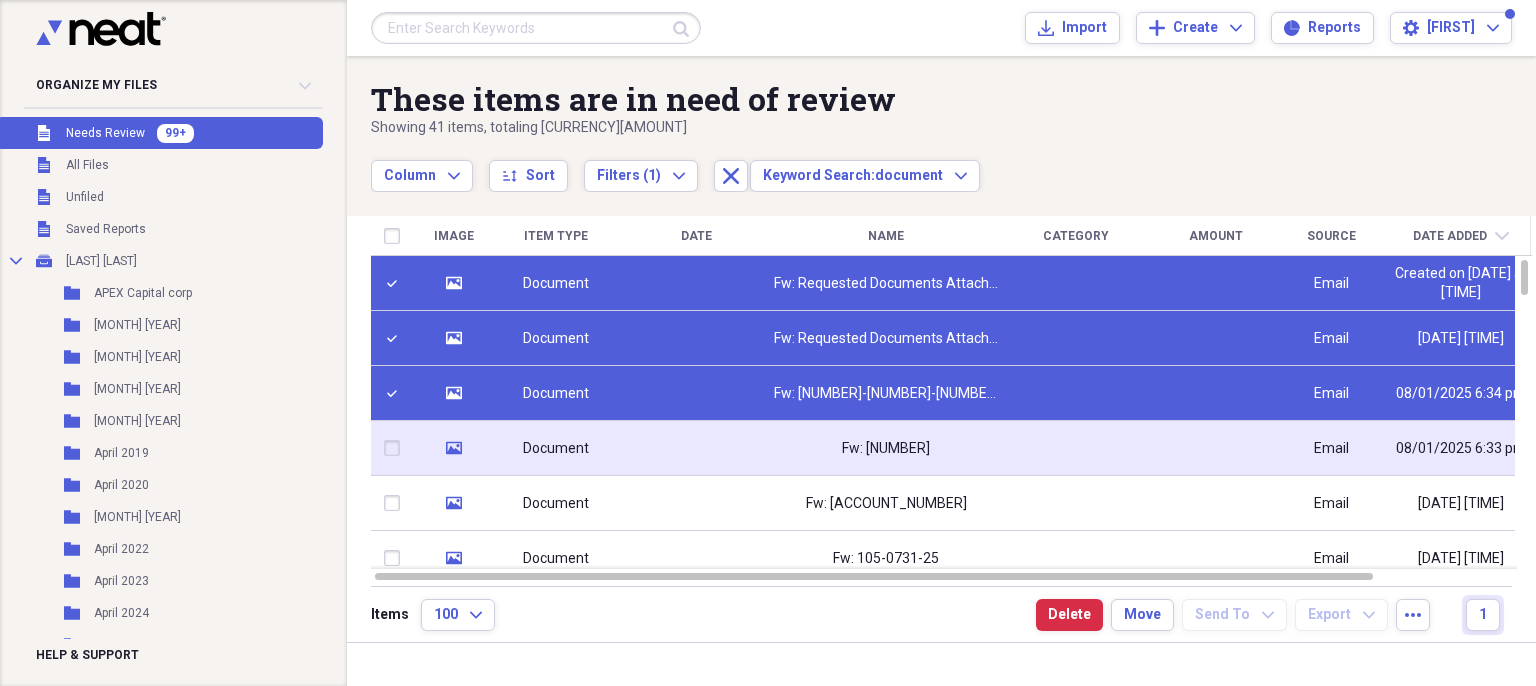 click at bounding box center (396, 448) 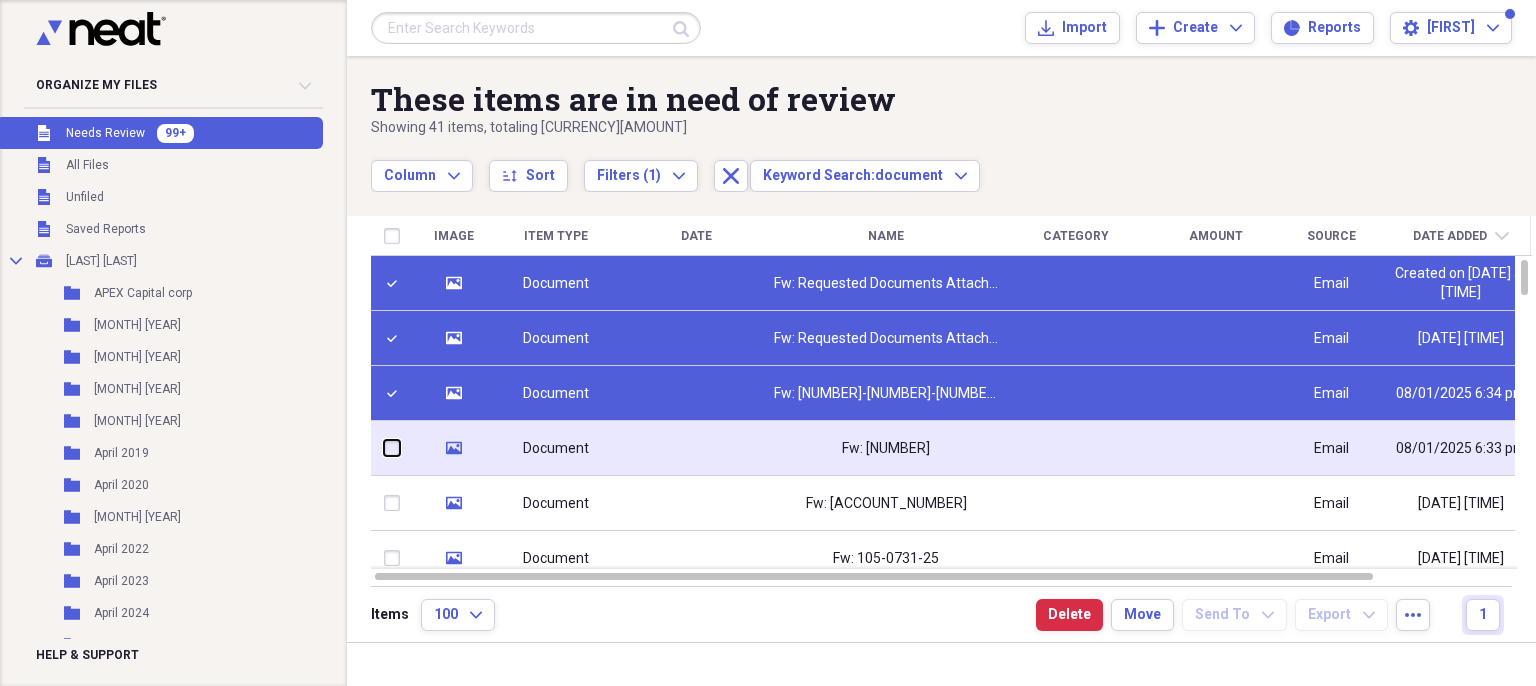 click at bounding box center (384, 448) 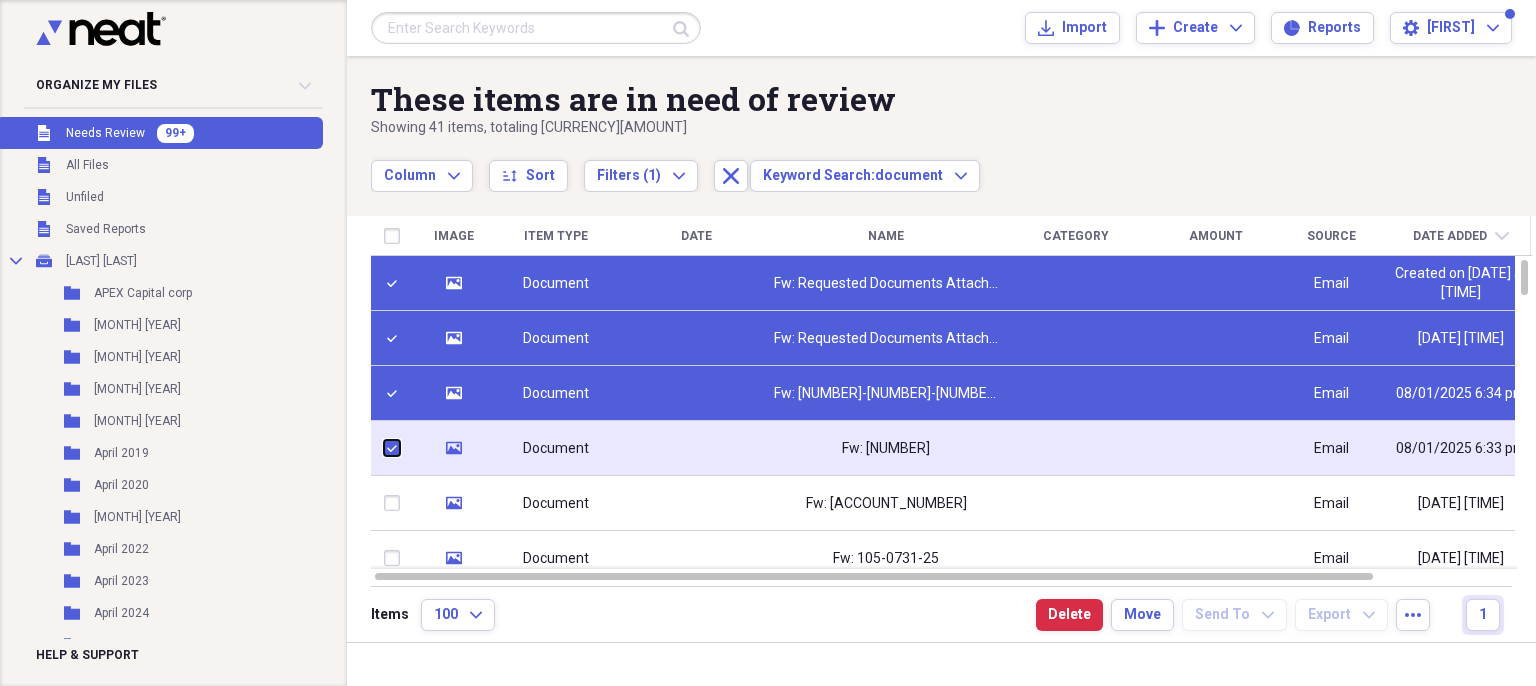 checkbox on "true" 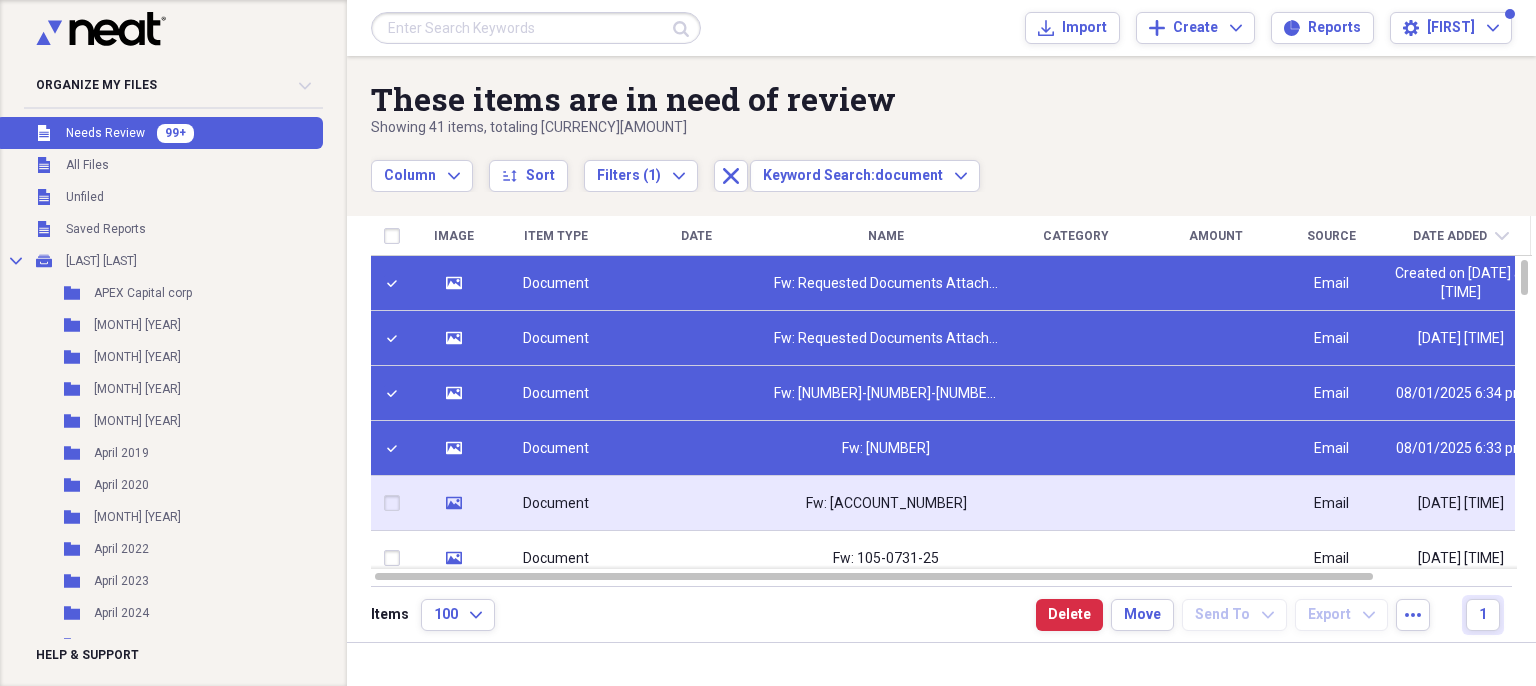 click at bounding box center [396, 503] 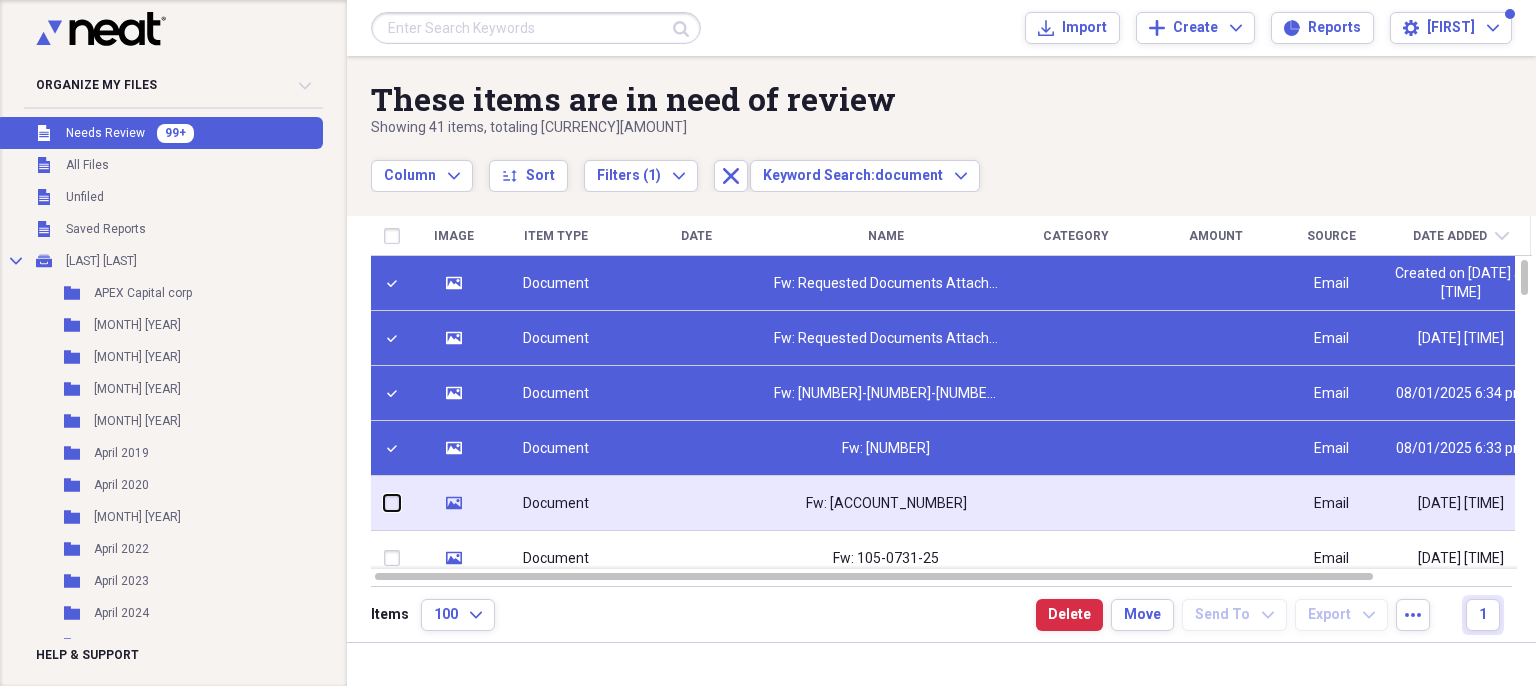 click at bounding box center [384, 503] 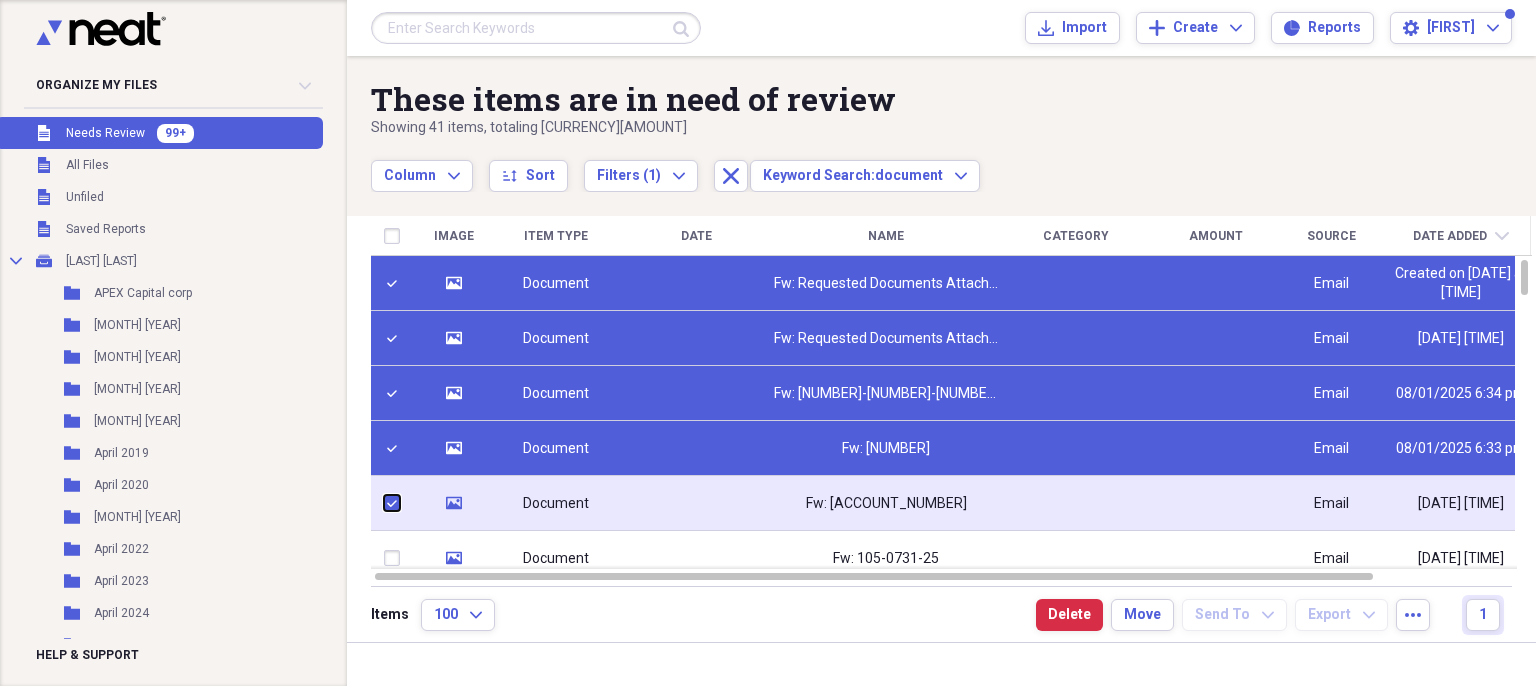 checkbox on "true" 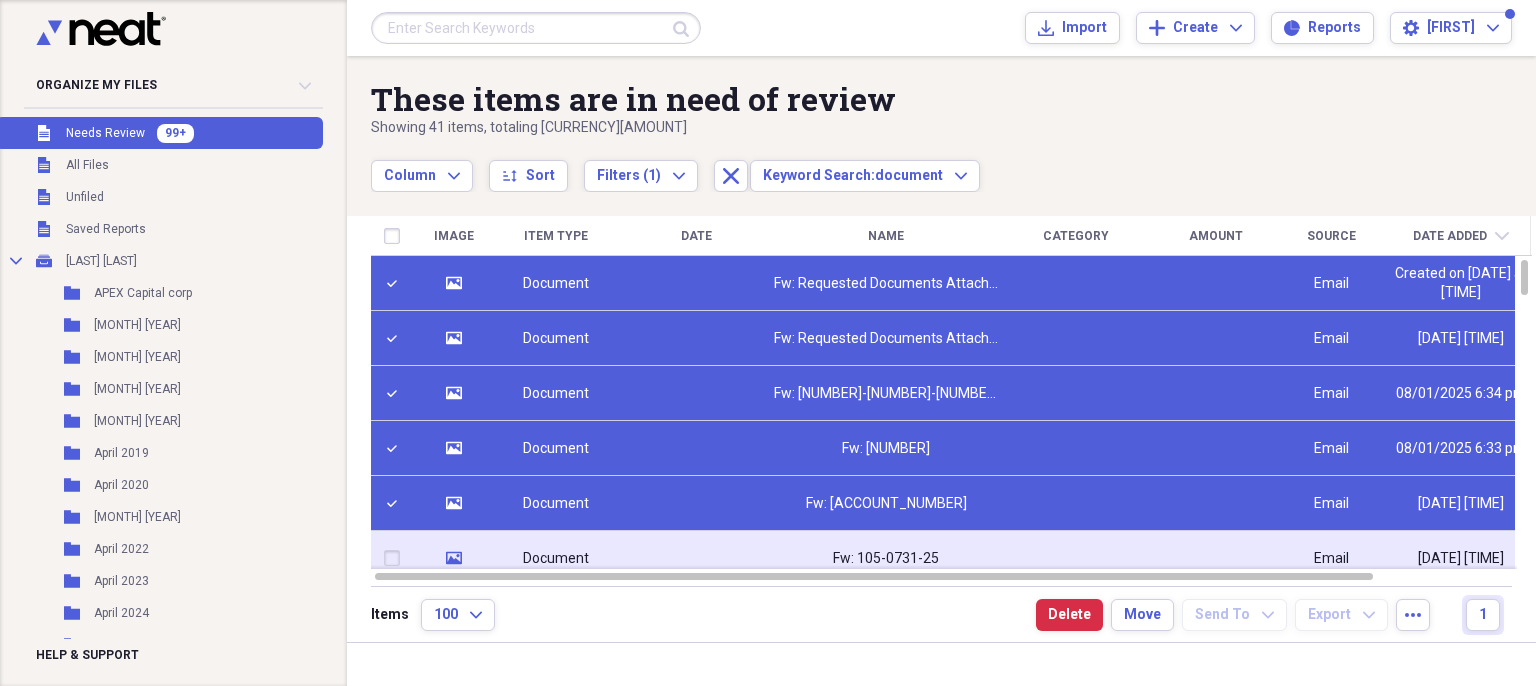 click at bounding box center [396, 558] 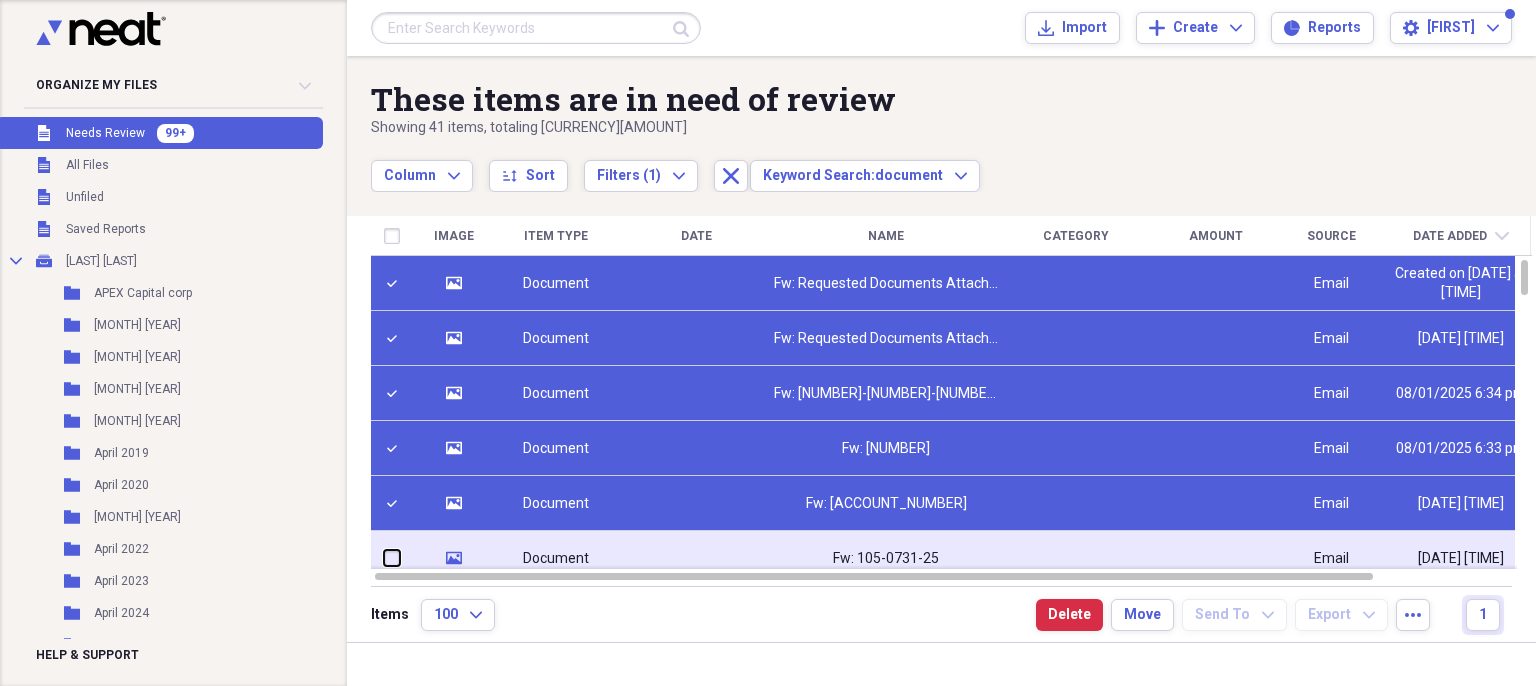 click at bounding box center (384, 558) 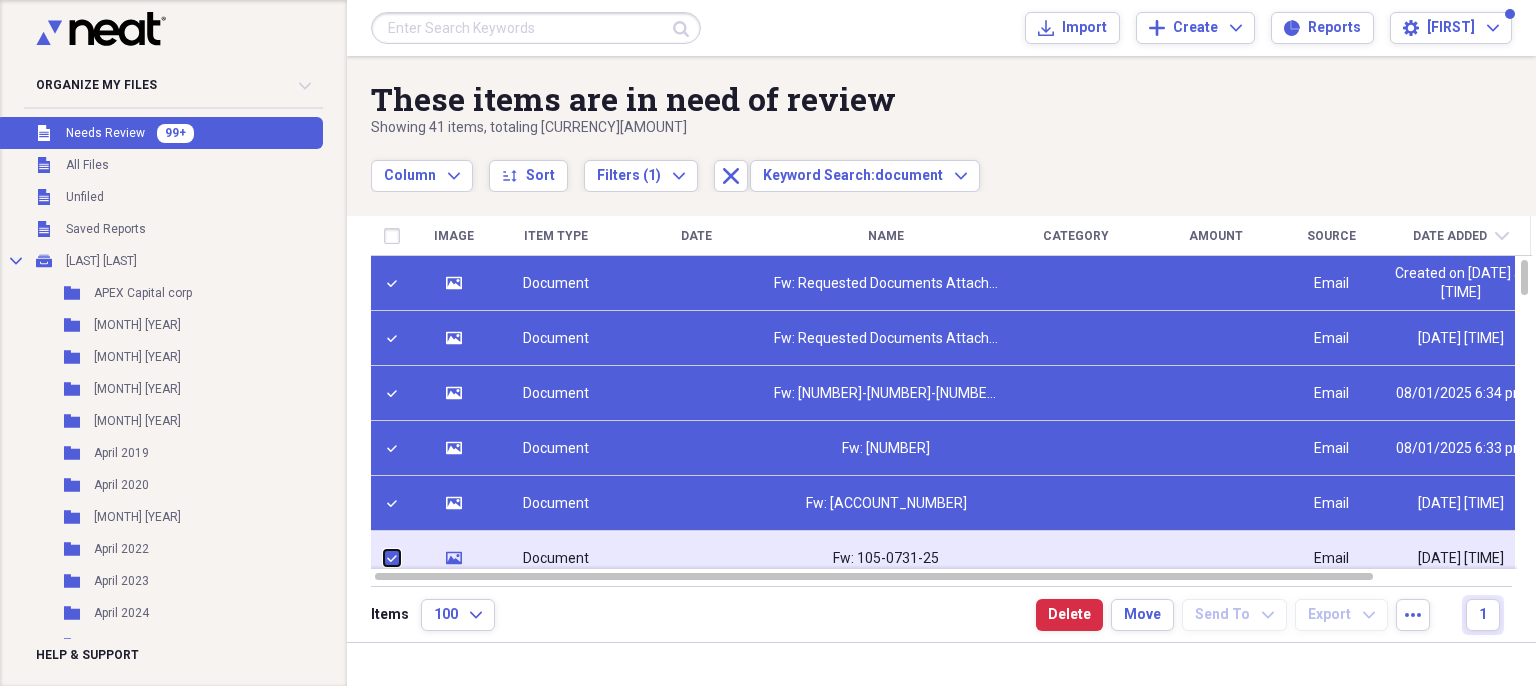 checkbox on "true" 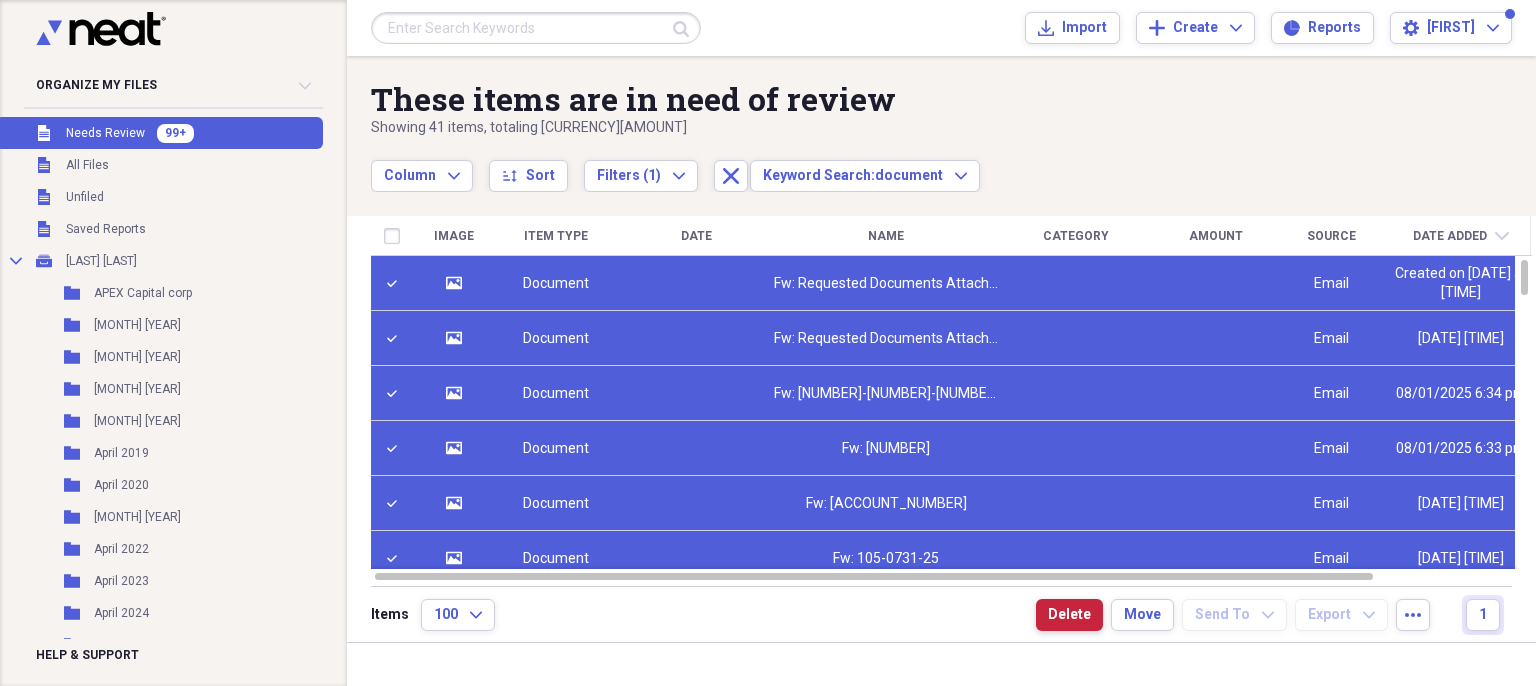 click on "Delete" at bounding box center [1069, 615] 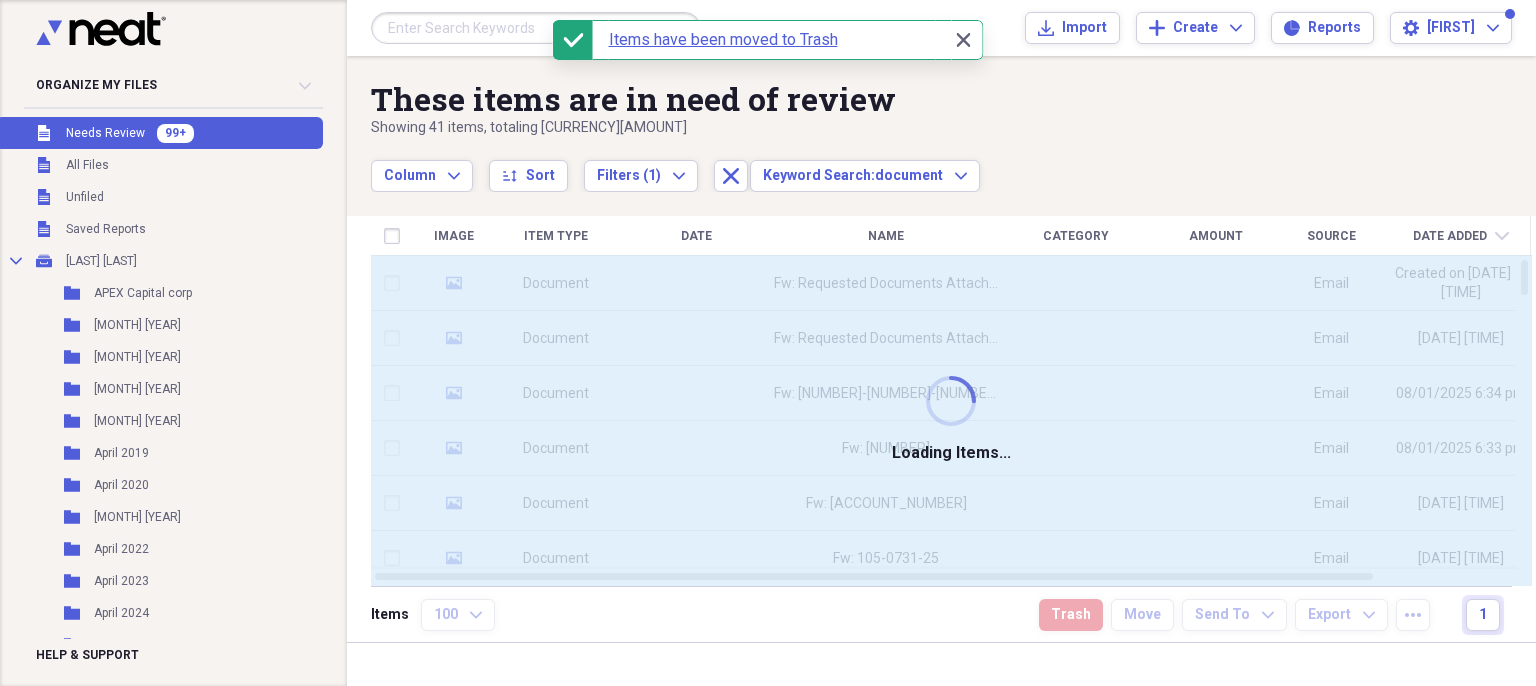 checkbox on "false" 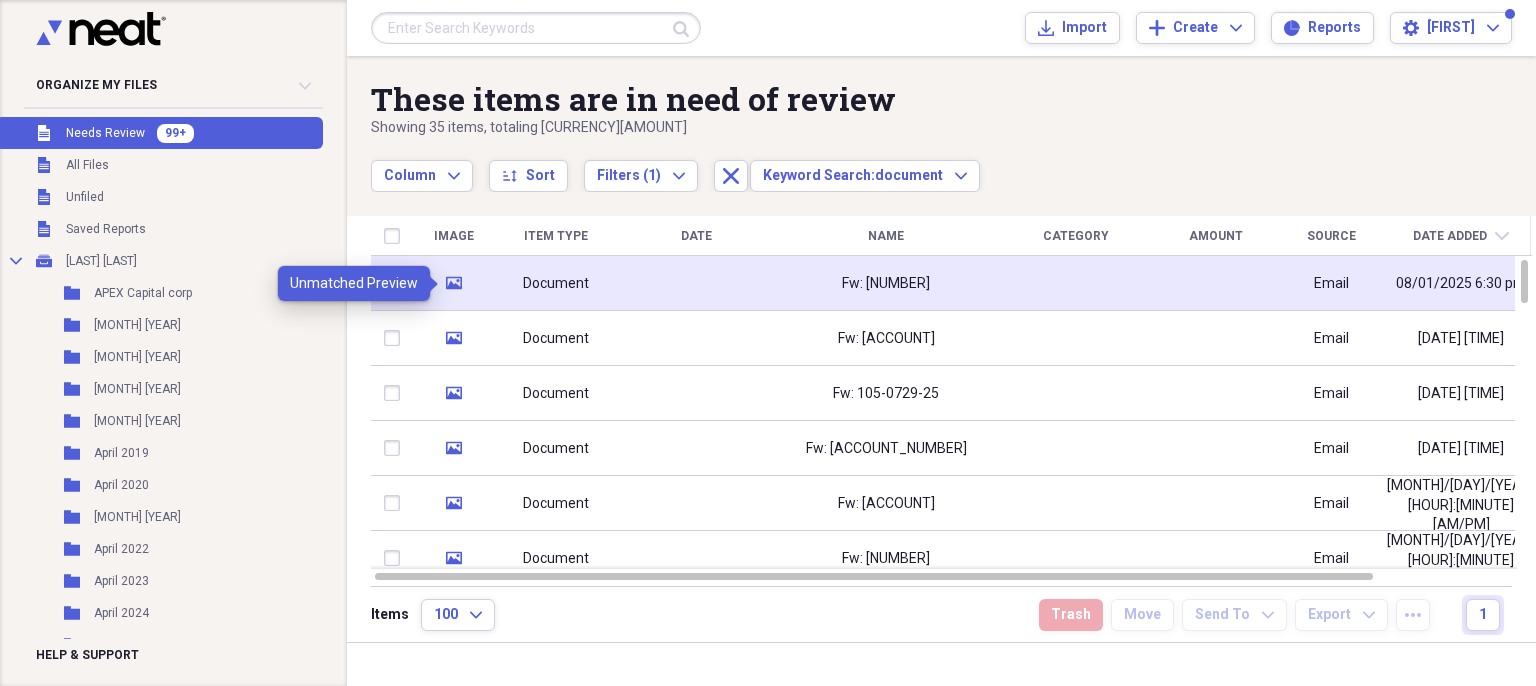 click on "media" 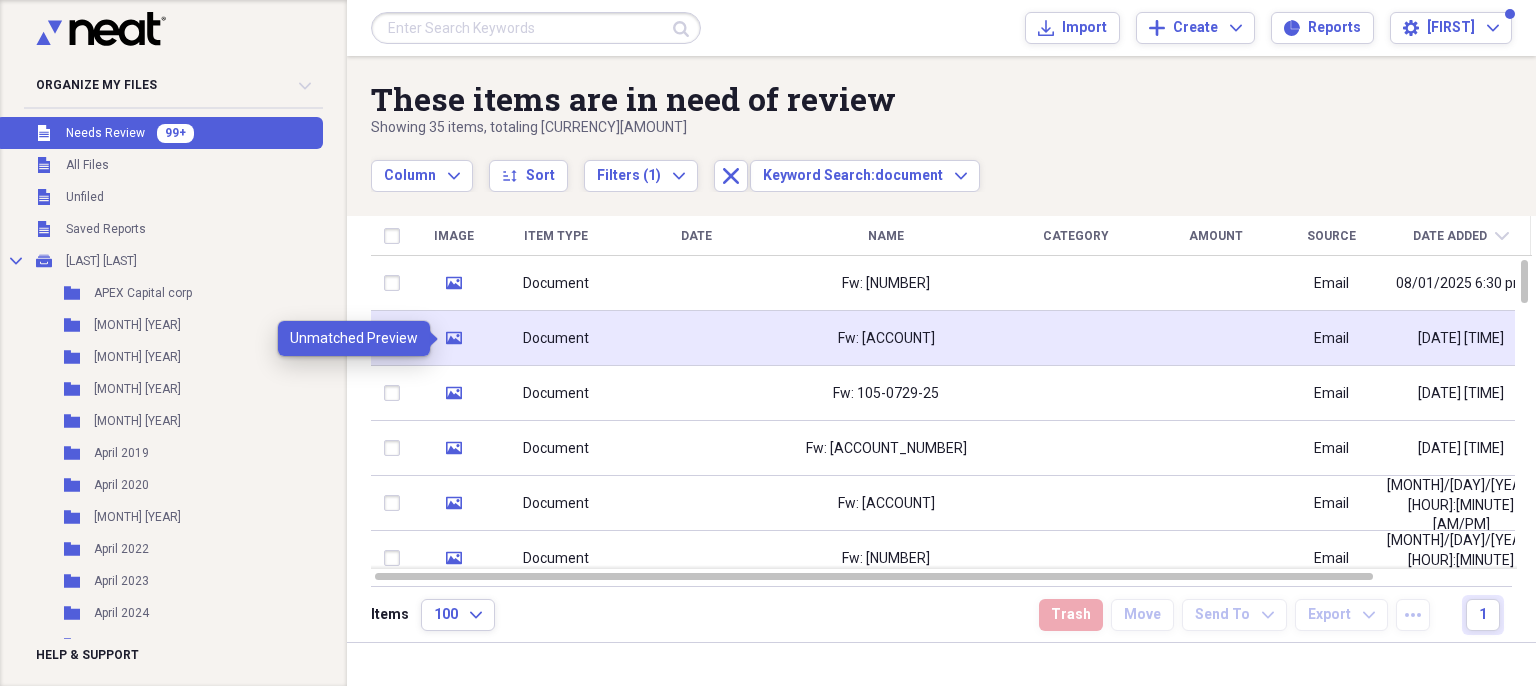 click on "media" 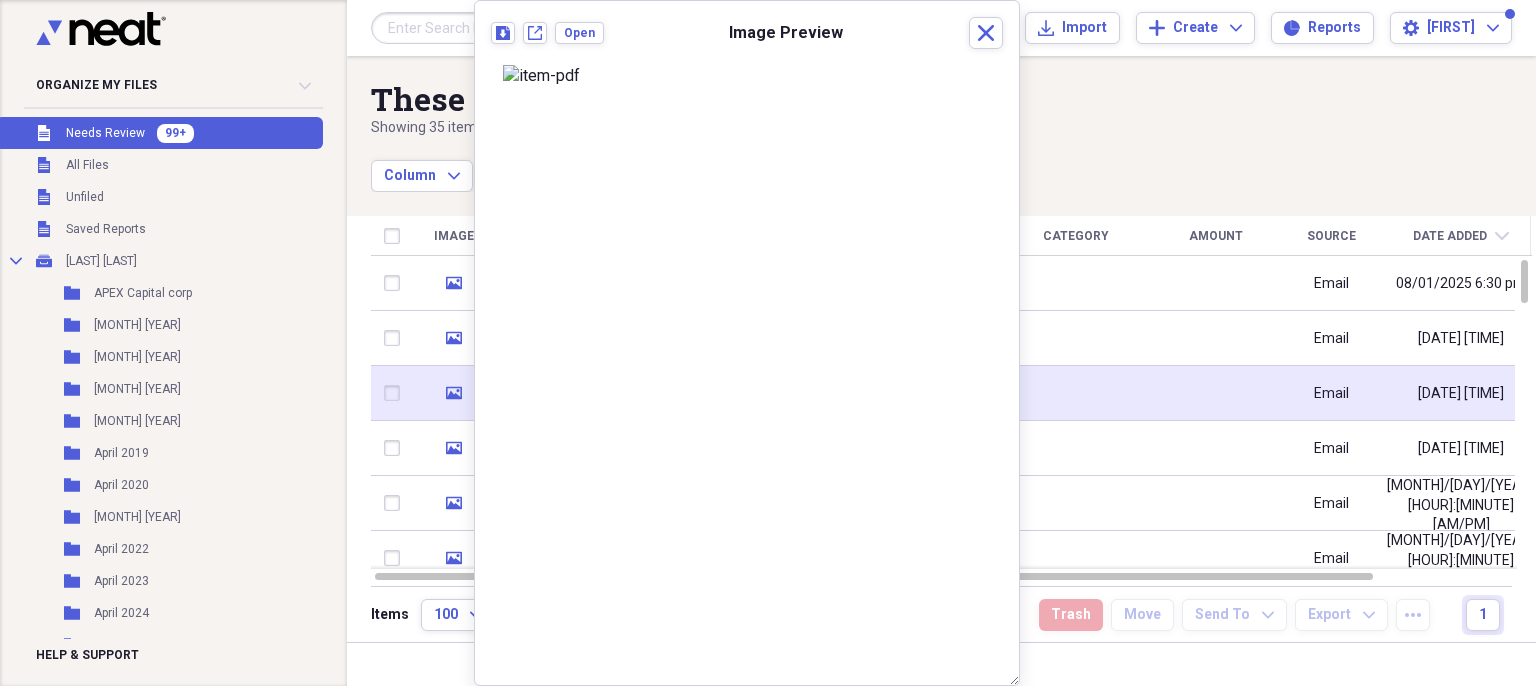 click 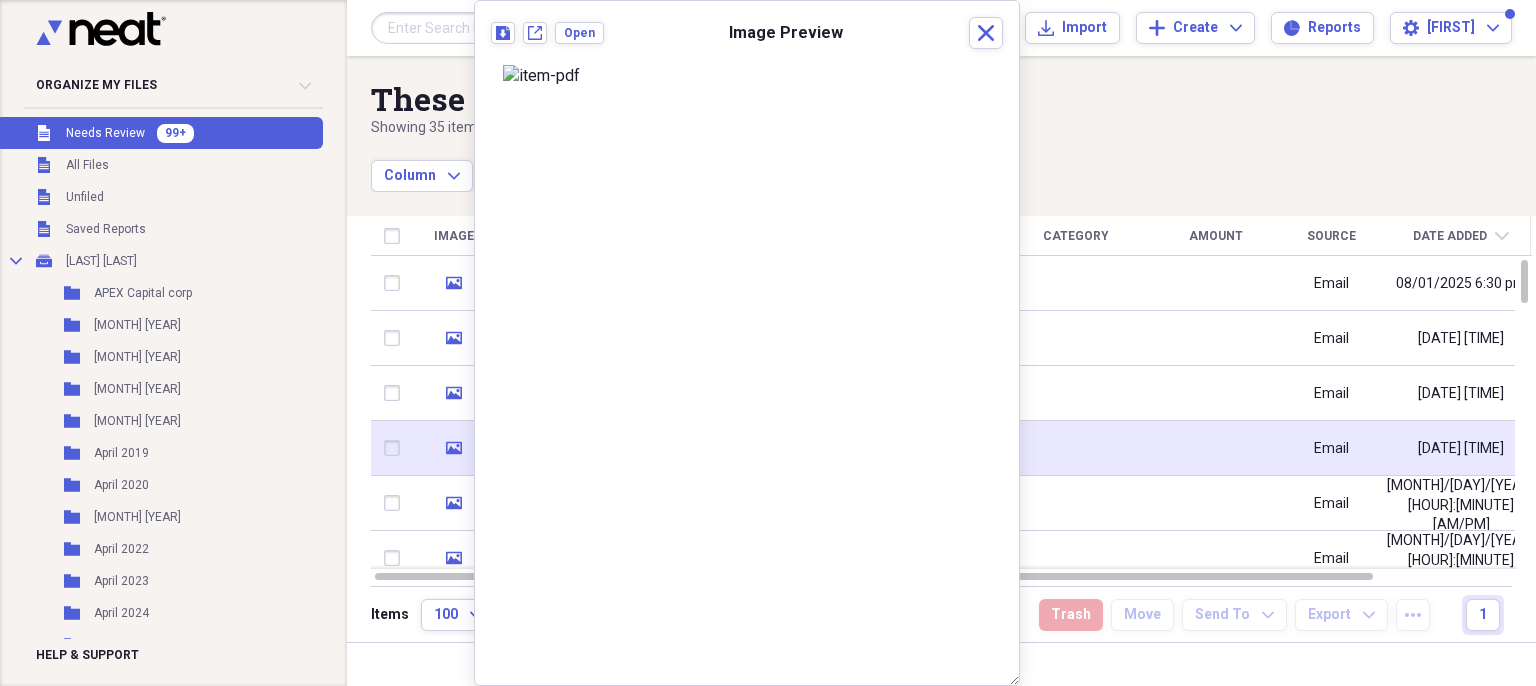 click on "media" 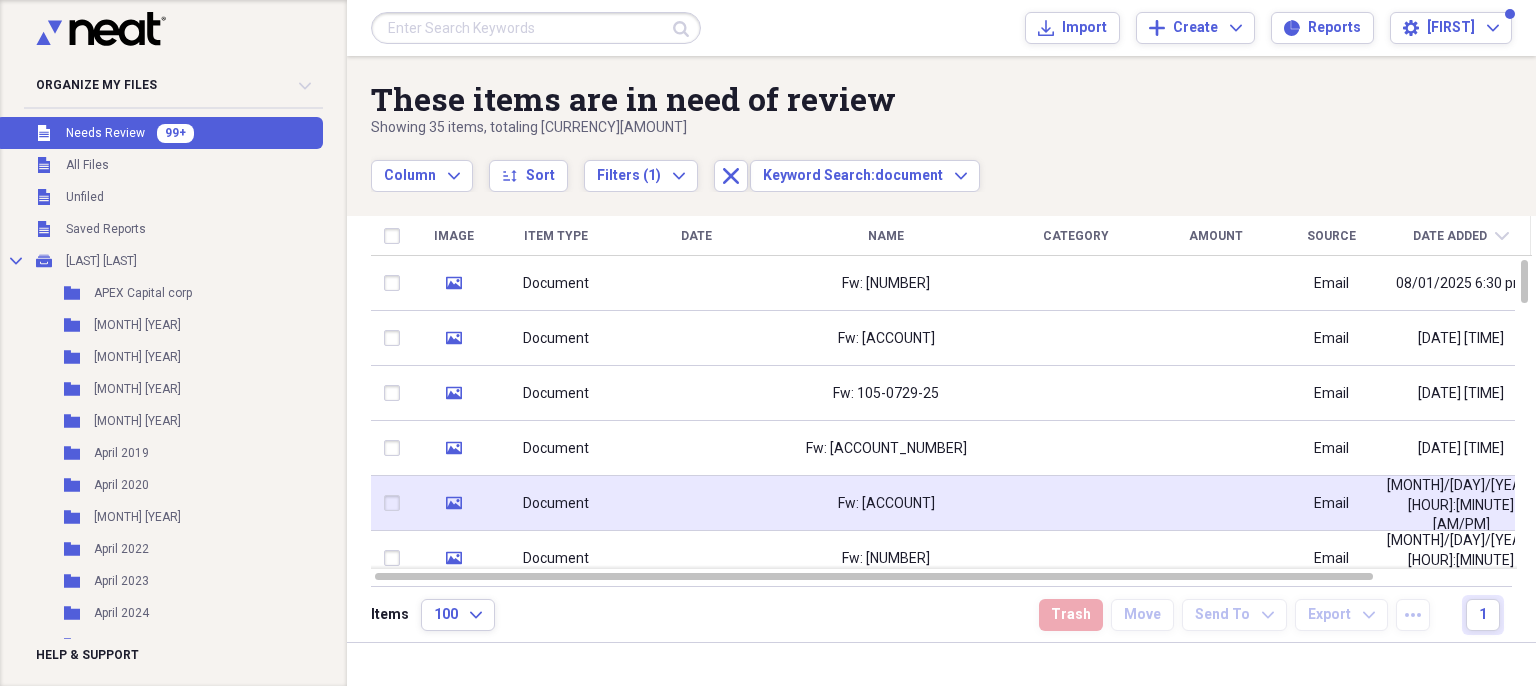 click 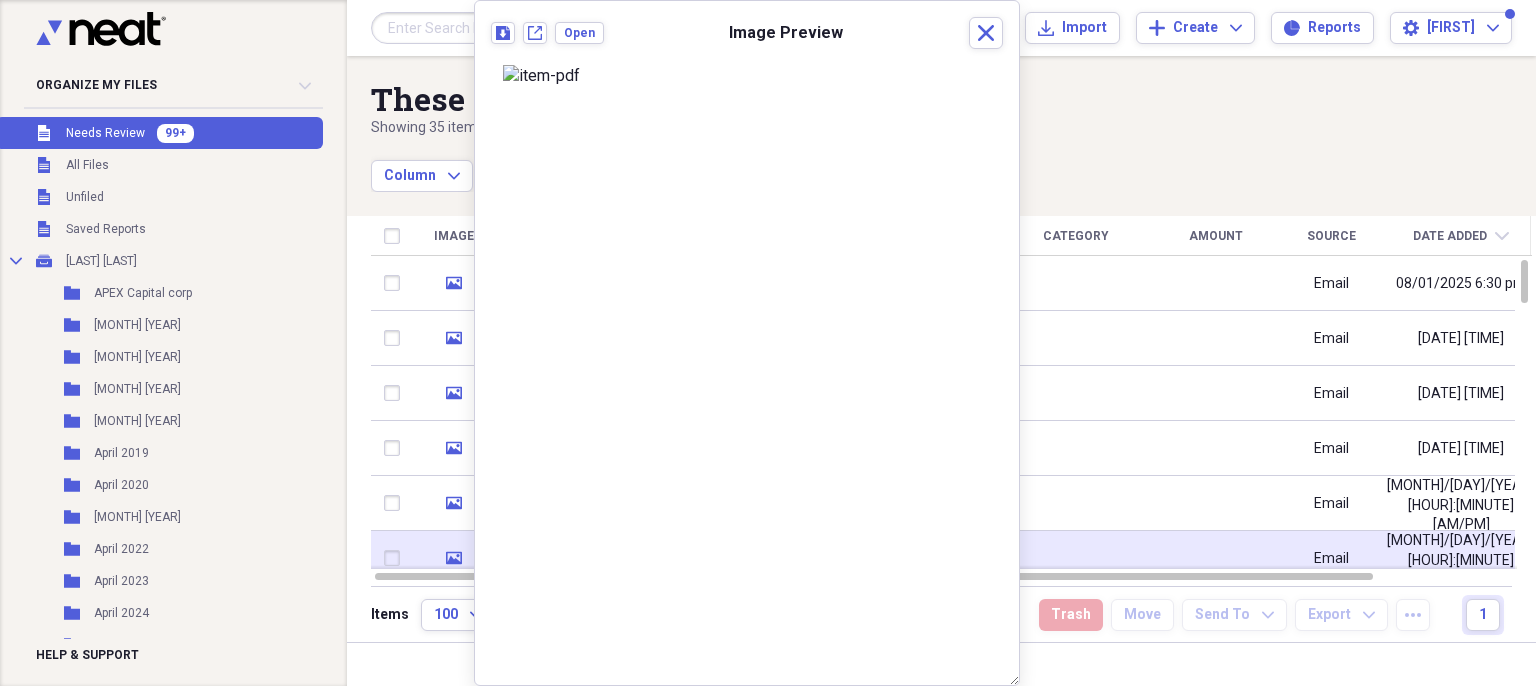 click on "media" 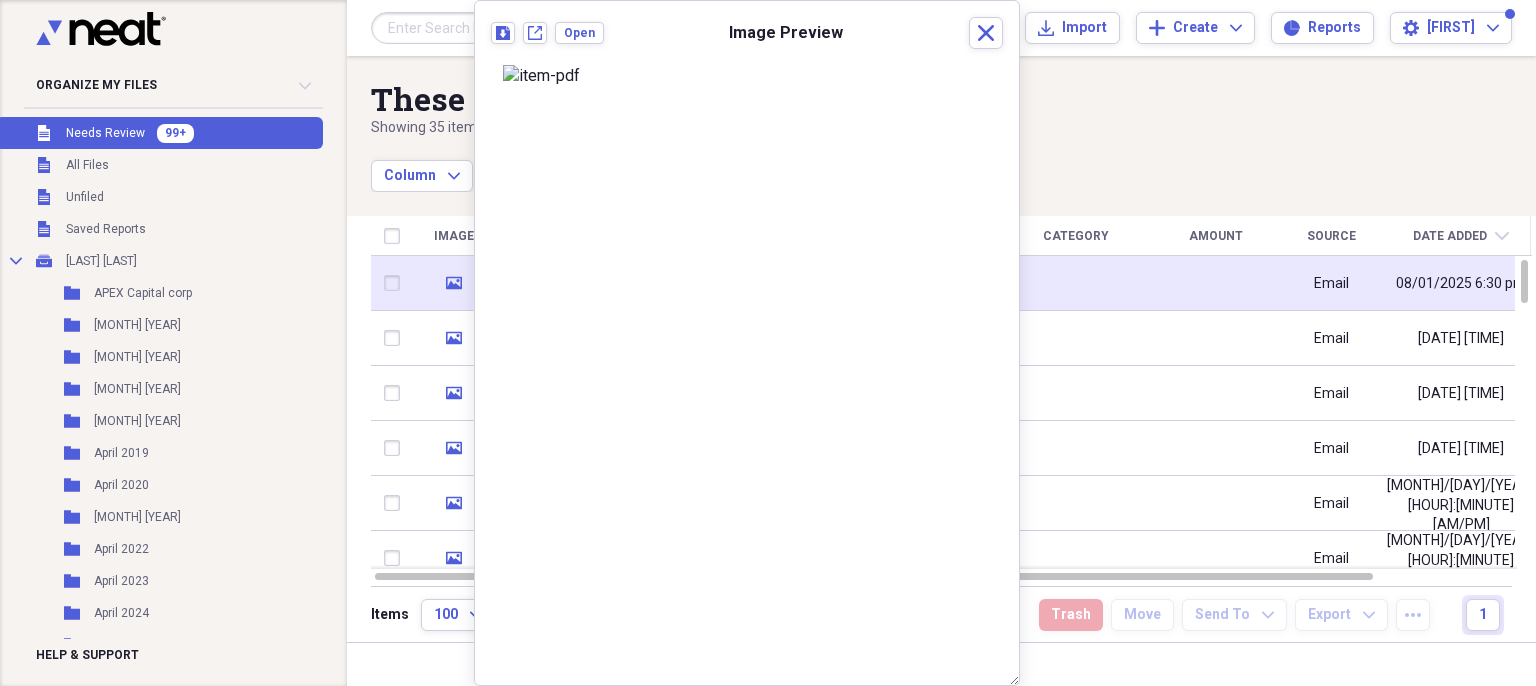 click at bounding box center (396, 283) 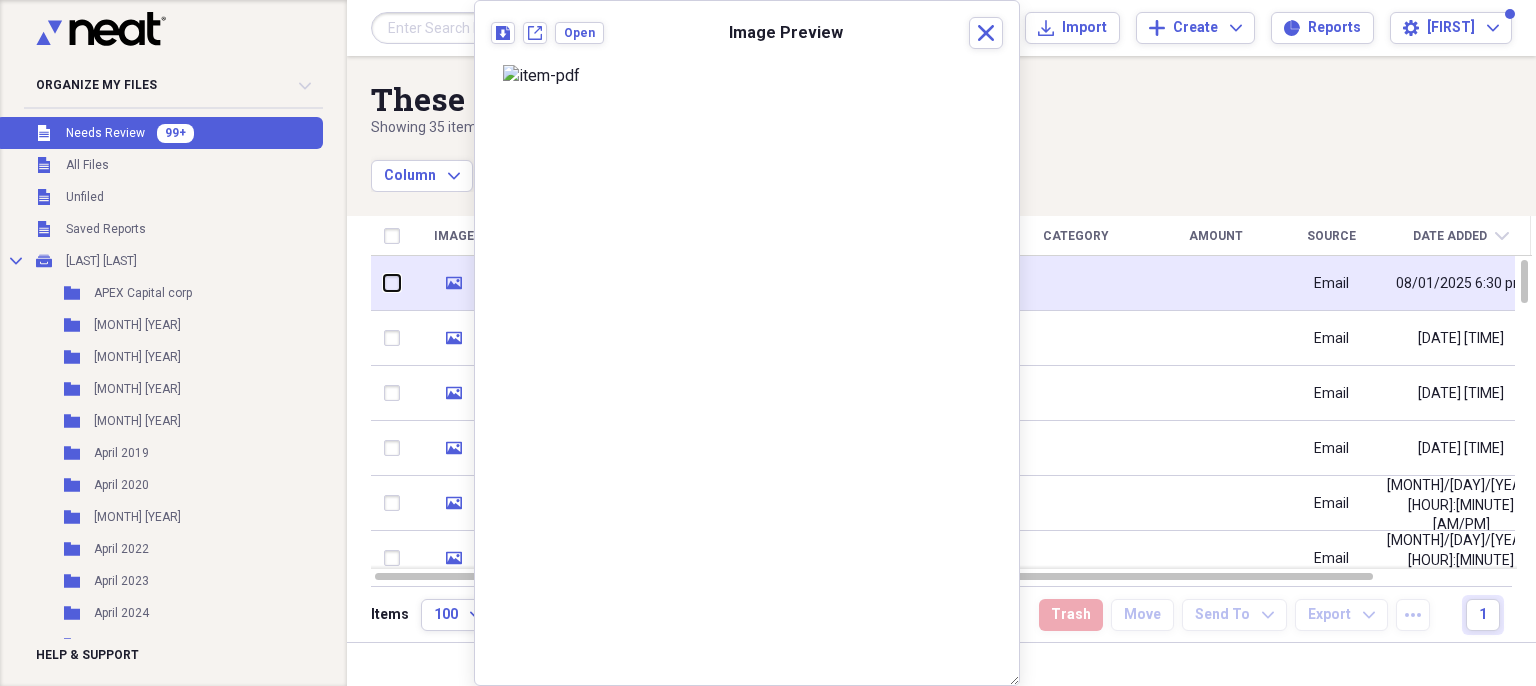 click at bounding box center (384, 283) 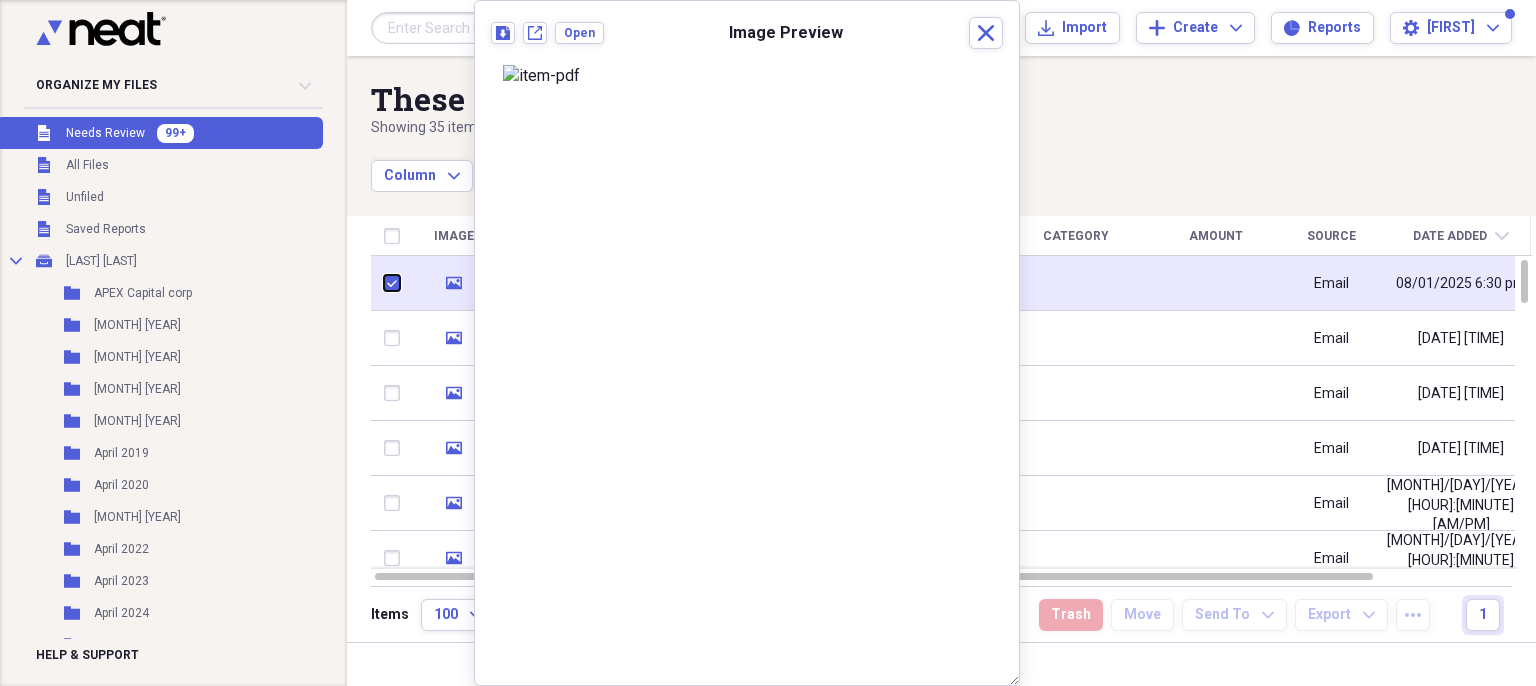 checkbox on "true" 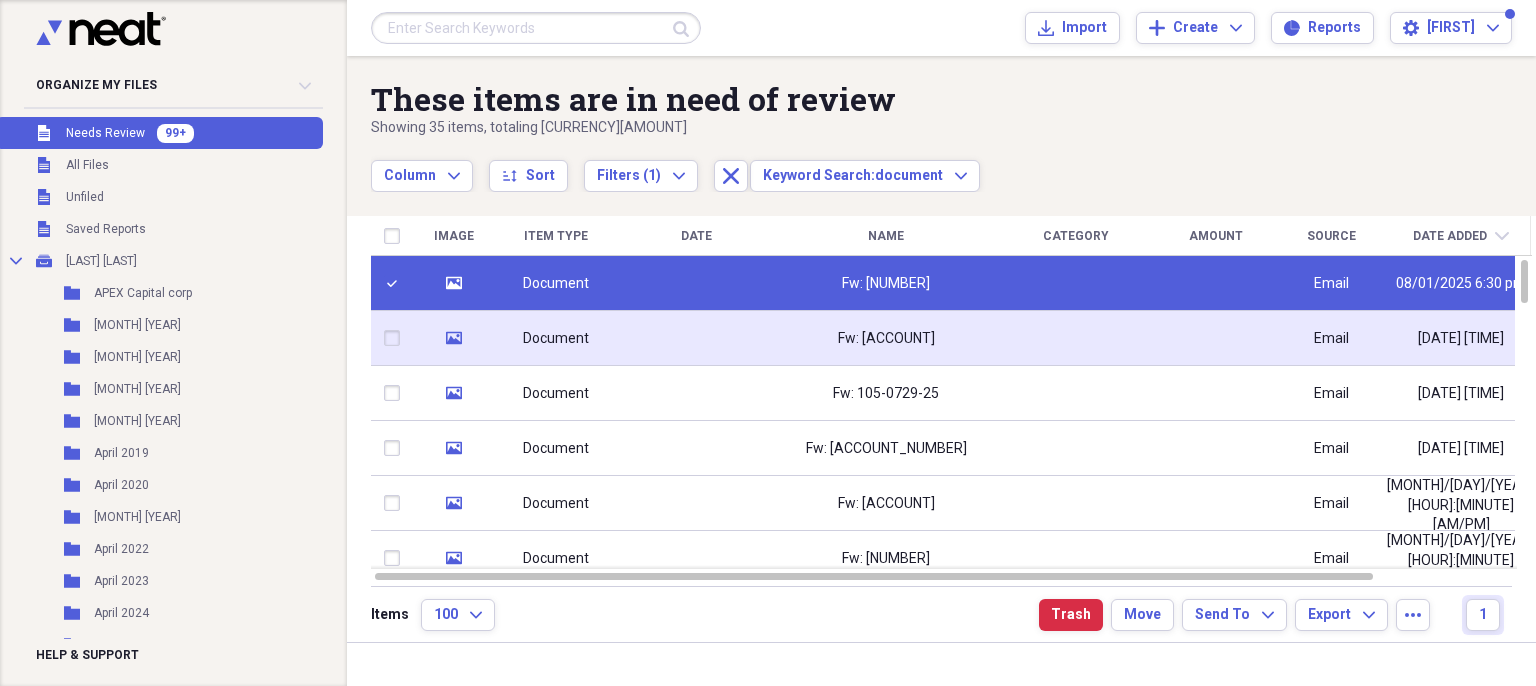 click at bounding box center (396, 338) 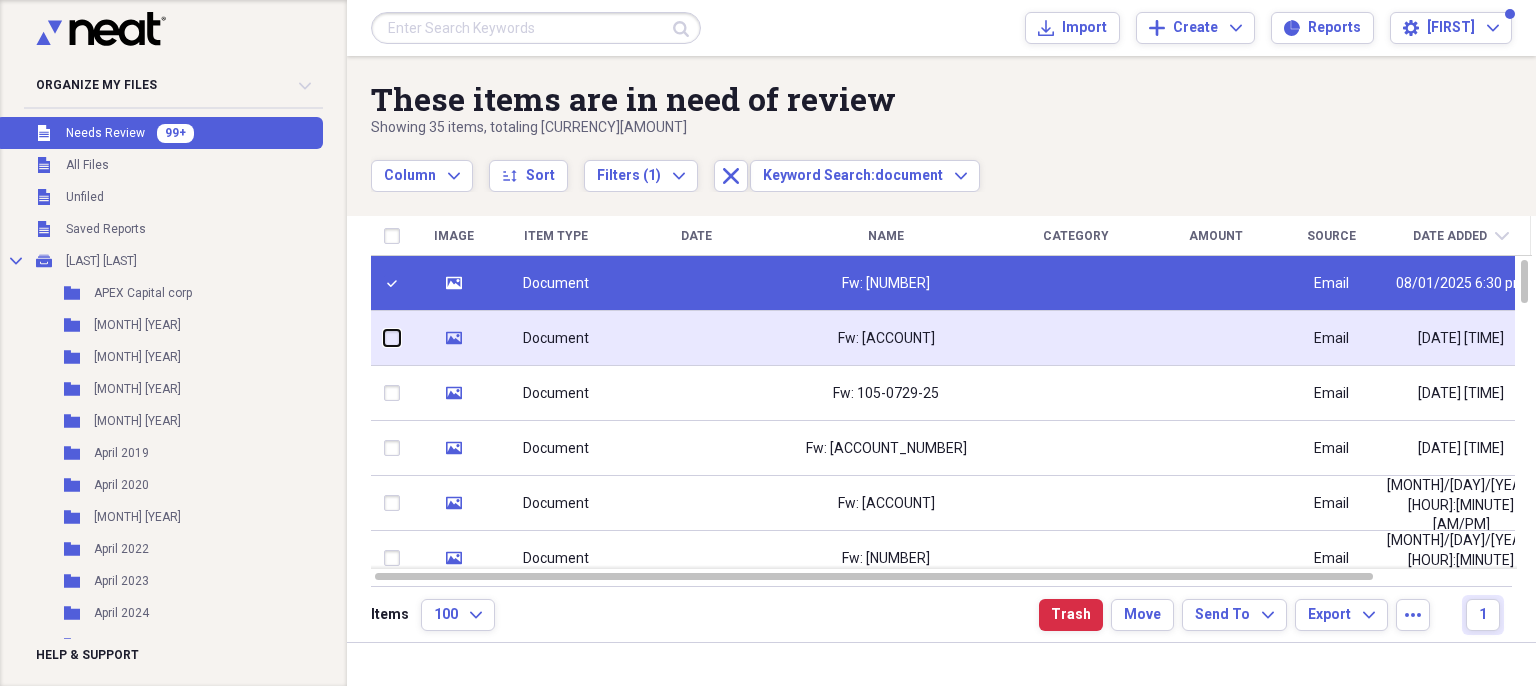 click at bounding box center [384, 338] 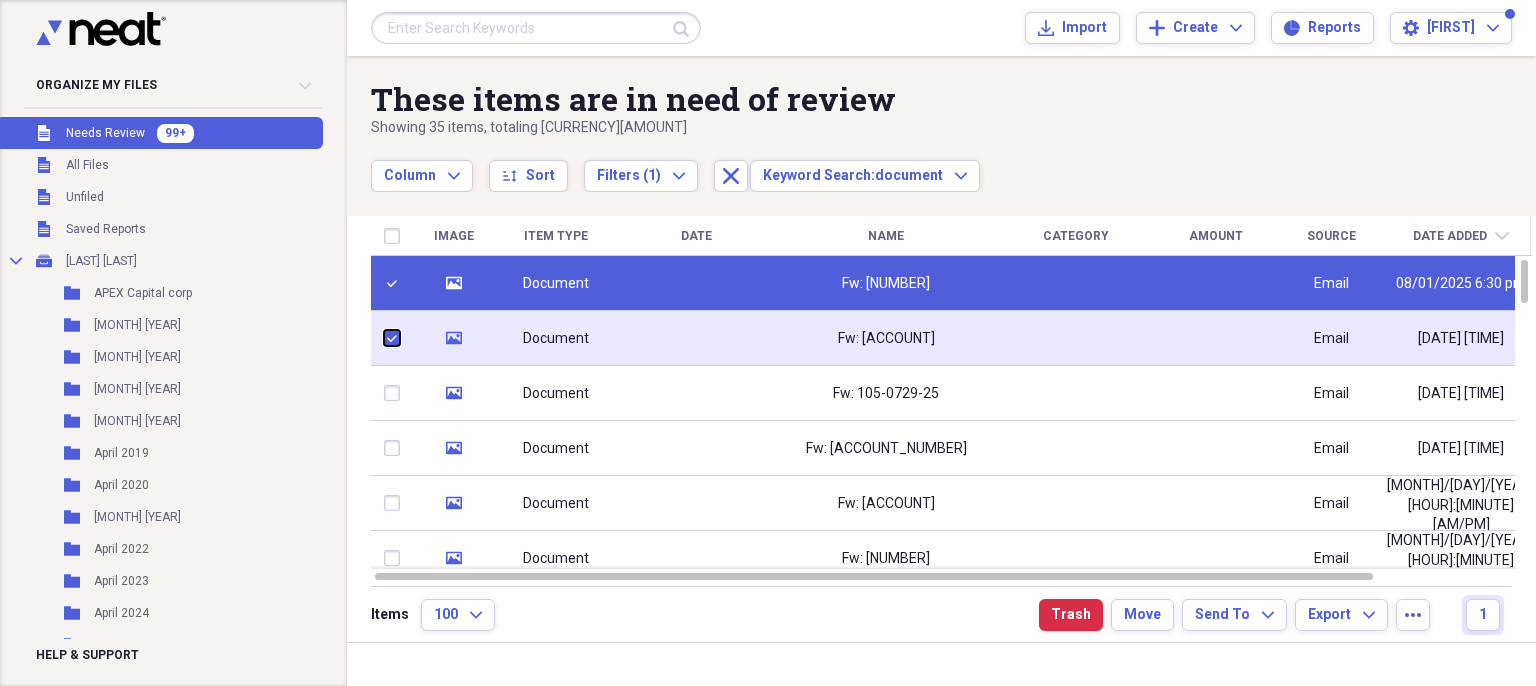 checkbox on "true" 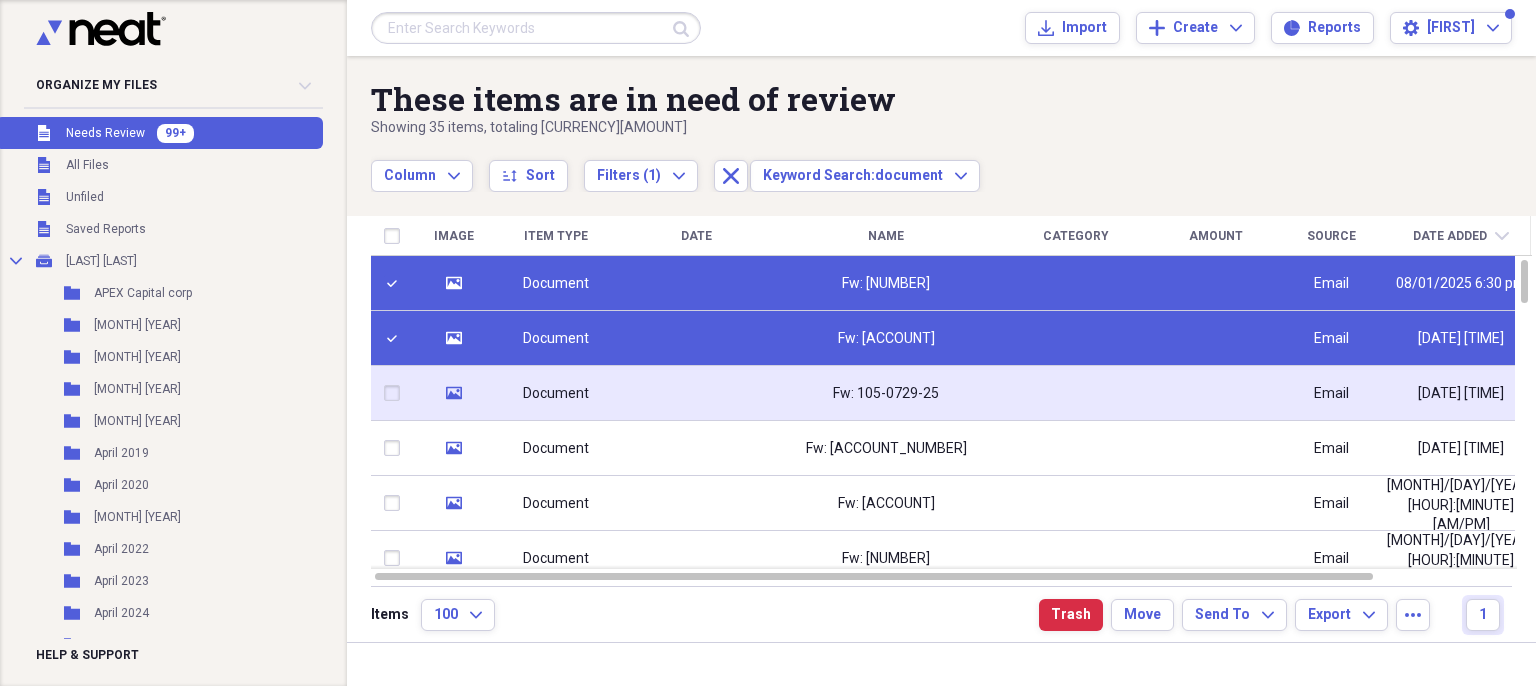click at bounding box center (396, 393) 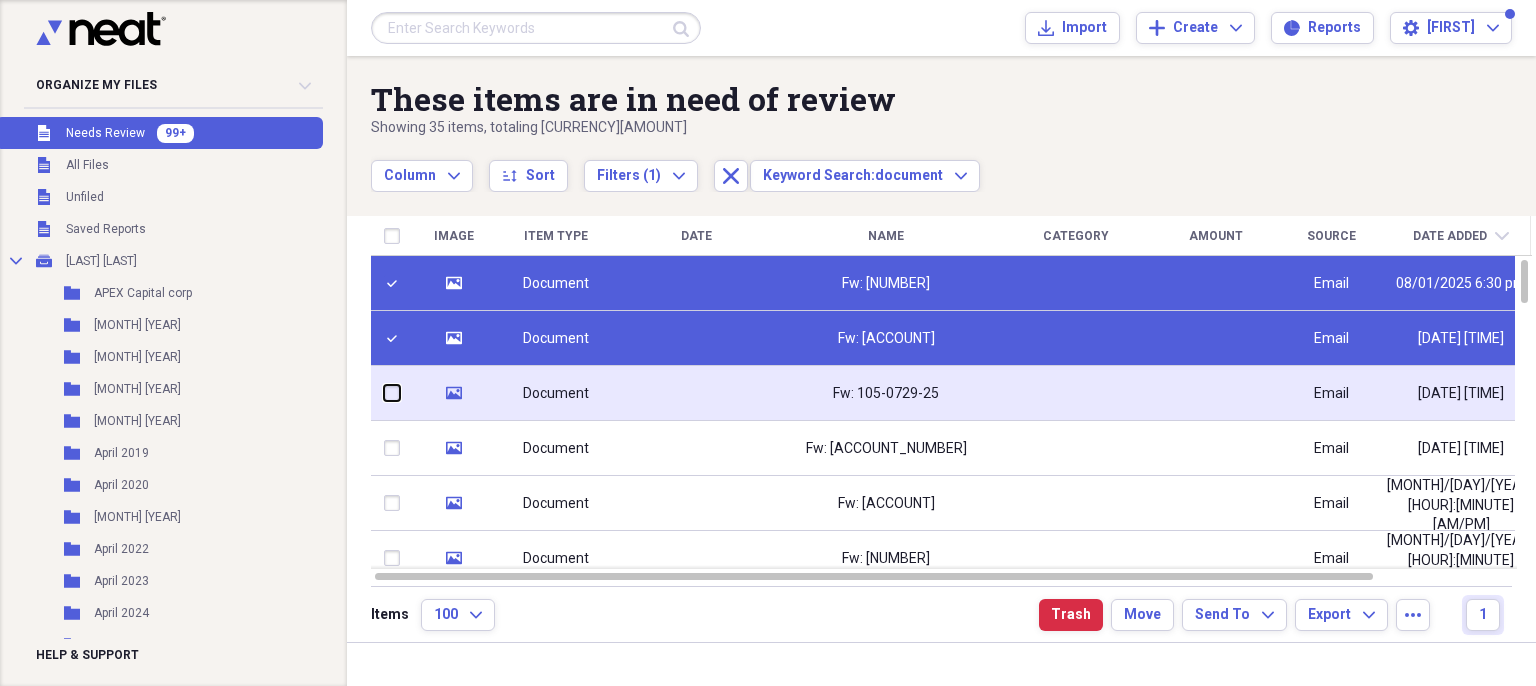 click at bounding box center [384, 393] 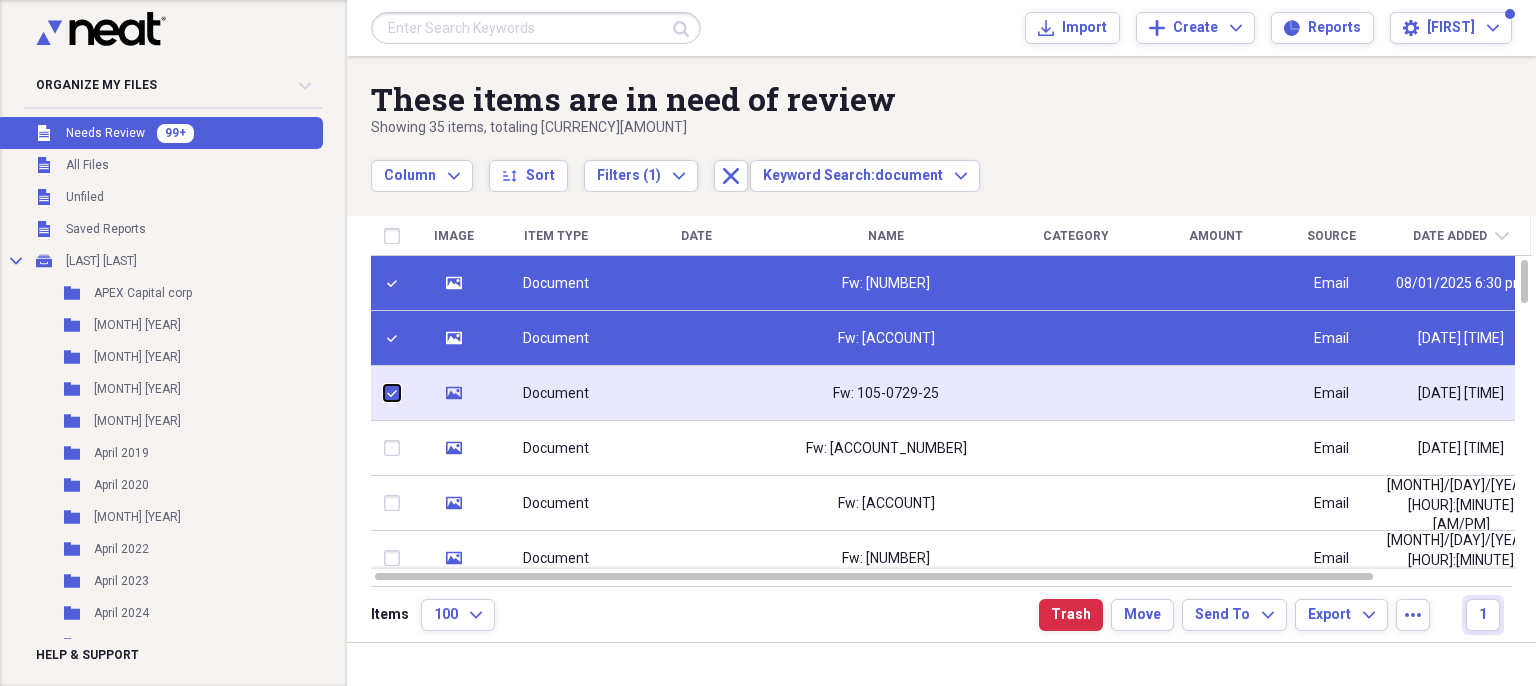 checkbox on "true" 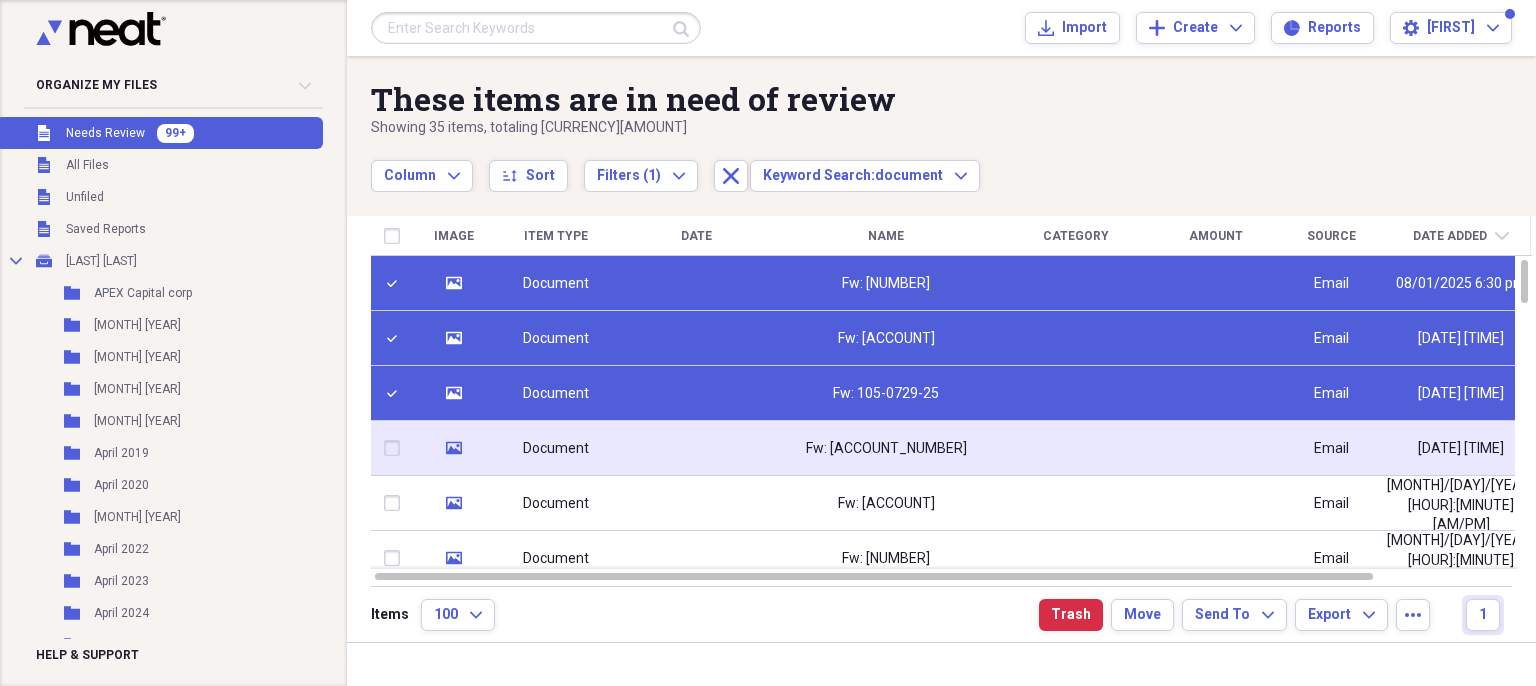 click at bounding box center [396, 448] 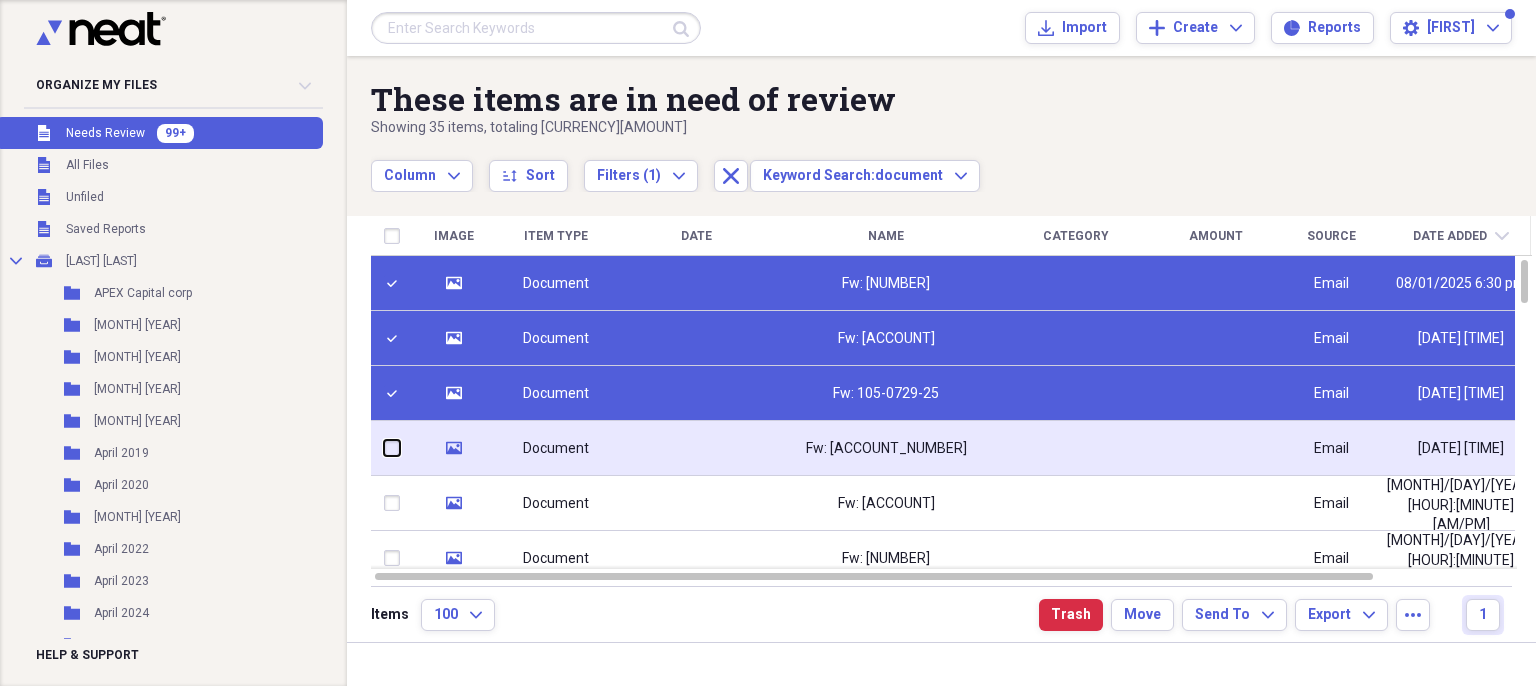 click at bounding box center (384, 448) 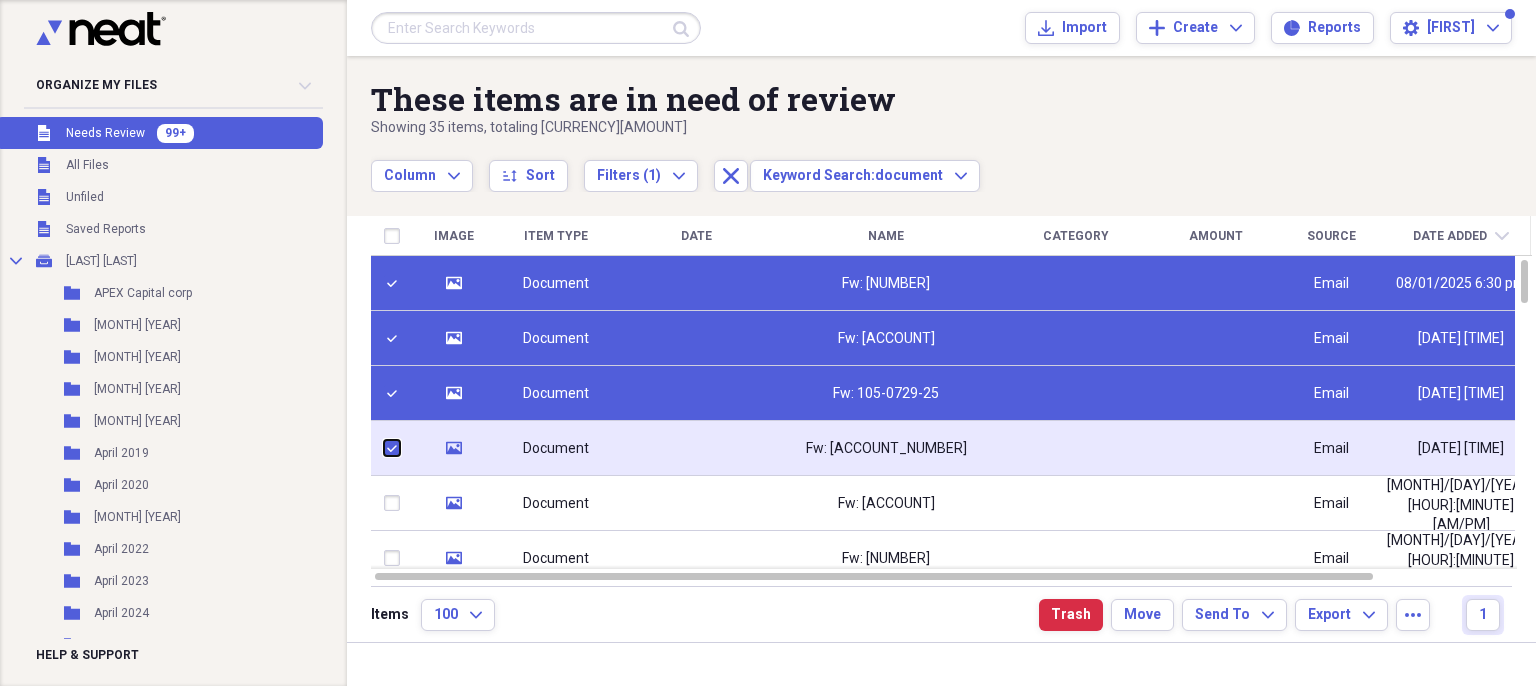checkbox on "true" 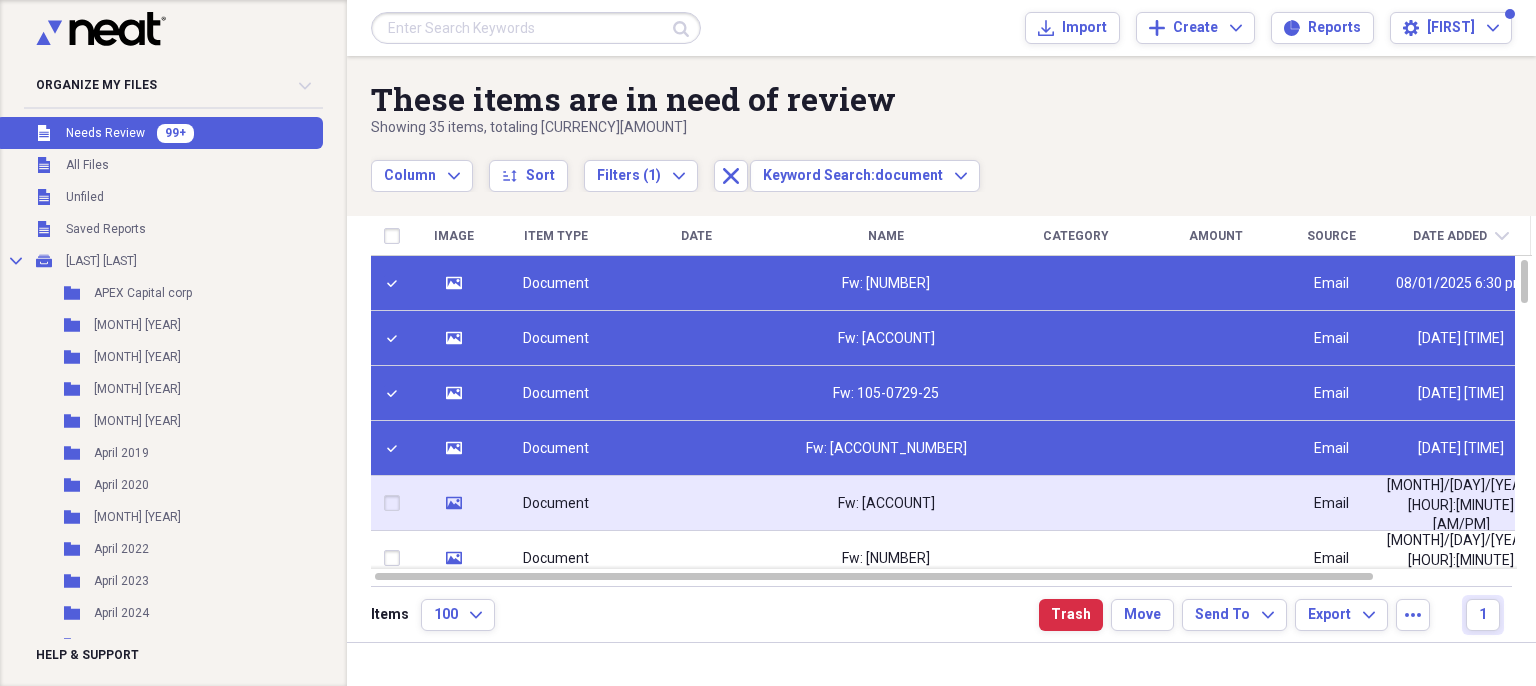 click at bounding box center [396, 503] 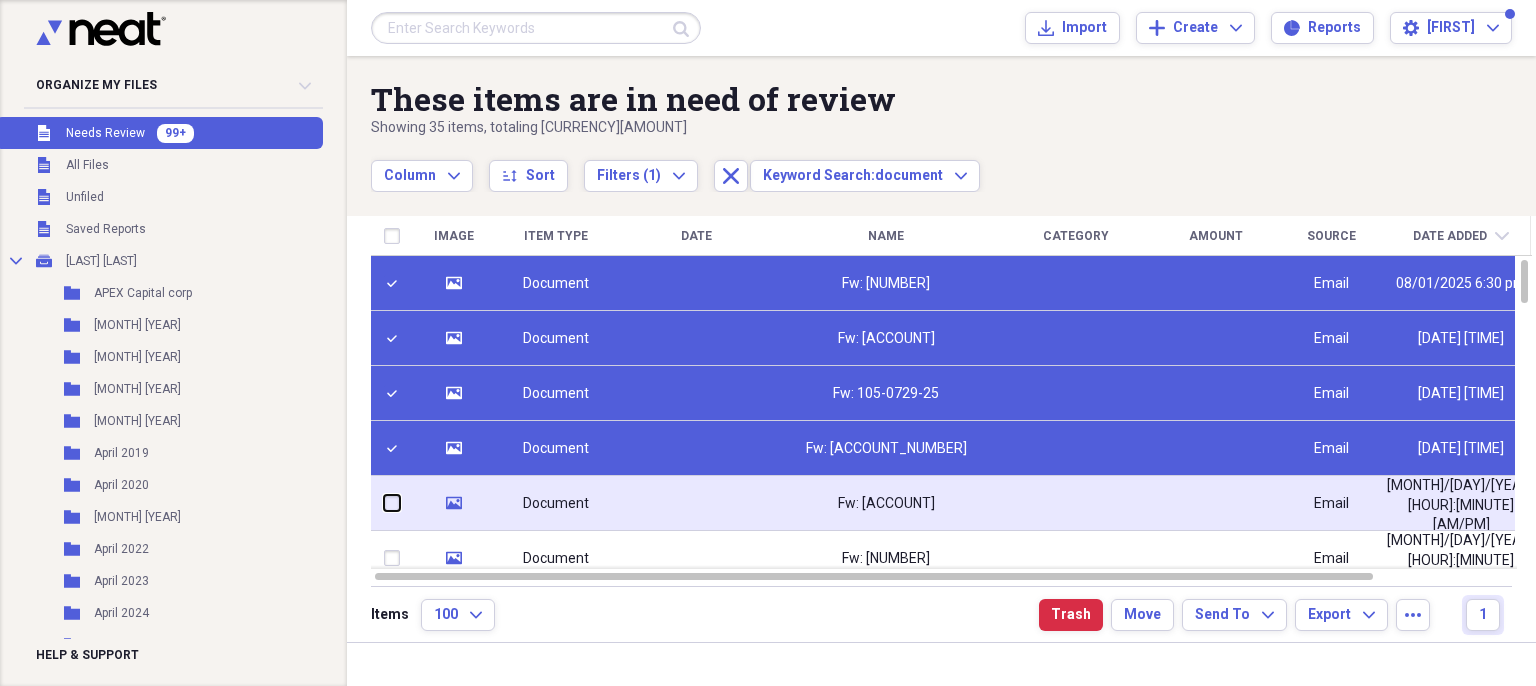 click at bounding box center (384, 503) 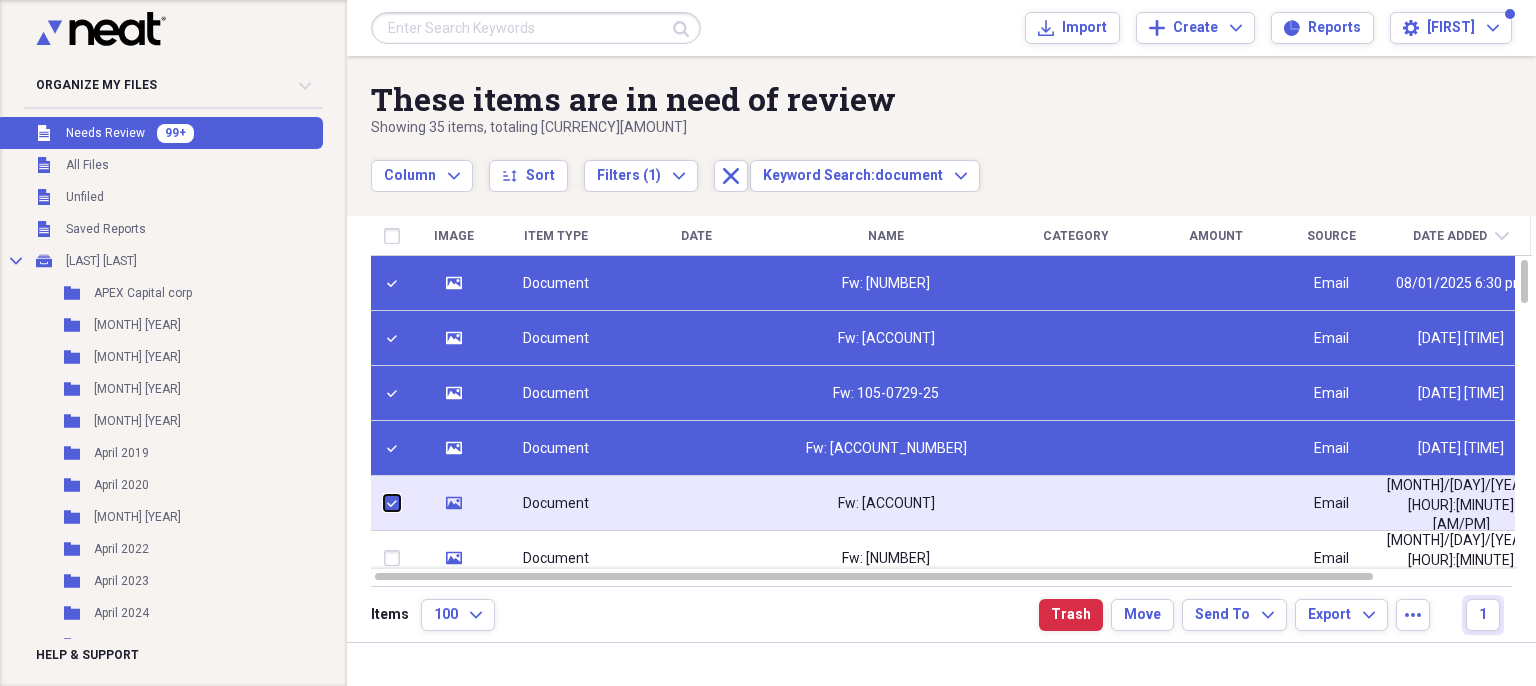 checkbox on "true" 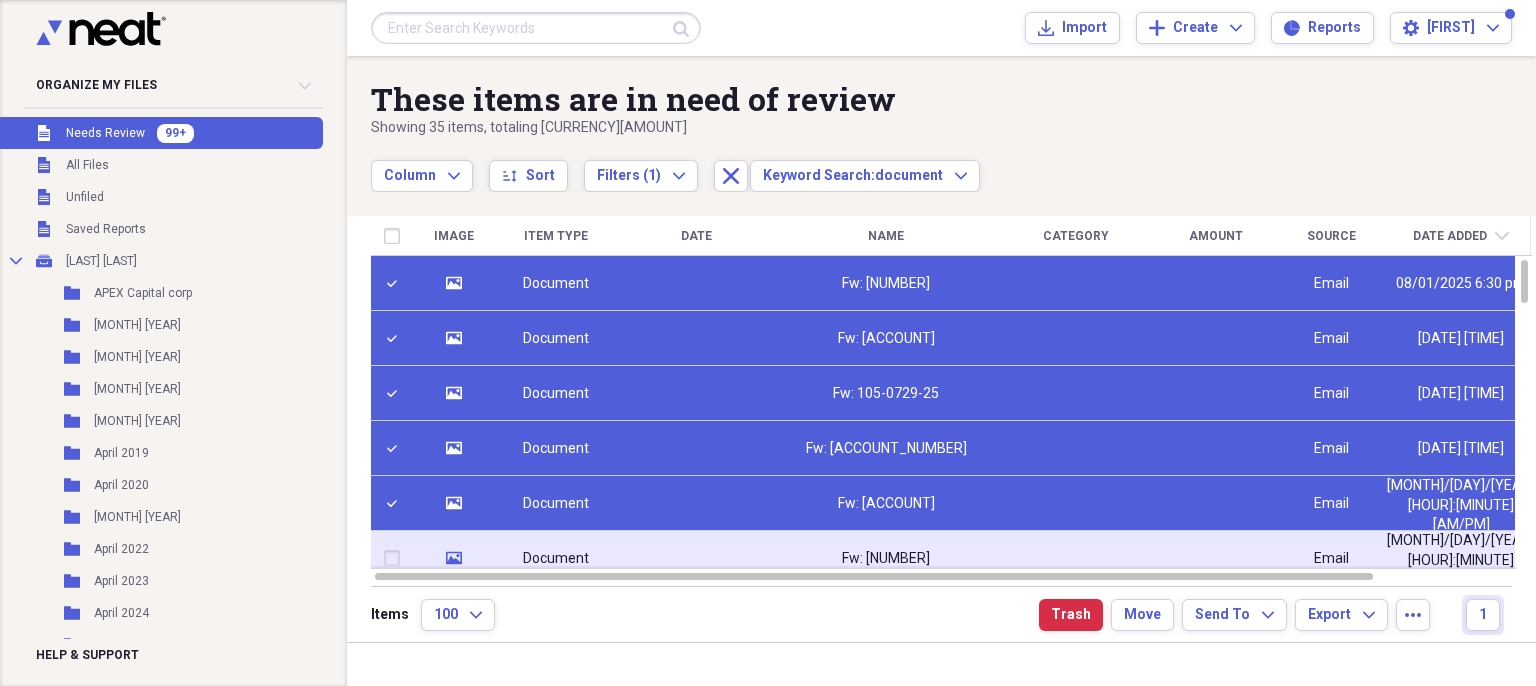 click at bounding box center [396, 558] 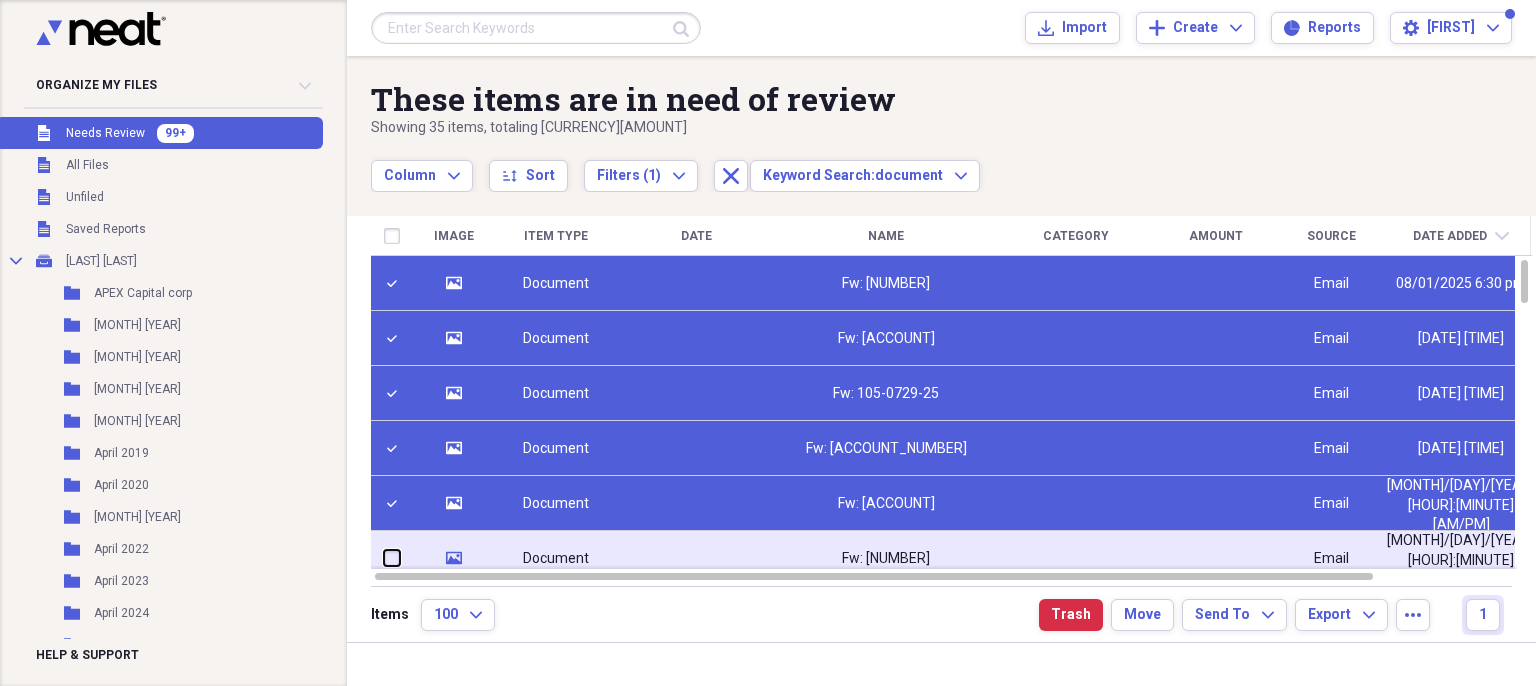 click at bounding box center (384, 558) 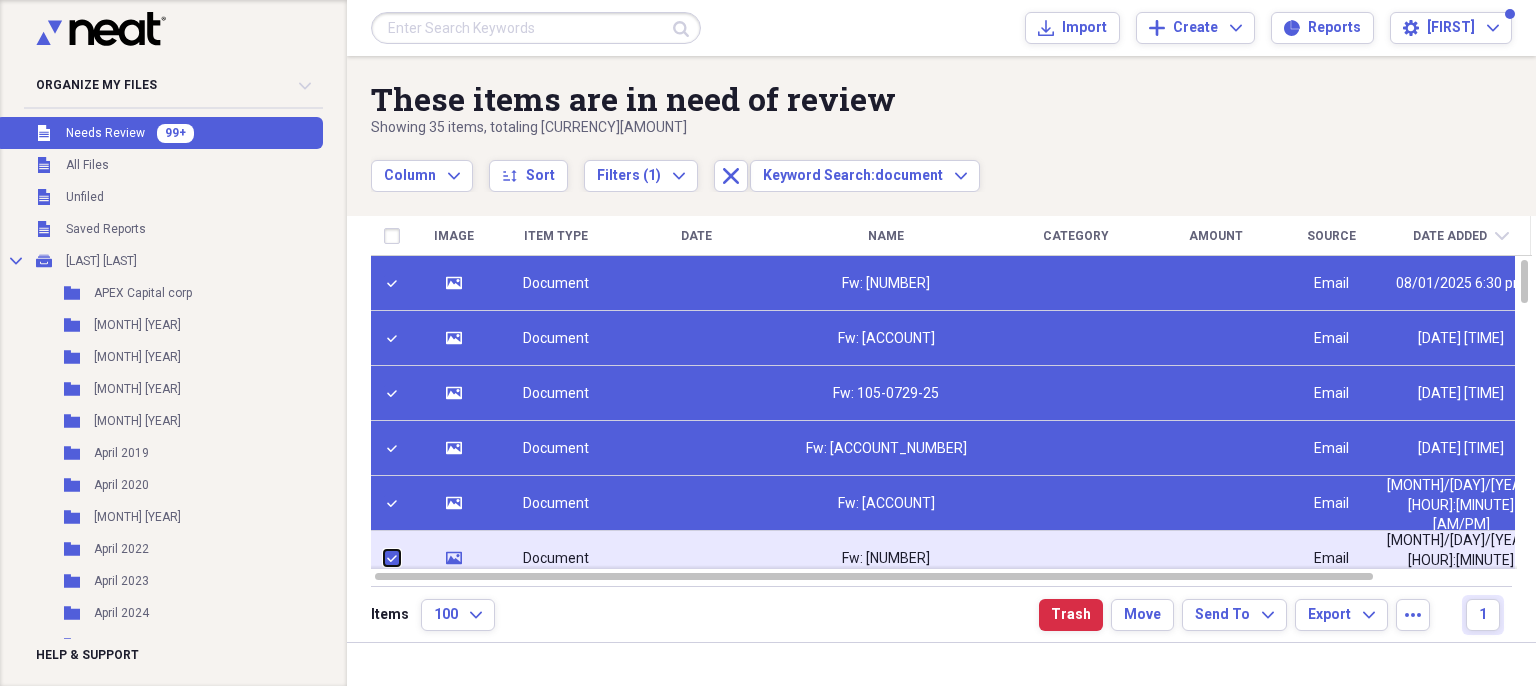 checkbox on "true" 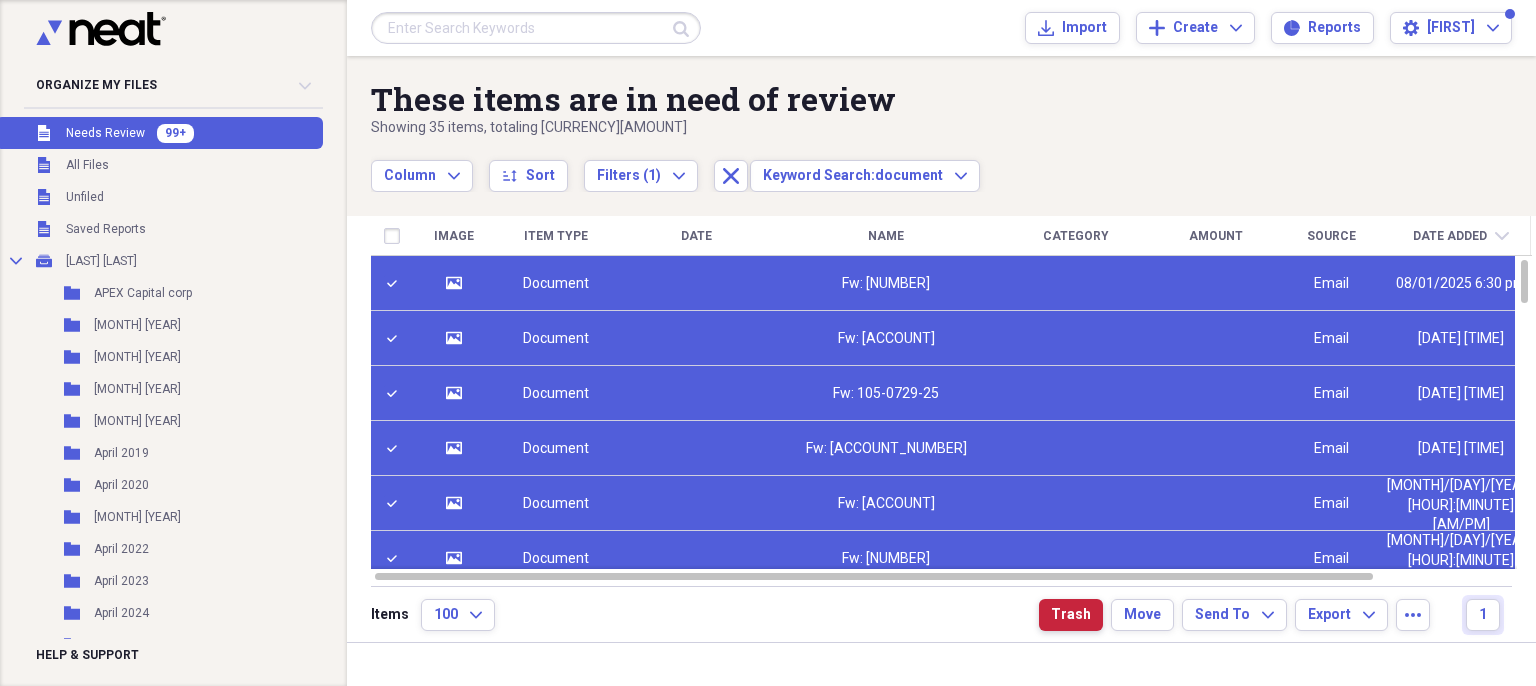 click on "Trash" at bounding box center [1071, 615] 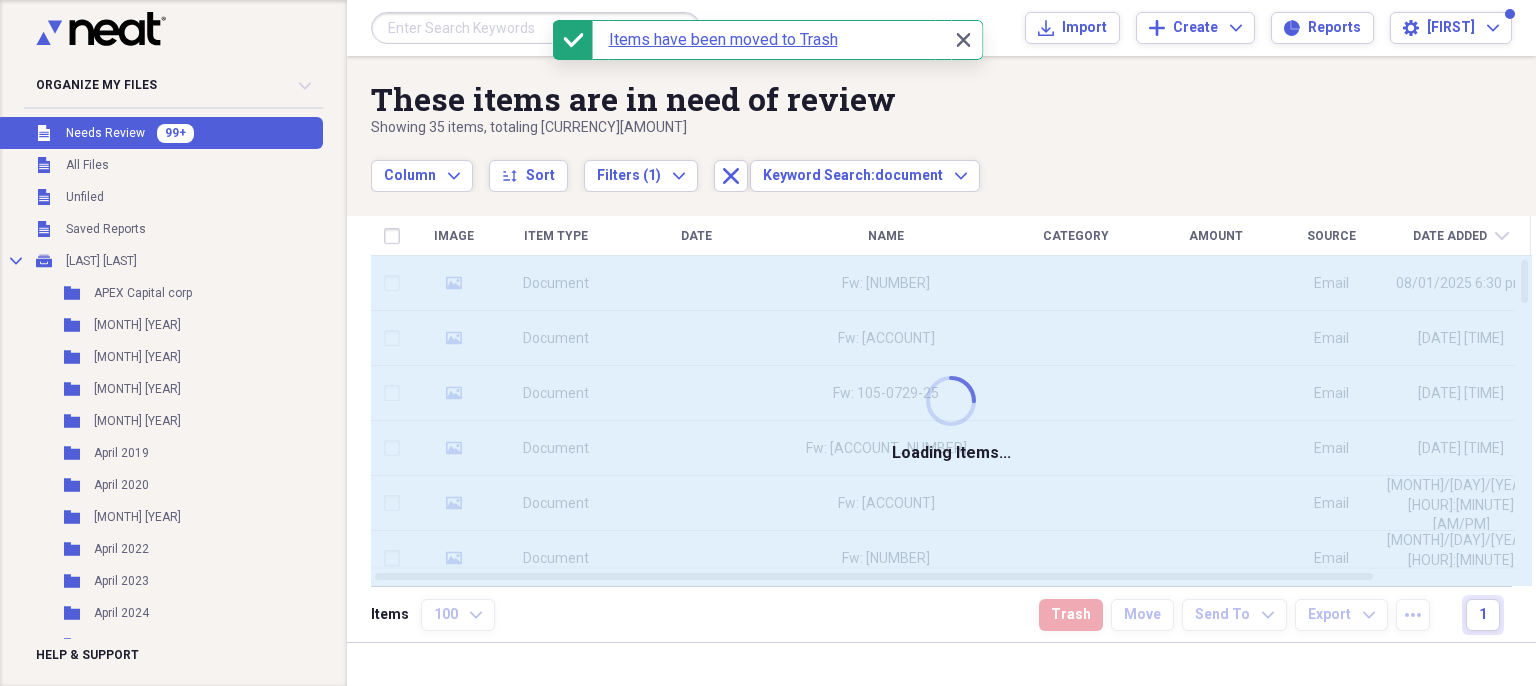 checkbox on "false" 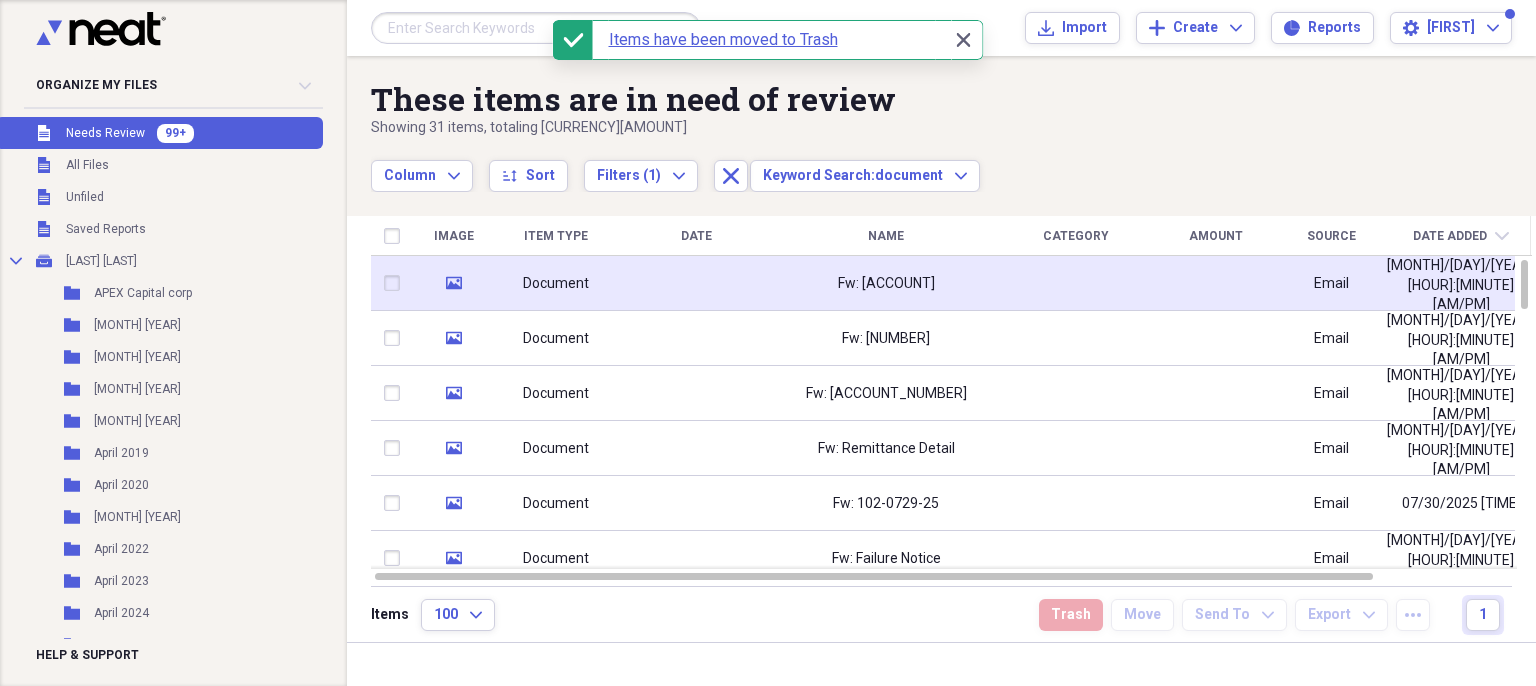 click 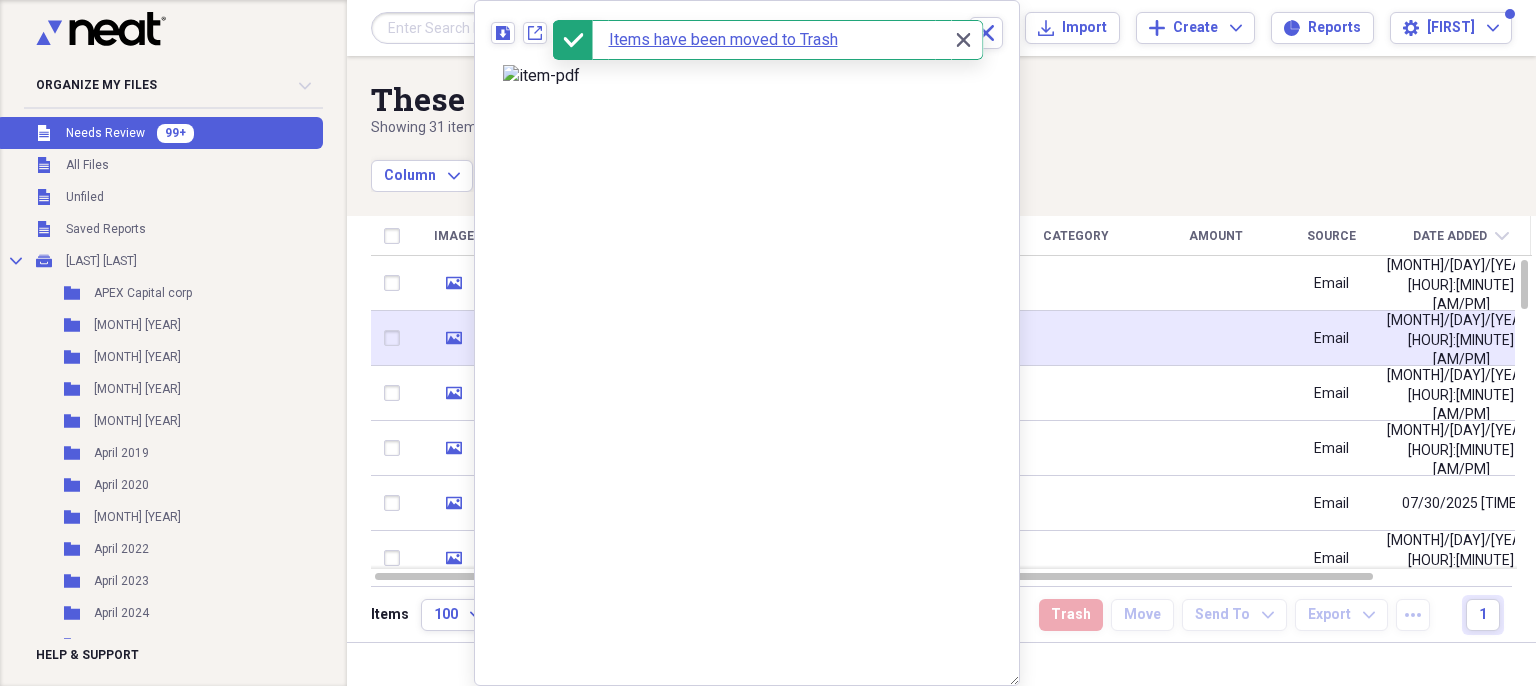 click on "media" 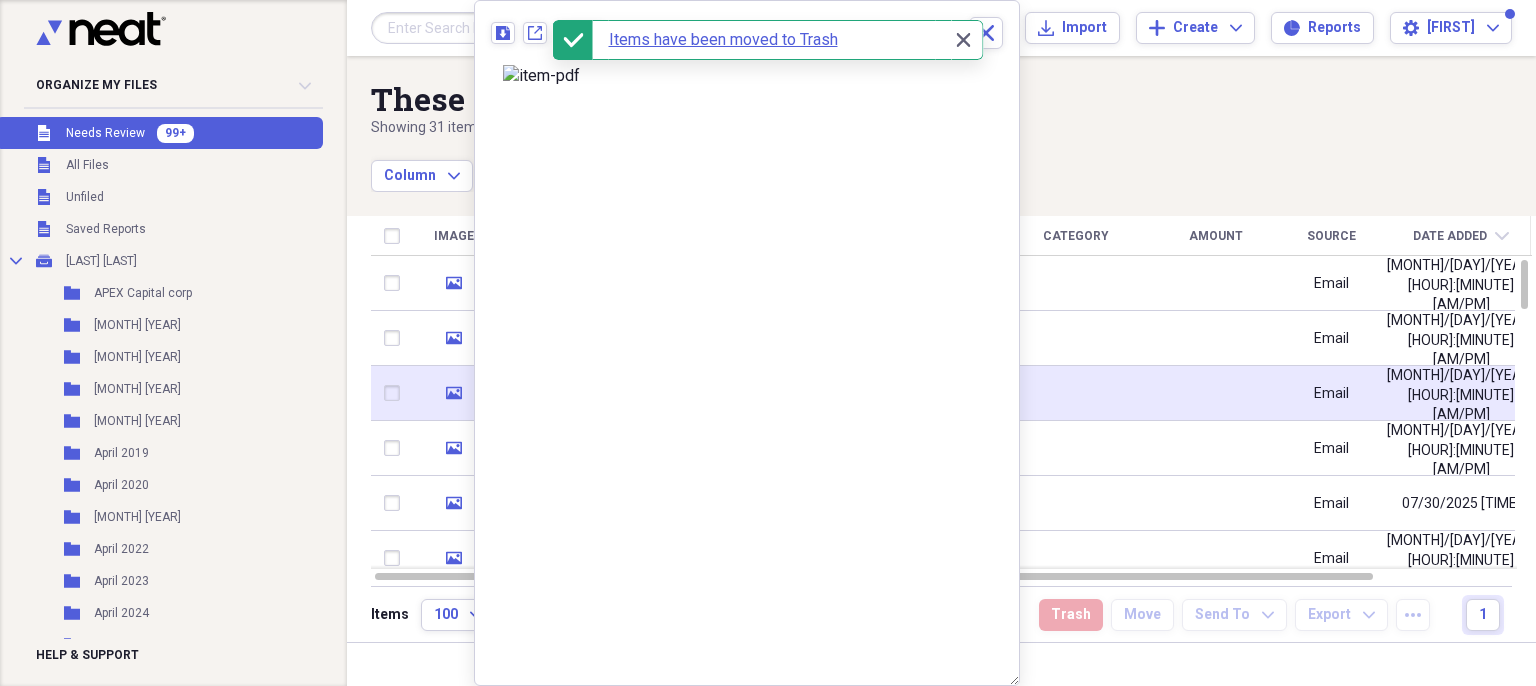 click on "media" 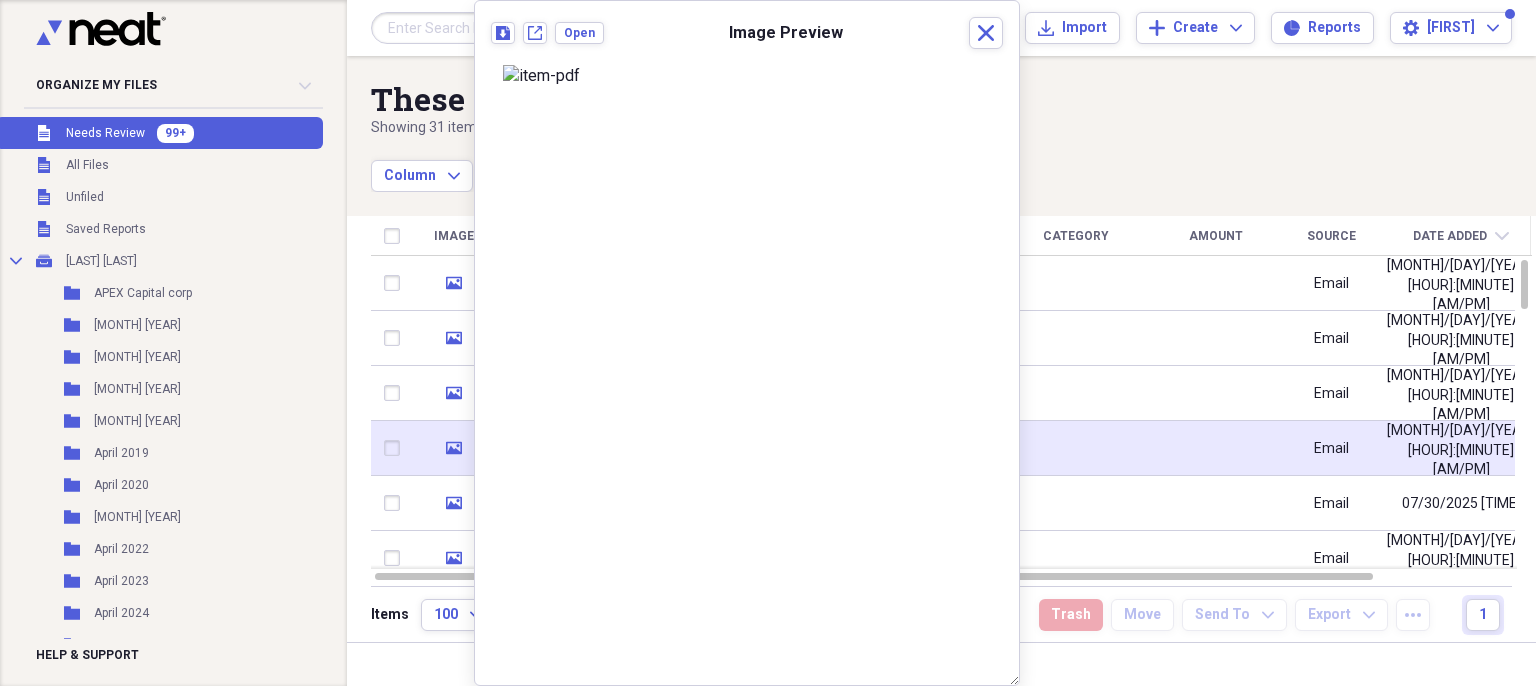 click on "media" 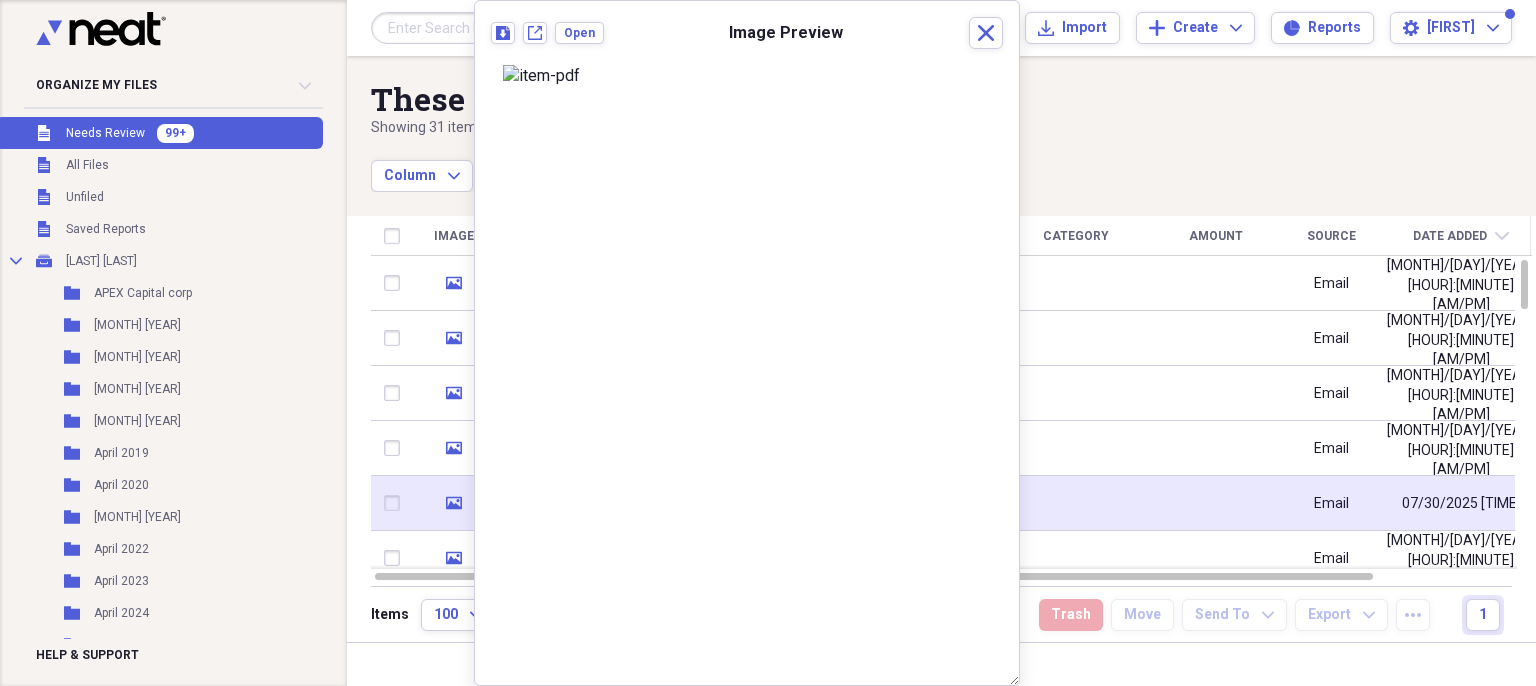 click on "media" 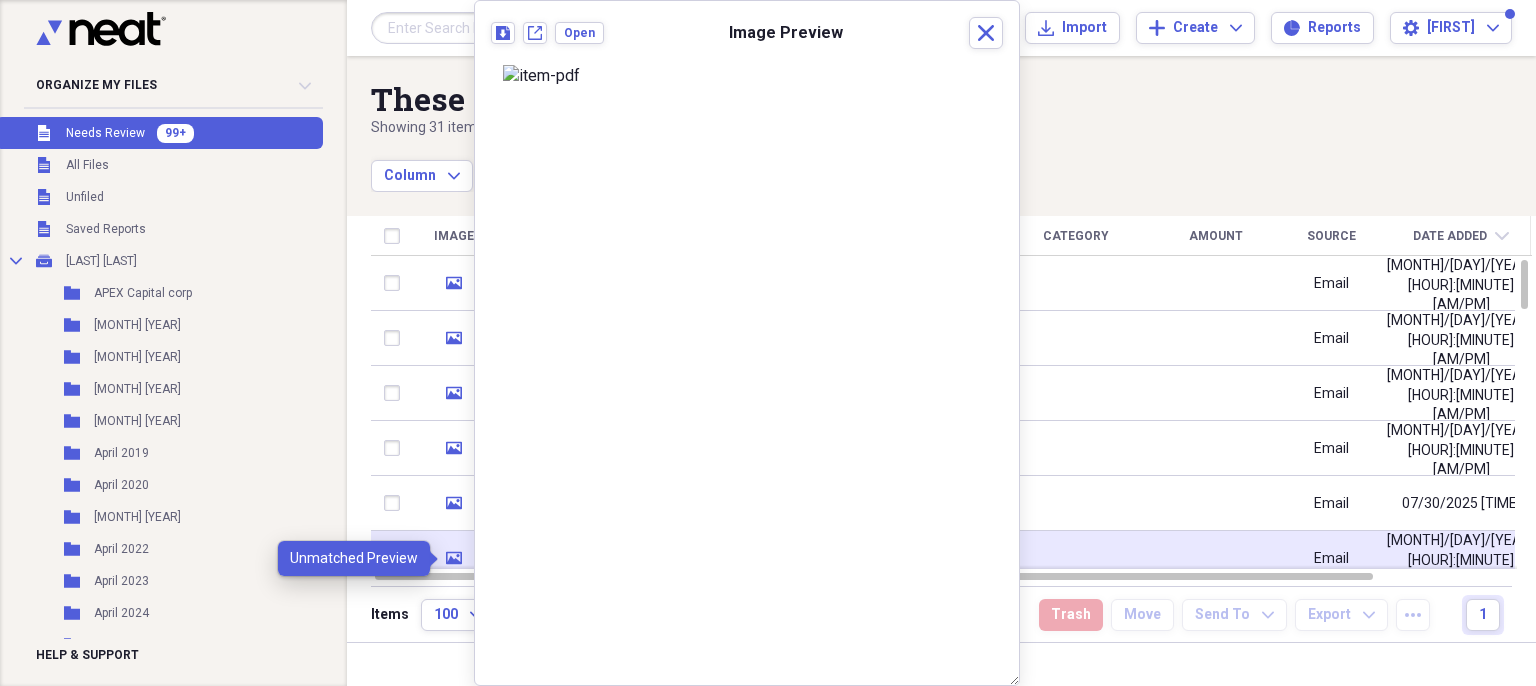click on "media" 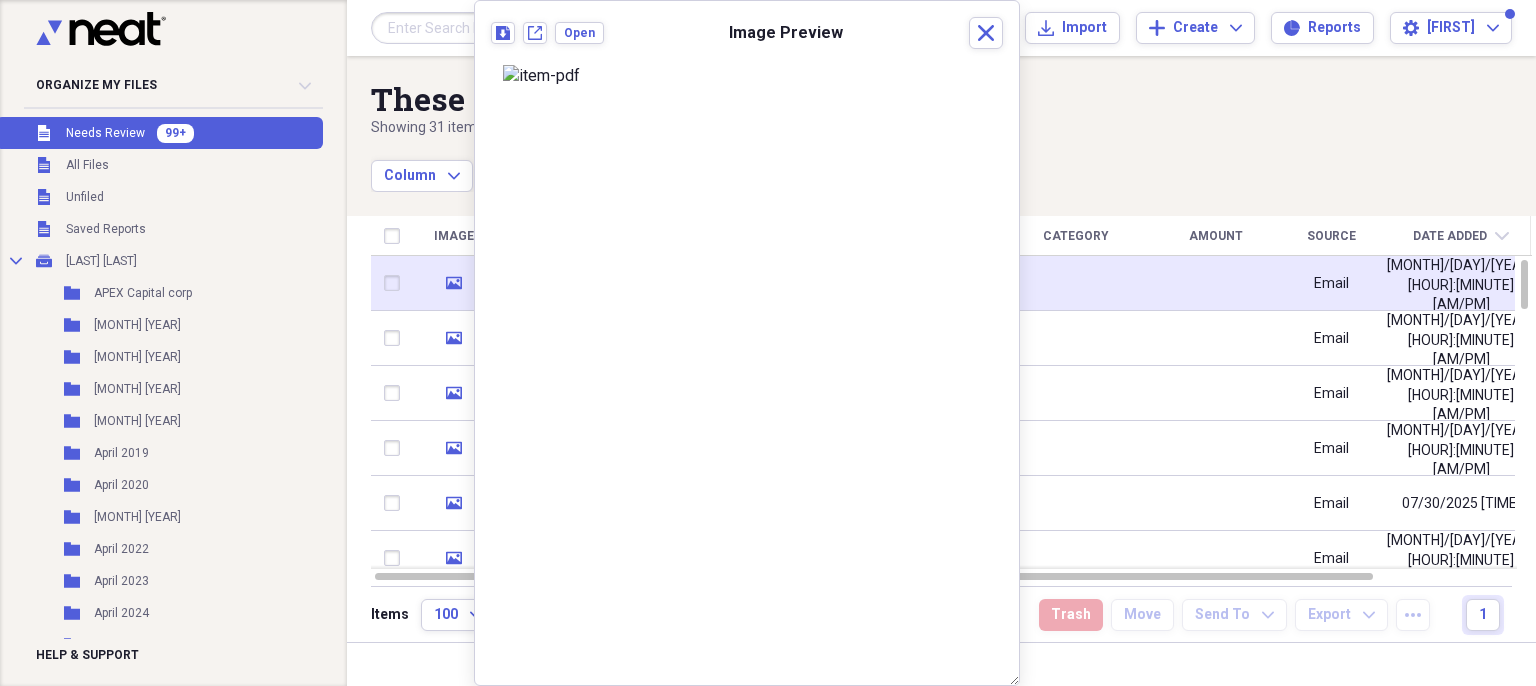 click at bounding box center [396, 283] 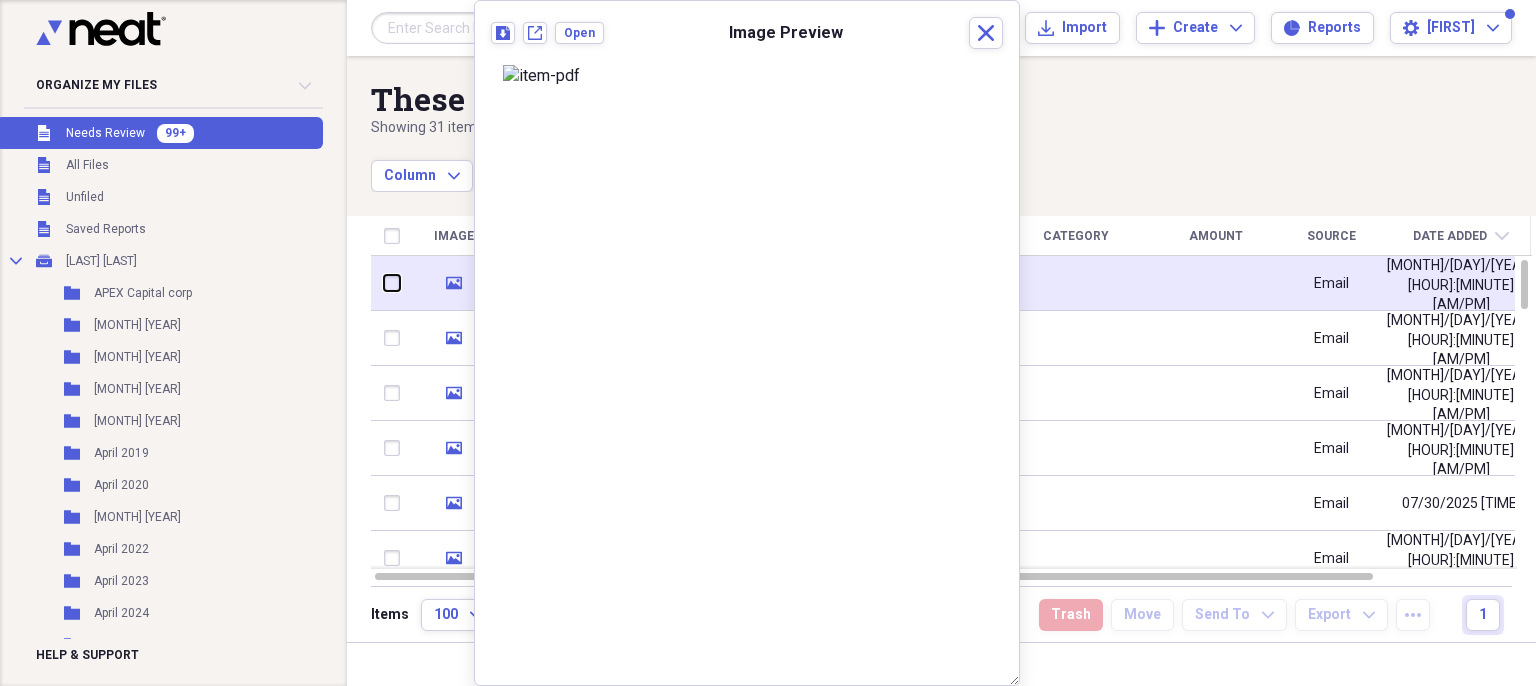 click at bounding box center [384, 283] 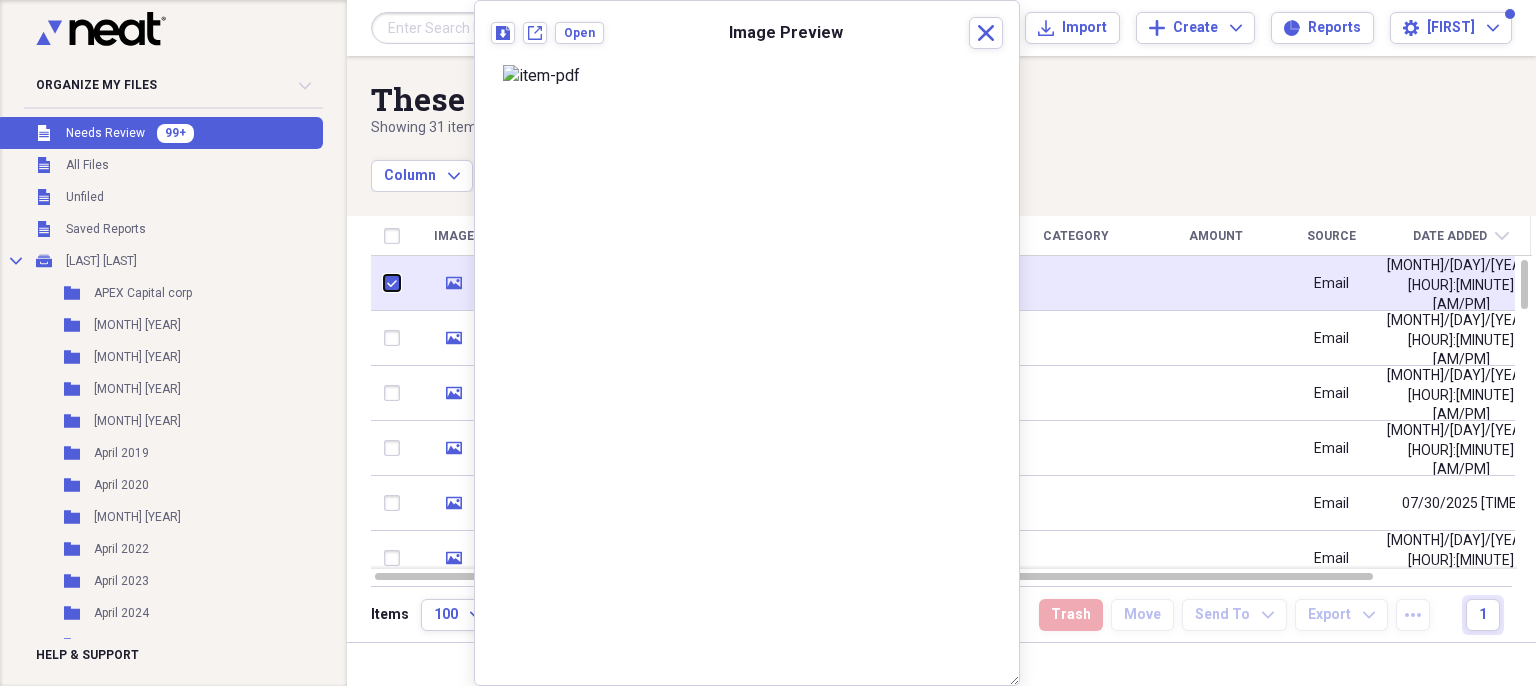 checkbox on "true" 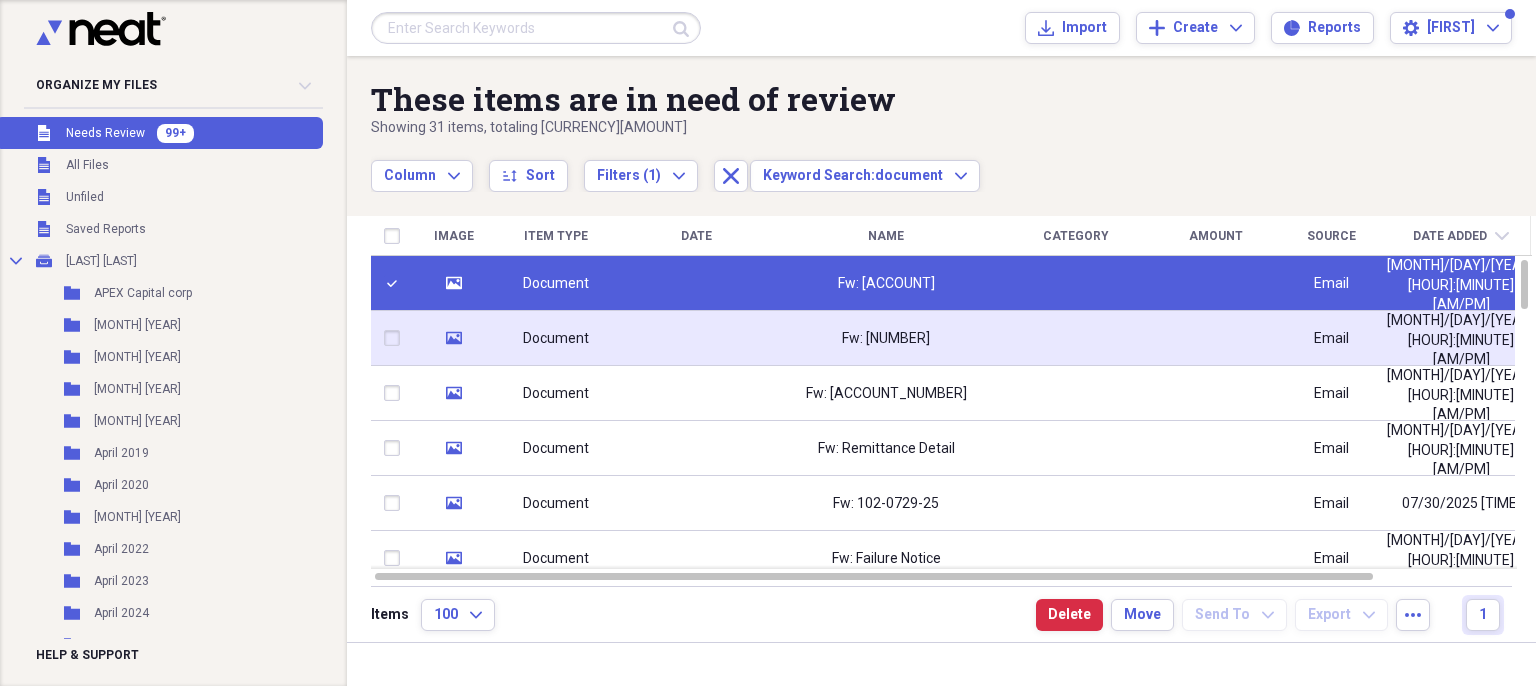 click at bounding box center [396, 338] 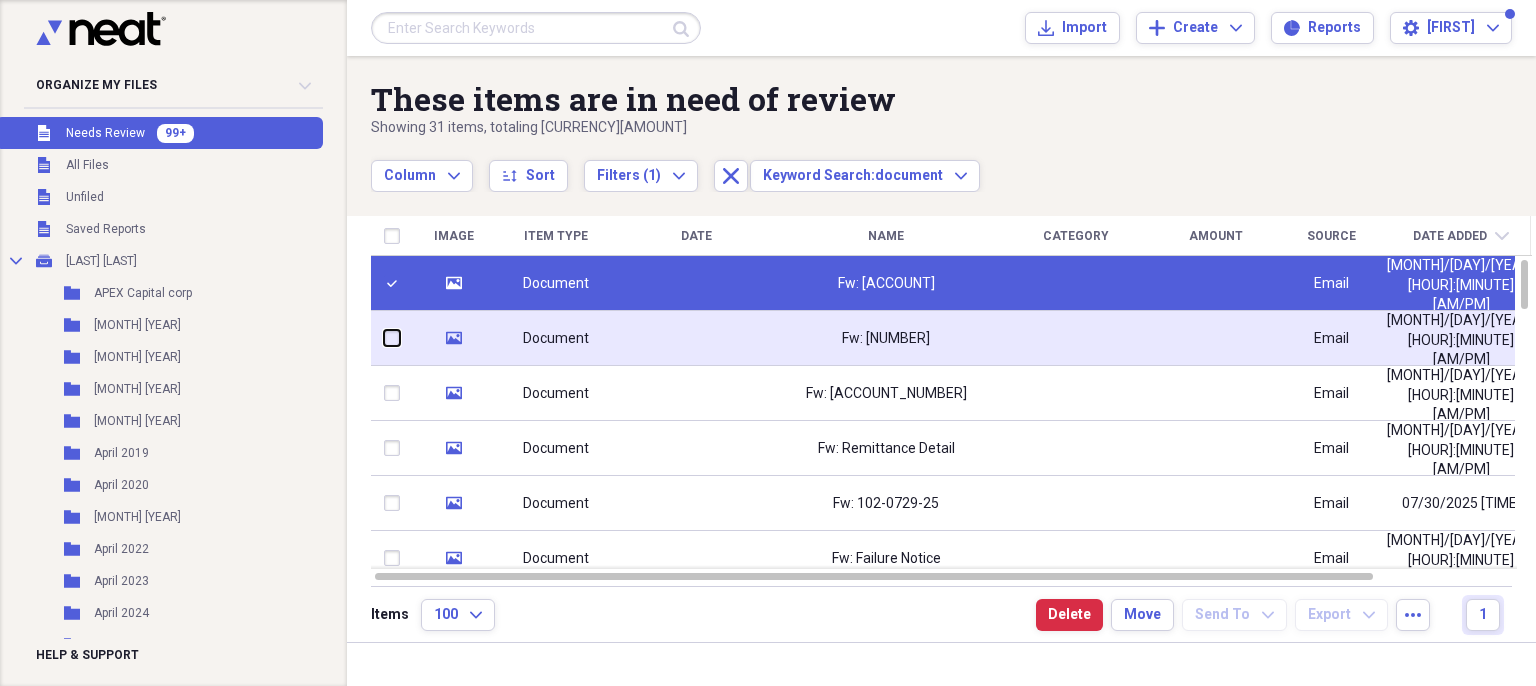 click at bounding box center (384, 338) 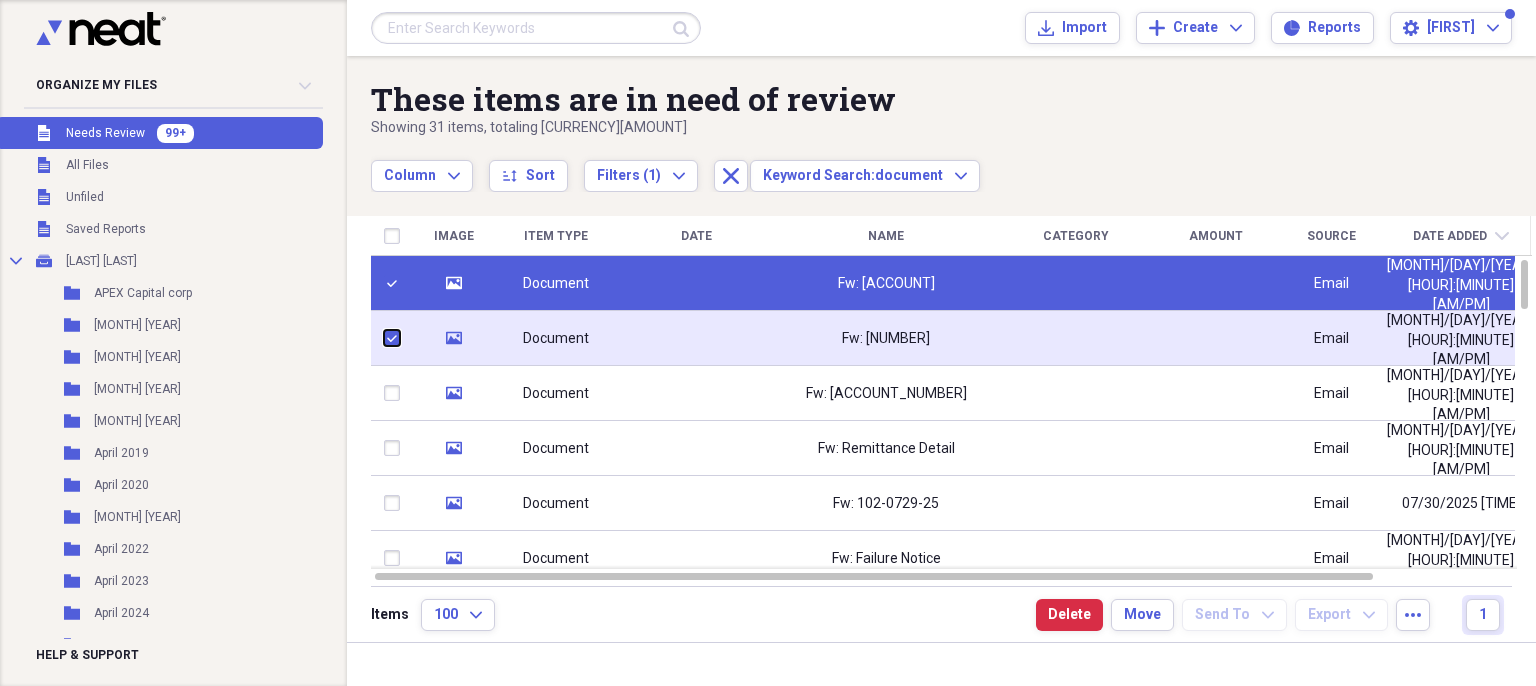 checkbox on "true" 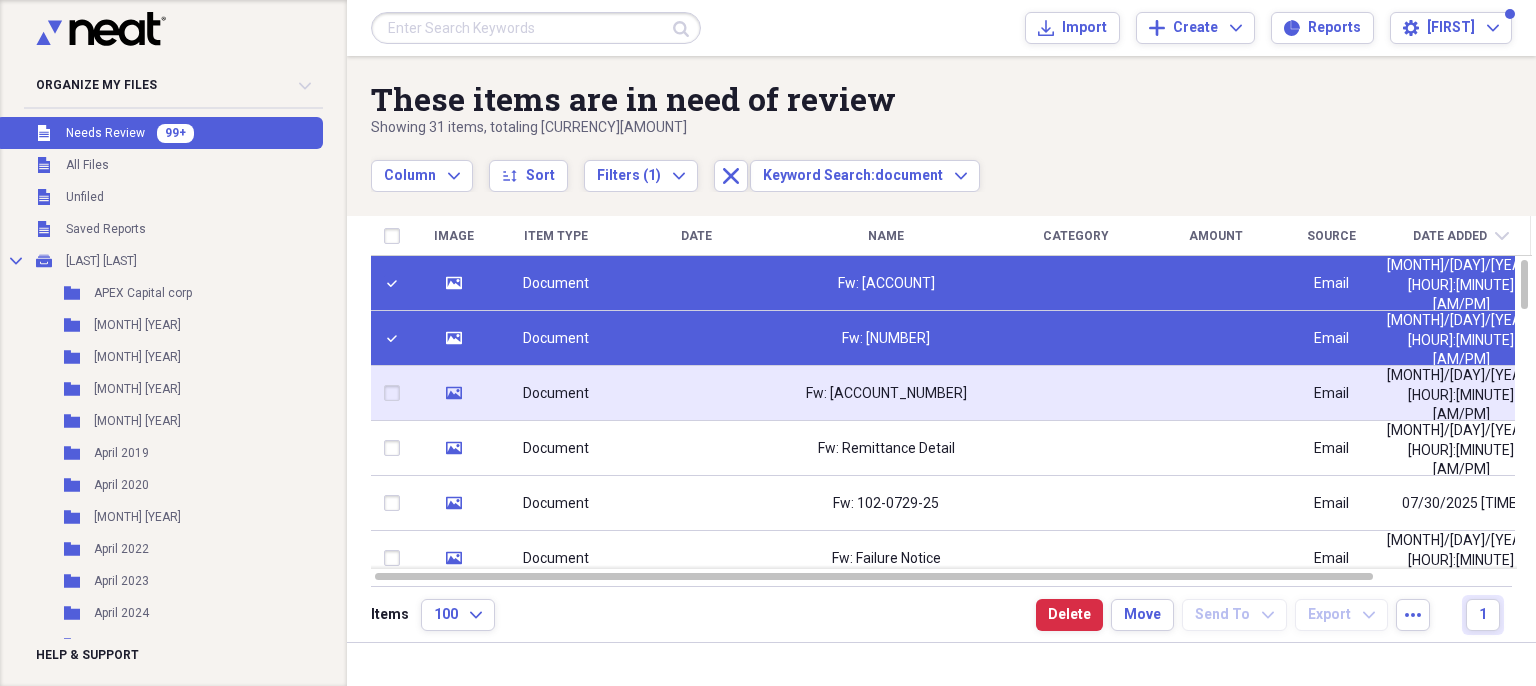click at bounding box center [396, 393] 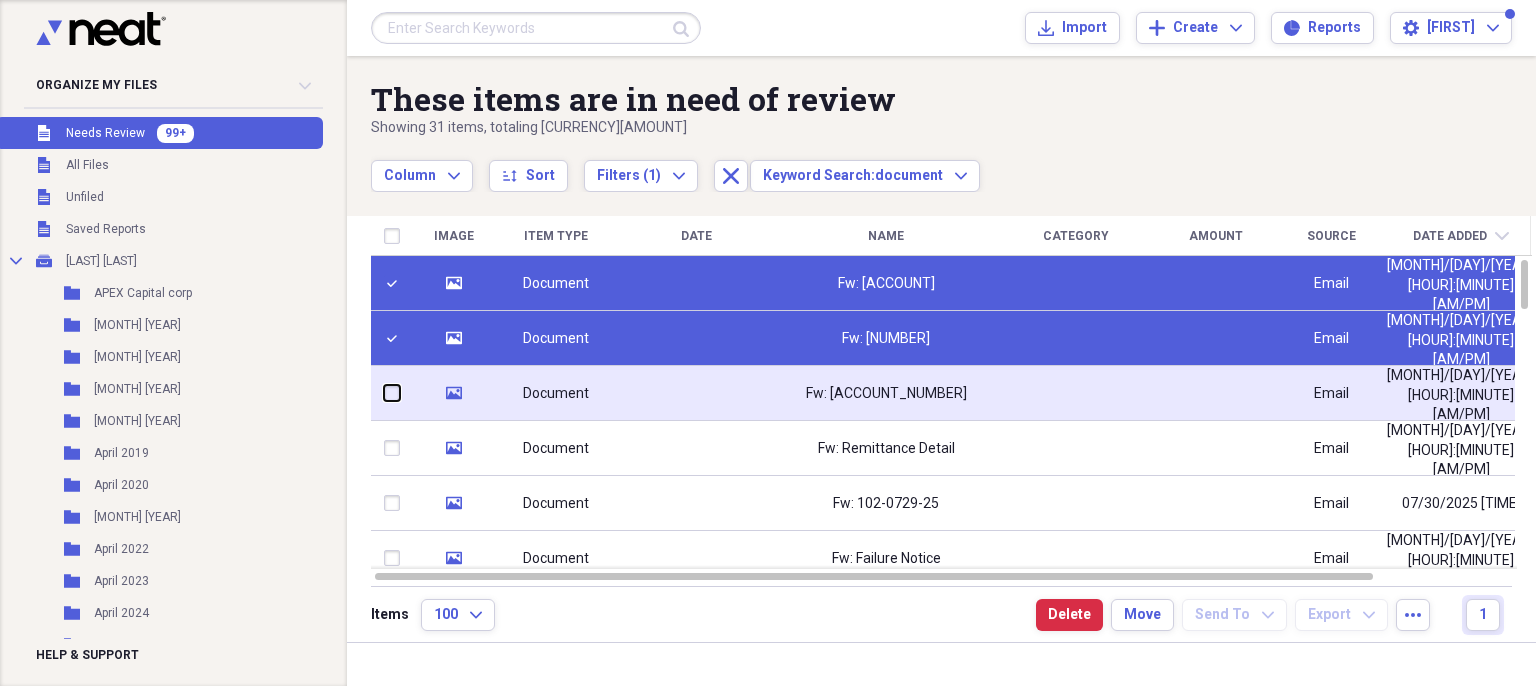 click at bounding box center [384, 393] 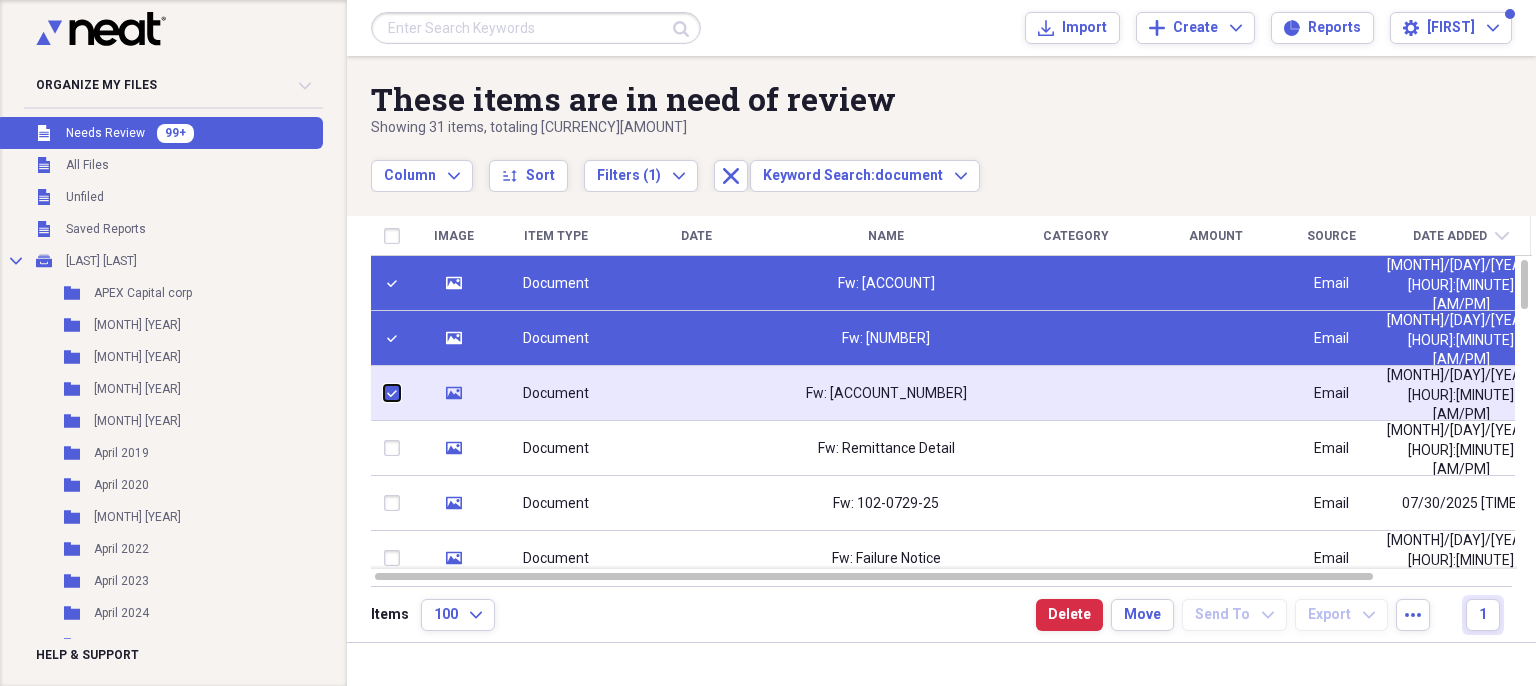 checkbox on "true" 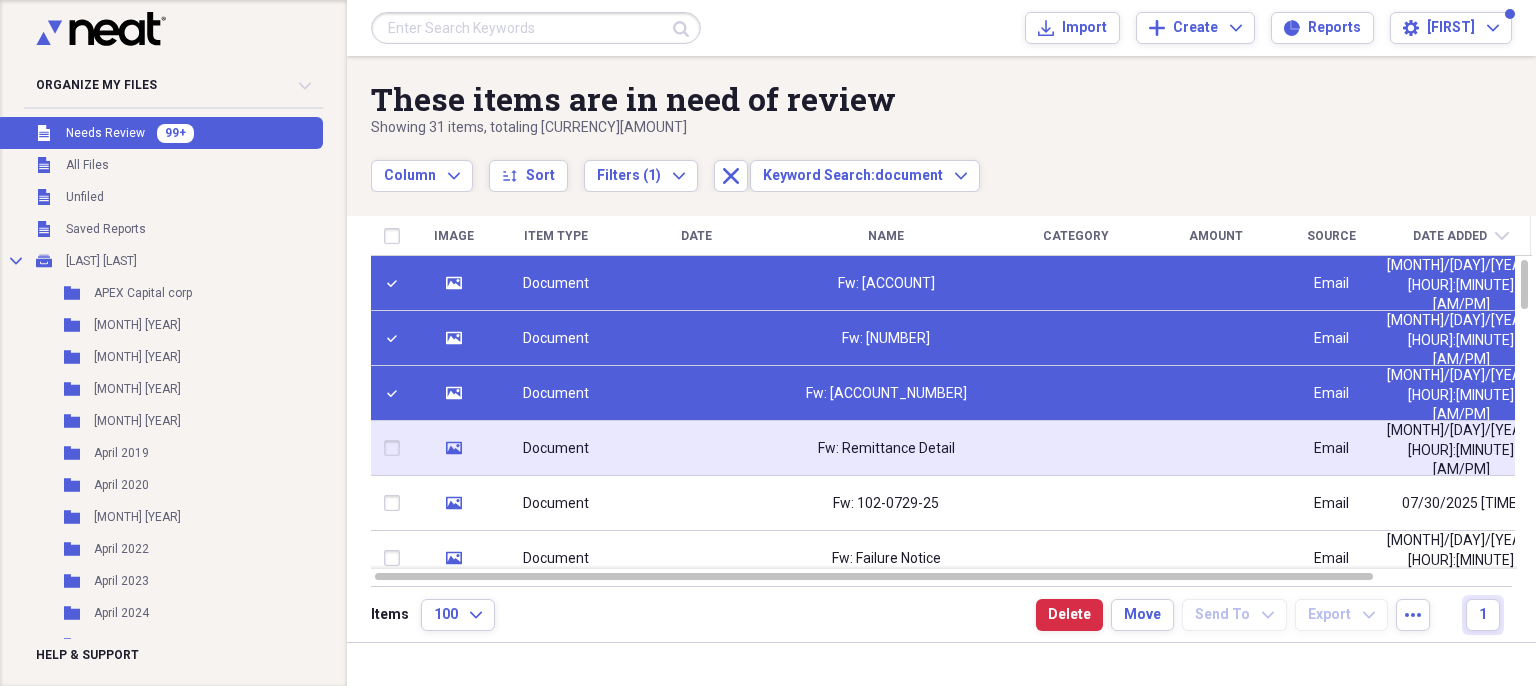 click at bounding box center (396, 448) 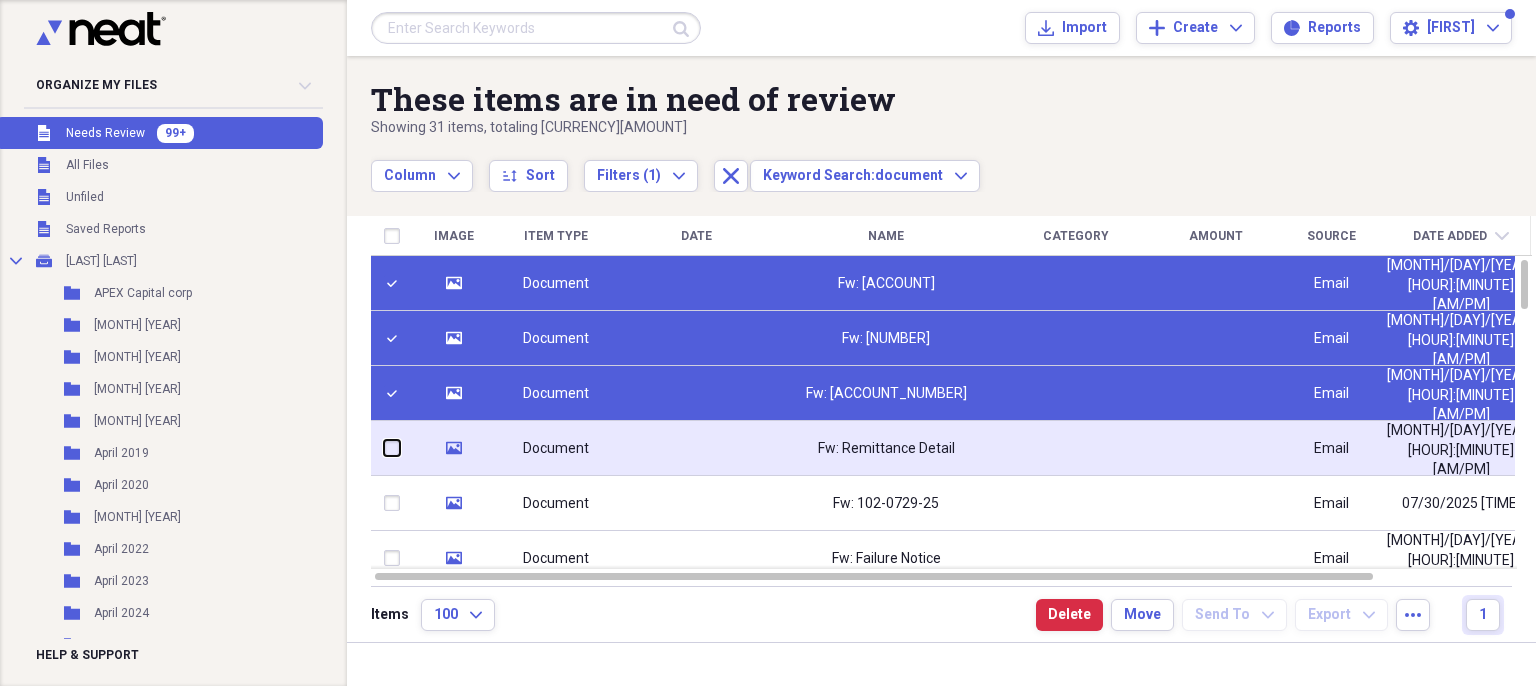 click at bounding box center (384, 448) 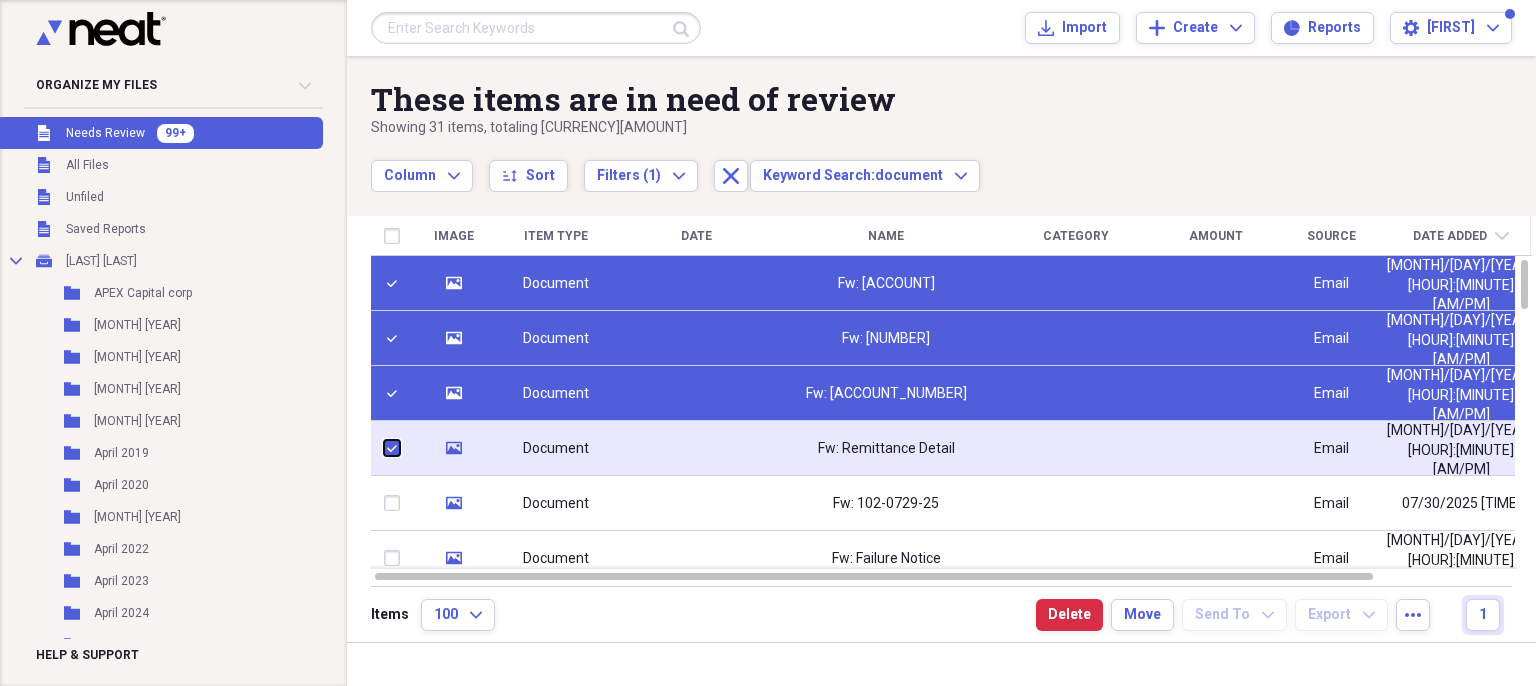 checkbox on "true" 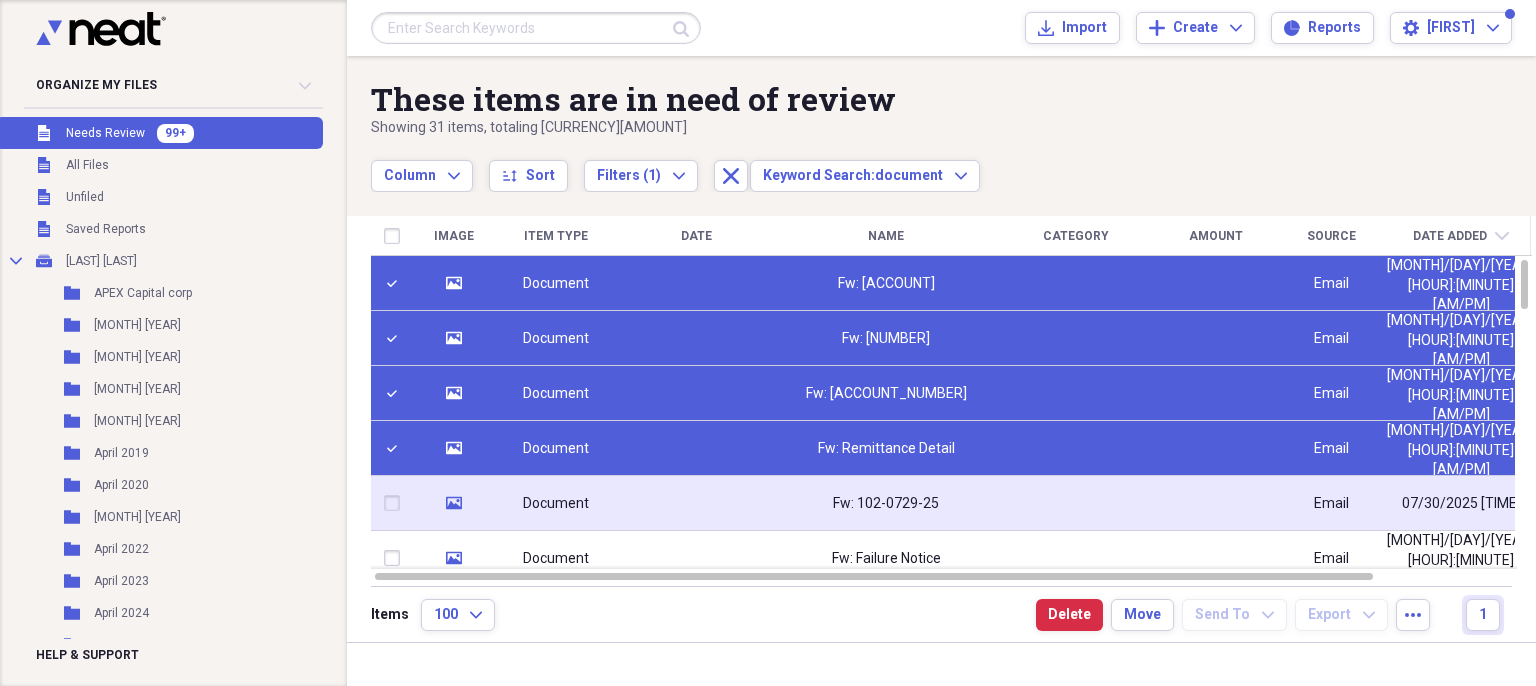 click at bounding box center (396, 503) 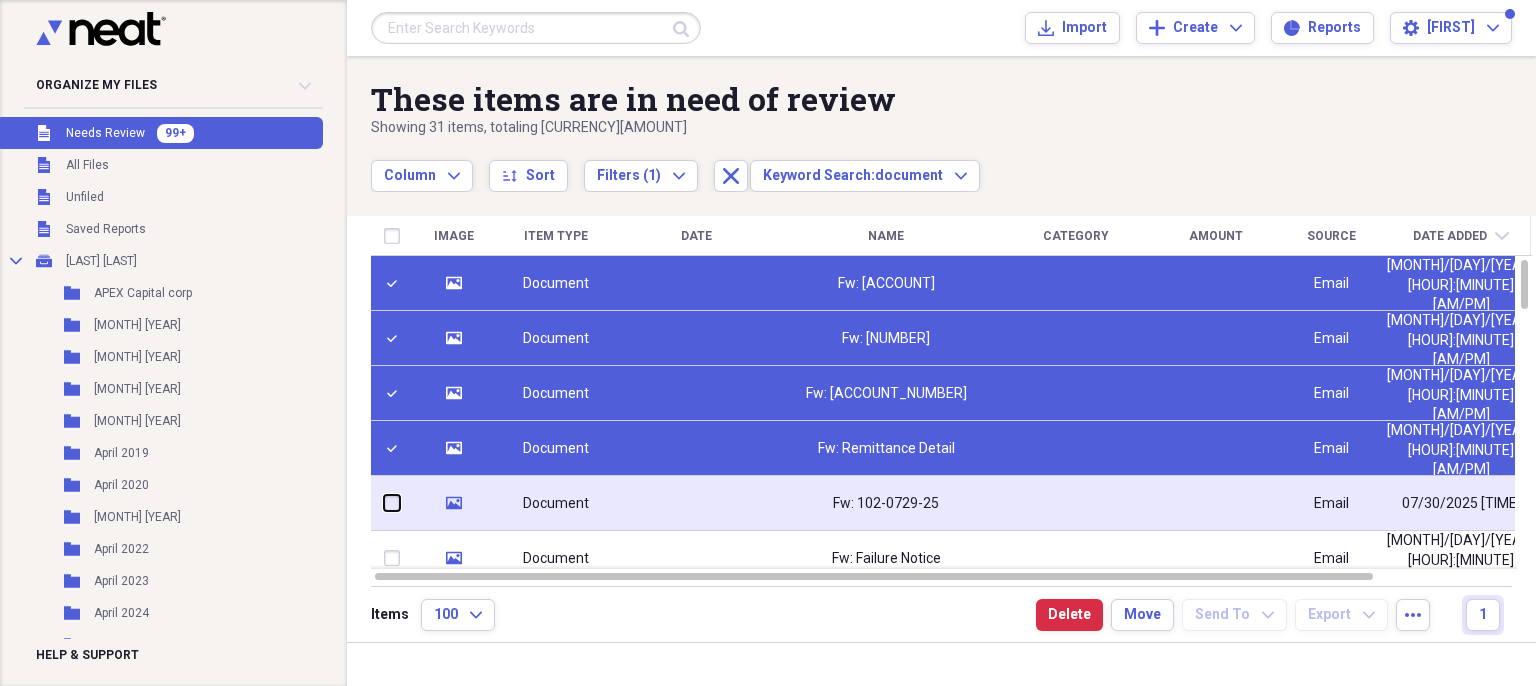 click at bounding box center (384, 503) 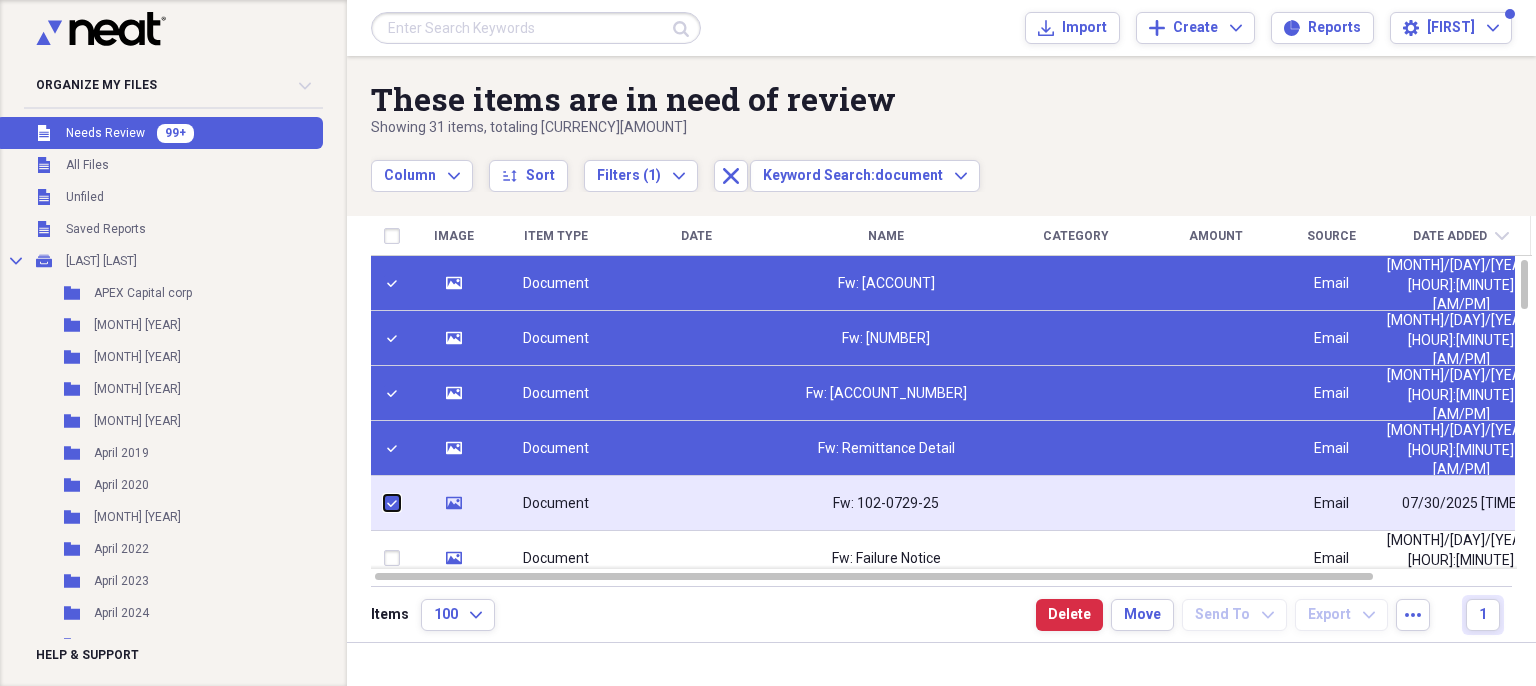 checkbox on "true" 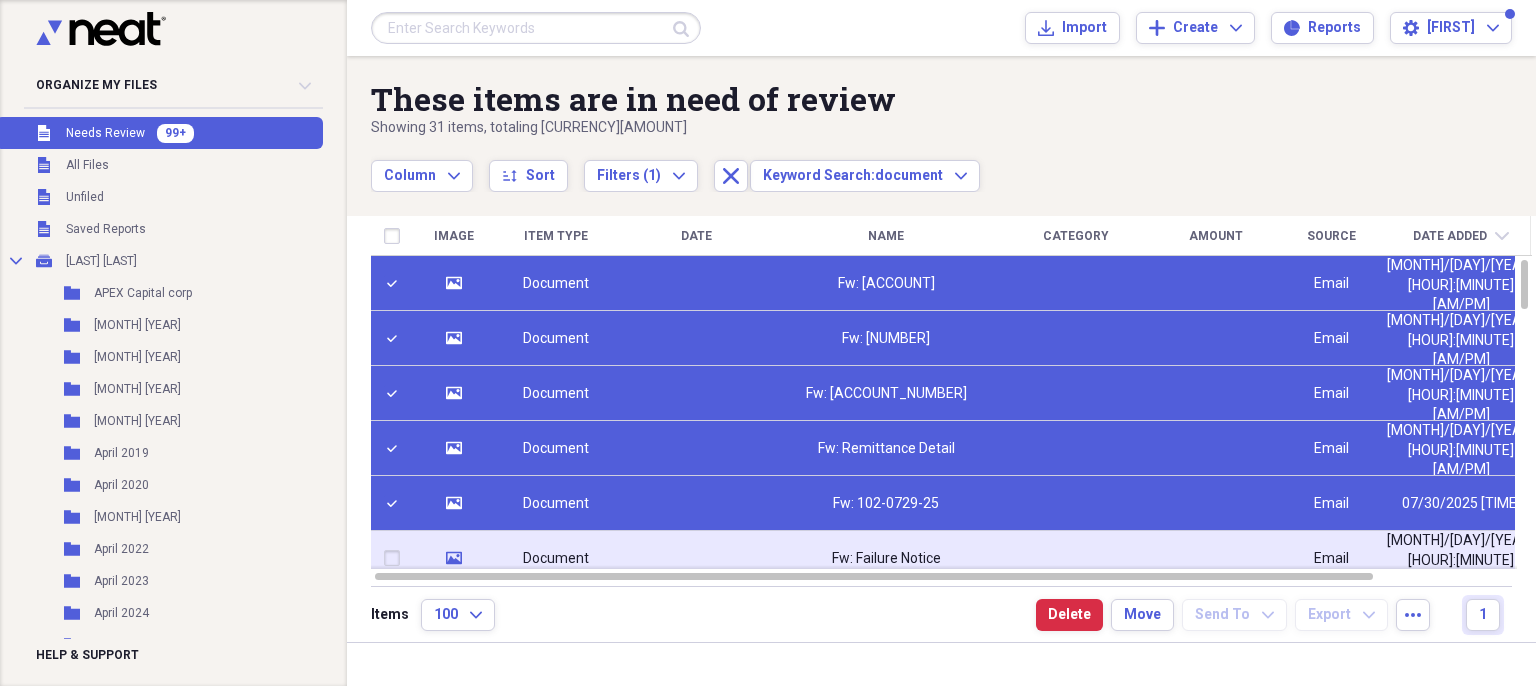 click at bounding box center [396, 558] 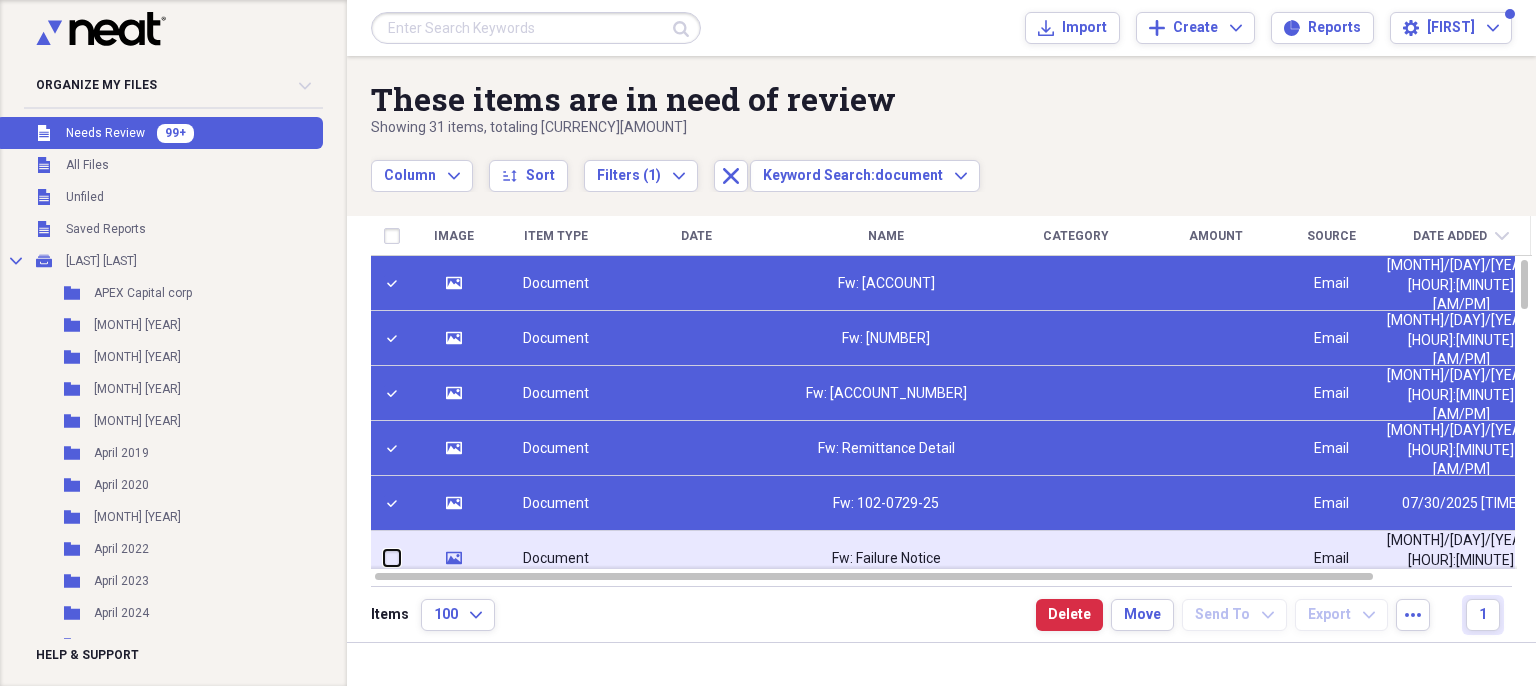 click at bounding box center (384, 558) 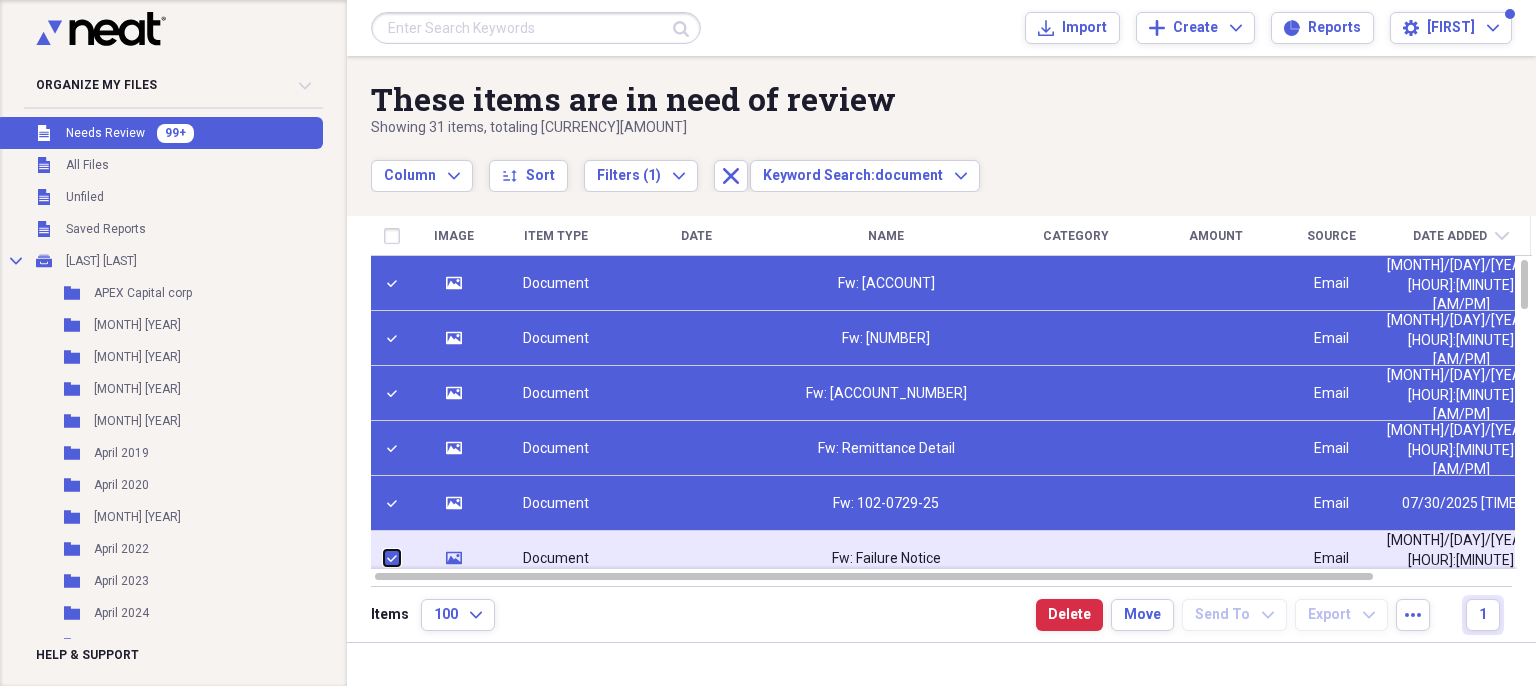 checkbox on "true" 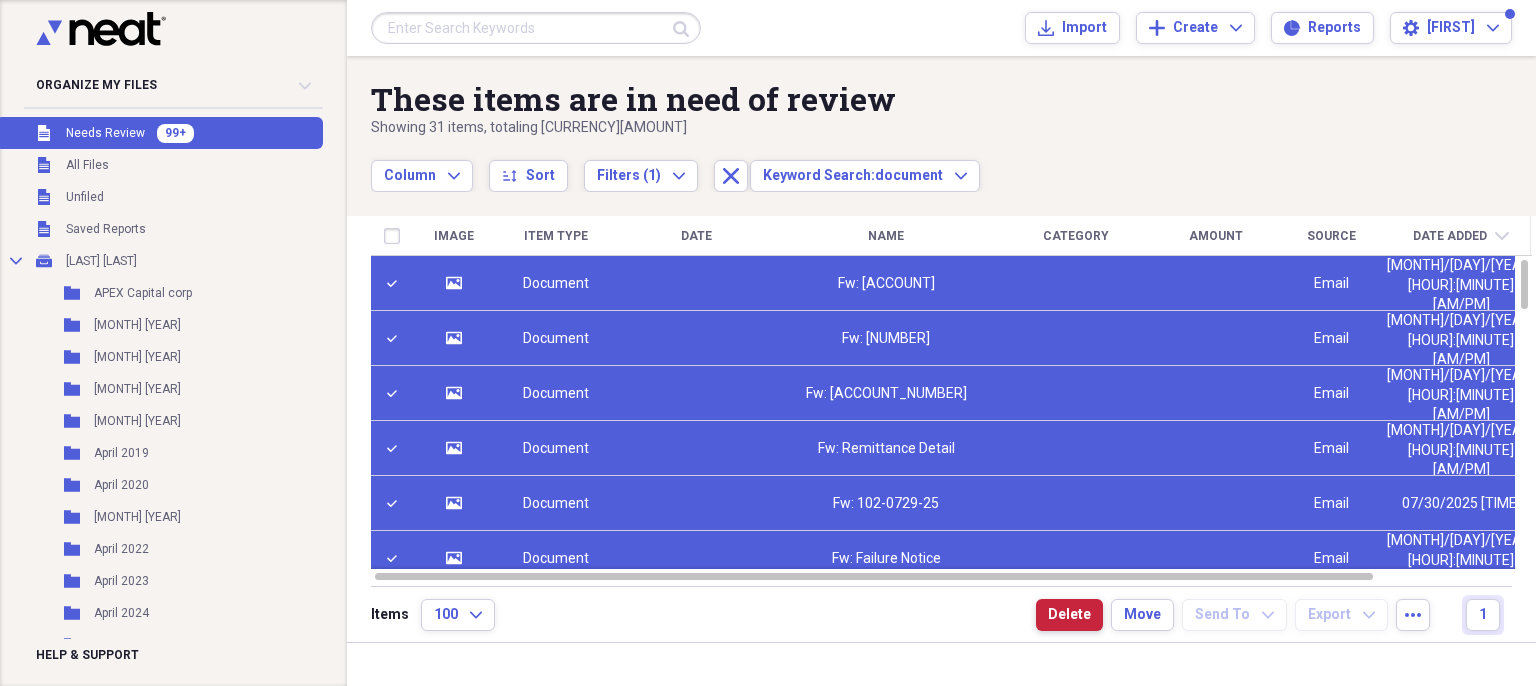 click on "Delete" at bounding box center (1069, 615) 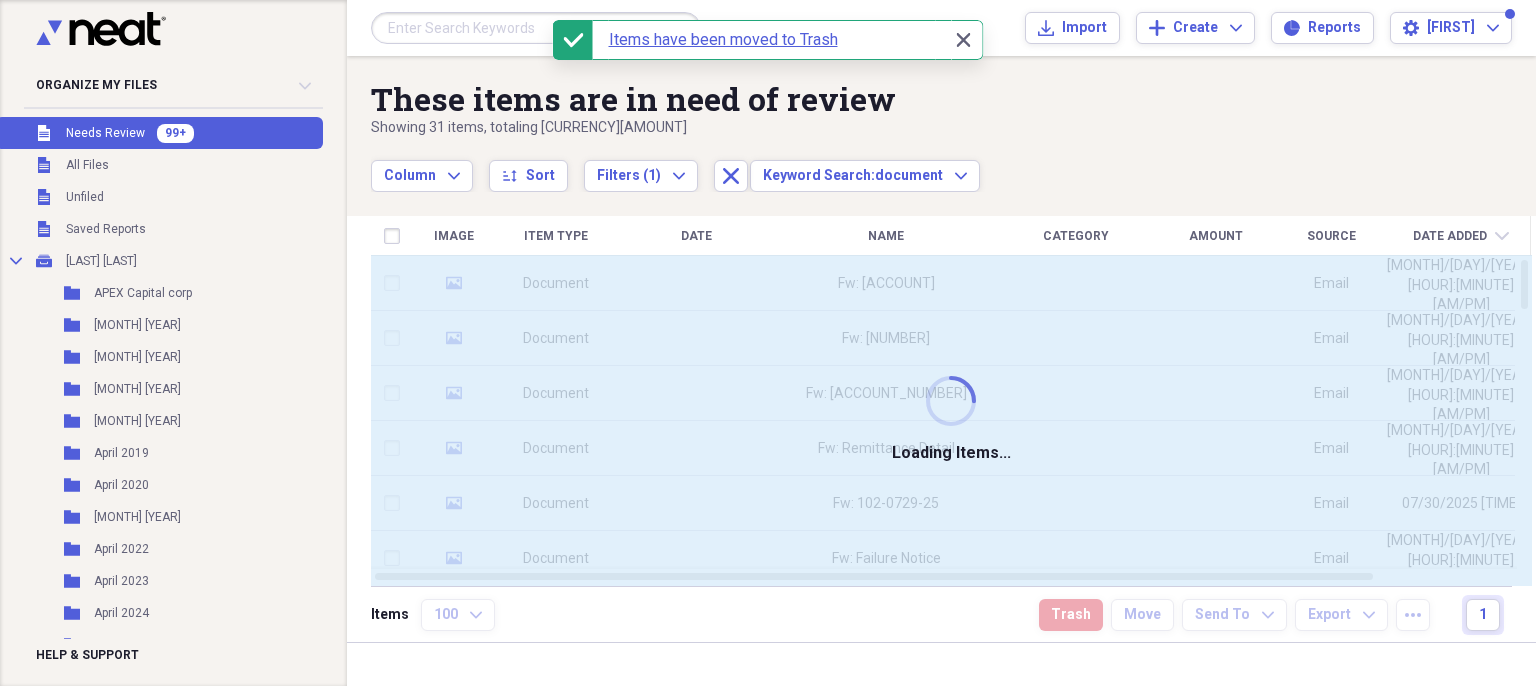 checkbox on "false" 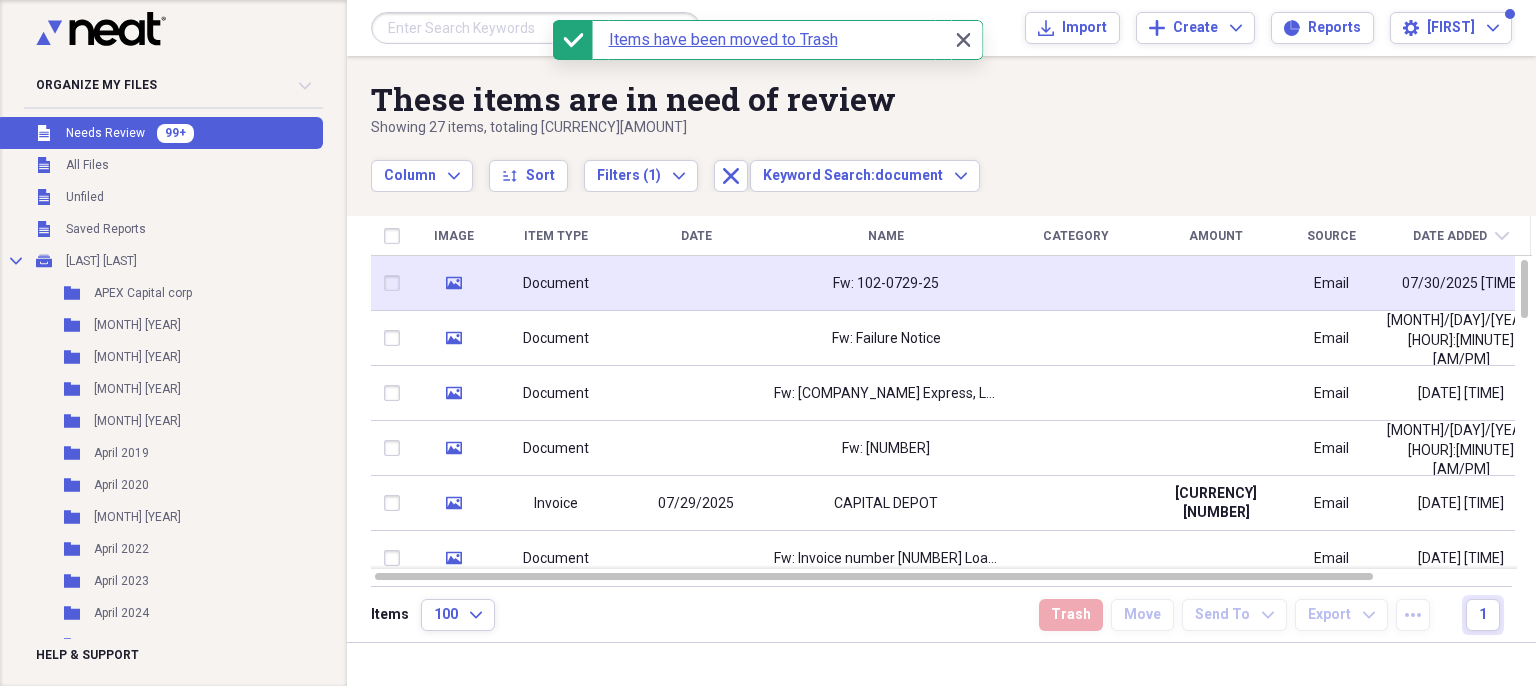 click 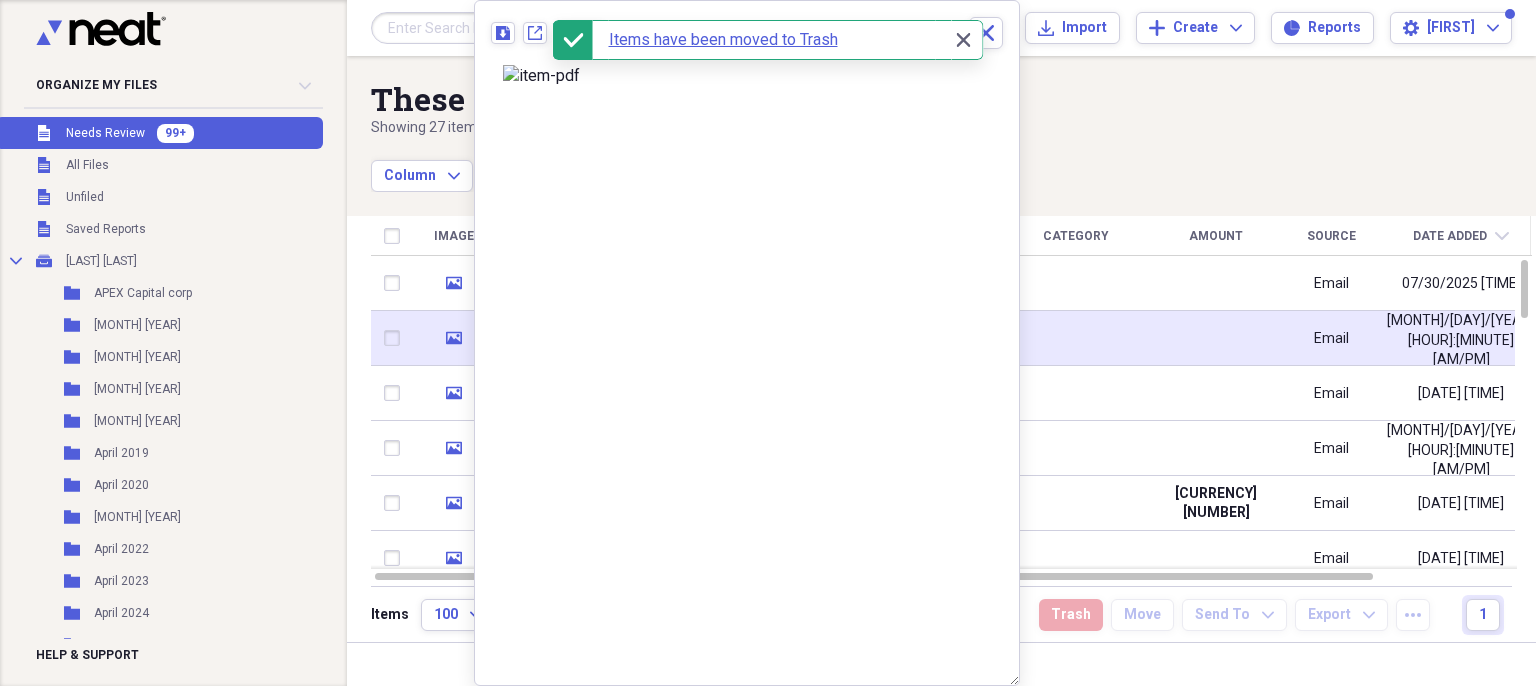 click 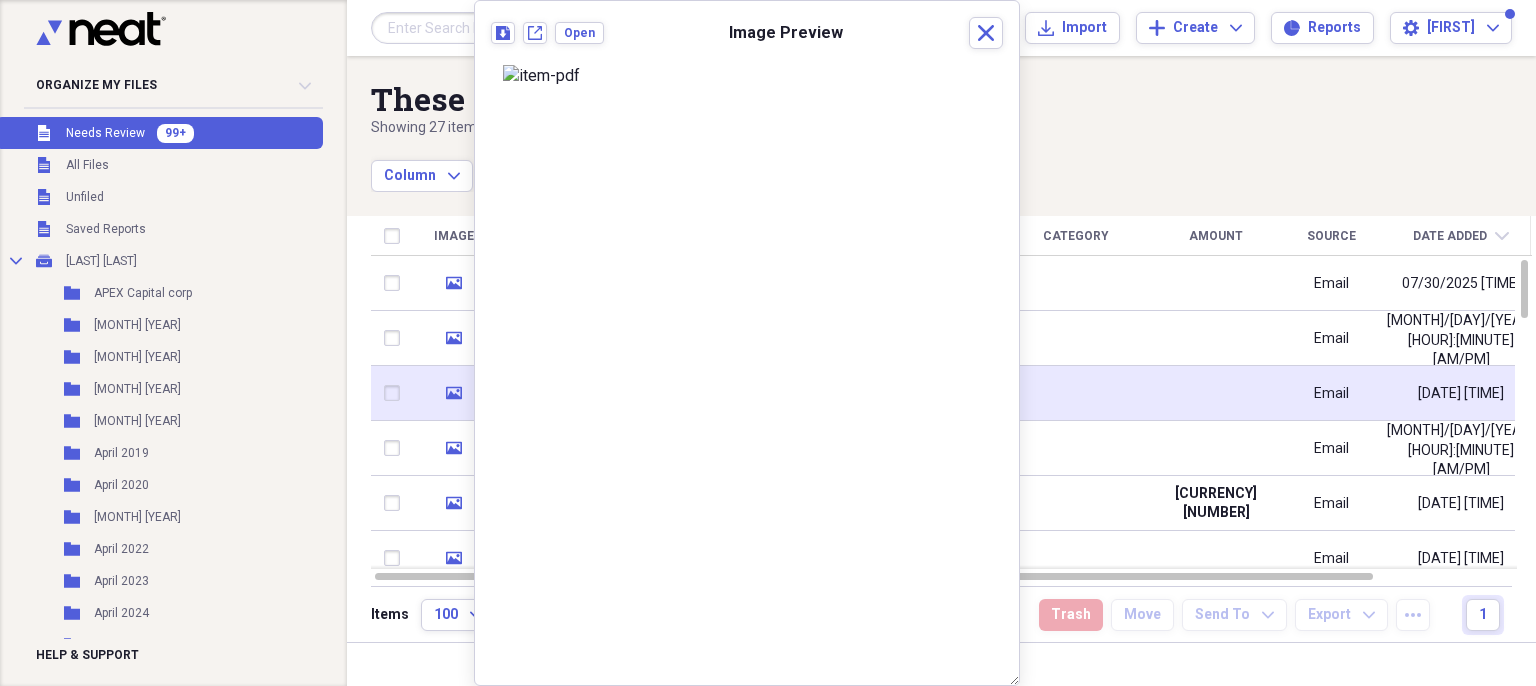 click on "media" 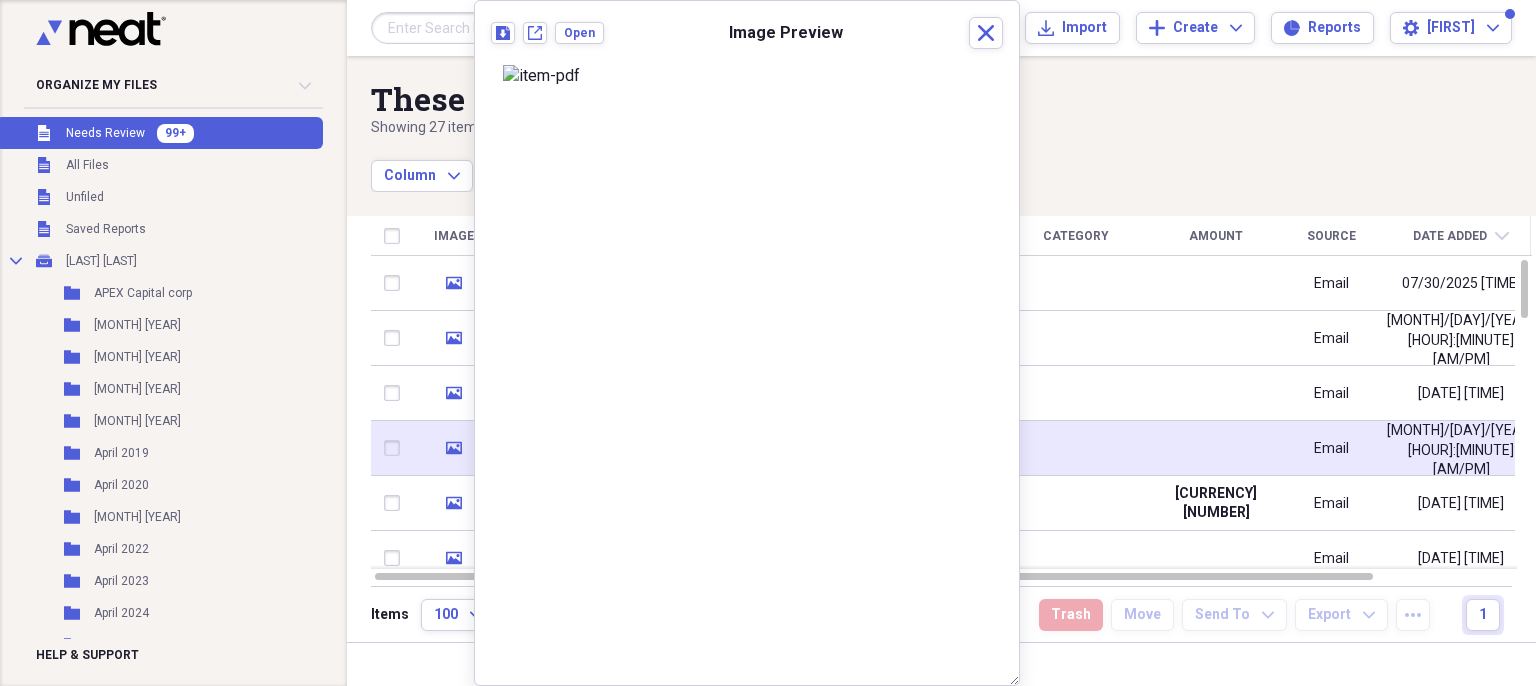 click 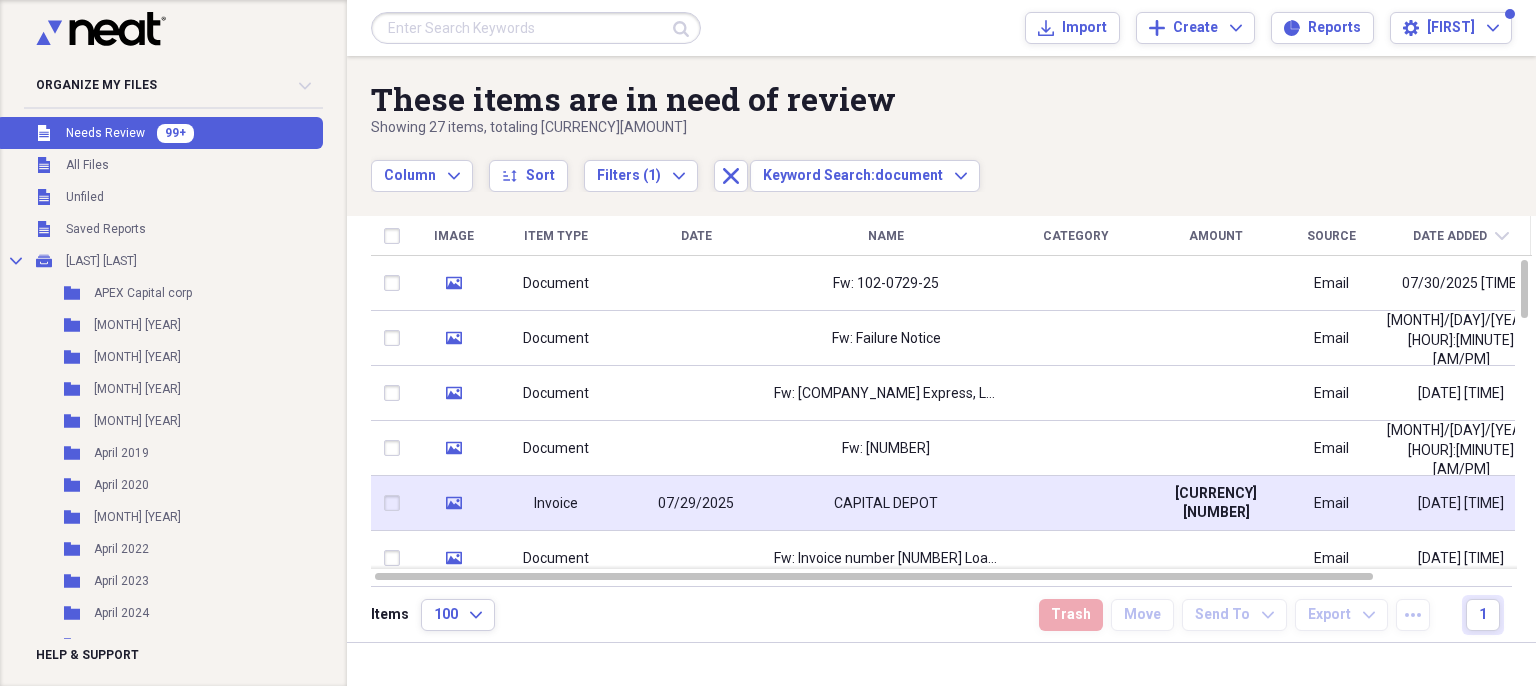 click on "media" 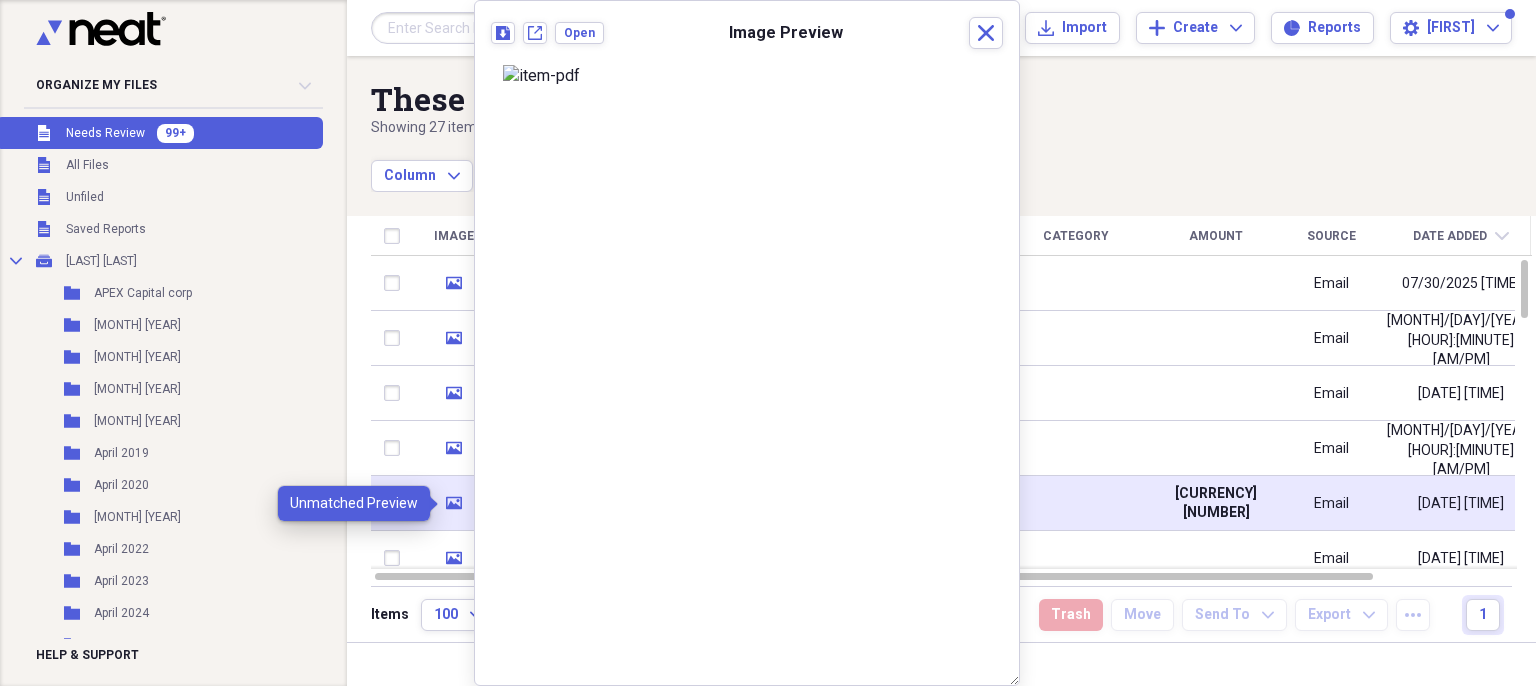click on "media" 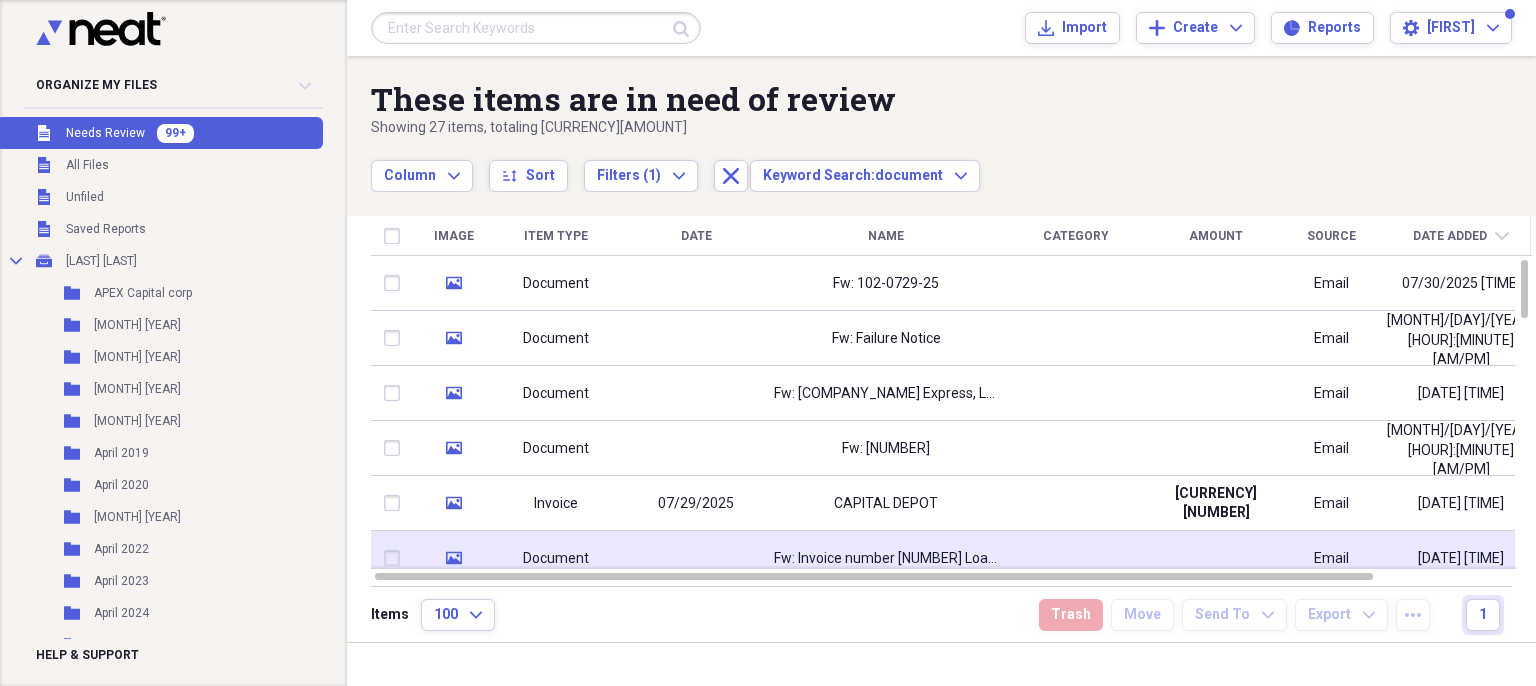 click on "media" 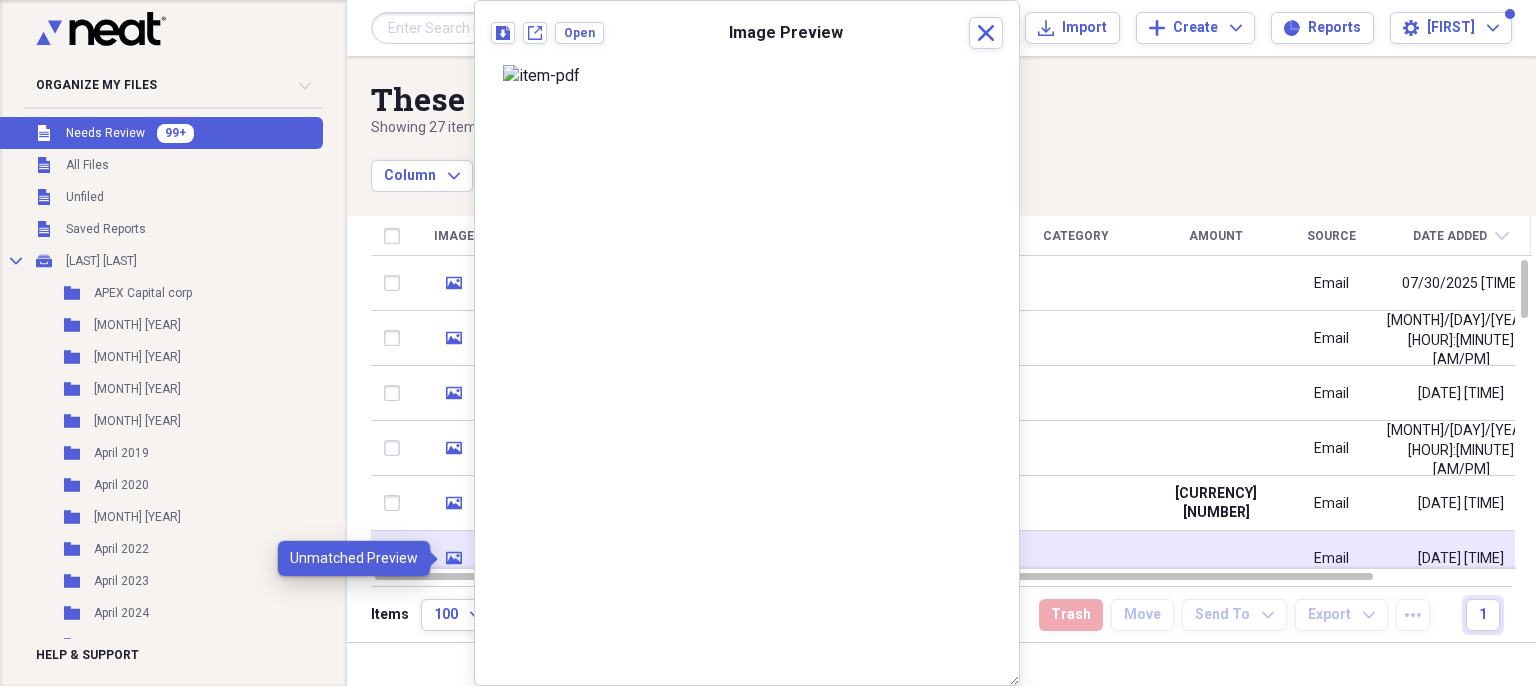click on "media" 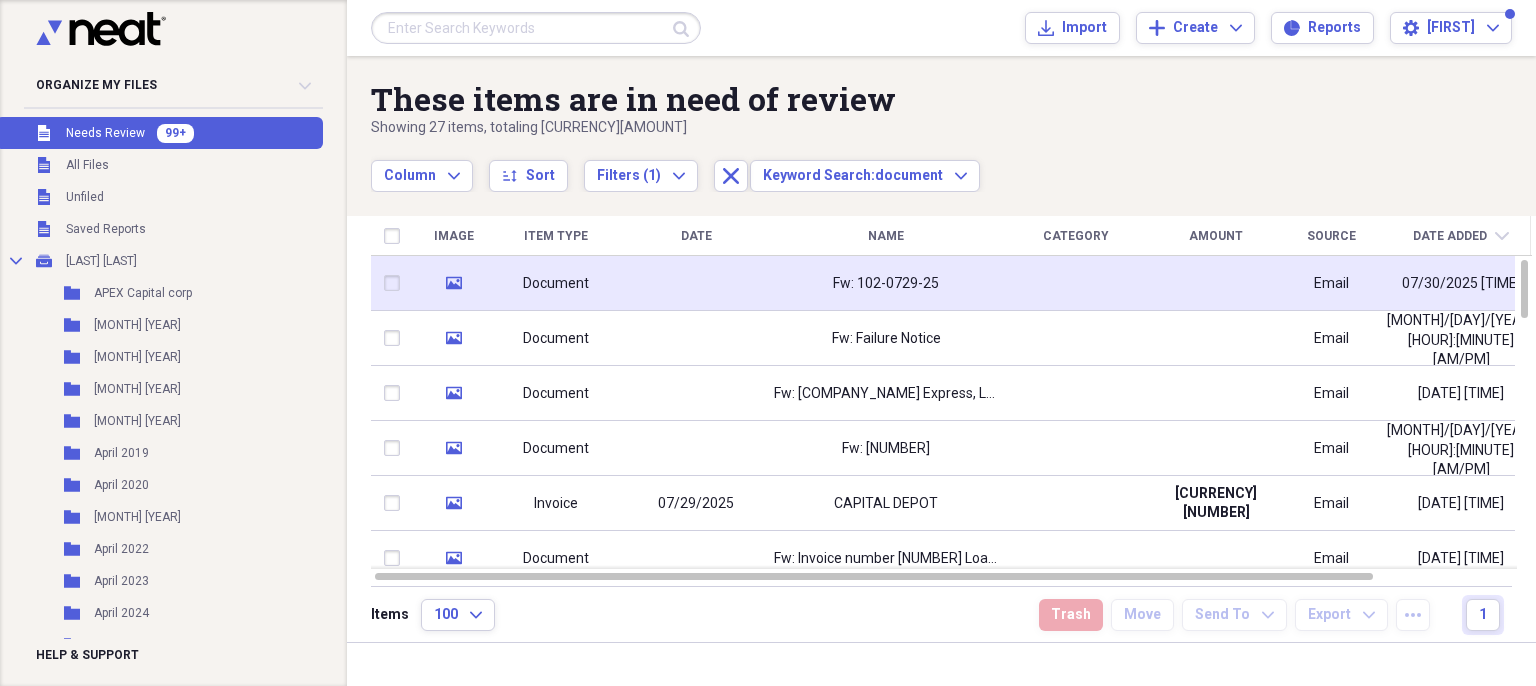 click at bounding box center [396, 283] 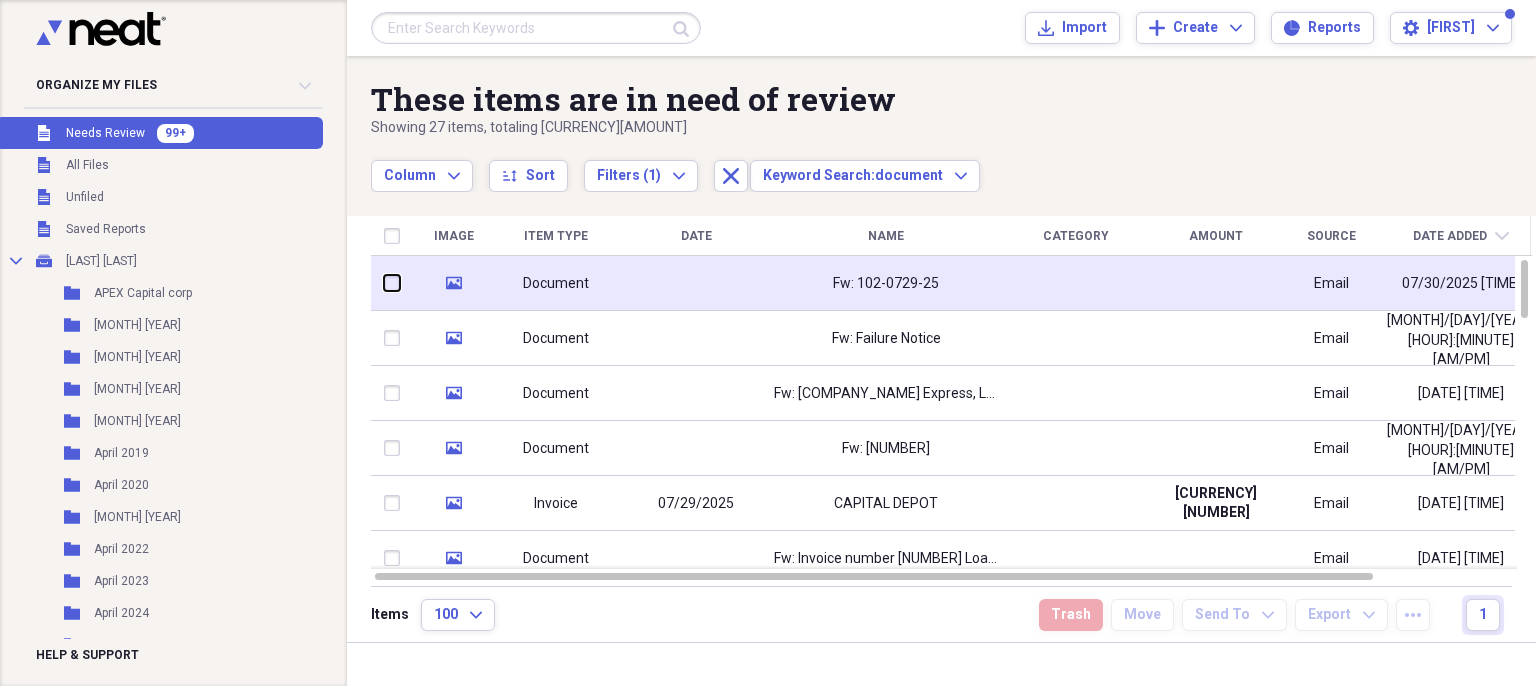 click at bounding box center (384, 283) 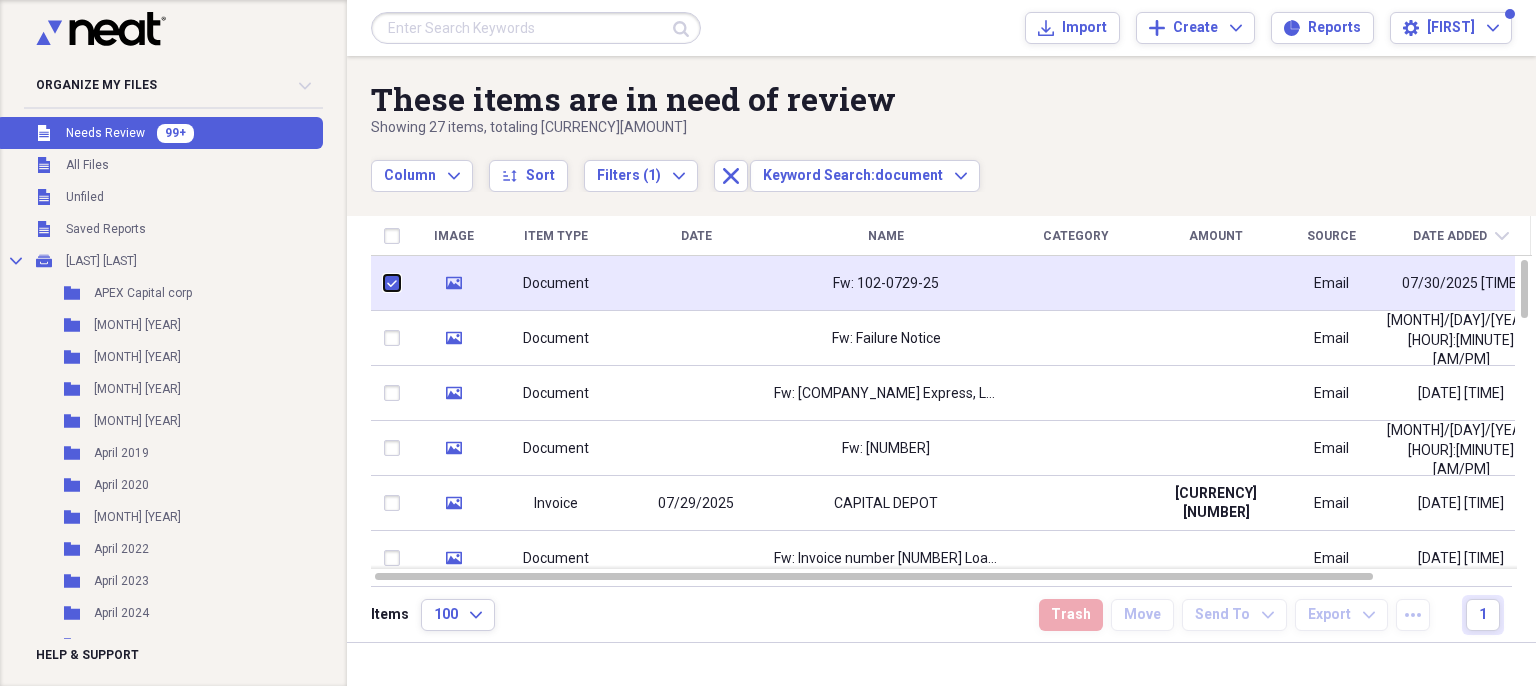 checkbox on "true" 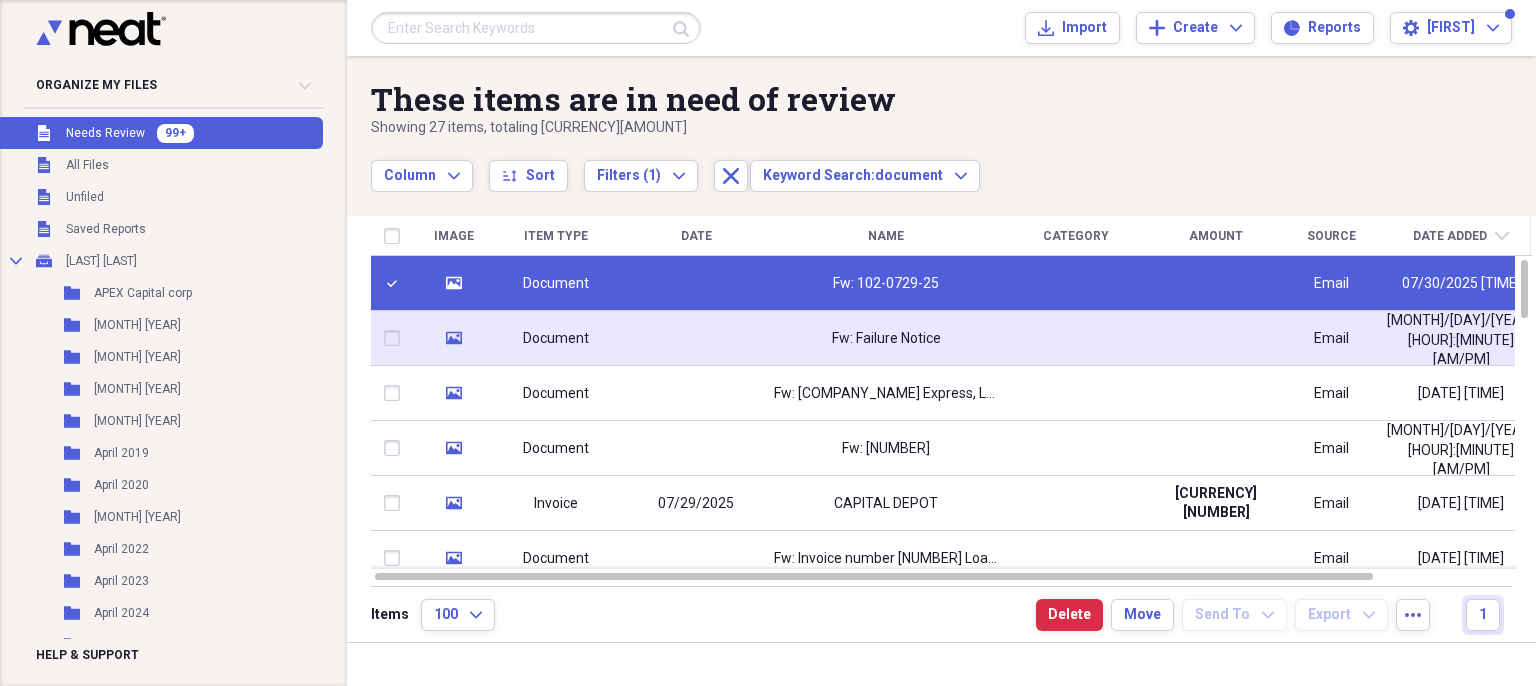 click at bounding box center (396, 338) 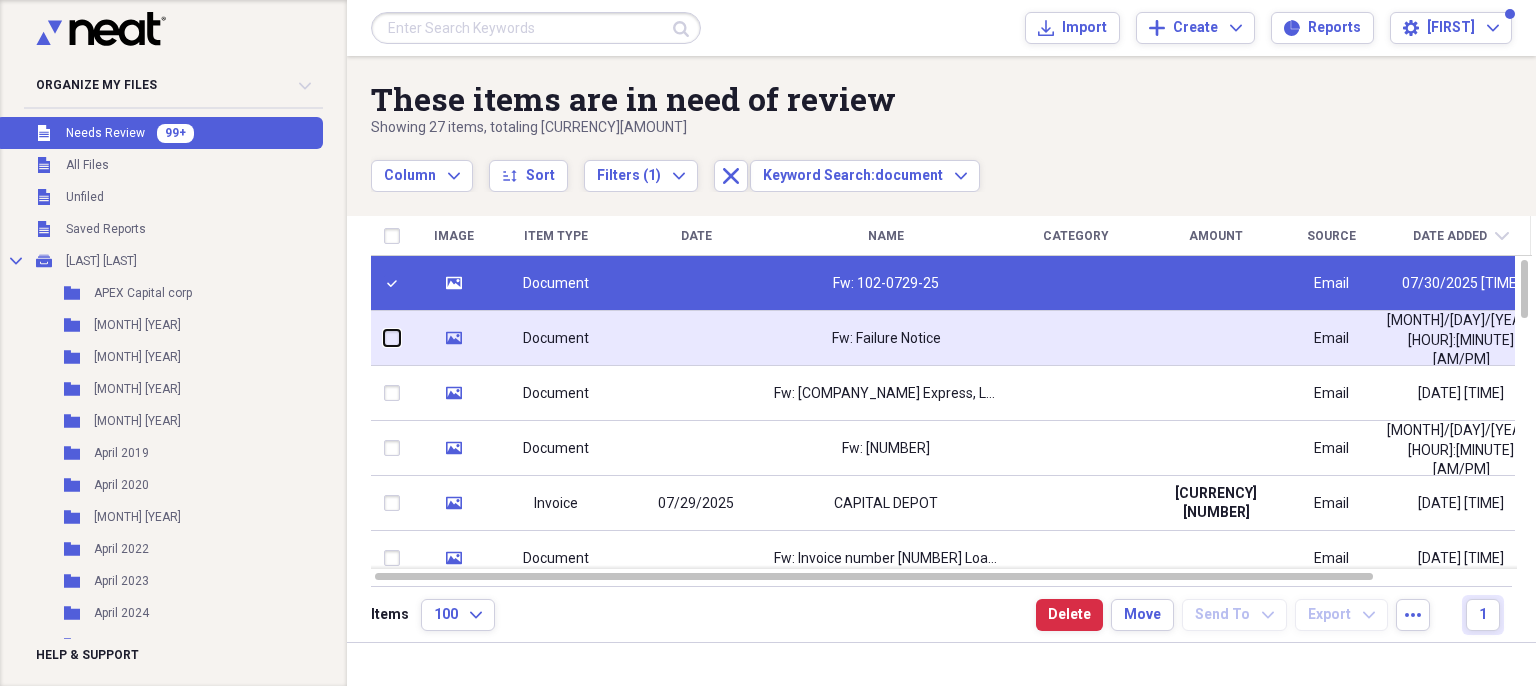 click at bounding box center [384, 338] 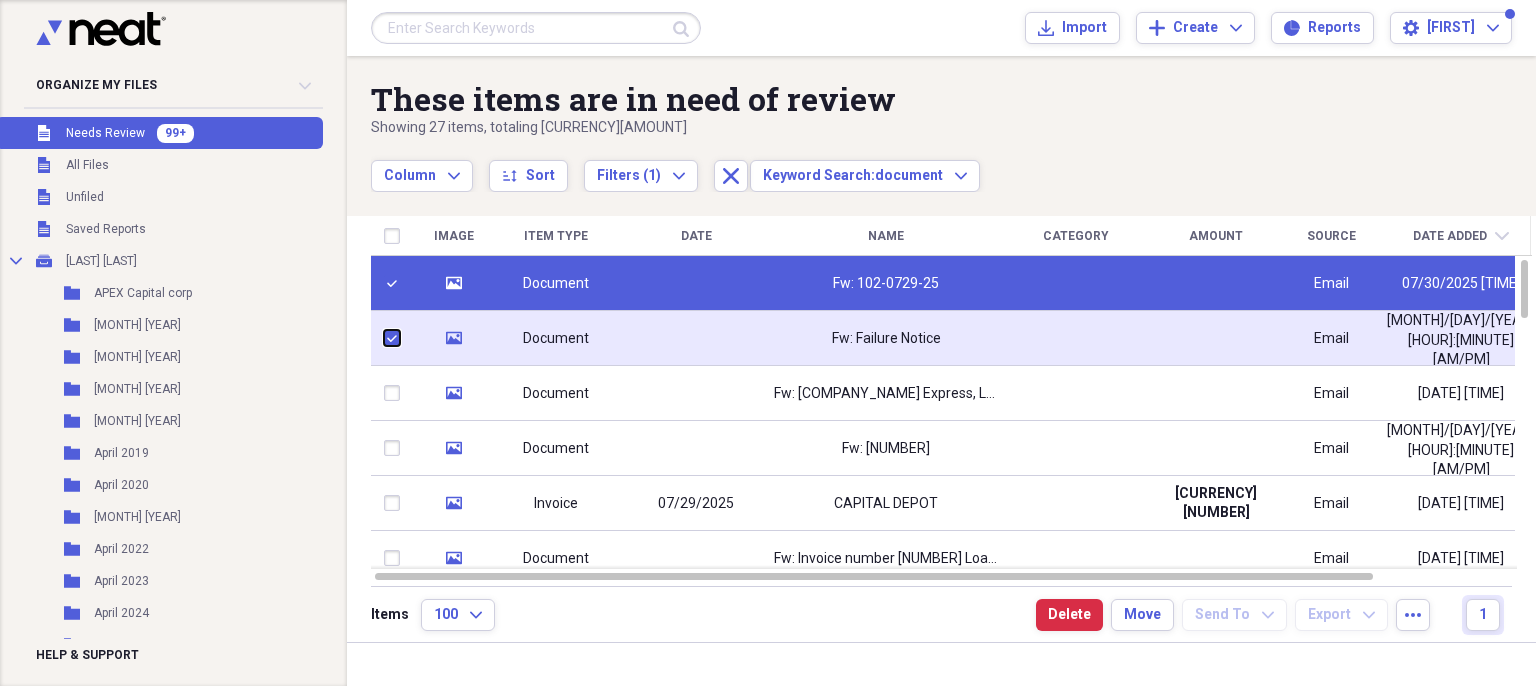 checkbox on "true" 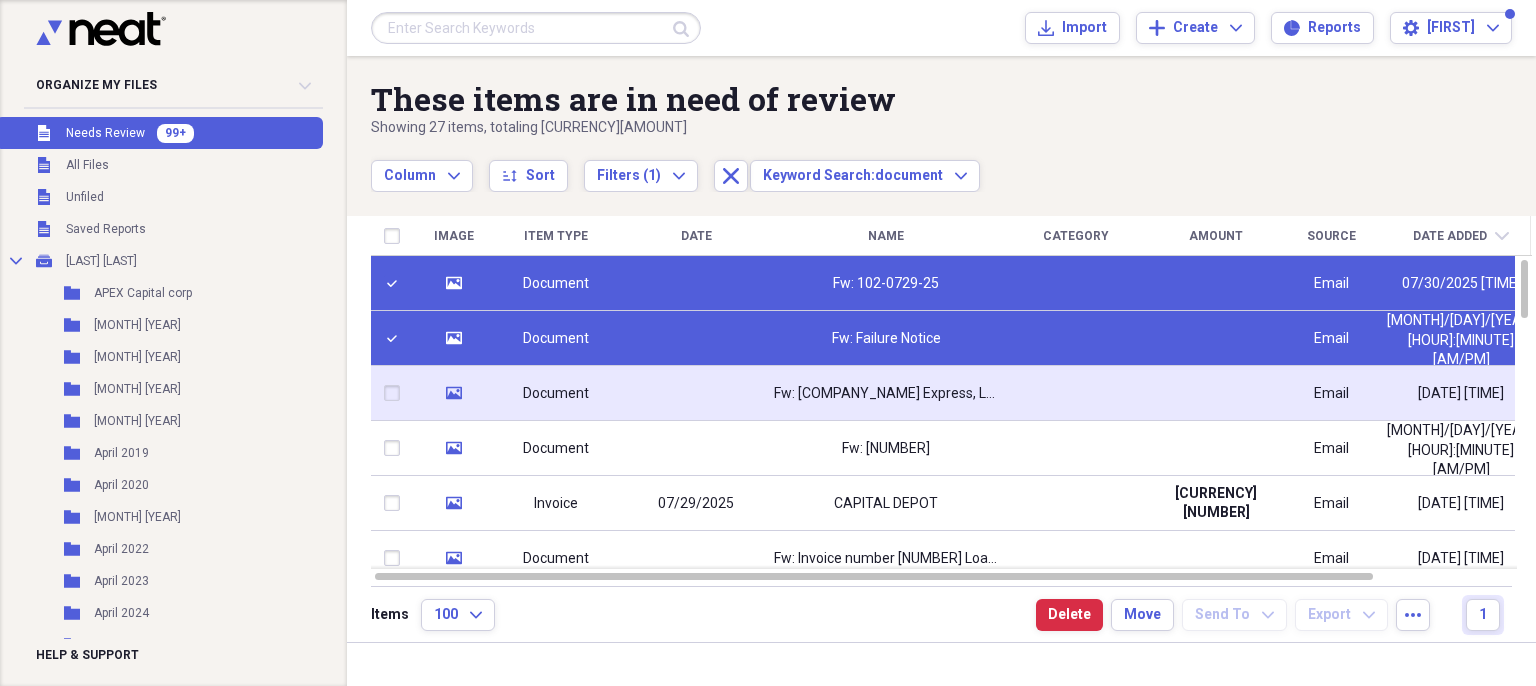 click at bounding box center (396, 393) 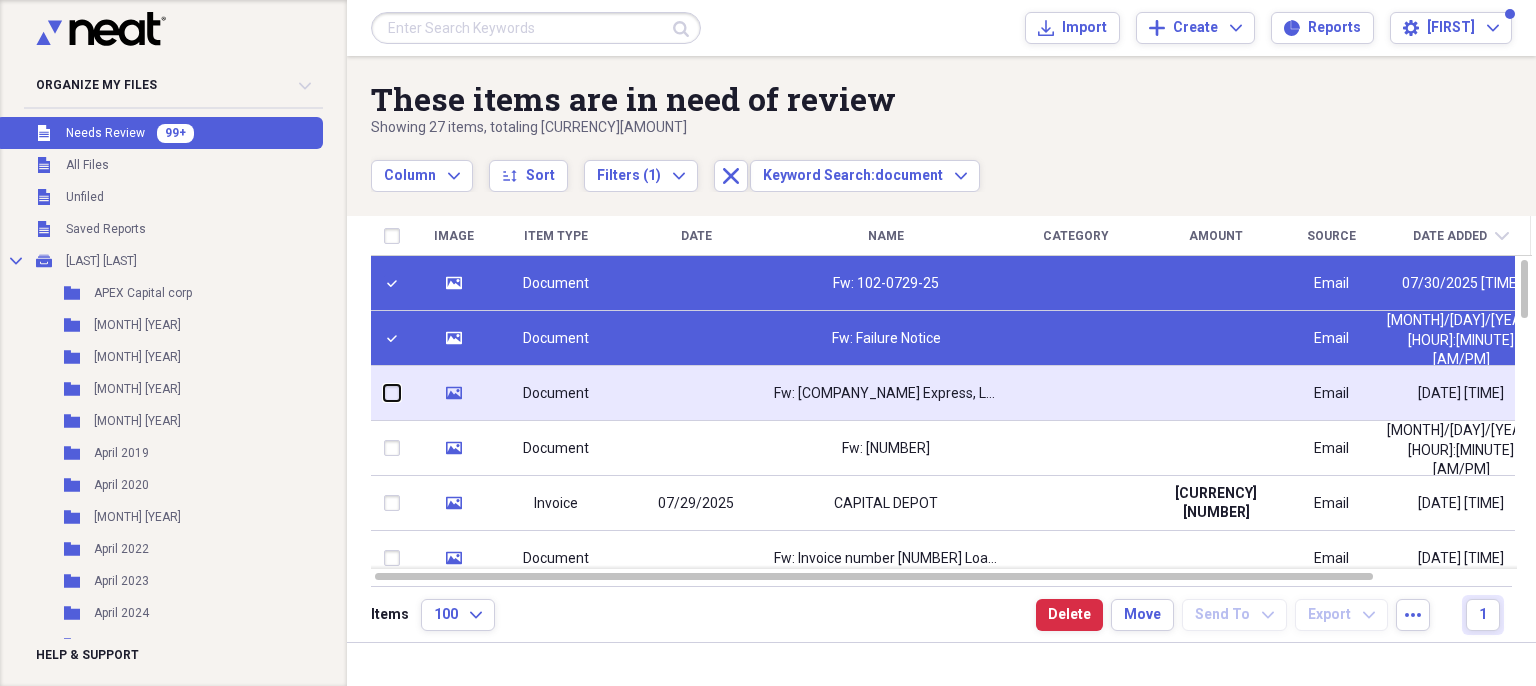 click at bounding box center [384, 393] 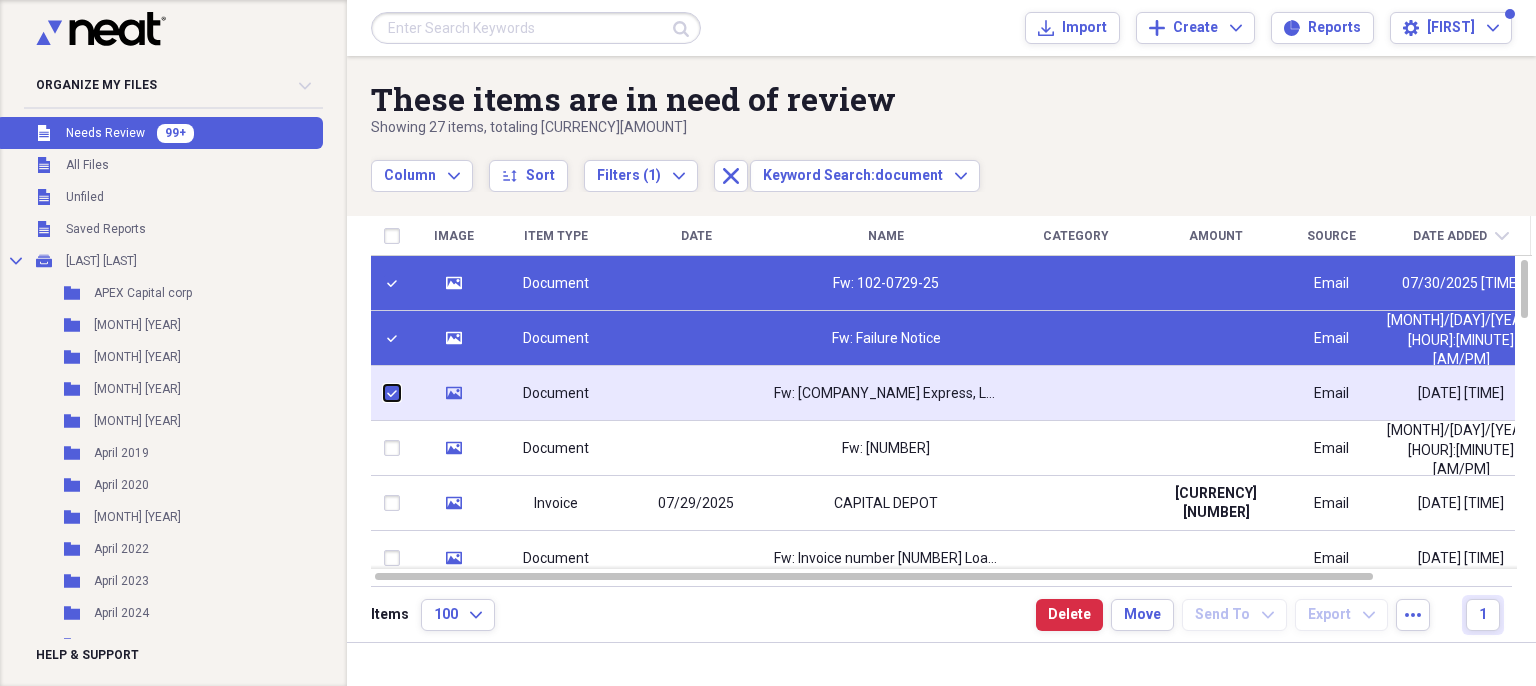 checkbox on "true" 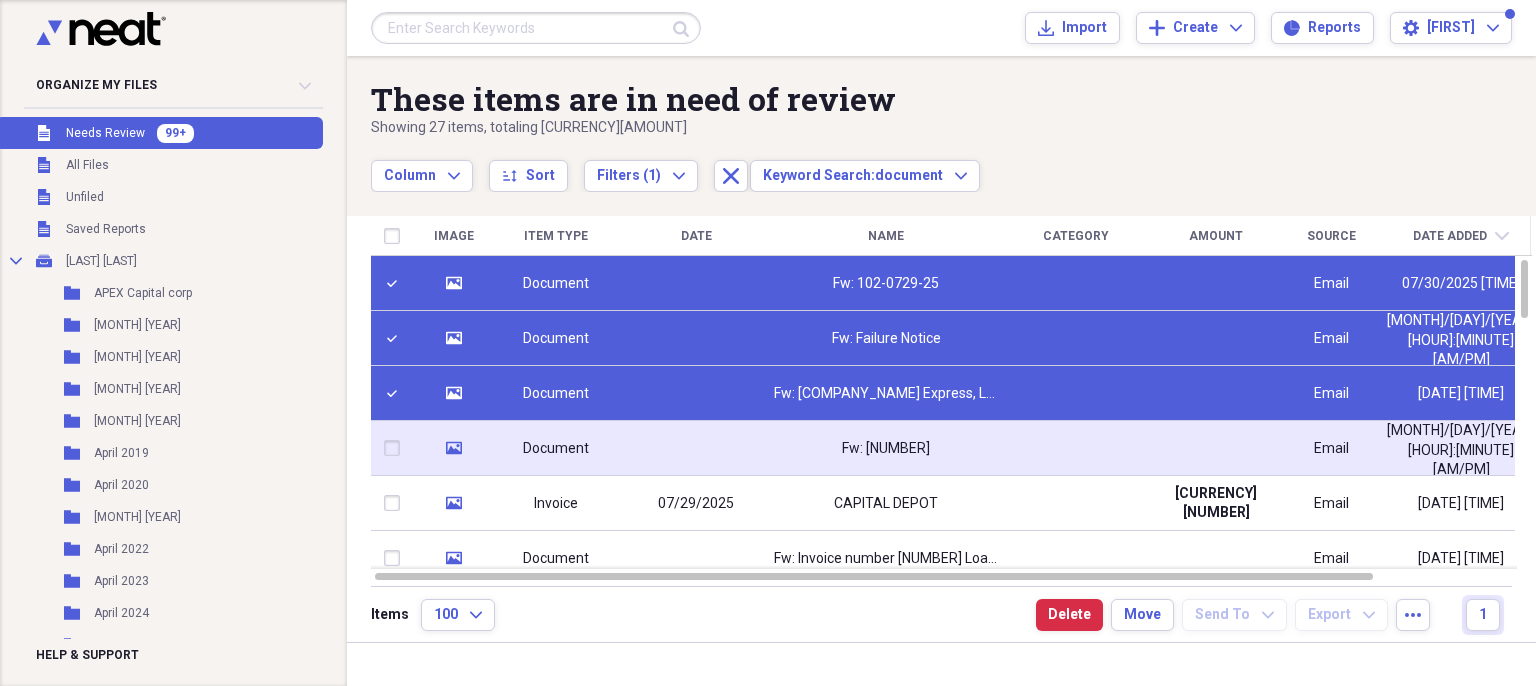 click at bounding box center (396, 448) 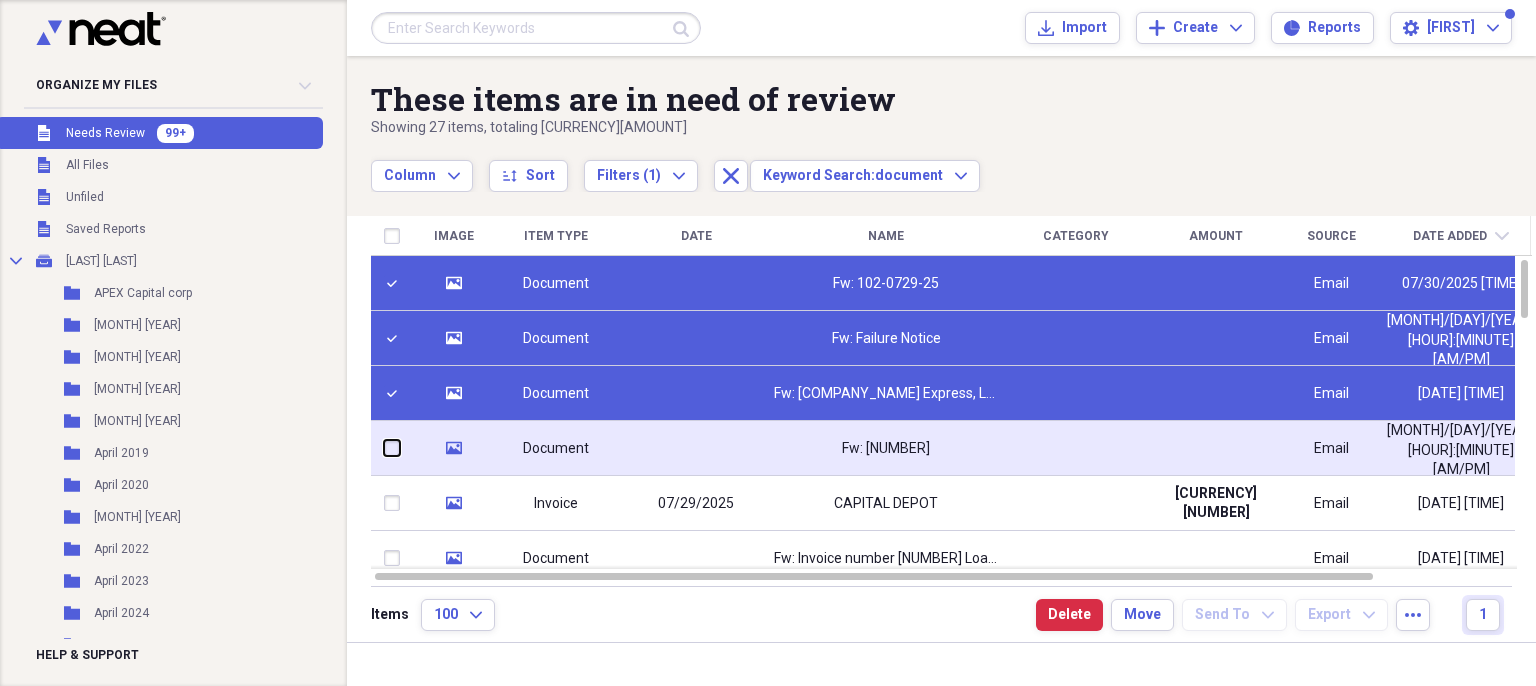 click at bounding box center (384, 448) 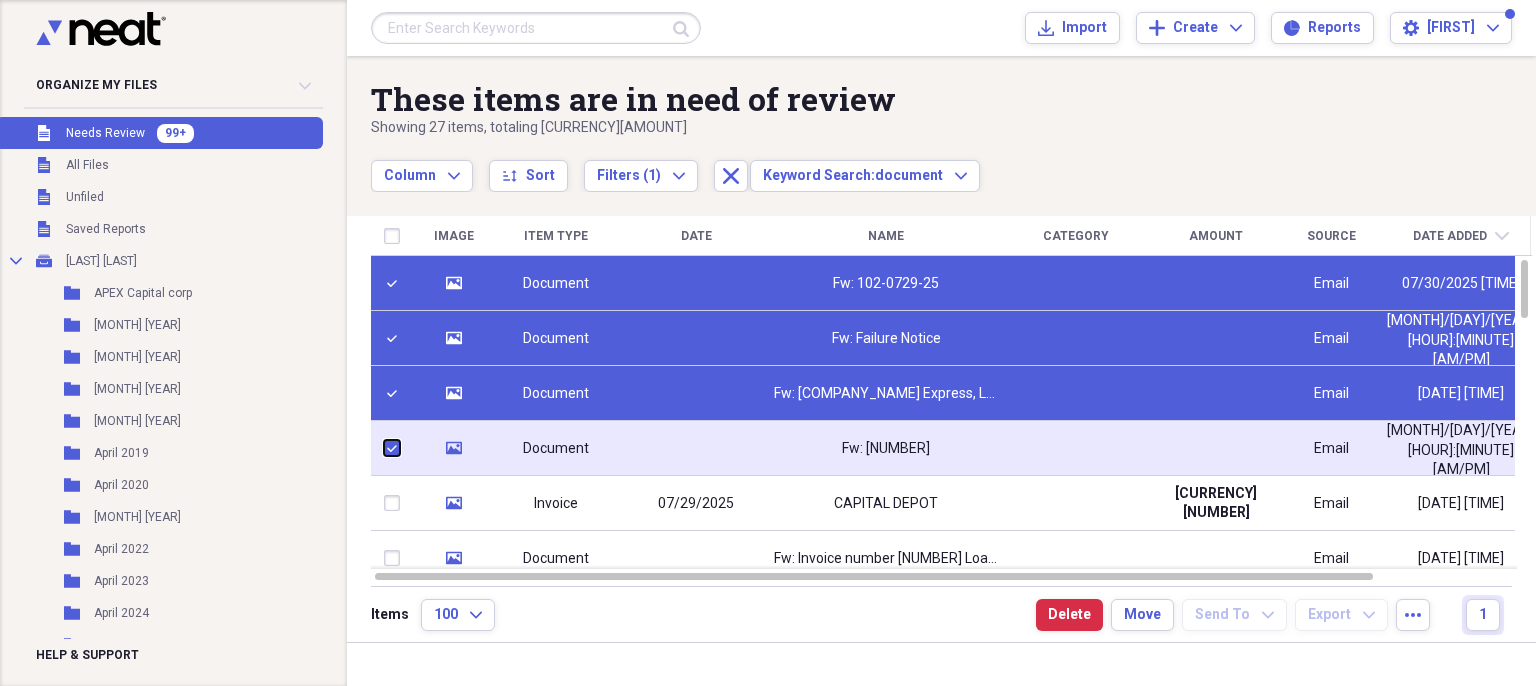checkbox on "true" 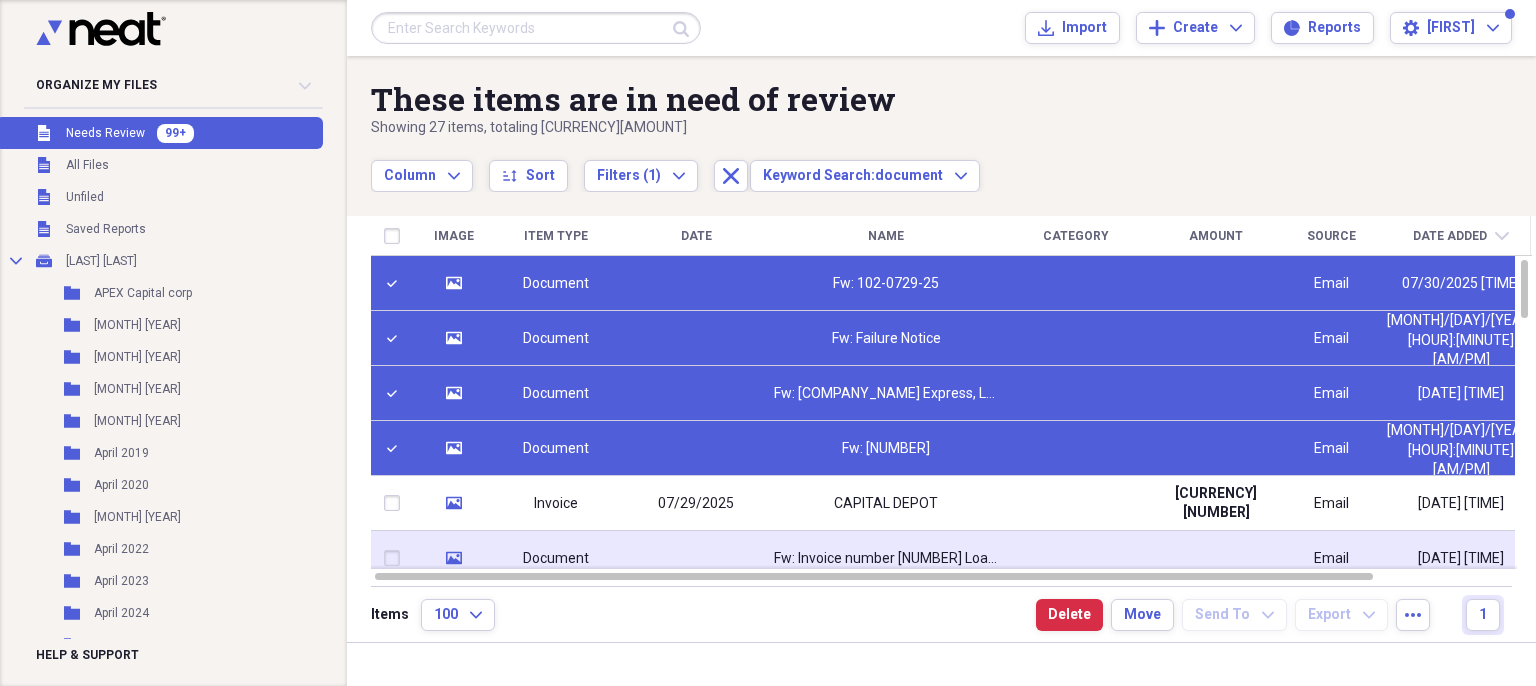 click at bounding box center (396, 558) 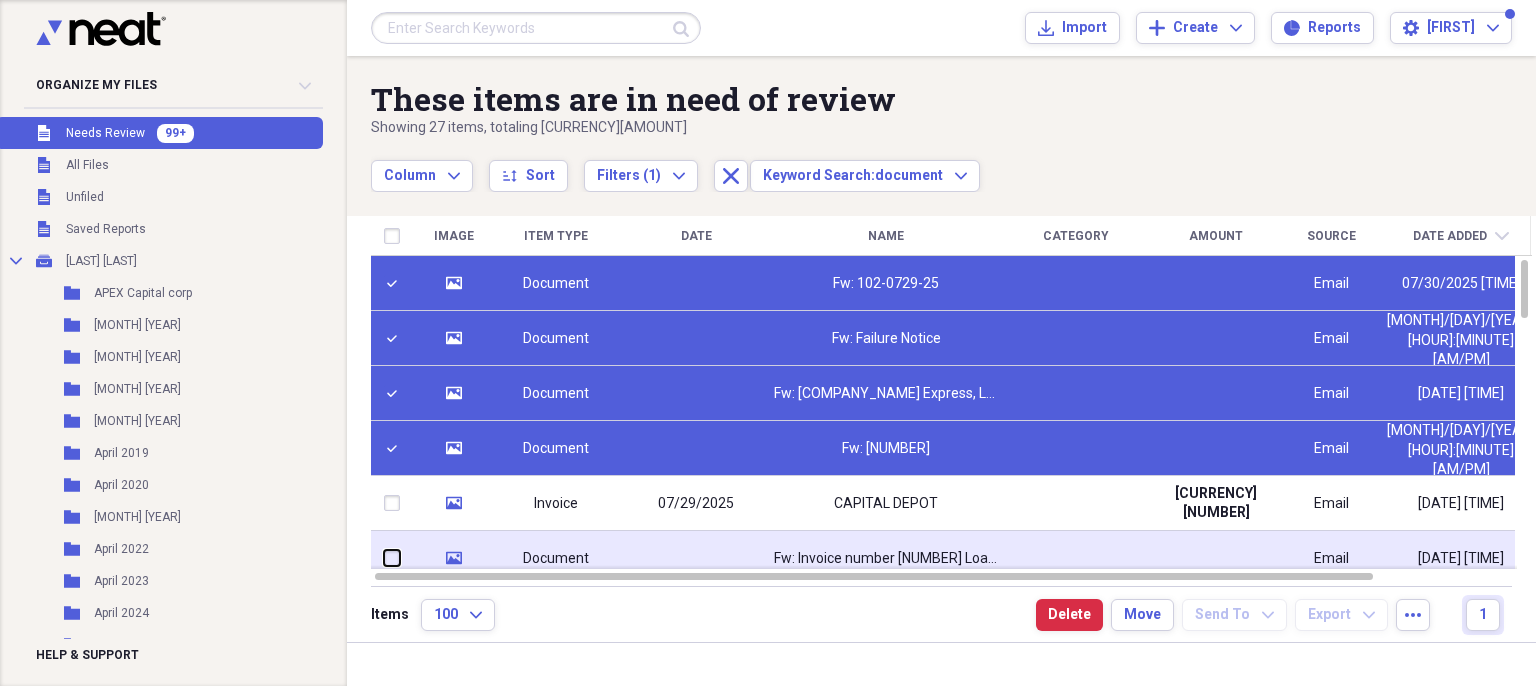 click at bounding box center (384, 558) 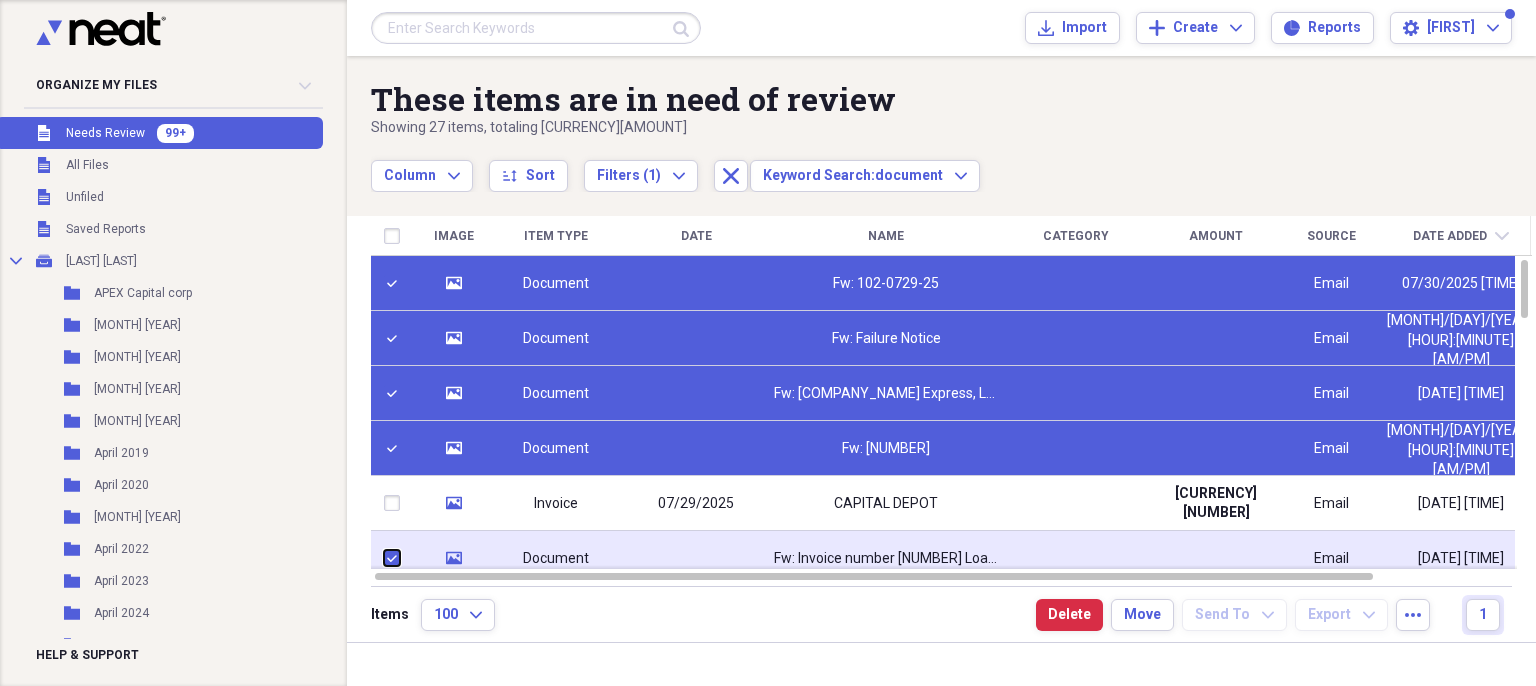 checkbox on "true" 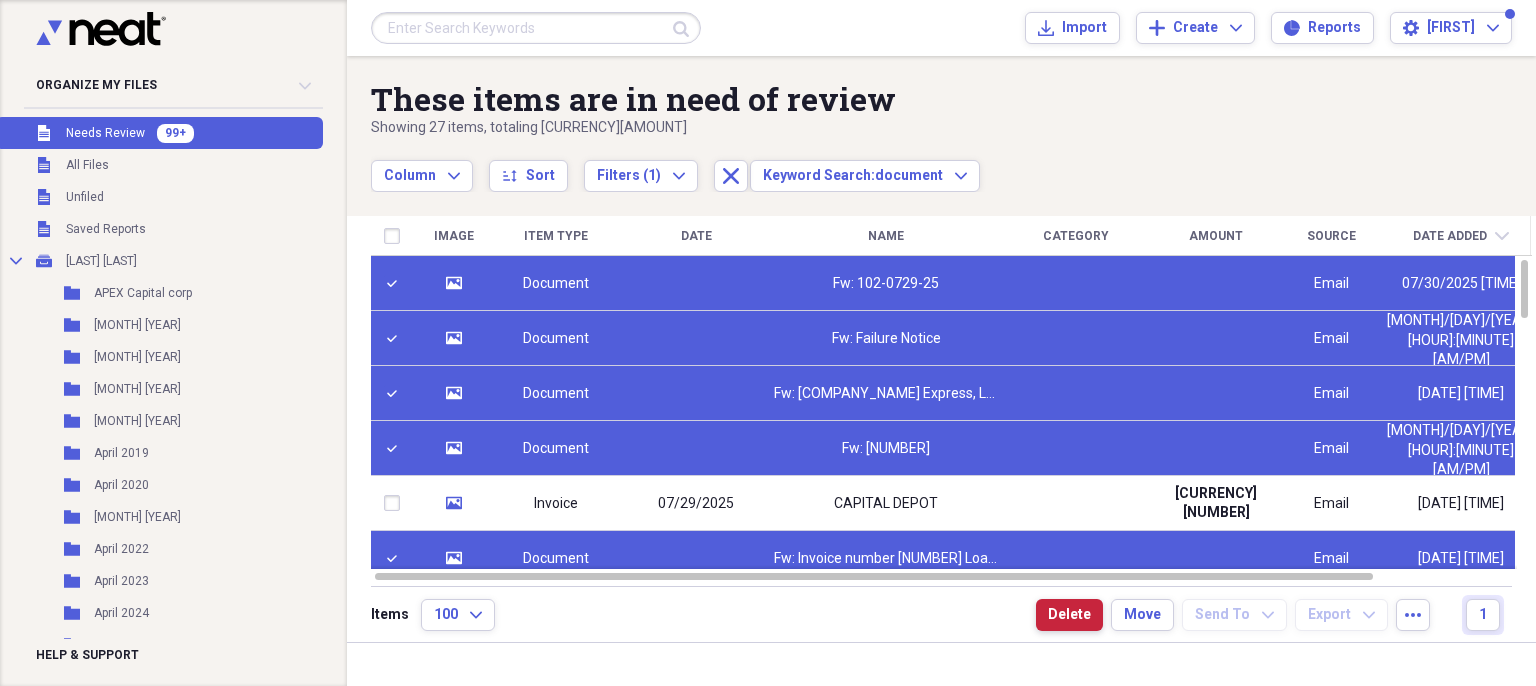 click on "Delete" at bounding box center (1069, 615) 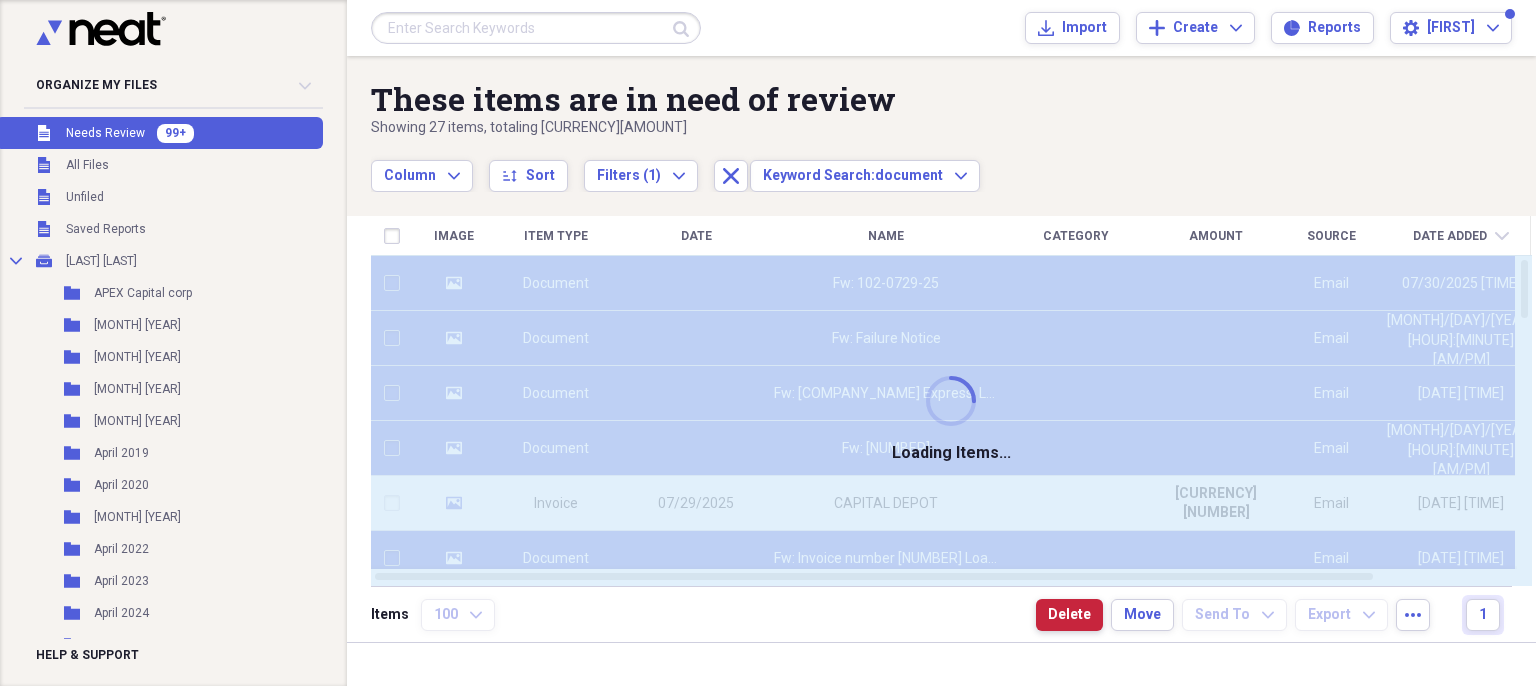 checkbox on "false" 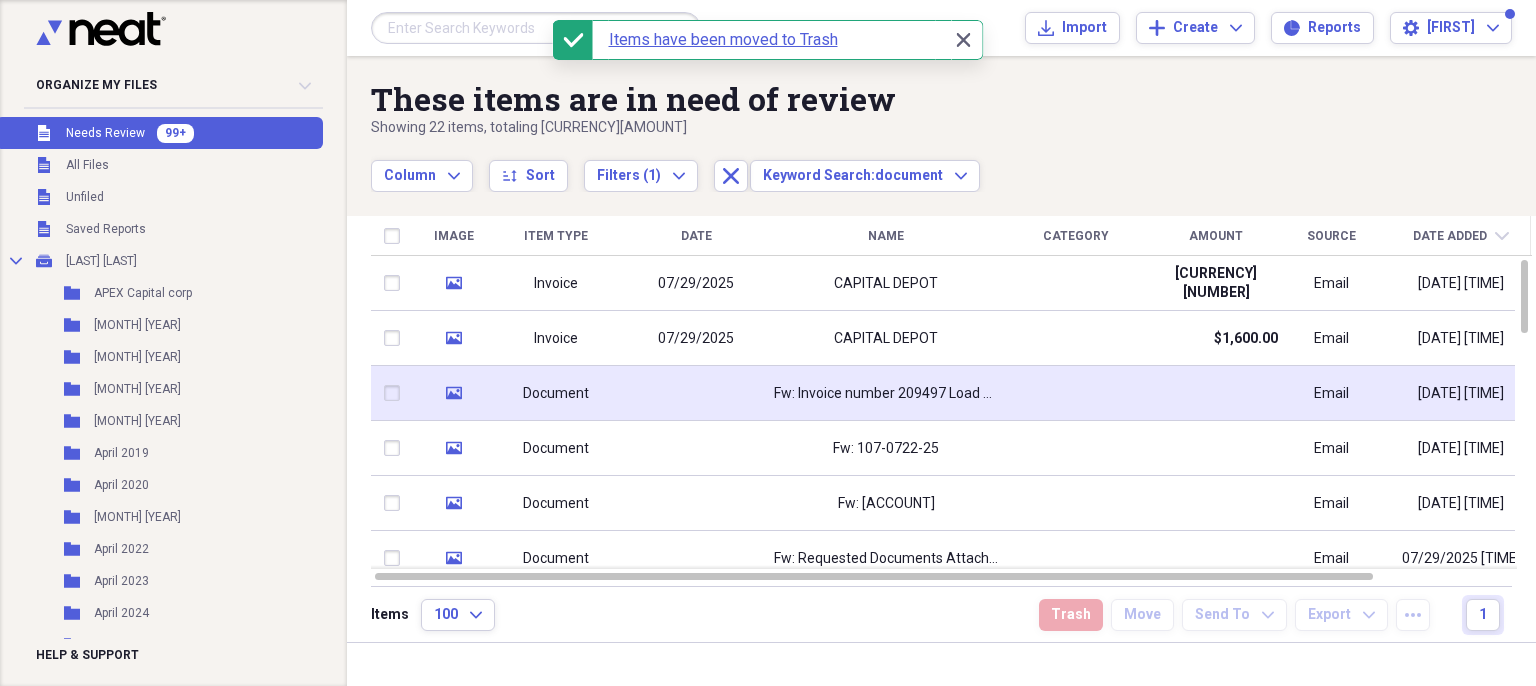click on "media" 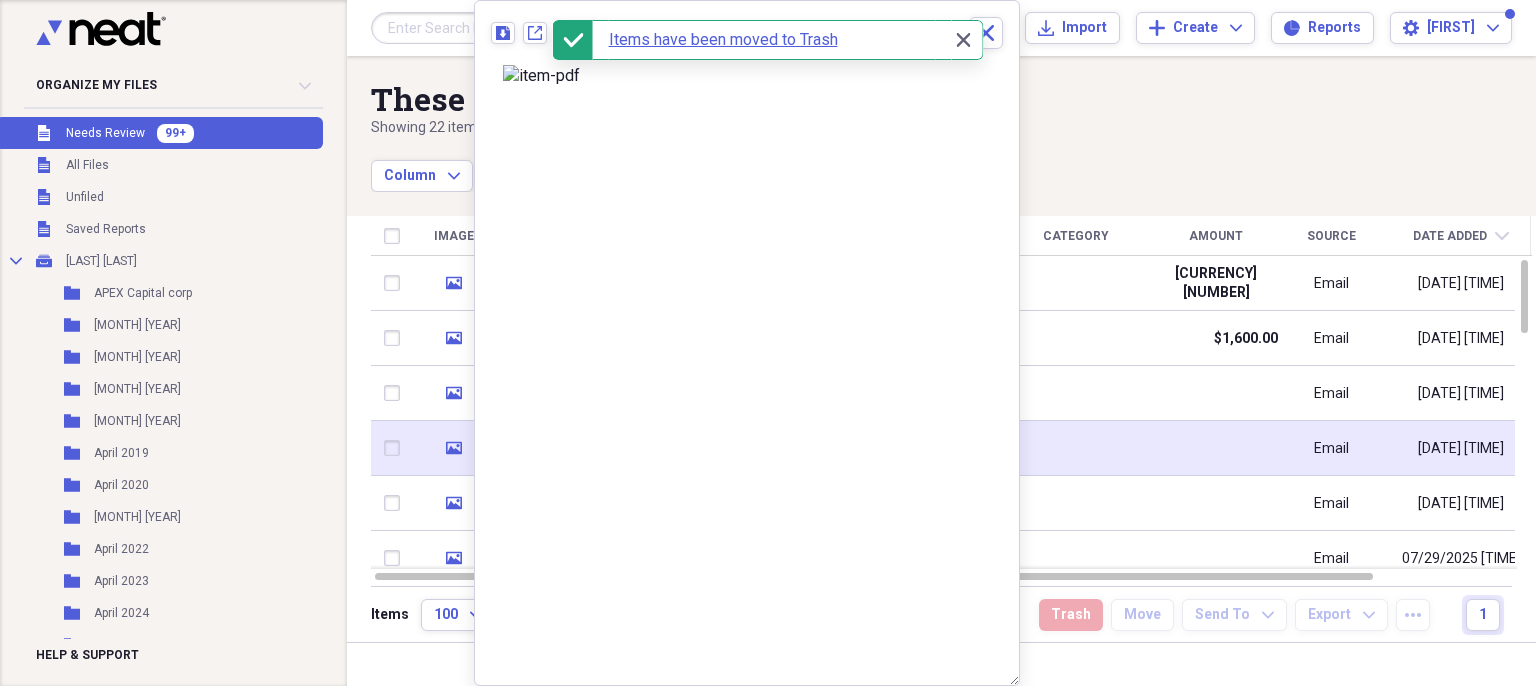 click on "media" at bounding box center [454, 448] 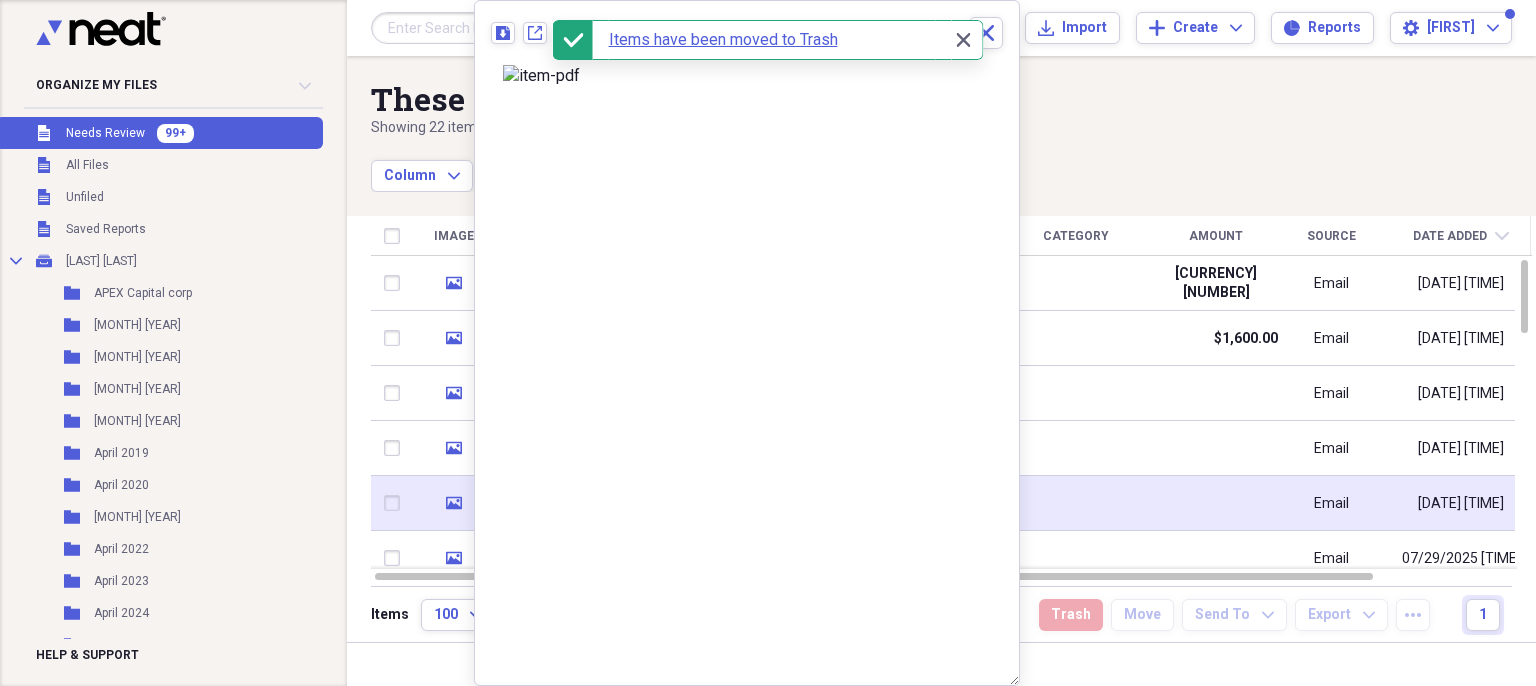 click on "media" 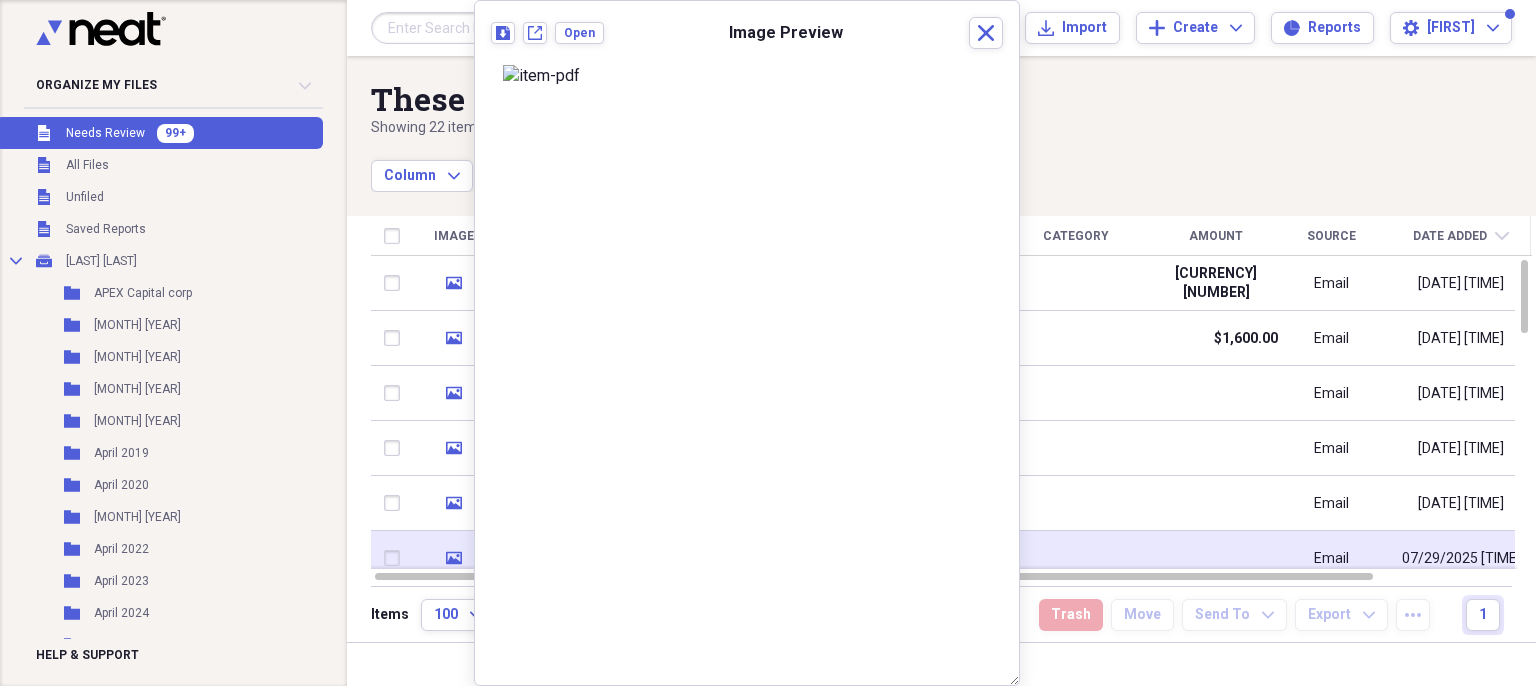 click 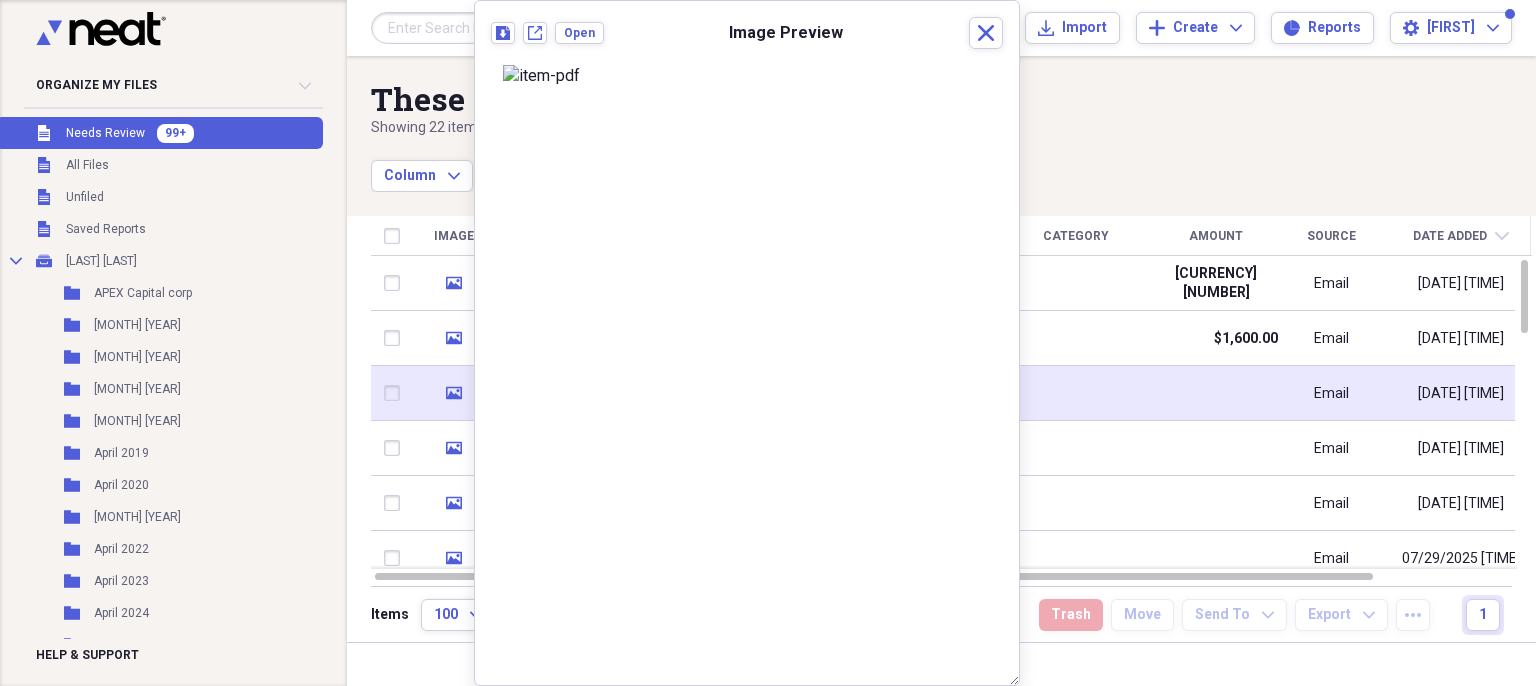 click at bounding box center [396, 393] 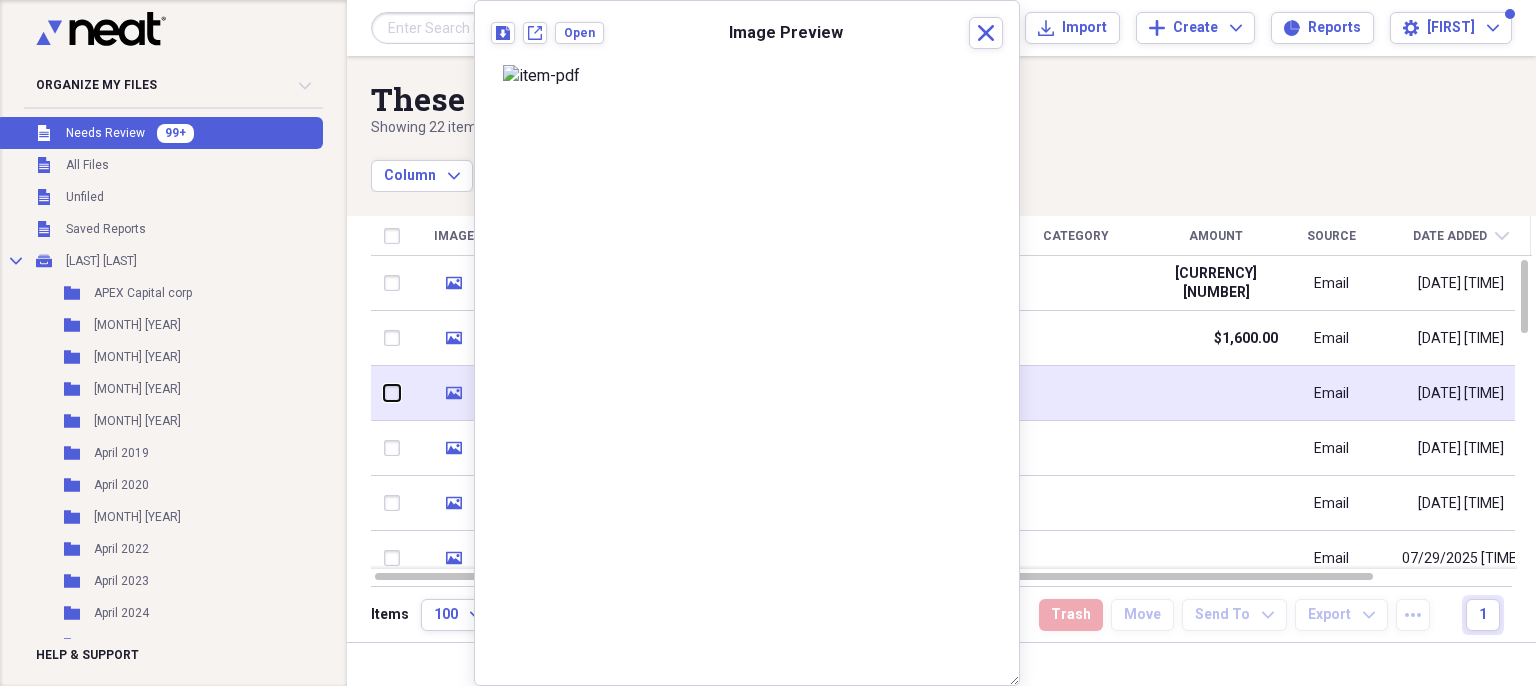 click at bounding box center [384, 393] 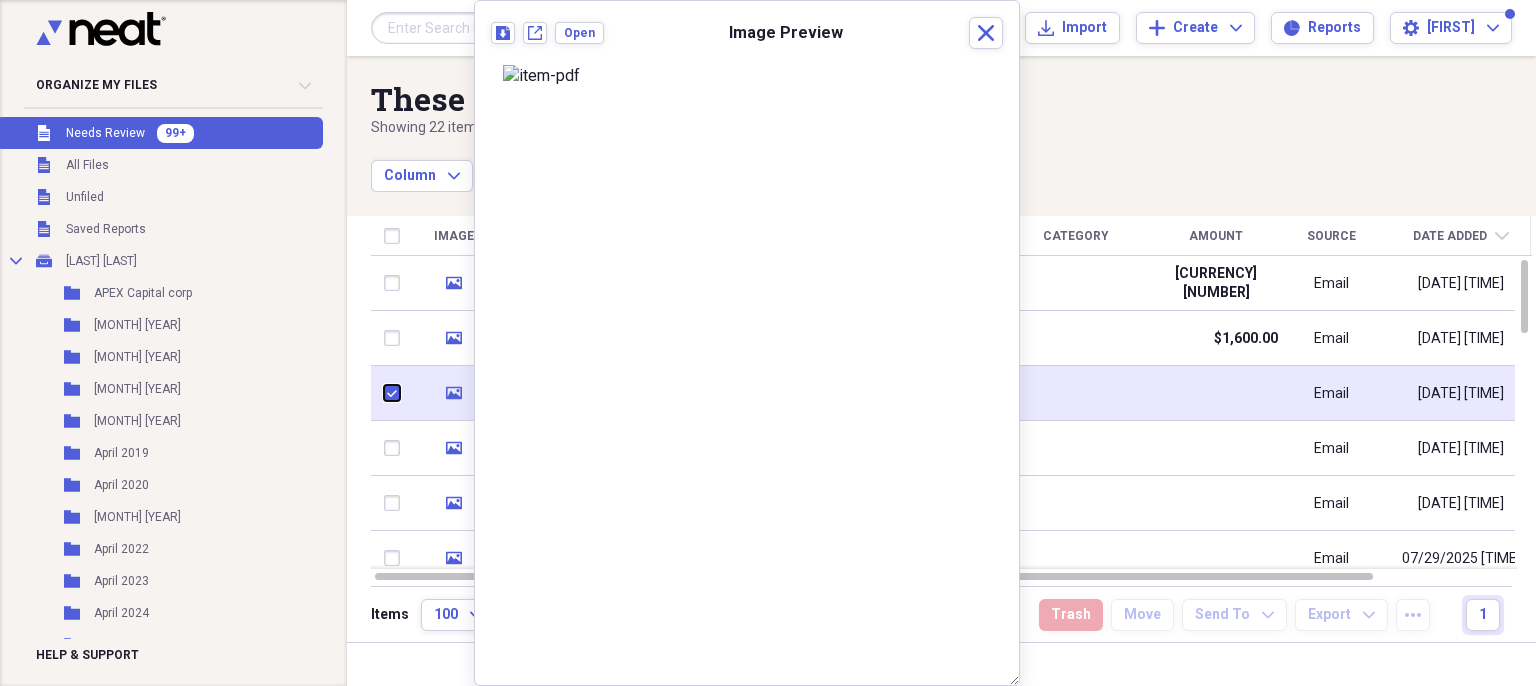 checkbox on "true" 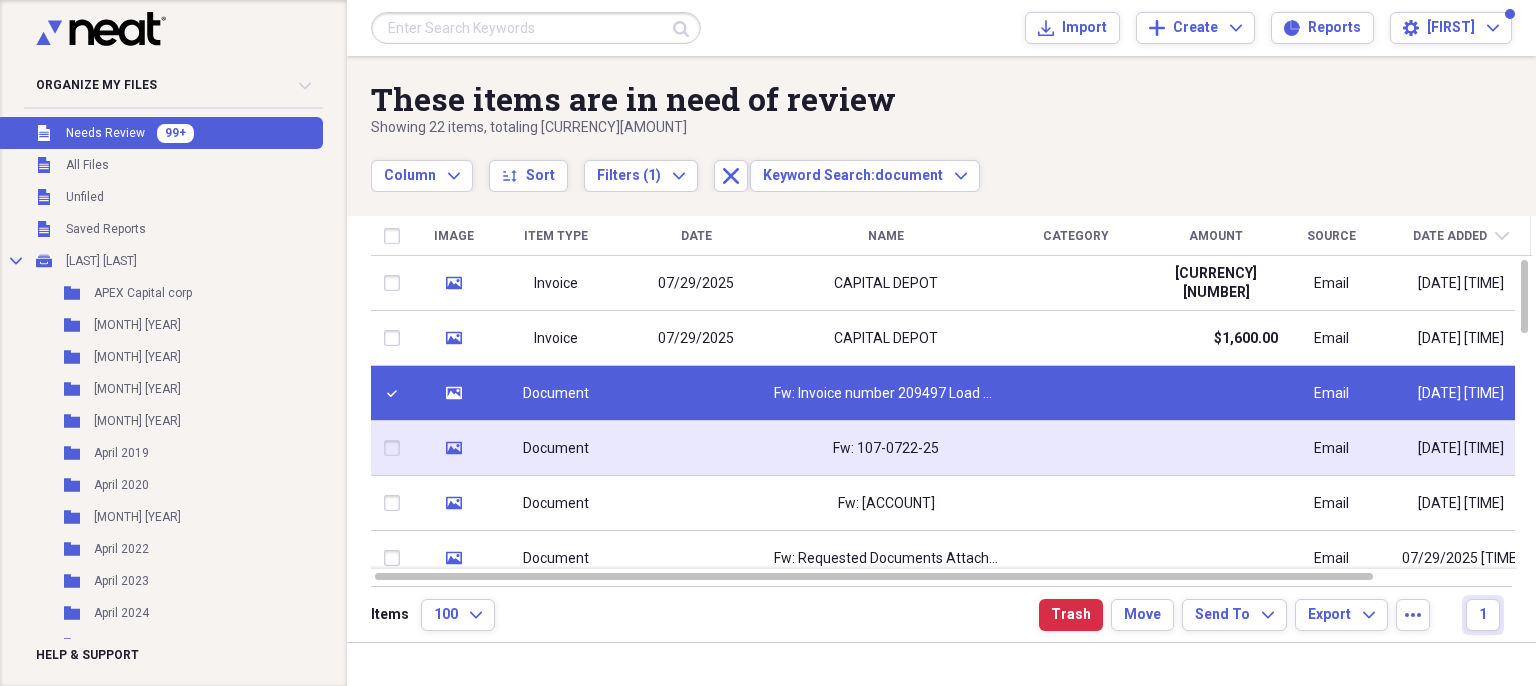 click at bounding box center (396, 448) 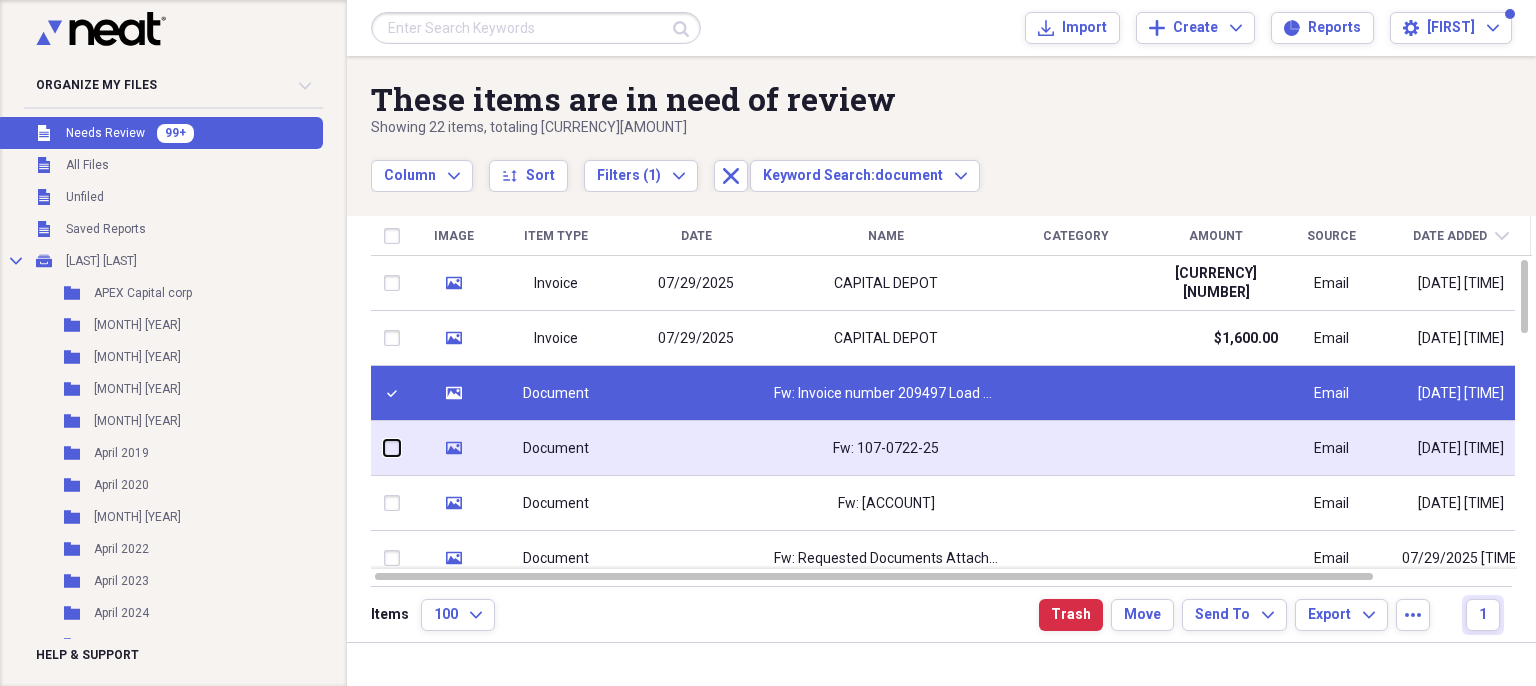 click at bounding box center [384, 448] 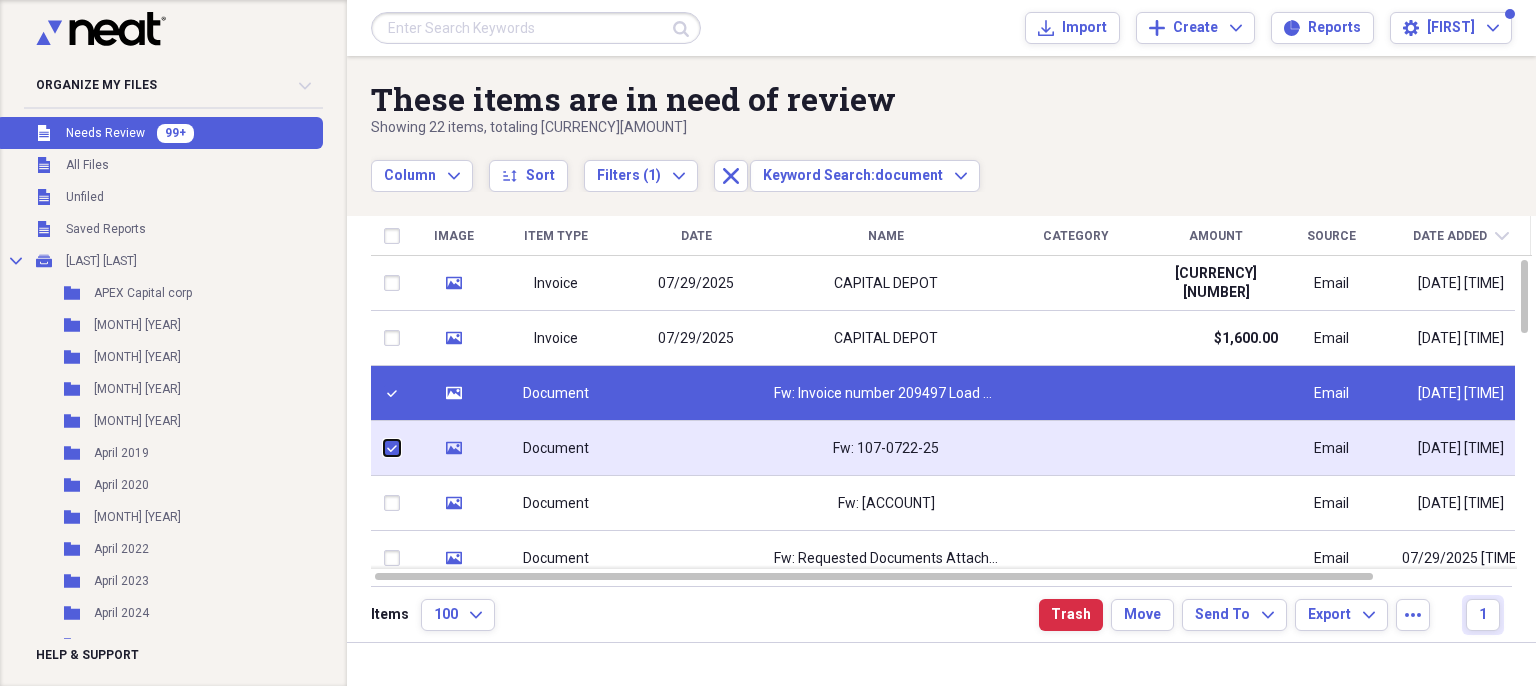 checkbox on "true" 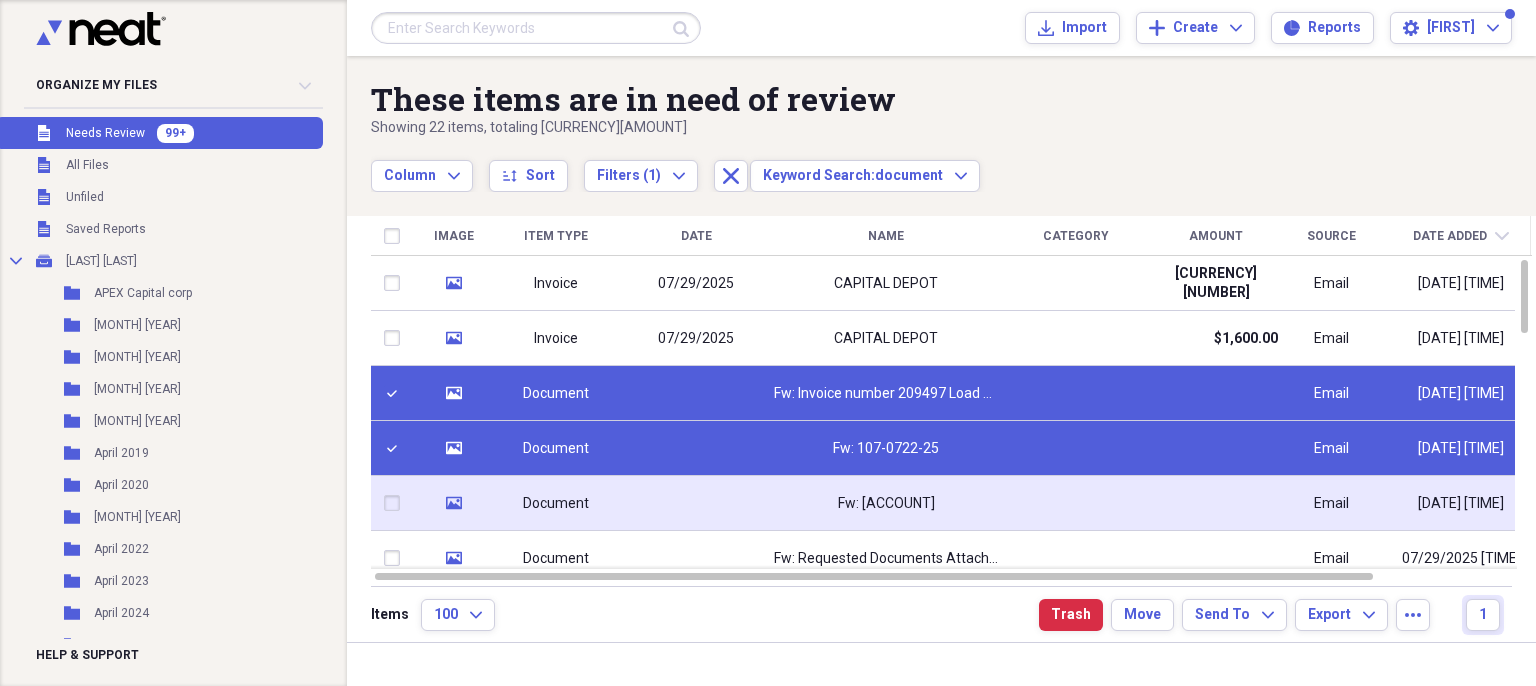 click at bounding box center [396, 503] 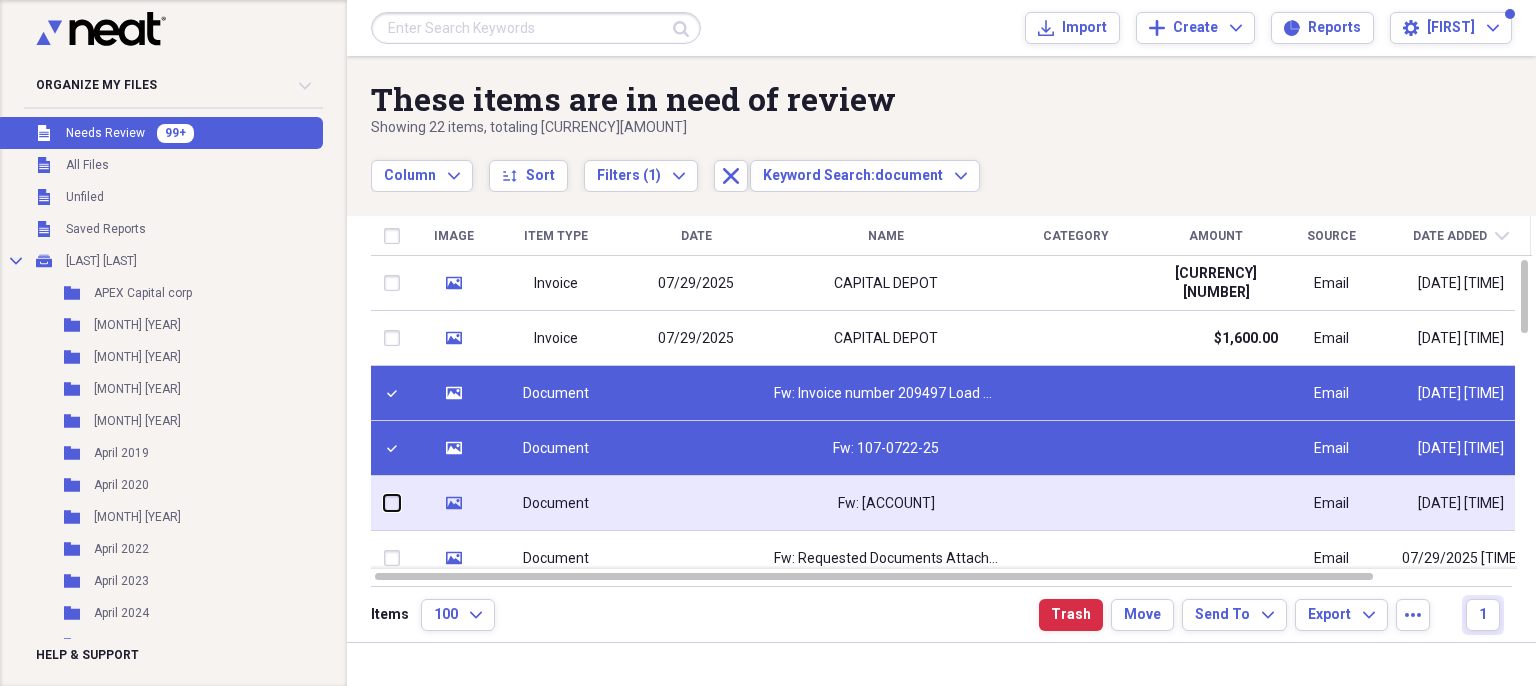click at bounding box center (384, 503) 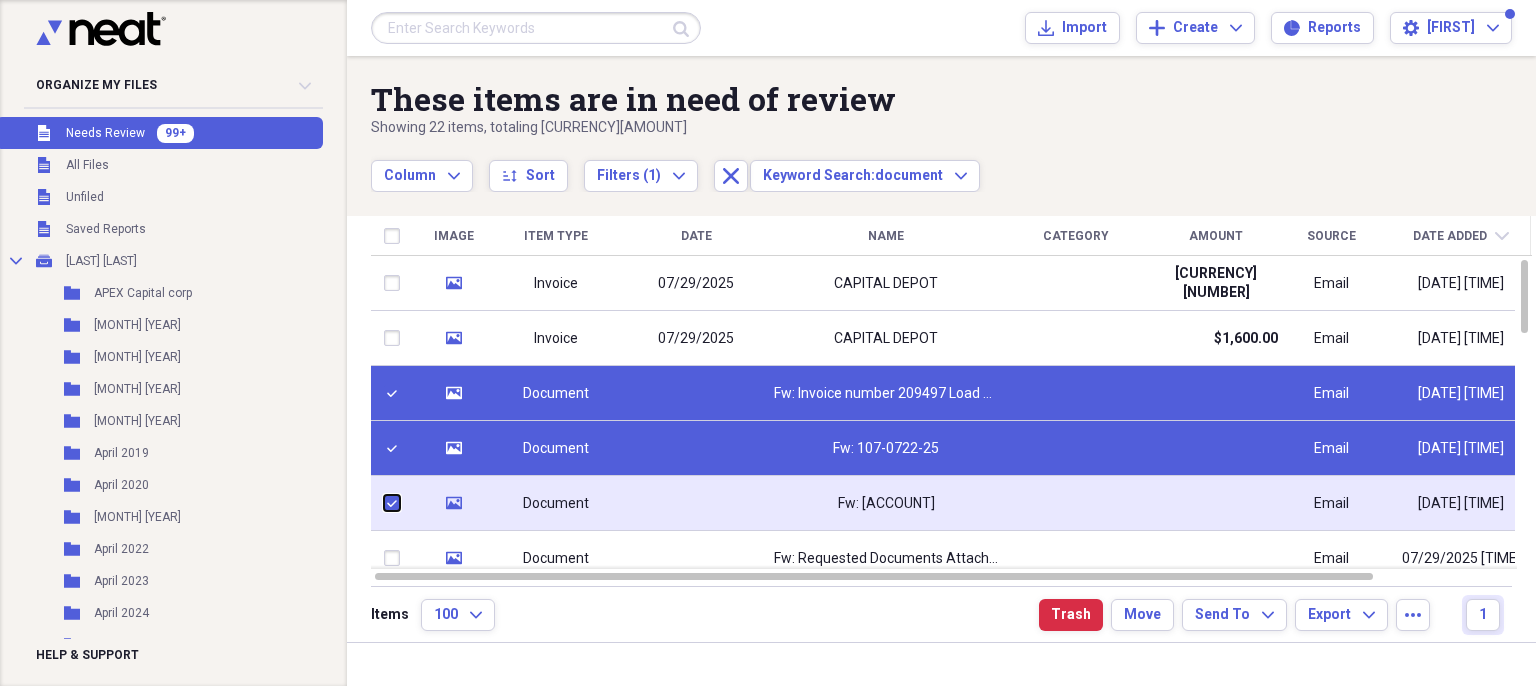 checkbox on "true" 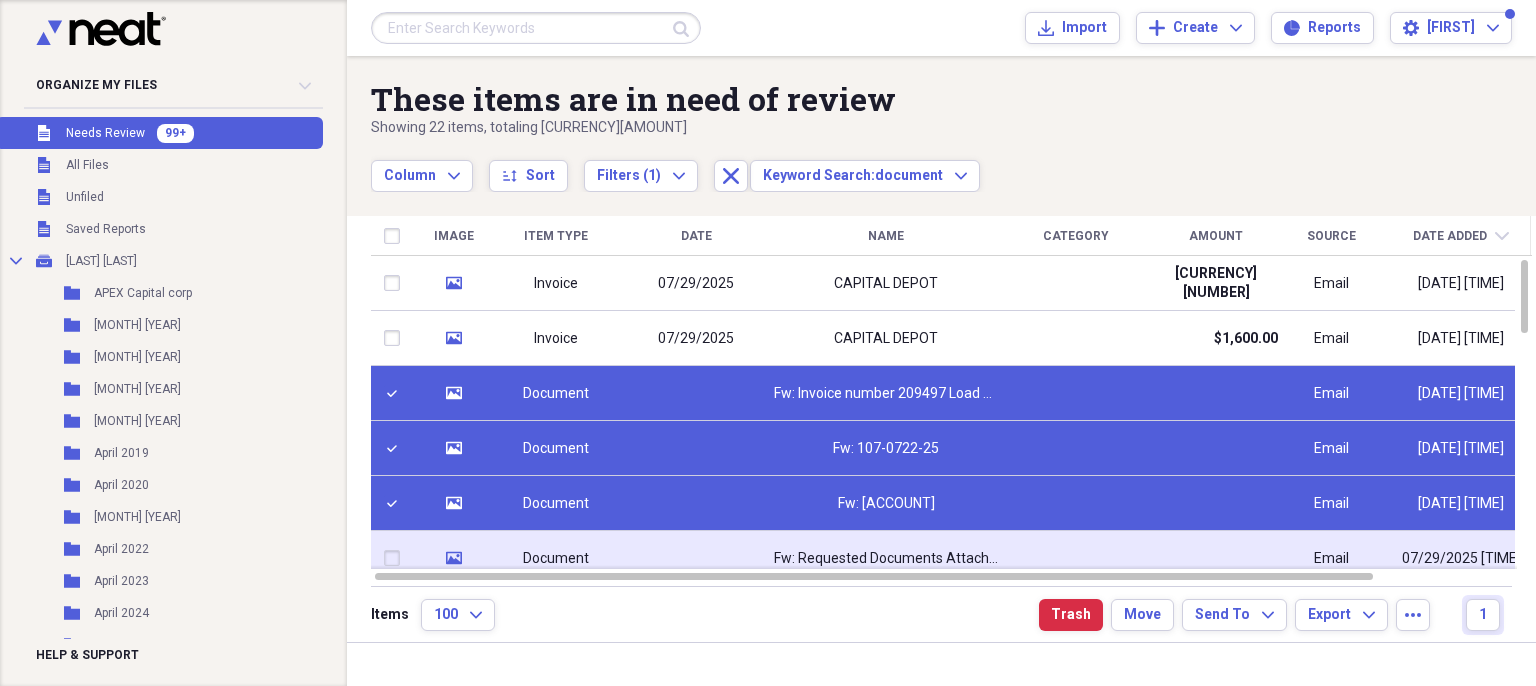 click at bounding box center [396, 558] 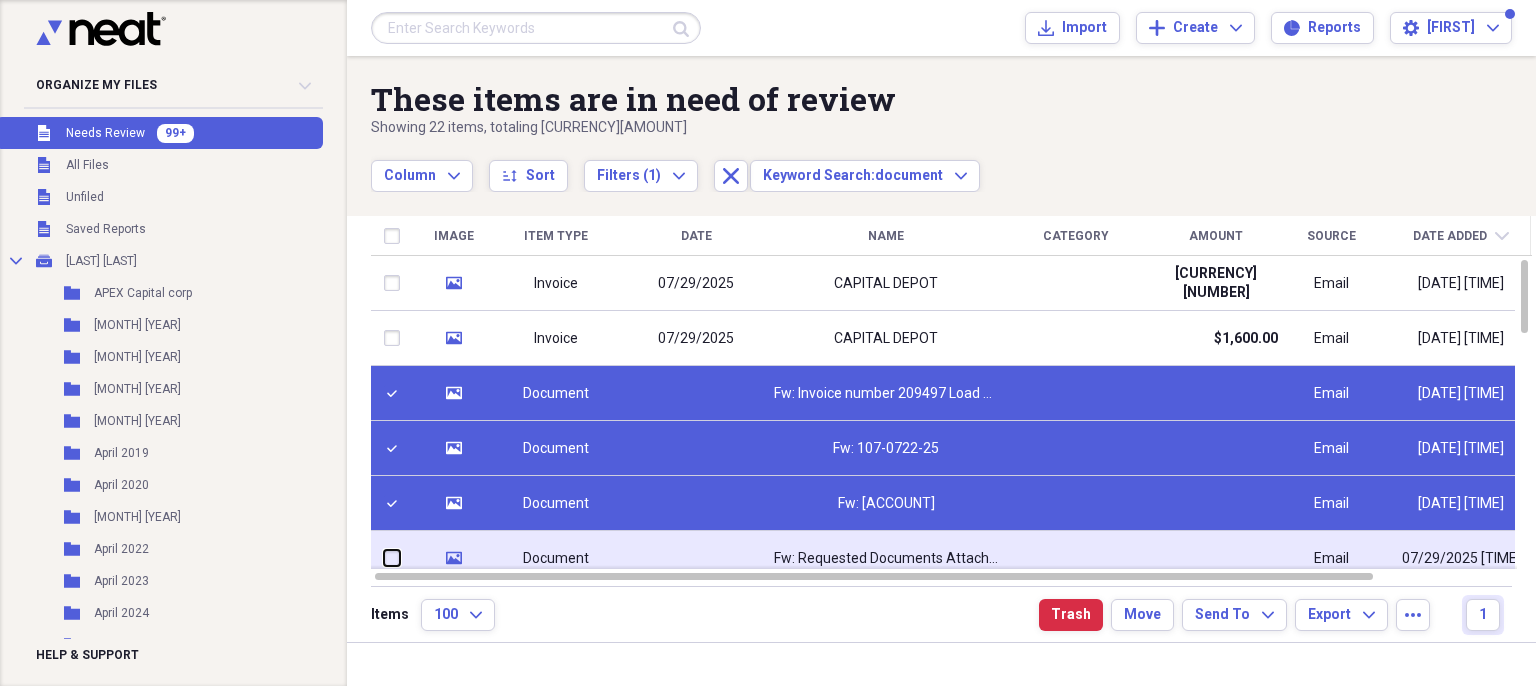 click at bounding box center [384, 558] 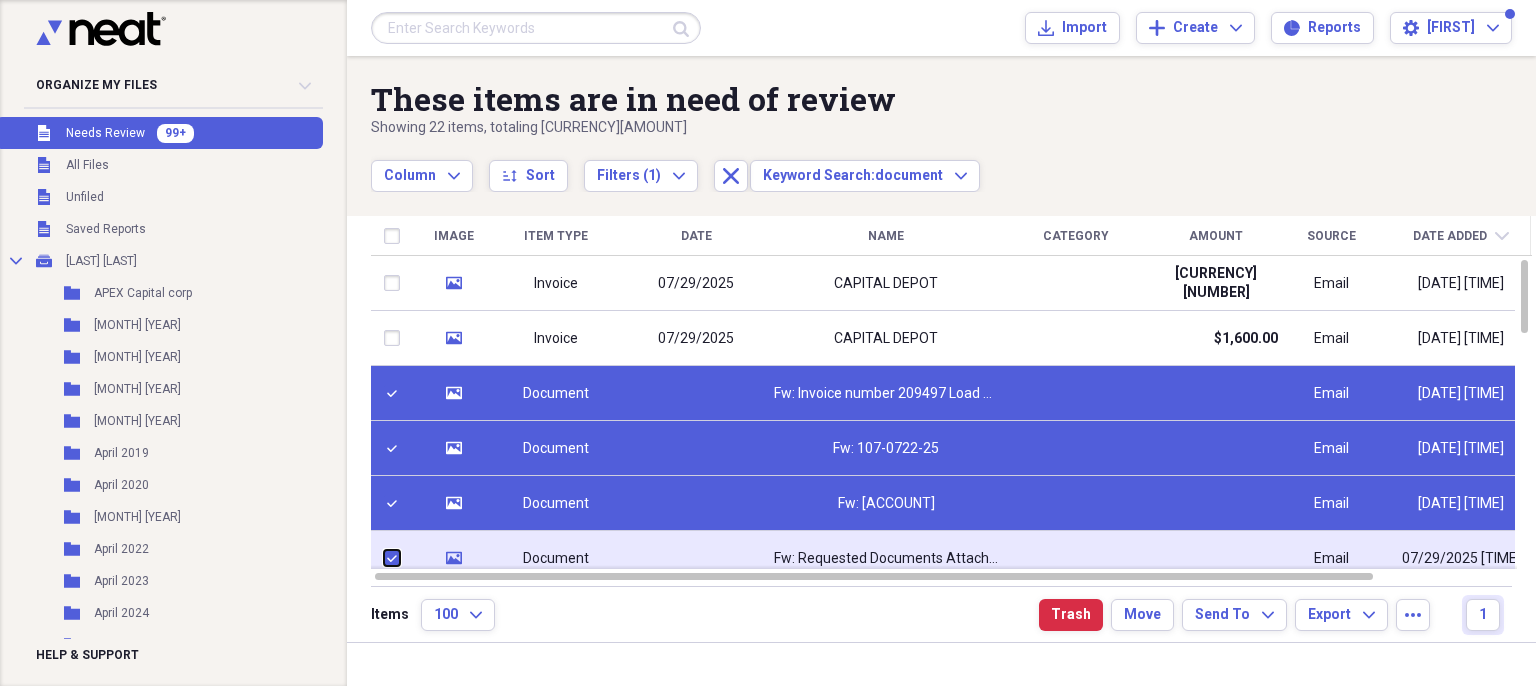 checkbox on "true" 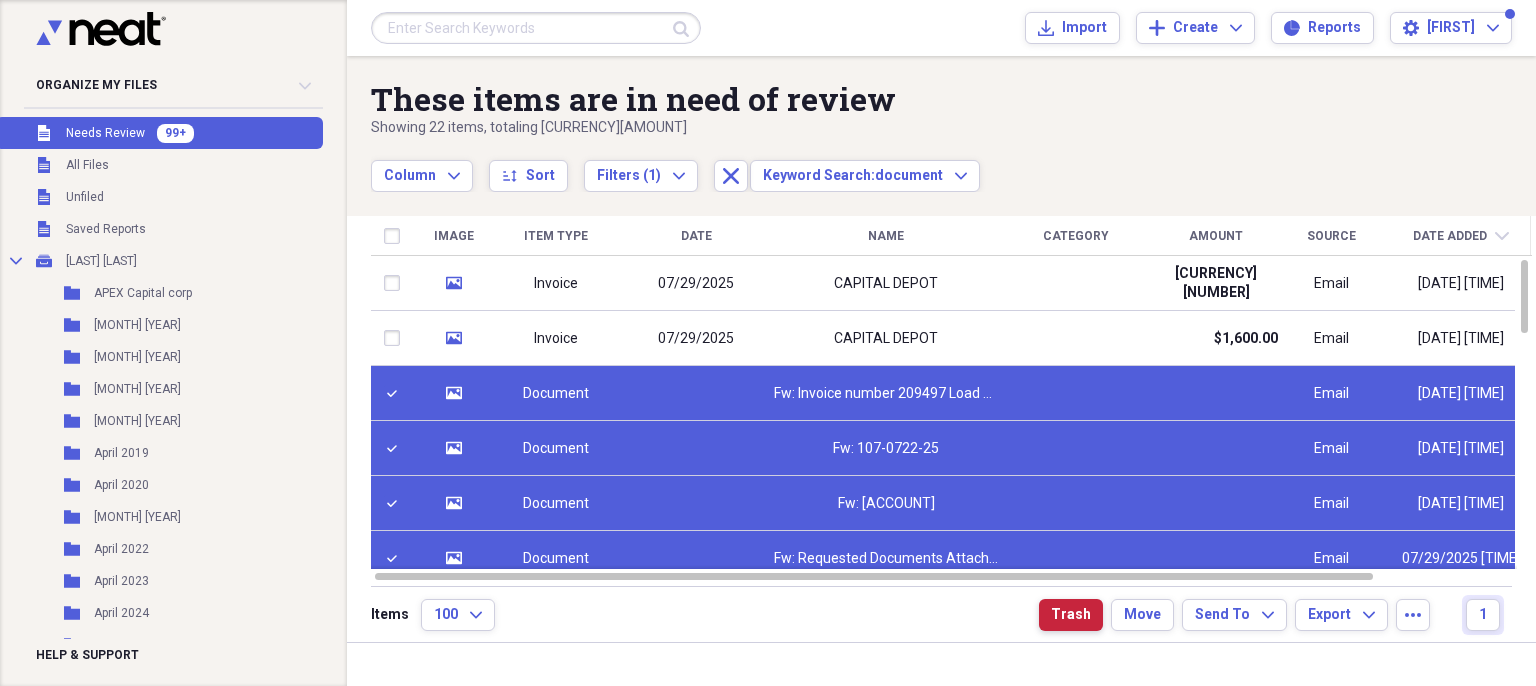 click on "Trash" at bounding box center [1071, 615] 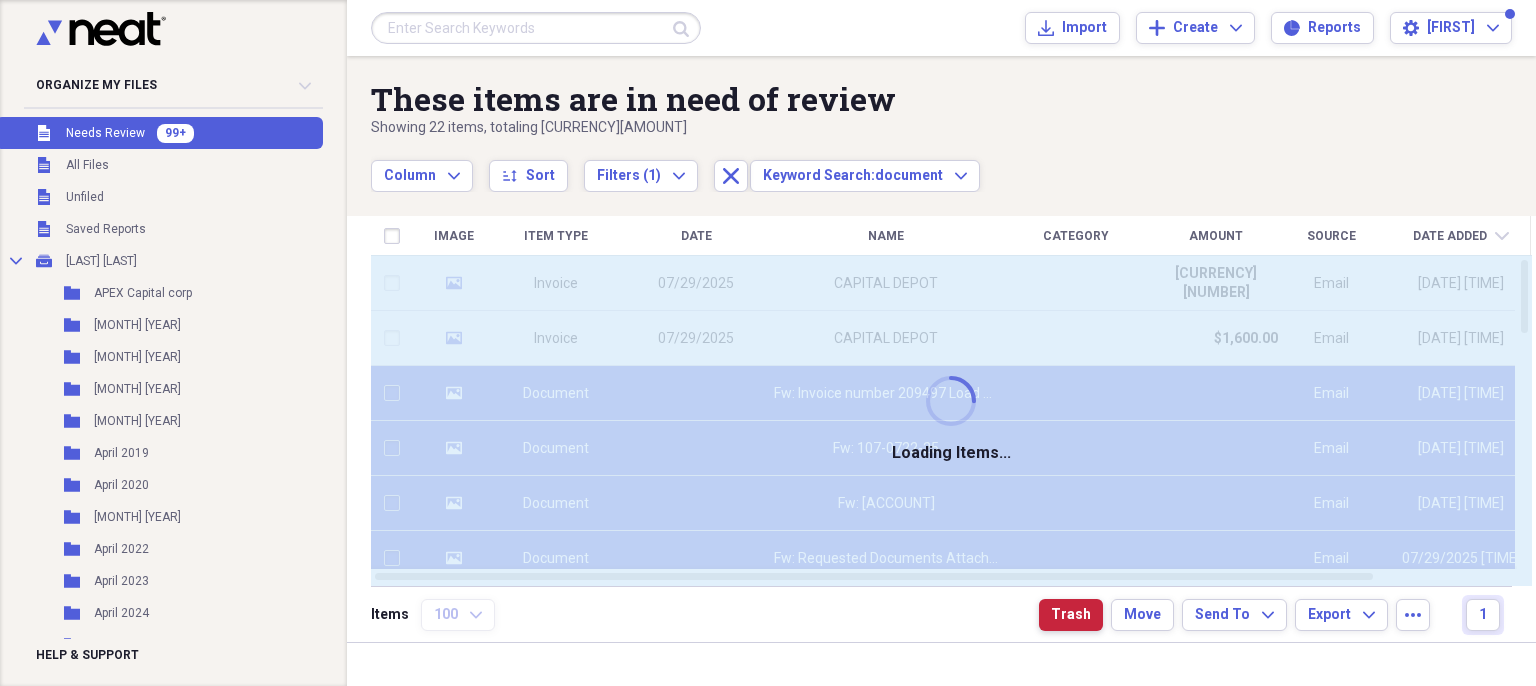 checkbox on "false" 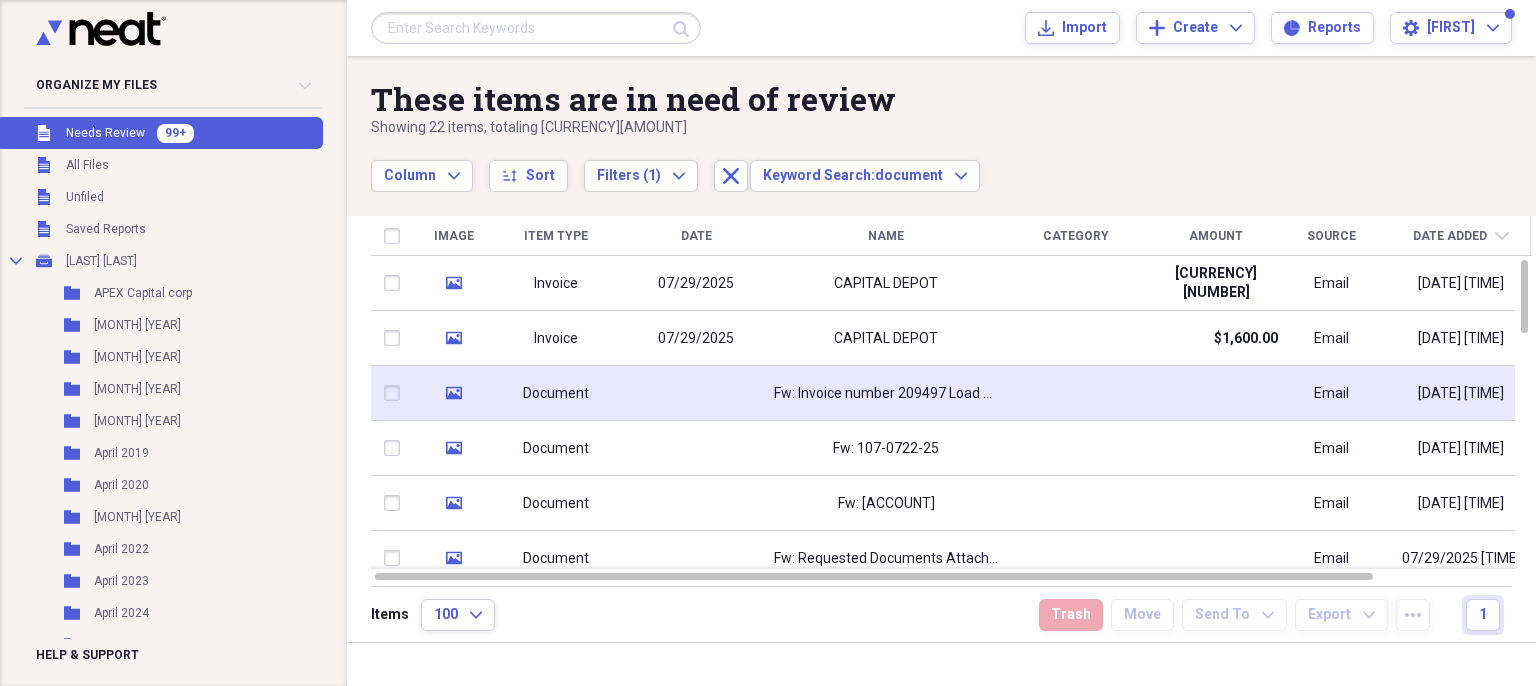 click on "media" 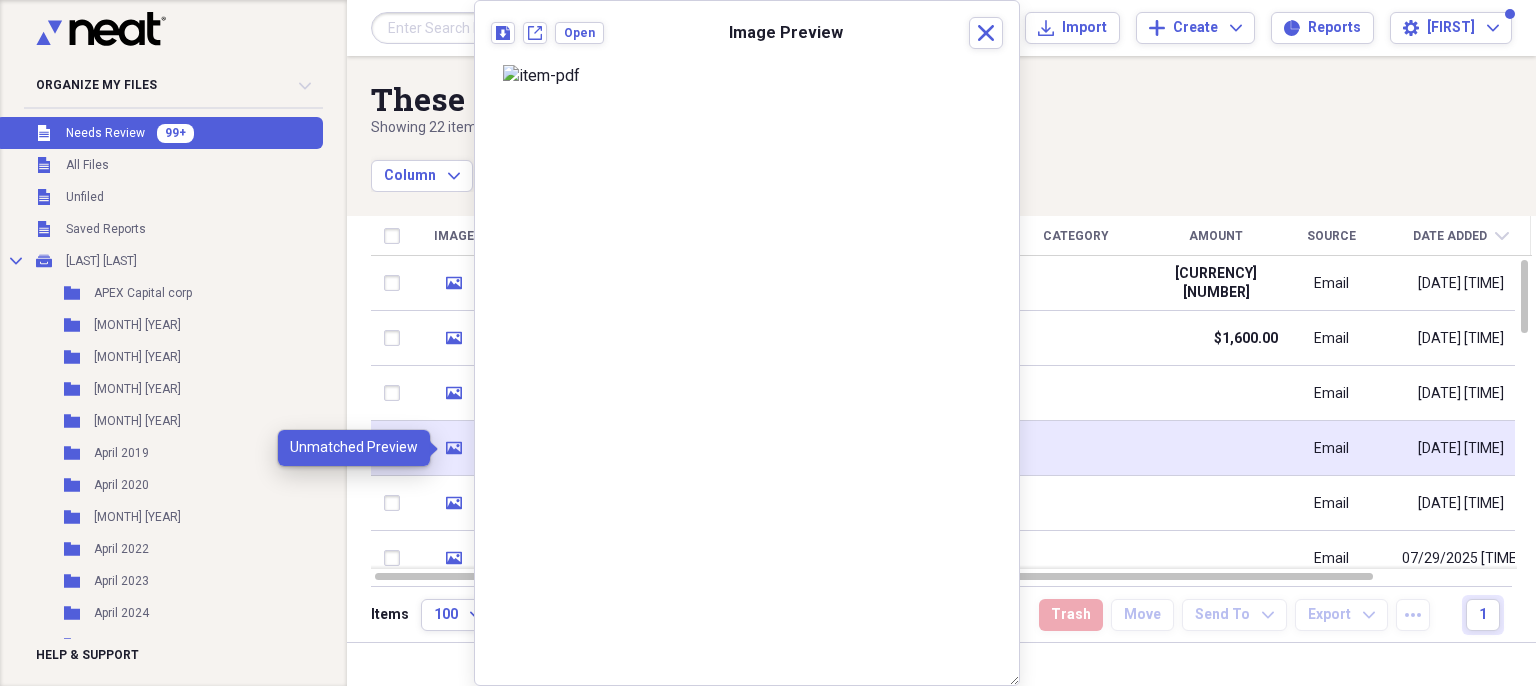 click on "media" 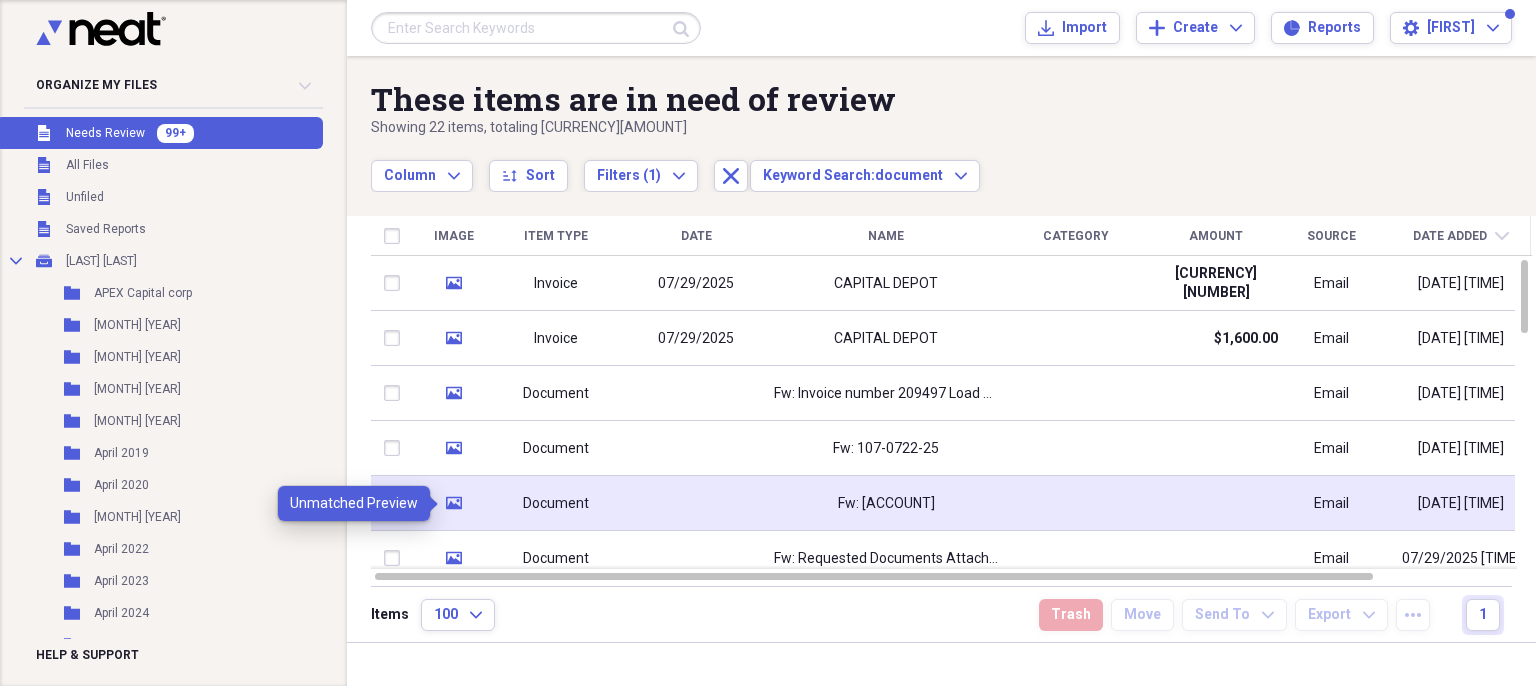 click 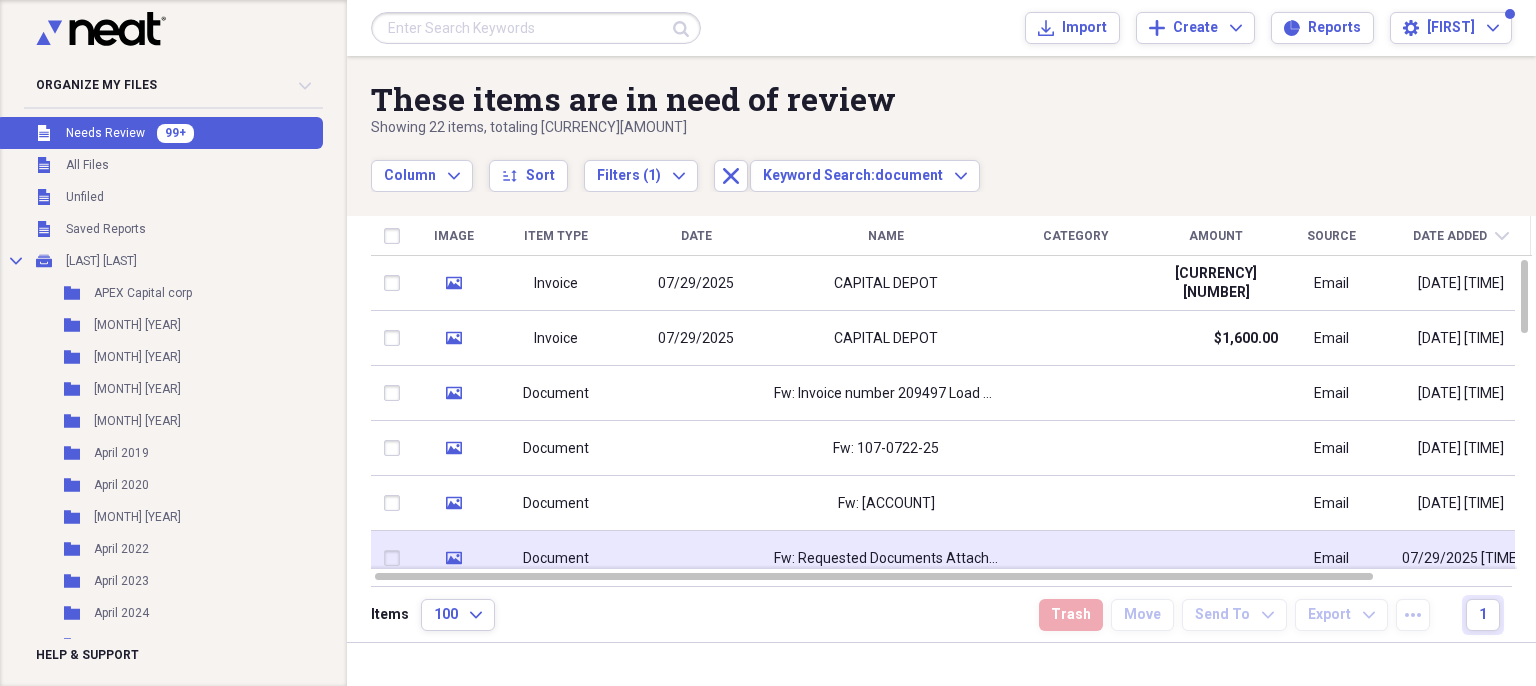 click on "media" 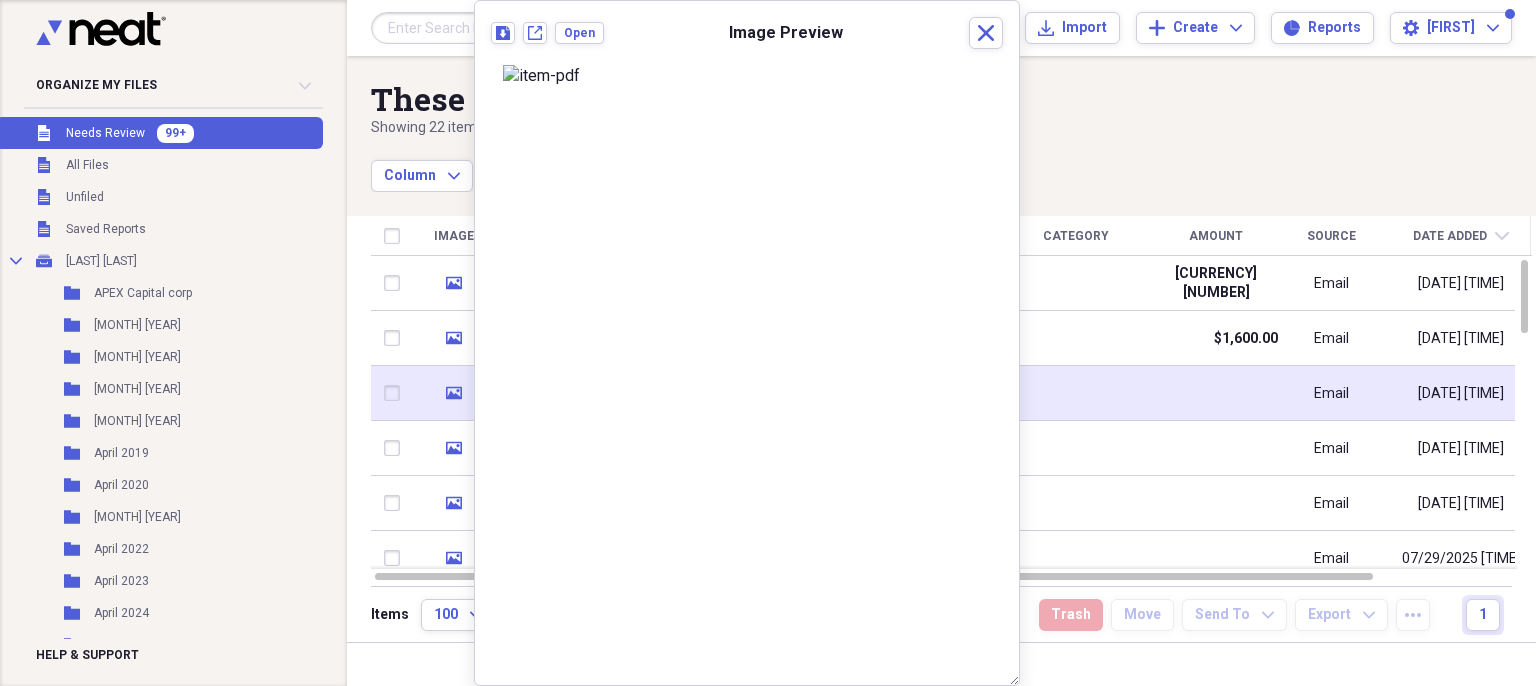 click at bounding box center [396, 393] 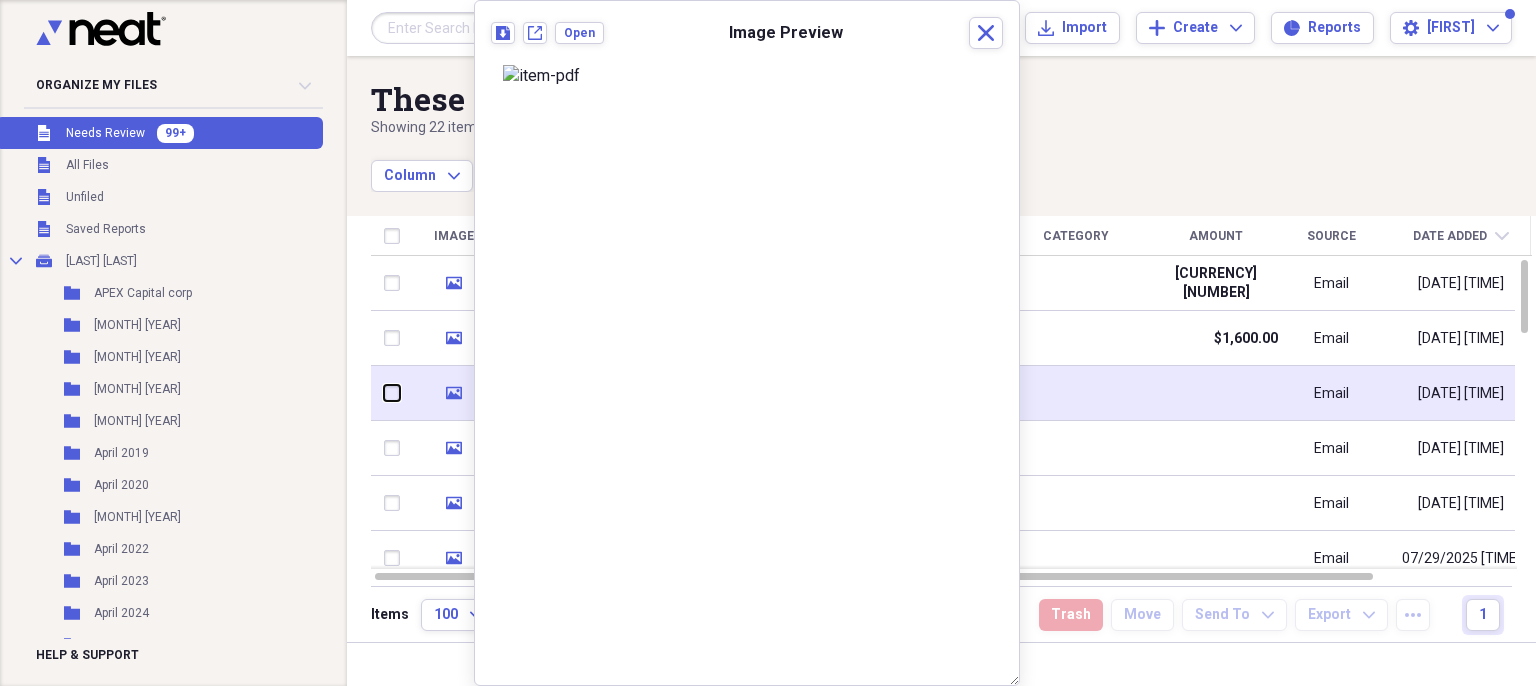 click at bounding box center [384, 393] 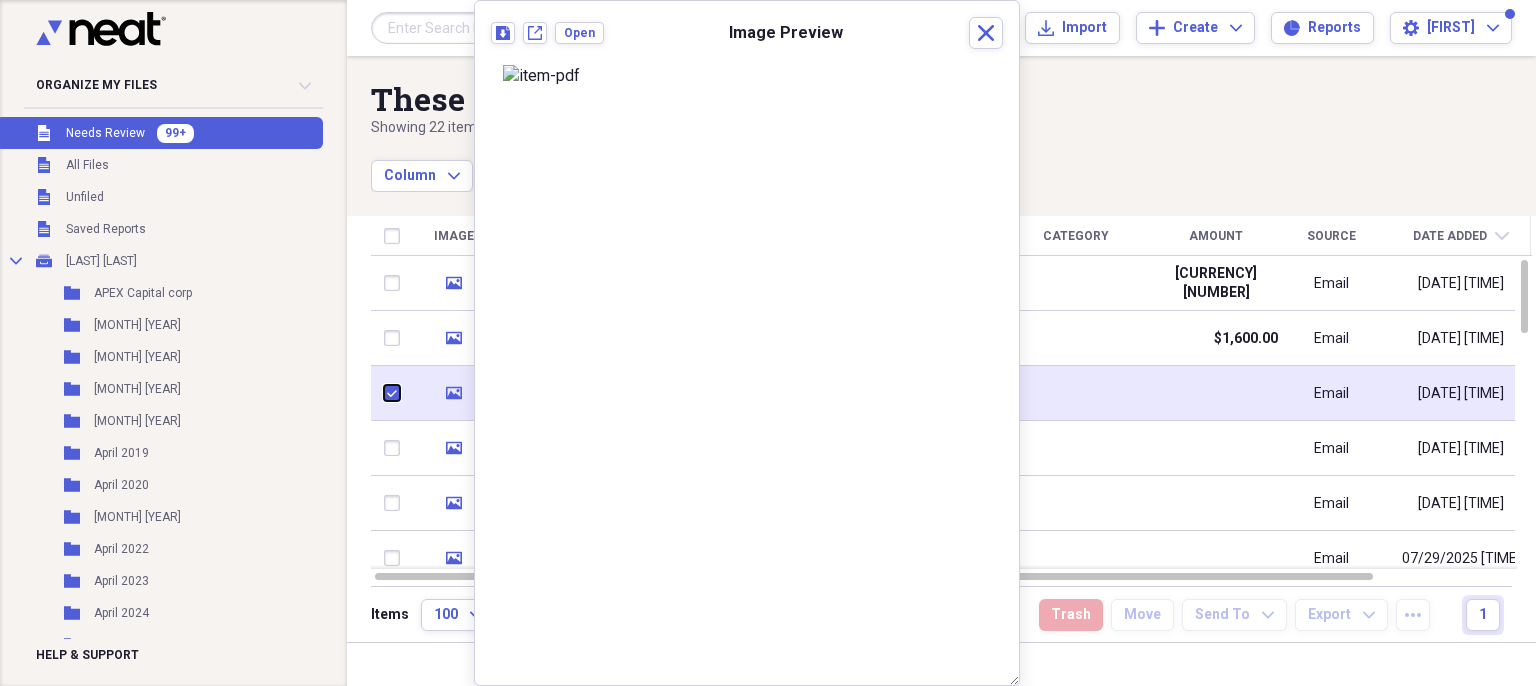 checkbox on "true" 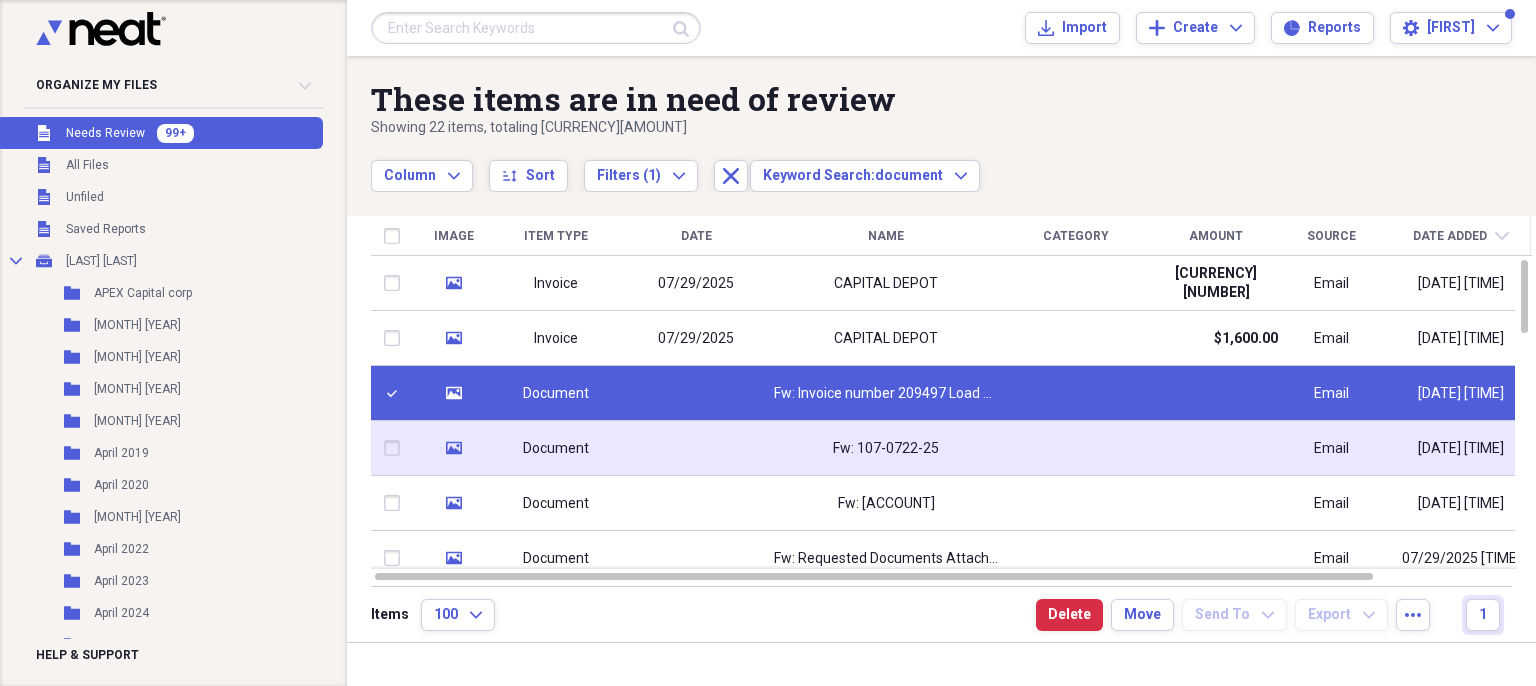 click at bounding box center [396, 448] 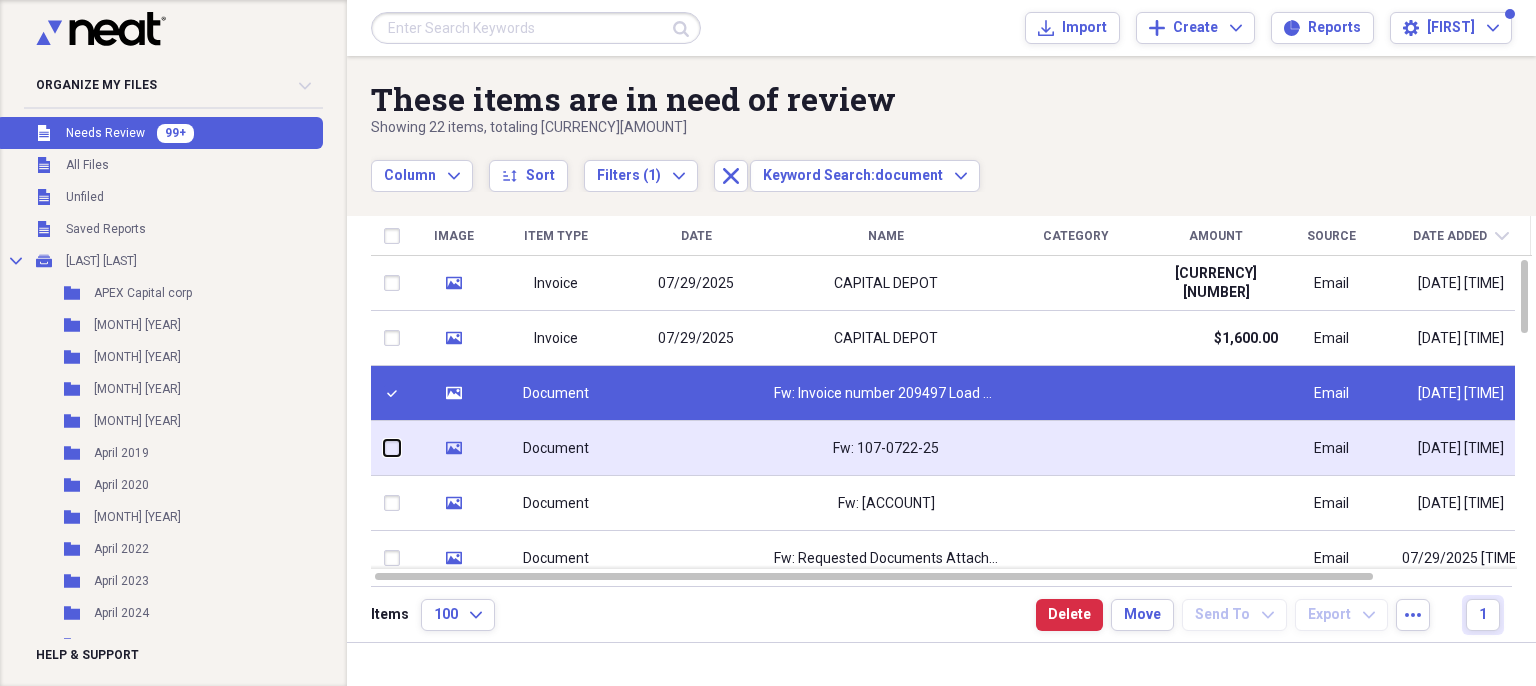click at bounding box center (384, 448) 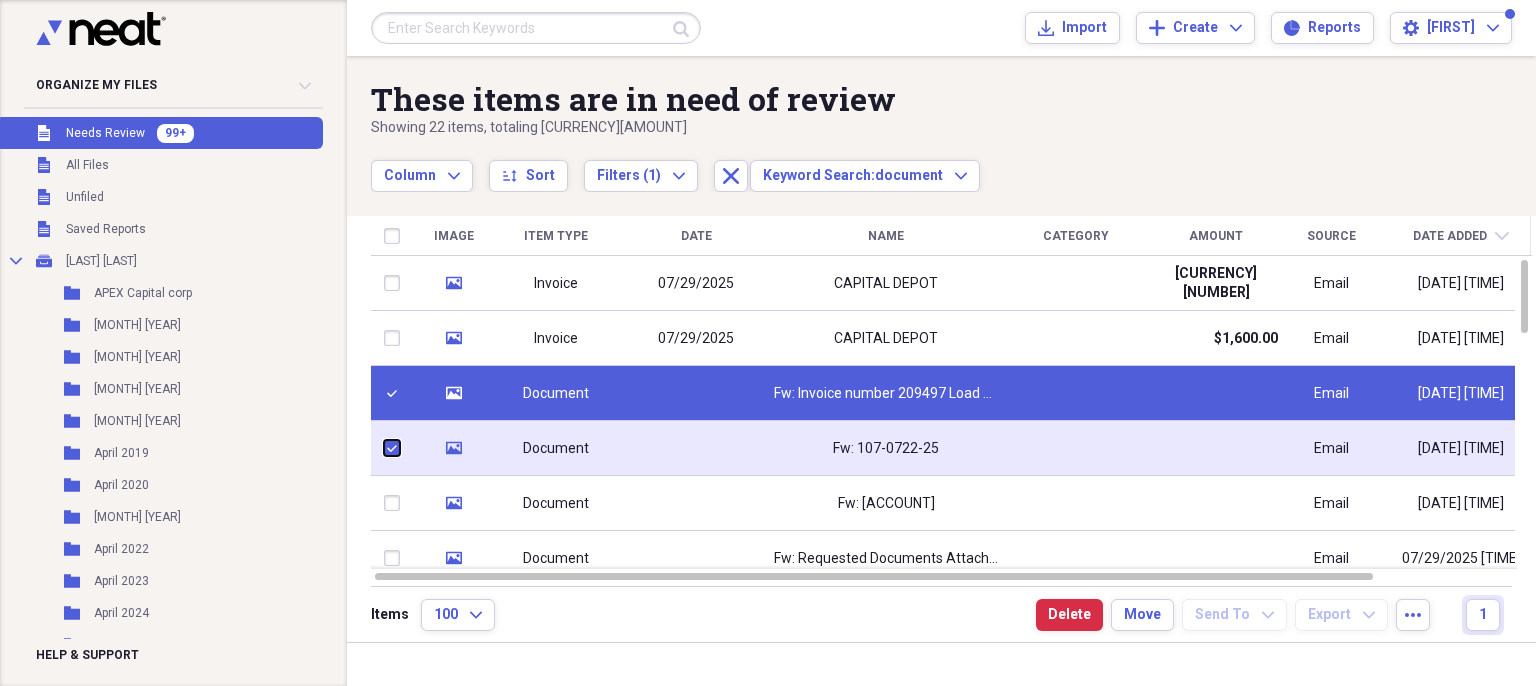 checkbox on "true" 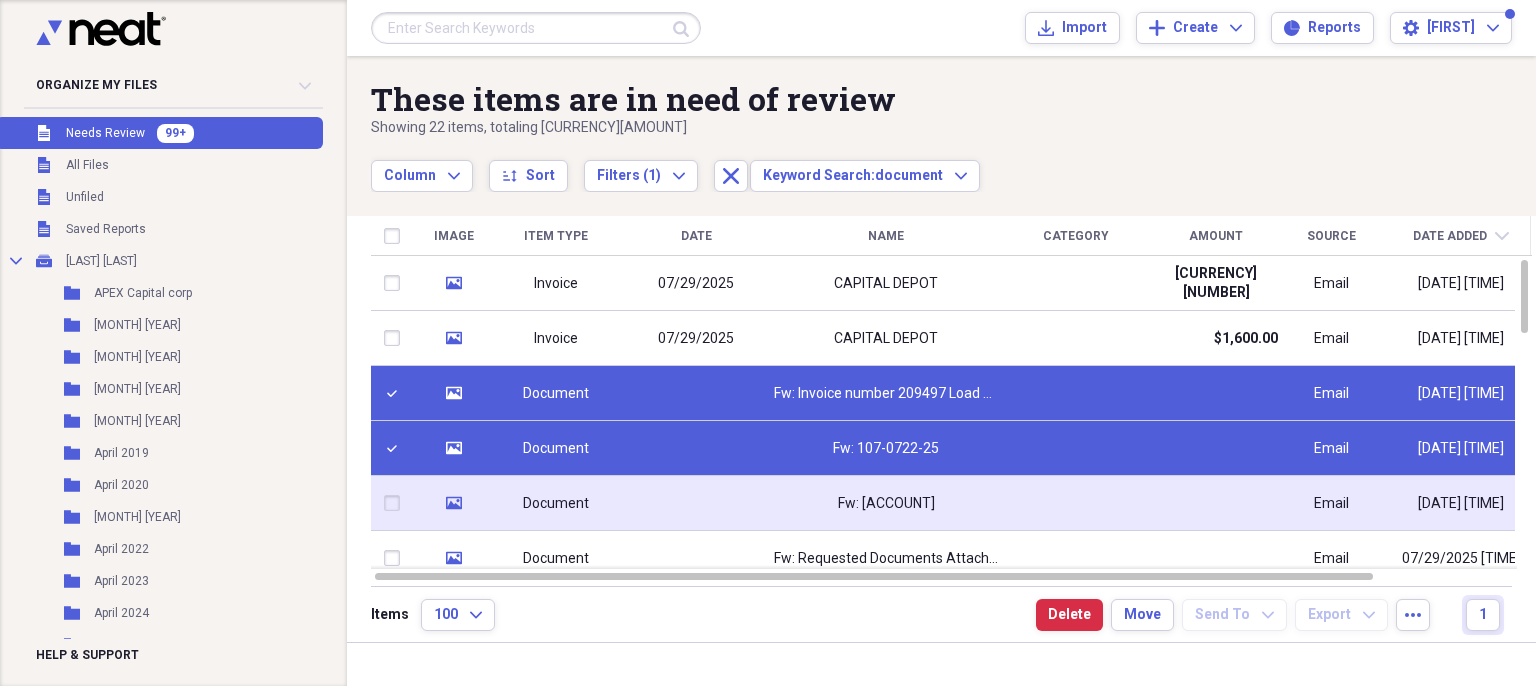 click at bounding box center [396, 503] 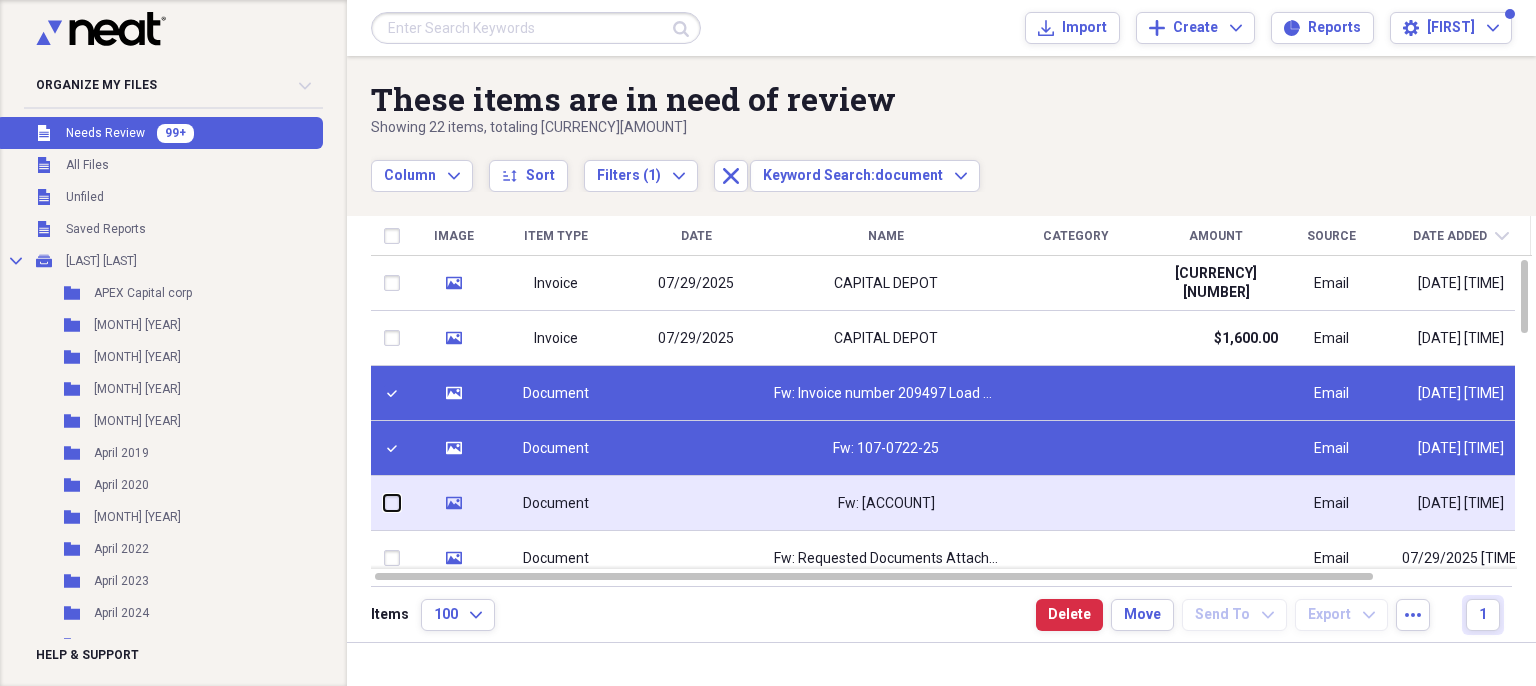 click at bounding box center (384, 503) 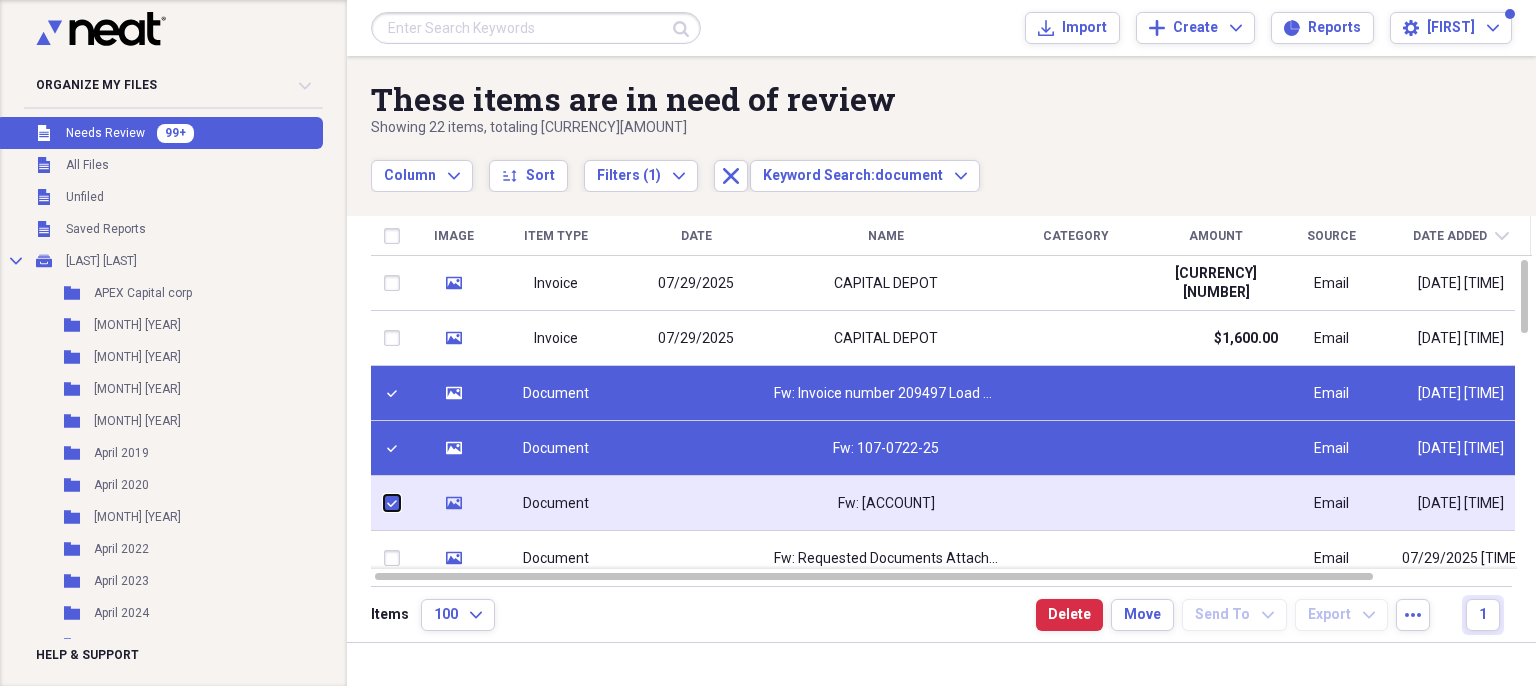 checkbox on "true" 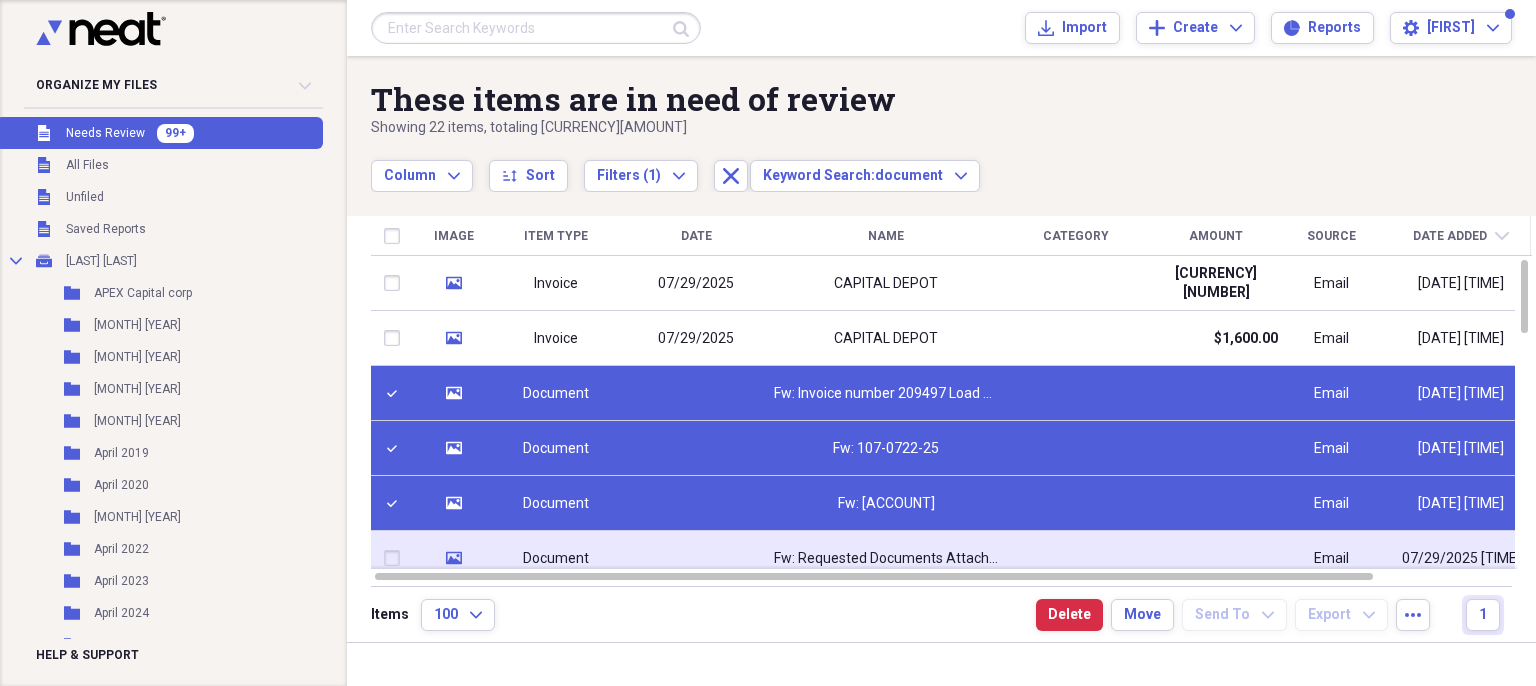 click at bounding box center (396, 558) 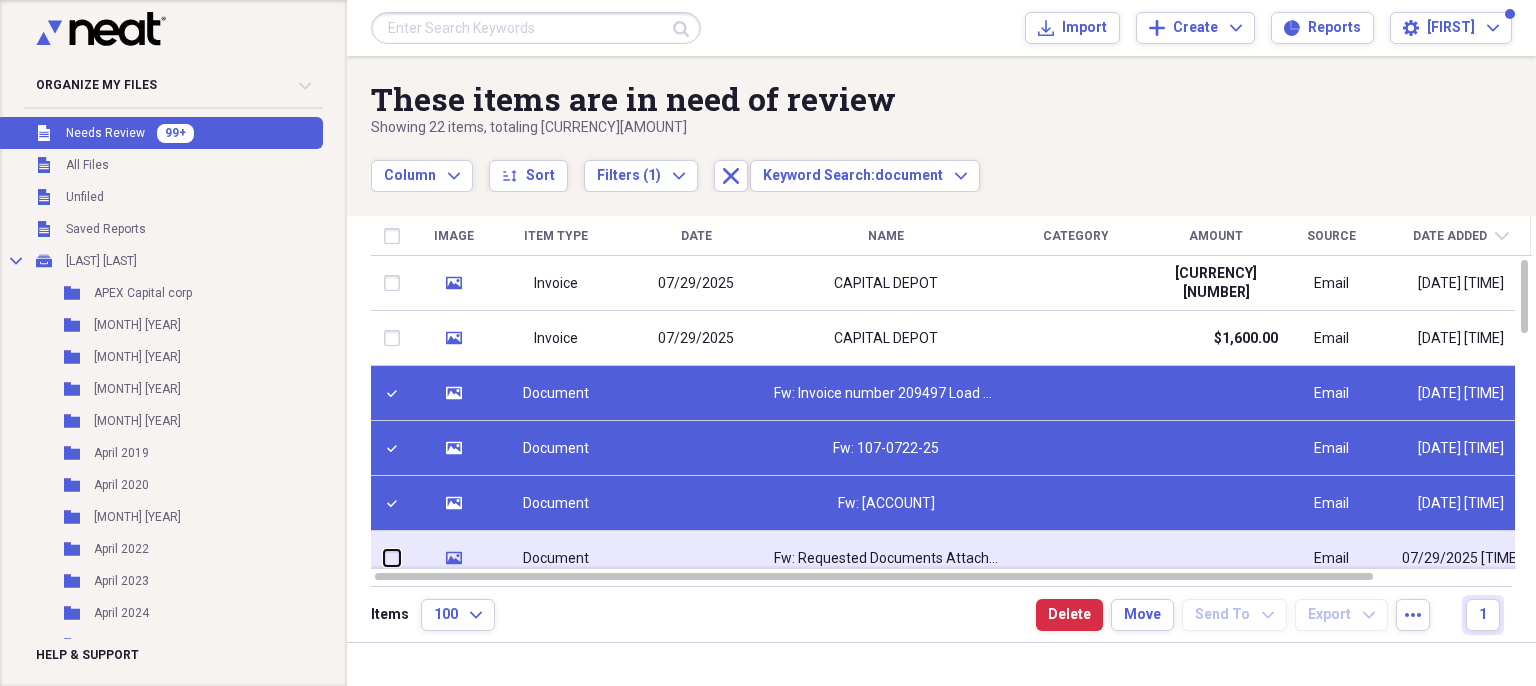 click at bounding box center [384, 558] 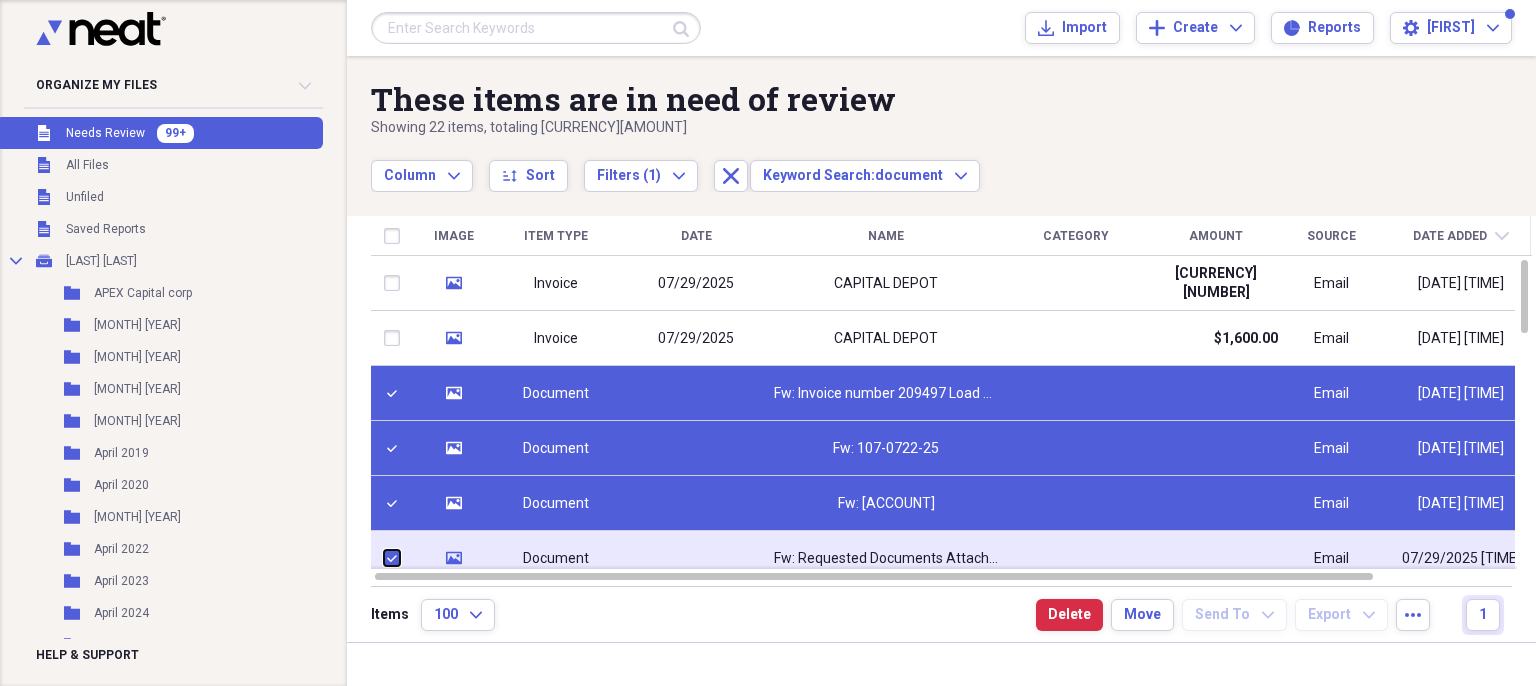checkbox on "true" 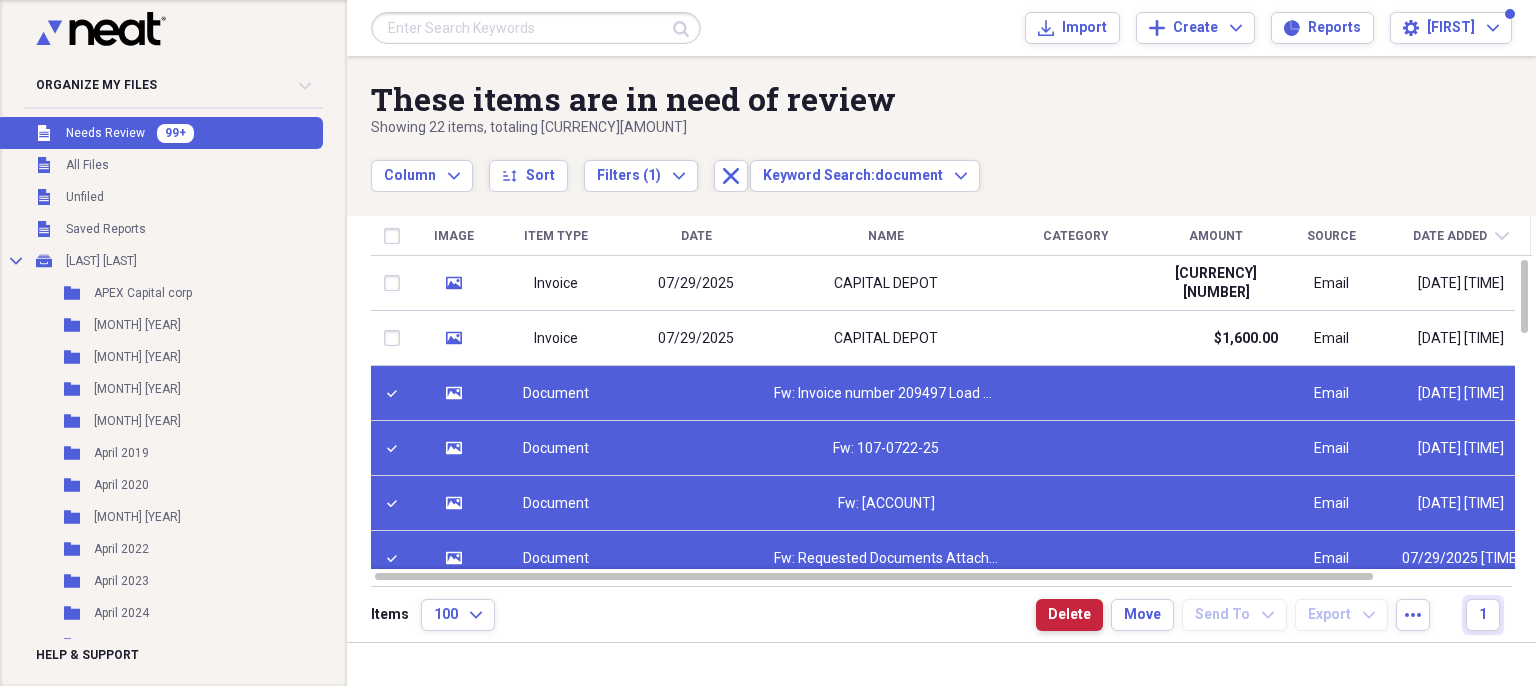 click on "Delete" at bounding box center [1069, 615] 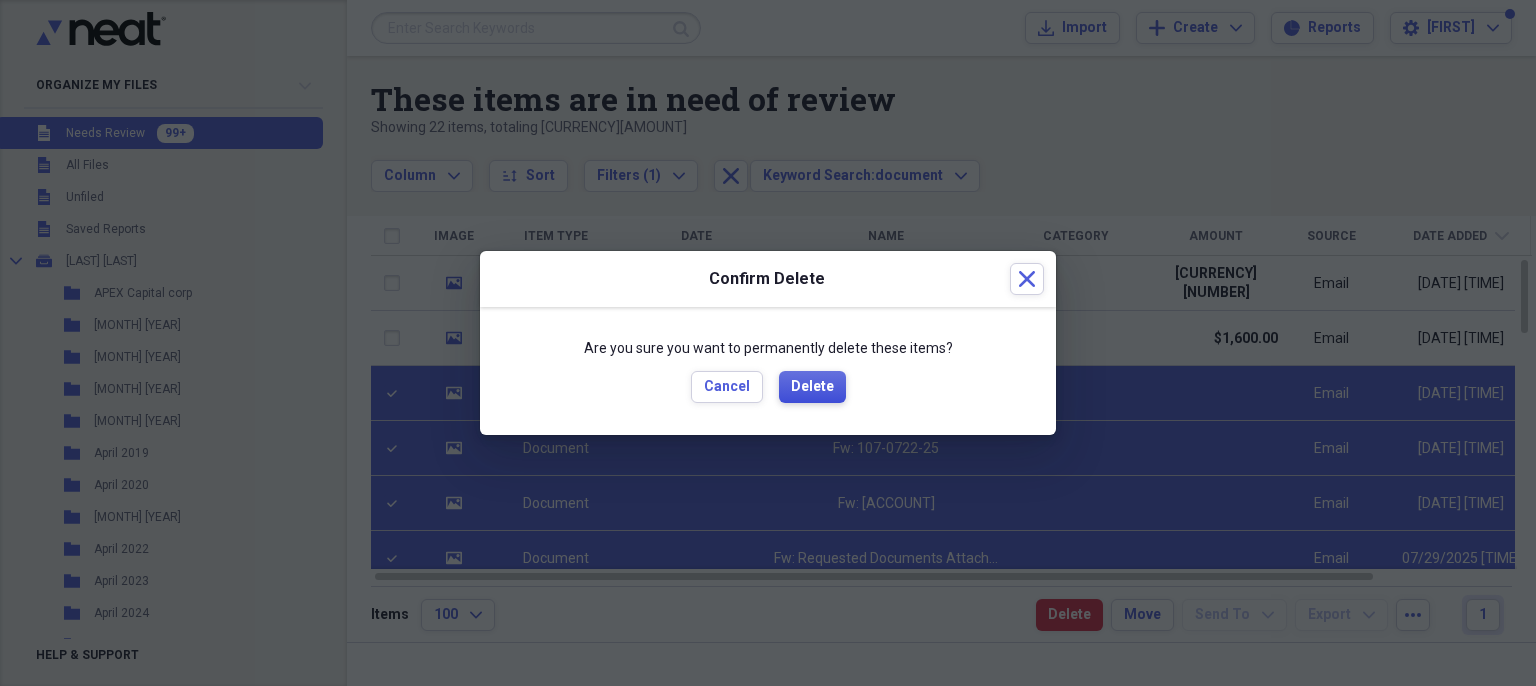 click on "Delete" at bounding box center [812, 387] 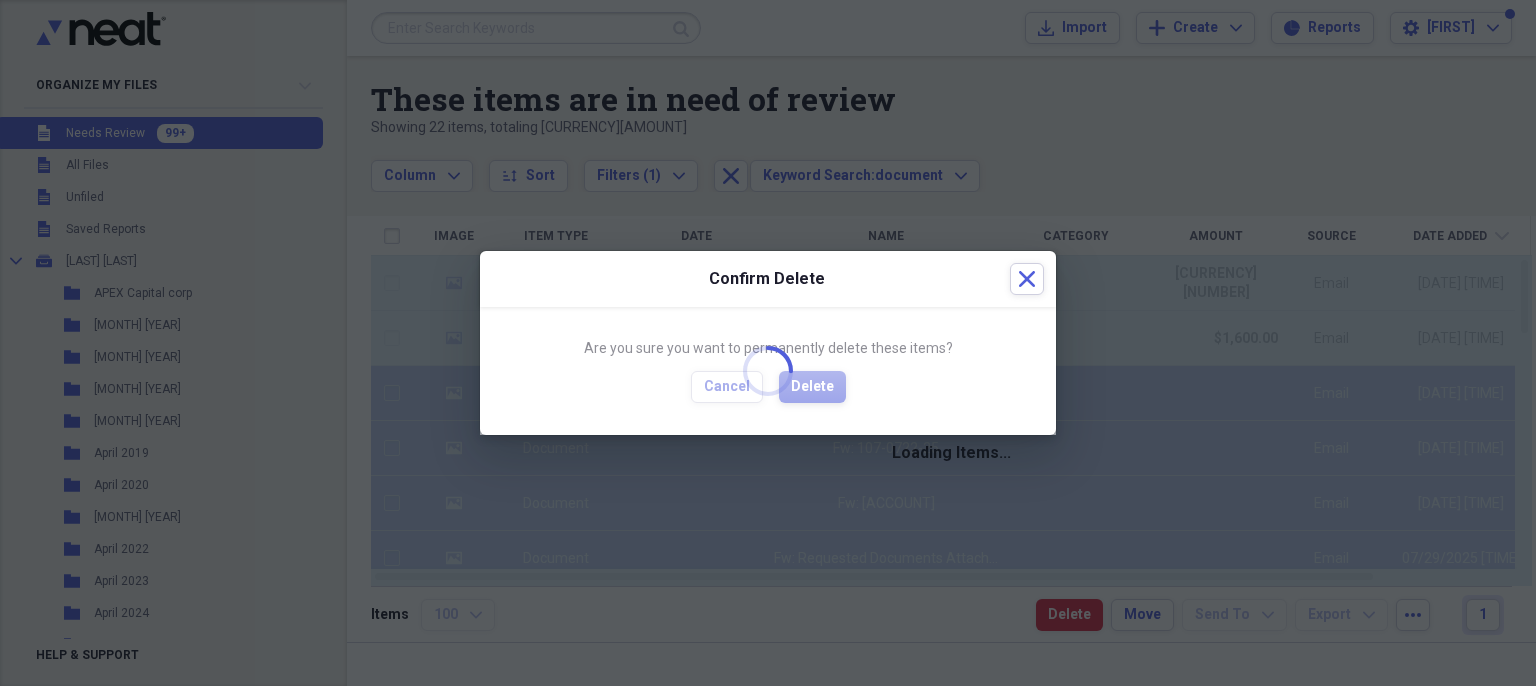checkbox on "false" 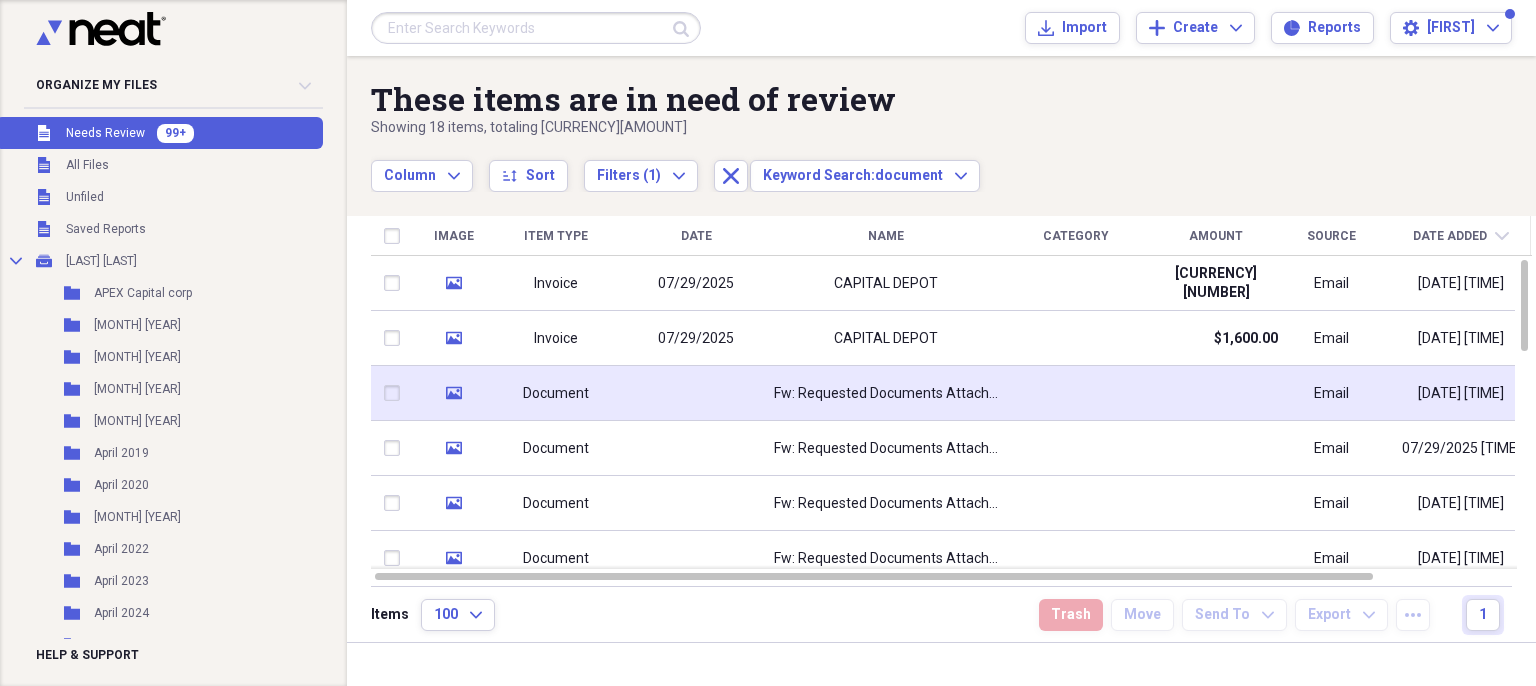 click 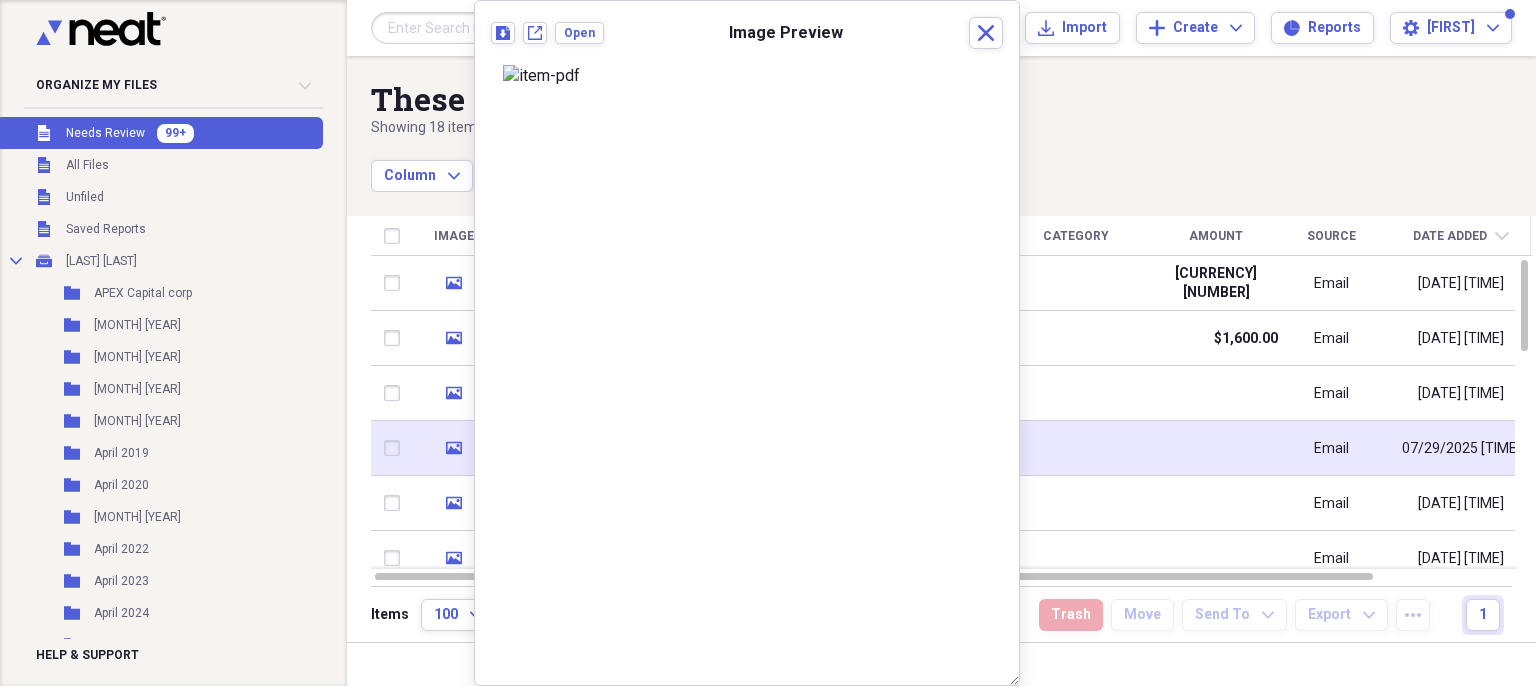click on "media" 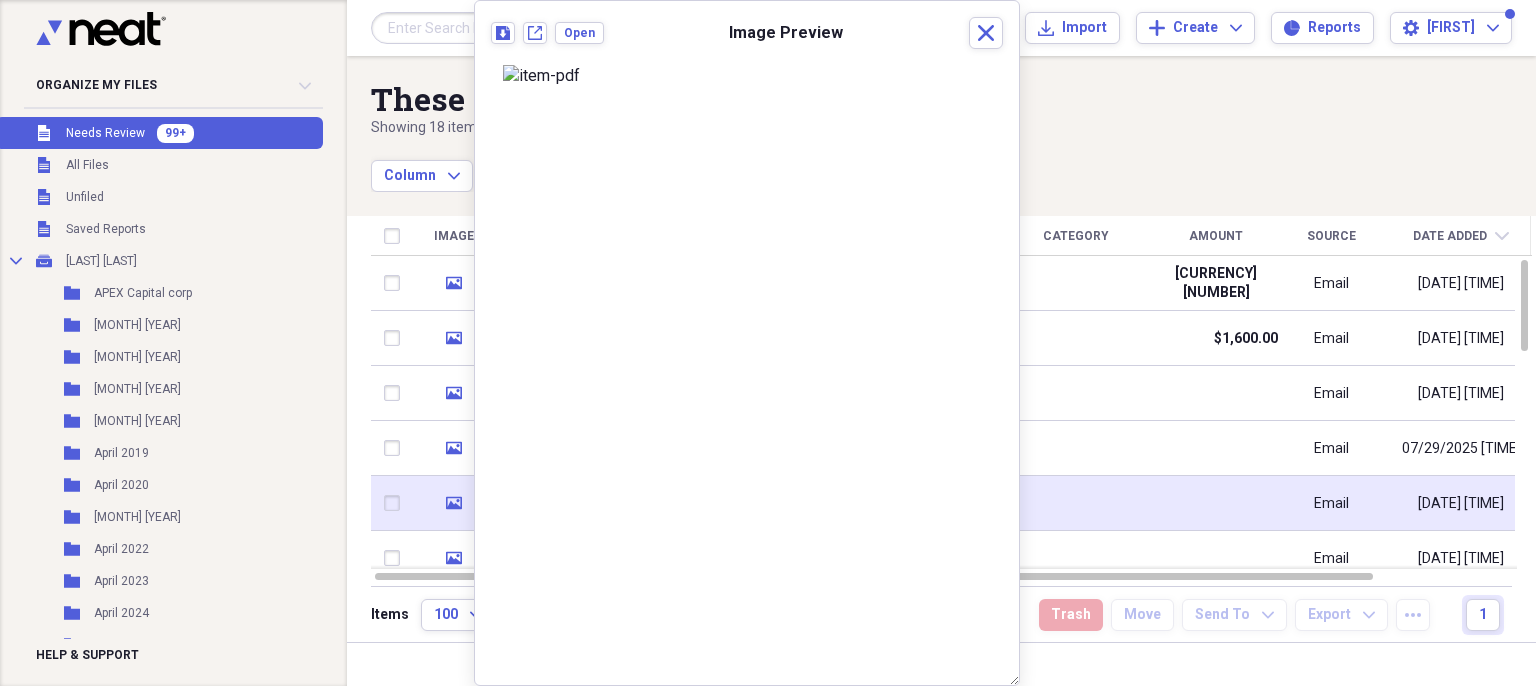 click 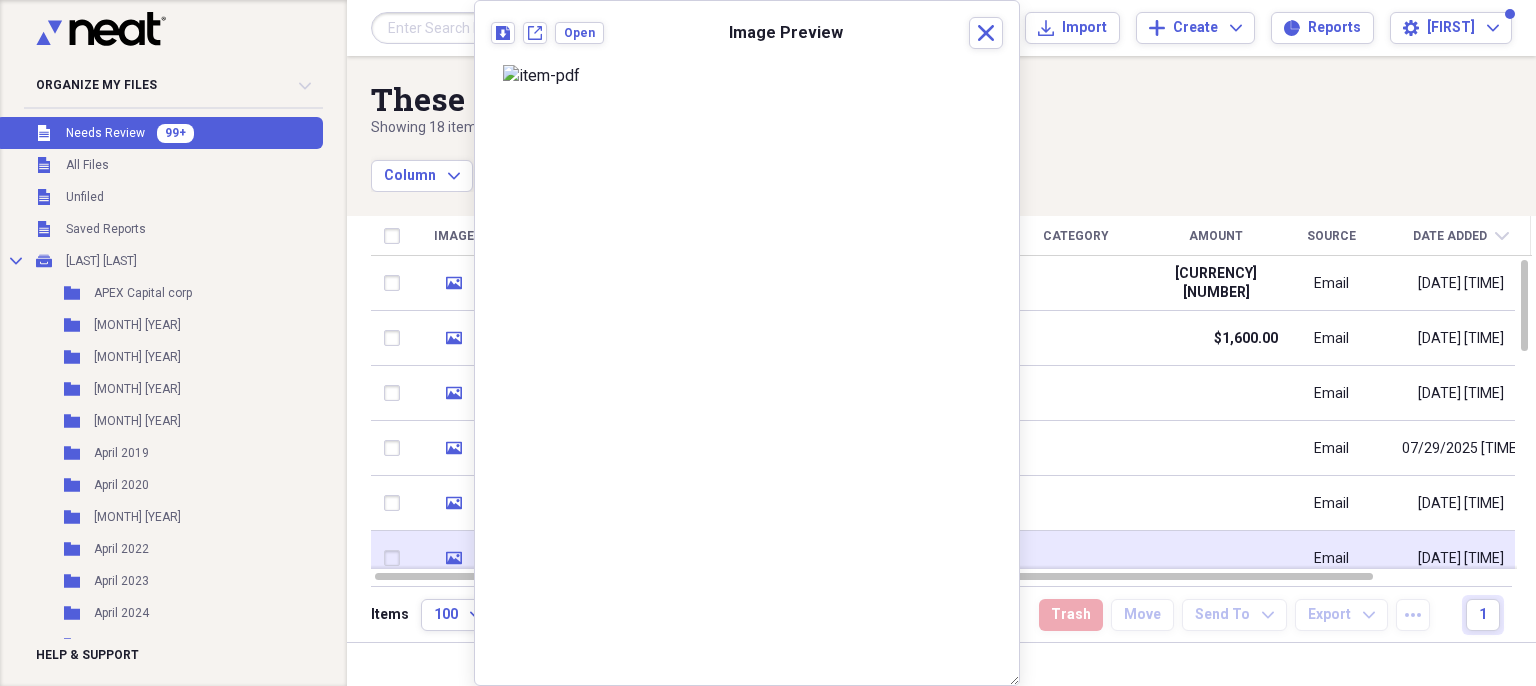 click on "media" 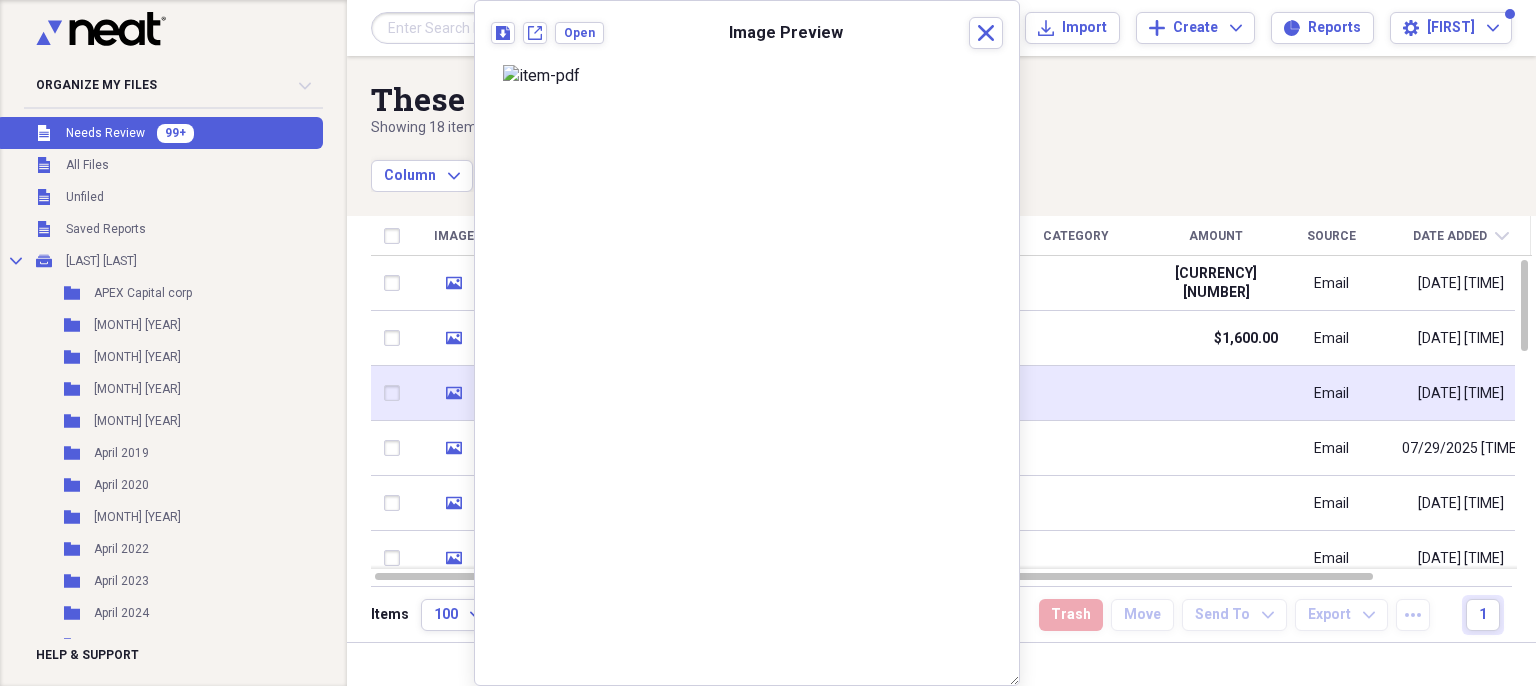 click at bounding box center [396, 393] 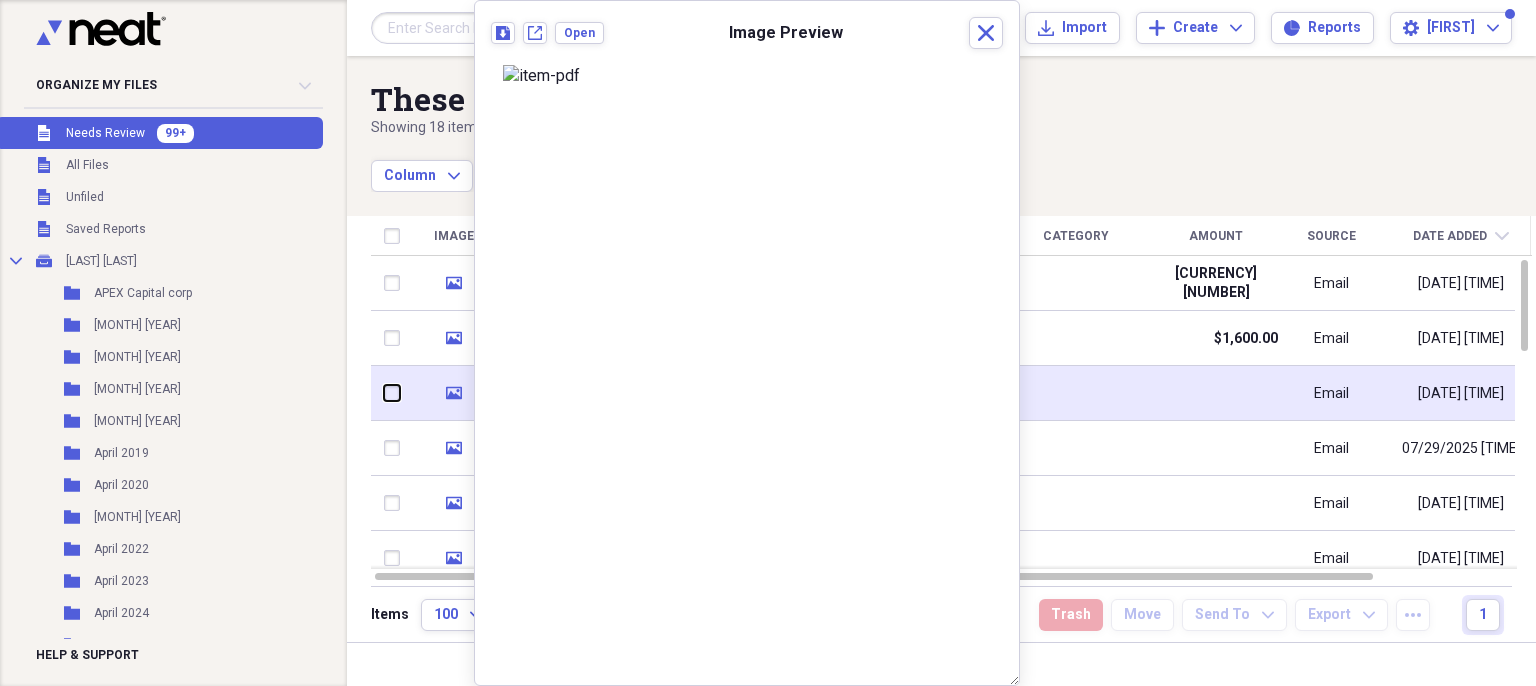 click at bounding box center (384, 393) 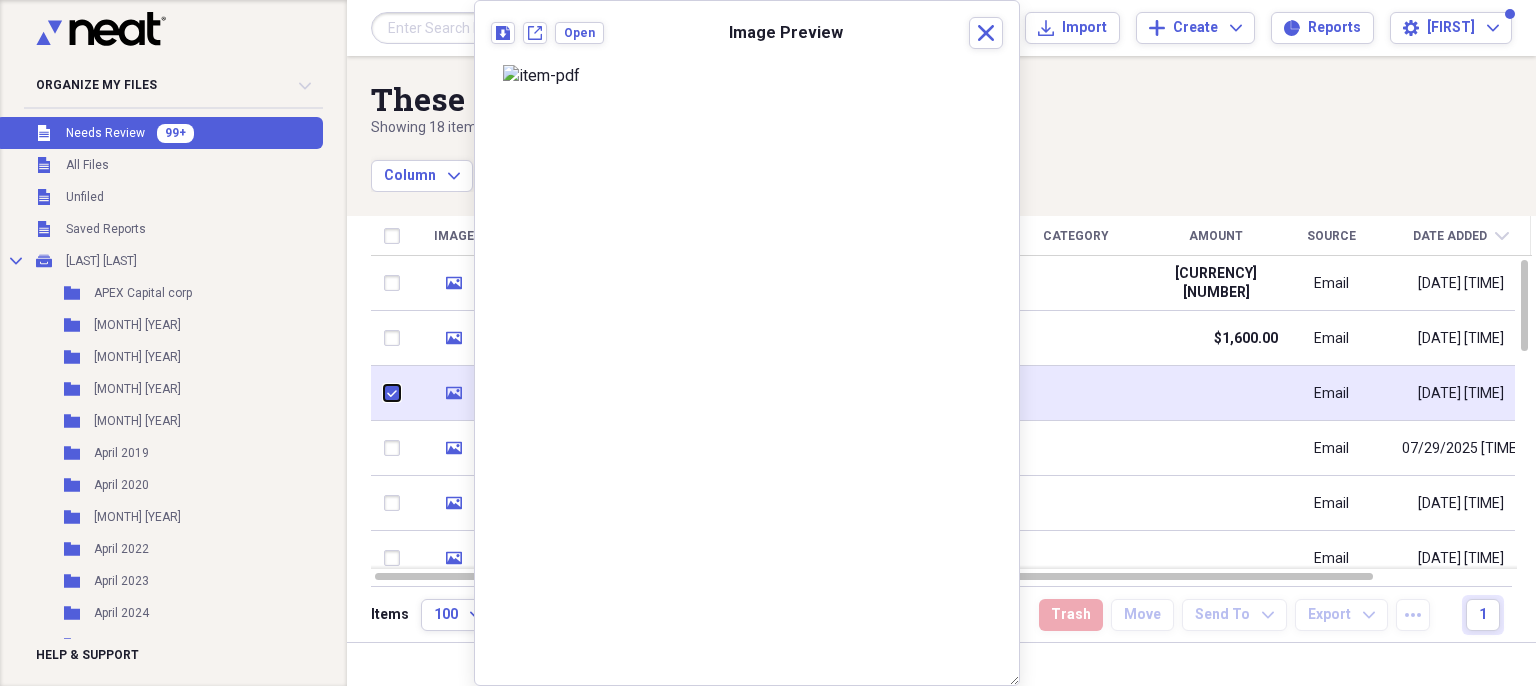 checkbox on "true" 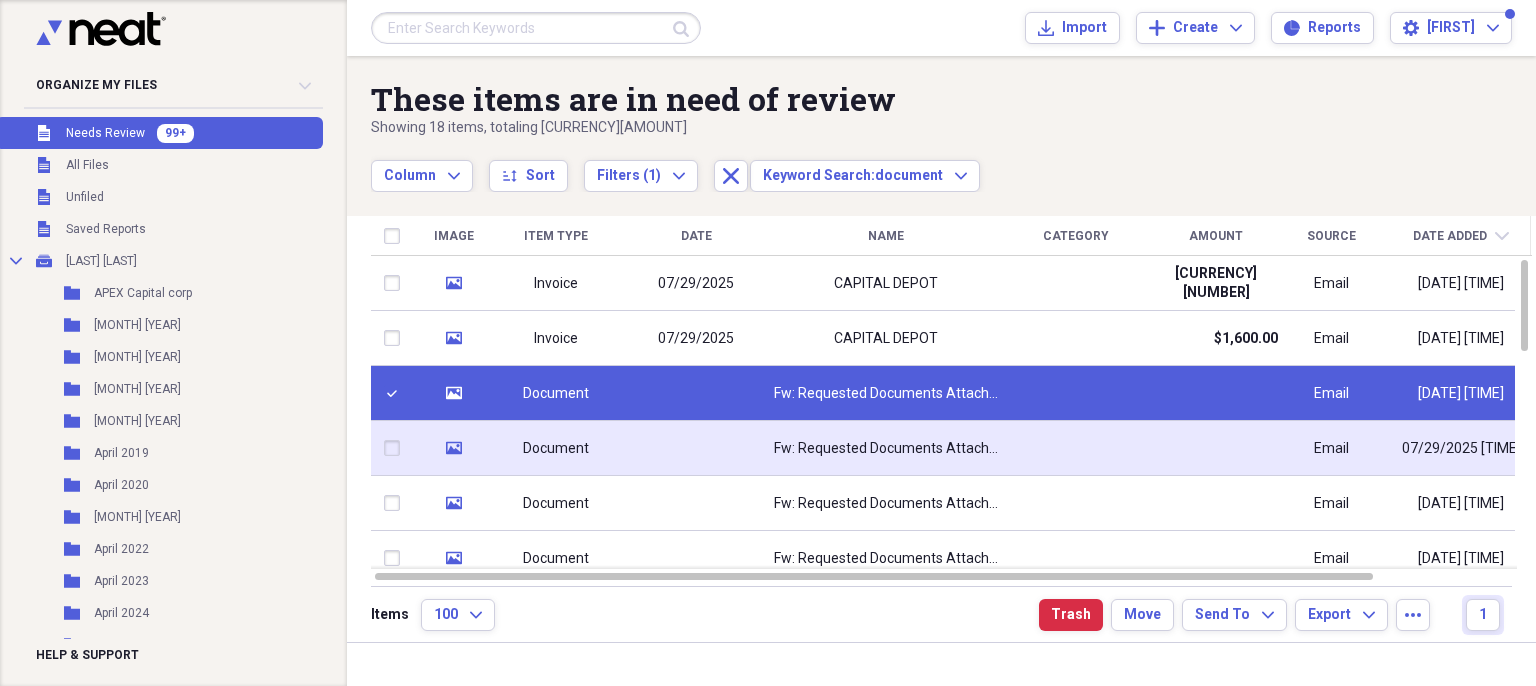 click at bounding box center [396, 448] 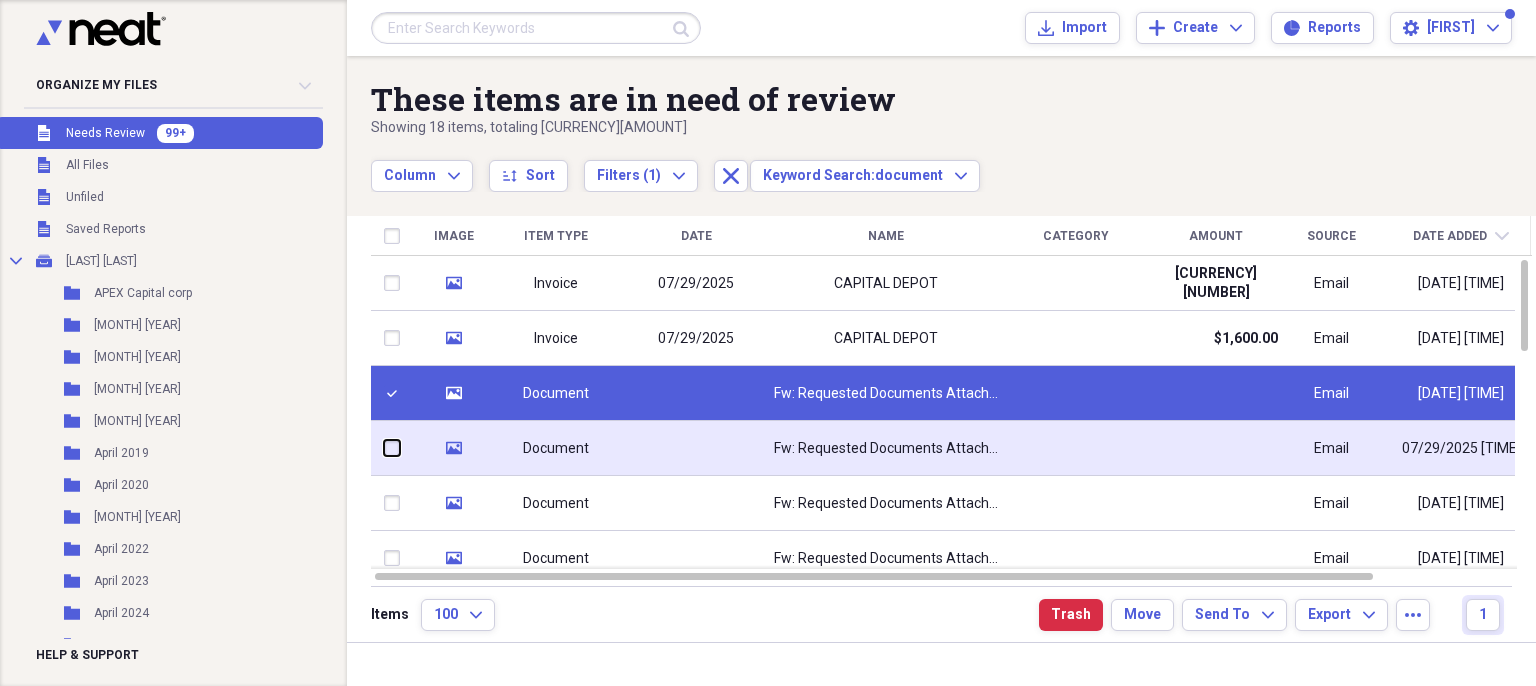 click at bounding box center (384, 448) 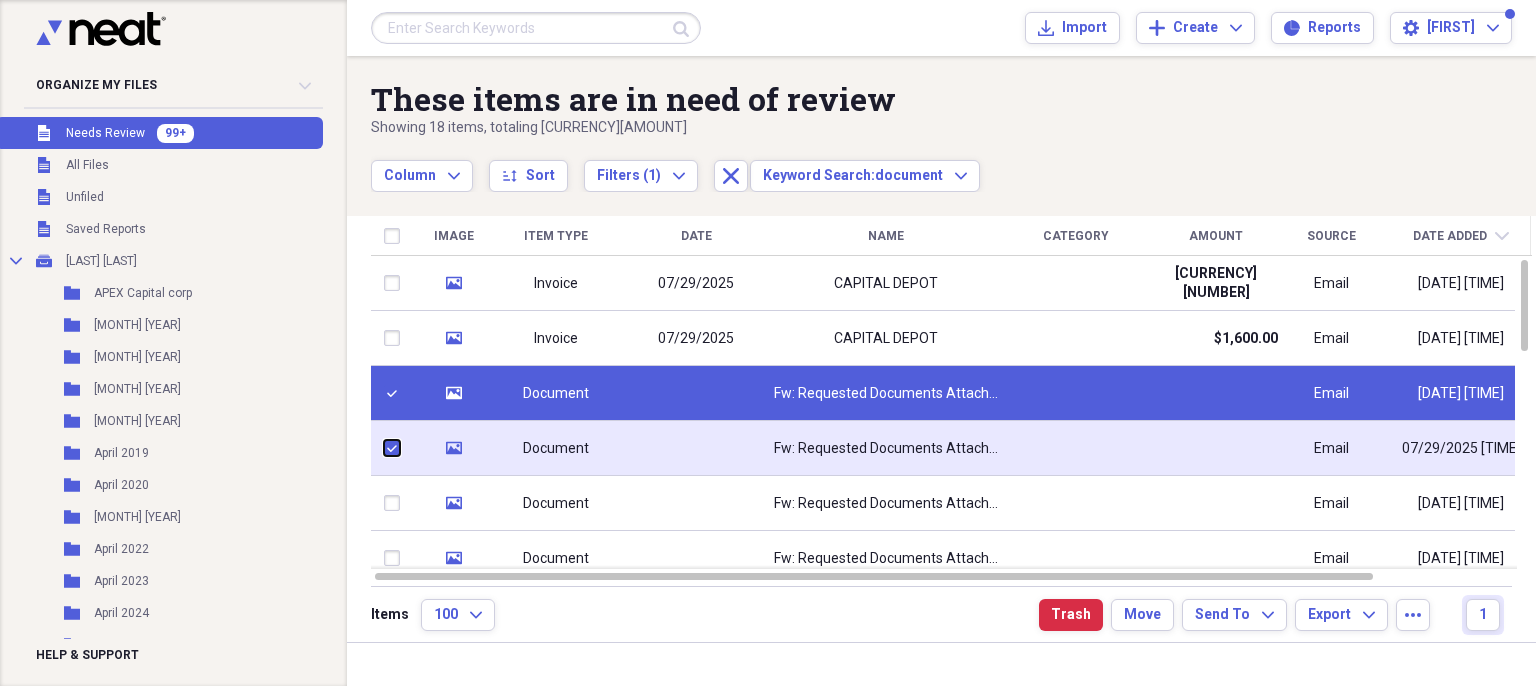checkbox on "true" 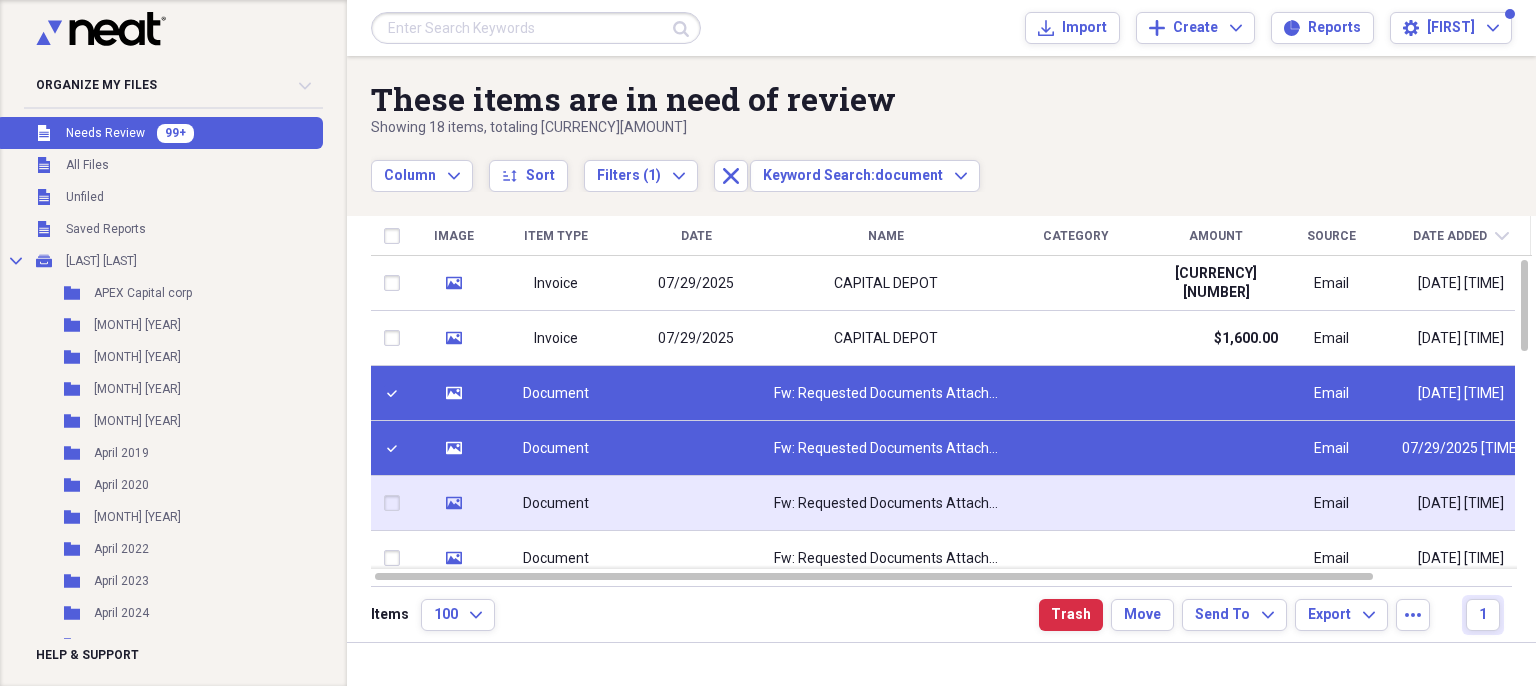 click at bounding box center (396, 503) 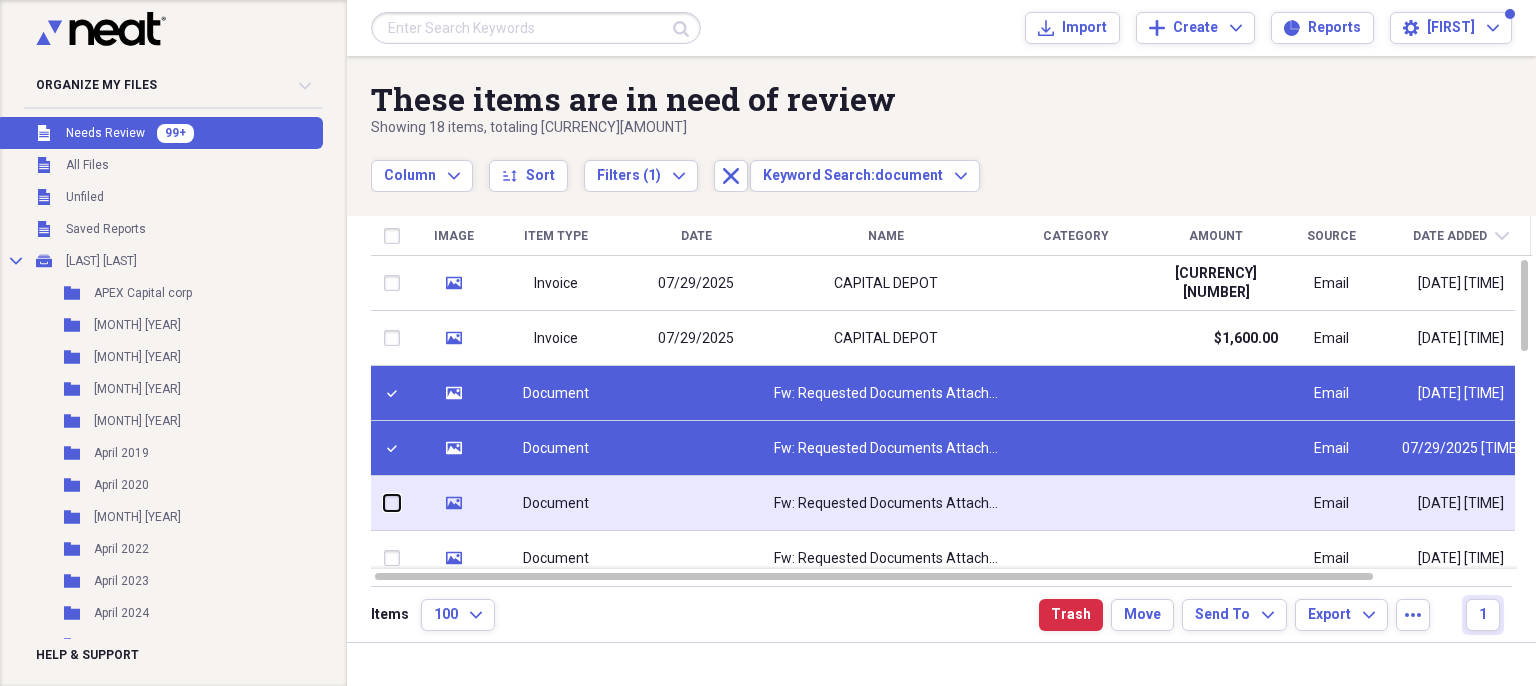click at bounding box center [384, 503] 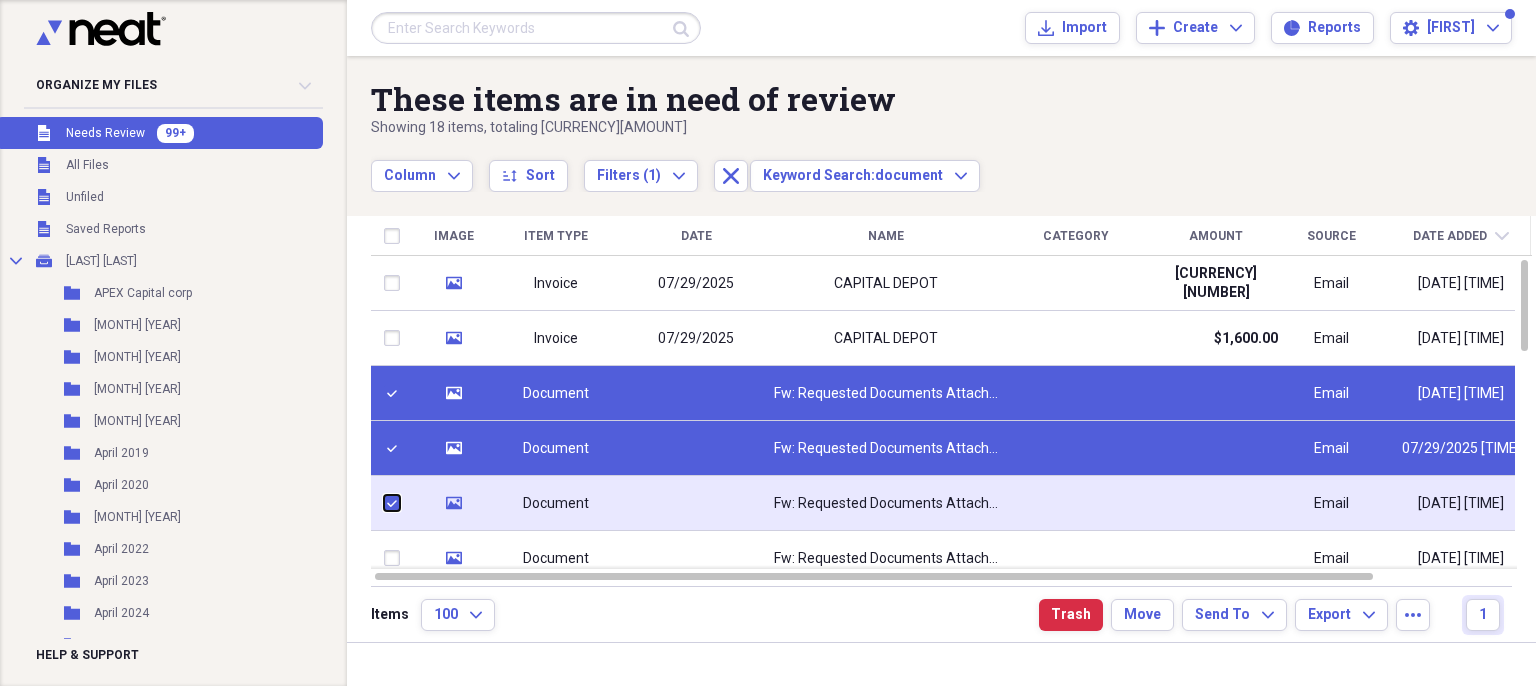 checkbox on "true" 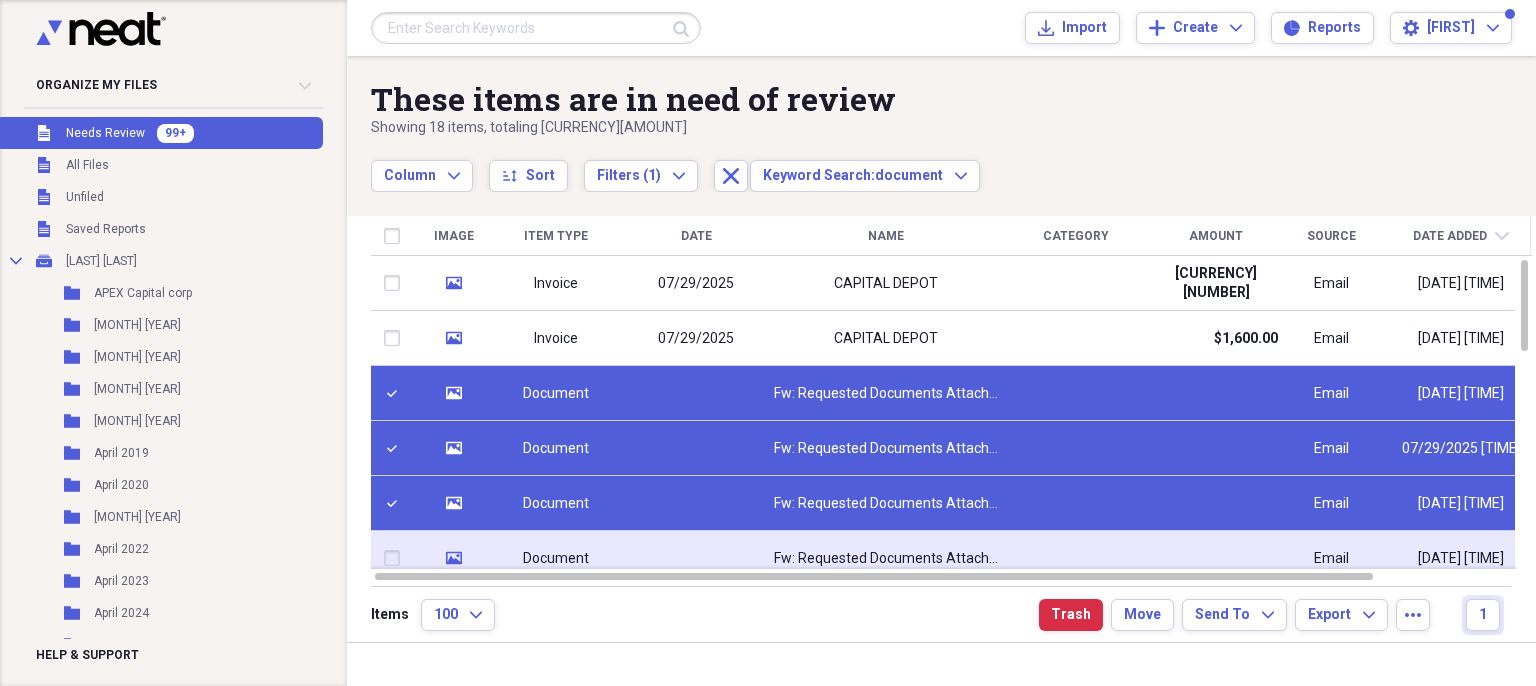 click at bounding box center [396, 558] 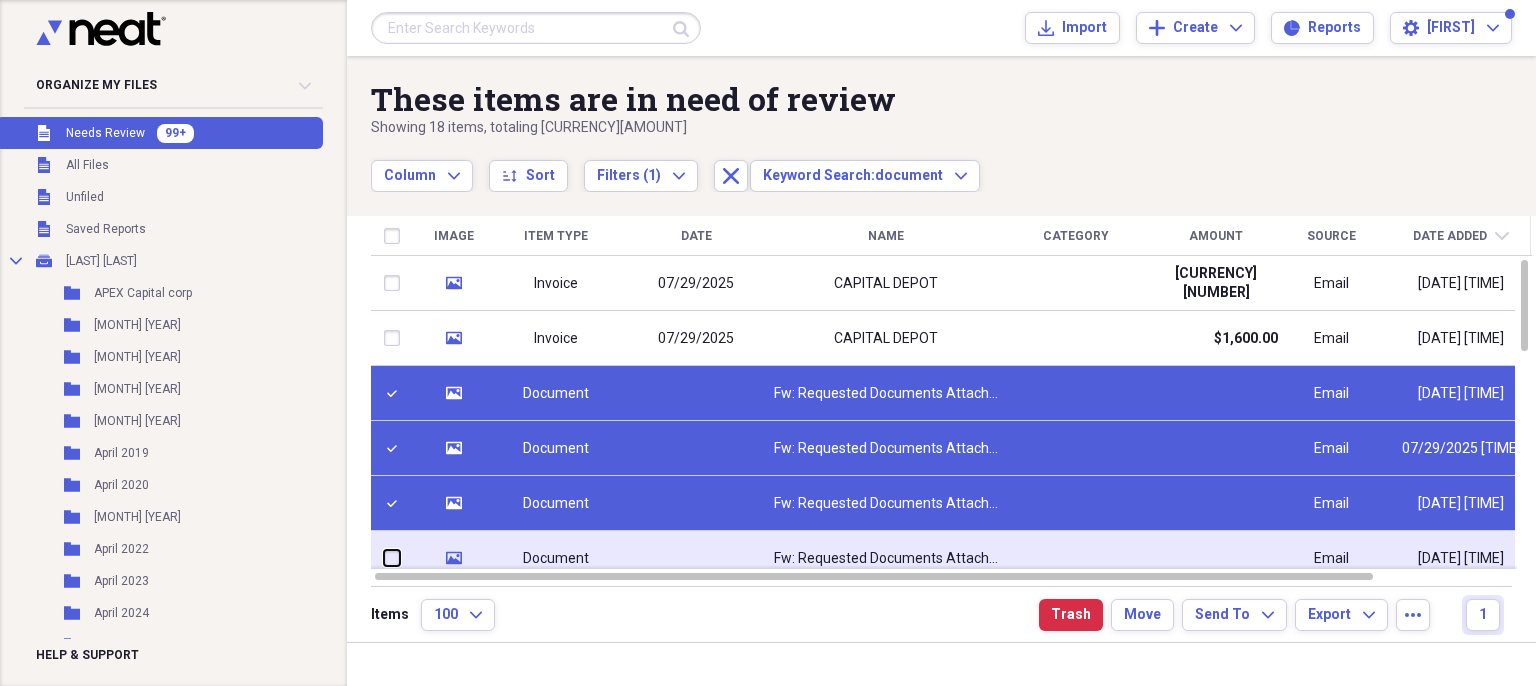 click at bounding box center (384, 558) 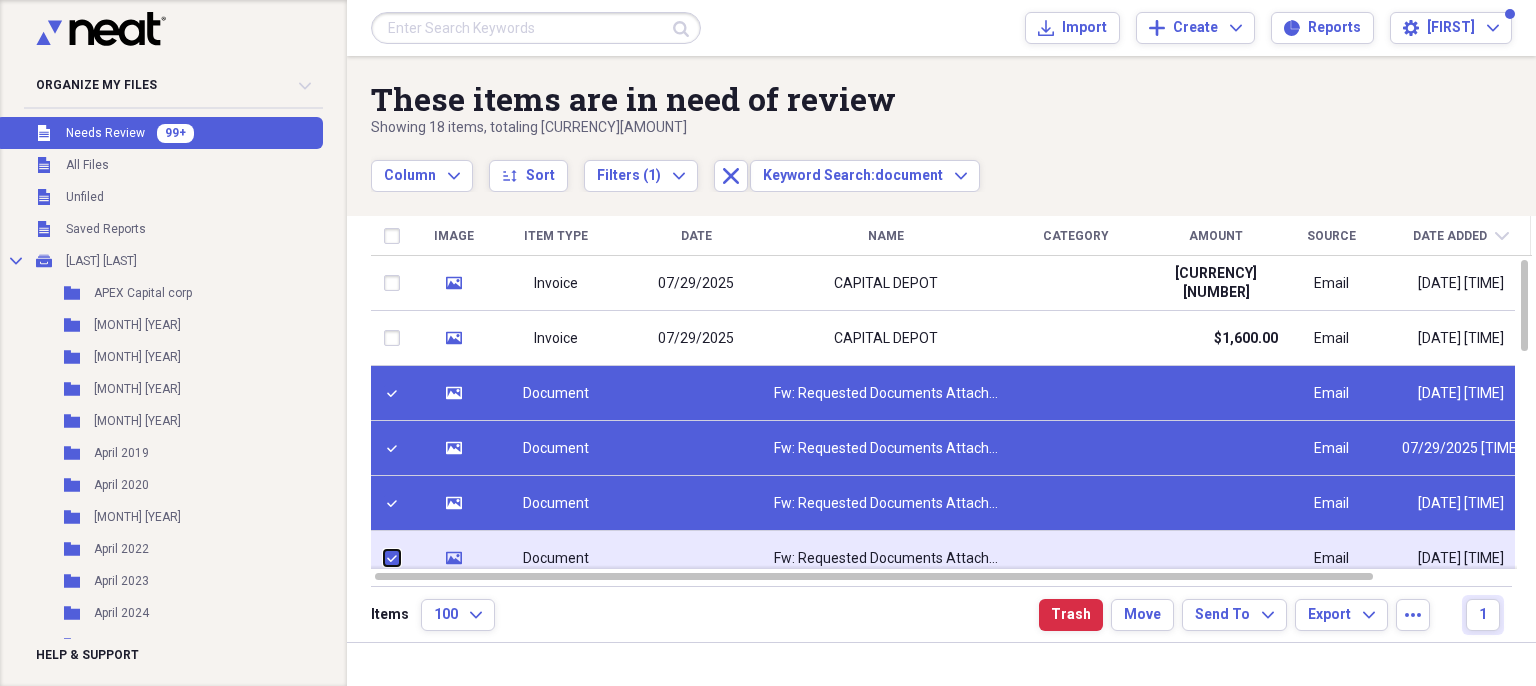 checkbox on "true" 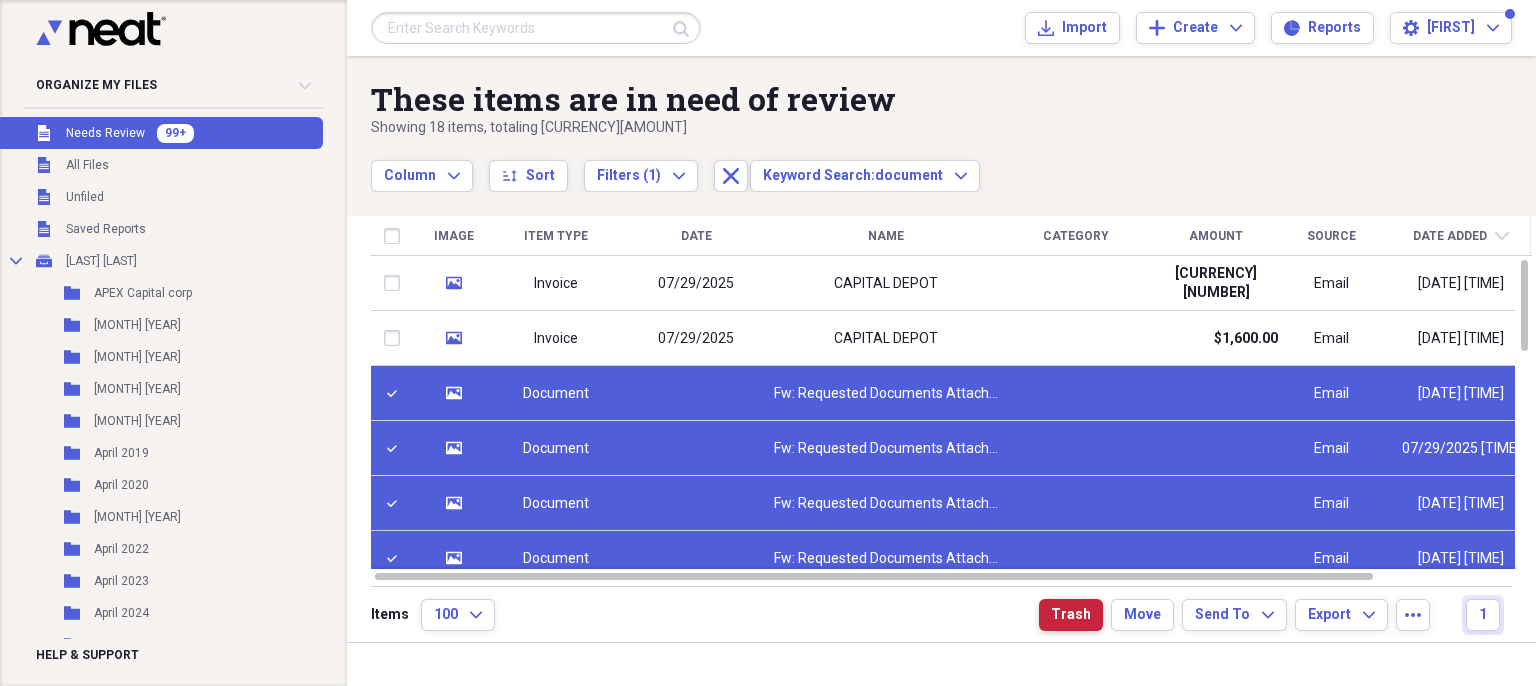 click on "Trash" at bounding box center [1071, 615] 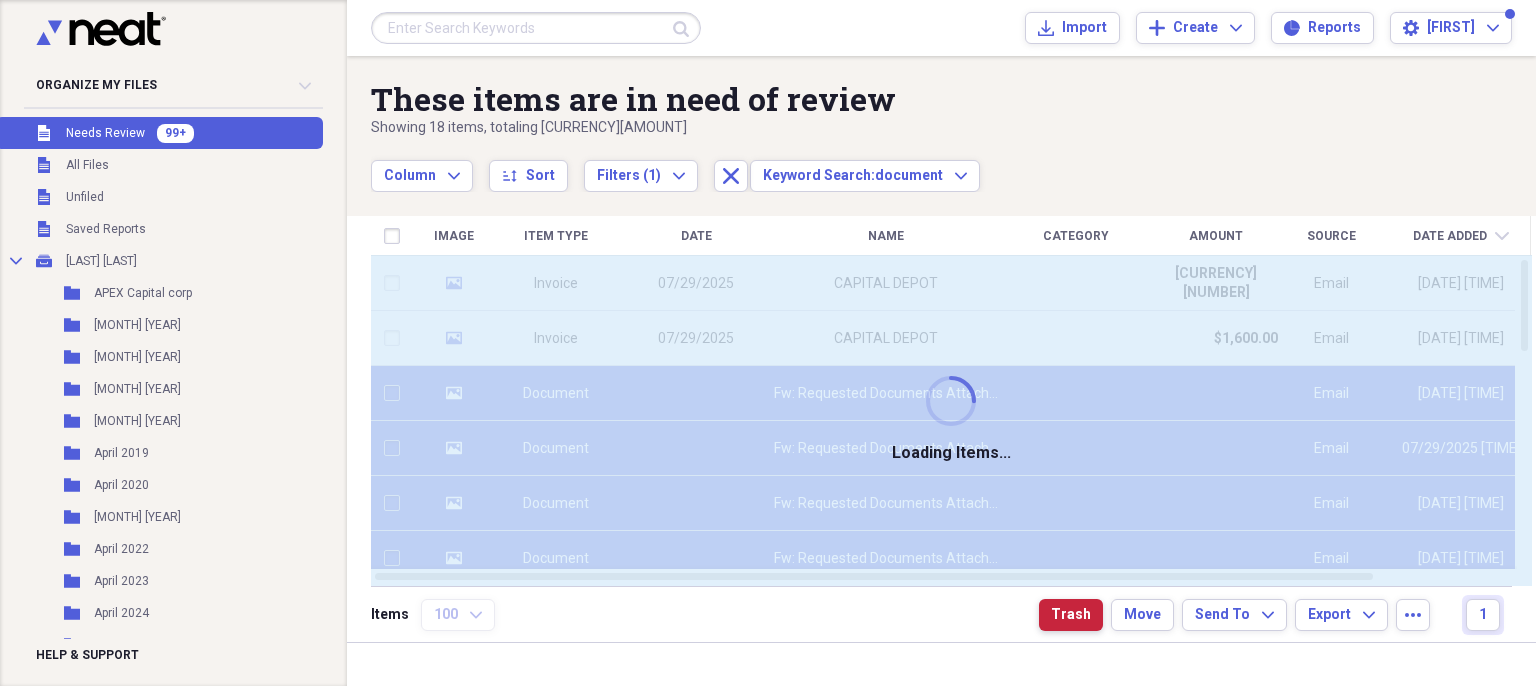 checkbox on "false" 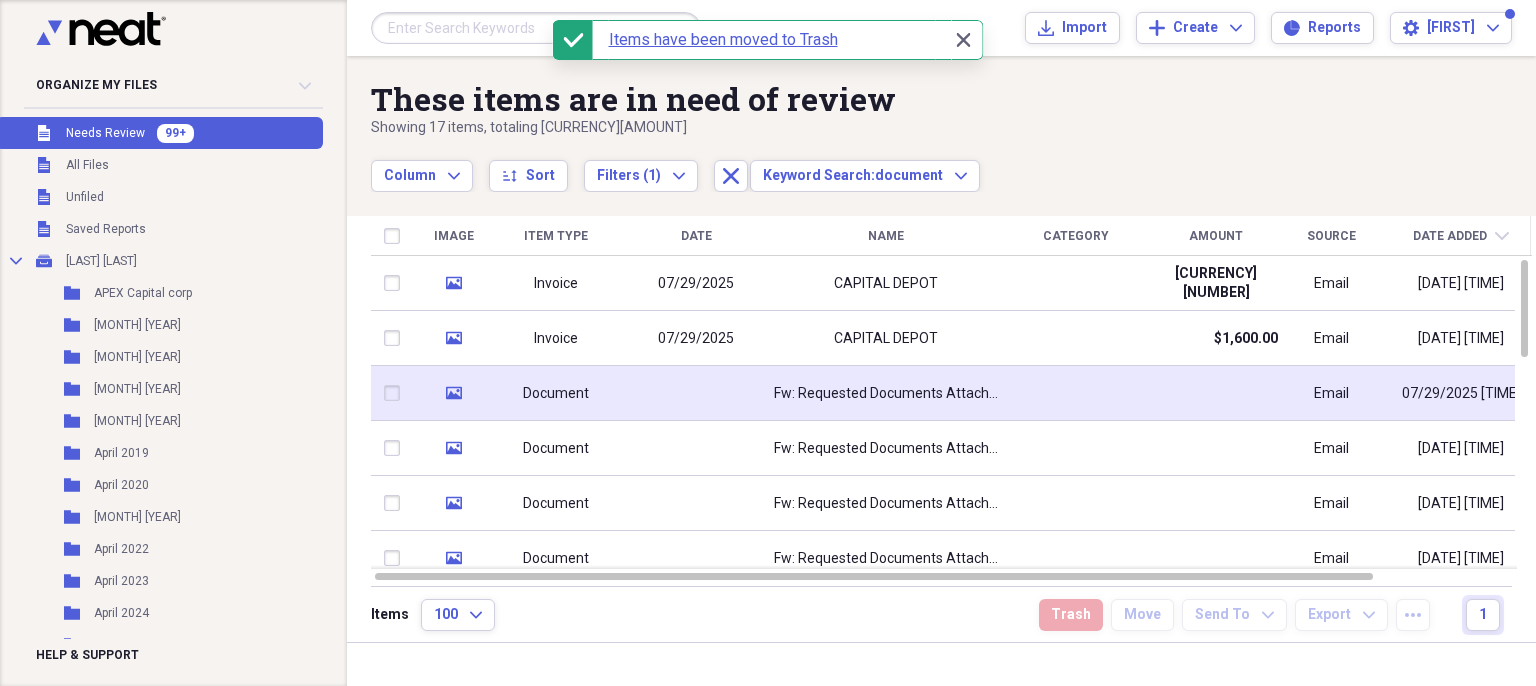 click on "media" 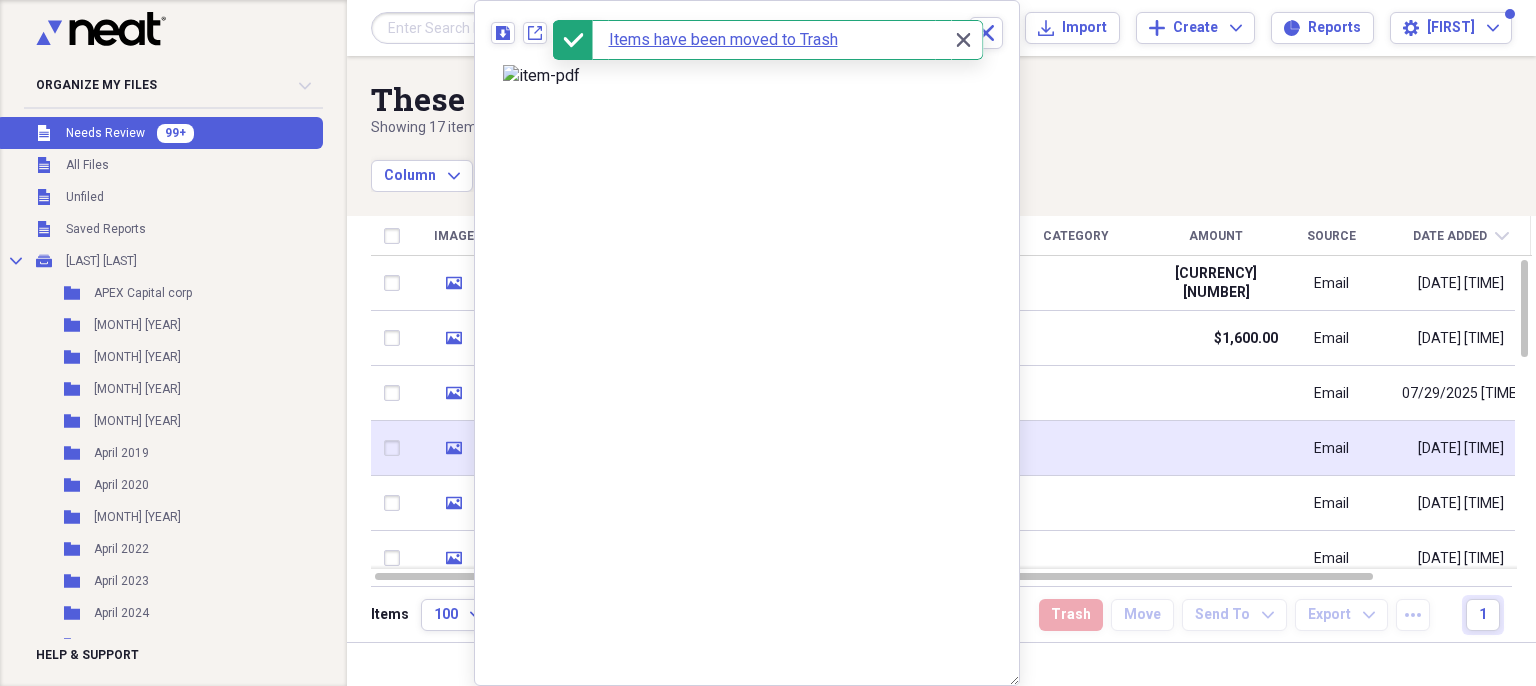 click 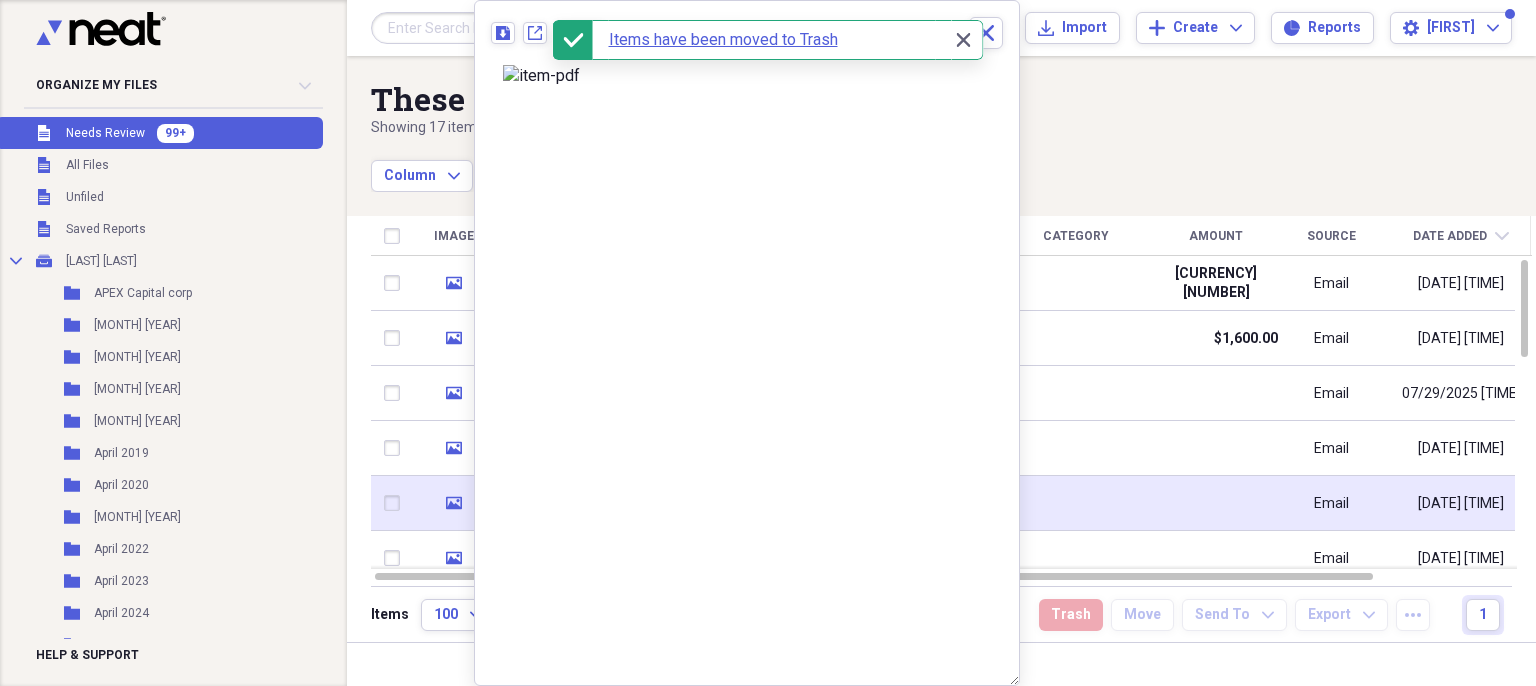 click on "media" 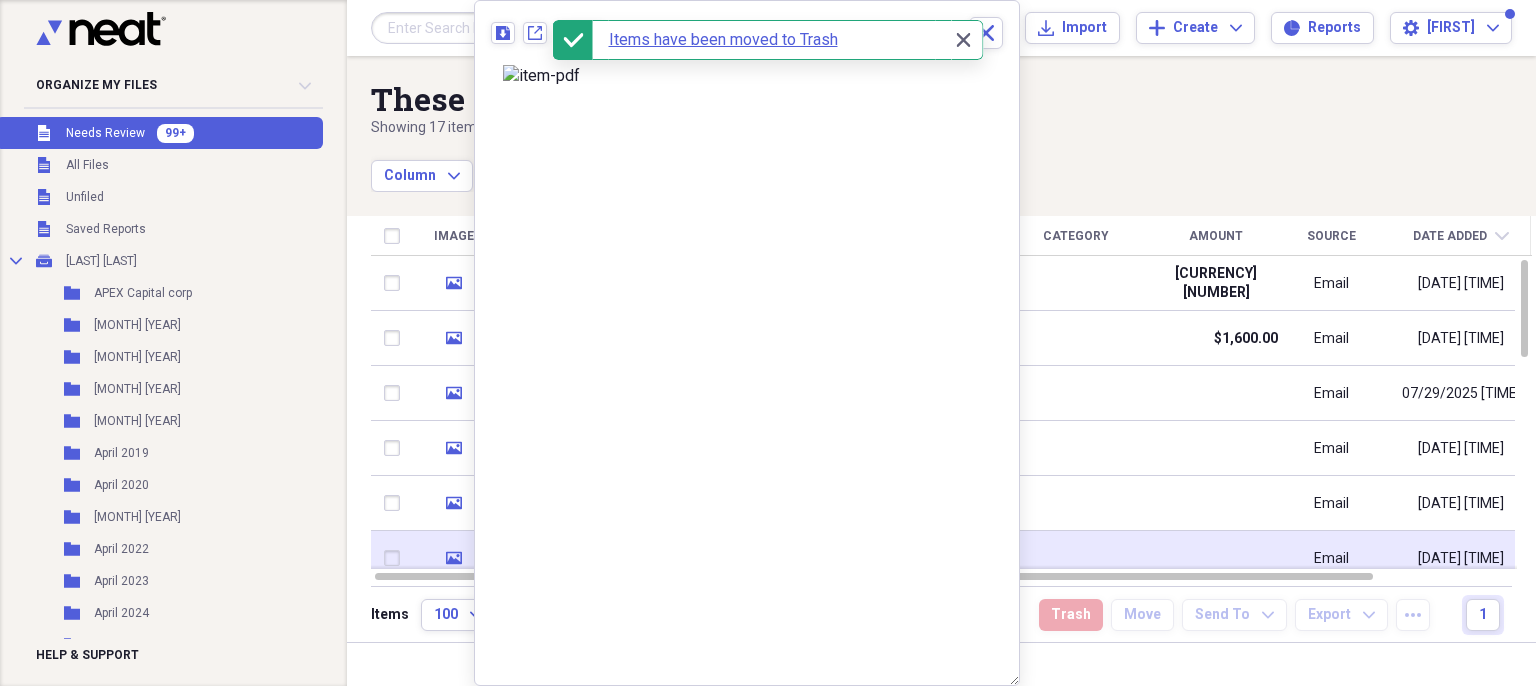 click on "media" 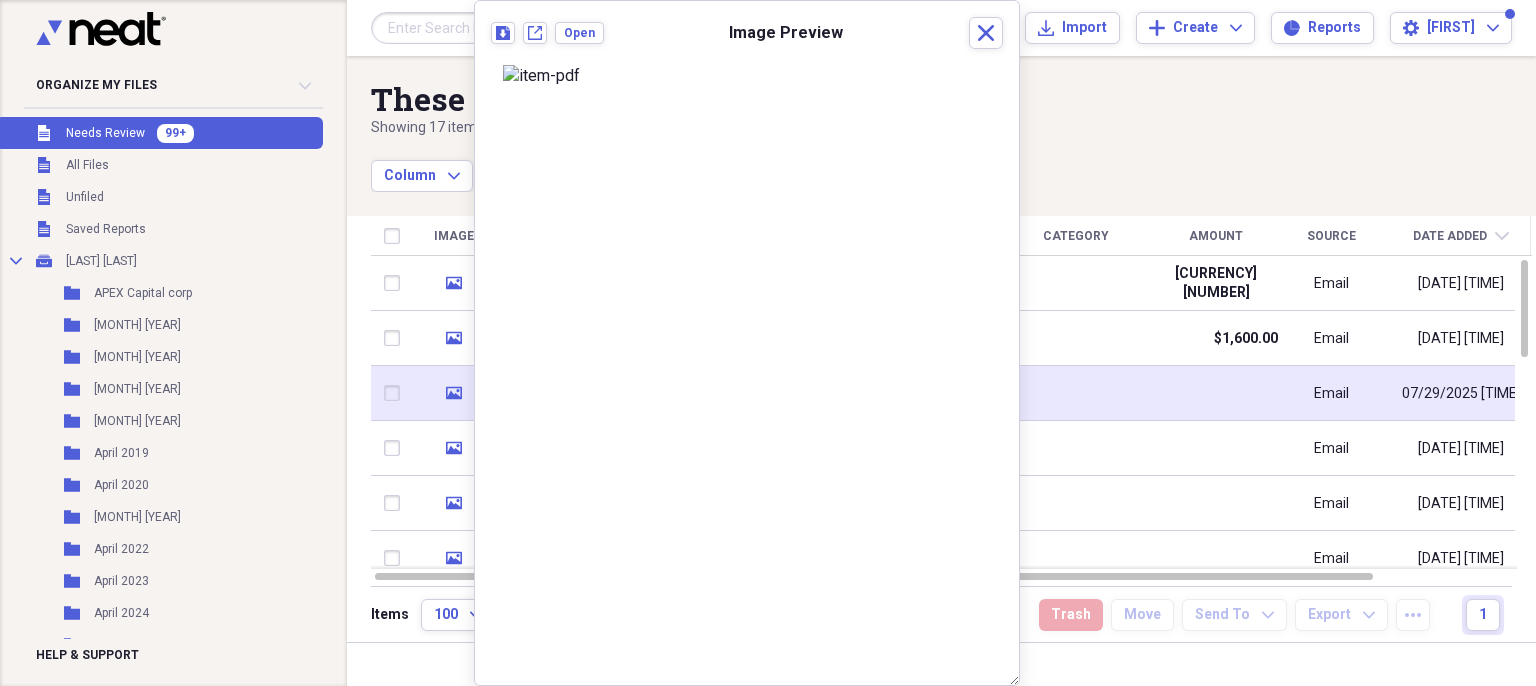 click at bounding box center (396, 393) 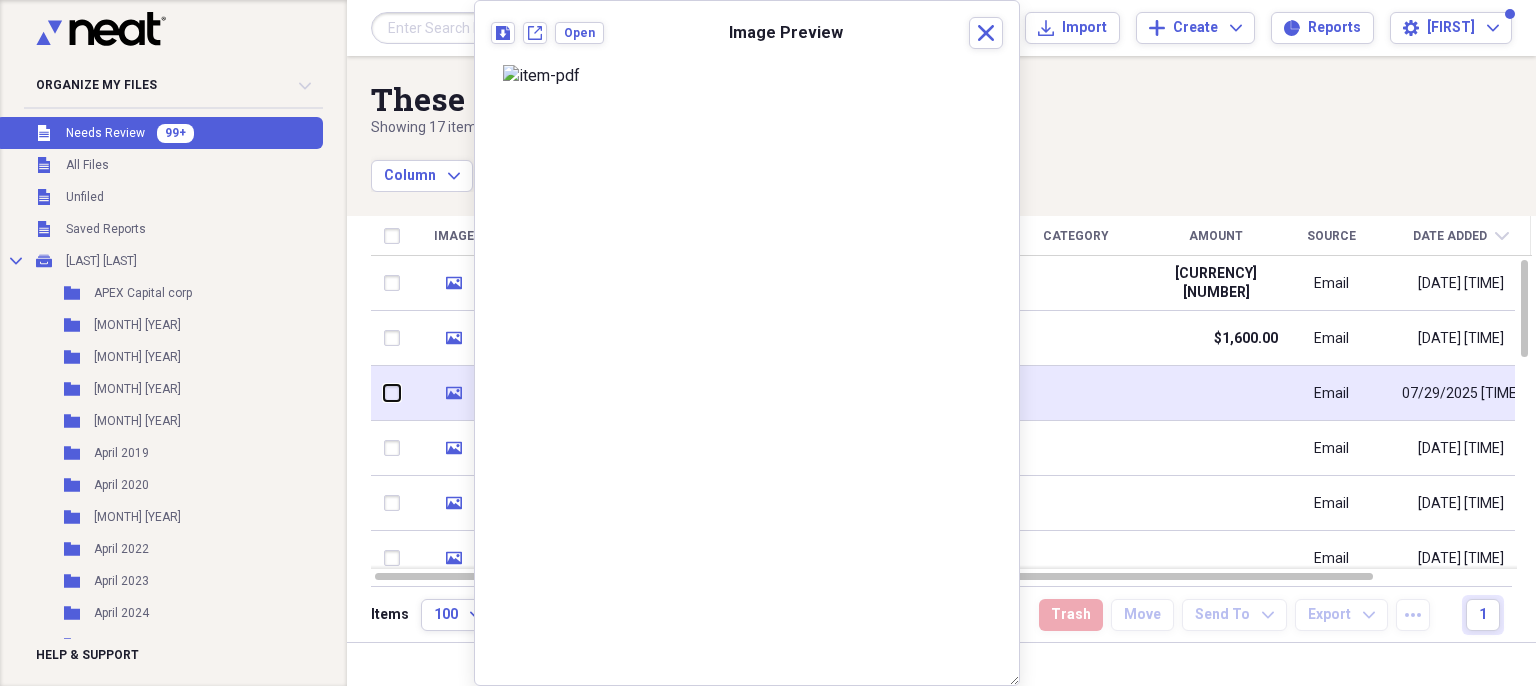 click at bounding box center [384, 393] 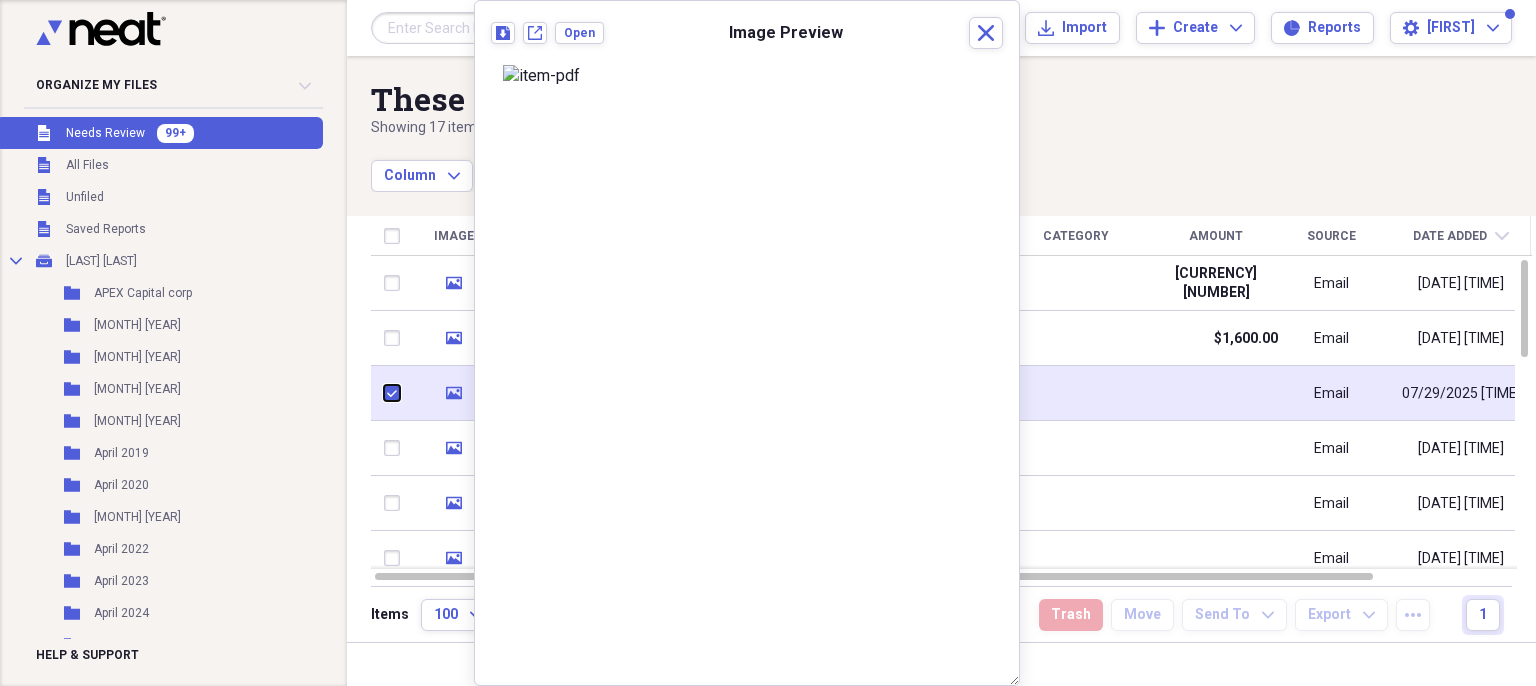 checkbox on "true" 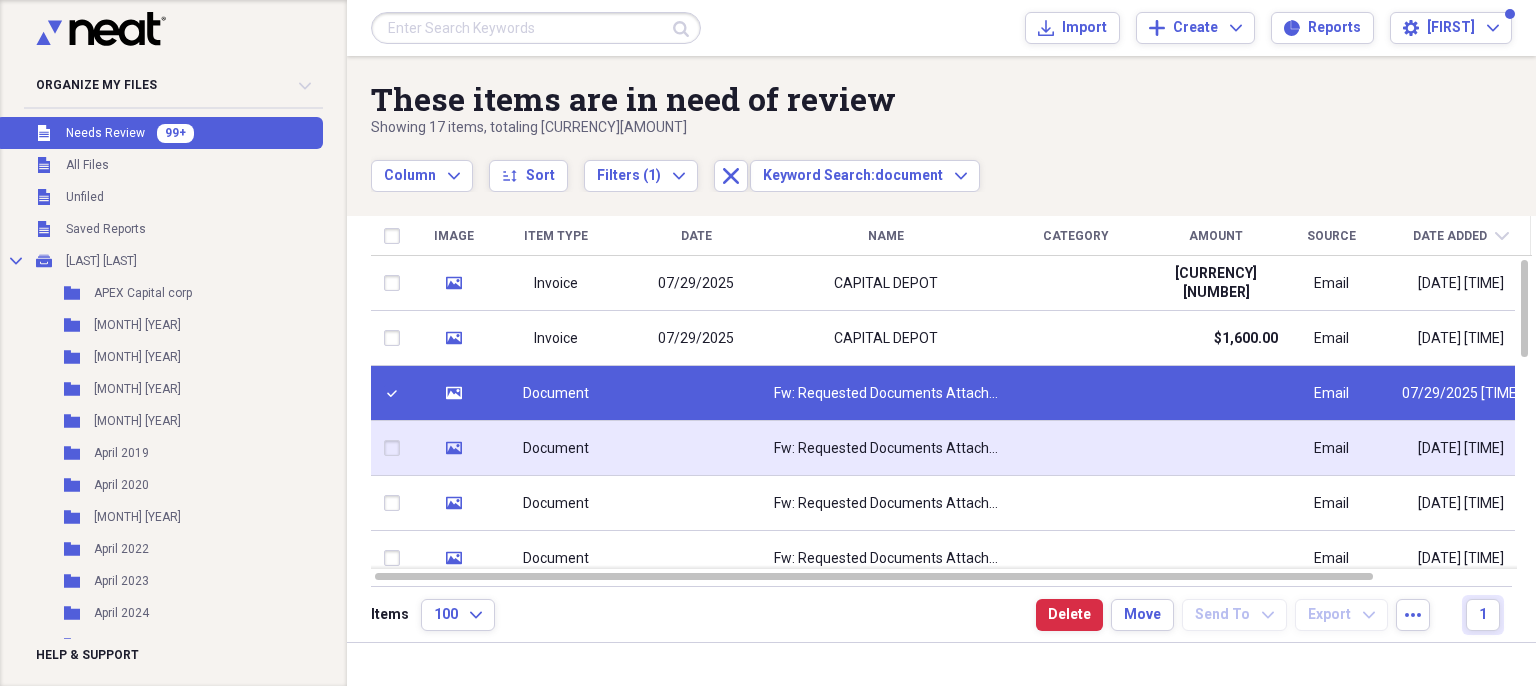 click at bounding box center (396, 448) 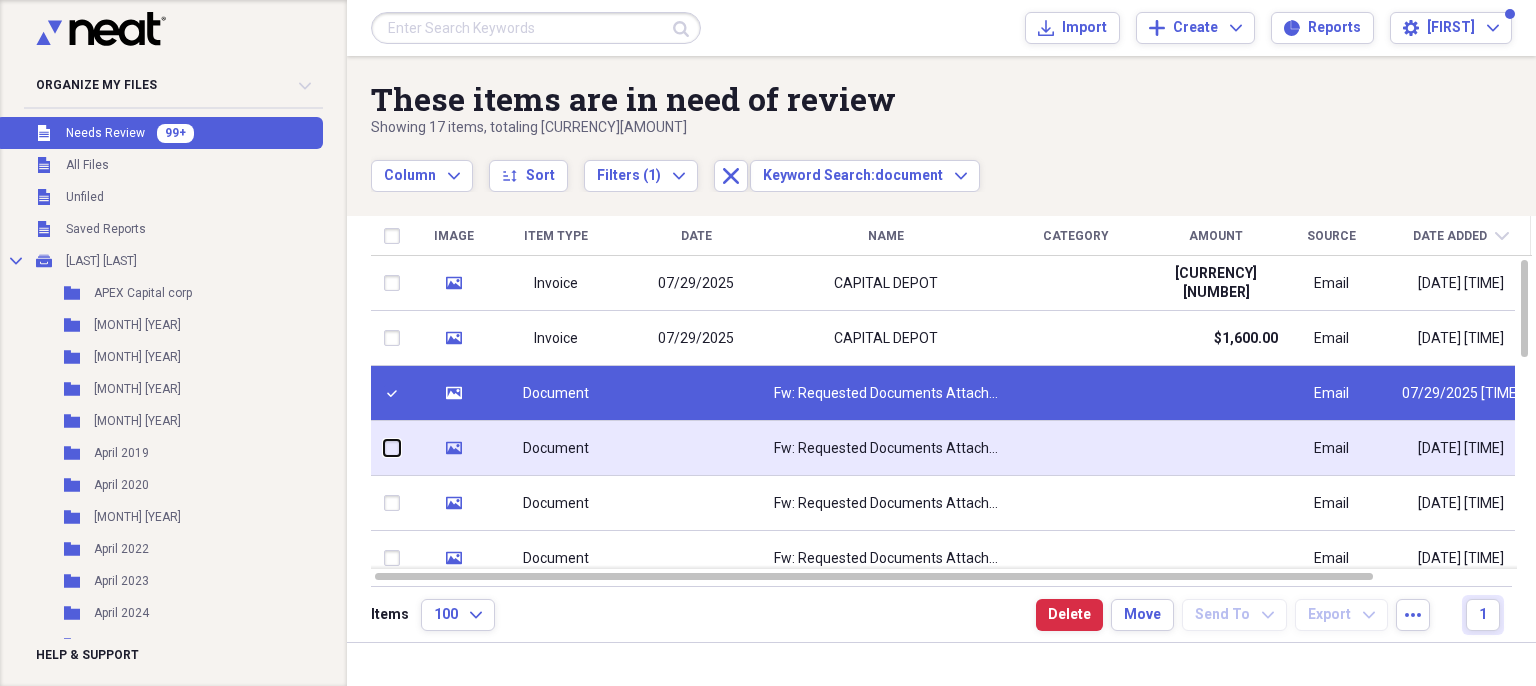 click at bounding box center [384, 448] 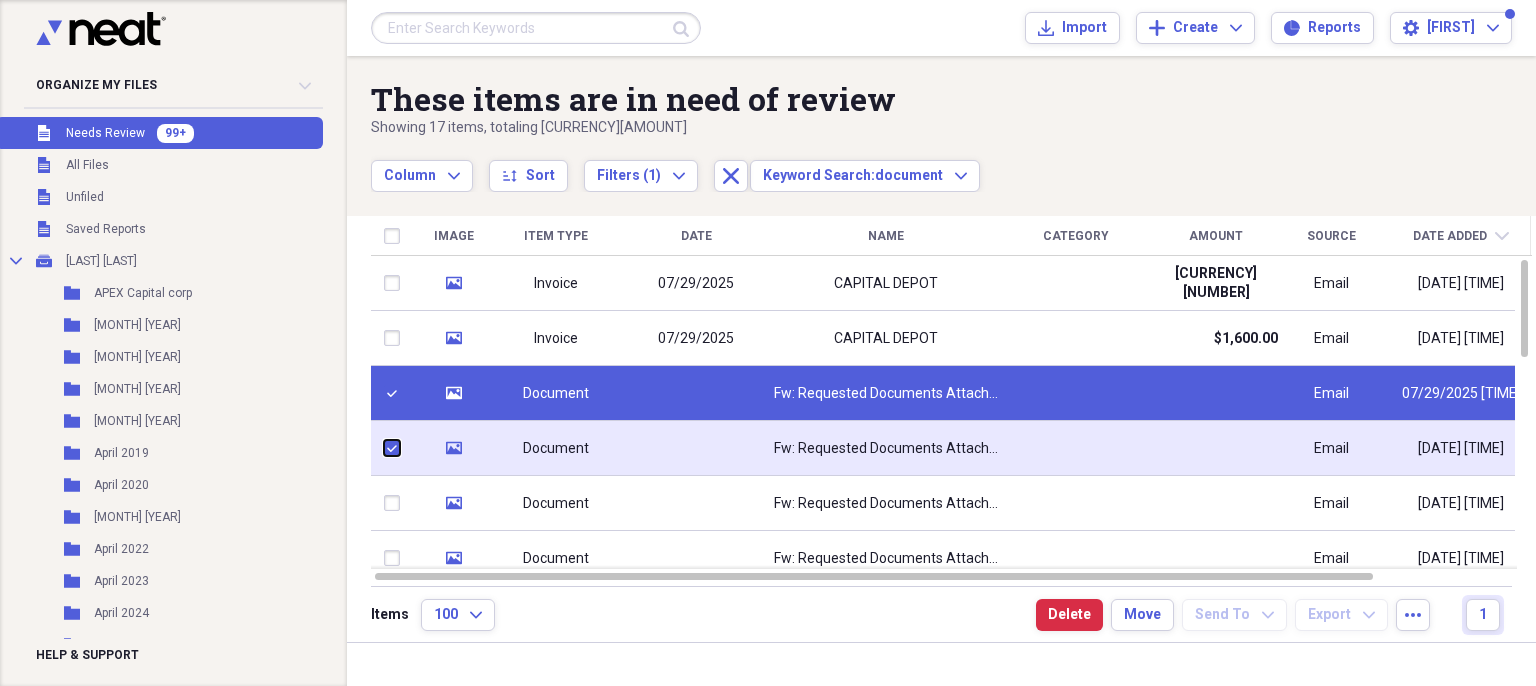 checkbox on "true" 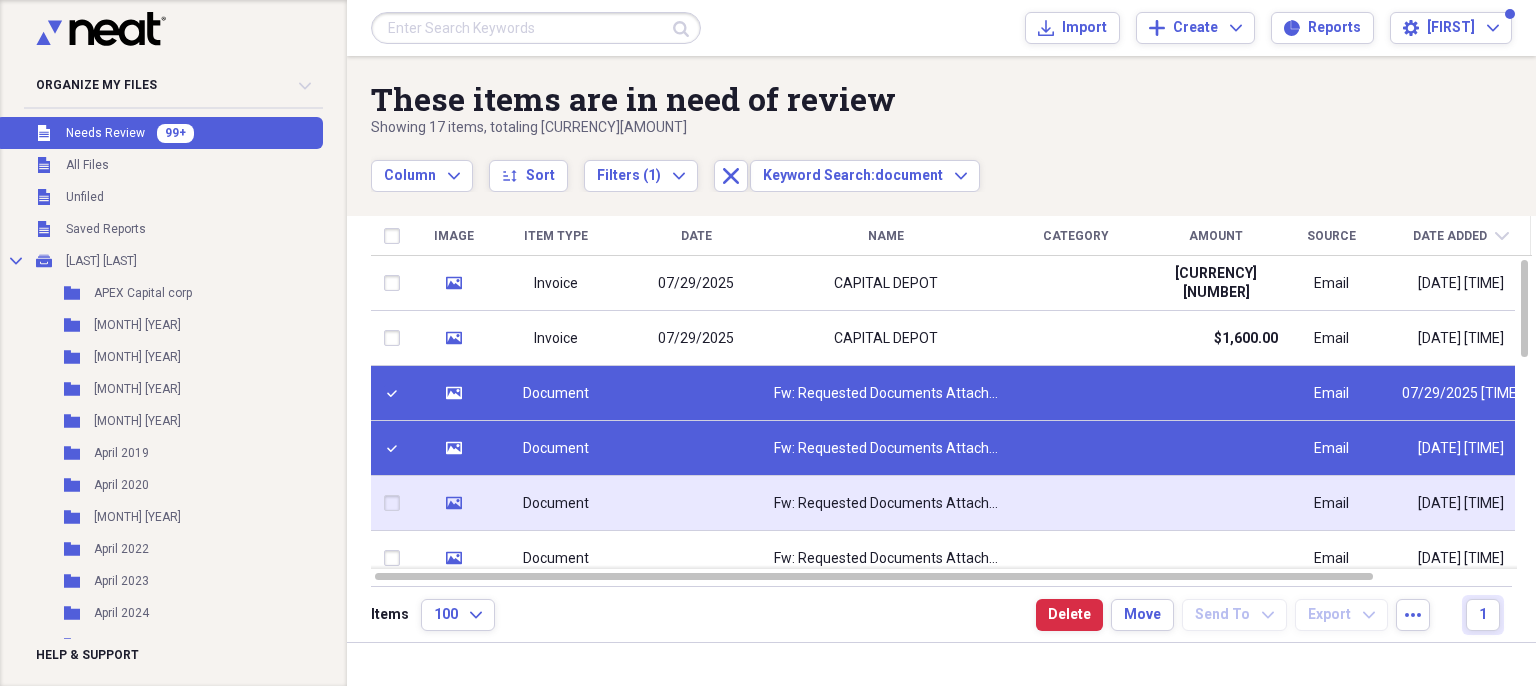 click at bounding box center (396, 503) 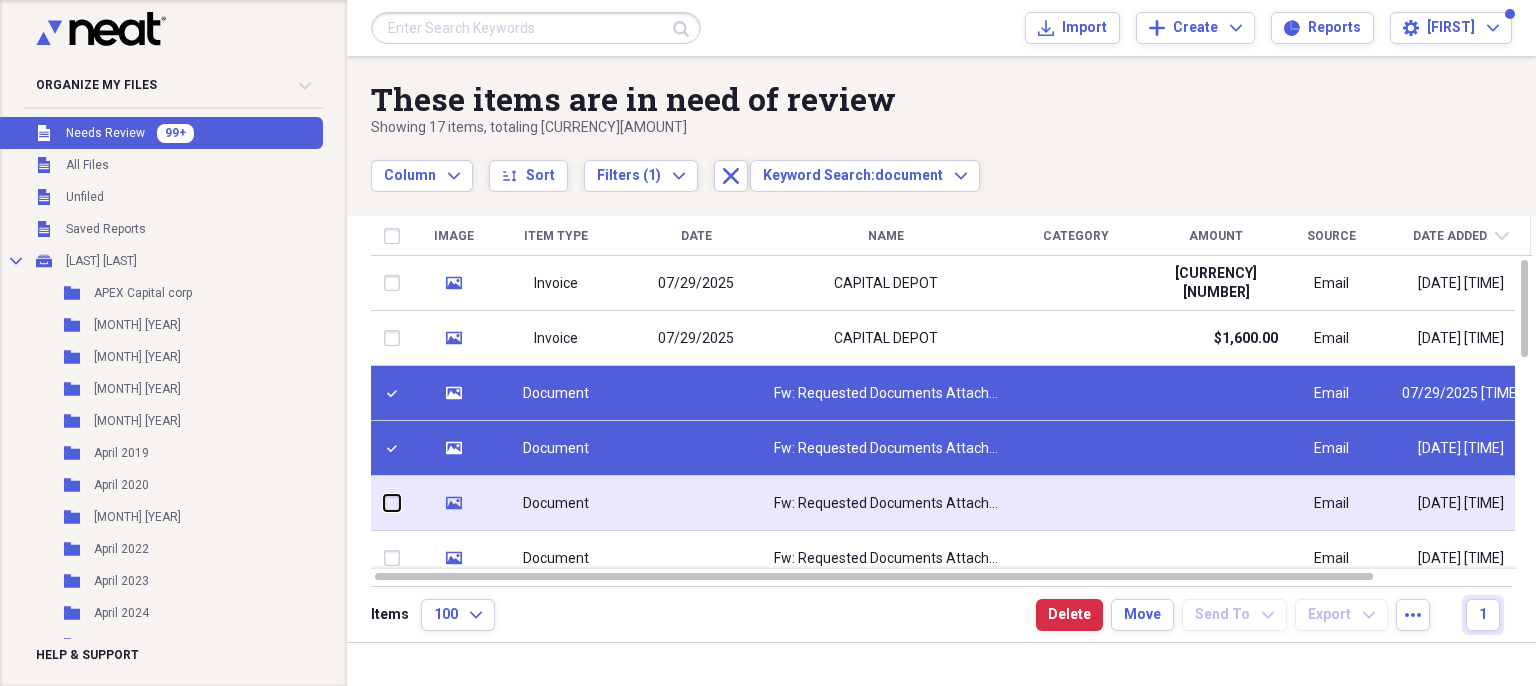 click at bounding box center [384, 503] 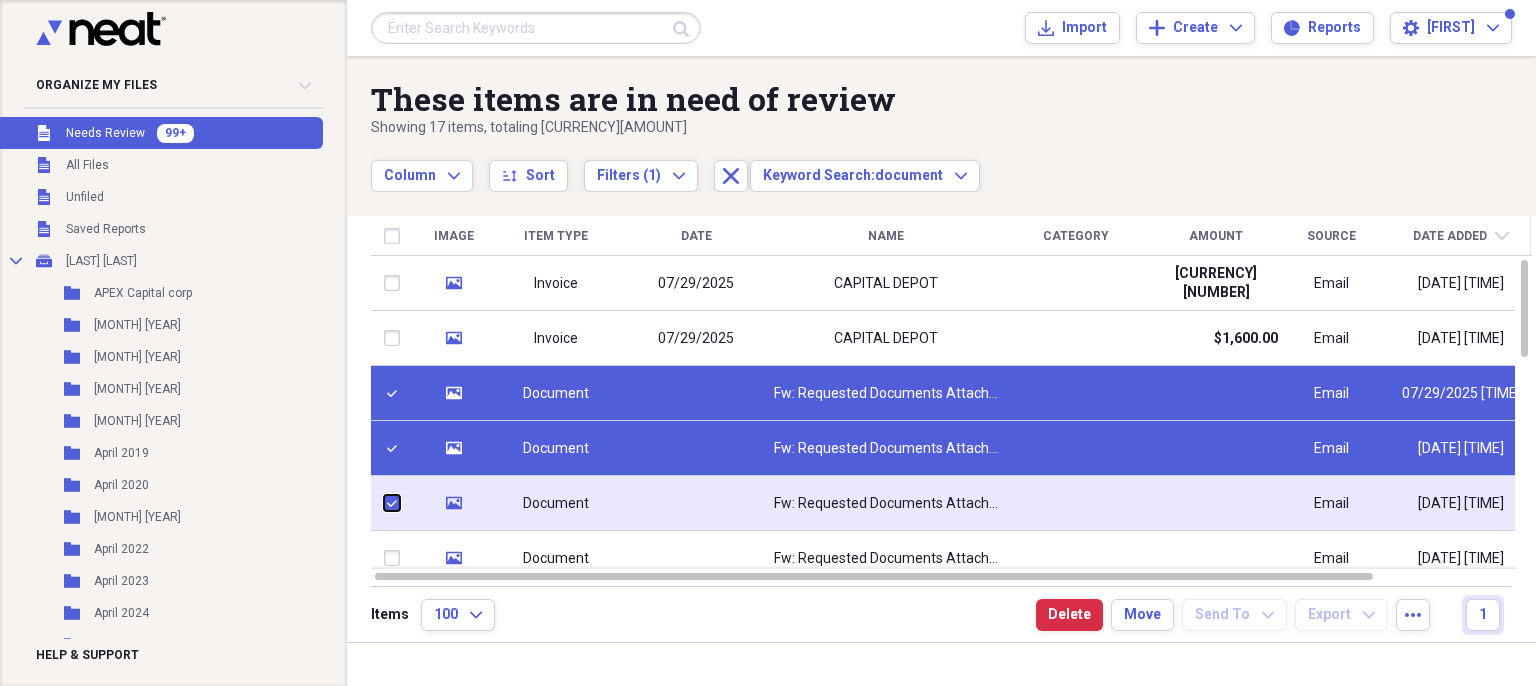 checkbox on "true" 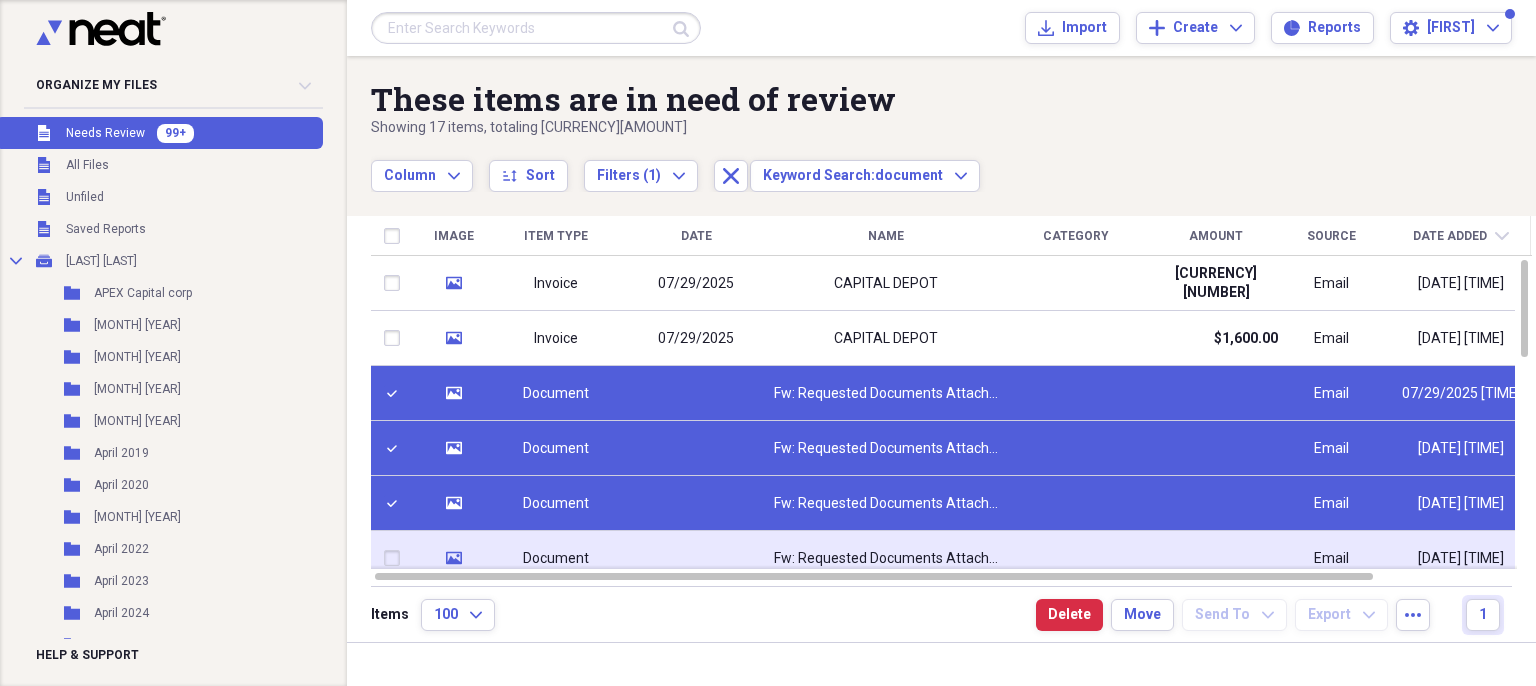 click at bounding box center [396, 558] 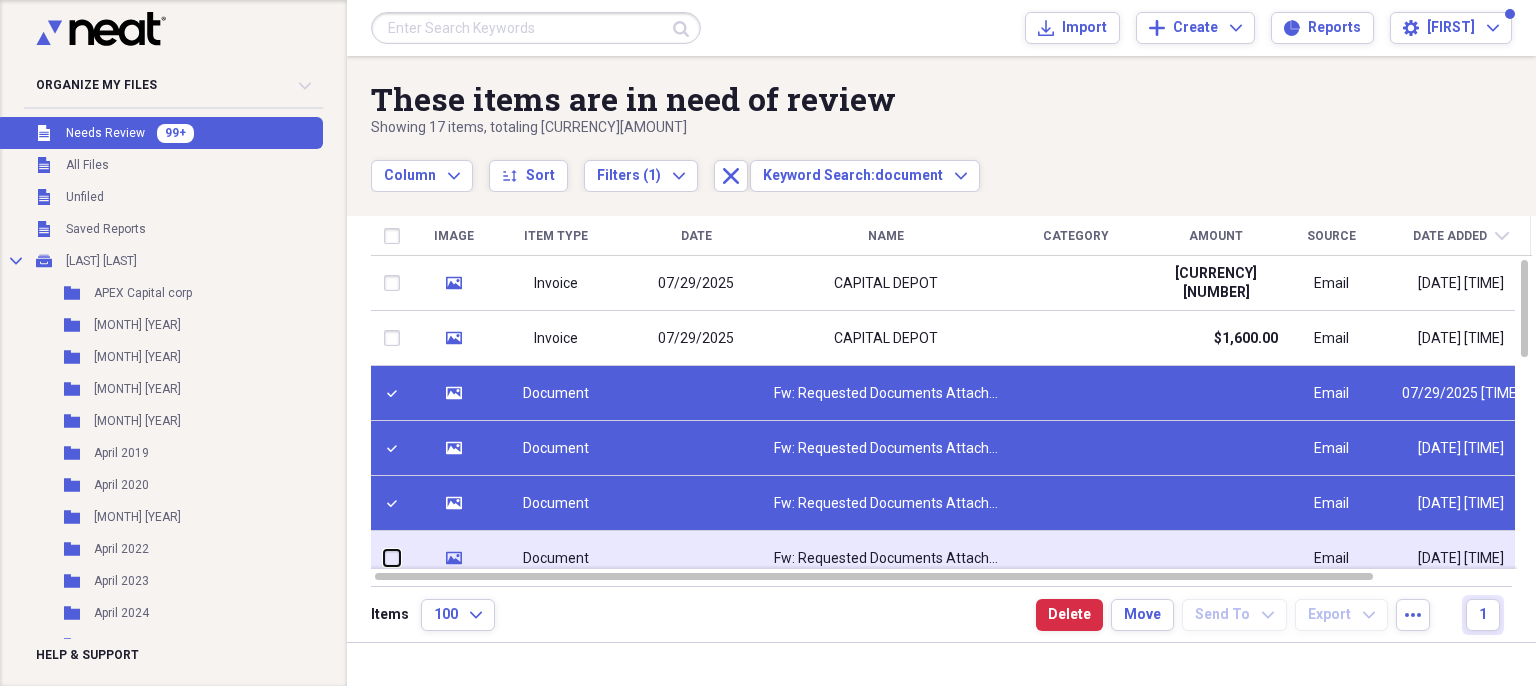 click at bounding box center [384, 558] 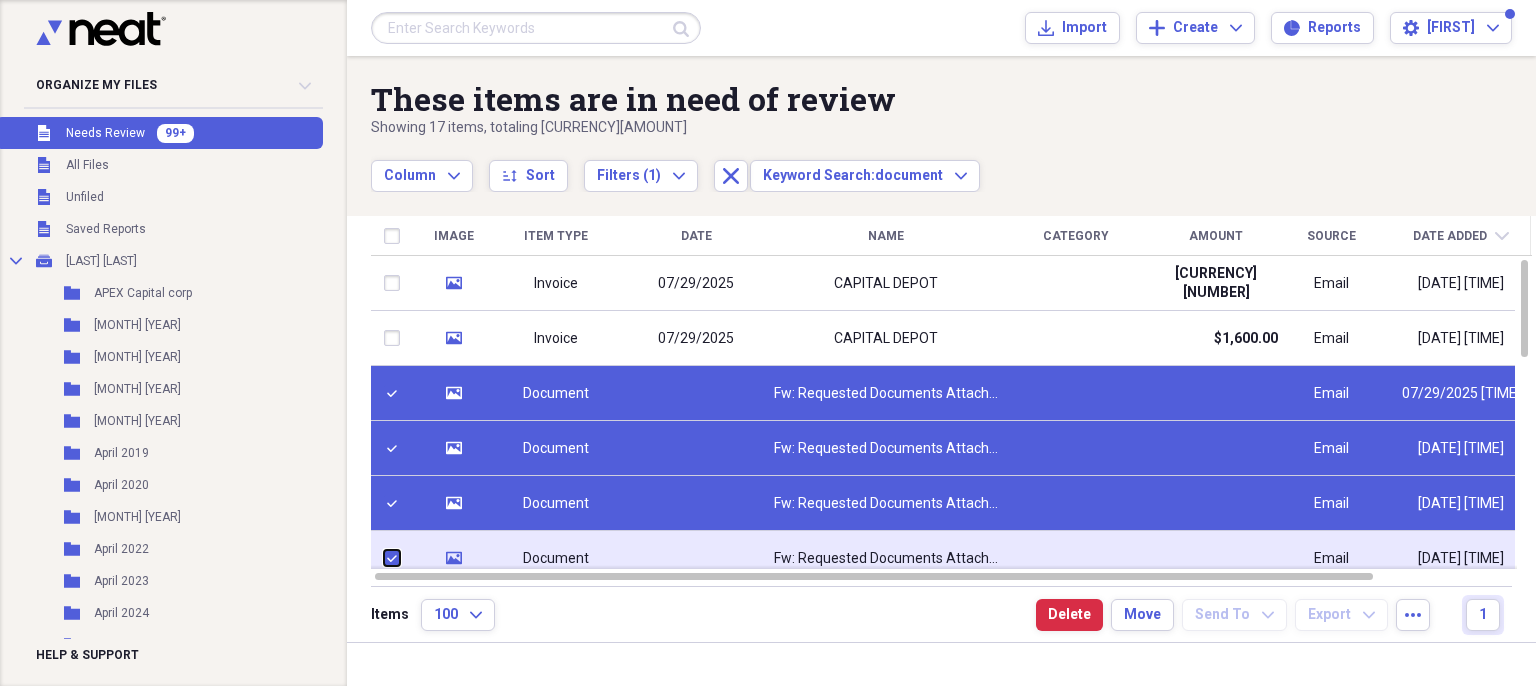 checkbox on "true" 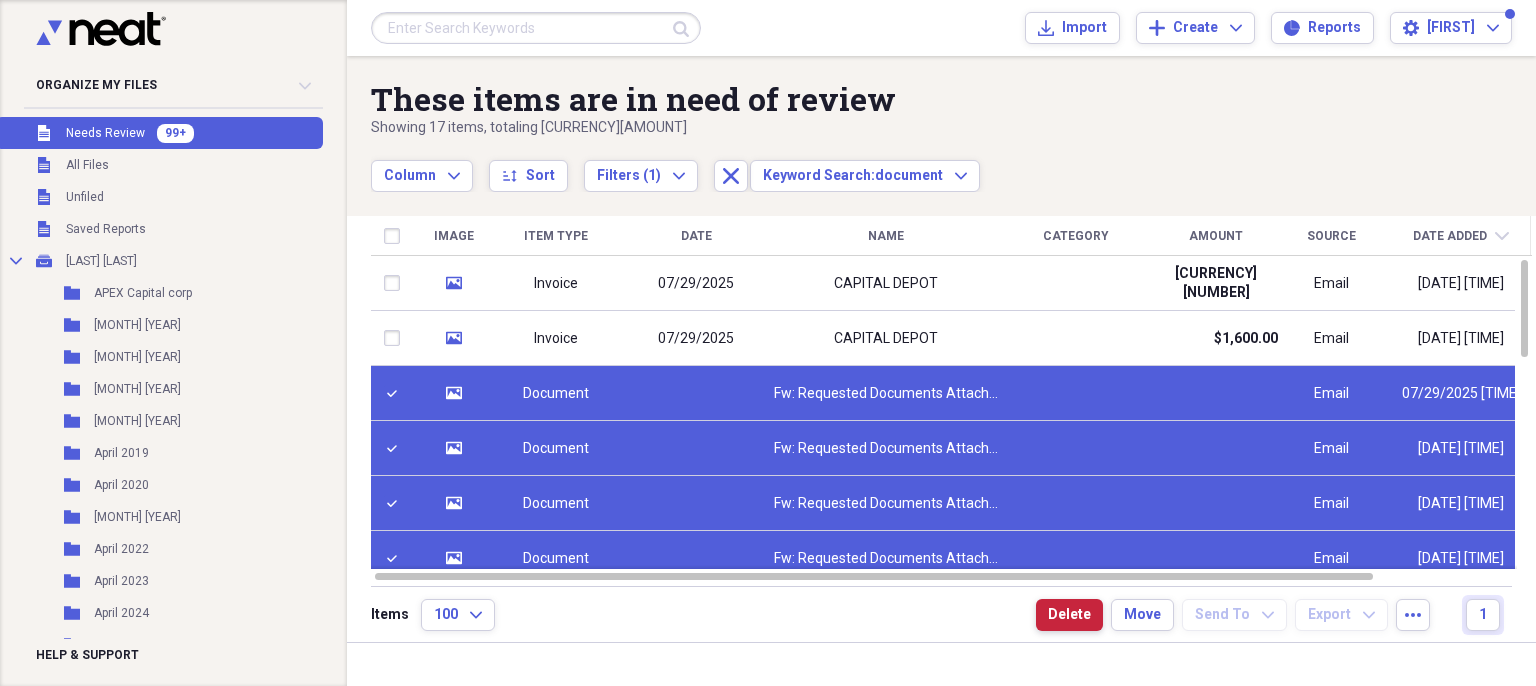 click on "Delete" at bounding box center (1069, 615) 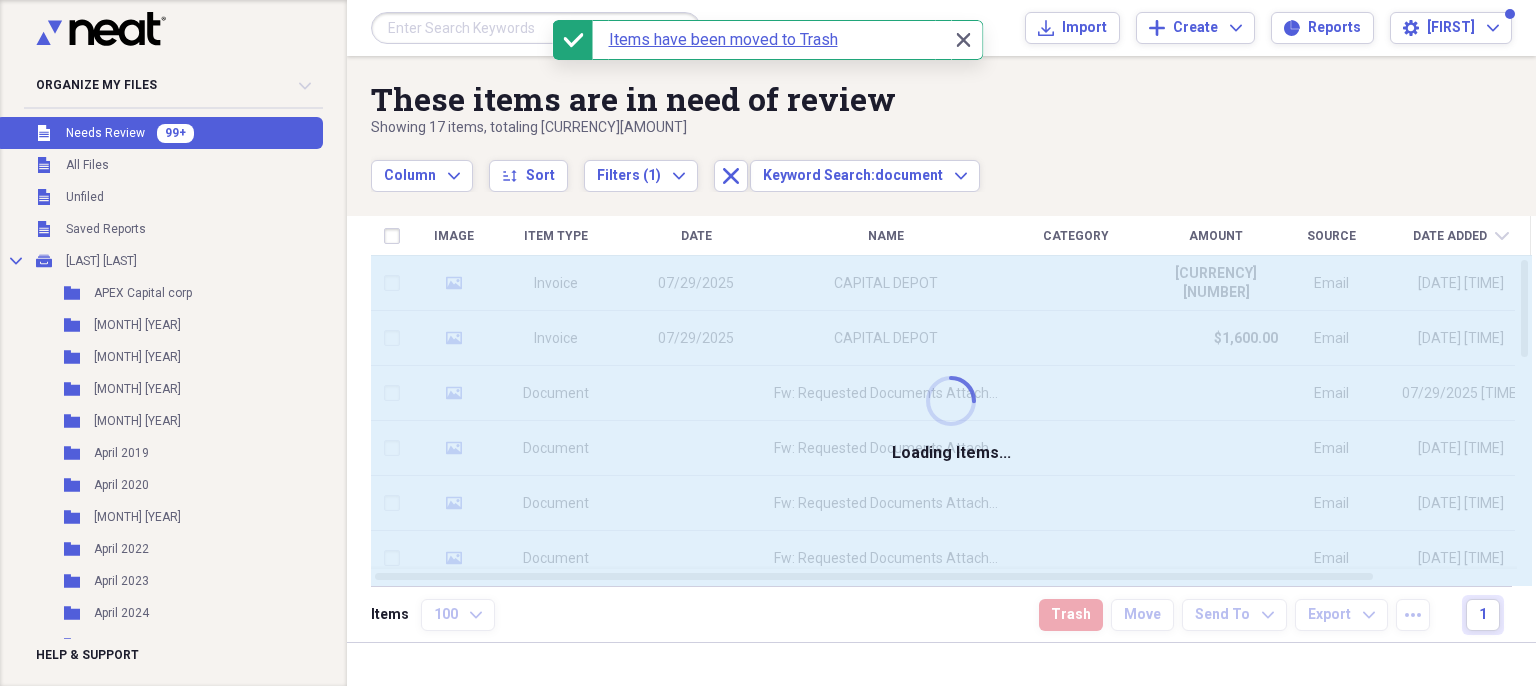 checkbox on "false" 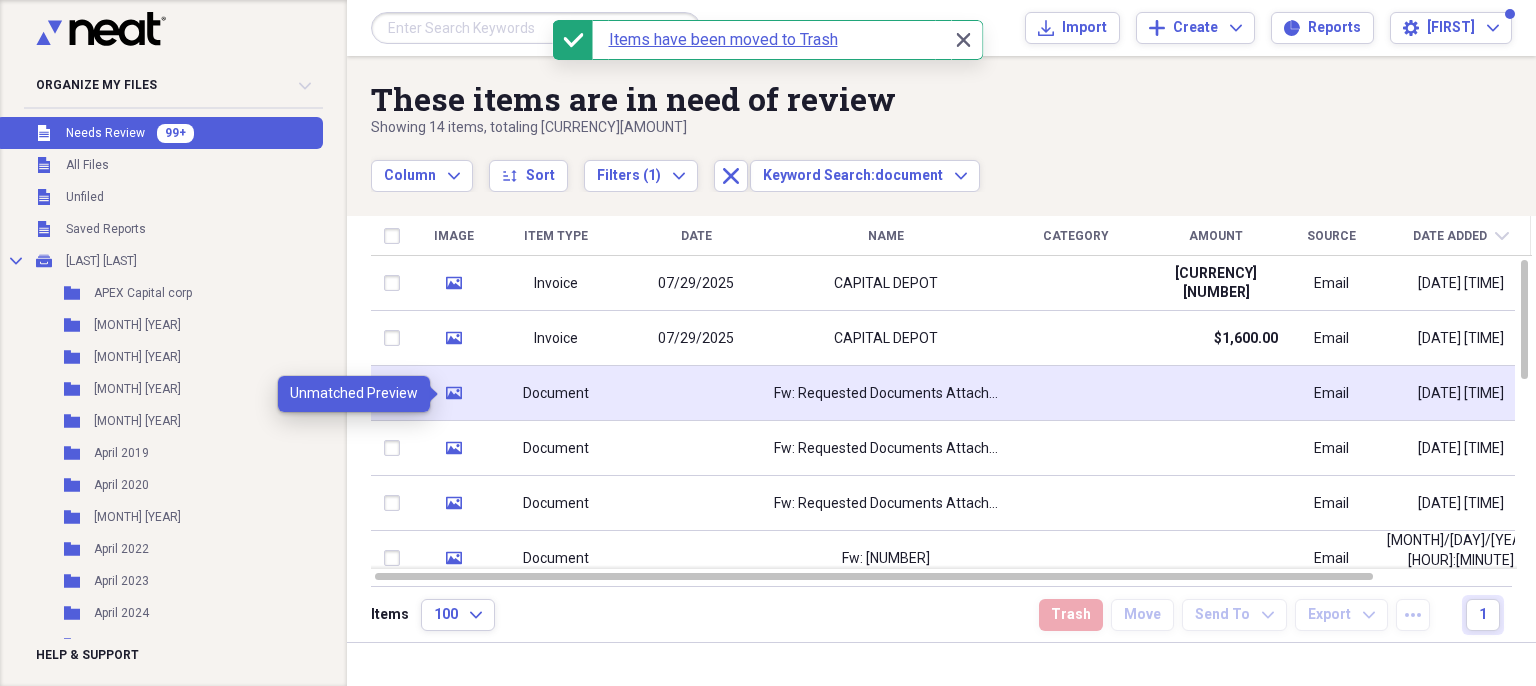 click on "media" 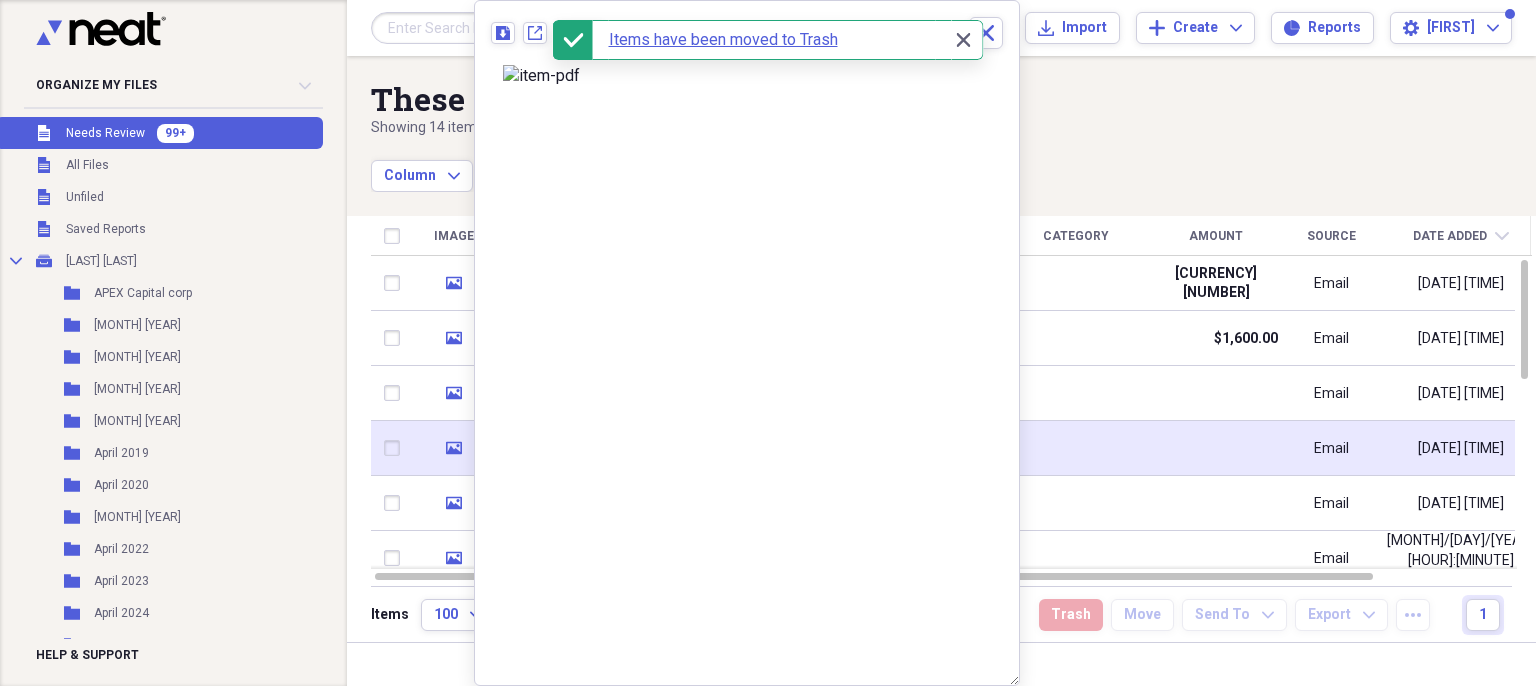 click 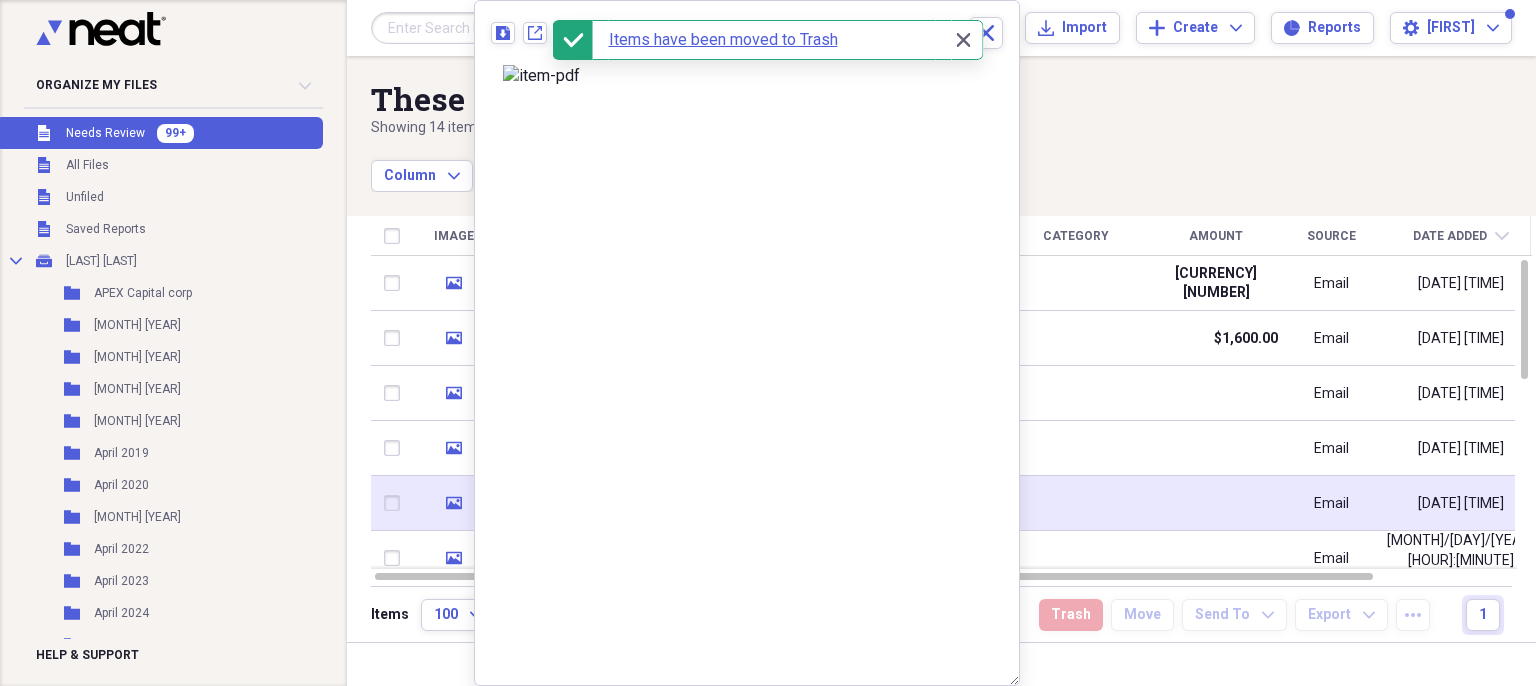 click on "media" 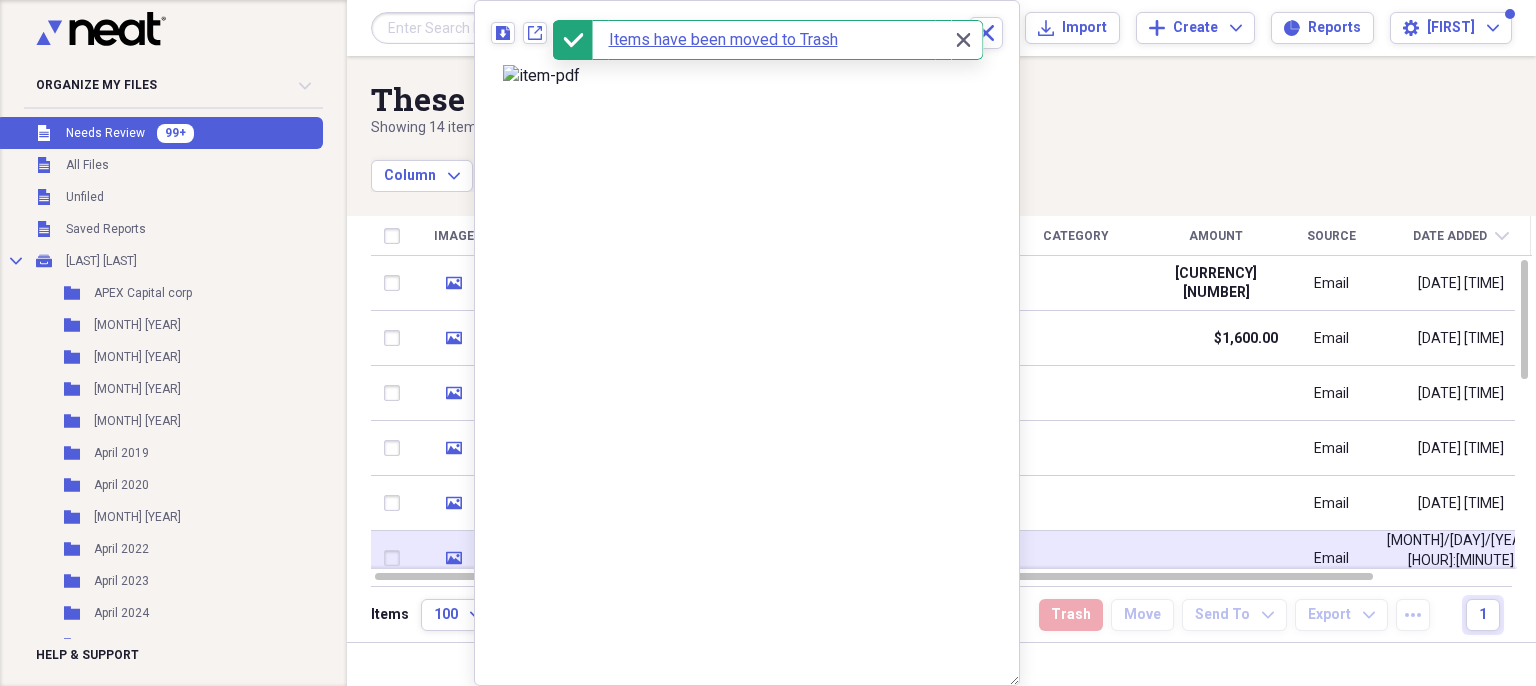 click on "media" 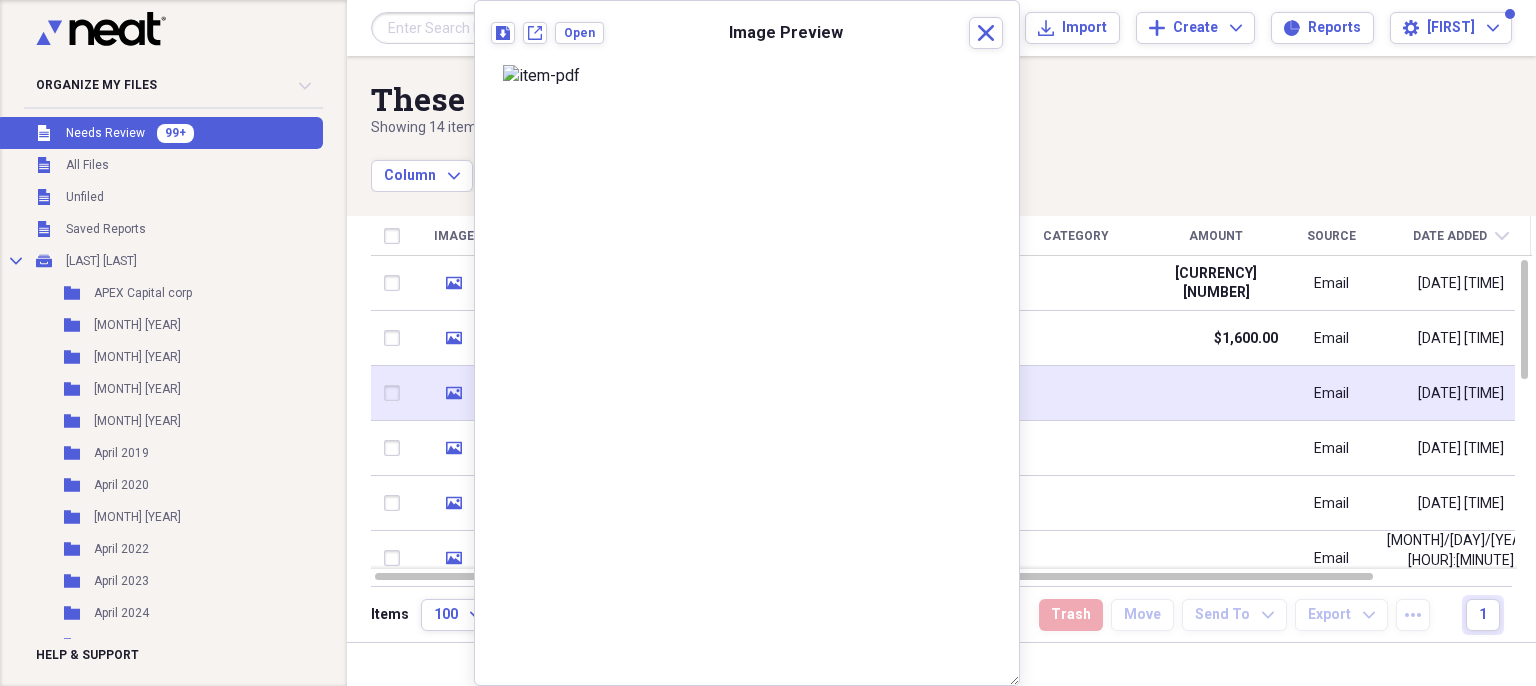 click at bounding box center [396, 393] 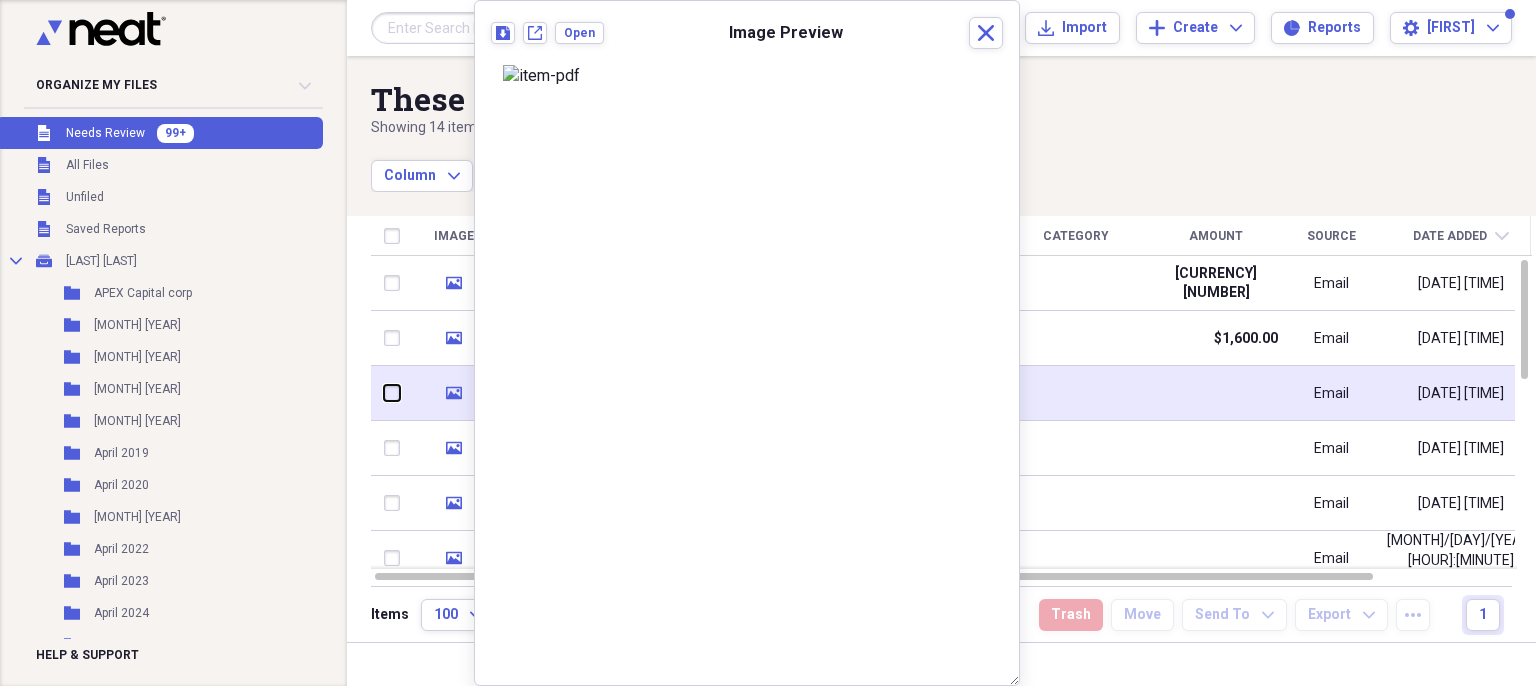 click at bounding box center [384, 393] 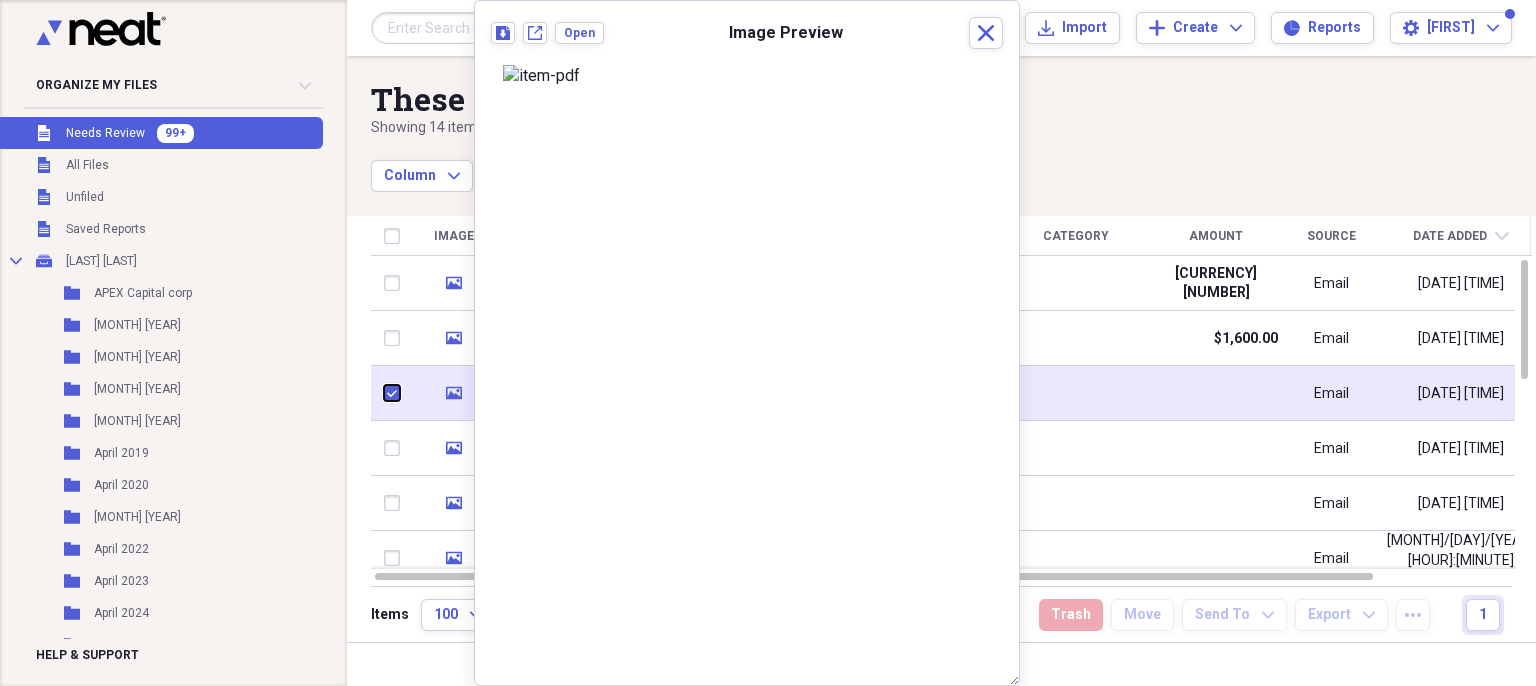 checkbox on "true" 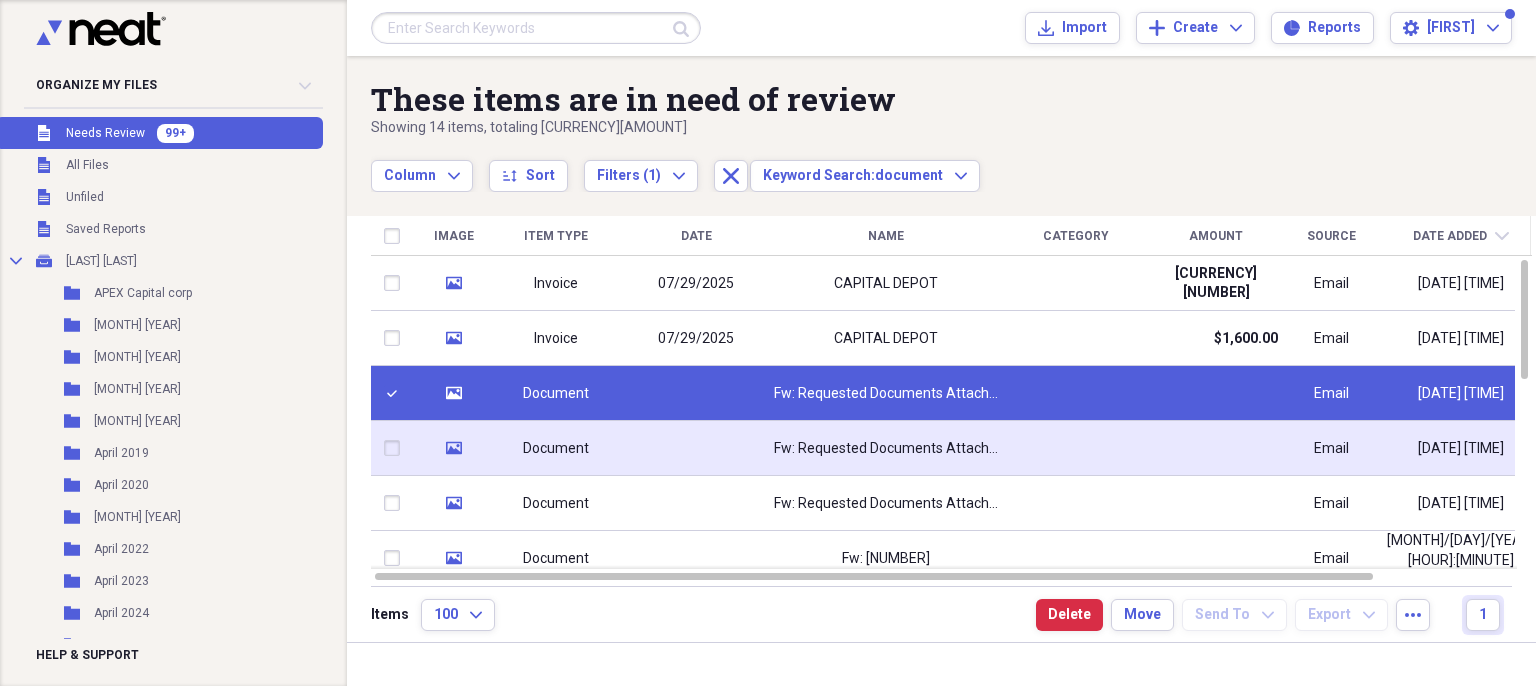 click at bounding box center [396, 448] 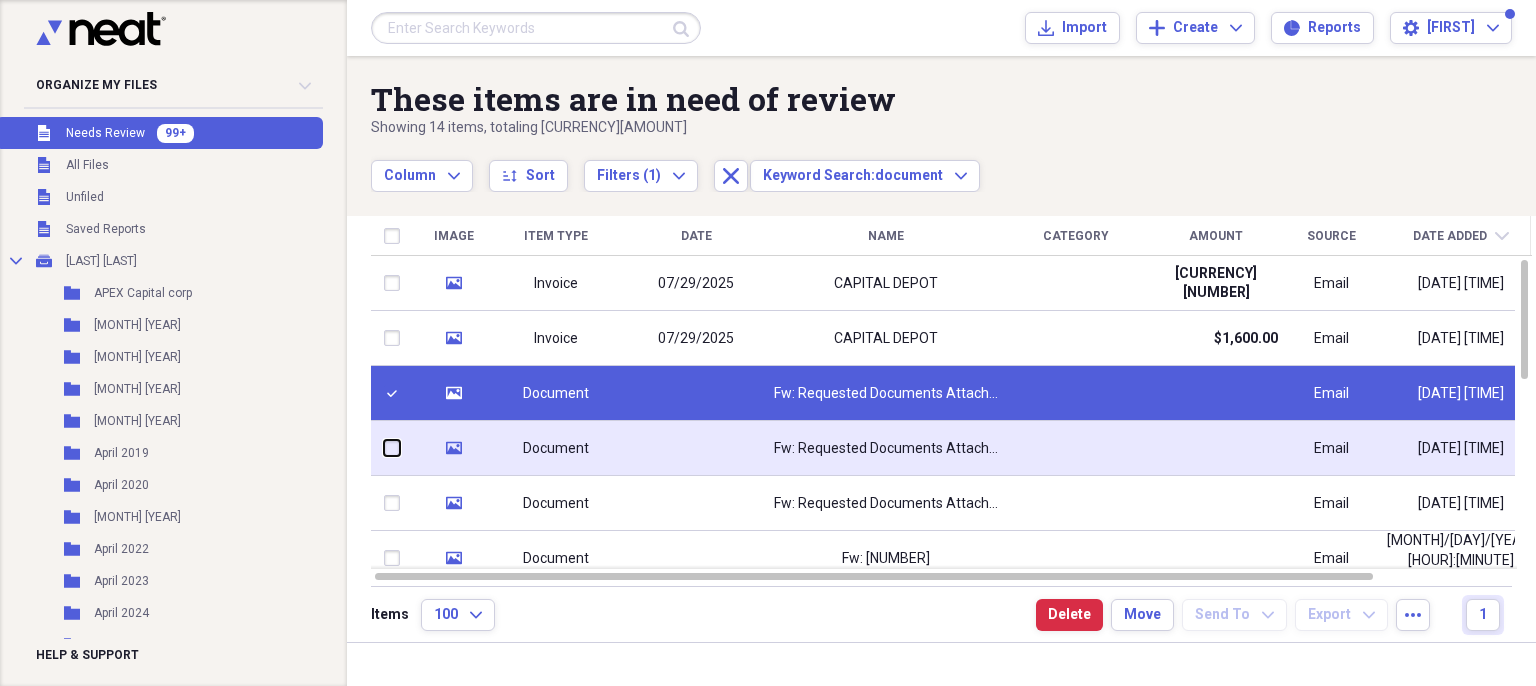 click at bounding box center [384, 448] 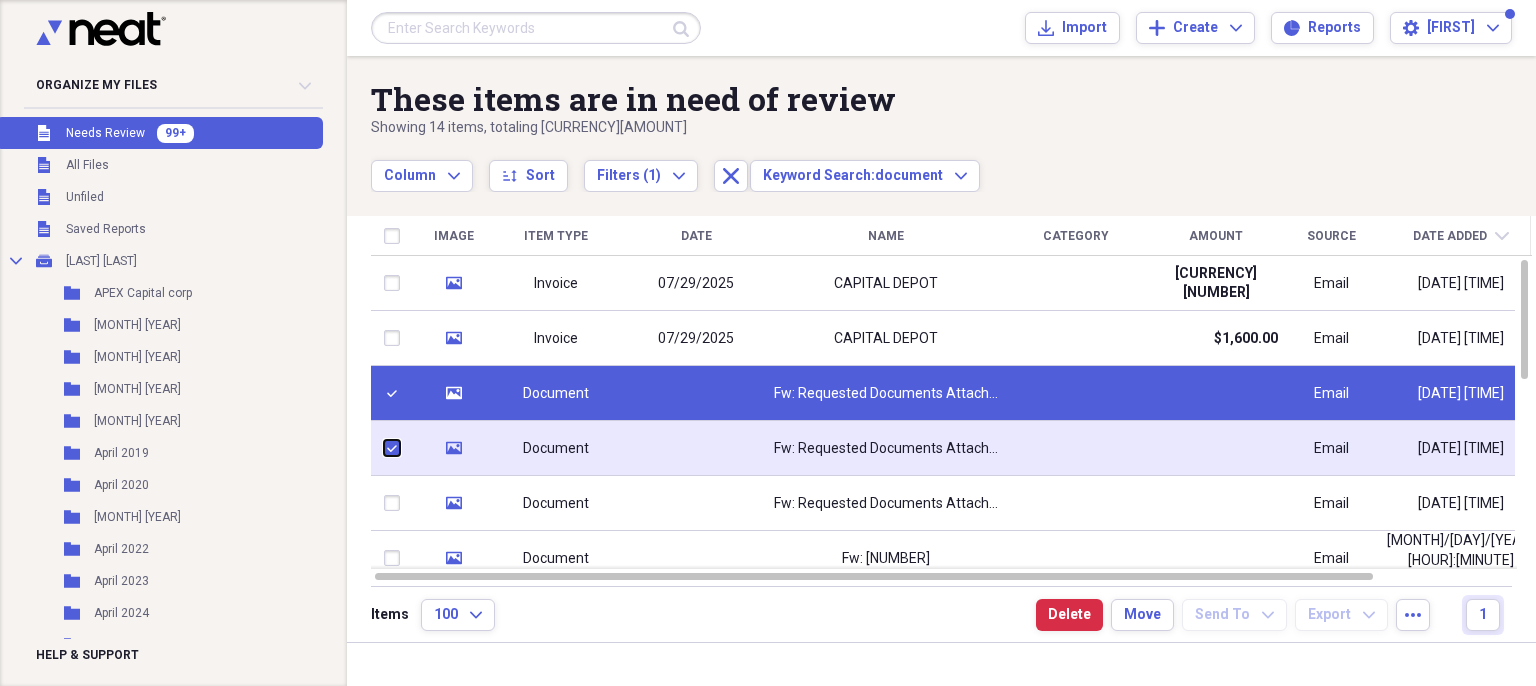 checkbox on "true" 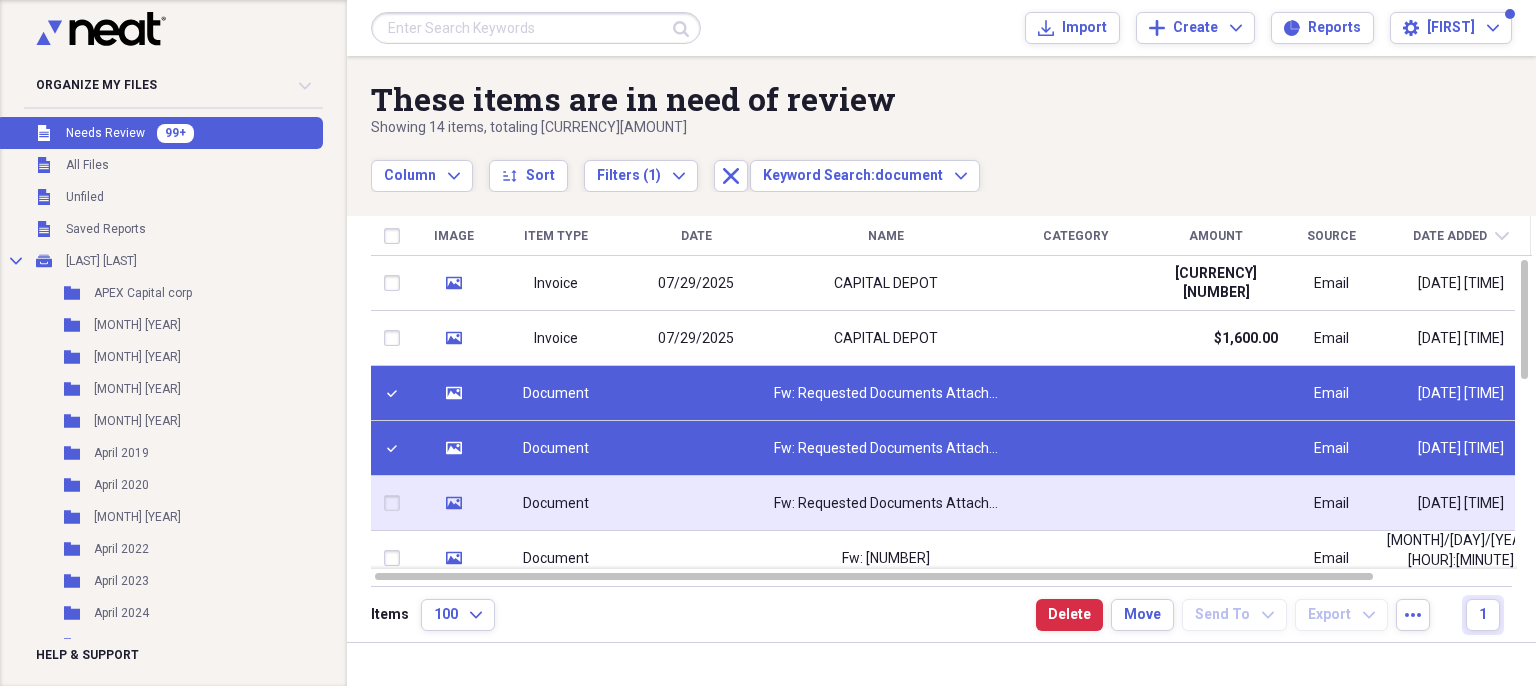 click at bounding box center (396, 503) 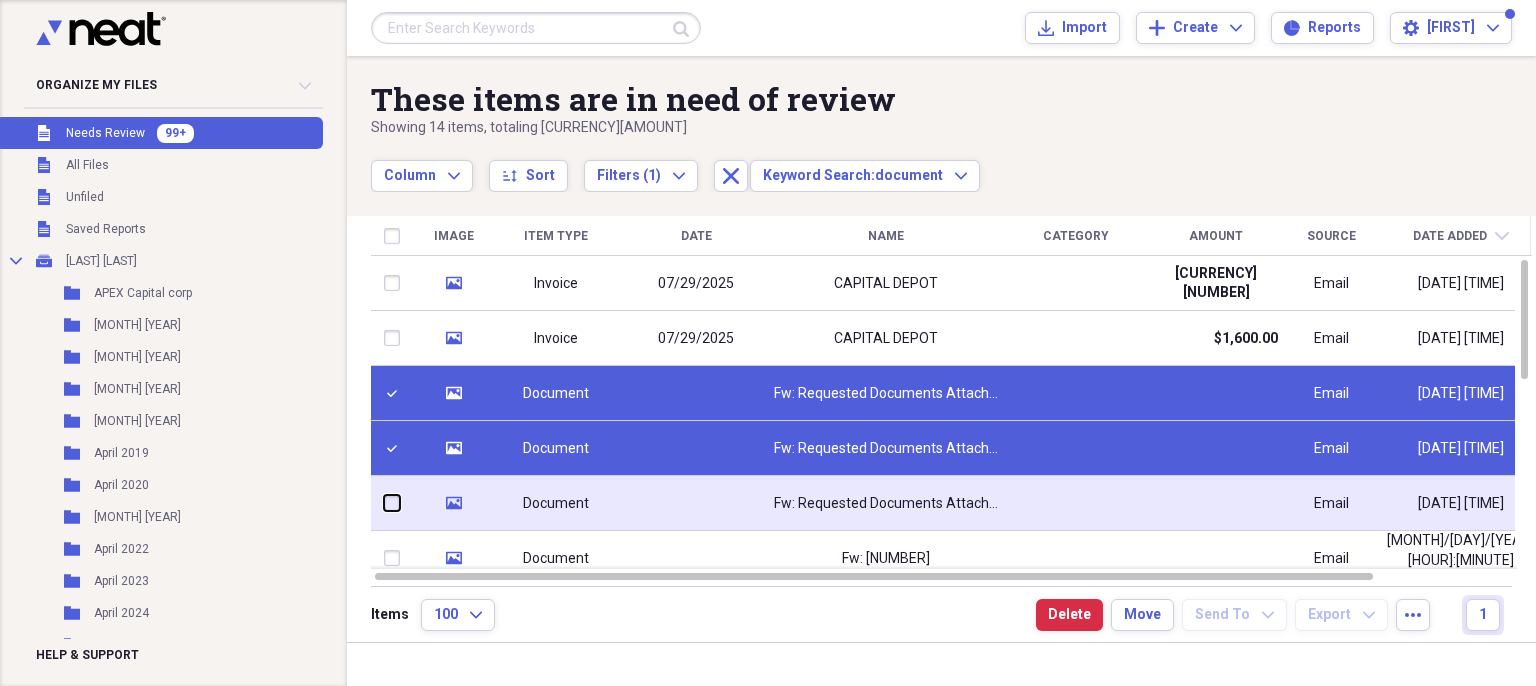 click at bounding box center (384, 503) 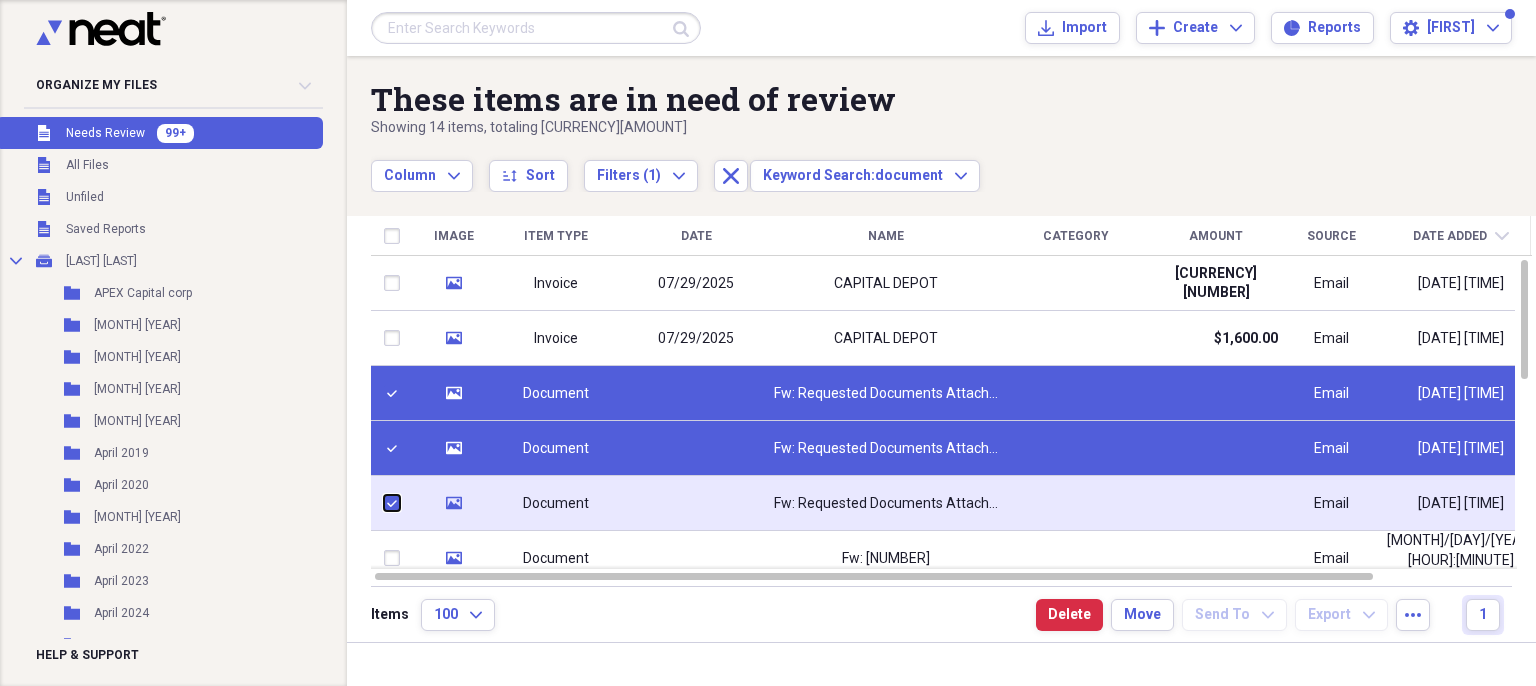 checkbox on "true" 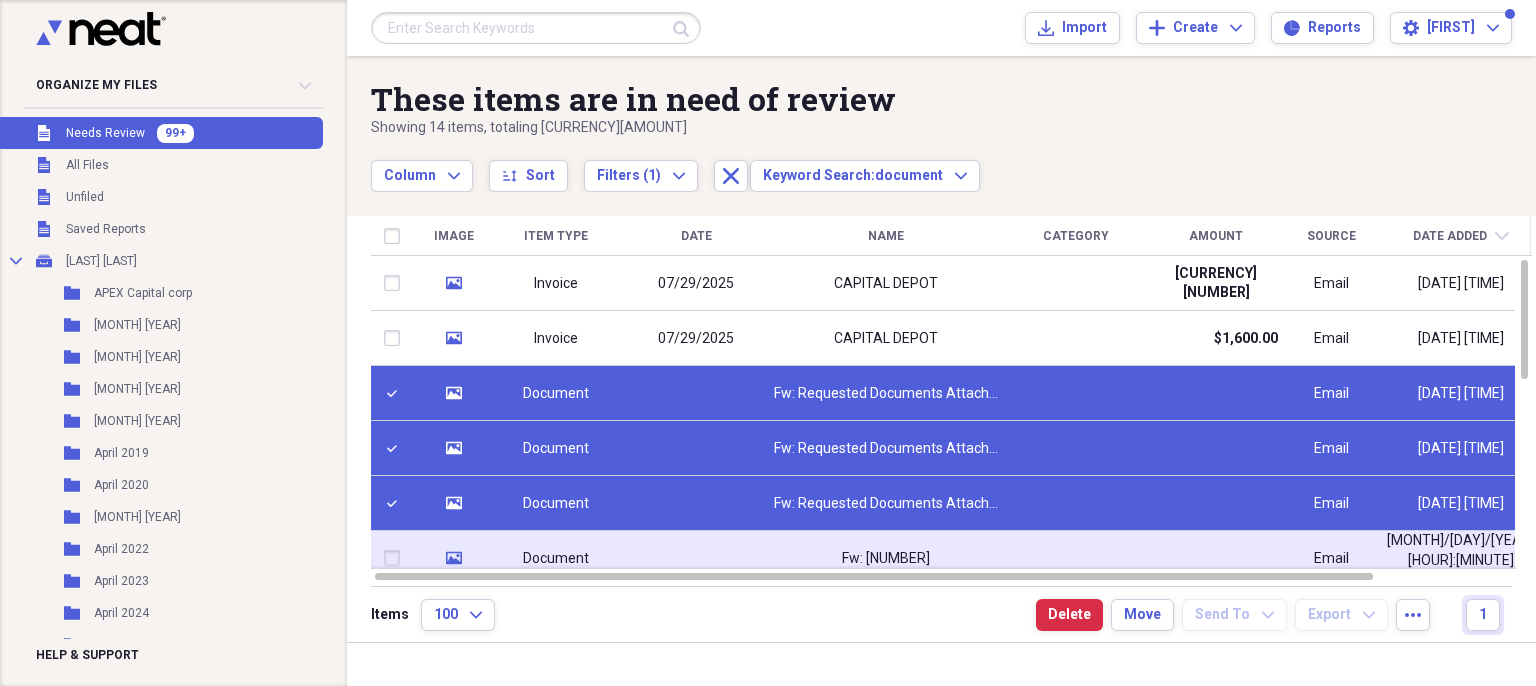 click at bounding box center (396, 558) 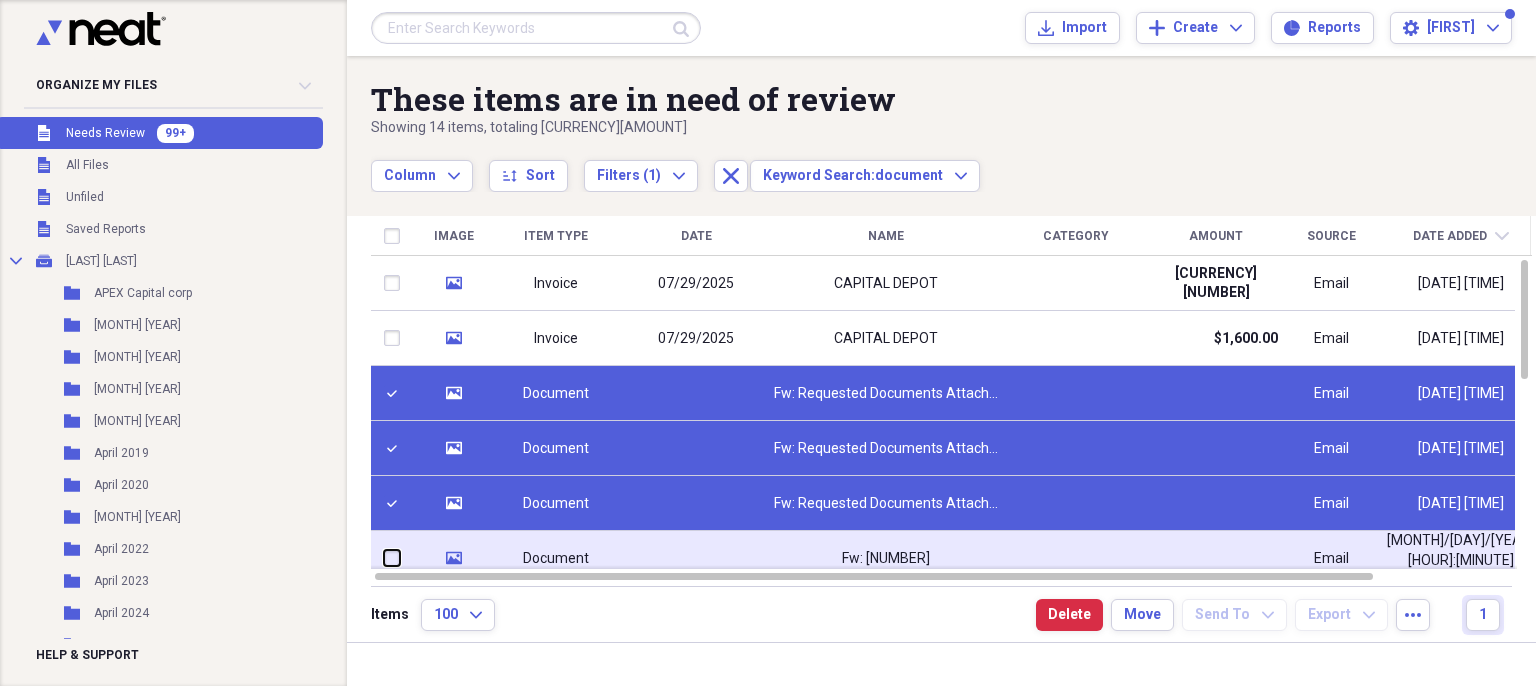click at bounding box center [384, 558] 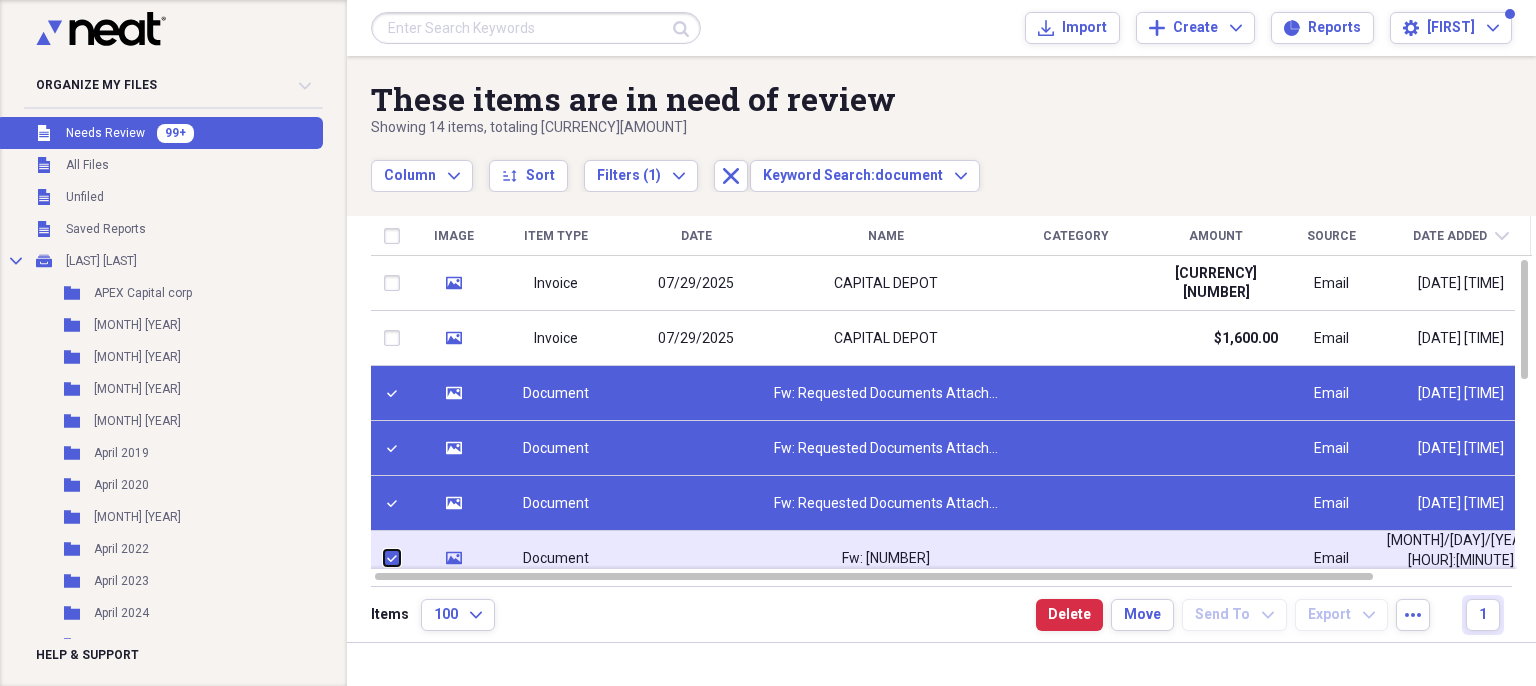 checkbox on "true" 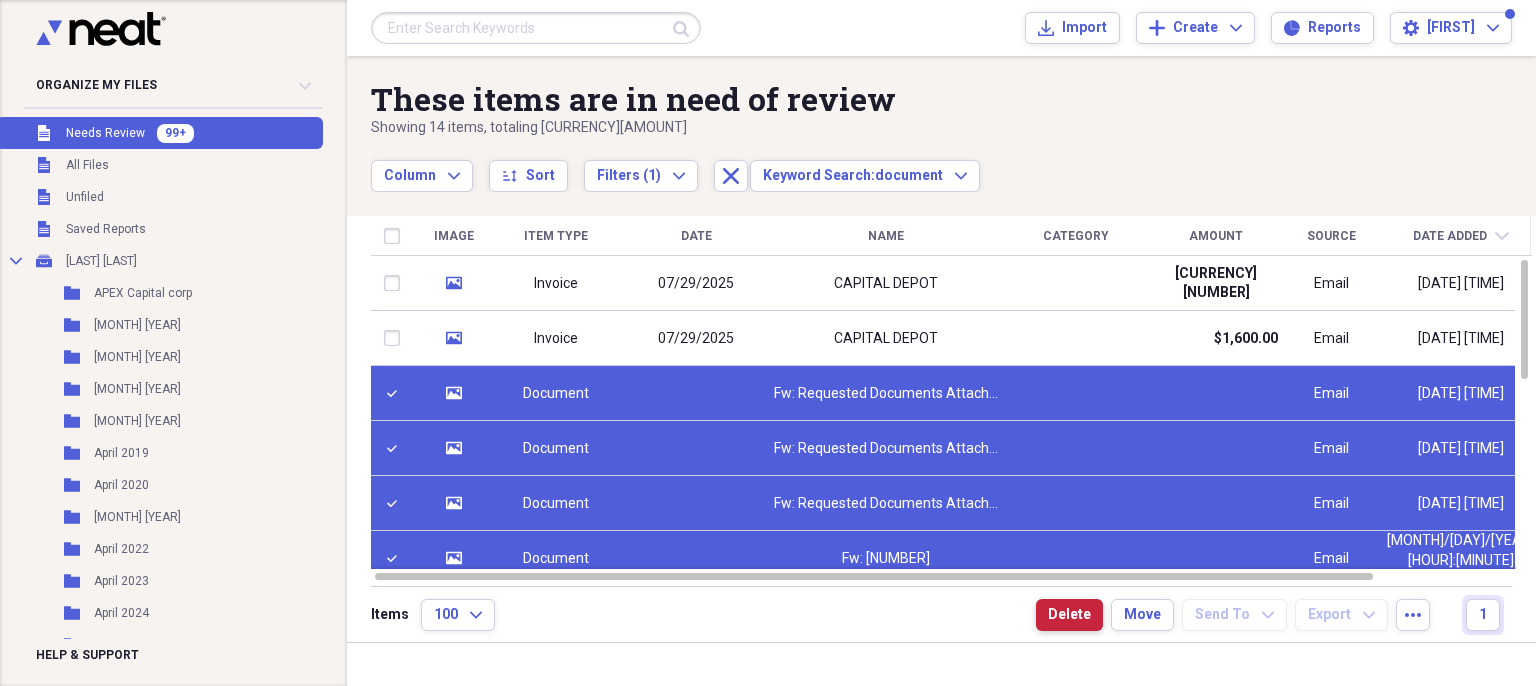 click on "Delete" at bounding box center (1069, 615) 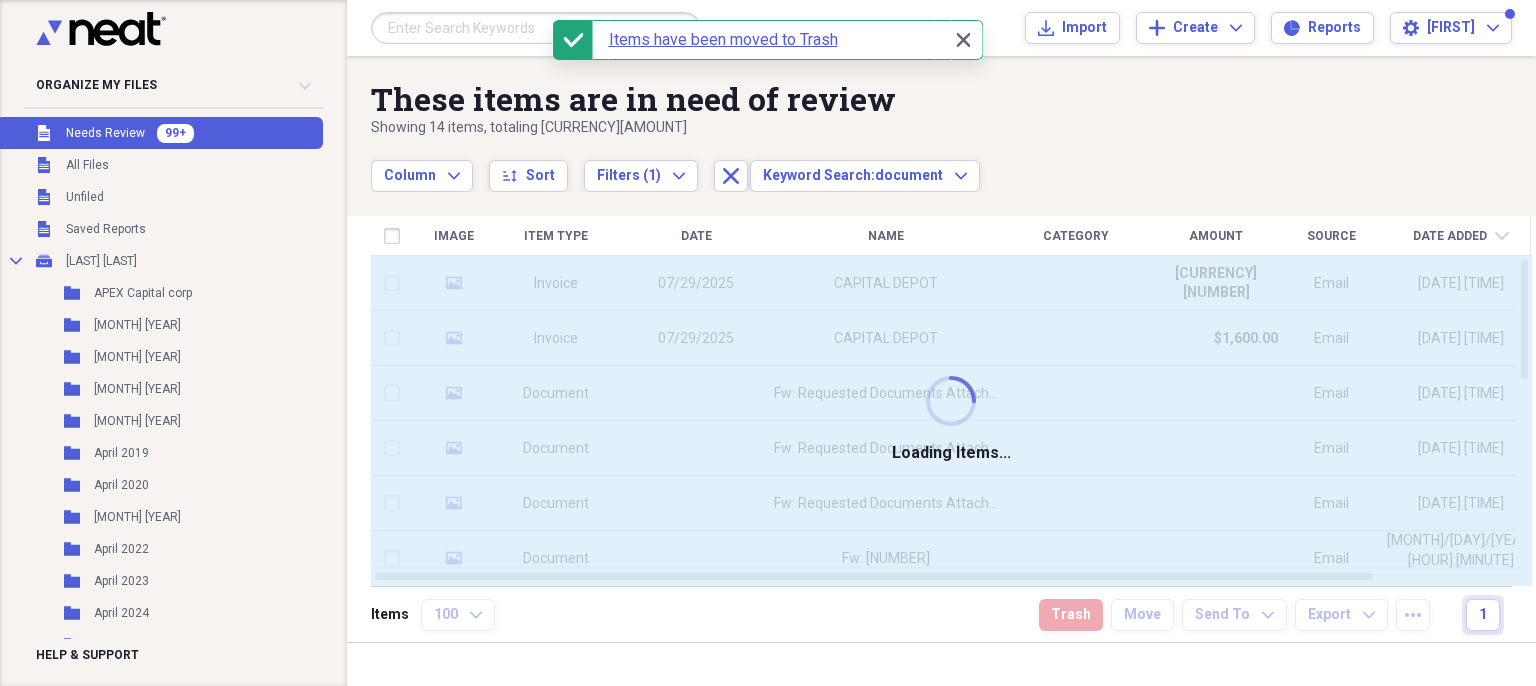 checkbox on "false" 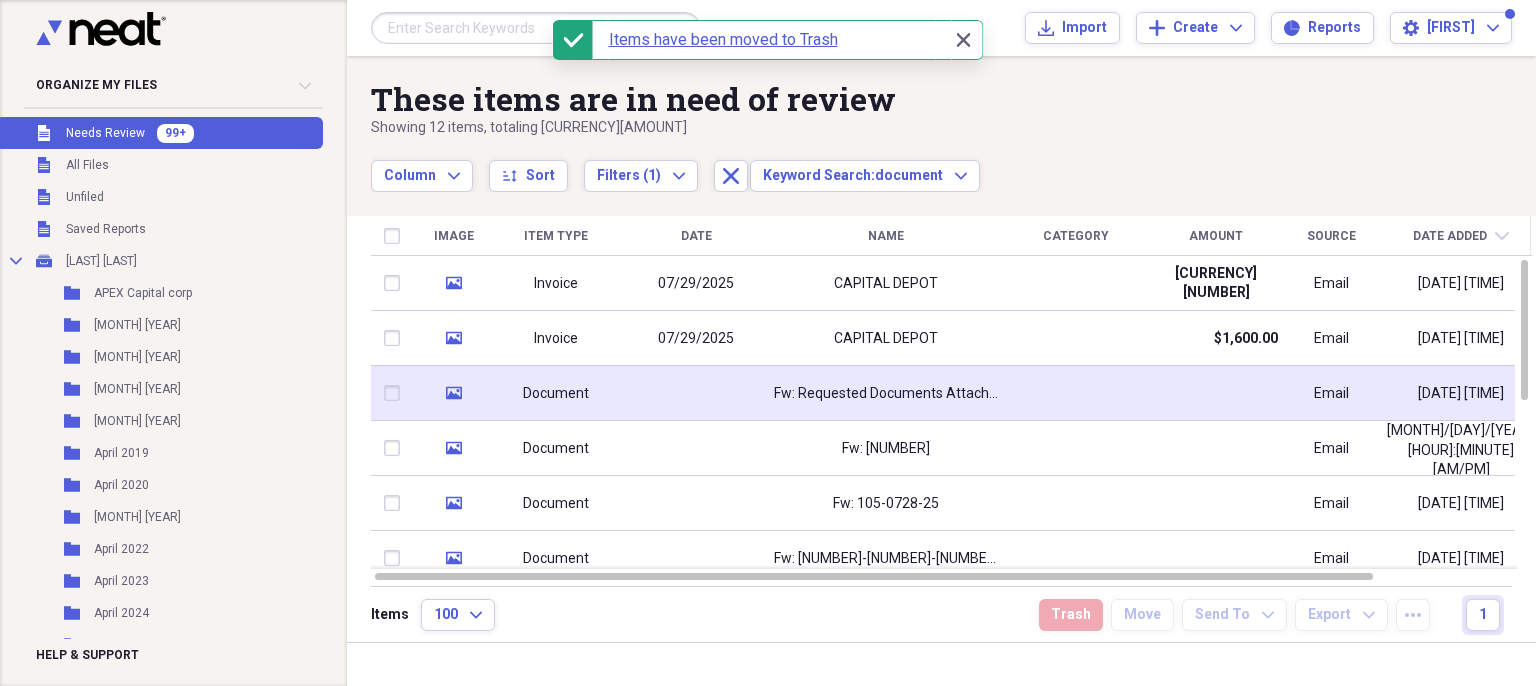 click 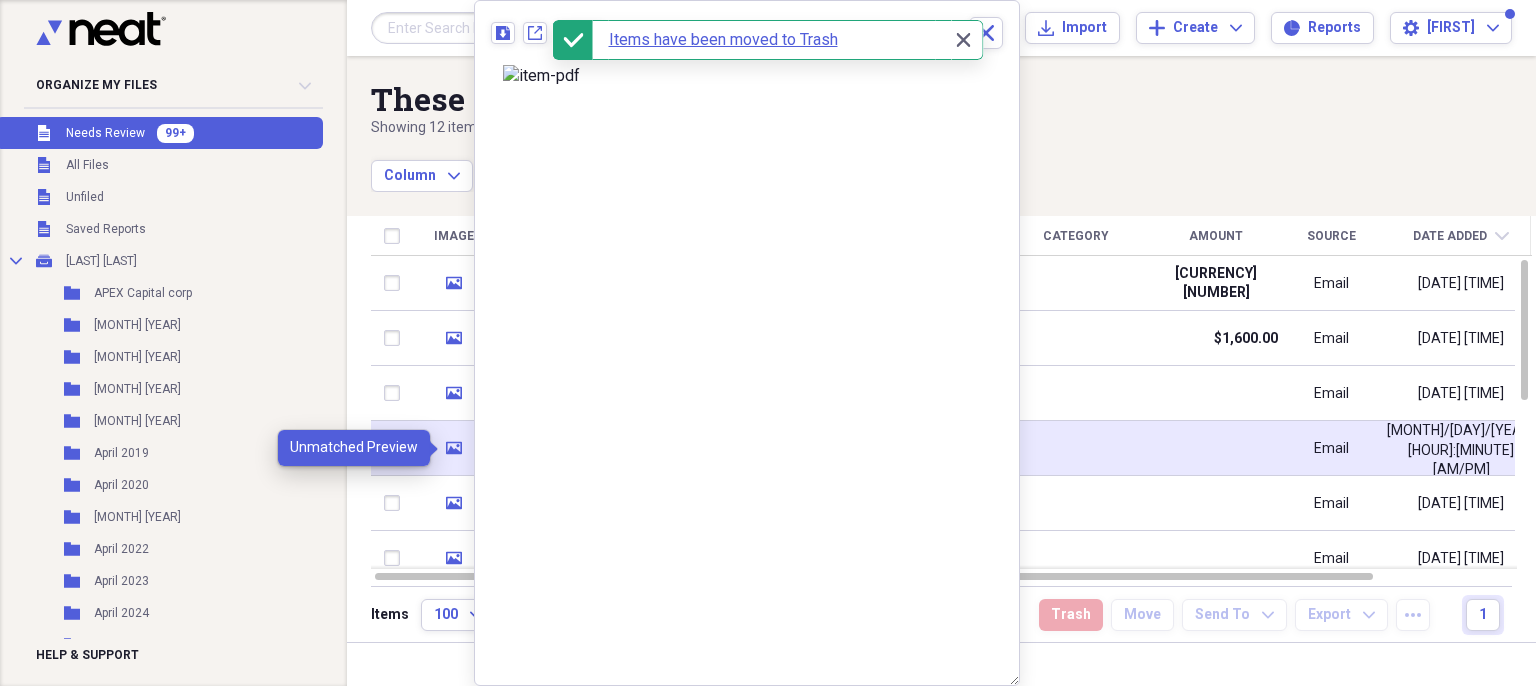 click 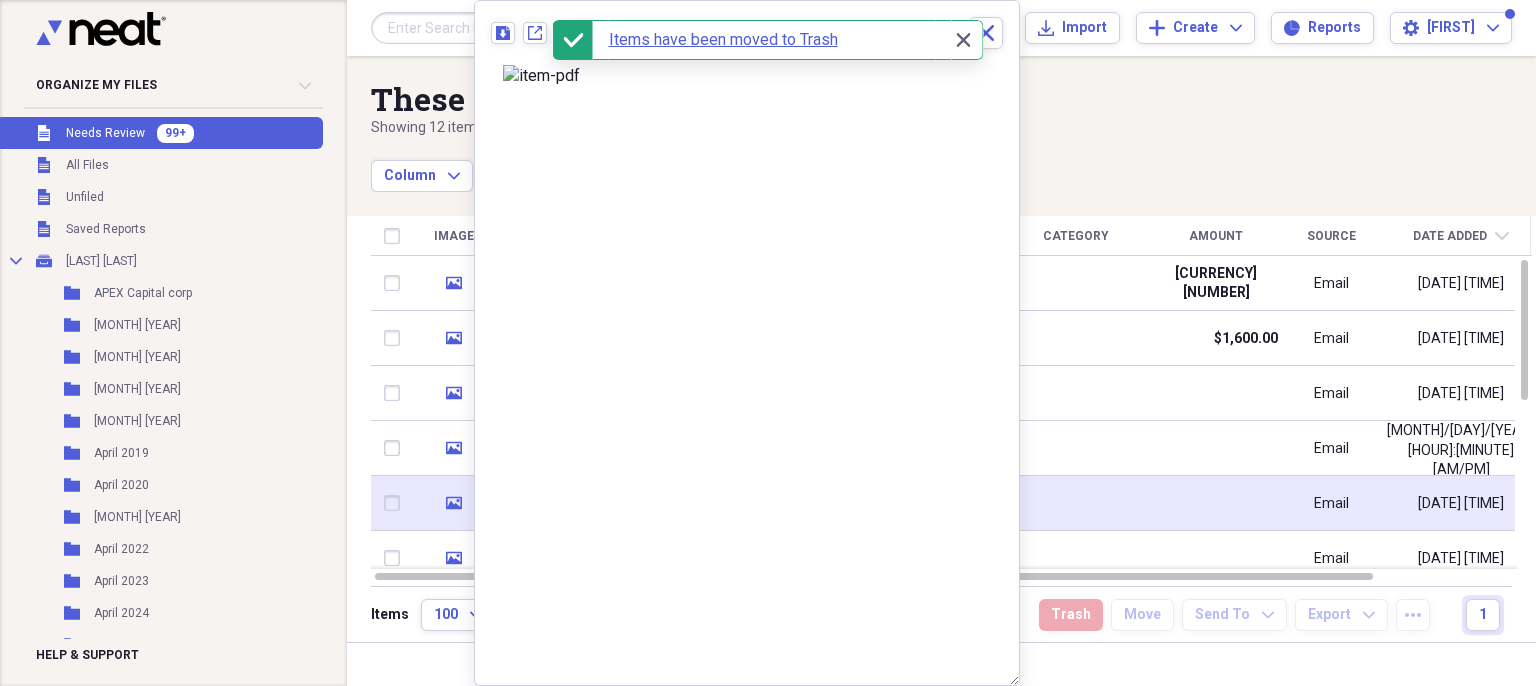 click on "media" 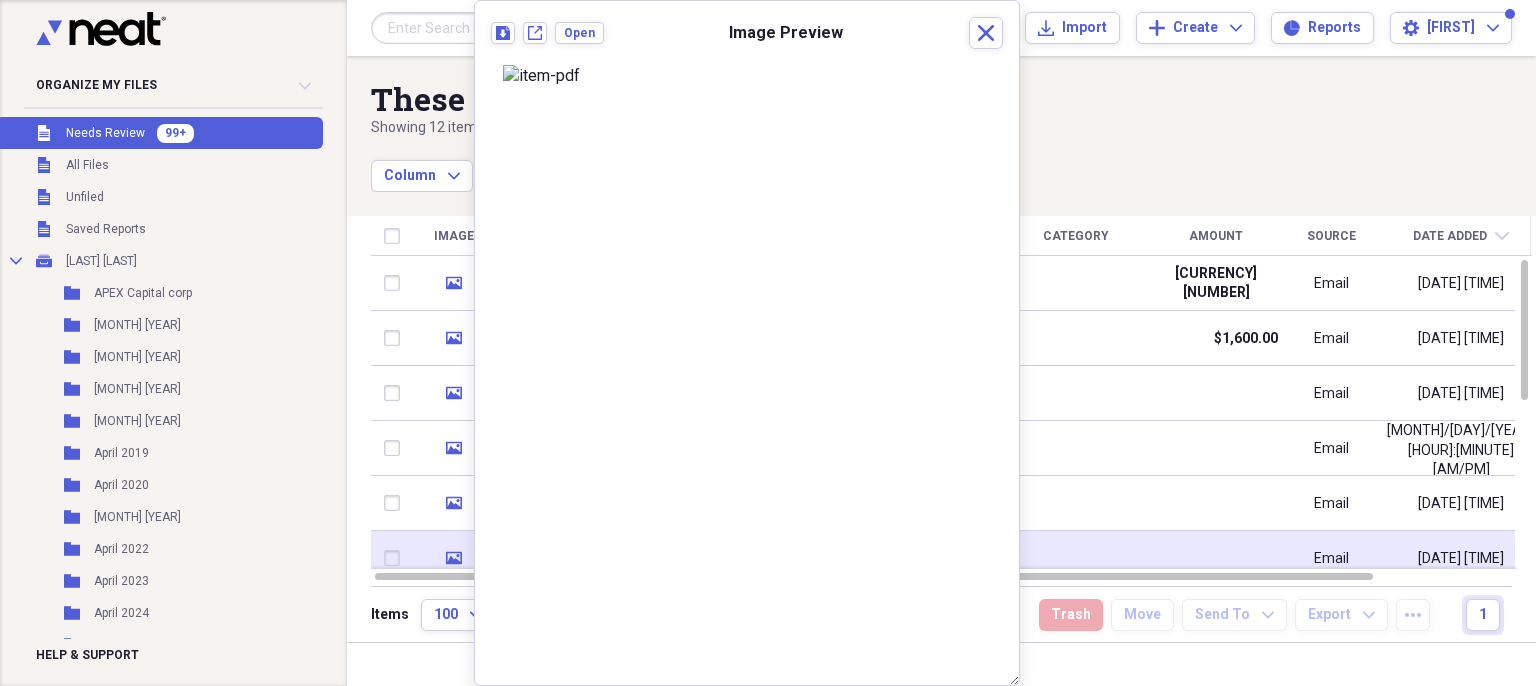 click on "media" 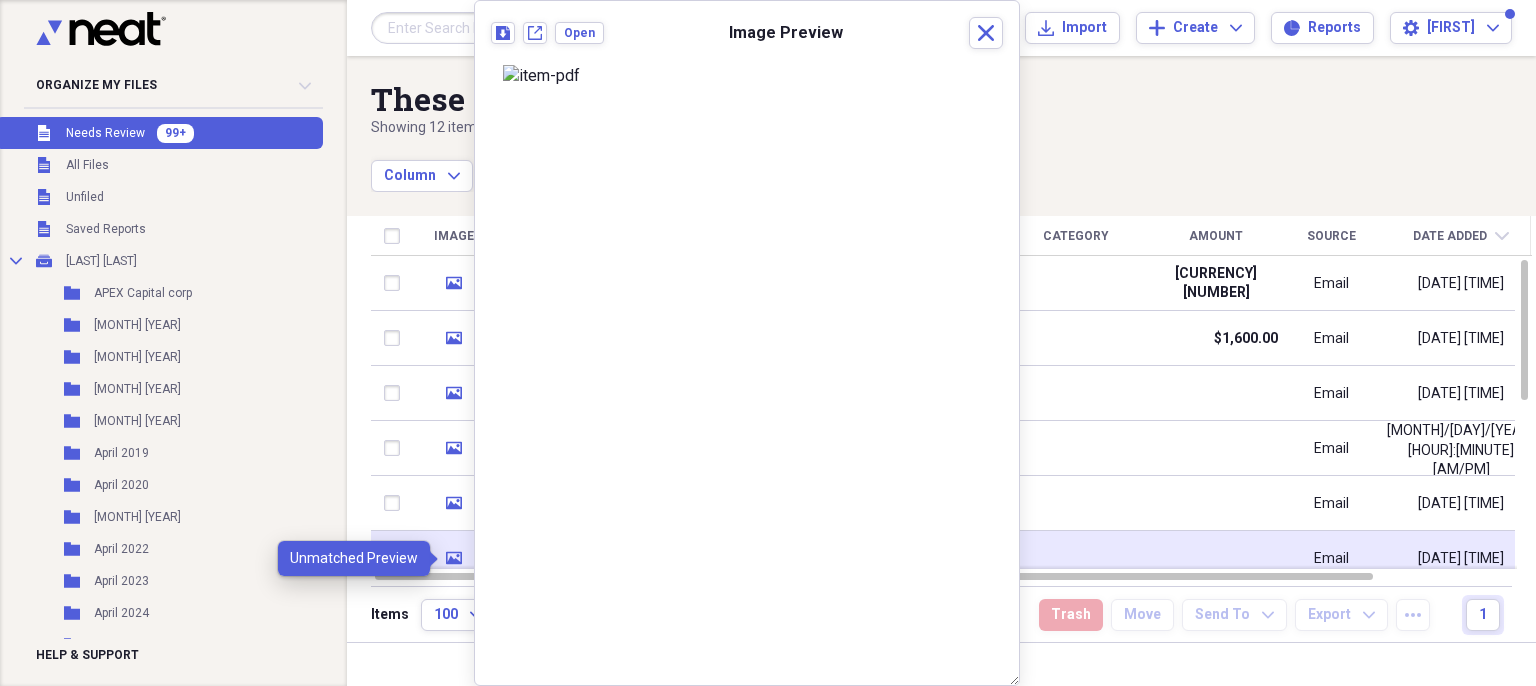click on "media" 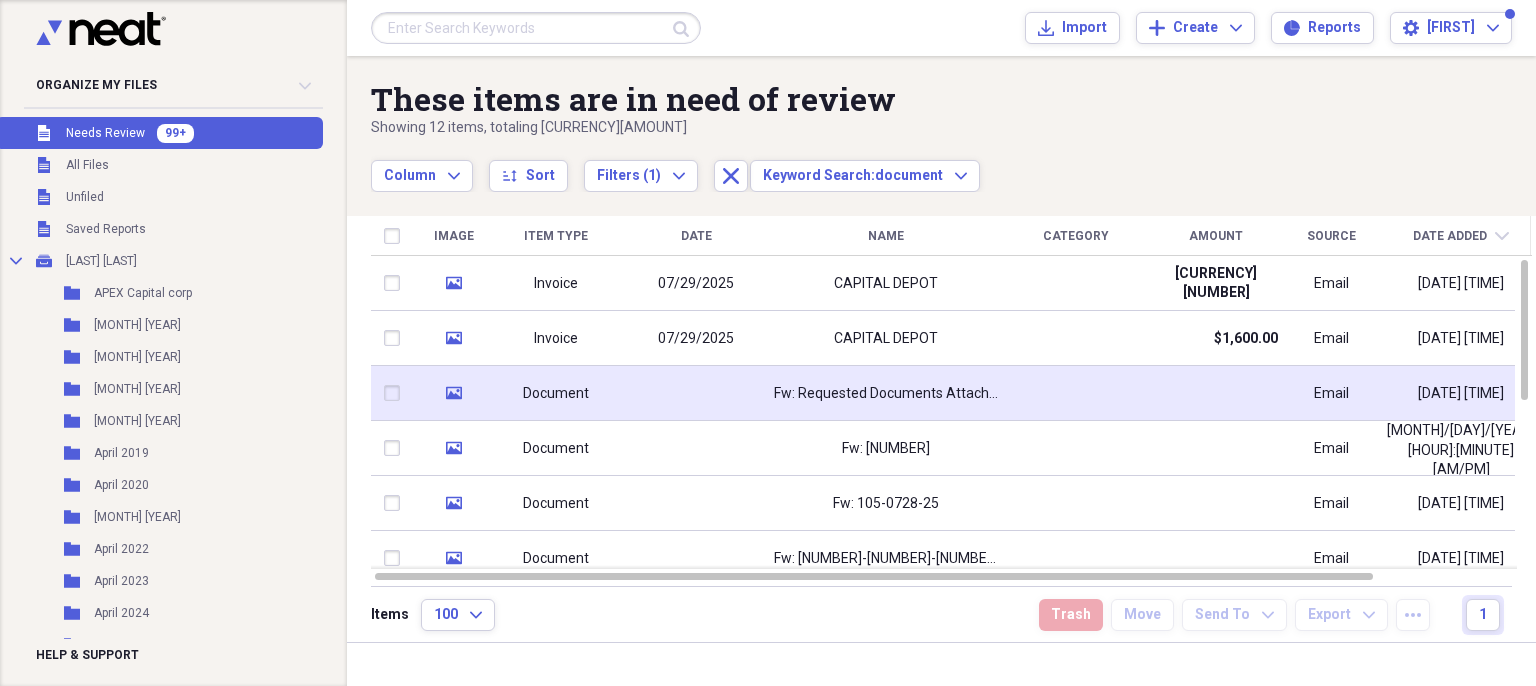 click at bounding box center (396, 393) 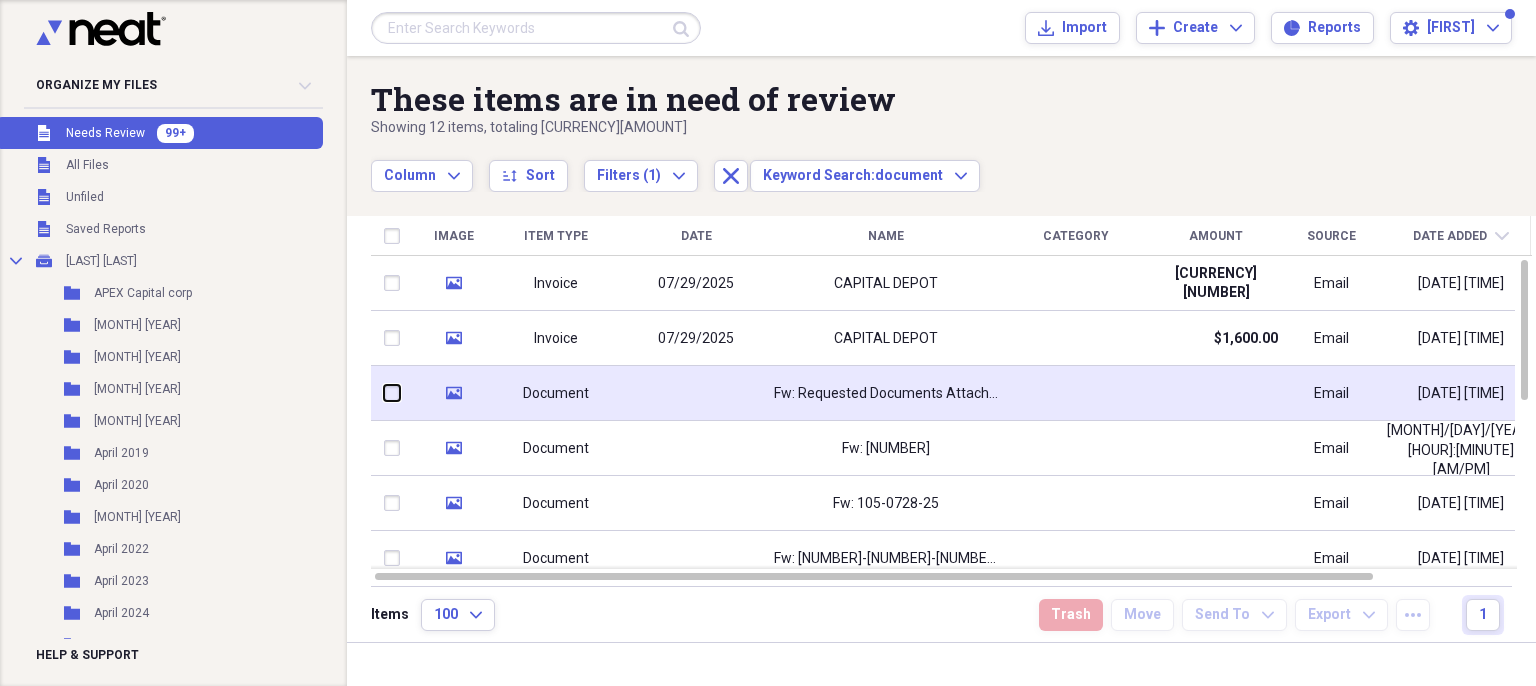 click at bounding box center [384, 393] 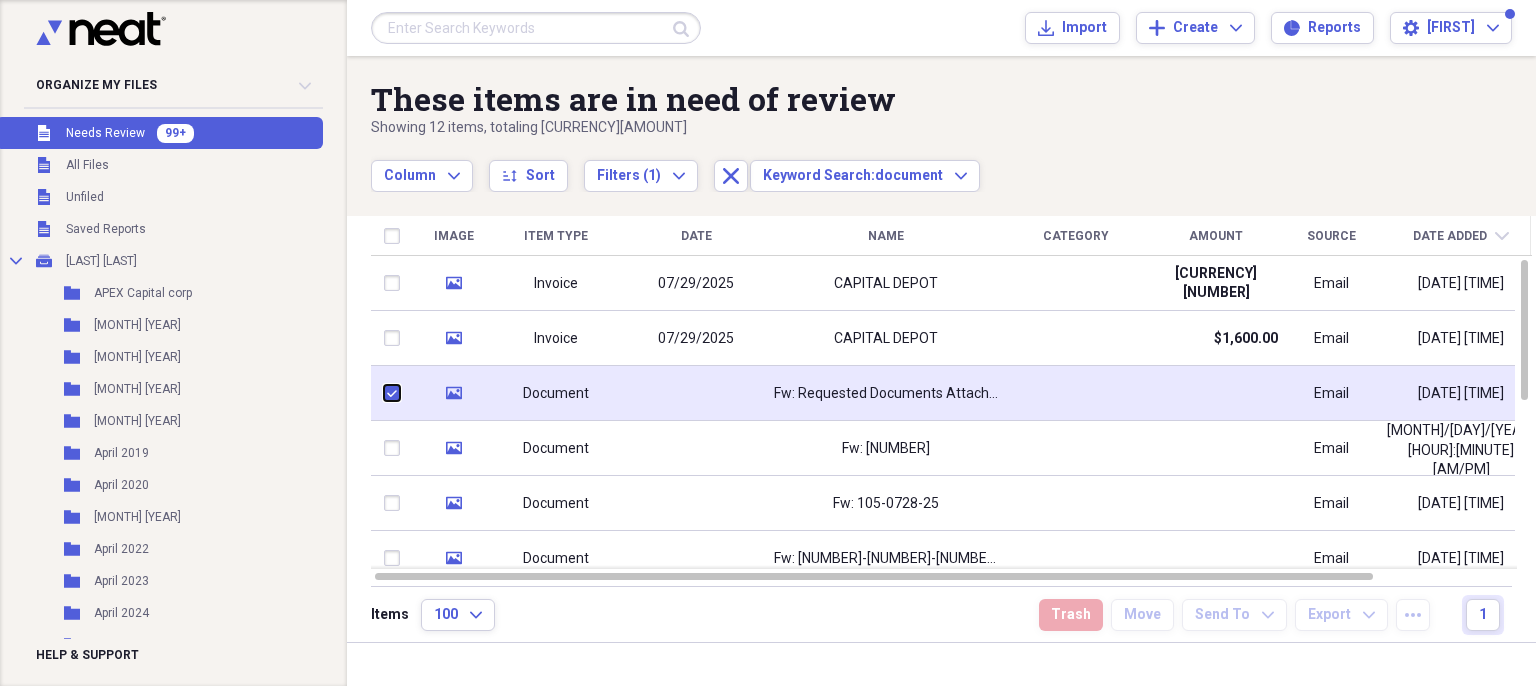 checkbox on "true" 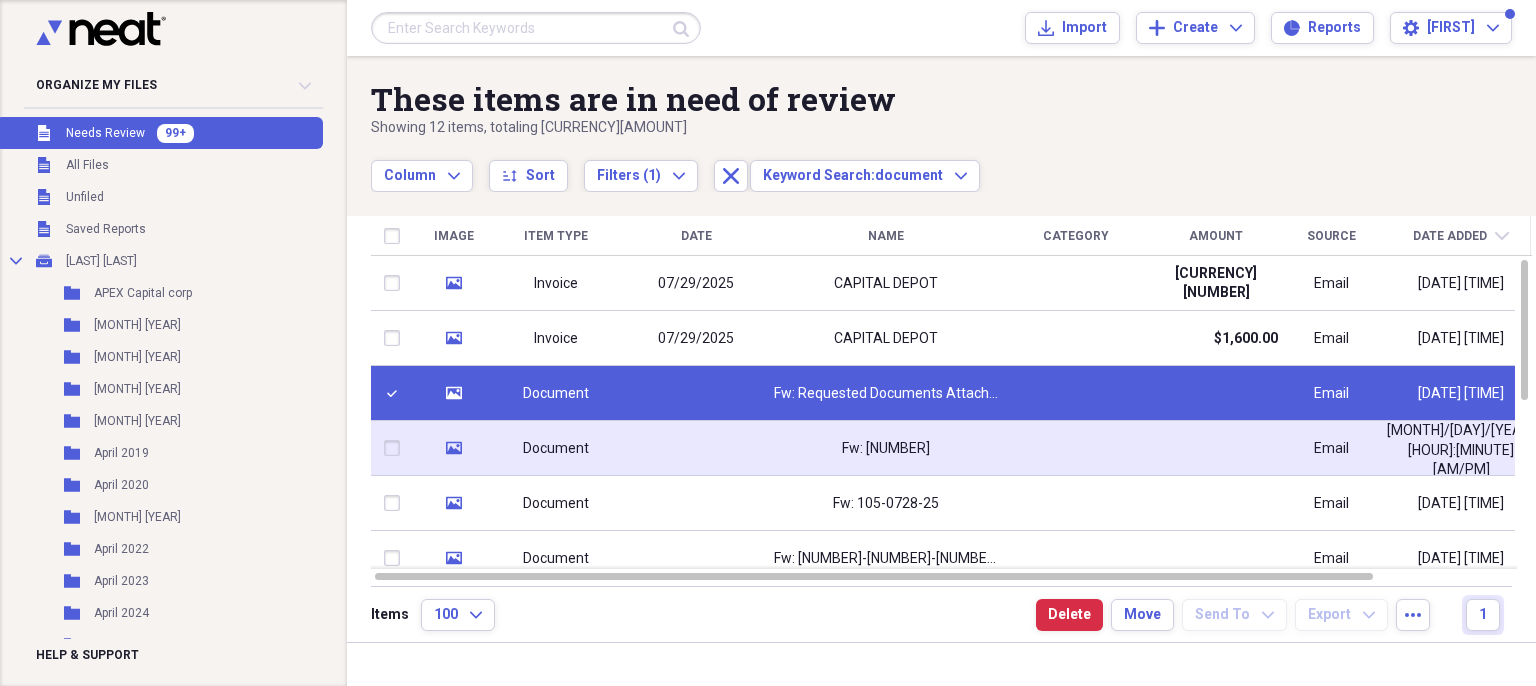 click at bounding box center (396, 448) 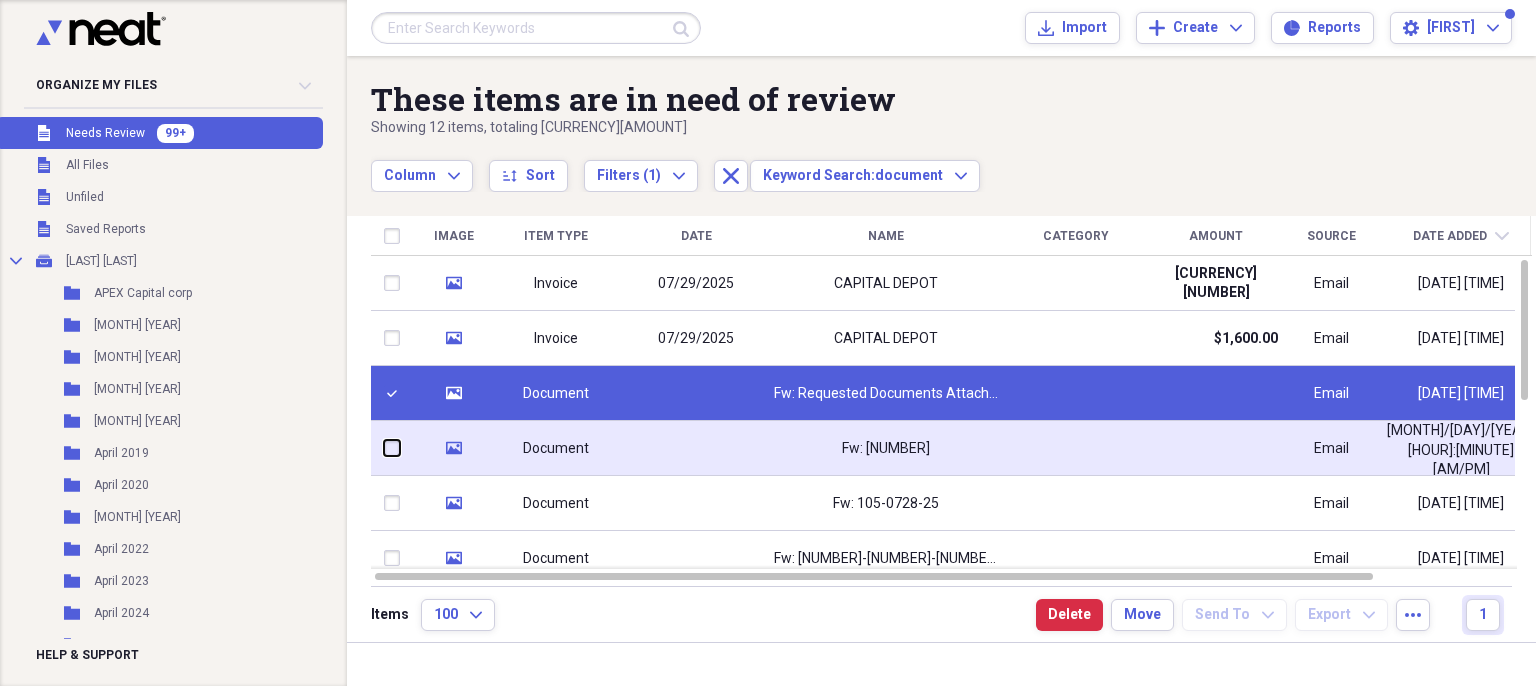 click at bounding box center [384, 448] 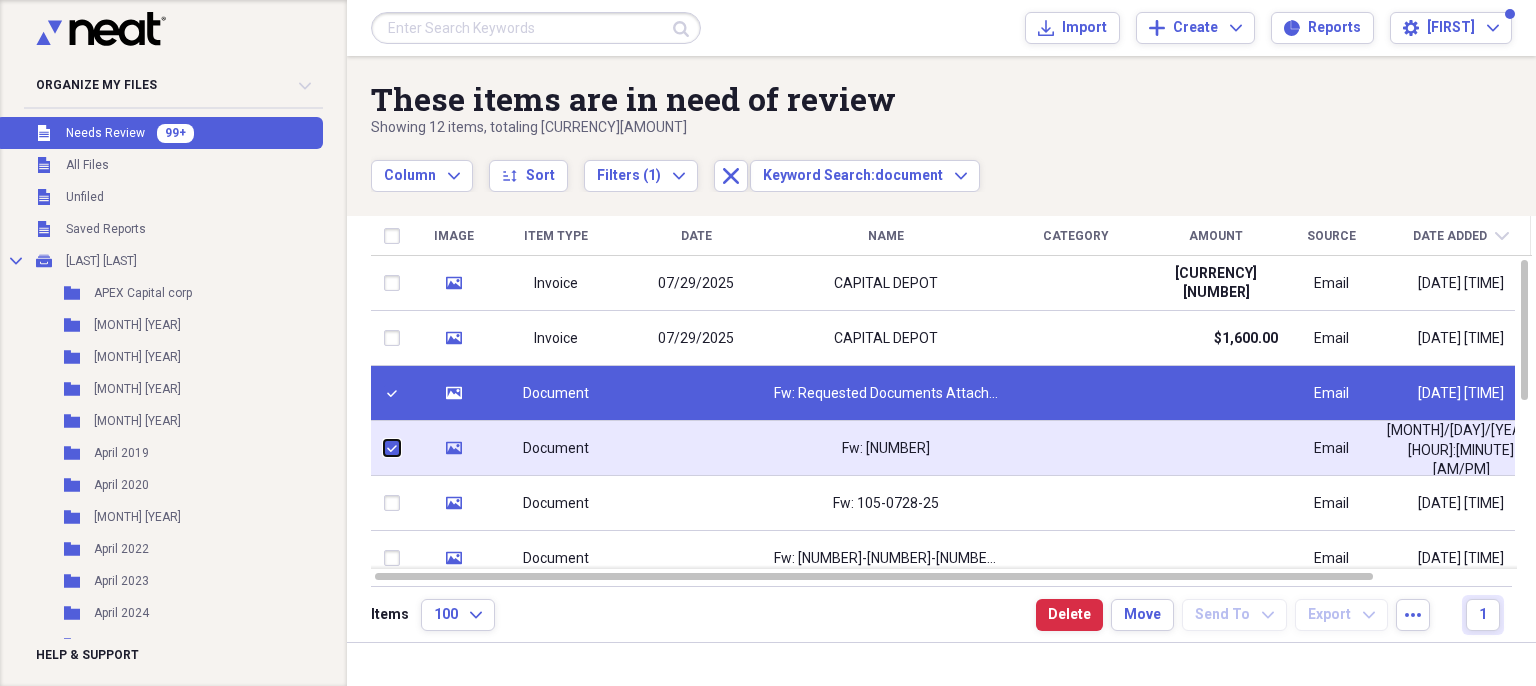 checkbox on "true" 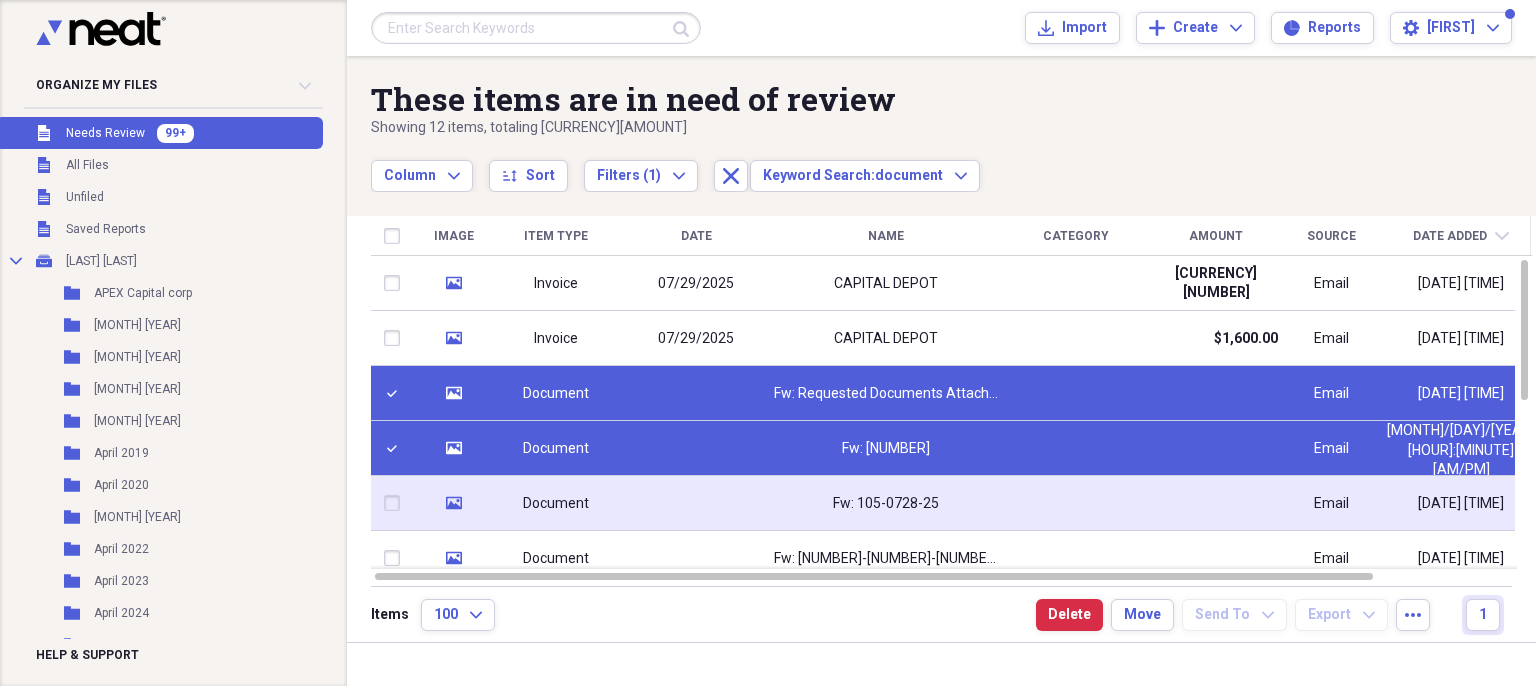 click at bounding box center [396, 503] 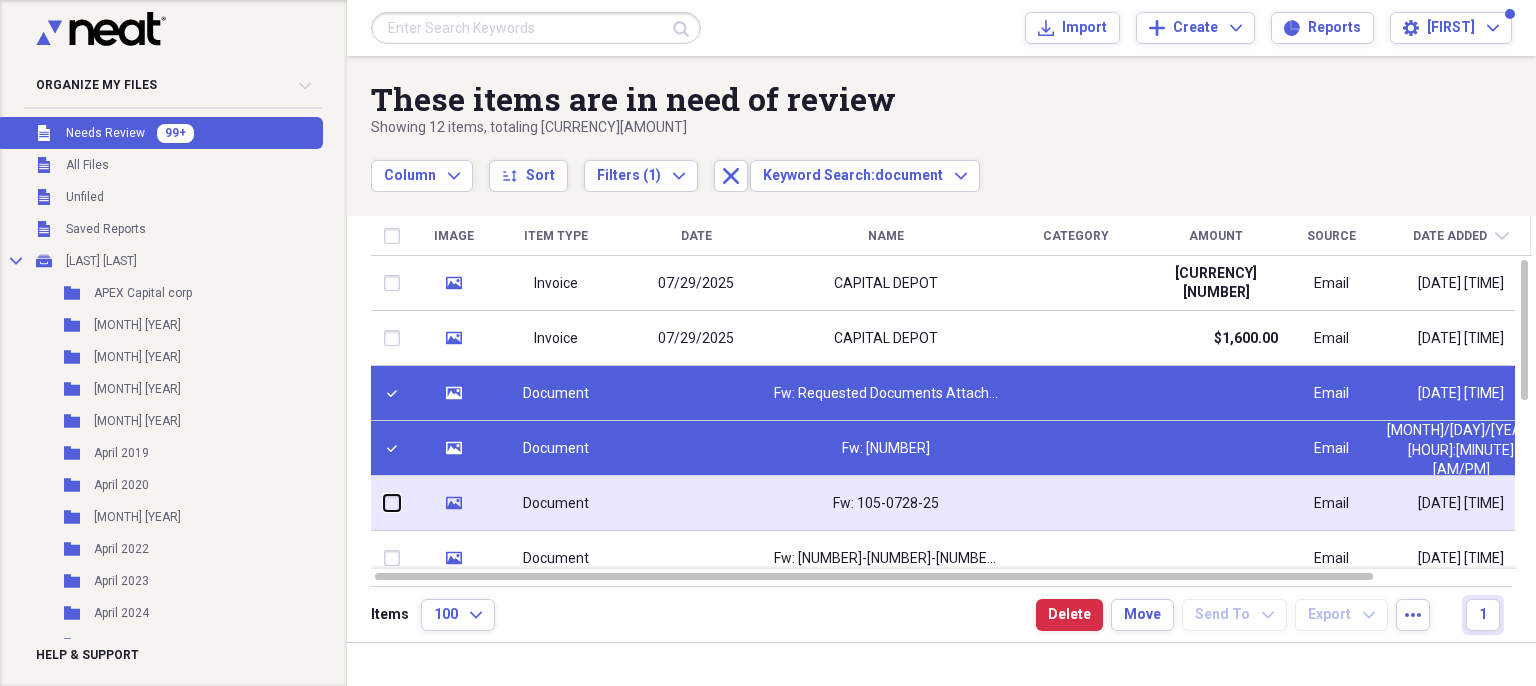 click at bounding box center [384, 503] 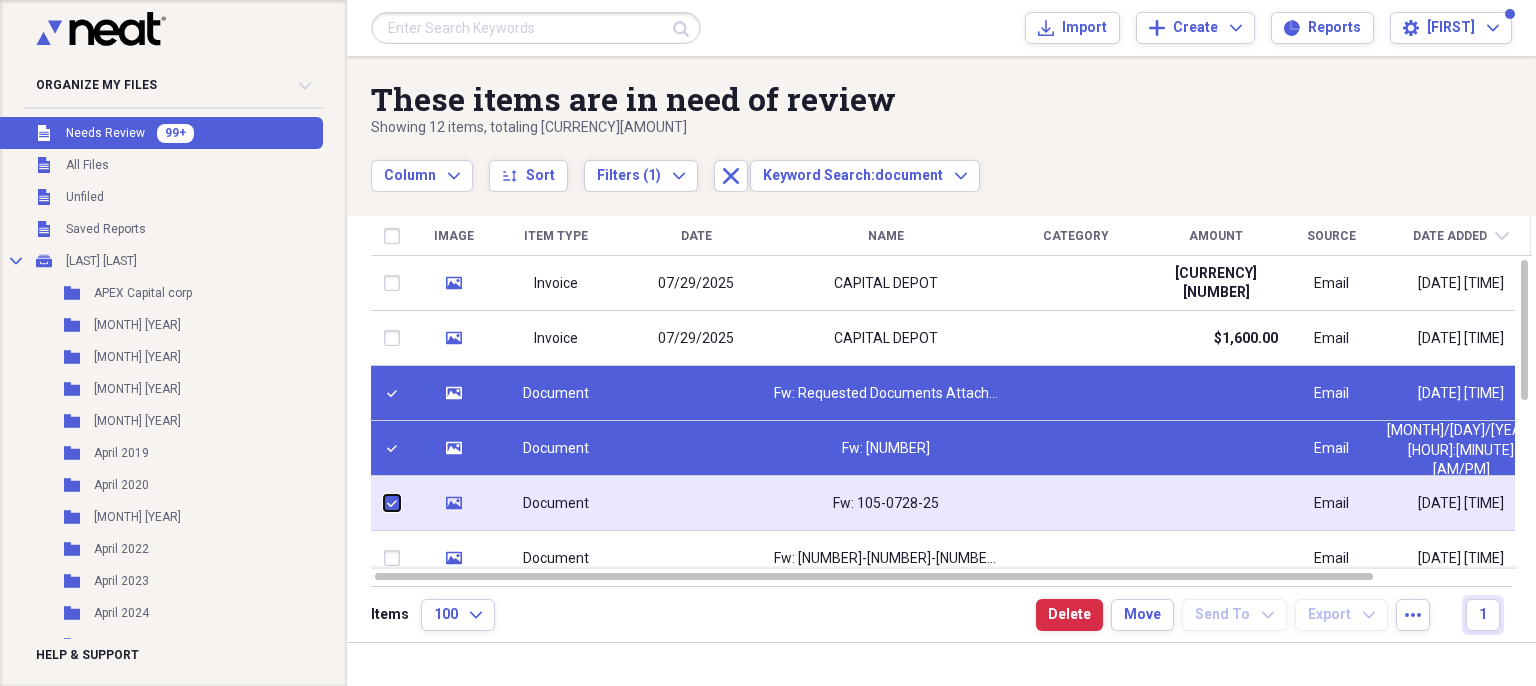 checkbox on "true" 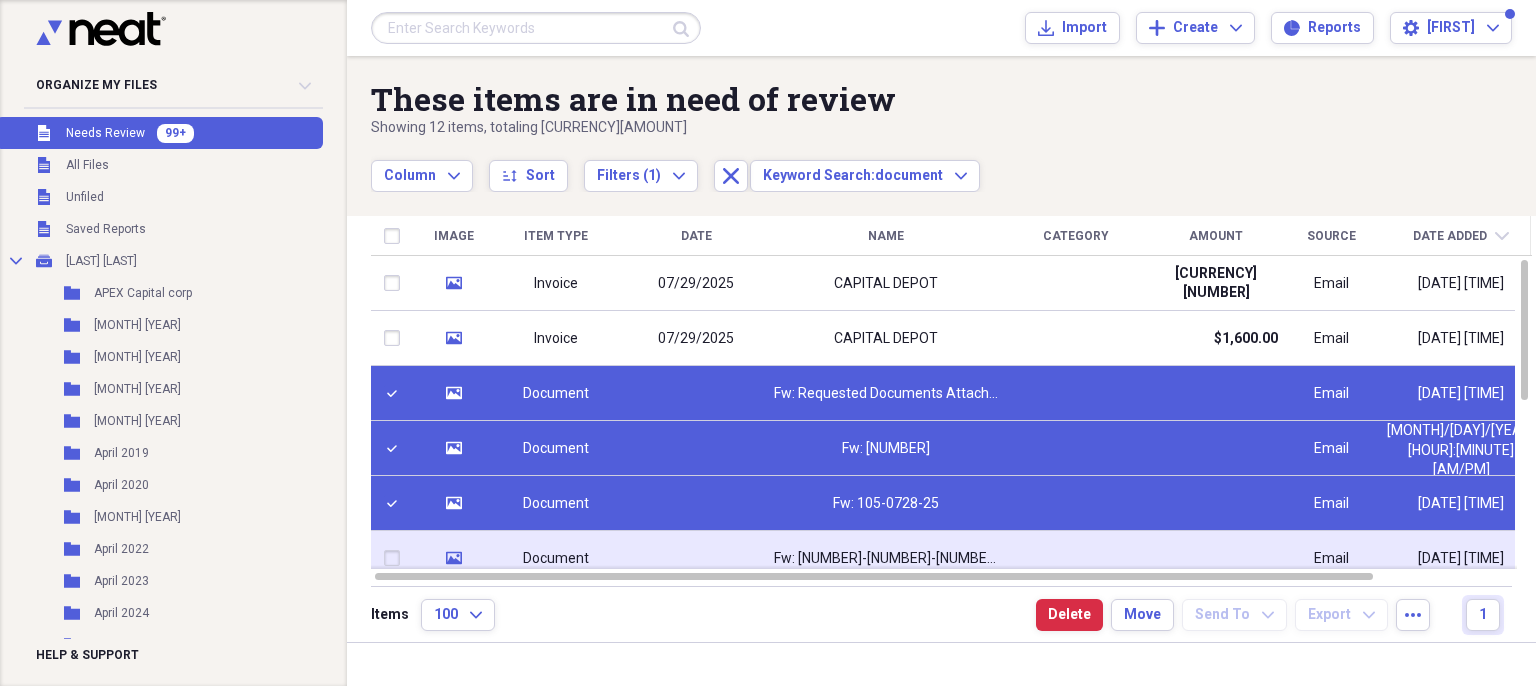 click at bounding box center (396, 558) 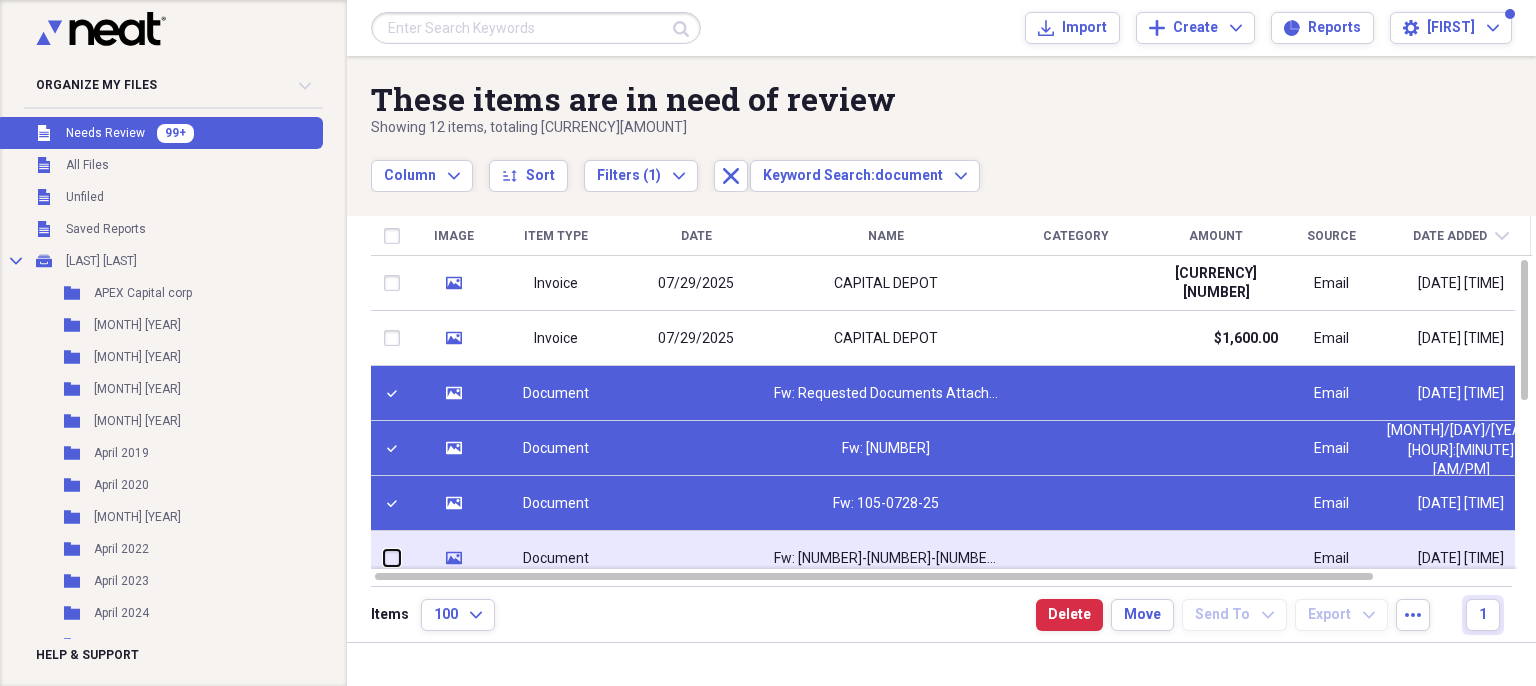 click at bounding box center (384, 558) 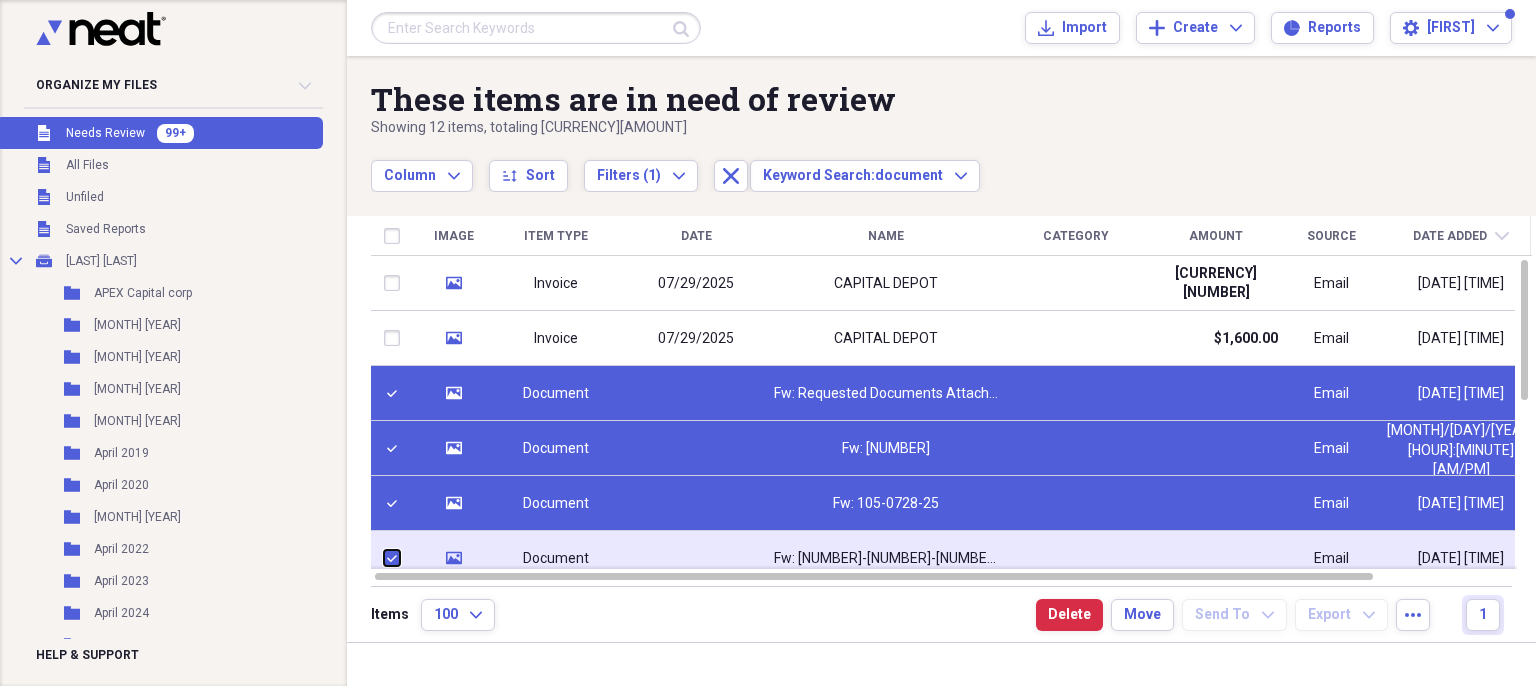 checkbox on "true" 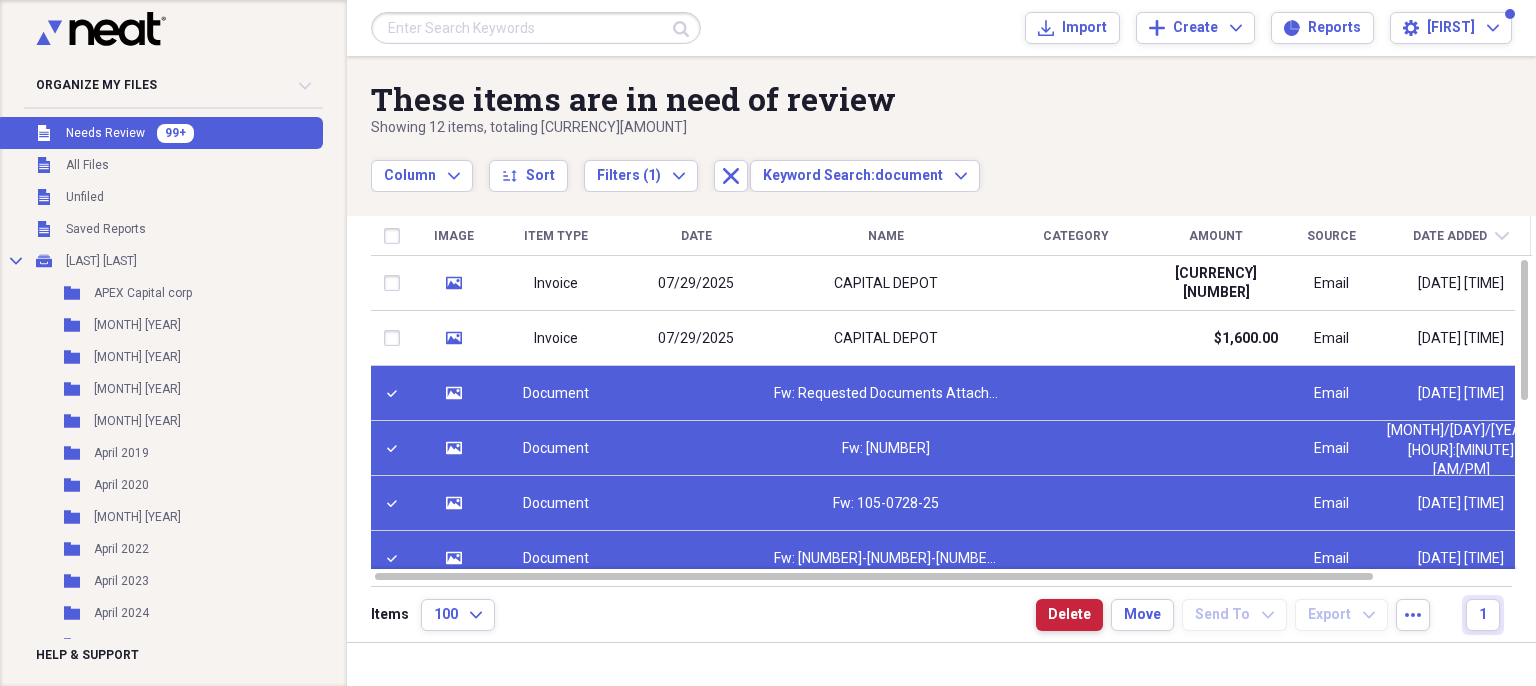 click on "Delete" at bounding box center [1069, 615] 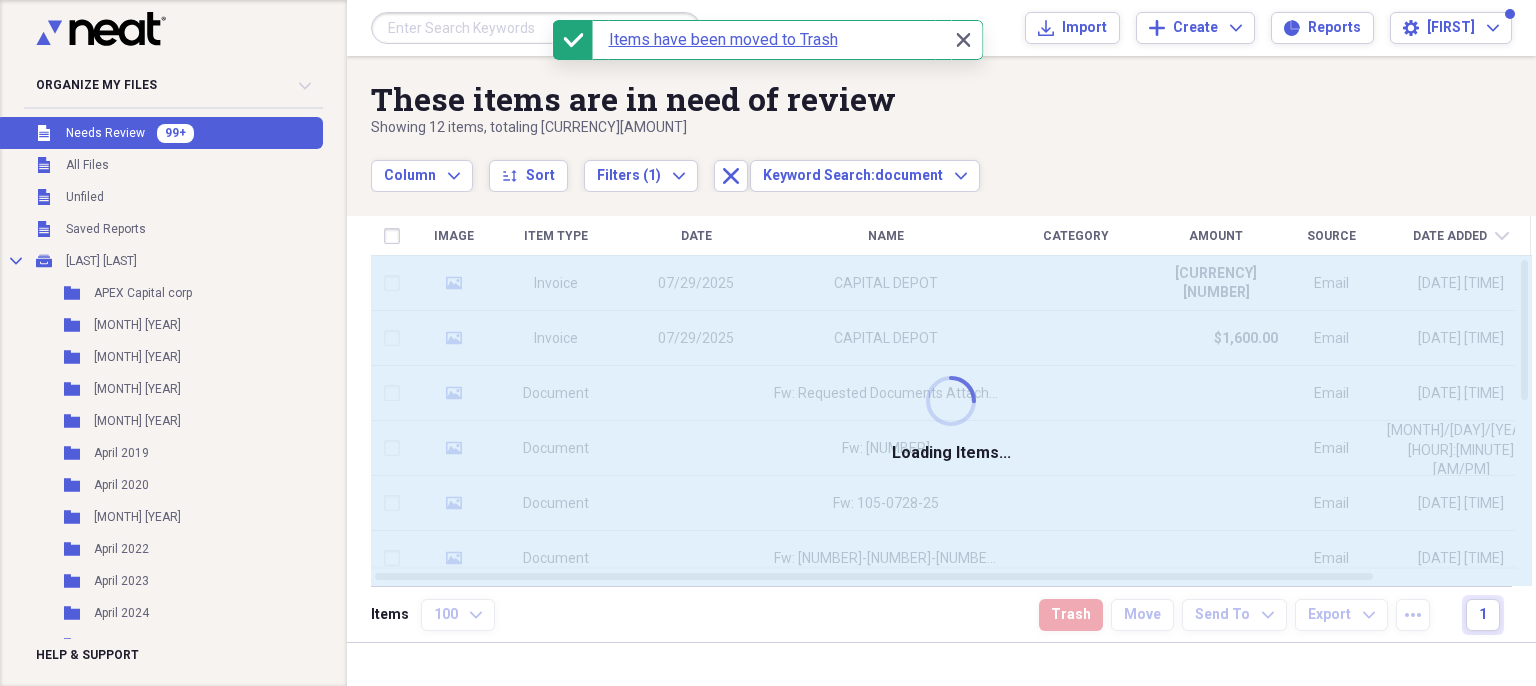 checkbox on "false" 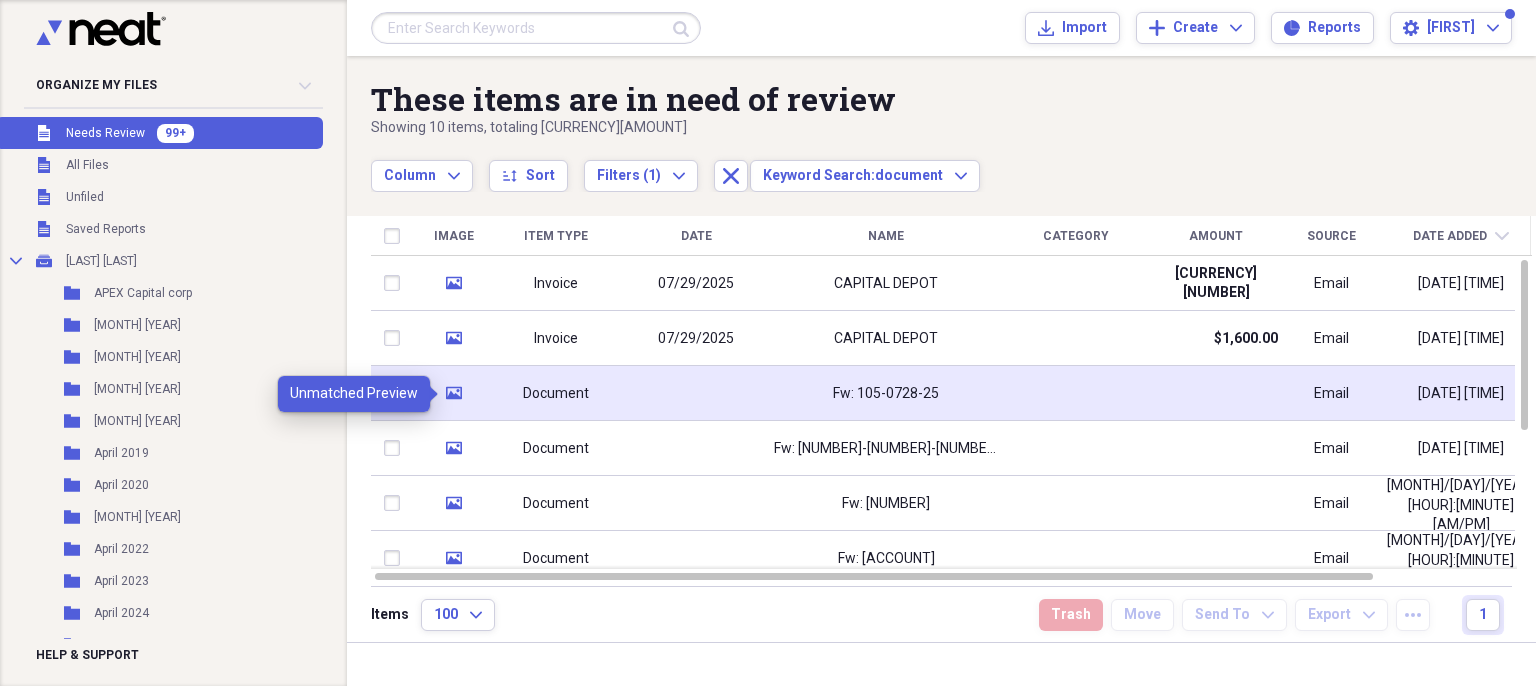click 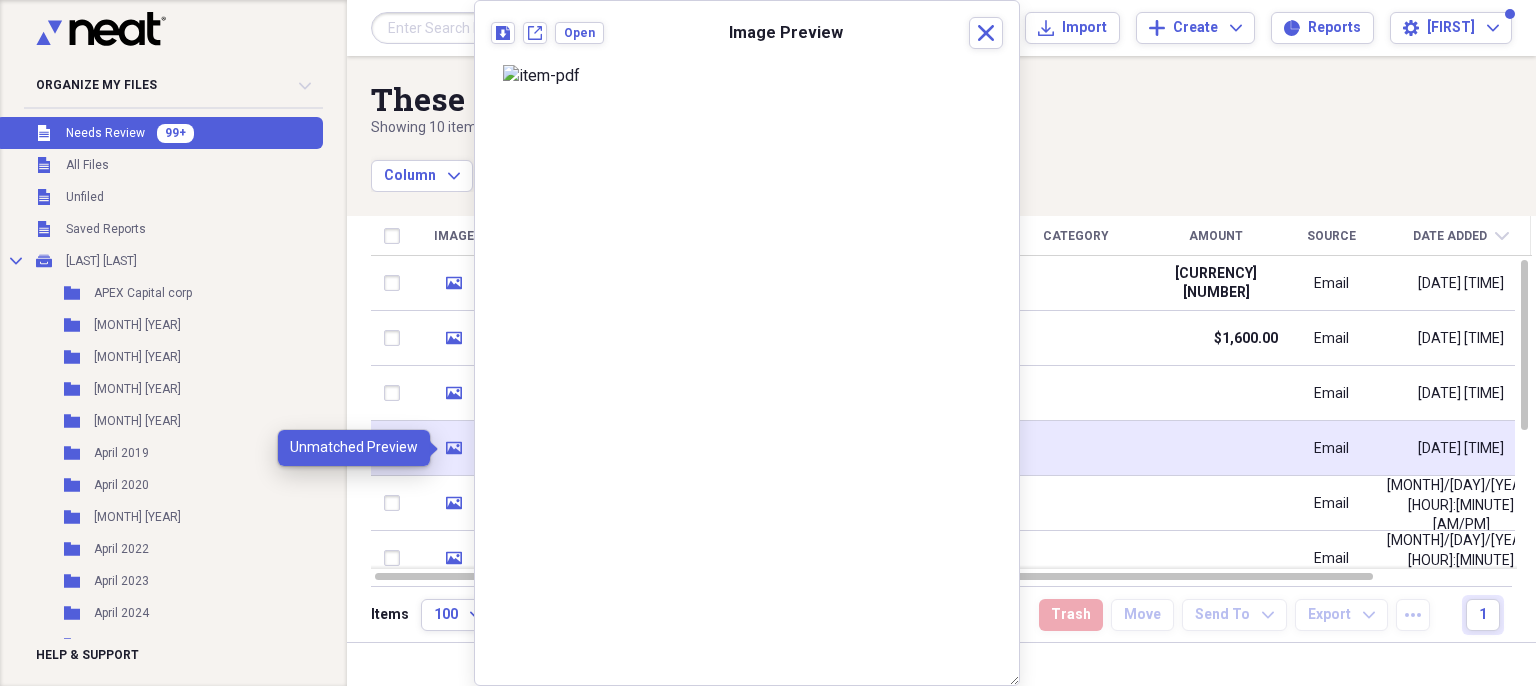 click 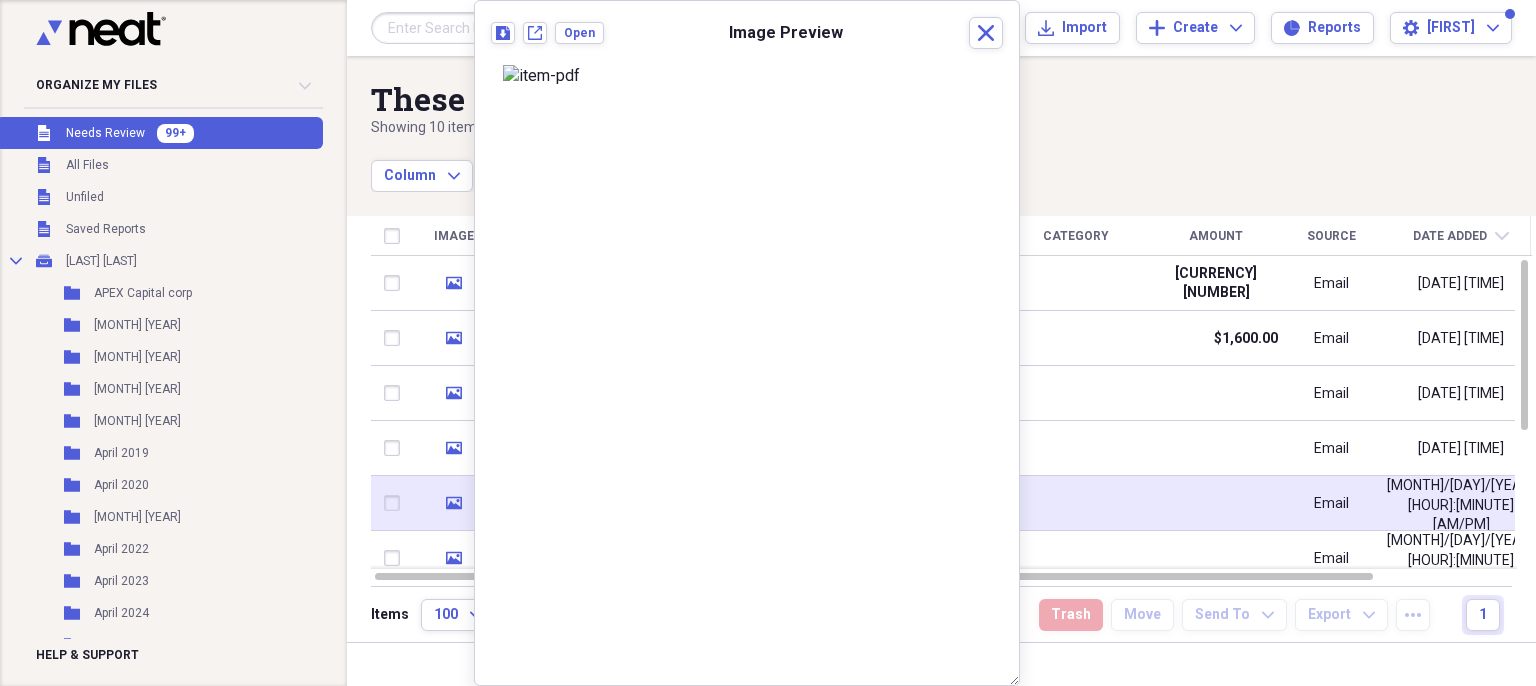 click 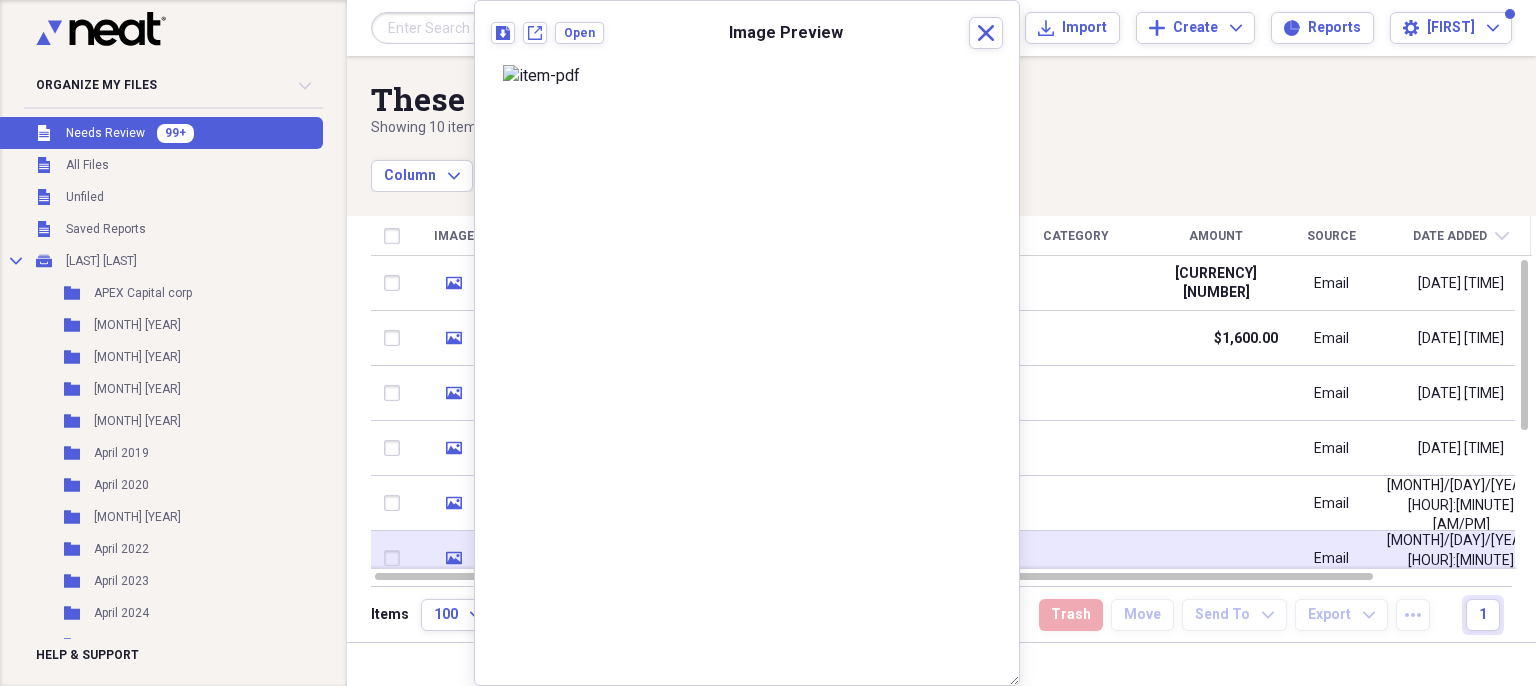 click 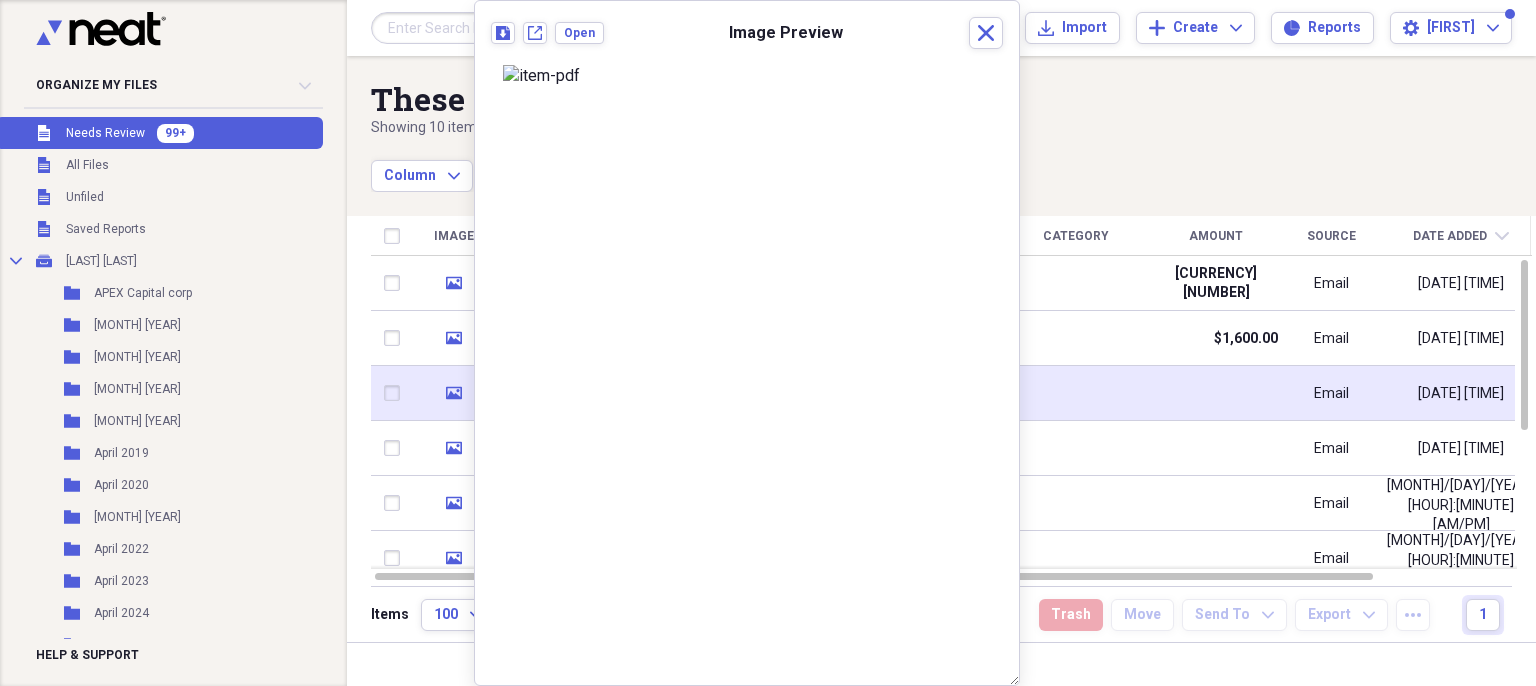 click at bounding box center (396, 393) 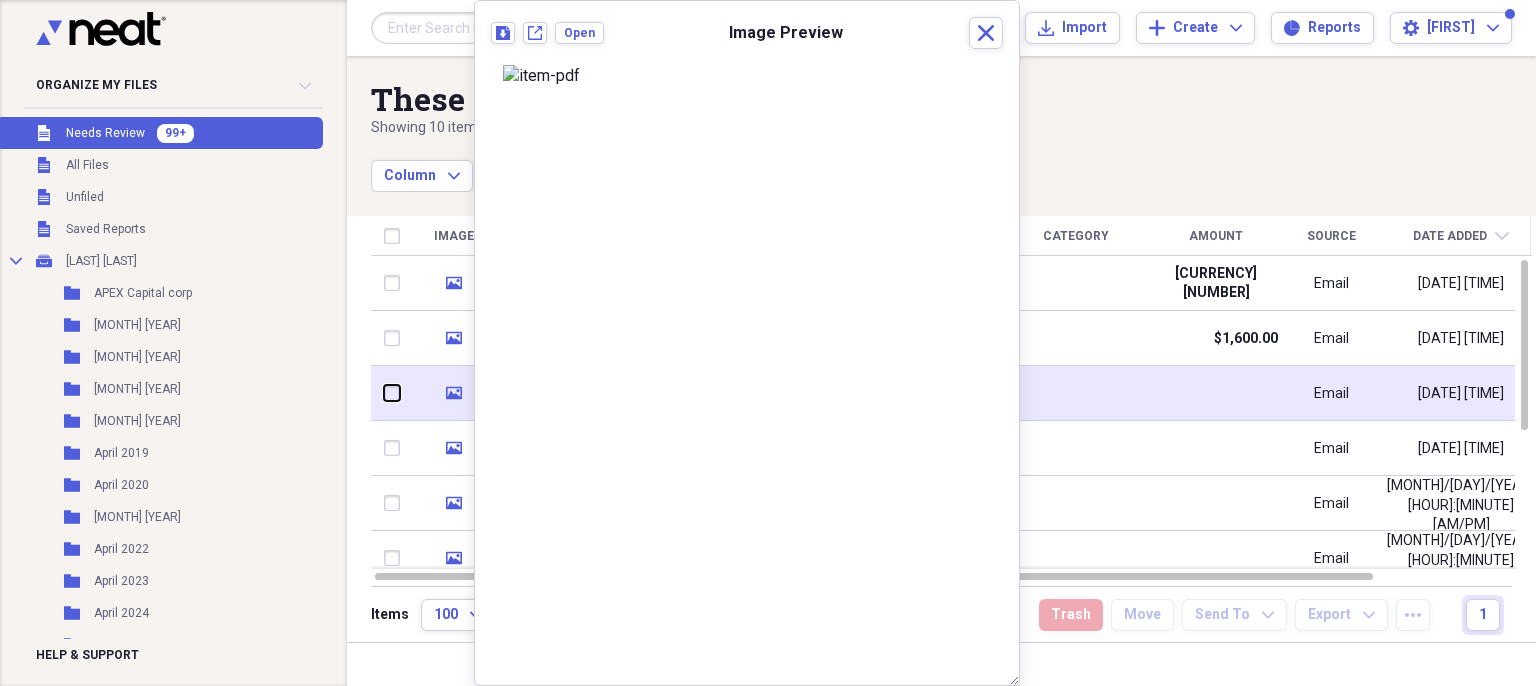 click at bounding box center [384, 393] 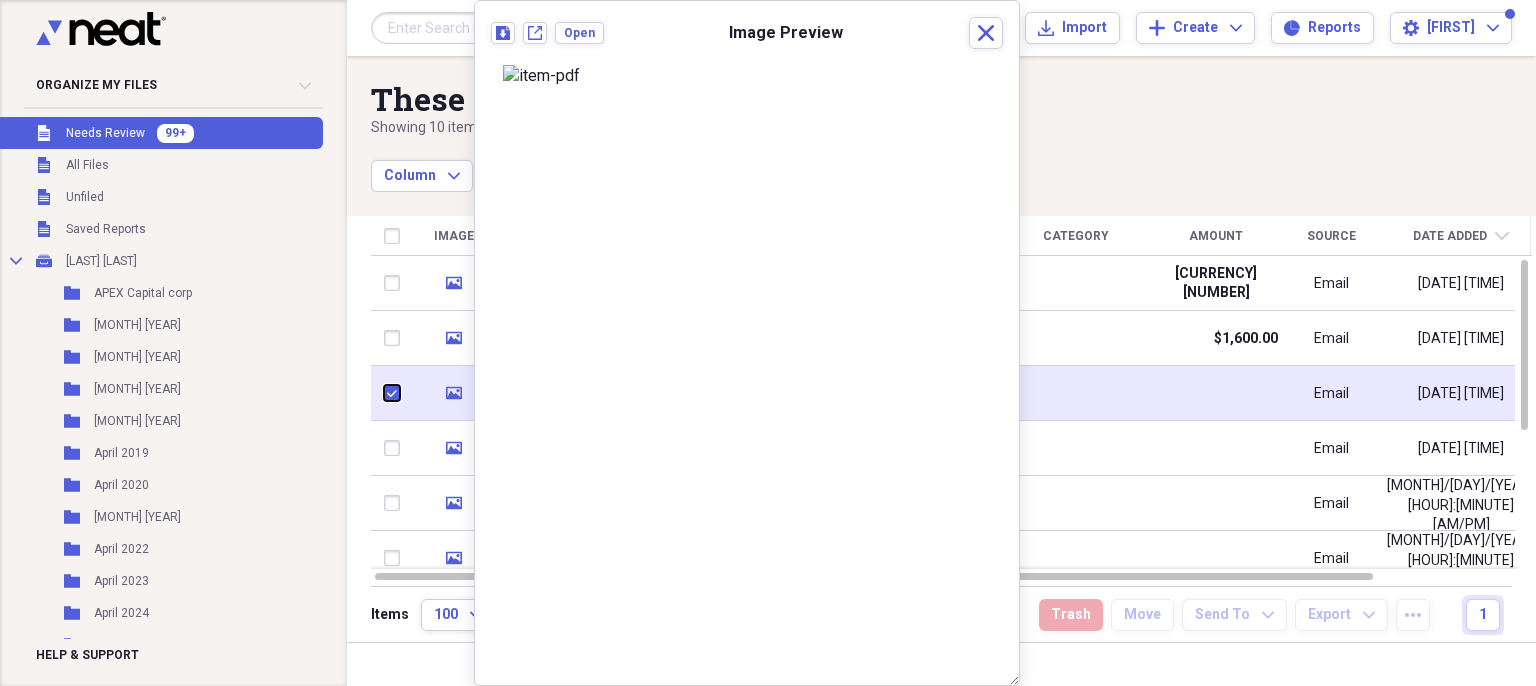 checkbox on "true" 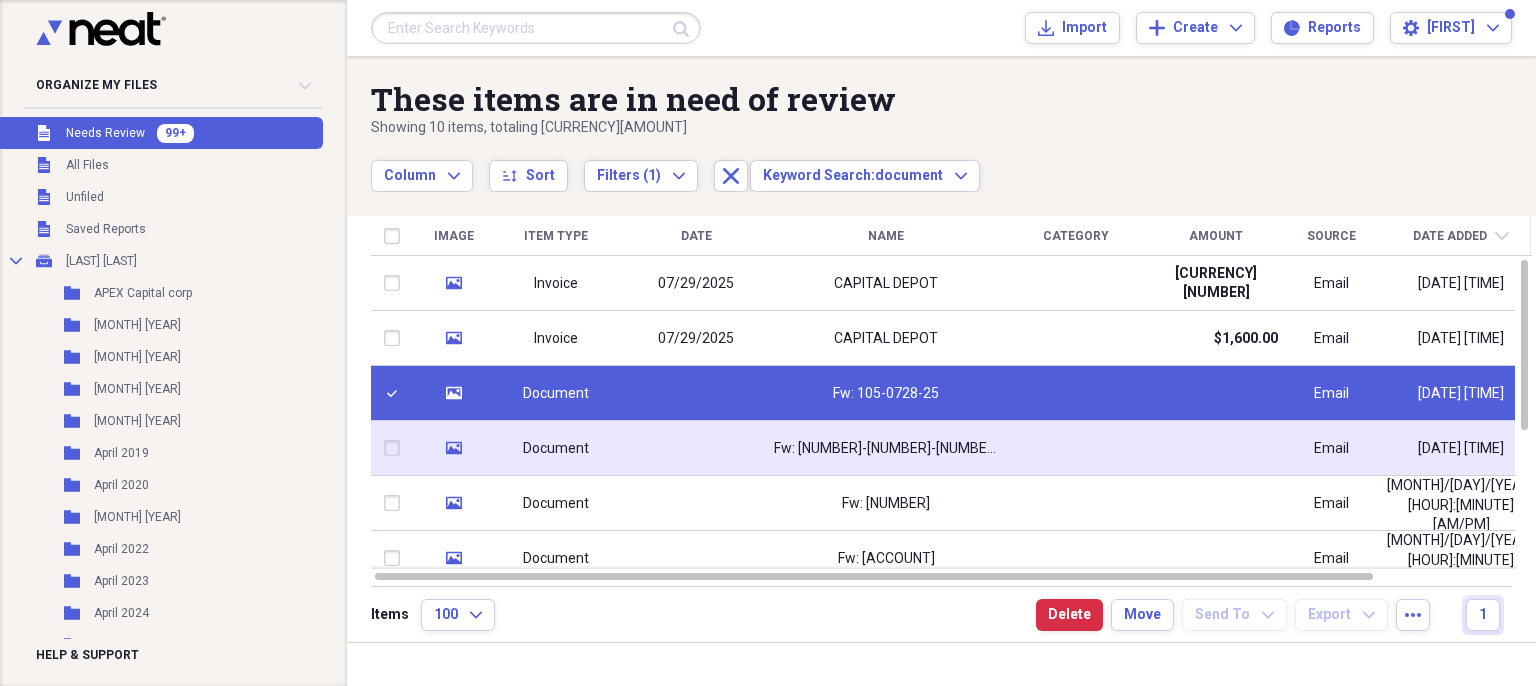 click at bounding box center [396, 448] 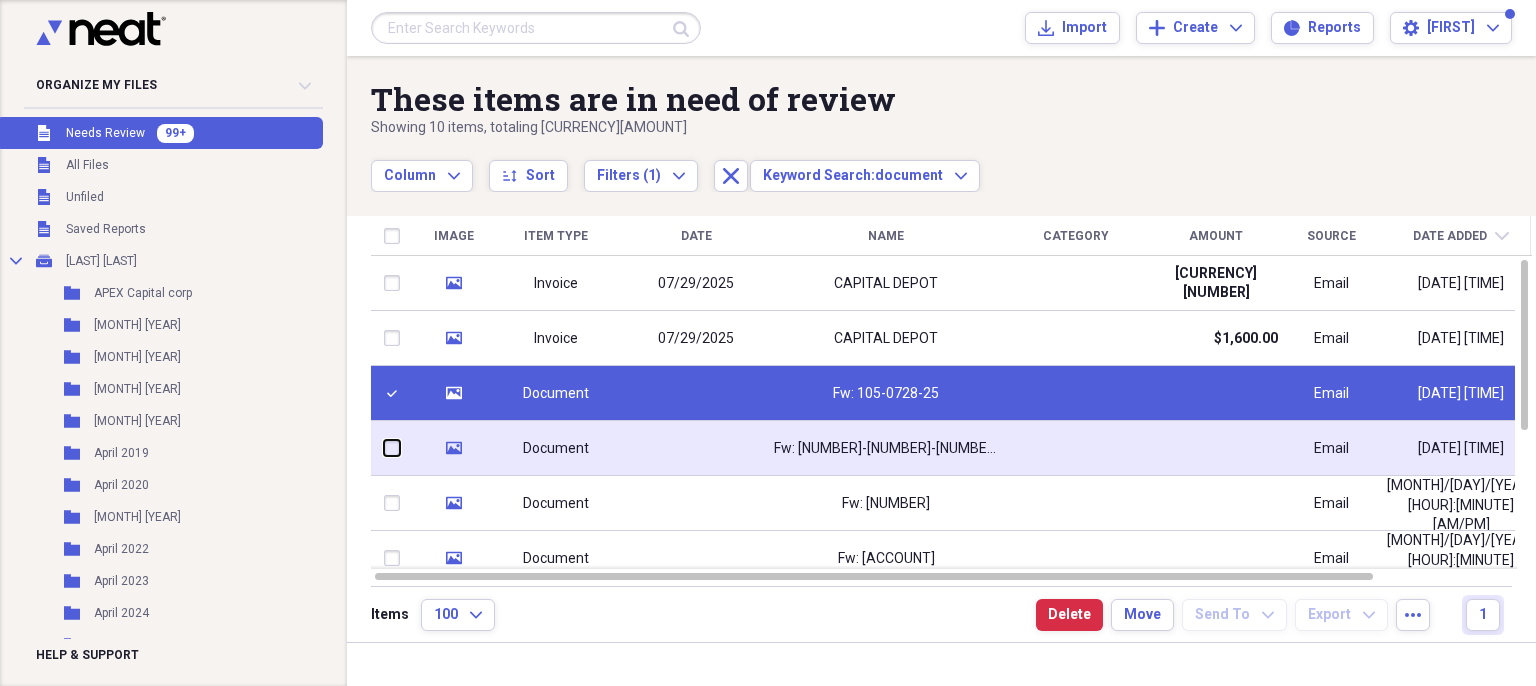 click at bounding box center [384, 448] 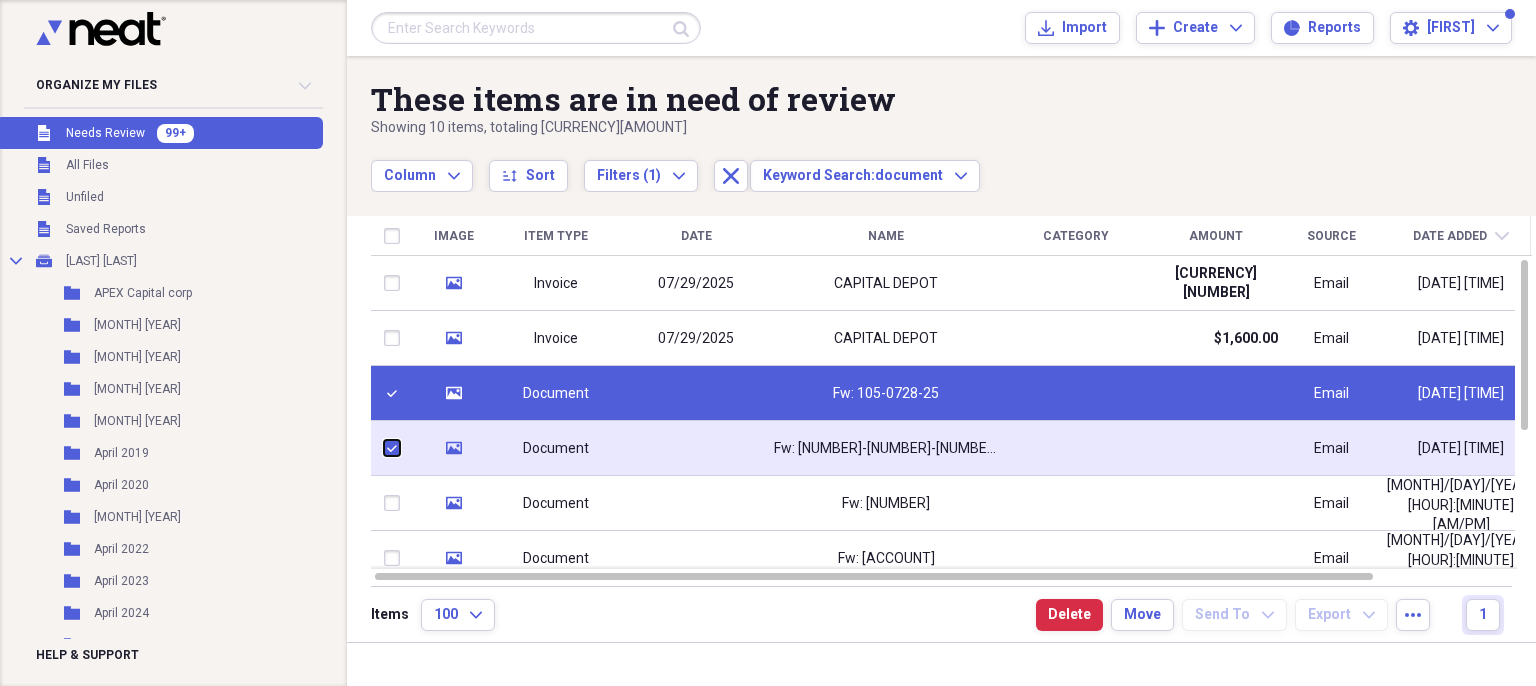 checkbox on "true" 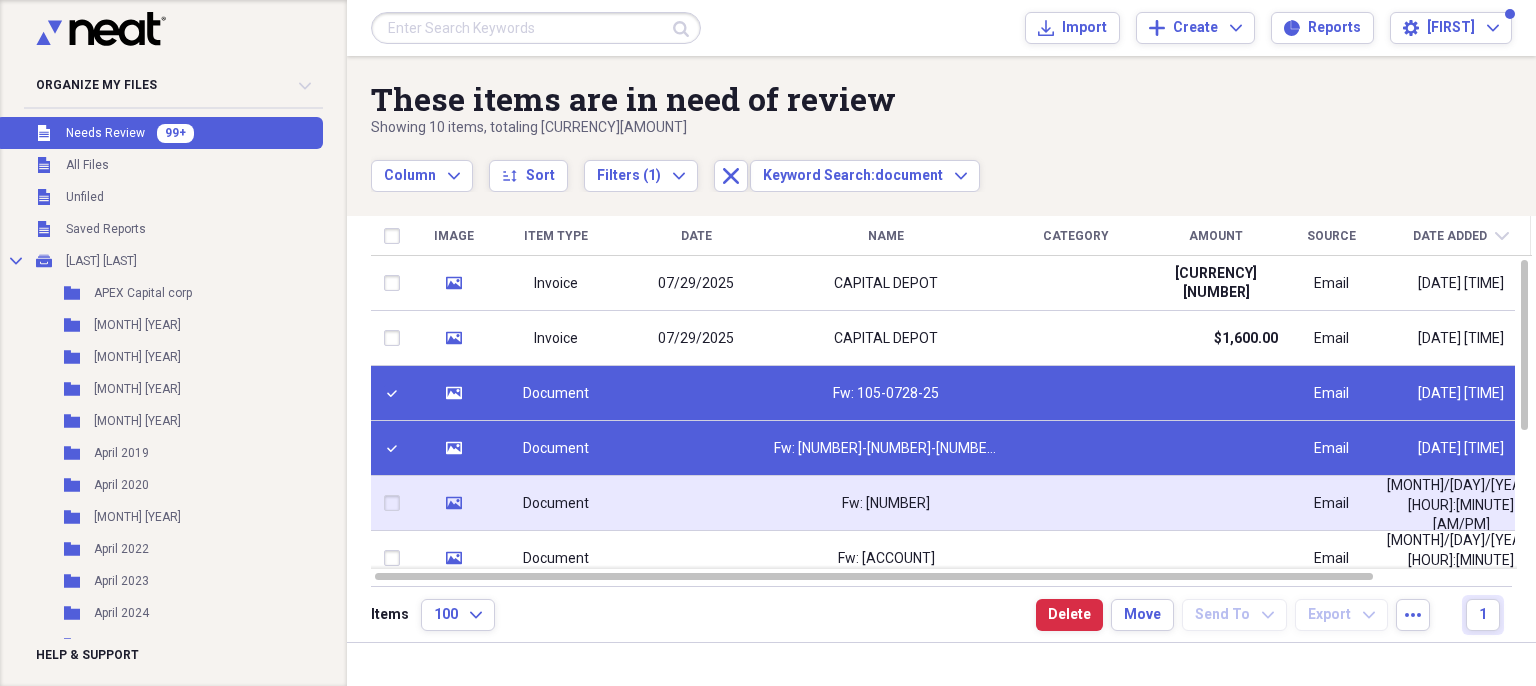 click at bounding box center [396, 503] 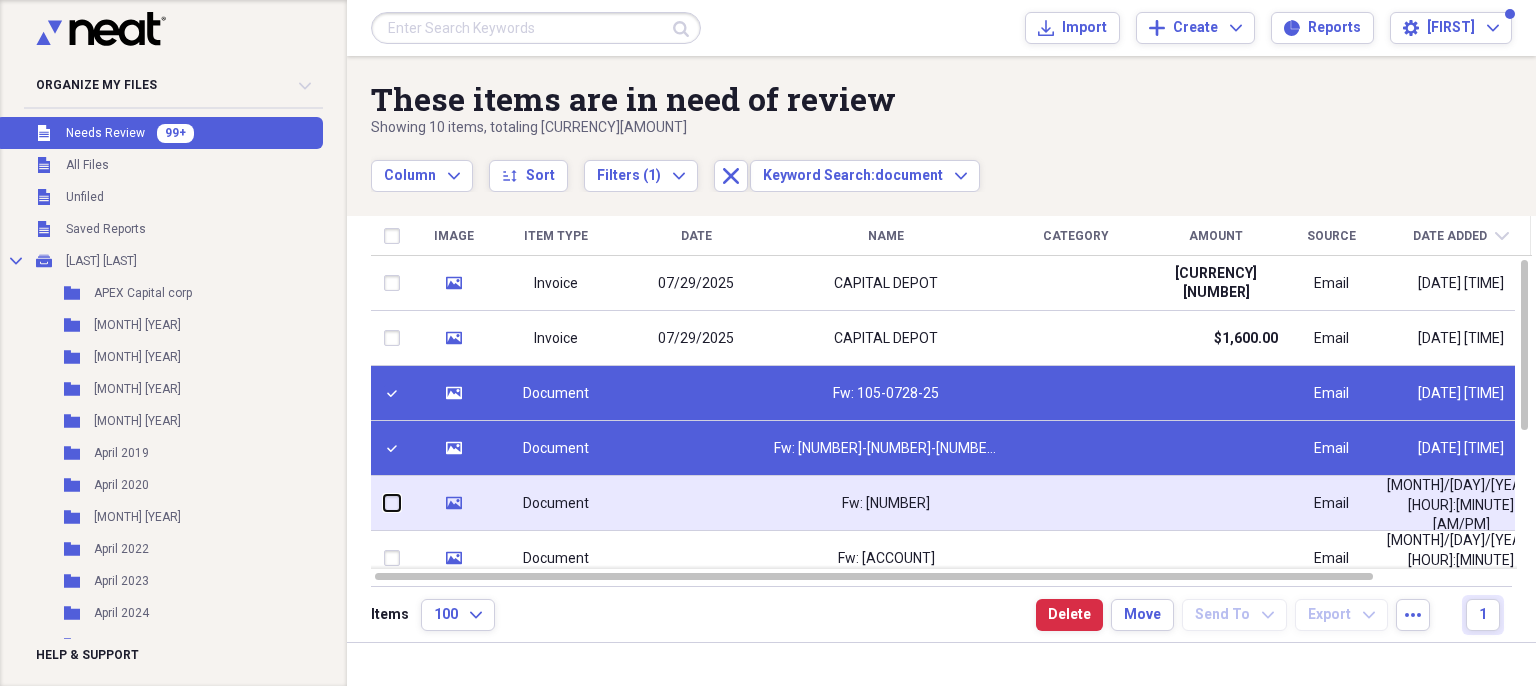 click at bounding box center [384, 503] 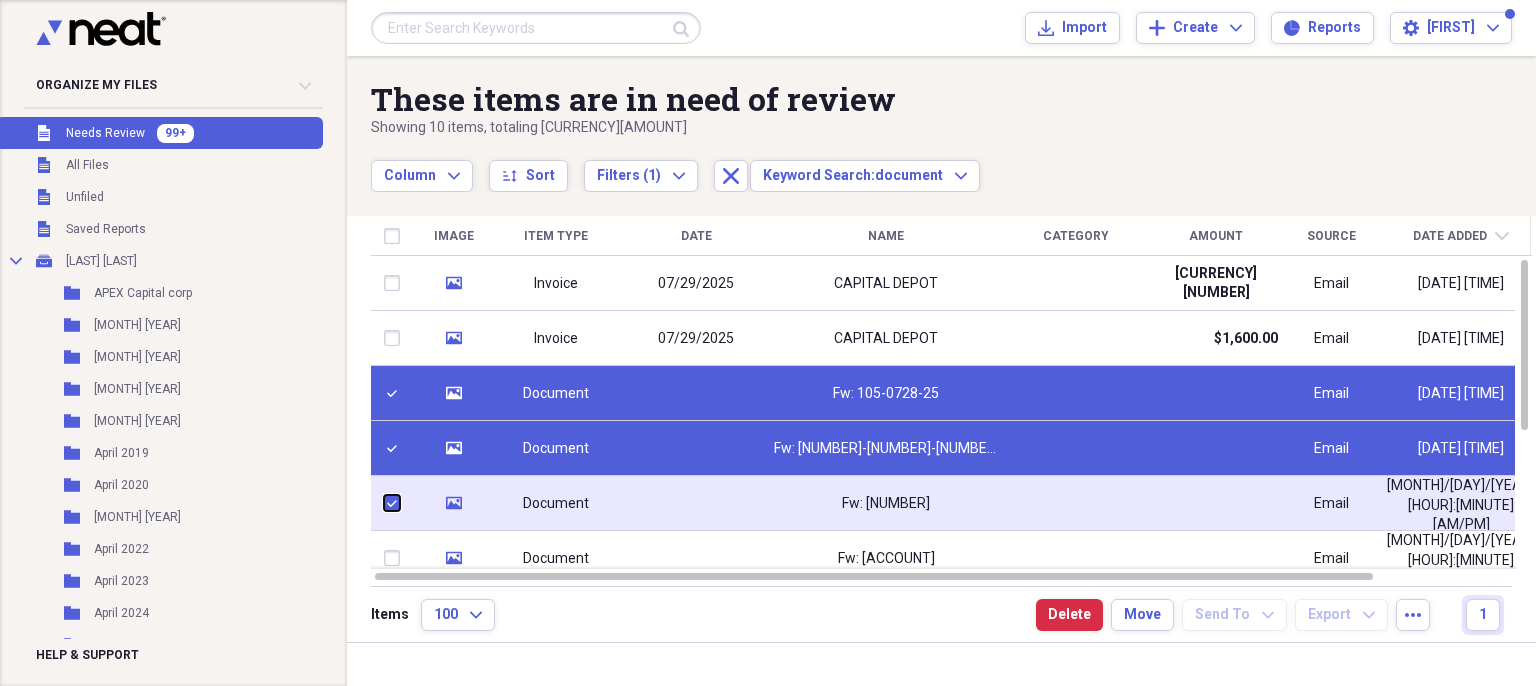 checkbox on "true" 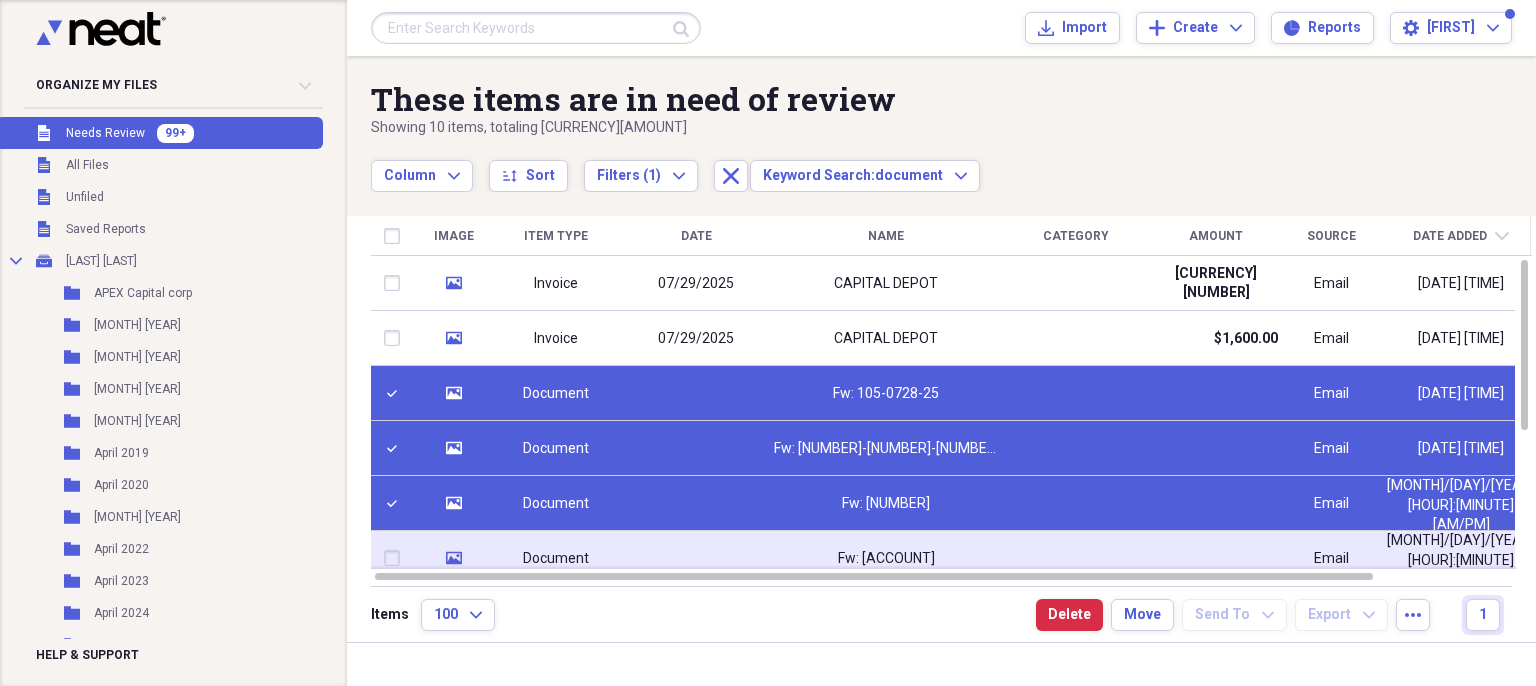 click at bounding box center [396, 558] 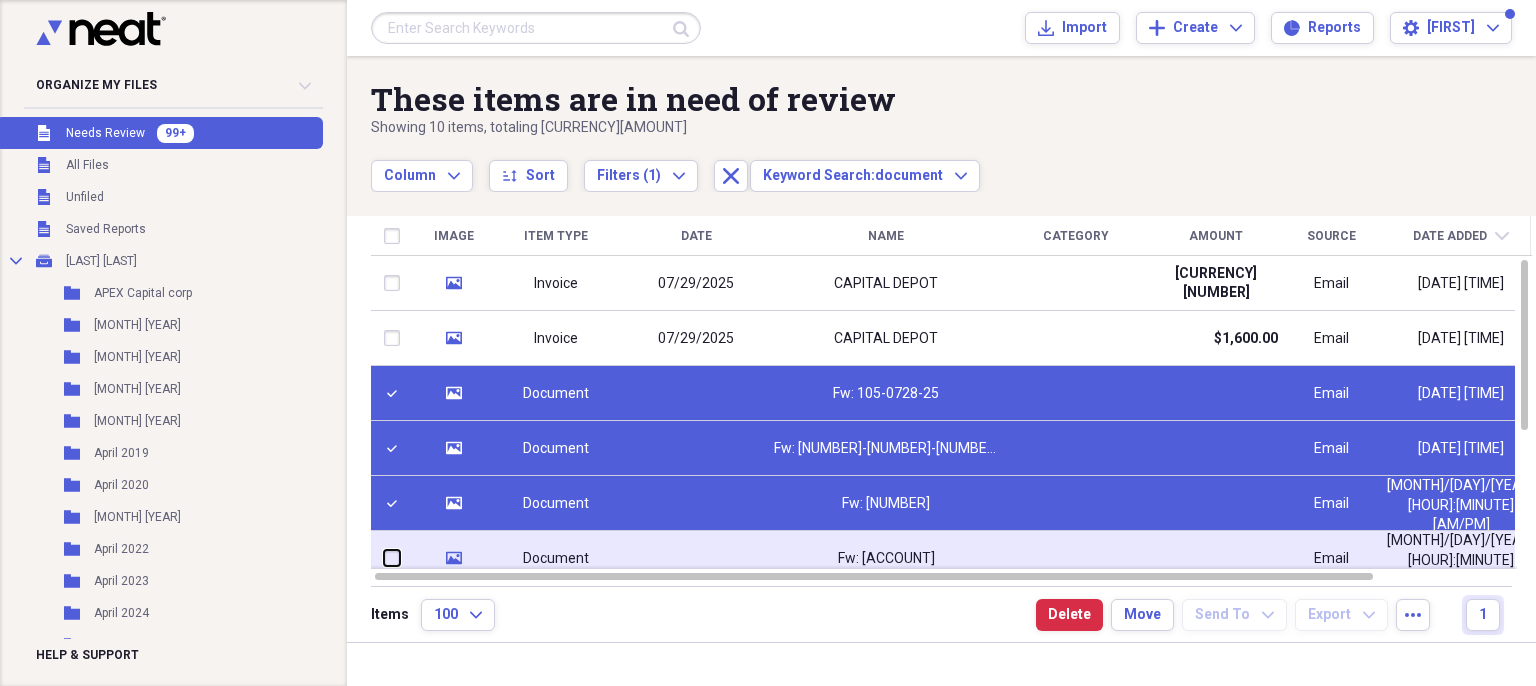 click at bounding box center (384, 558) 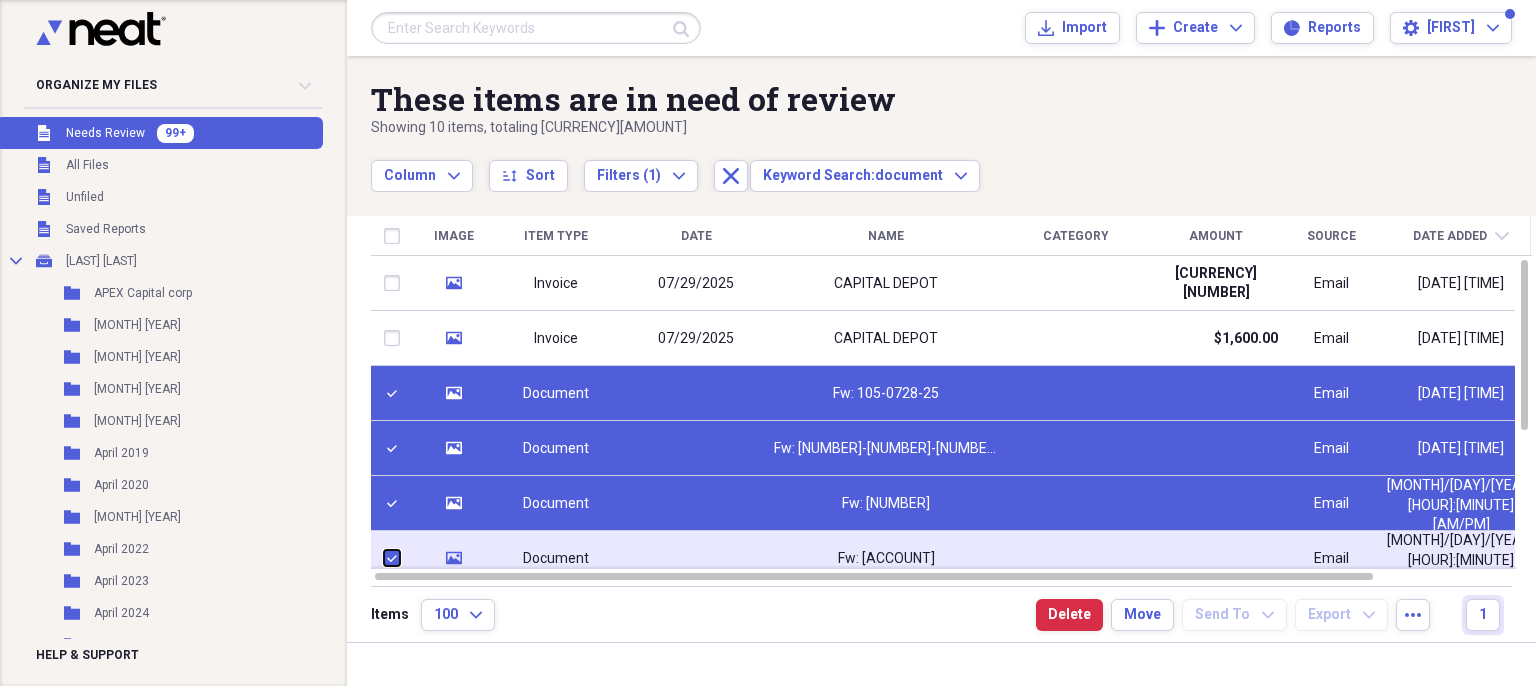 checkbox on "true" 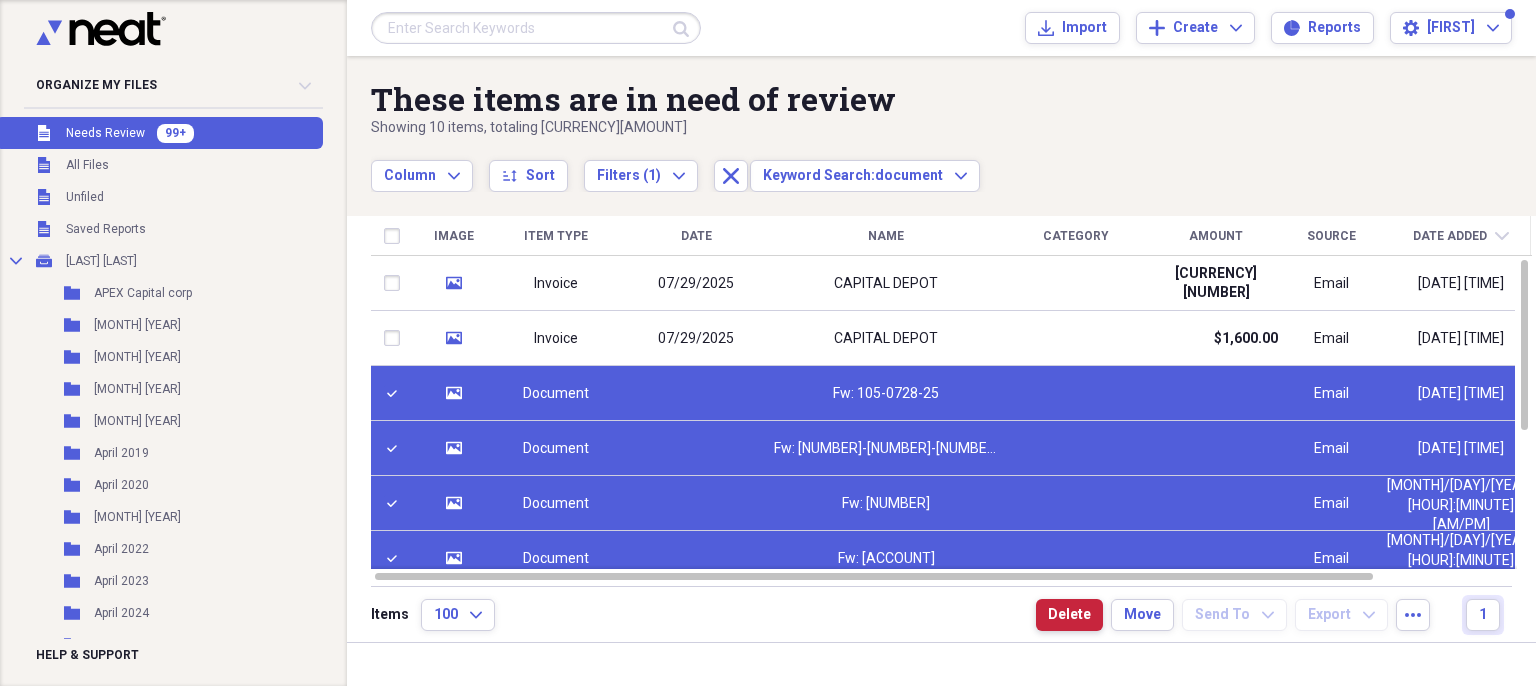 click on "Delete" at bounding box center [1069, 615] 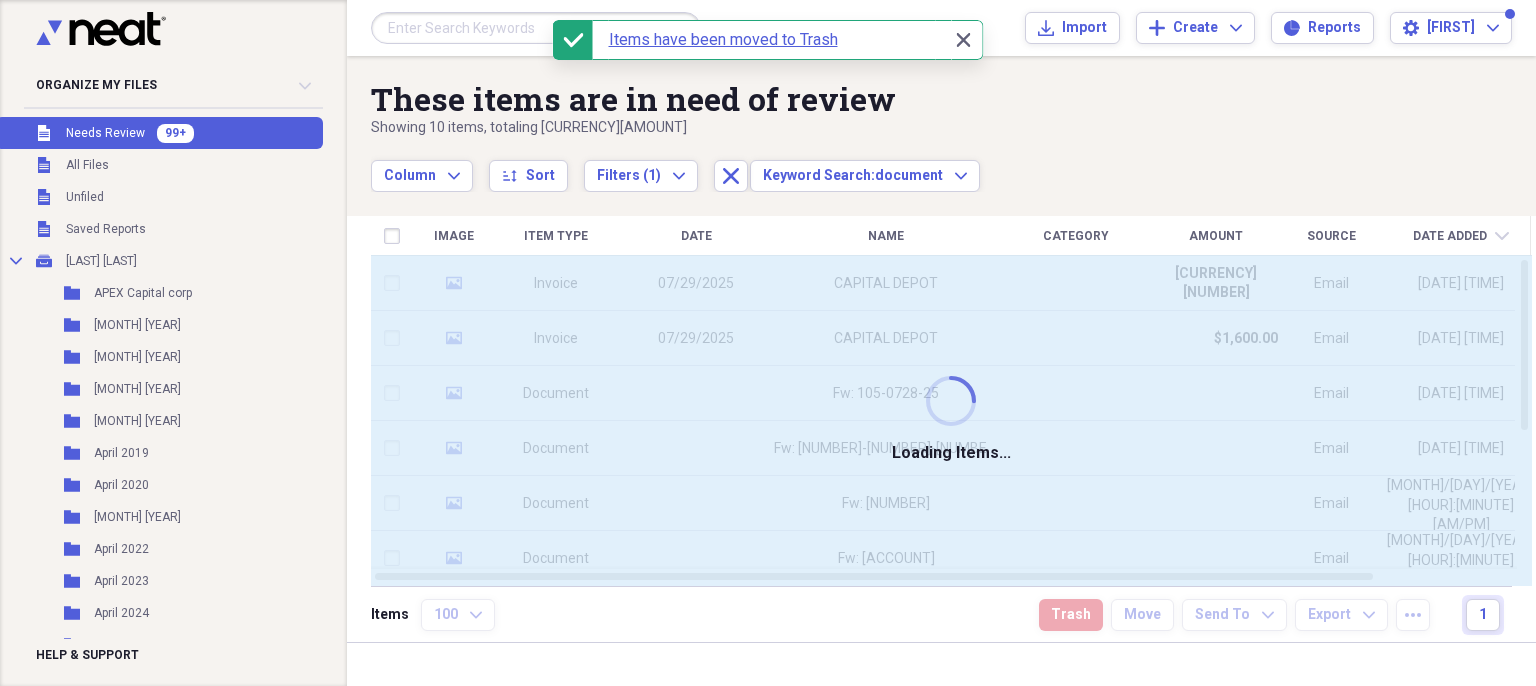 checkbox on "false" 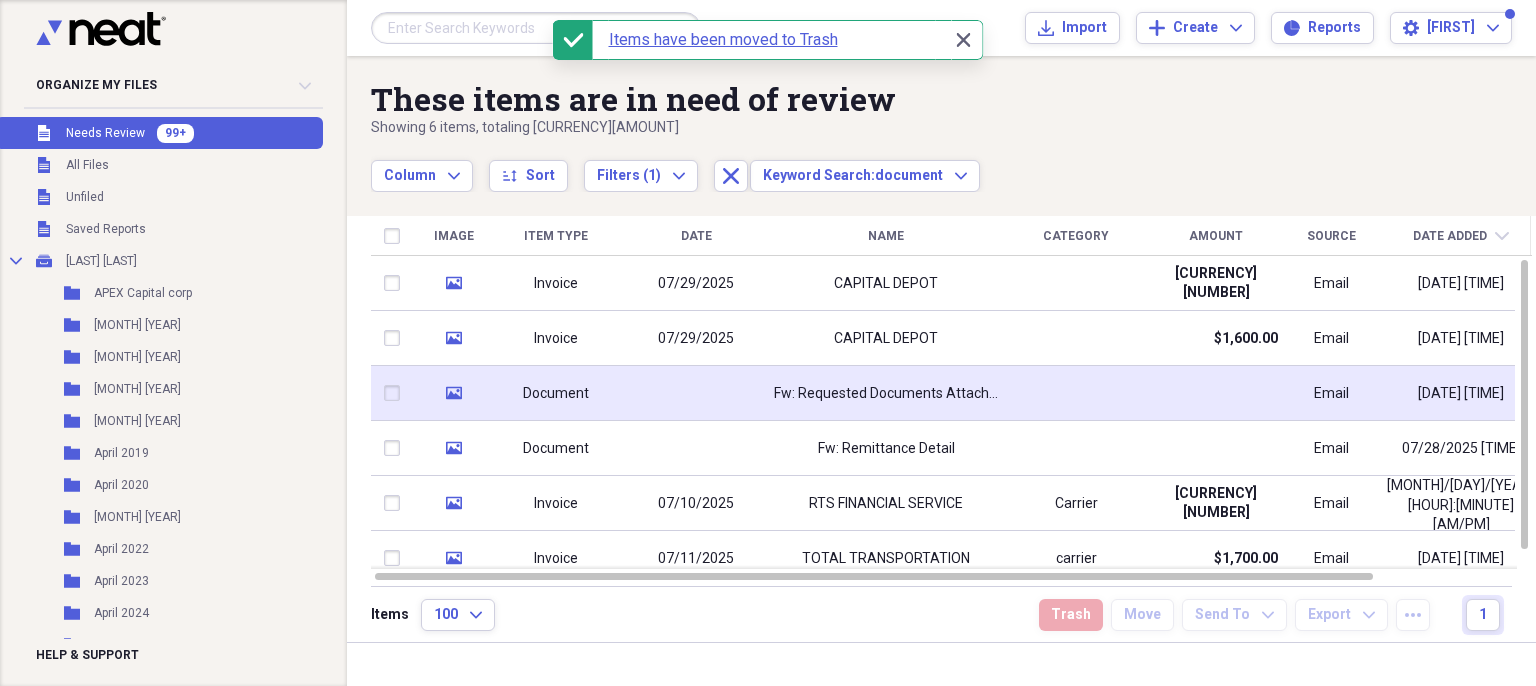 click on "media" 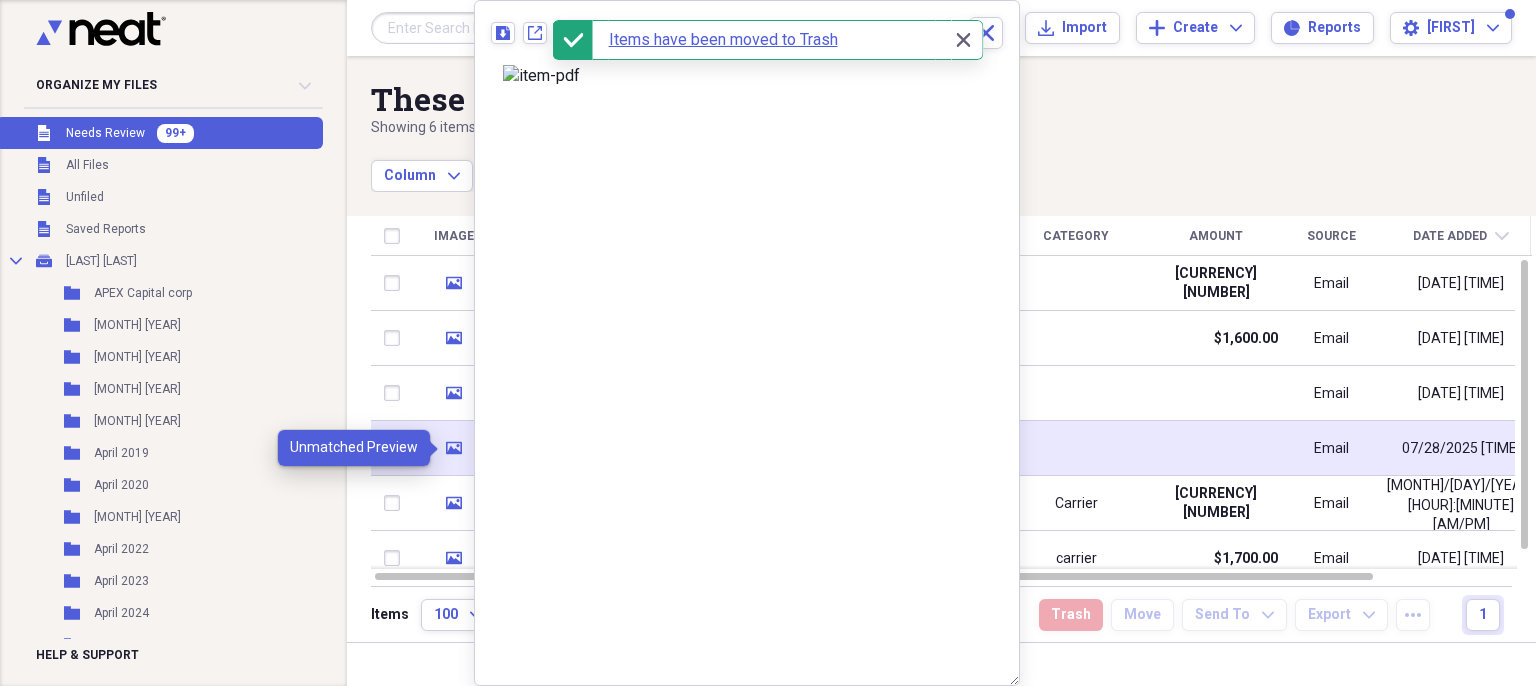 click on "media" 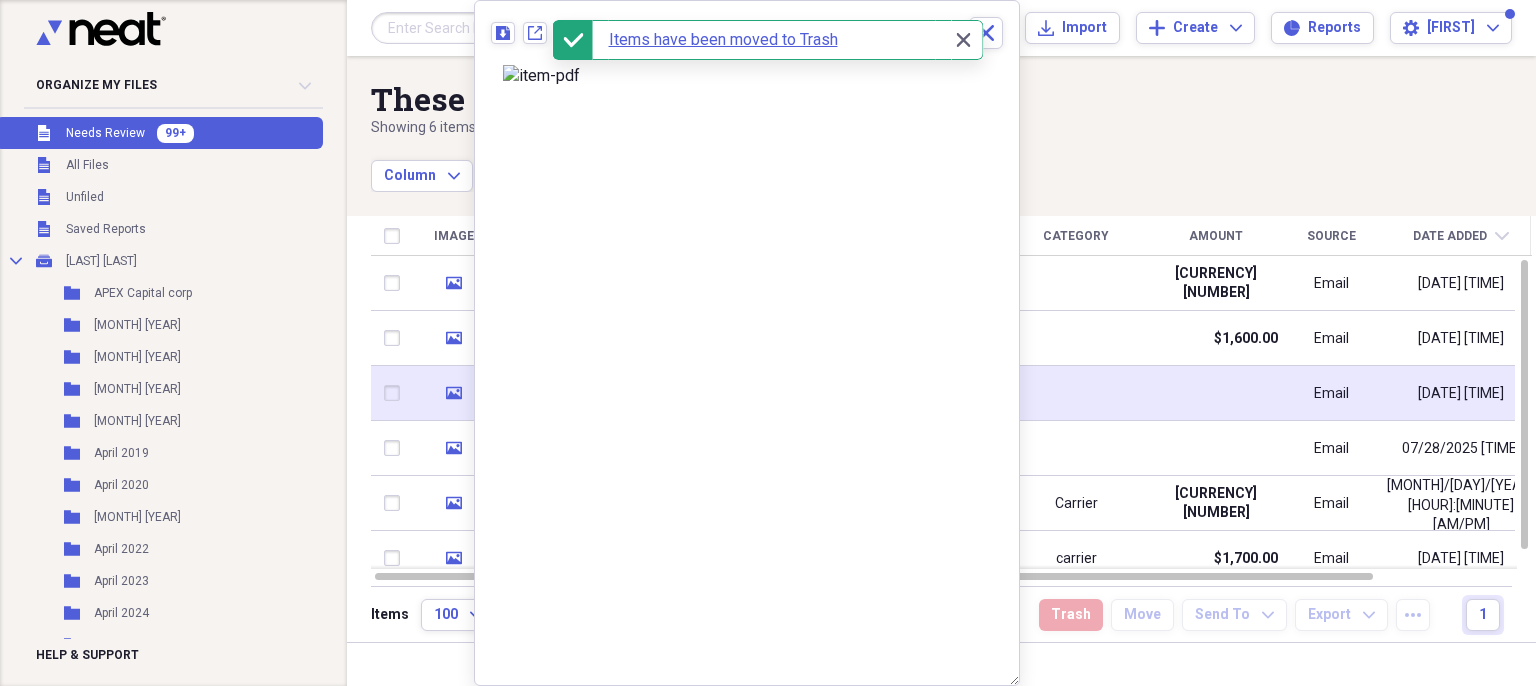 click at bounding box center [396, 393] 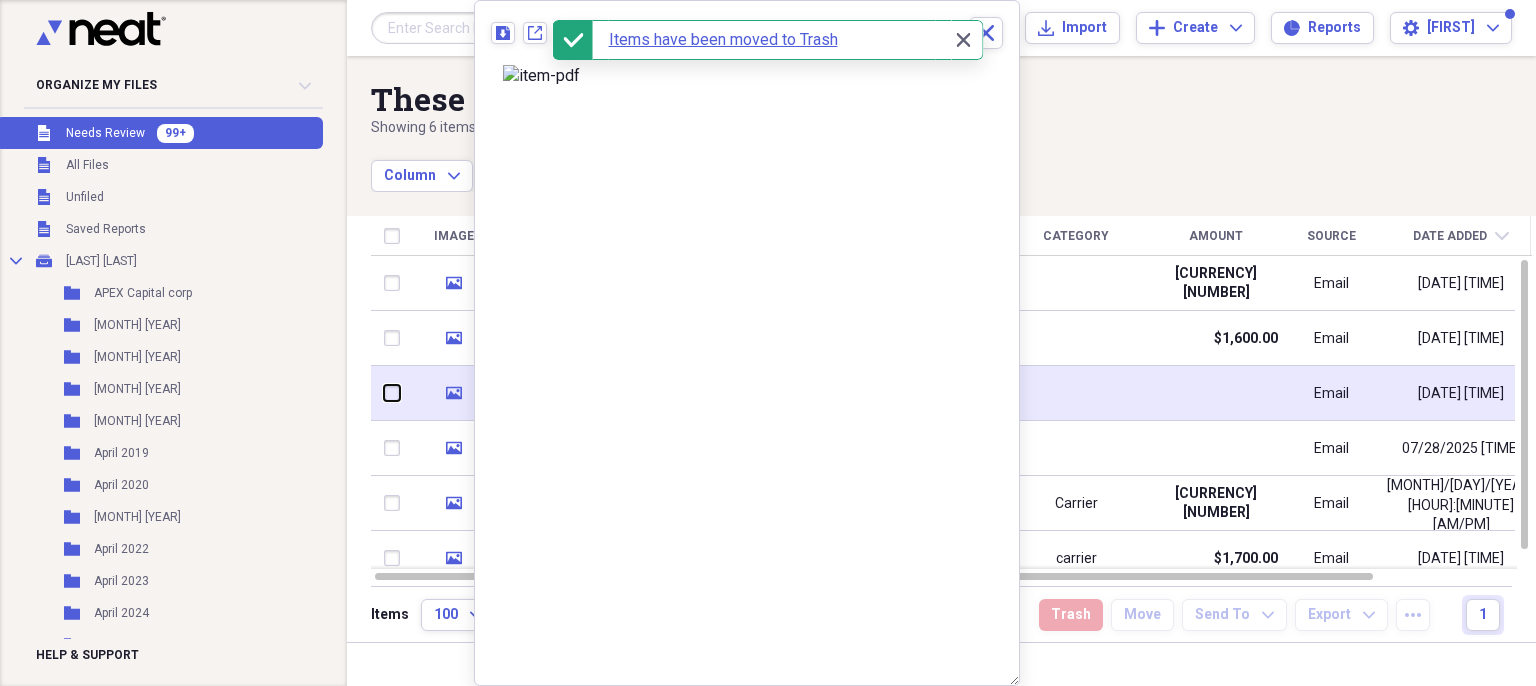 click at bounding box center [384, 393] 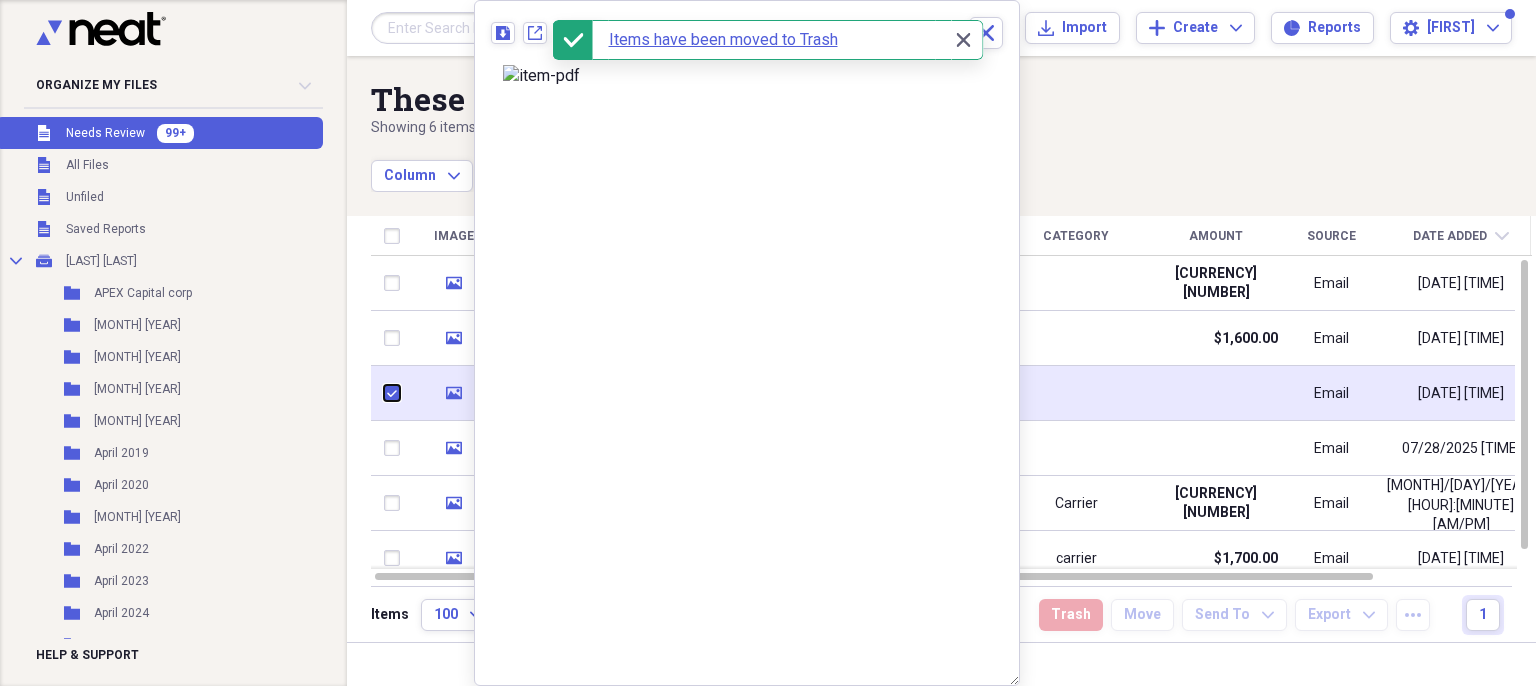 checkbox on "true" 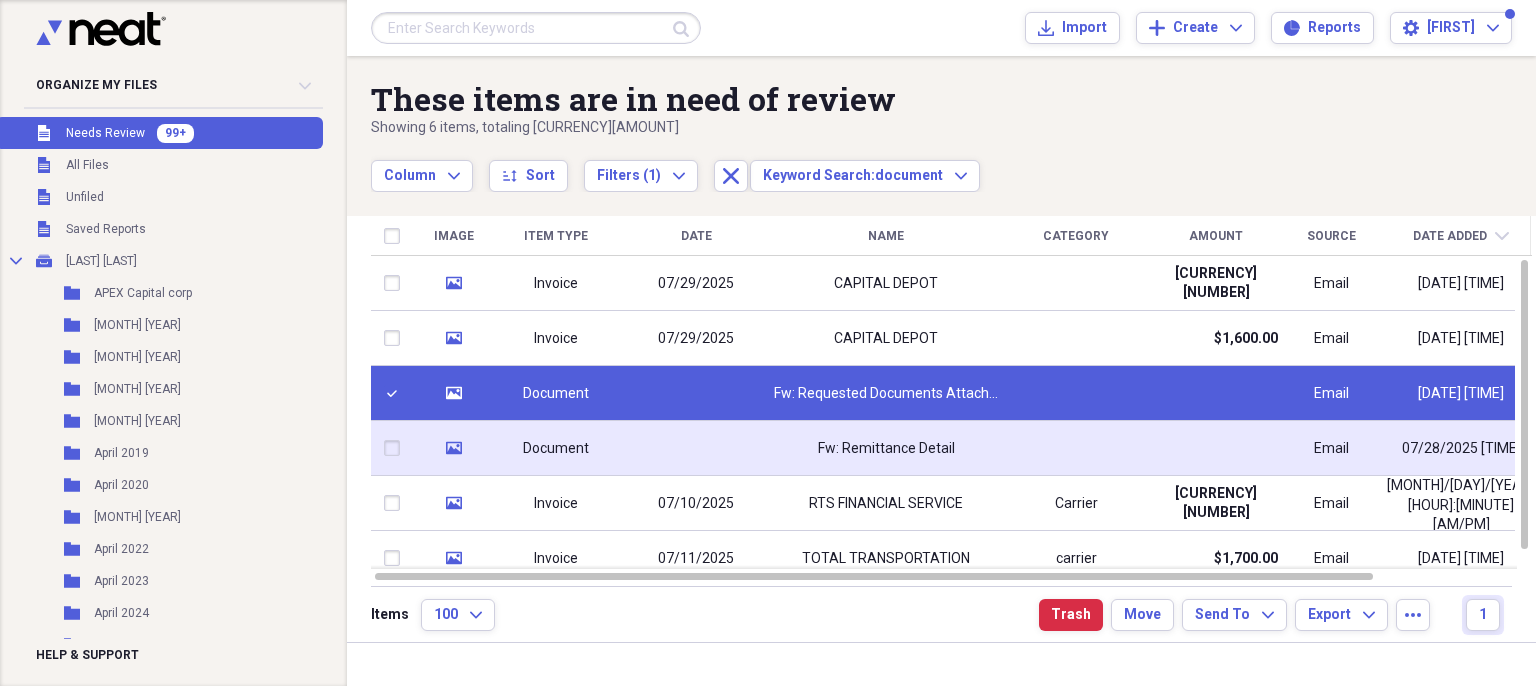 click at bounding box center (396, 448) 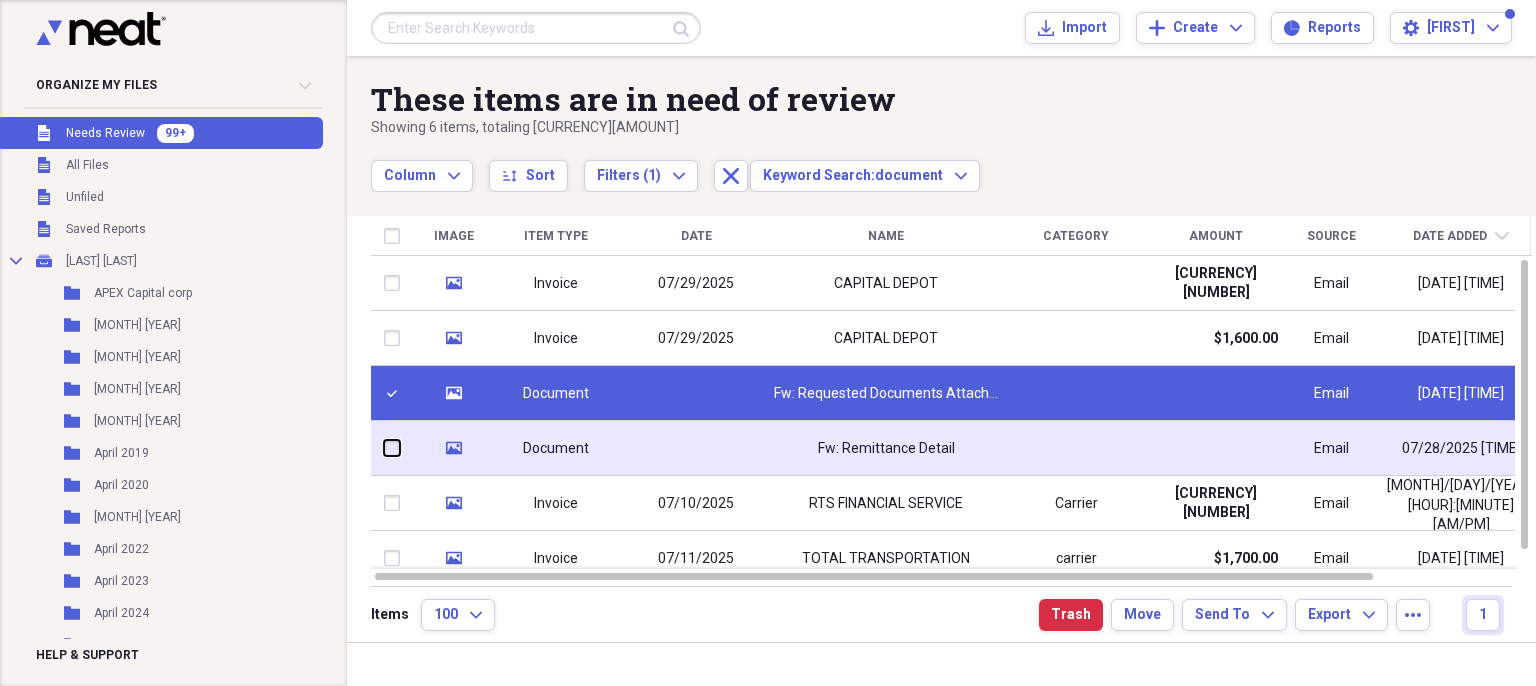 click at bounding box center [384, 448] 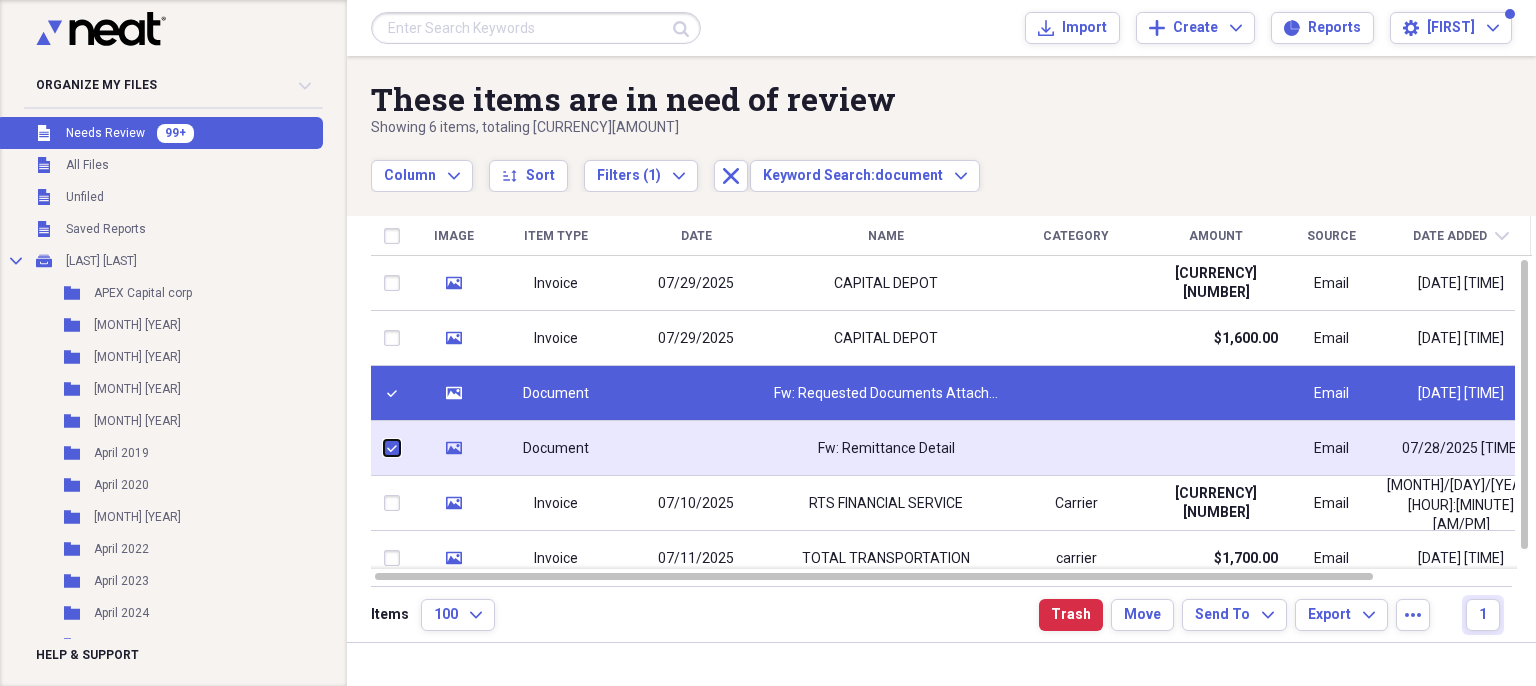 checkbox on "true" 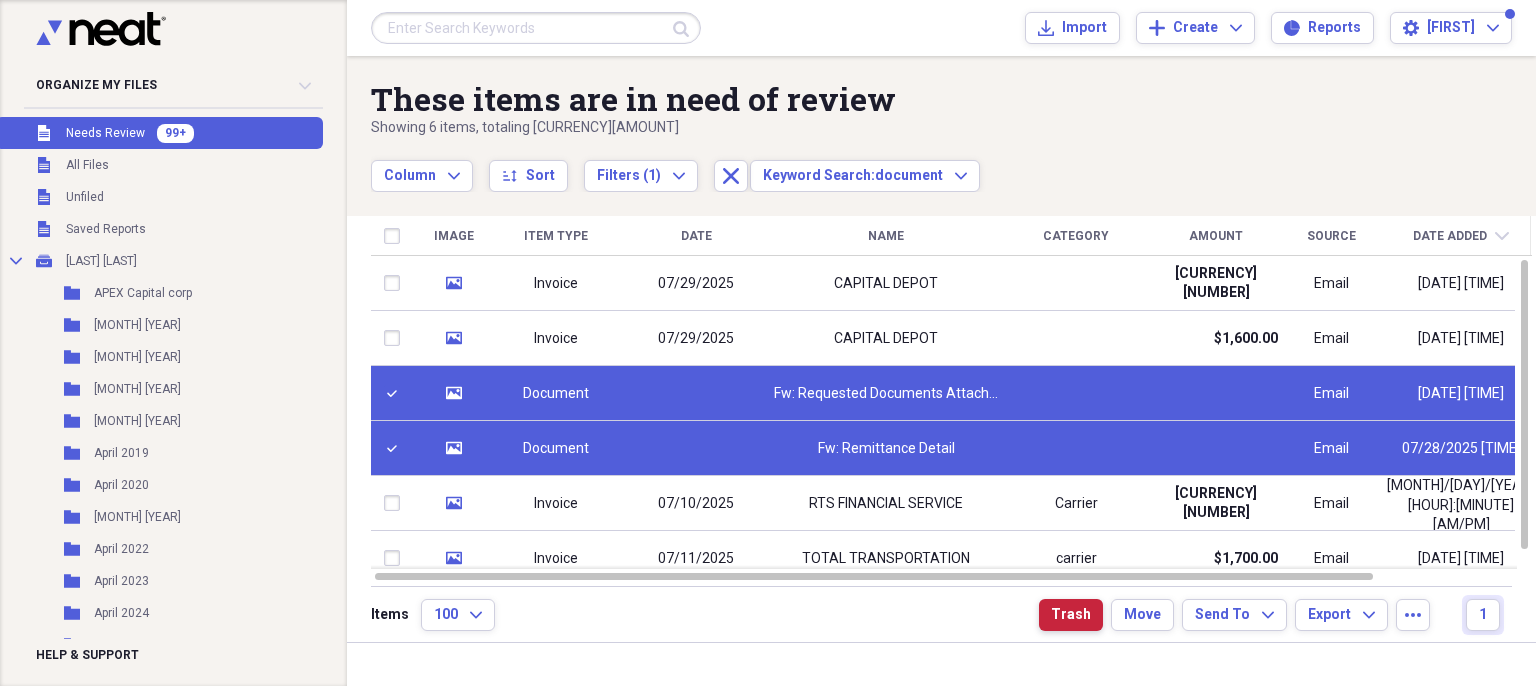 click on "Trash" at bounding box center [1071, 615] 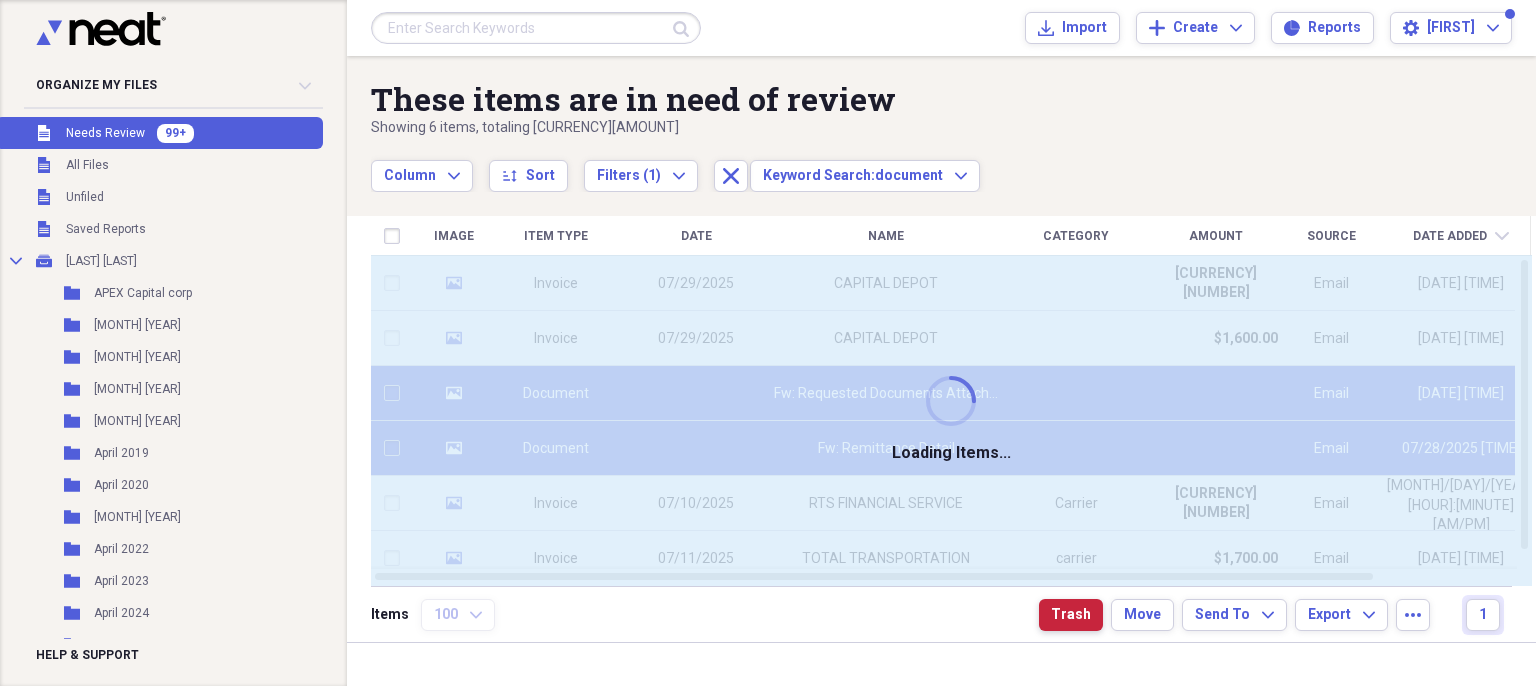 checkbox on "false" 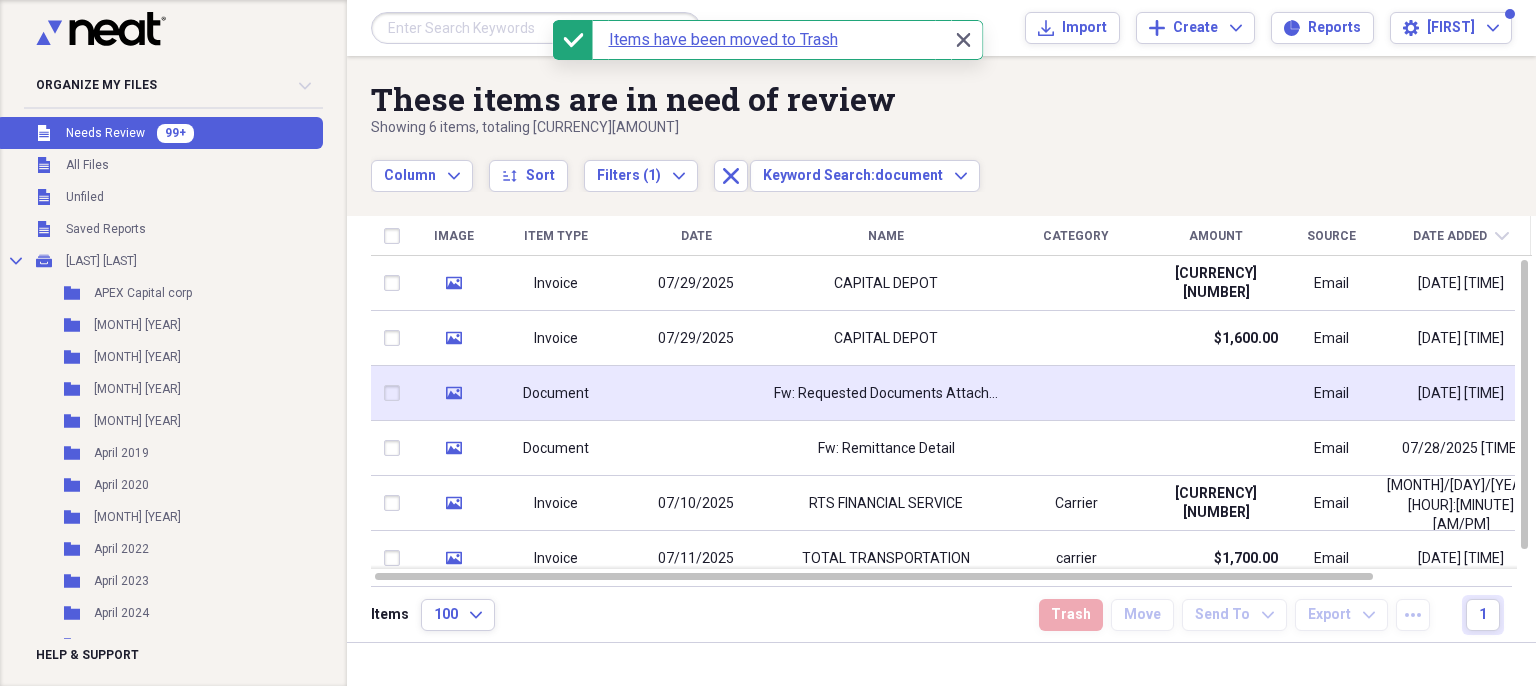 click 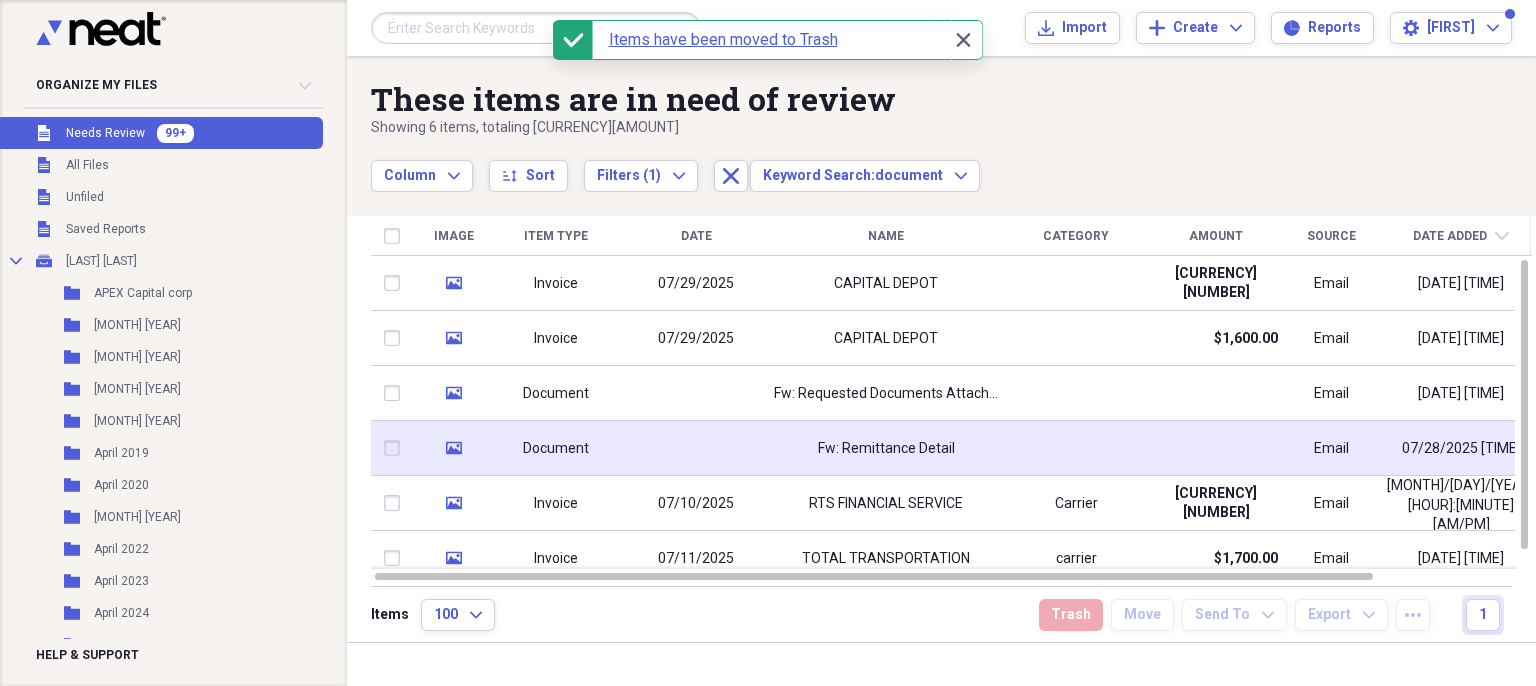 click on "media" 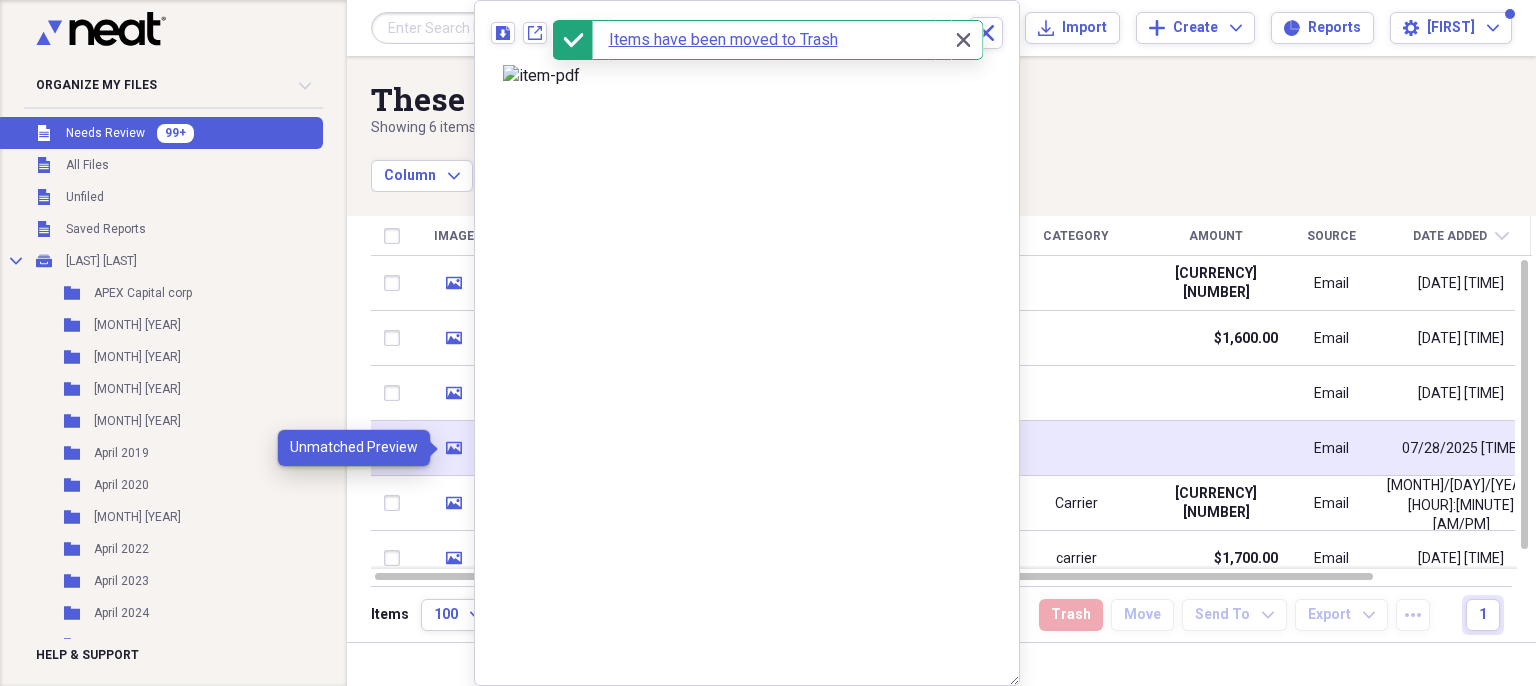 click on "media" 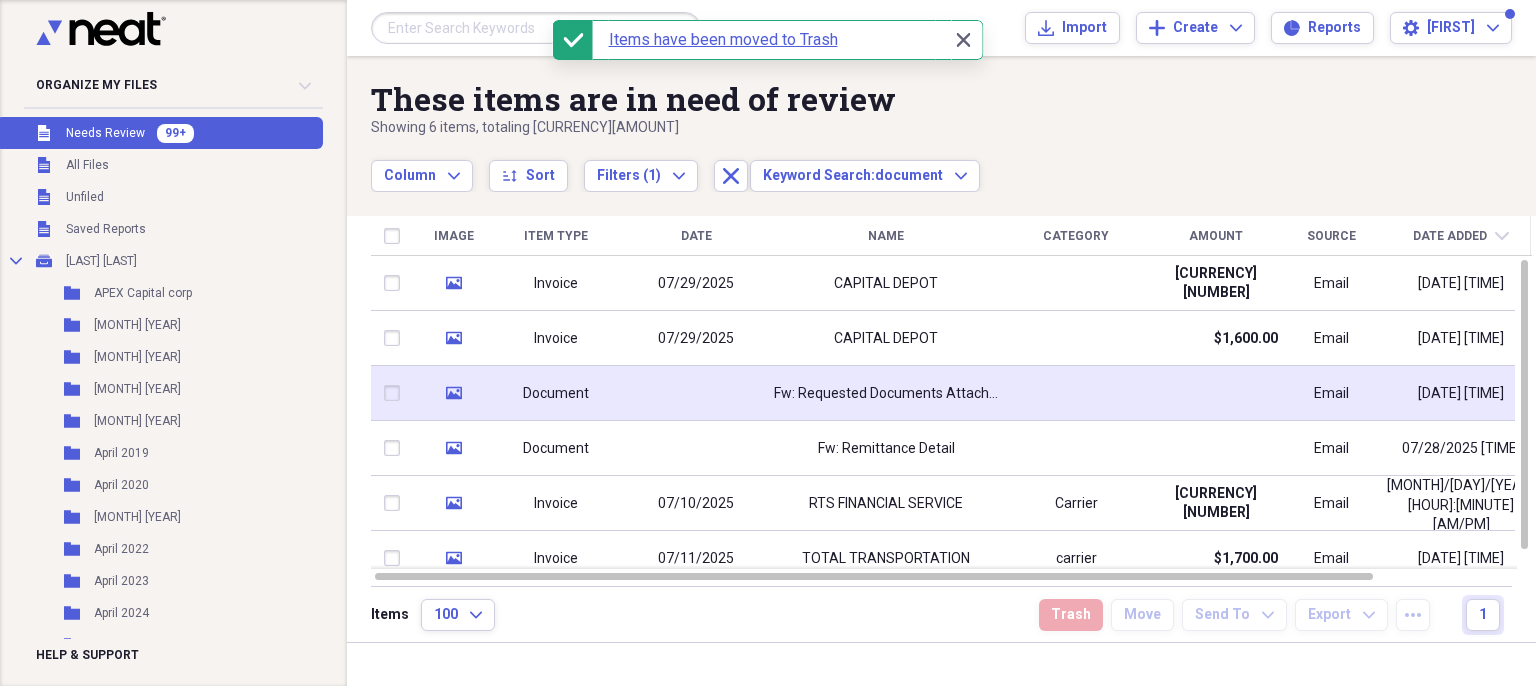 click at bounding box center [396, 393] 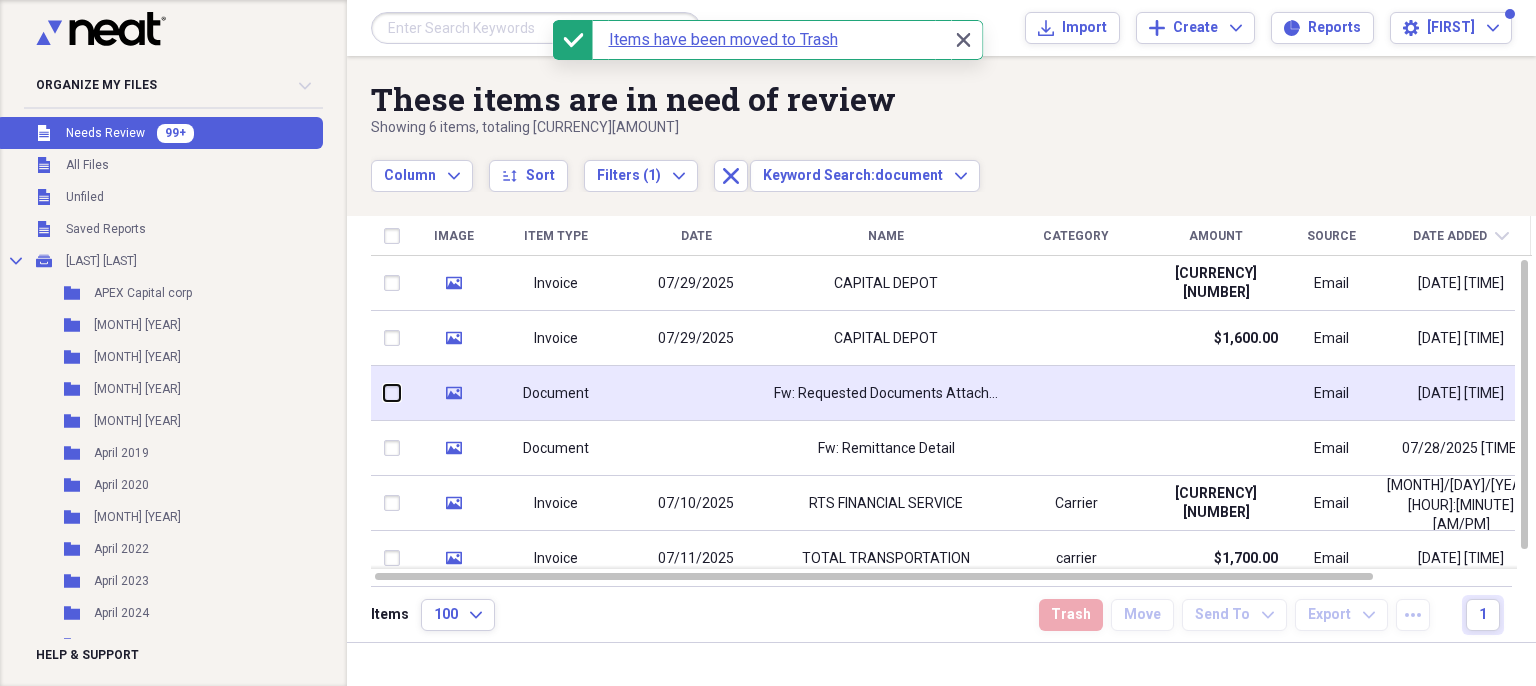 click at bounding box center [384, 393] 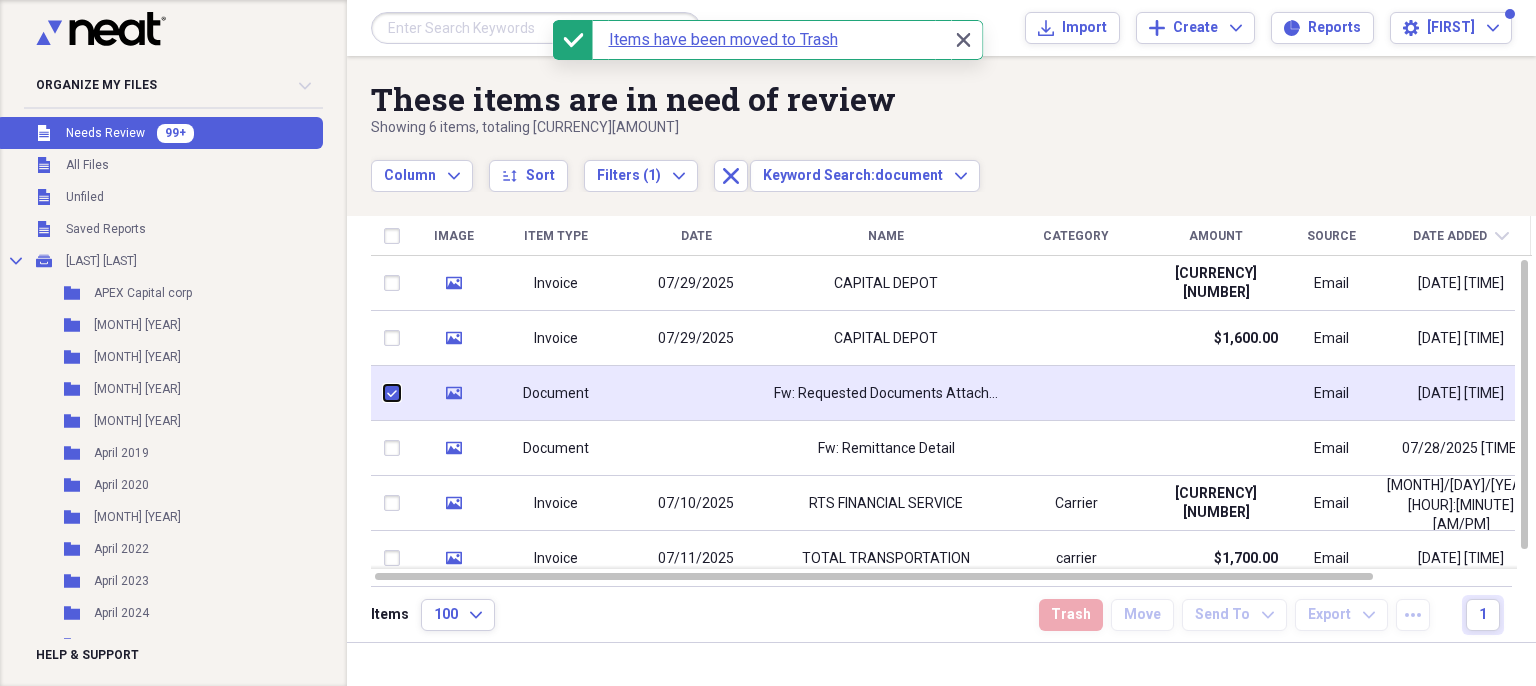 checkbox on "true" 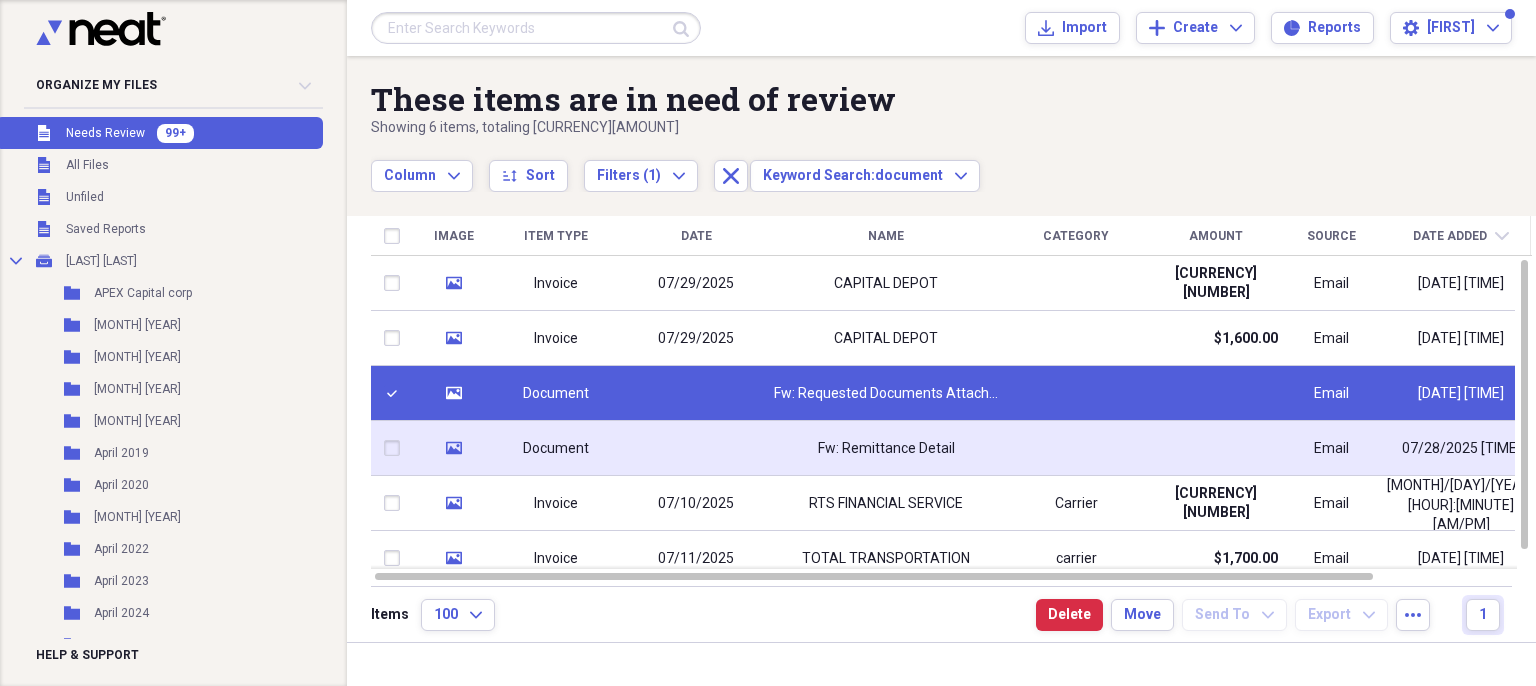 click at bounding box center [396, 448] 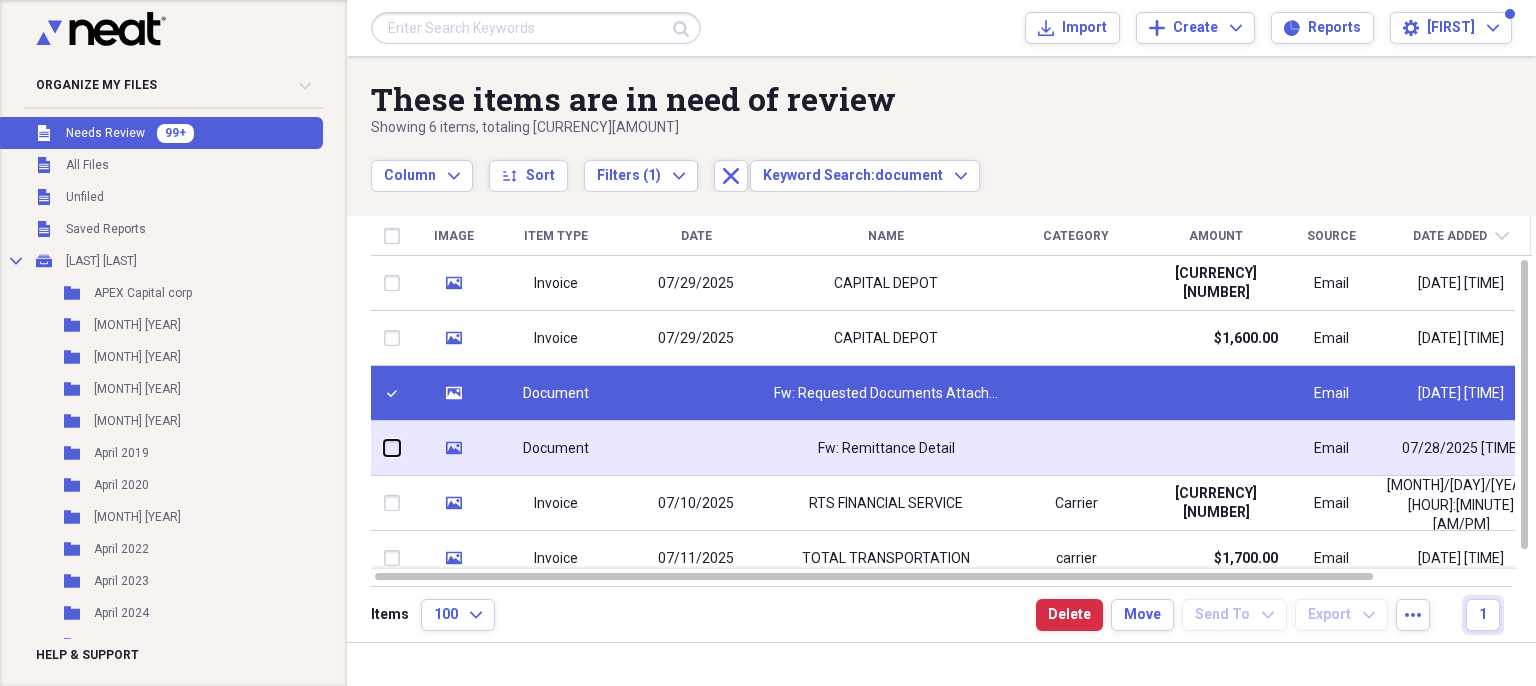 click at bounding box center [384, 448] 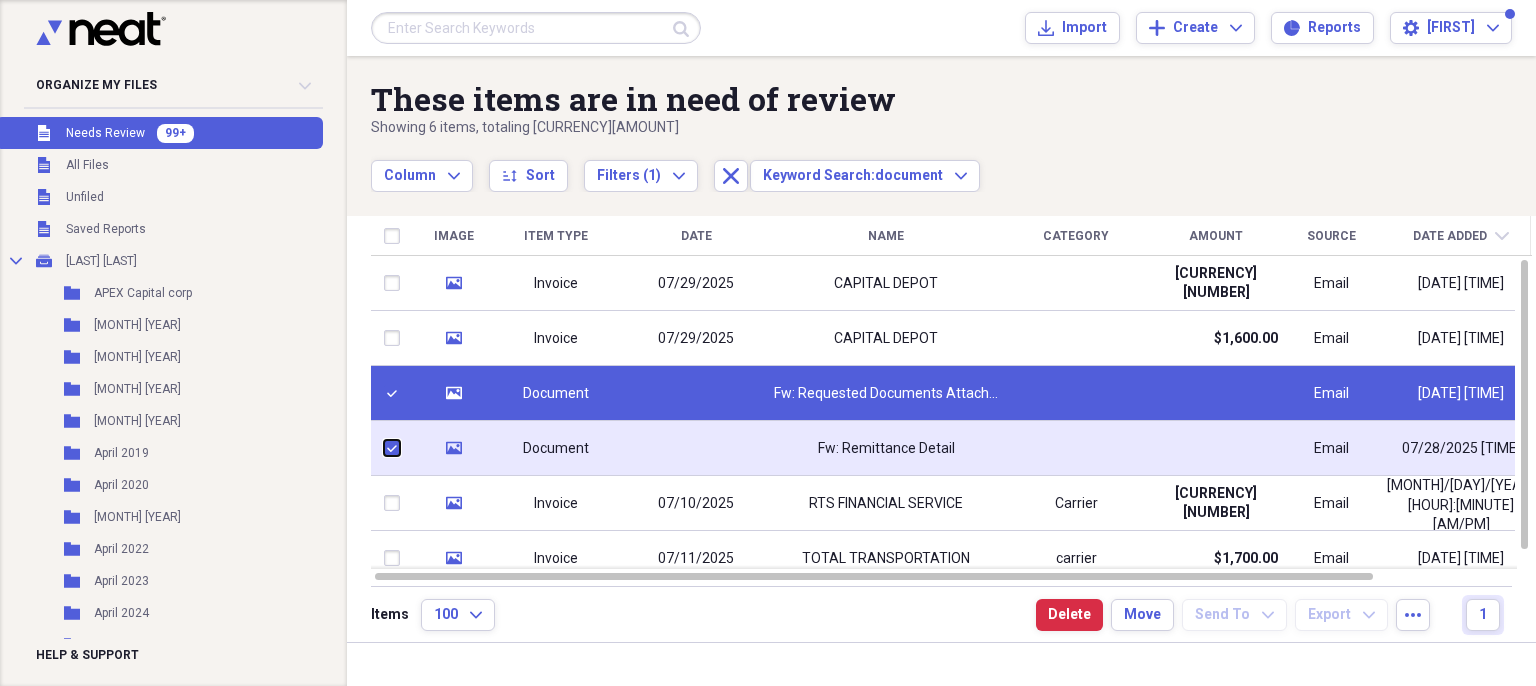 checkbox on "true" 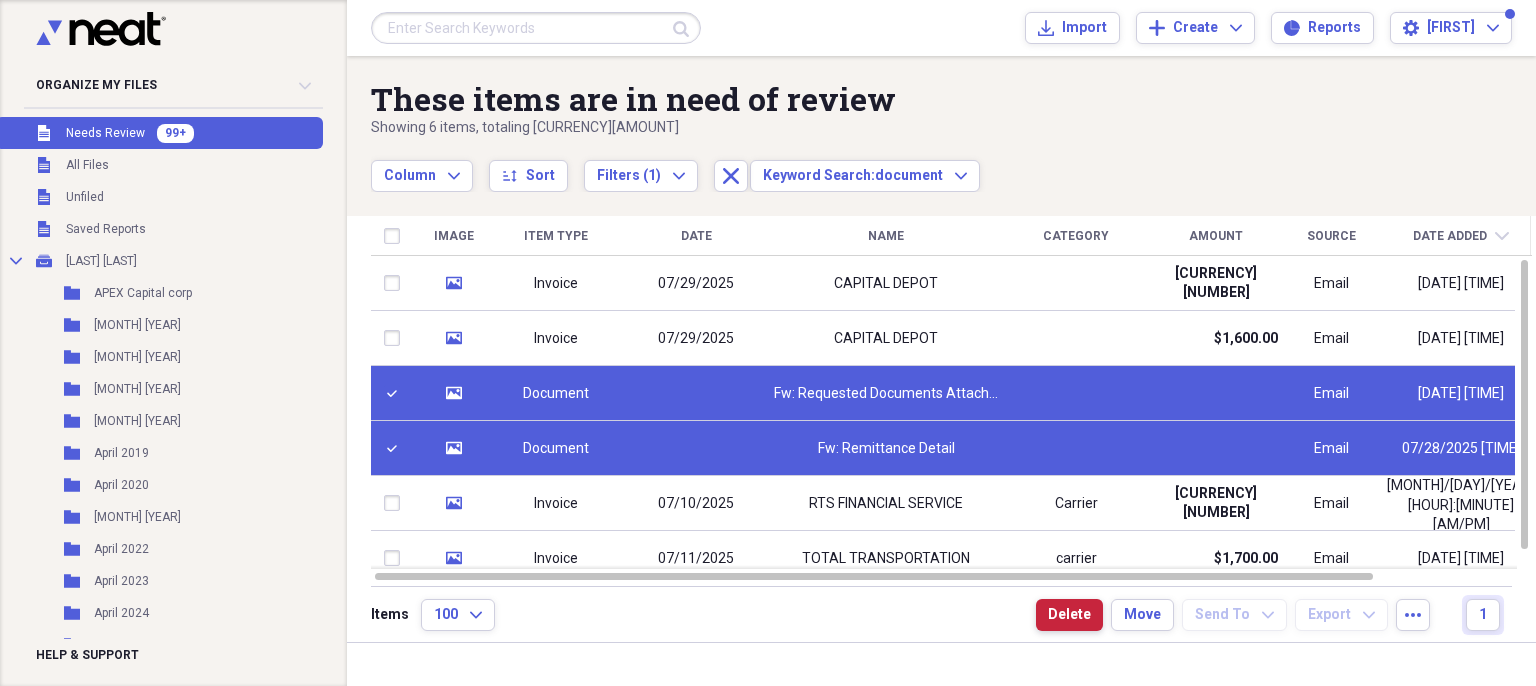 click on "Delete" at bounding box center [1069, 615] 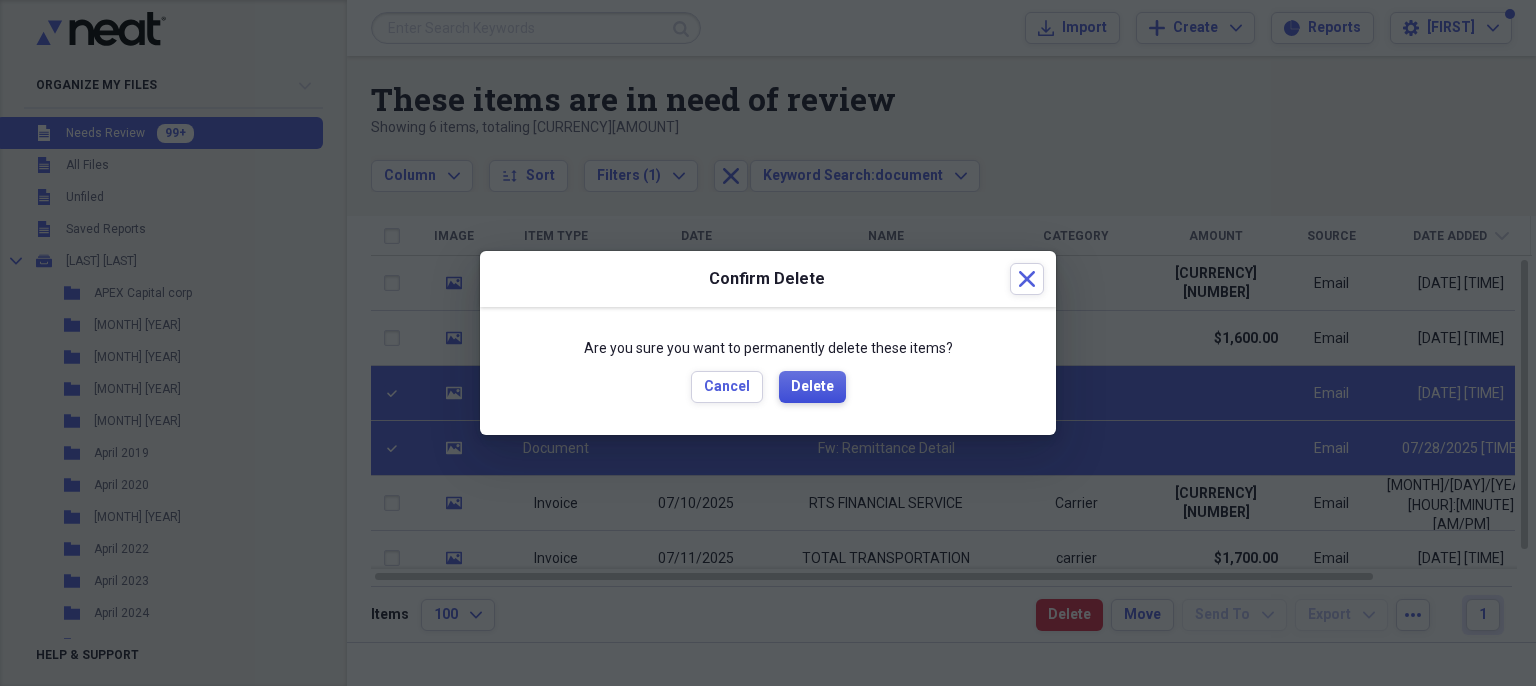 click on "Delete" at bounding box center (812, 387) 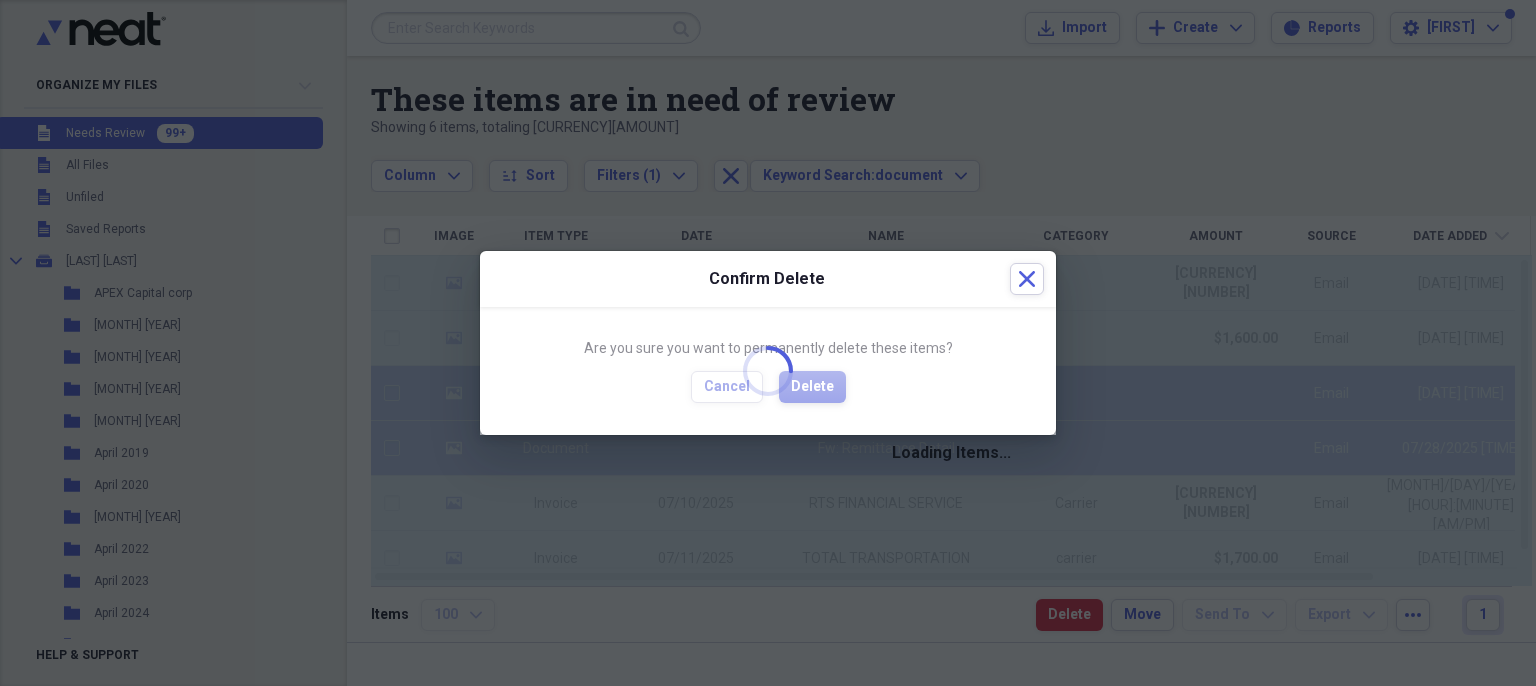 checkbox on "false" 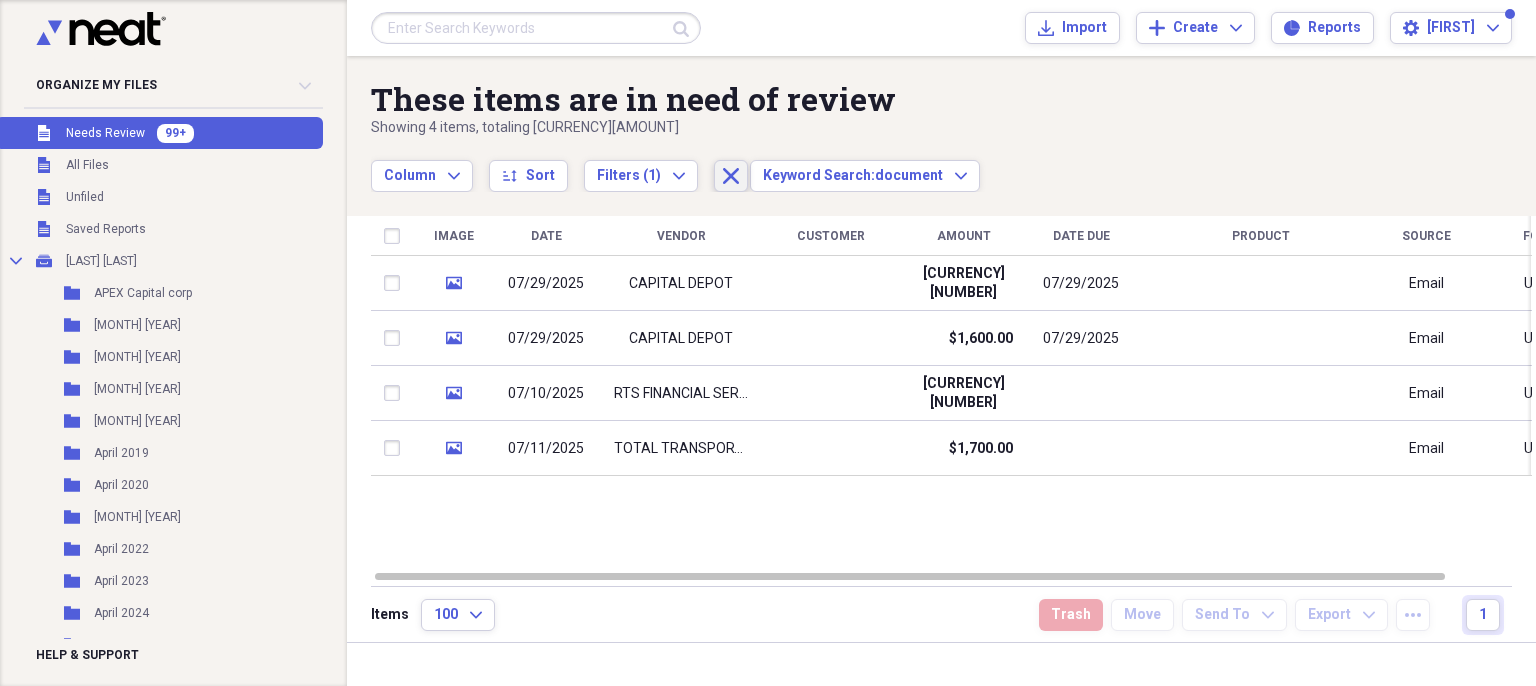 click 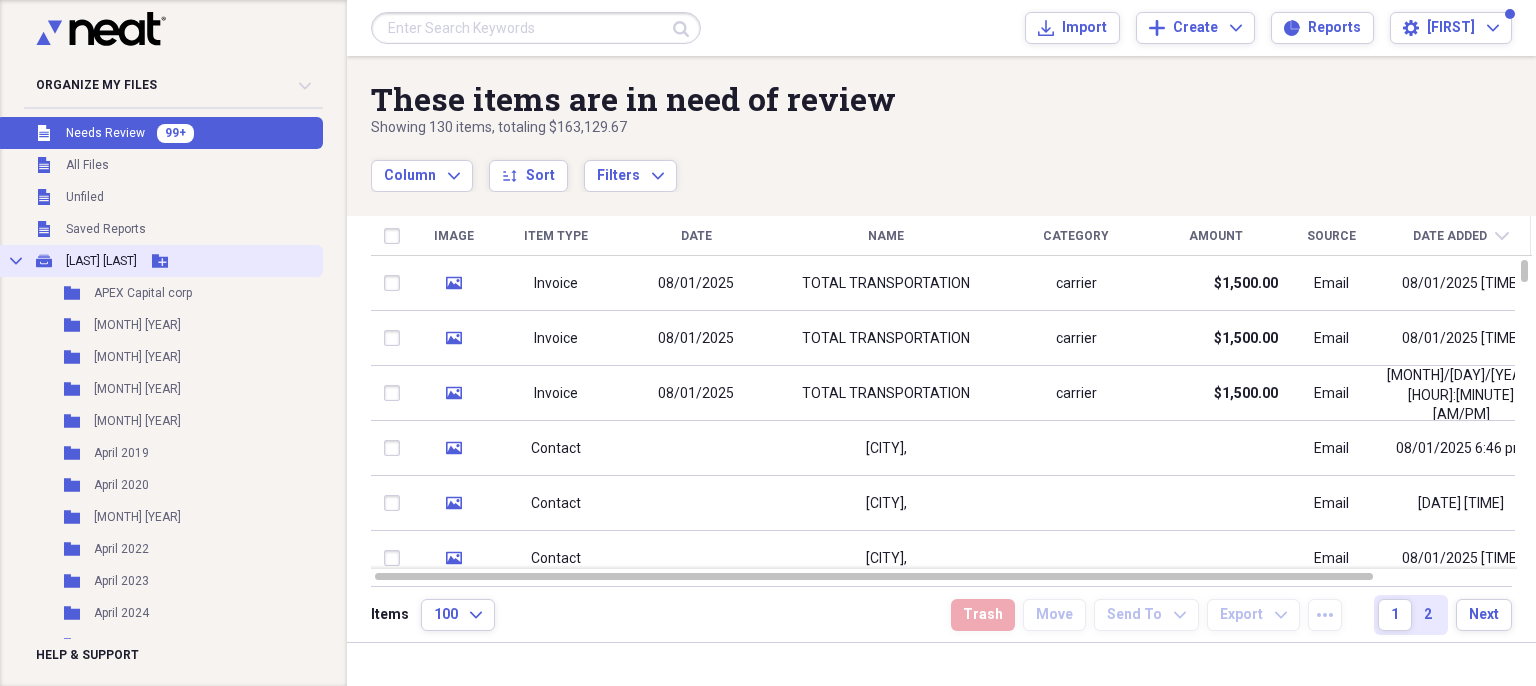click on "[LAST] [LAST]" at bounding box center (101, 261) 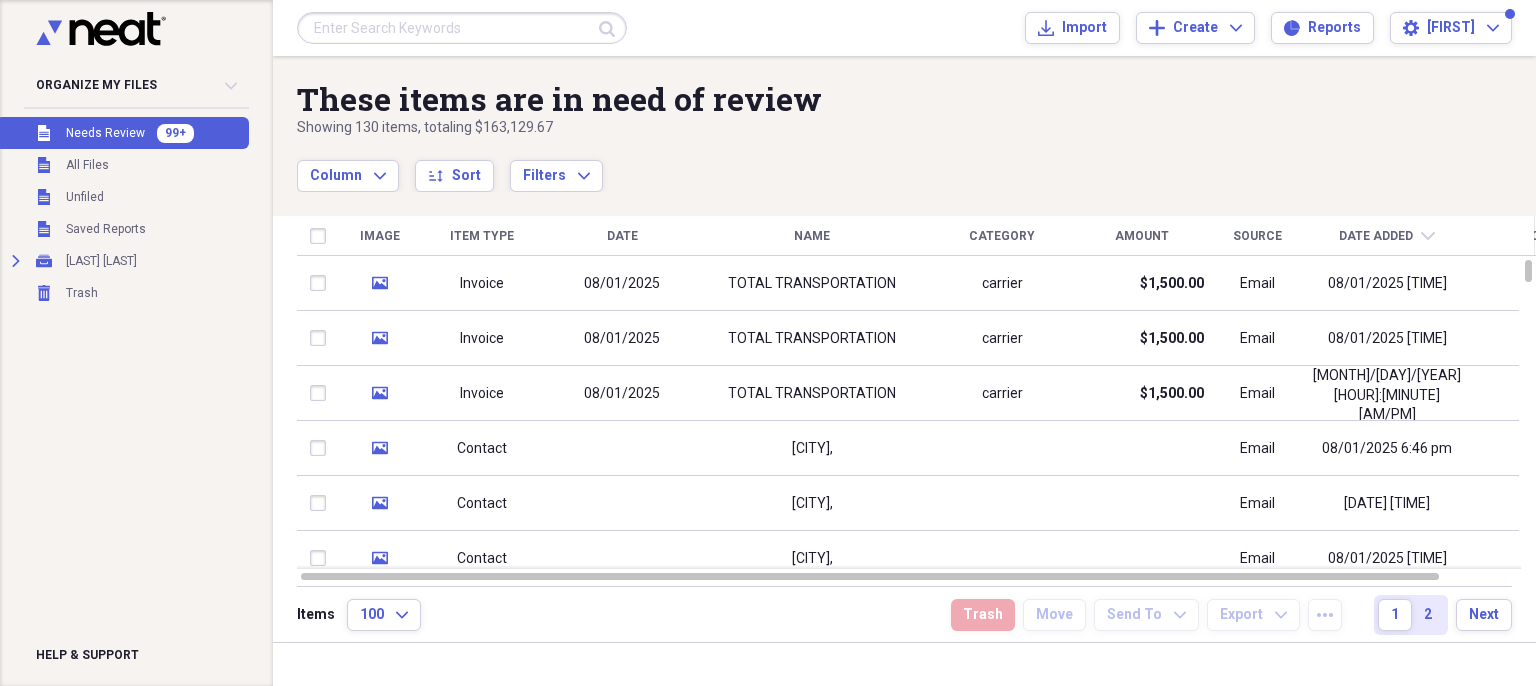 click on "Needs Review" at bounding box center [105, 133] 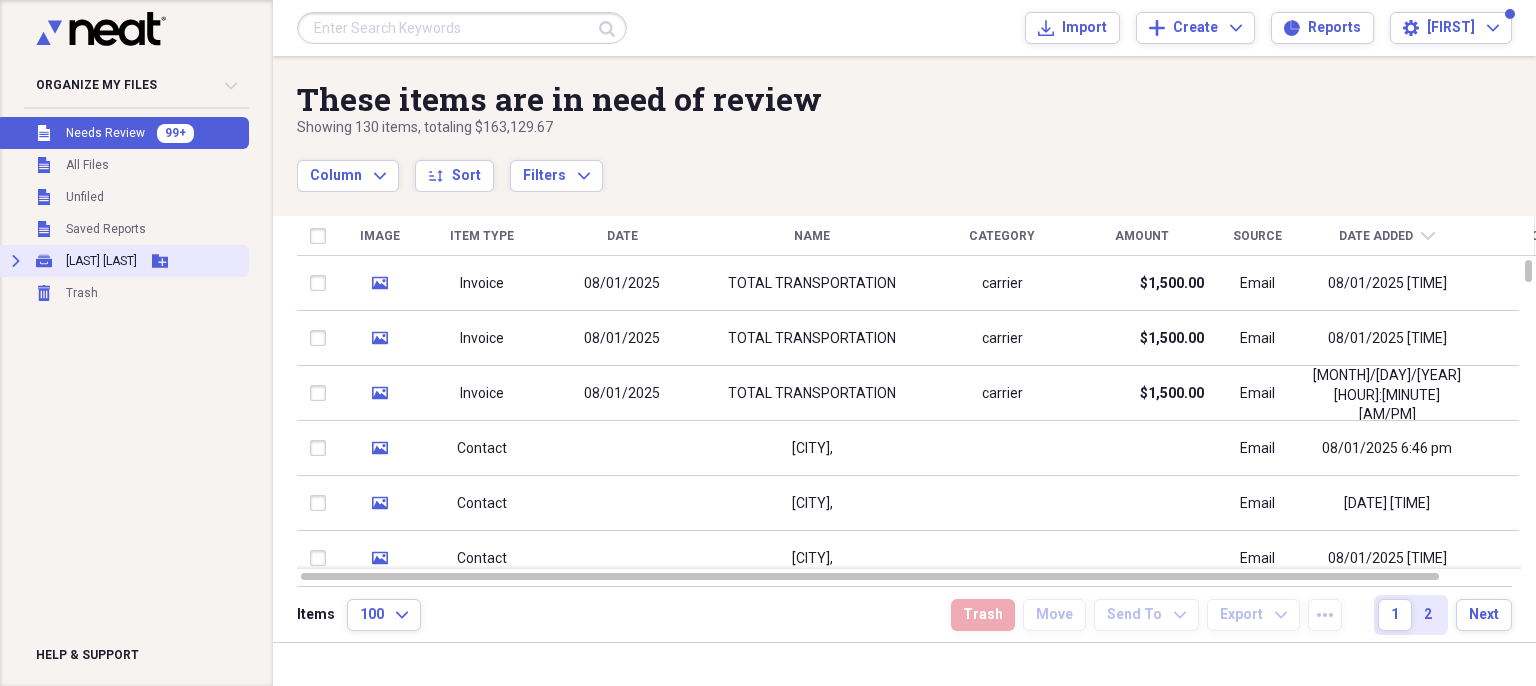 click on "[LAST] [LAST]" at bounding box center (101, 261) 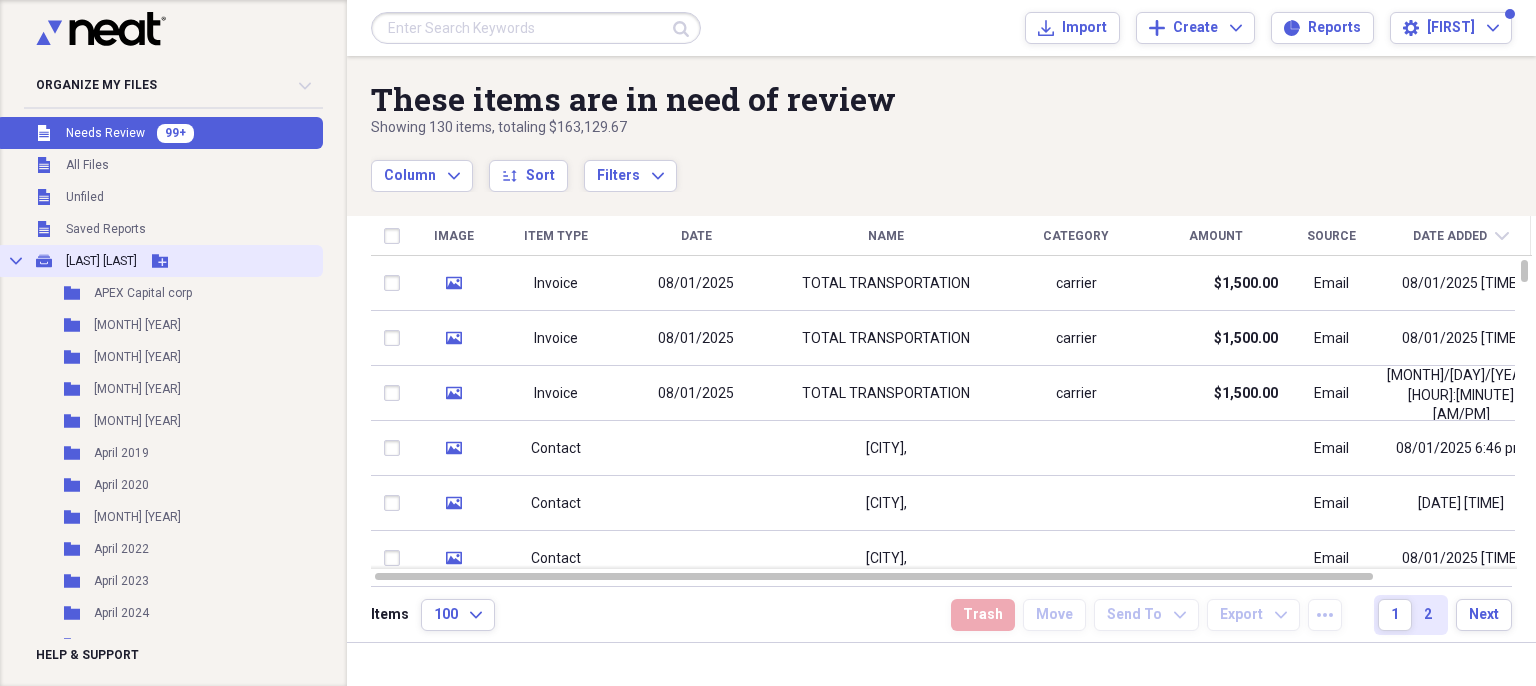 click 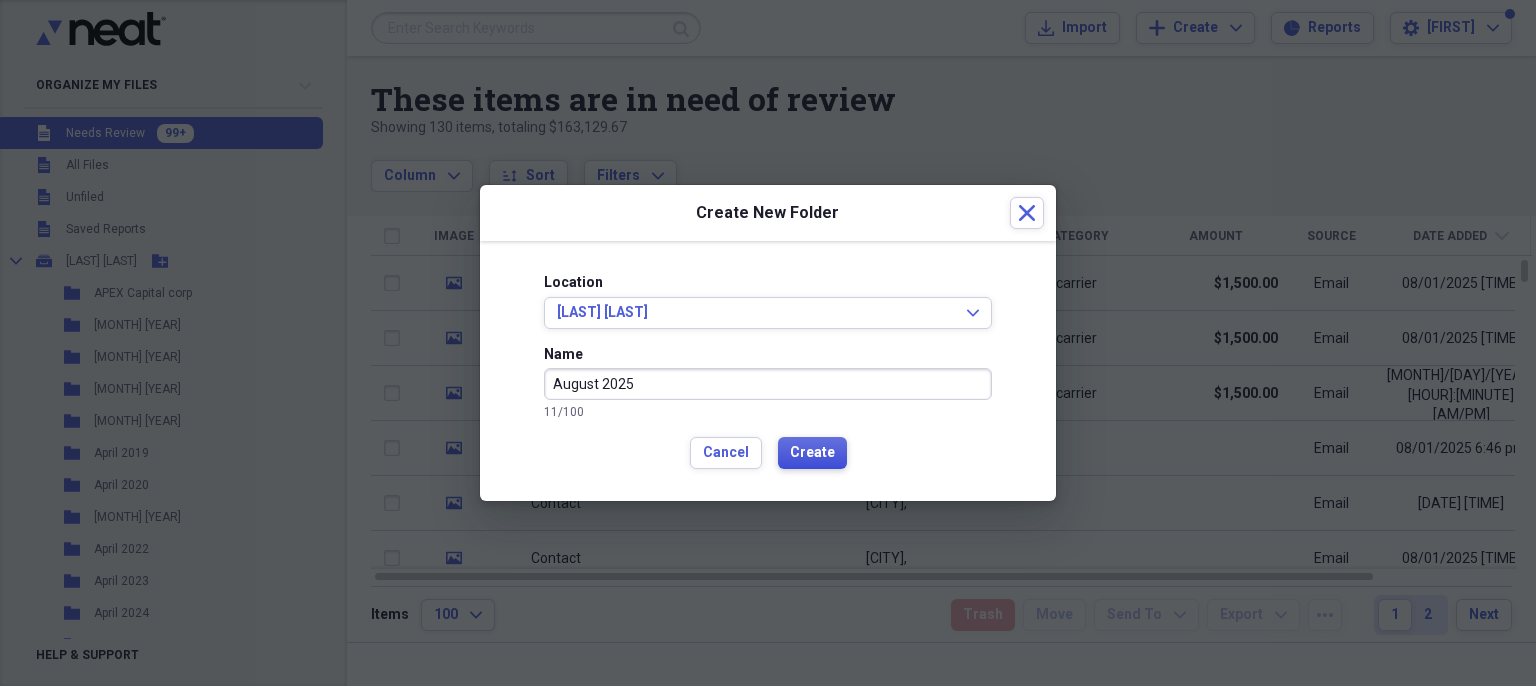 type on "August 2025" 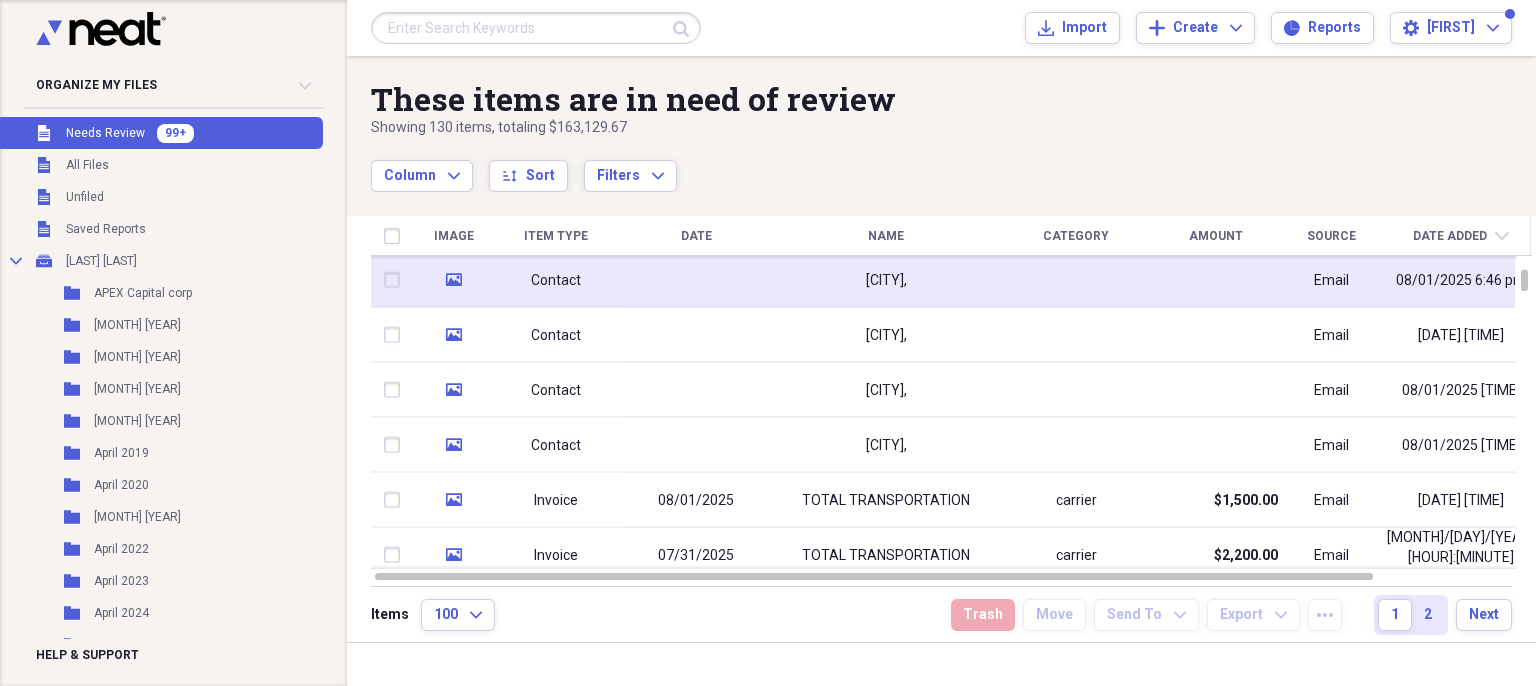 click at bounding box center (396, 280) 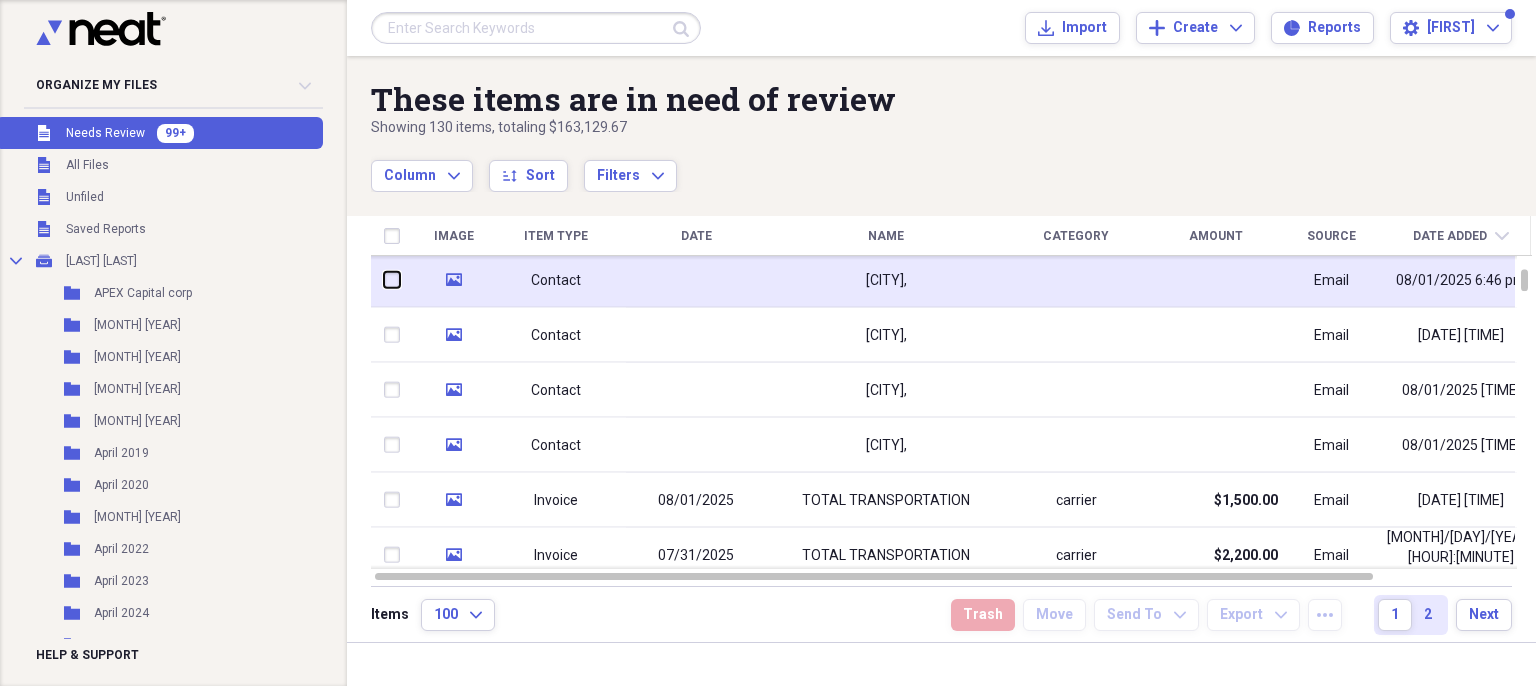 click at bounding box center [384, 280] 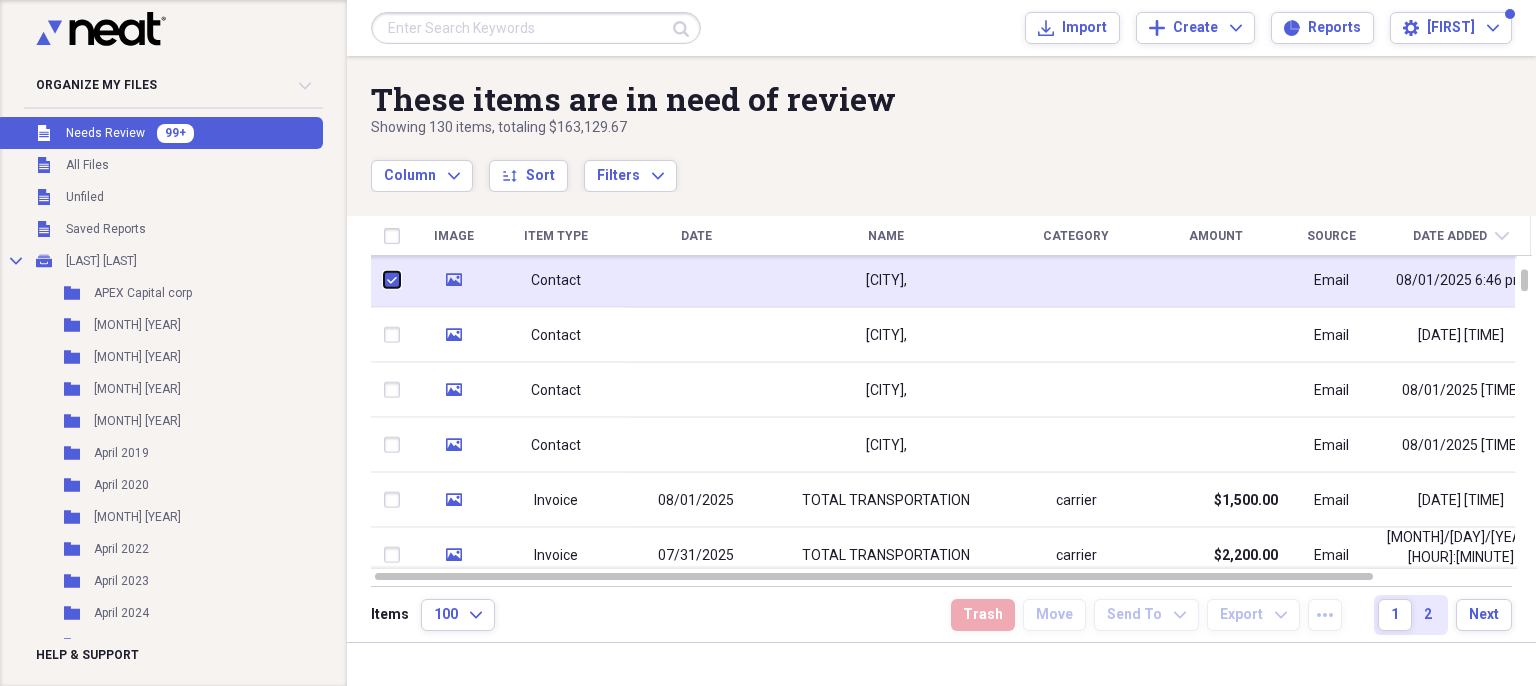 checkbox on "true" 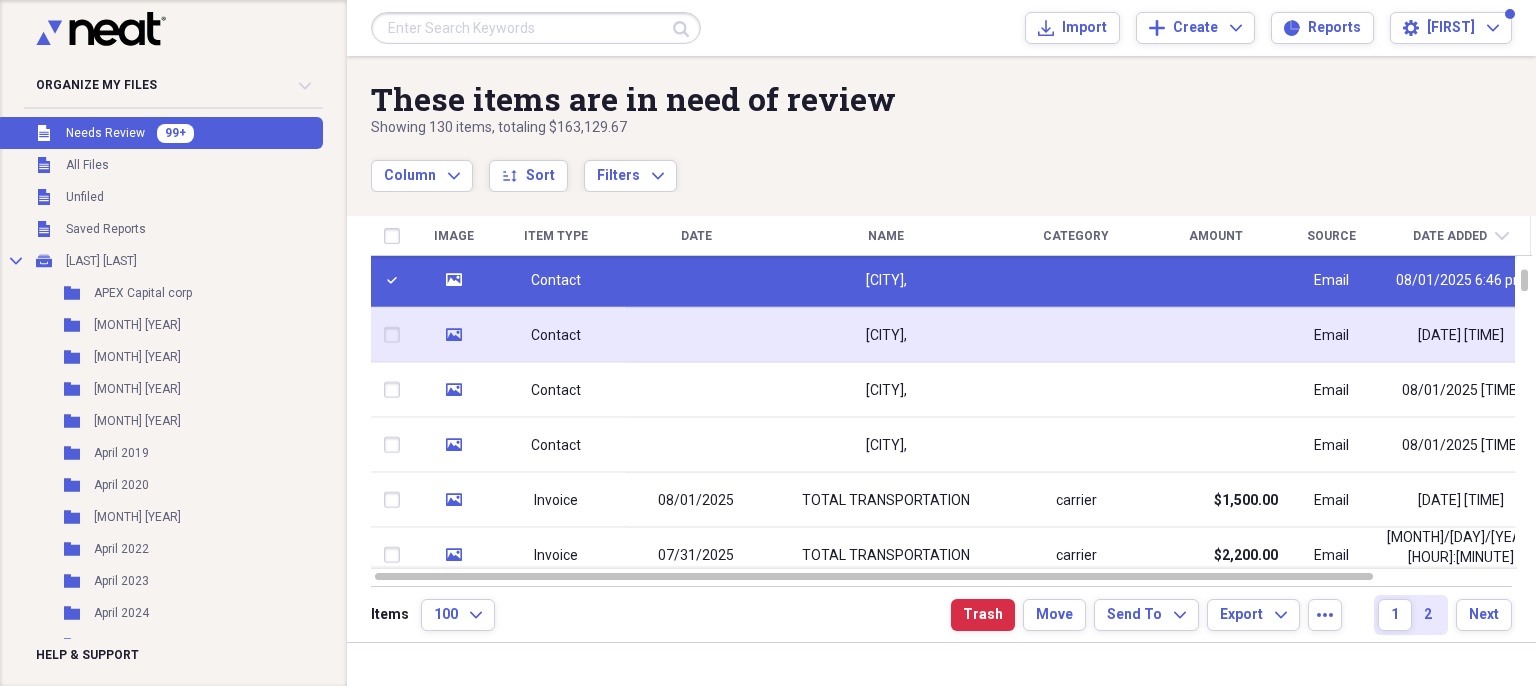click at bounding box center [396, 335] 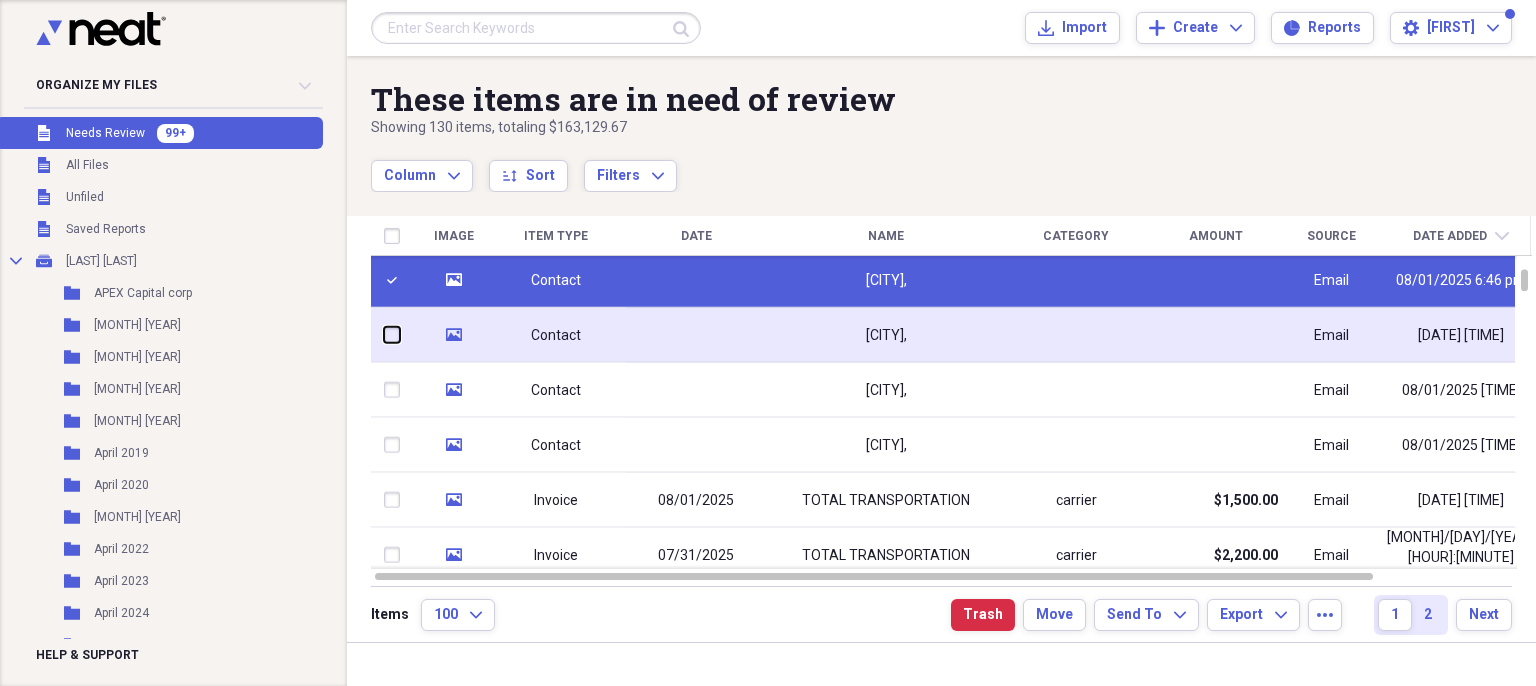 click at bounding box center [384, 335] 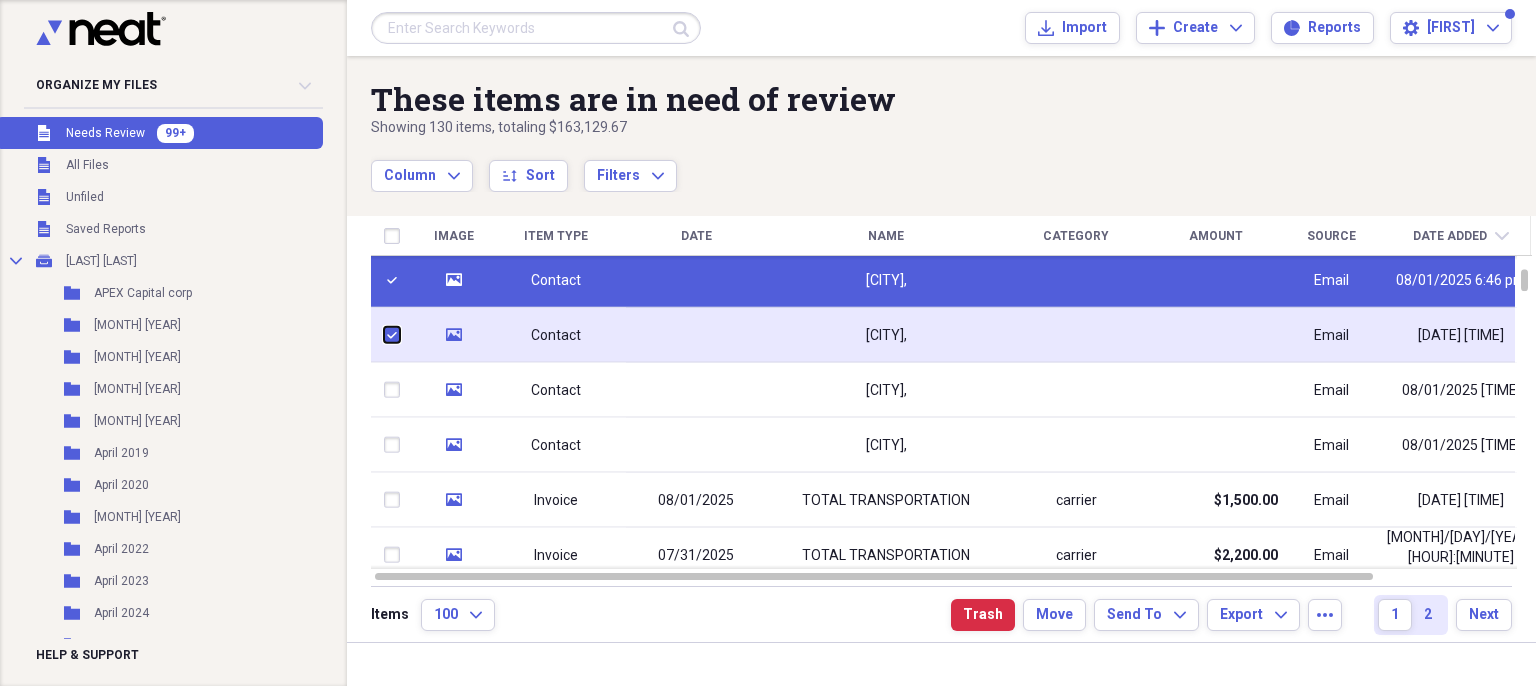 checkbox on "true" 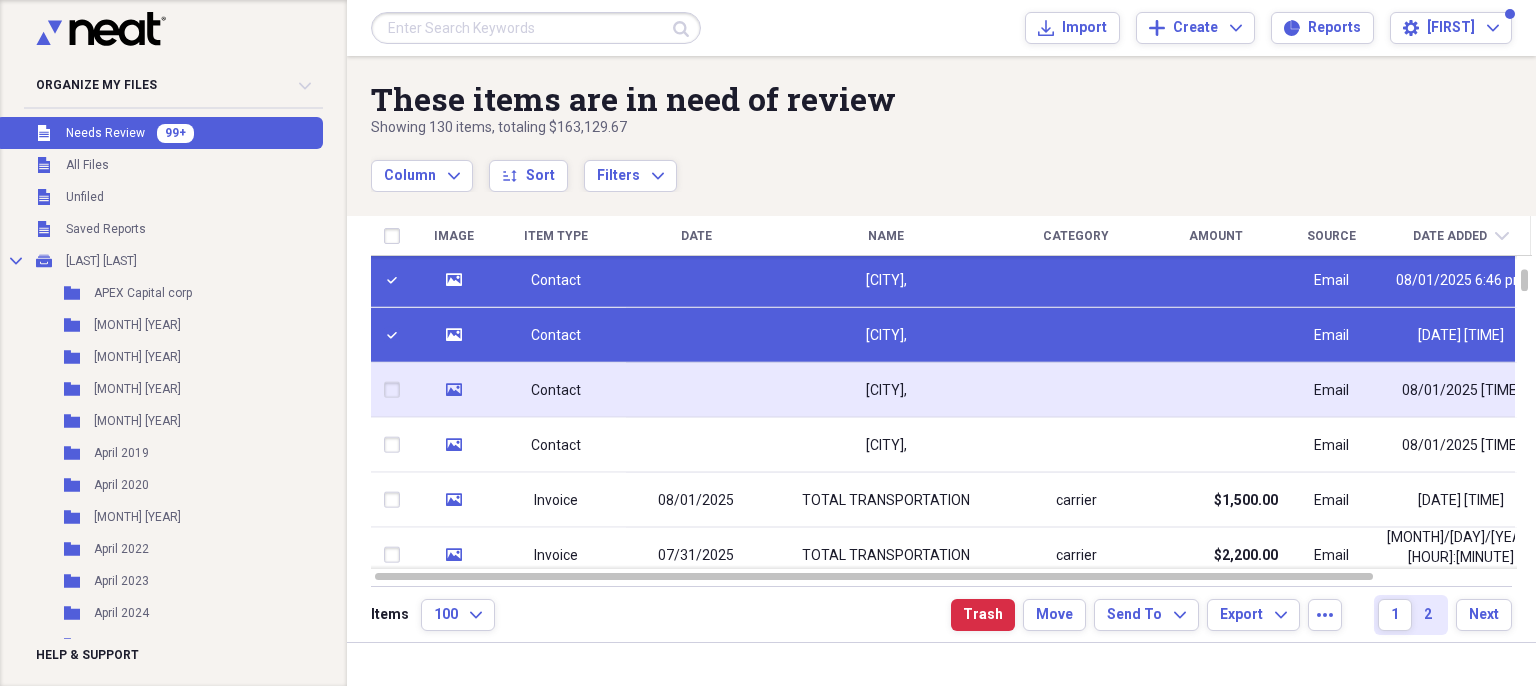 click at bounding box center [396, 390] 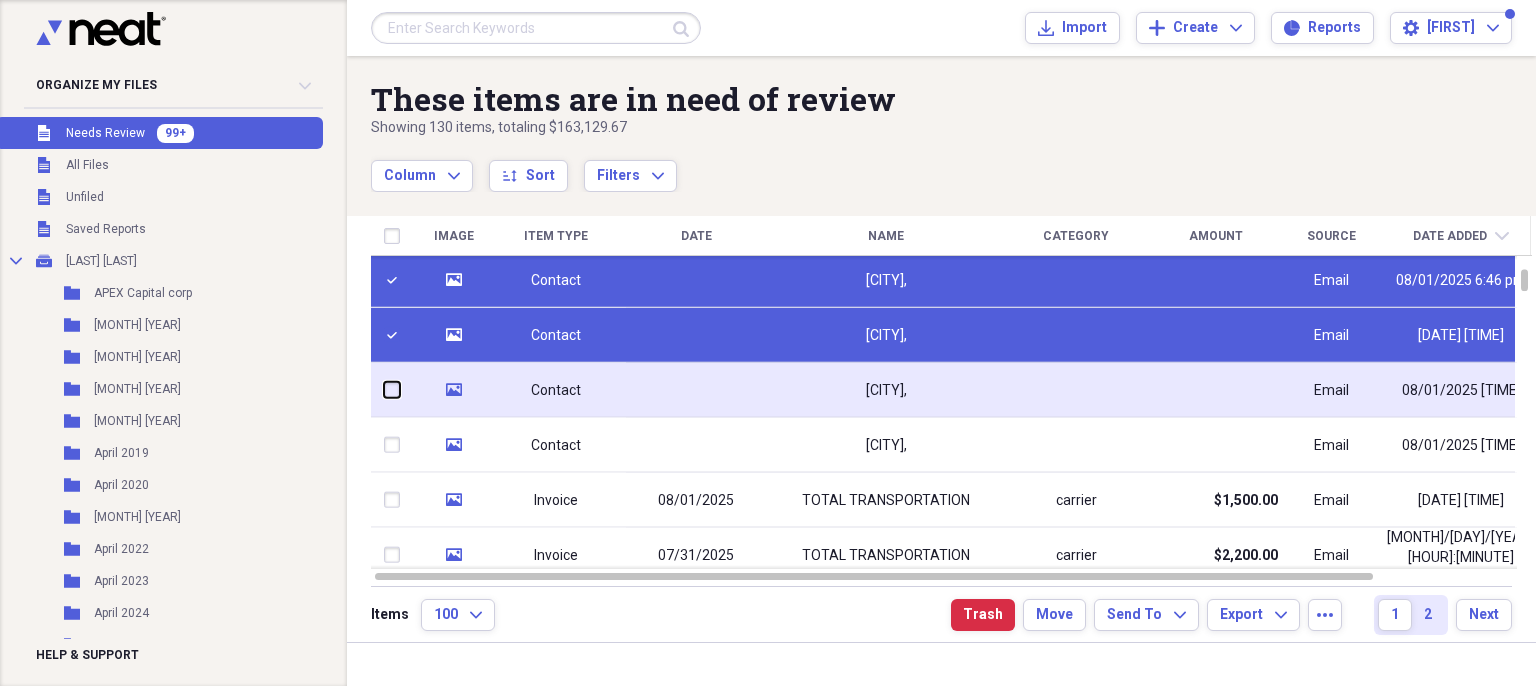 click at bounding box center [384, 390] 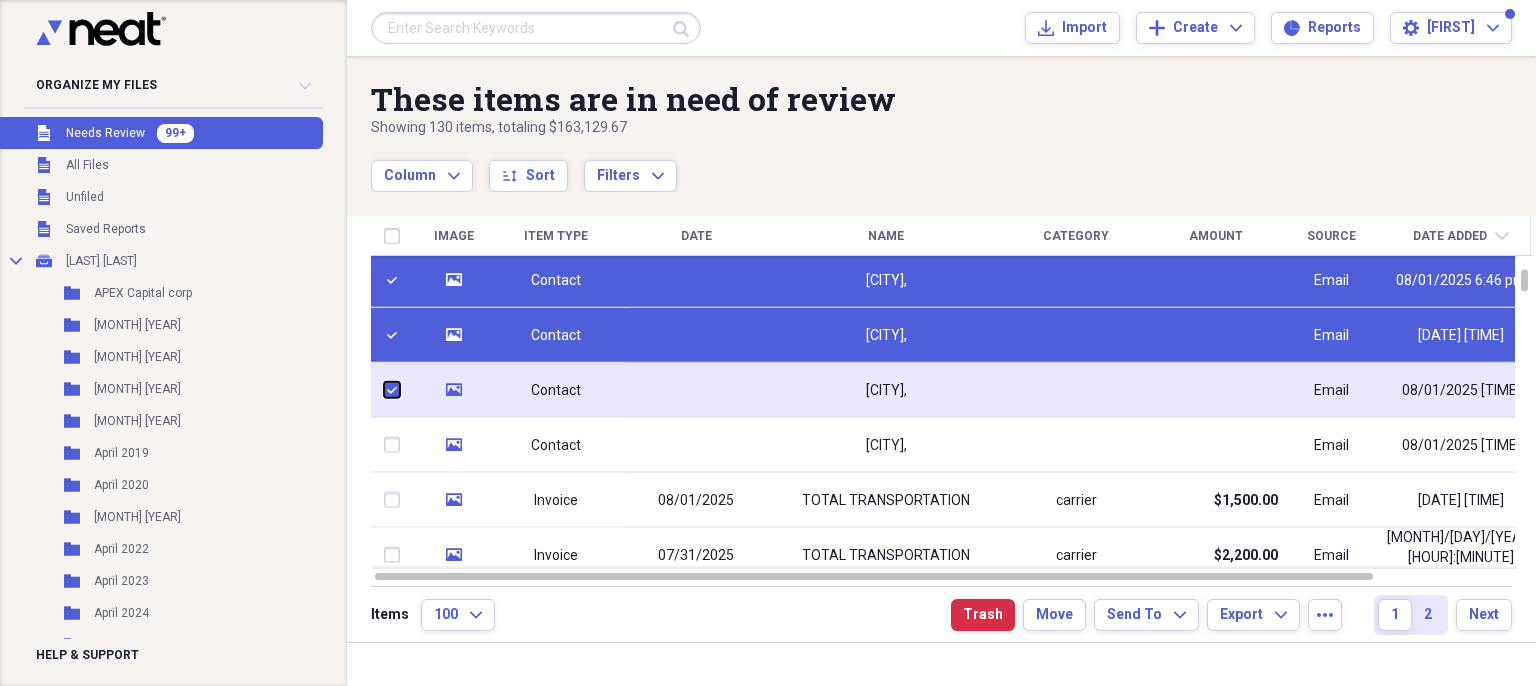 checkbox on "true" 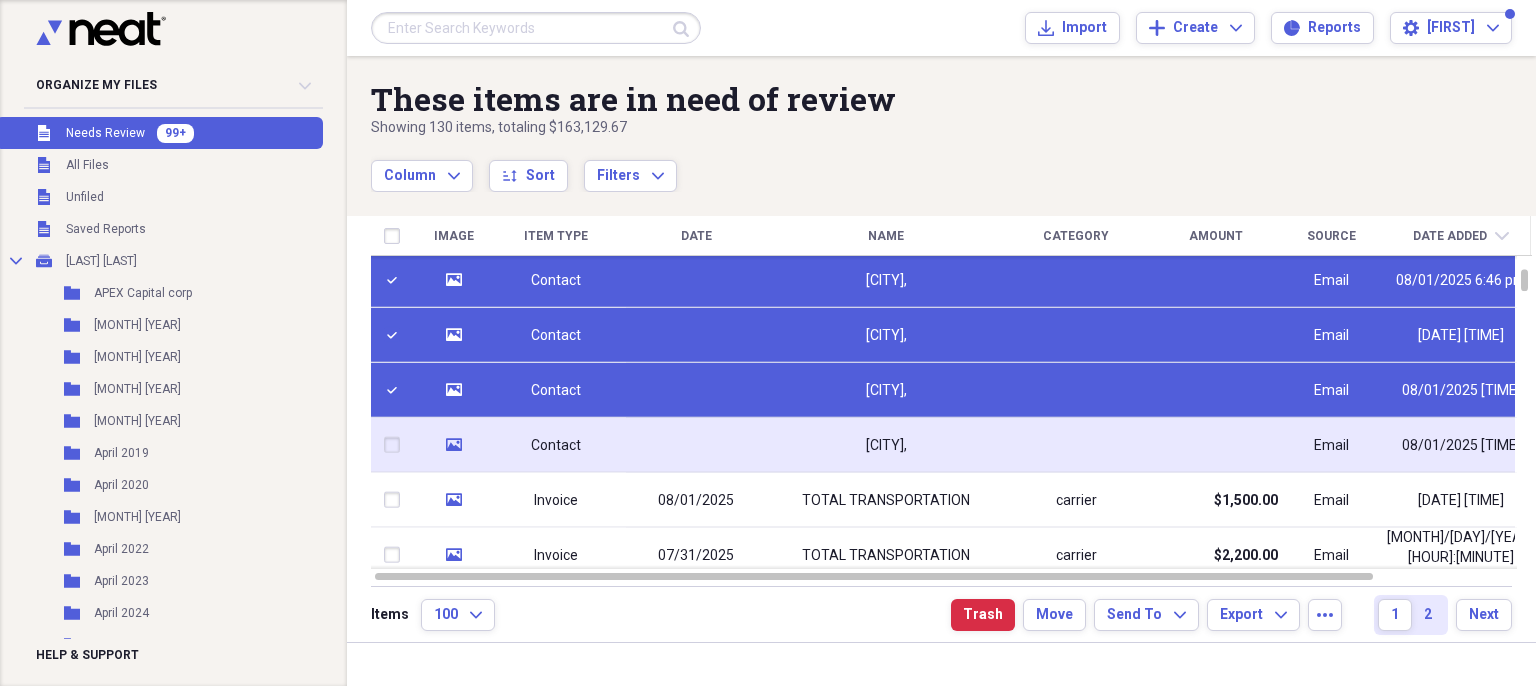 click at bounding box center (396, 445) 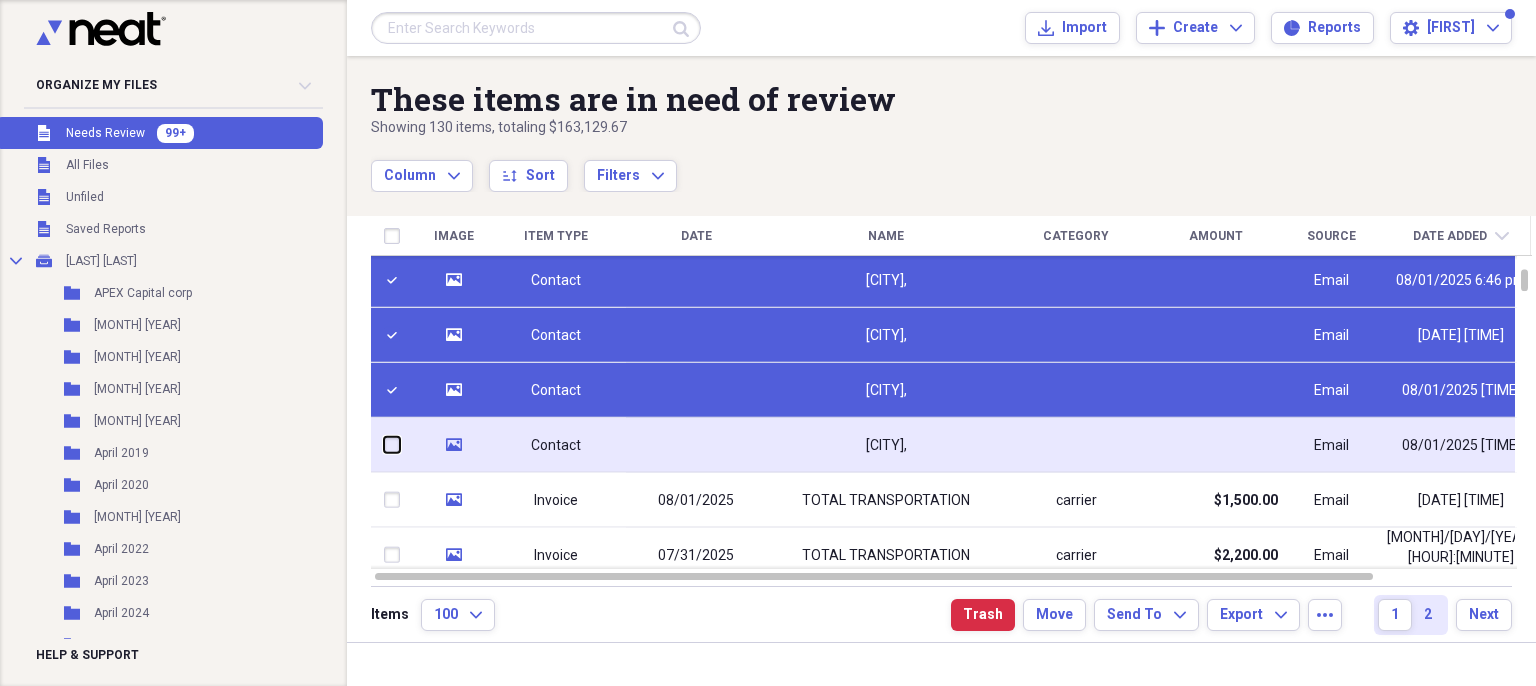 click at bounding box center (384, 445) 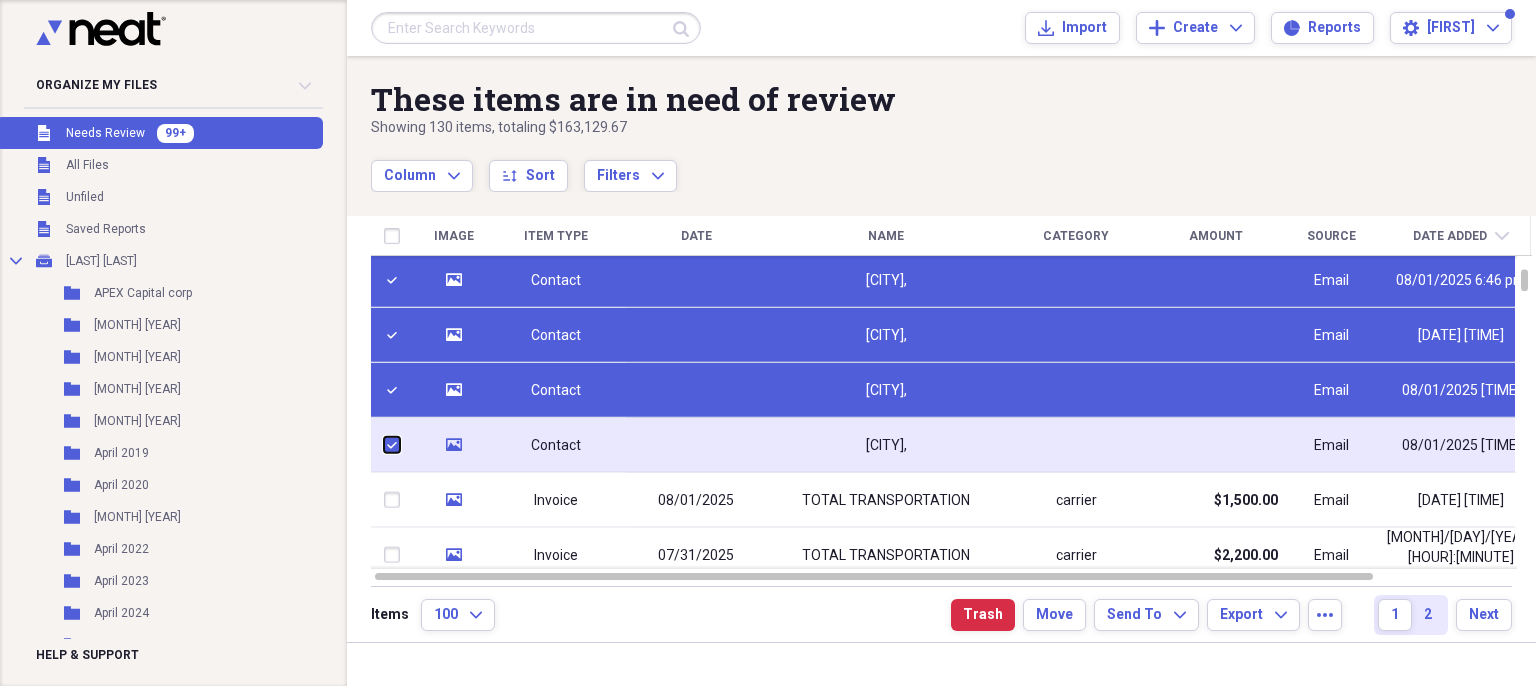 checkbox on "true" 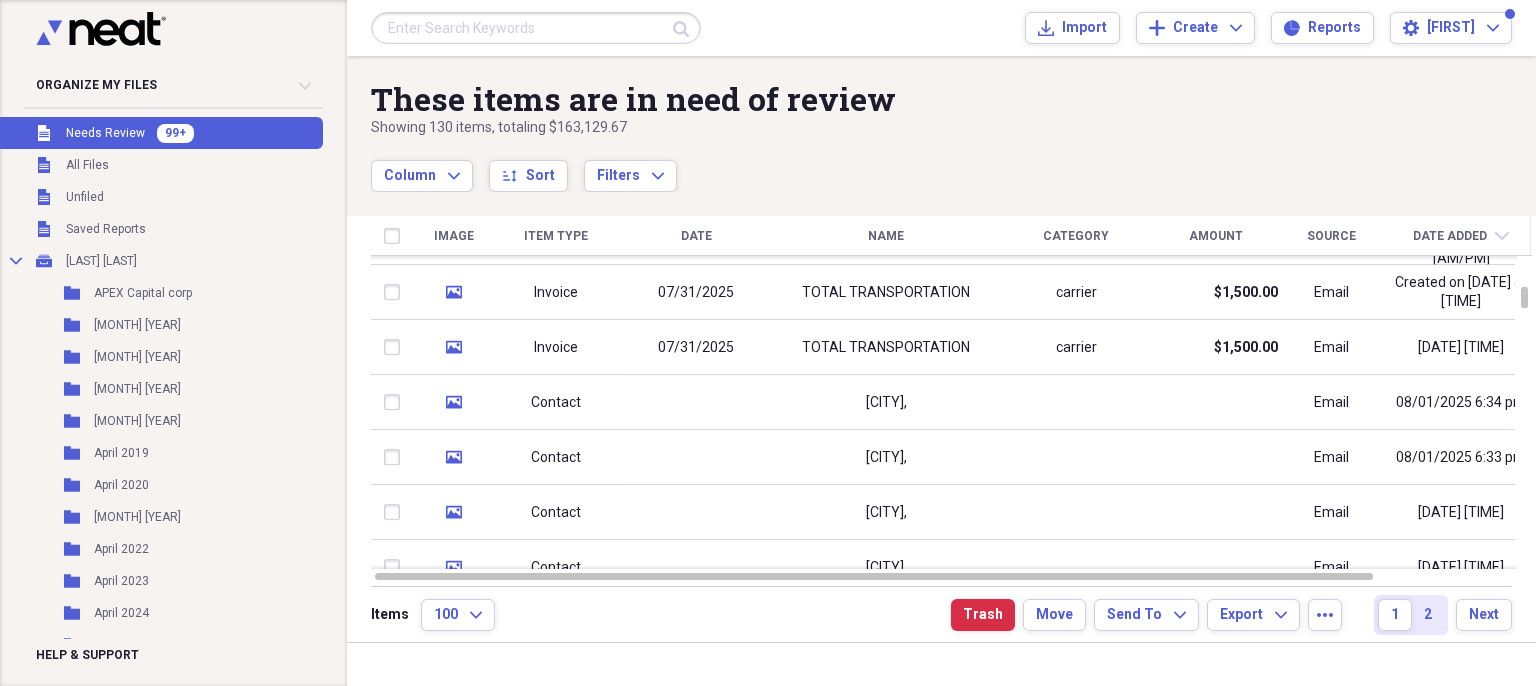 checkbox on "false" 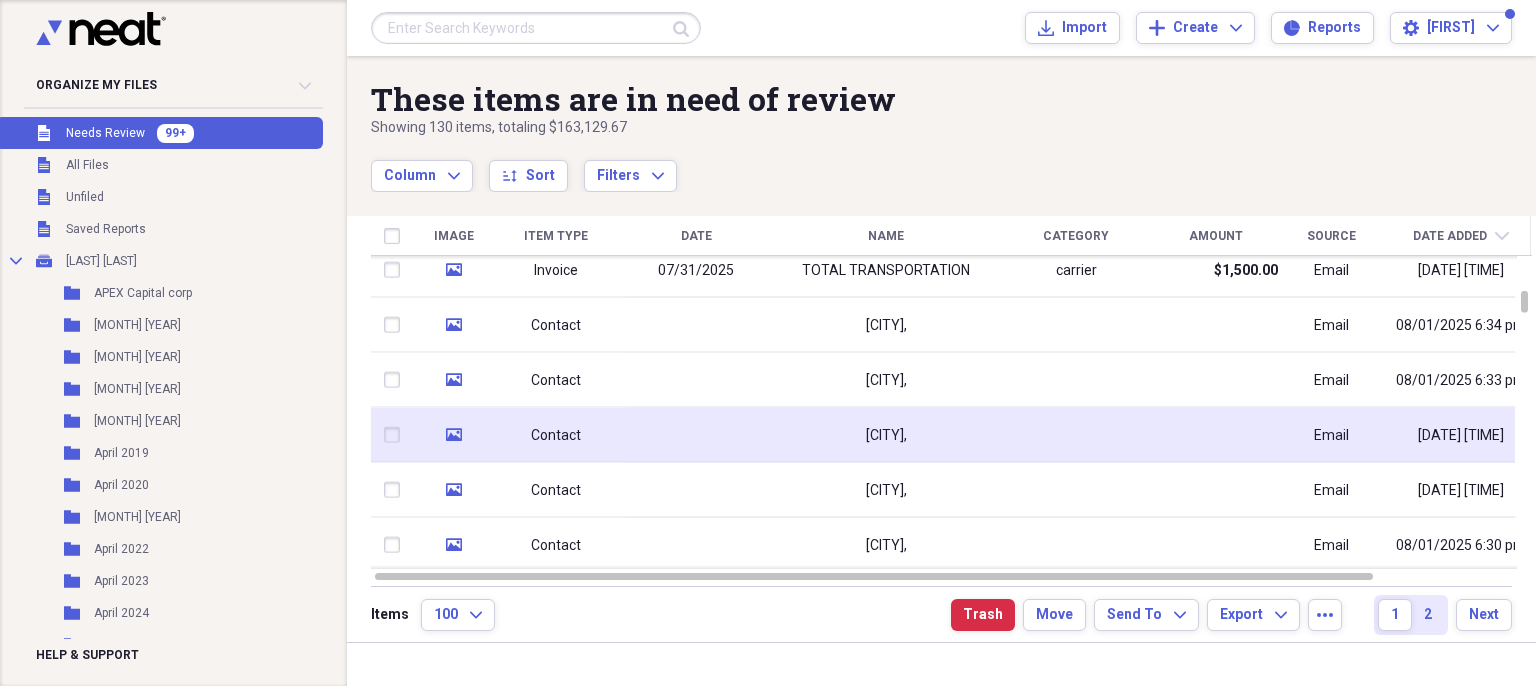checkbox on "false" 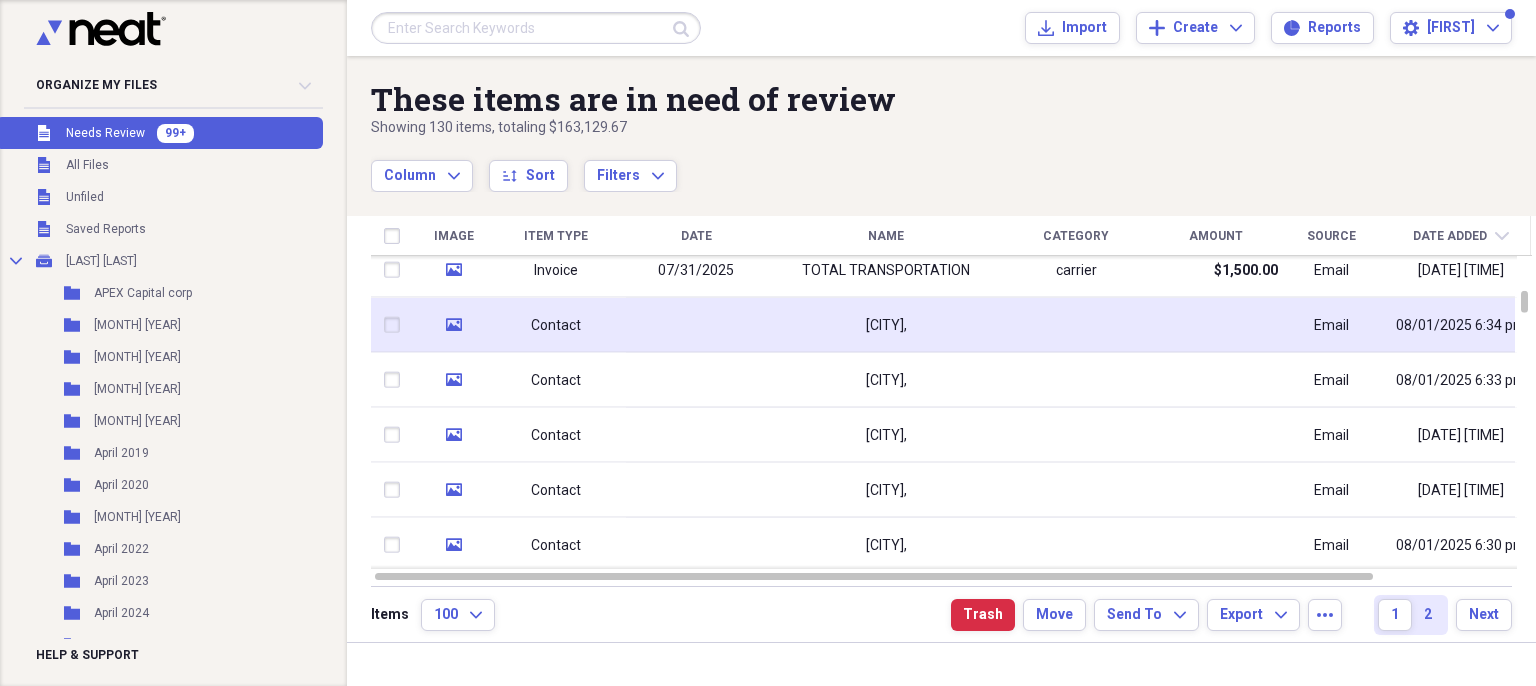 click at bounding box center [396, 325] 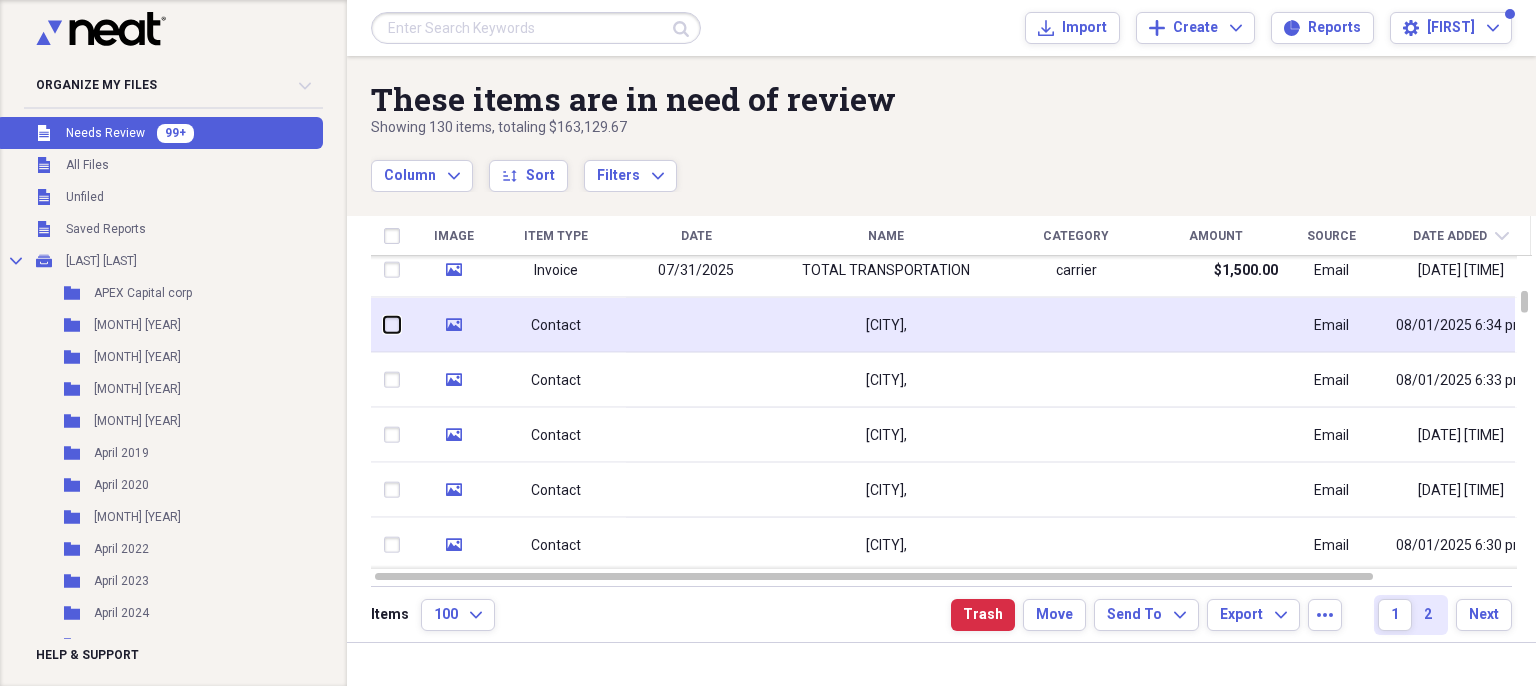 click at bounding box center [384, 325] 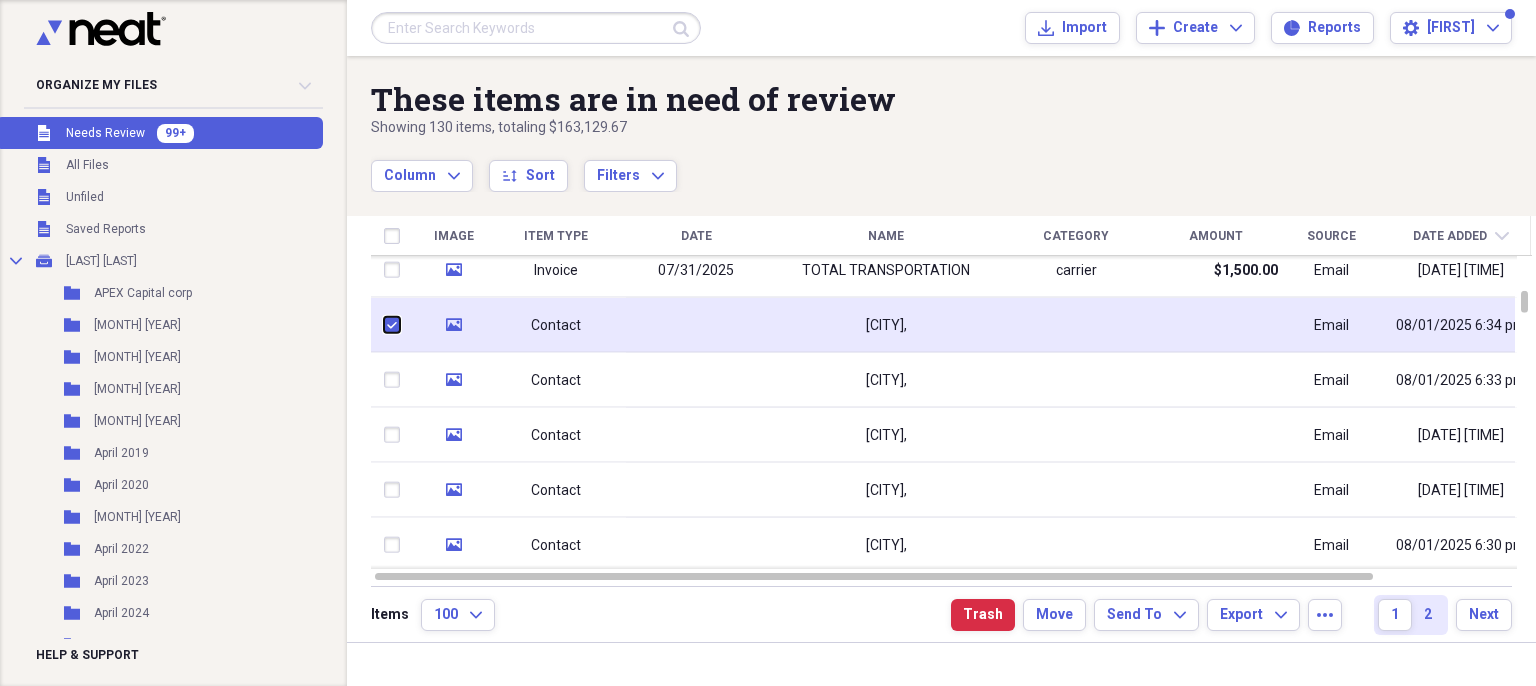 checkbox on "true" 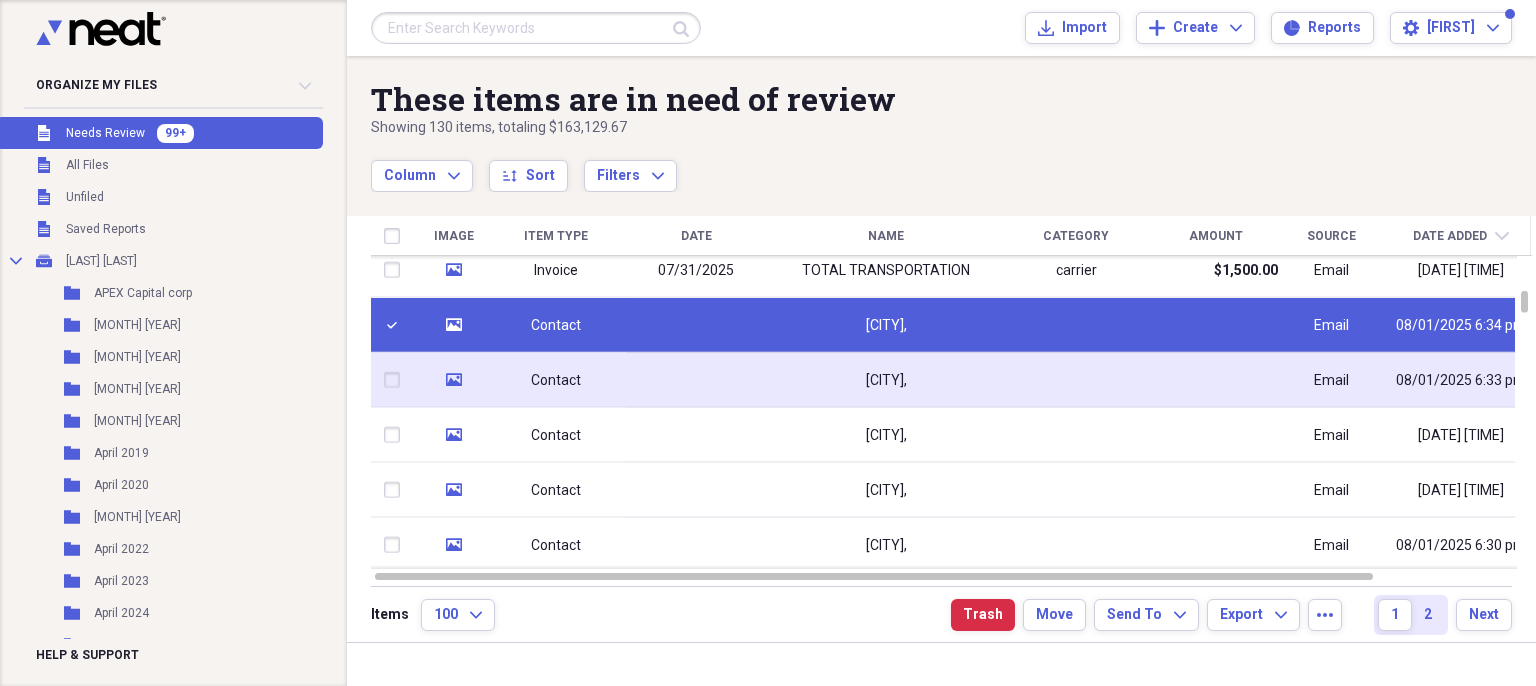 click at bounding box center (396, 380) 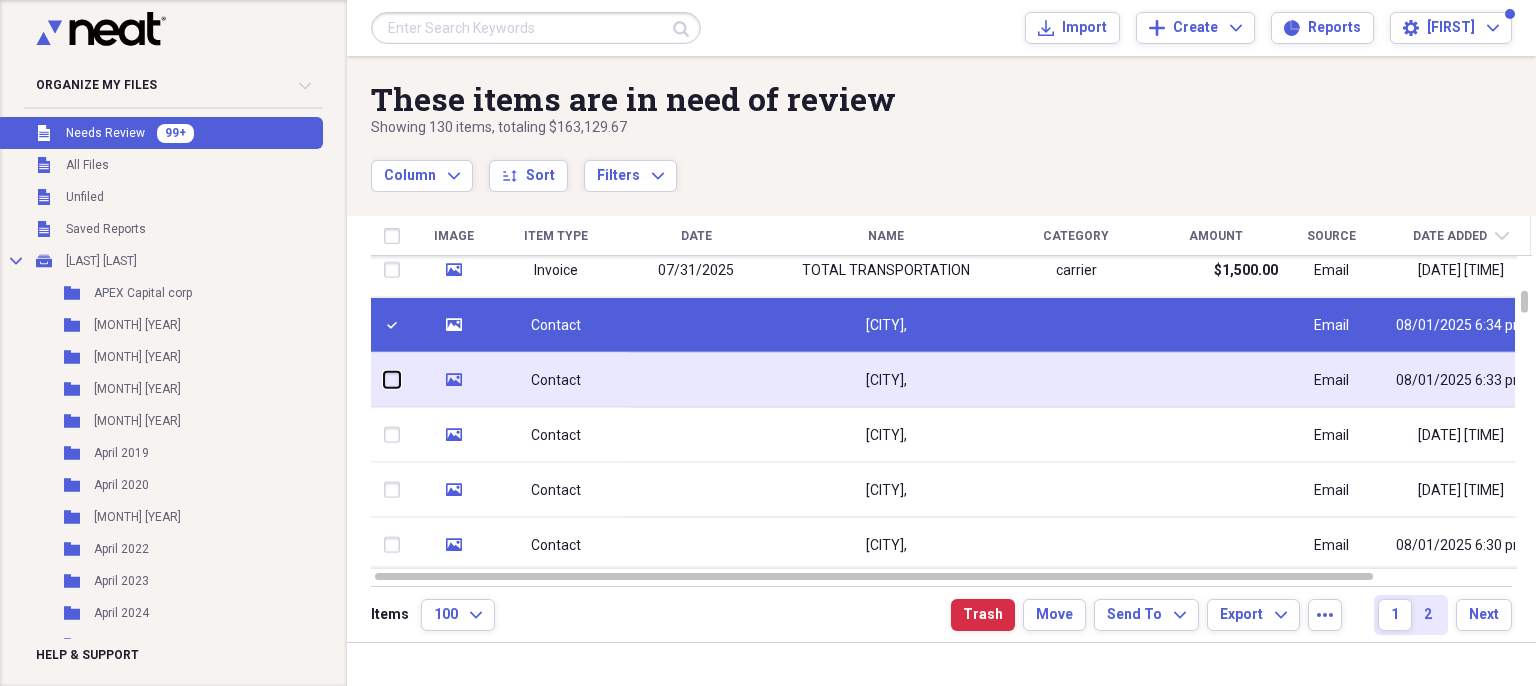 click at bounding box center [384, 380] 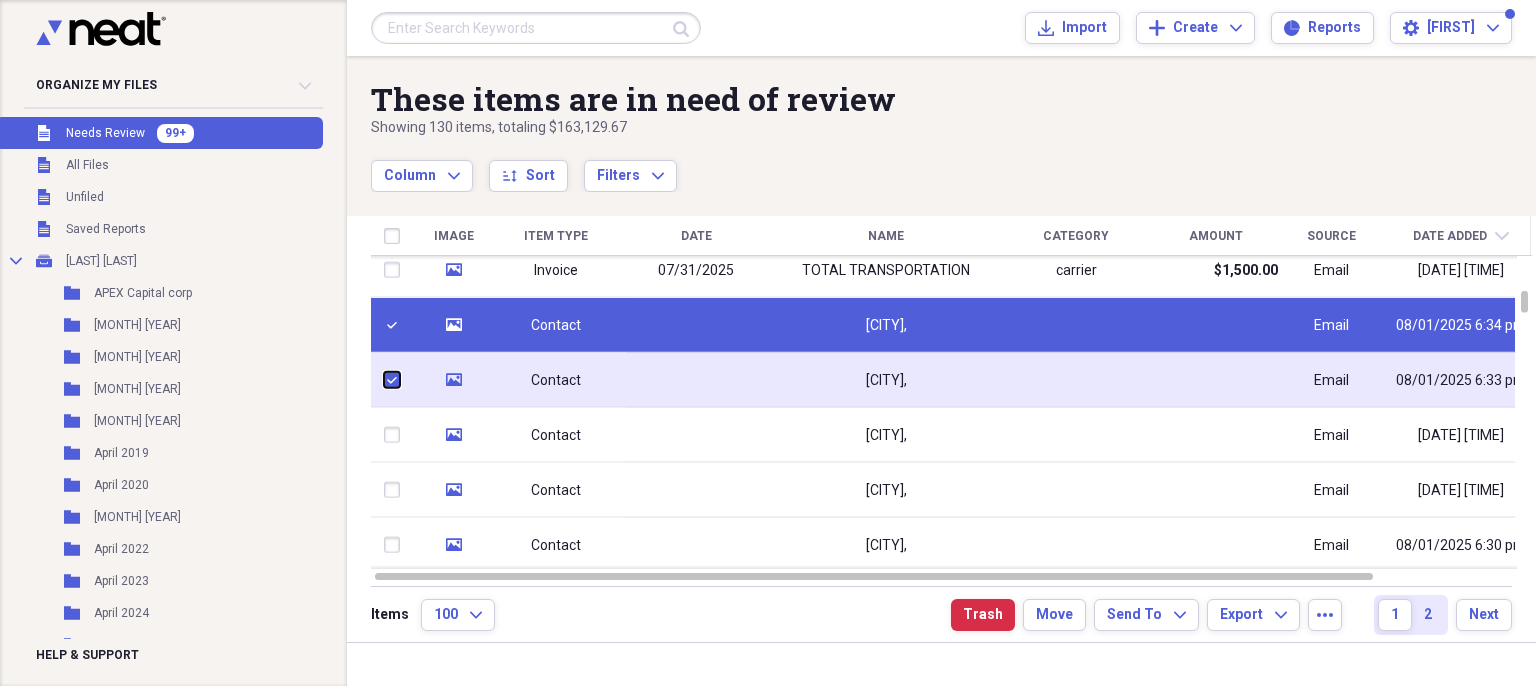 checkbox on "true" 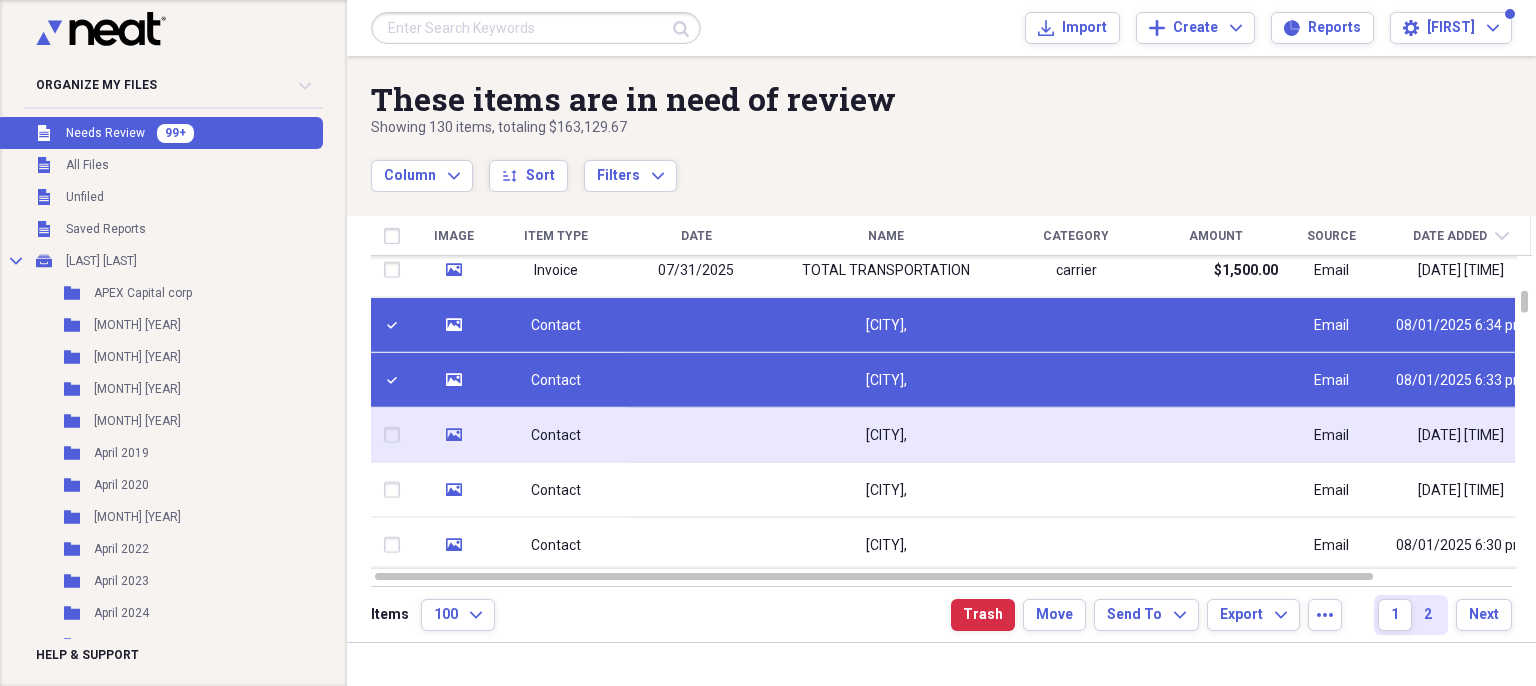 click at bounding box center (396, 435) 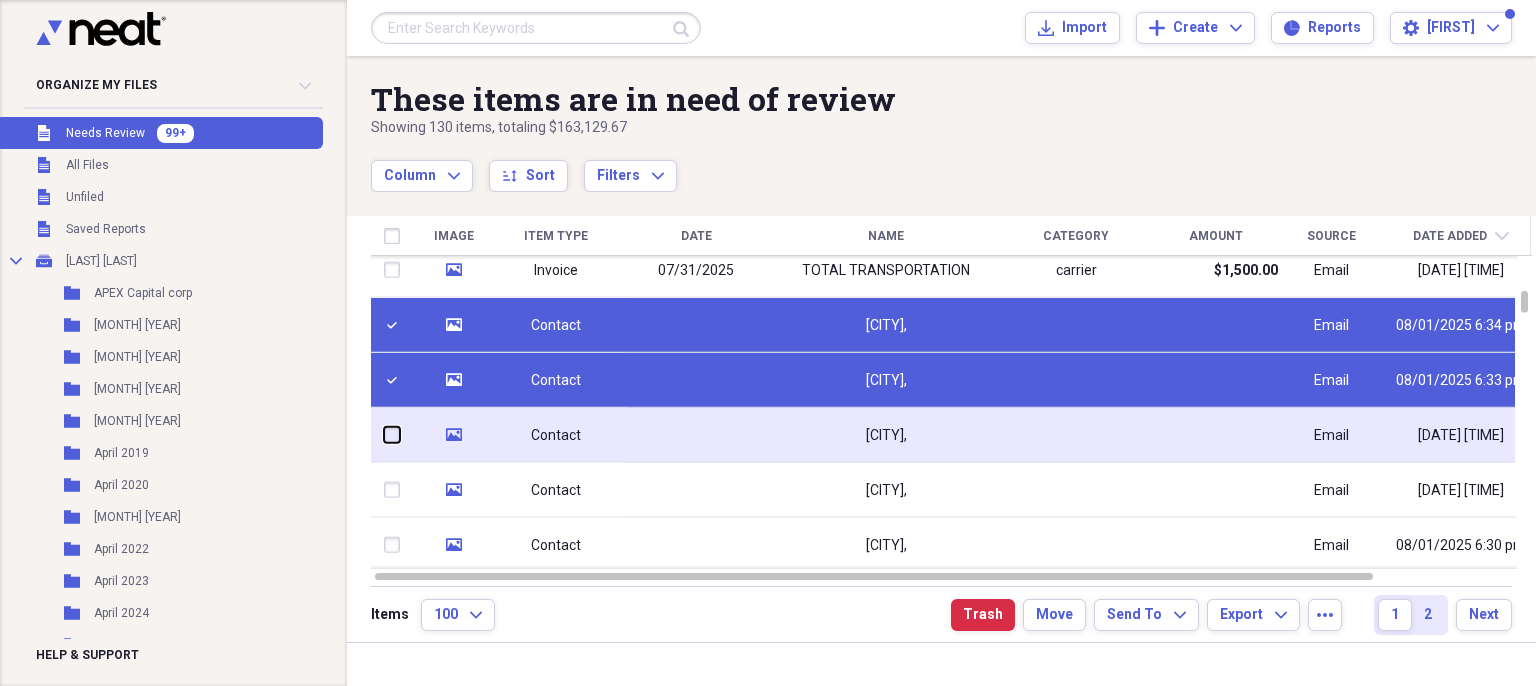 click at bounding box center (384, 435) 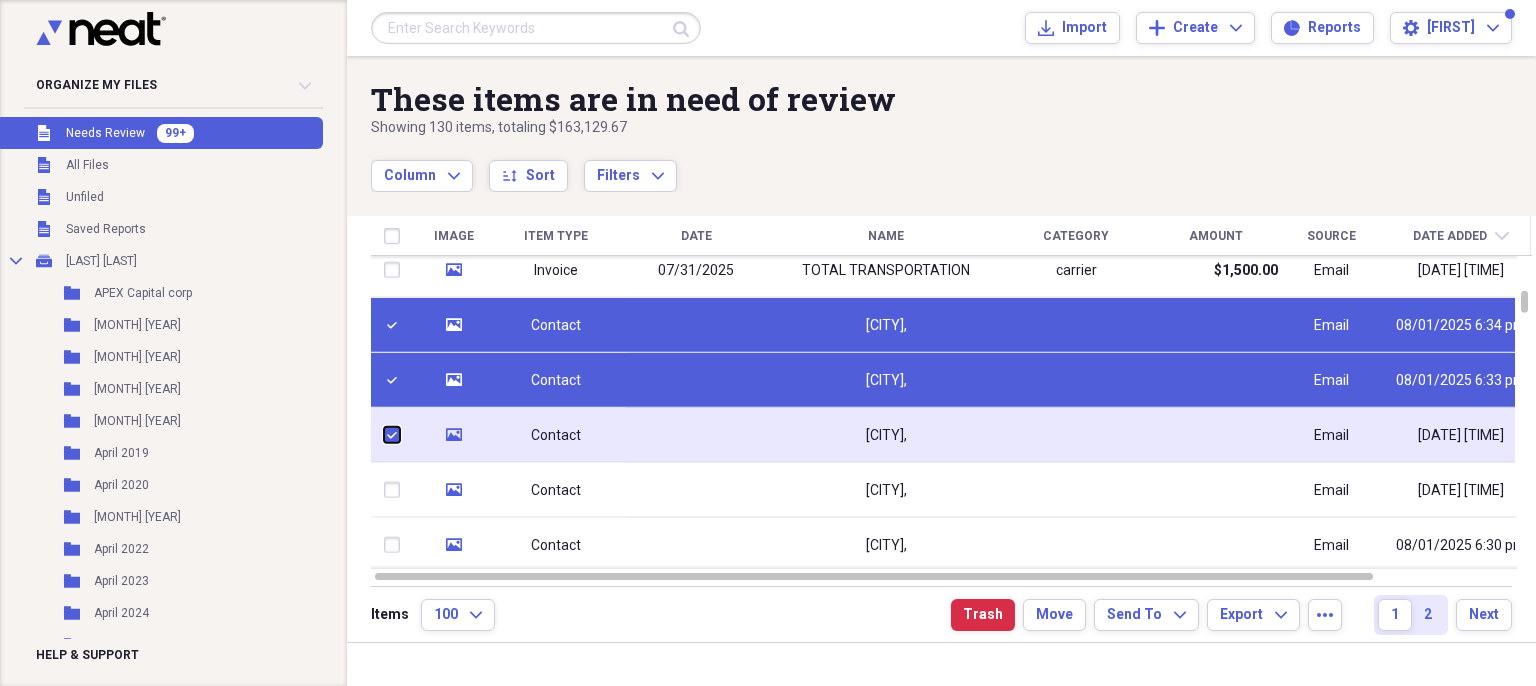 checkbox on "true" 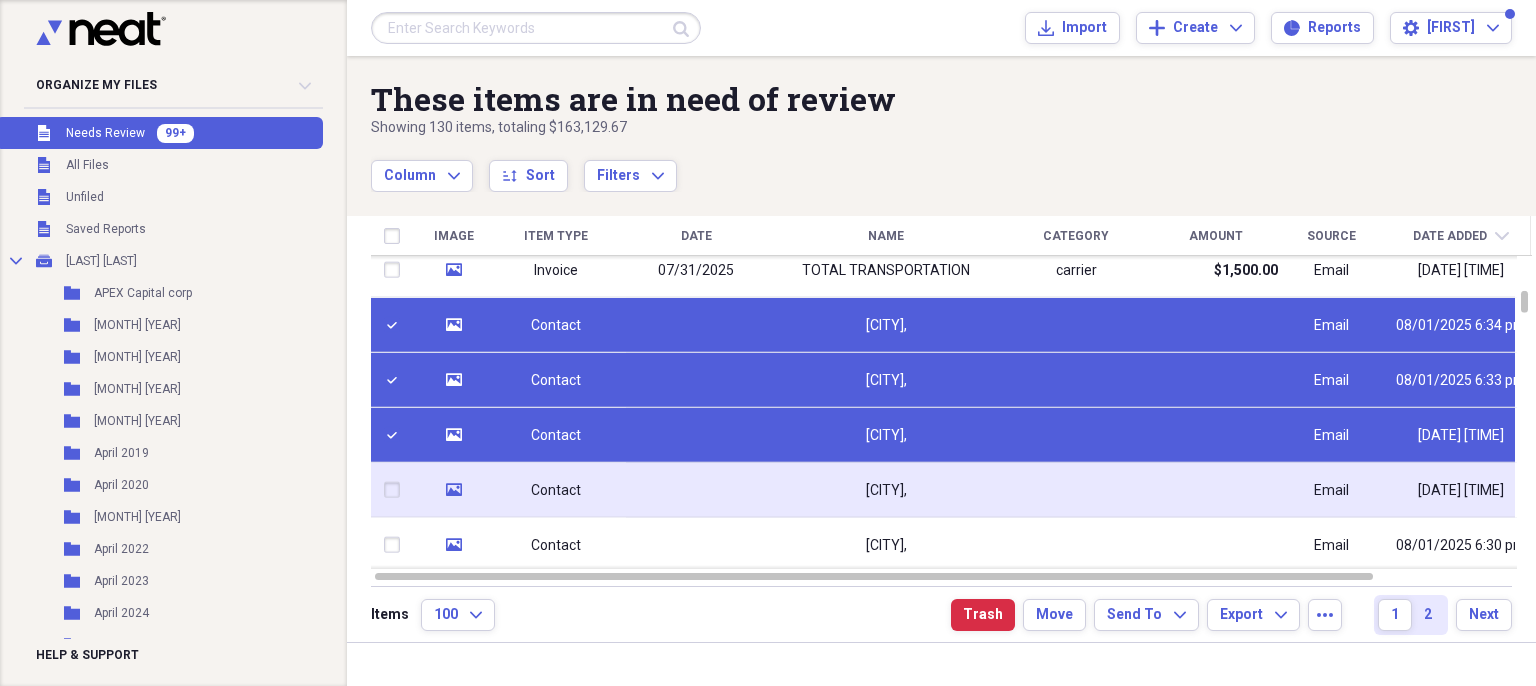 click at bounding box center (396, 490) 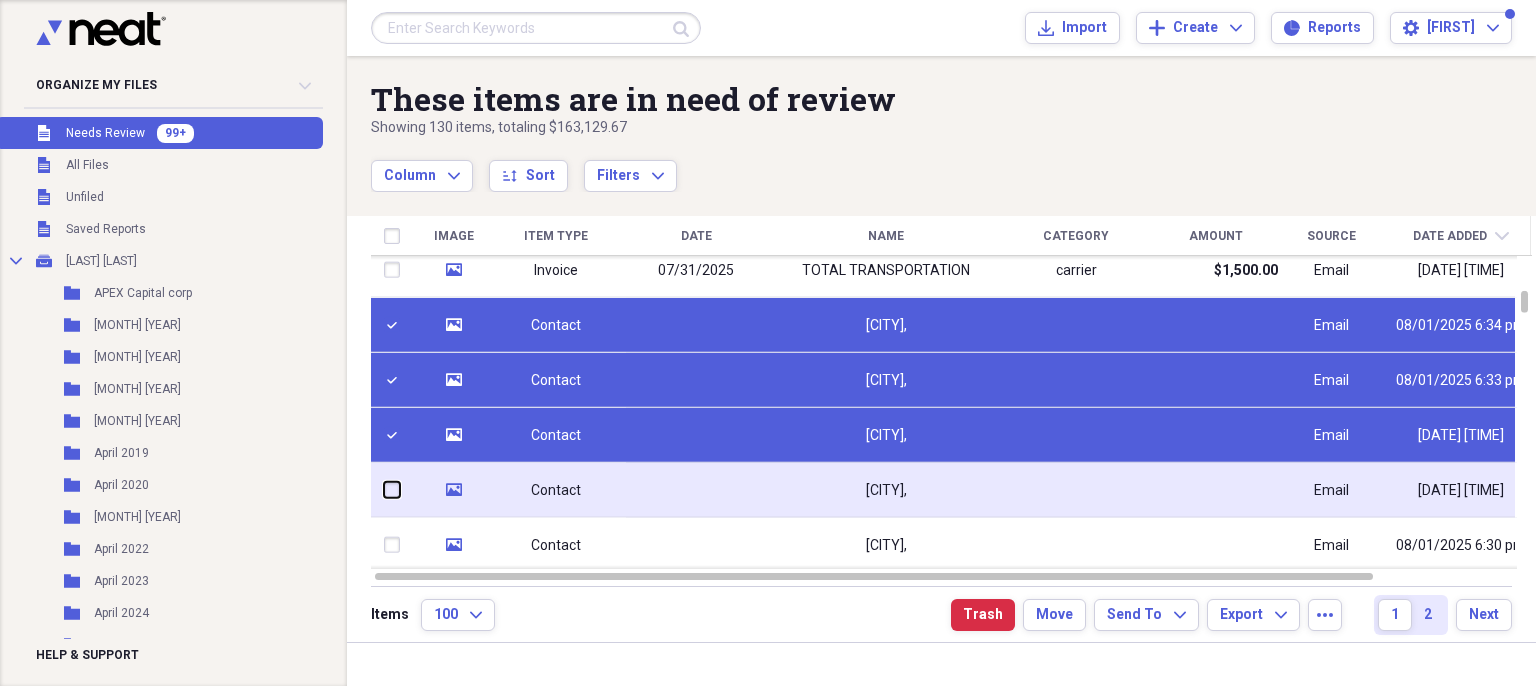click at bounding box center (384, 490) 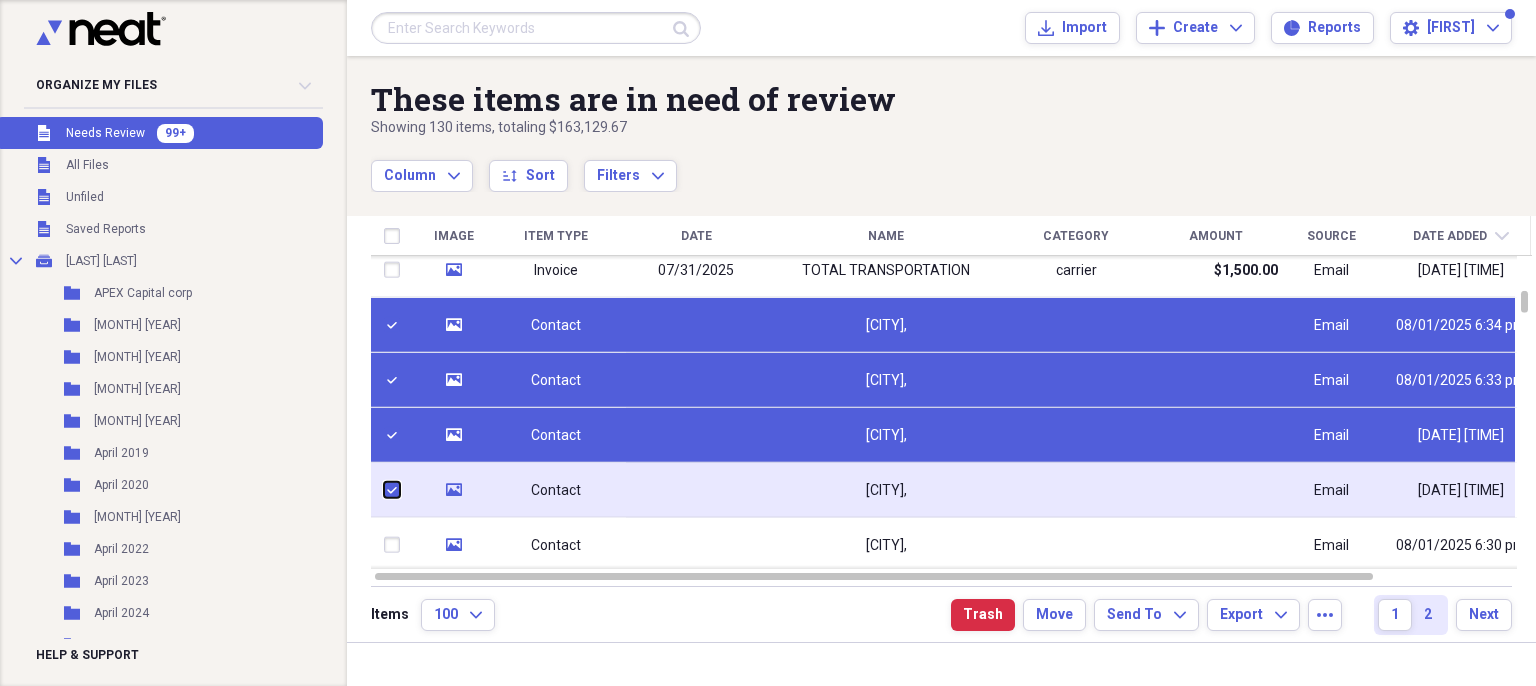 checkbox on "true" 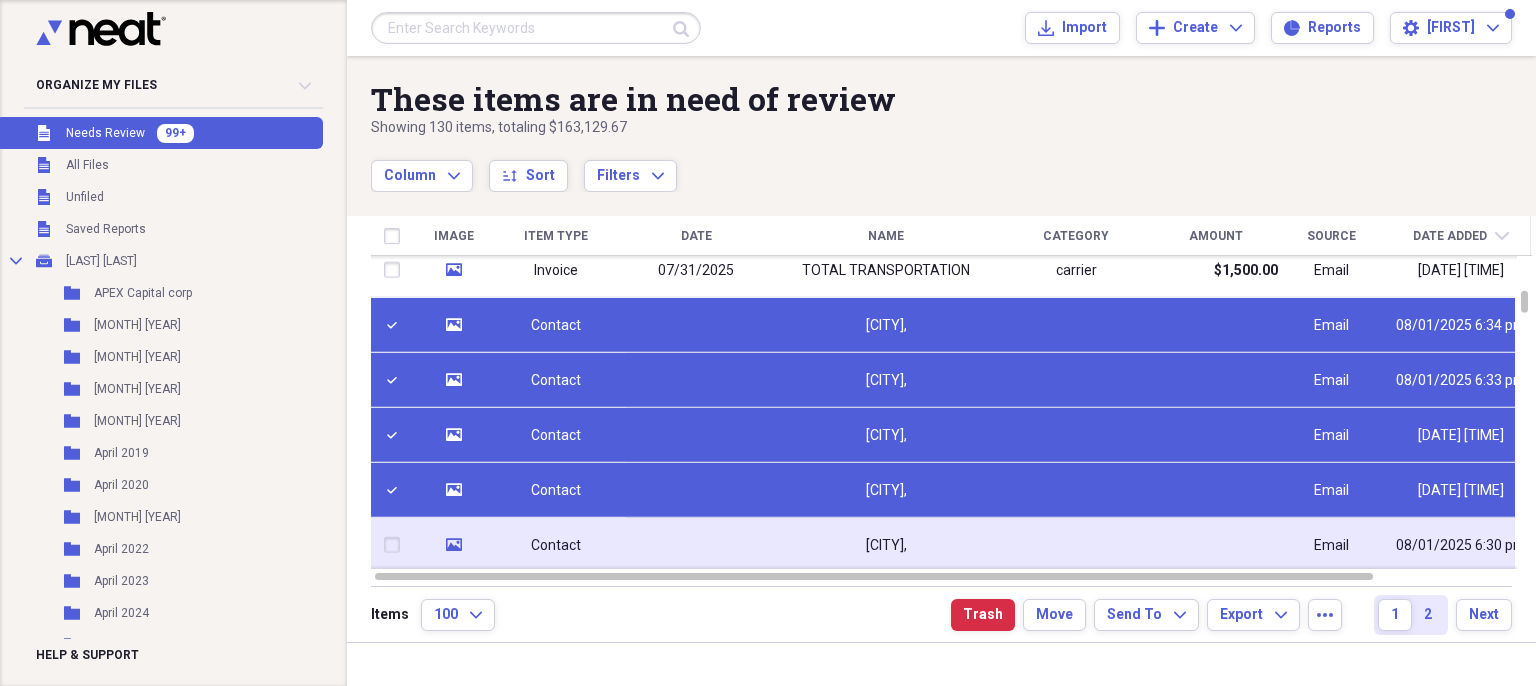 click at bounding box center (396, 545) 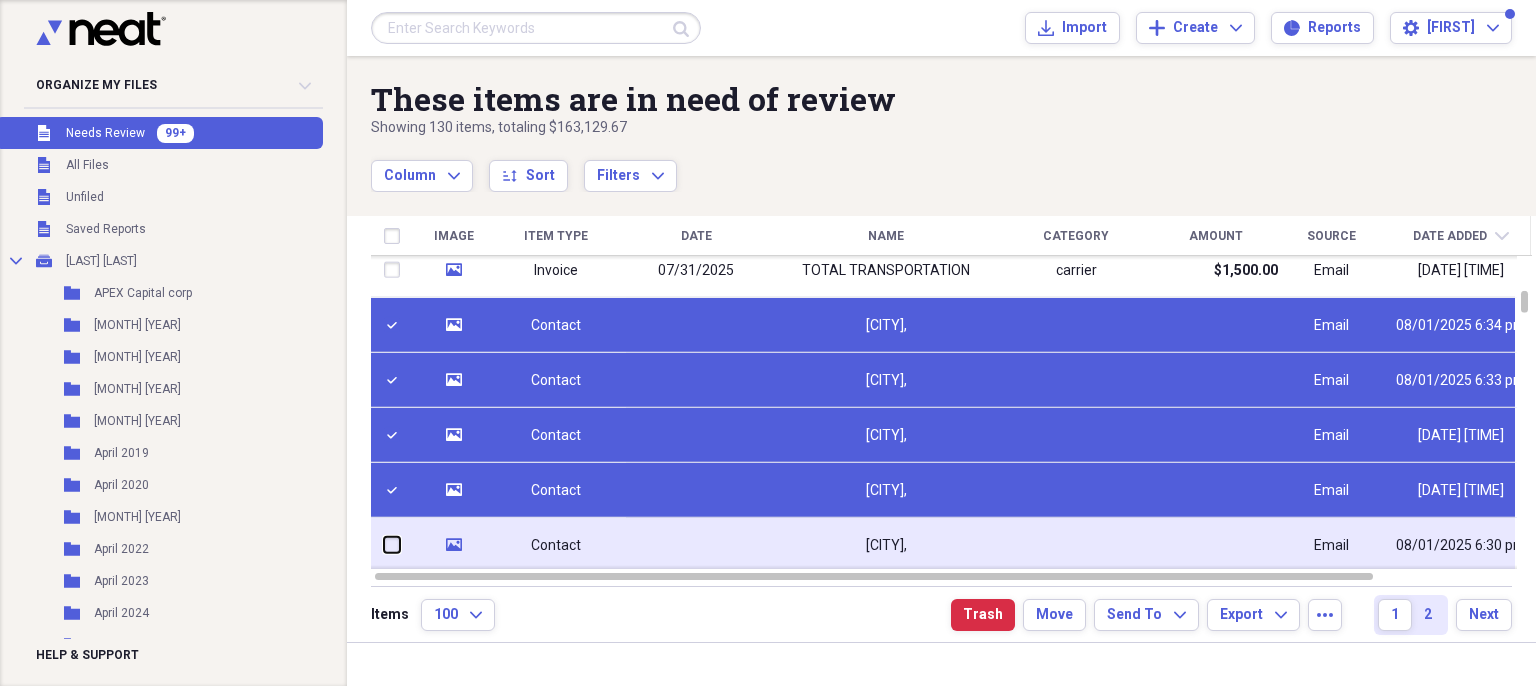 click at bounding box center [384, 545] 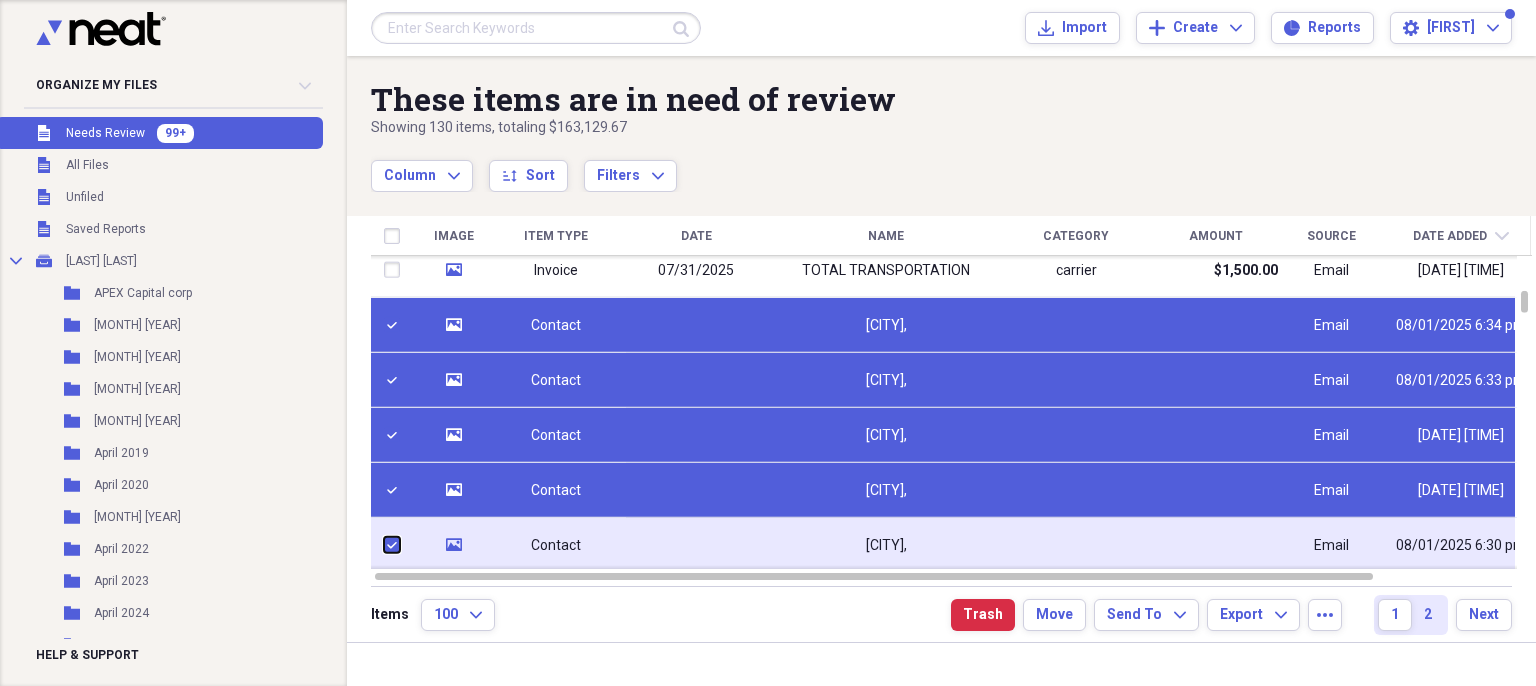 checkbox on "true" 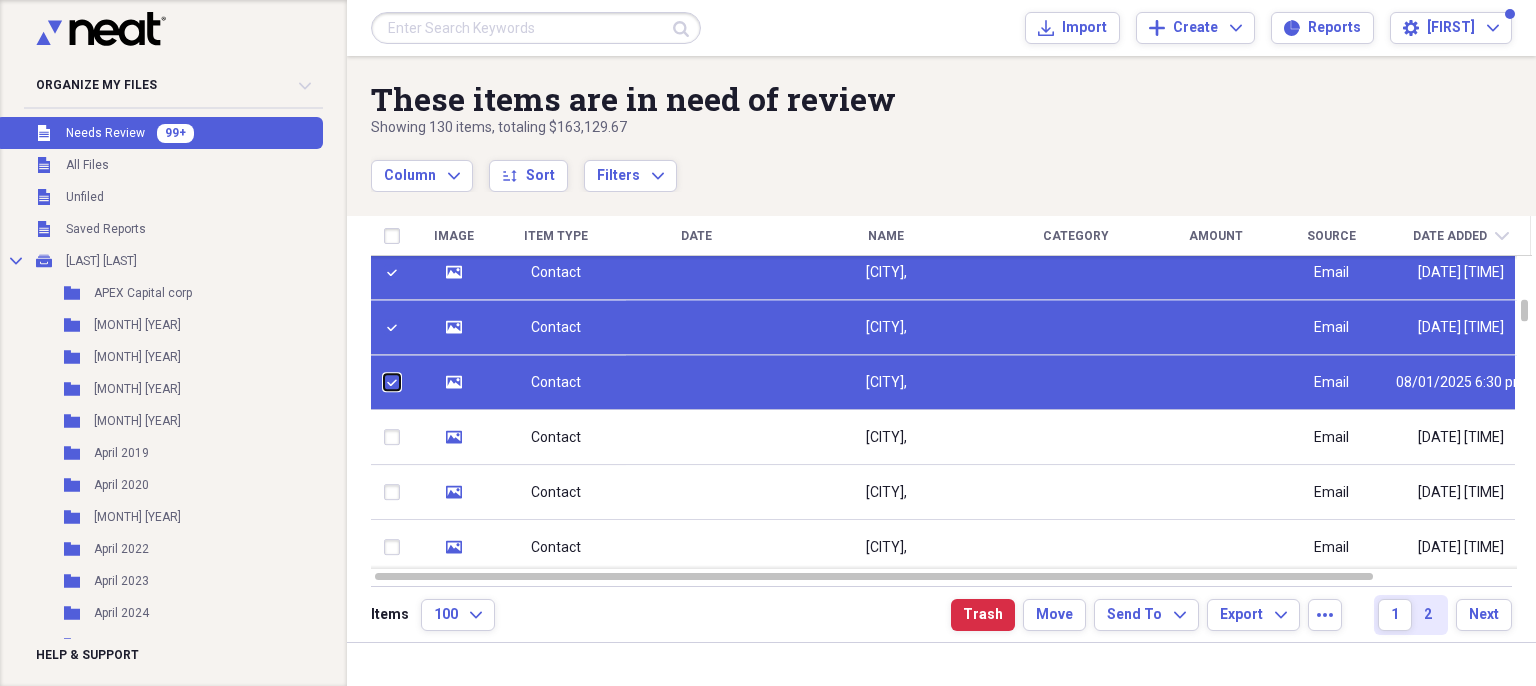 checkbox on "false" 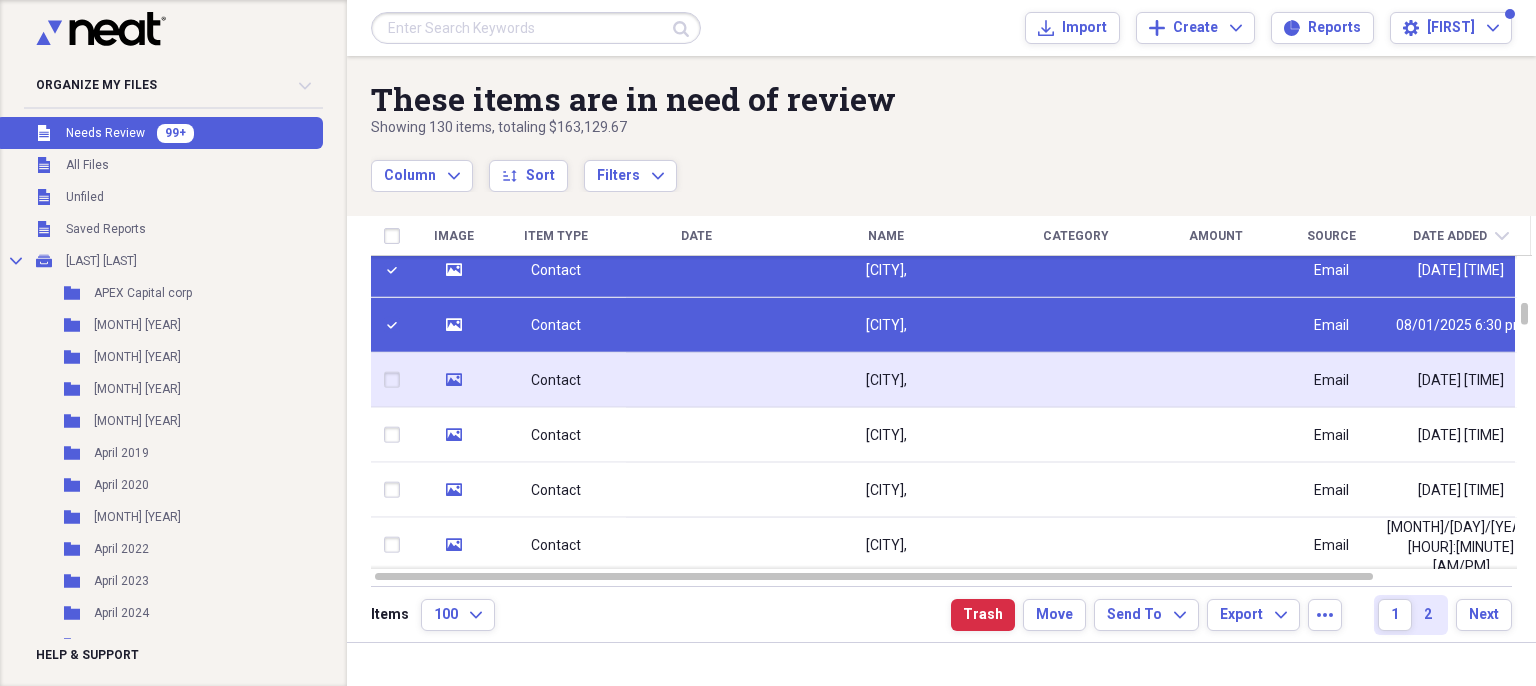 click at bounding box center [396, 380] 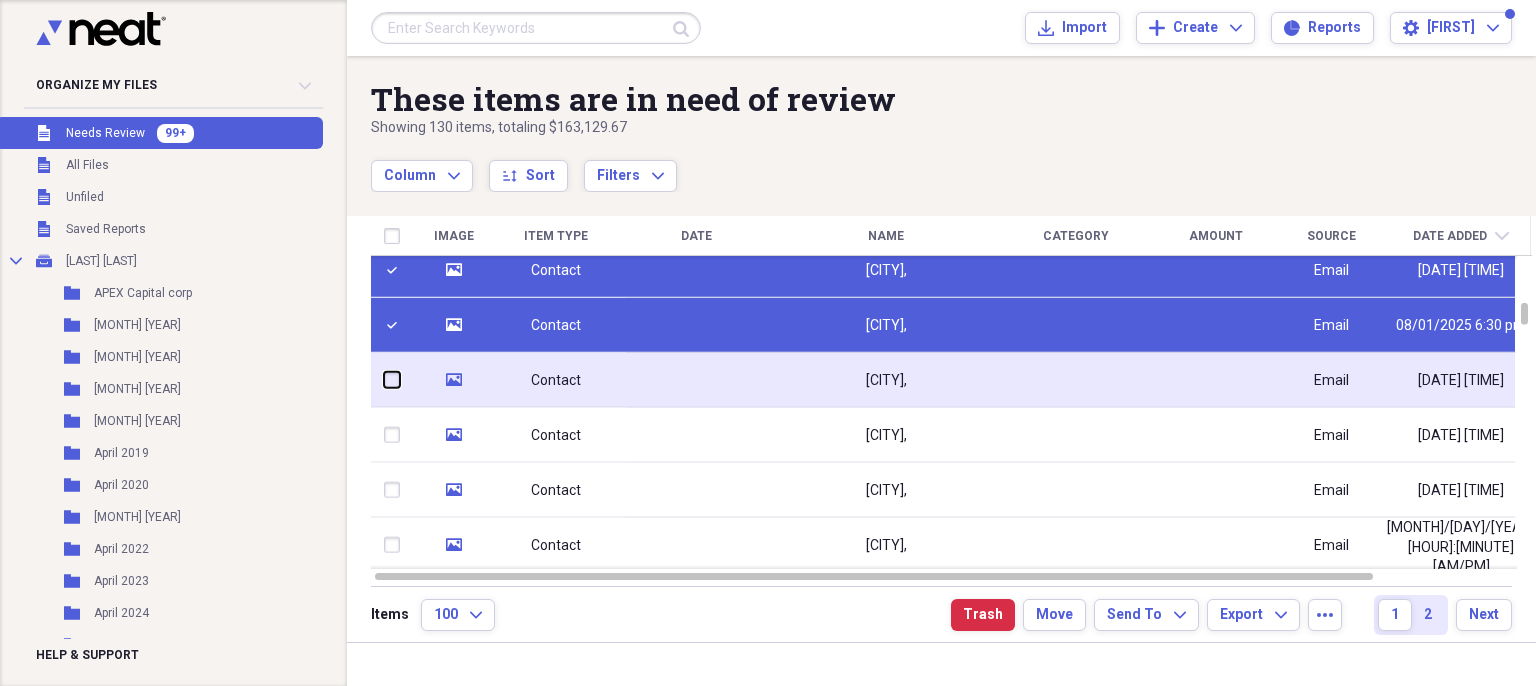 click at bounding box center (384, 380) 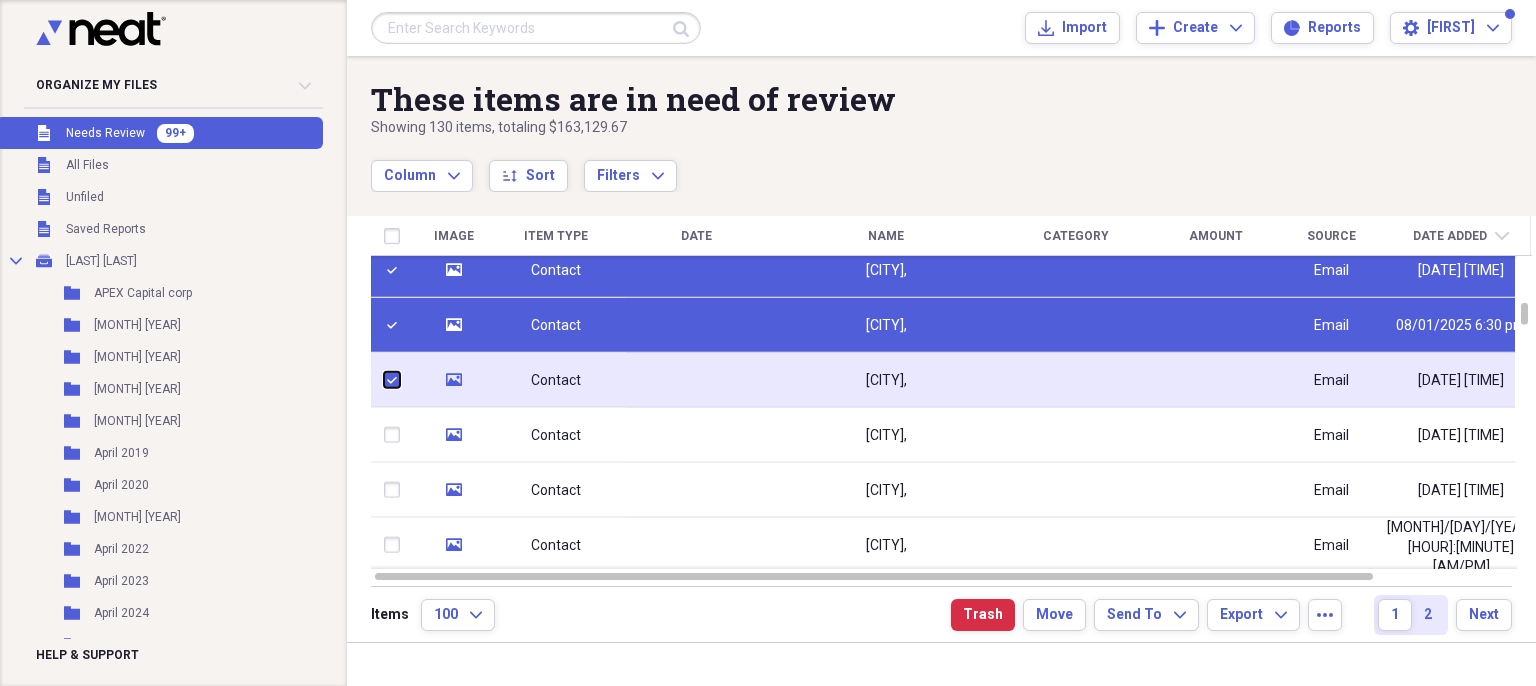 checkbox on "true" 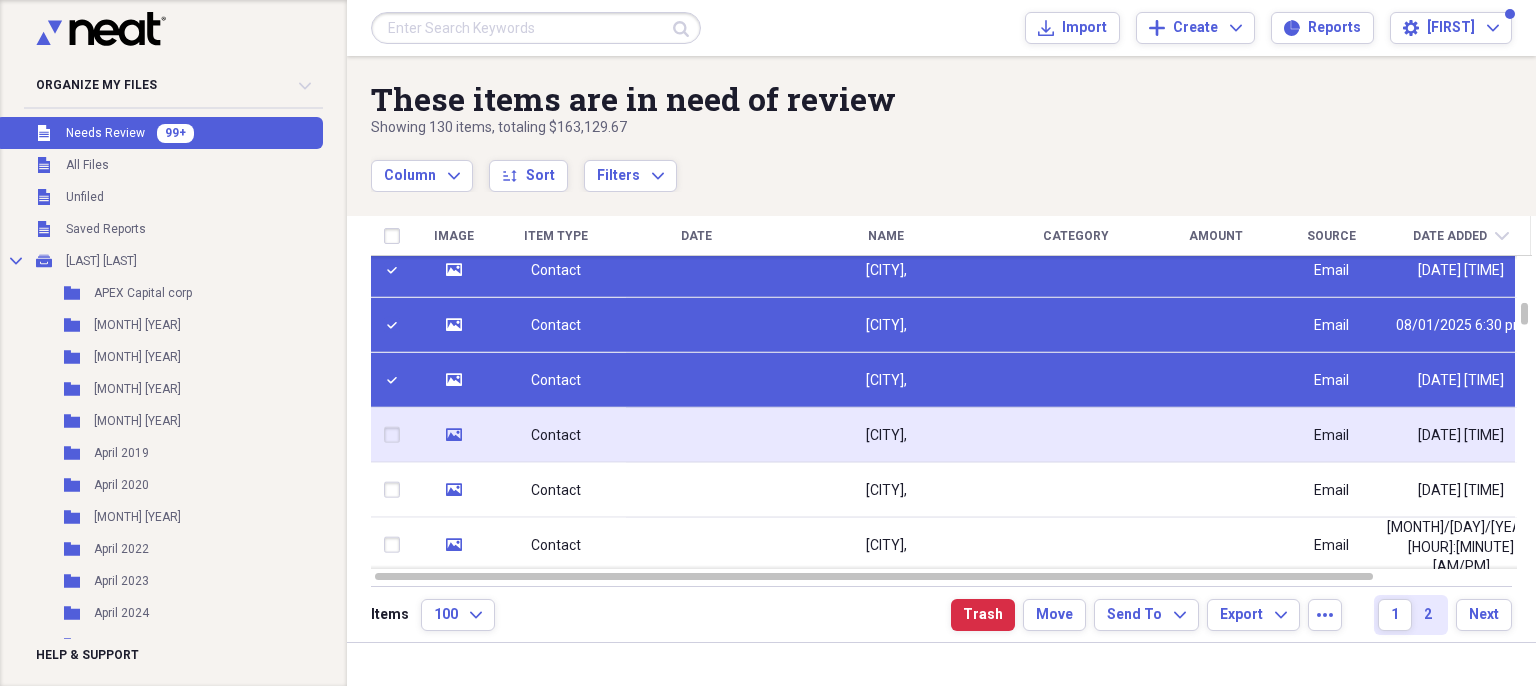 click at bounding box center [396, 435] 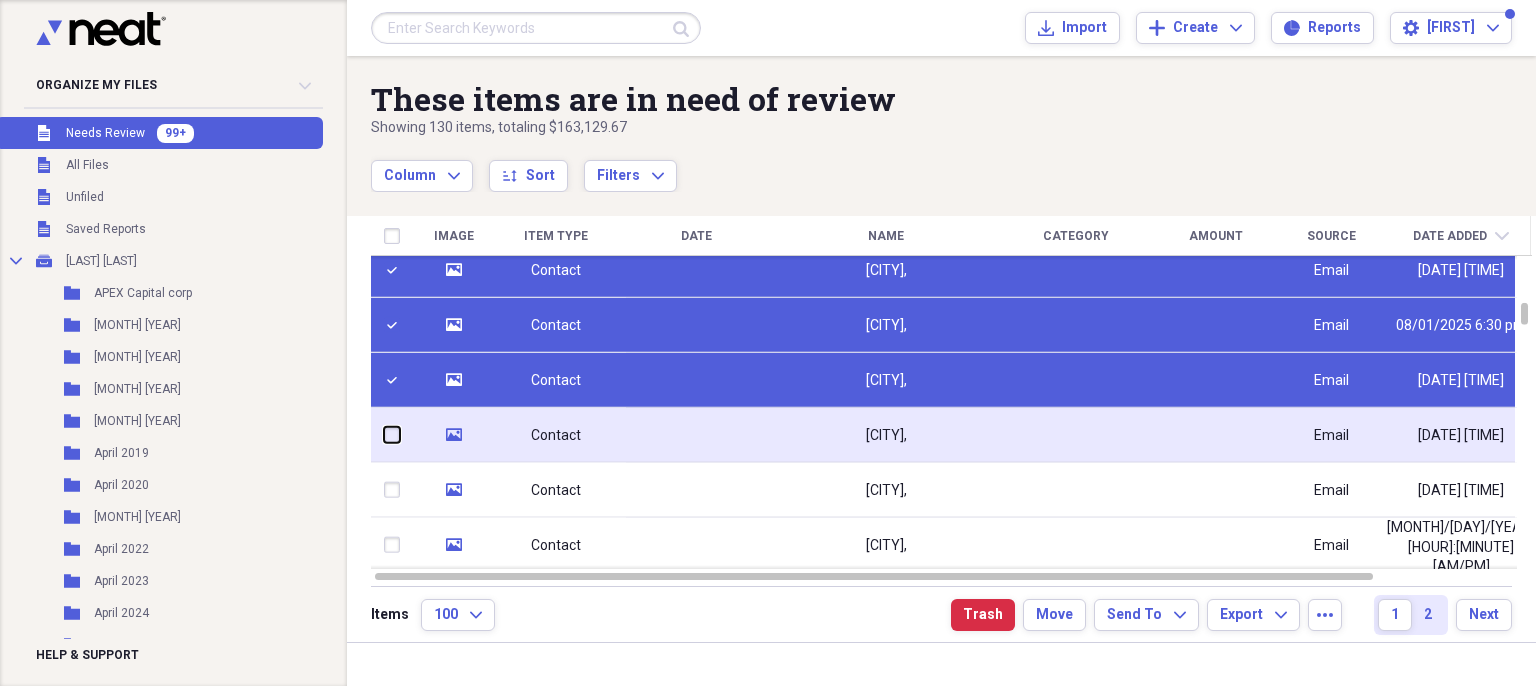 click at bounding box center (384, 435) 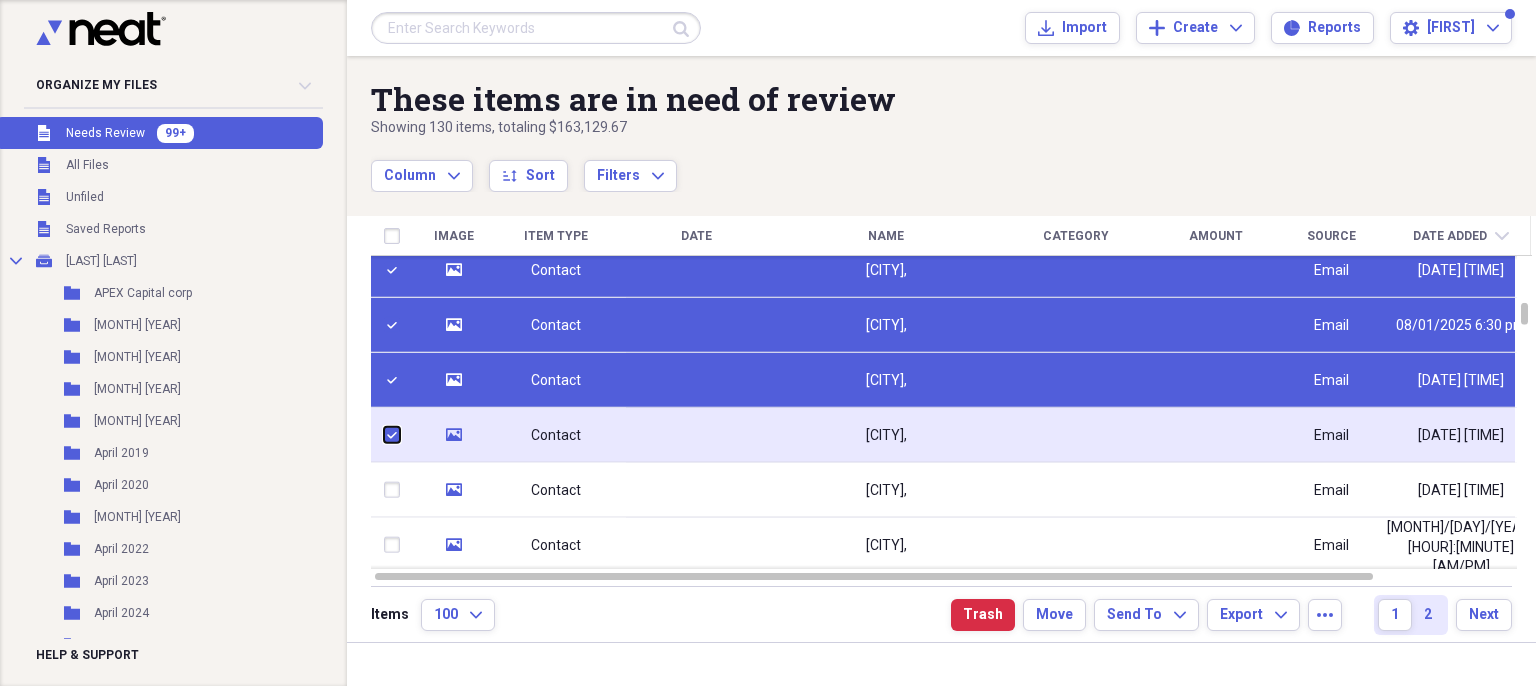 checkbox on "true" 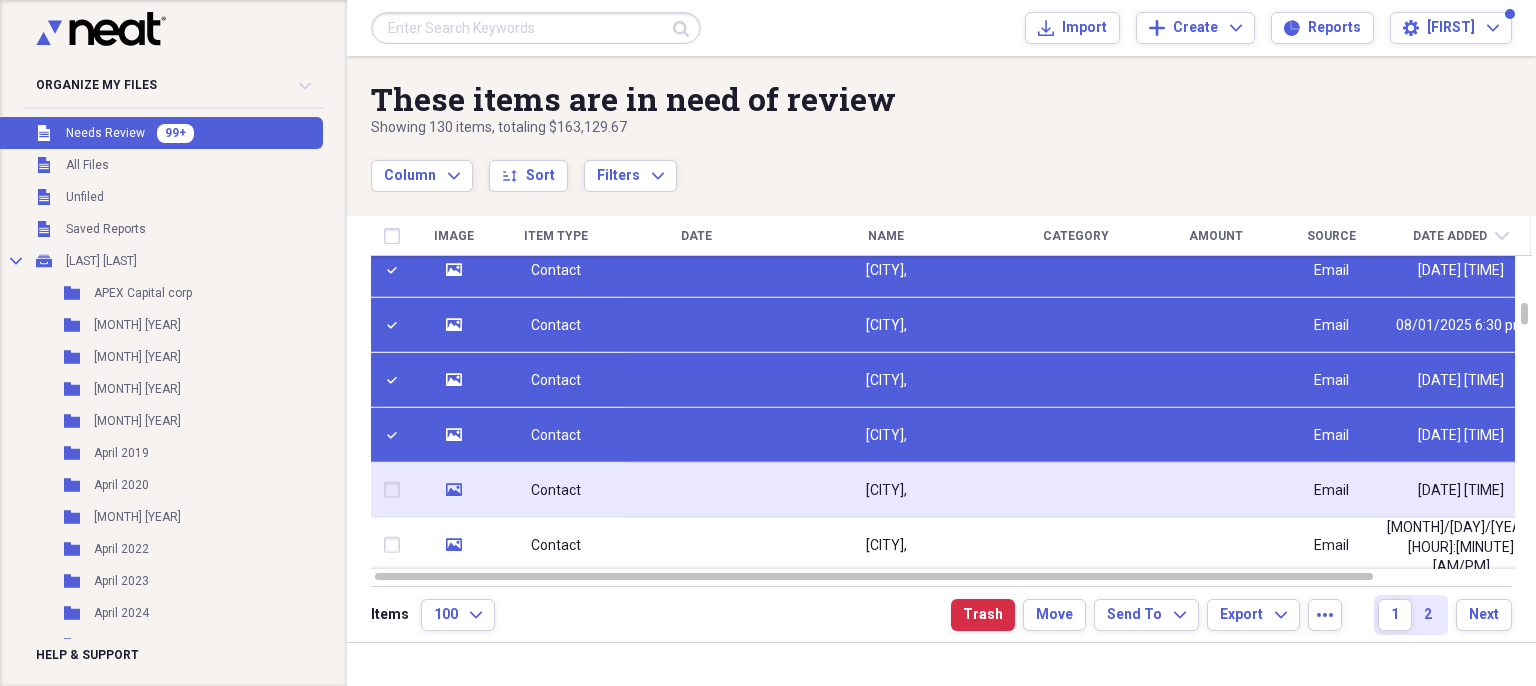 click at bounding box center (396, 490) 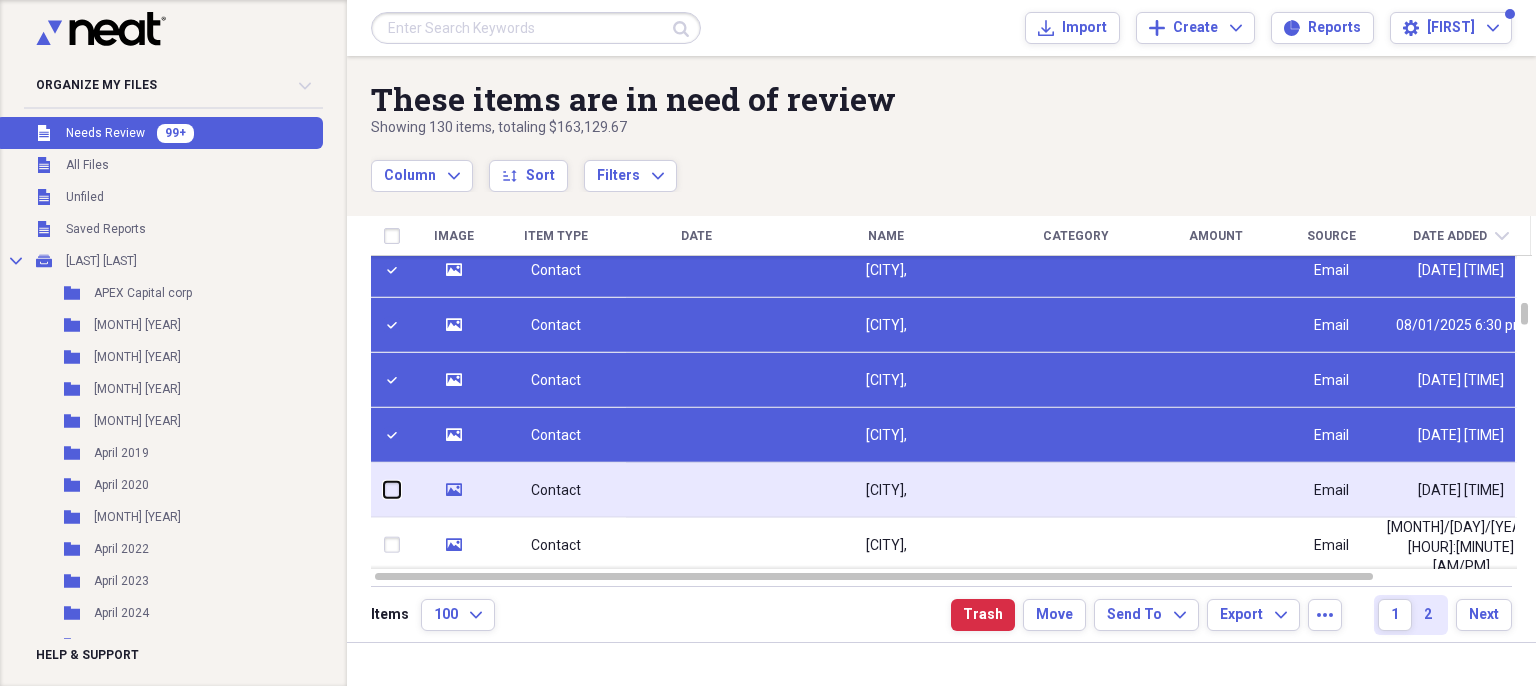 click at bounding box center (384, 490) 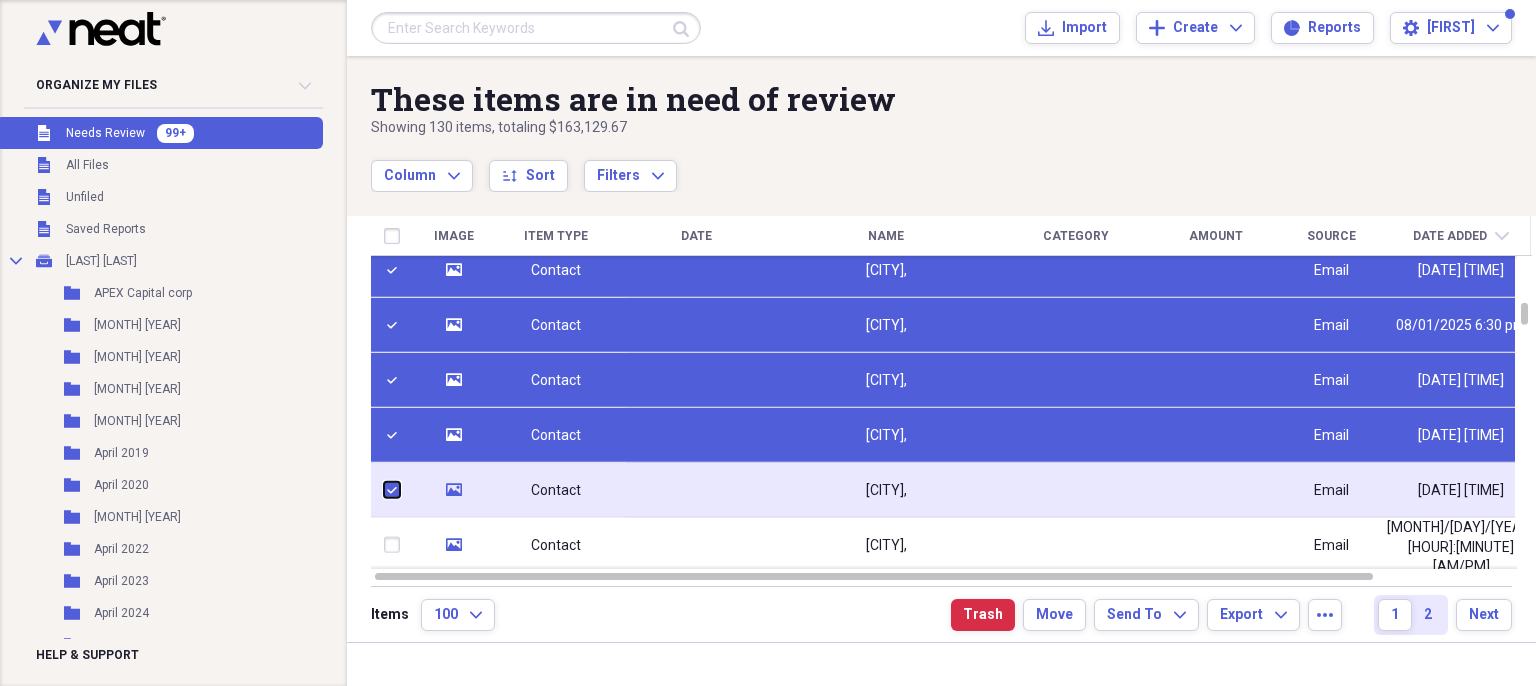 checkbox on "true" 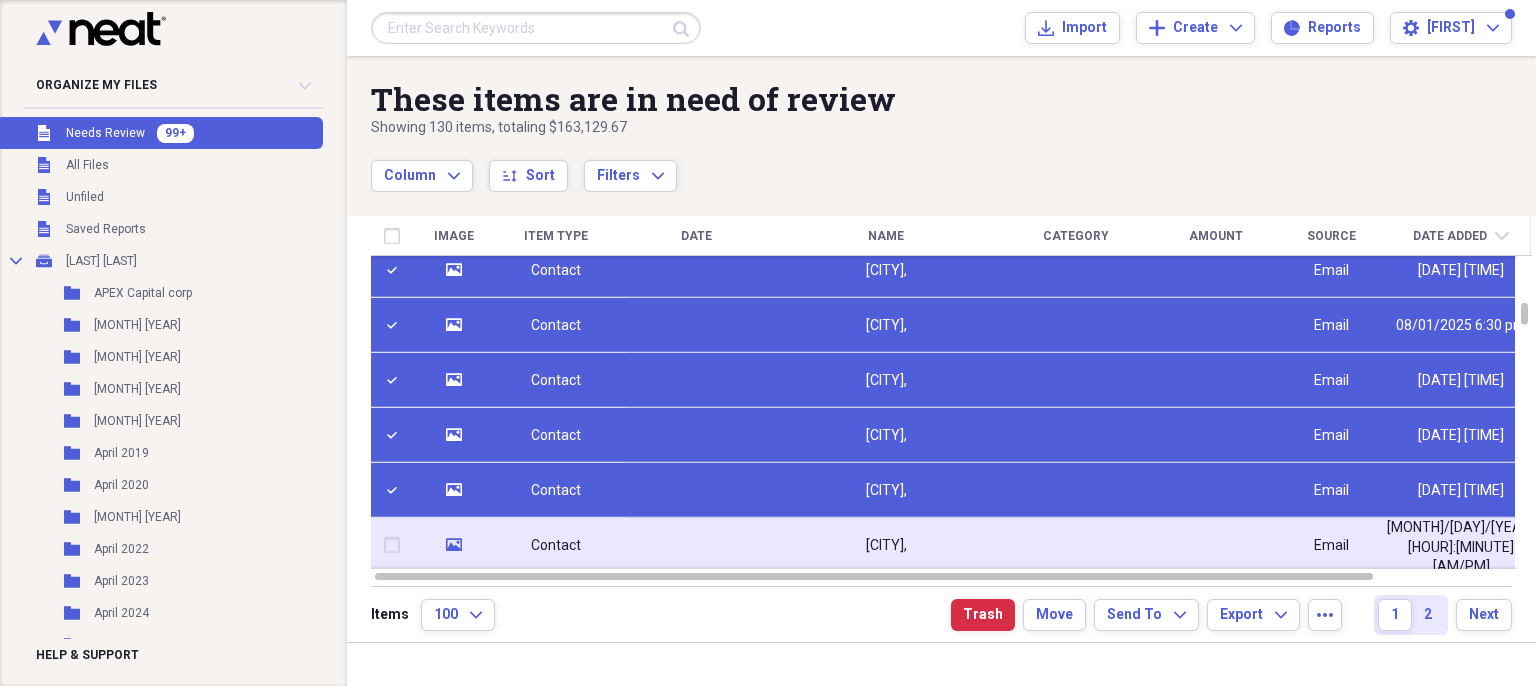 click at bounding box center [396, 545] 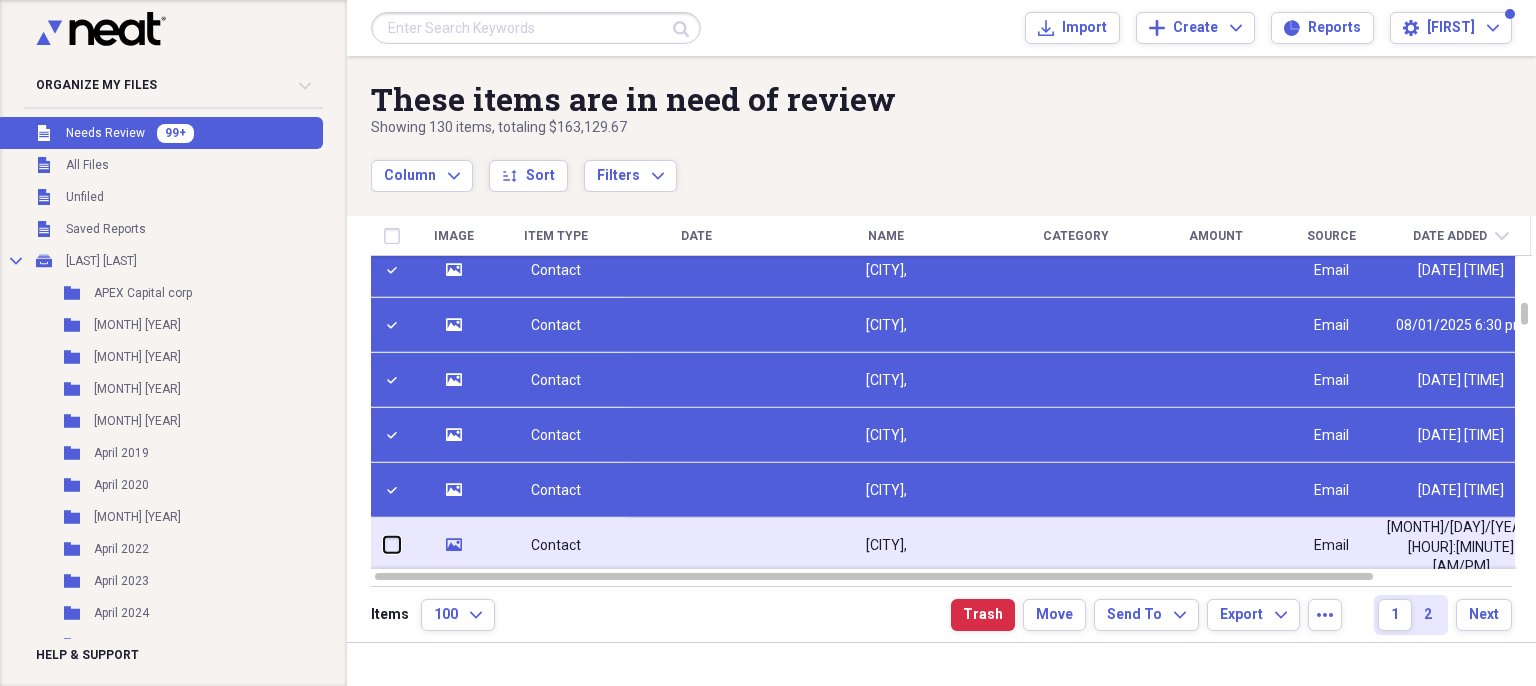 click at bounding box center (384, 545) 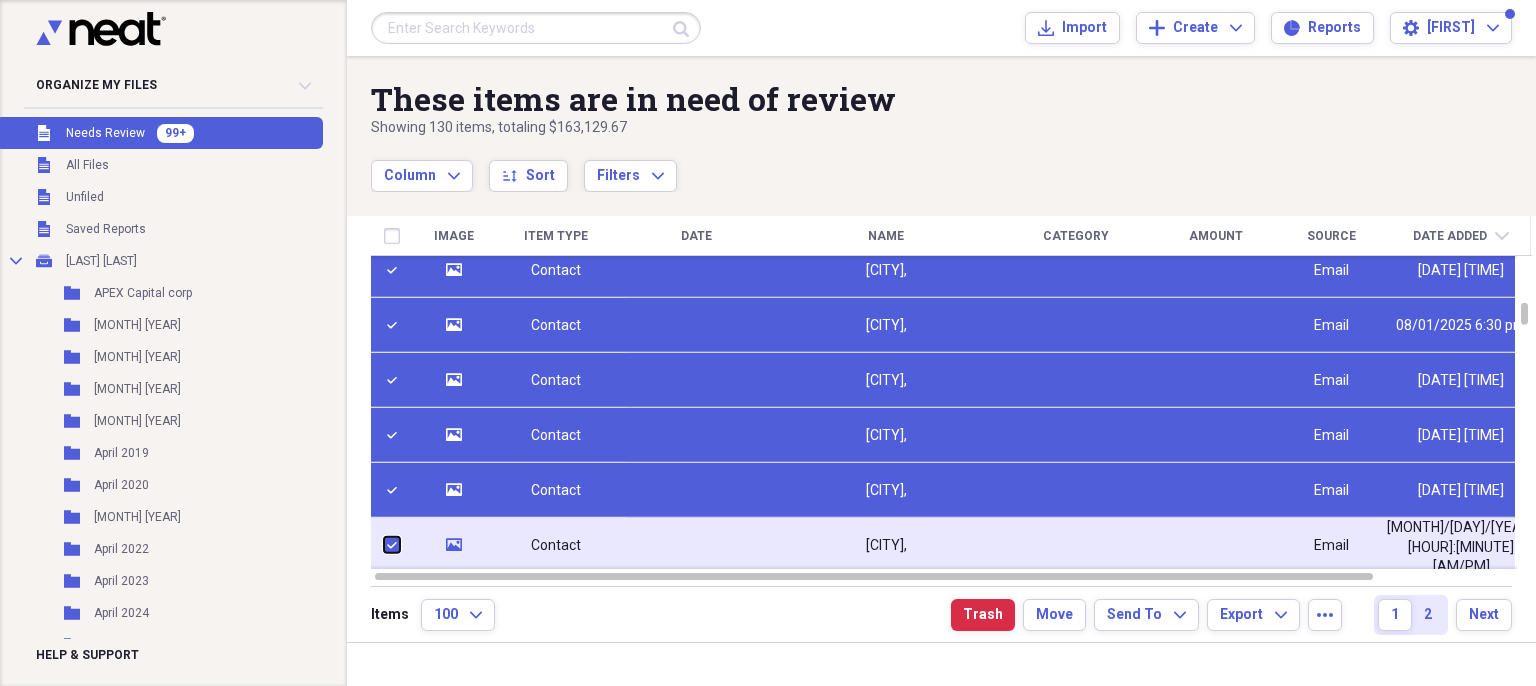 checkbox on "true" 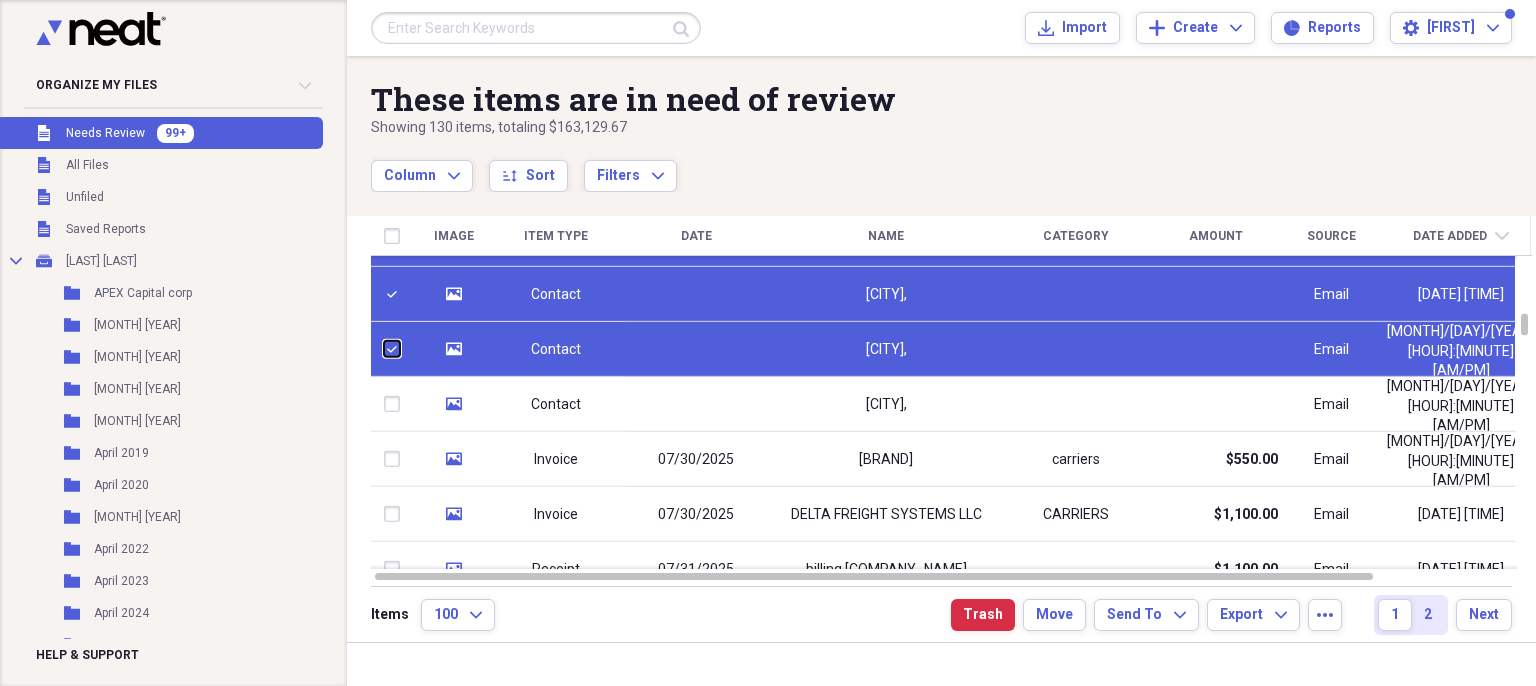 checkbox on "false" 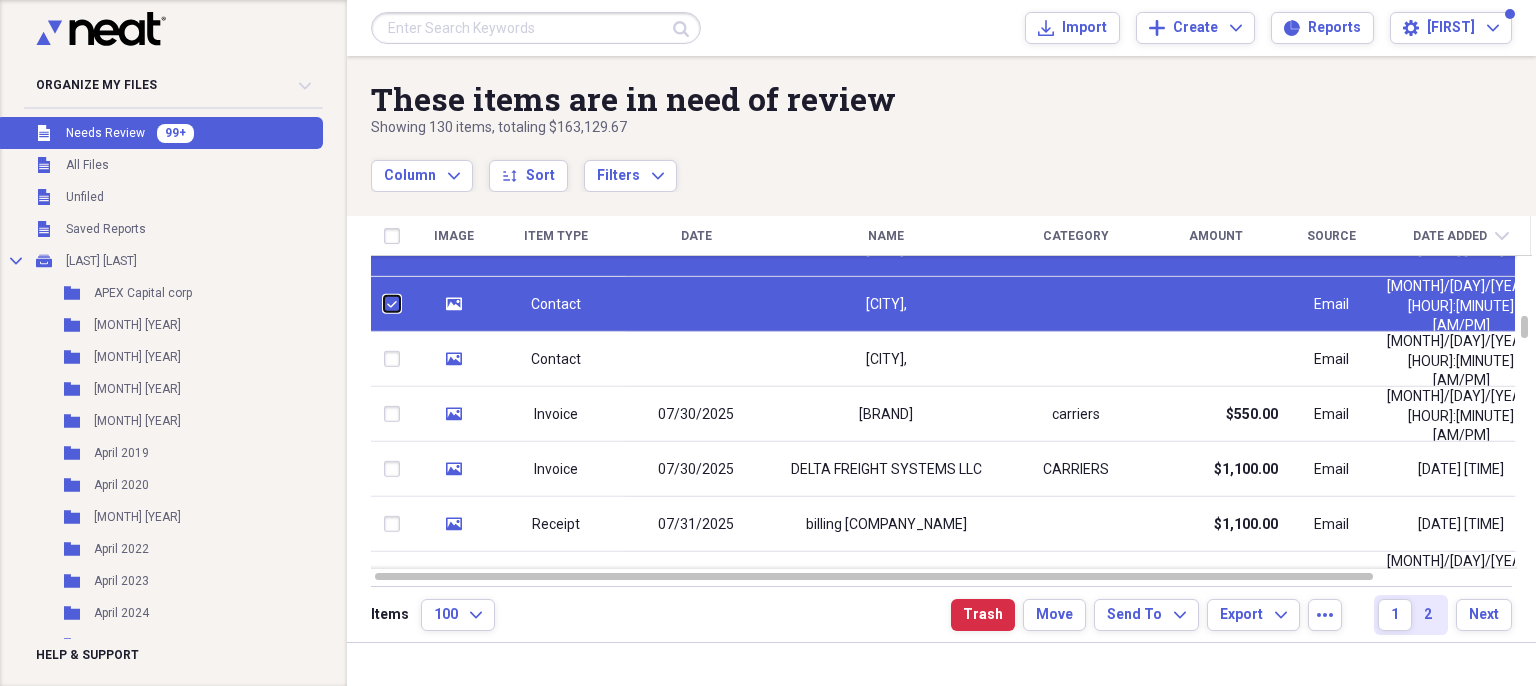 checkbox on "false" 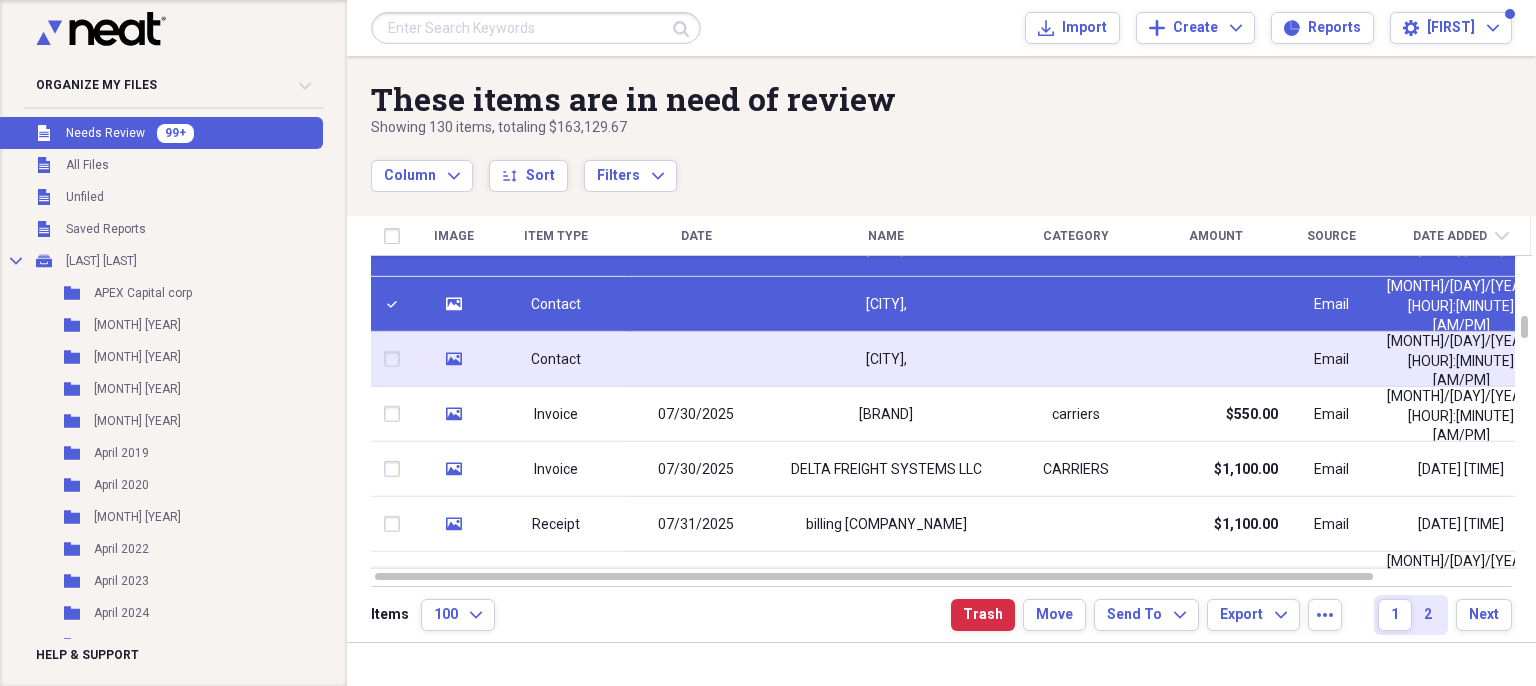 click at bounding box center (396, 359) 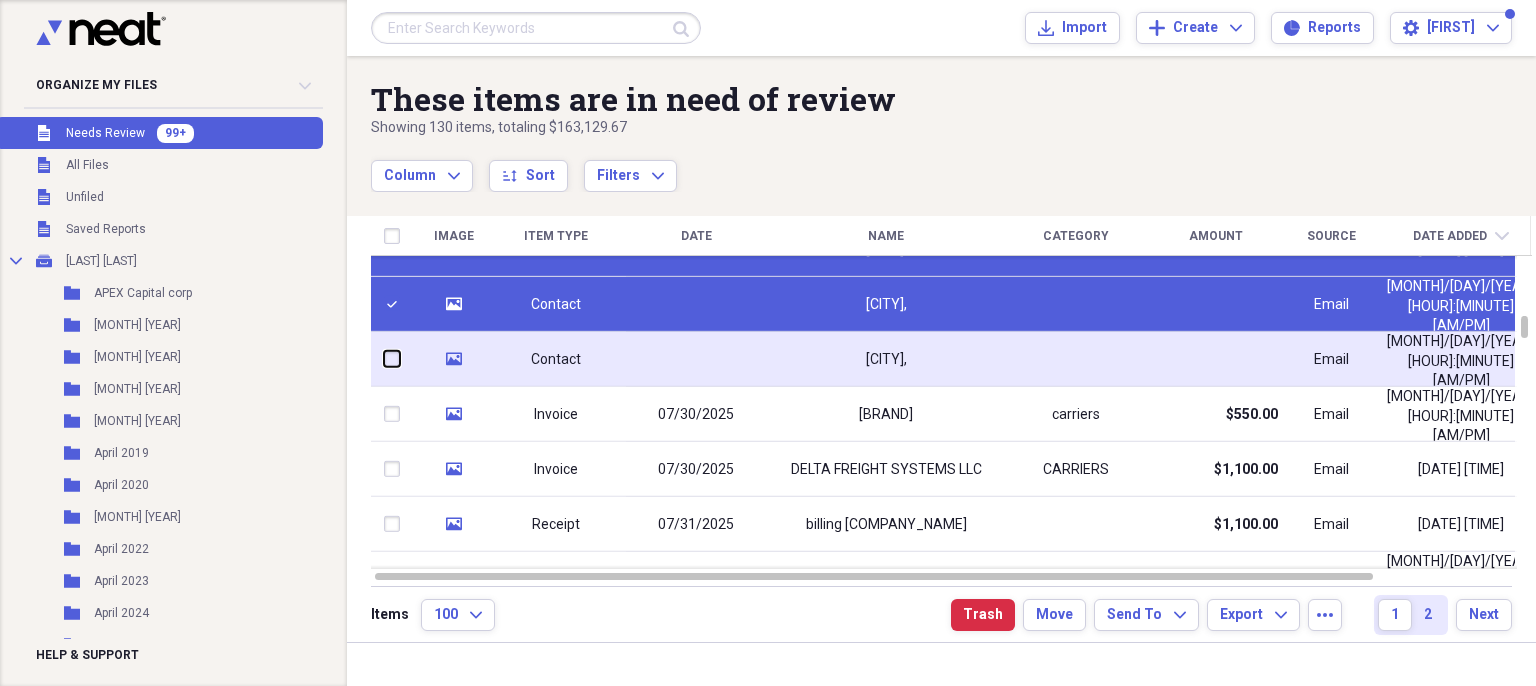 click at bounding box center (384, 359) 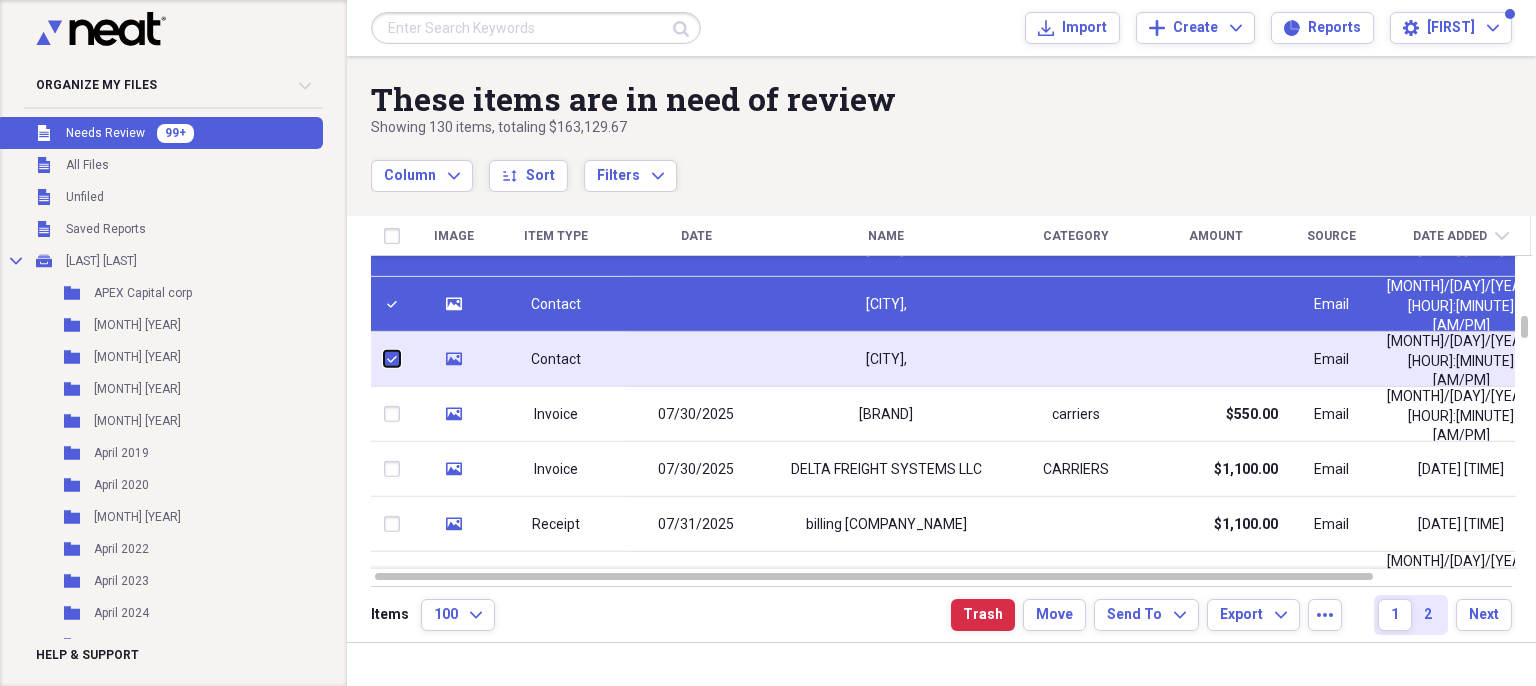 checkbox on "true" 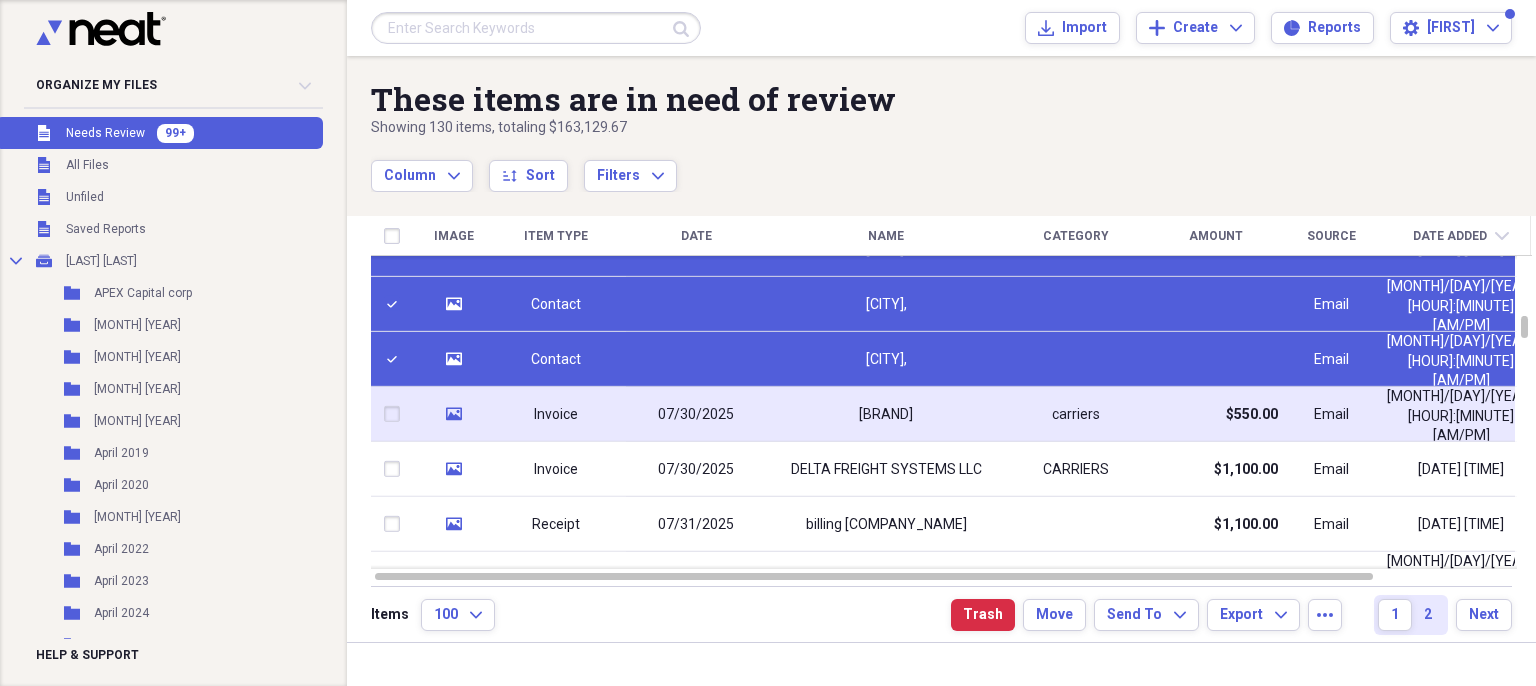 checkbox on "false" 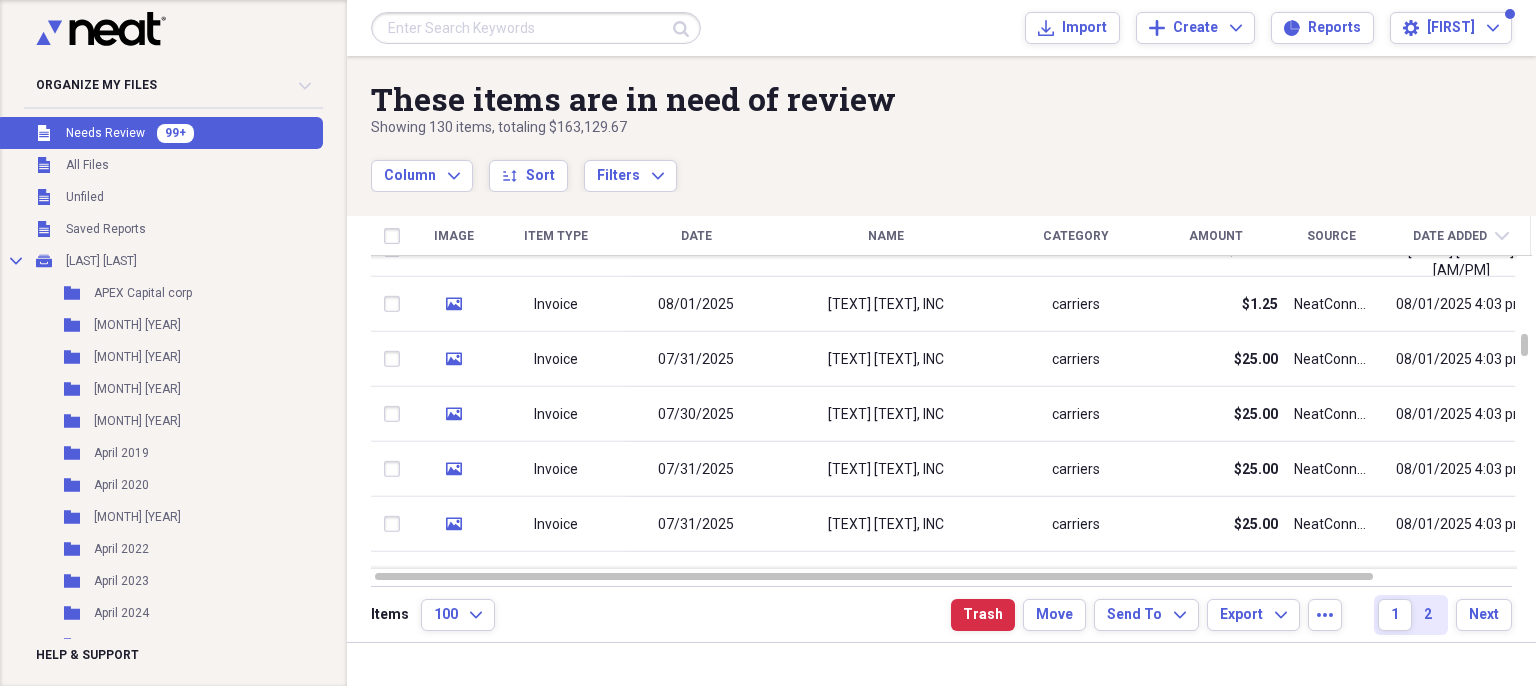 checkbox on "false" 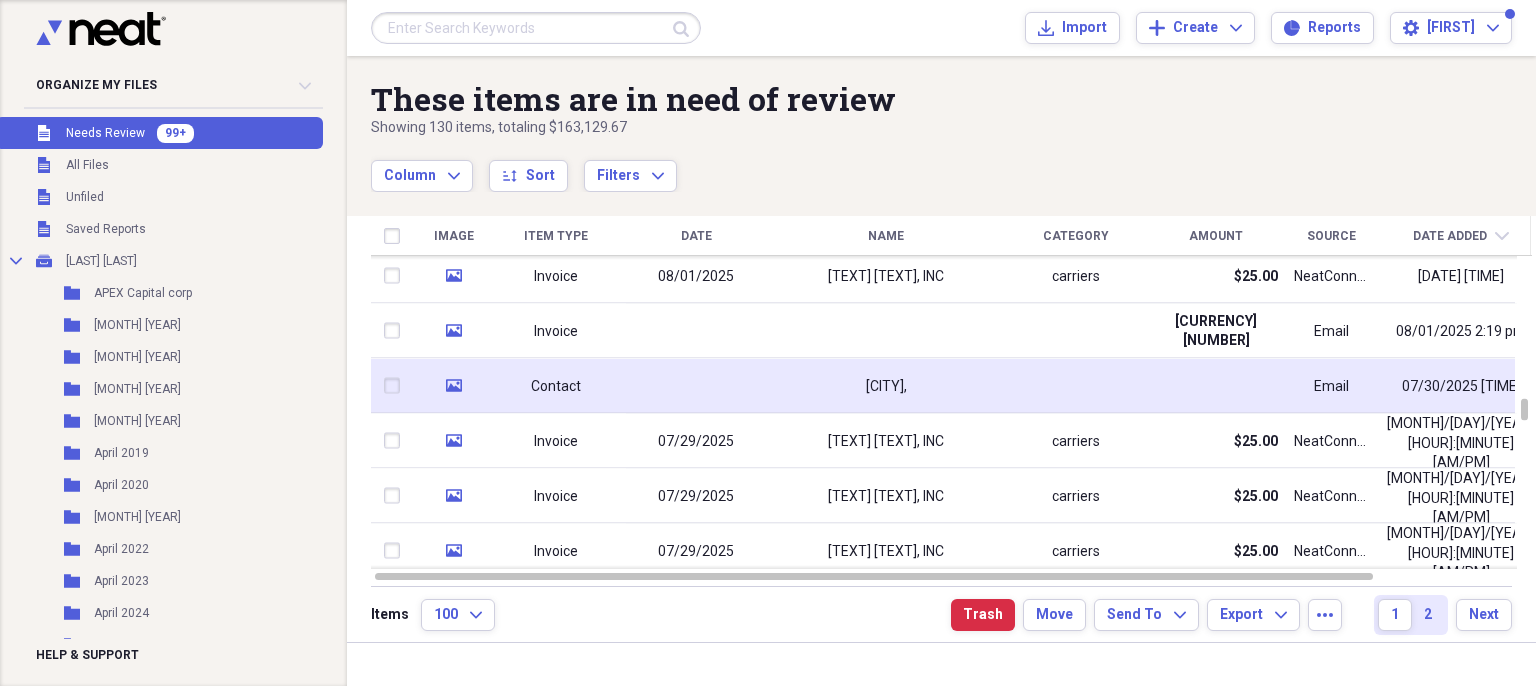 click at bounding box center (396, 386) 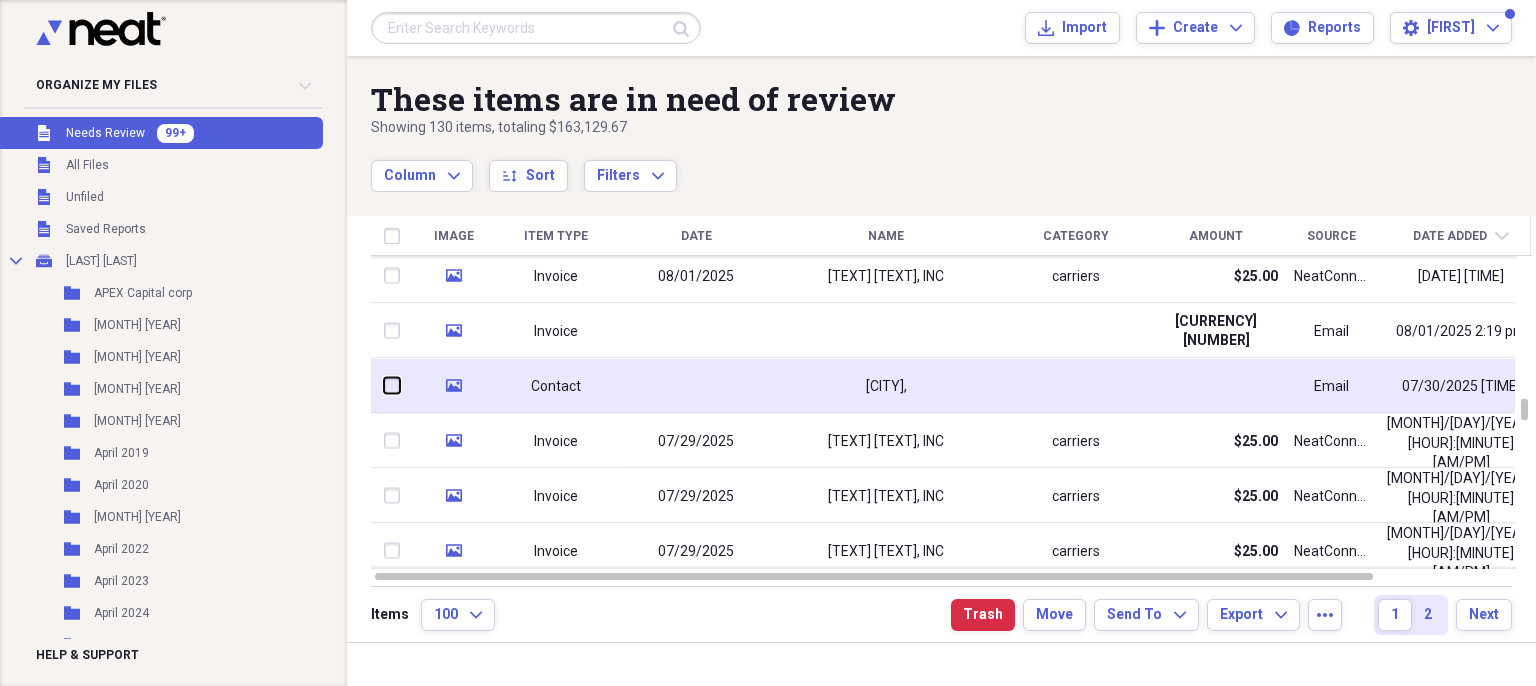 click at bounding box center (384, 385) 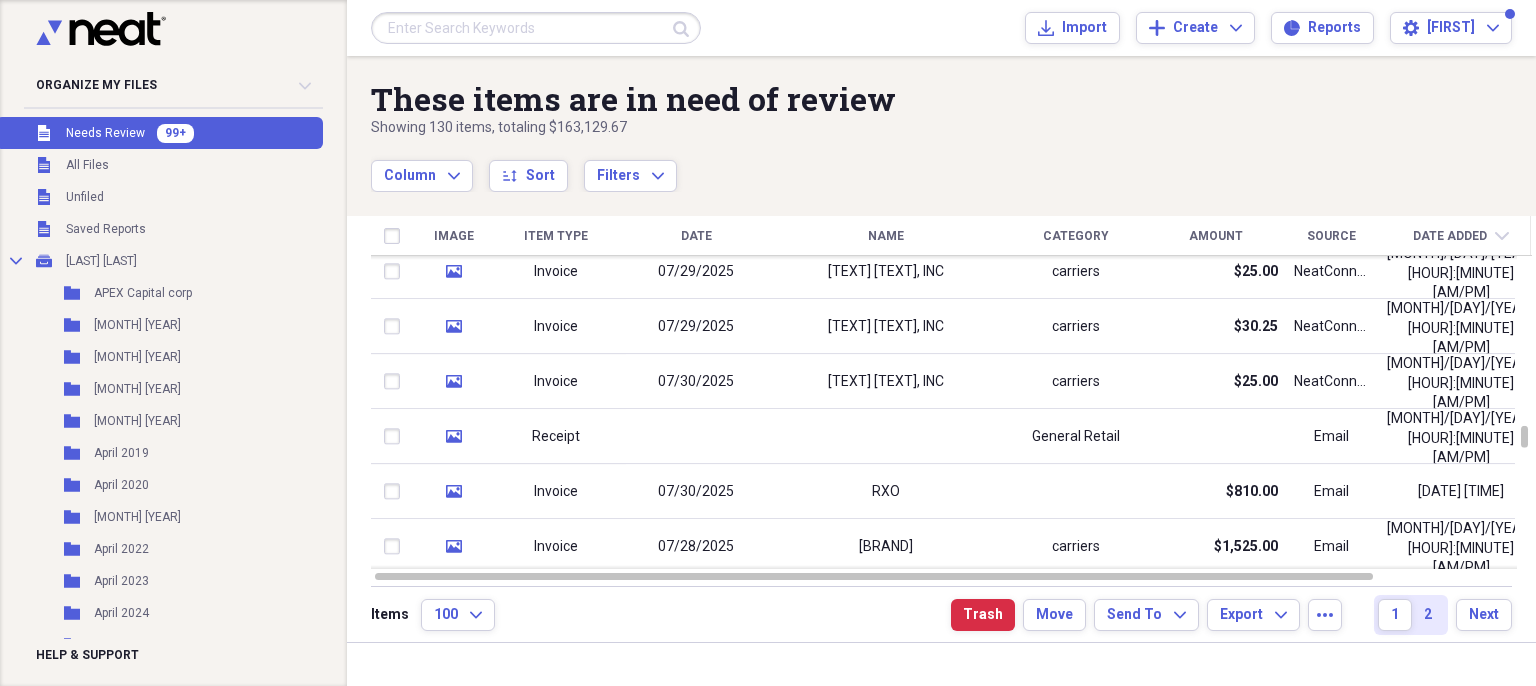 checkbox on "false" 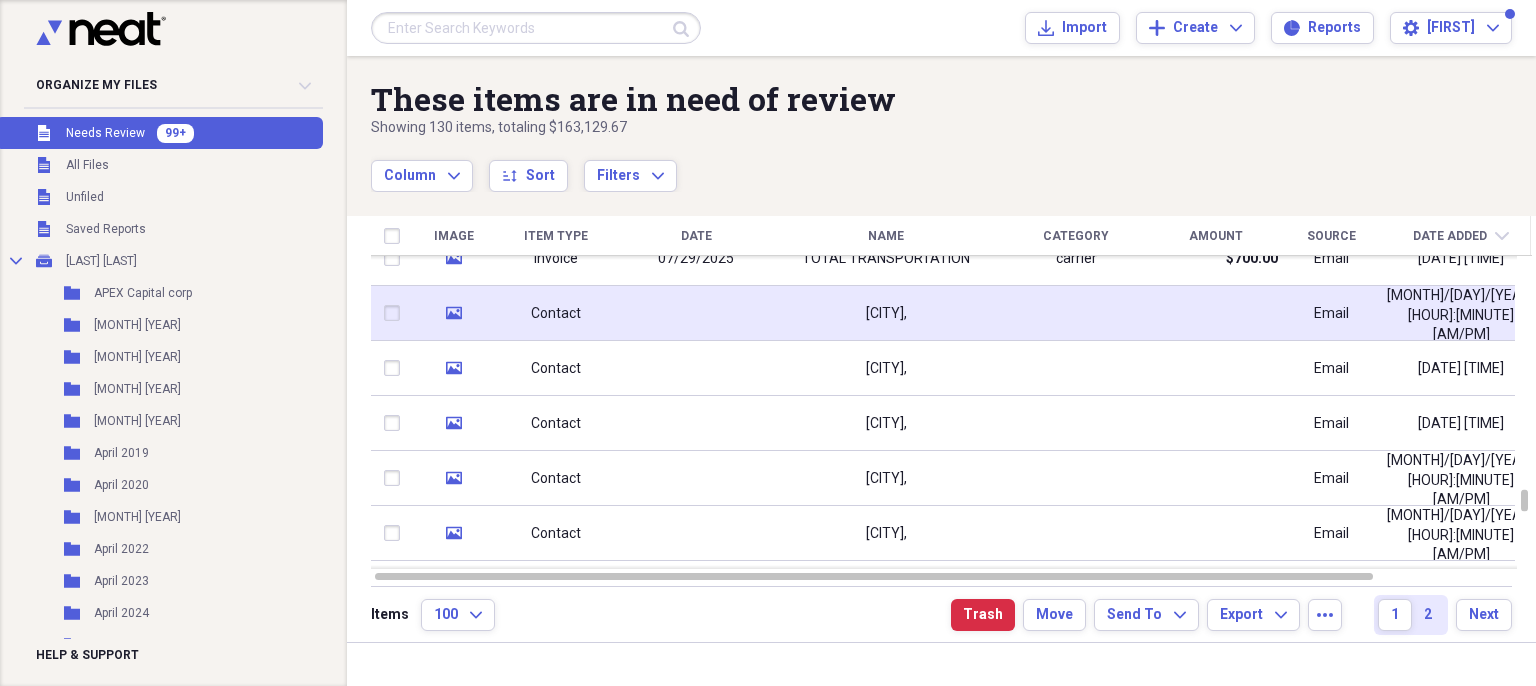 click at bounding box center (396, 313) 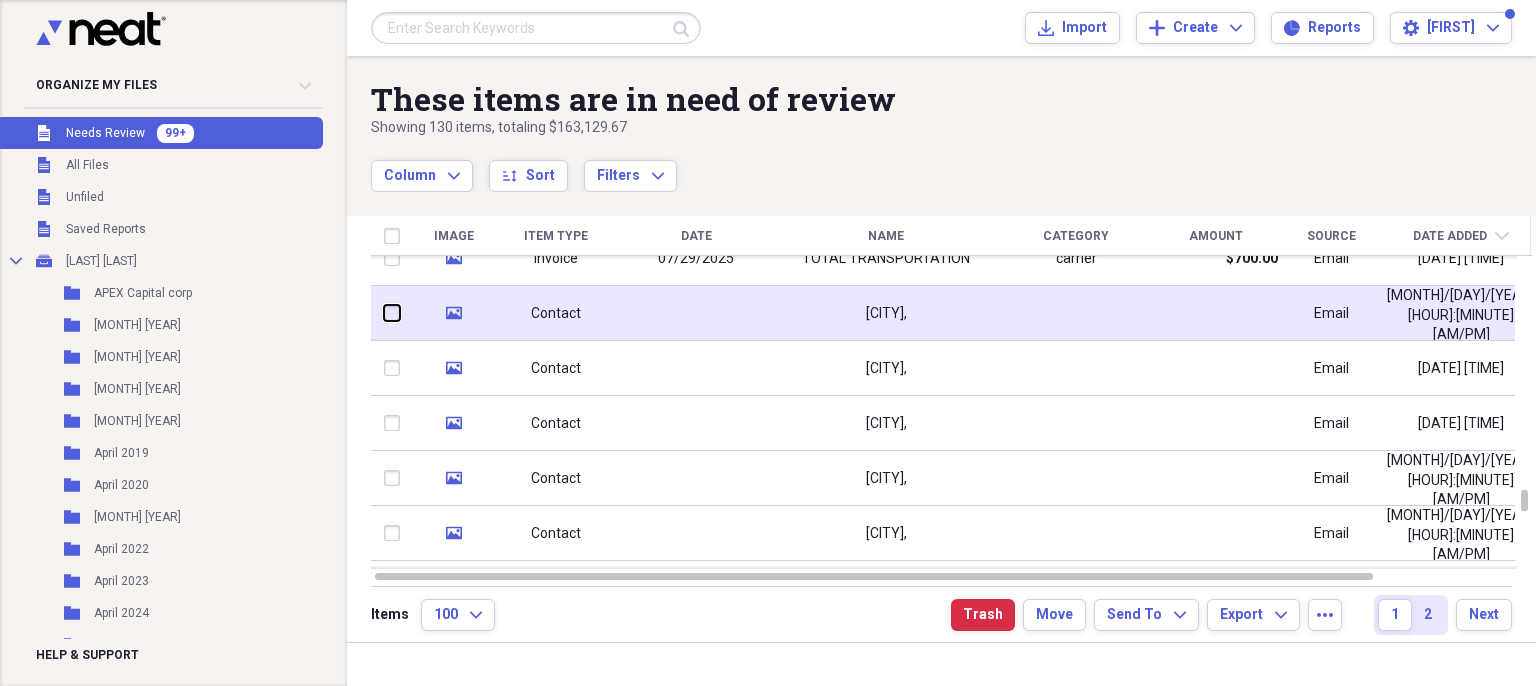 click at bounding box center [384, 313] 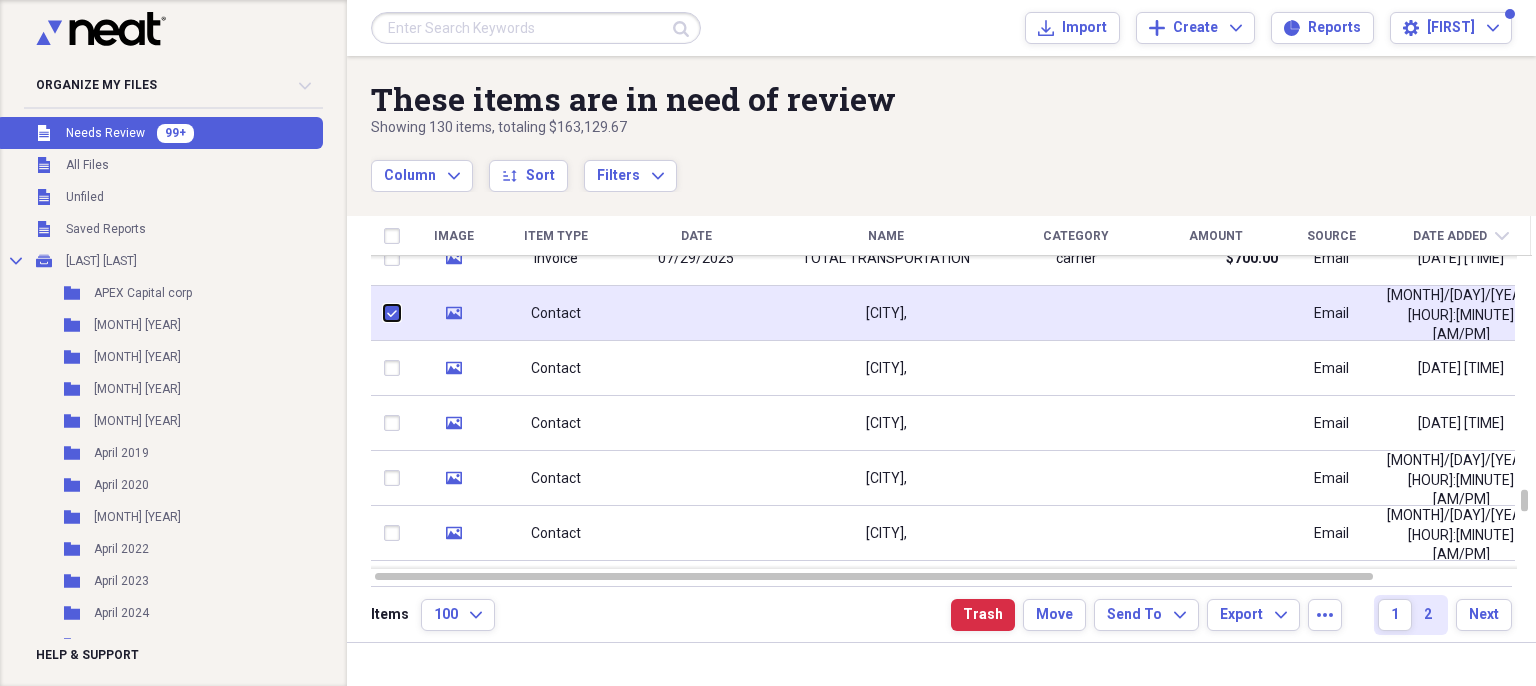 checkbox on "true" 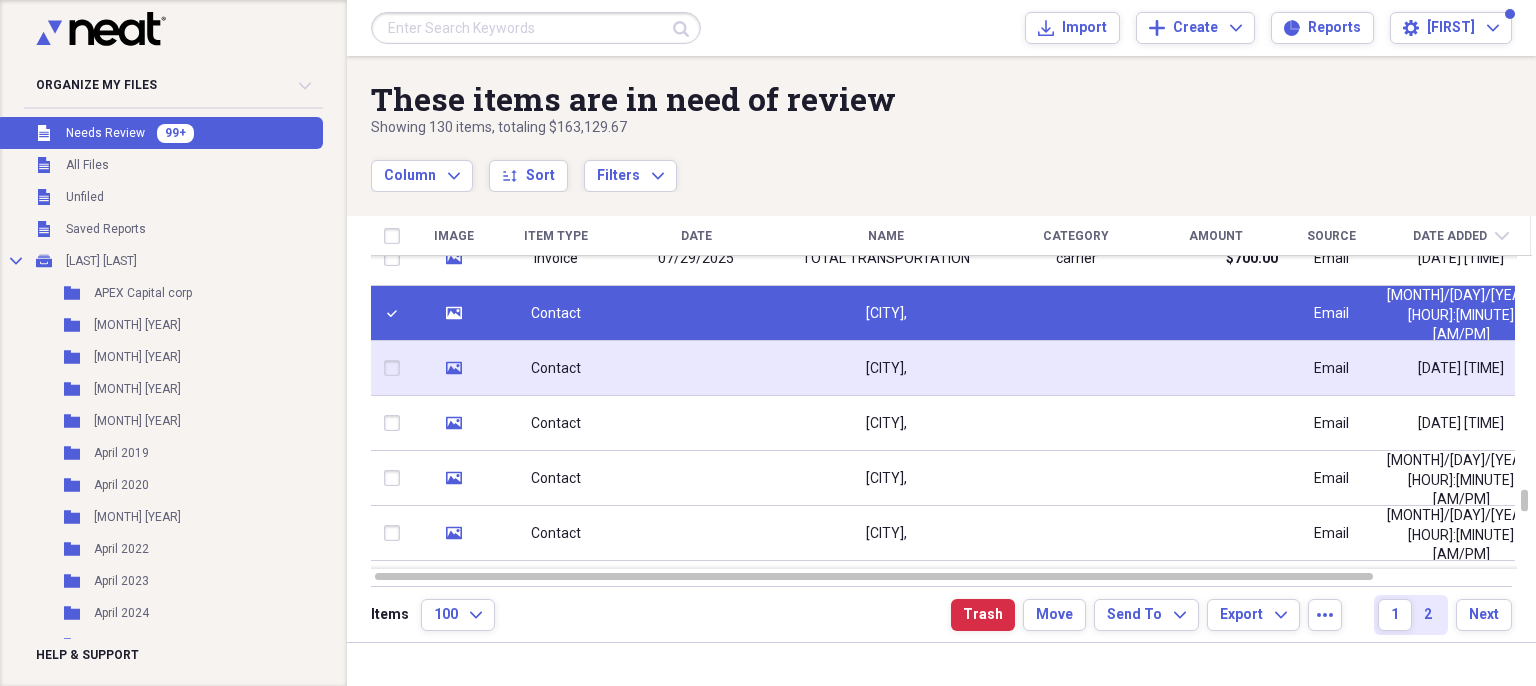 click at bounding box center [396, 368] 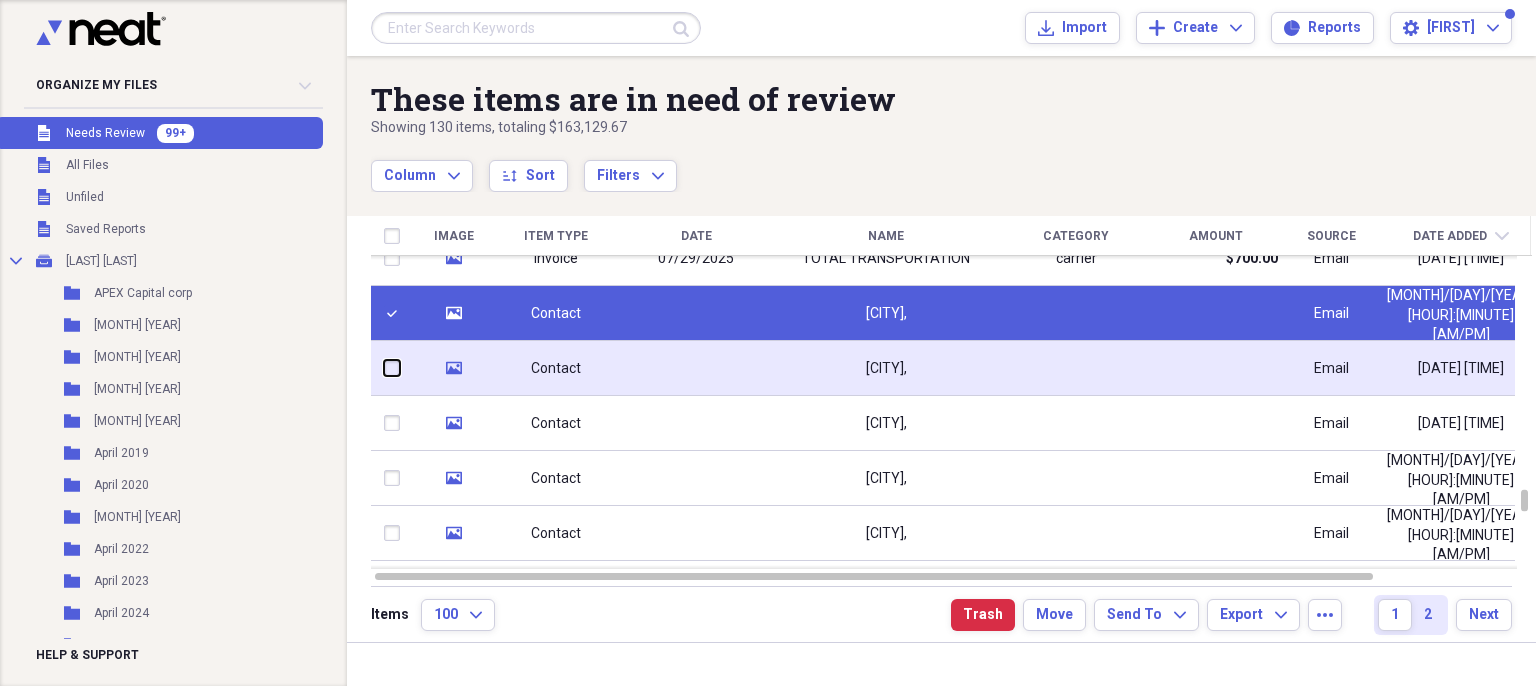 click at bounding box center (384, 368) 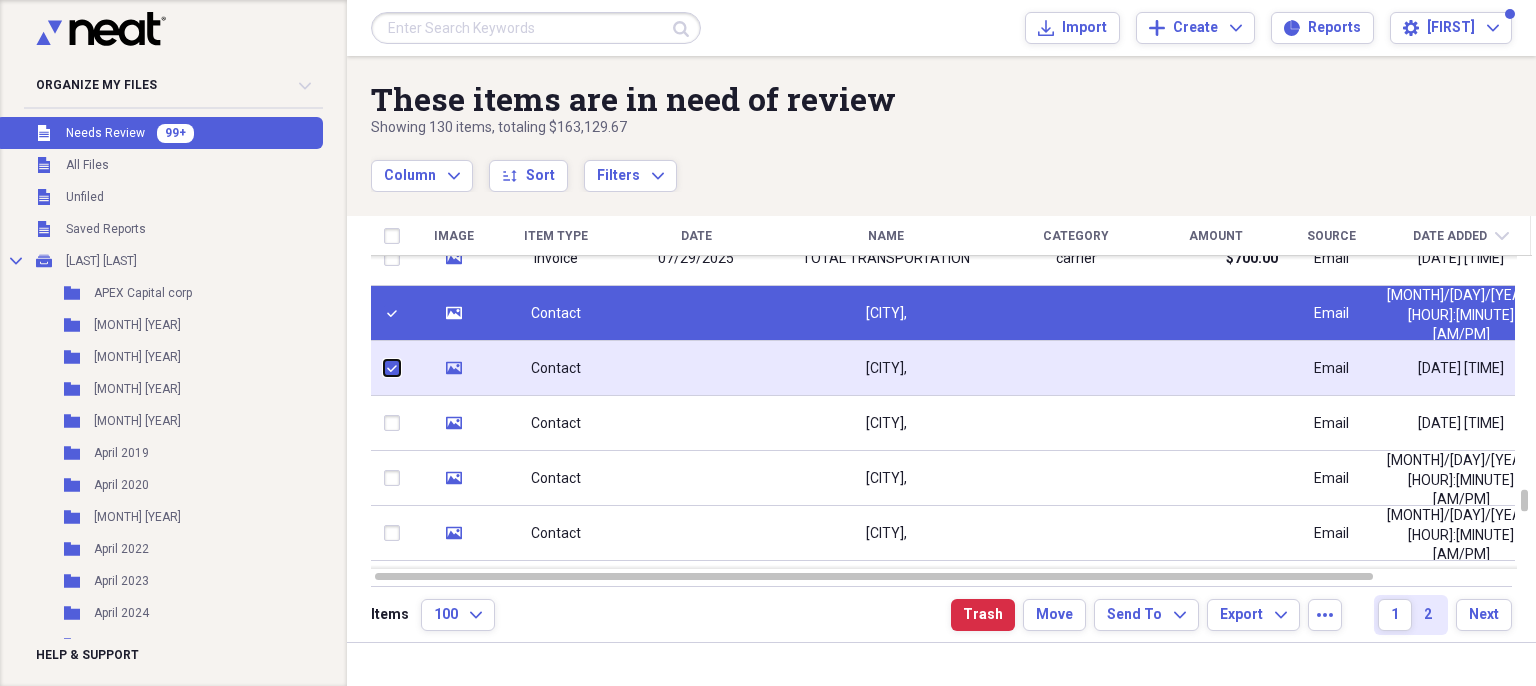 checkbox on "true" 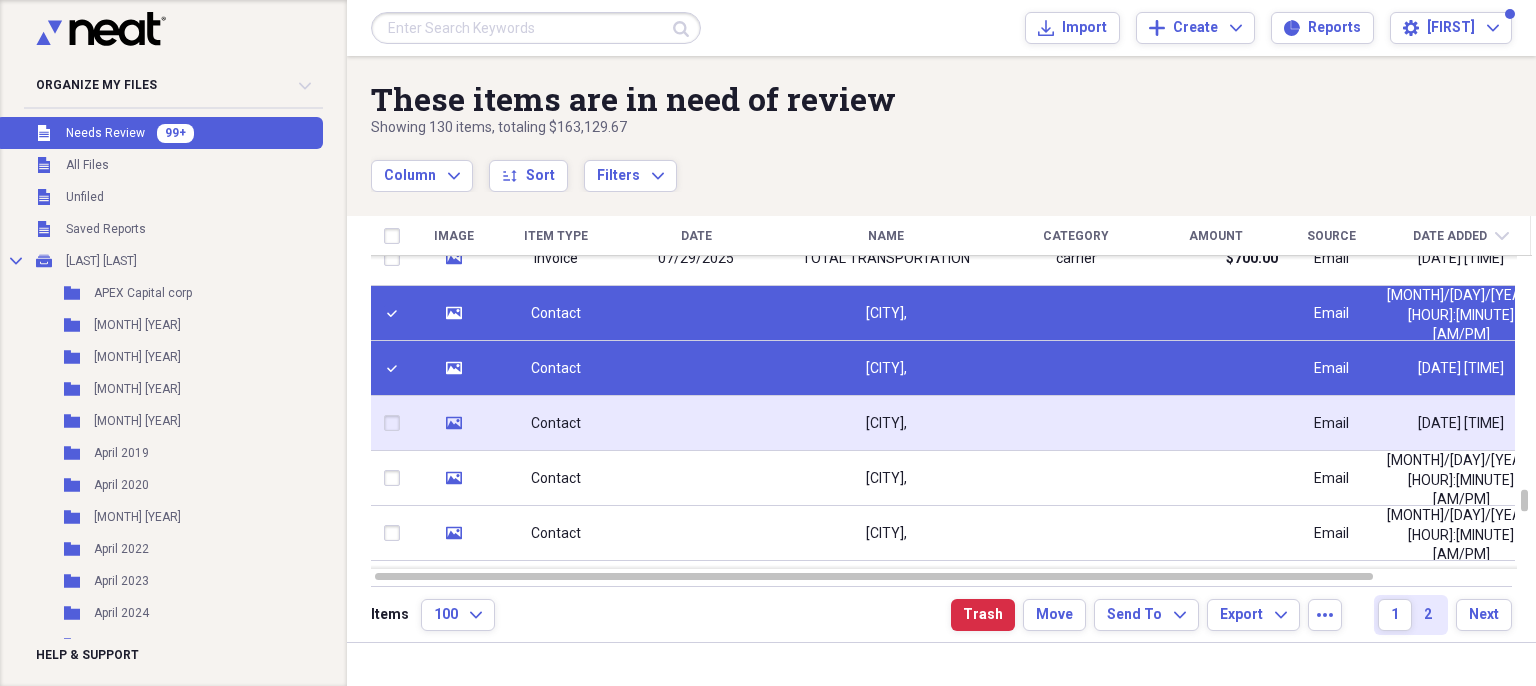 click at bounding box center (396, 423) 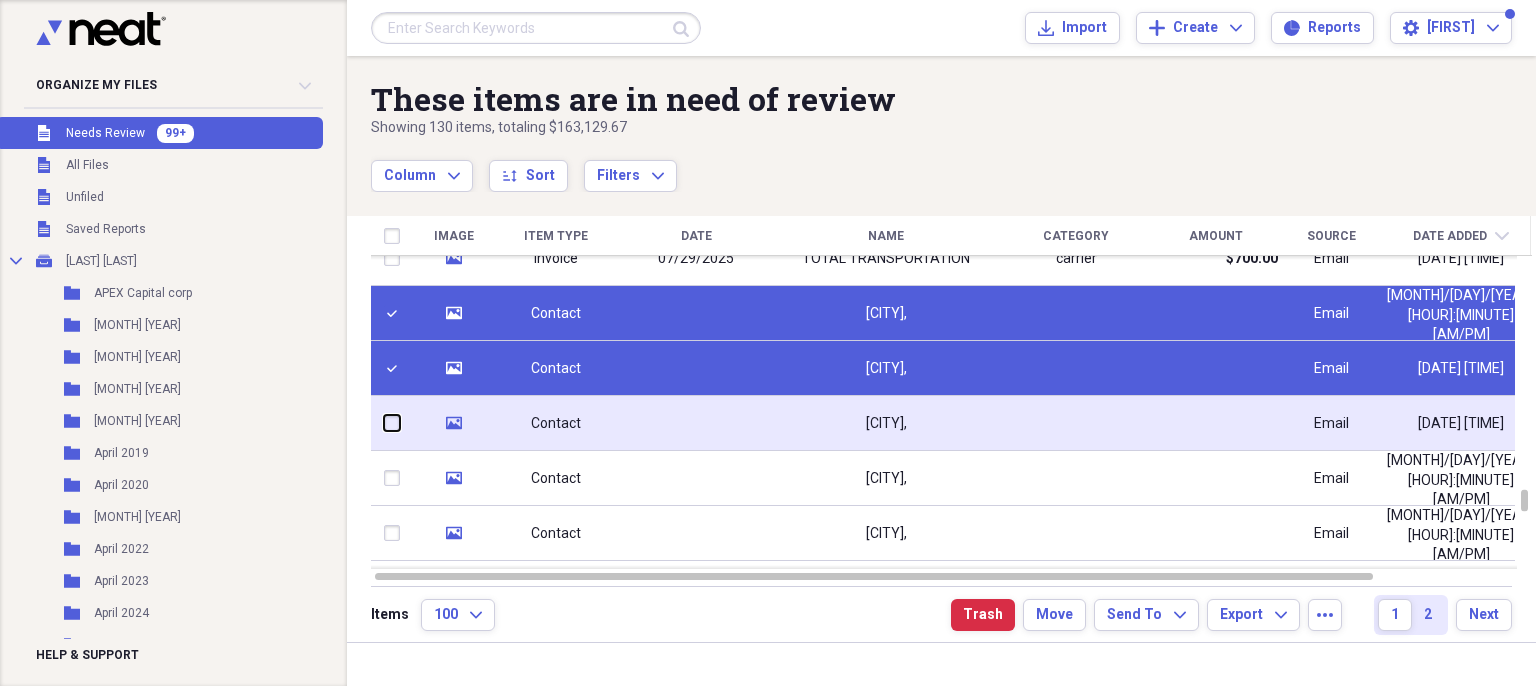 click at bounding box center (384, 423) 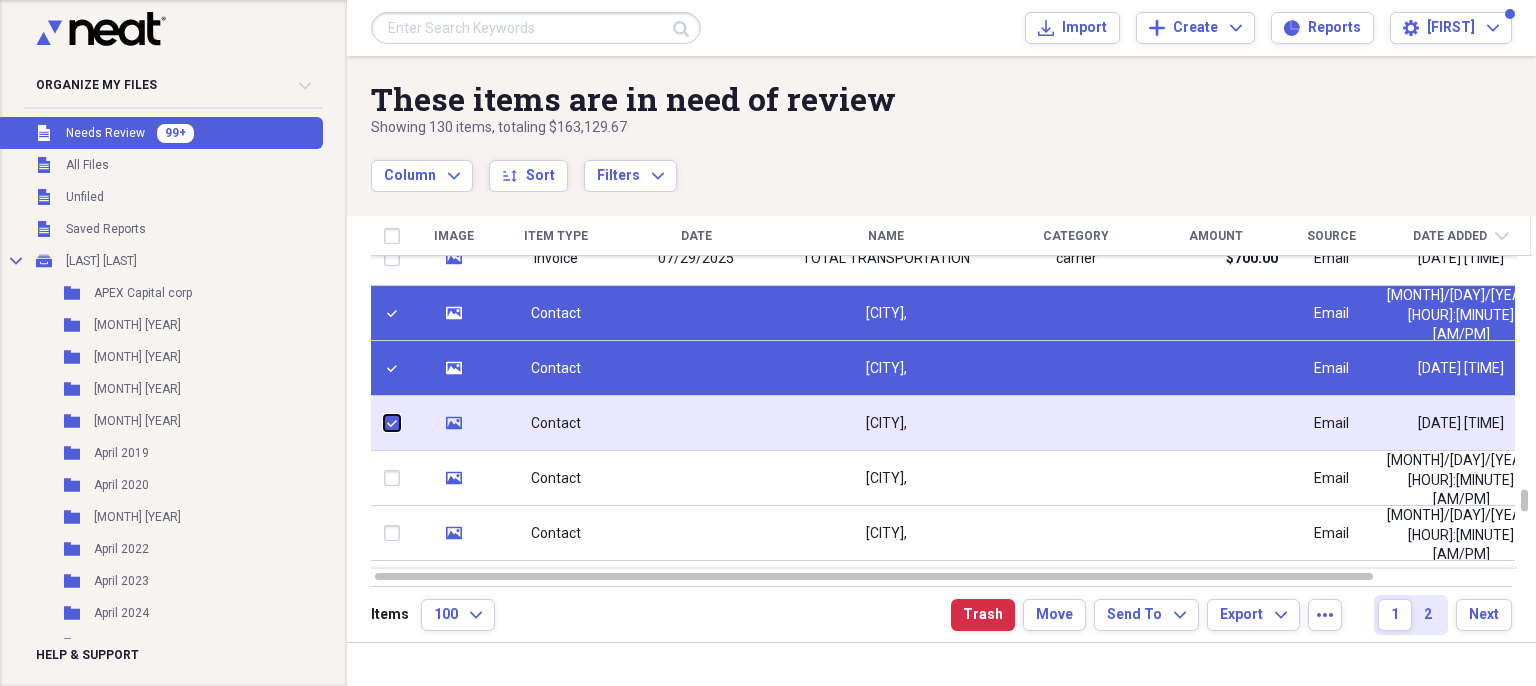 checkbox on "true" 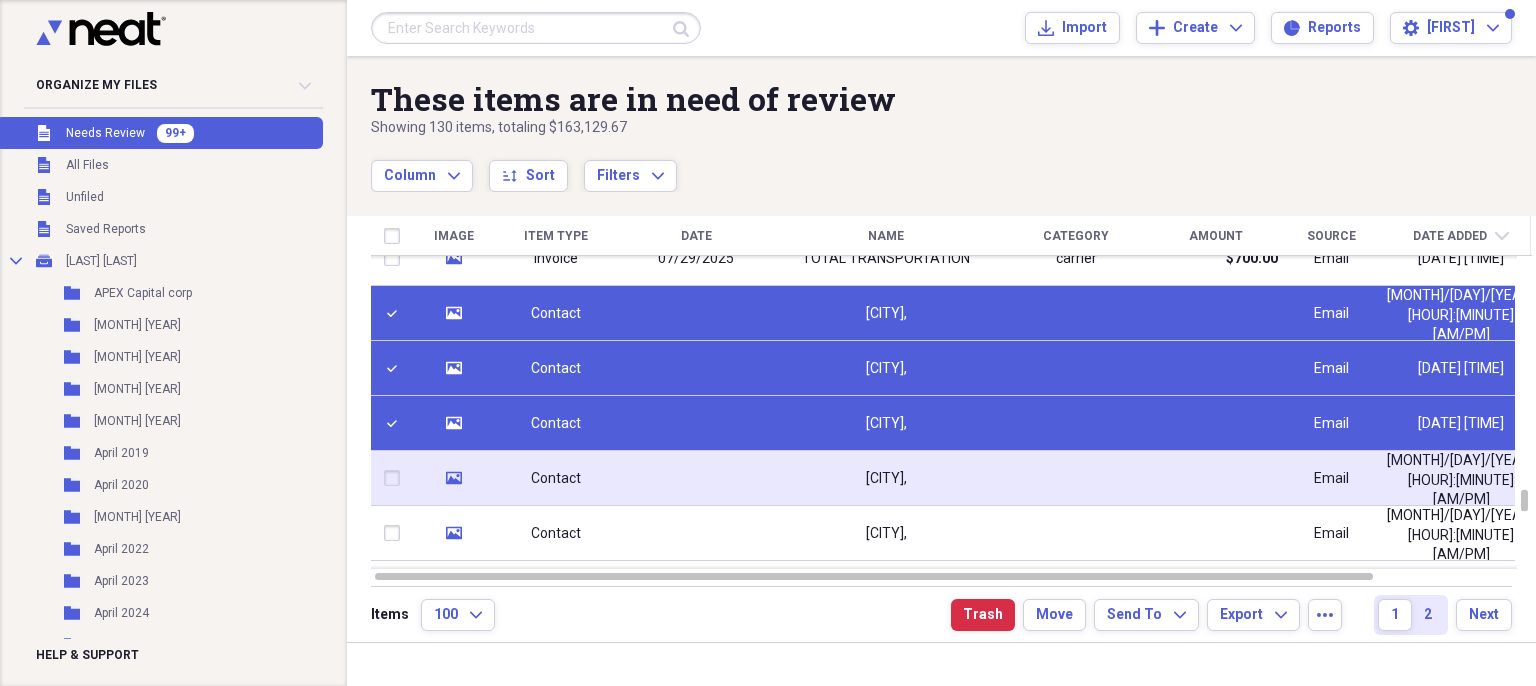 click at bounding box center [396, 478] 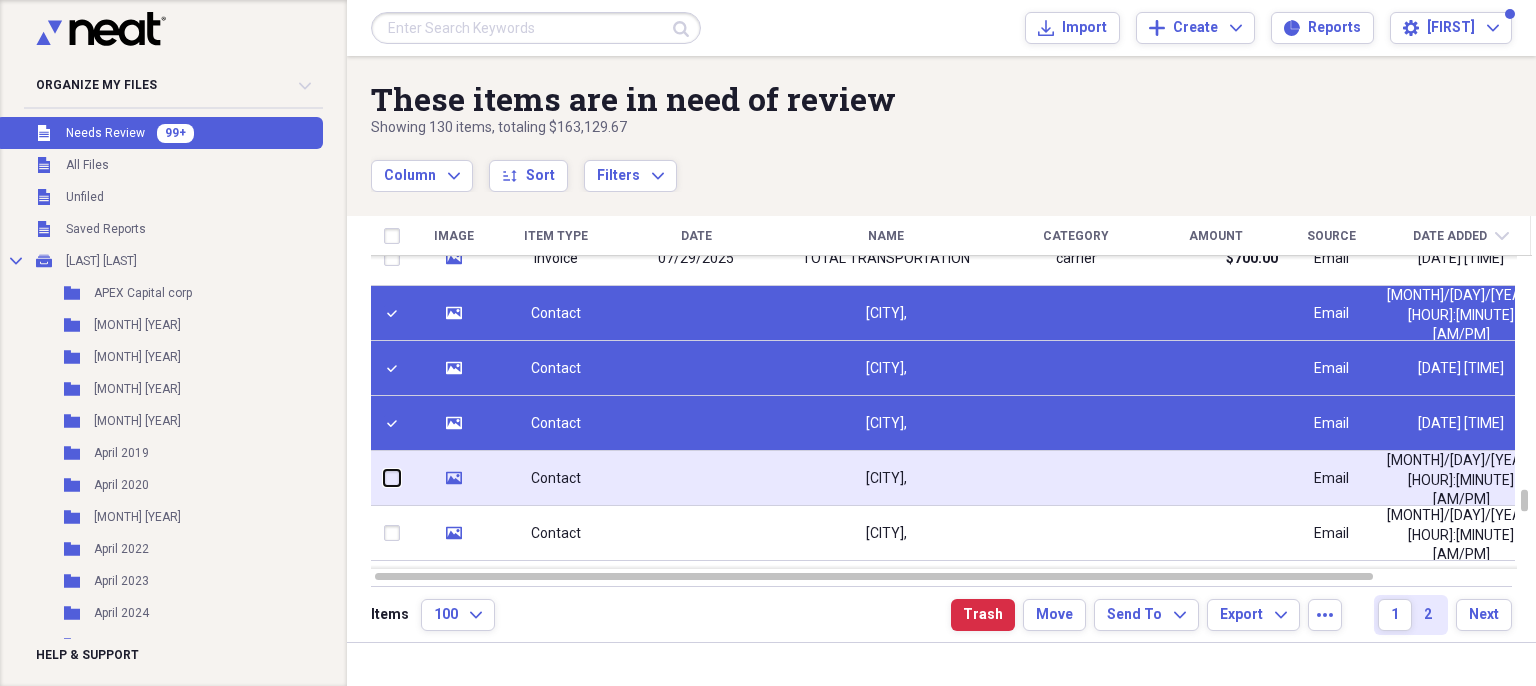 click at bounding box center (384, 478) 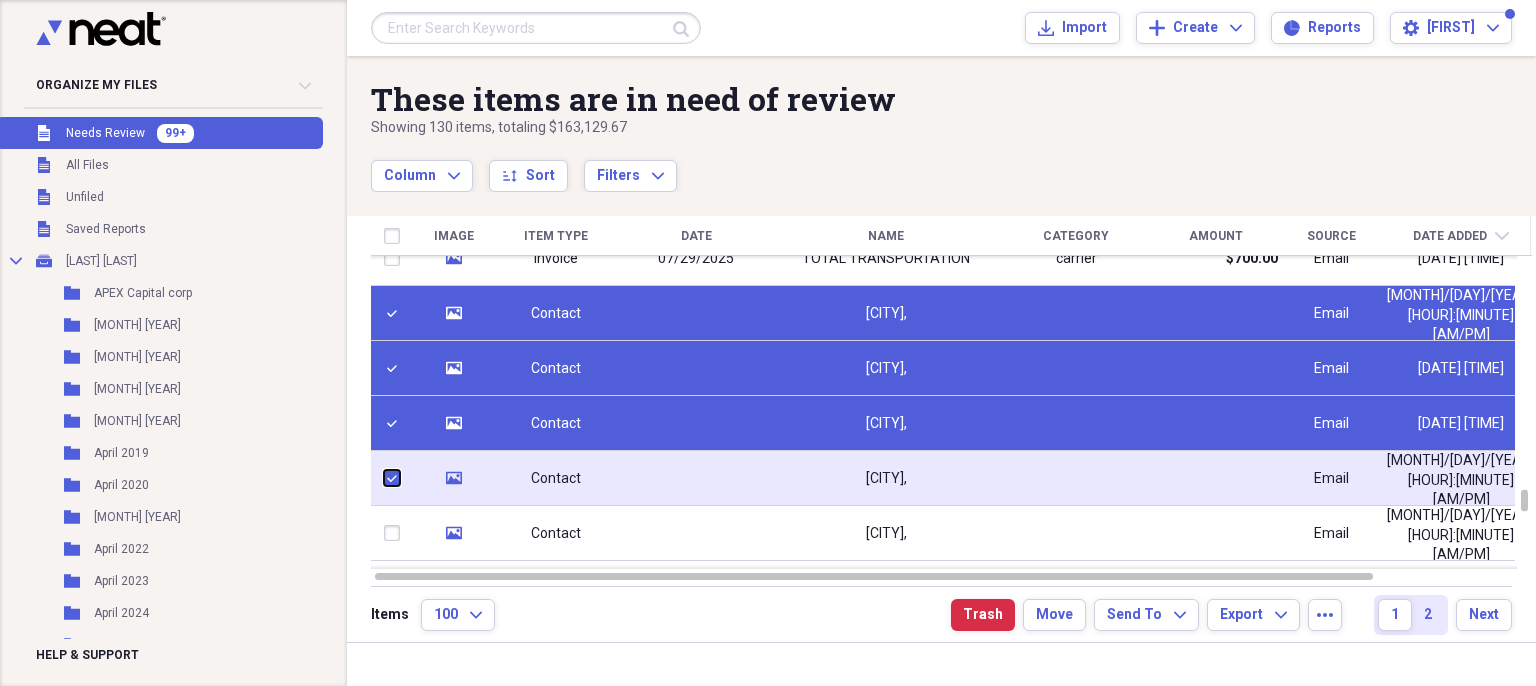 checkbox on "true" 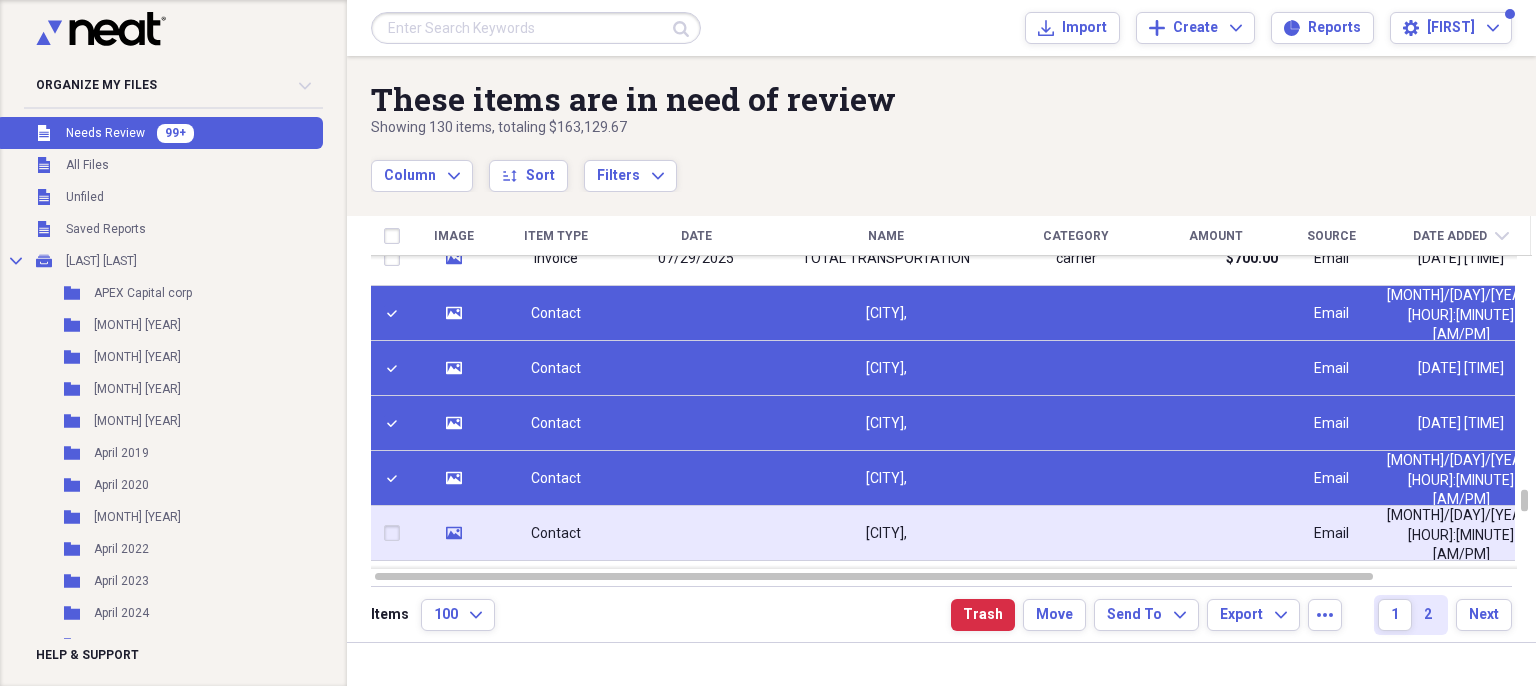 click at bounding box center [396, 533] 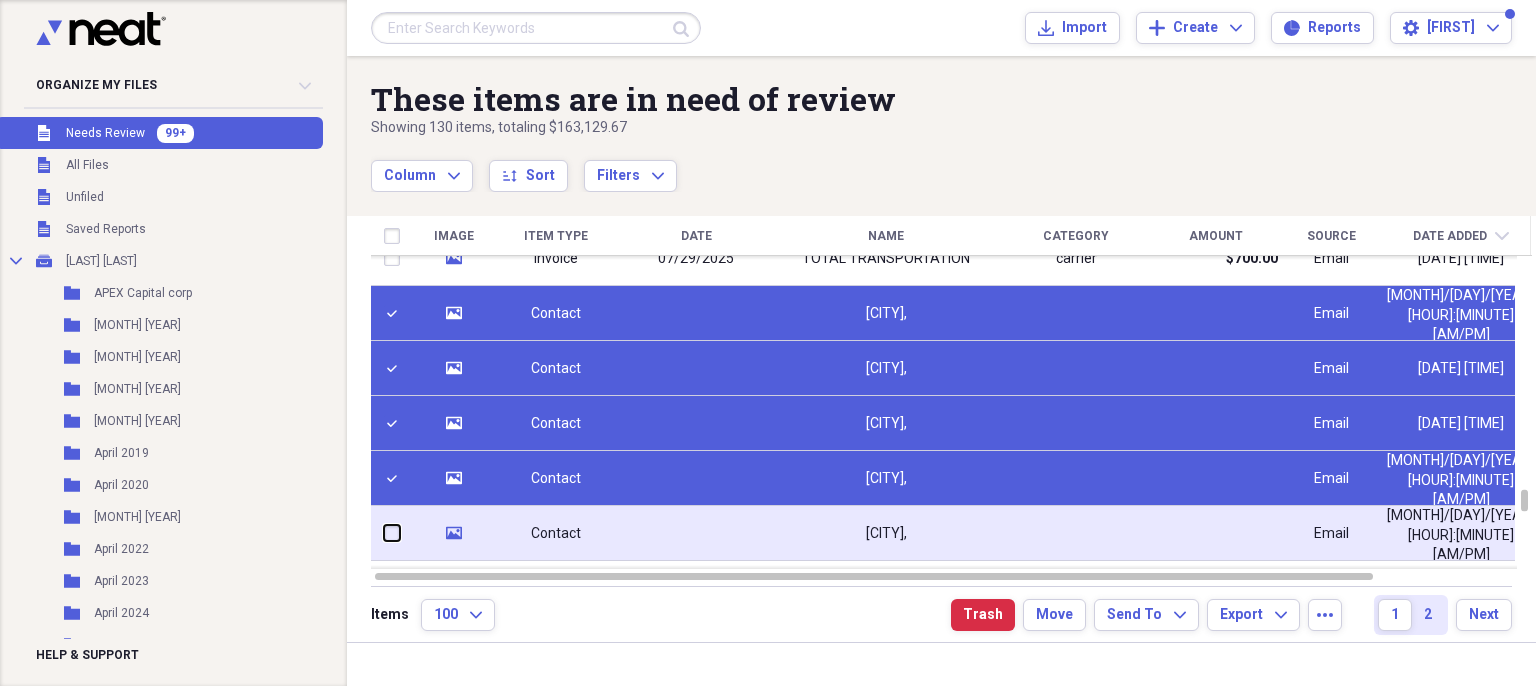 click at bounding box center [384, 533] 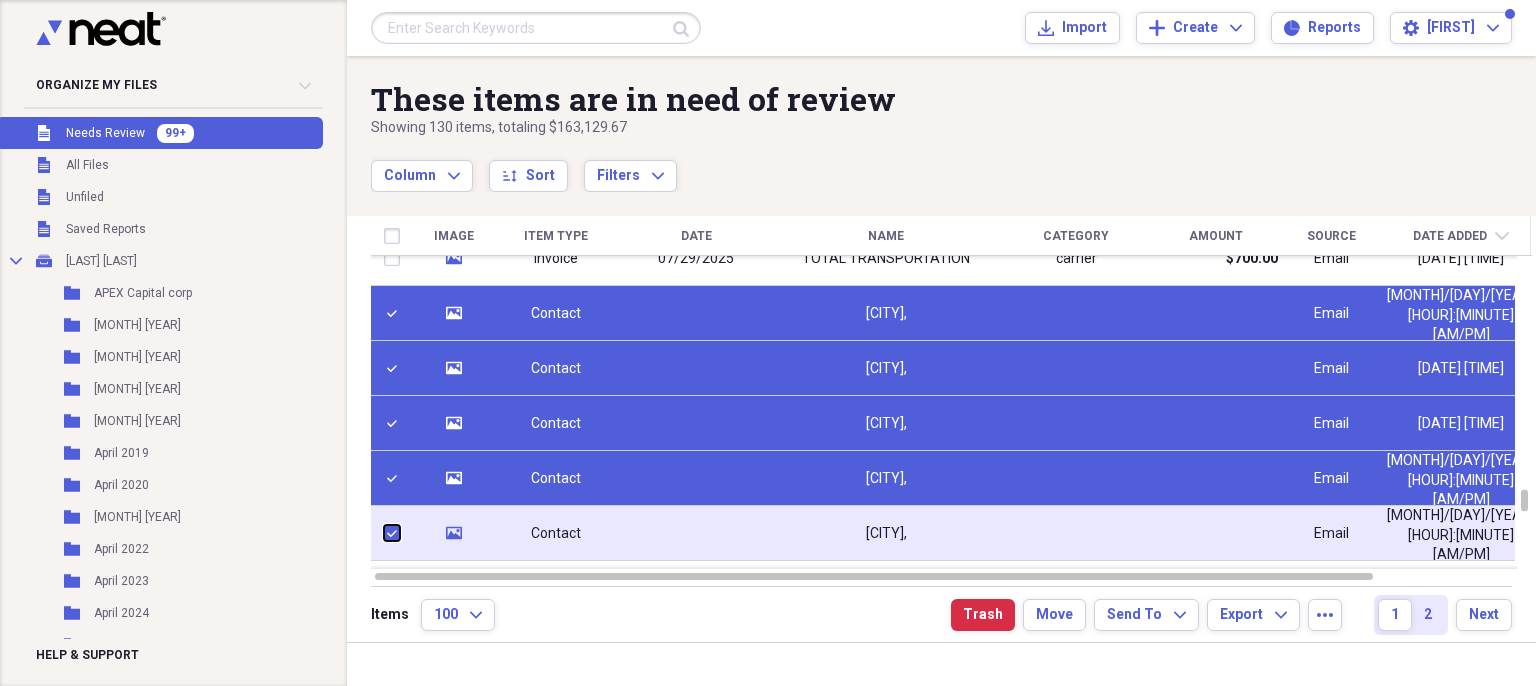 checkbox on "true" 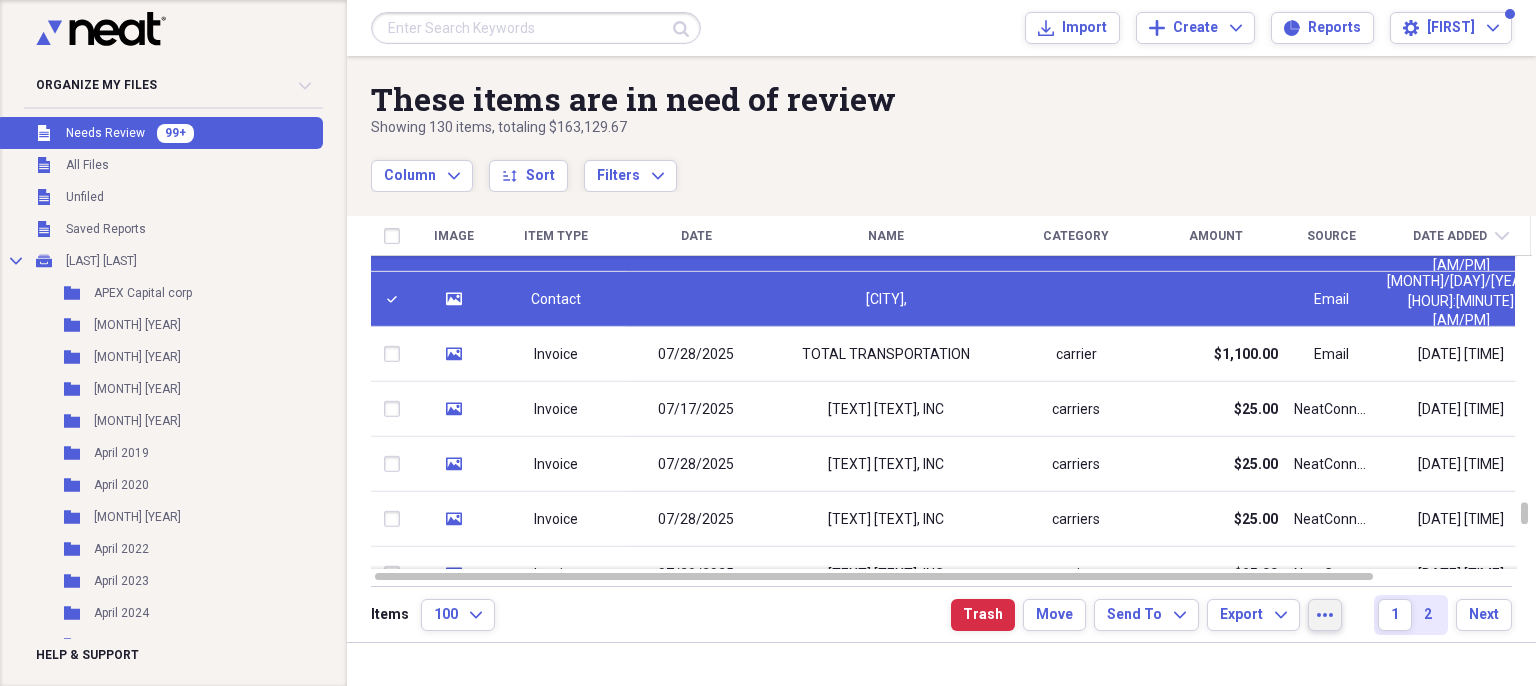 click on "more" at bounding box center [1325, 615] 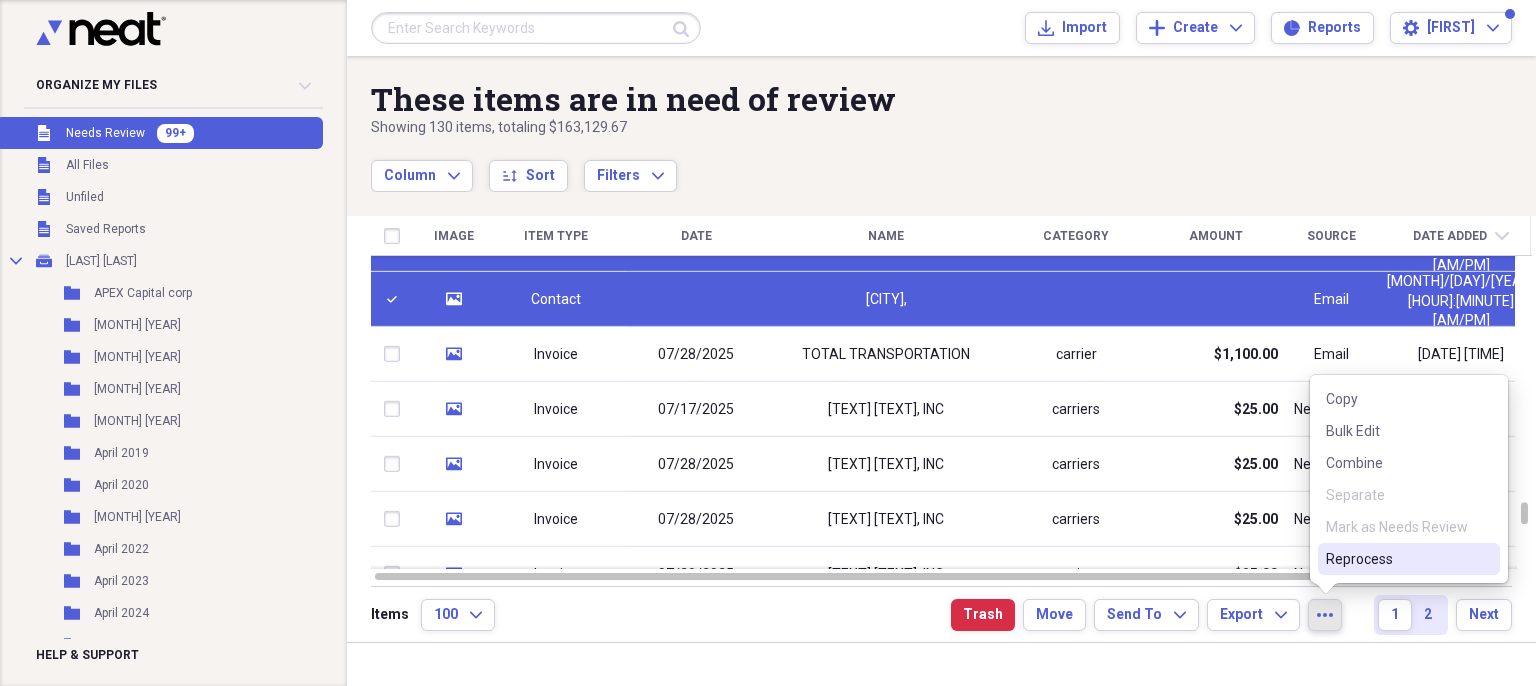 click on "Reprocess" at bounding box center [1397, 559] 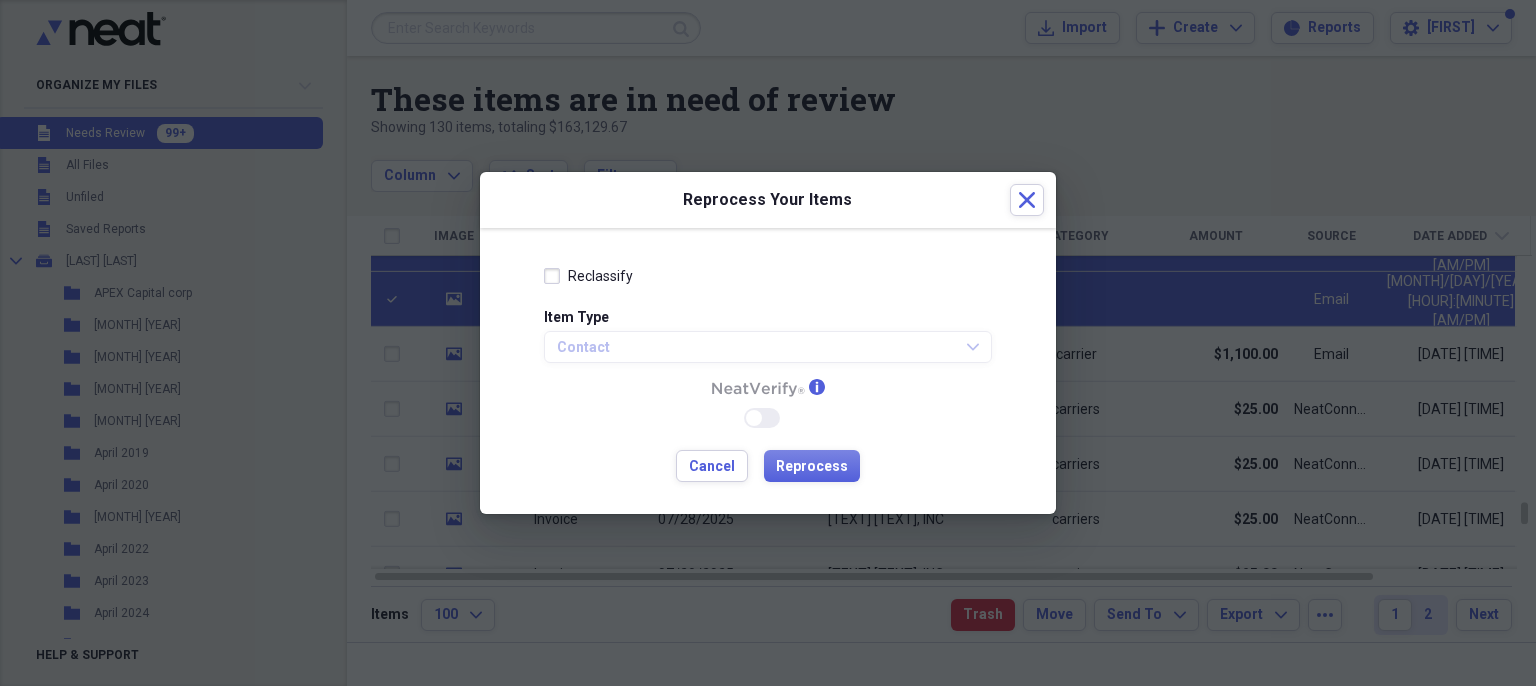click on "Reclassify" at bounding box center (588, 276) 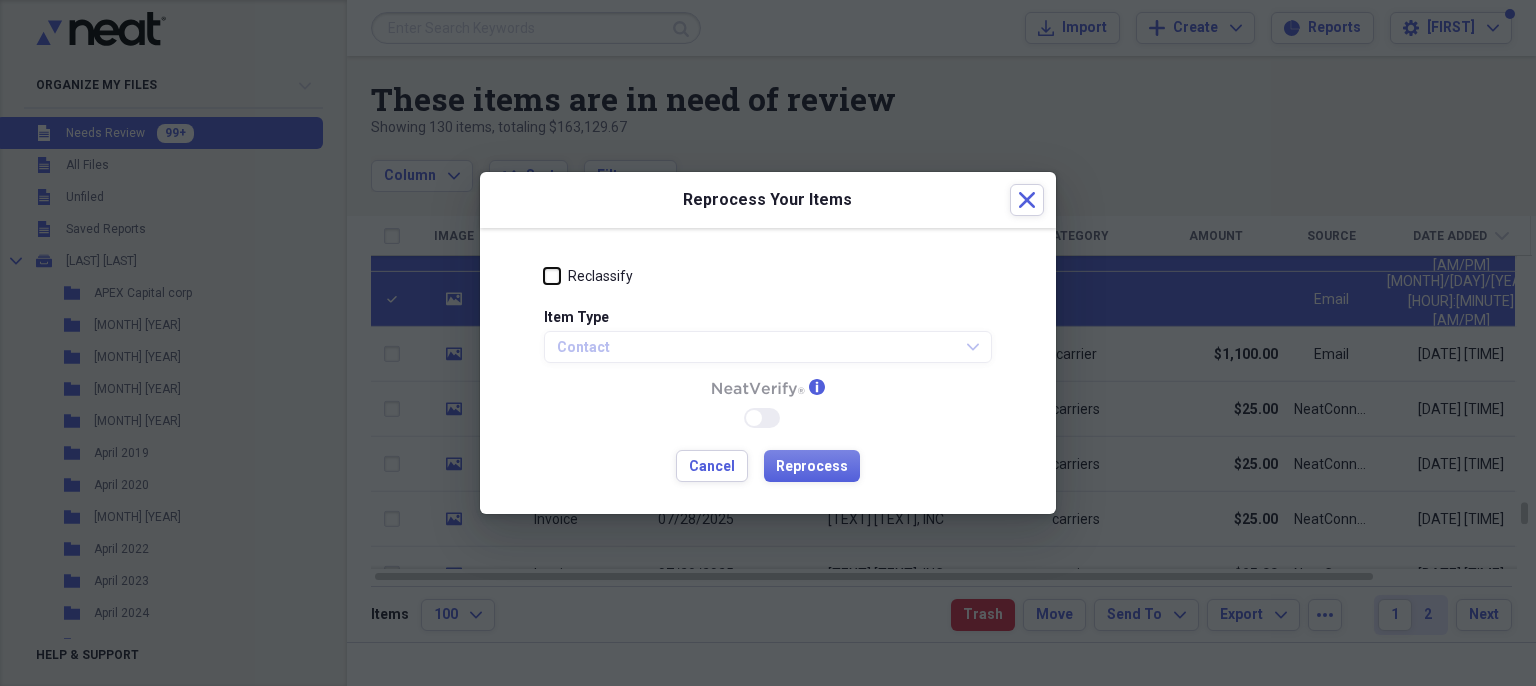 click on "Reclassify" at bounding box center (544, 275) 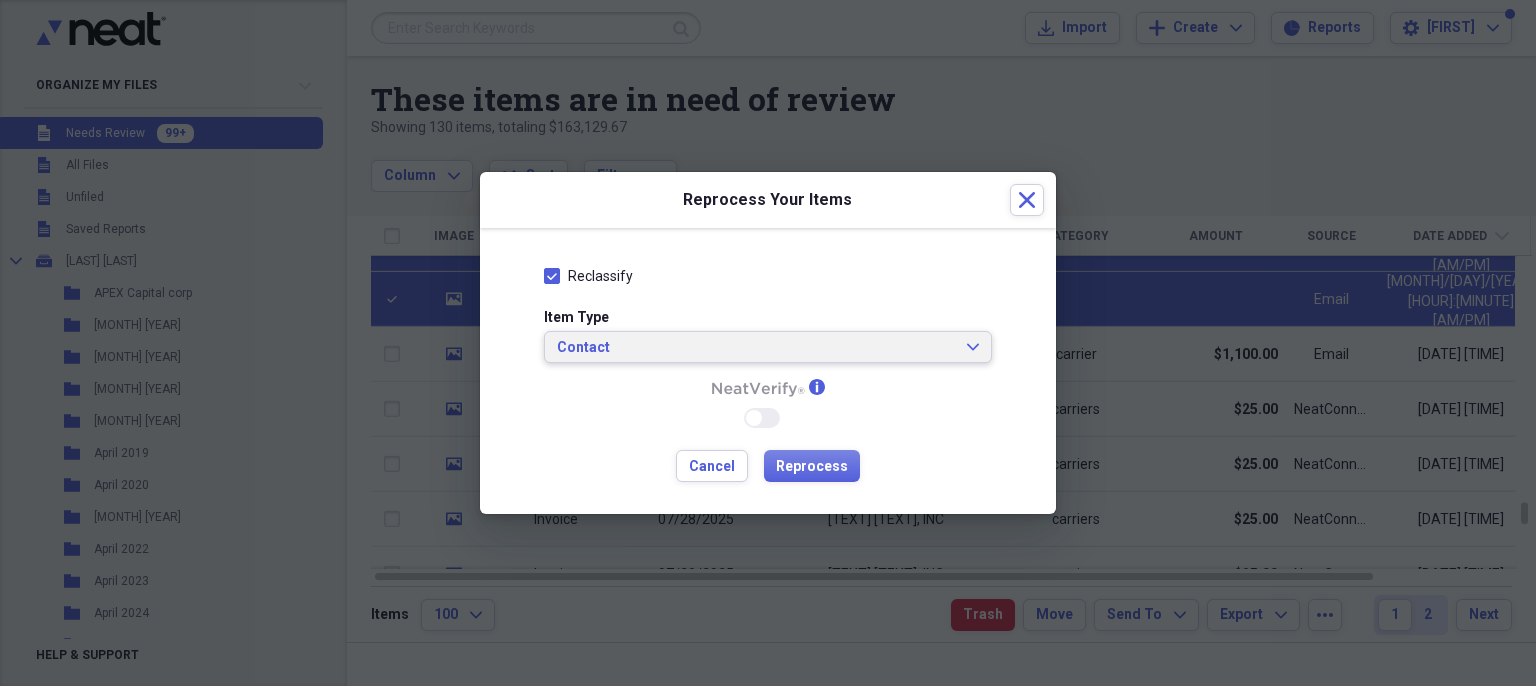 click on "Contact" at bounding box center [756, 348] 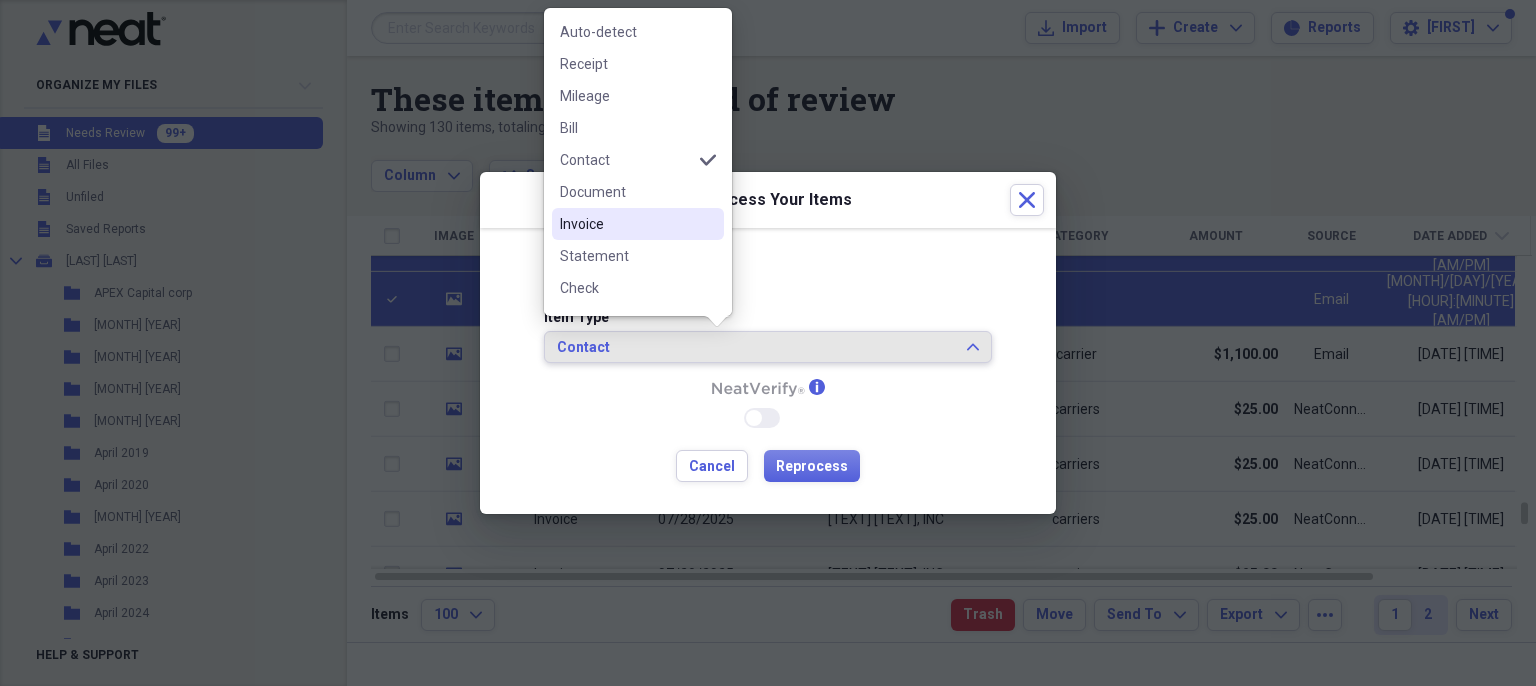 click on "Invoice" at bounding box center (638, 224) 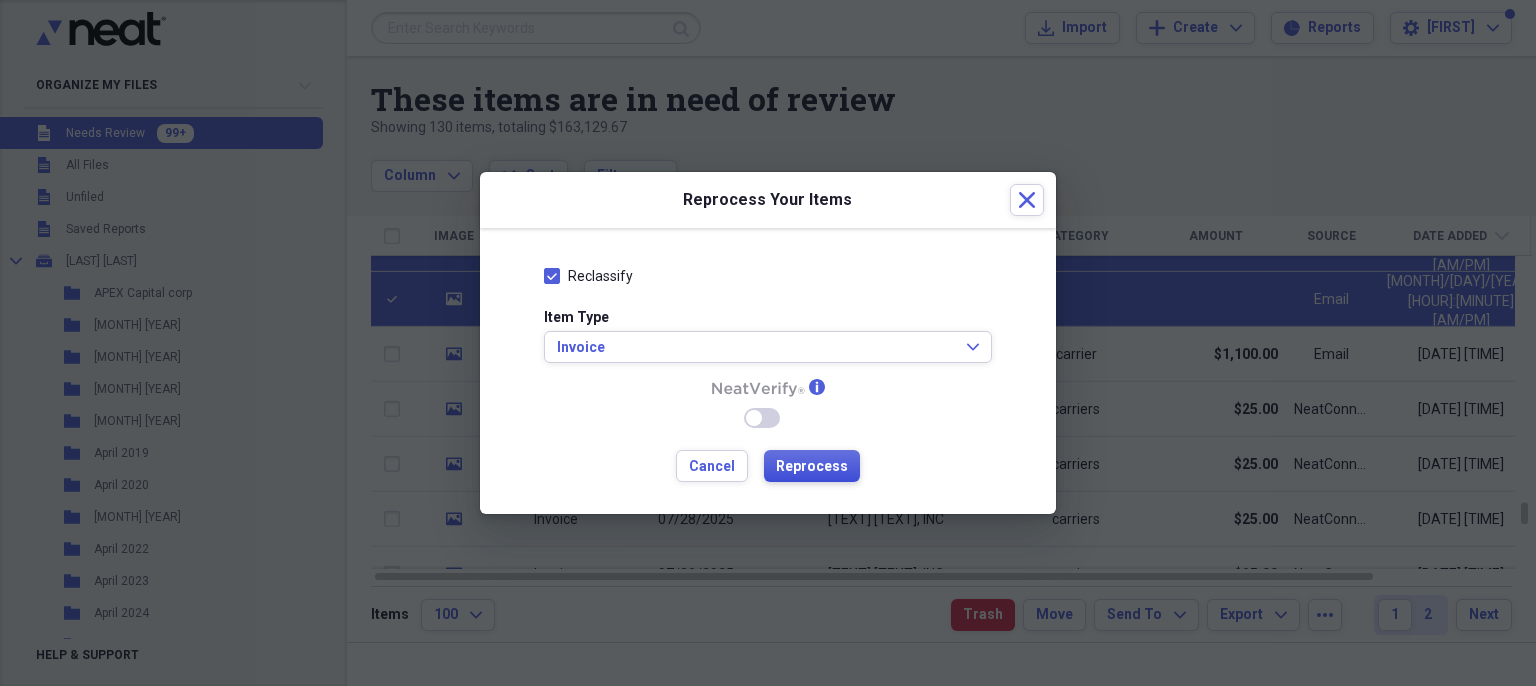 click on "Reprocess" at bounding box center [812, 467] 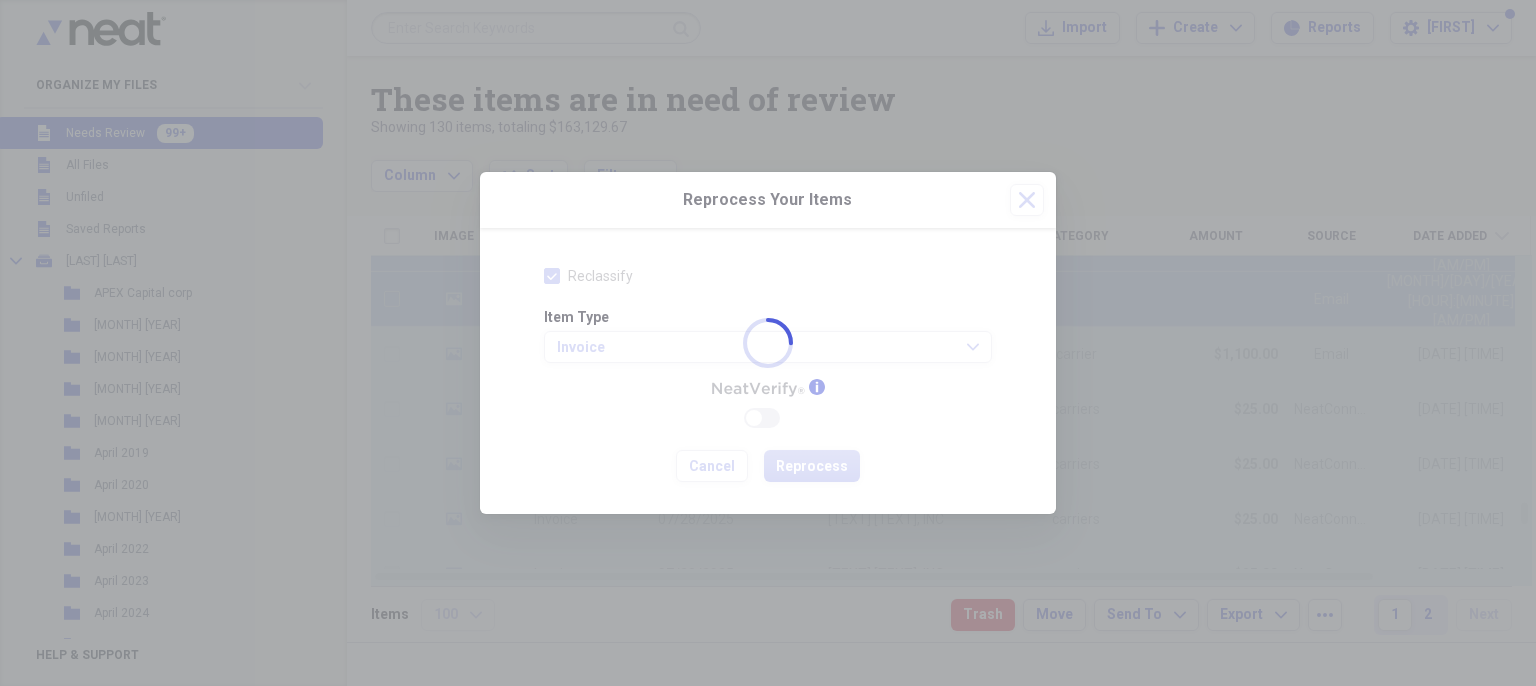 checkbox on "false" 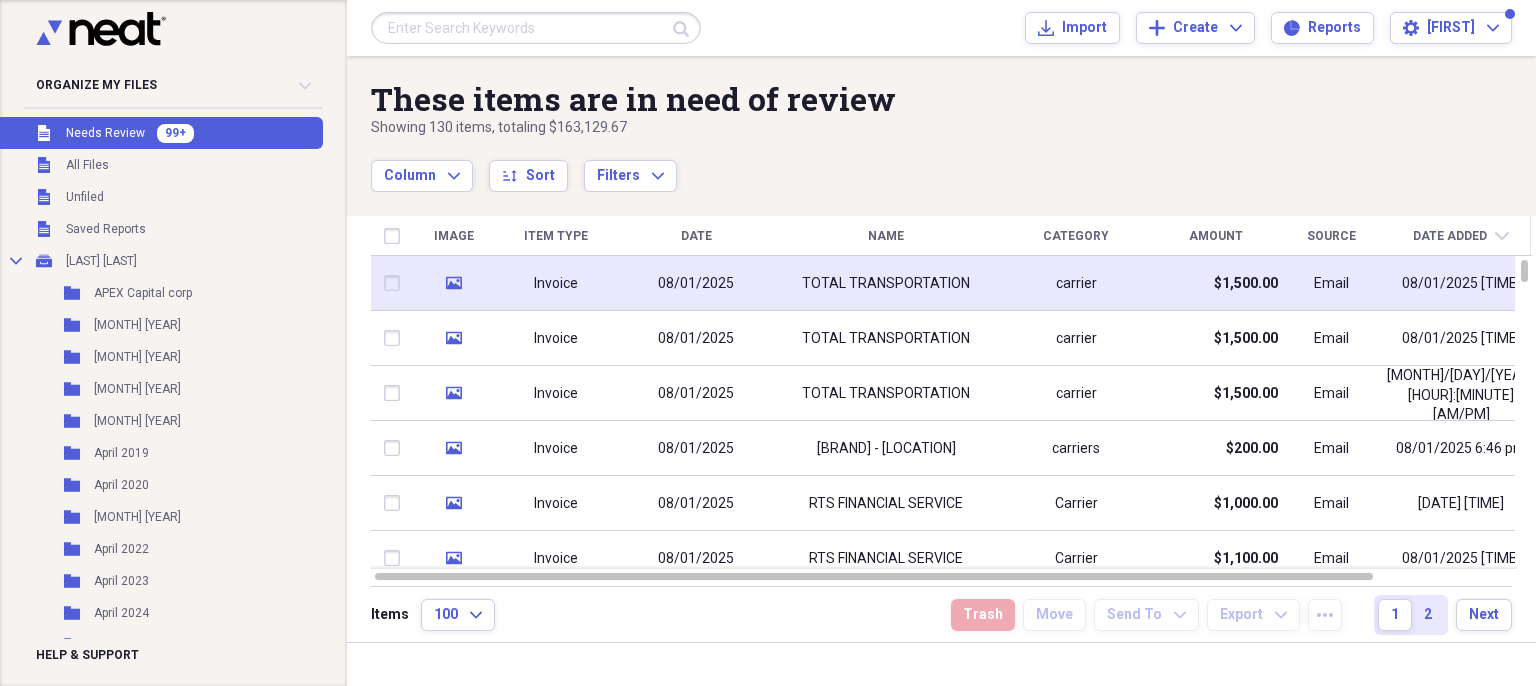 click on "Invoice" at bounding box center (556, 283) 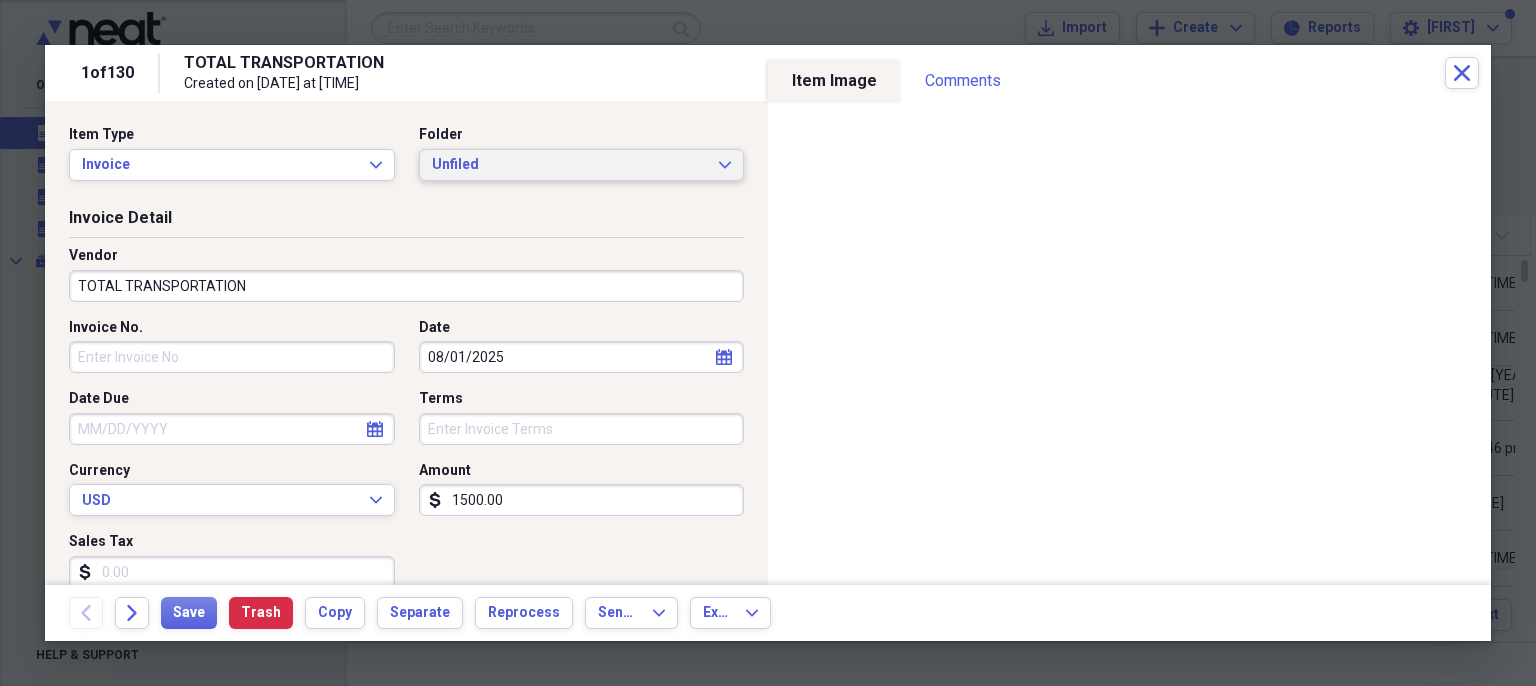 click on "Unfiled" at bounding box center [570, 165] 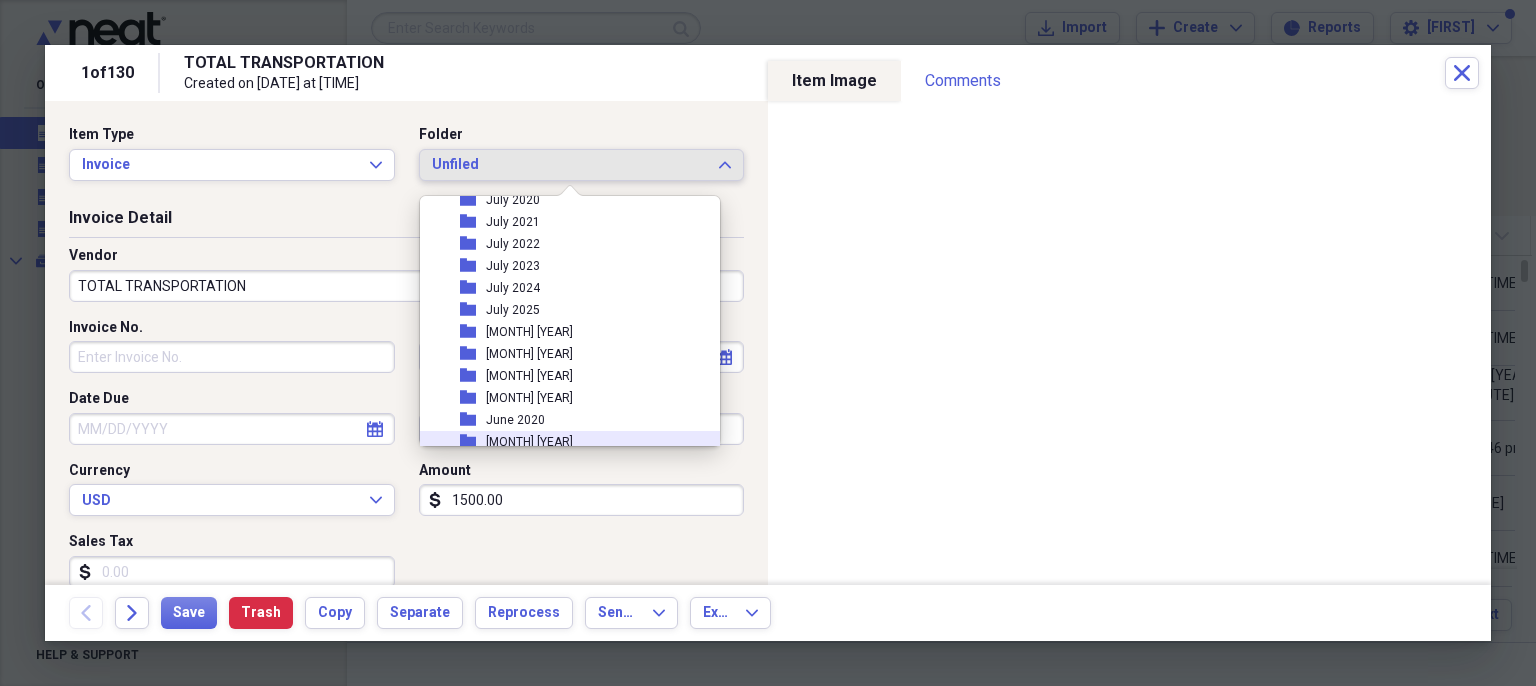 scroll, scrollTop: 1696, scrollLeft: 0, axis: vertical 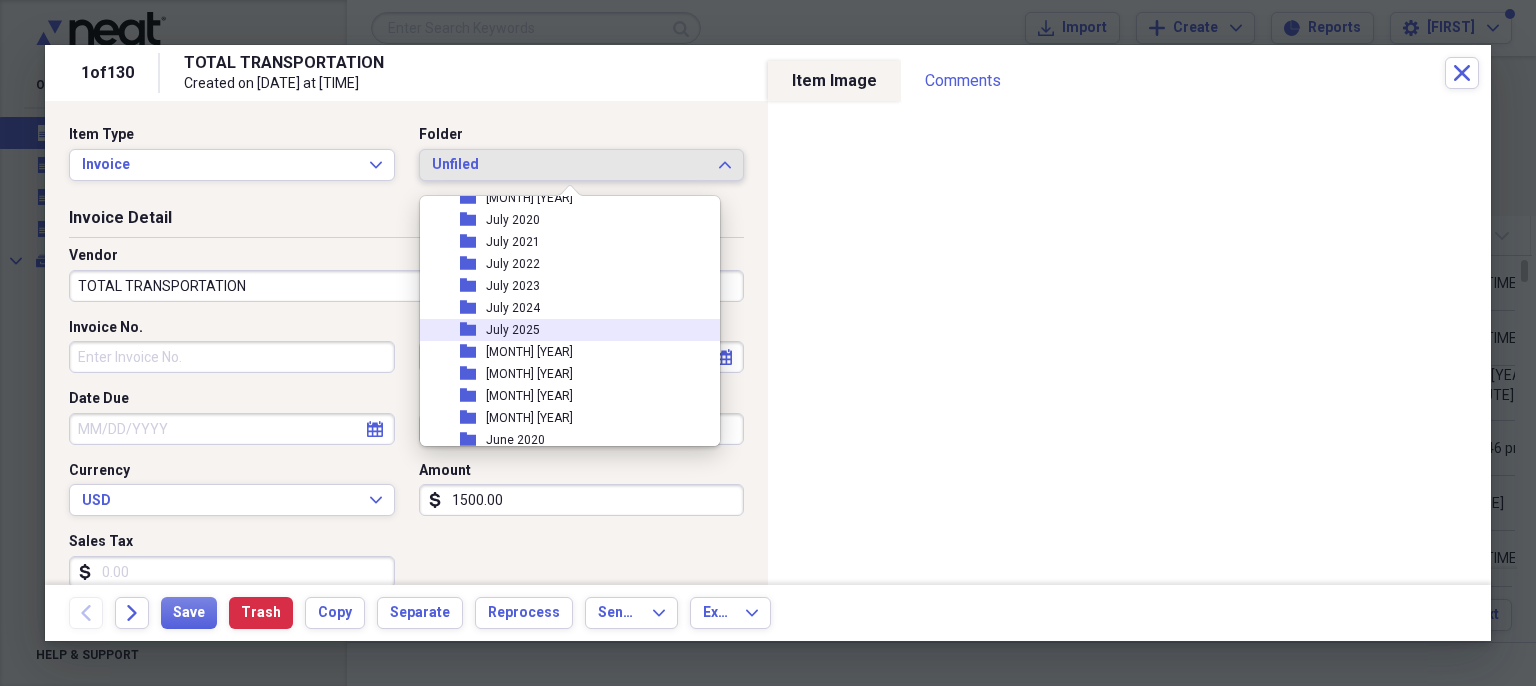click on "folder July 2025" at bounding box center [562, 330] 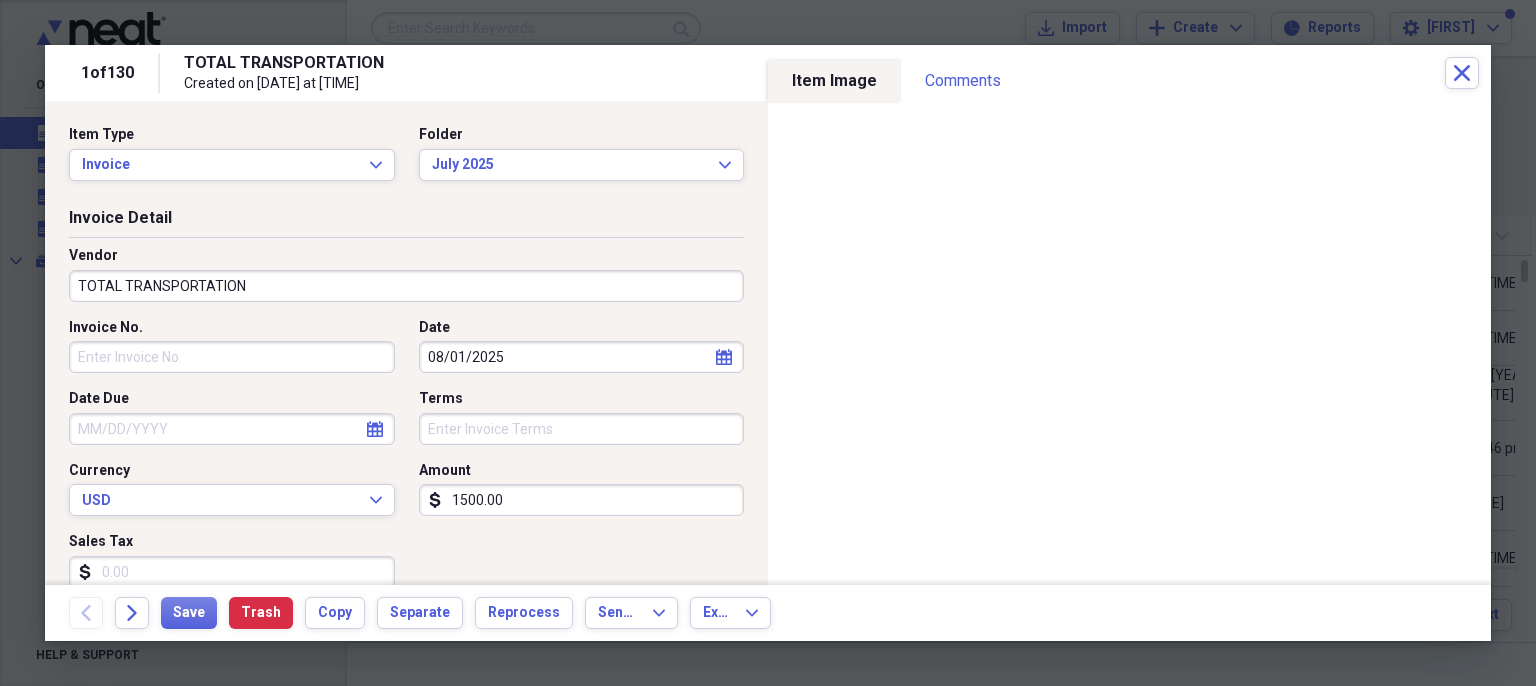 click on "TOTAL TRANSPORTATION" at bounding box center [406, 286] 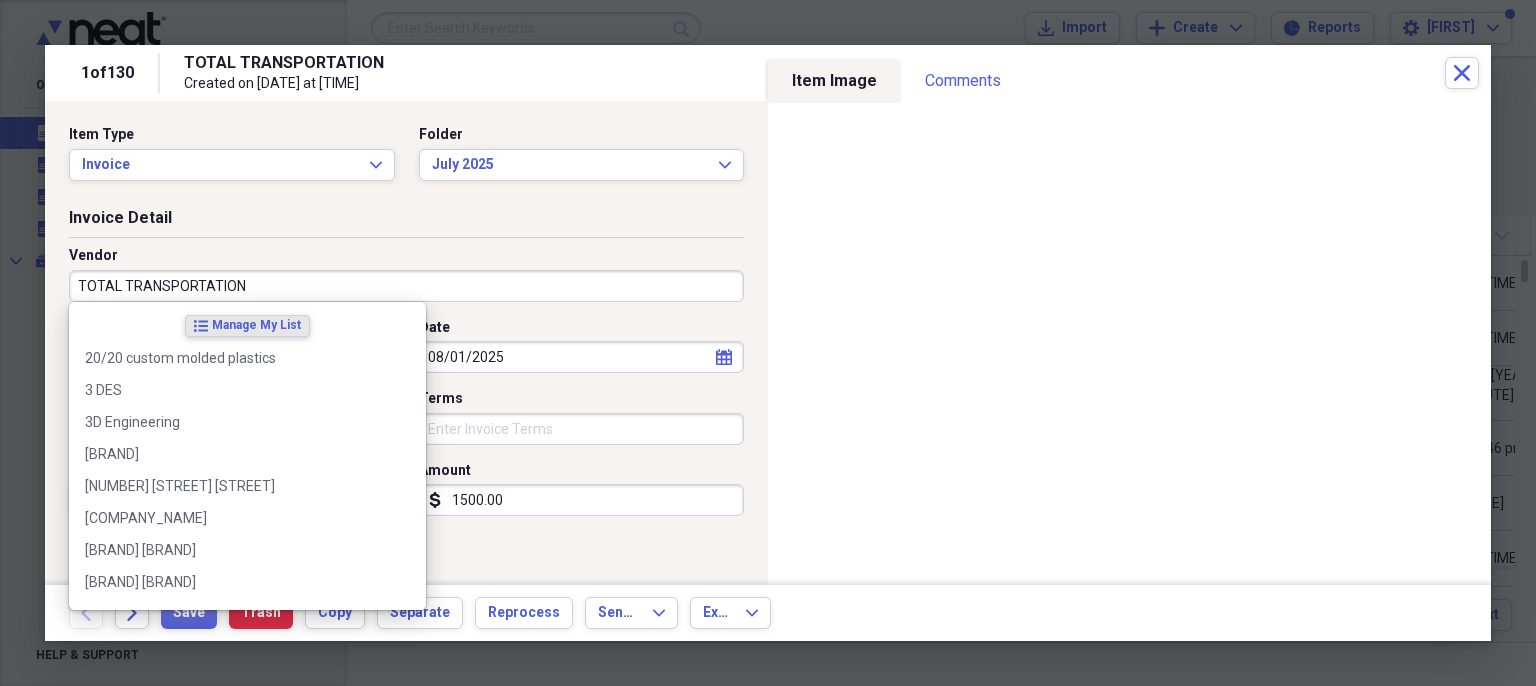 click on "TOTAL TRANSPORTATION" at bounding box center (406, 286) 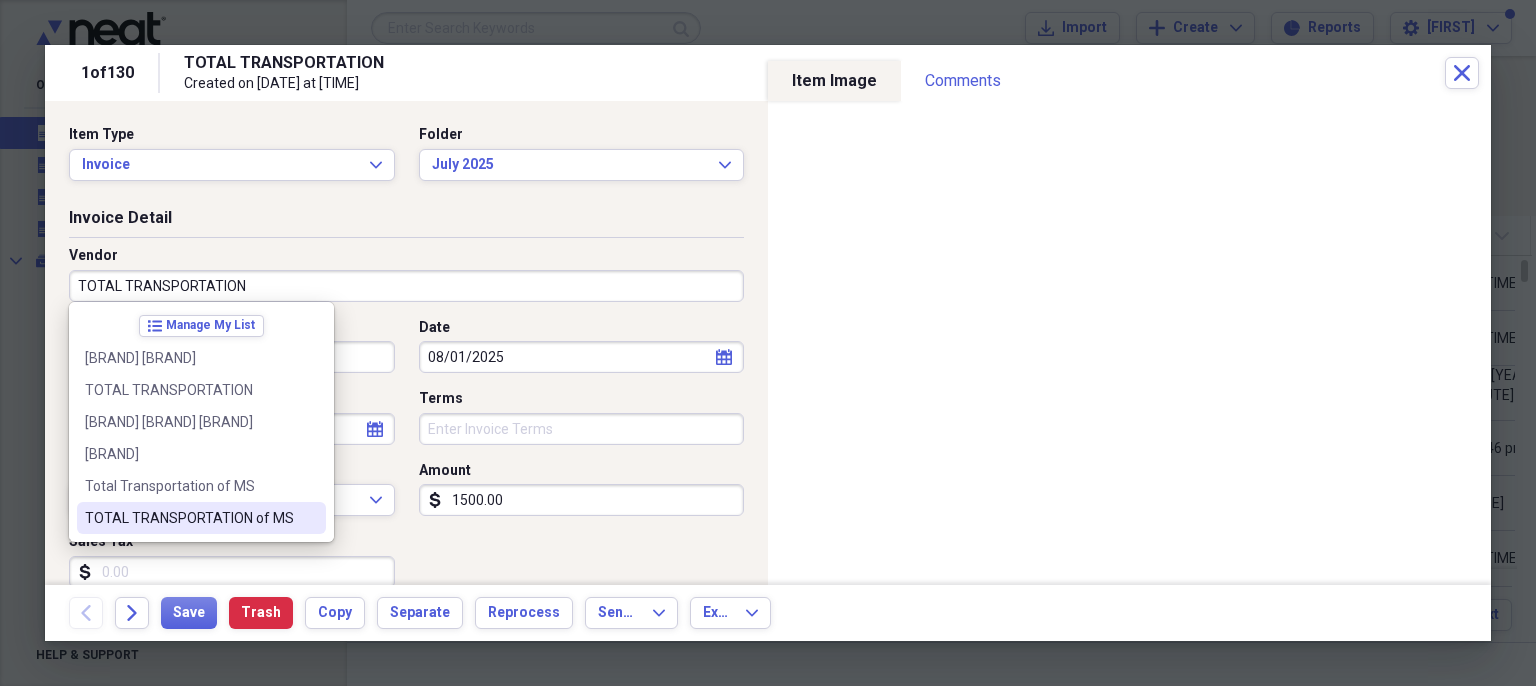 click on "TOTAL TRANSPORTATION of MS" at bounding box center (201, 518) 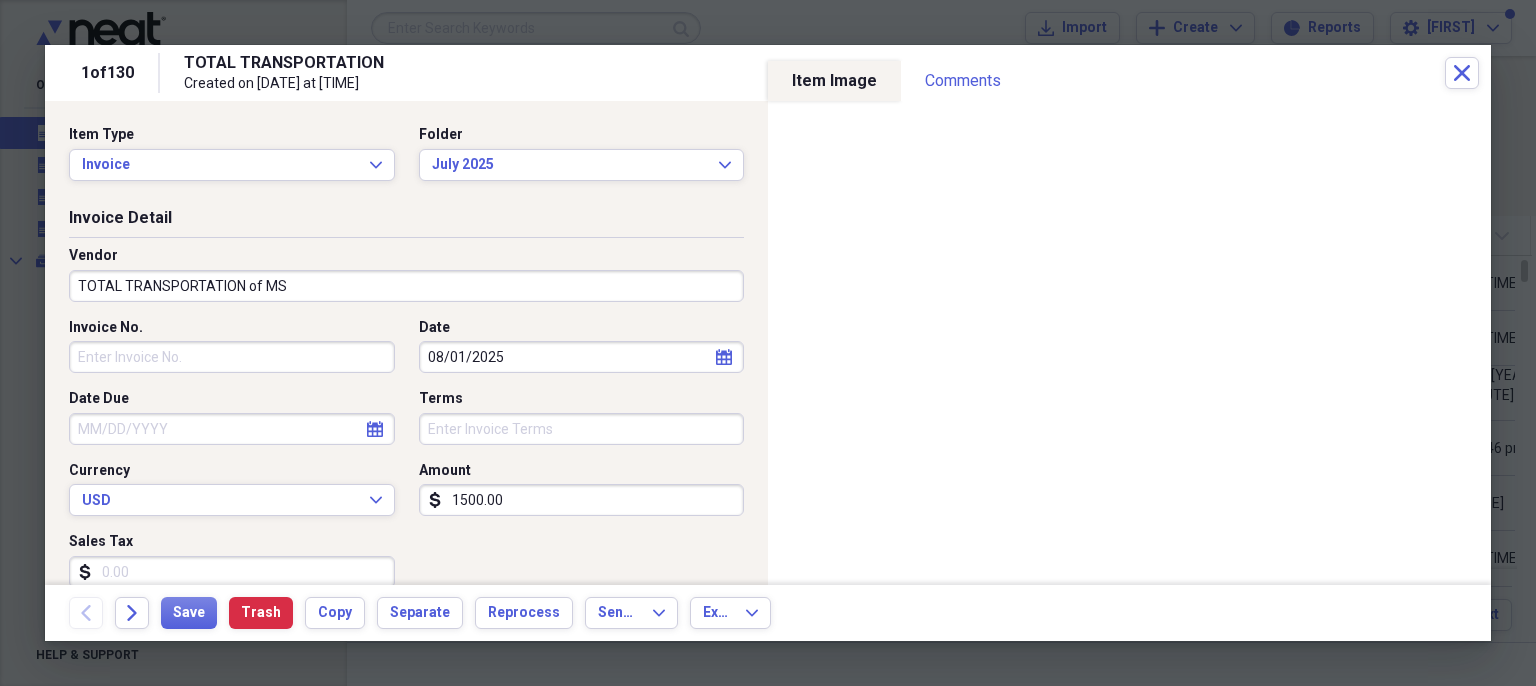 click on "Invoice No." at bounding box center (232, 357) 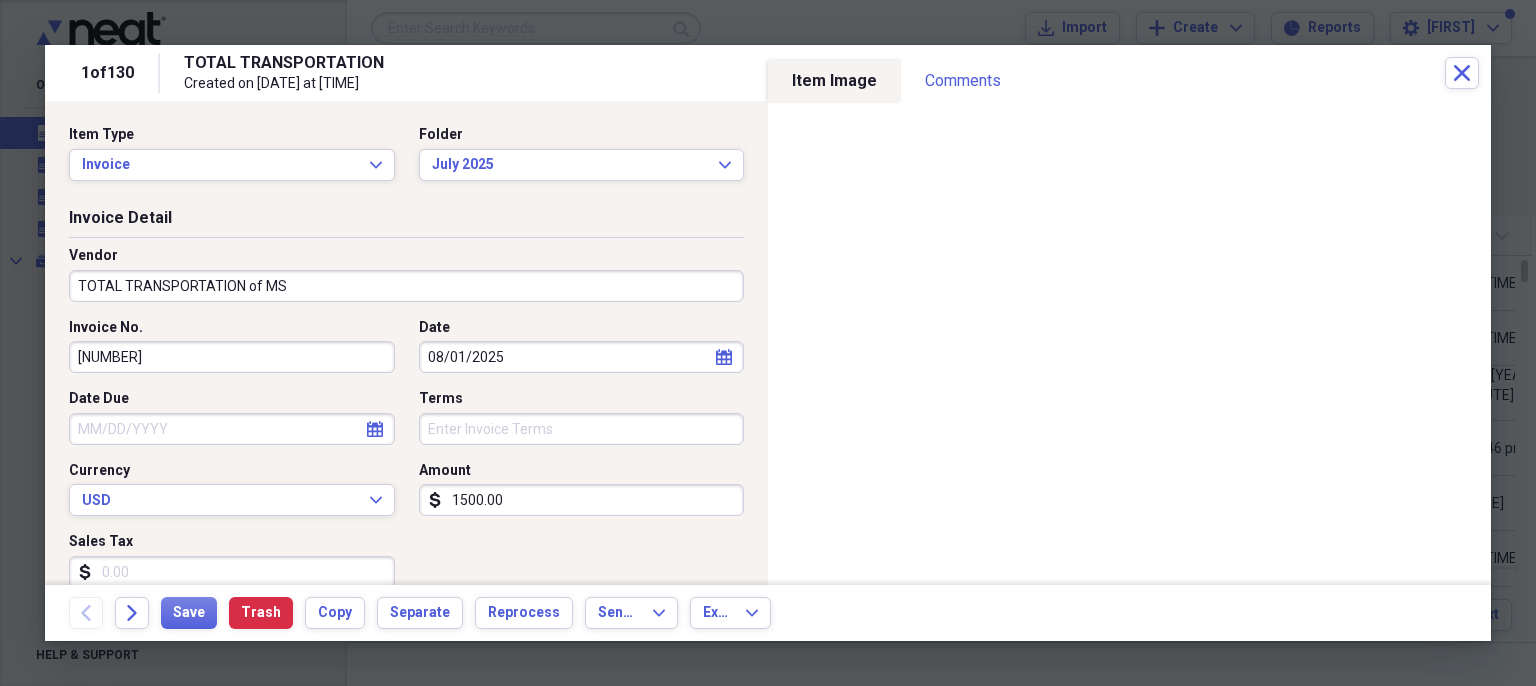type on "[NUMBER]" 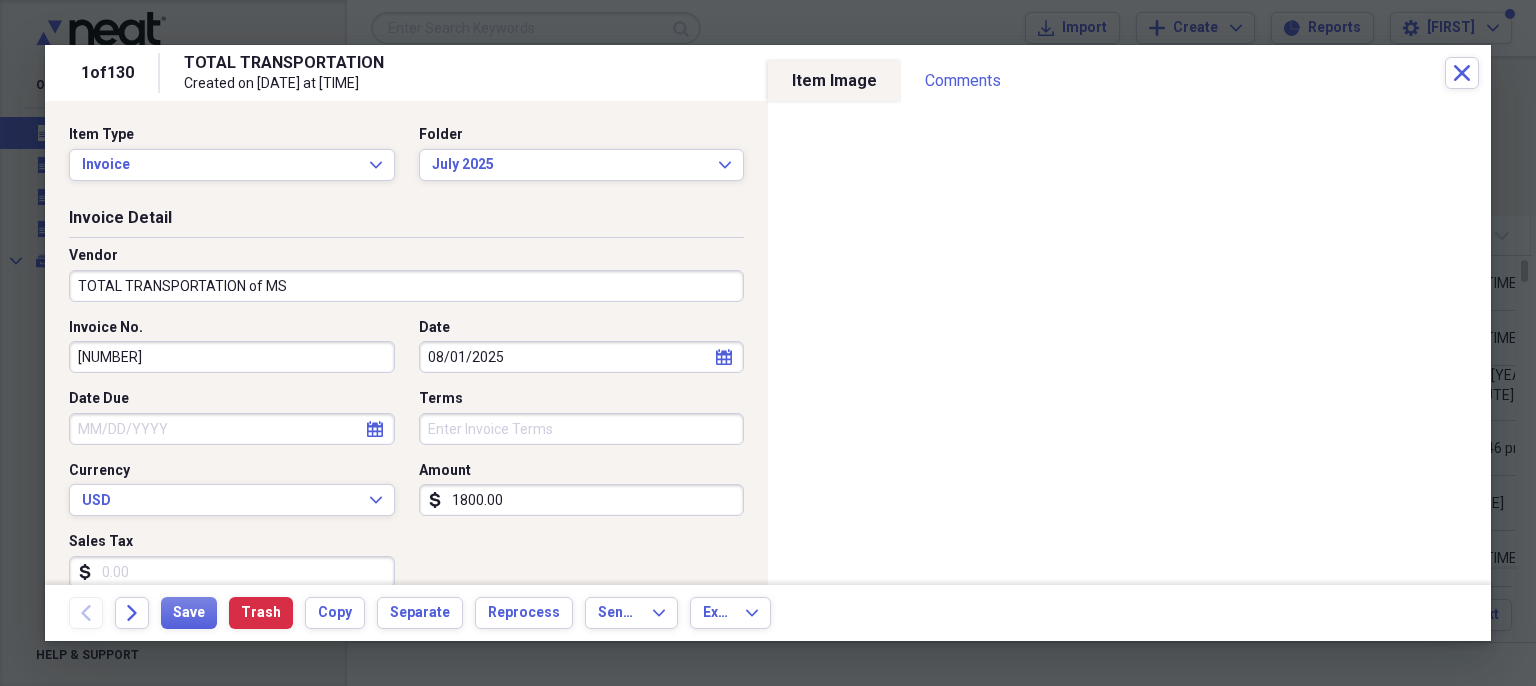 type on "1800.00" 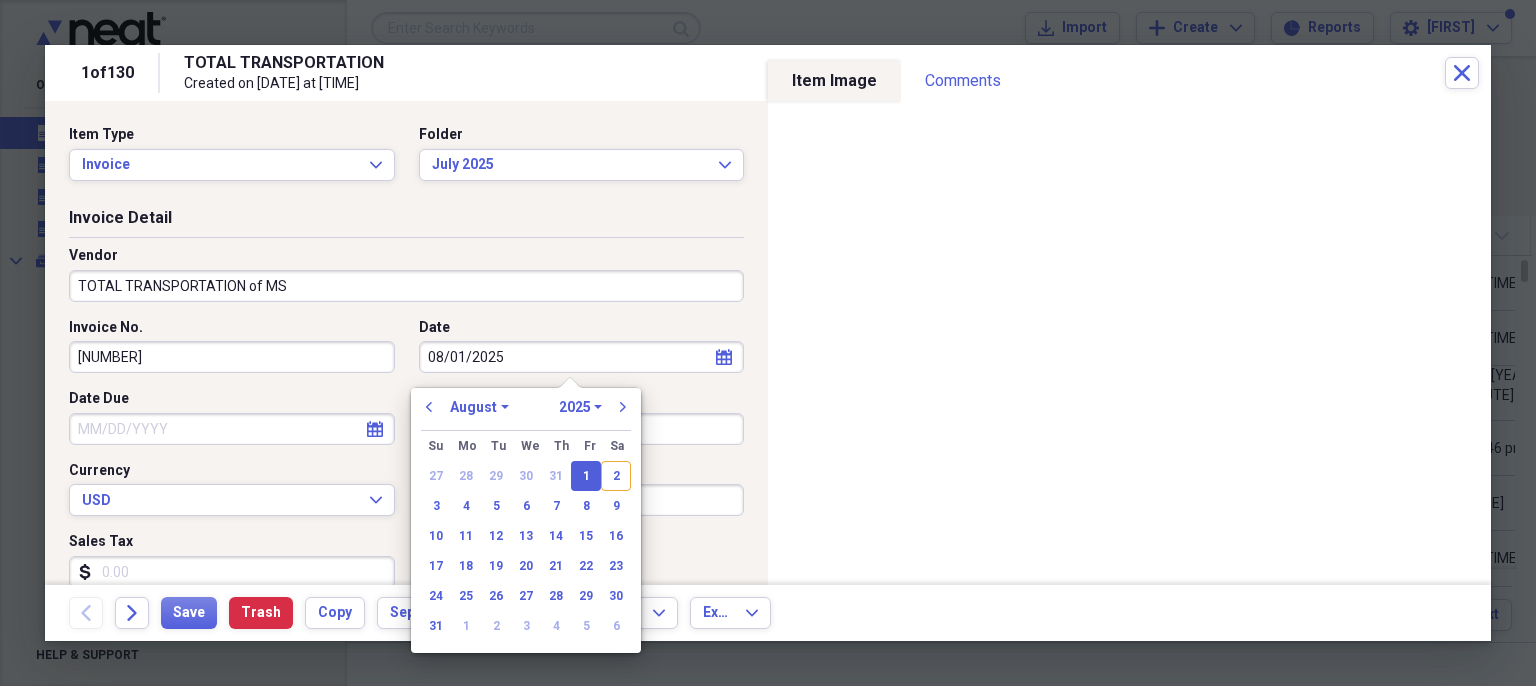 click on "08/01/2025" at bounding box center [582, 357] 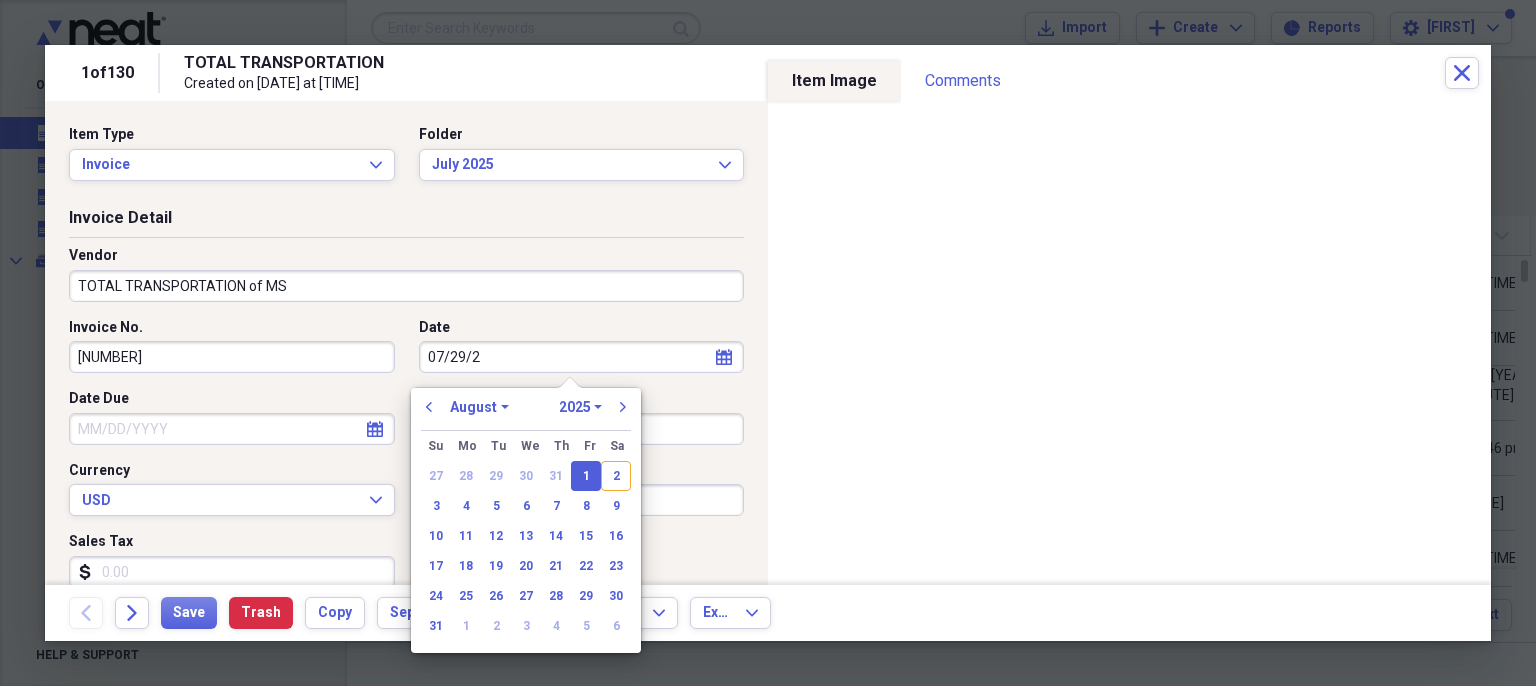 type on "07/29/25" 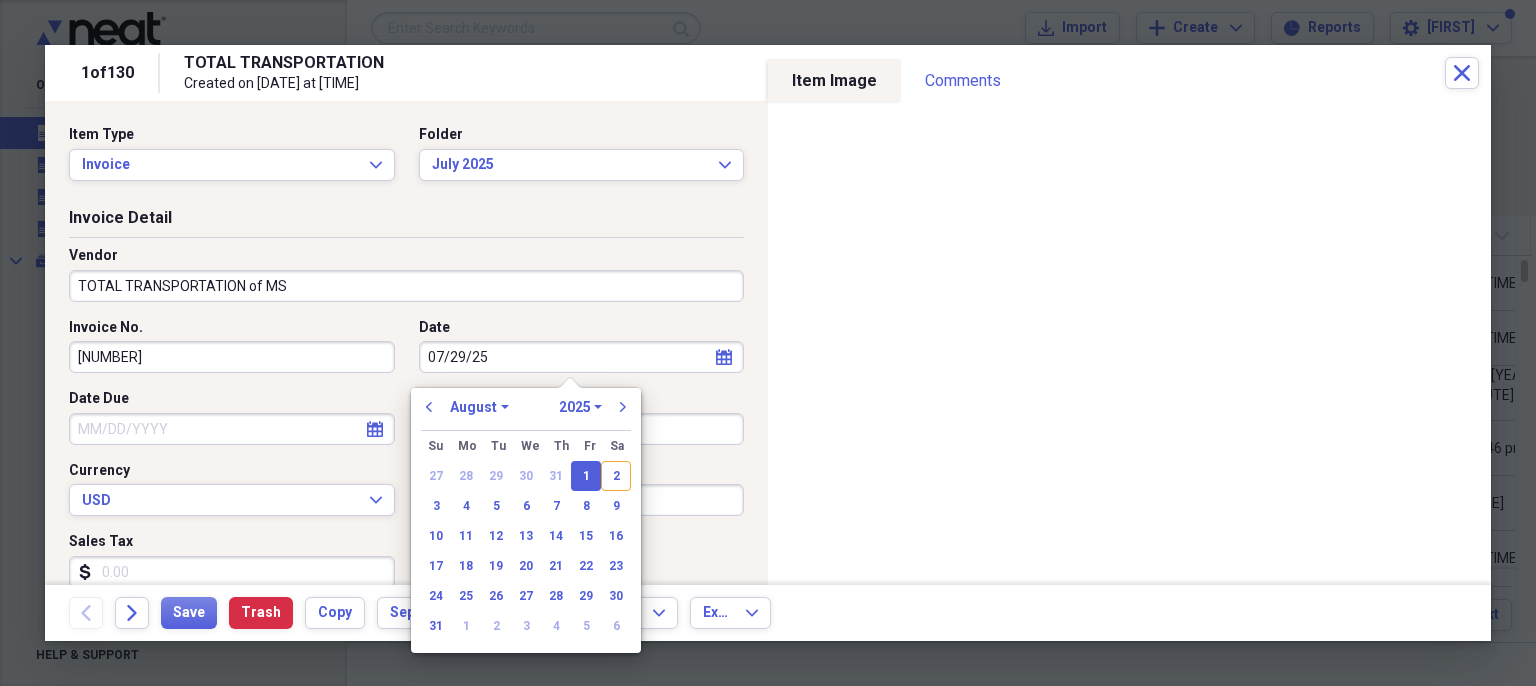 select on "6" 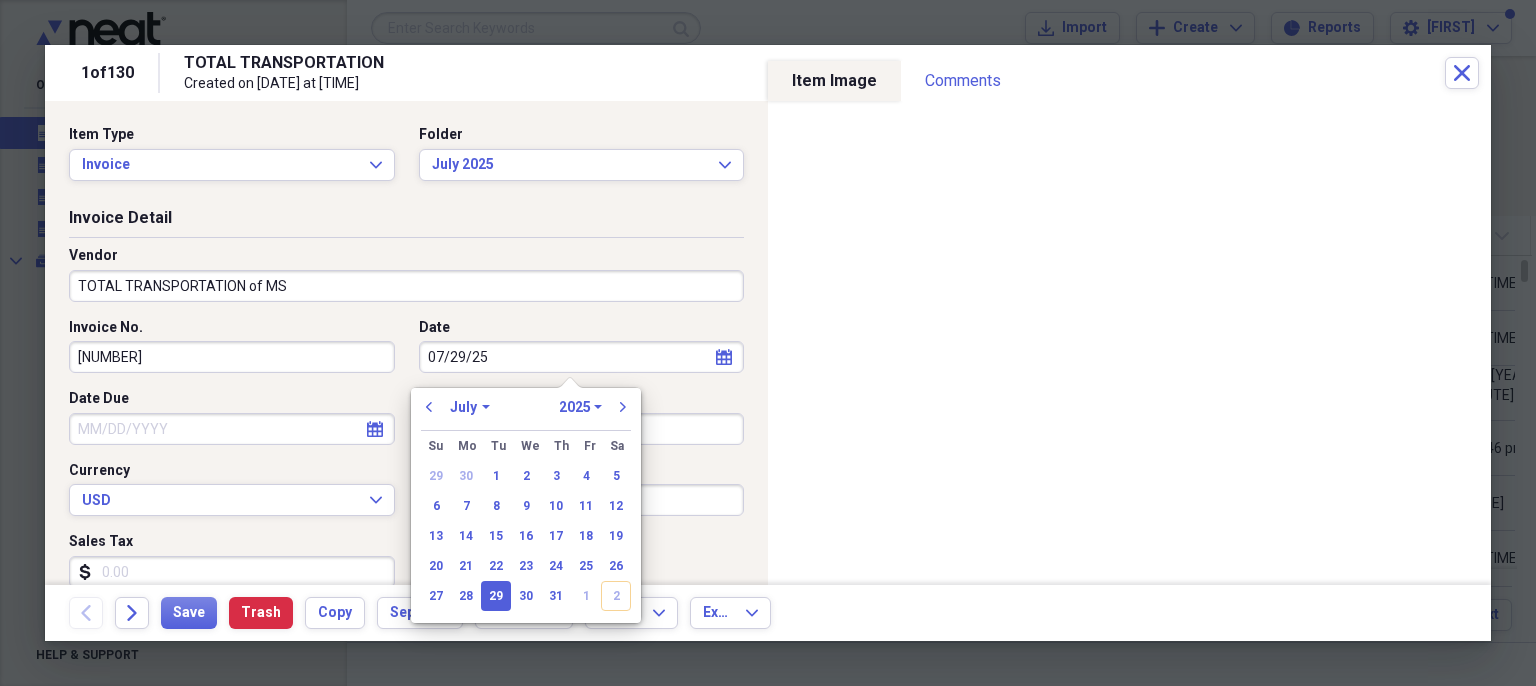 type on "07/29/2025" 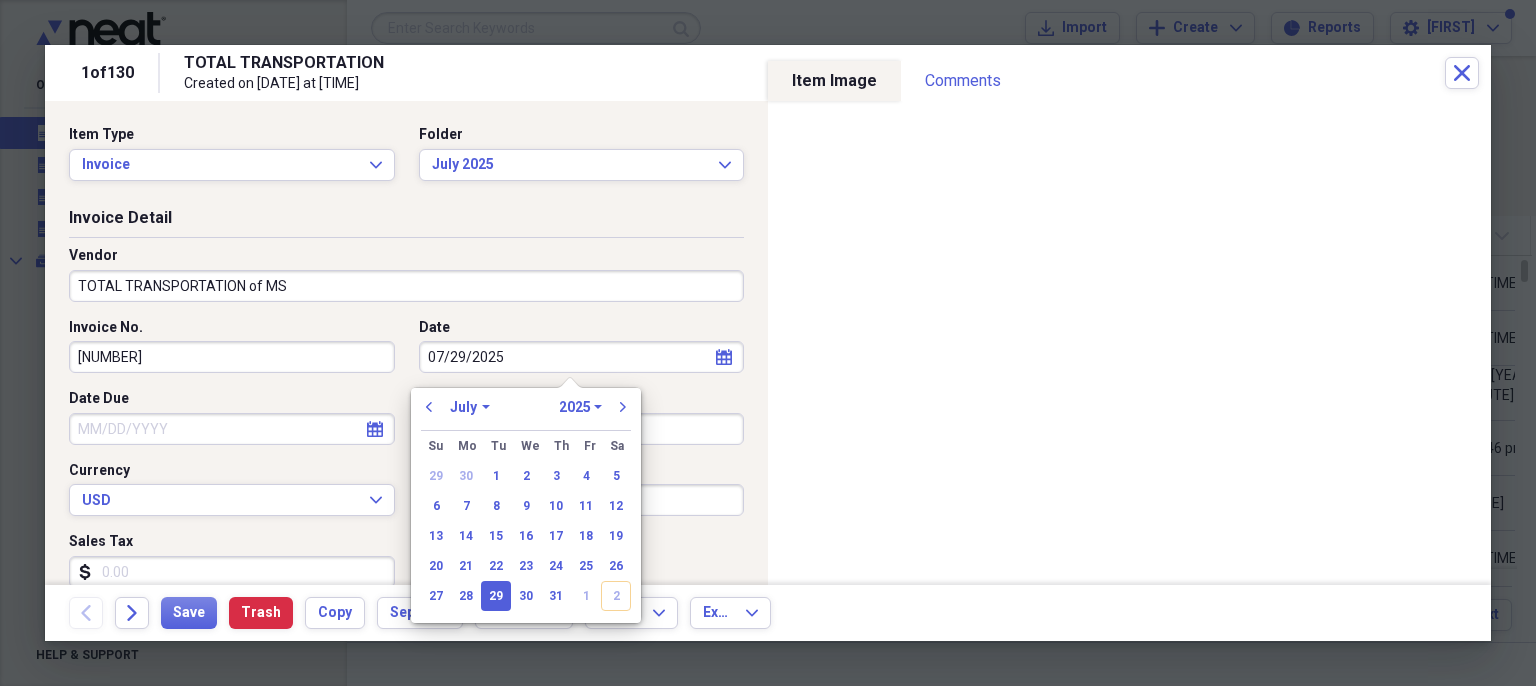 click on "Vendor [BRAND] of [BRAND]" at bounding box center (406, 282) 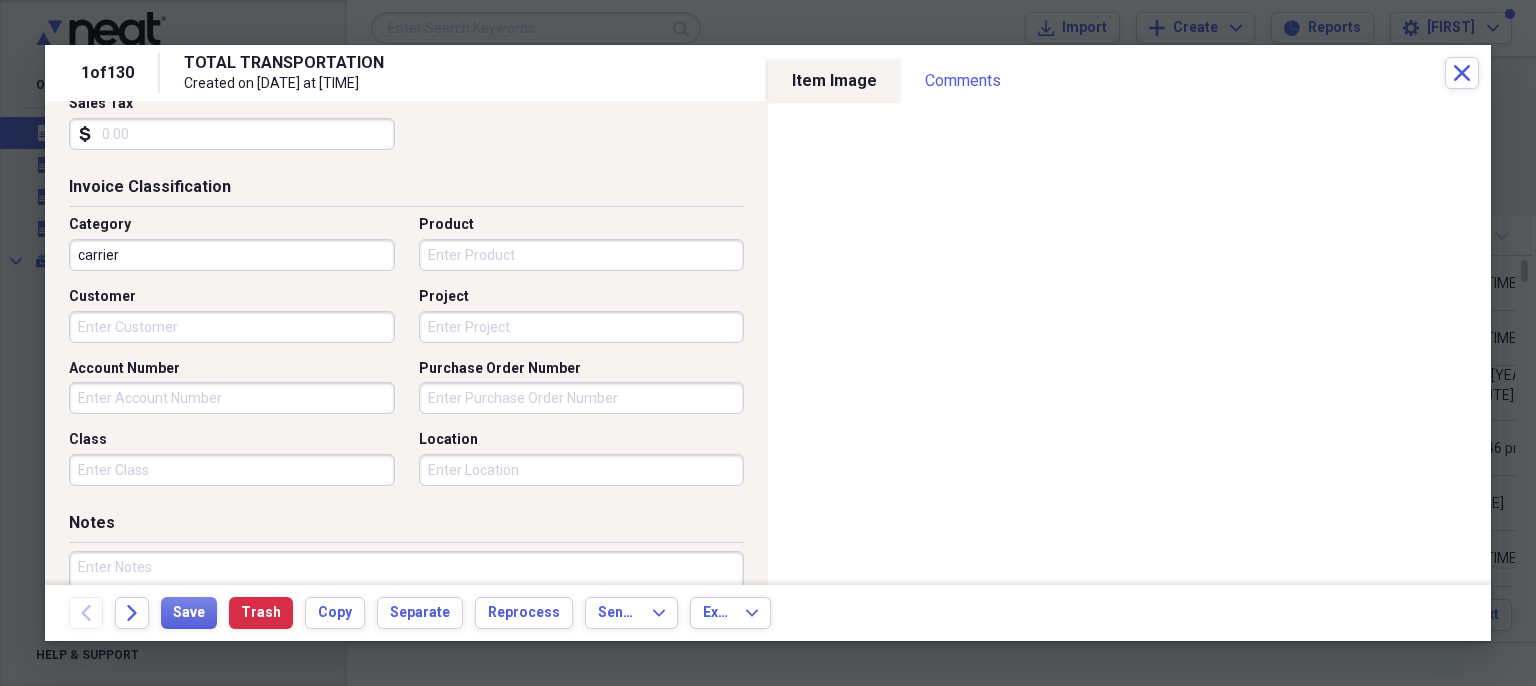 scroll, scrollTop: 439, scrollLeft: 0, axis: vertical 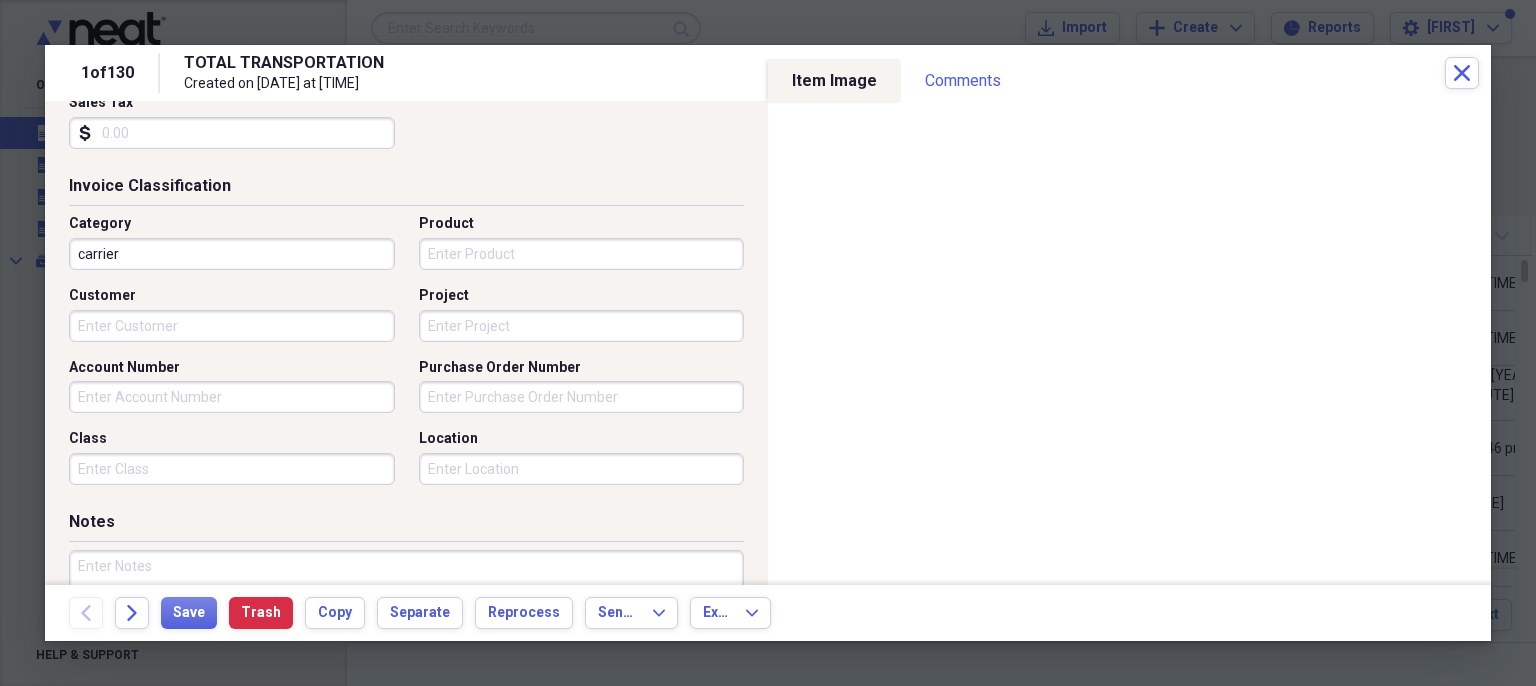 click on "Account Number" at bounding box center [232, 397] 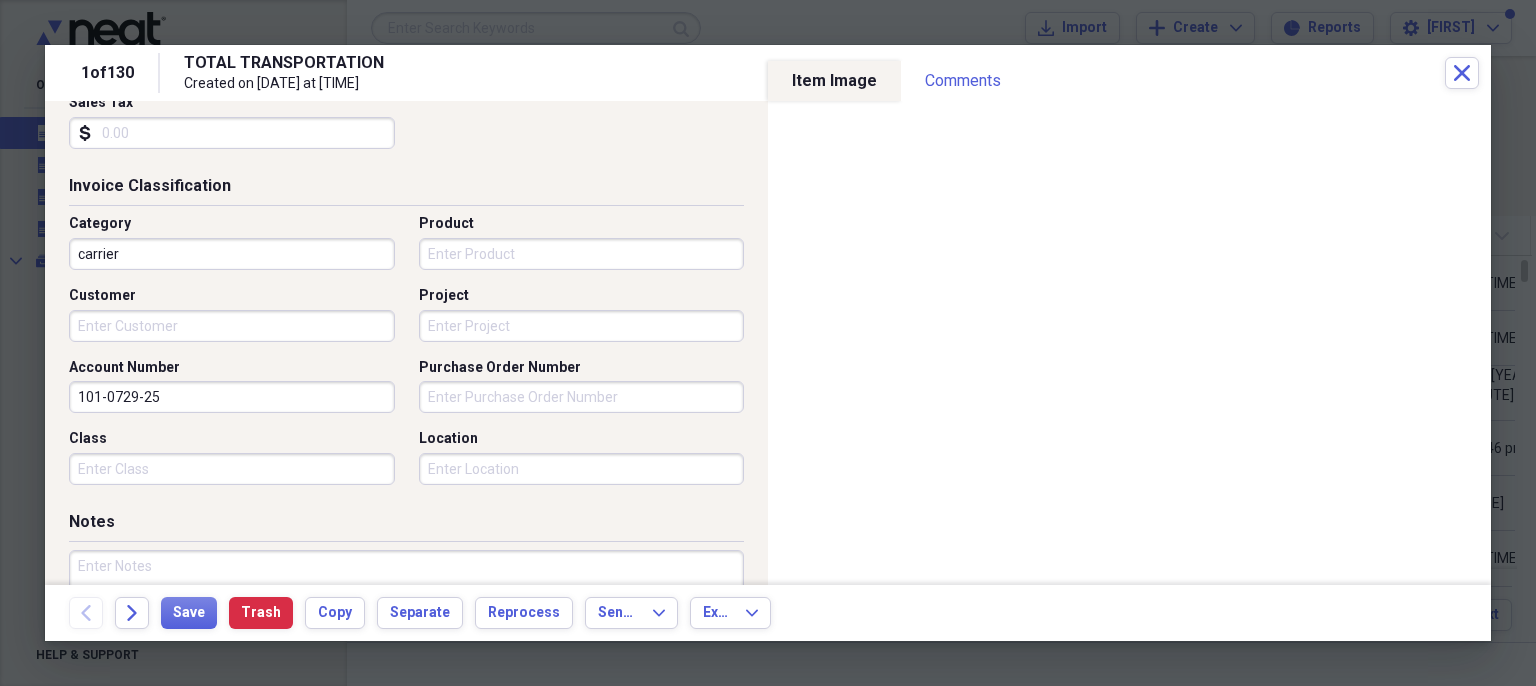 type on "101-0729-25" 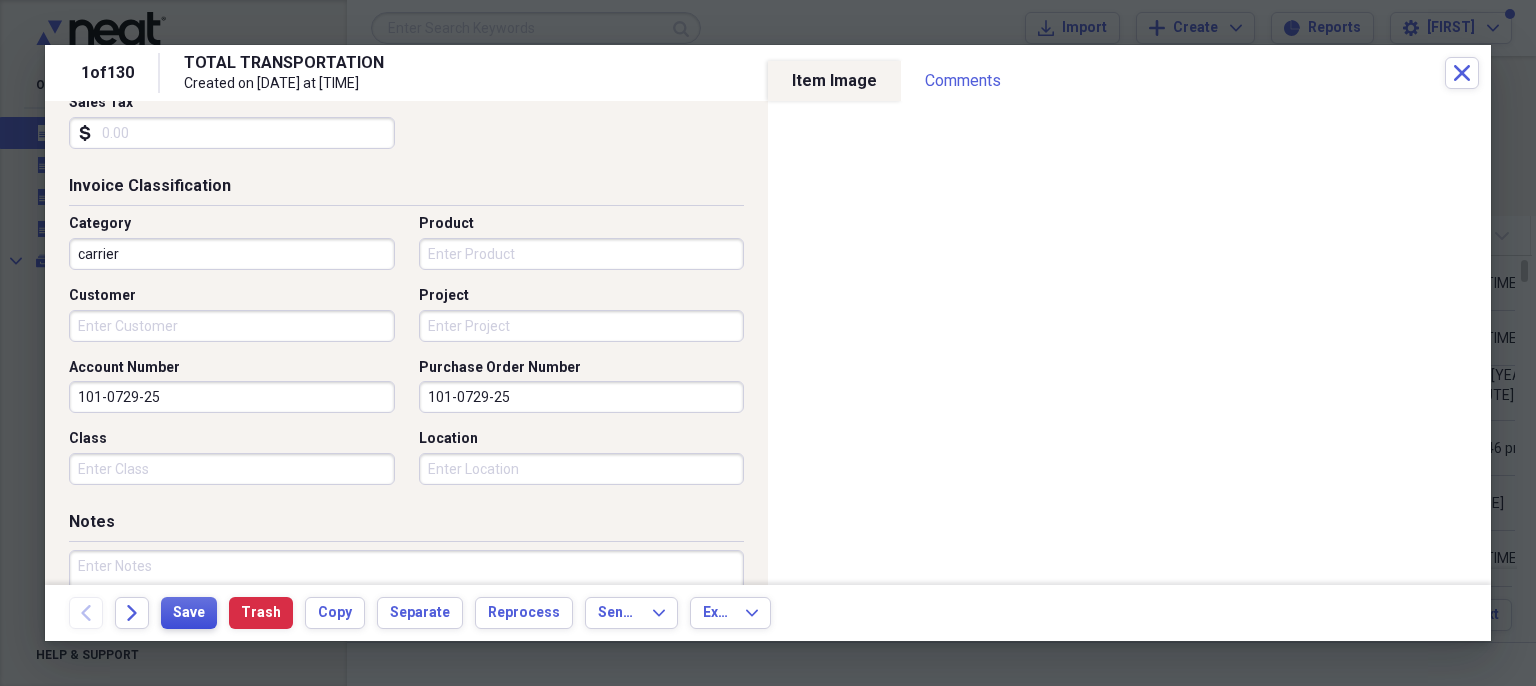 type on "101-0729-25" 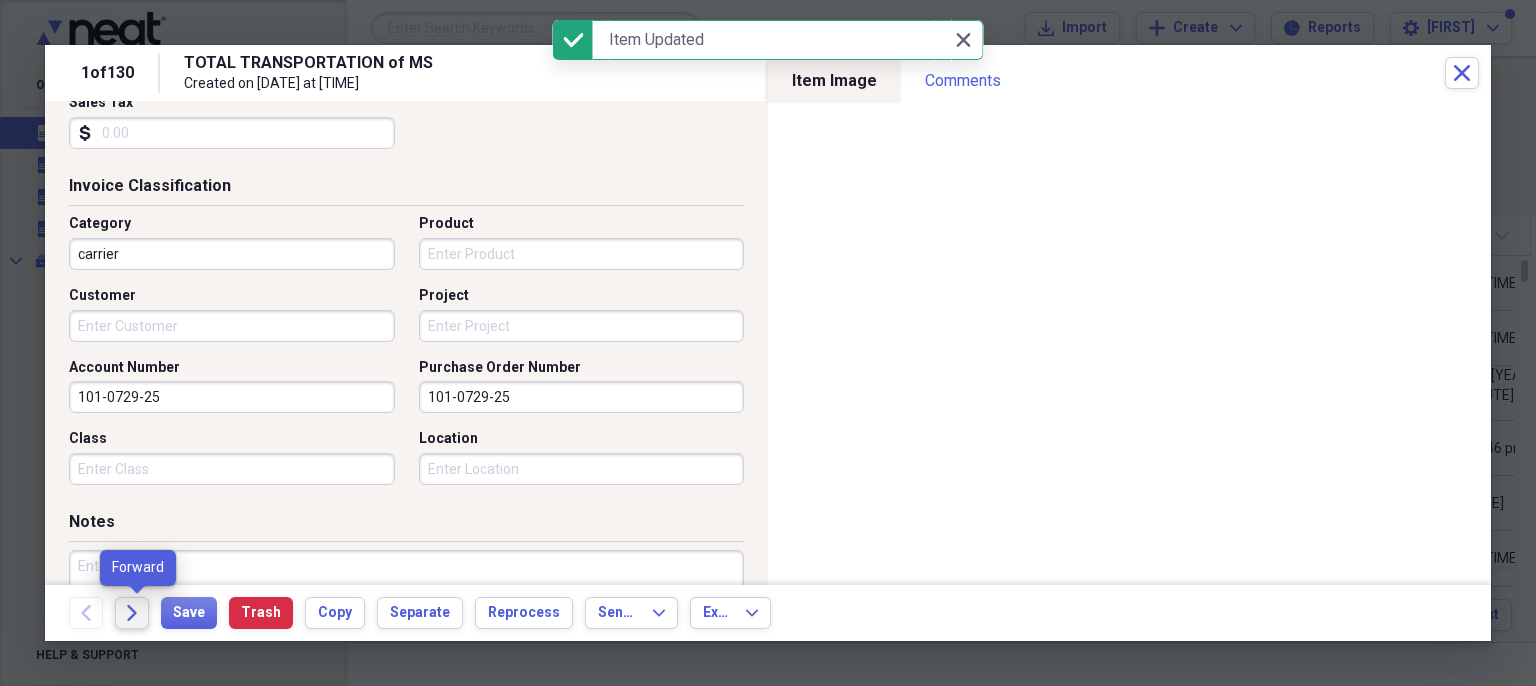 click 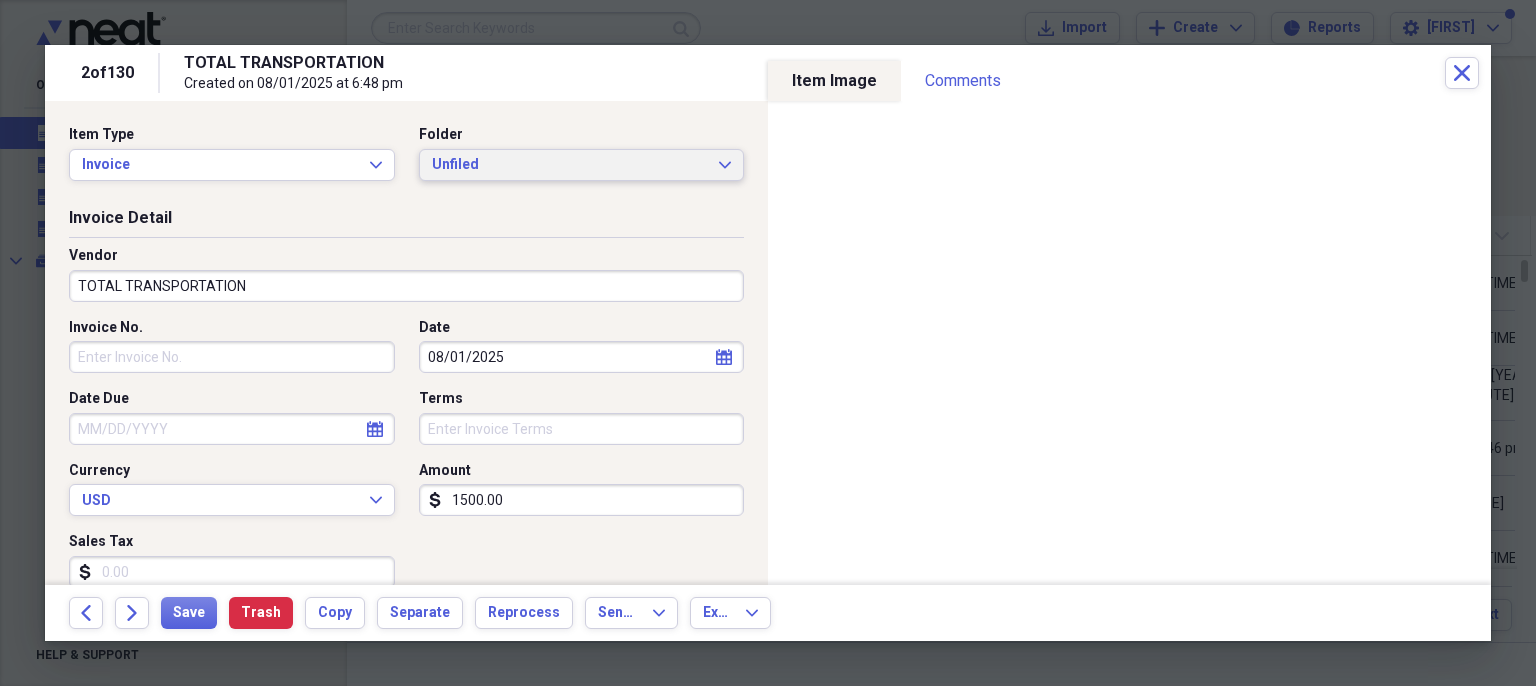 click on "Unfiled" at bounding box center [570, 165] 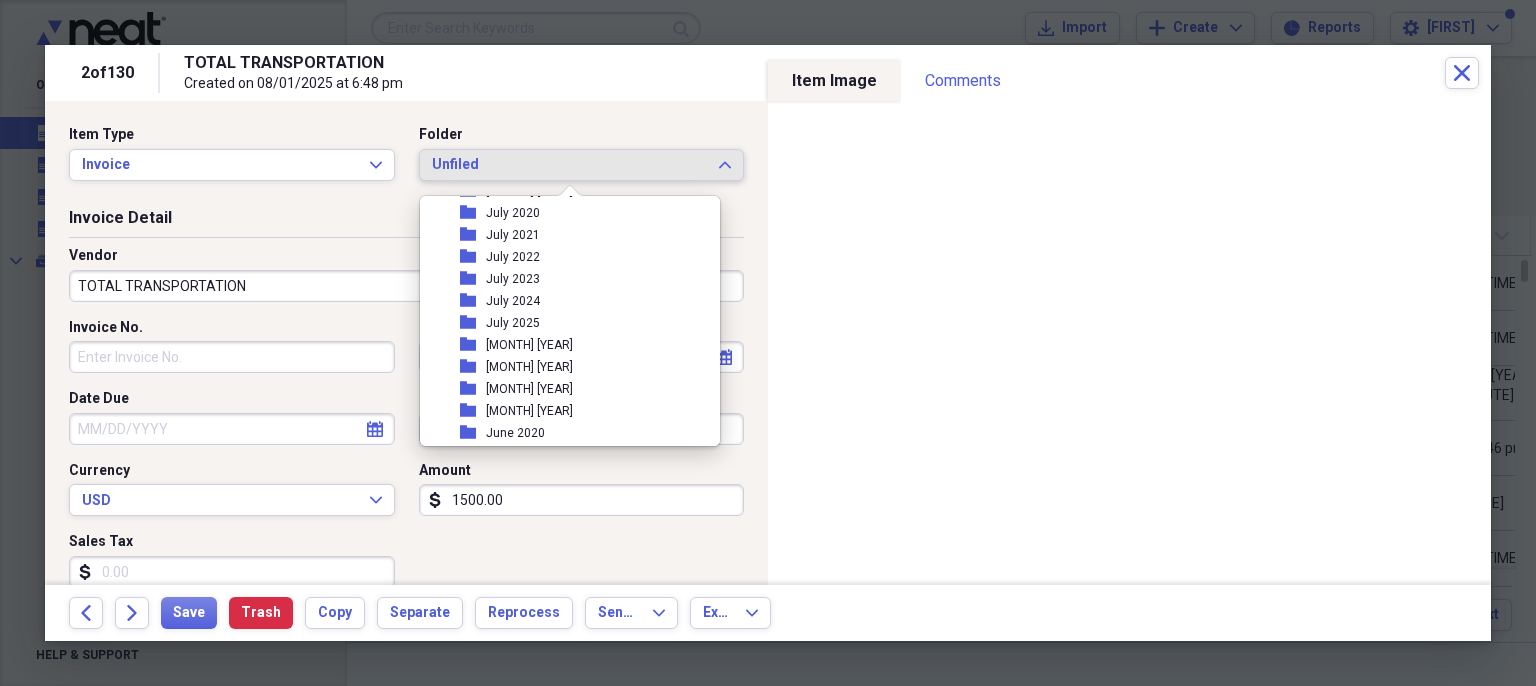 scroll, scrollTop: 1702, scrollLeft: 0, axis: vertical 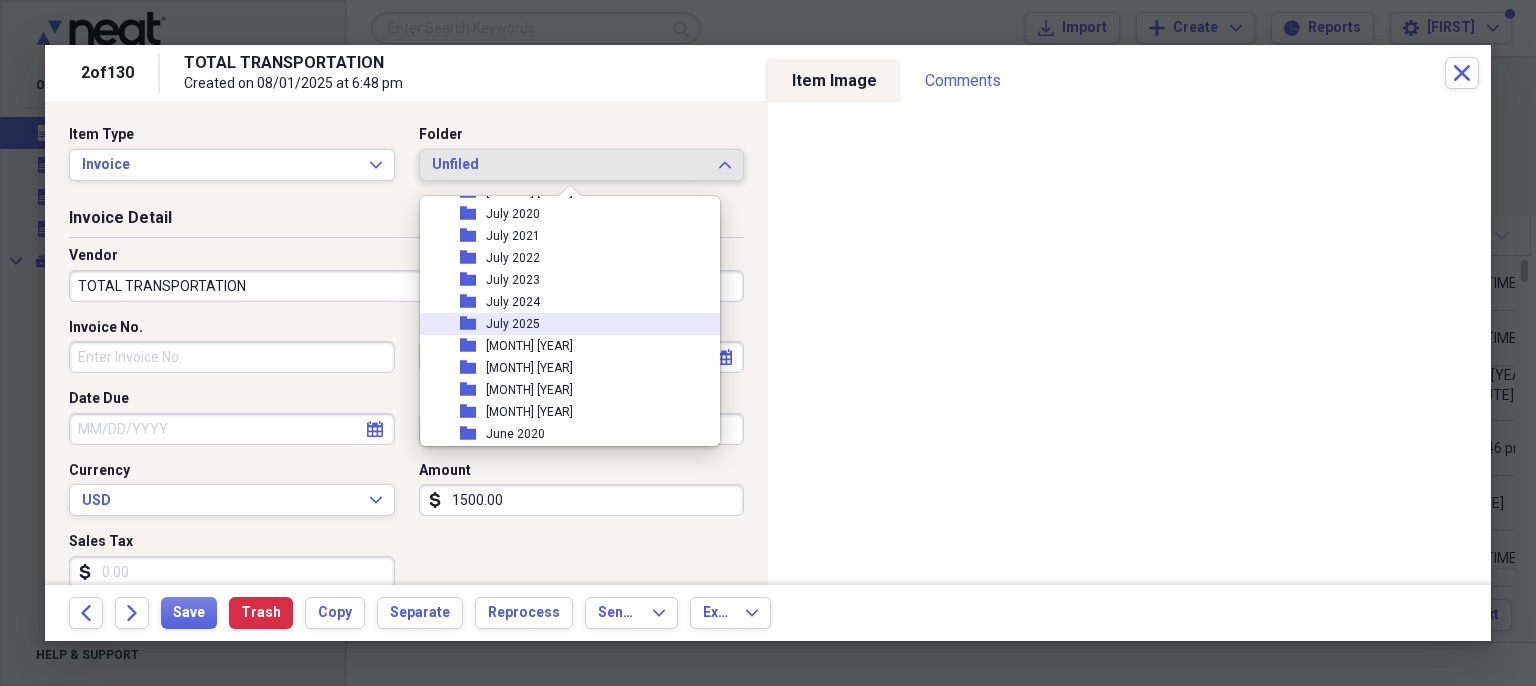 click on "folder July 2025" at bounding box center (562, 324) 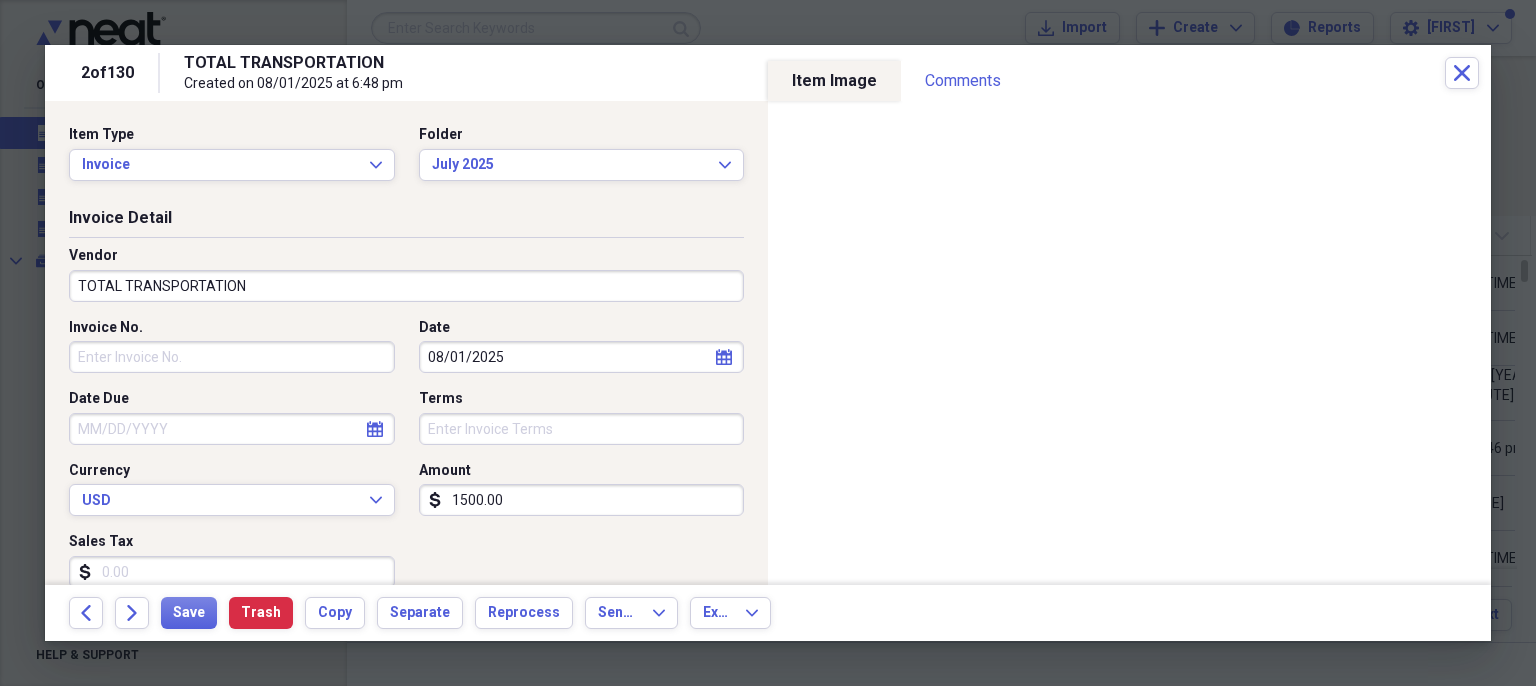 click on "TOTAL TRANSPORTATION" at bounding box center [406, 286] 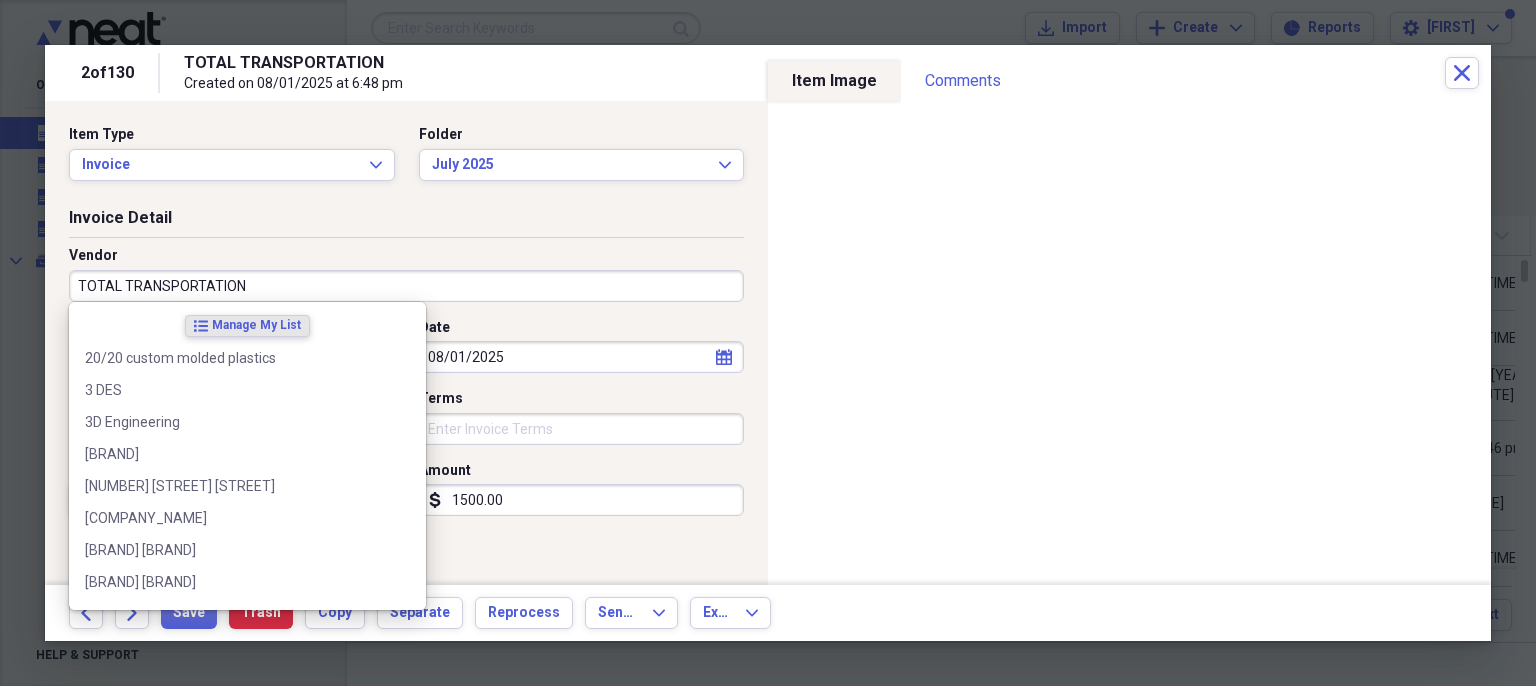 click on "TOTAL TRANSPORTATION" at bounding box center [406, 286] 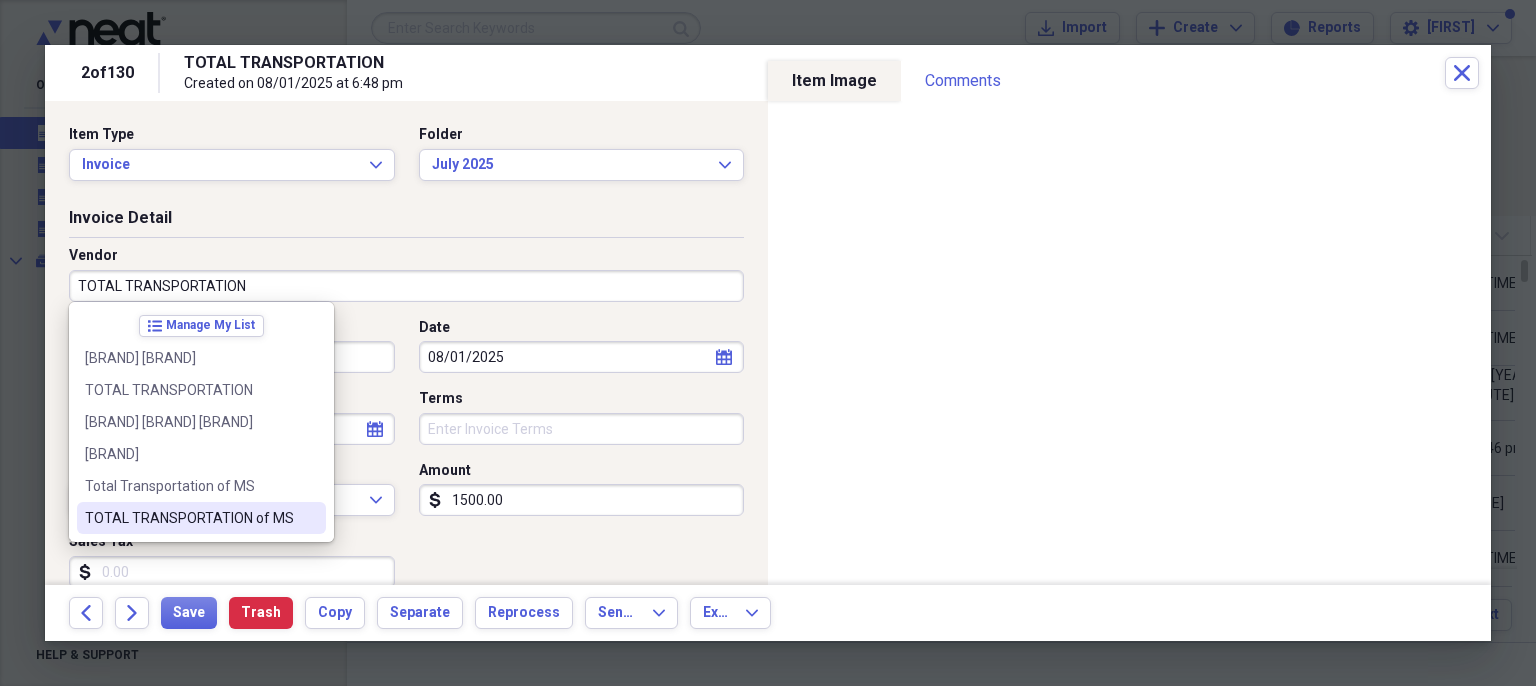 click on "TOTAL TRANSPORTATION of MS" at bounding box center [189, 518] 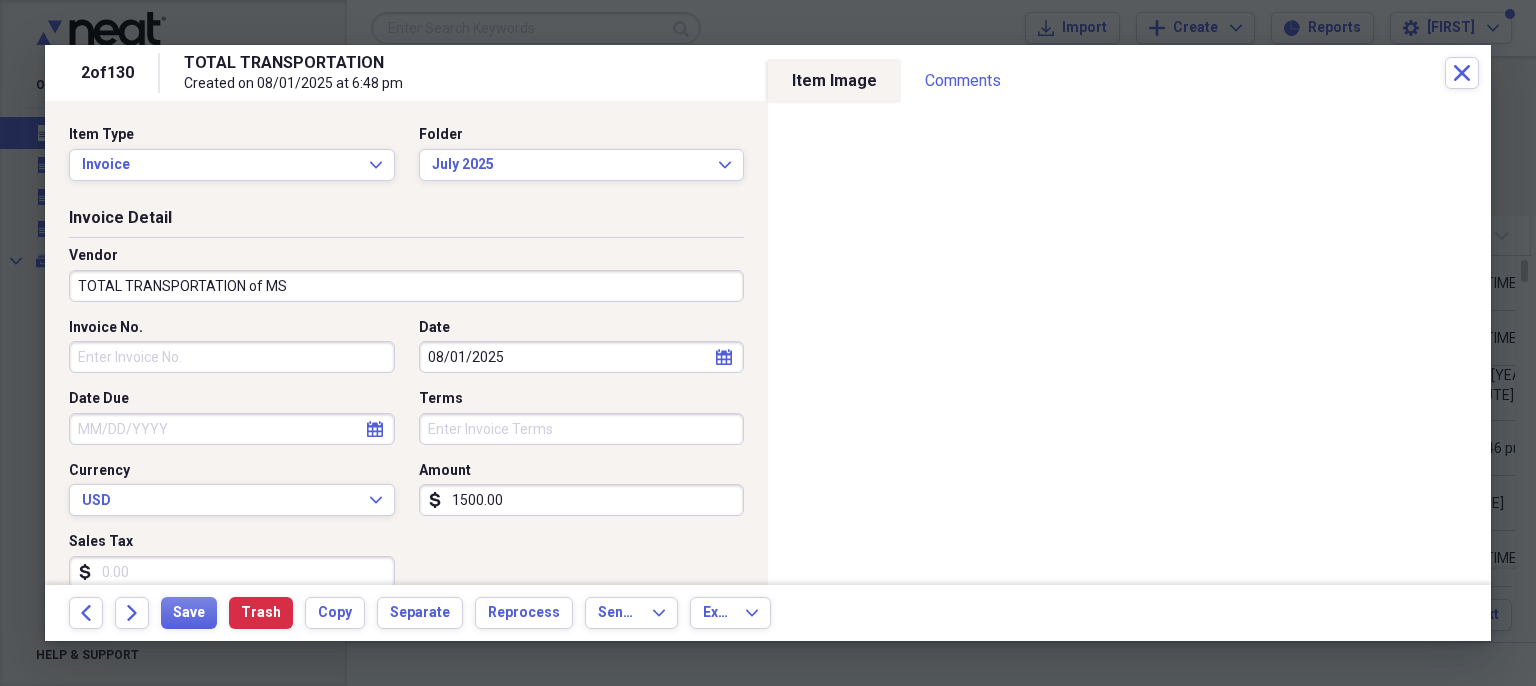 click on "Invoice No." at bounding box center [232, 357] 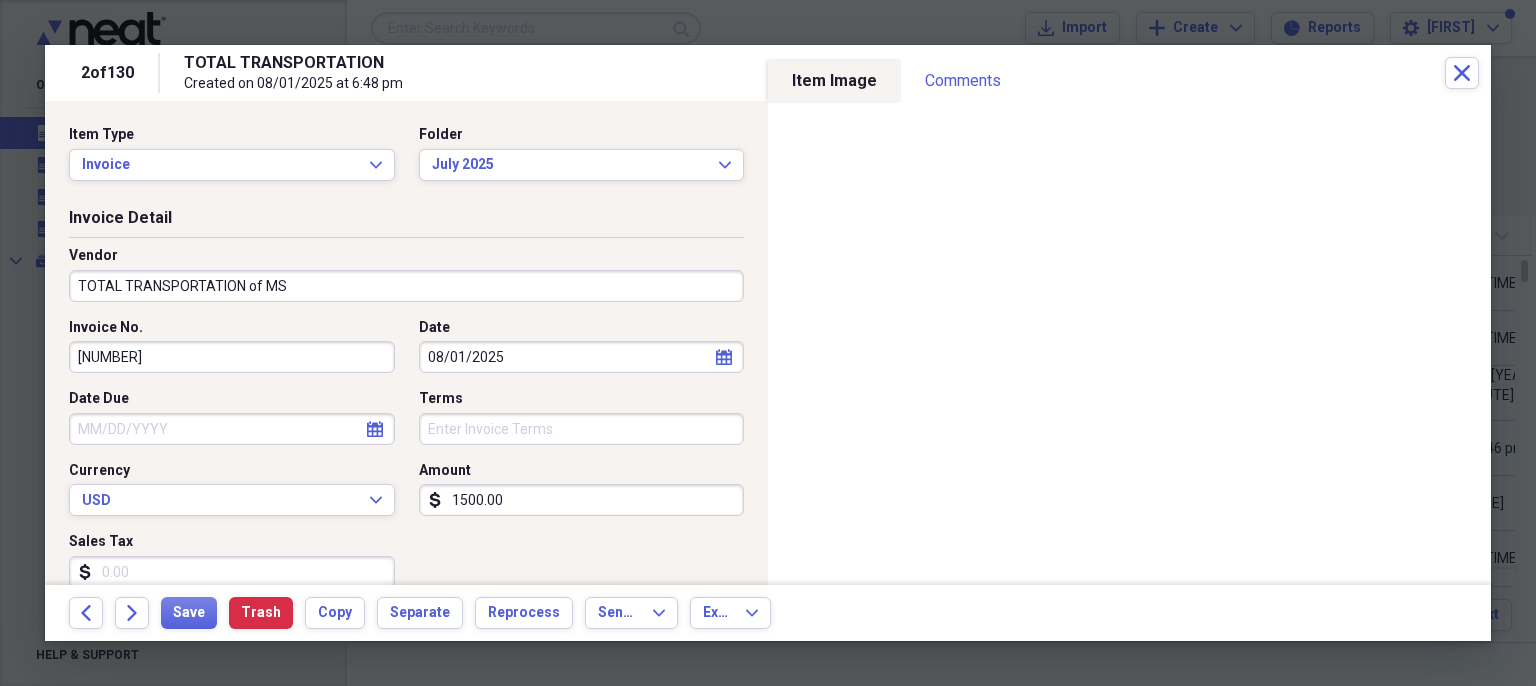type on "[NUMBER]" 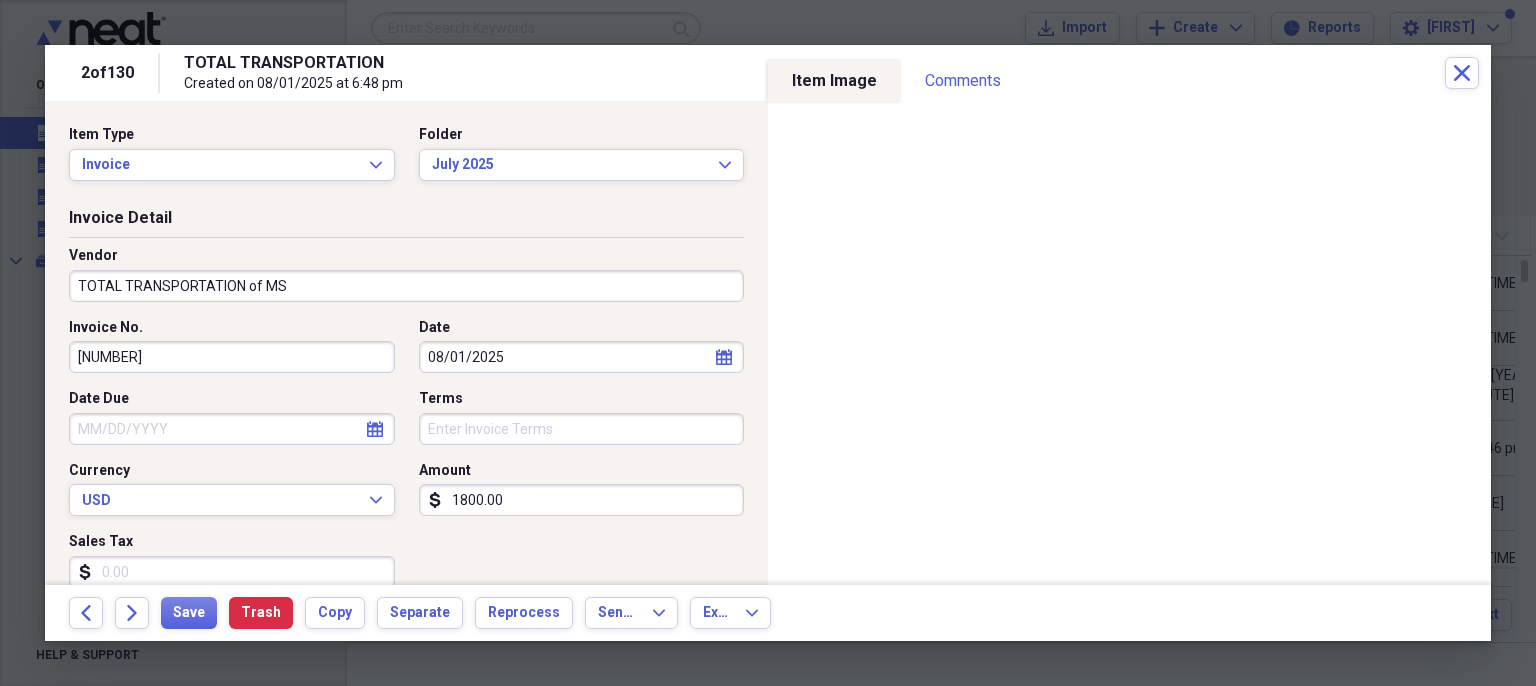 type on "1800.00" 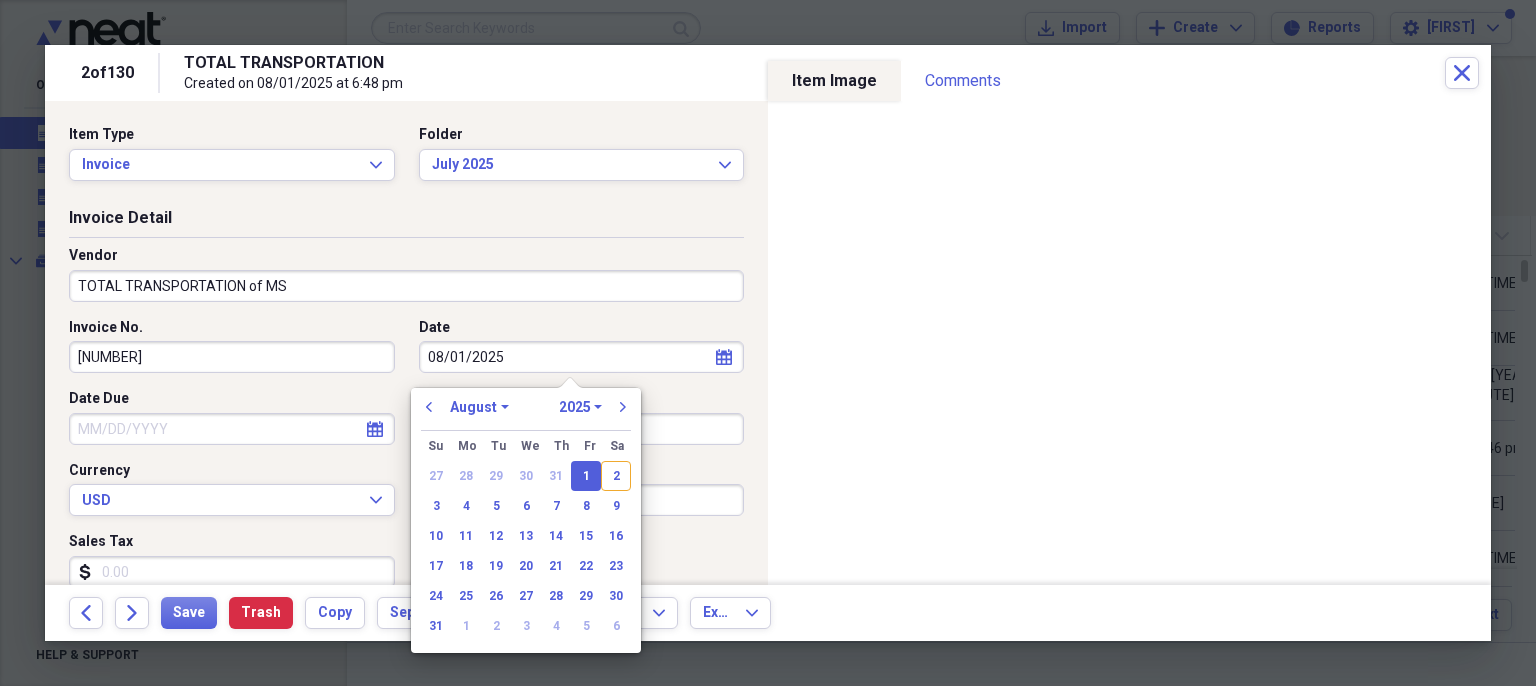 click on "08/01/2025" at bounding box center (582, 357) 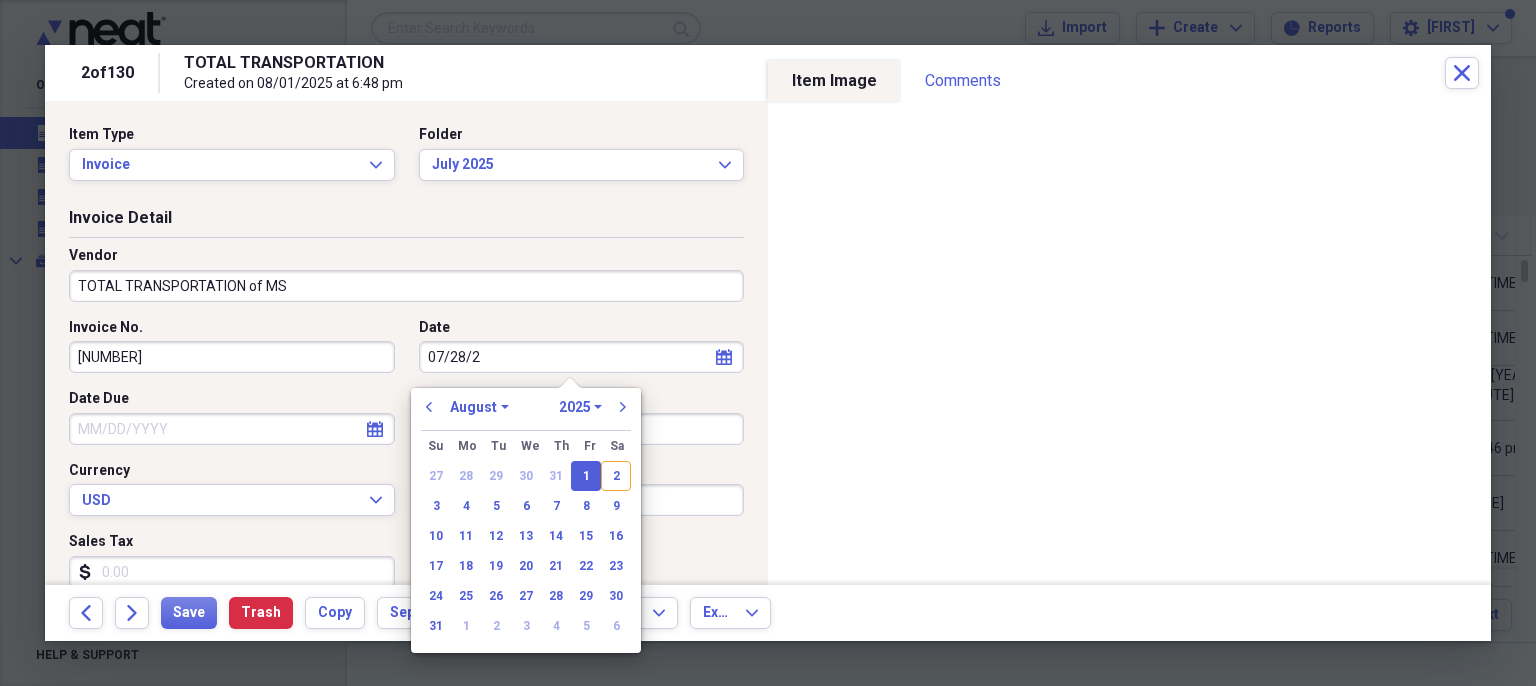 type on "[DATE]" 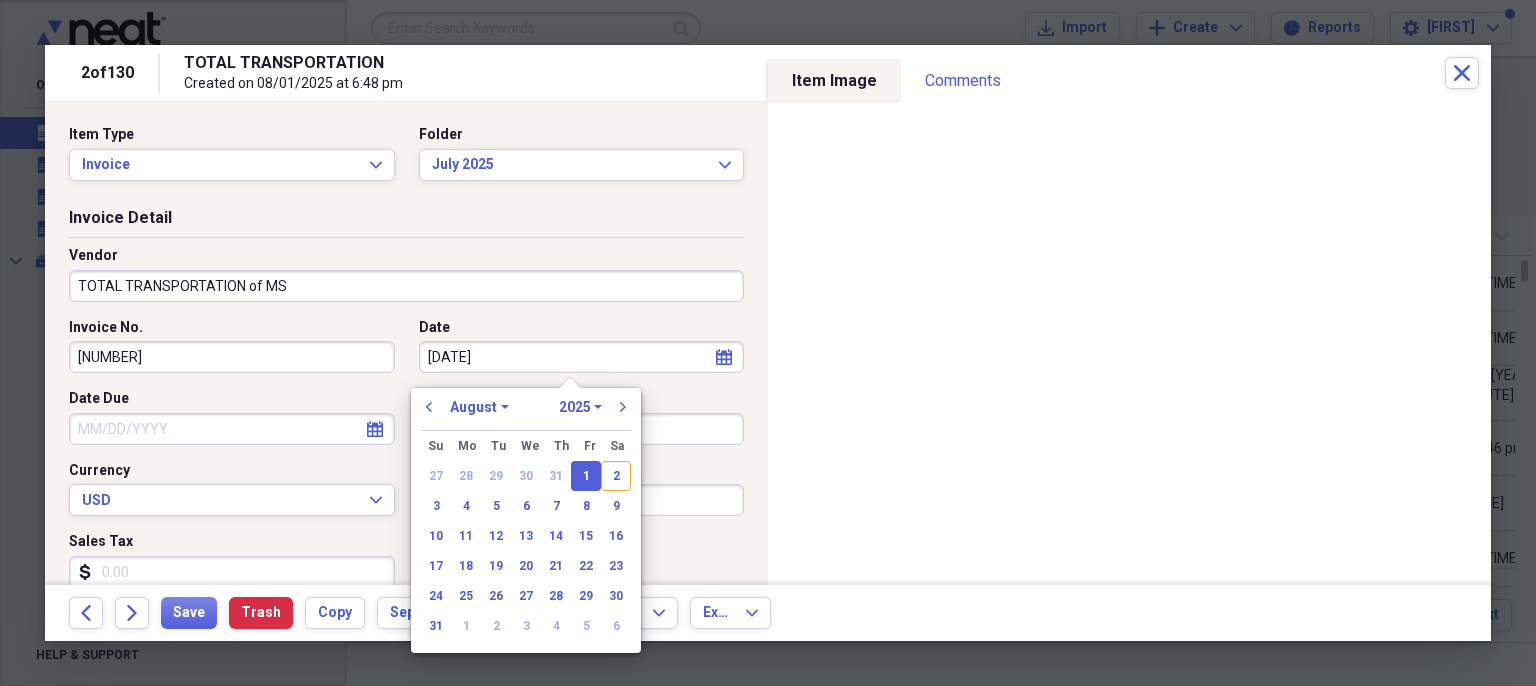 select on "6" 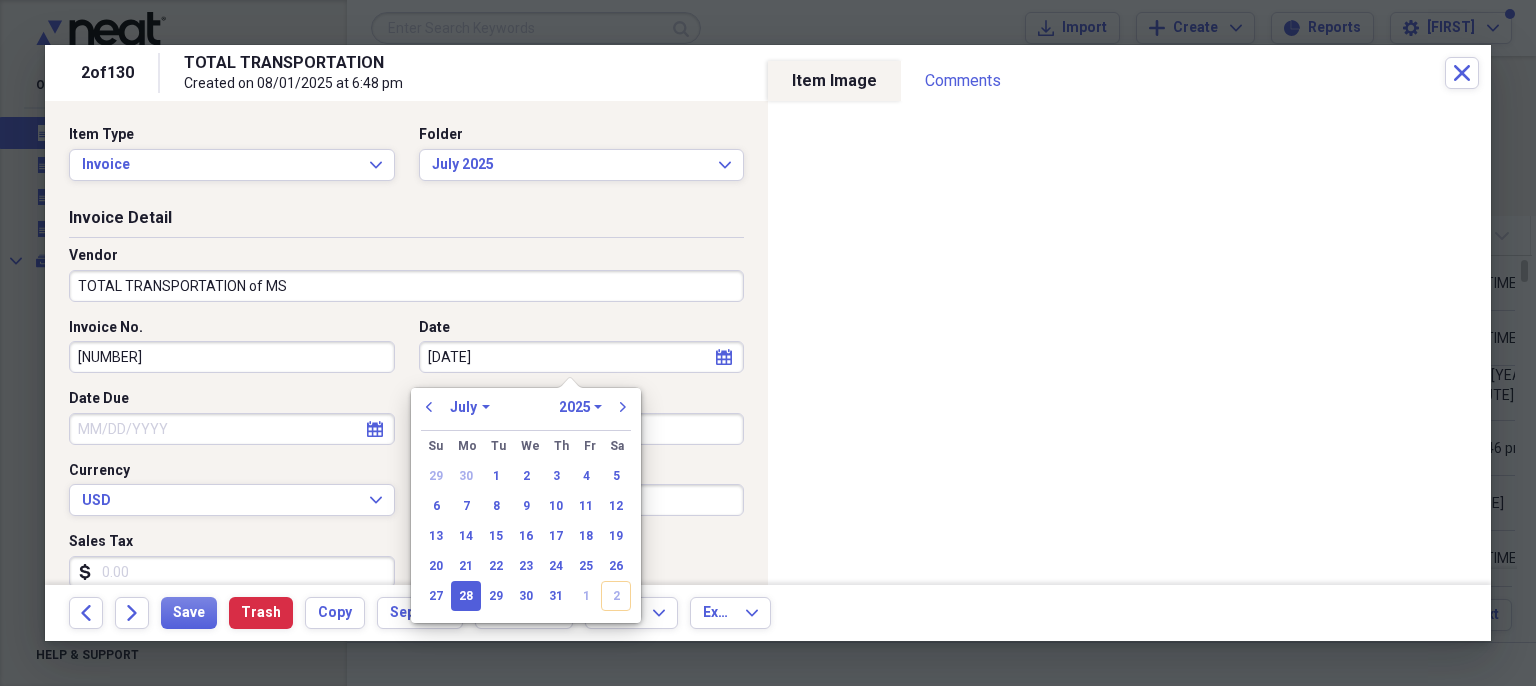 type on "07/28/2025" 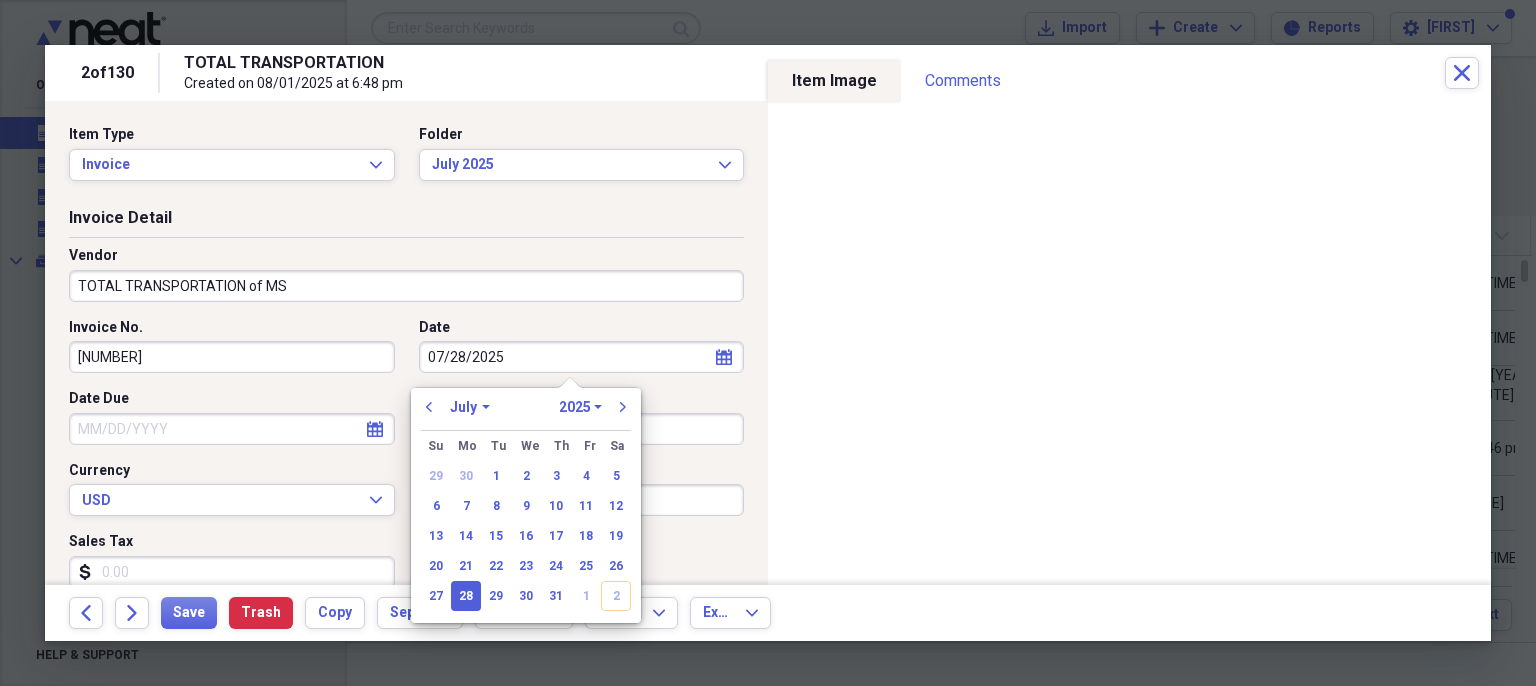 click on "Invoice No. 7956296" at bounding box center (238, 346) 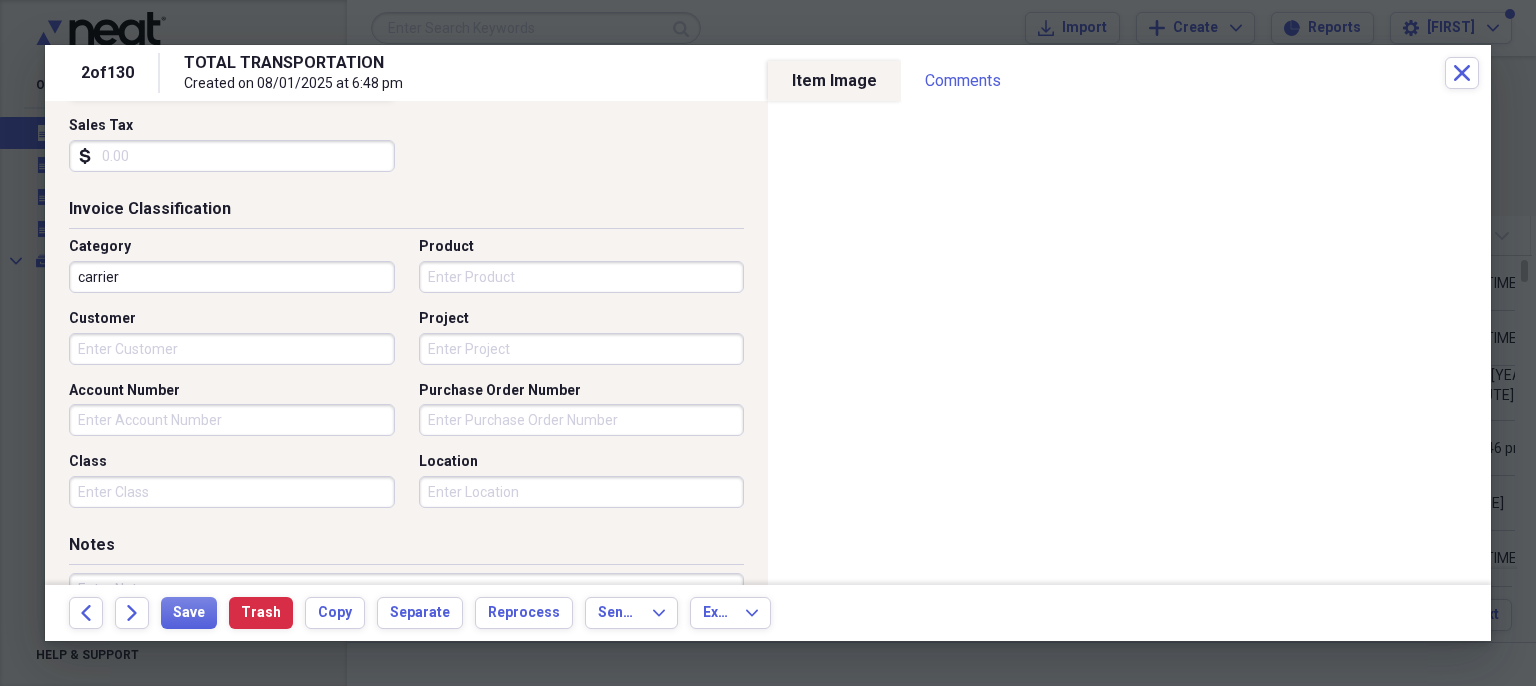 scroll, scrollTop: 417, scrollLeft: 0, axis: vertical 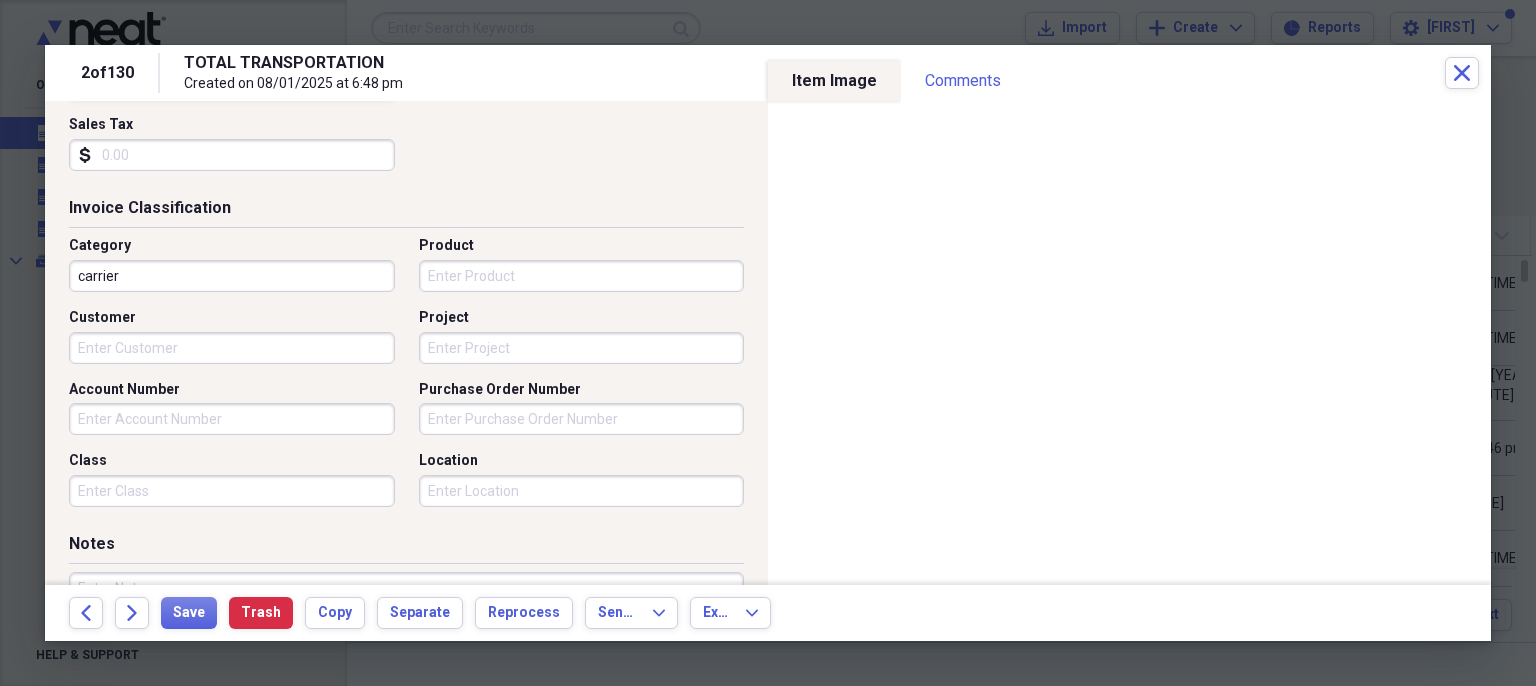 click on "Account Number" at bounding box center (232, 419) 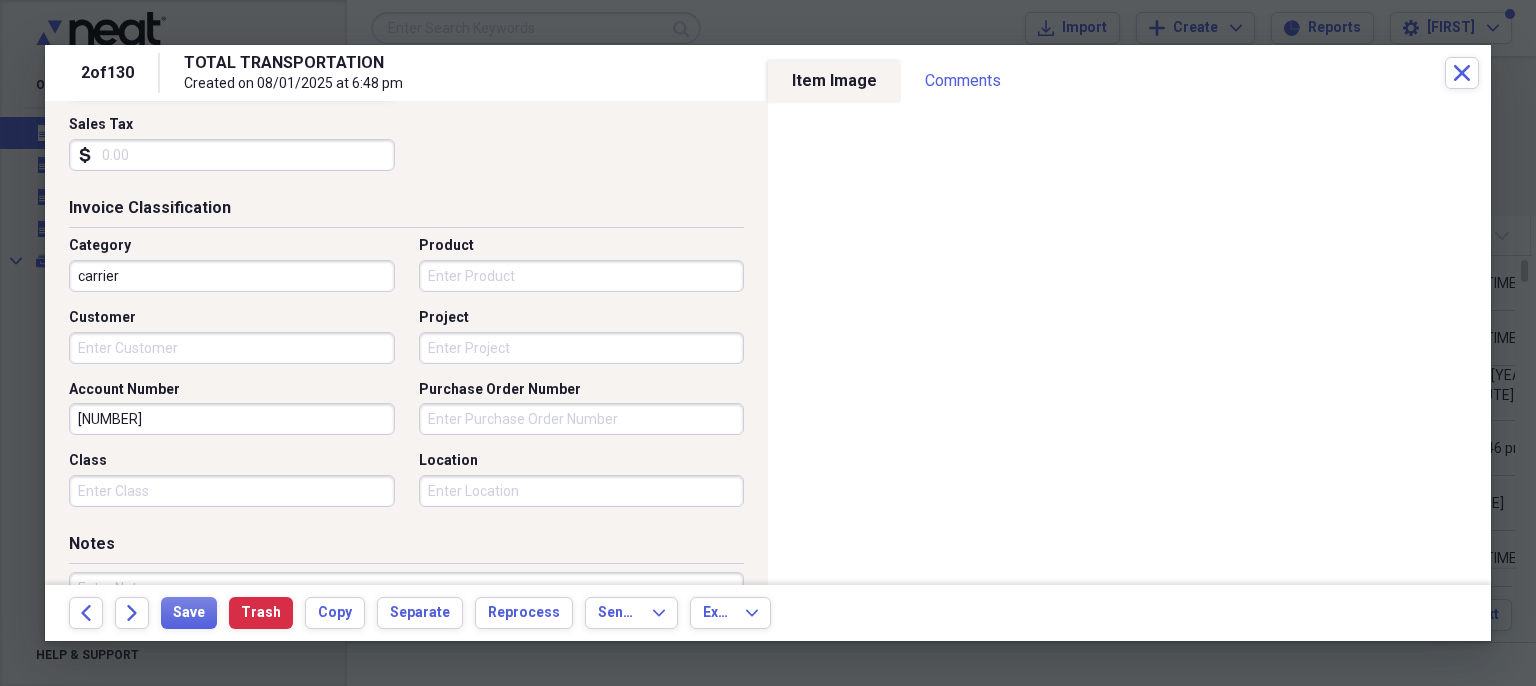 type on "[NUMBER]" 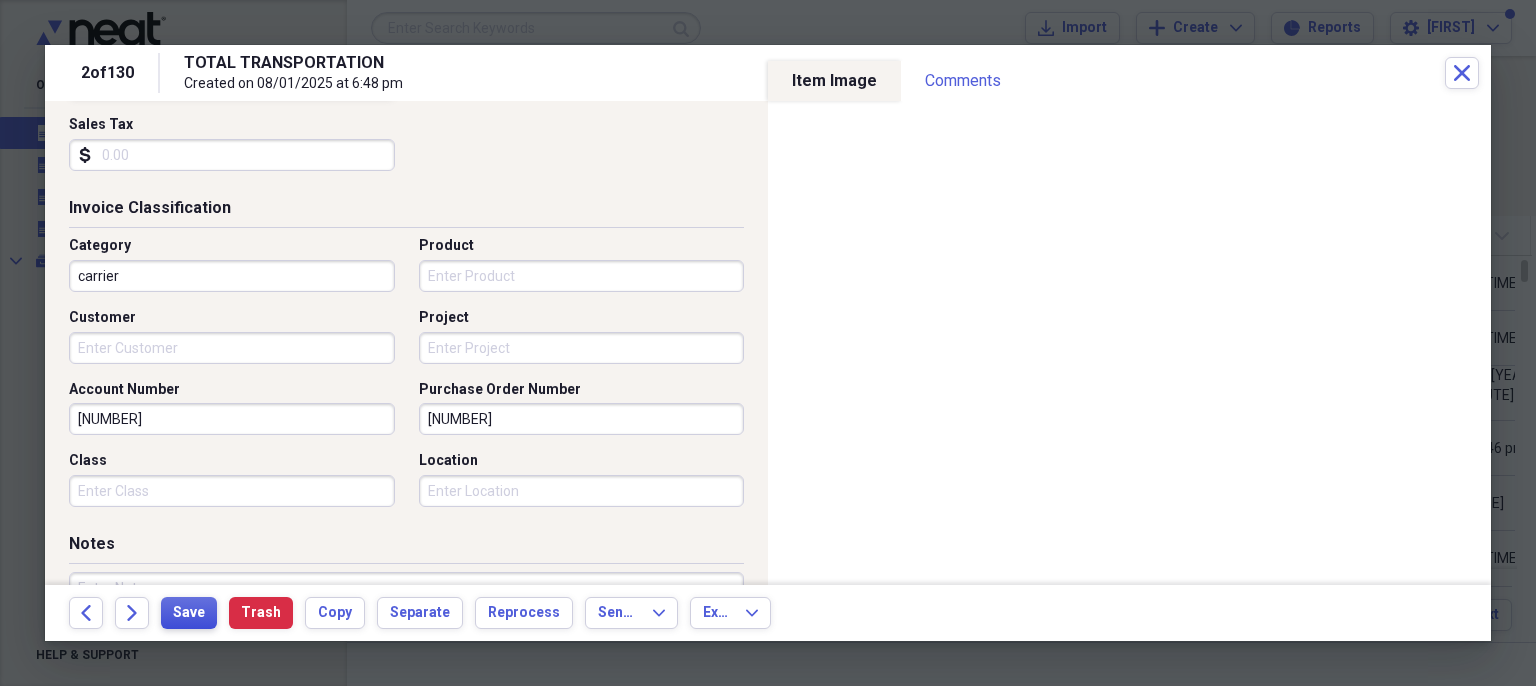 type on "[NUMBER]" 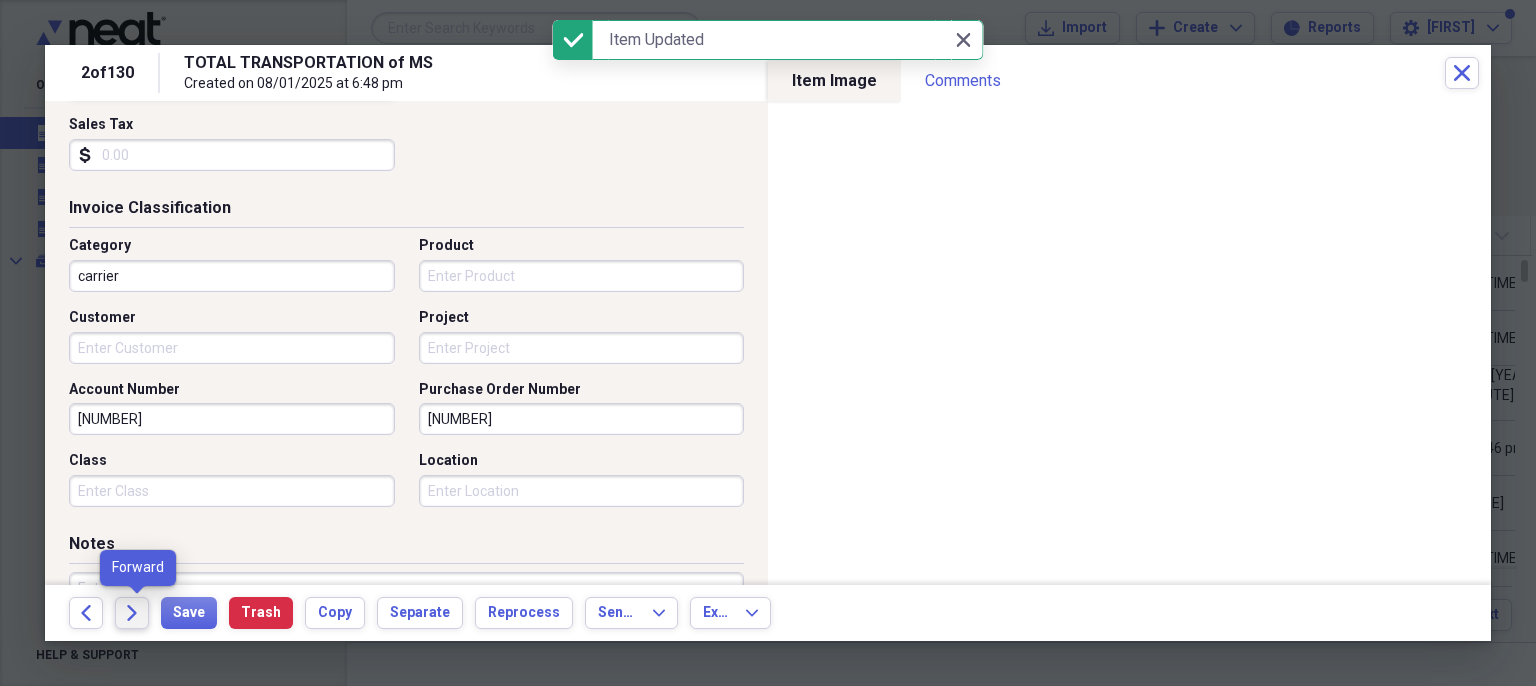 click 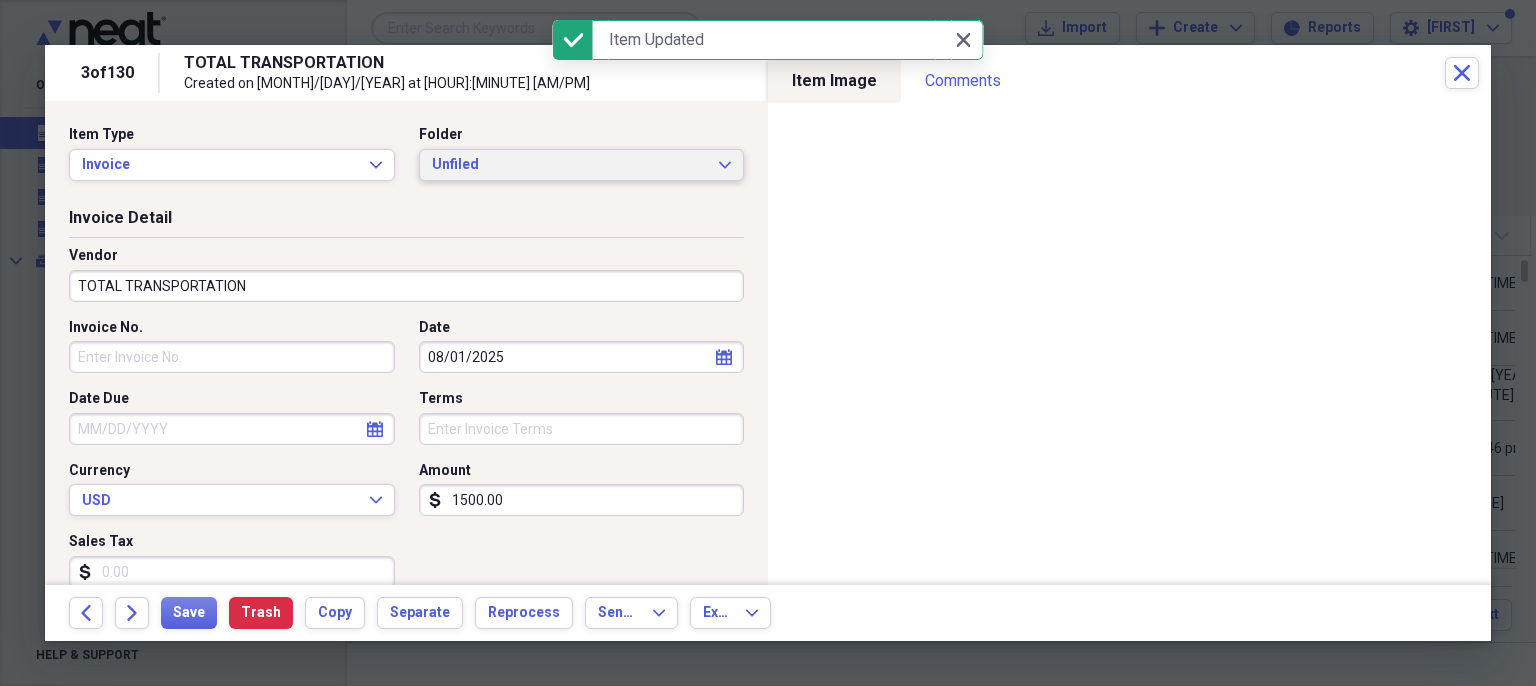 click on "Unfiled Expand" at bounding box center [582, 165] 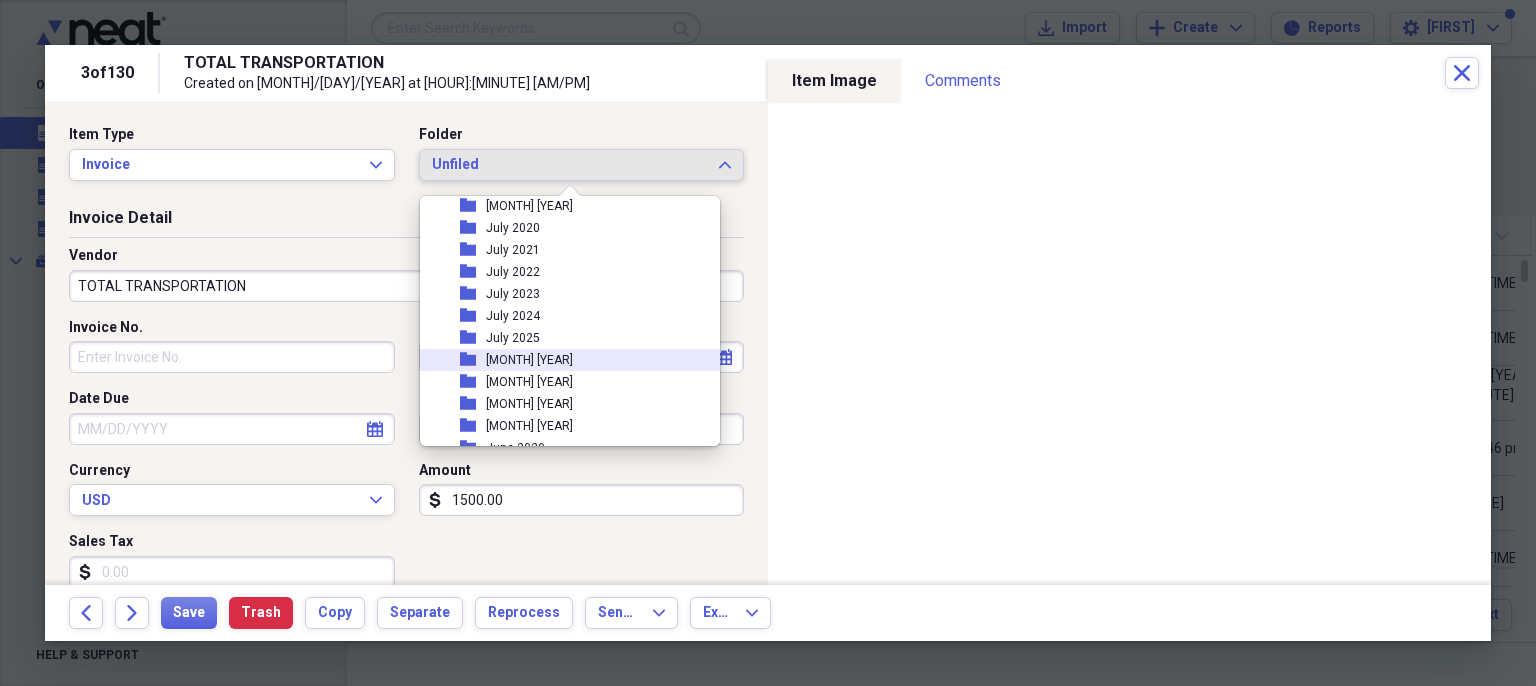 scroll, scrollTop: 1704, scrollLeft: 0, axis: vertical 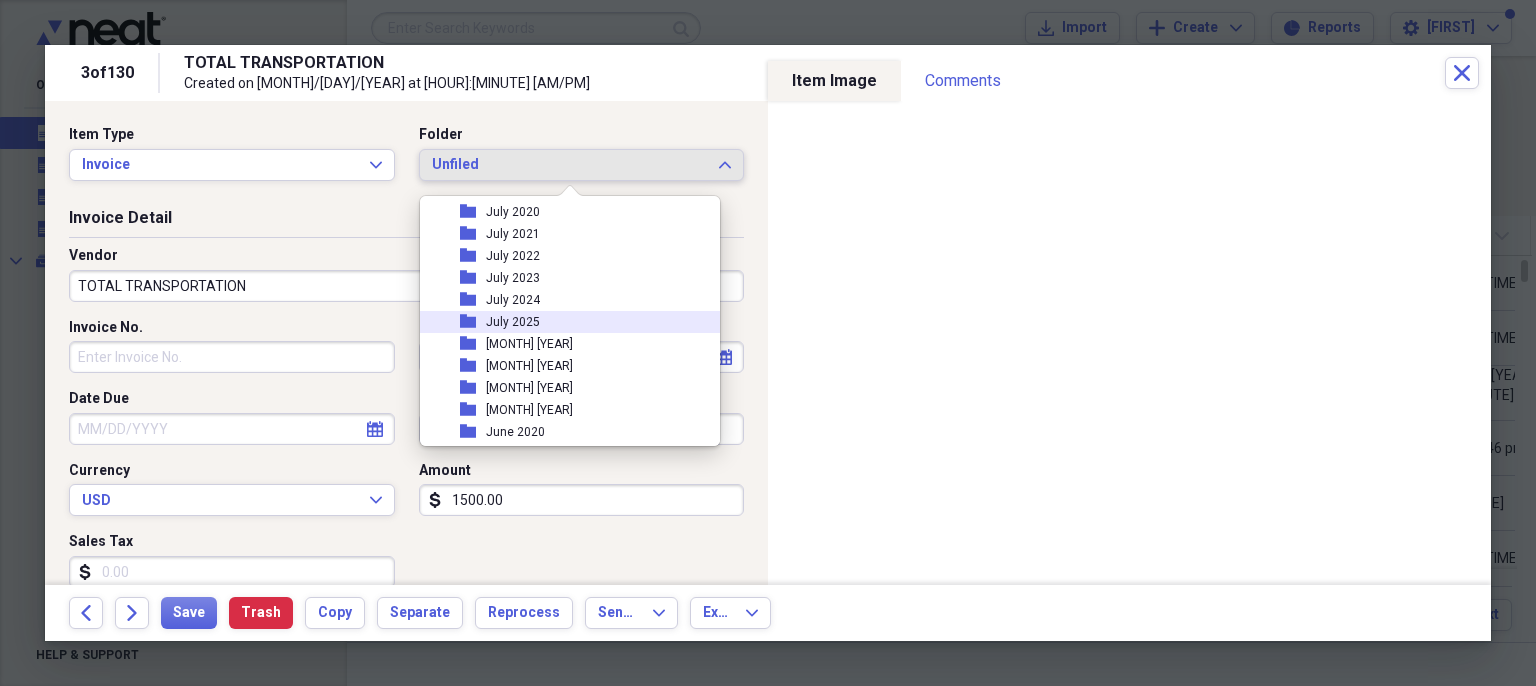 click on "folder July 2025" at bounding box center [562, 322] 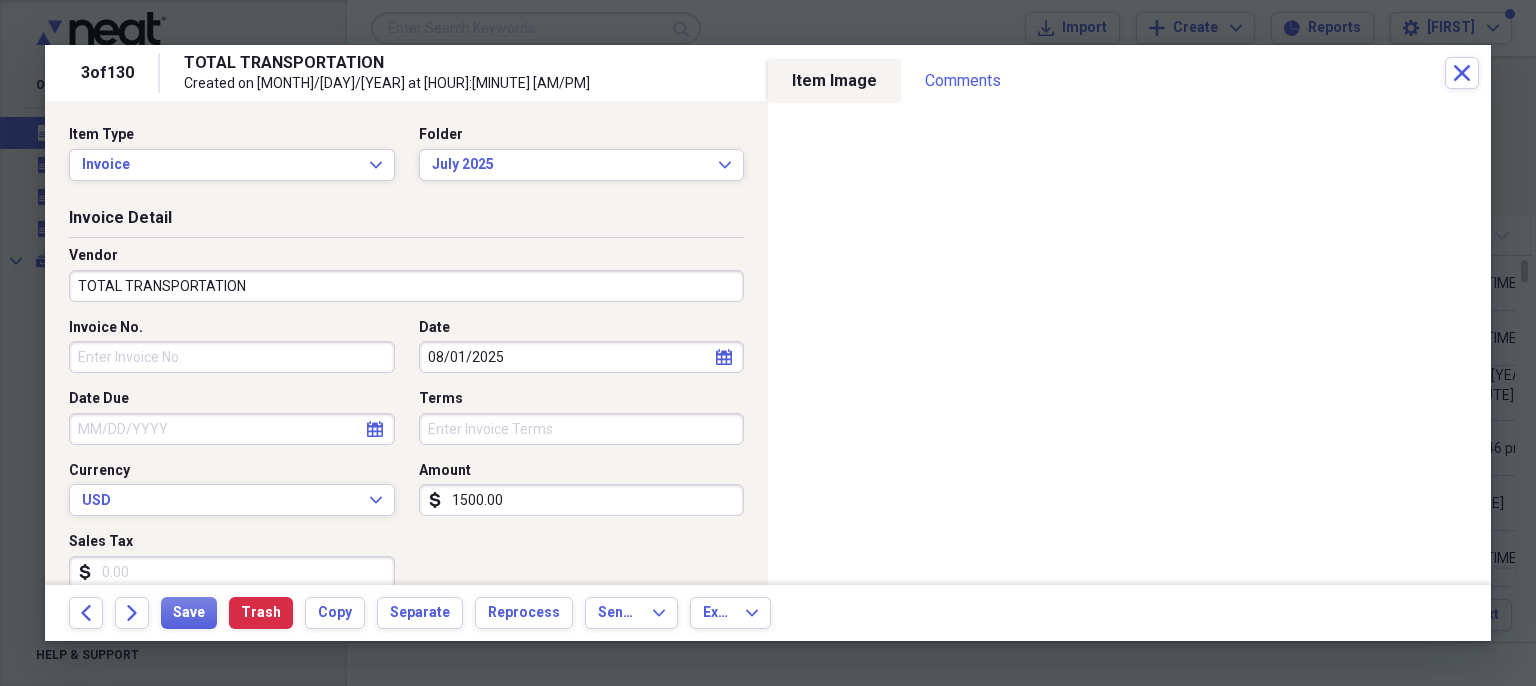 click on "TOTAL TRANSPORTATION" at bounding box center (406, 286) 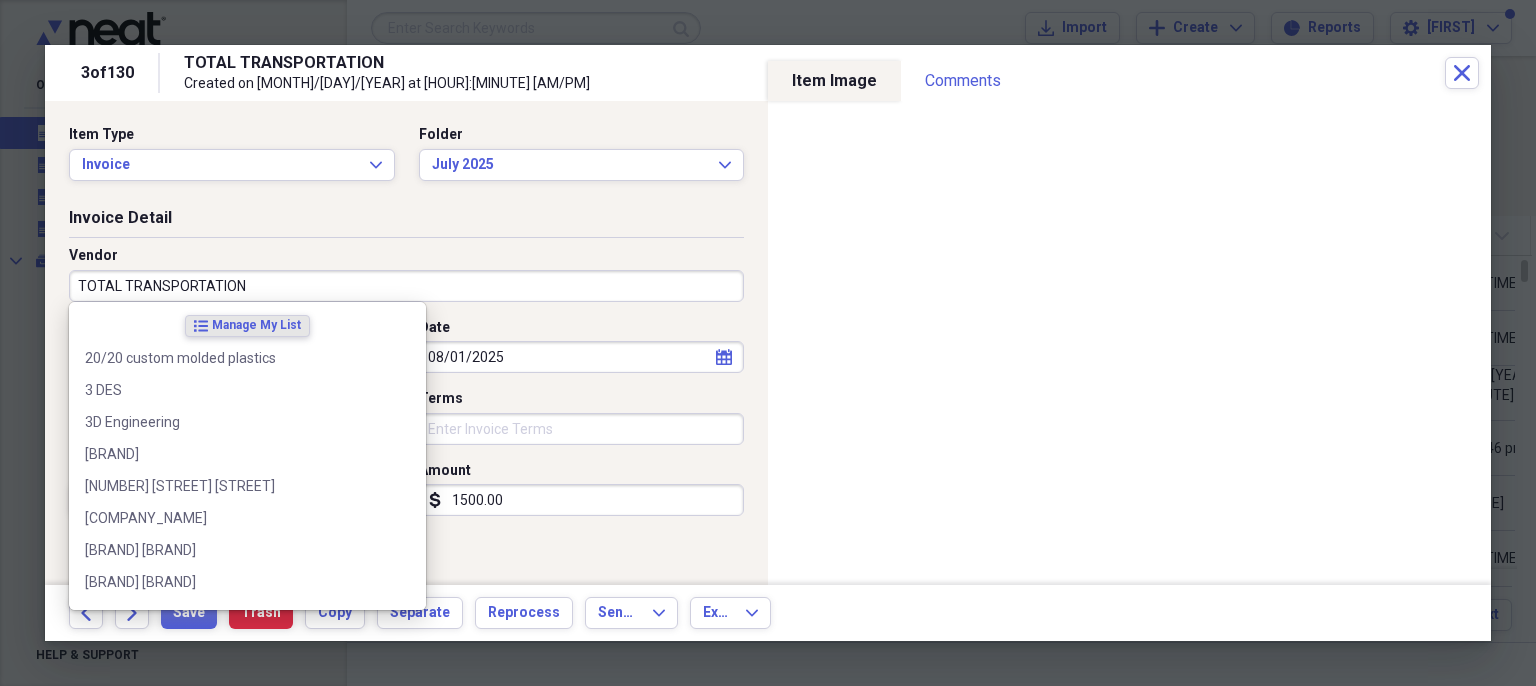 click on "TOTAL TRANSPORTATION" at bounding box center (406, 286) 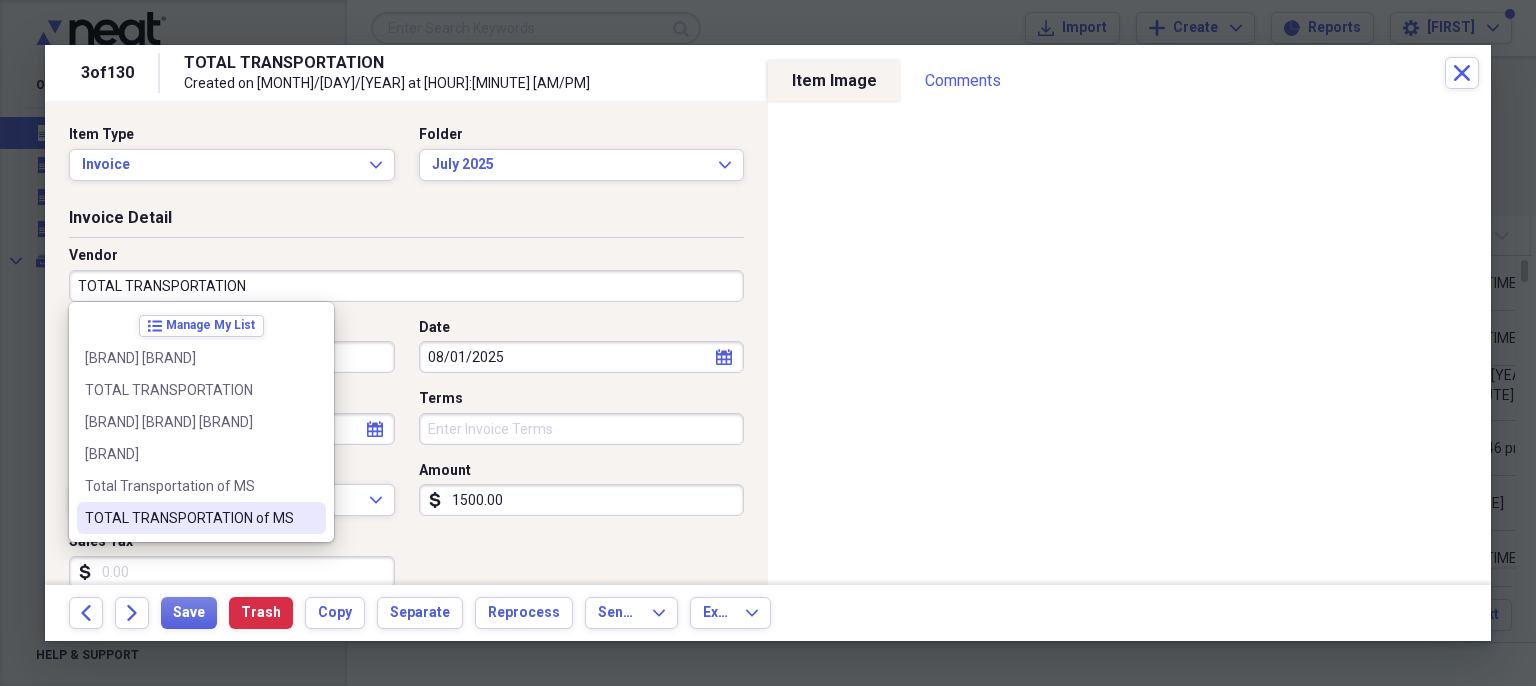 click on "TOTAL TRANSPORTATION of MS" at bounding box center [189, 518] 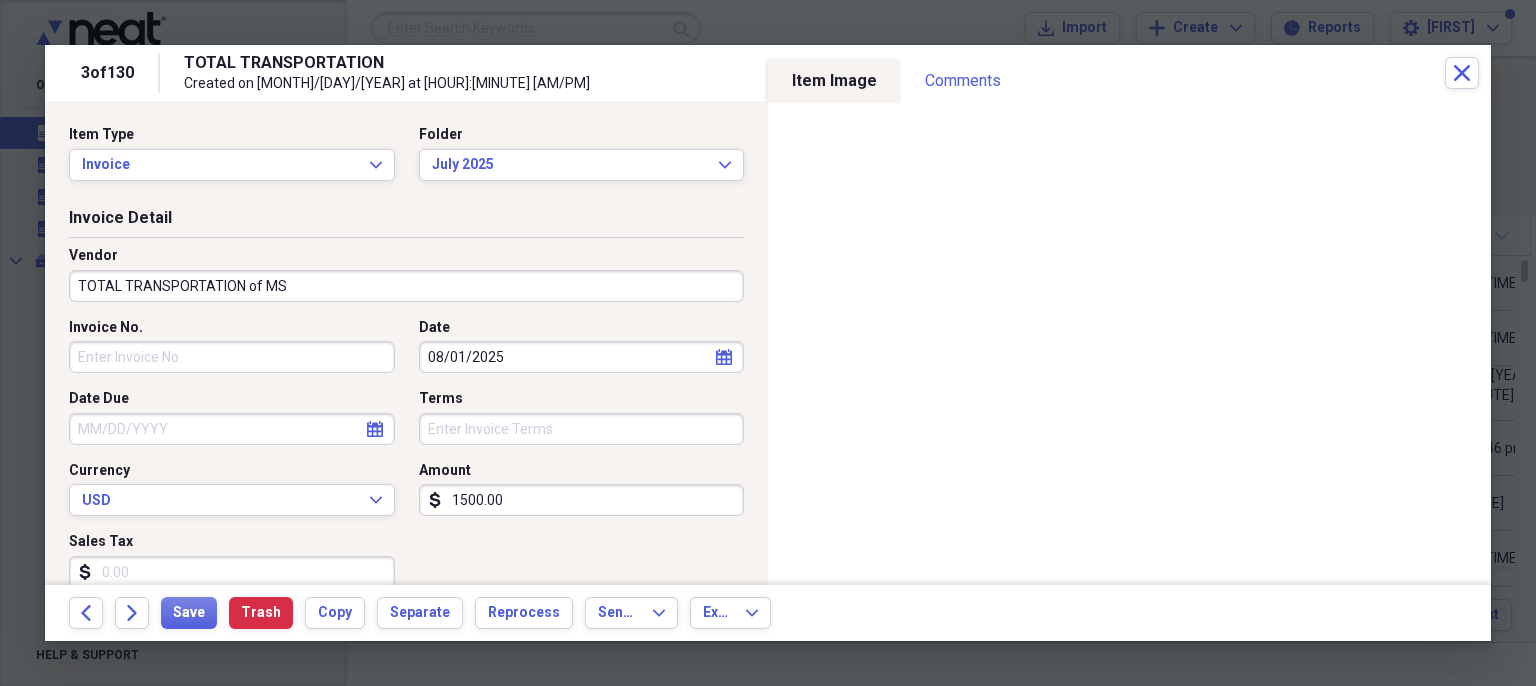 click on "Invoice No." at bounding box center (232, 357) 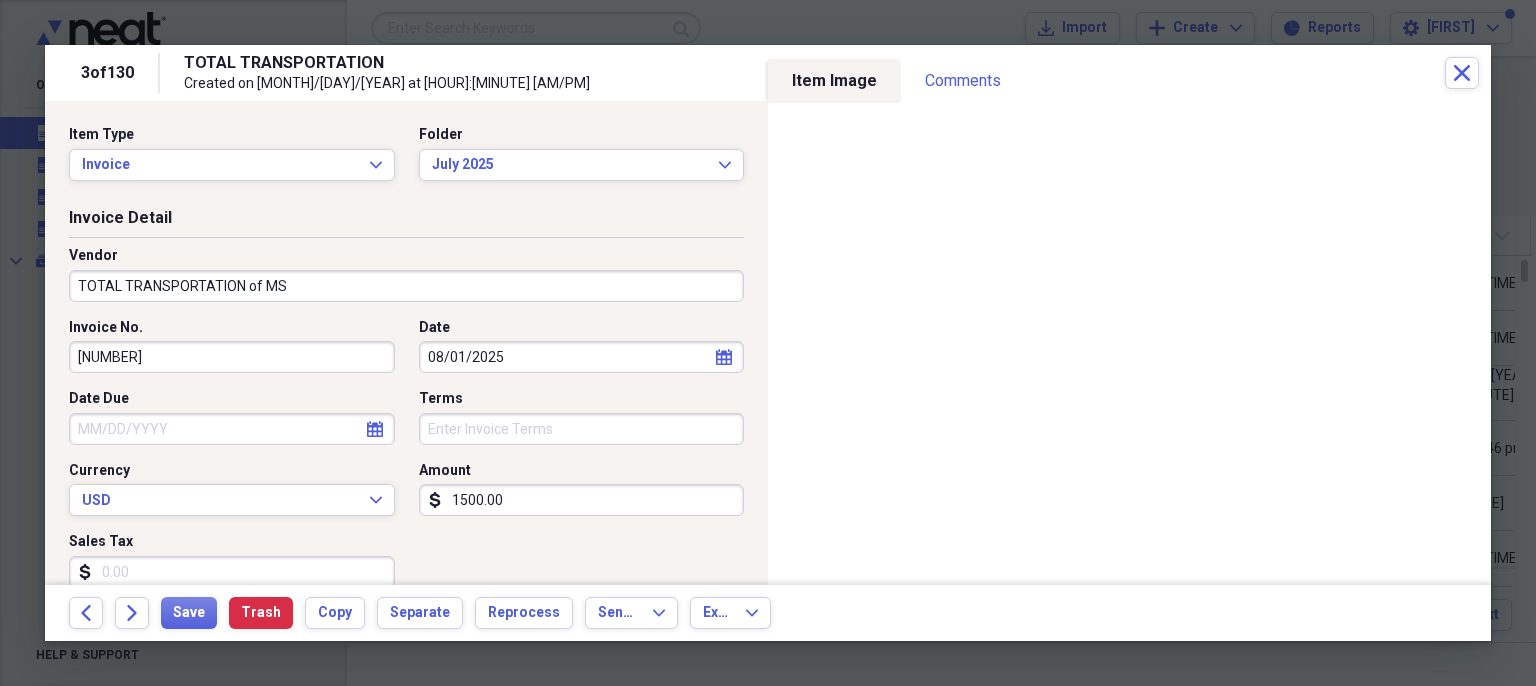 type on "[NUMBER]" 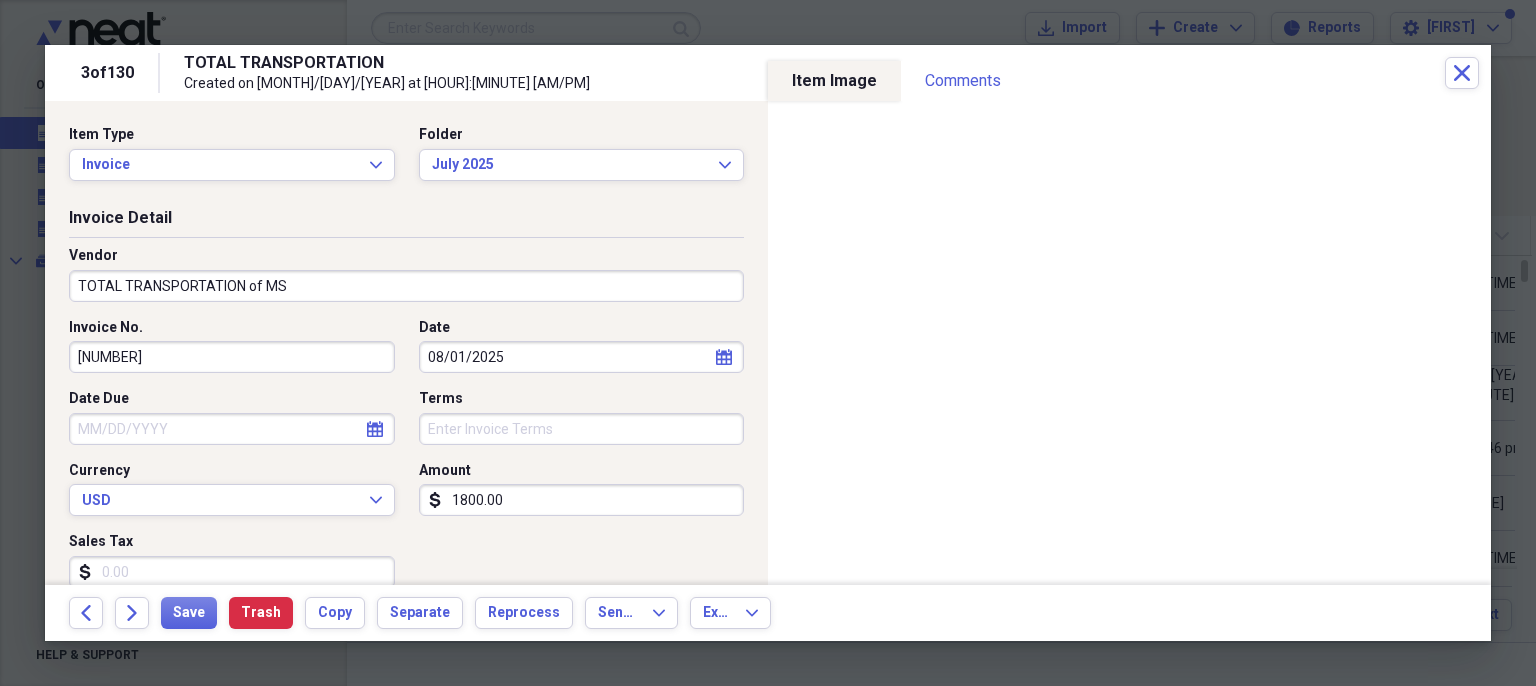 type on "1800.00" 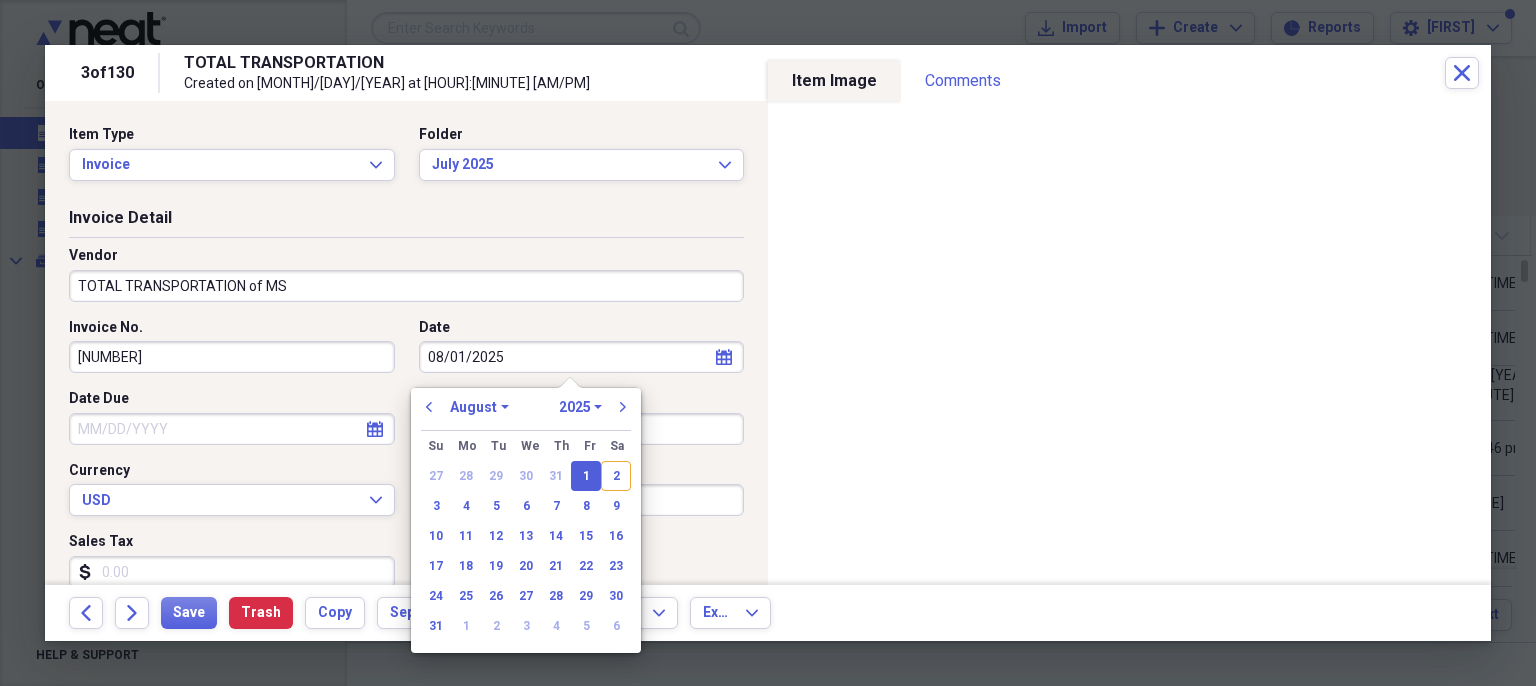 click on "08/01/2025" at bounding box center [582, 357] 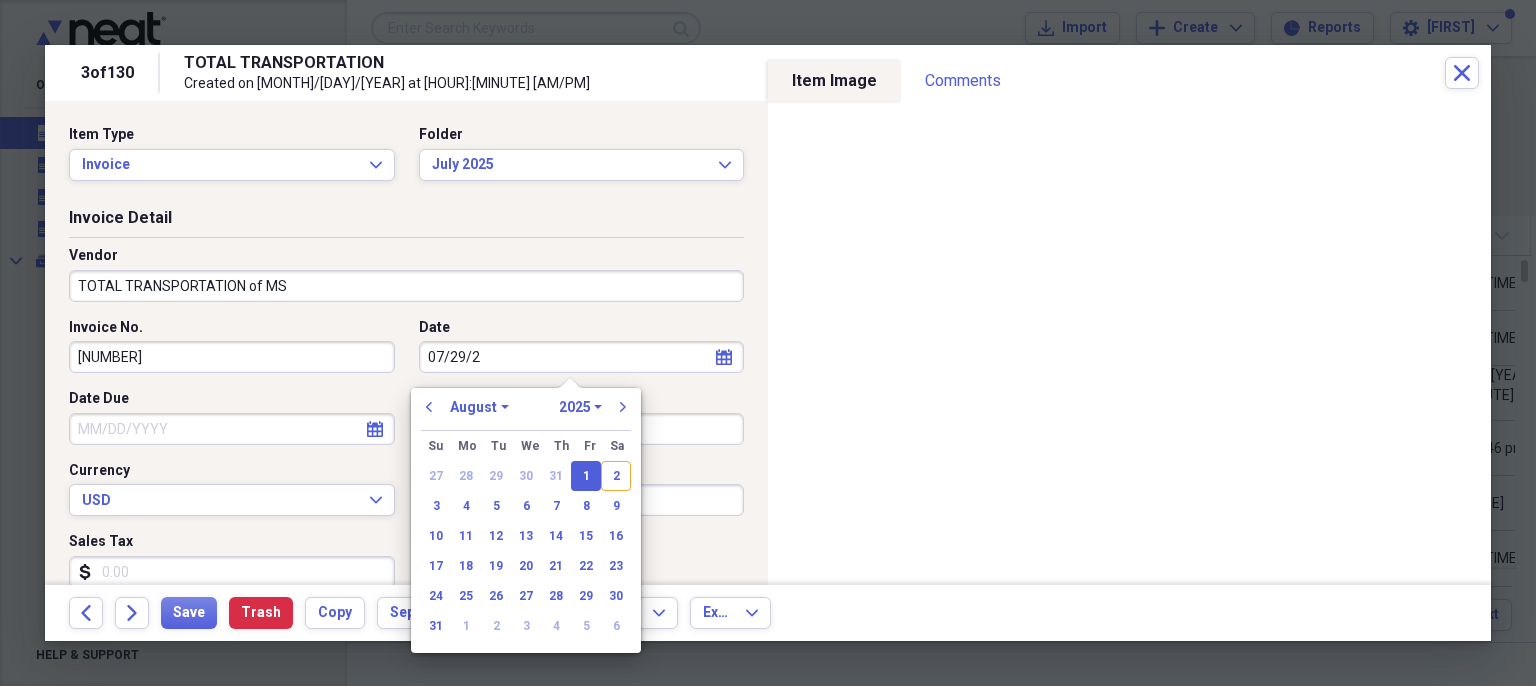 type 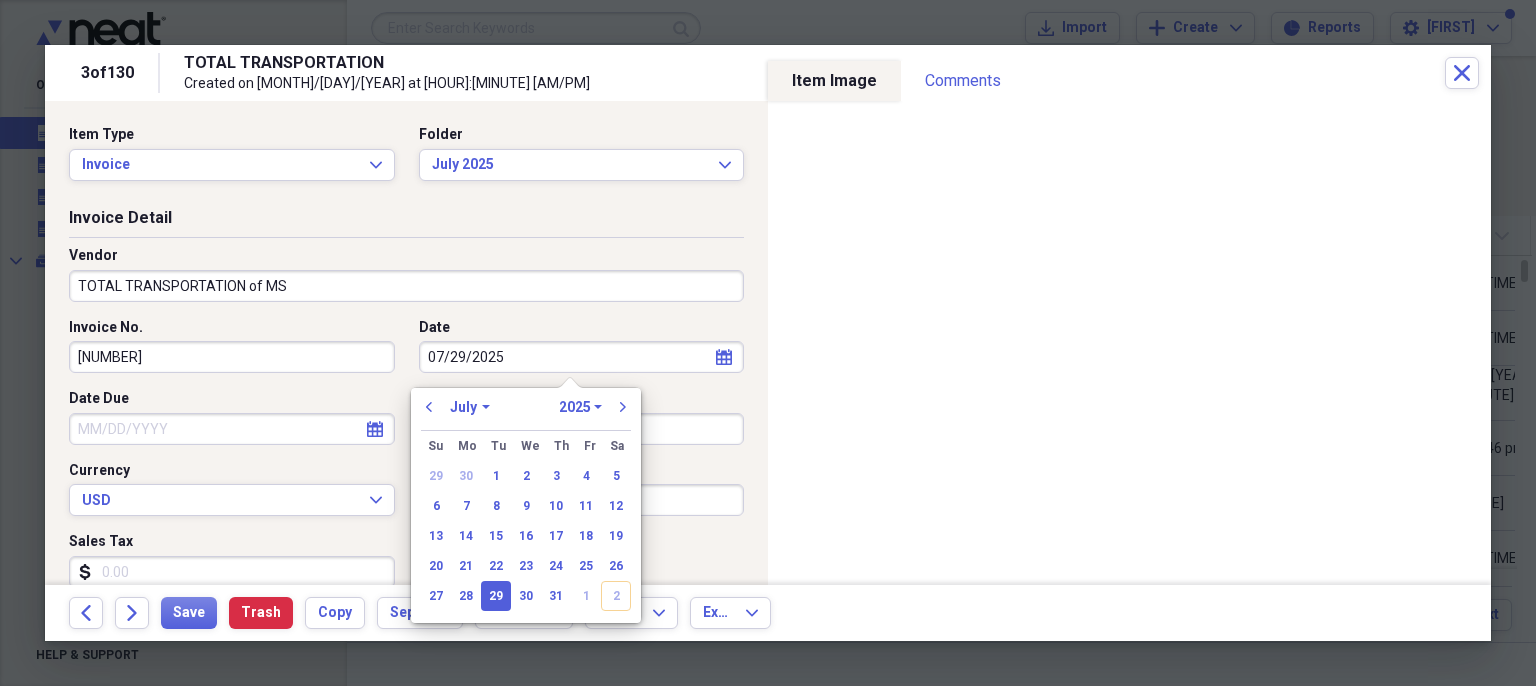 click on "Vendor [BRAND] of [BRAND]" at bounding box center [406, 282] 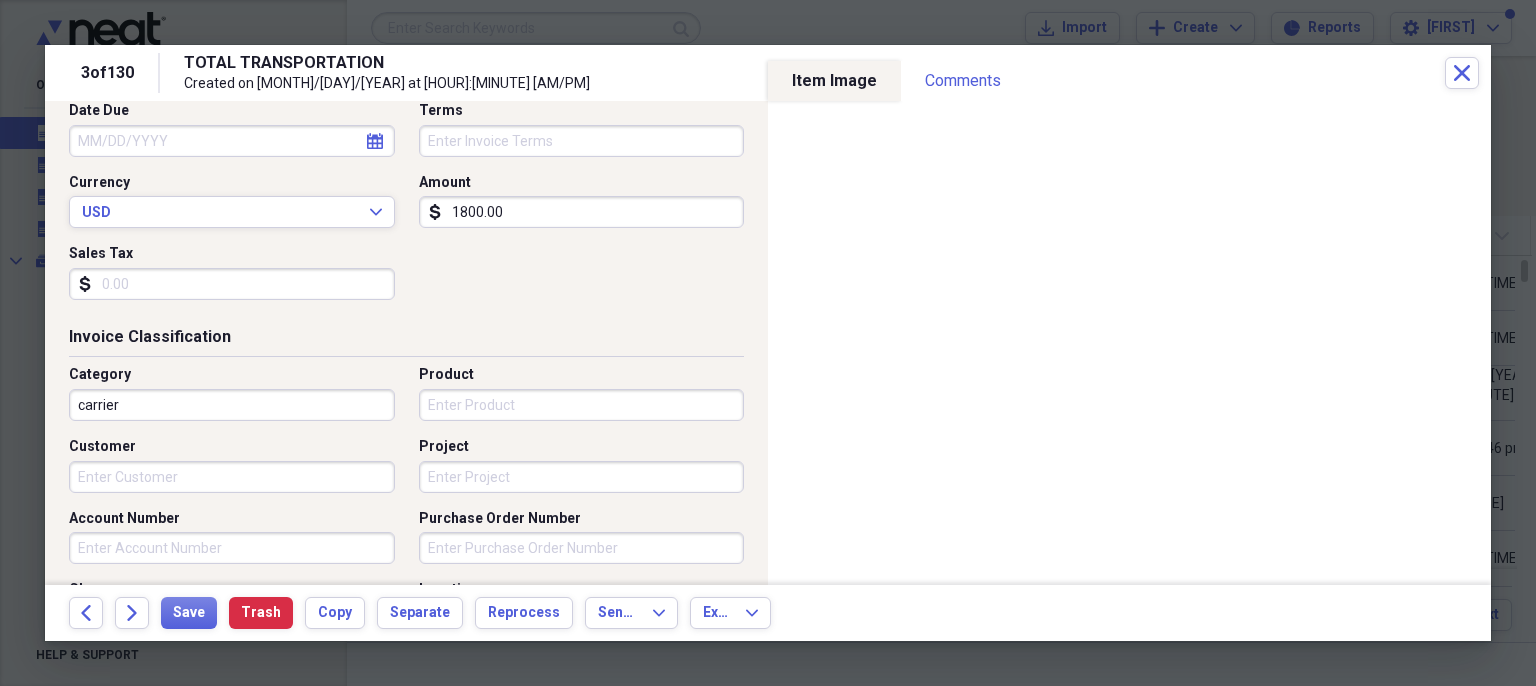 scroll, scrollTop: 329, scrollLeft: 0, axis: vertical 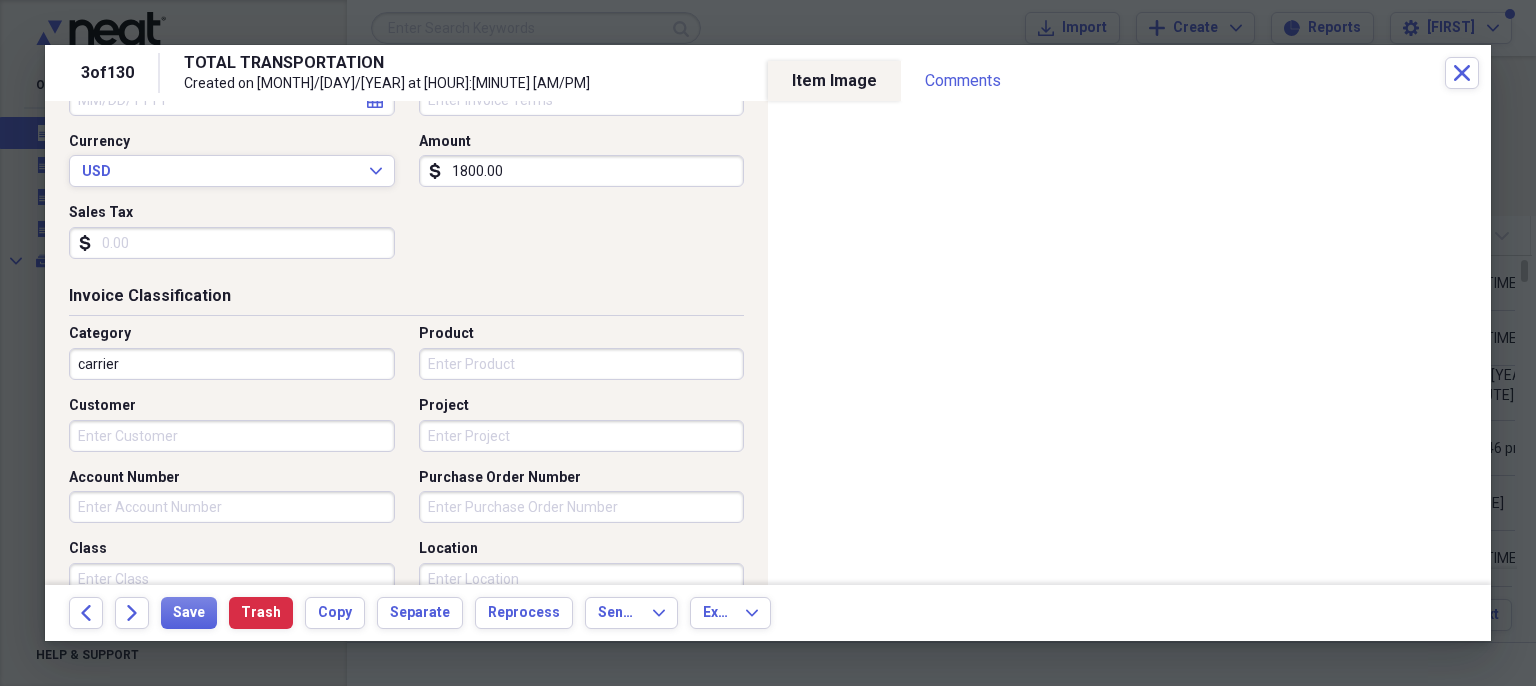 click on "Account Number" at bounding box center (232, 507) 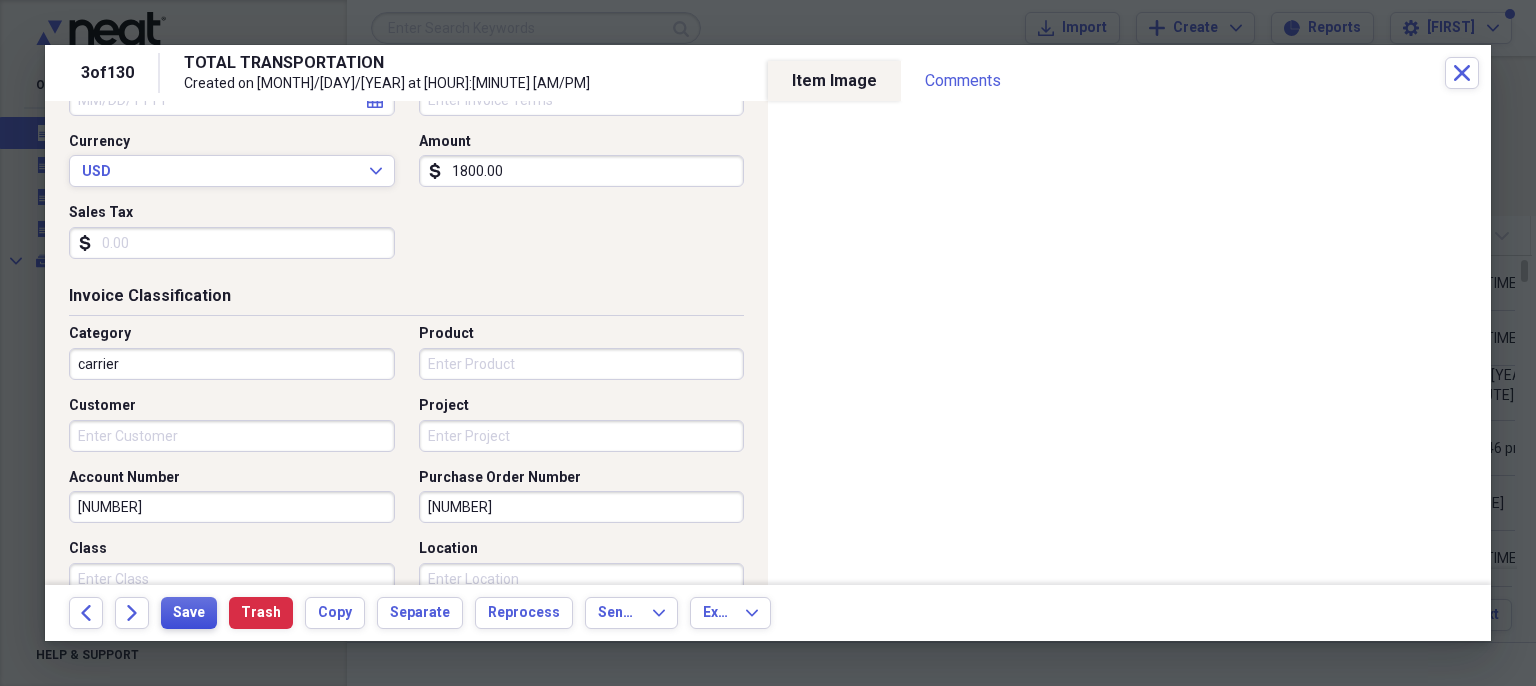 click on "Save" at bounding box center (189, 613) 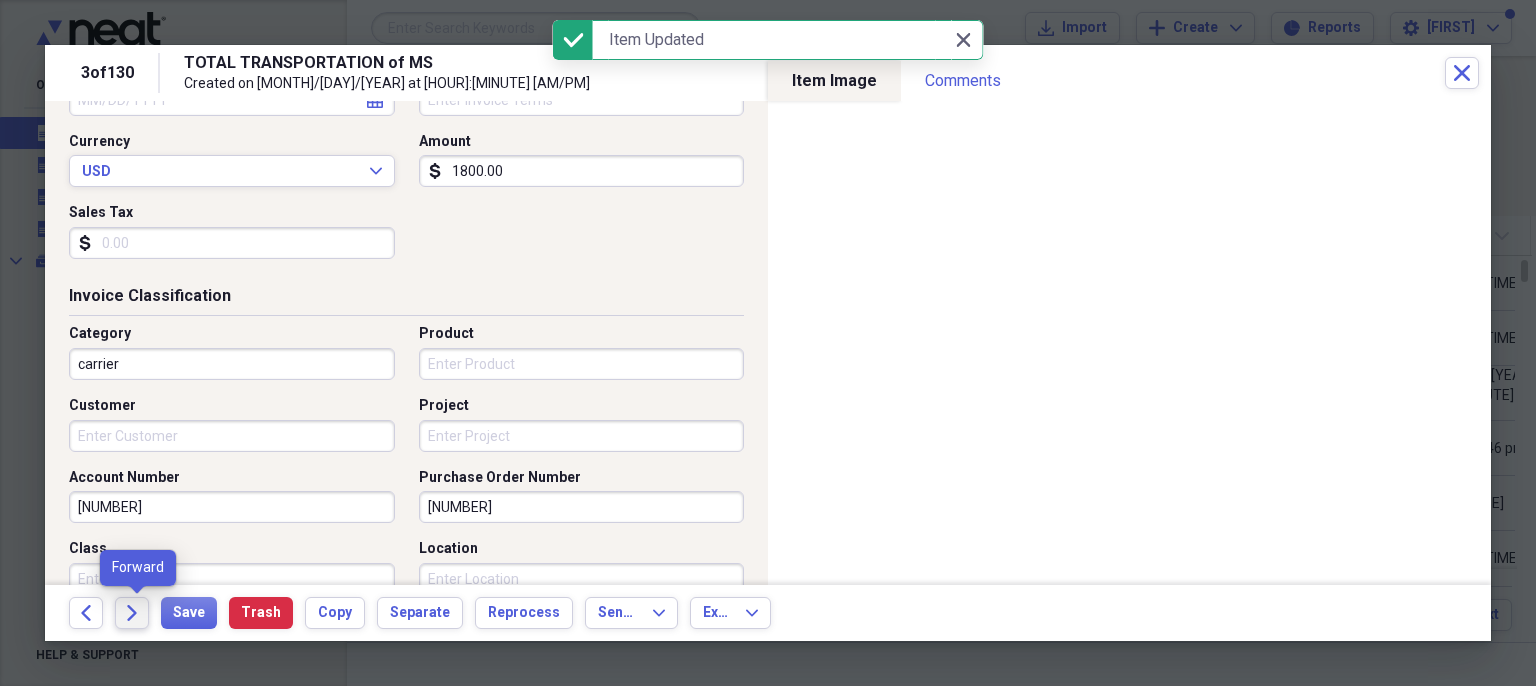 click on "Forward" 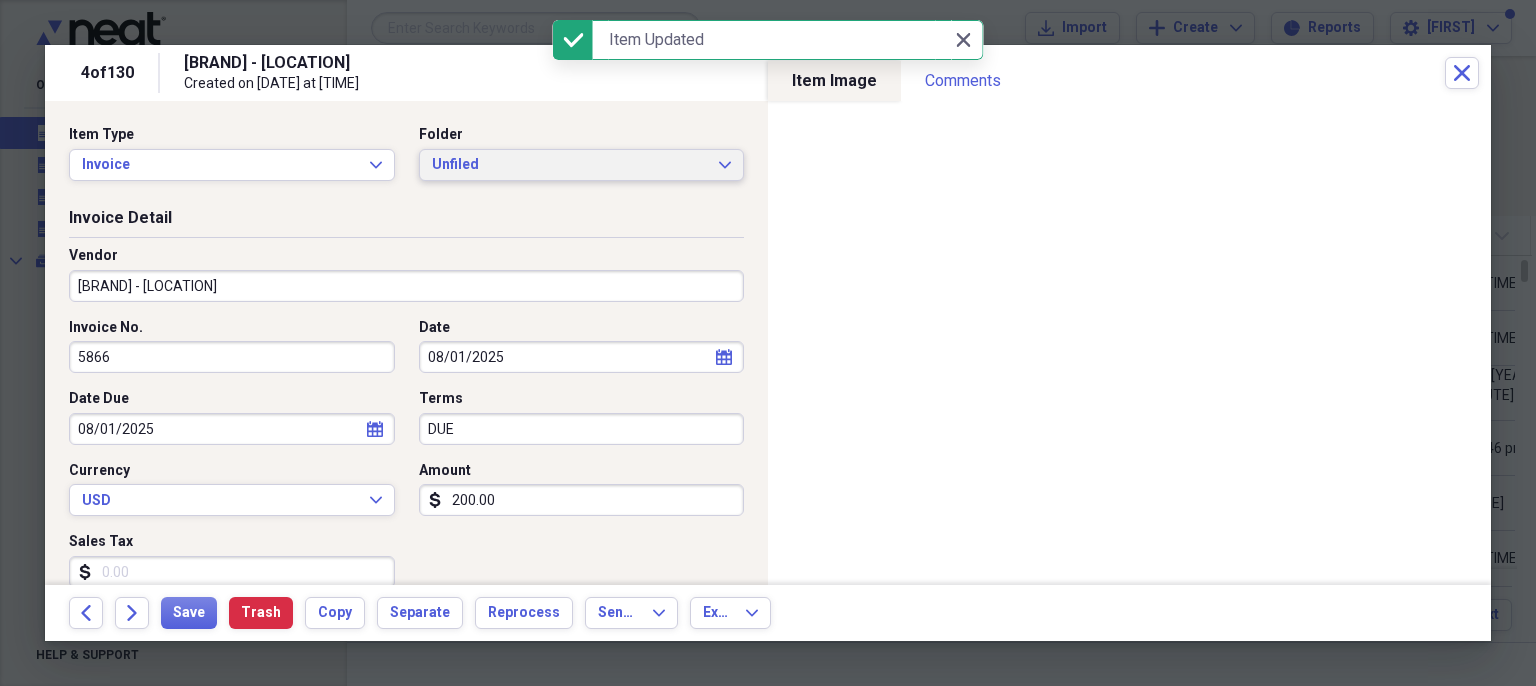 click on "Unfiled" at bounding box center (570, 165) 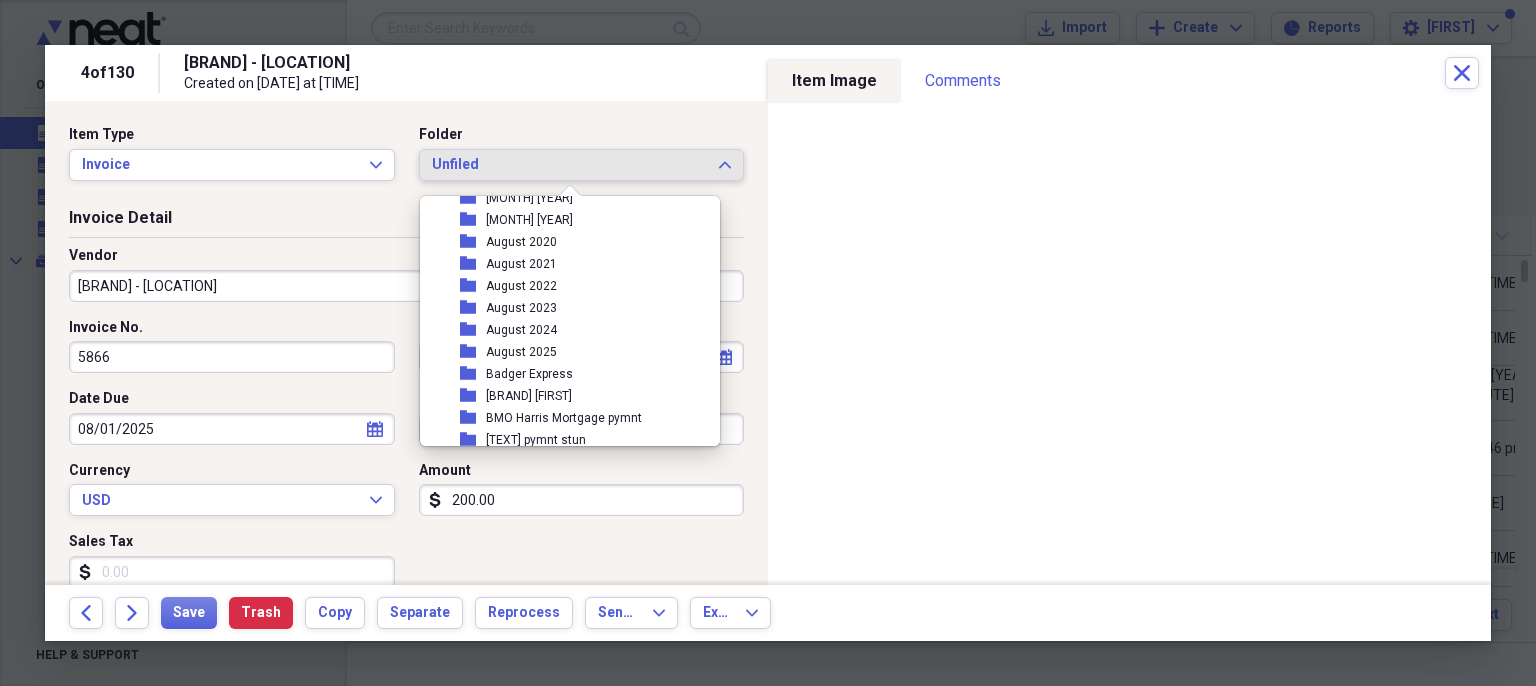 scroll, scrollTop: 470, scrollLeft: 0, axis: vertical 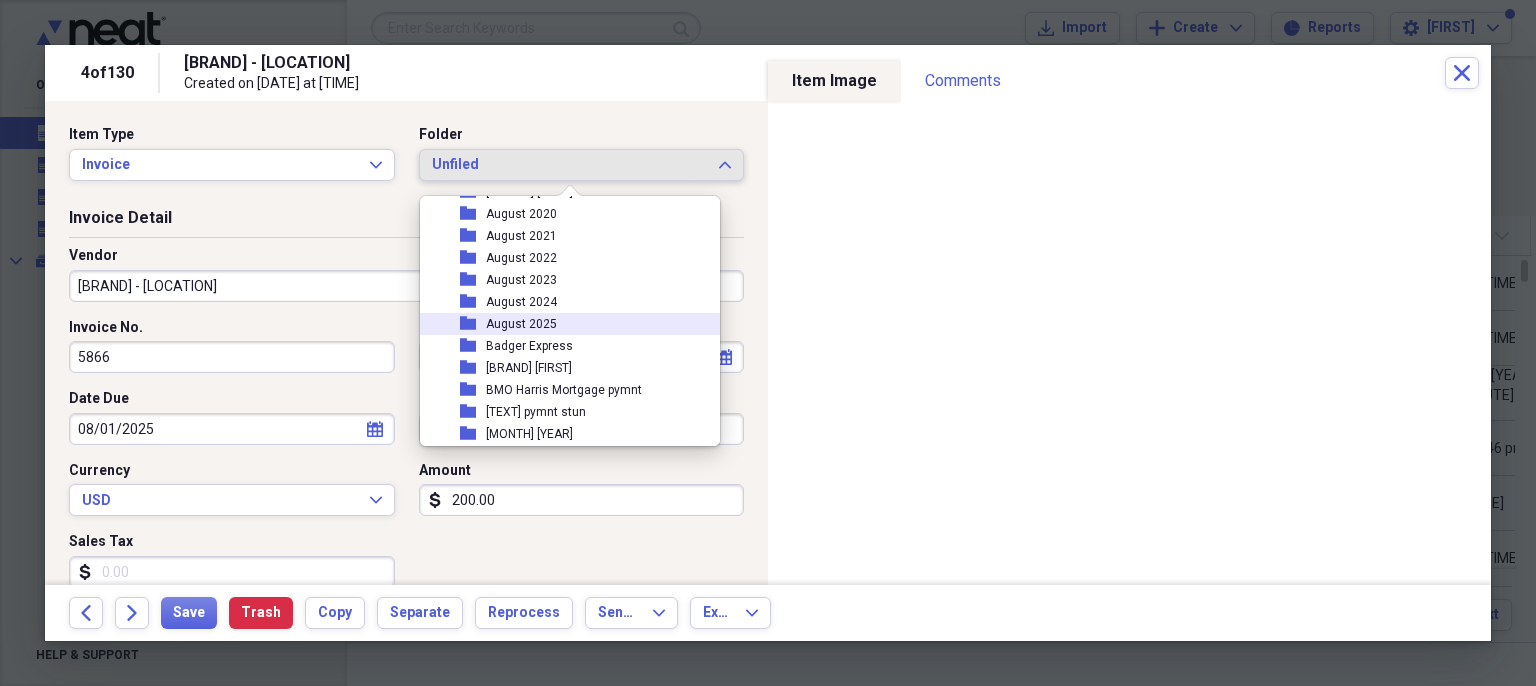 click on "folder [MONTH] [YEAR]" at bounding box center (562, 324) 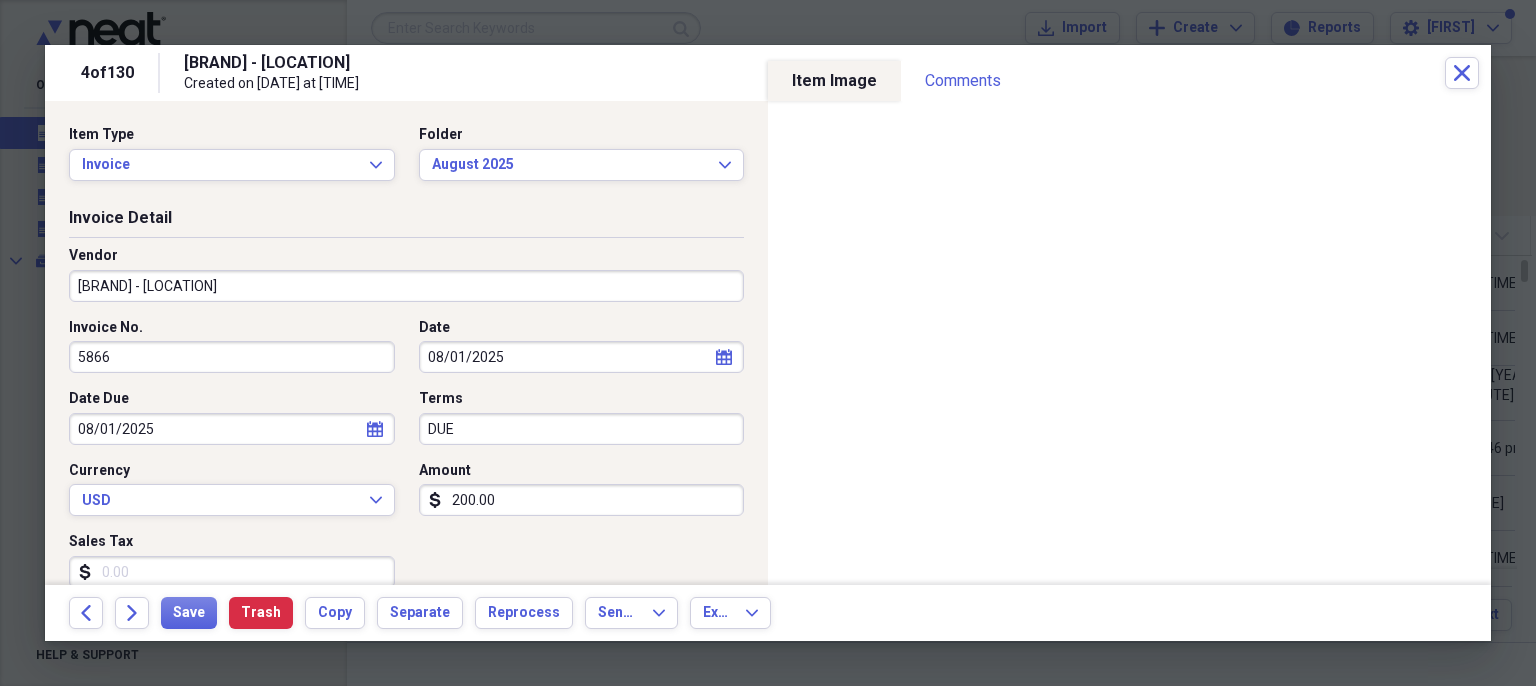 click on "[BRAND] - [LOCATION]" at bounding box center (406, 286) 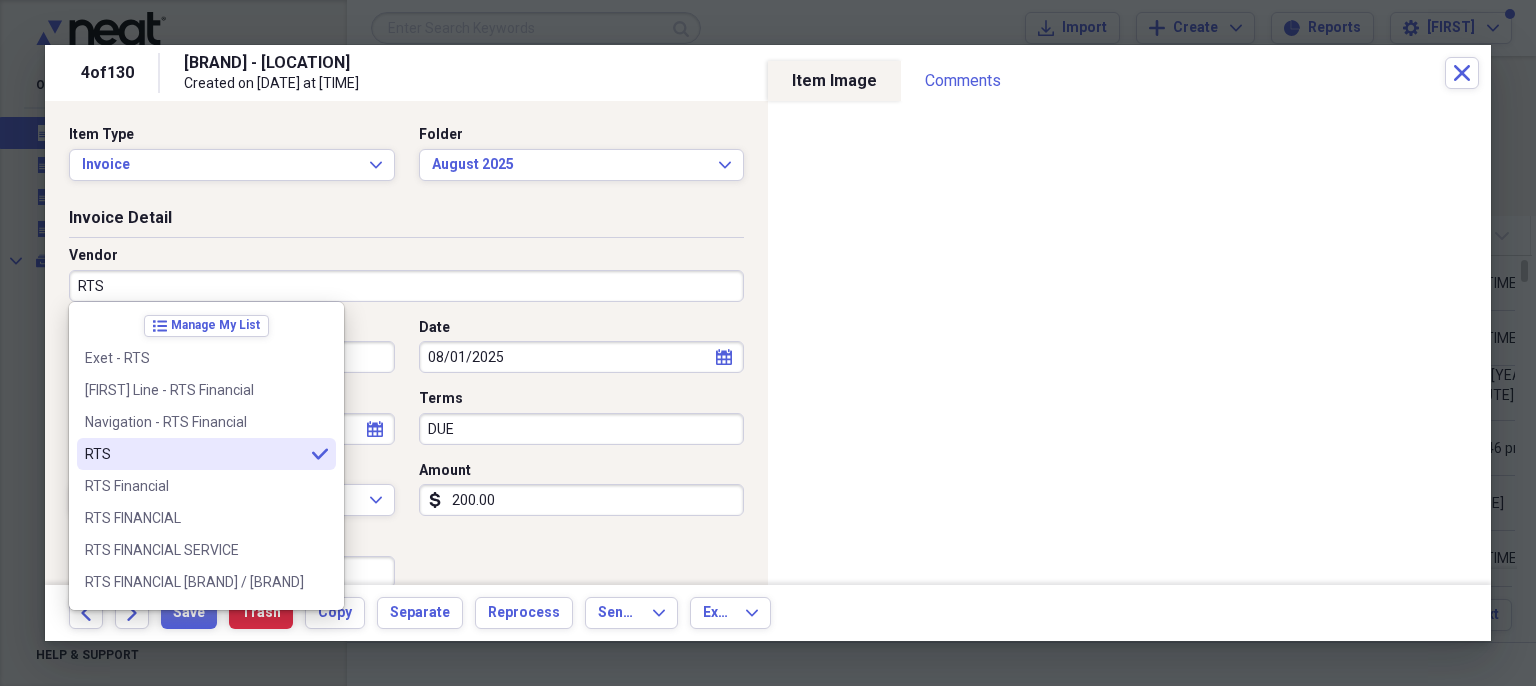 click on "RTS" at bounding box center [194, 454] 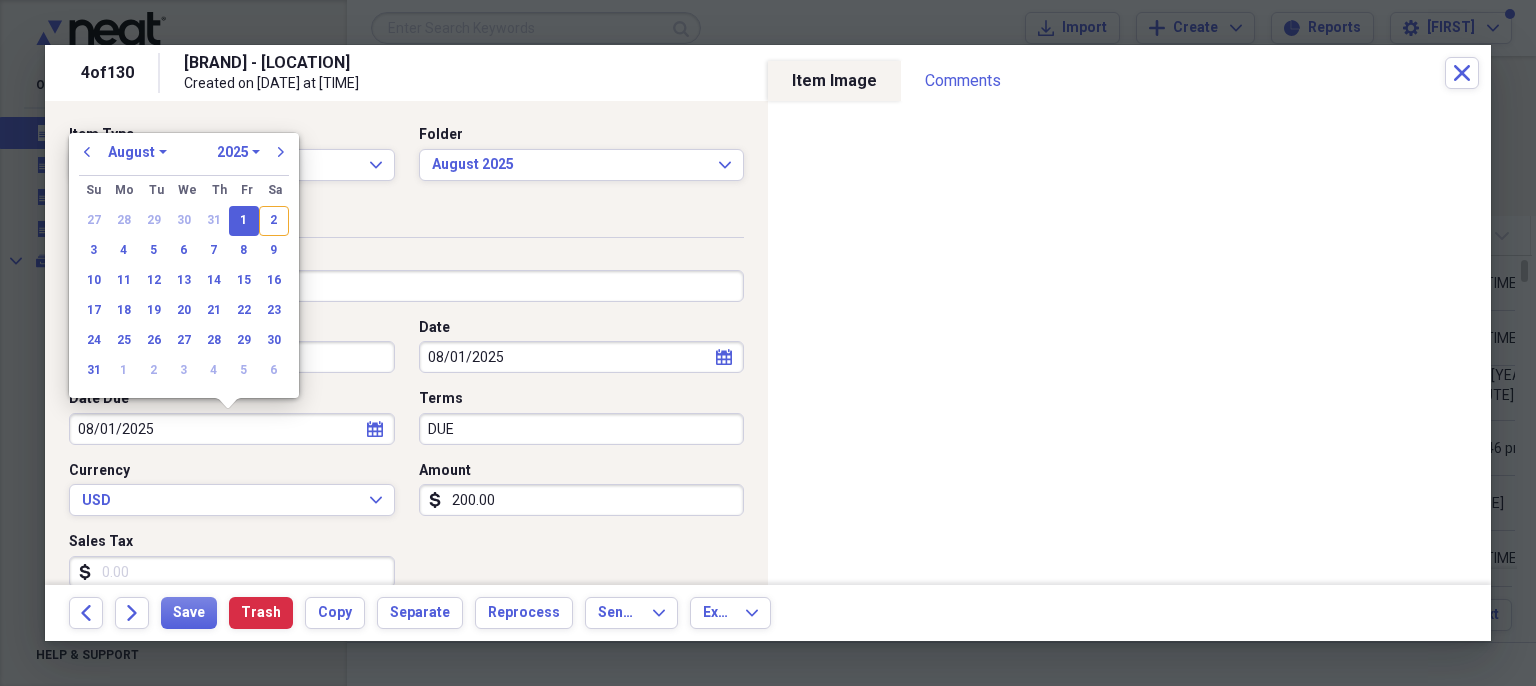 drag, startPoint x: 191, startPoint y: 437, endPoint x: 71, endPoint y: 445, distance: 120.26637 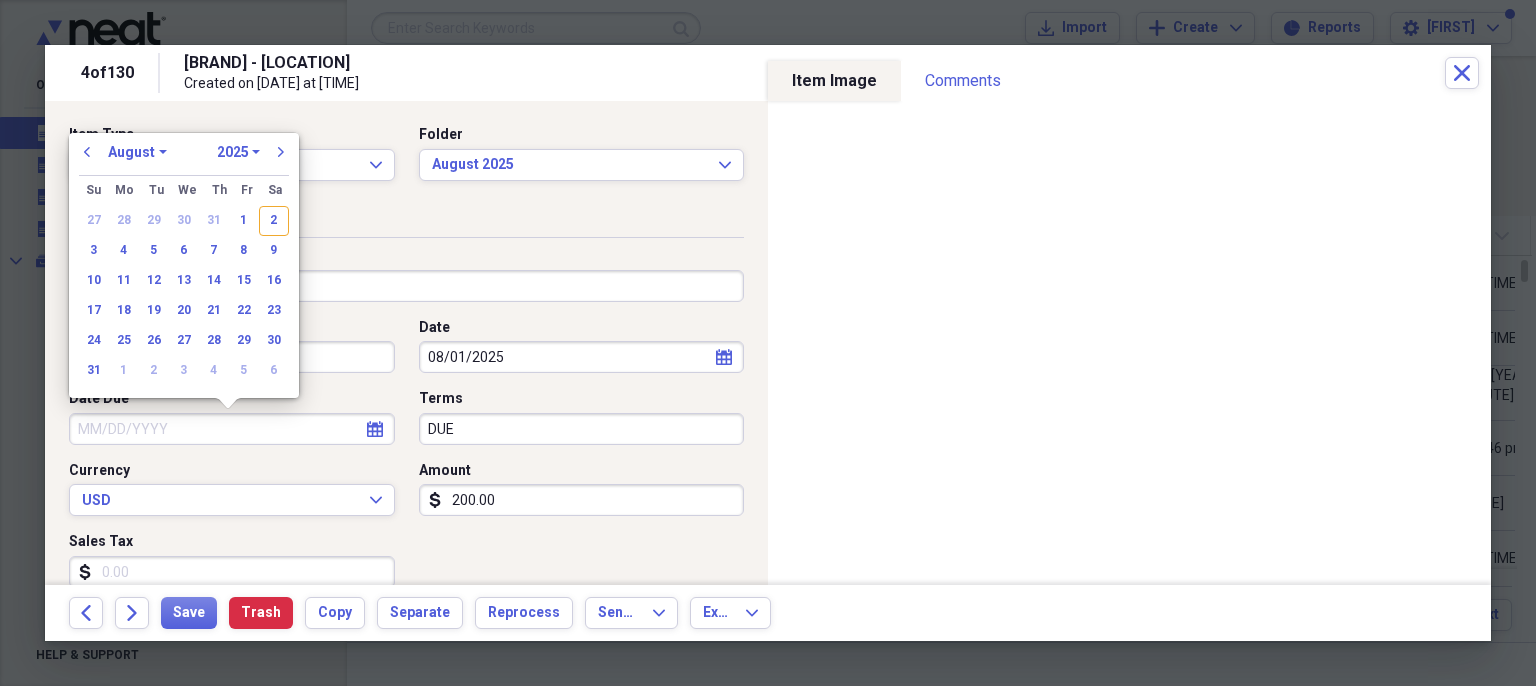 click on "DUE" at bounding box center (582, 429) 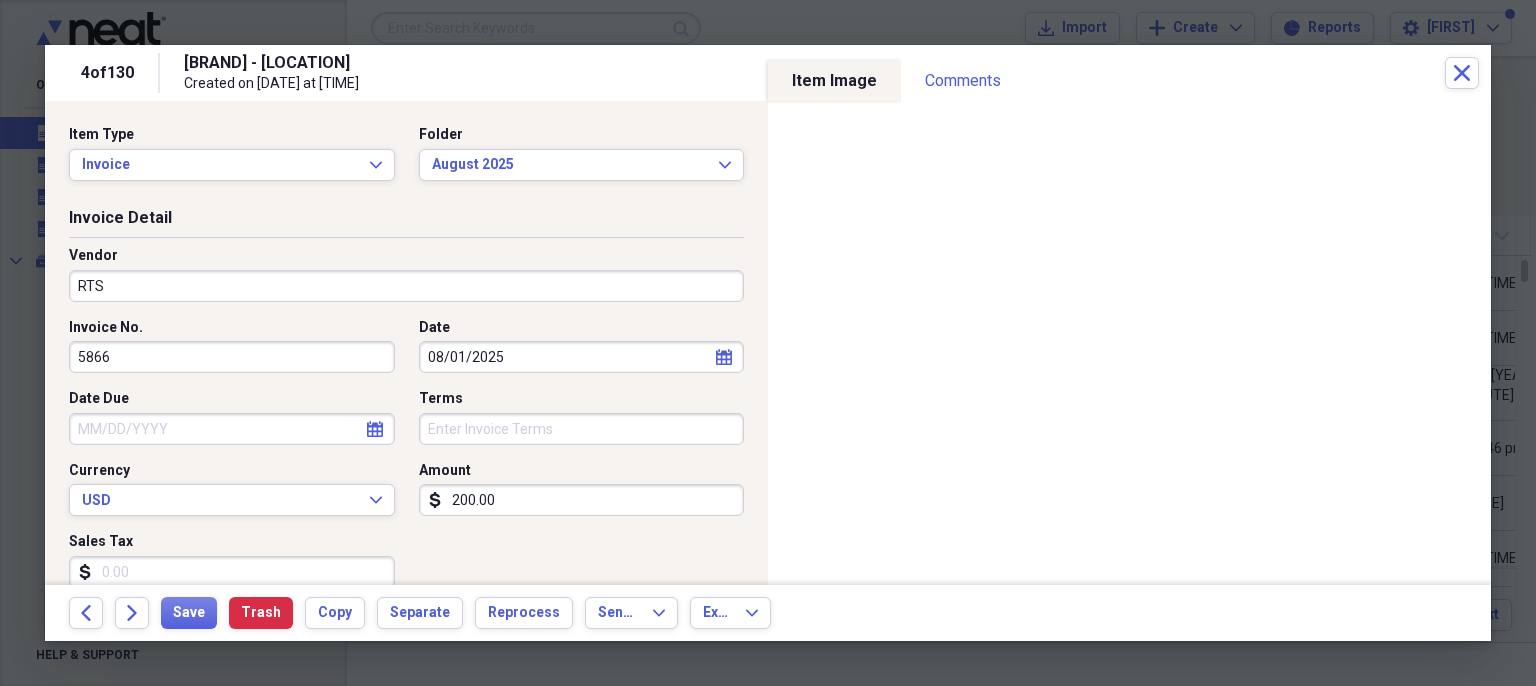 click on "Invoice No. 5866 Date [DATE] calendar Calendar Date Due calendar Calendar Terms Currency USD Expand Amount dollar-sign 200.00 Sales Tax dollar-sign" at bounding box center [406, 461] 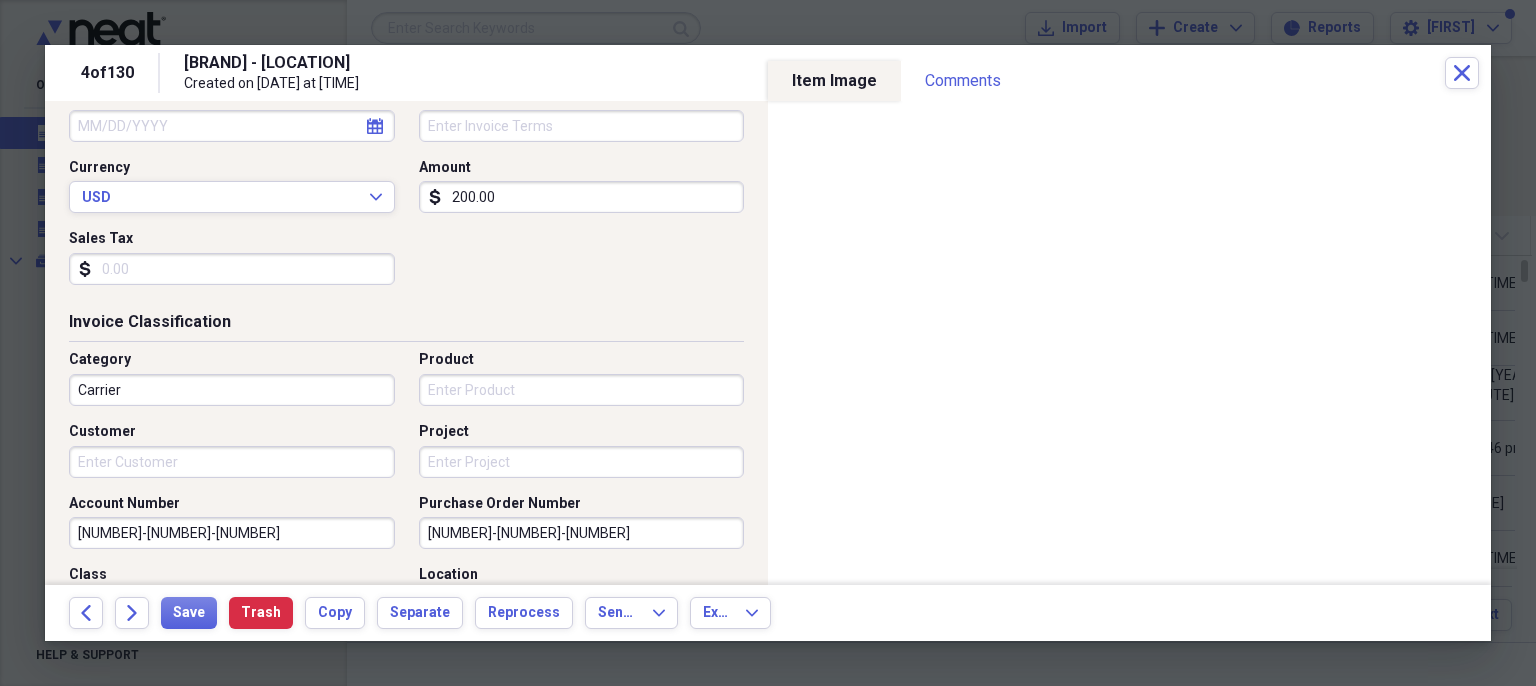 scroll, scrollTop: 386, scrollLeft: 0, axis: vertical 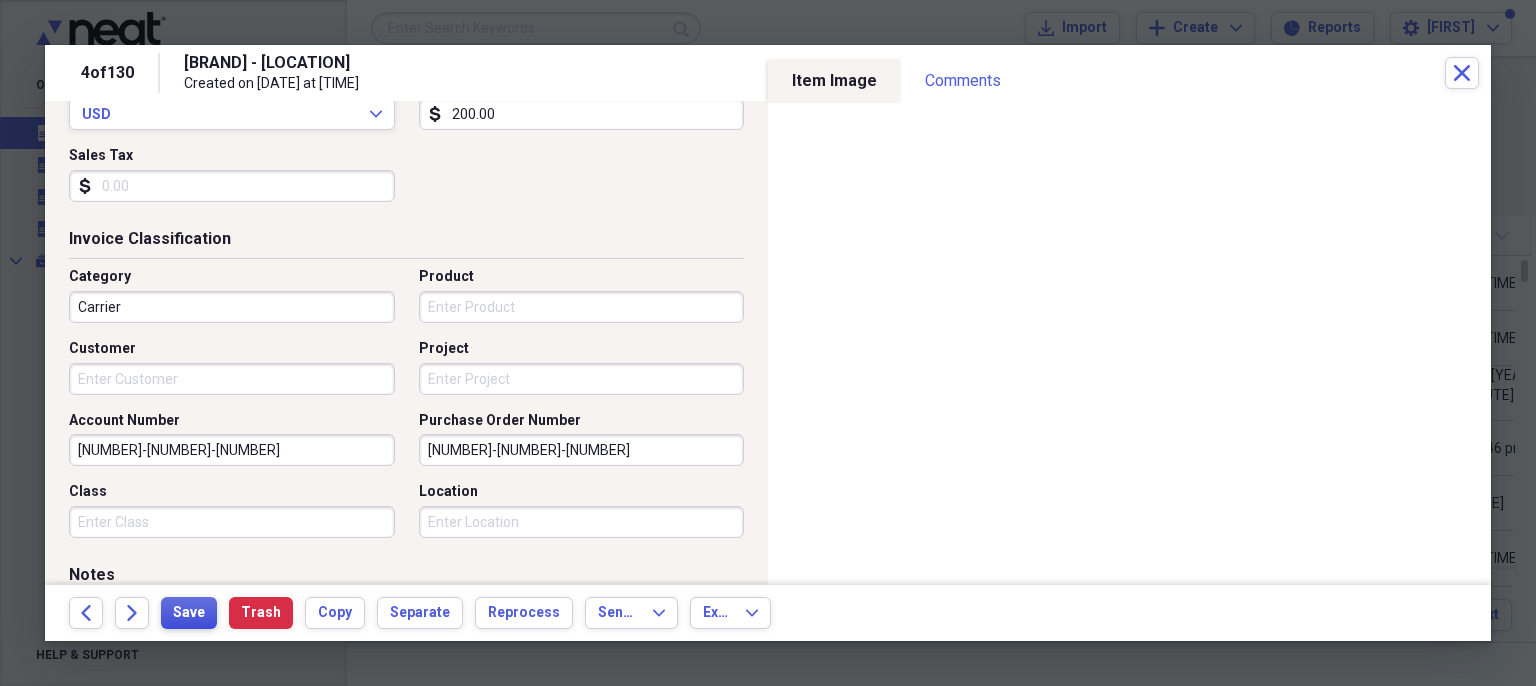 click on "Save" at bounding box center (189, 613) 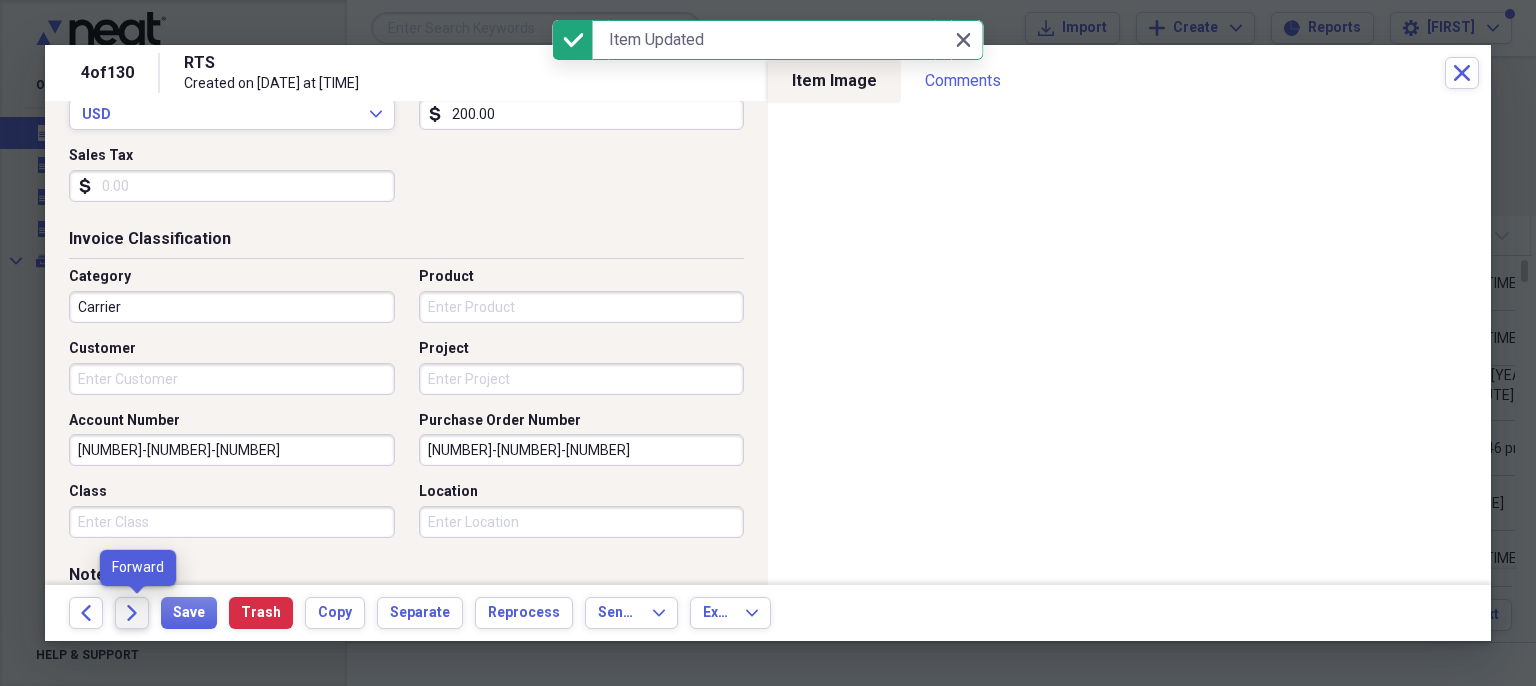 click on "Forward" at bounding box center [132, 613] 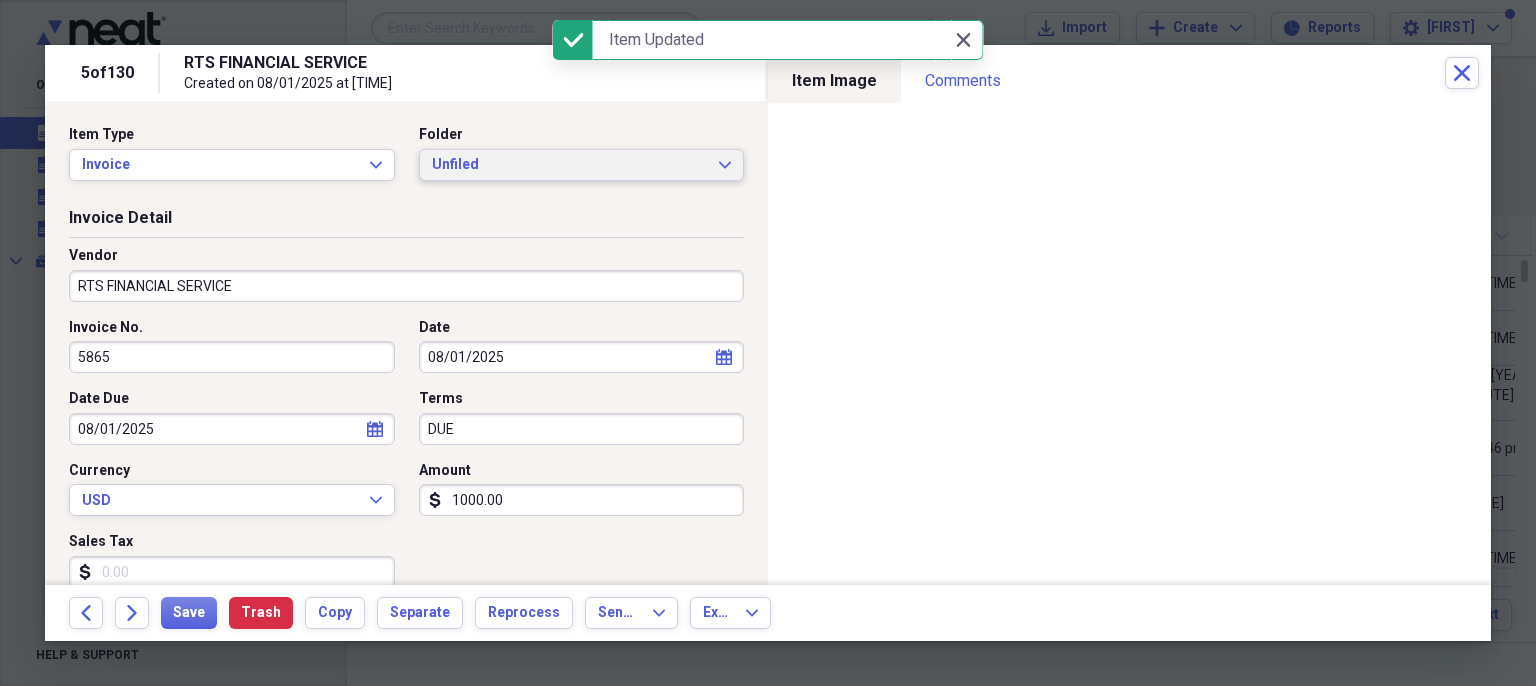 click on "Unfiled" at bounding box center (570, 165) 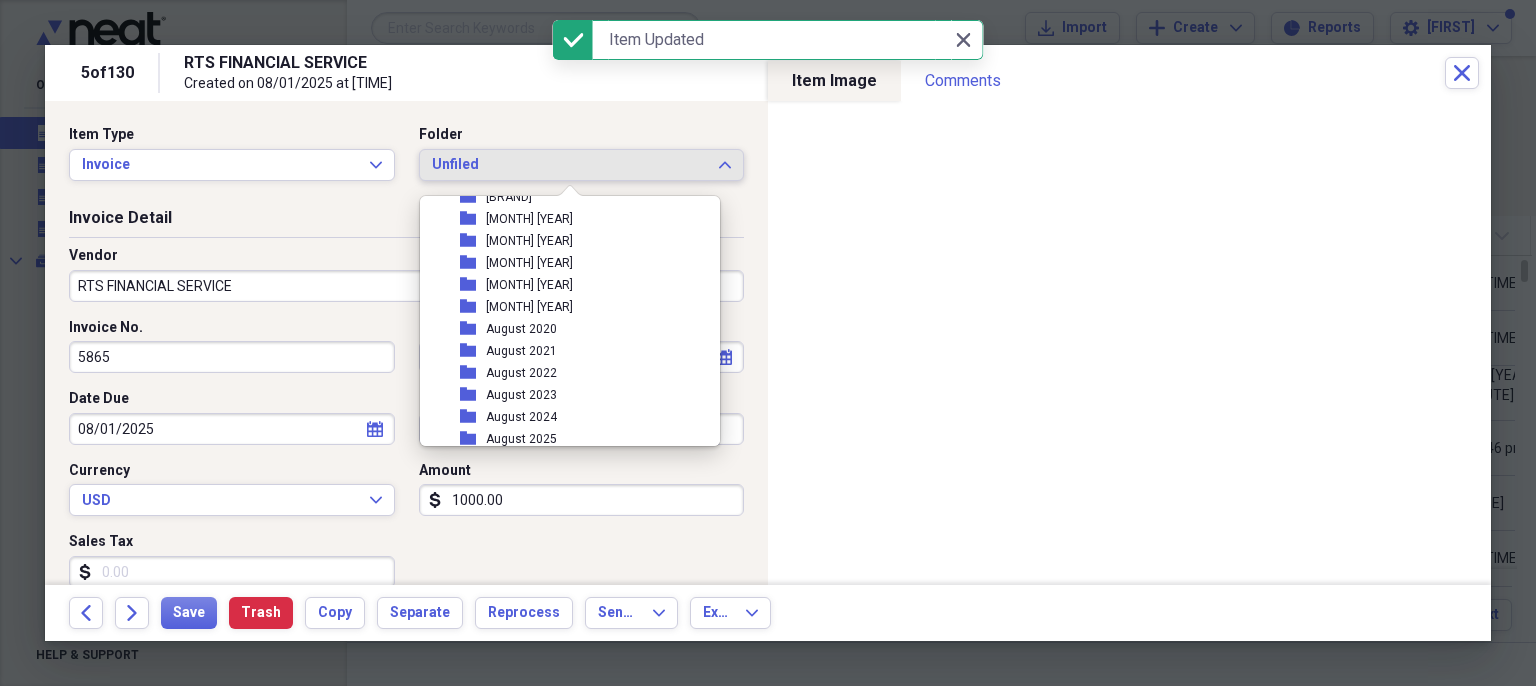 scroll, scrollTop: 367, scrollLeft: 0, axis: vertical 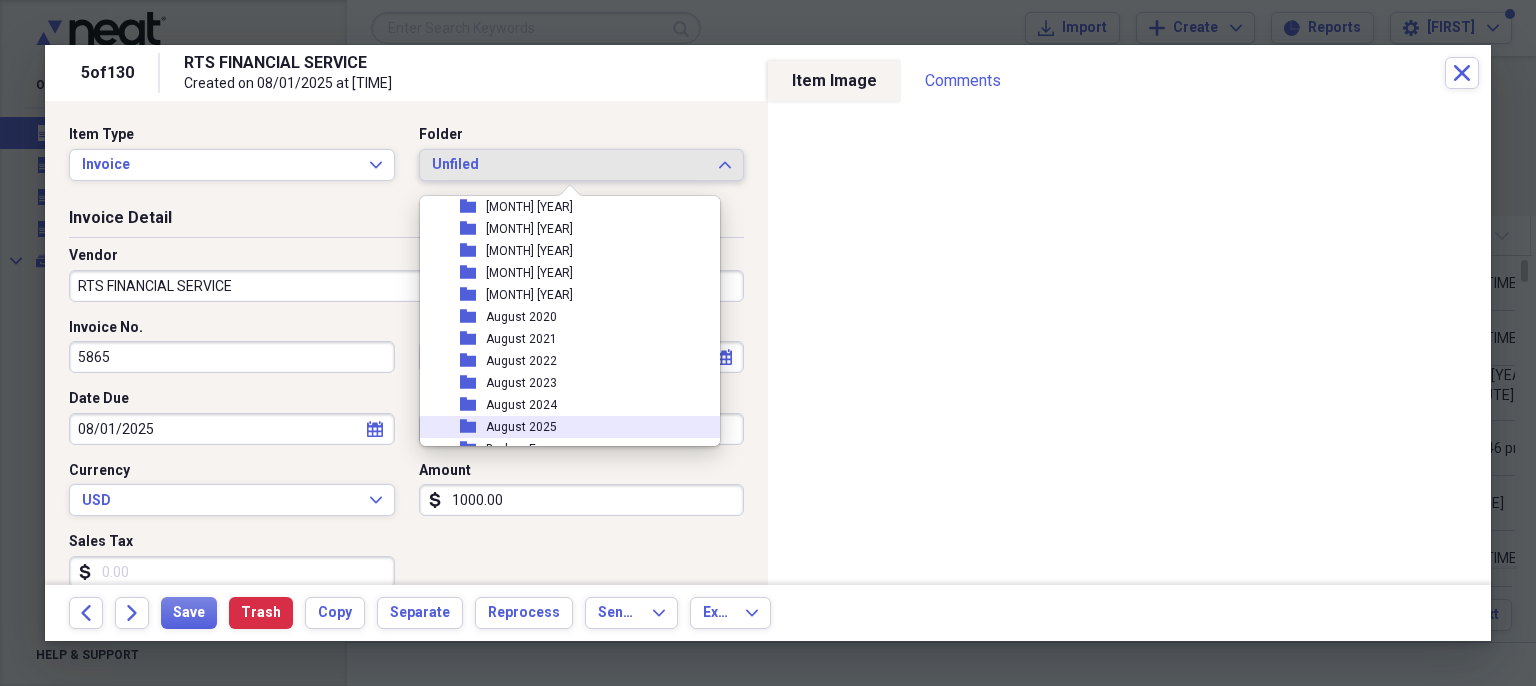 click on "folder [MONTH] [YEAR]" at bounding box center [562, 427] 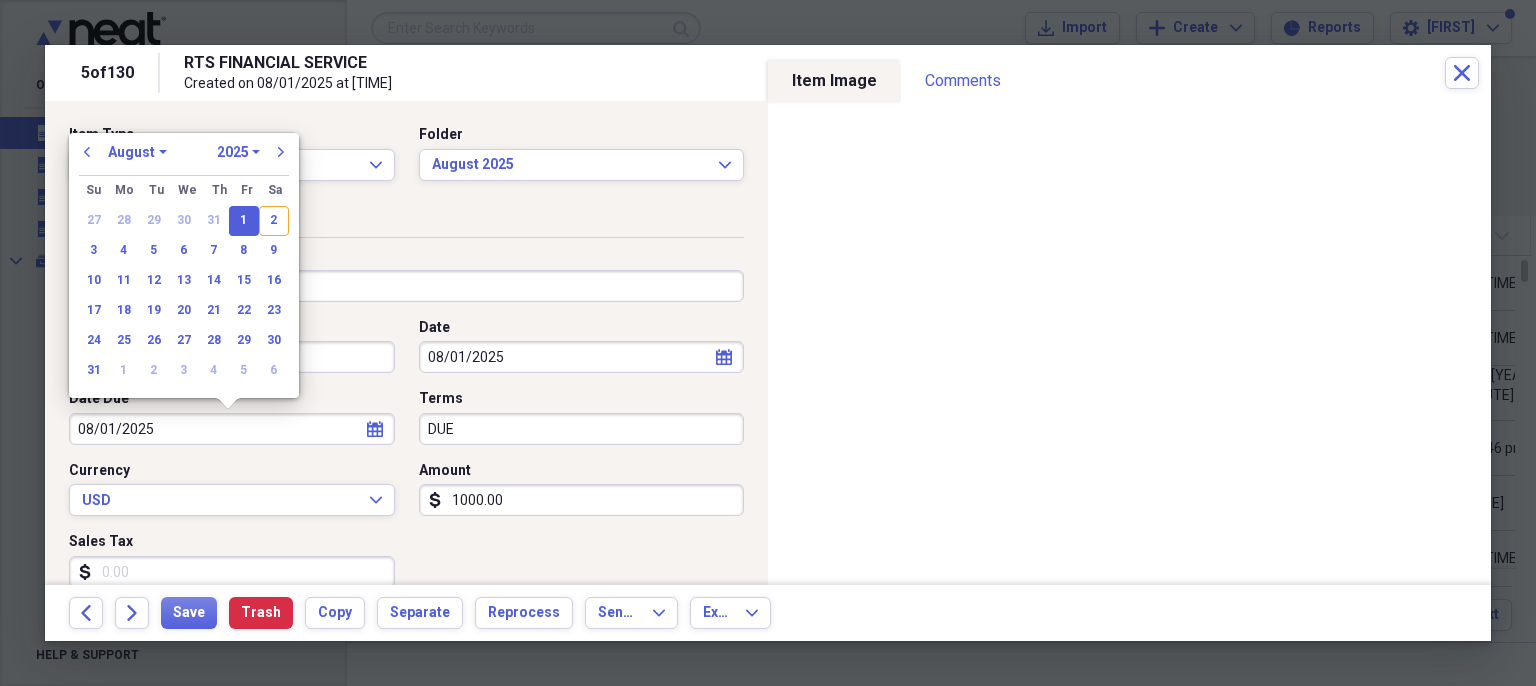 drag, startPoint x: 163, startPoint y: 426, endPoint x: 32, endPoint y: 449, distance: 133.00375 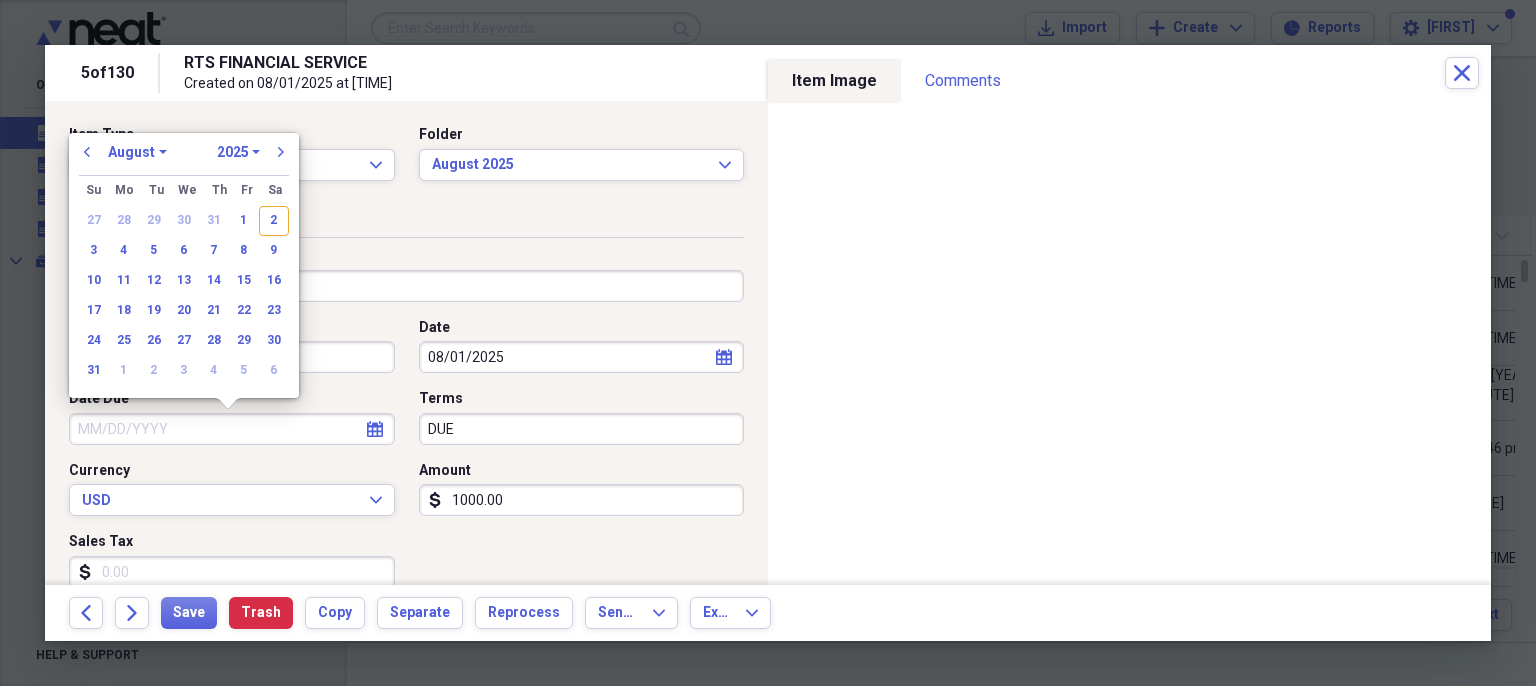 click on "DUE" at bounding box center (582, 429) 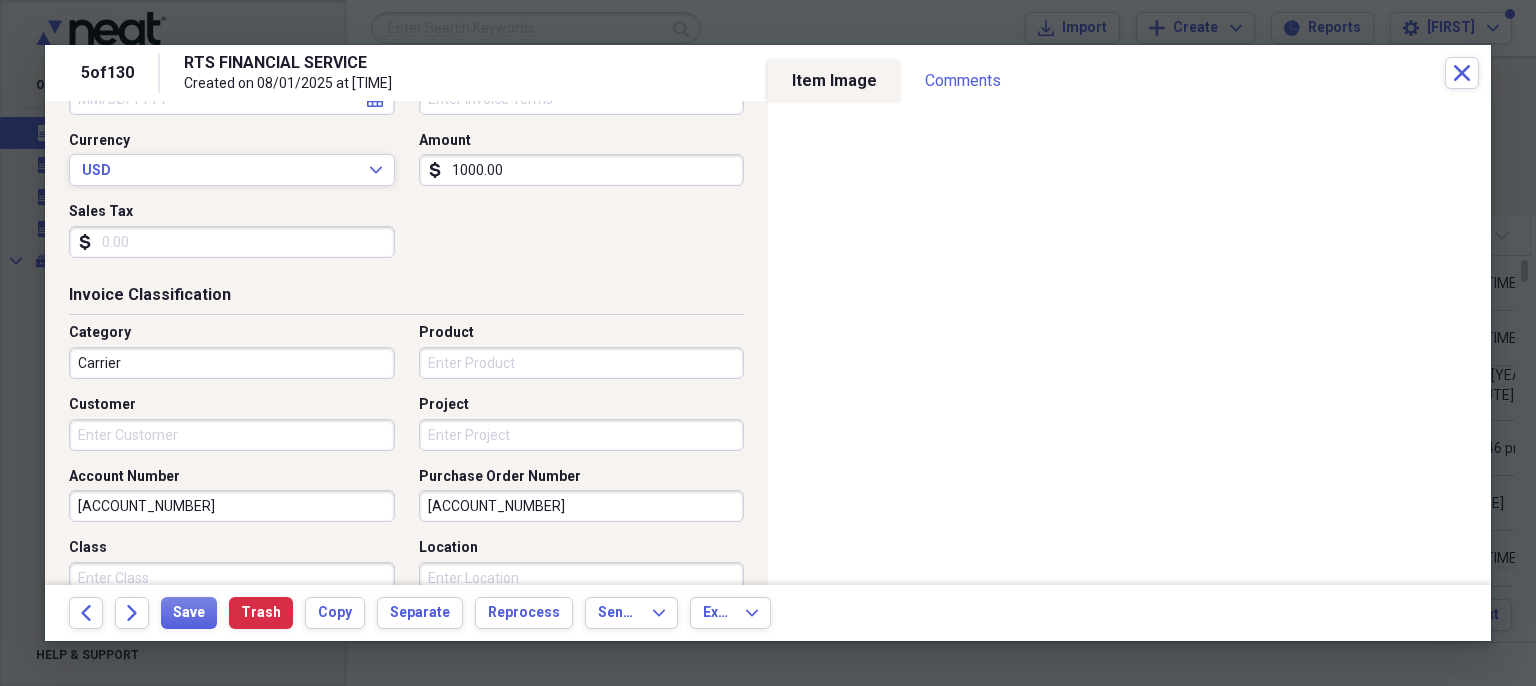 scroll, scrollTop: 329, scrollLeft: 0, axis: vertical 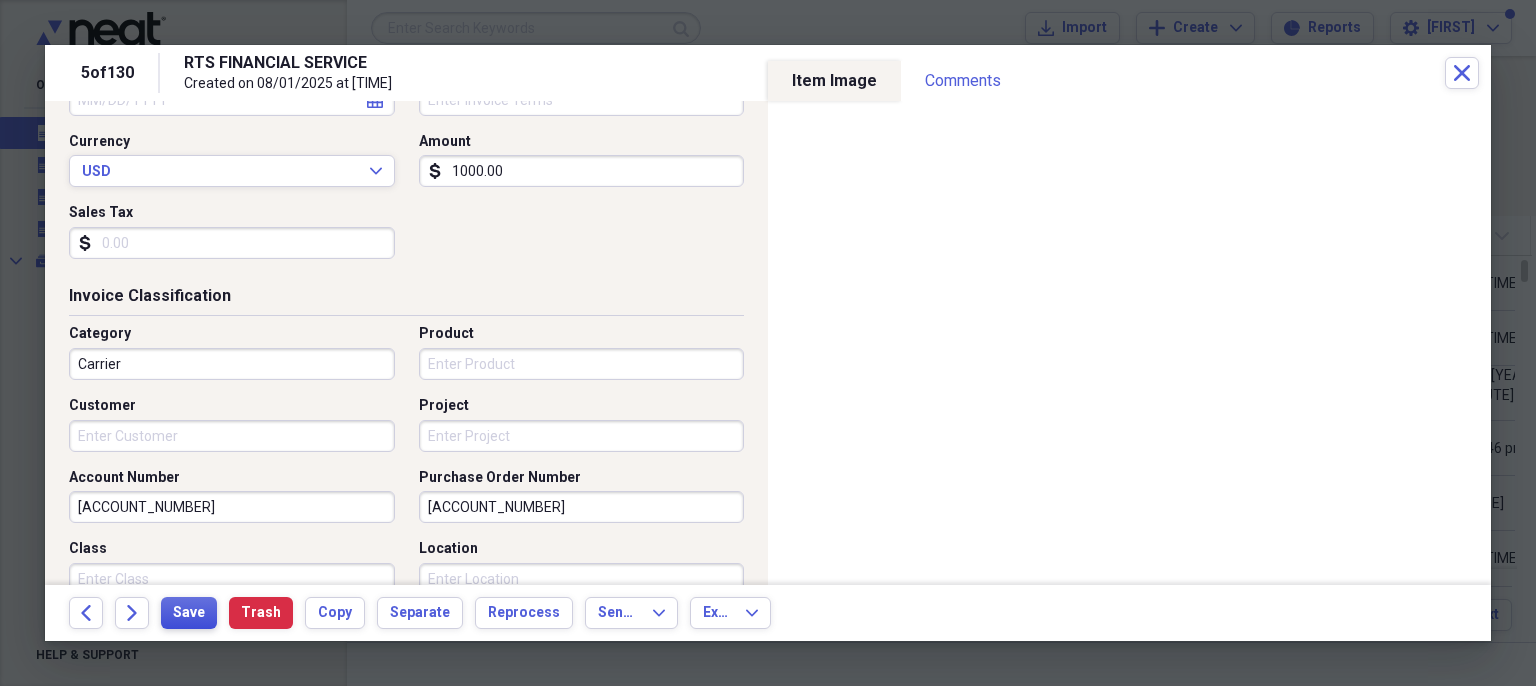 click on "Save" at bounding box center [189, 613] 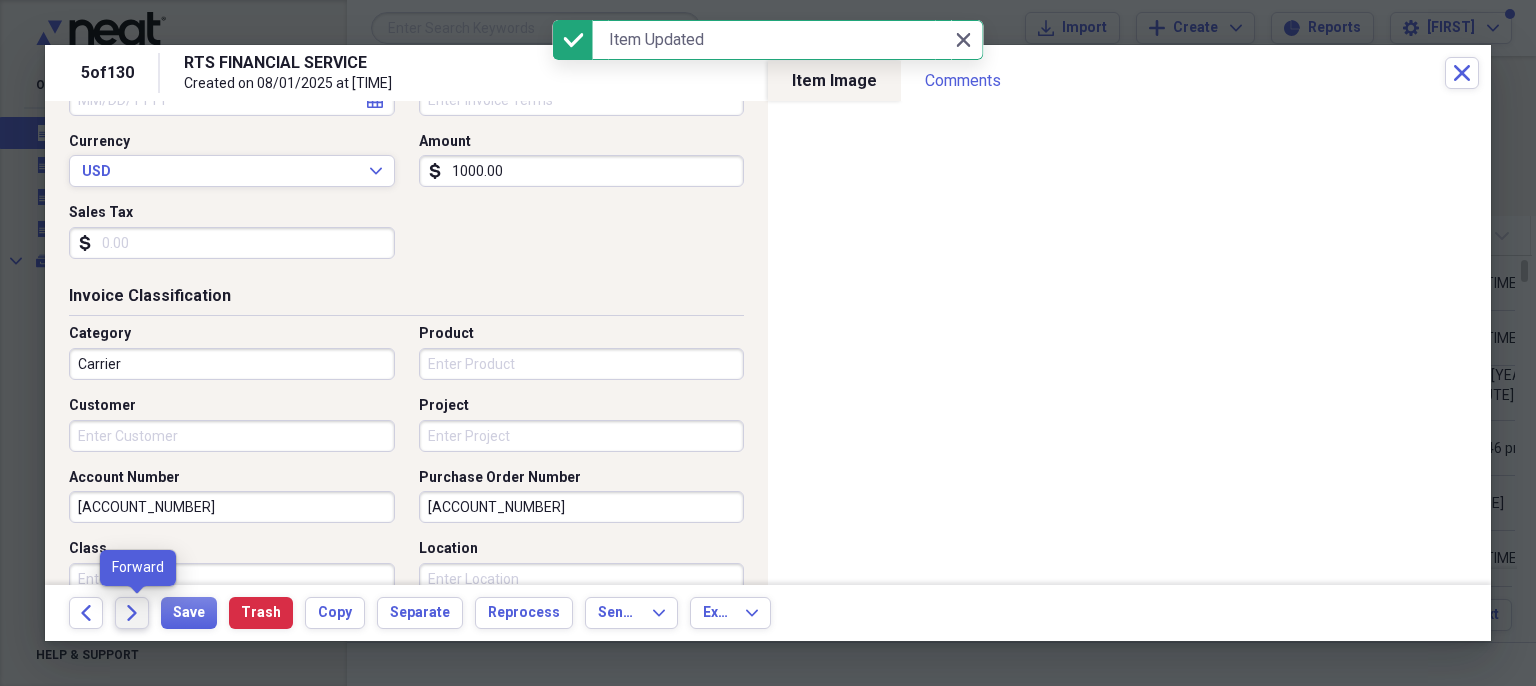 click 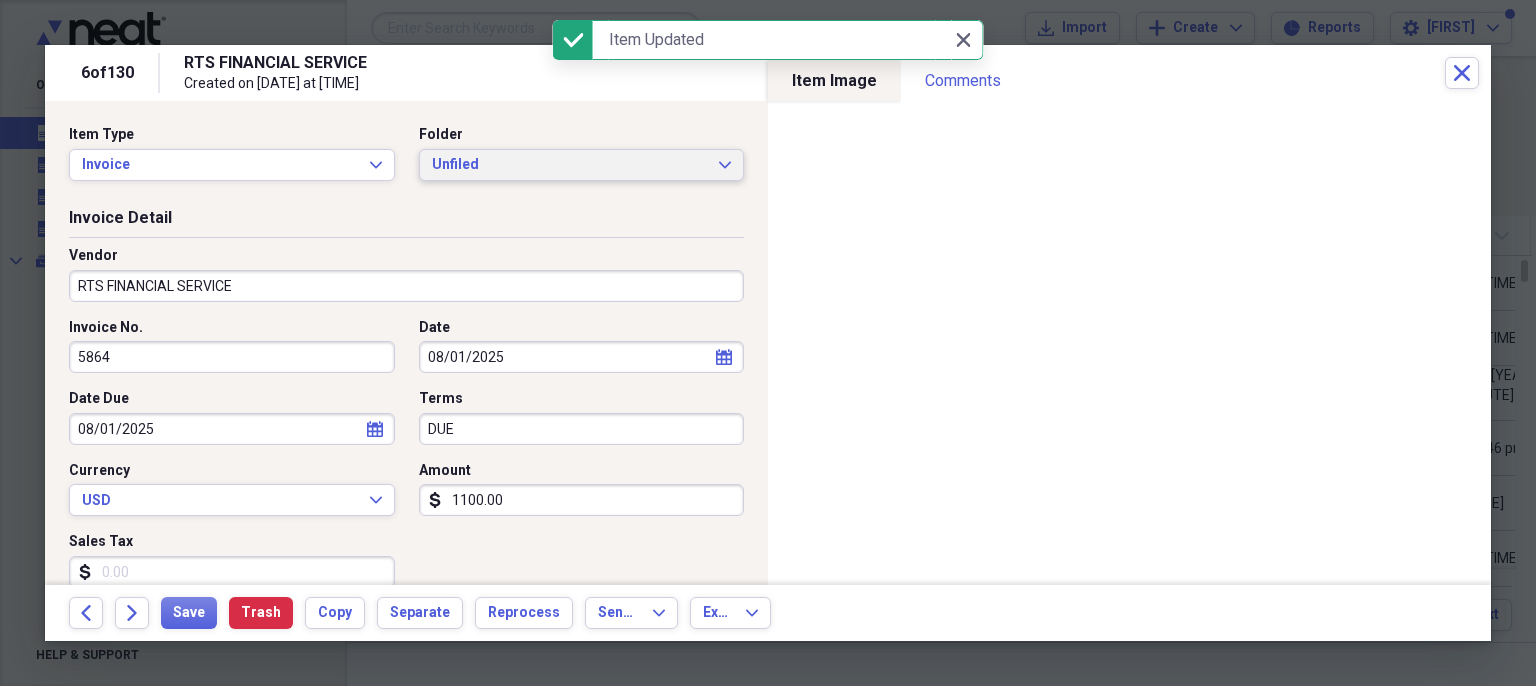 click on "Unfiled" at bounding box center (570, 165) 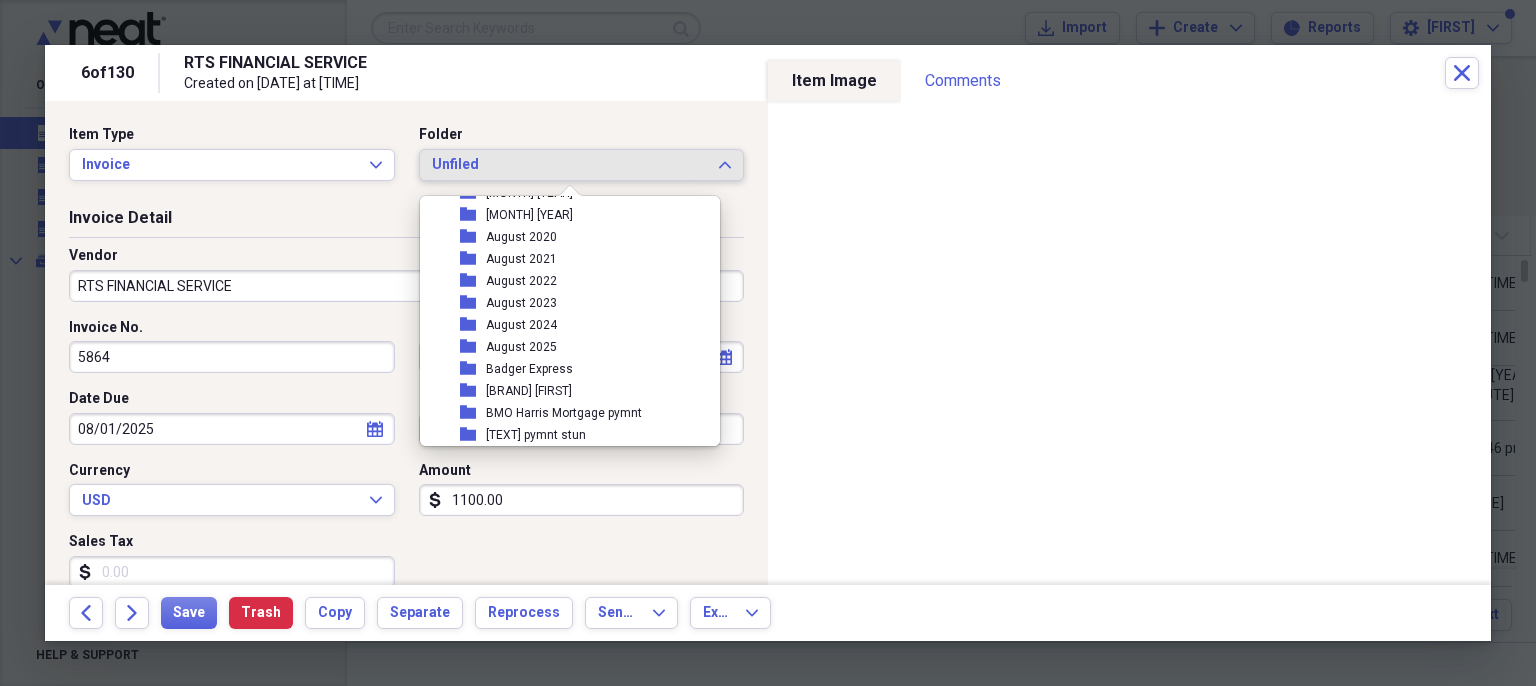 scroll, scrollTop: 494, scrollLeft: 0, axis: vertical 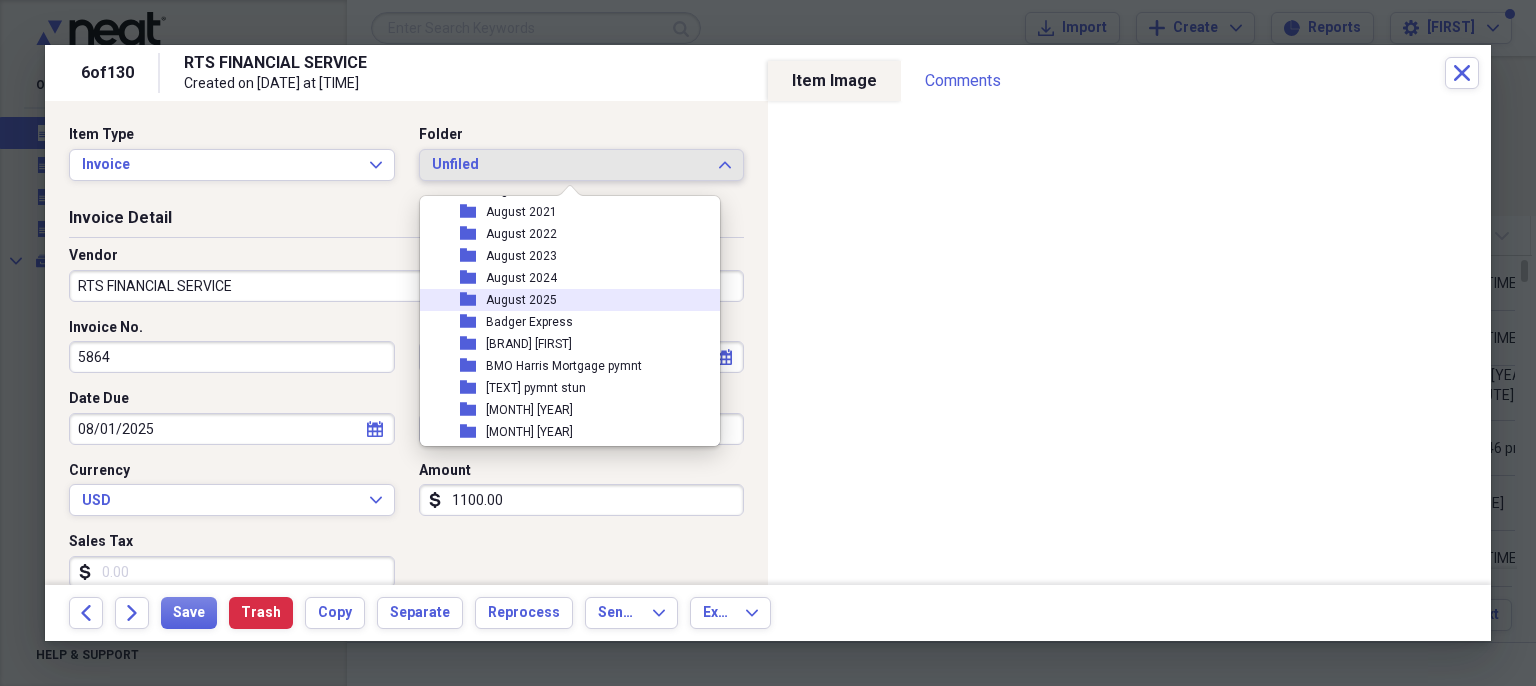 click on "August 2025" at bounding box center (521, 300) 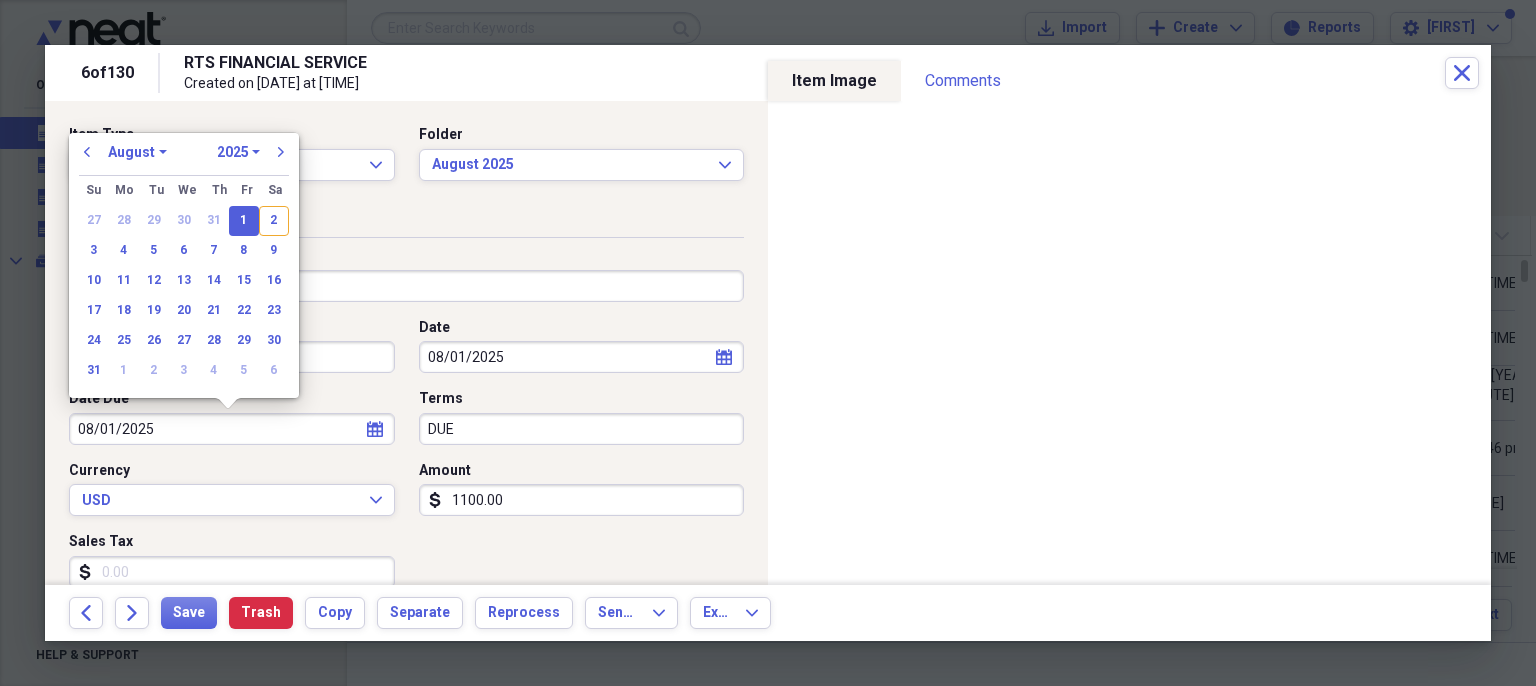 drag, startPoint x: 162, startPoint y: 437, endPoint x: 50, endPoint y: 457, distance: 113.7717 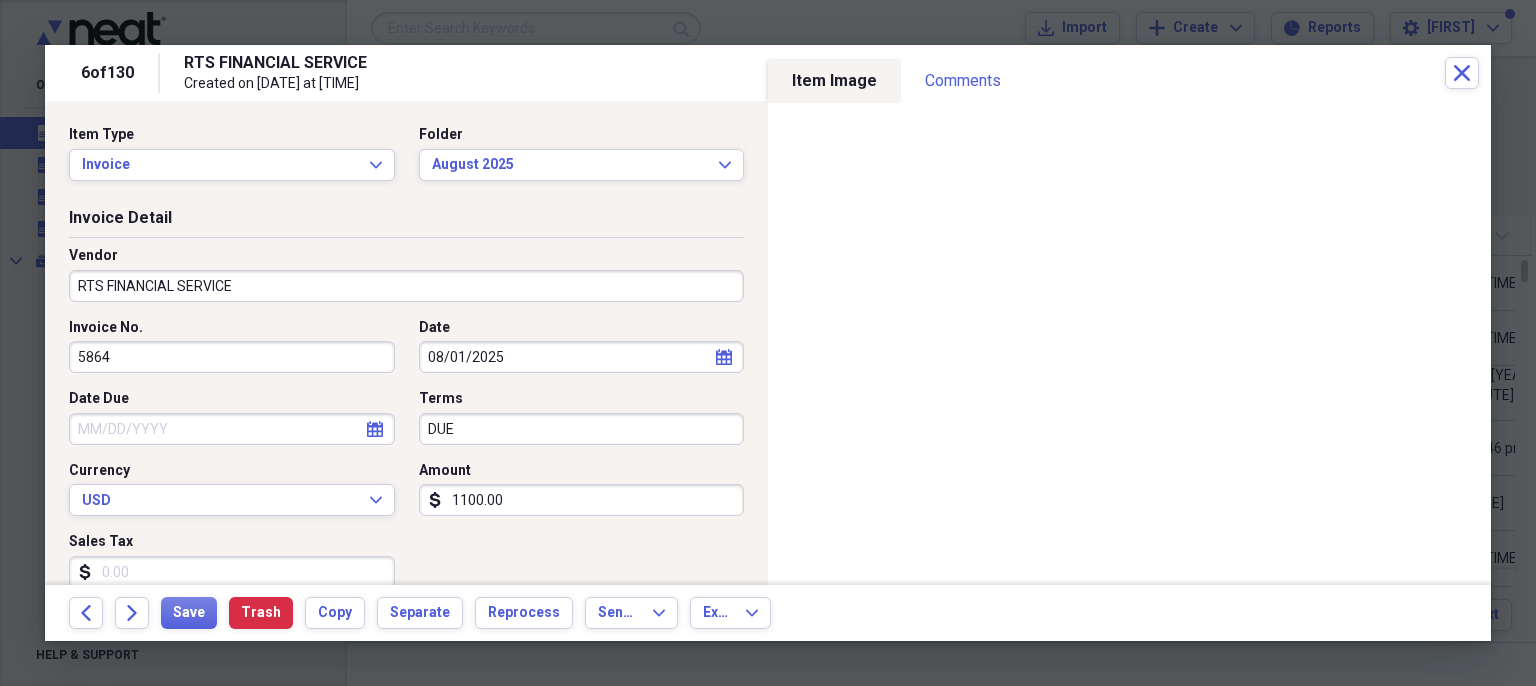 click on "DUE" at bounding box center [582, 429] 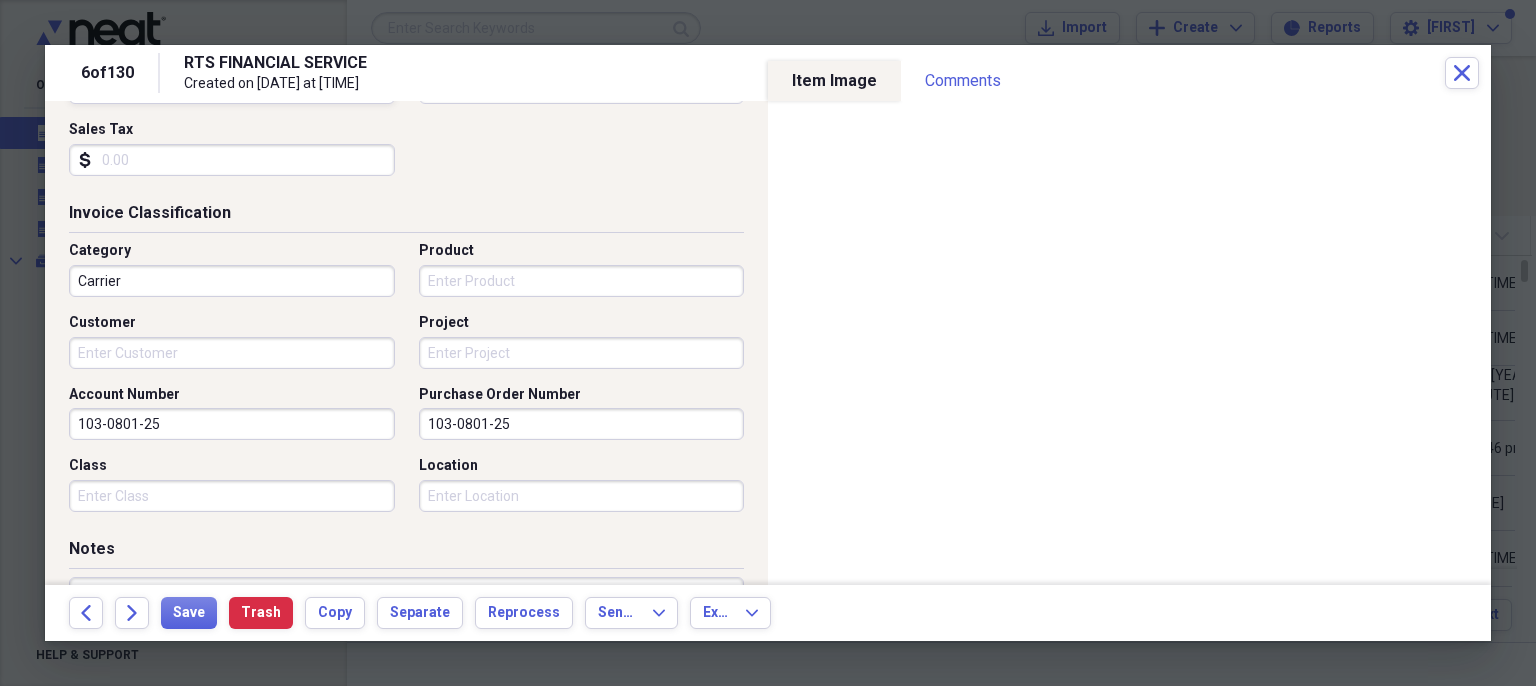 scroll, scrollTop: 413, scrollLeft: 0, axis: vertical 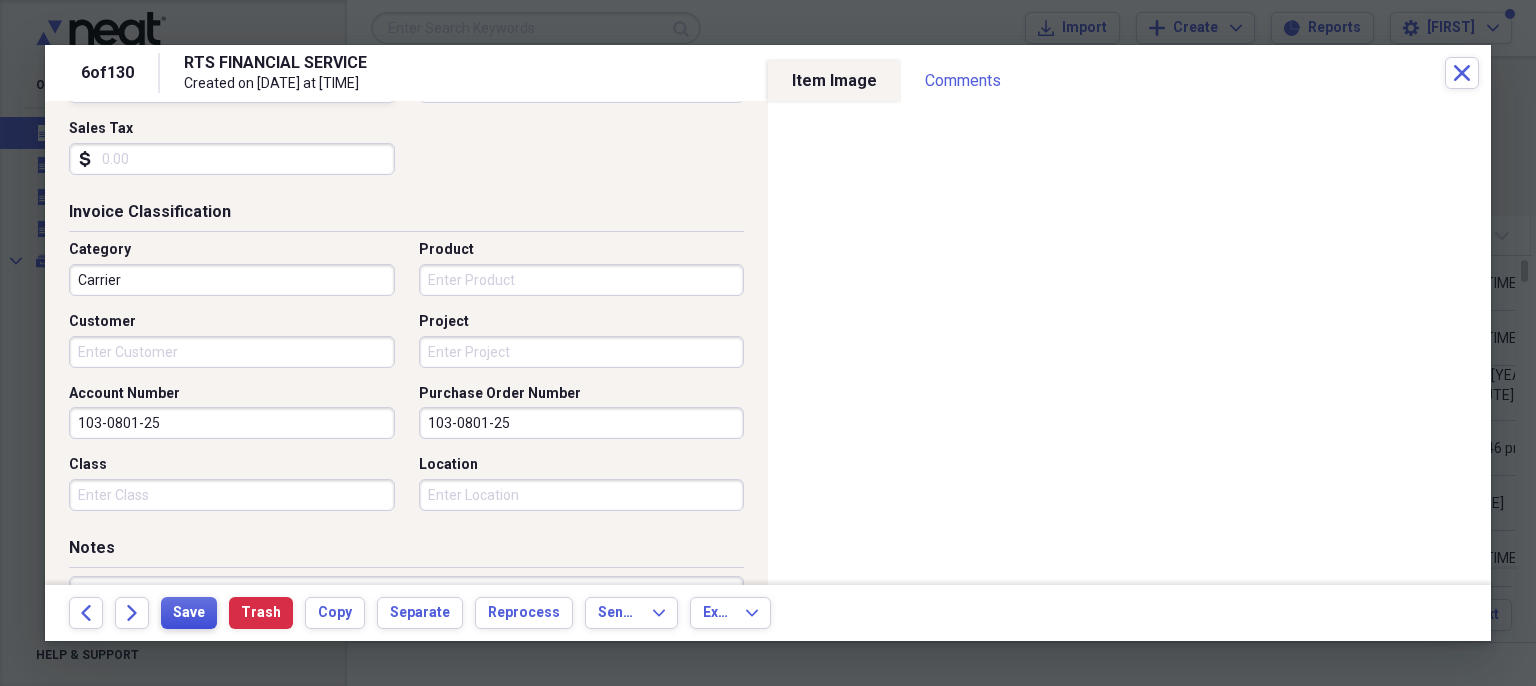 click on "Save" at bounding box center (189, 613) 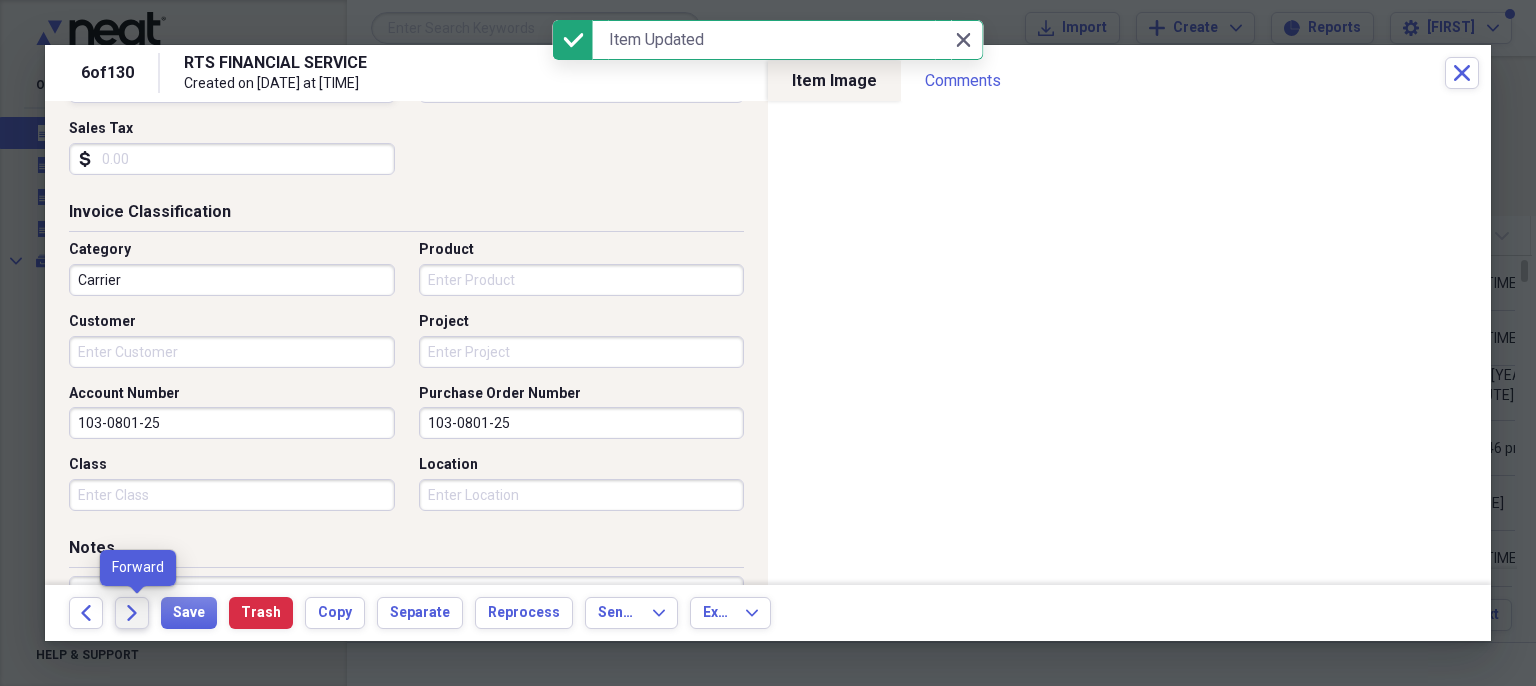 click 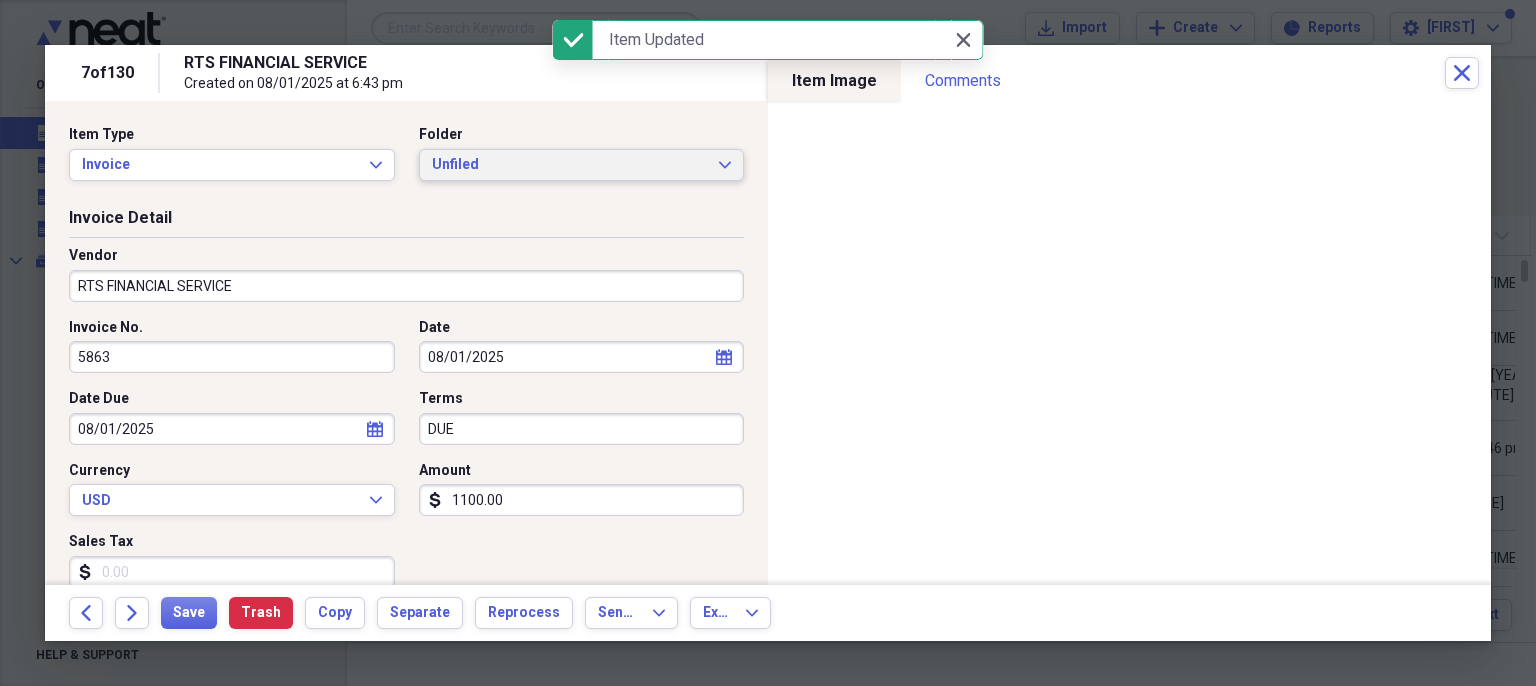 click on "Unfiled" at bounding box center [570, 165] 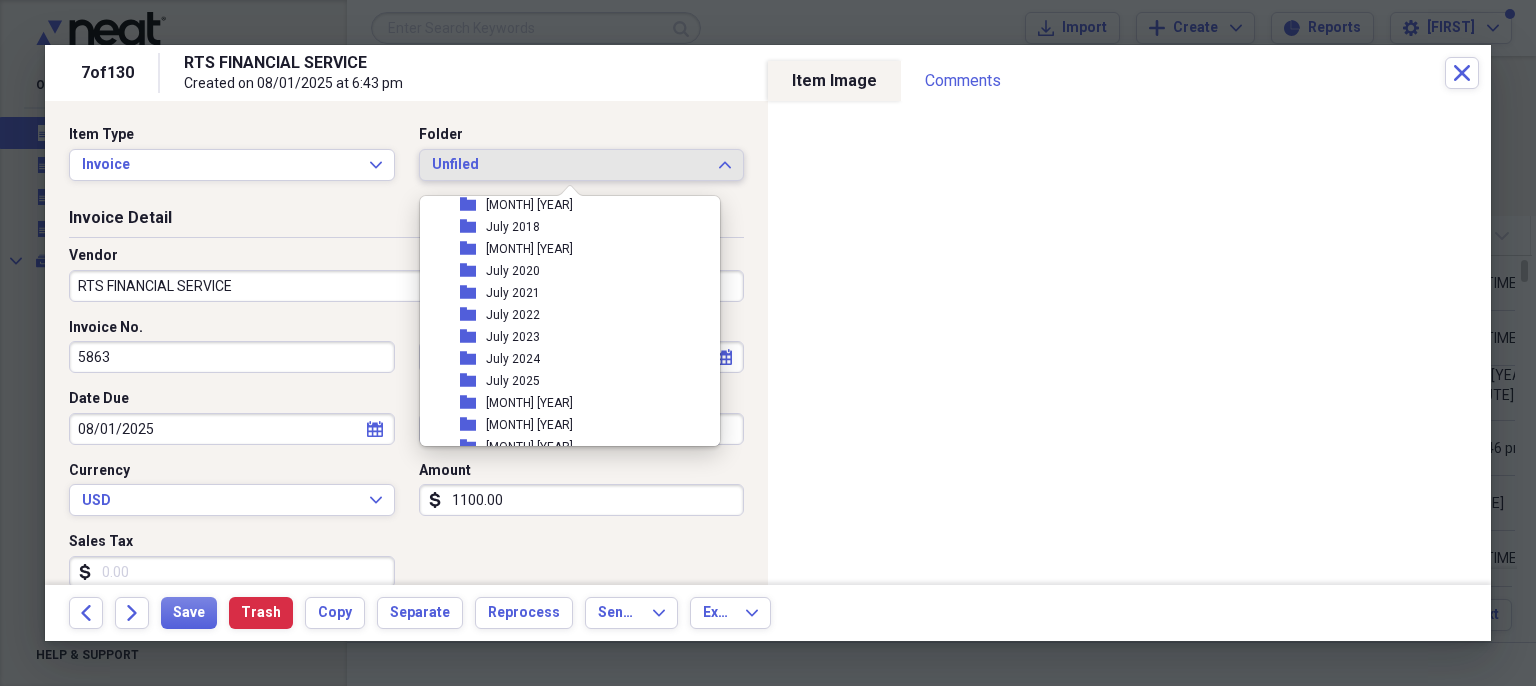 scroll, scrollTop: 1655, scrollLeft: 0, axis: vertical 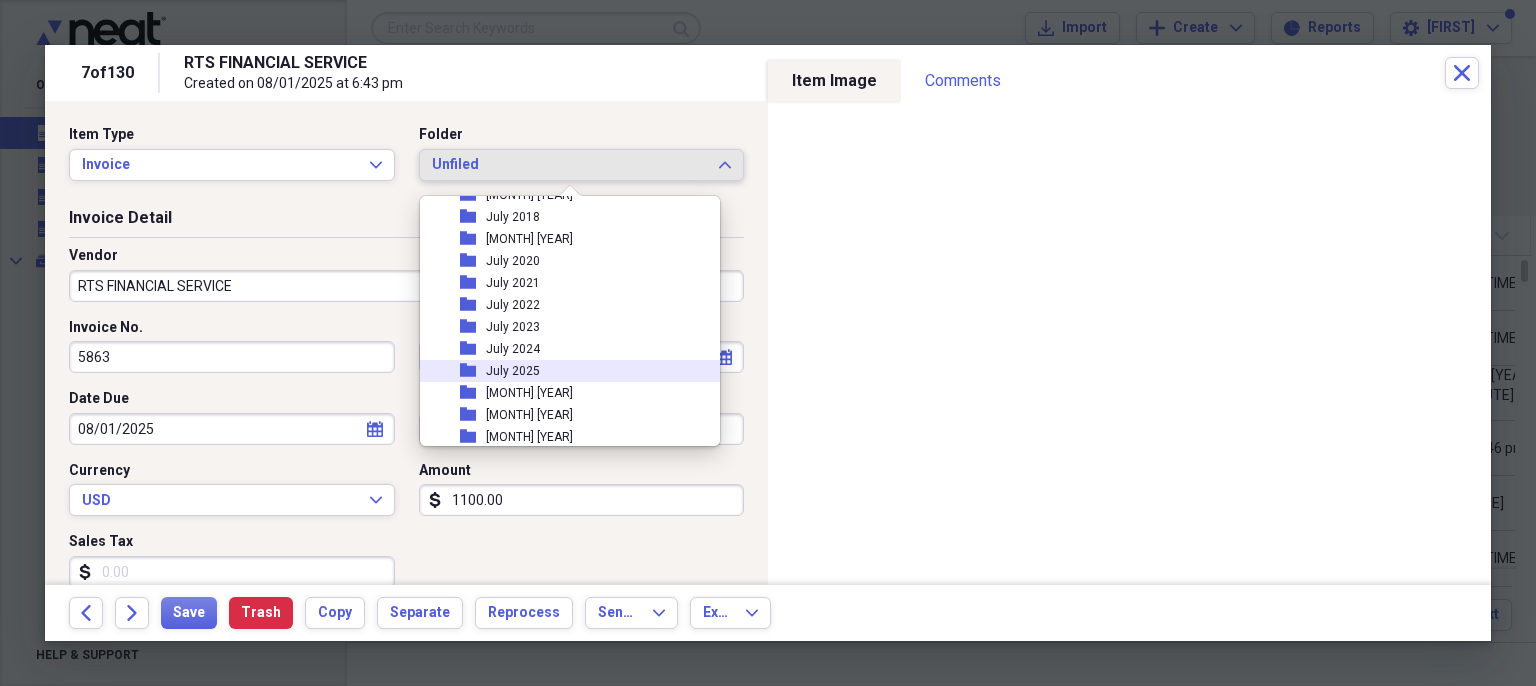 click on "folder July 2025" at bounding box center [562, 371] 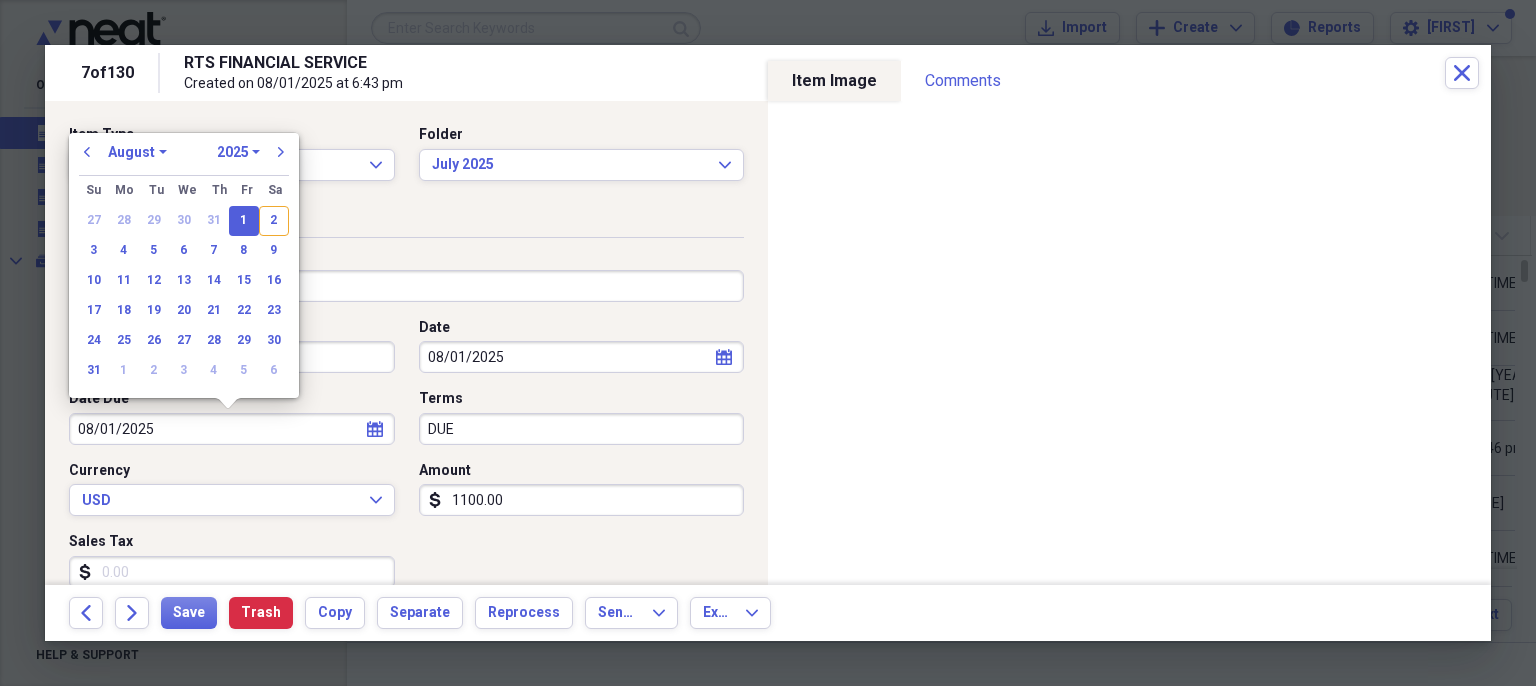 drag, startPoint x: 165, startPoint y: 418, endPoint x: 38, endPoint y: 445, distance: 129.83836 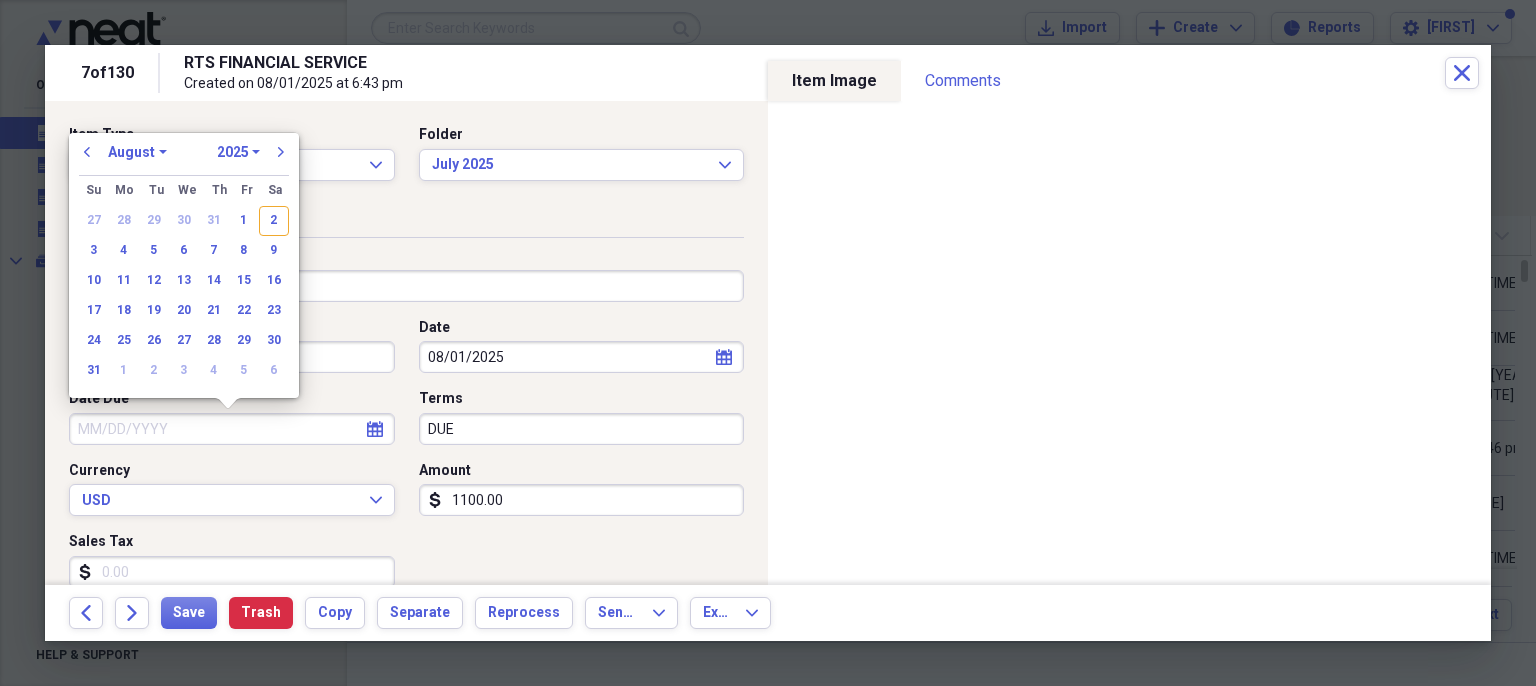 click on "08/01/2025" at bounding box center [582, 357] 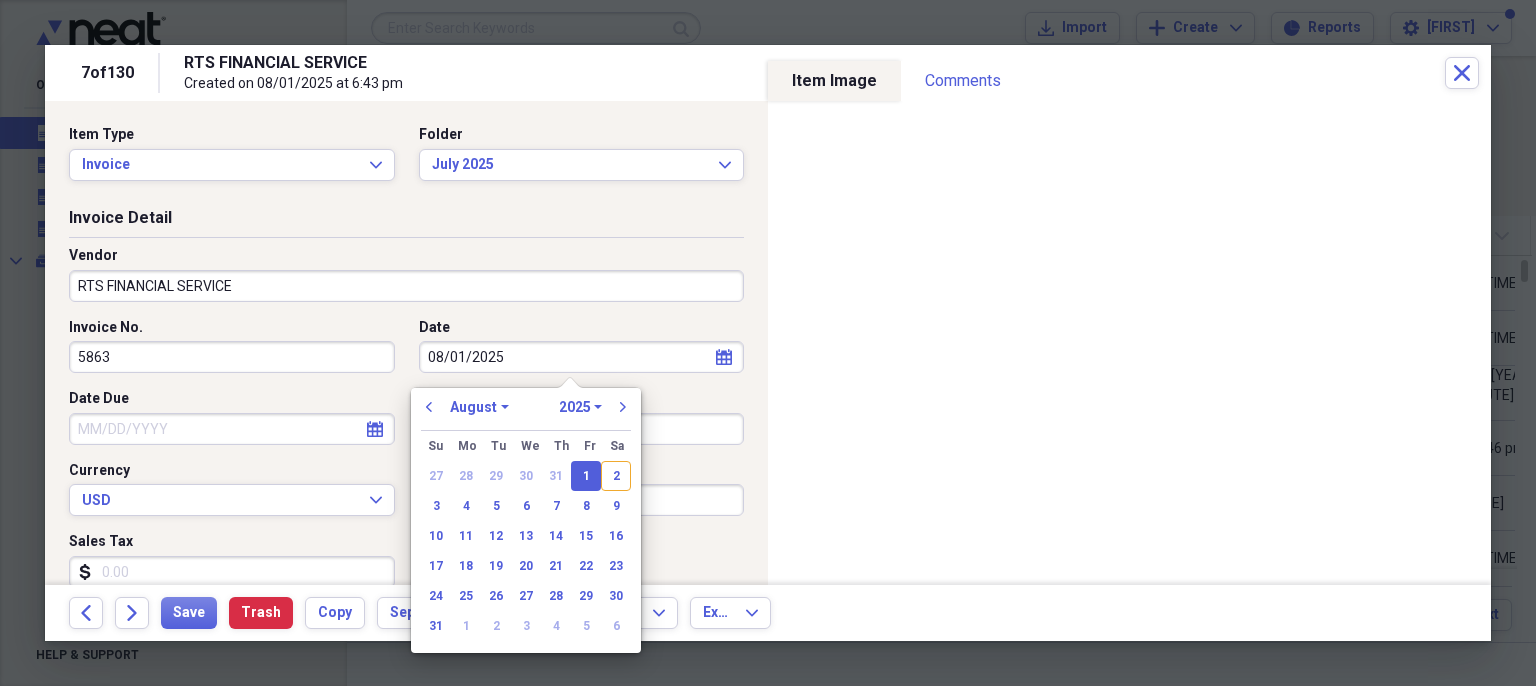 click on "08/01/2025" at bounding box center [582, 357] 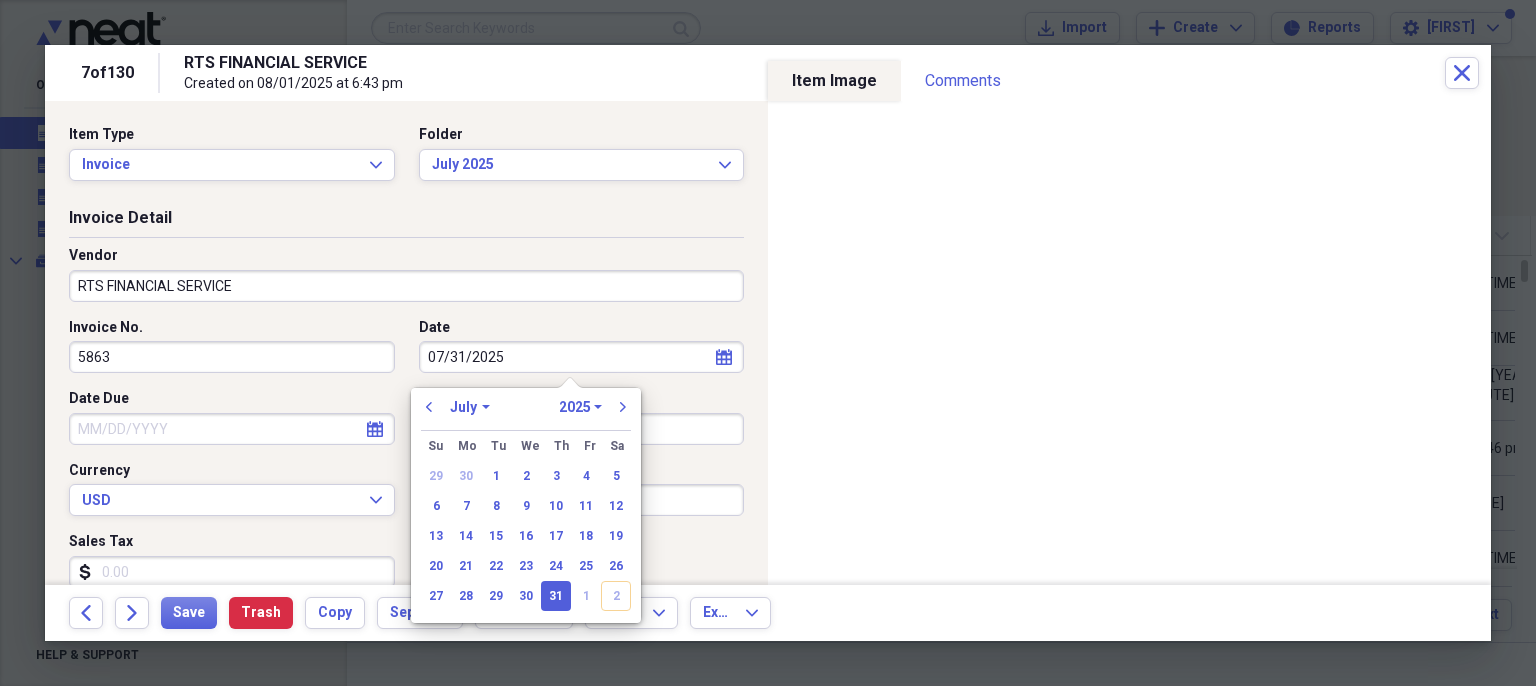 click on "Date" at bounding box center [582, 328] 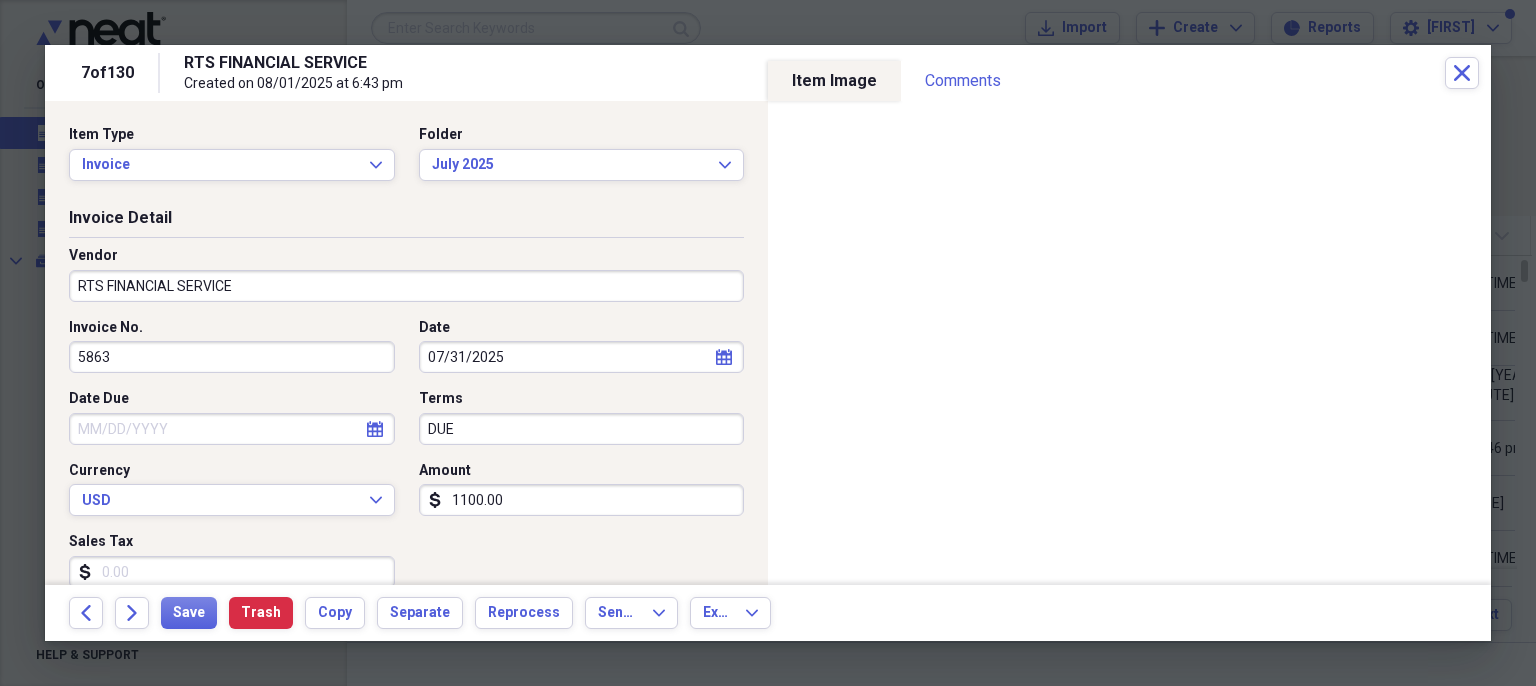 click on "DUE" at bounding box center (582, 429) 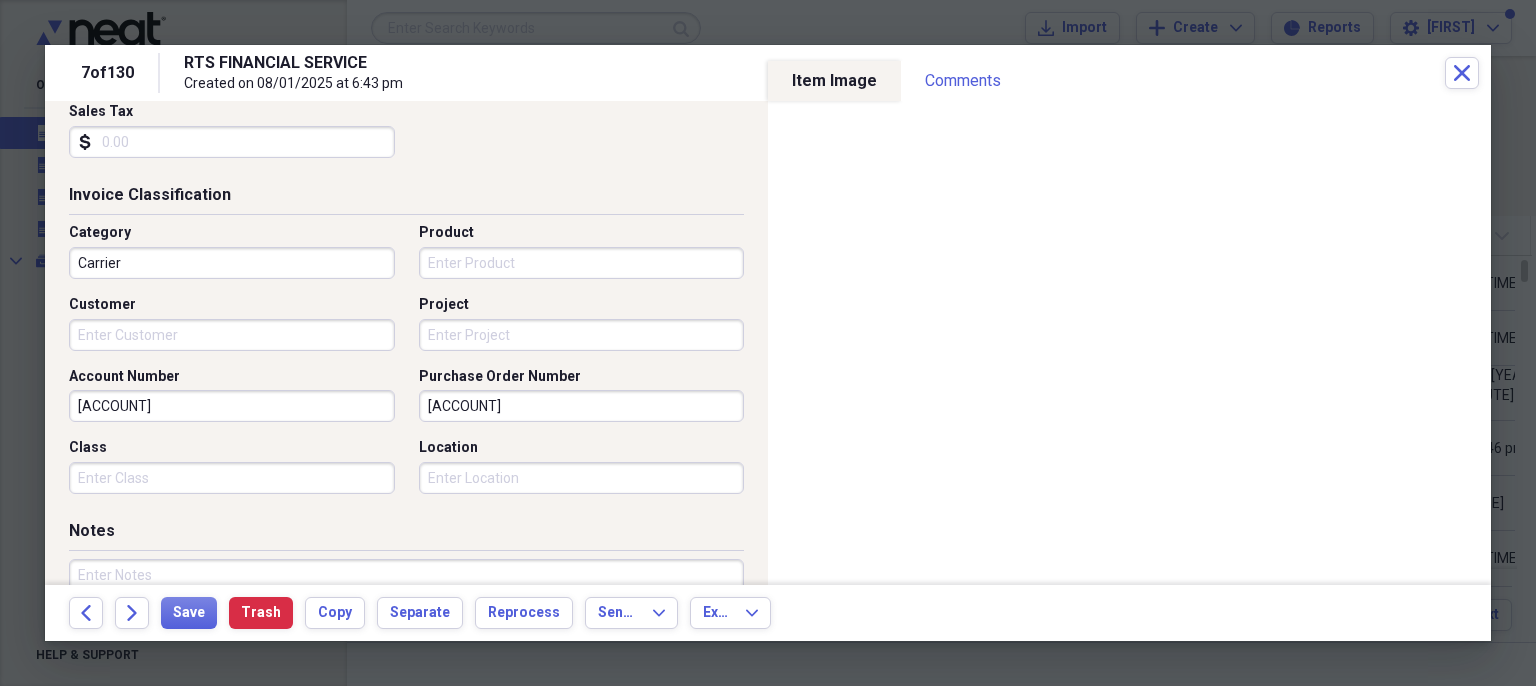scroll, scrollTop: 431, scrollLeft: 0, axis: vertical 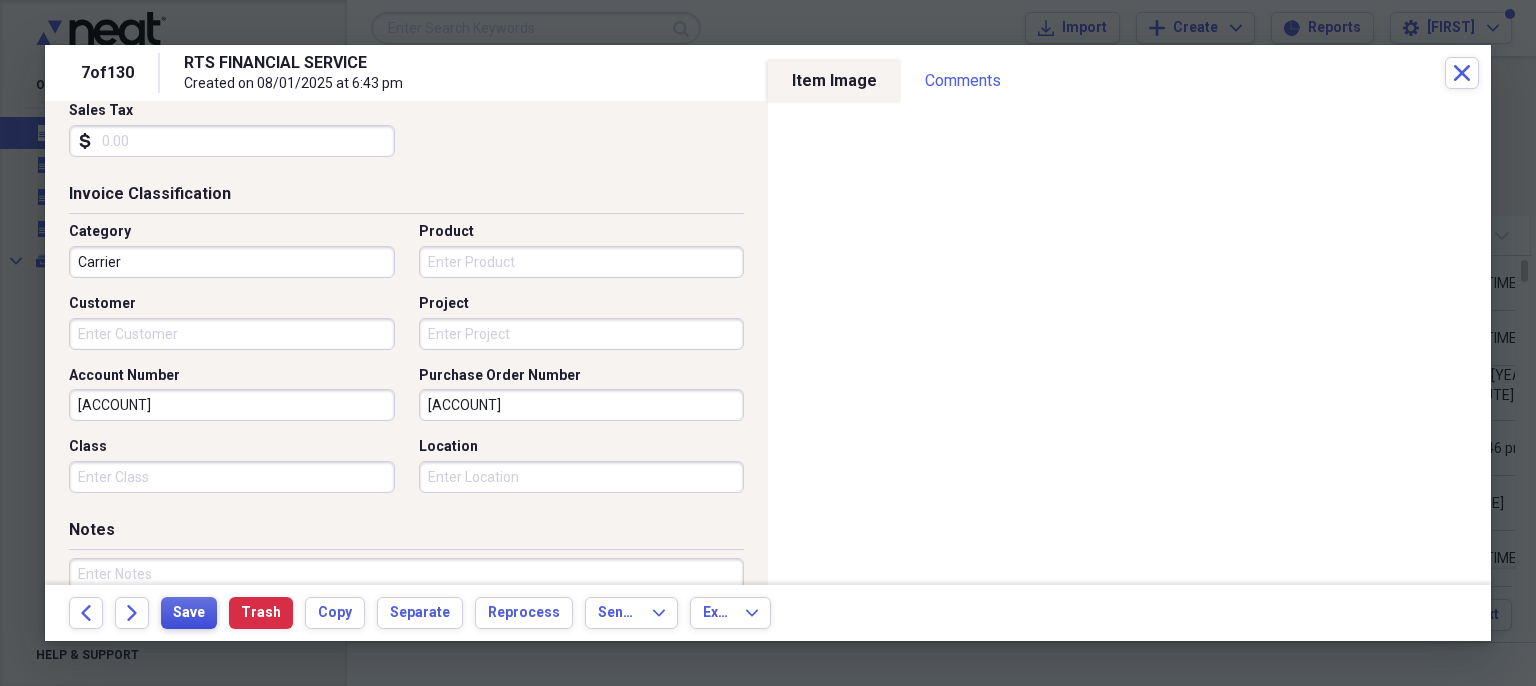 click on "Save" at bounding box center [189, 613] 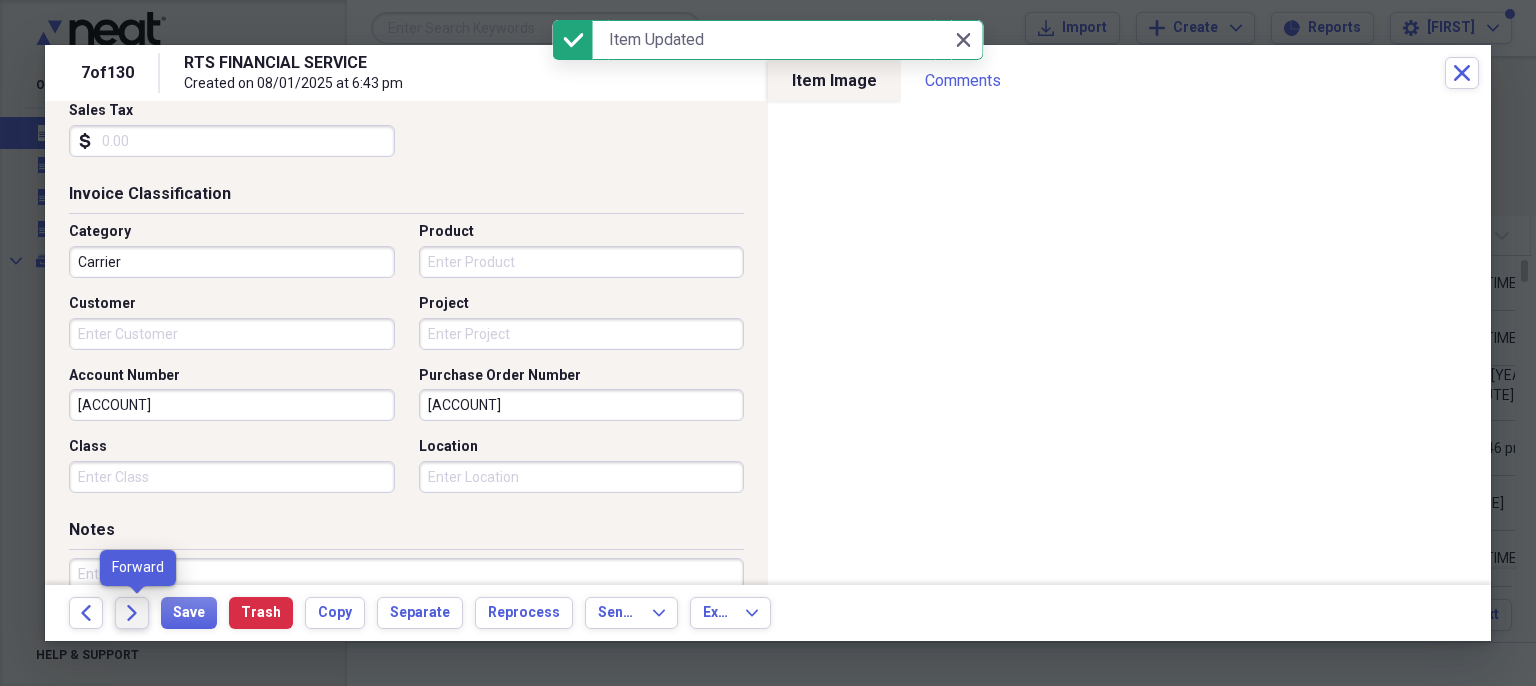 click on "Forward" at bounding box center [132, 613] 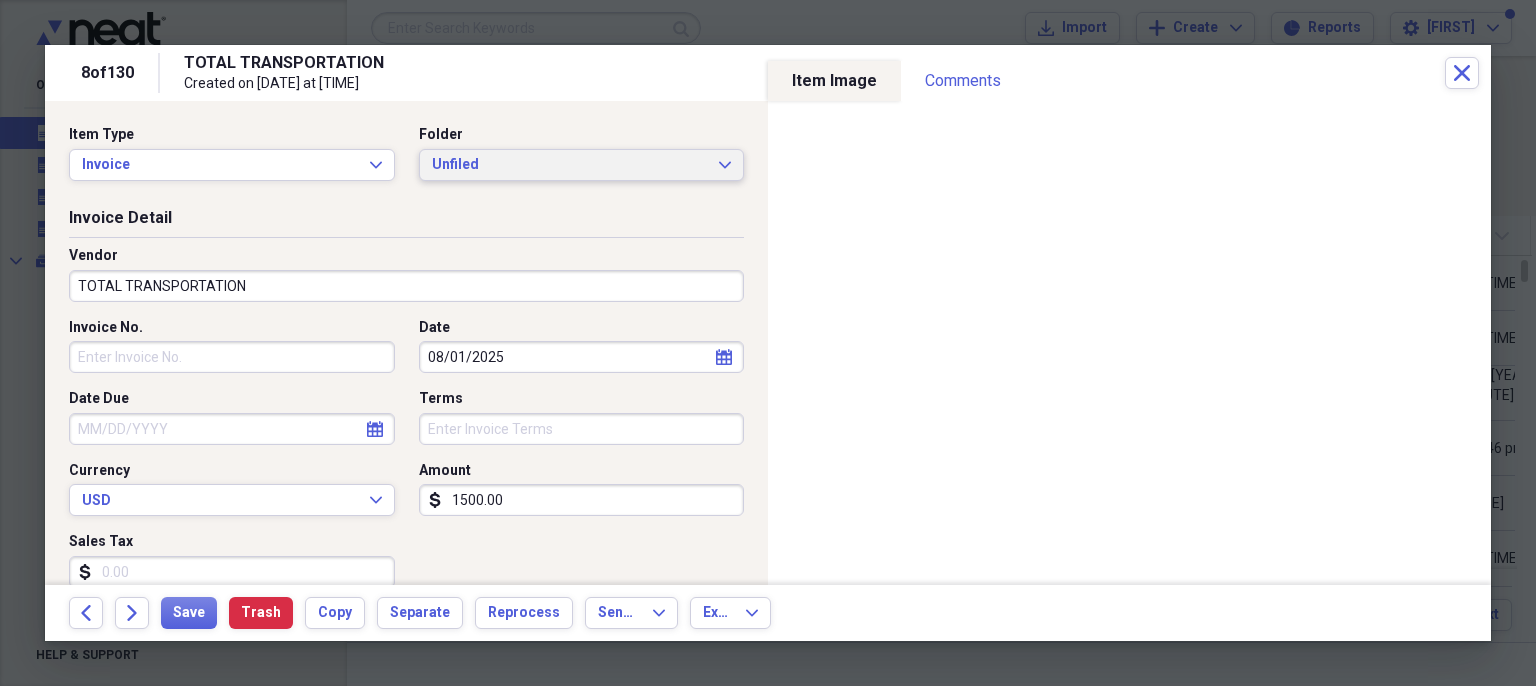 click on "Unfiled" at bounding box center (570, 165) 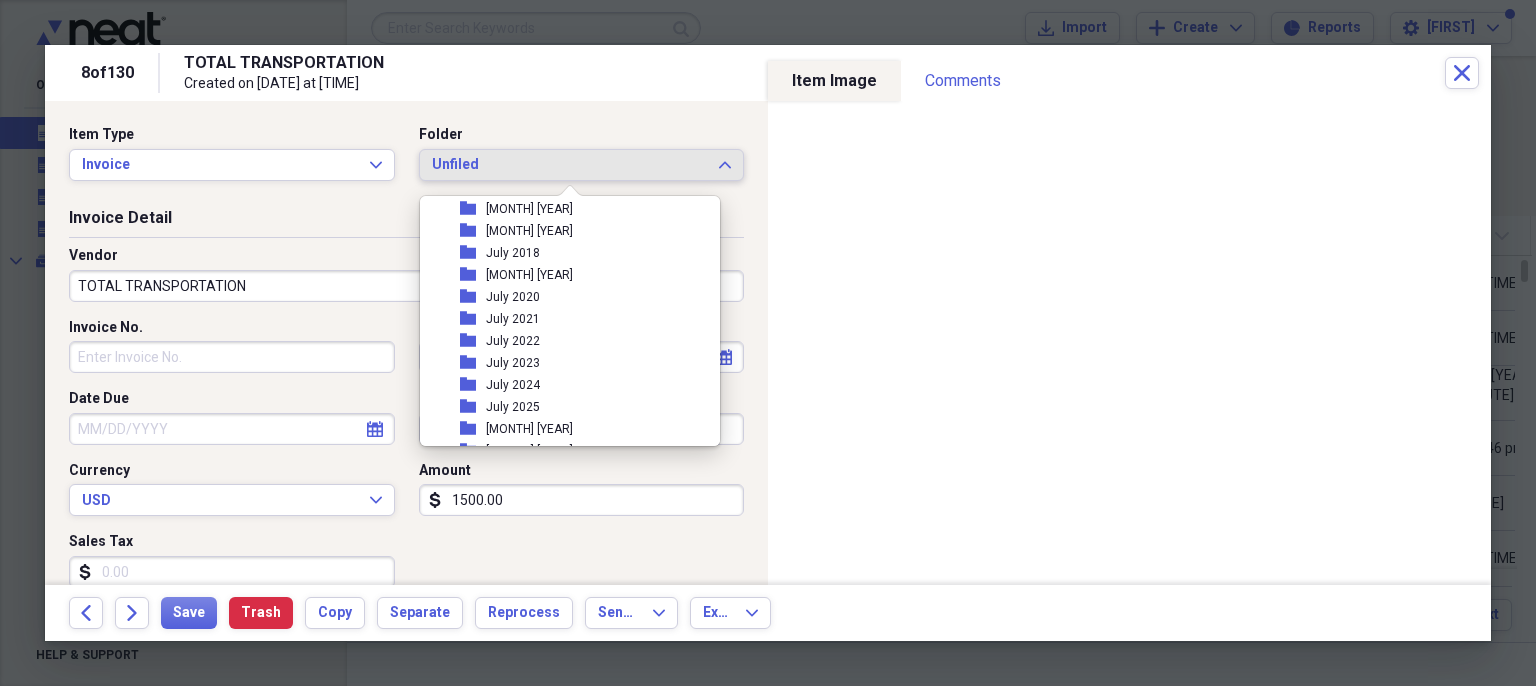scroll, scrollTop: 1699, scrollLeft: 0, axis: vertical 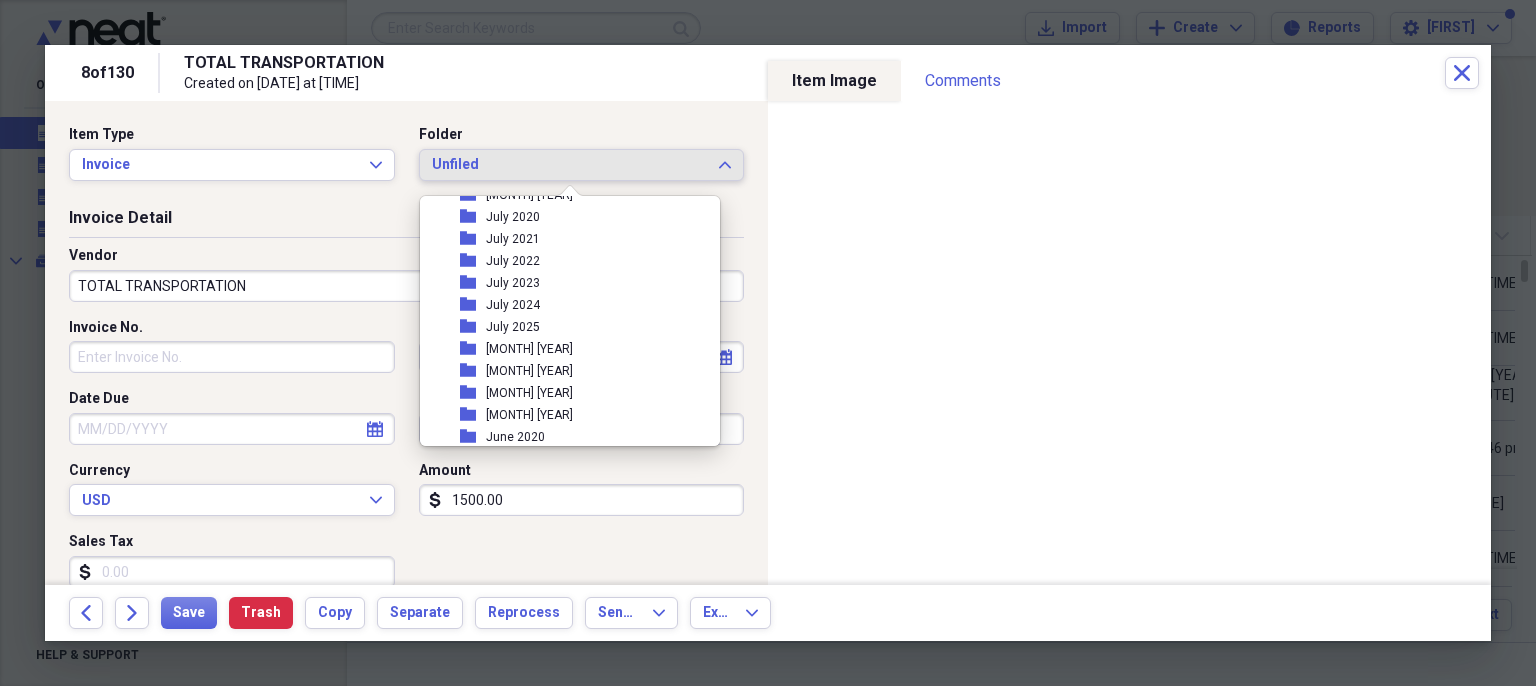 click on "folder [MONTH] [YEAR]" at bounding box center (562, 305) 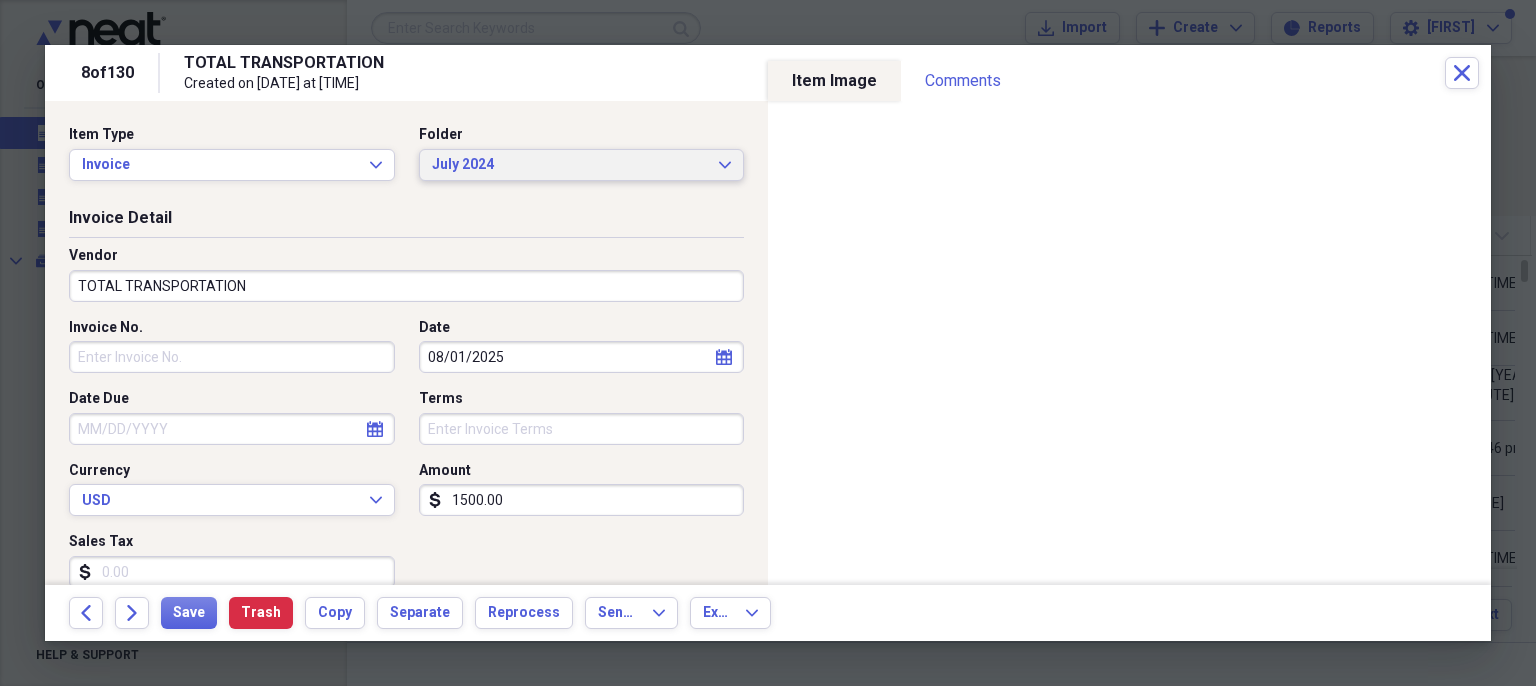 click on "July 2024" at bounding box center (570, 165) 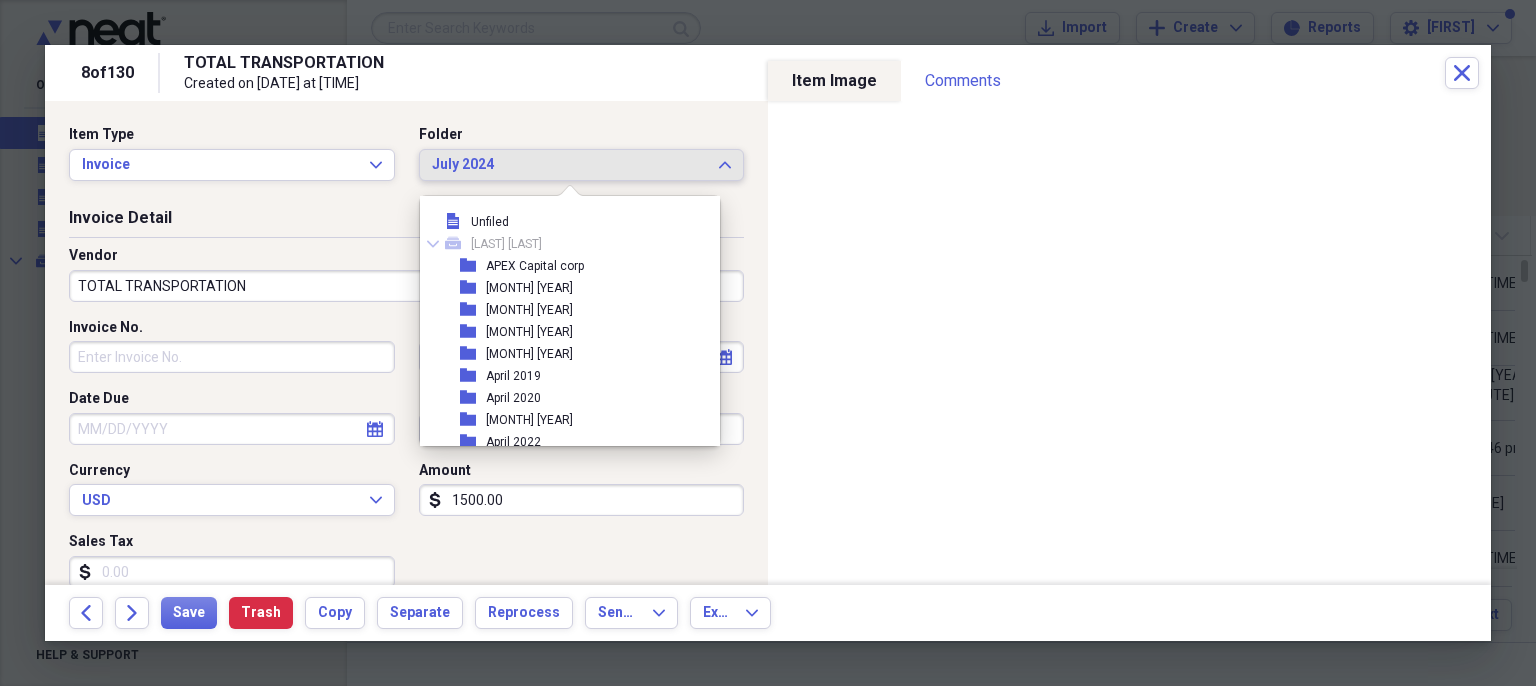 scroll, scrollTop: 1683, scrollLeft: 0, axis: vertical 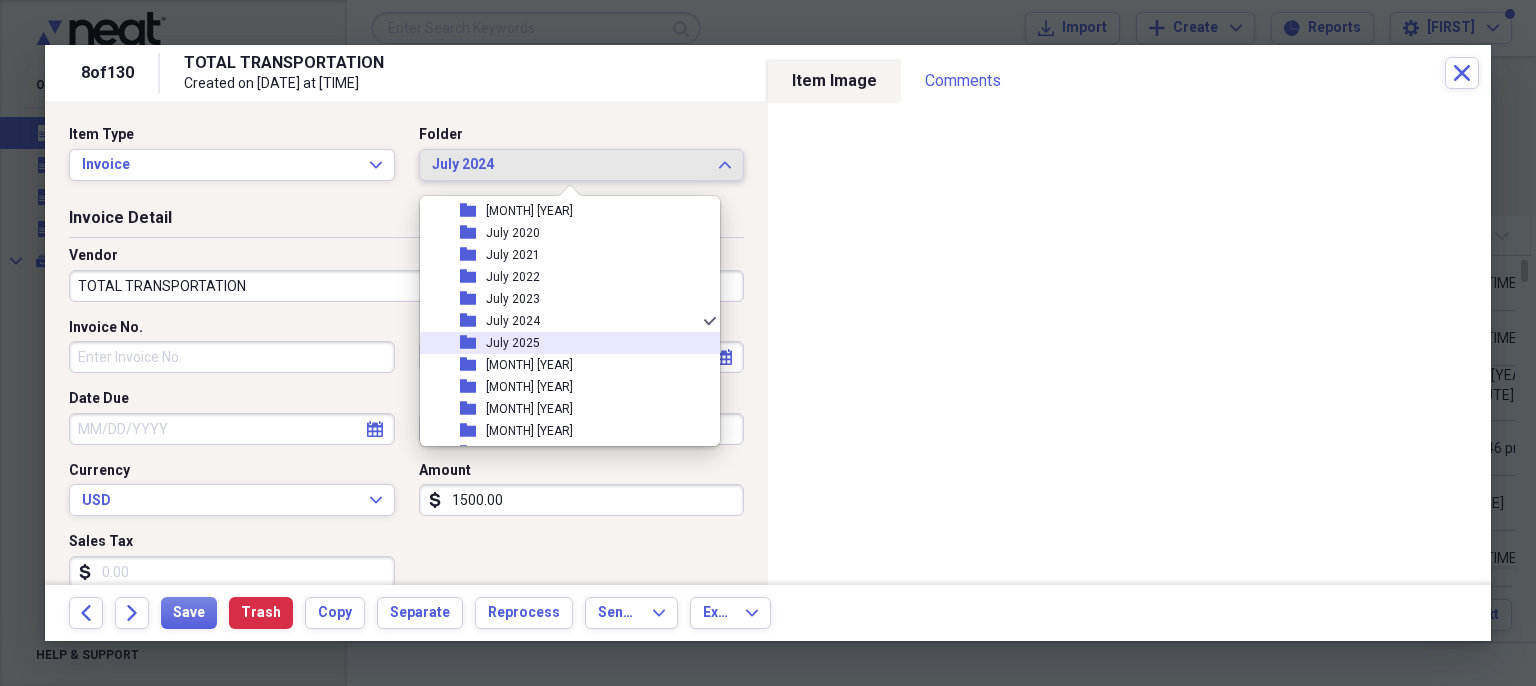 click on "folder July 2025" at bounding box center [562, 343] 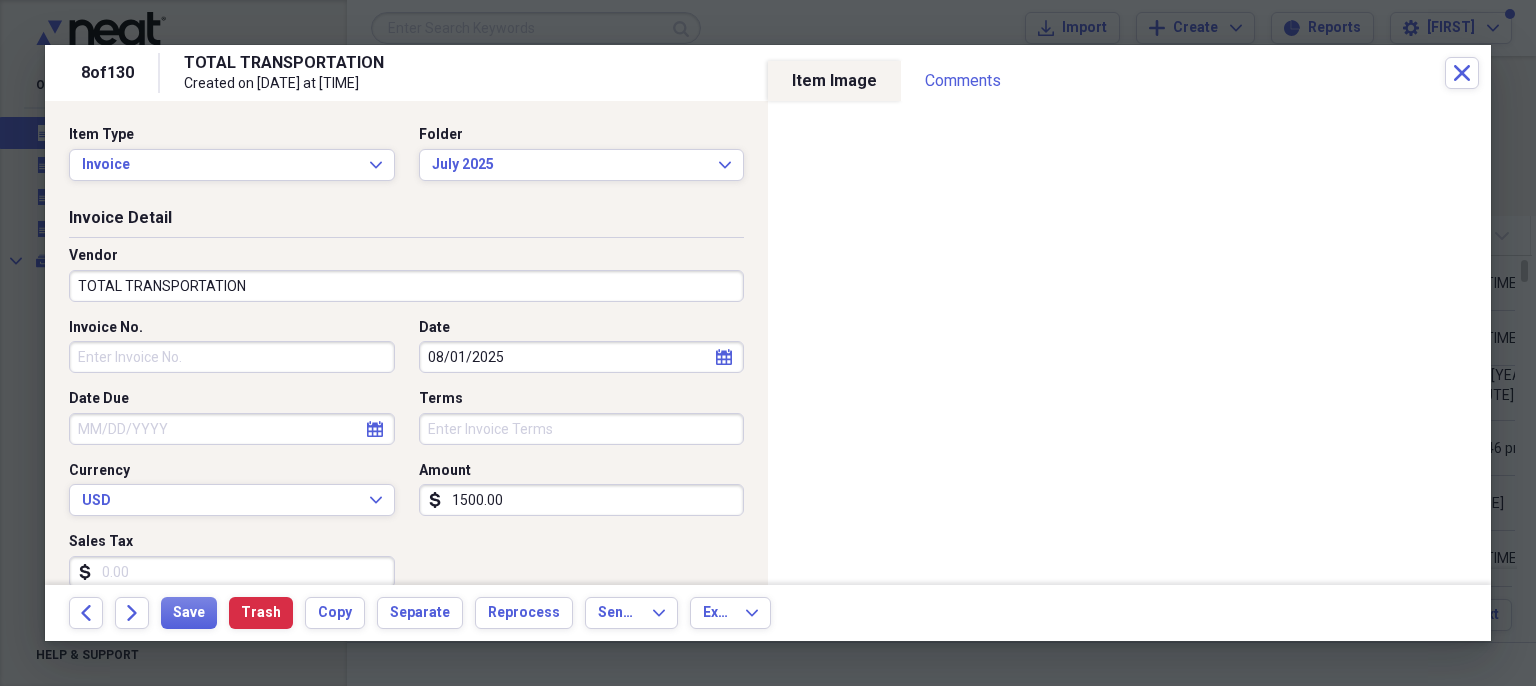 click on "TOTAL TRANSPORTATION" at bounding box center (406, 286) 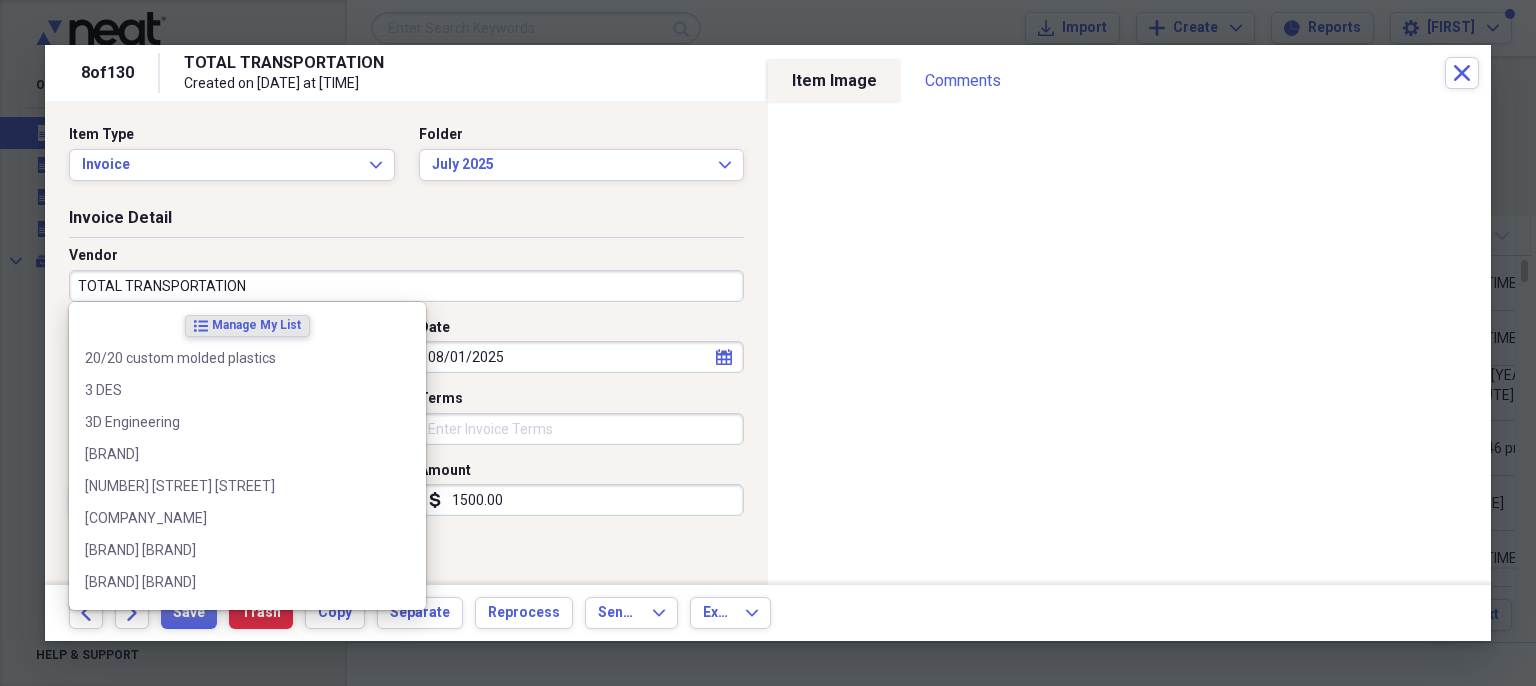 click on "TOTAL TRANSPORTATION" at bounding box center (406, 286) 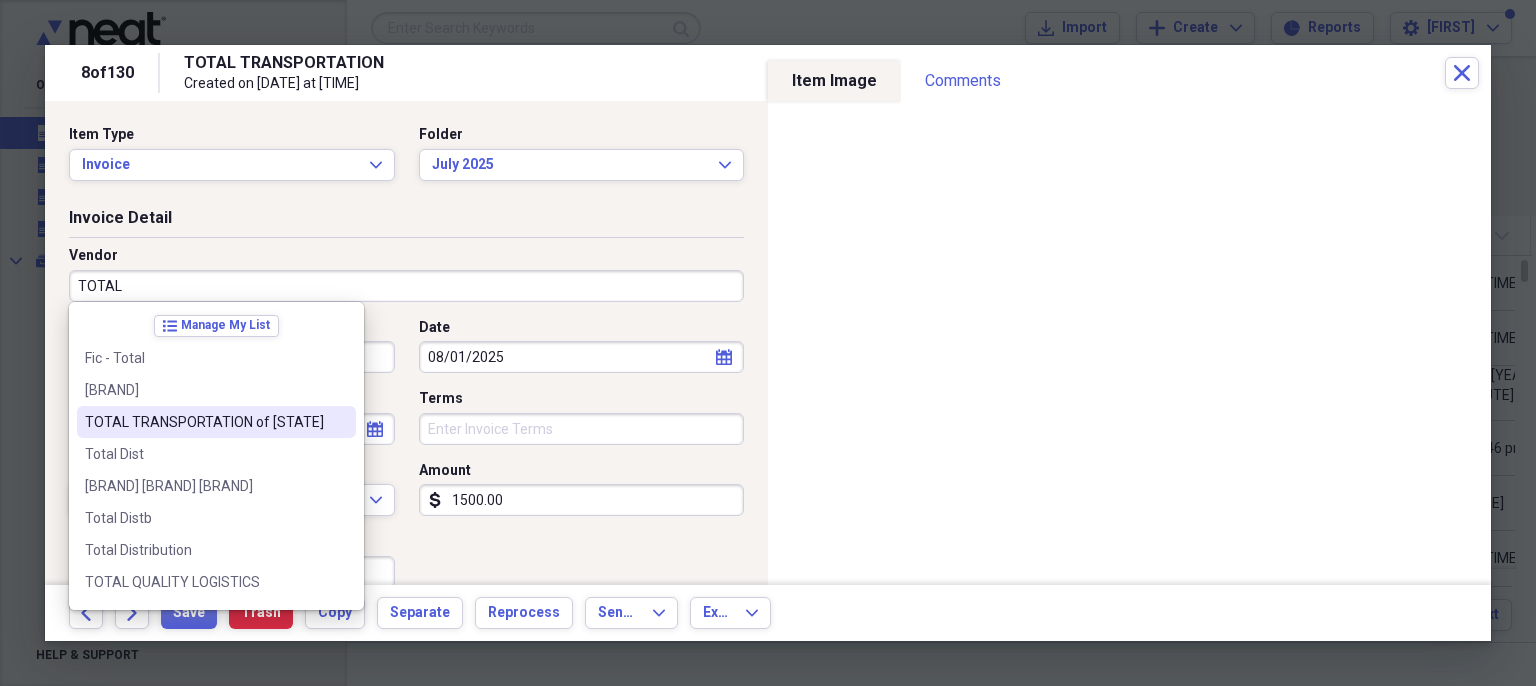 click on "TOTAL  TRANSPORTATION of [STATE]" at bounding box center [204, 422] 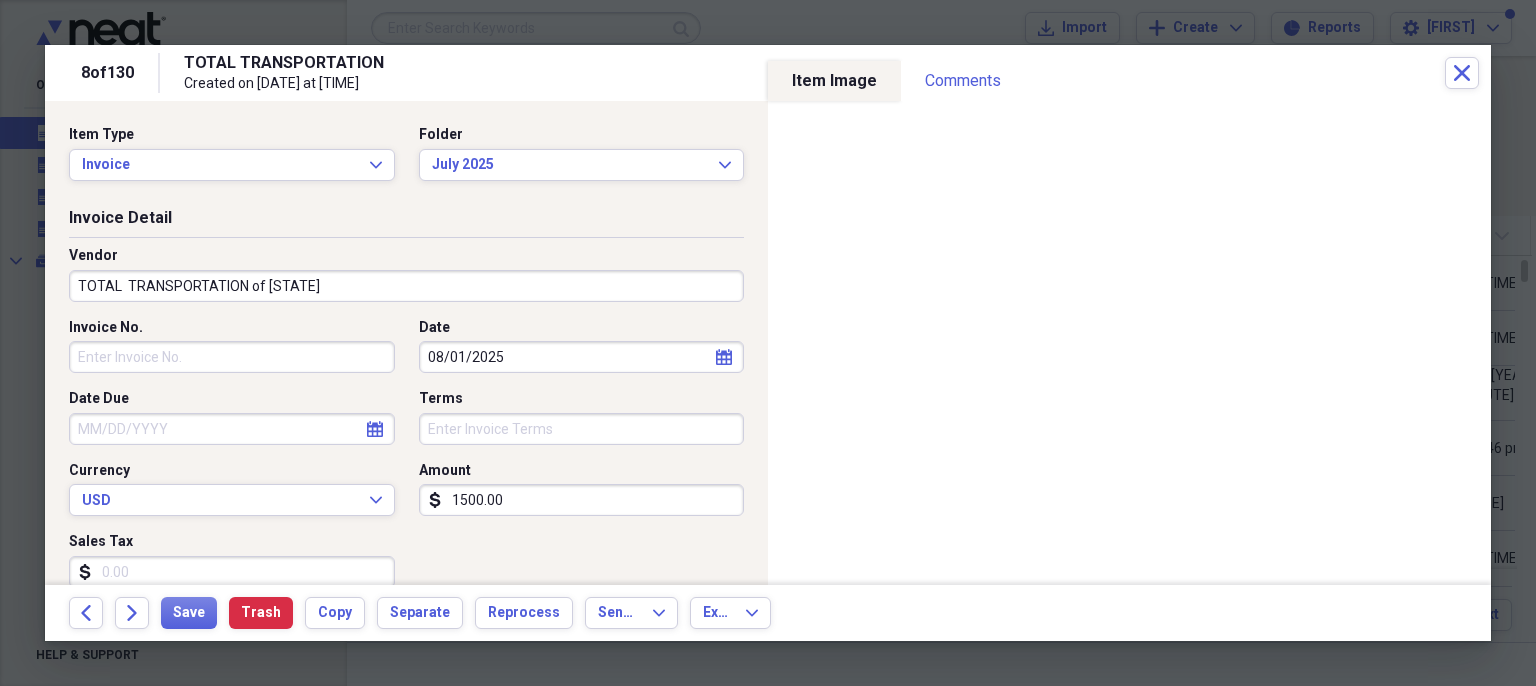 click on "Invoice No." at bounding box center (232, 357) 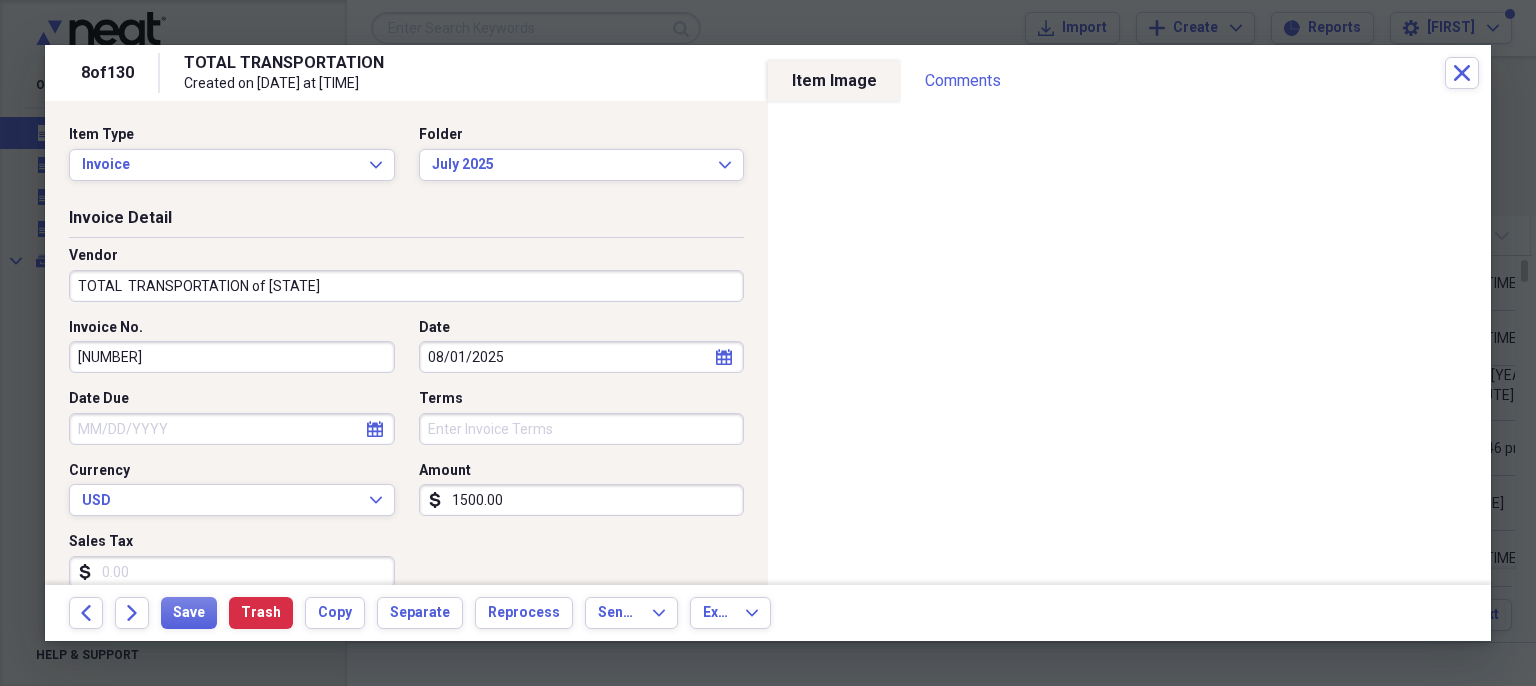 click on "1500.00" at bounding box center (582, 500) 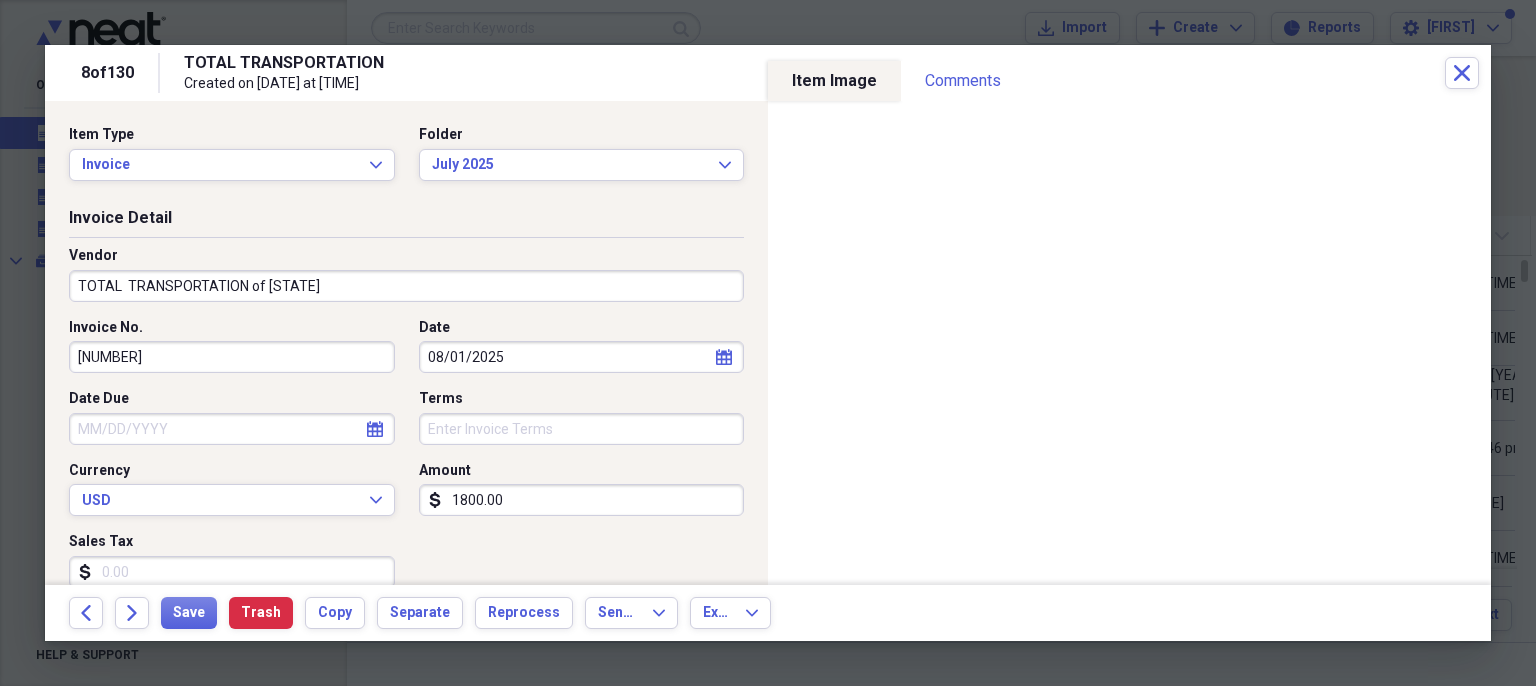 click on "Invoice No. [NUMBER] Date [MONTH]/[DAY]/[YEAR] calendar Calendar Date Due calendar Calendar Terms Currency USD Expand Amount dollar-sign [NUMBER] Sales Tax dollar-sign" at bounding box center [406, 461] 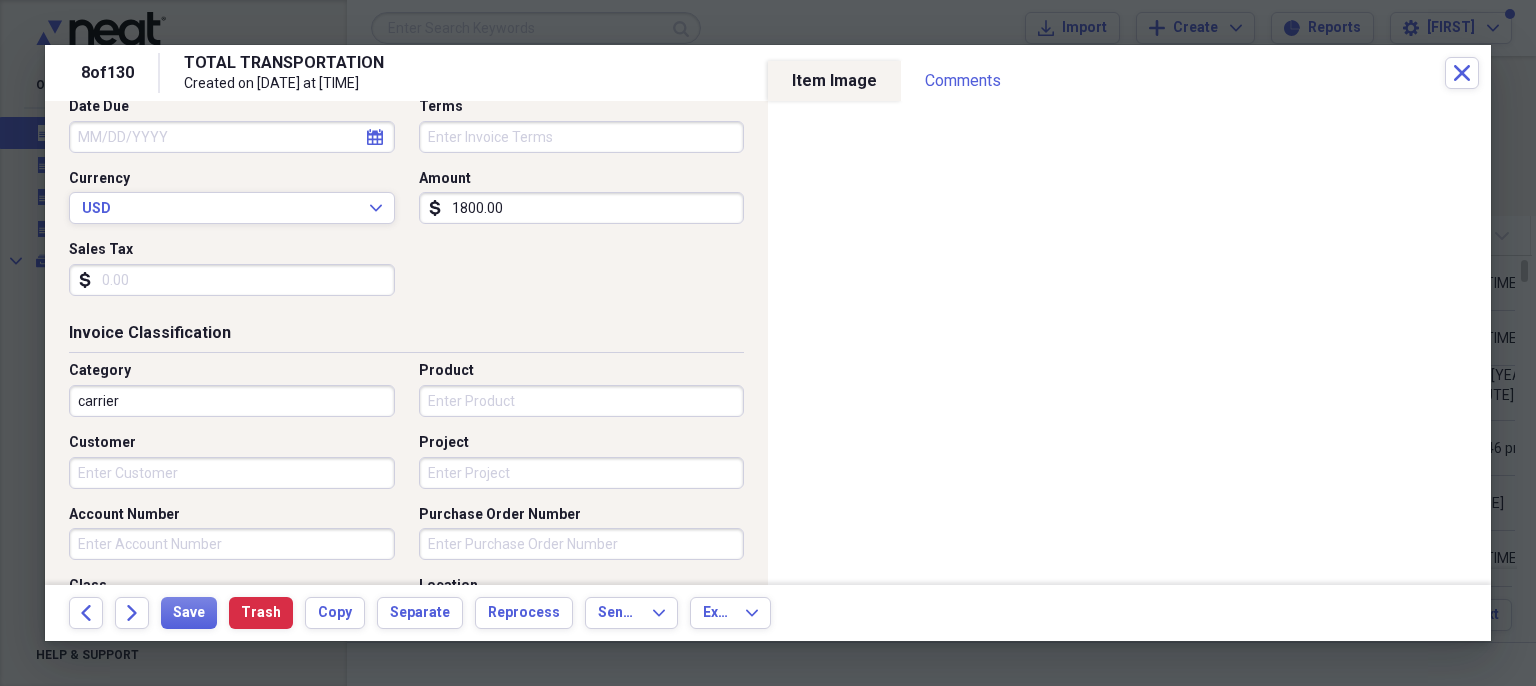 scroll, scrollTop: 334, scrollLeft: 0, axis: vertical 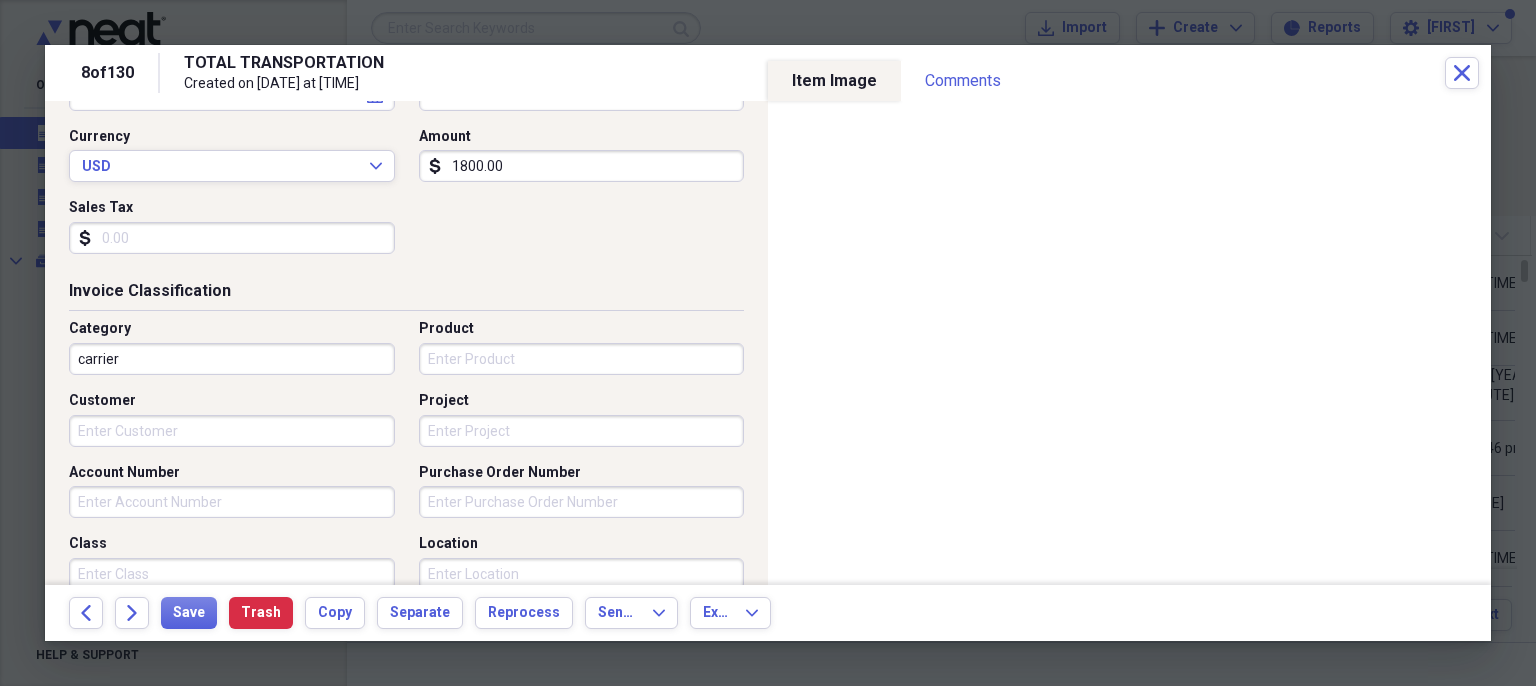 click on "Account Number" at bounding box center [232, 502] 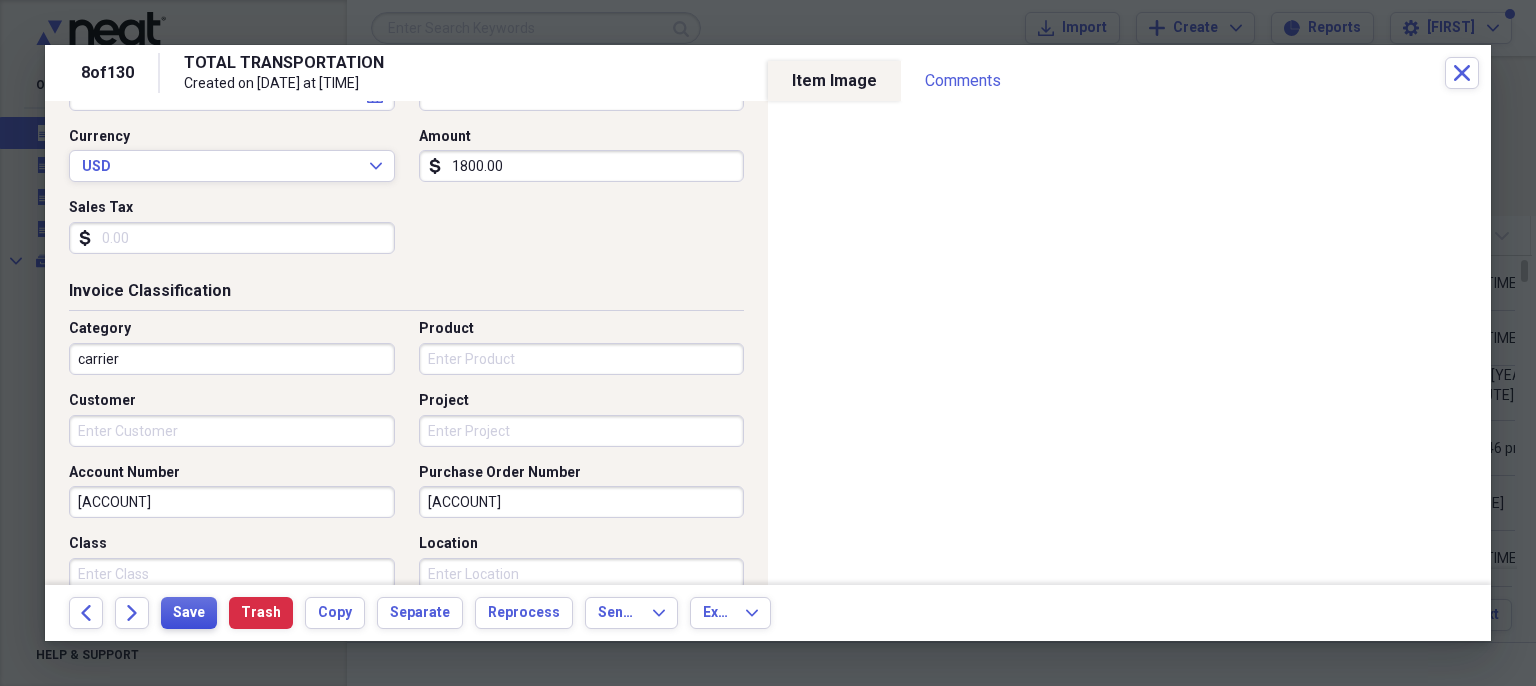 click on "Save" at bounding box center [189, 613] 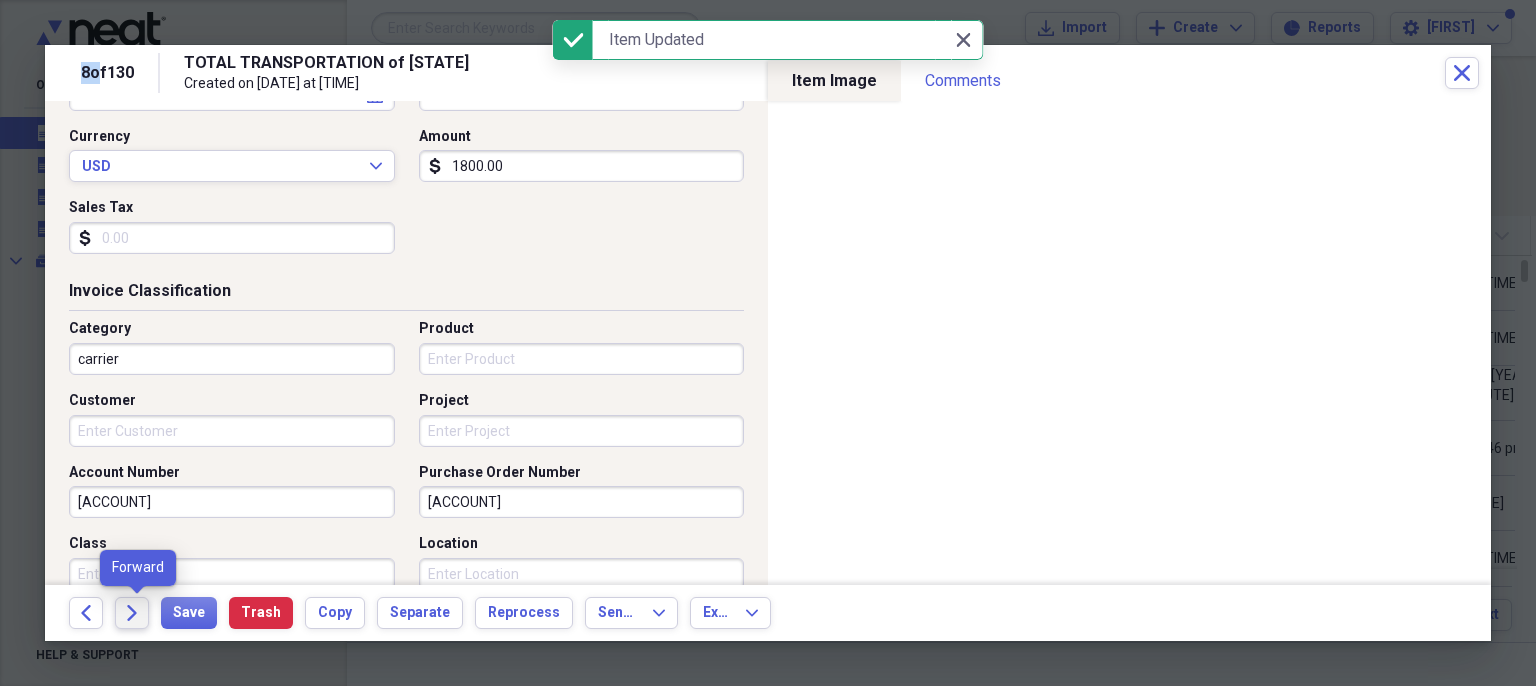 click 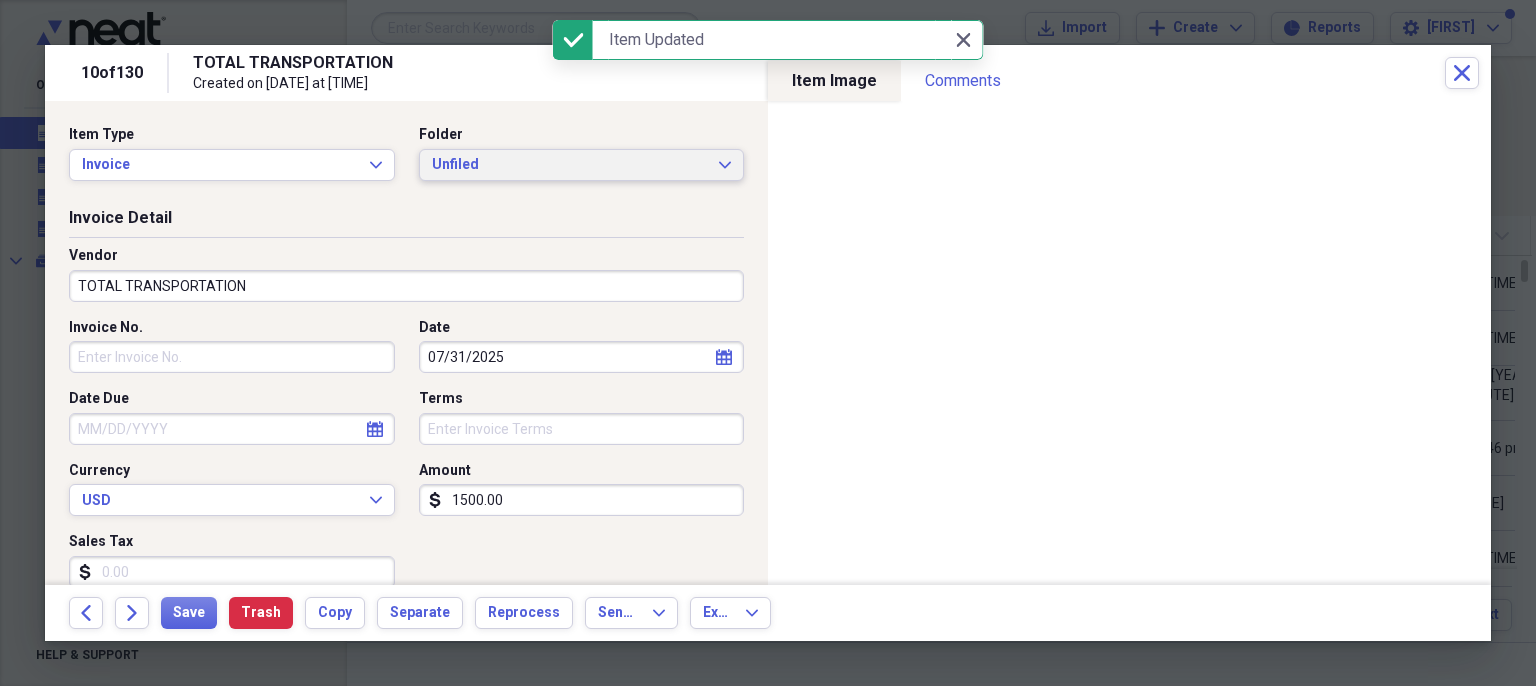 click 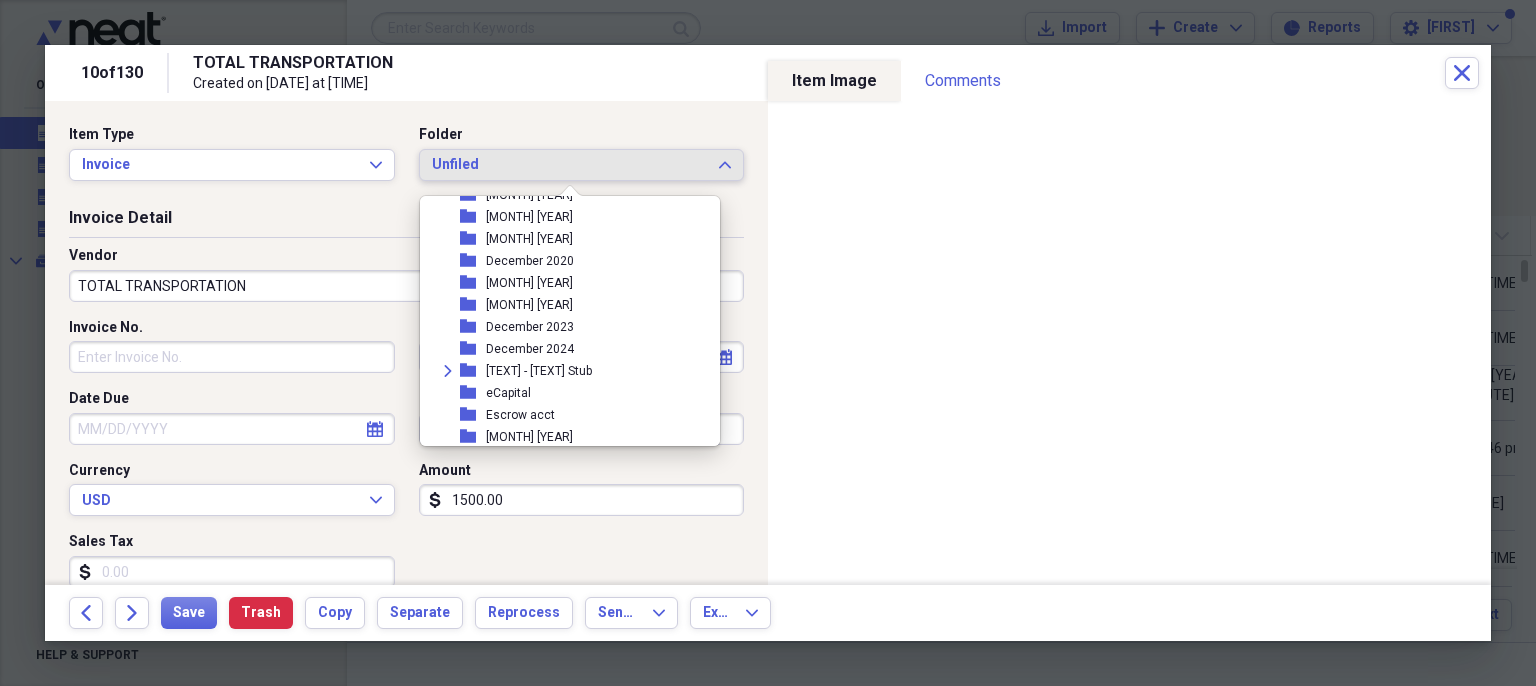scroll, scrollTop: 779, scrollLeft: 0, axis: vertical 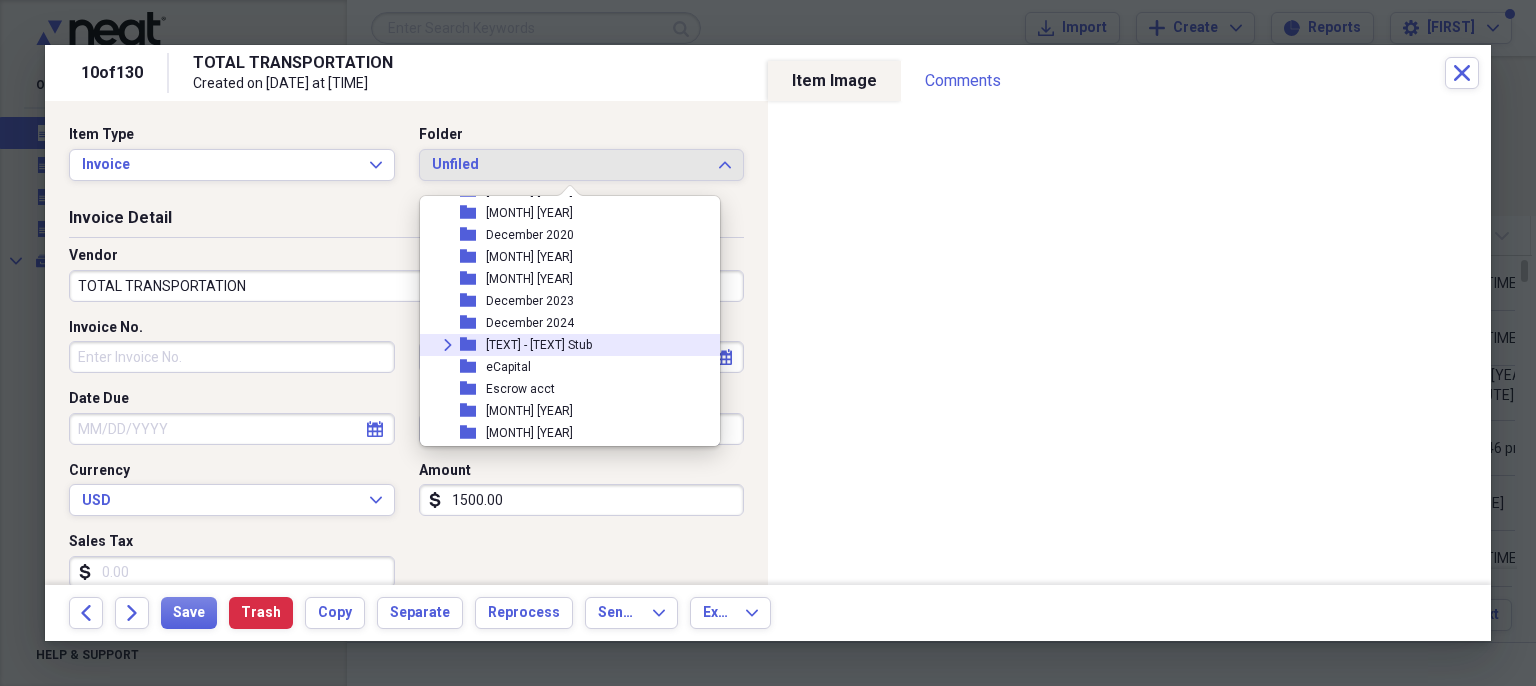 click on "Expand folder [BRAND] -Ck Stub" at bounding box center [562, 345] 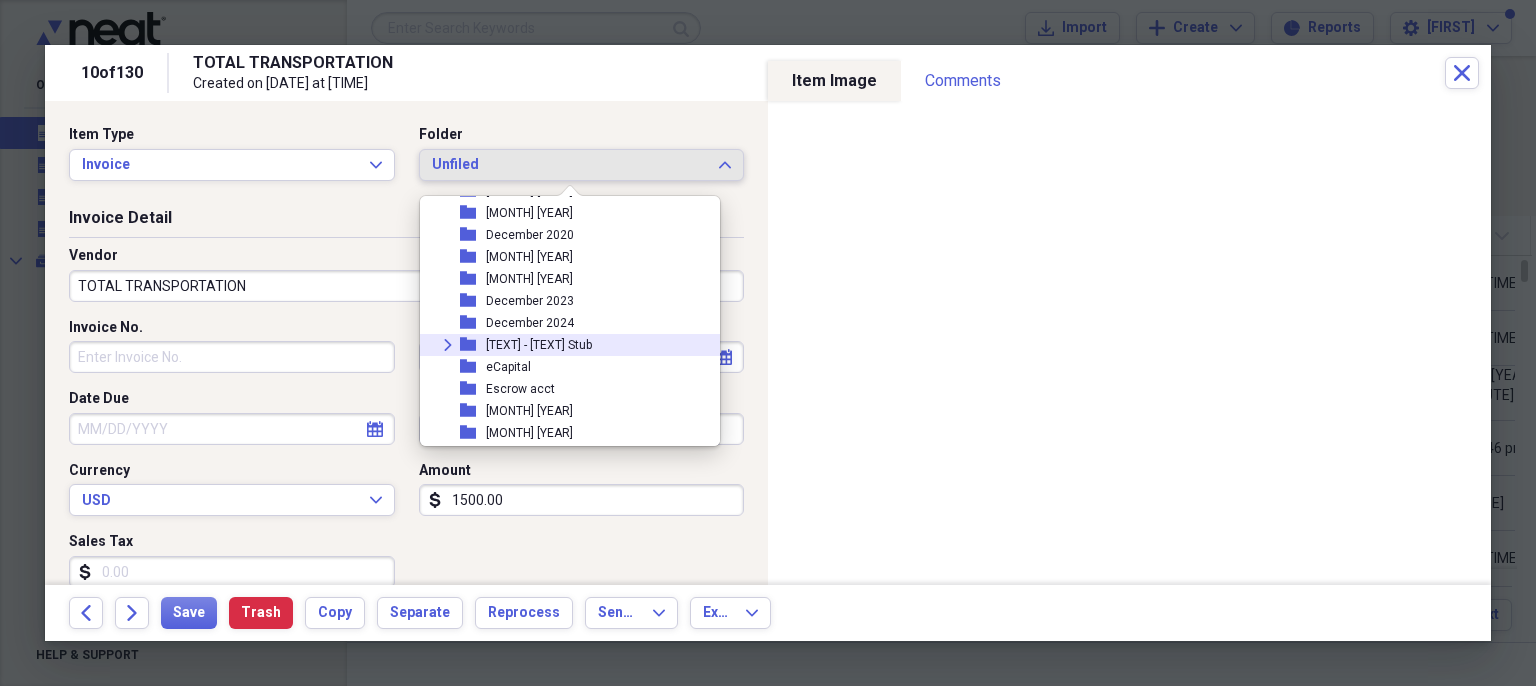 click on "Organize My Files [NUMBER]+ Collapse Unfiled Needs Review [NUMBER]+ Unfiled All Files Unfiled Unfiled Unfiled Saved Reports Collapse My Cabinet [FIRST]'s Cabinet Add Folder Folder [BRAND] [BRAND] Add Folder Folder [MONTH] [YEAR] Add Folder Folder [MONTH] [YEAR] Add Folder Folder [MONTH] [YEAR] Add Folder Folder [MONTH] [YEAR] Add Folder Folder [MONTH] [YEAR] Add Folder Folder [MONTH] [YEAR] Add Folder Folder [MONTH] [YEAR] Add Folder Folder [MONTH] [YEAR] Add Folder Folder [MONTH] [YEAR] Add Folder Folder [MONTH] [YEAR] Add Folder Folder [MONTH] [YEAR] Add Folder Folder [BRAND] Add Folder Folder [BRAND] Add Folder Folder [MONTH] [YEAR] Add Folder Folder [MONTH] [YEAR] Add Folder Folder [MONTH] [YEAR] Add Folder Folder [MONTH] [YEAR] Add Folder Folder [MONTH] [YEAR] Add Folder Folder [MONTH] [YEAR] Add Folder Folder [MONTH] [YEAR] Add Folder Folder [MONTH] [YEAR] Add Folder Folder [MONTH] [YEAR] Add Folder Folder [MONTH] [YEAR] Add Folder Folder [MONTH] [YEAR] Add Folder Folder [BRAND] [BRAND] Add Folder Folder [BRAND] [FIRST] Add Folder Folder [BRAND] [BRAND] [BRAND] Add Folder Folder Folder [NUMBER]" at bounding box center (768, 343) 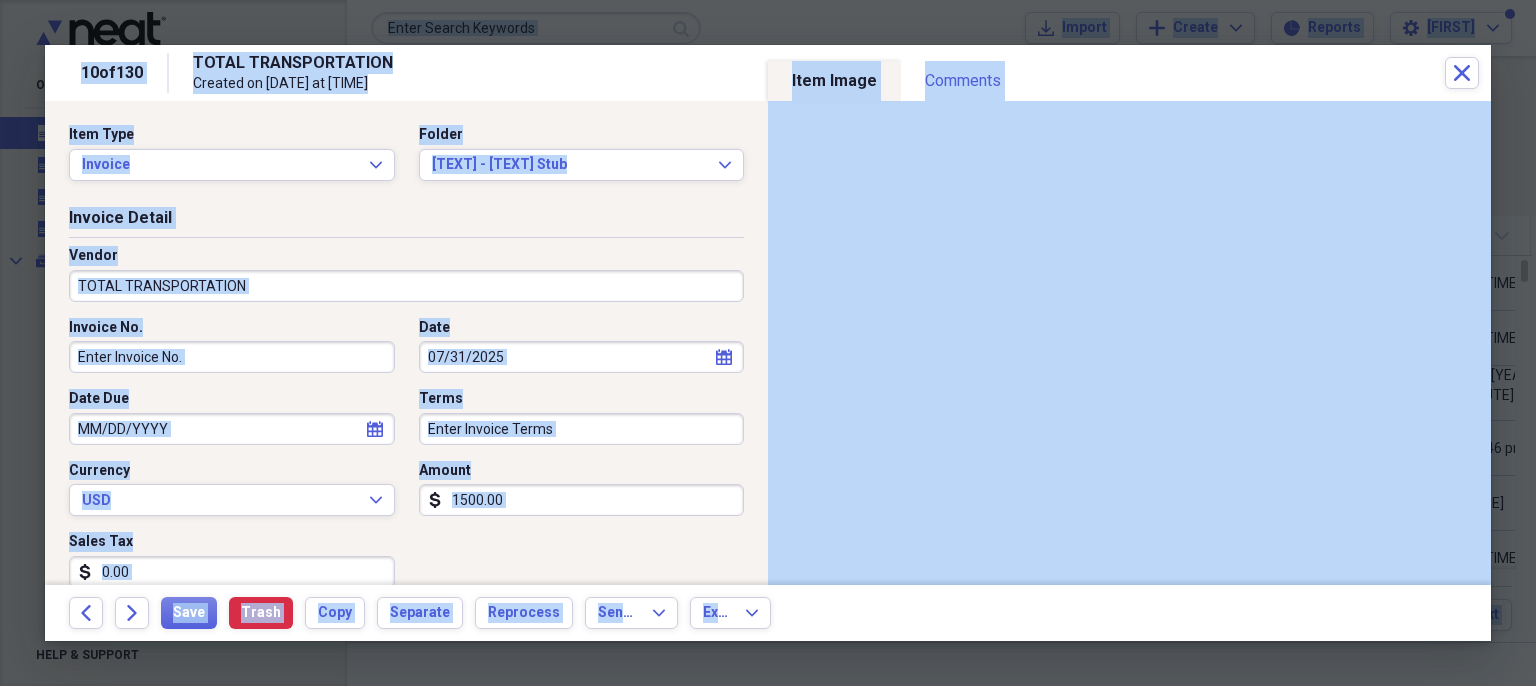 click on "Folder" at bounding box center [582, 135] 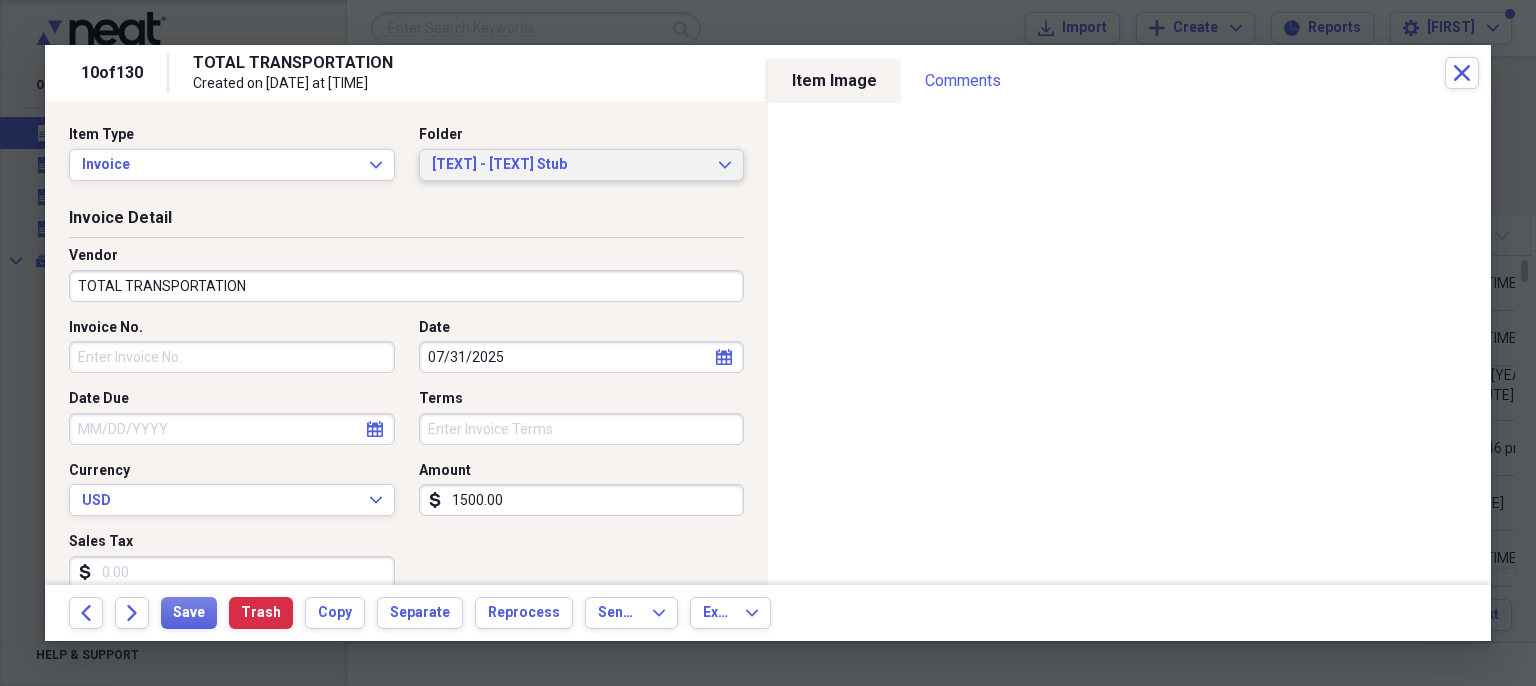 click on "[TEXT] - [TEXT] Stub" at bounding box center [570, 165] 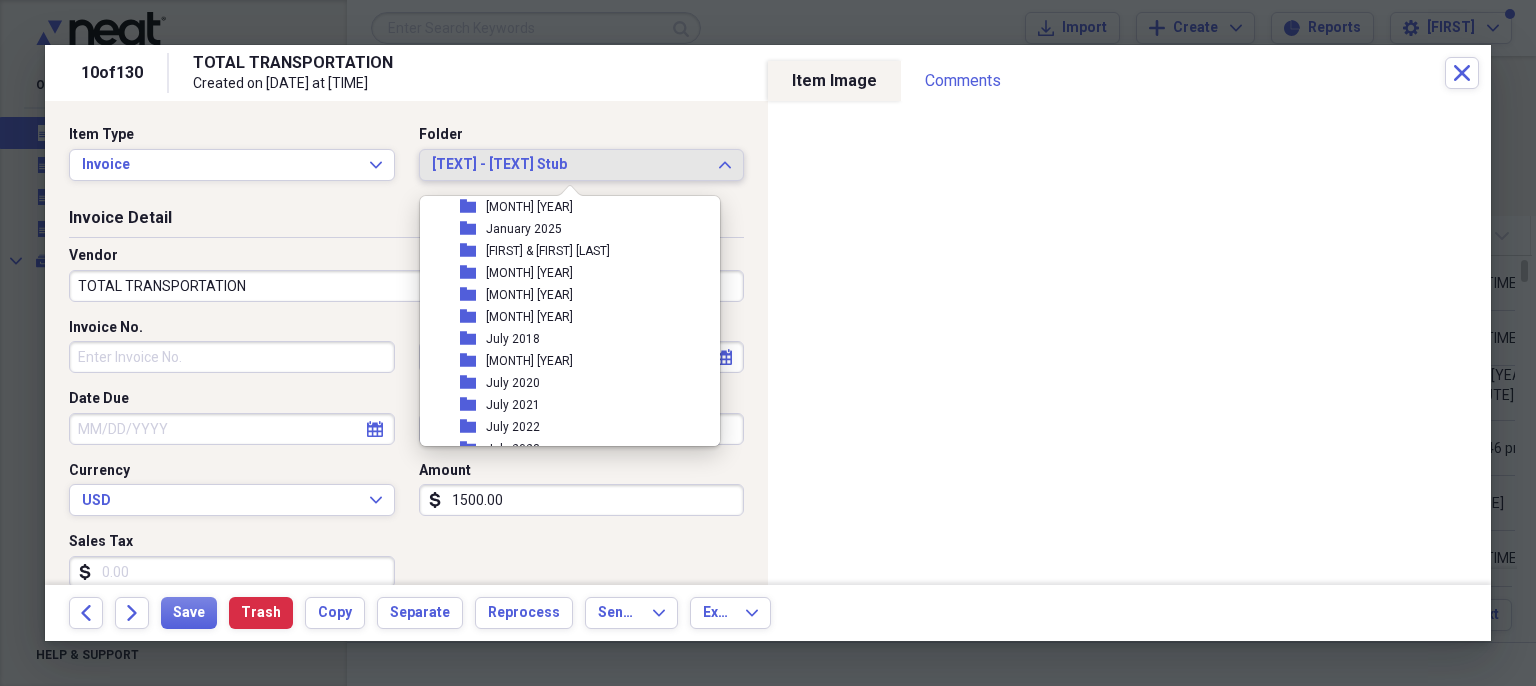 scroll, scrollTop: 1605, scrollLeft: 0, axis: vertical 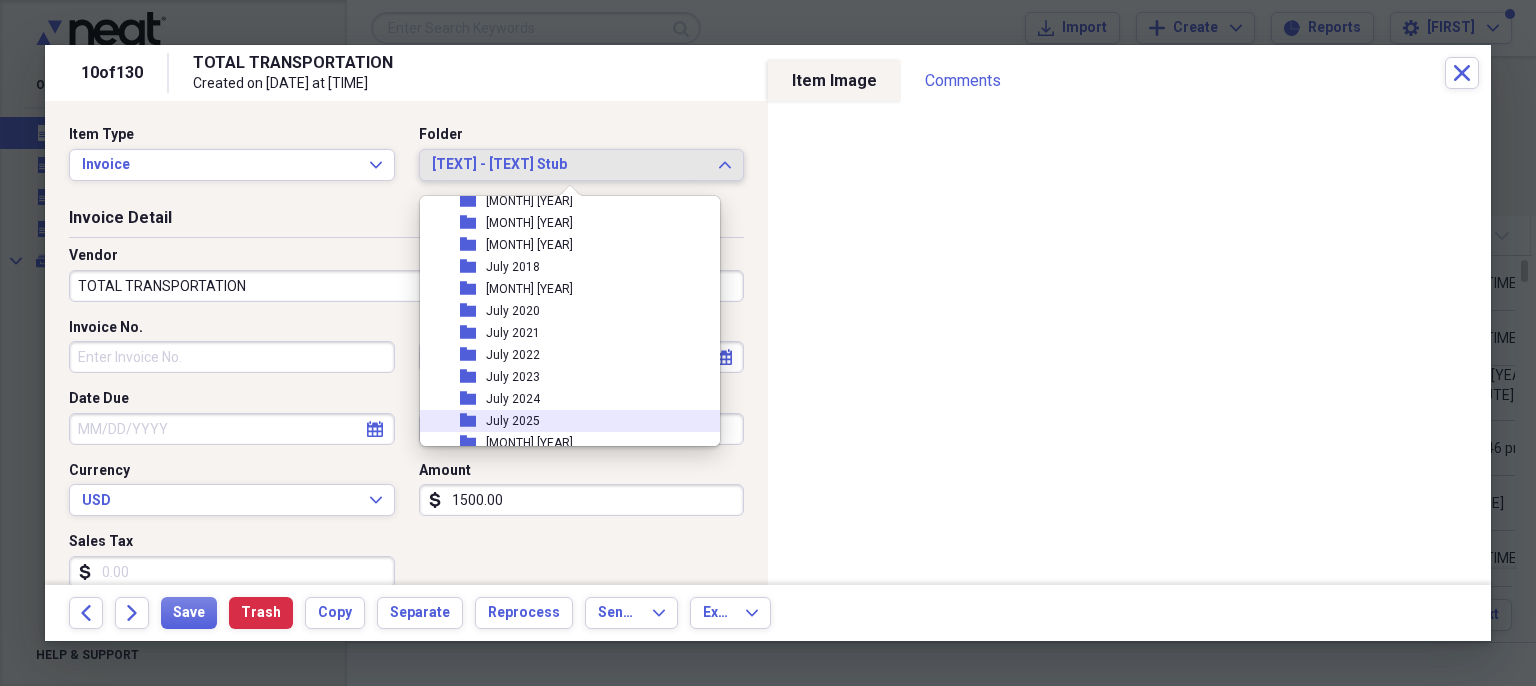 click on "folder July 2025" at bounding box center (562, 421) 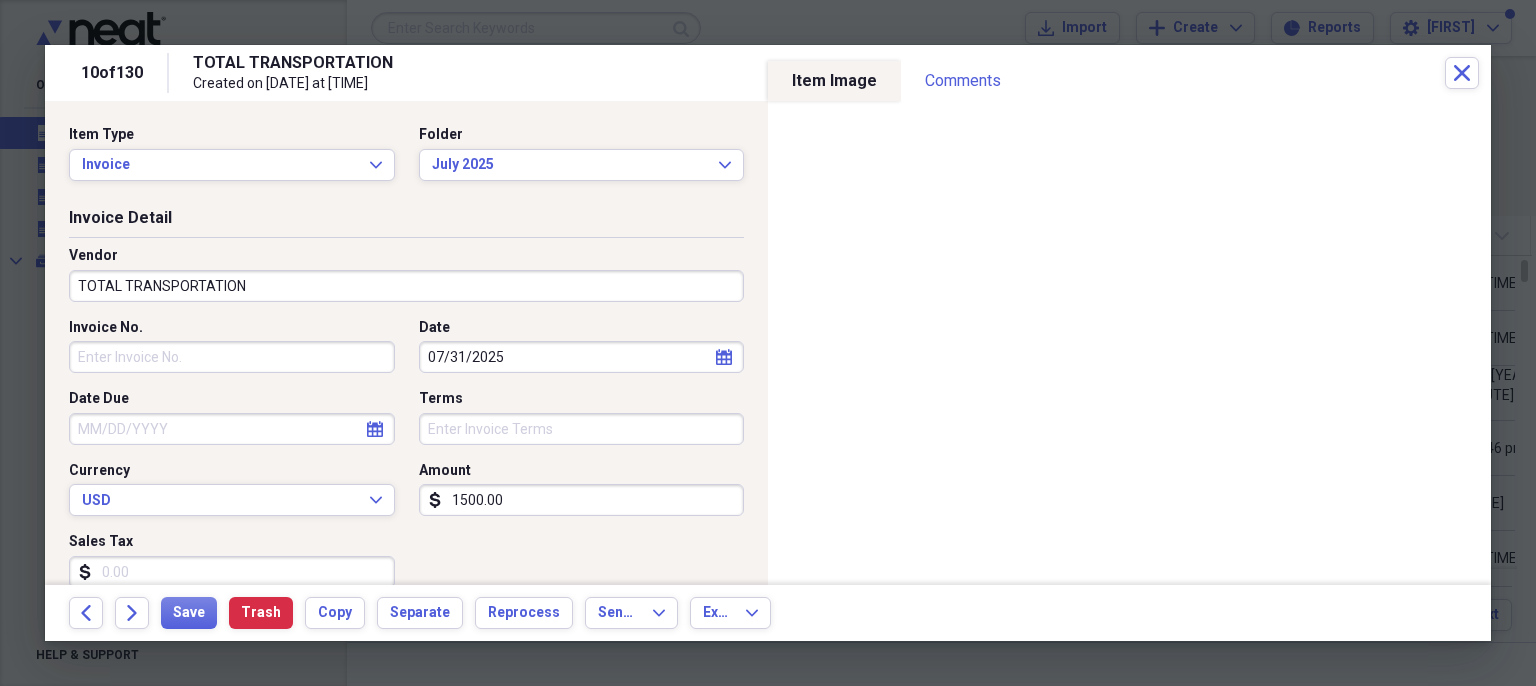 click on "Vendor [BRAND] [BRAND]" at bounding box center [406, 282] 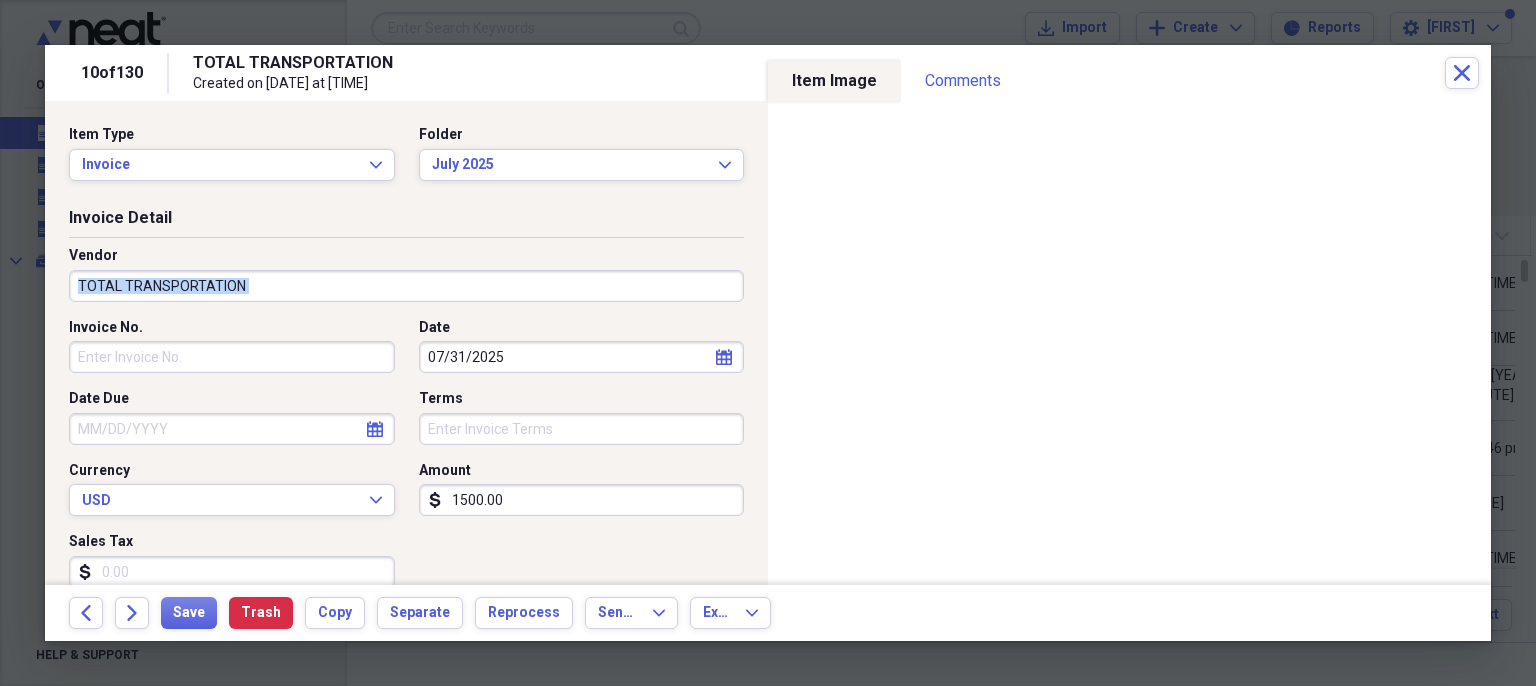 click on "TOTAL TRANSPORTATION" at bounding box center (406, 286) 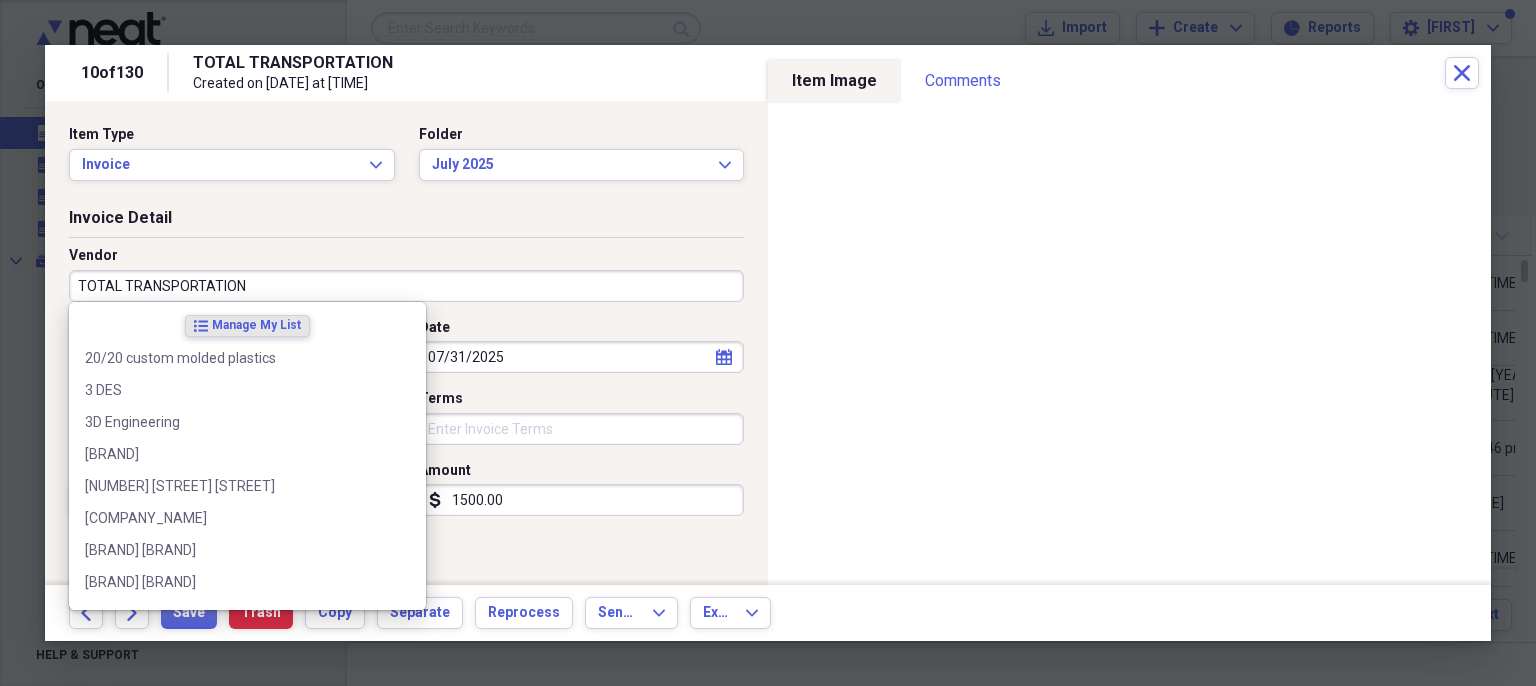 click on "TOTAL TRANSPORTATION" at bounding box center [406, 286] 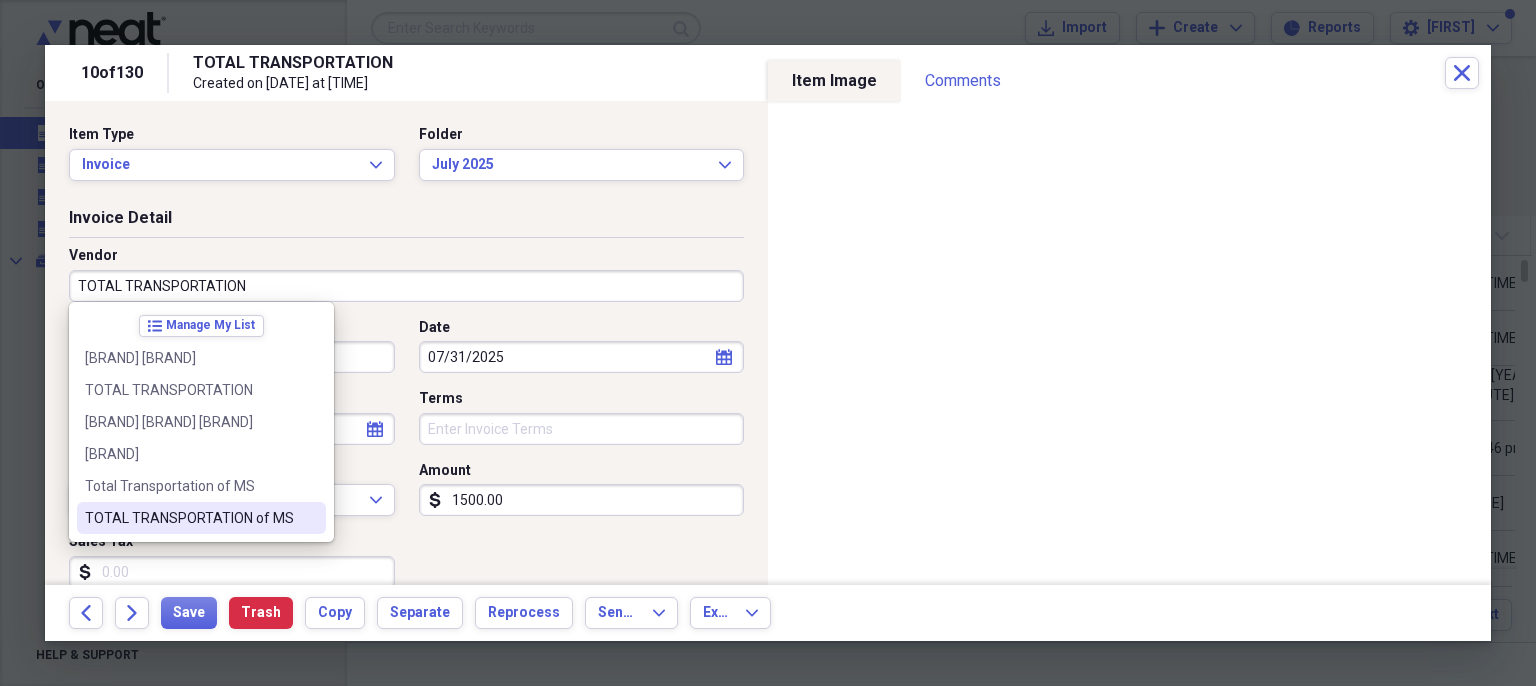 click on "TOTAL TRANSPORTATION of MS" at bounding box center (189, 518) 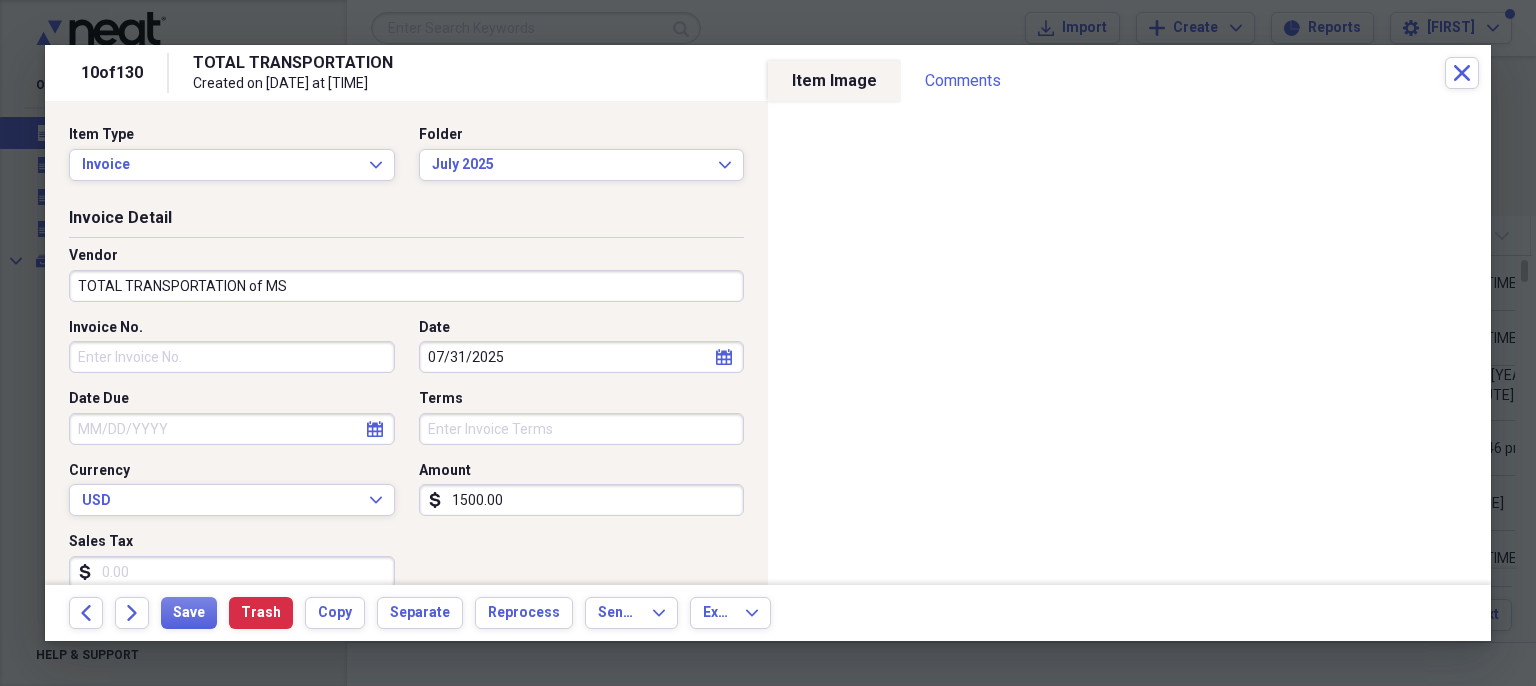 click on "Invoice No." at bounding box center (232, 357) 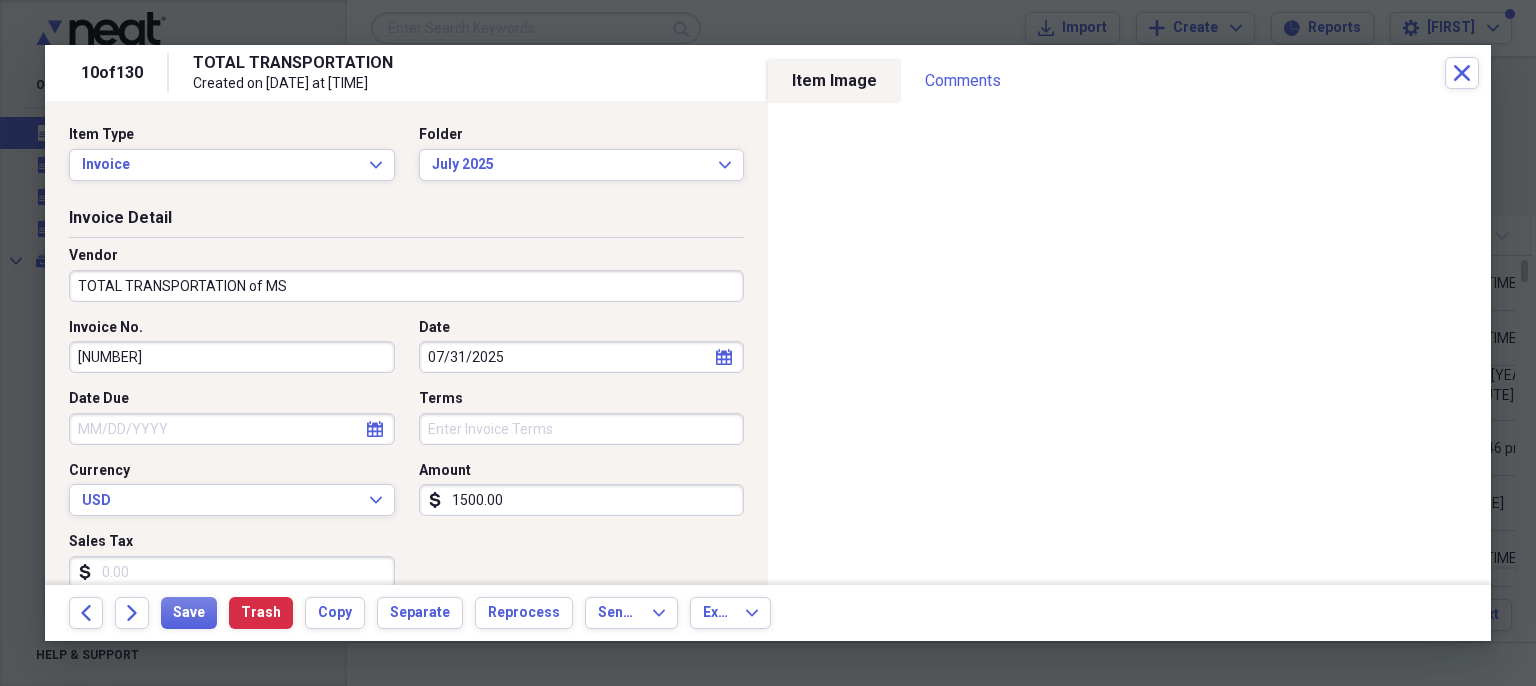 click on "1500.00" at bounding box center (582, 500) 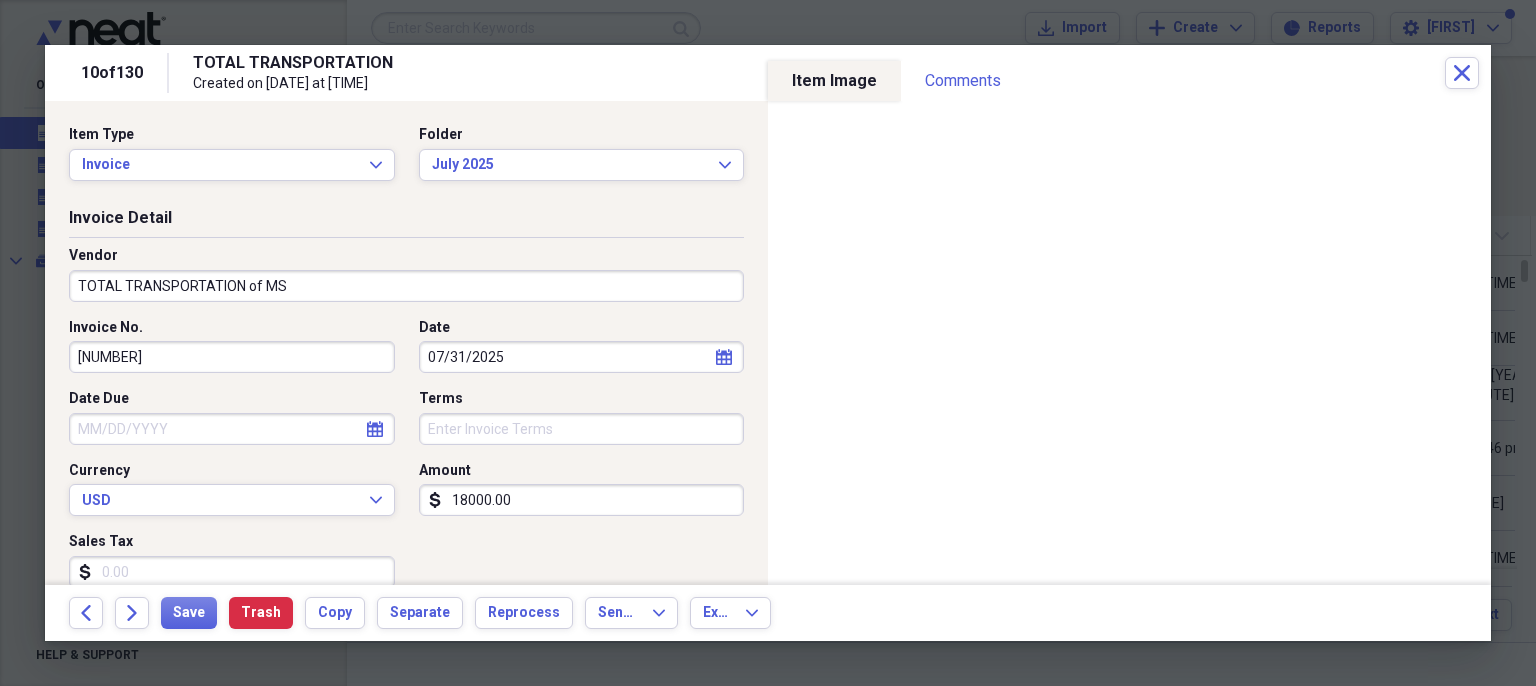 click on "Invoice No. [NUMBER] Date [MONTH]/[DAY]/[YEAR] calendar Calendar Date Due calendar Calendar Terms Currency USD Expand Amount dollar-sign [NUMBER] Sales Tax dollar-sign" at bounding box center (406, 461) 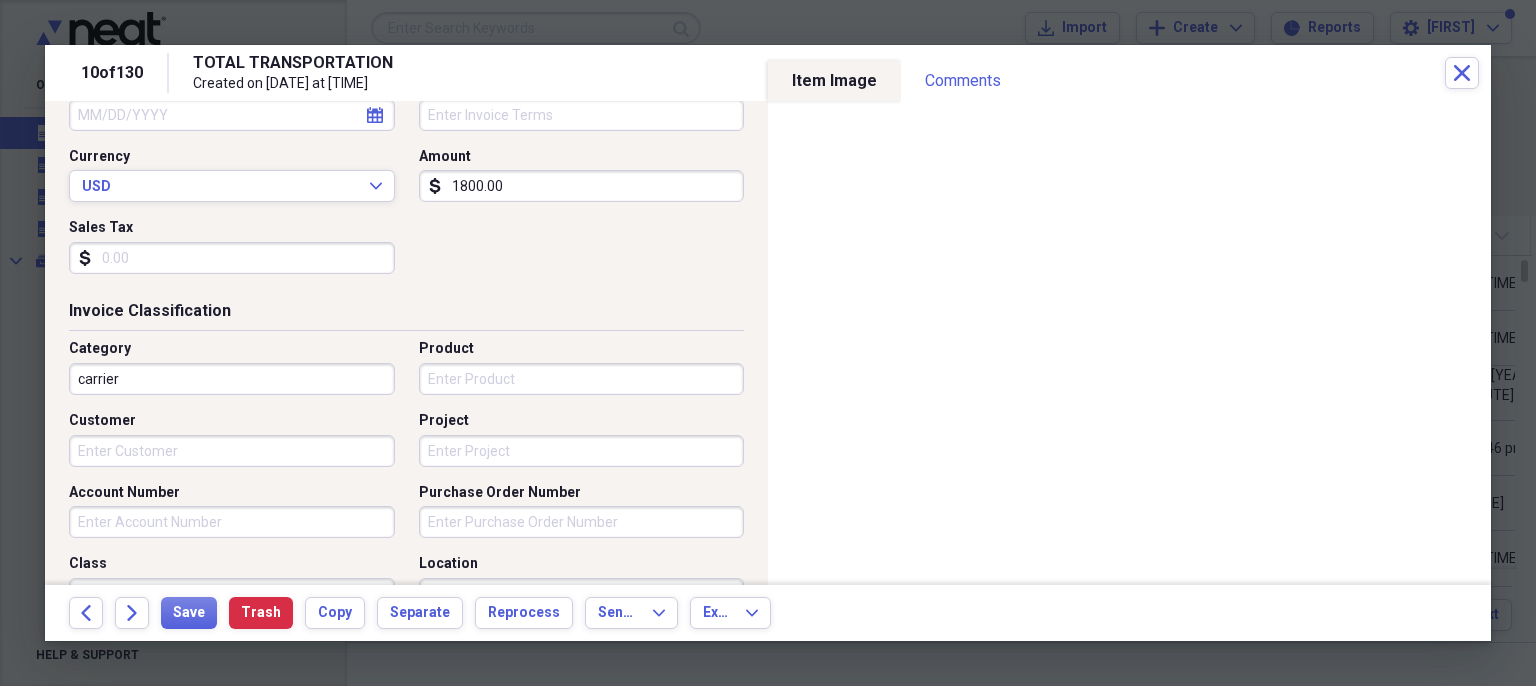 scroll, scrollTop: 348, scrollLeft: 0, axis: vertical 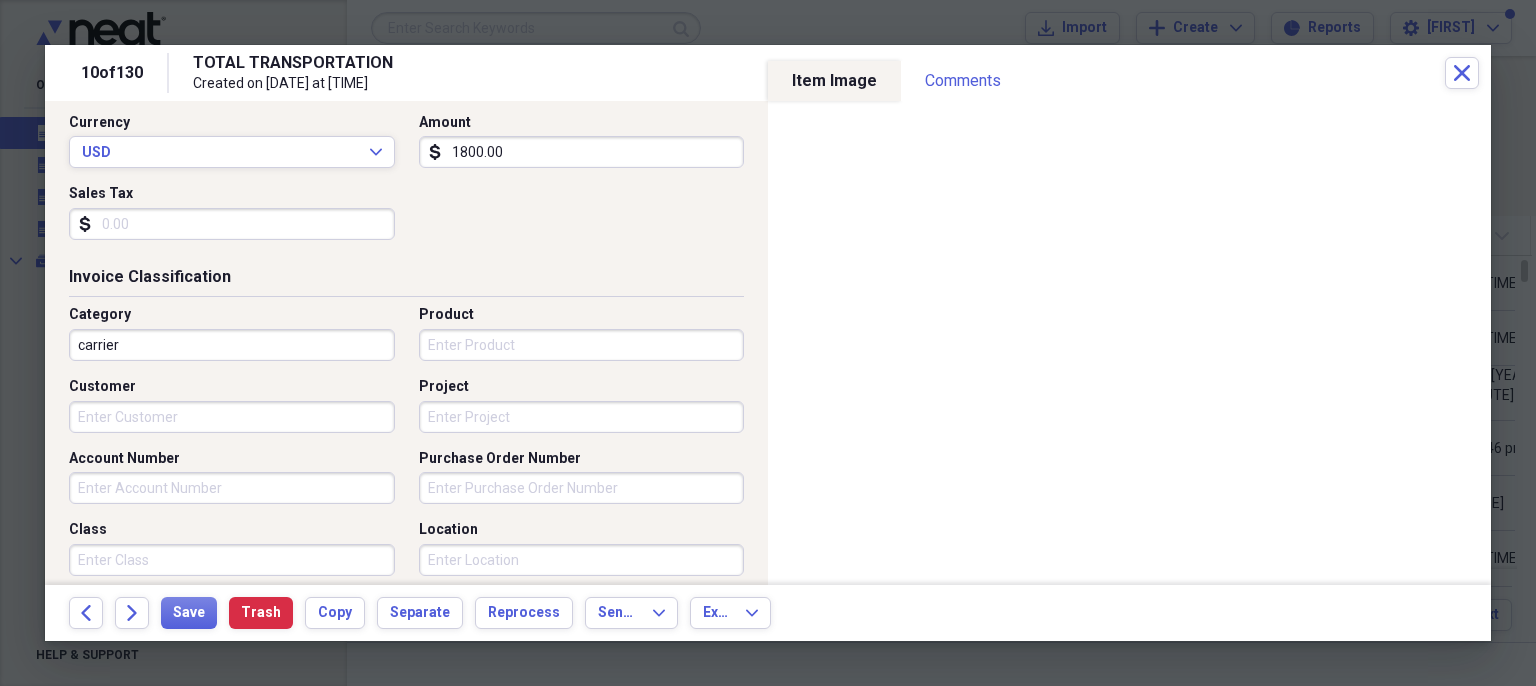 click on "Account Number" at bounding box center [232, 488] 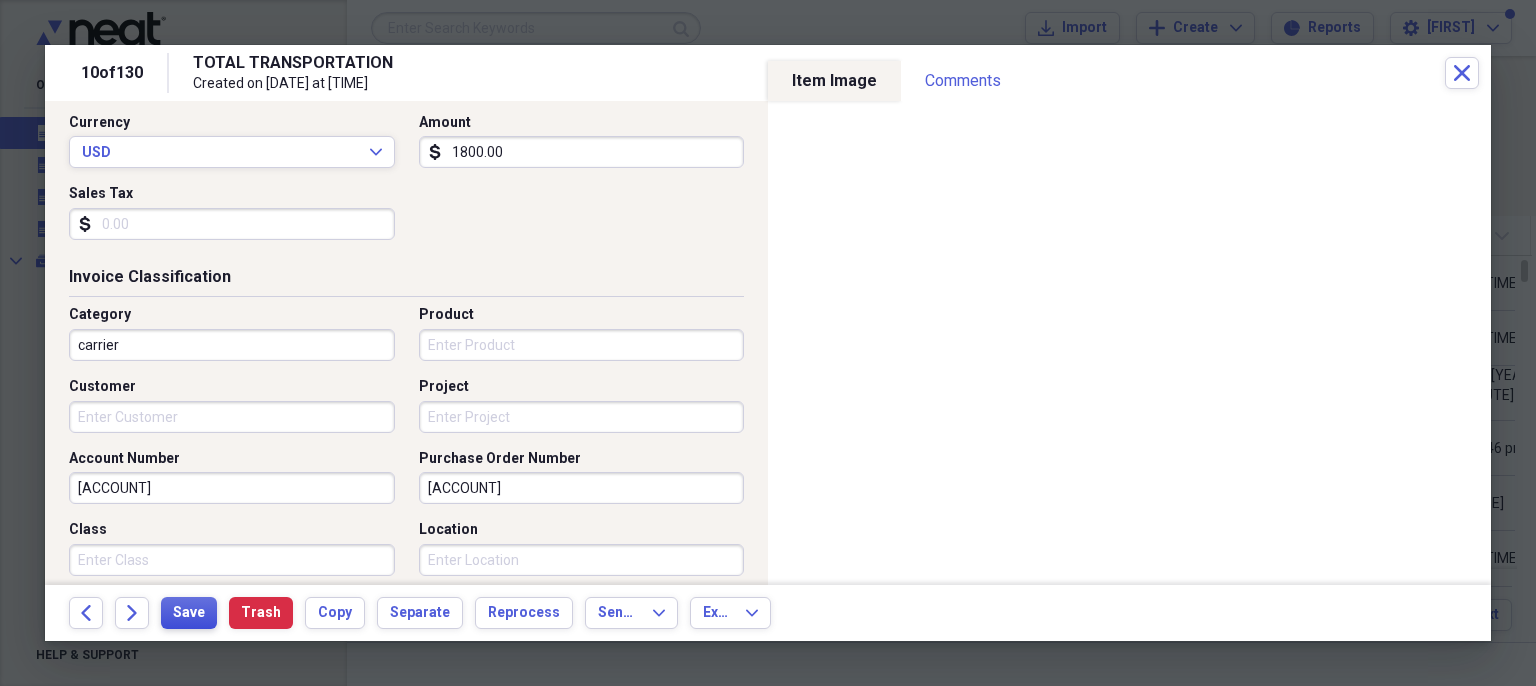 click on "Save" at bounding box center [189, 613] 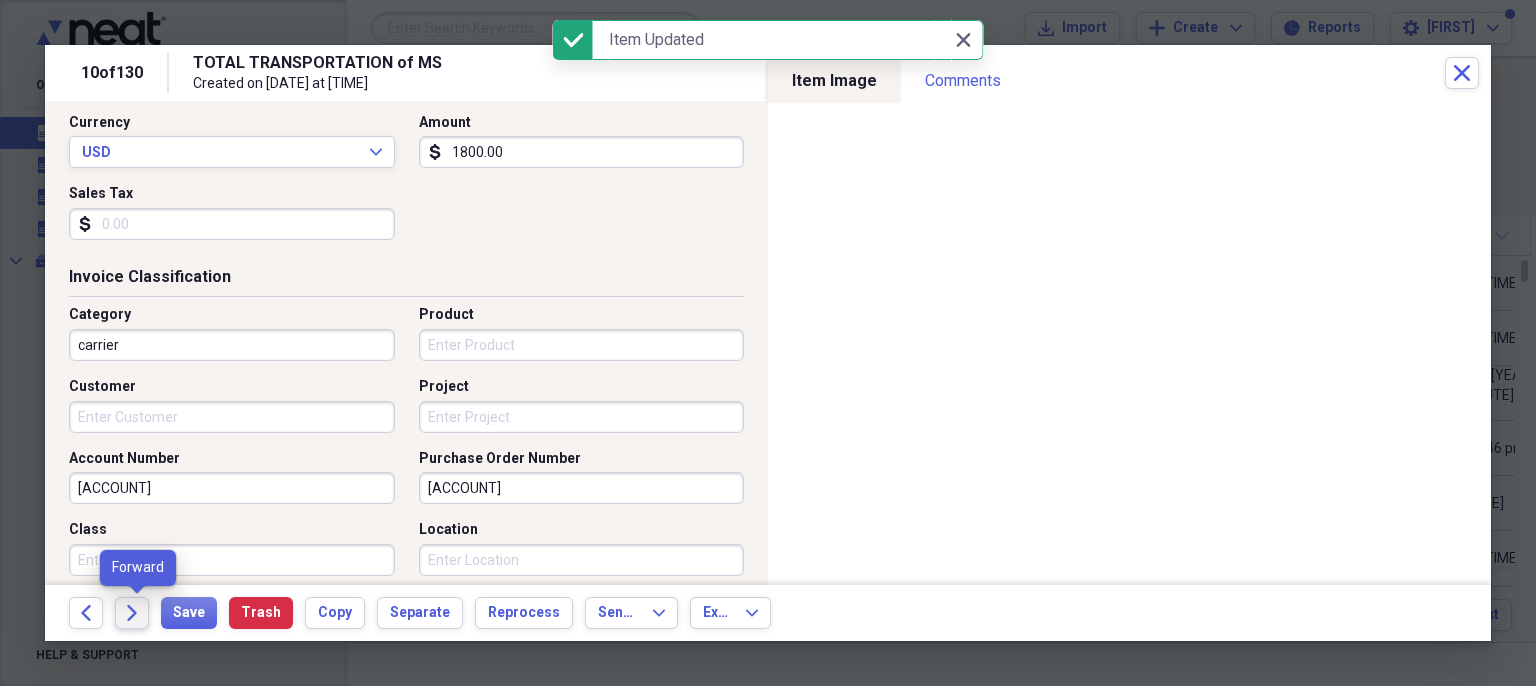 click on "Forward" 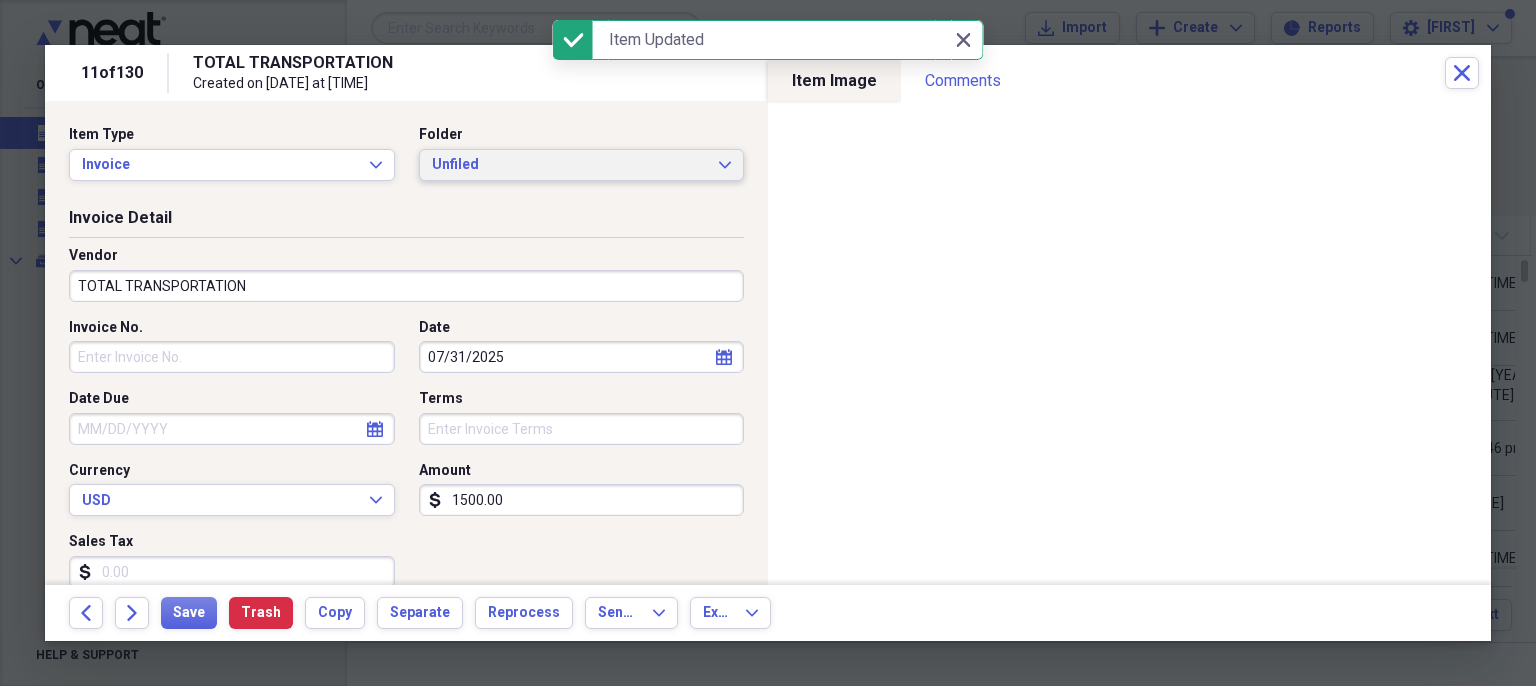click on "Unfiled Expand" at bounding box center (582, 165) 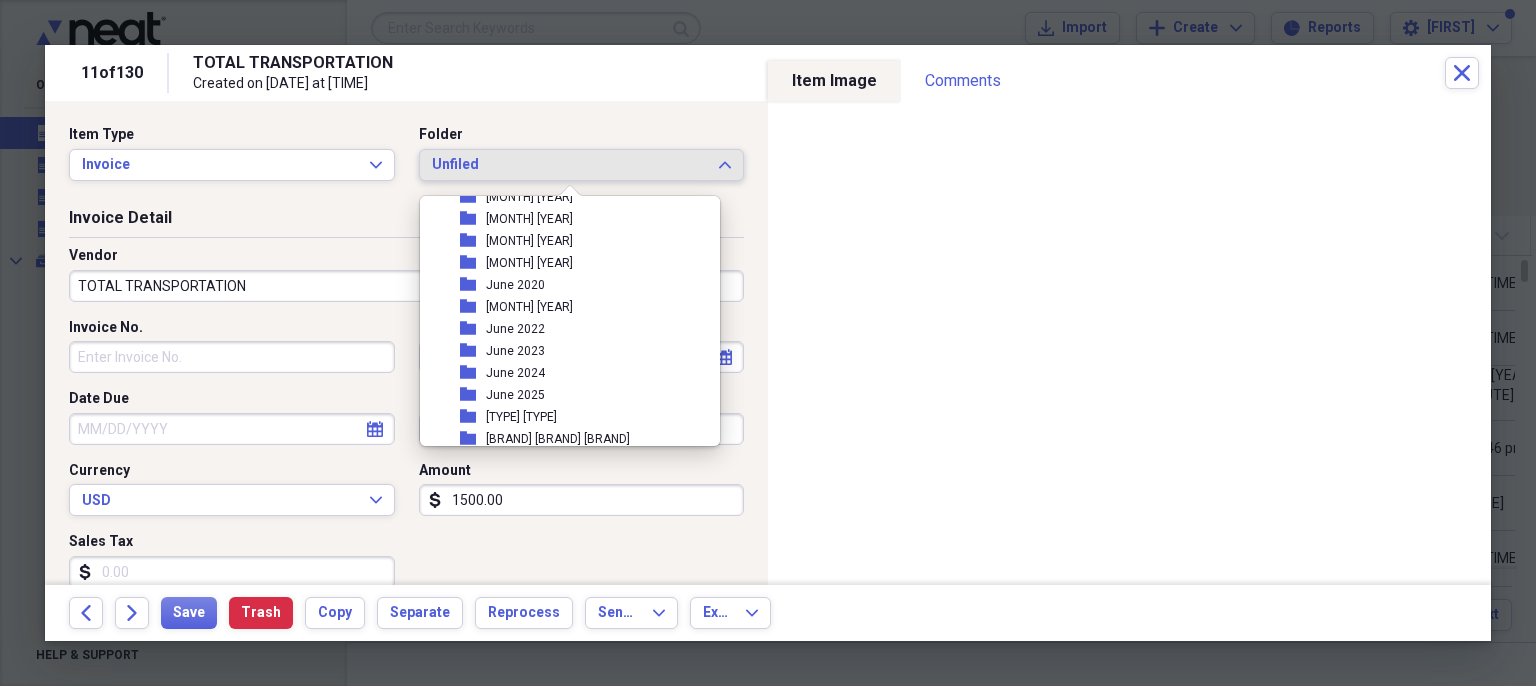 scroll, scrollTop: 1760, scrollLeft: 0, axis: vertical 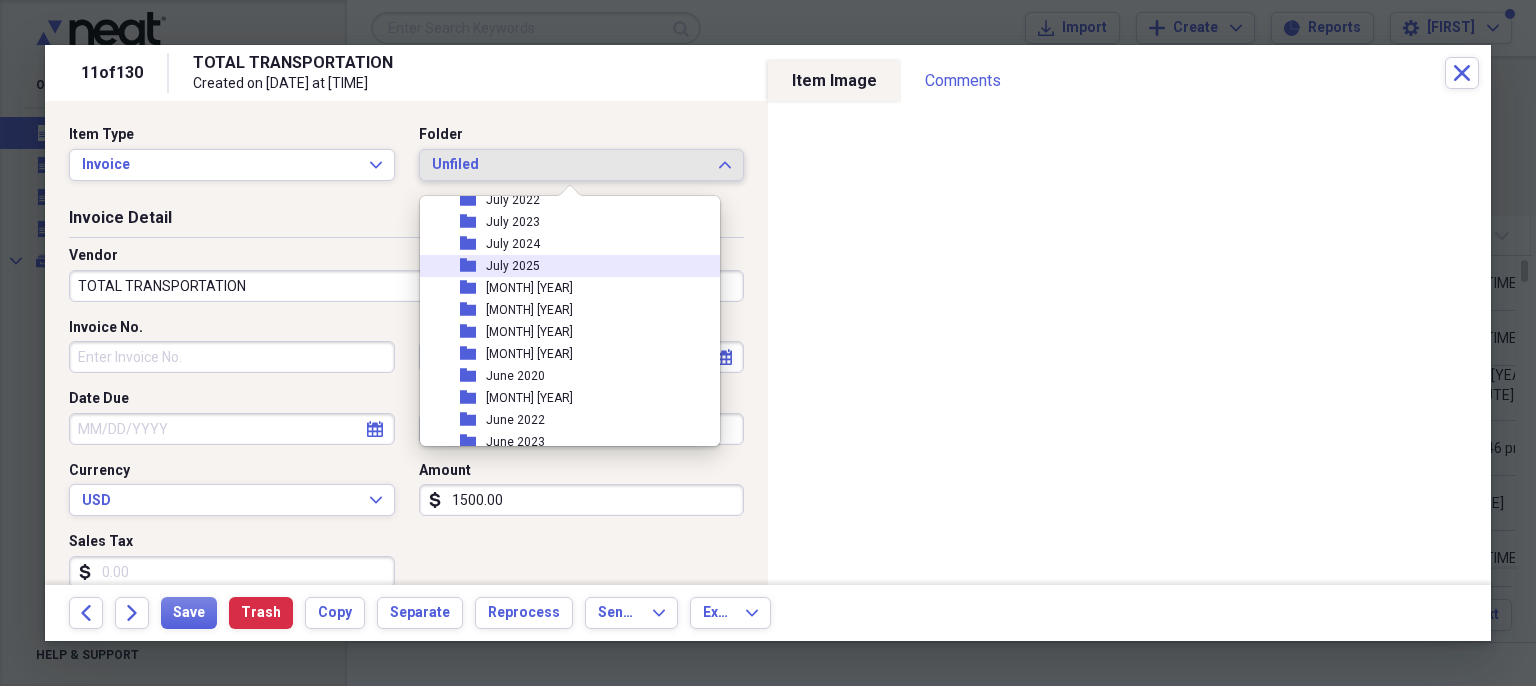 click on "July 2025" at bounding box center (513, 266) 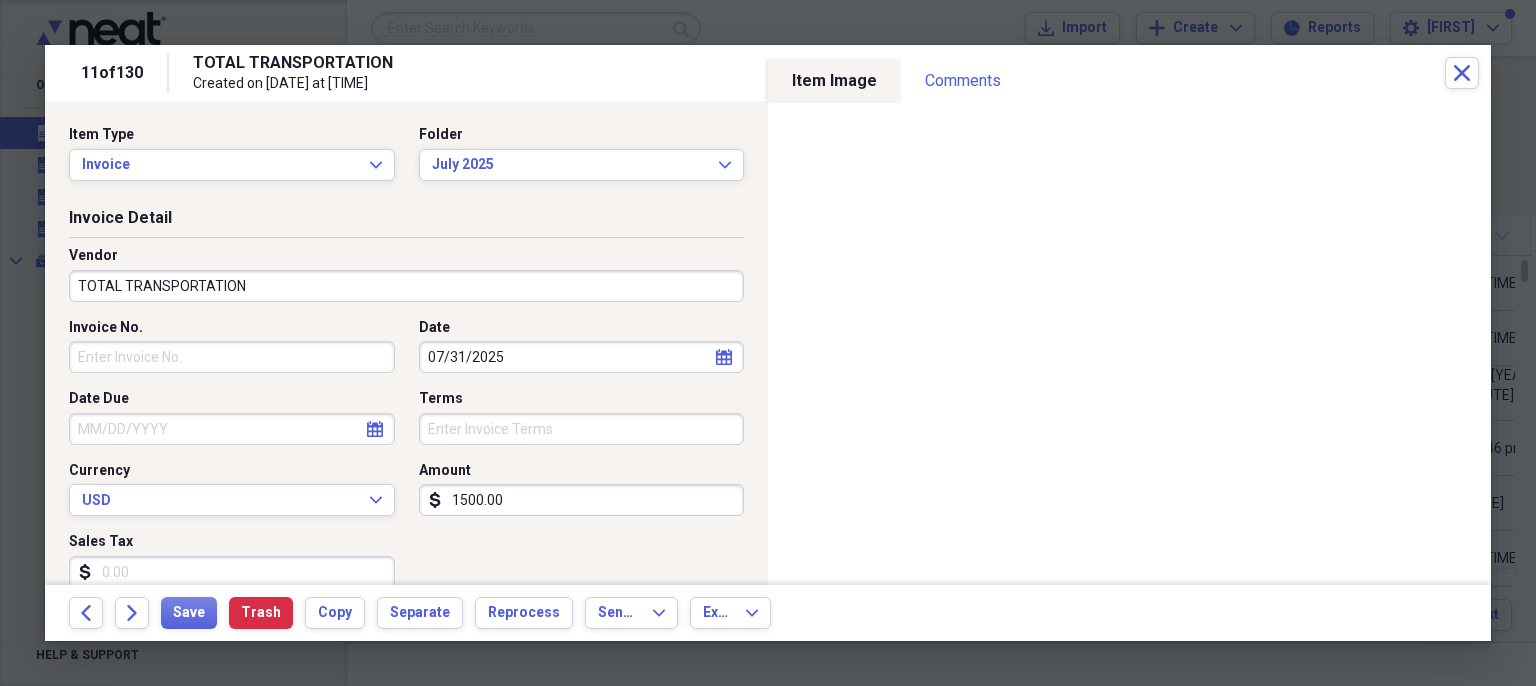 click on "TOTAL TRANSPORTATION" at bounding box center (406, 286) 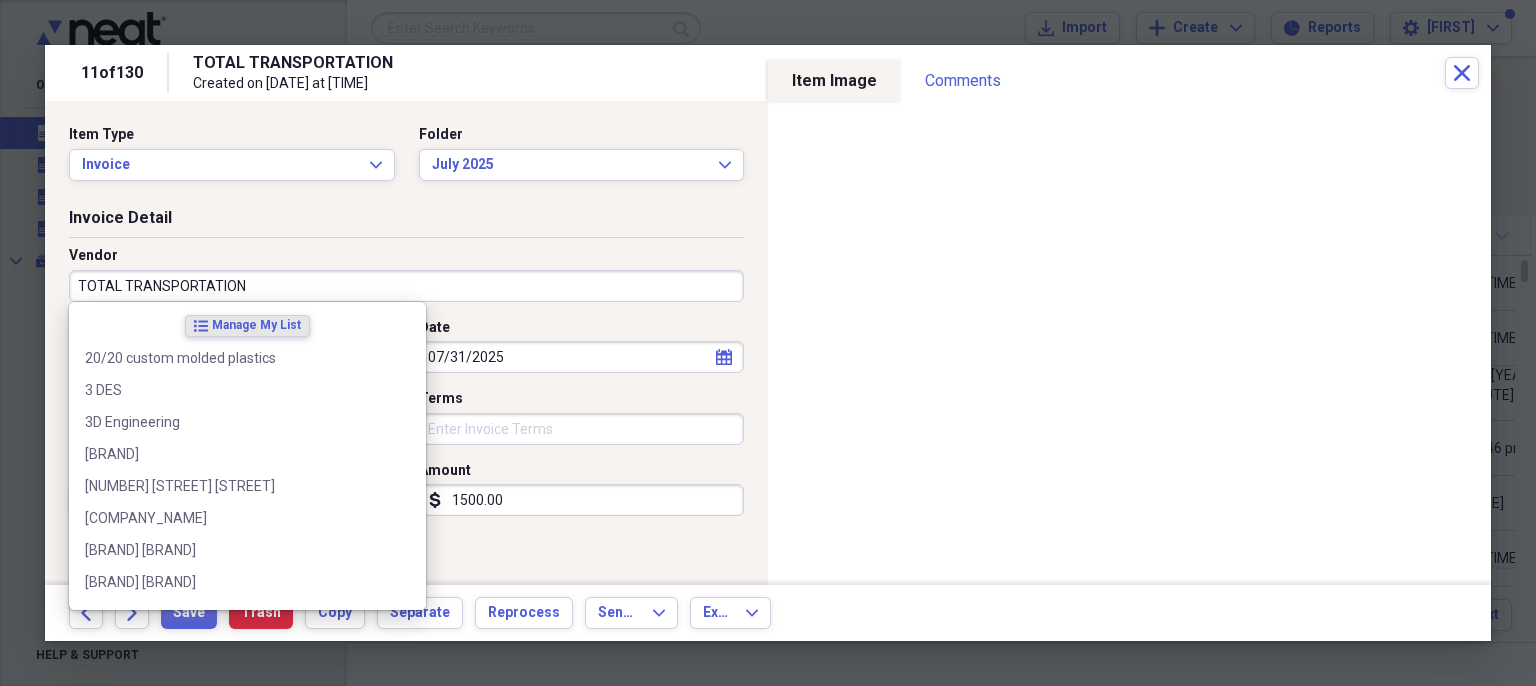 click on "TOTAL TRANSPORTATION" at bounding box center (406, 286) 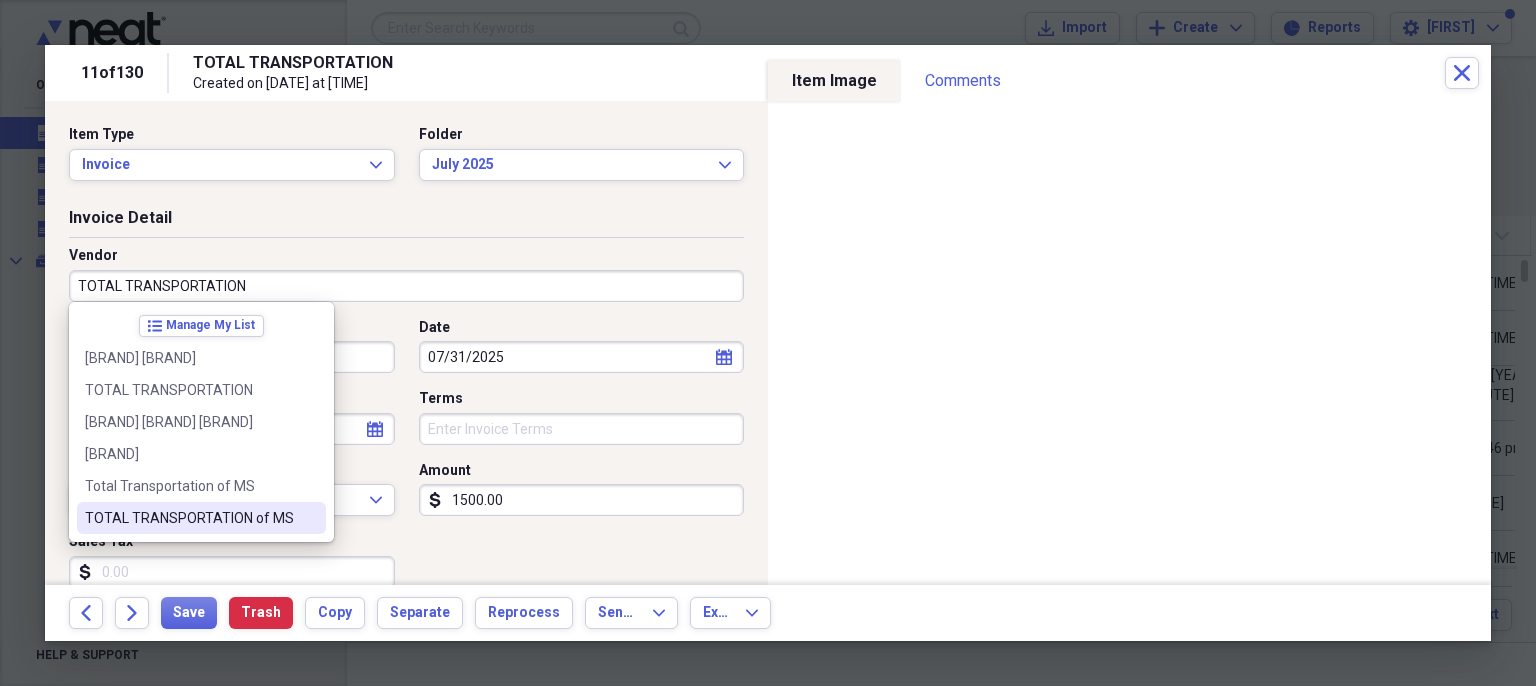 click on "TOTAL TRANSPORTATION of MS" at bounding box center (189, 518) 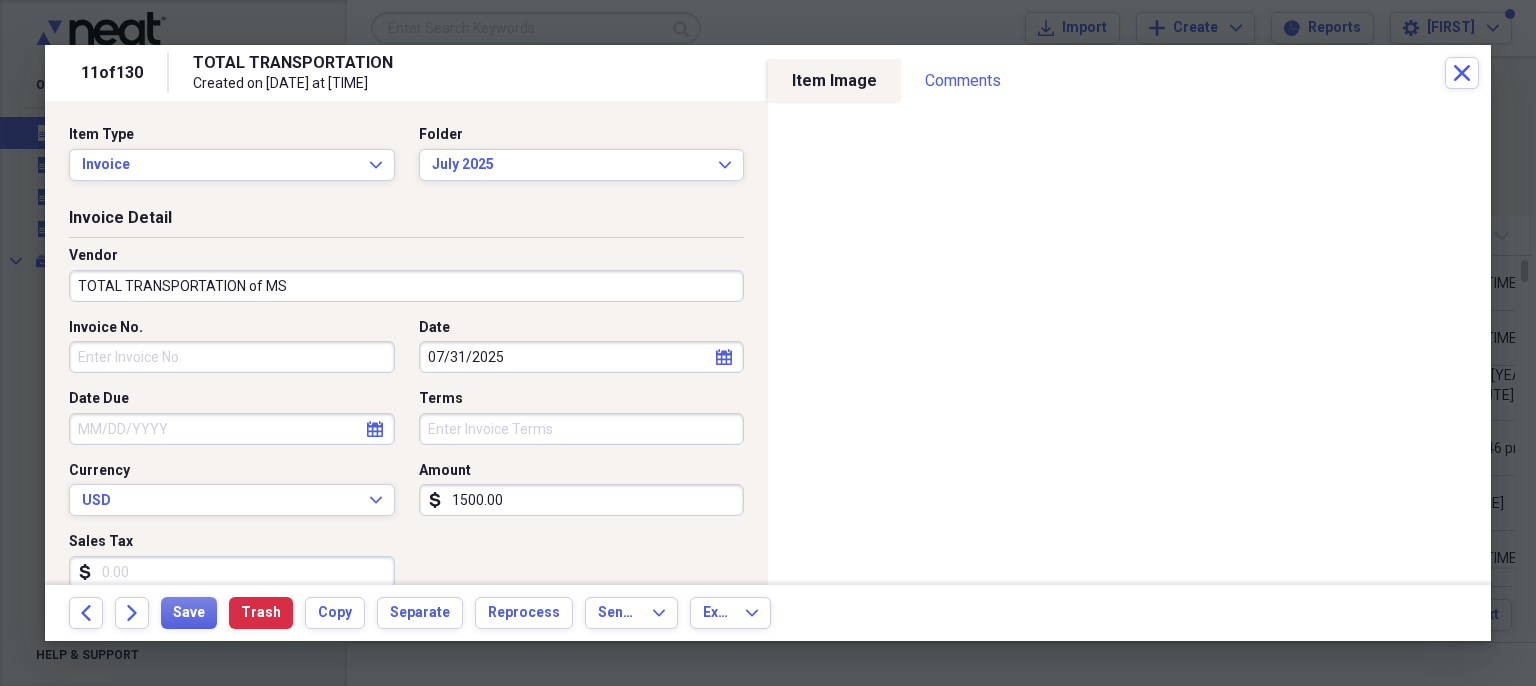 click on "Invoice No." at bounding box center (232, 357) 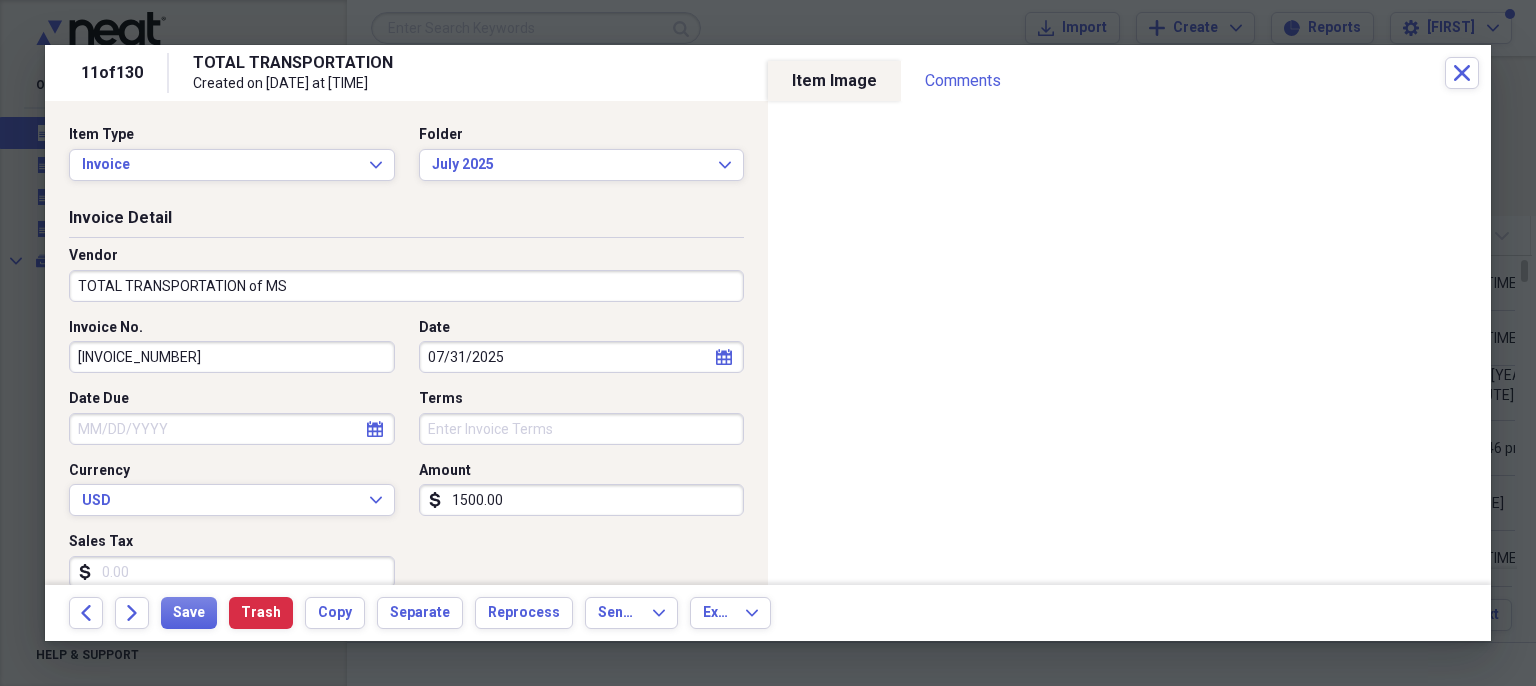 click on "Invoice No. [NUMBER] Date [DATE] calendar Calendar Date Due calendar Calendar Terms Currency USD Expand Amount dollar-sign [NUMBER] Sales Tax dollar-sign" at bounding box center [406, 461] 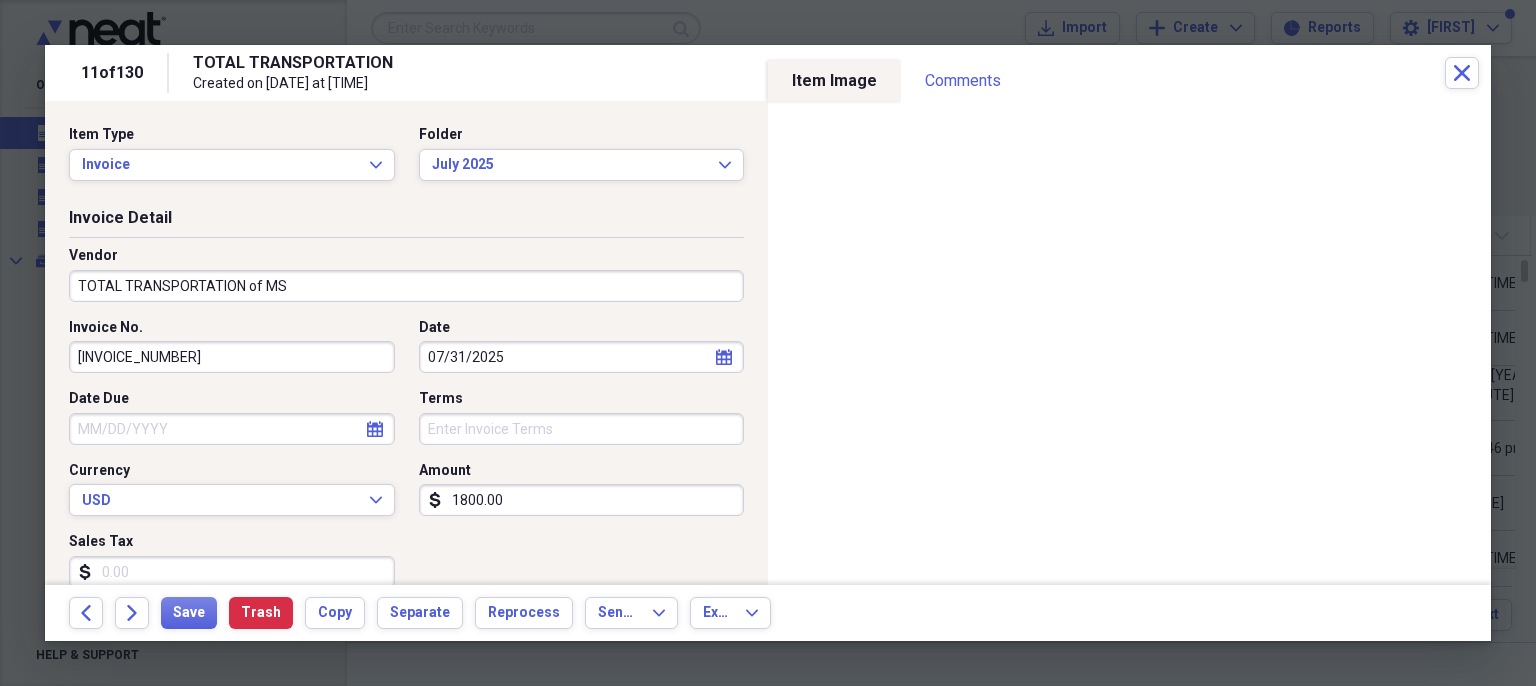 click on "Invoice No. 7918997 Date [DATE] calendar Calendar Date Due calendar Calendar Terms Currency USD Expand Amount dollar-sign 1800.00 Sales Tax dollar-sign" at bounding box center [406, 461] 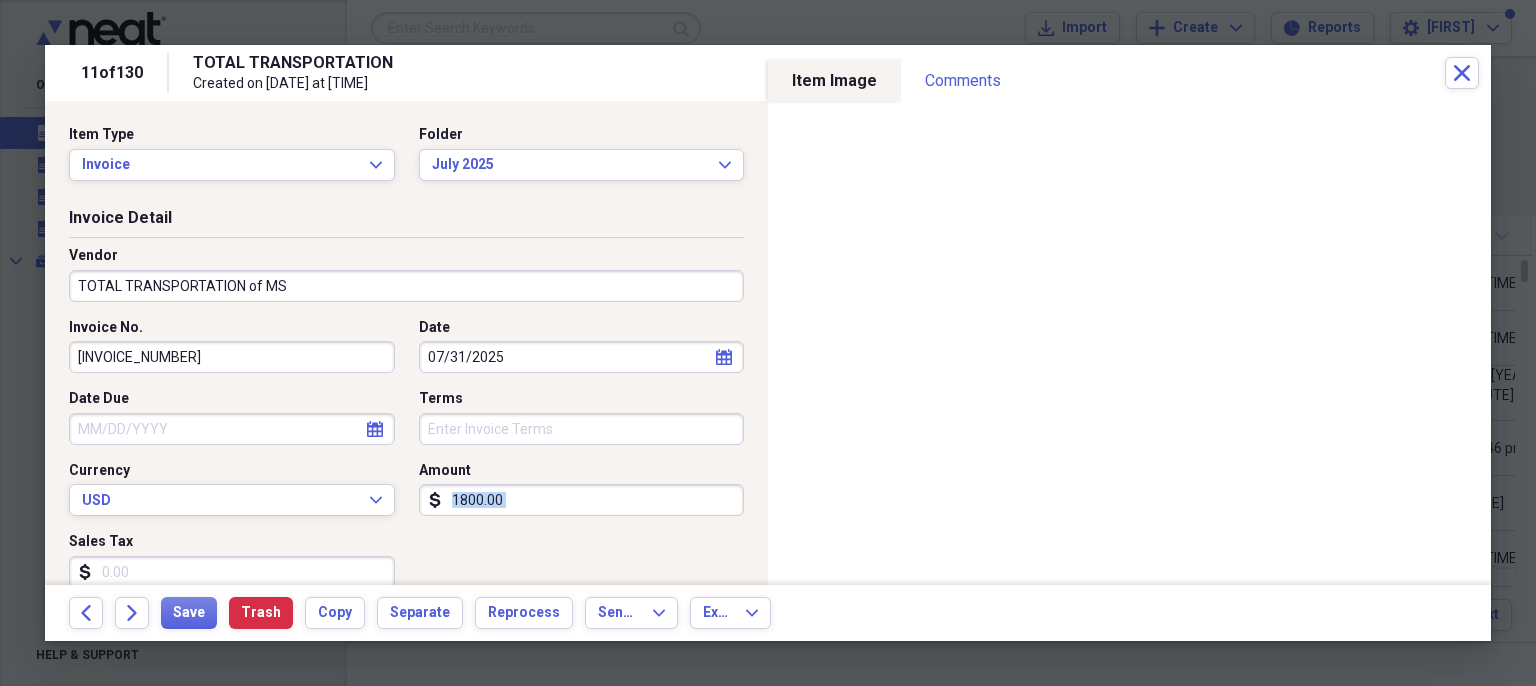 click on "Invoice No. 7918997 Date [DATE] calendar Calendar Date Due calendar Calendar Terms Currency USD Expand Amount dollar-sign 1800.00 Sales Tax dollar-sign" at bounding box center [406, 461] 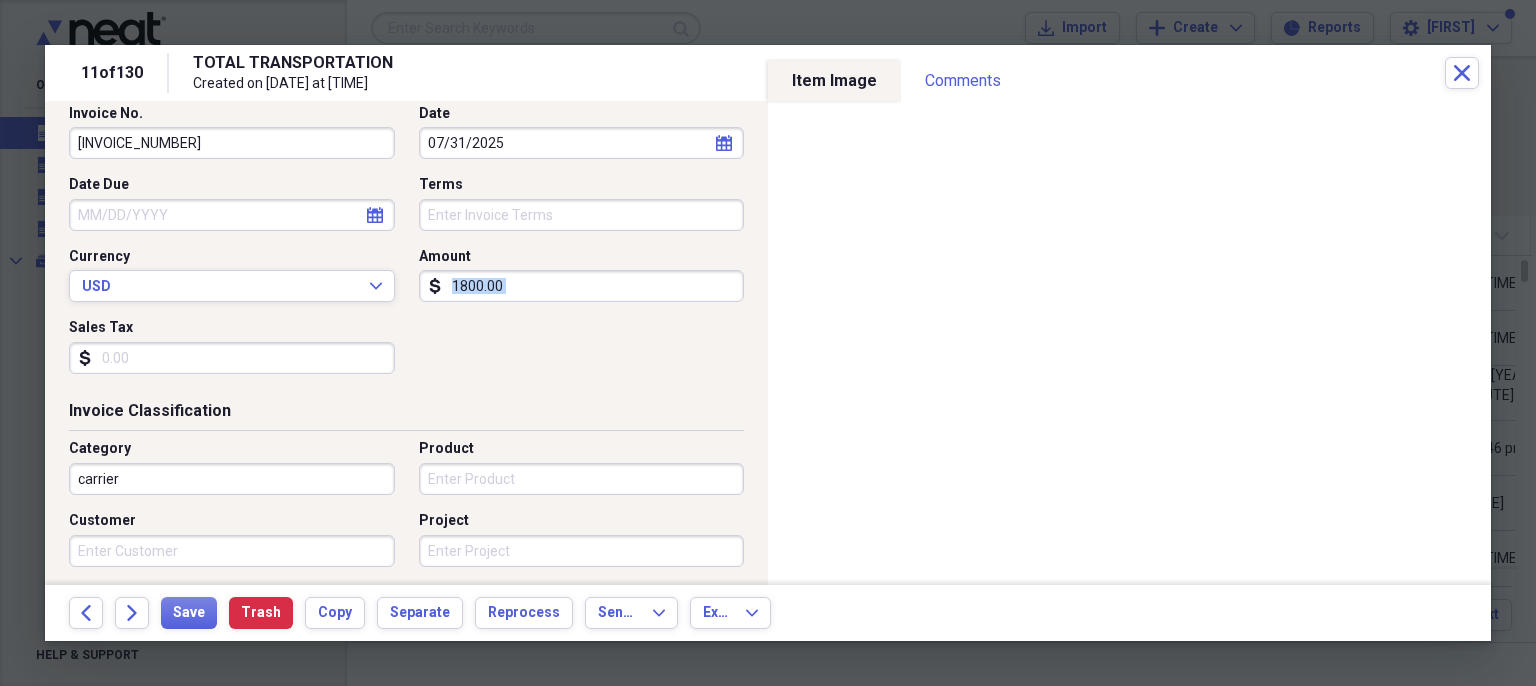 scroll, scrollTop: 333, scrollLeft: 0, axis: vertical 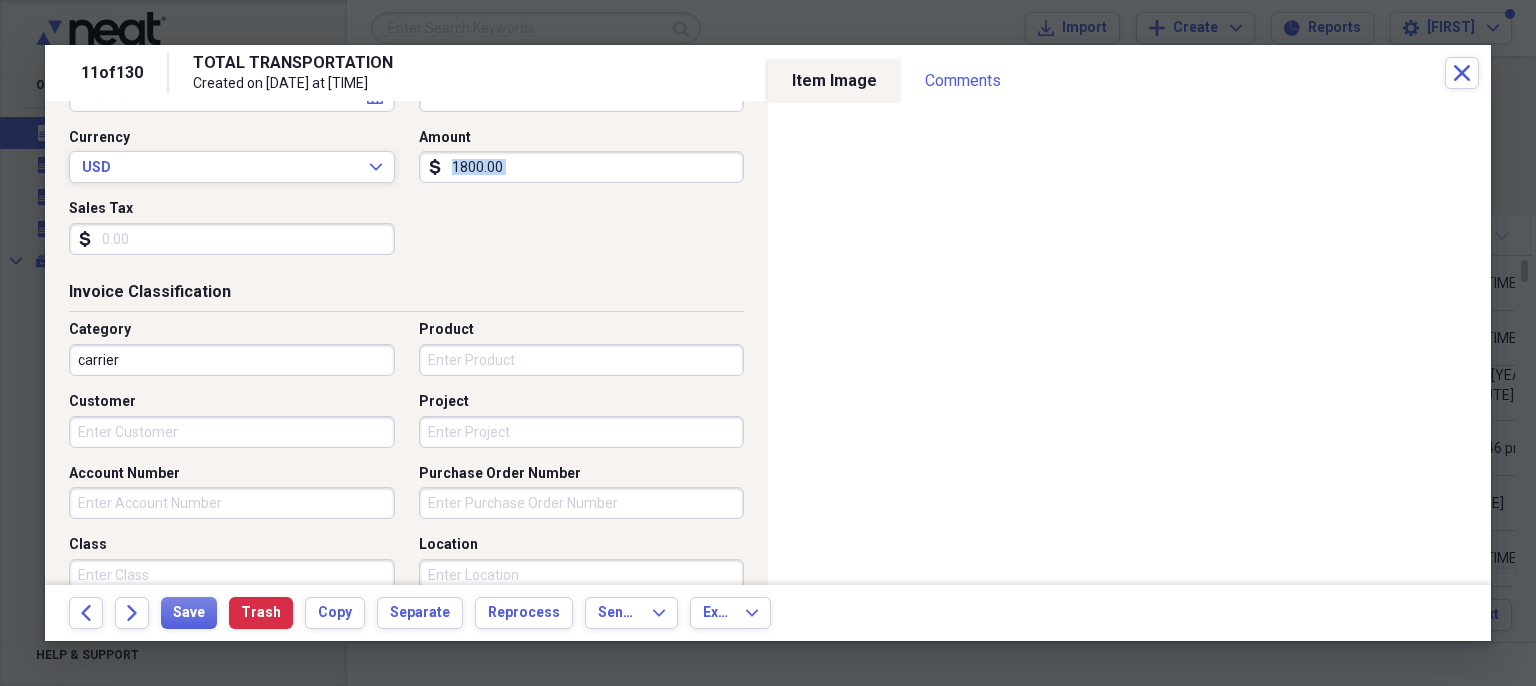 click on "Account Number" at bounding box center [232, 503] 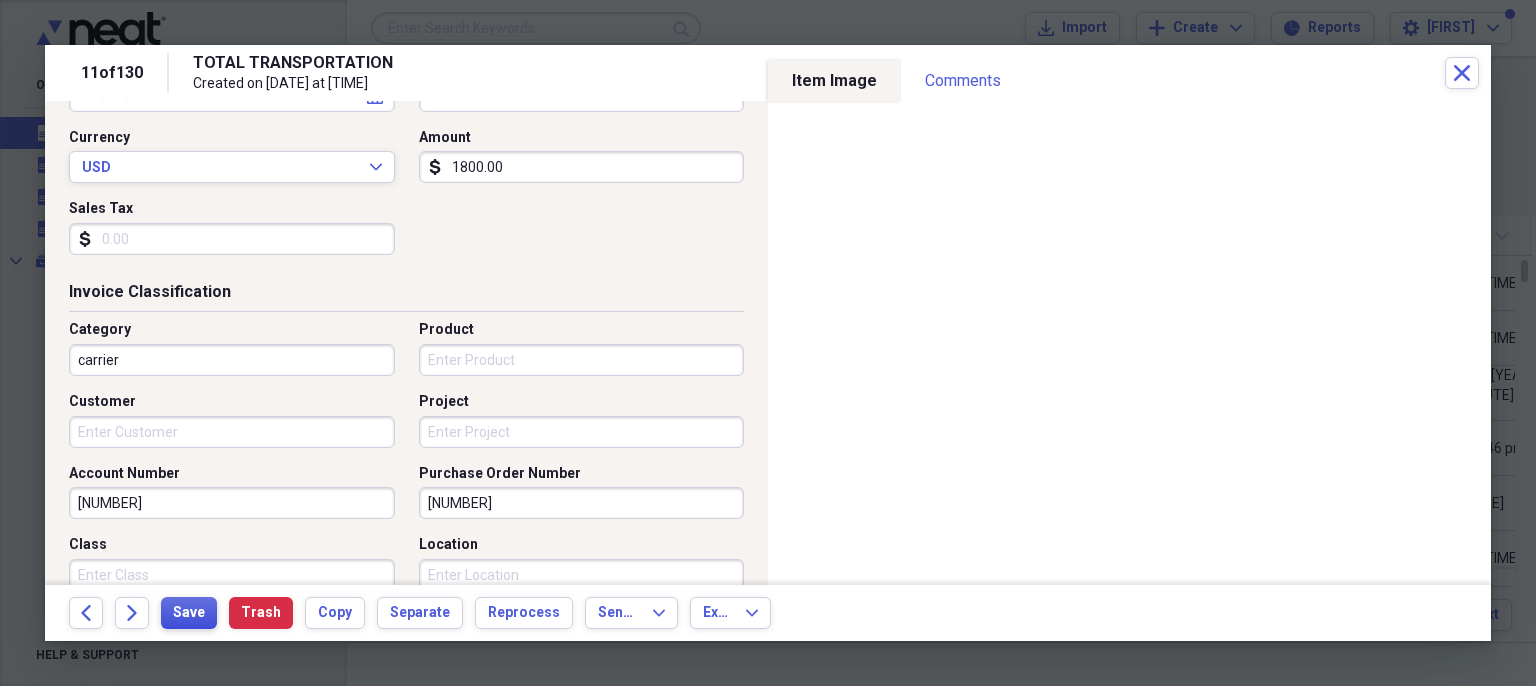 click on "Save" at bounding box center (189, 613) 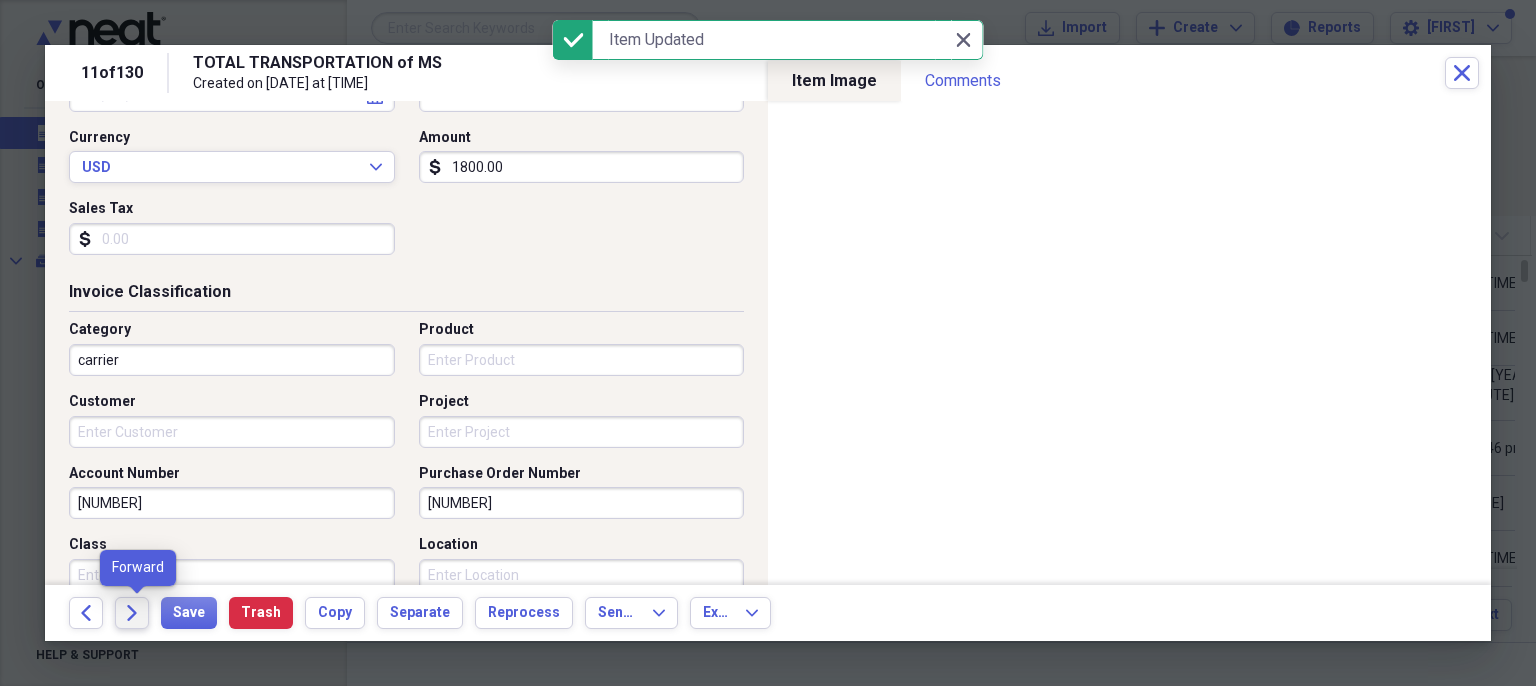 click on "Forward" 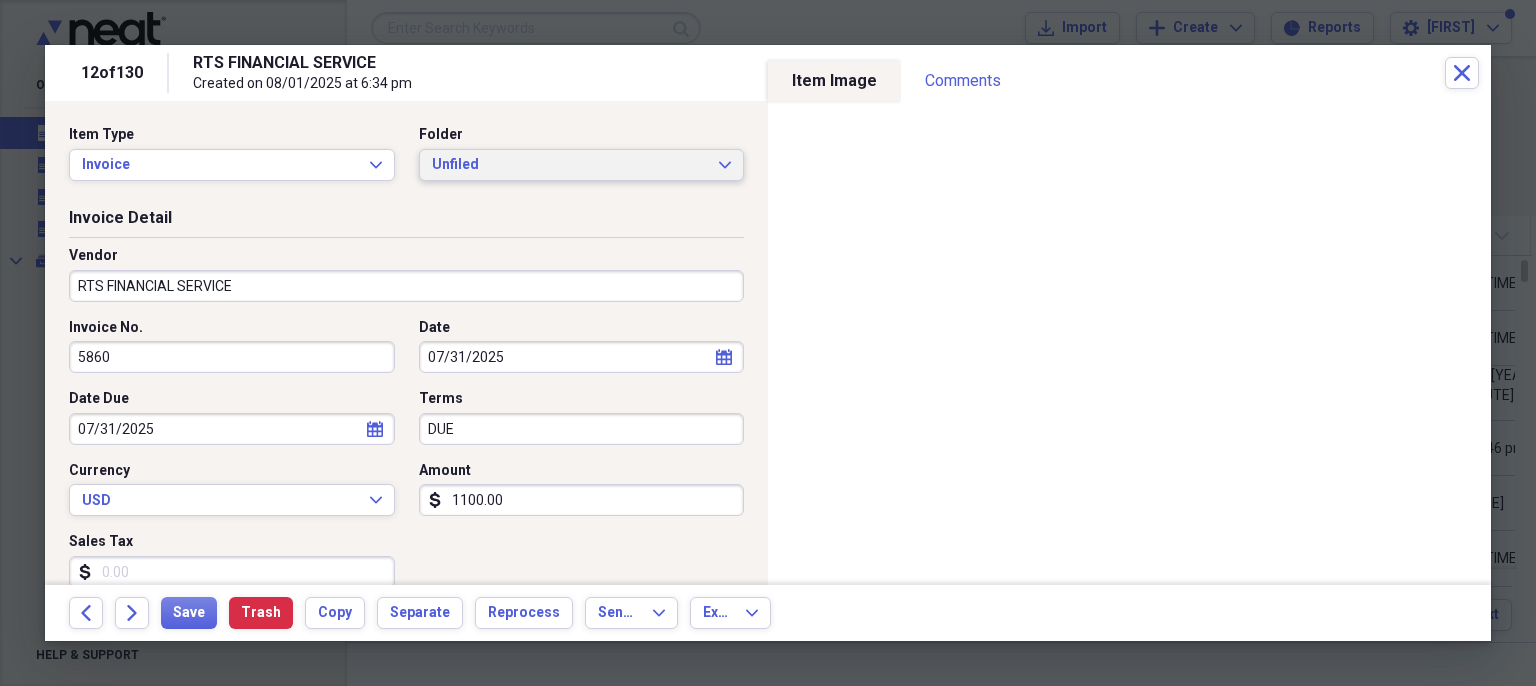 click on "Unfiled Expand" at bounding box center [582, 165] 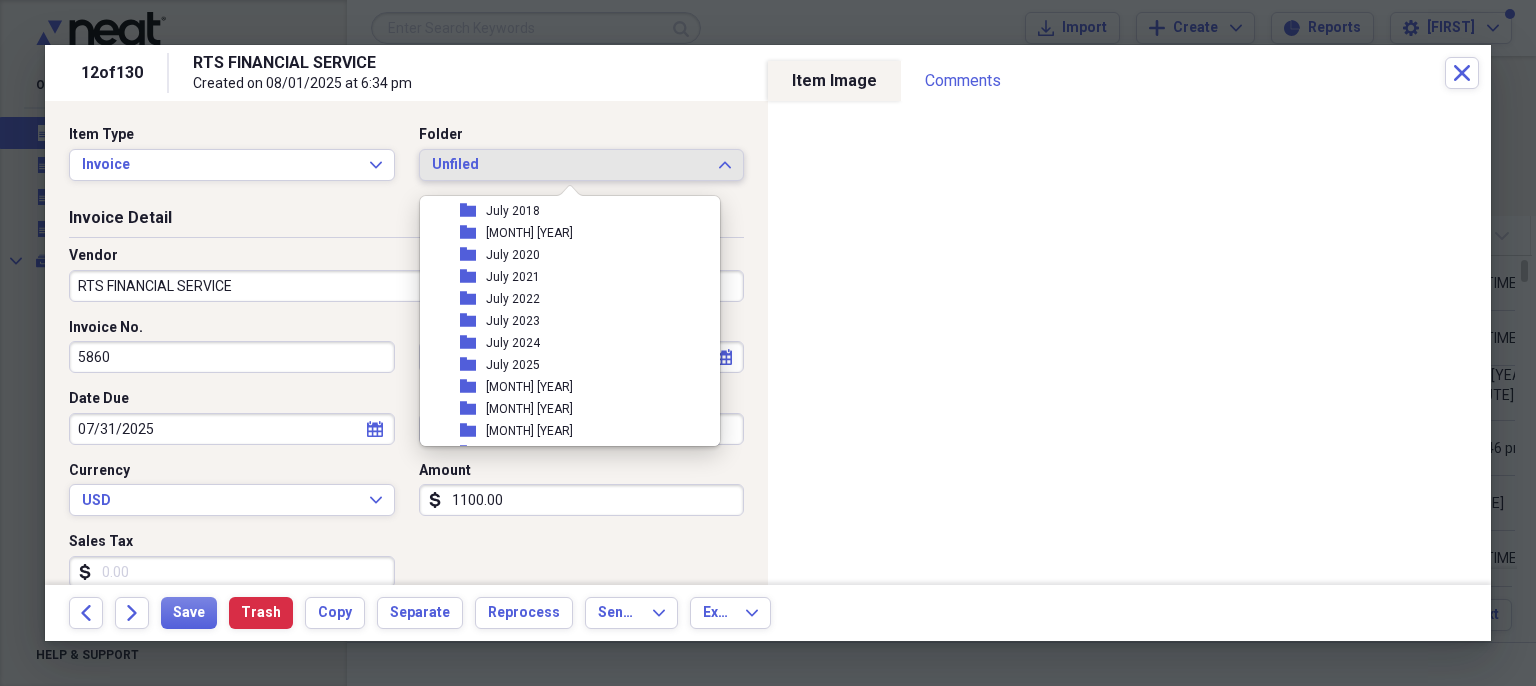 scroll, scrollTop: 1688, scrollLeft: 0, axis: vertical 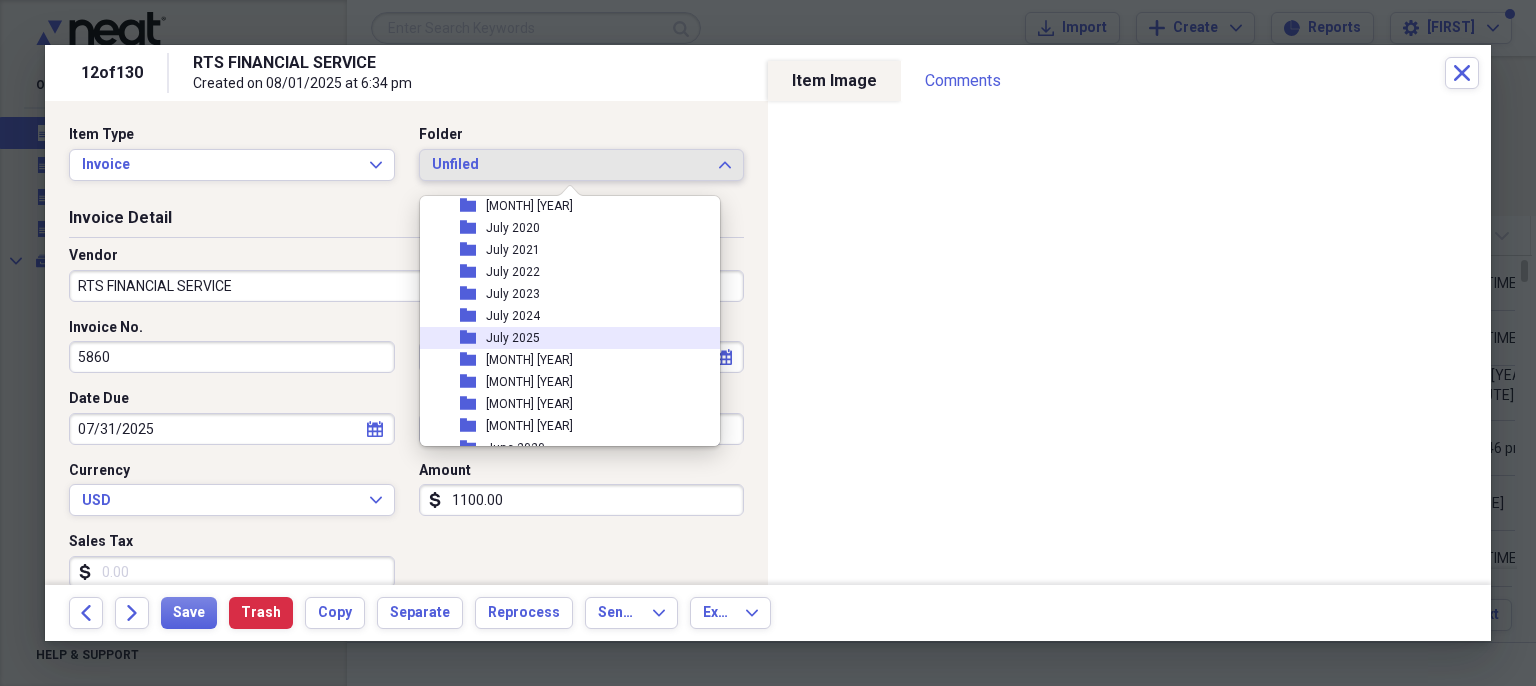 click on "July 2025" at bounding box center (513, 338) 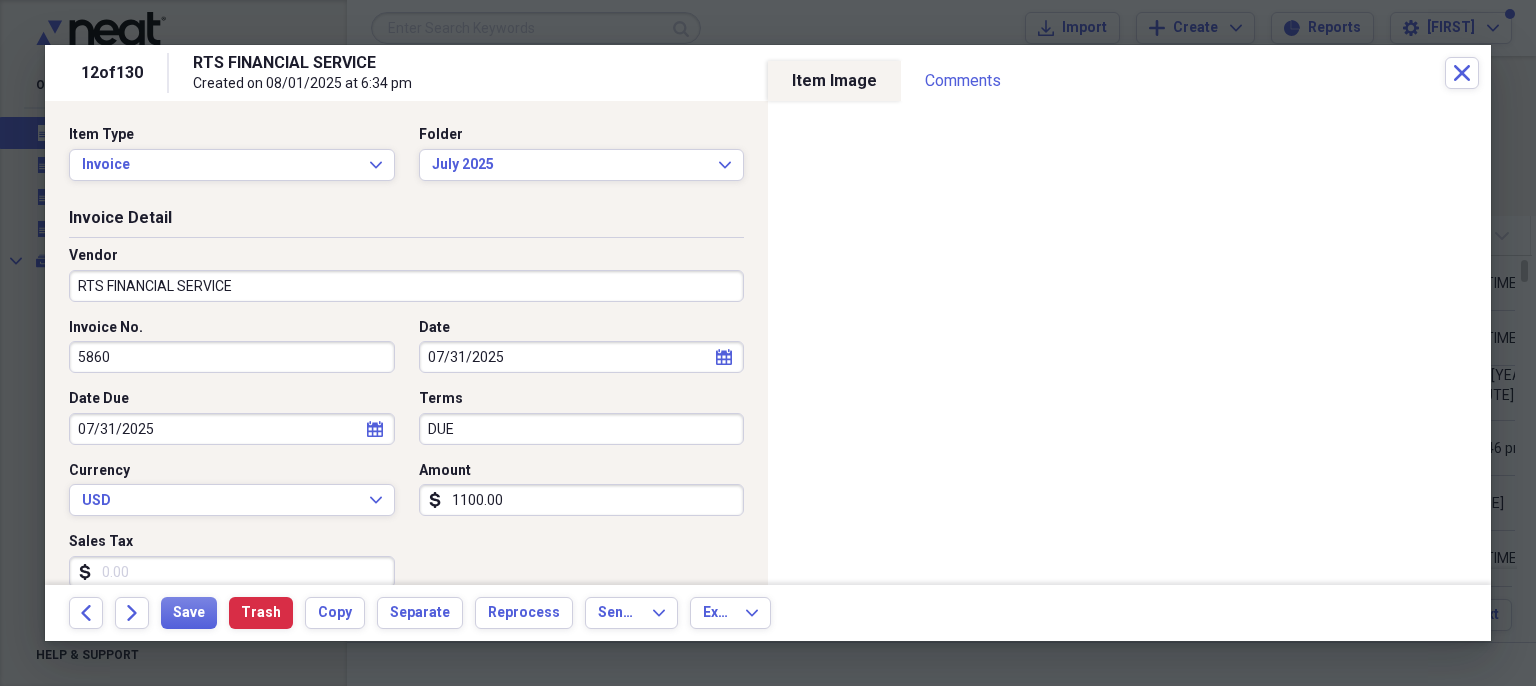 drag, startPoint x: 180, startPoint y: 417, endPoint x: 0, endPoint y: 445, distance: 182.16476 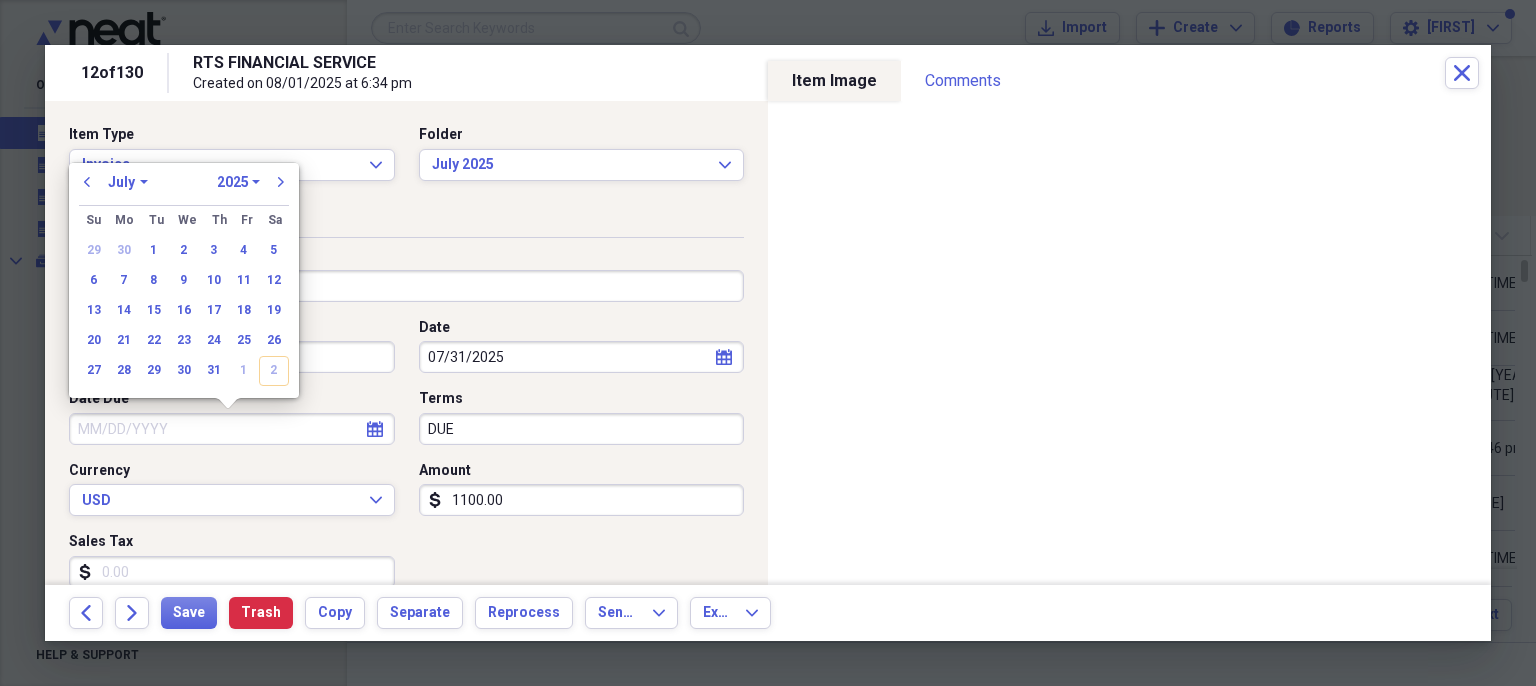drag, startPoint x: 528, startPoint y: 443, endPoint x: 209, endPoint y: 445, distance: 319.00626 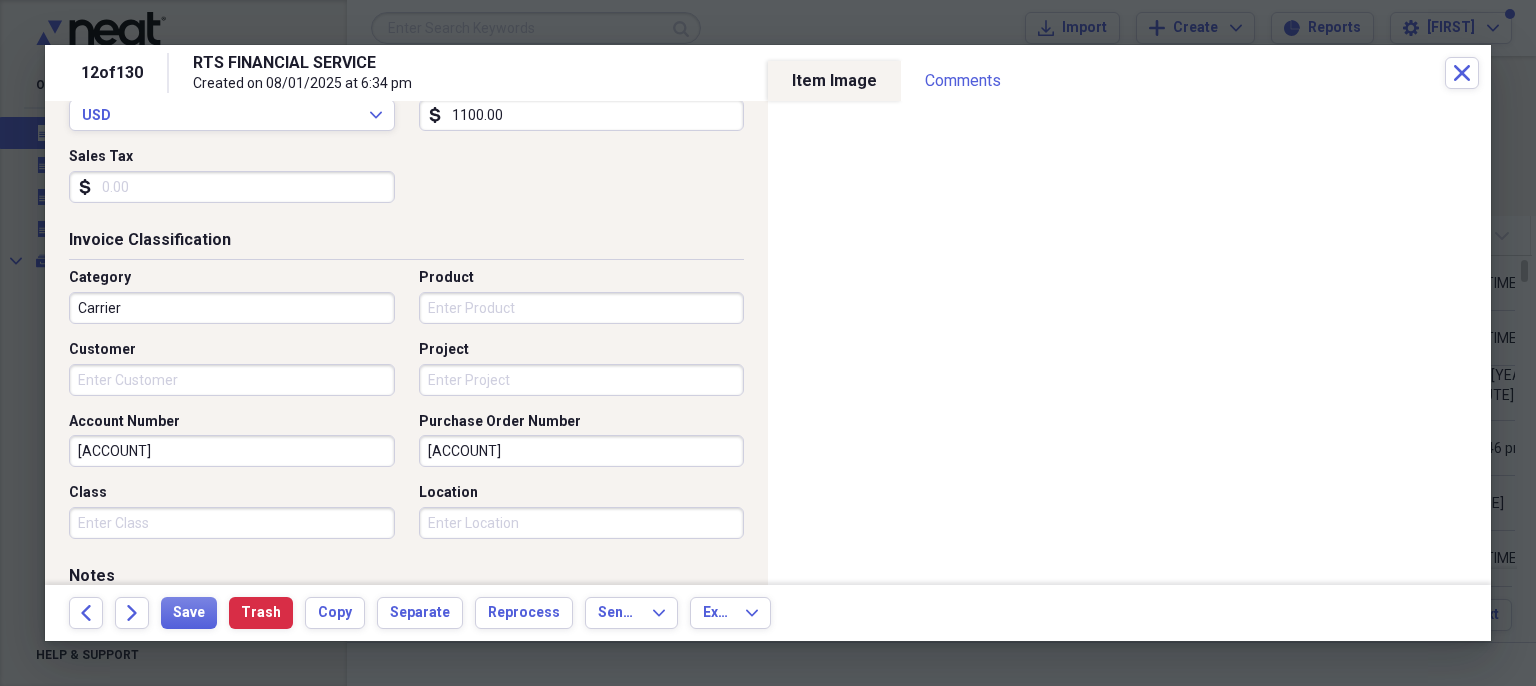 scroll, scrollTop: 391, scrollLeft: 0, axis: vertical 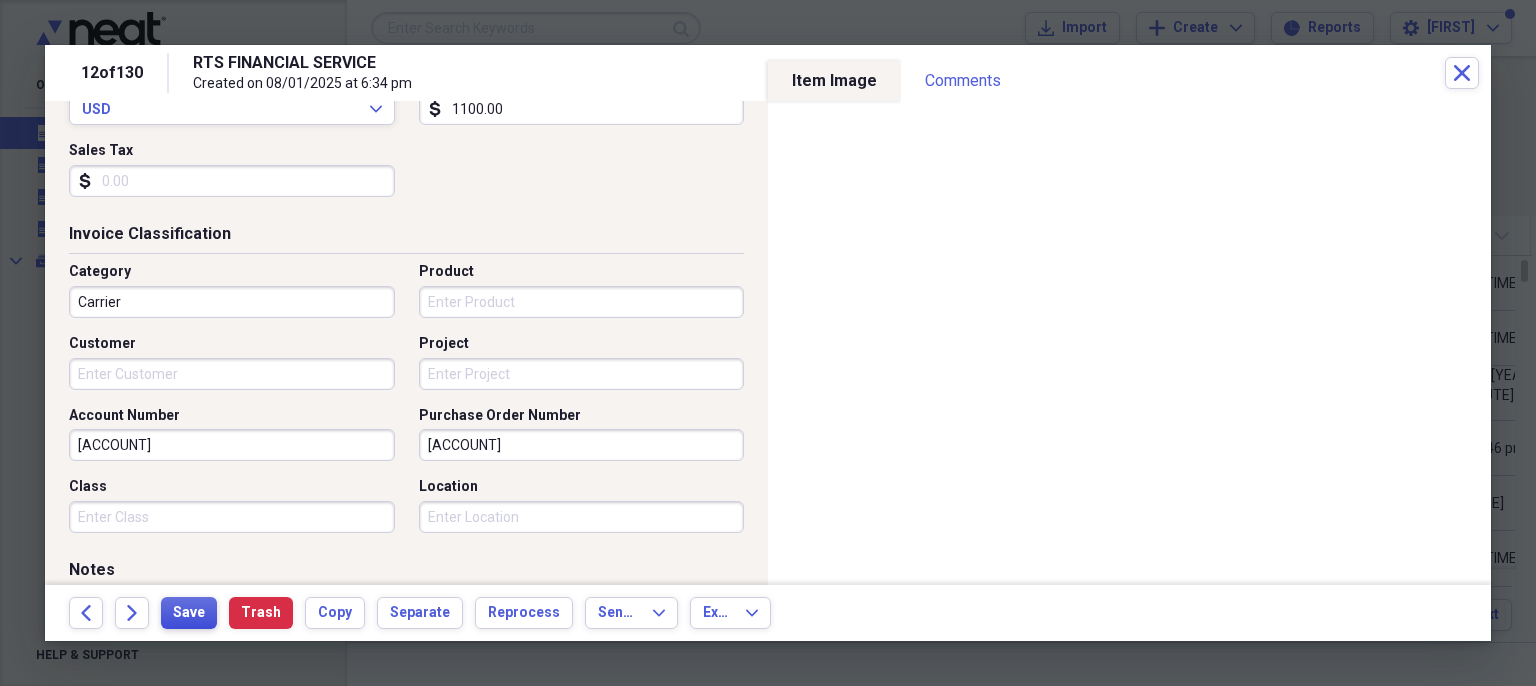 click on "Save" at bounding box center [189, 613] 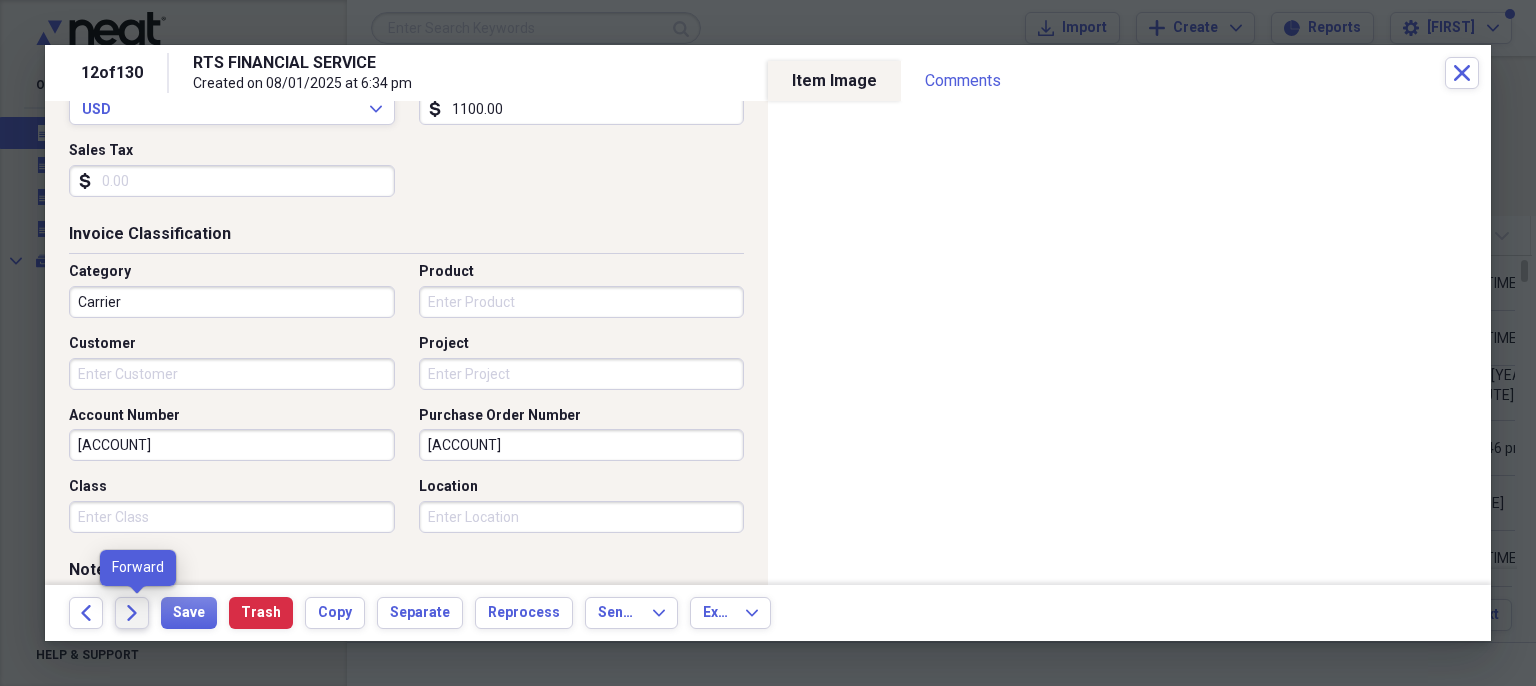 click on "Forward" 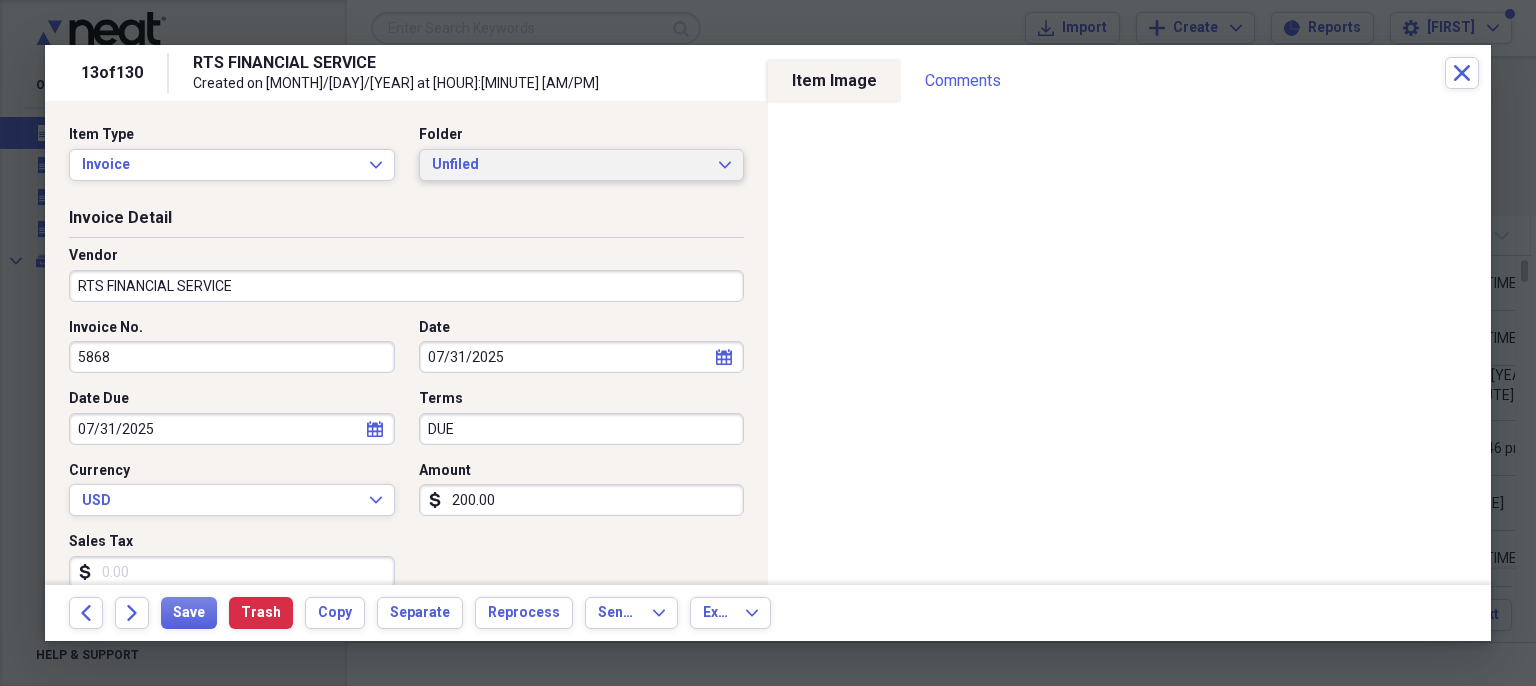click on "Unfiled" at bounding box center (570, 165) 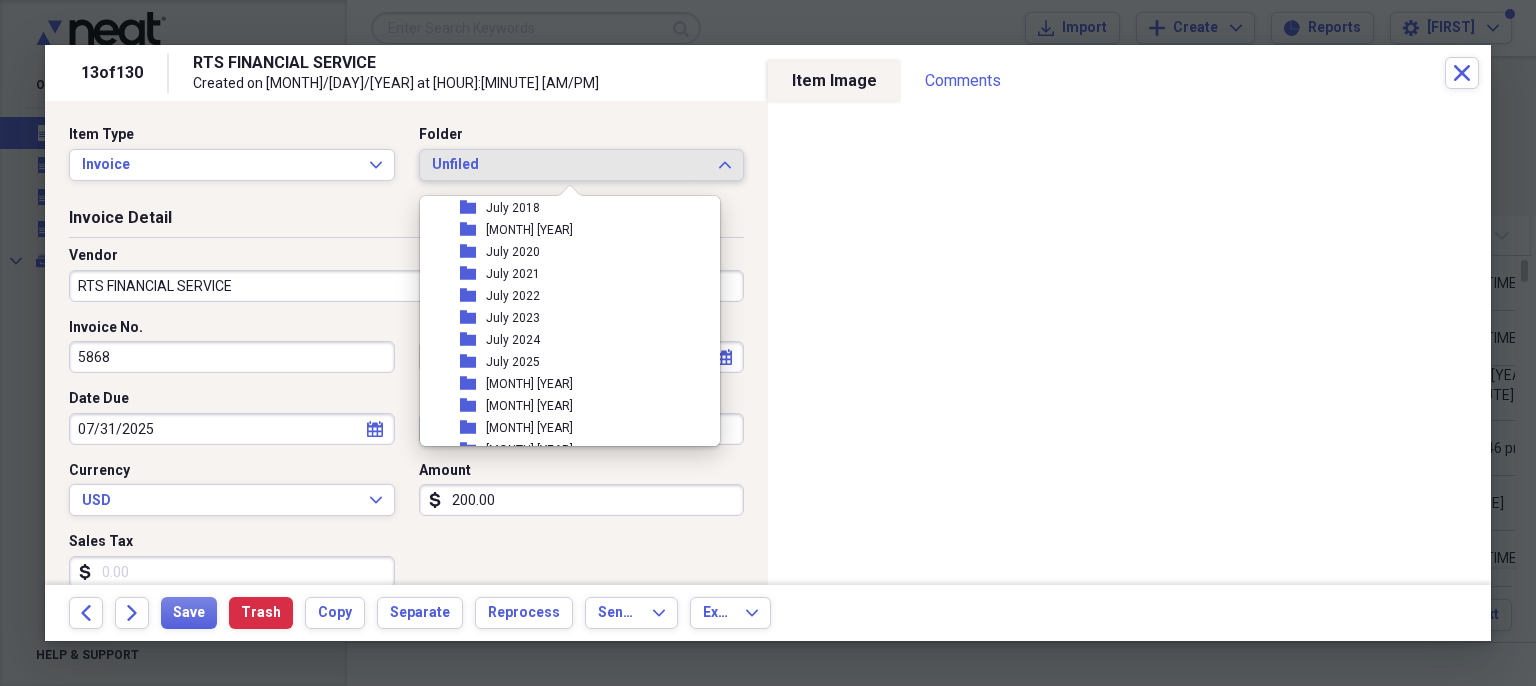 scroll, scrollTop: 1707, scrollLeft: 0, axis: vertical 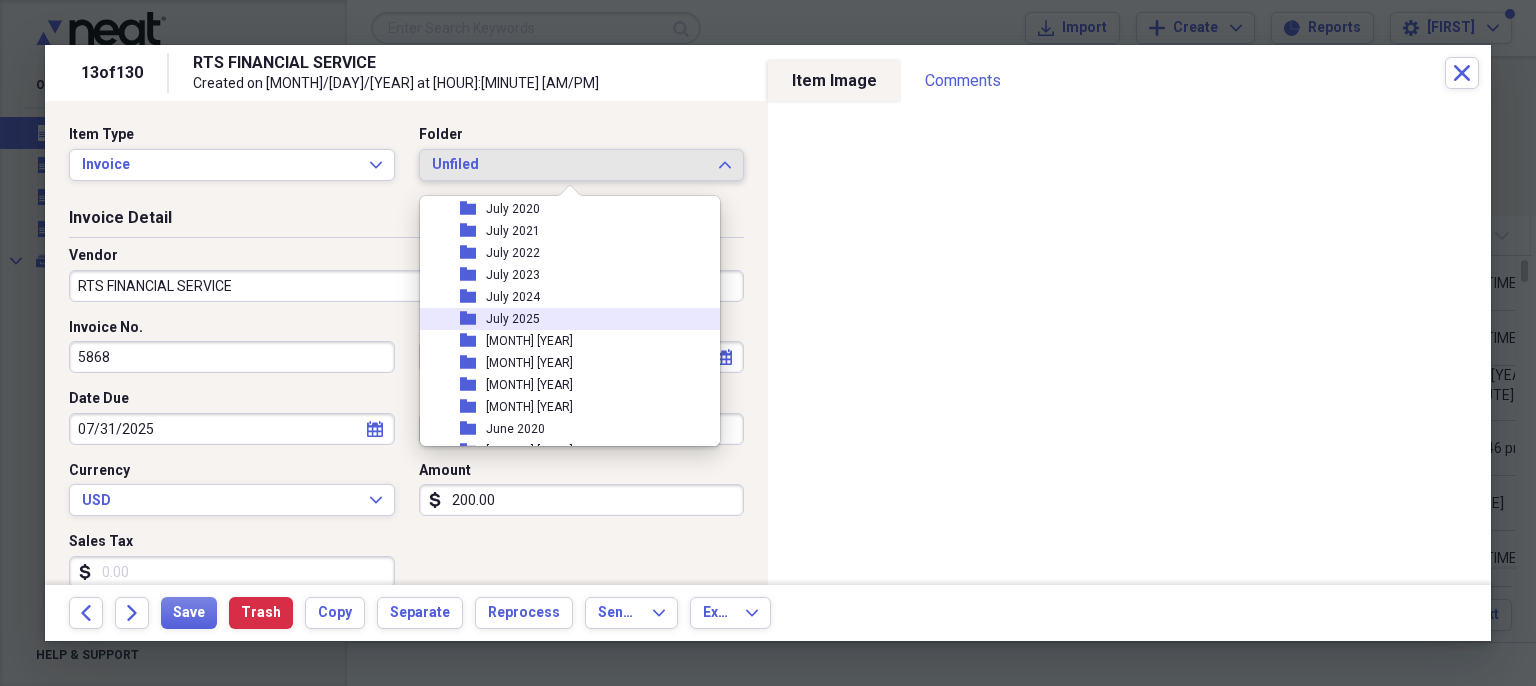 click on "July 2025" at bounding box center (513, 319) 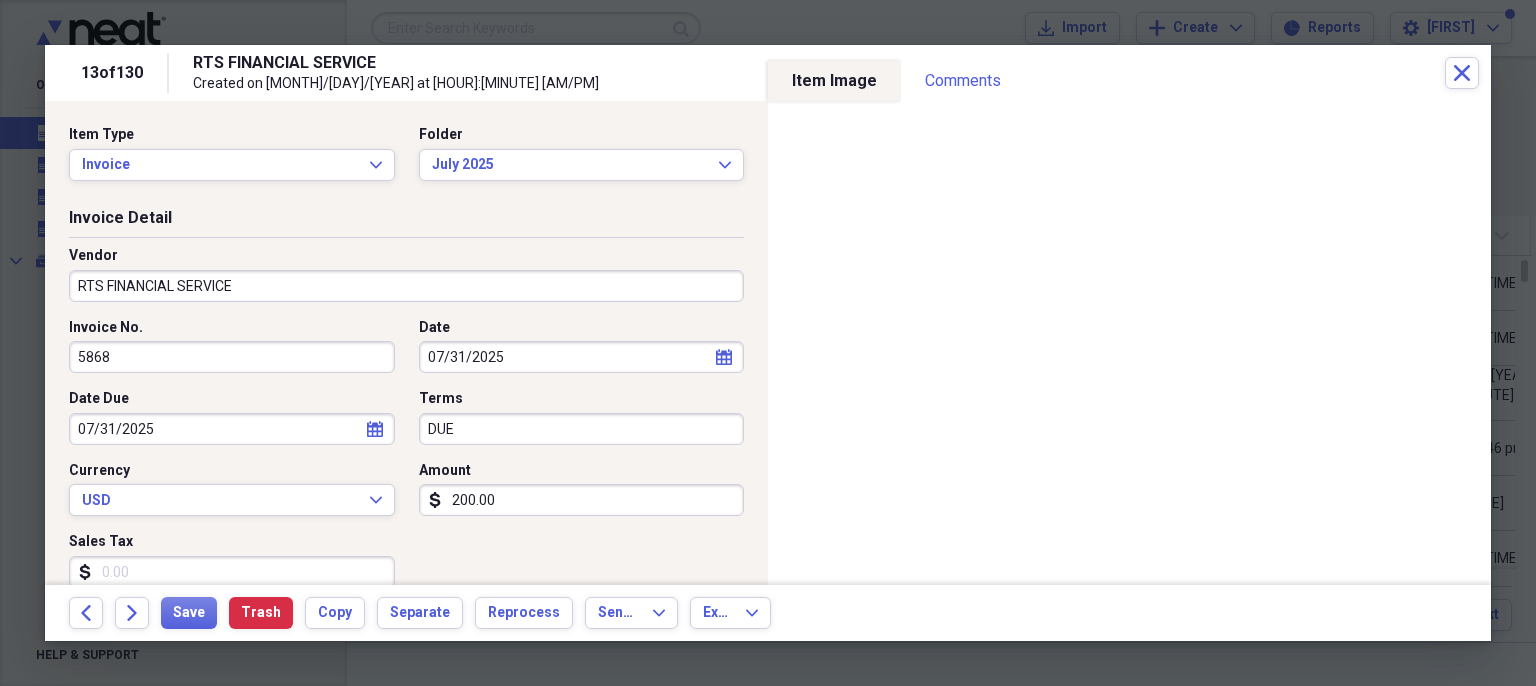 click on "13  of  130 [COMPANY_NAME] Created on [DATE] at [TIME] Close Item Type Invoice Expand Folder [MONTH] [YEAR] Expand Invoice Detail Vendor [COMPANY_NAME] Invoice No. 5868 Date [DATE] calendar Calendar Date Due [DATE] calendar Calendar Terms DUE Currency USD Expand Amount dollar-sign 200.00 Sales Tax dollar-sign Invoice Classification Category Carrier Product Customer Project Account Number [ACCOUNT_NUMBER] Purchase Order Number [ACCOUNT_NUMBER] Class Location Notes Sold To... First Name Middle Name Last Name Suffix Street 1 Street 2 Country Select Country Expand State/Province Select State/Province Expand City Zip Ship To... First Name Middle Name Last Name Suffix Street 1 Street 2 Country Select Country Expand State/Province Select State/Province Expand City Zip Sold By... First Name Middle Name Last Name Suffix Street 1 Street 2 Country Select Country Expand State/Province Select State/Province Expand City Zip Item Image Comments There are no comments for this item yet Share your comments Back" at bounding box center (768, 0) 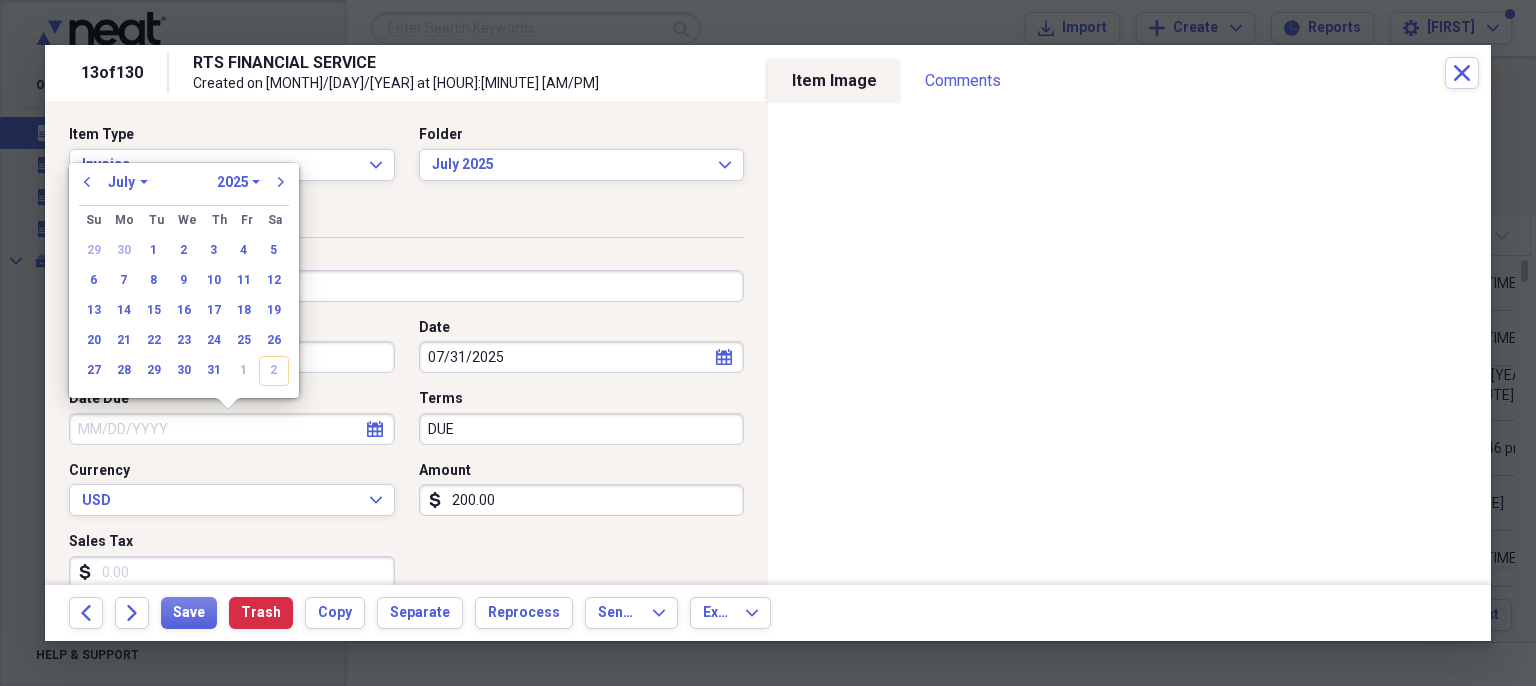 drag, startPoint x: 522, startPoint y: 424, endPoint x: 310, endPoint y: 445, distance: 213.03755 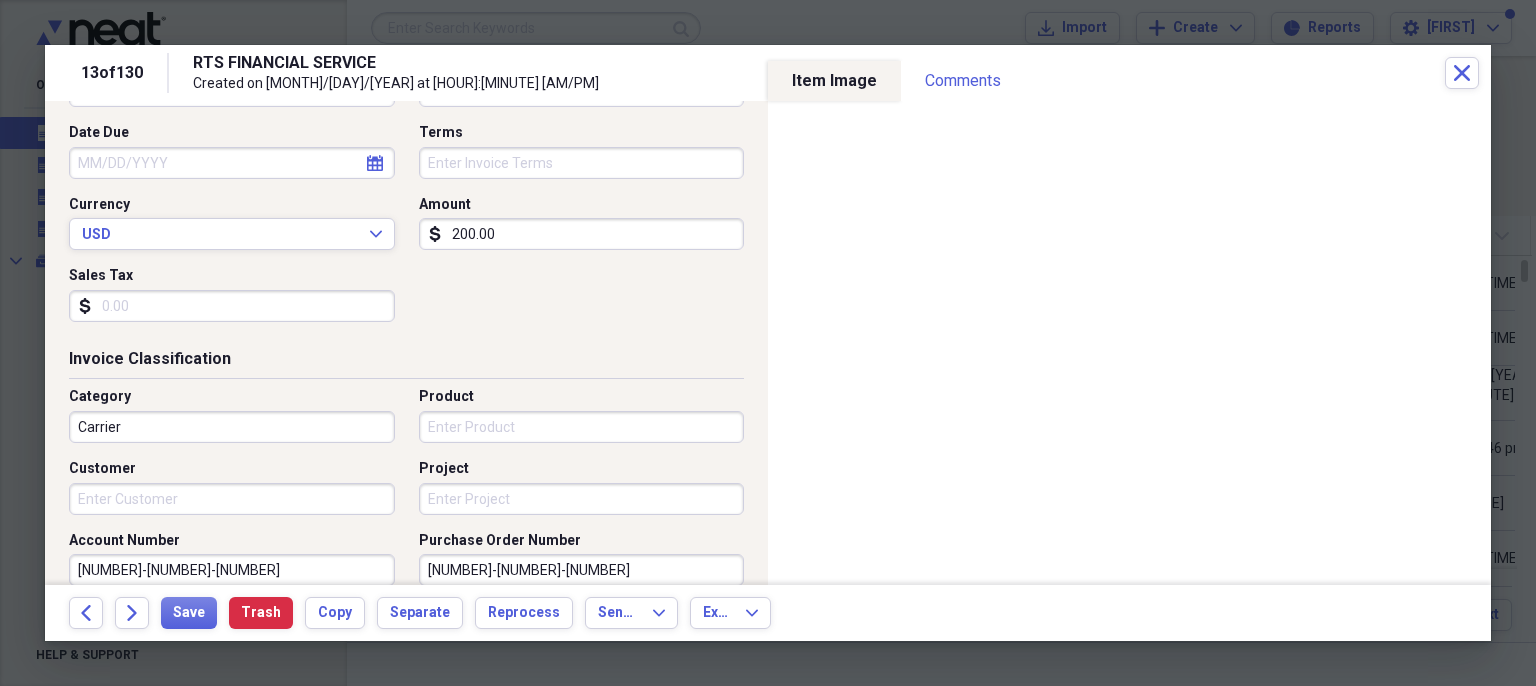 scroll, scrollTop: 402, scrollLeft: 0, axis: vertical 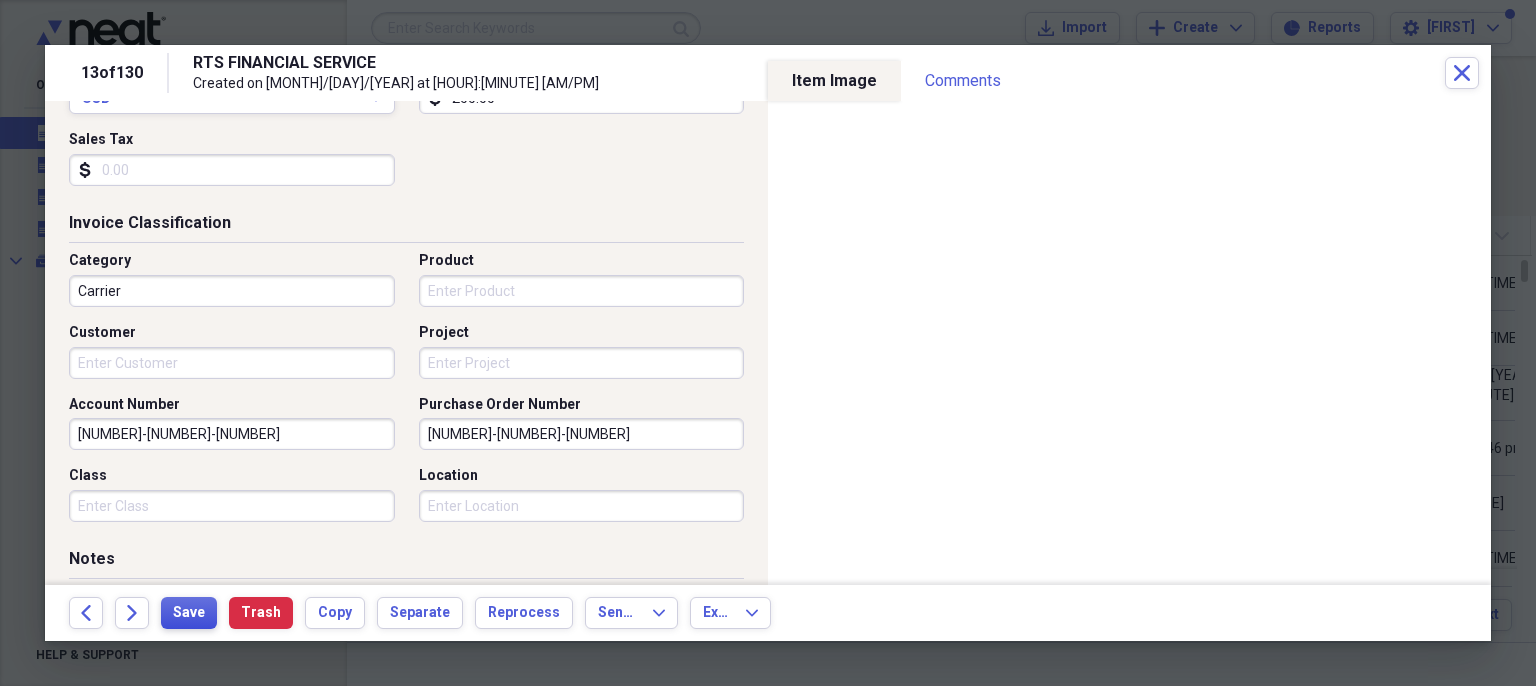 click on "Save" at bounding box center (189, 613) 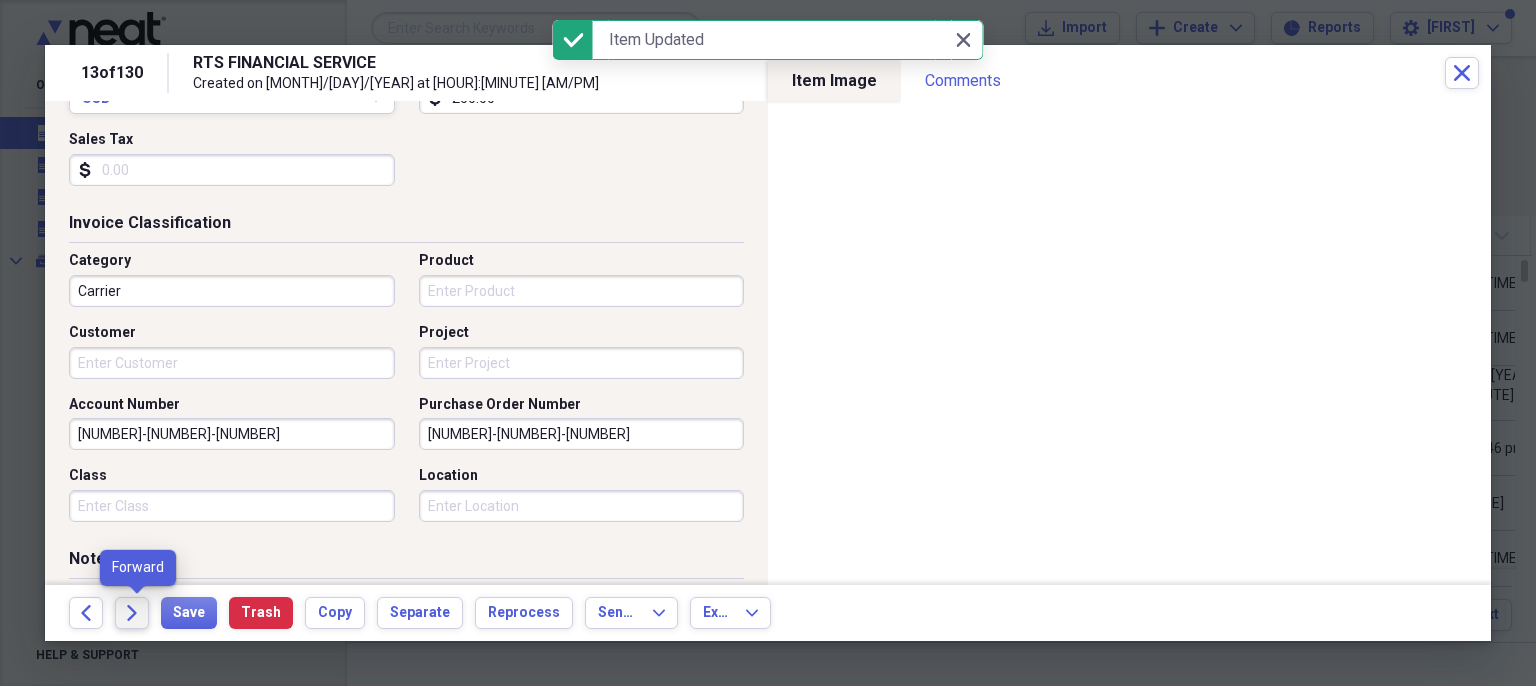 click on "Forward" 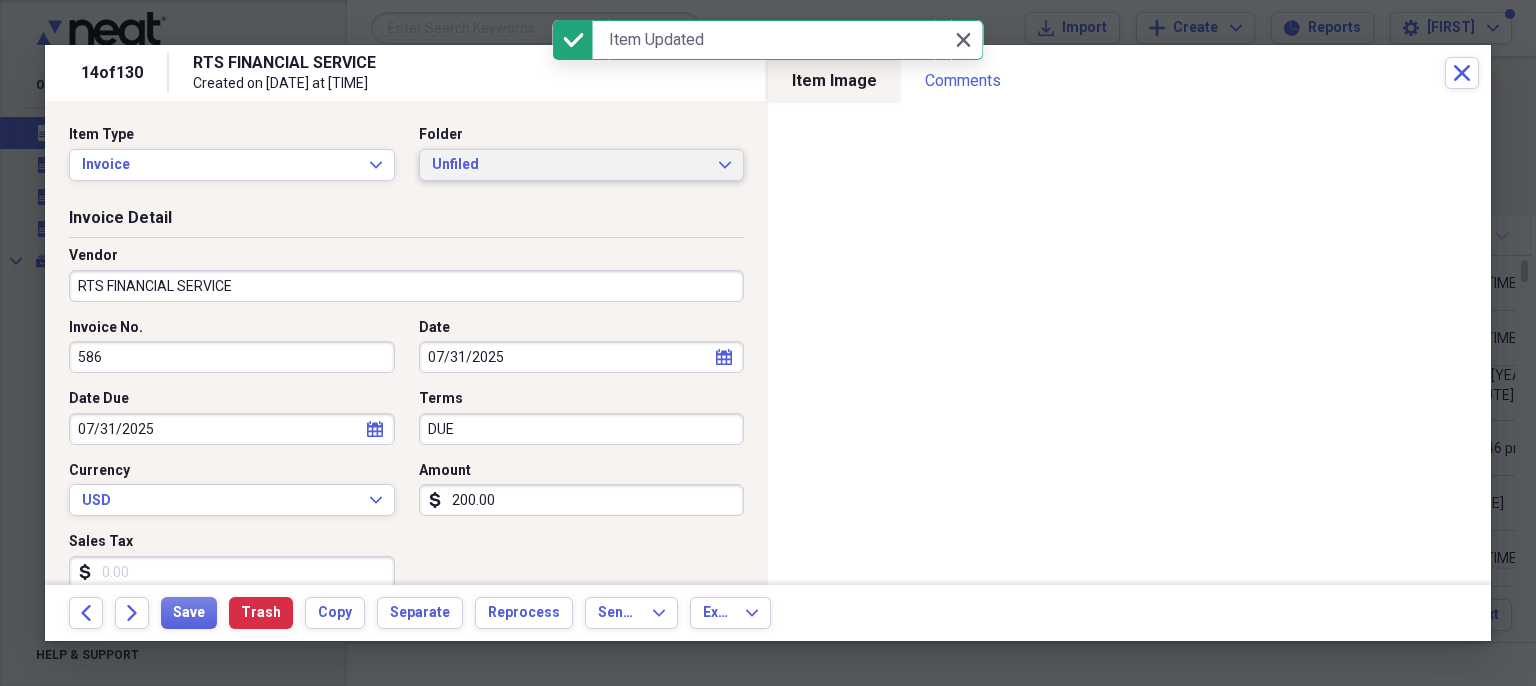 click on "Unfiled Expand" at bounding box center (582, 165) 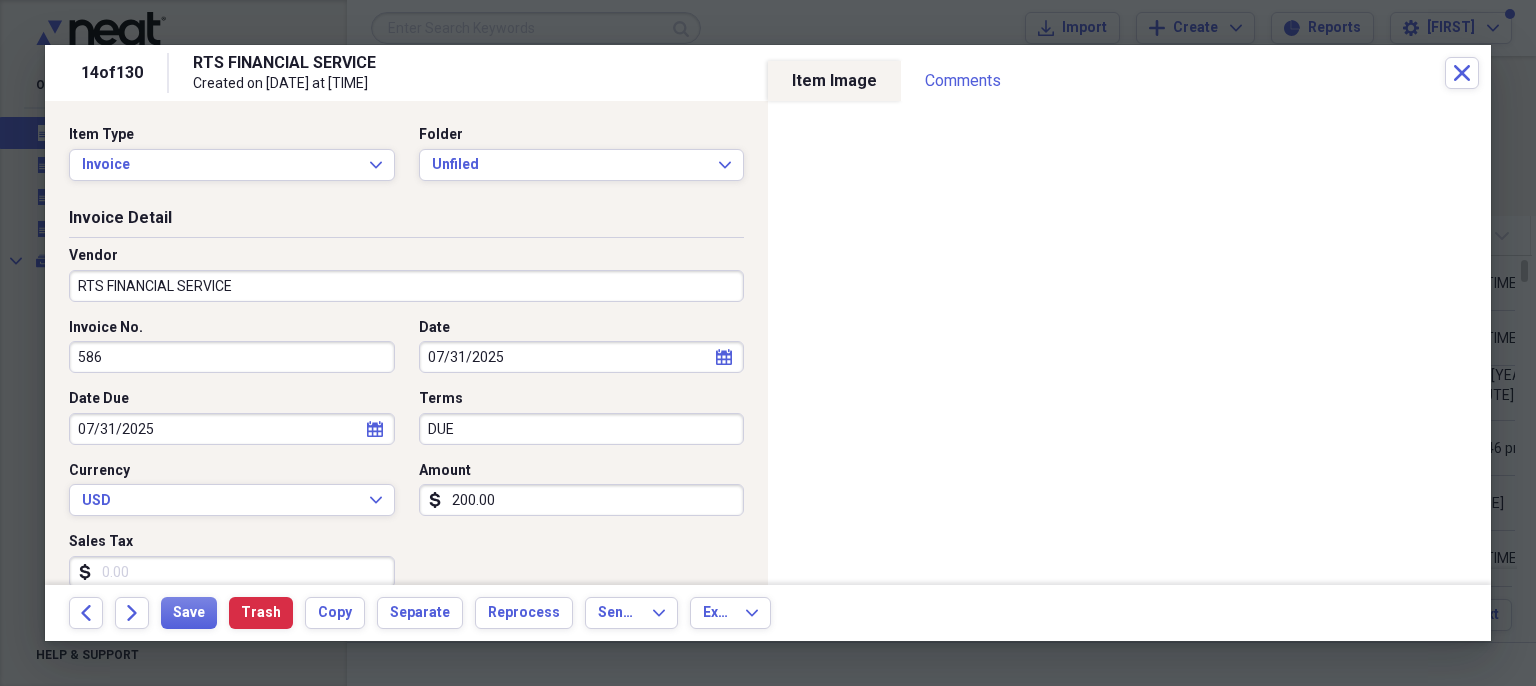 click on "Item Type Invoice Expand Folder Unfiled Expand" at bounding box center (406, 161) 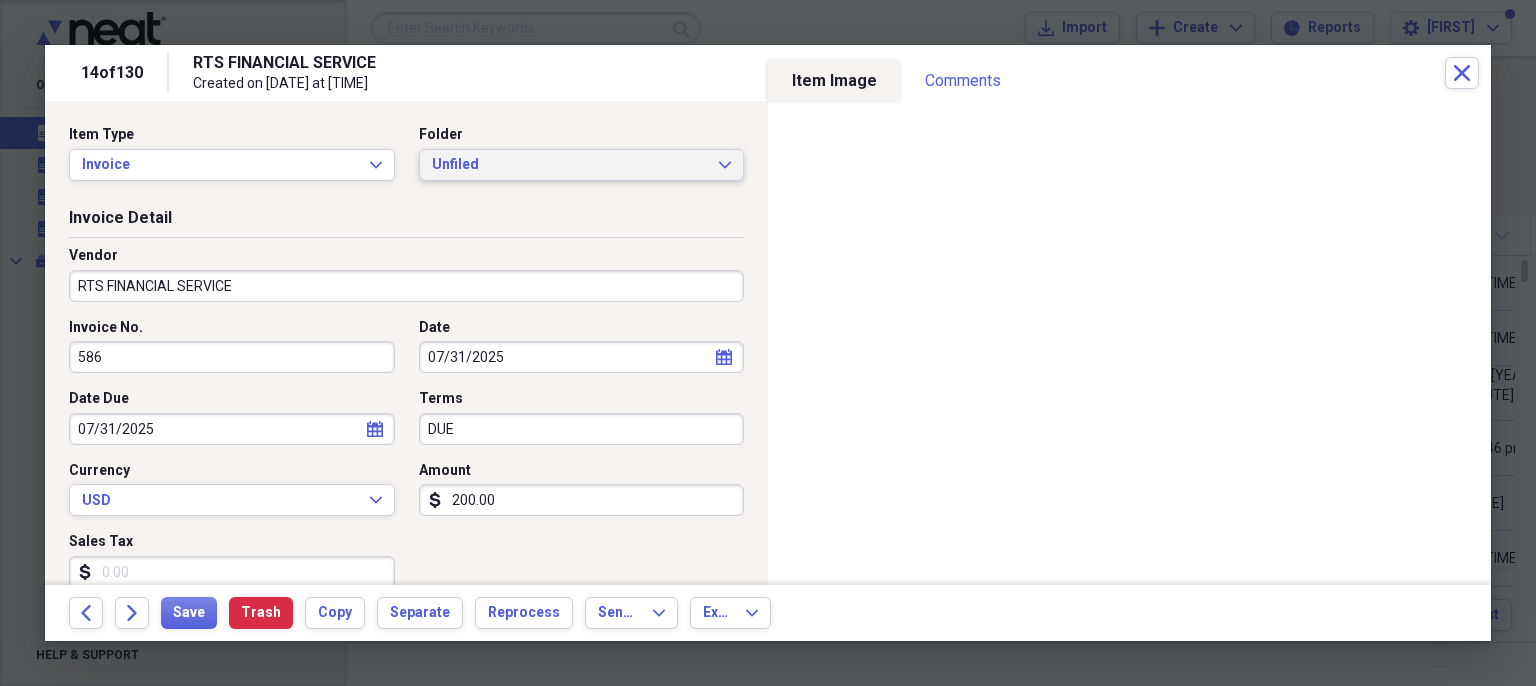 click on "Unfiled Expand" at bounding box center (582, 165) 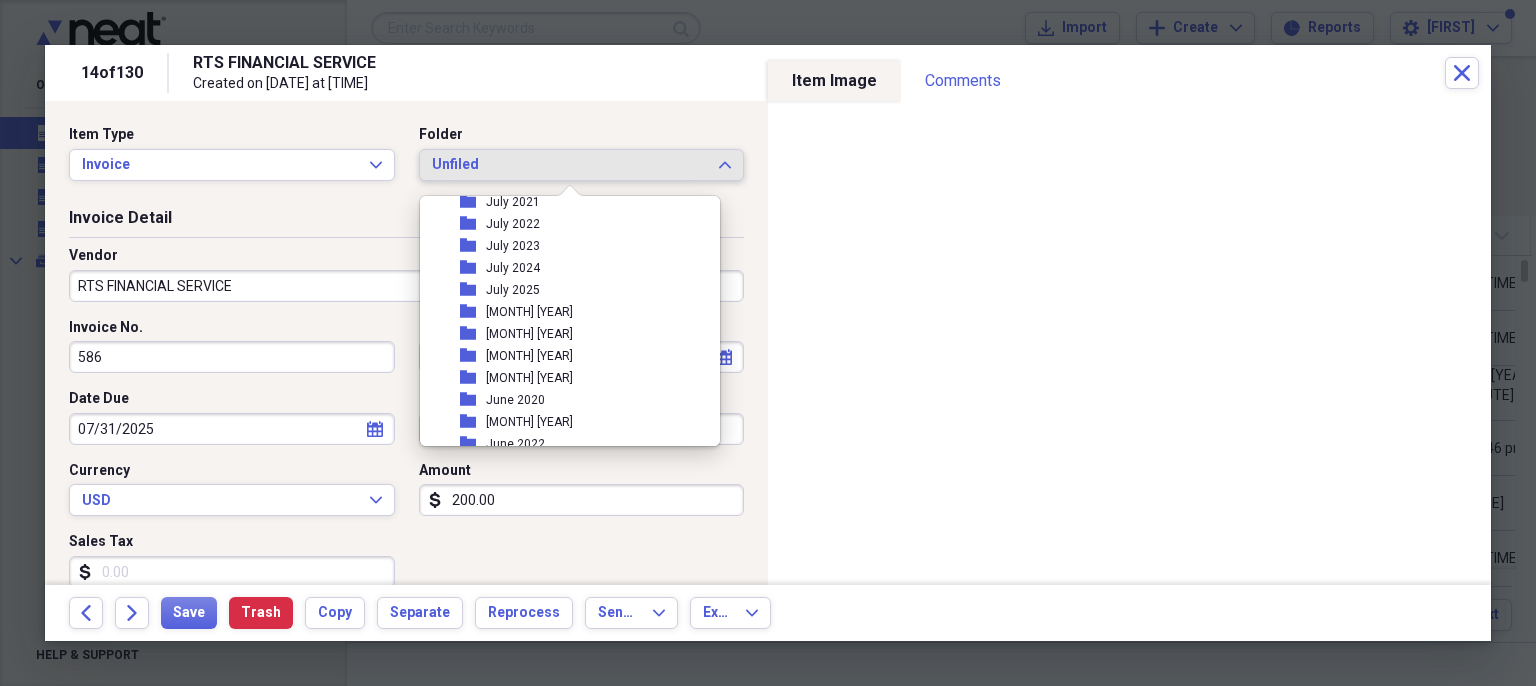 scroll, scrollTop: 1736, scrollLeft: 0, axis: vertical 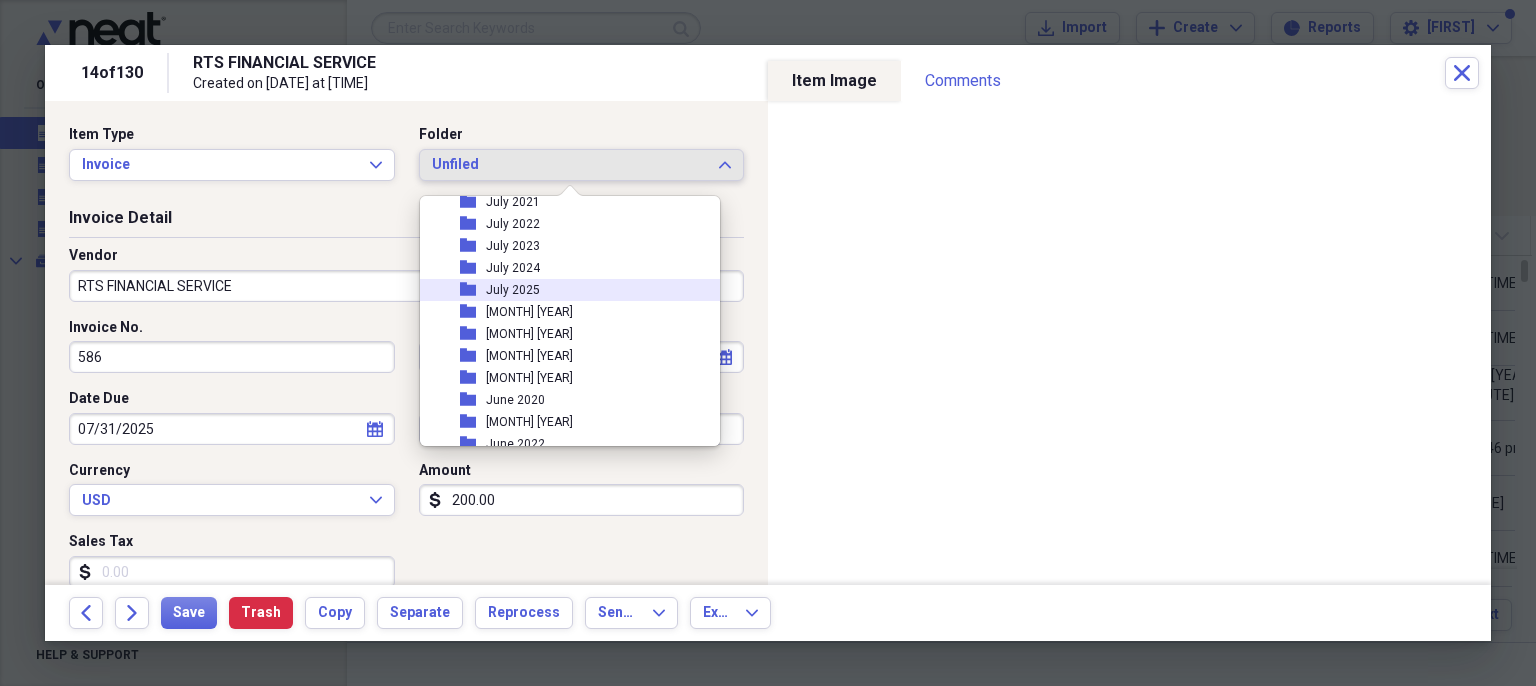 click on "folder July 2025" at bounding box center [562, 290] 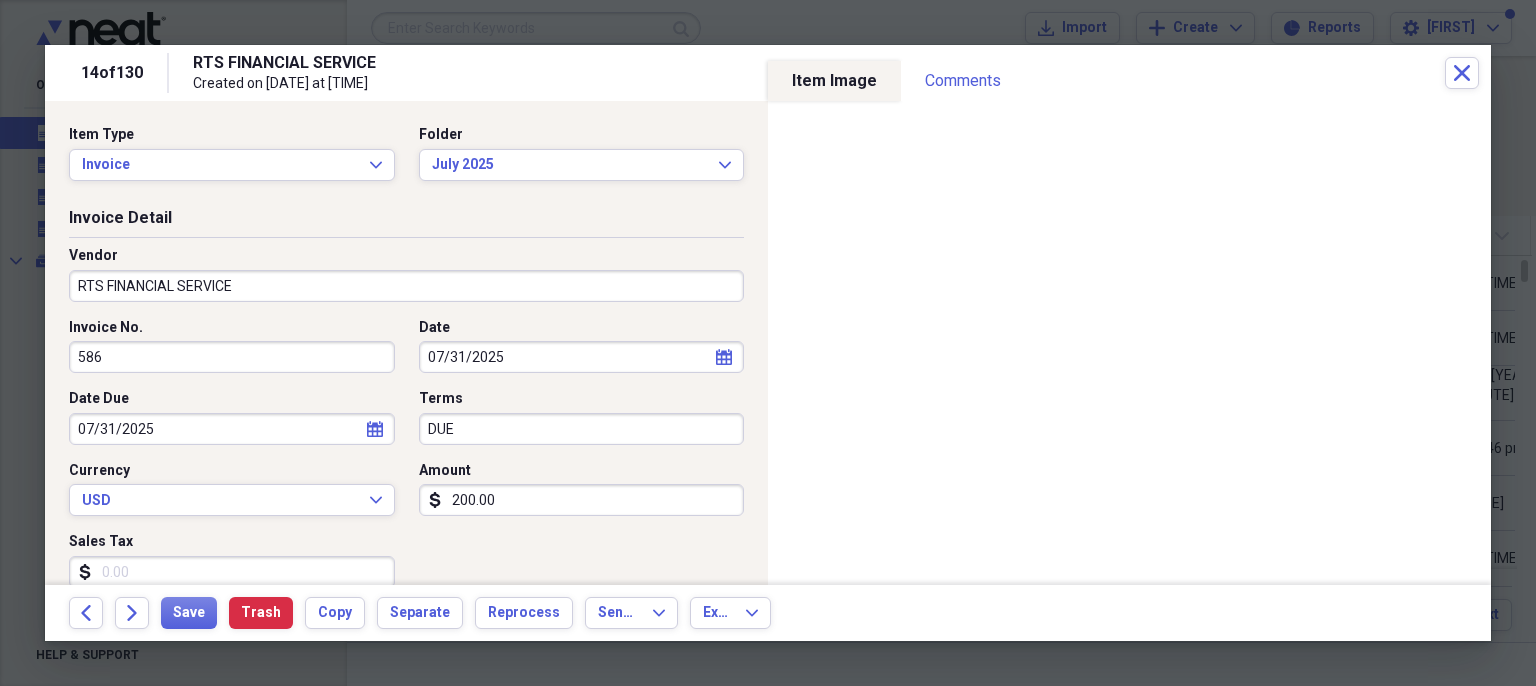 click on "586" at bounding box center [232, 357] 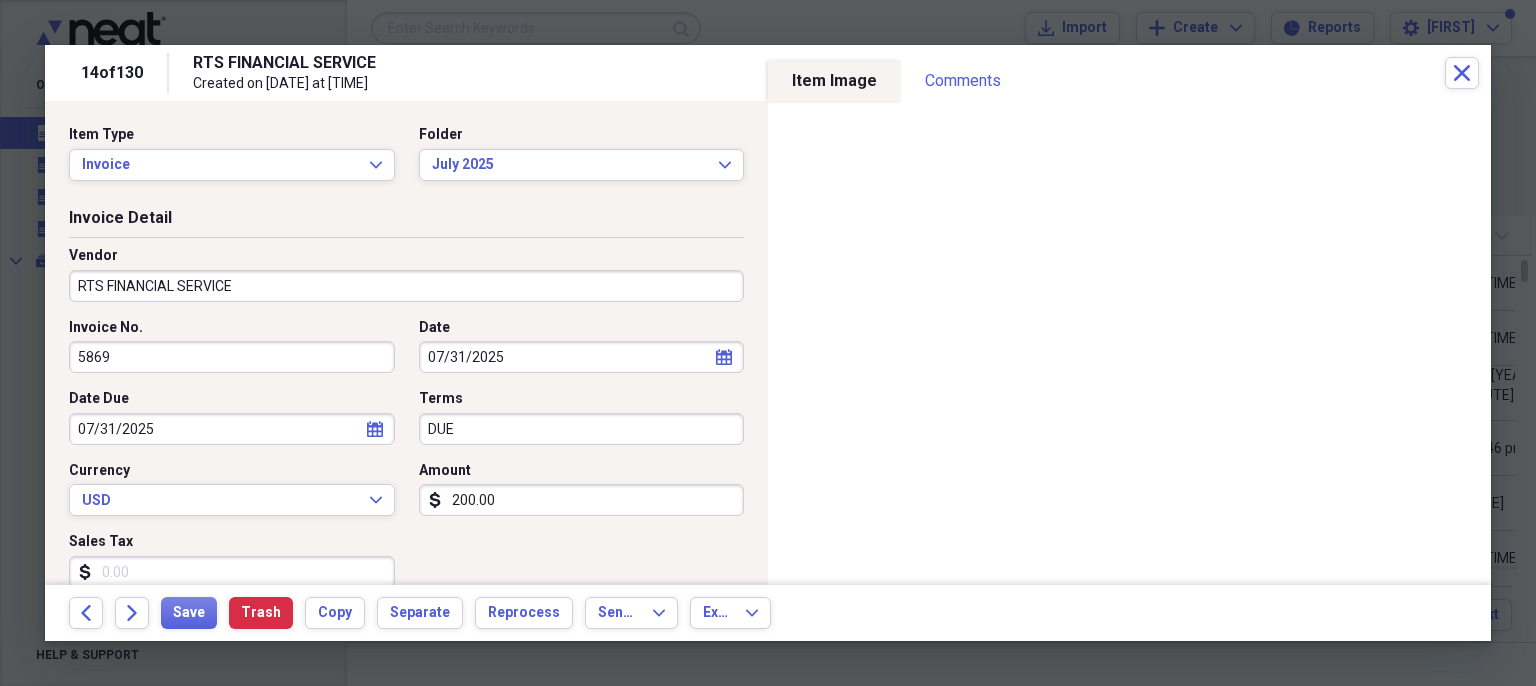 click on "14 of 130 RTS FINANCIAL SERVICE Created on 08/01/2025 at [TIME] Close Item Type Invoice Expand Folder July 2025 Expand Invoice Detail Vendor RTS FINANCIAL SERVICE Invoice No. 5869 Date 07/31/2025 calendar Calendar Date Due 07/31/2025 calendar Calendar Terms DUE Currency USD Expand Amount dollar-sign 200.00 Sales Tax dollar-sign Invoice Classification Category Carrier Product Customer Project Account Number 104-0731-25 Purchase Order Number 104-0731-25 Class Location Notes Sold To... First Name Middle Name Last Name Suffix Street 1 Street 2 Country Select Country Expand State/Province Select State/Province Expand City Zip Ship To... First Name Middle Name Last Name Suffix Street 1 Street 2 Country Select Country Expand State/Province Select State/Province Expand City Zip Sold By... First Name Middle Name Last Name Suffix Street 1 Street 2 Country Select Country Expand State/Province Select State/Province Expand City Zip Item Image Comments There are no comments for this item yet Share your comments Back" at bounding box center [768, 0] 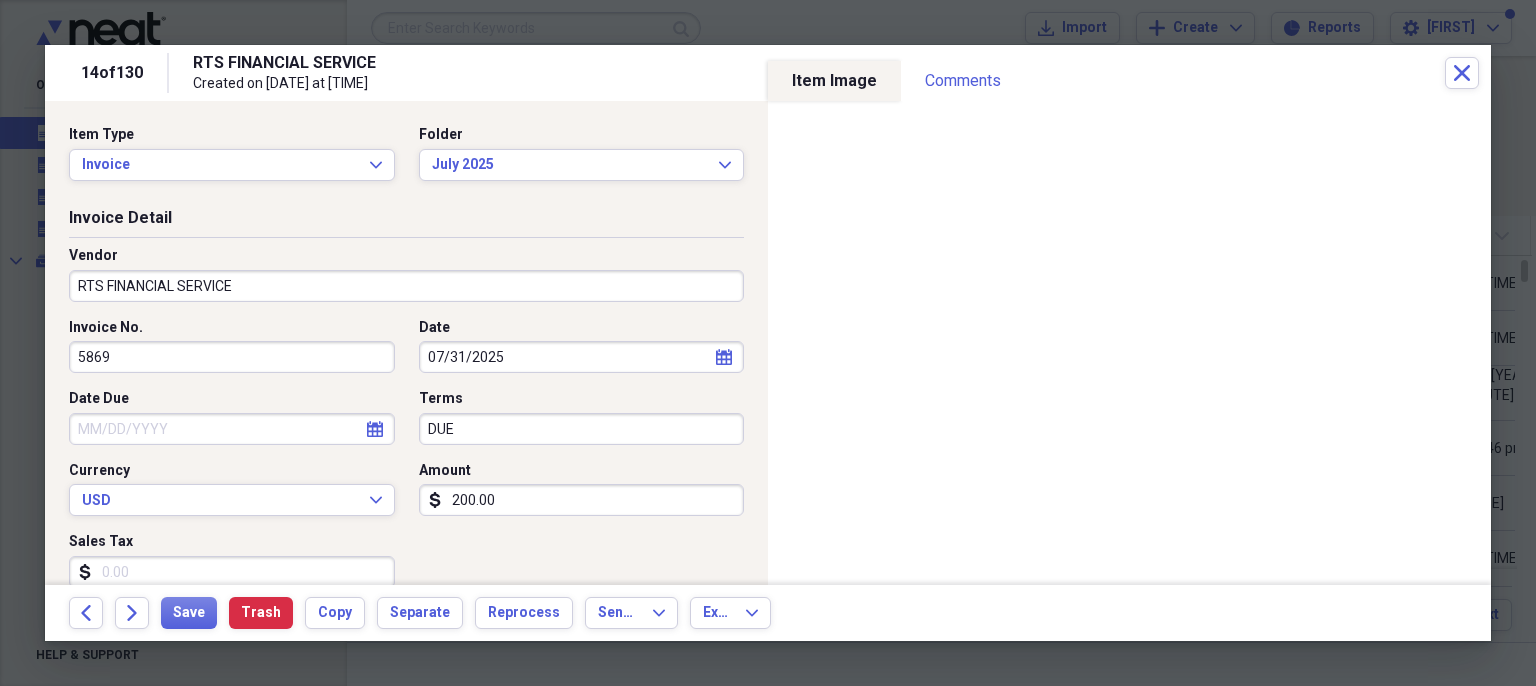drag, startPoint x: 565, startPoint y: 444, endPoint x: 338, endPoint y: 444, distance: 227 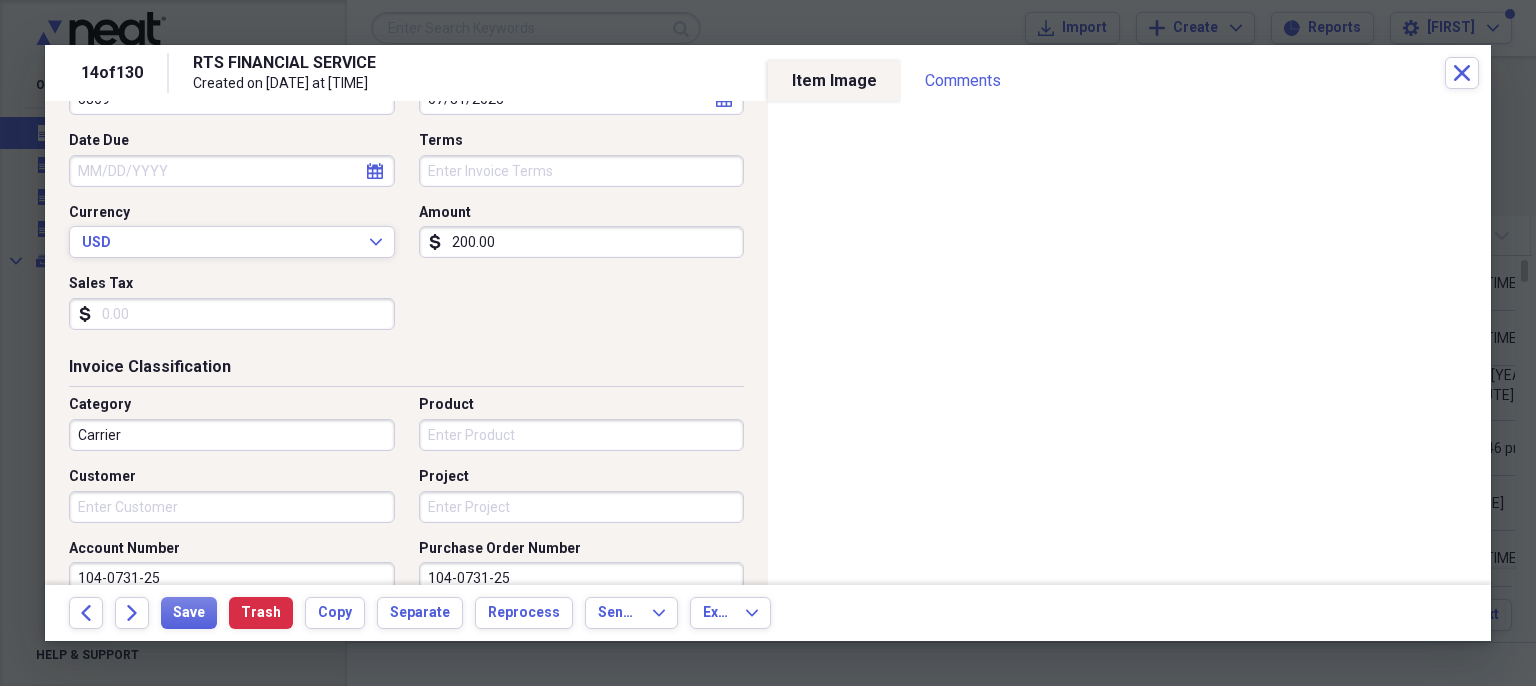 scroll, scrollTop: 307, scrollLeft: 0, axis: vertical 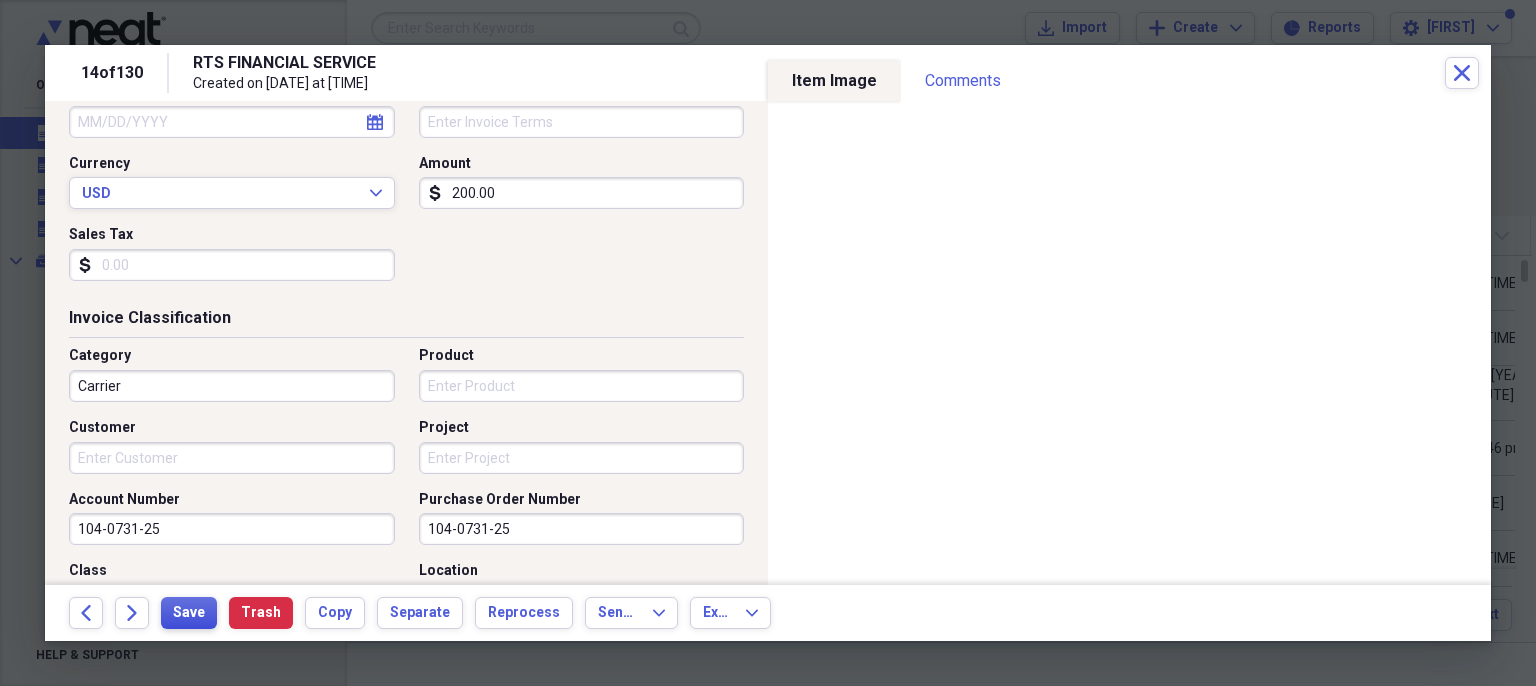 click on "Save" at bounding box center [189, 613] 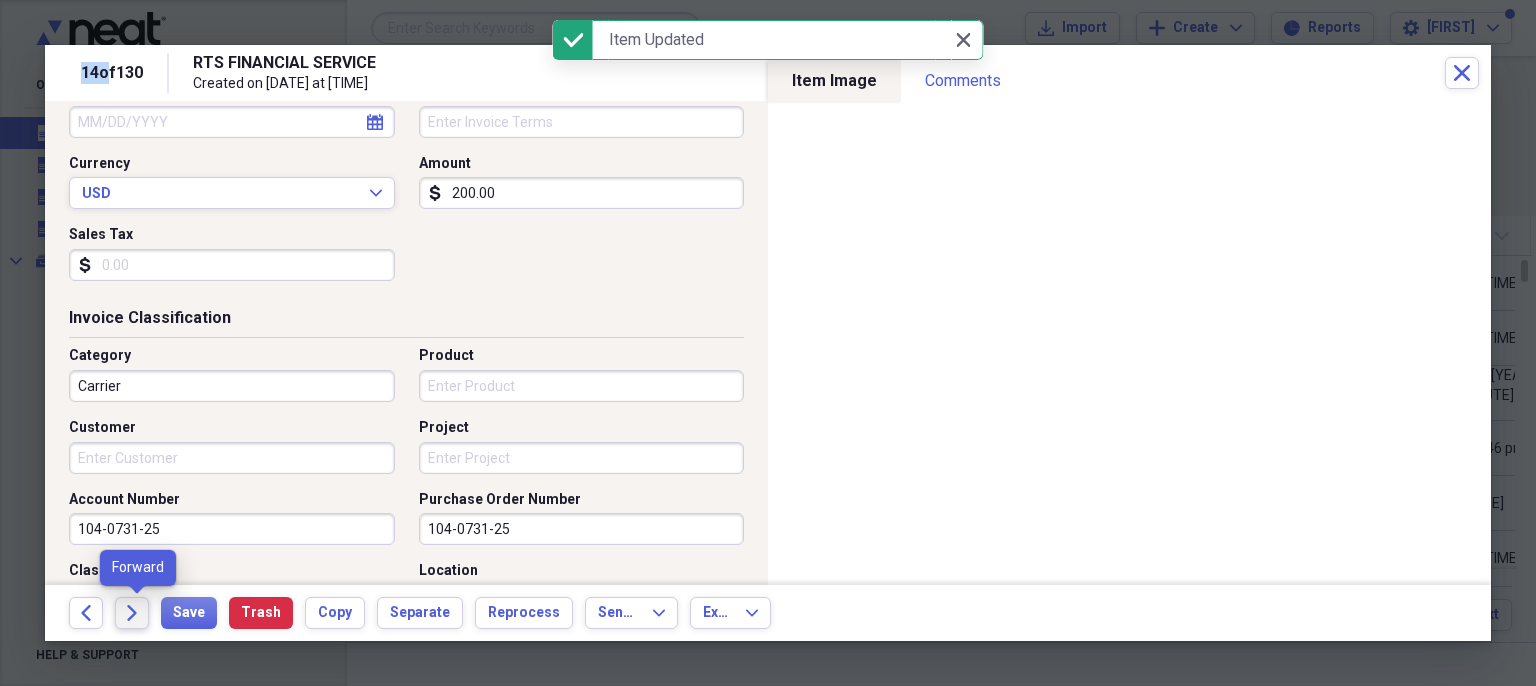 click on "Forward" 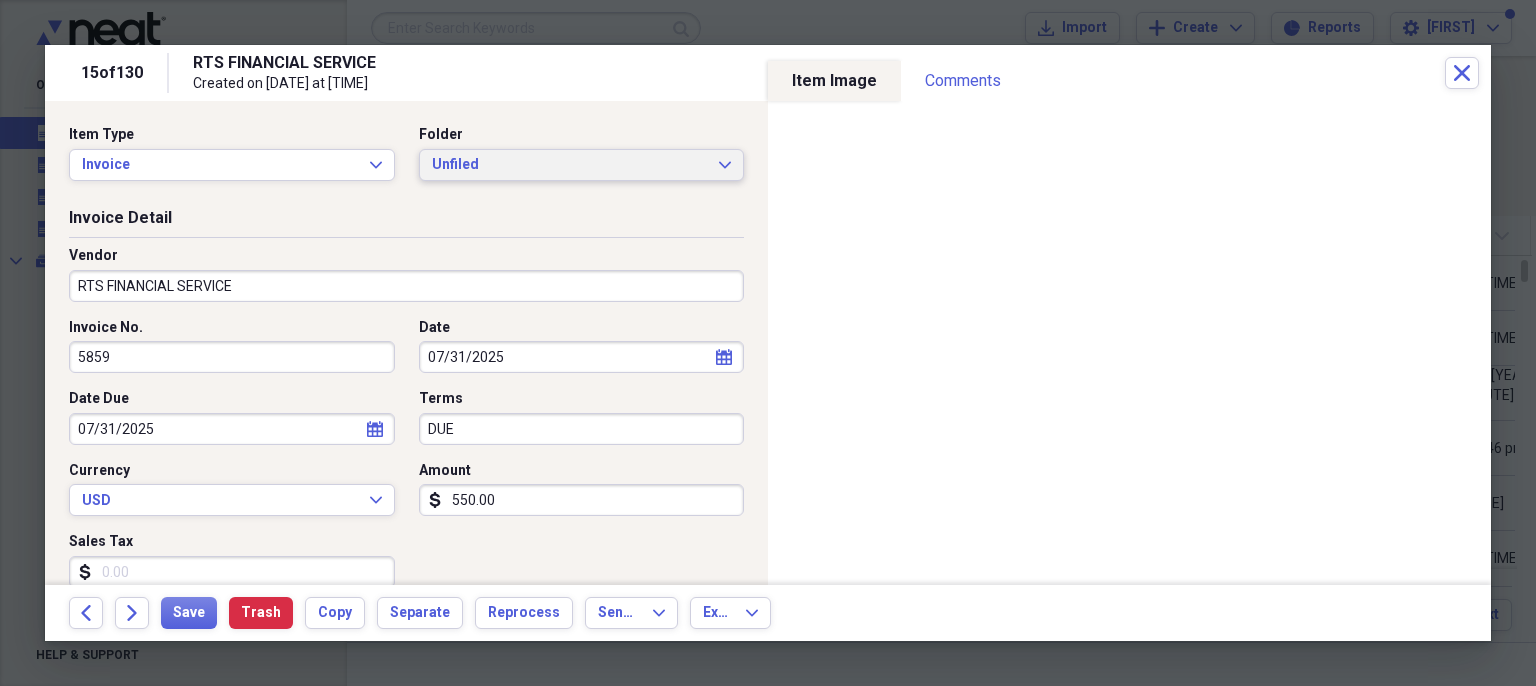 click on "Unfiled" at bounding box center (570, 165) 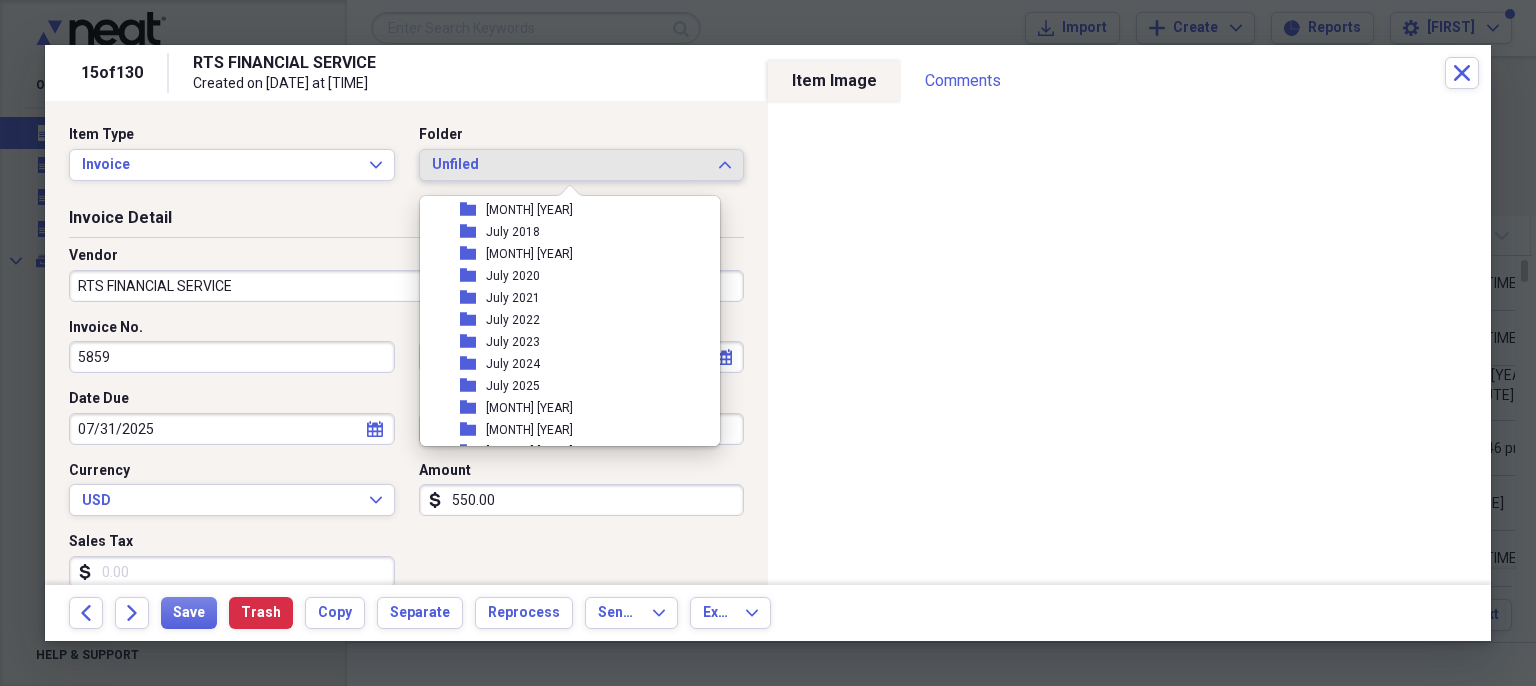 scroll, scrollTop: 1709, scrollLeft: 0, axis: vertical 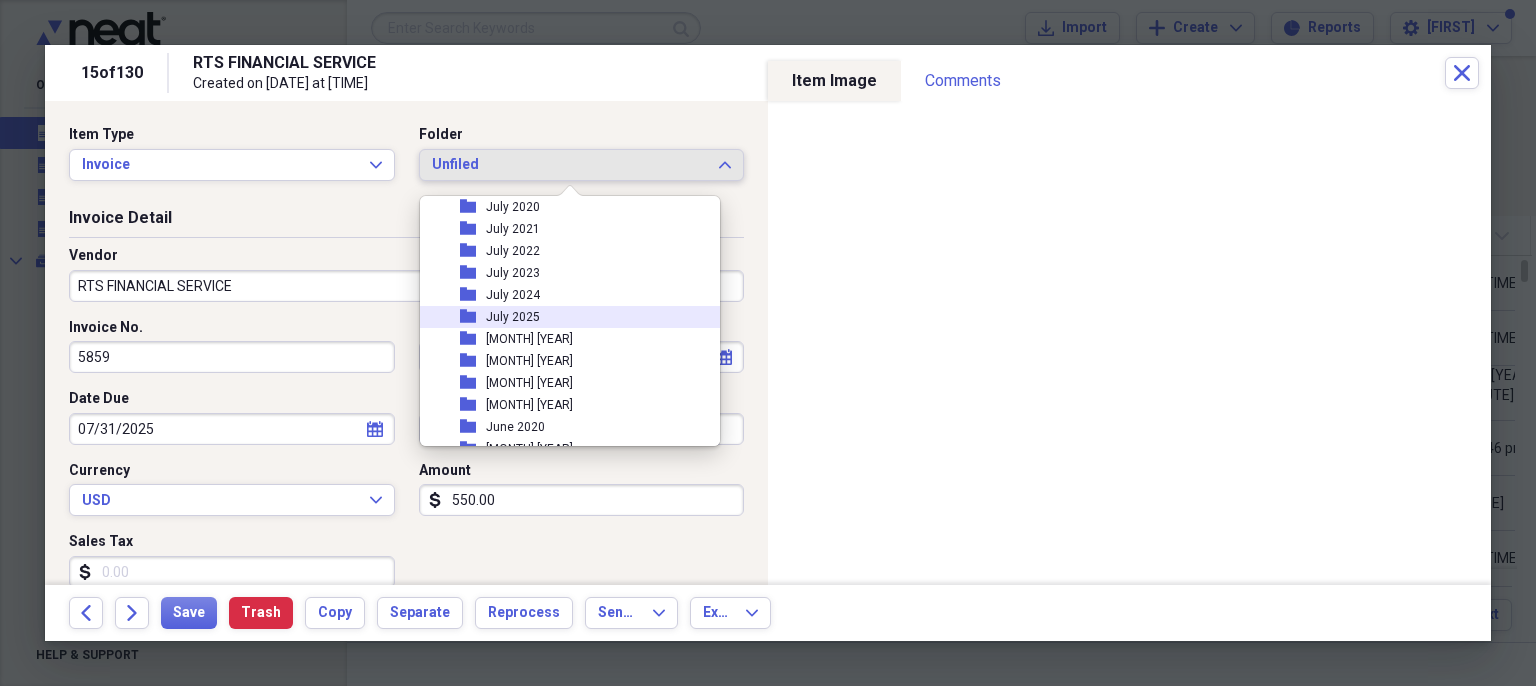 click on "folder July 2025" at bounding box center (562, 317) 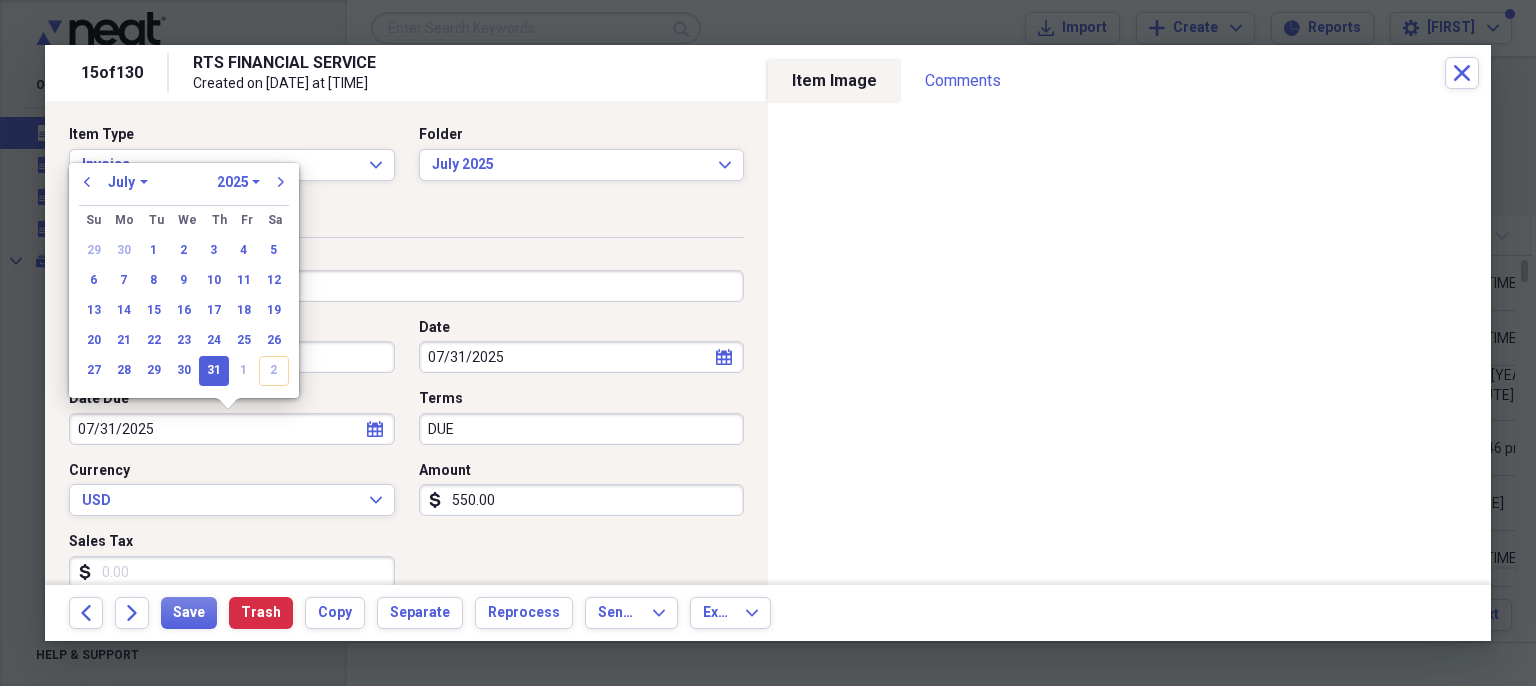 drag, startPoint x: 163, startPoint y: 425, endPoint x: 46, endPoint y: 444, distance: 118.5327 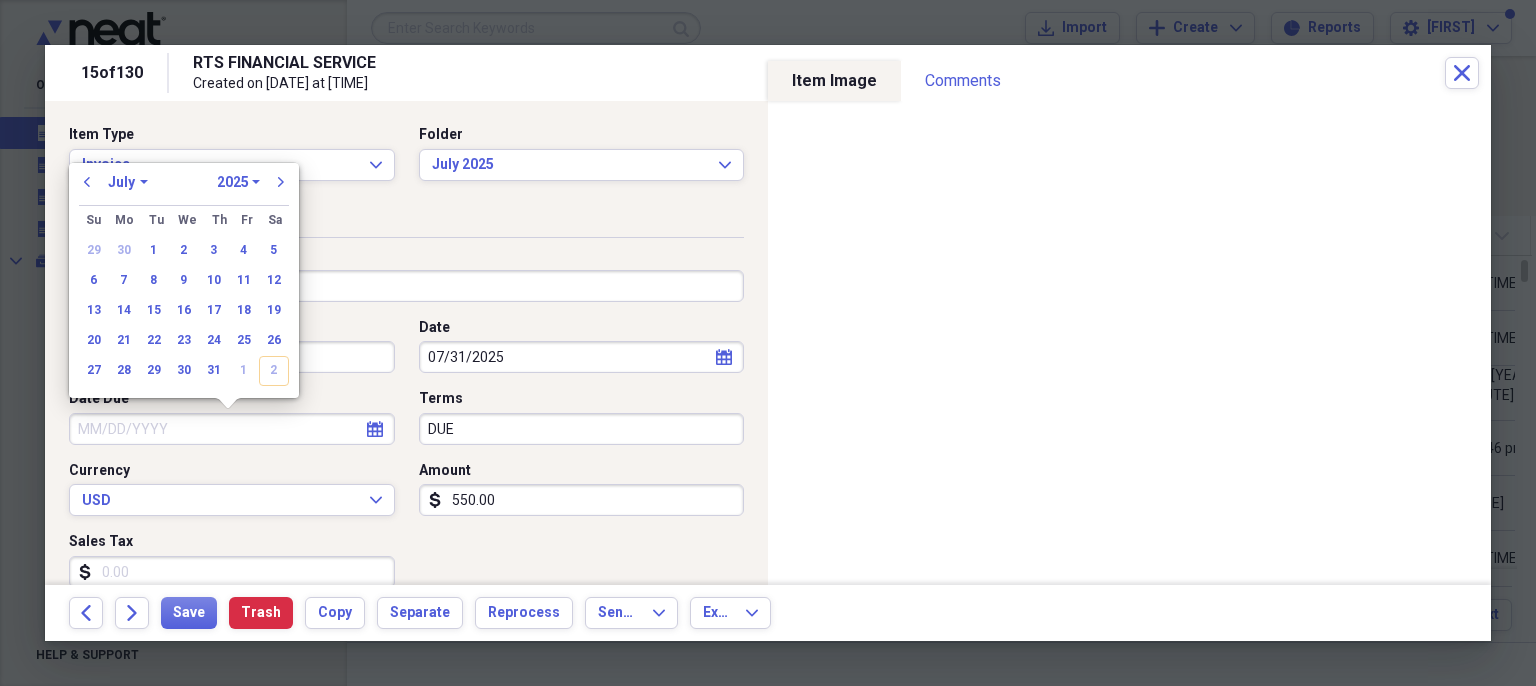 click on "DUE" at bounding box center (582, 429) 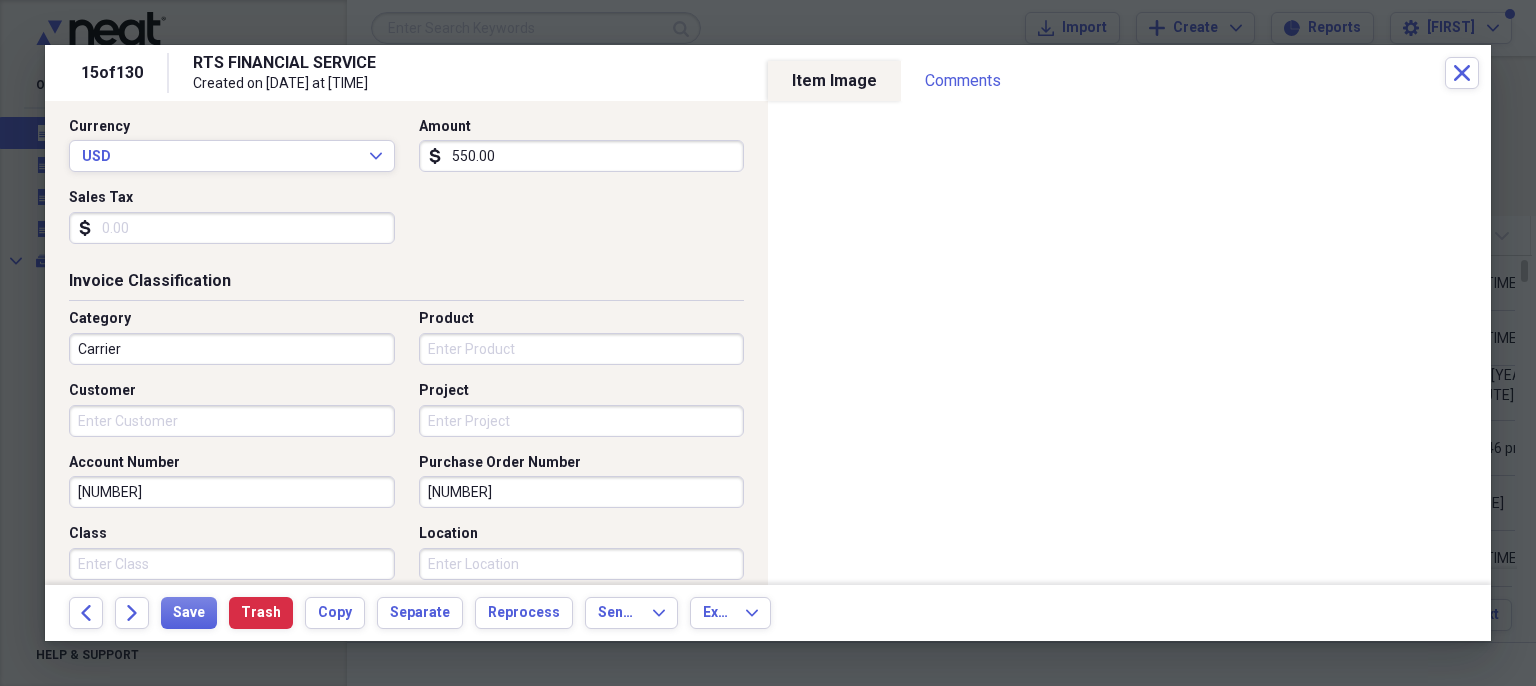 scroll, scrollTop: 352, scrollLeft: 0, axis: vertical 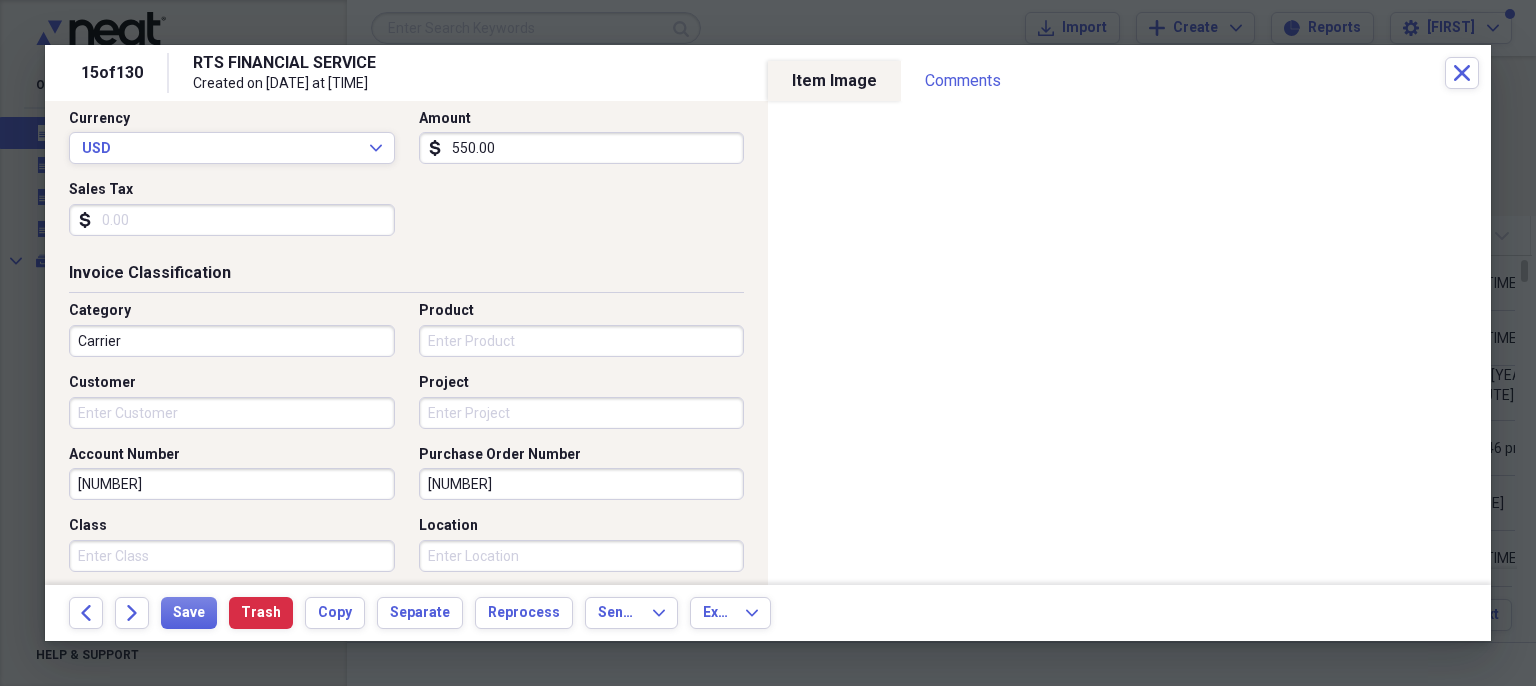click on "[NUMBER]" at bounding box center [582, 484] 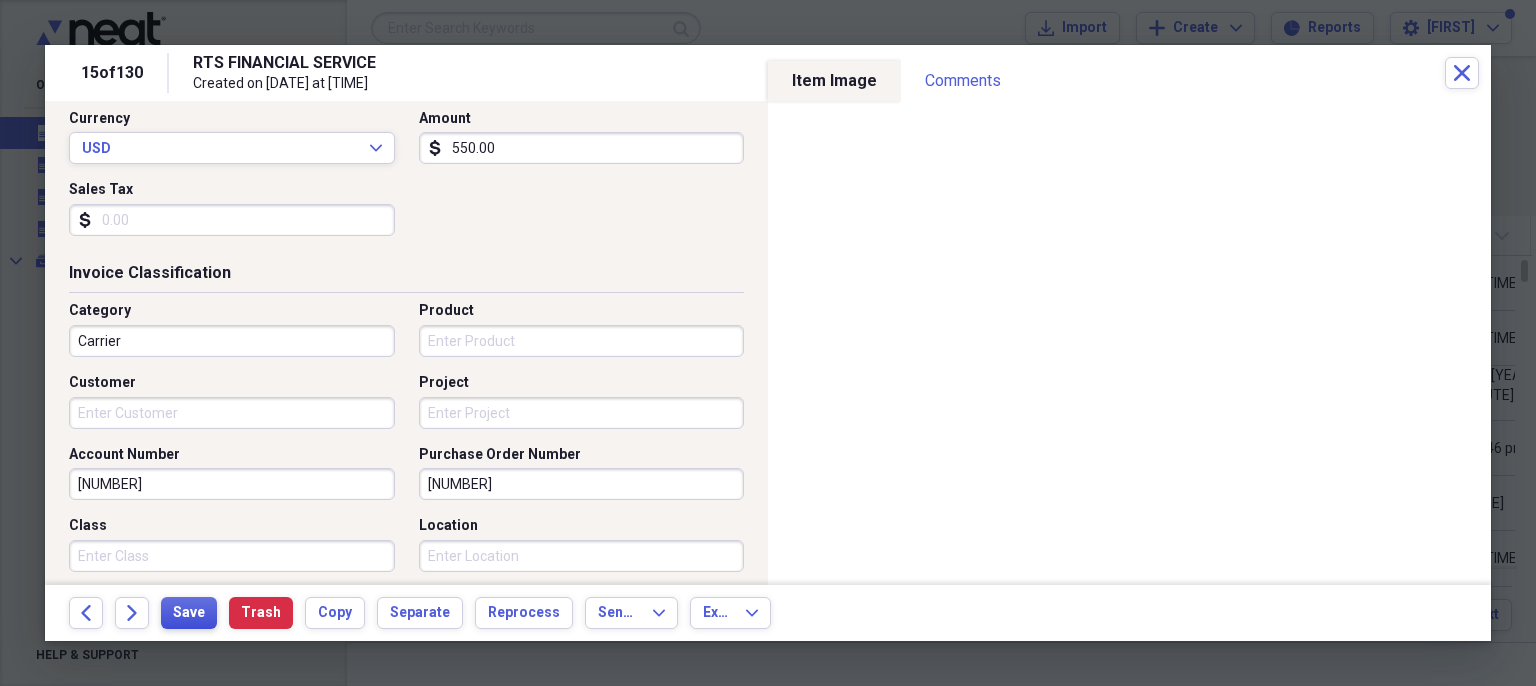 click on "Save" at bounding box center [189, 613] 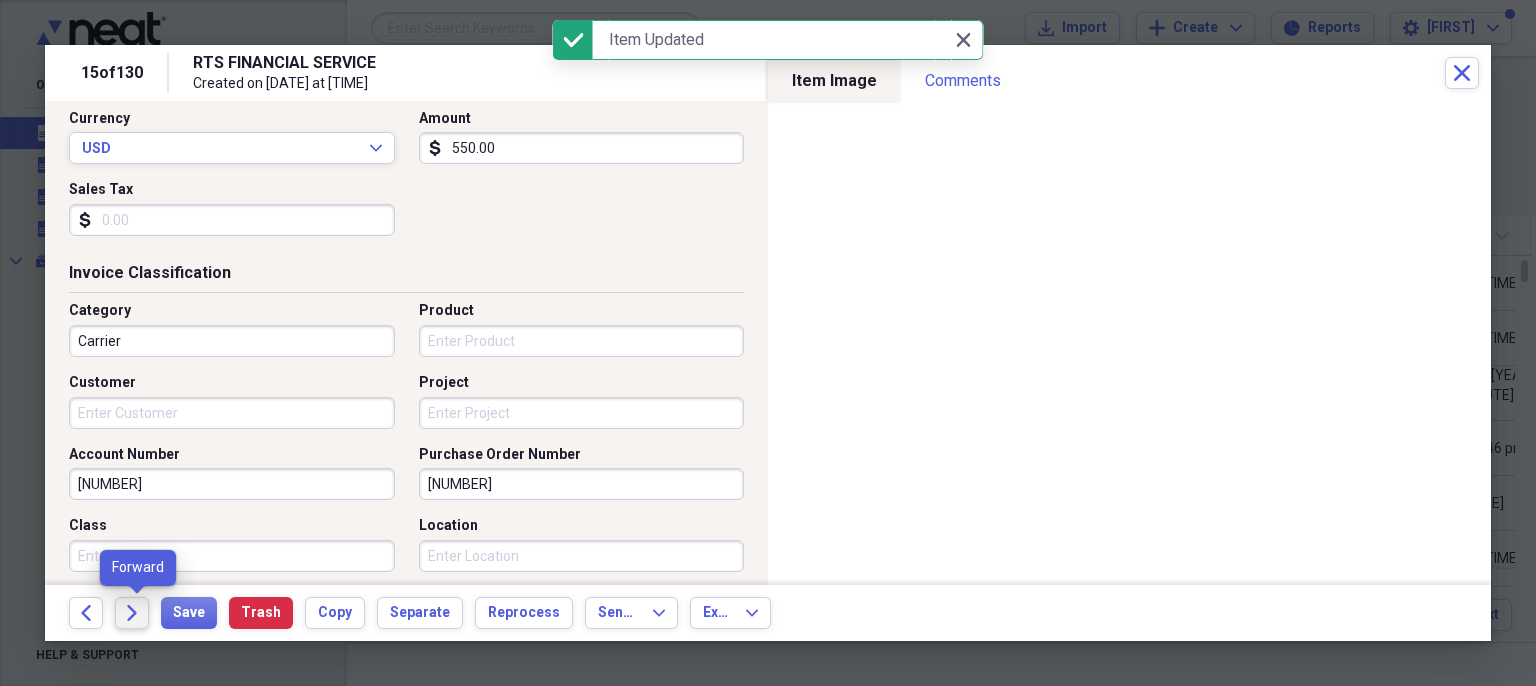 click 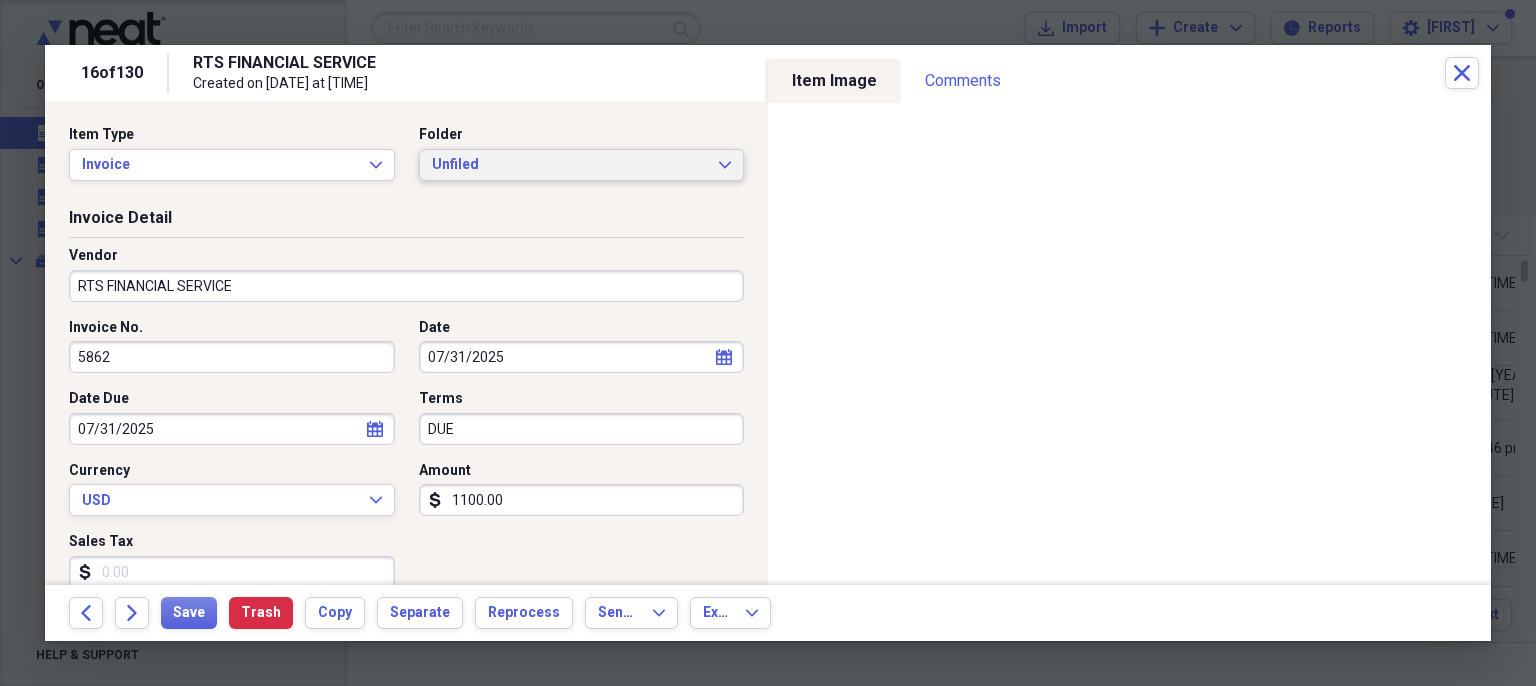 click on "Unfiled" at bounding box center [570, 165] 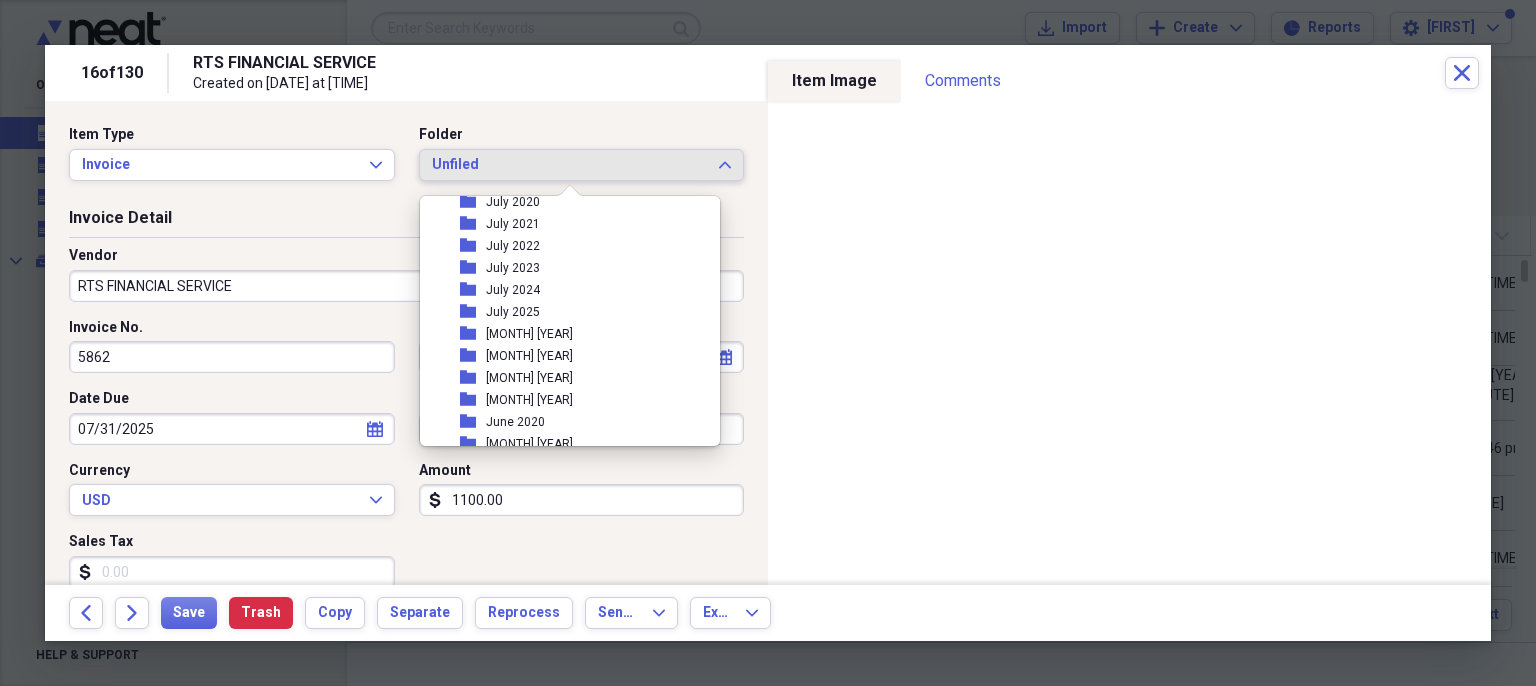scroll, scrollTop: 1766, scrollLeft: 0, axis: vertical 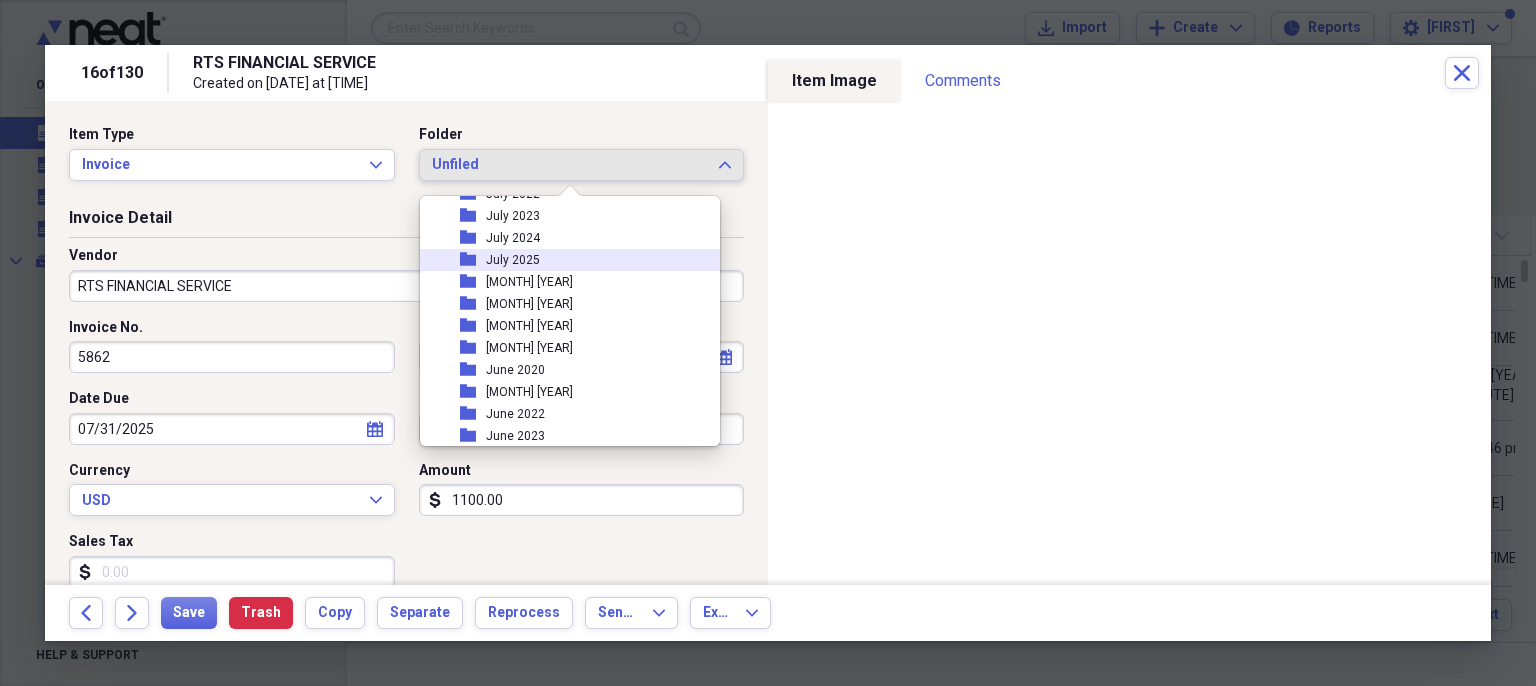 click on "folder July 2025" at bounding box center (562, 260) 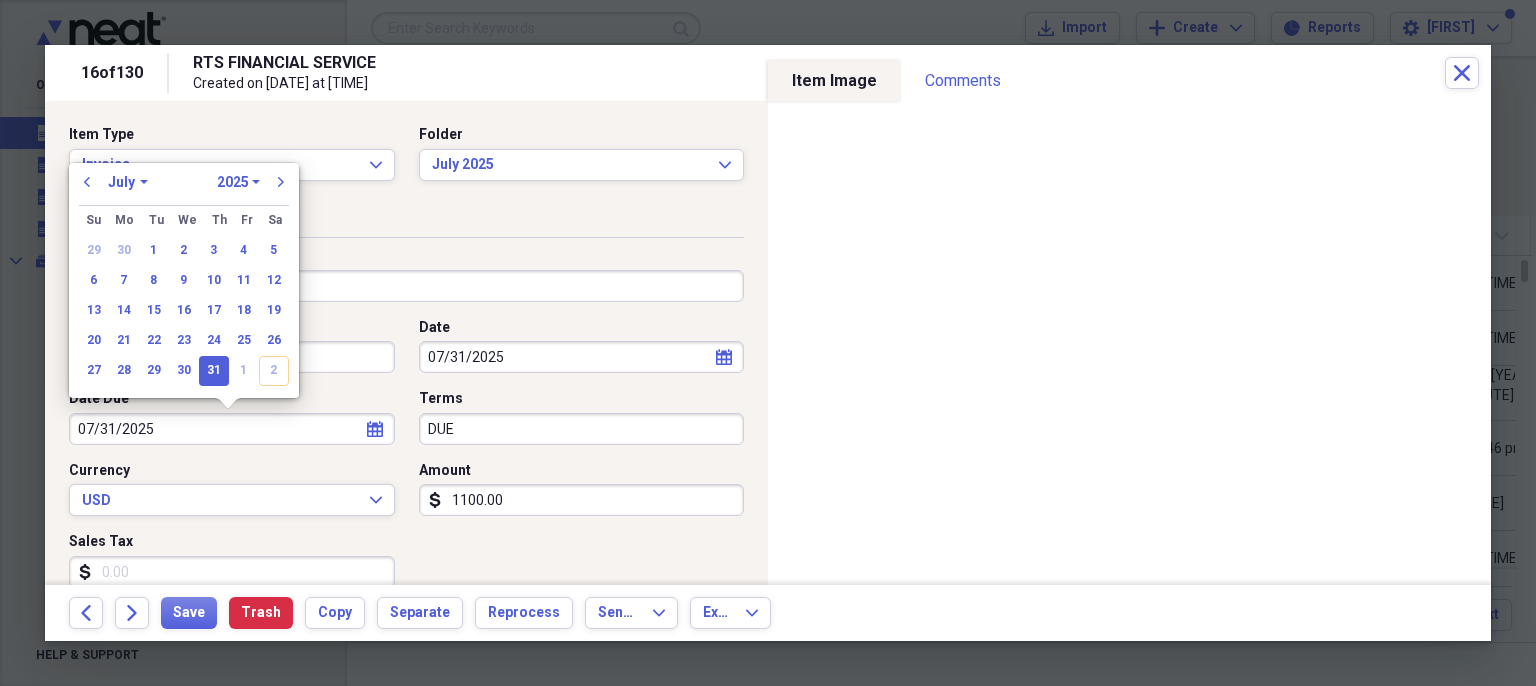 drag, startPoint x: 158, startPoint y: 423, endPoint x: 55, endPoint y: 433, distance: 103.4843 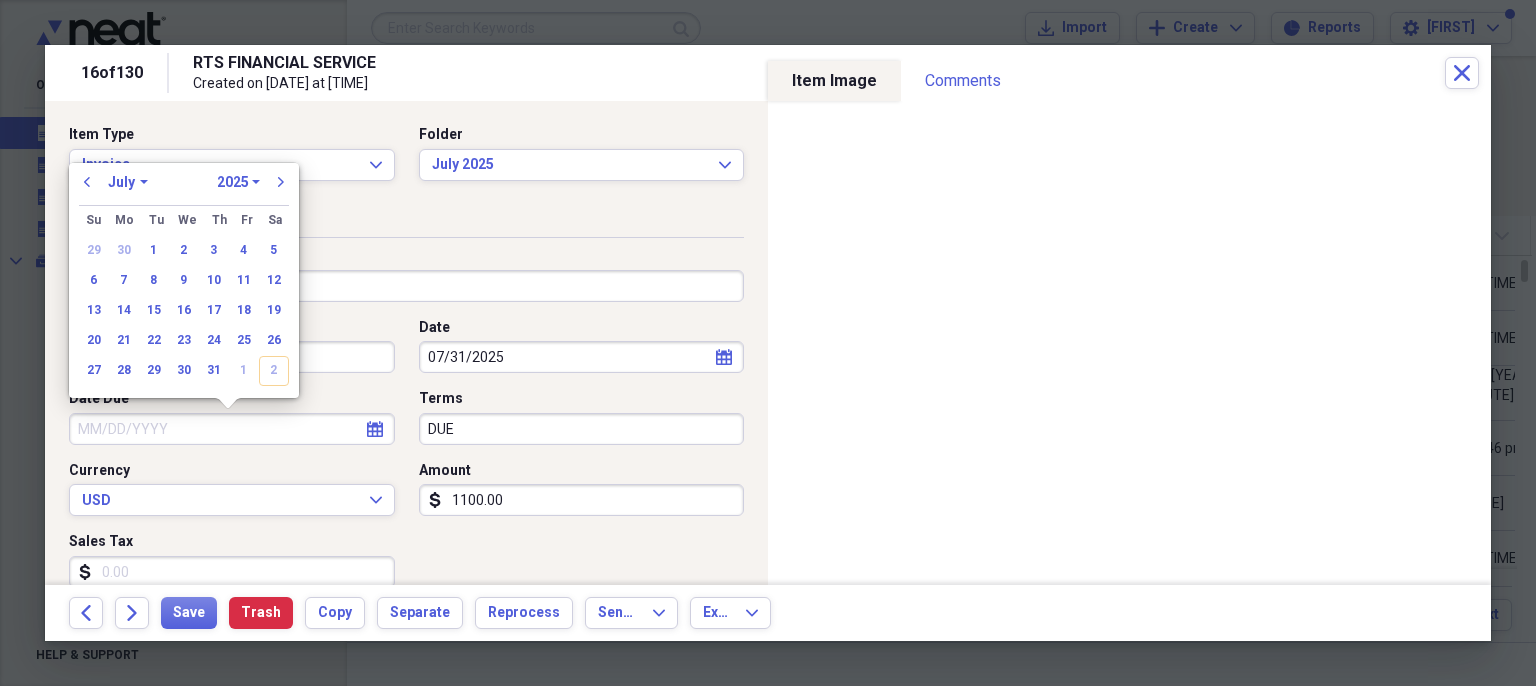 drag, startPoint x: 485, startPoint y: 421, endPoint x: 384, endPoint y: 423, distance: 101.0198 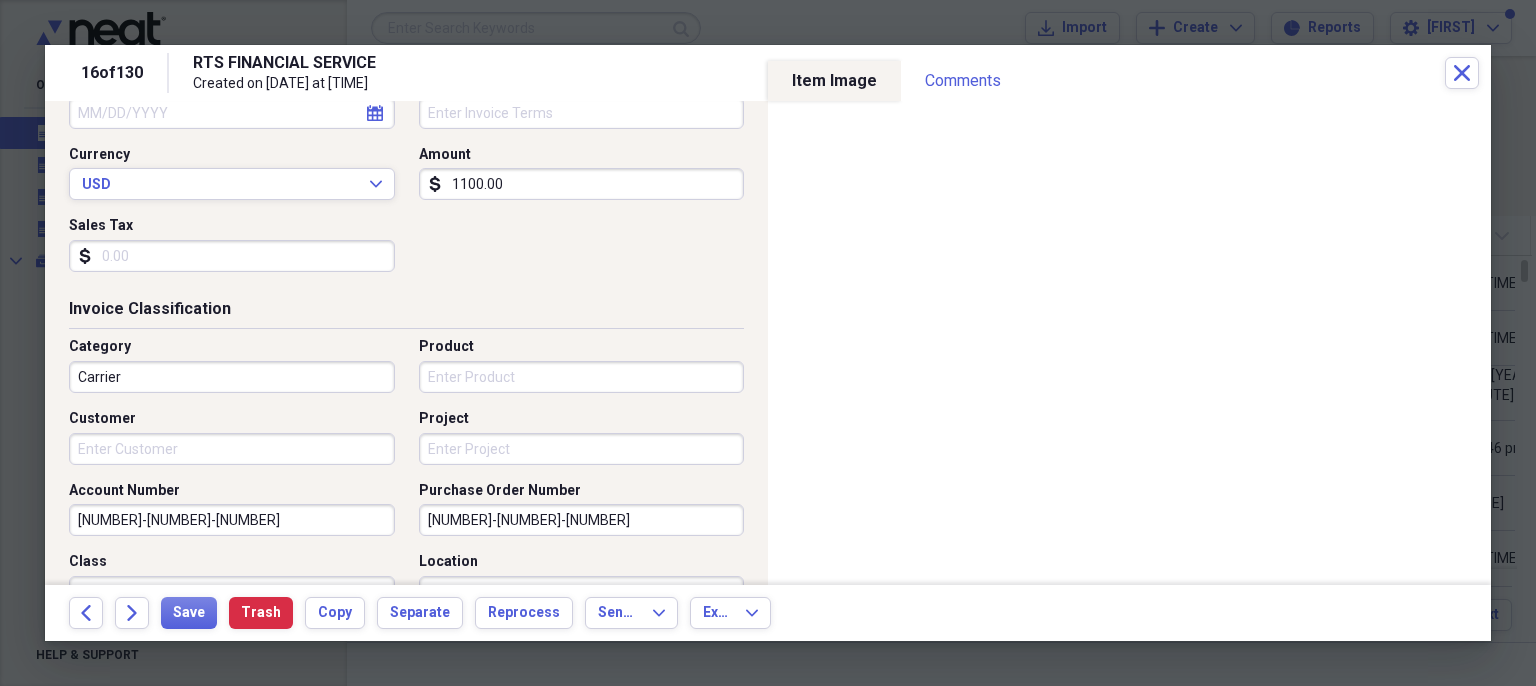 scroll, scrollTop: 377, scrollLeft: 0, axis: vertical 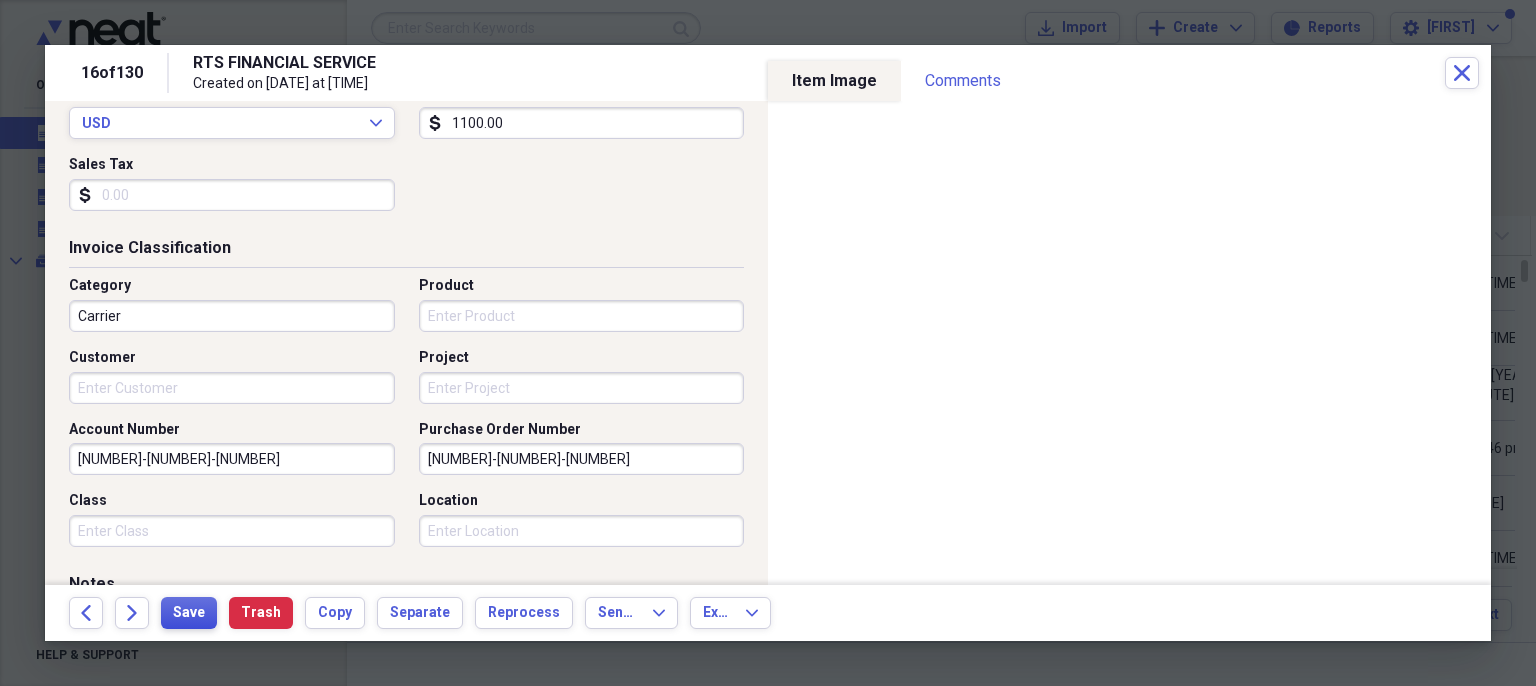 click on "Save" at bounding box center (189, 613) 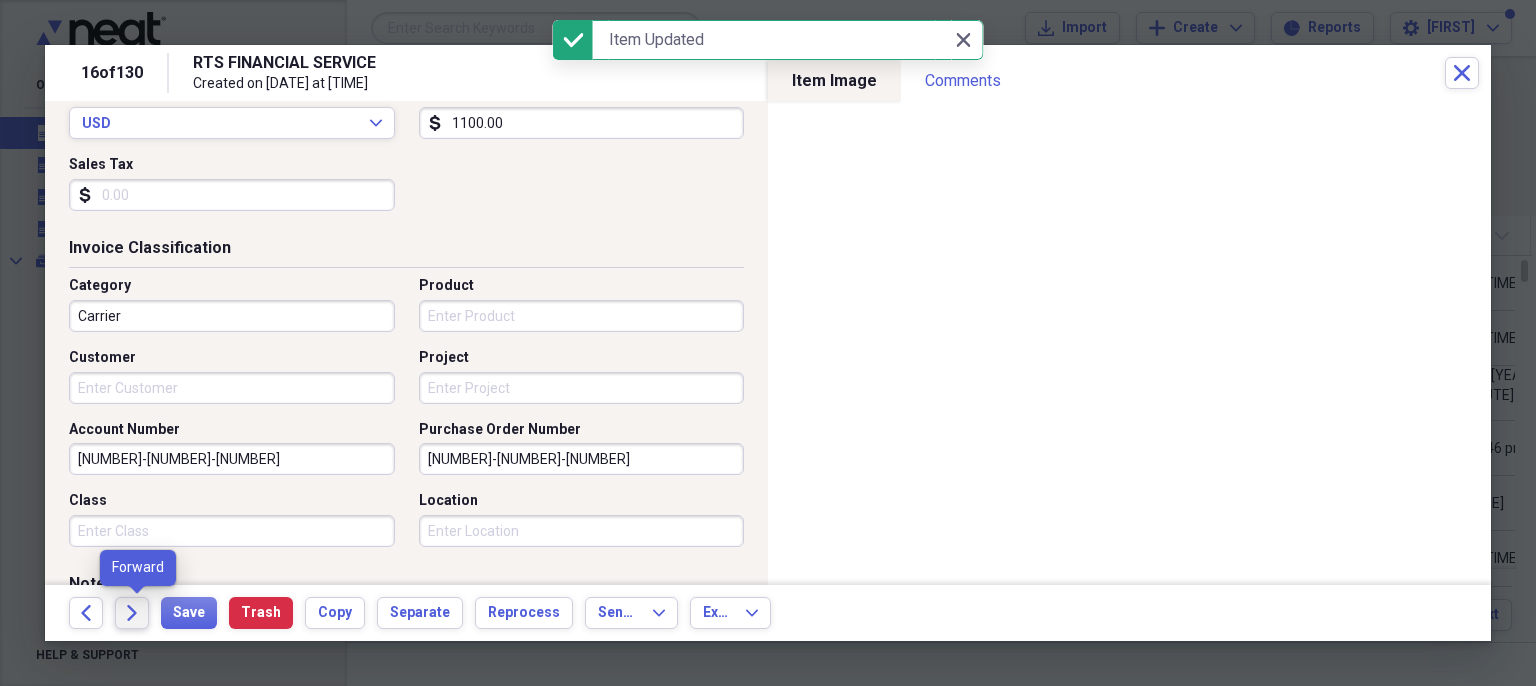 click on "Forward" 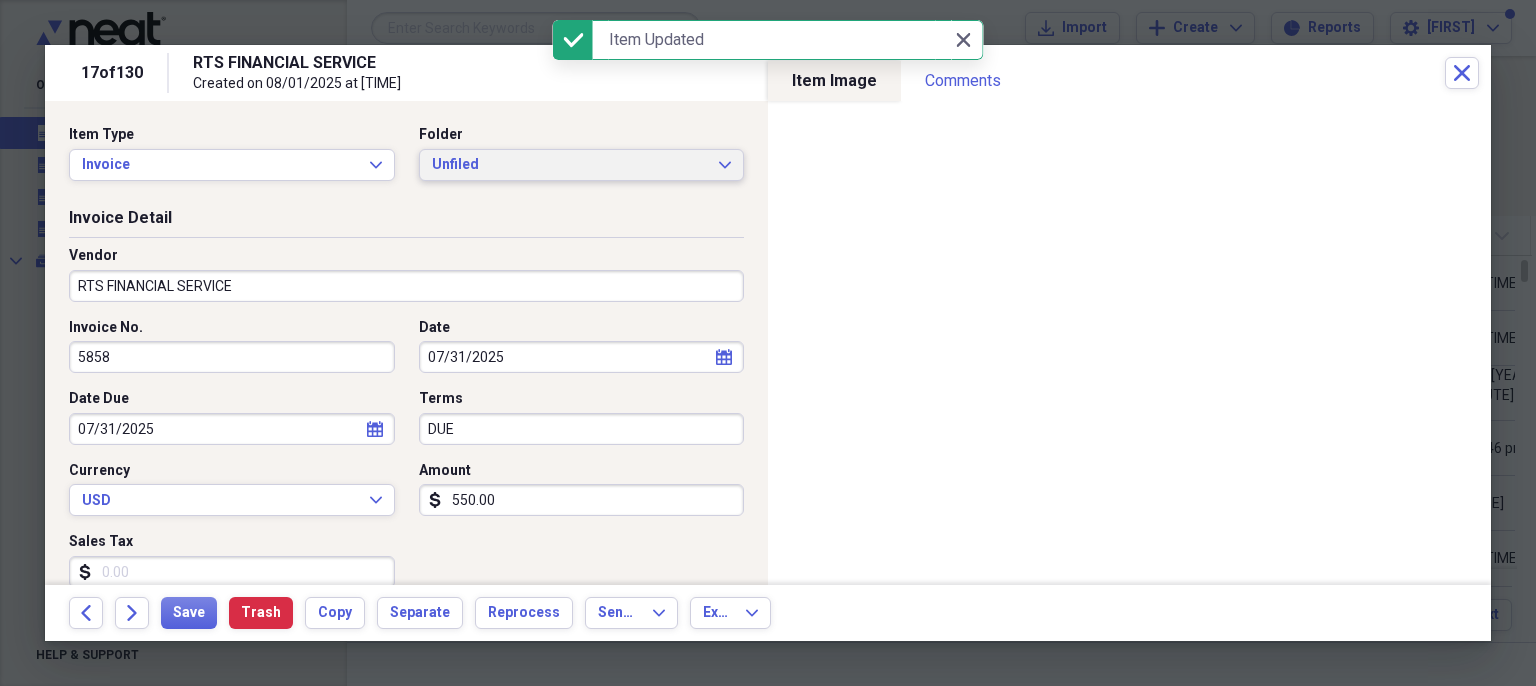 click on "Unfiled" at bounding box center (570, 165) 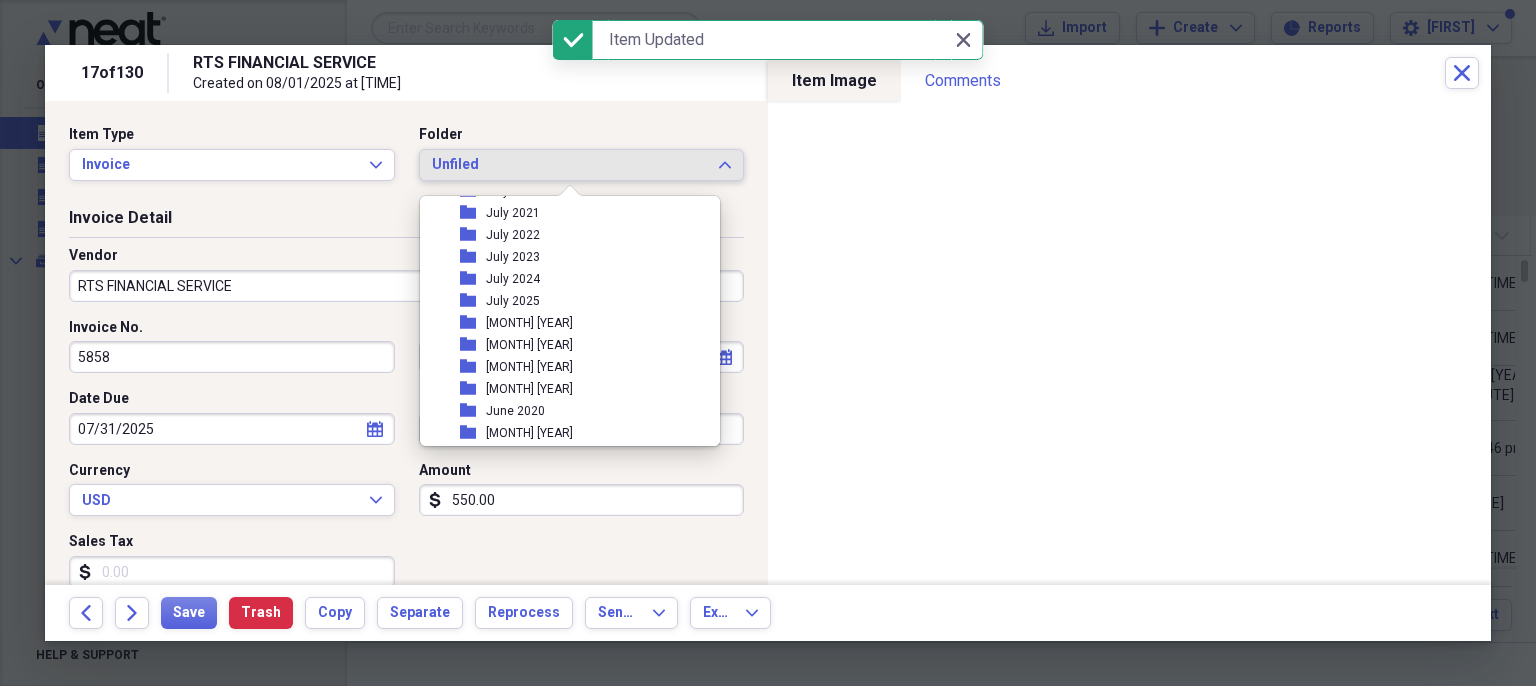 click on "folder July 2025" at bounding box center [562, 301] 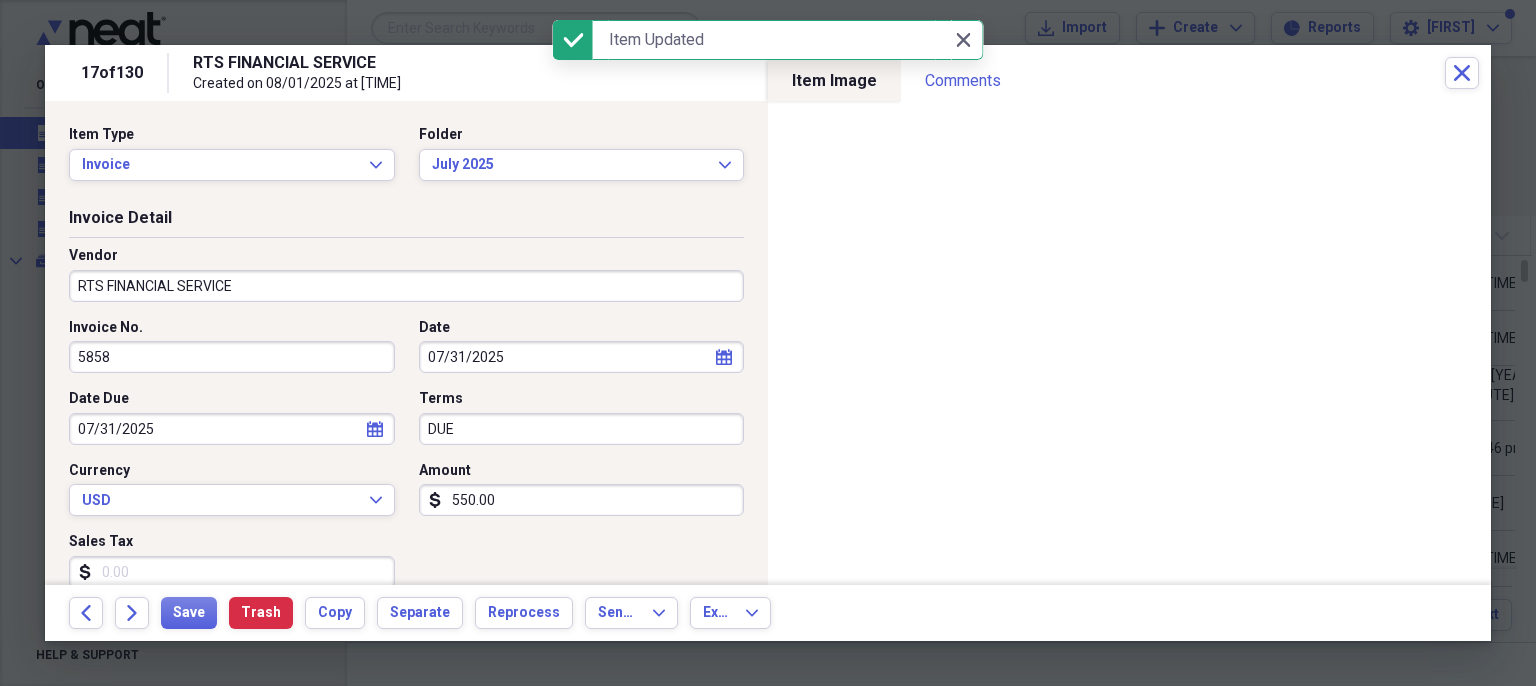 click on "RTS FINANCIAL SERVICE" at bounding box center (406, 286) 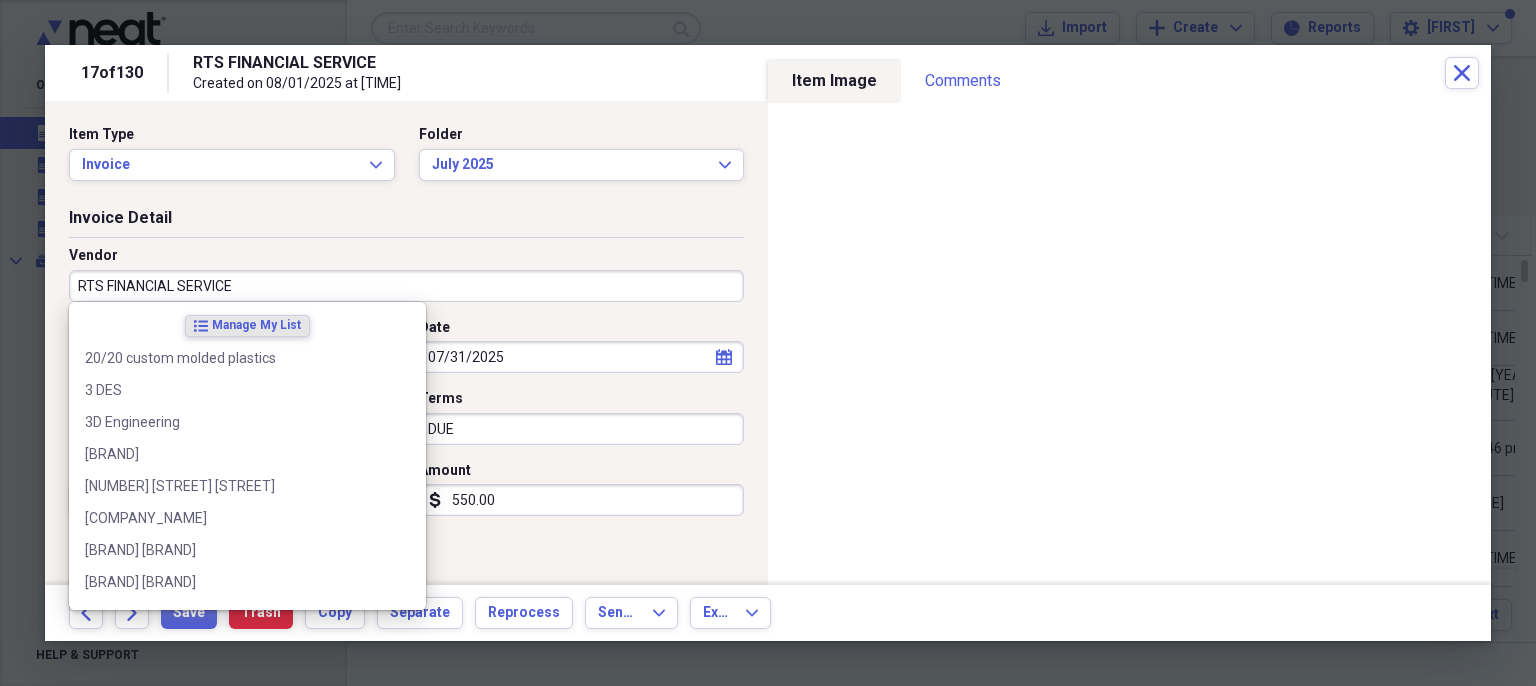 scroll, scrollTop: 1944, scrollLeft: 0, axis: vertical 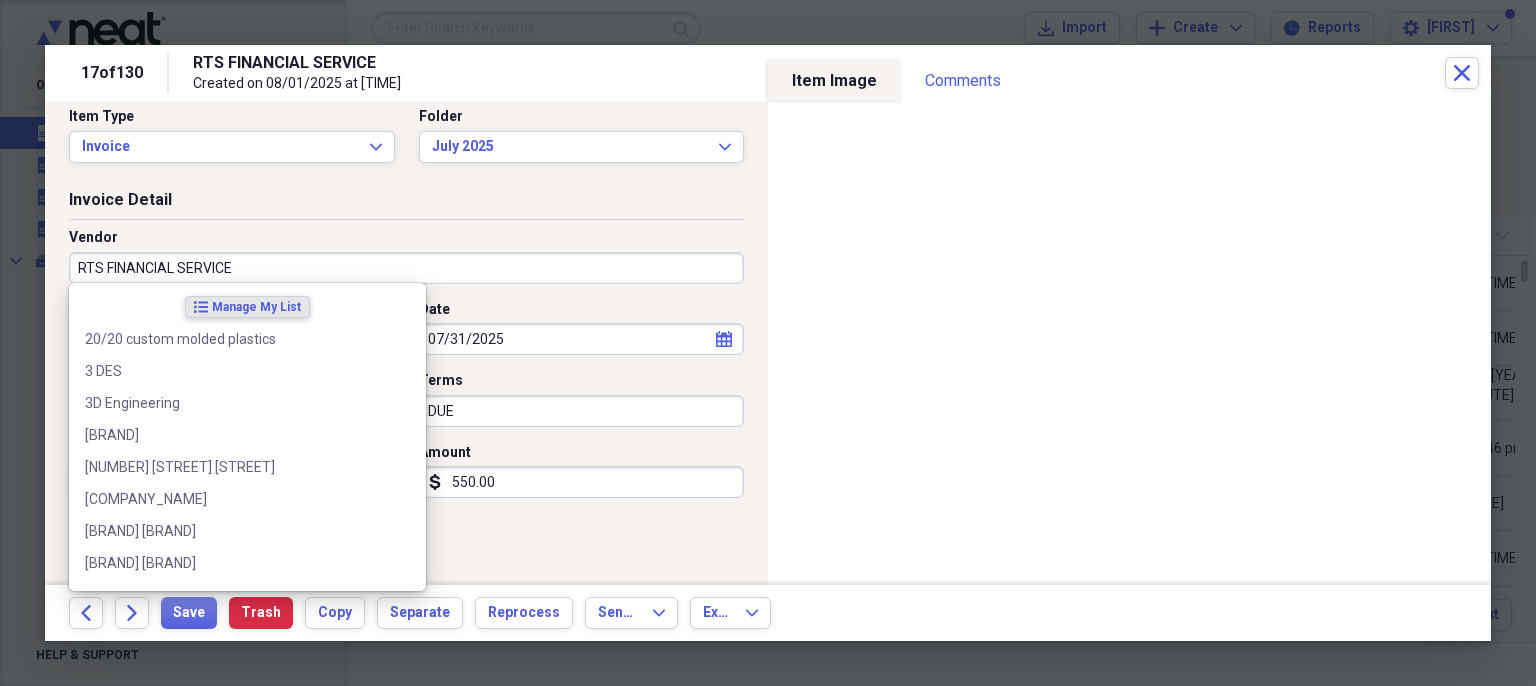click on "Vendor" at bounding box center (406, 238) 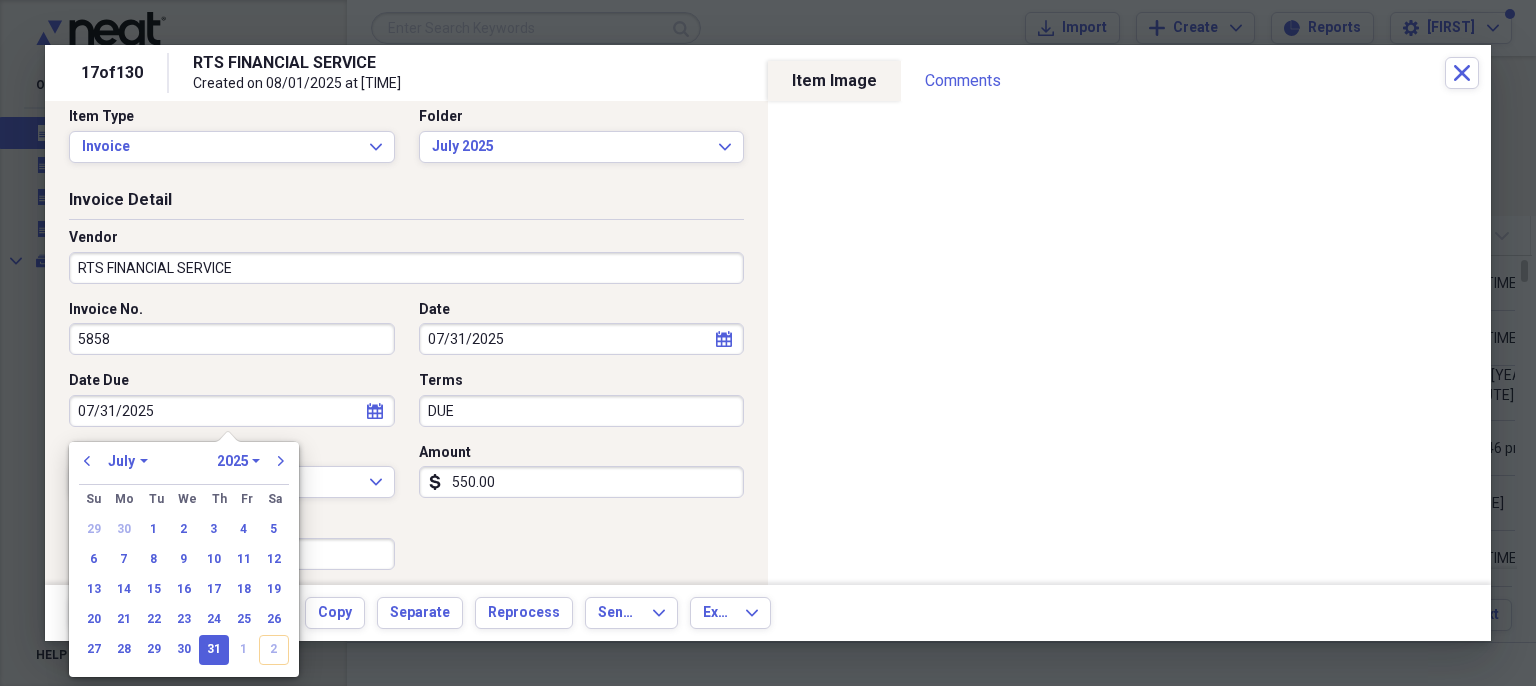 drag, startPoint x: 192, startPoint y: 406, endPoint x: 0, endPoint y: 418, distance: 192.37463 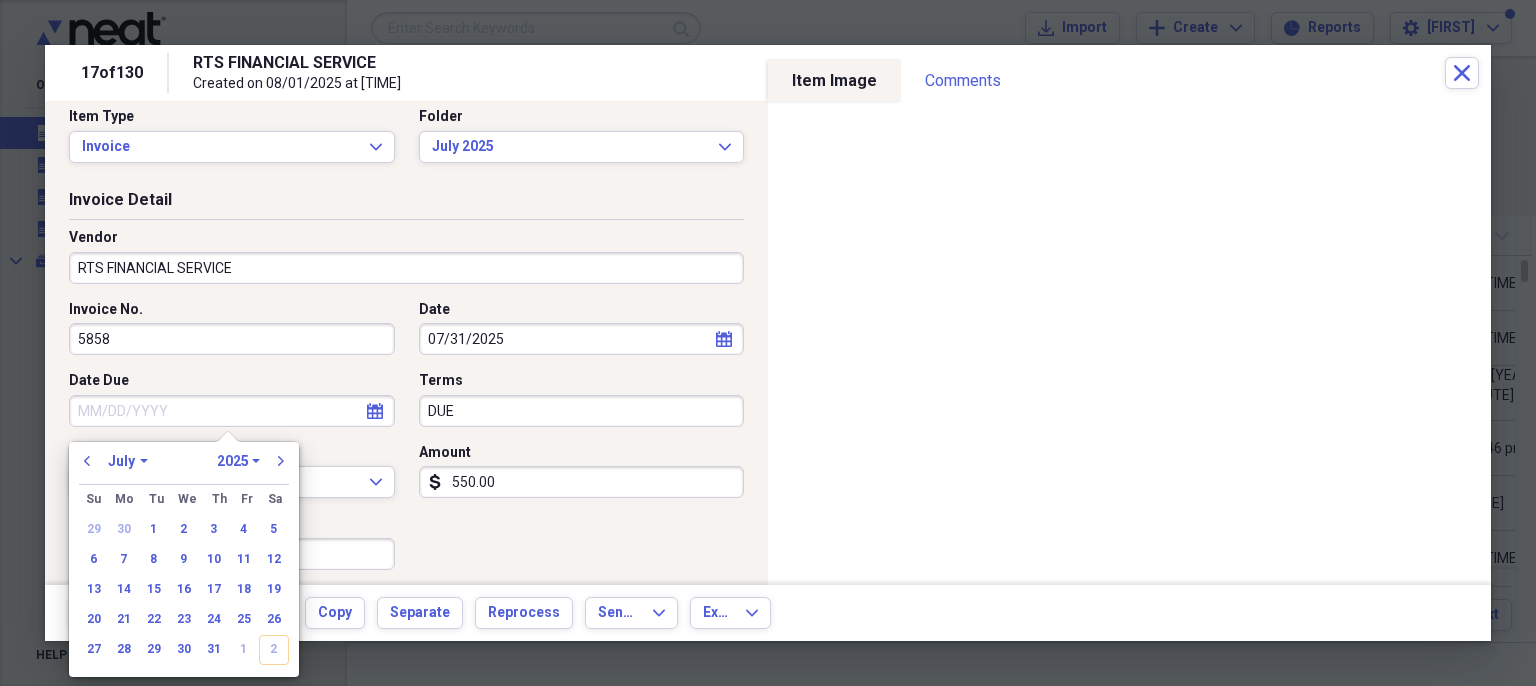 drag, startPoint x: 515, startPoint y: 412, endPoint x: 380, endPoint y: 414, distance: 135.01482 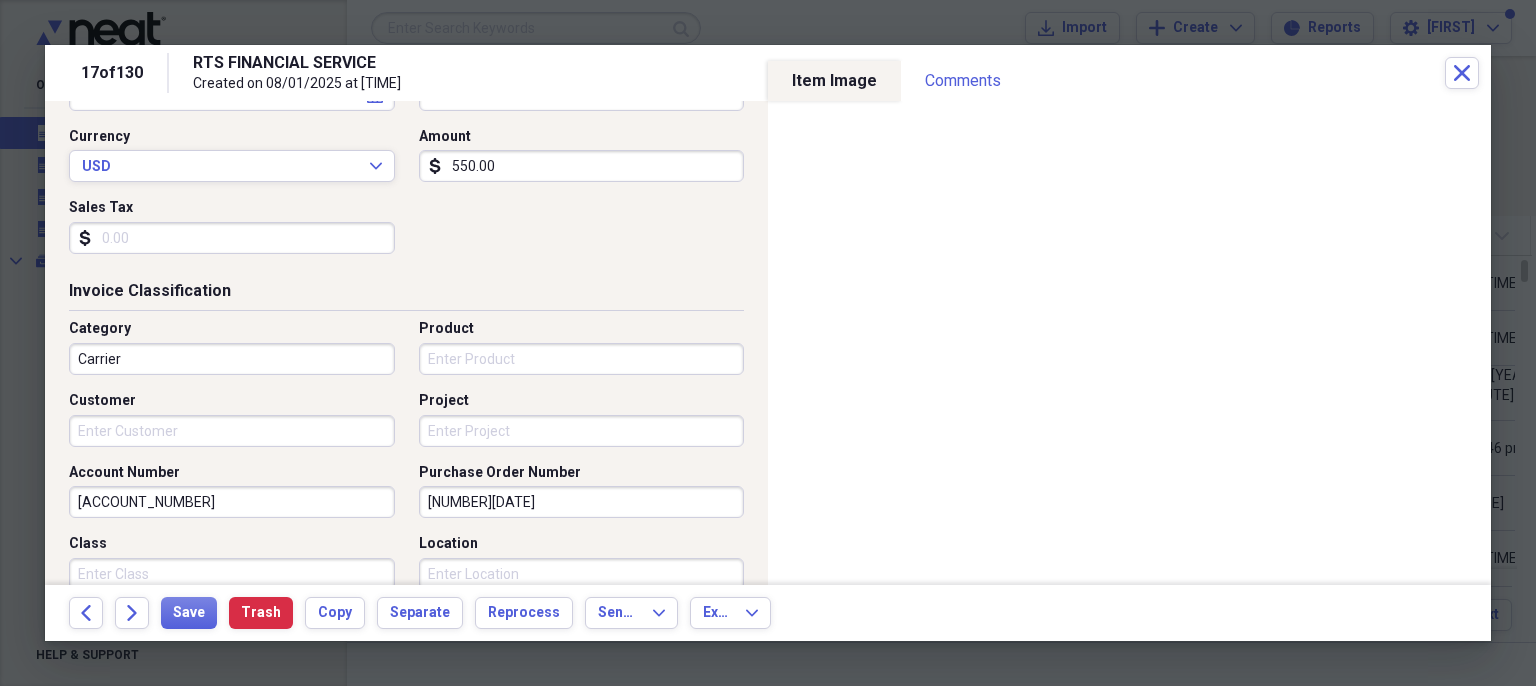 scroll, scrollTop: 335, scrollLeft: 0, axis: vertical 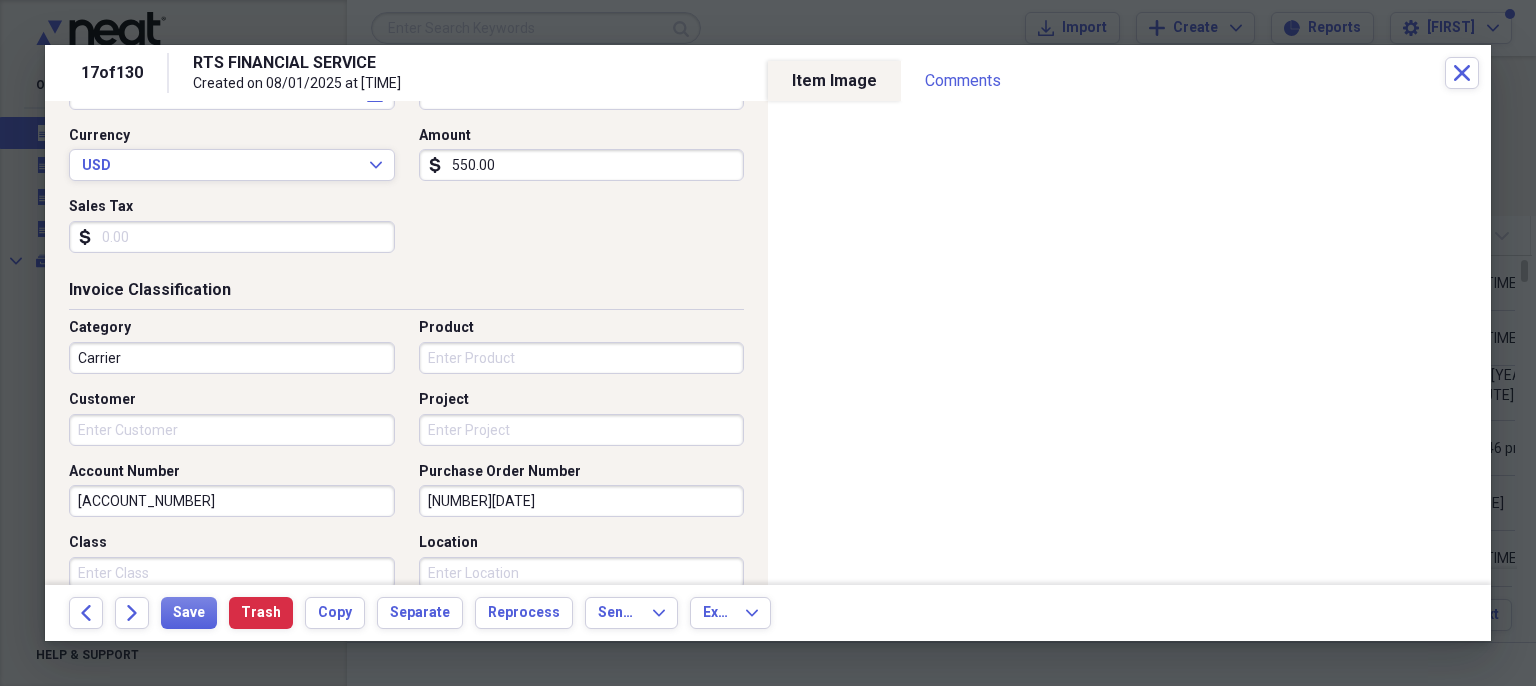 drag, startPoint x: 567, startPoint y: 489, endPoint x: 311, endPoint y: 498, distance: 256.15814 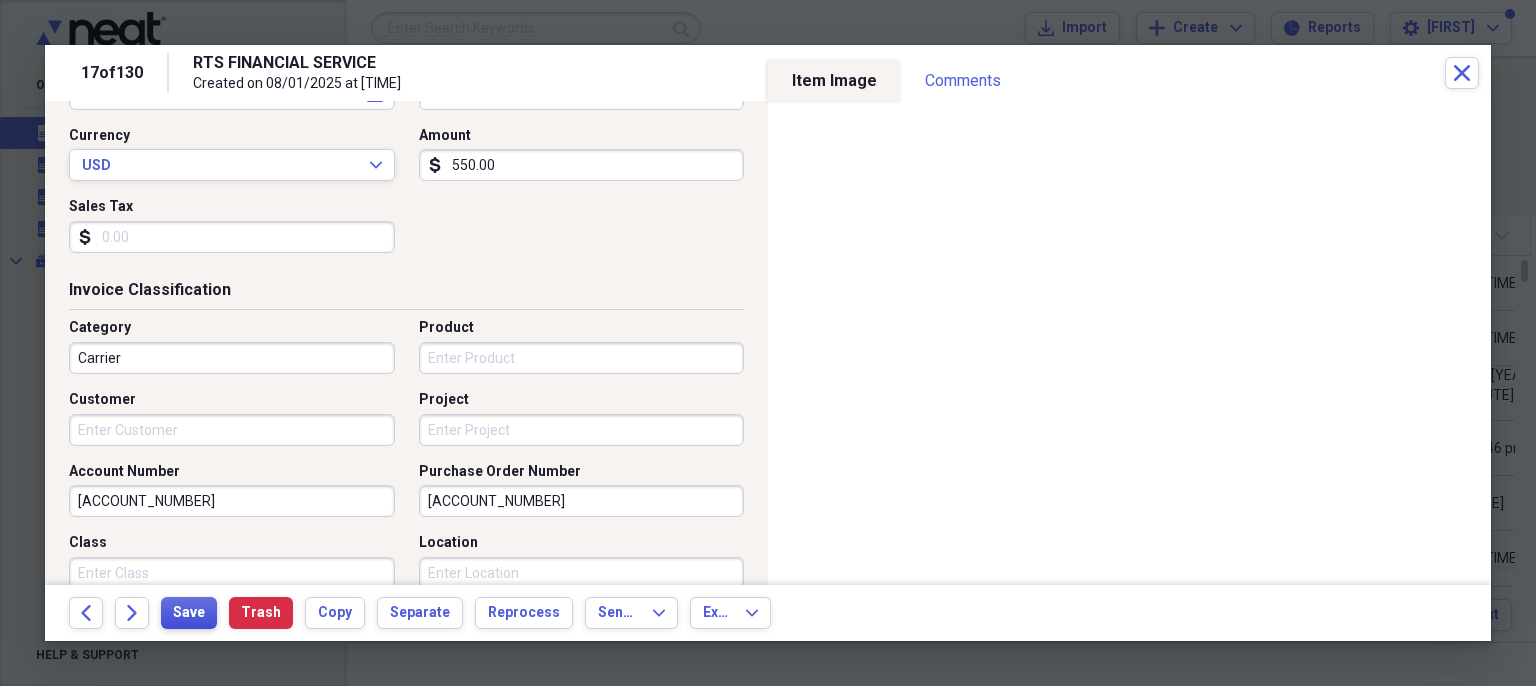 click on "Save" at bounding box center [189, 613] 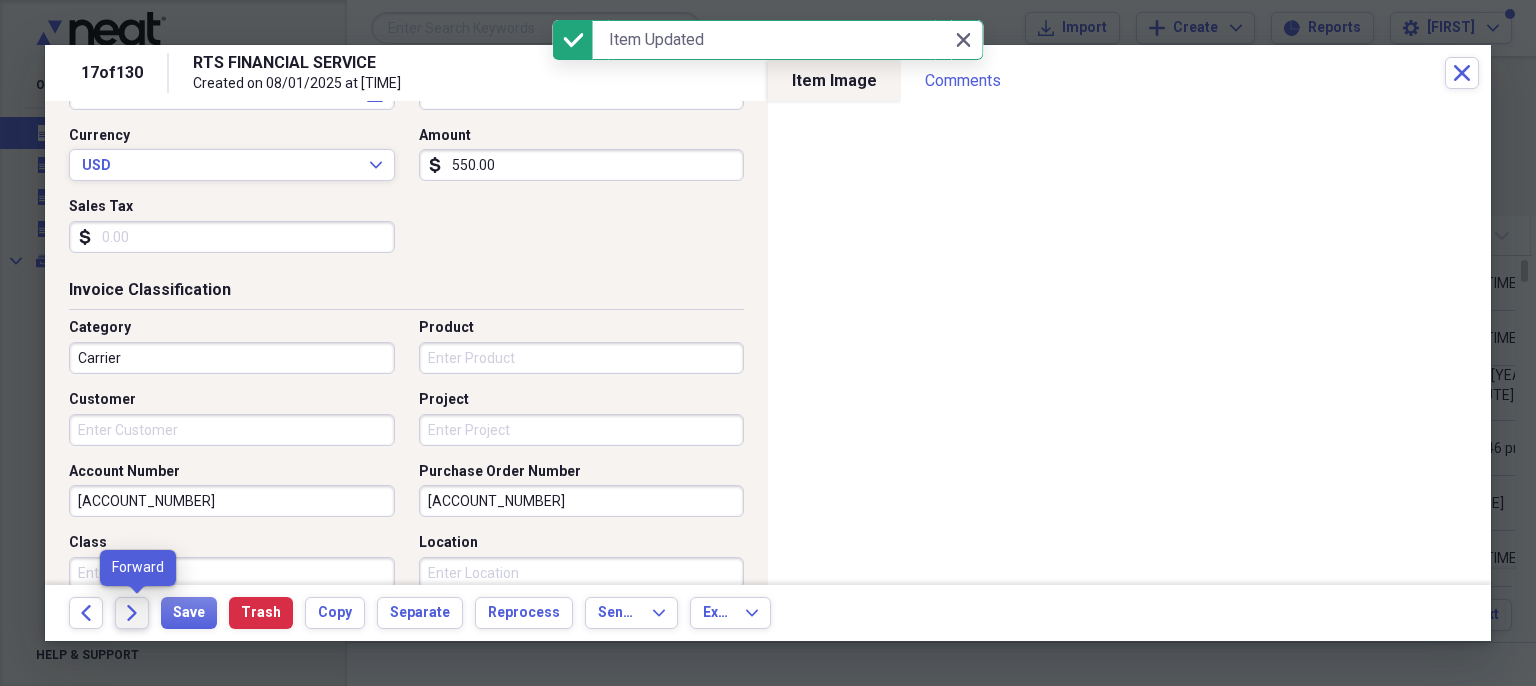 click on "Forward" 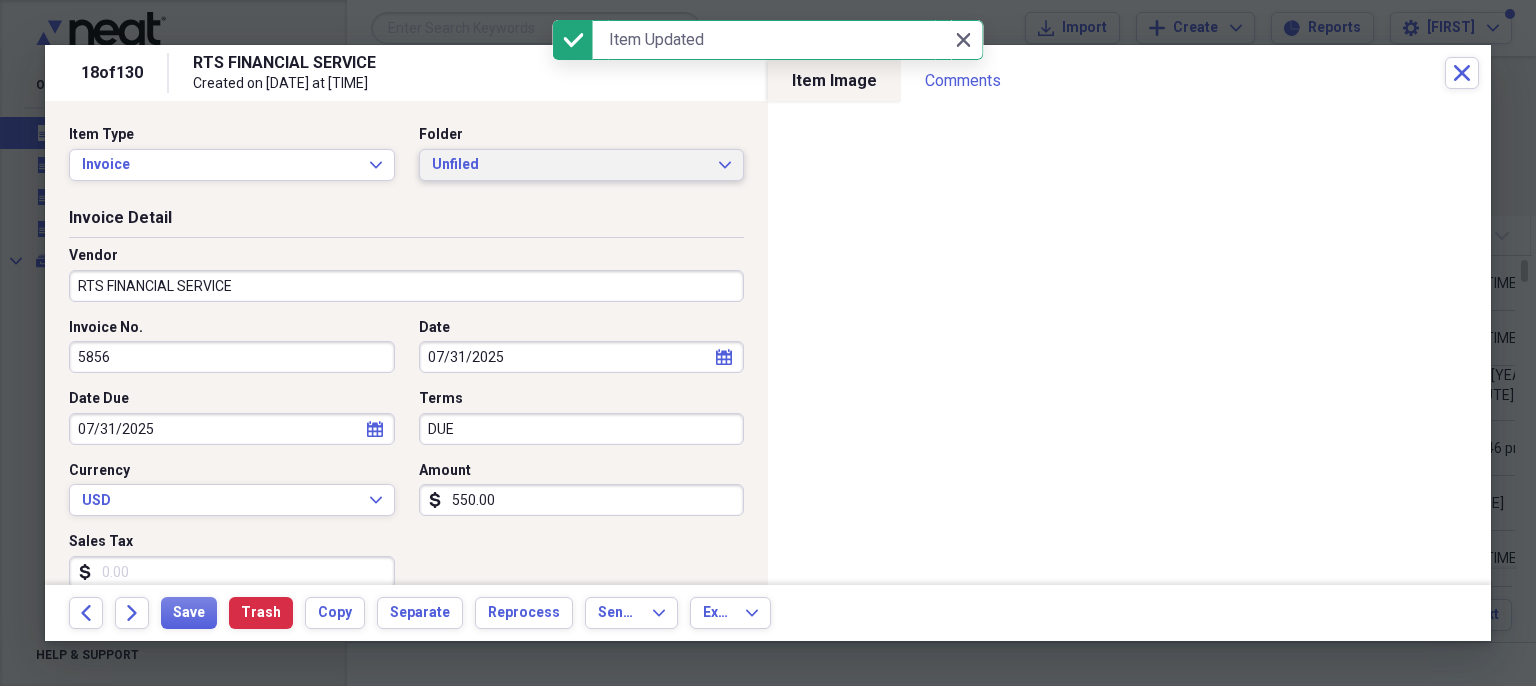 click on "Unfiled" at bounding box center (570, 165) 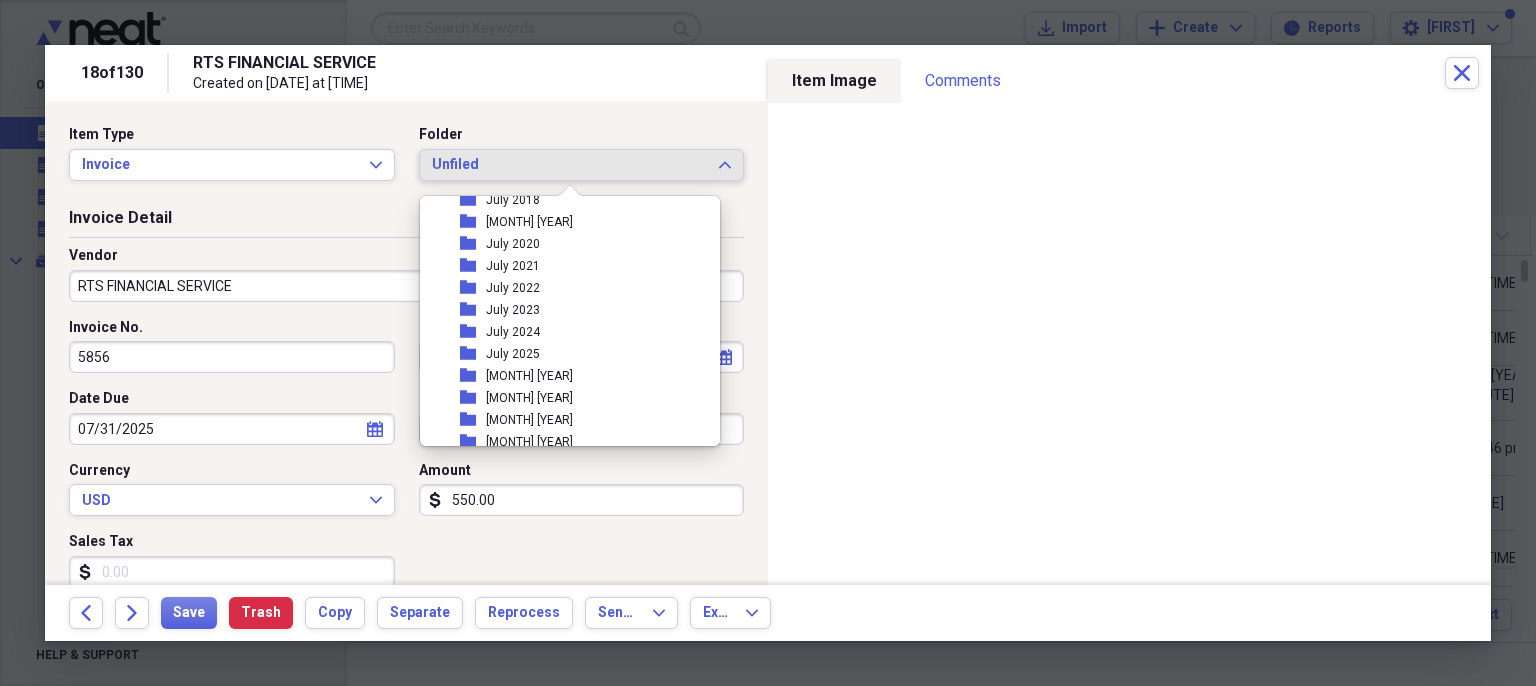 scroll, scrollTop: 1676, scrollLeft: 0, axis: vertical 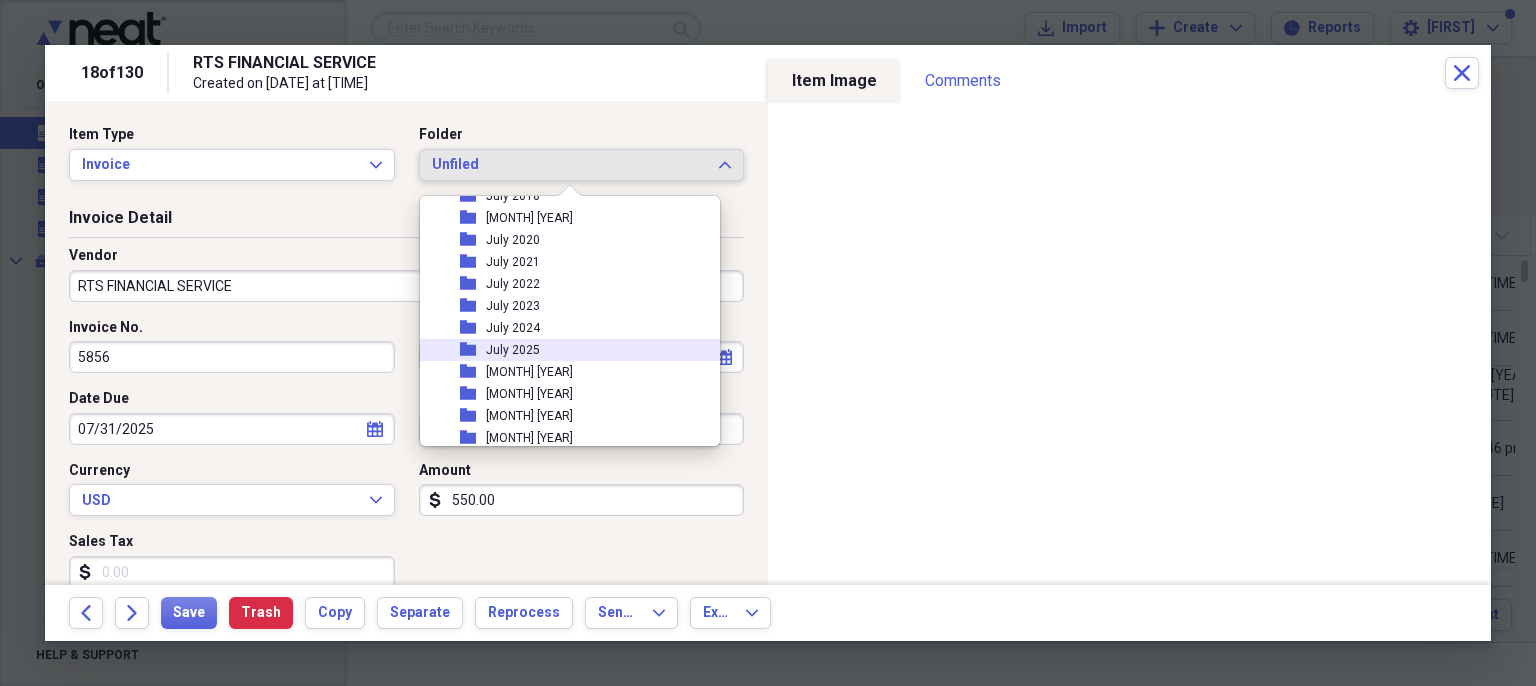 click on "folder July 2025" at bounding box center [562, 350] 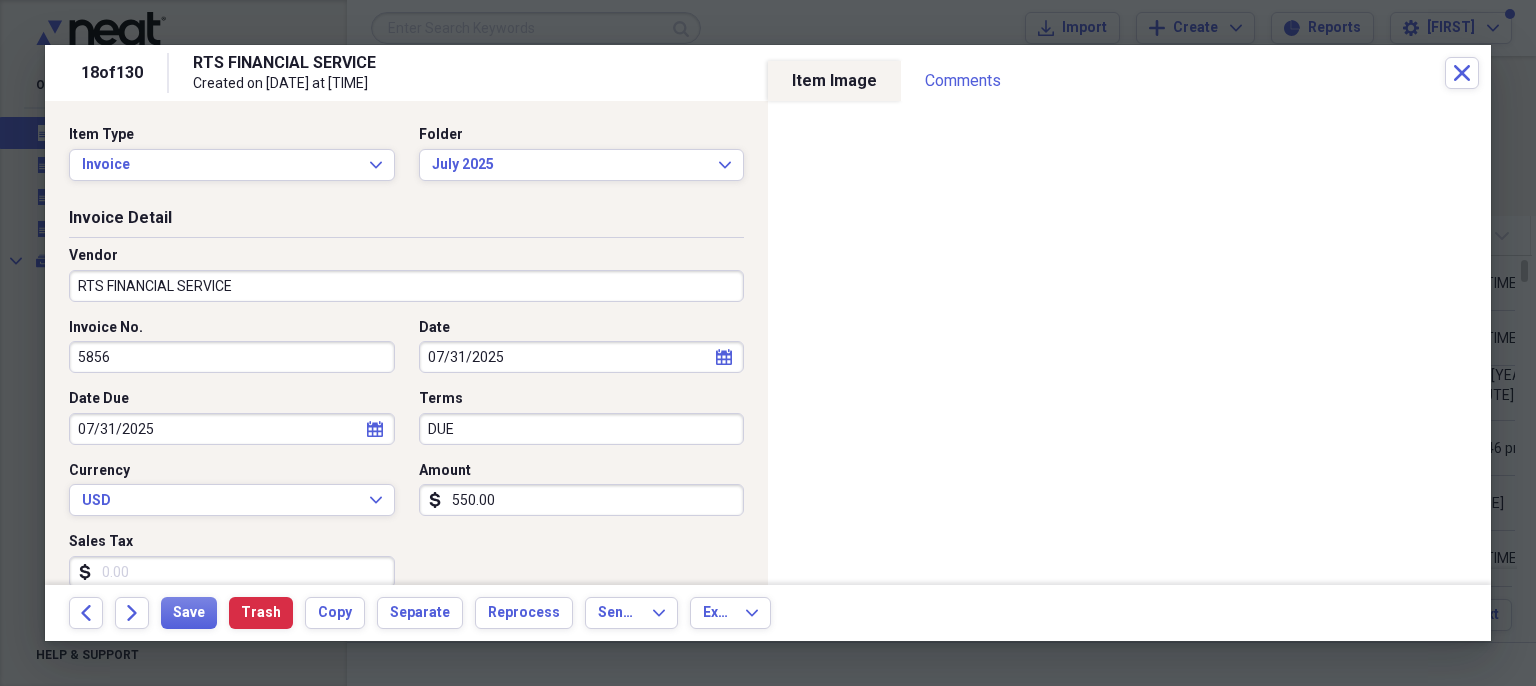 drag, startPoint x: 162, startPoint y: 427, endPoint x: 0, endPoint y: 429, distance: 162.01234 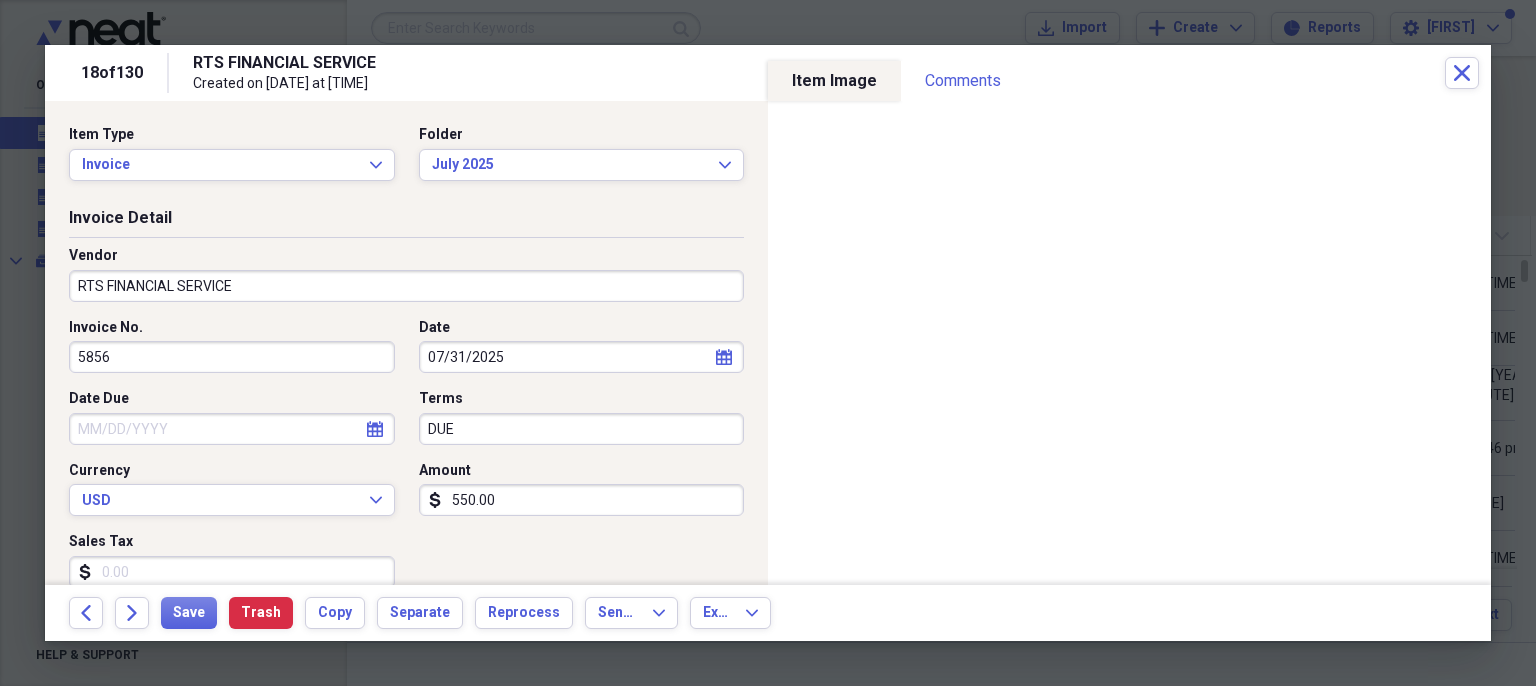 drag, startPoint x: 336, startPoint y: 430, endPoint x: 197, endPoint y: 432, distance: 139.01439 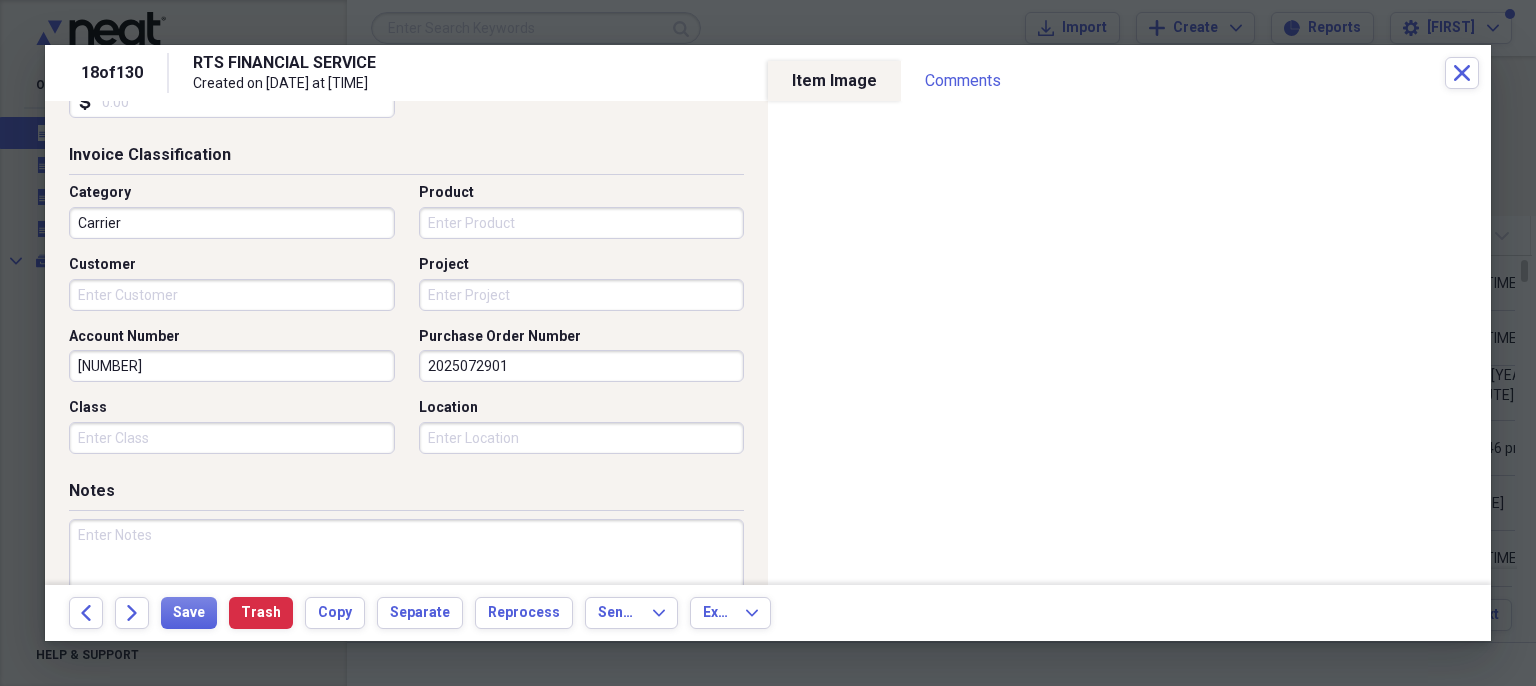 scroll, scrollTop: 531, scrollLeft: 0, axis: vertical 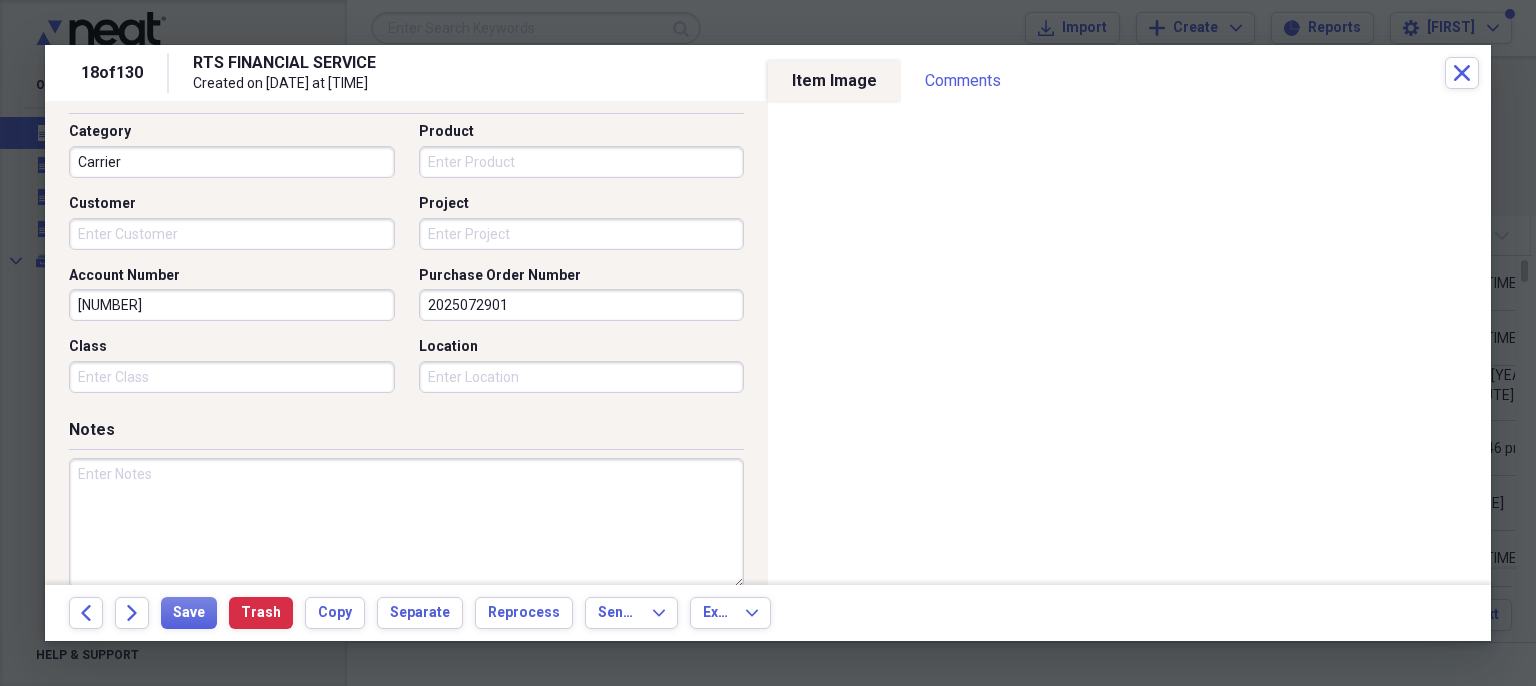 drag, startPoint x: 533, startPoint y: 305, endPoint x: 225, endPoint y: 316, distance: 308.19638 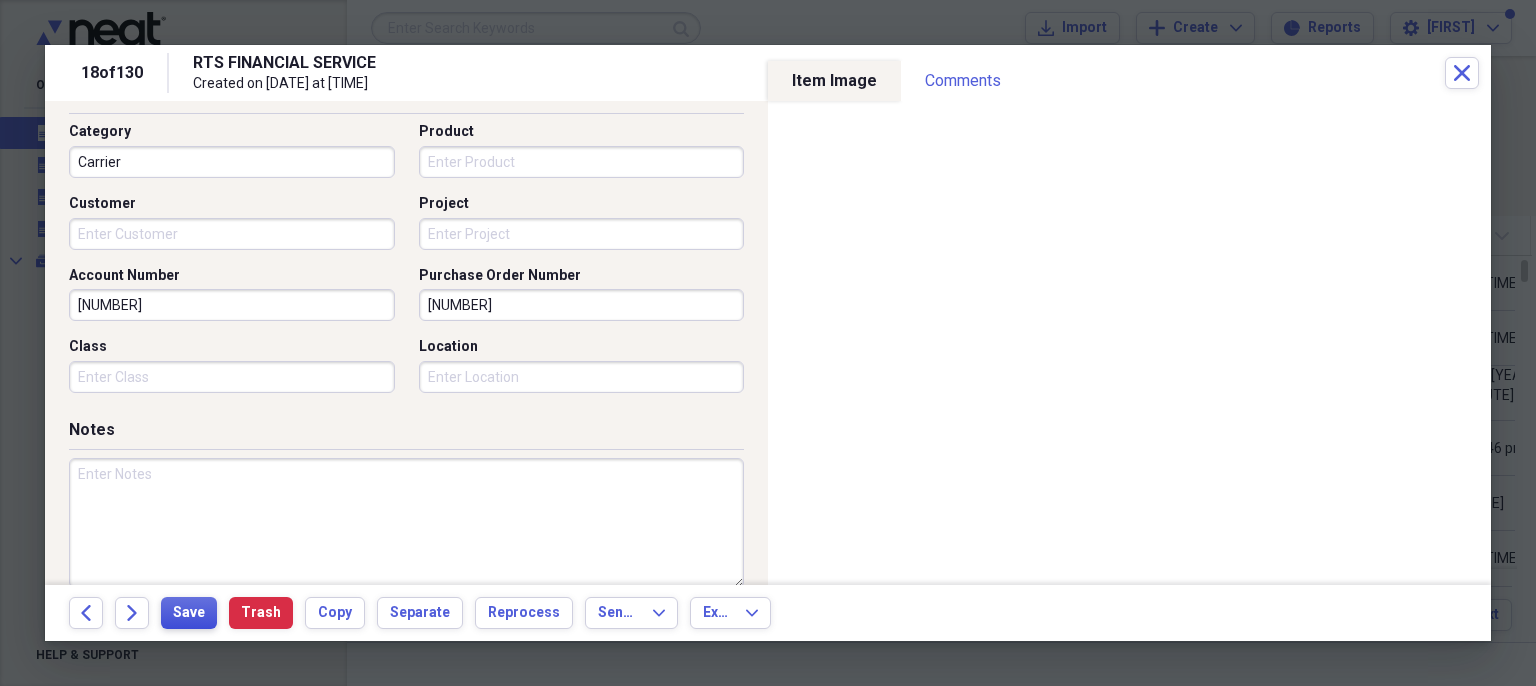 click on "Save" at bounding box center [189, 613] 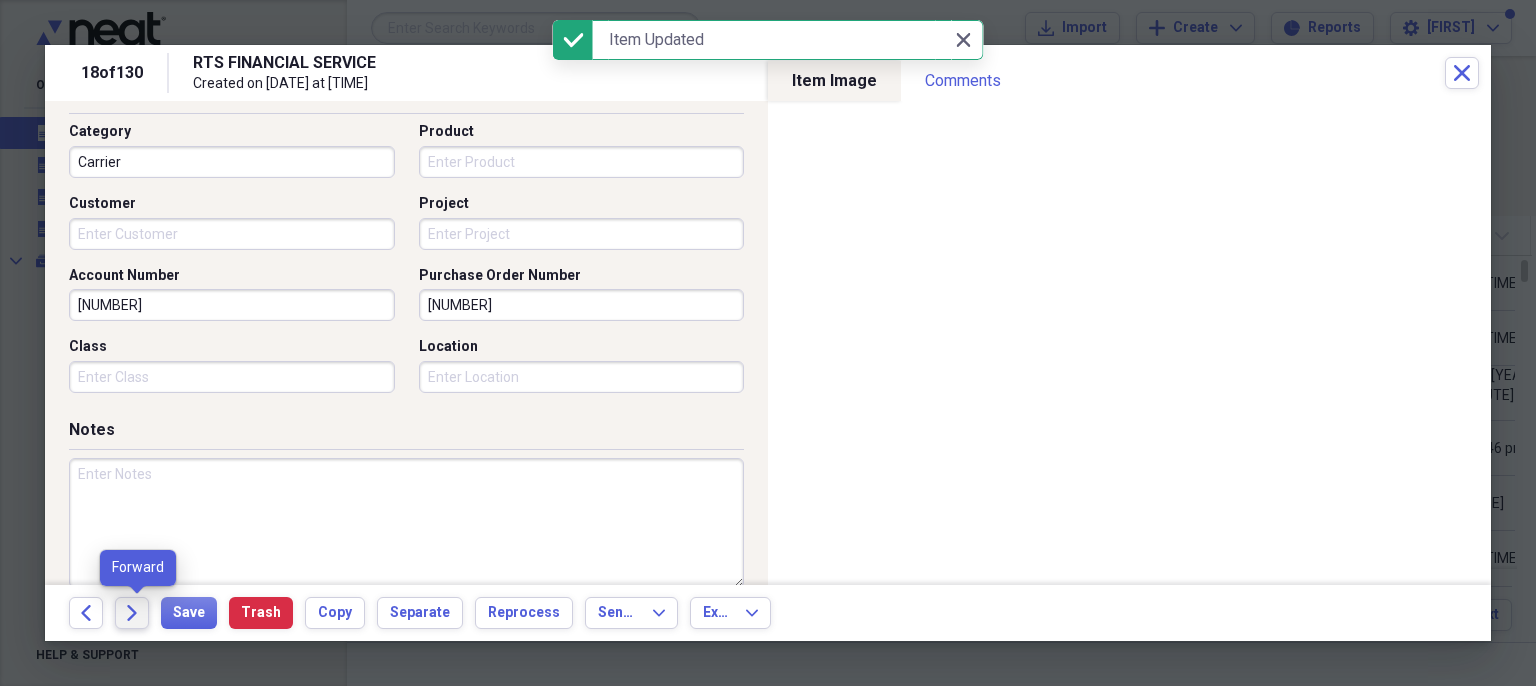 click on "Forward" 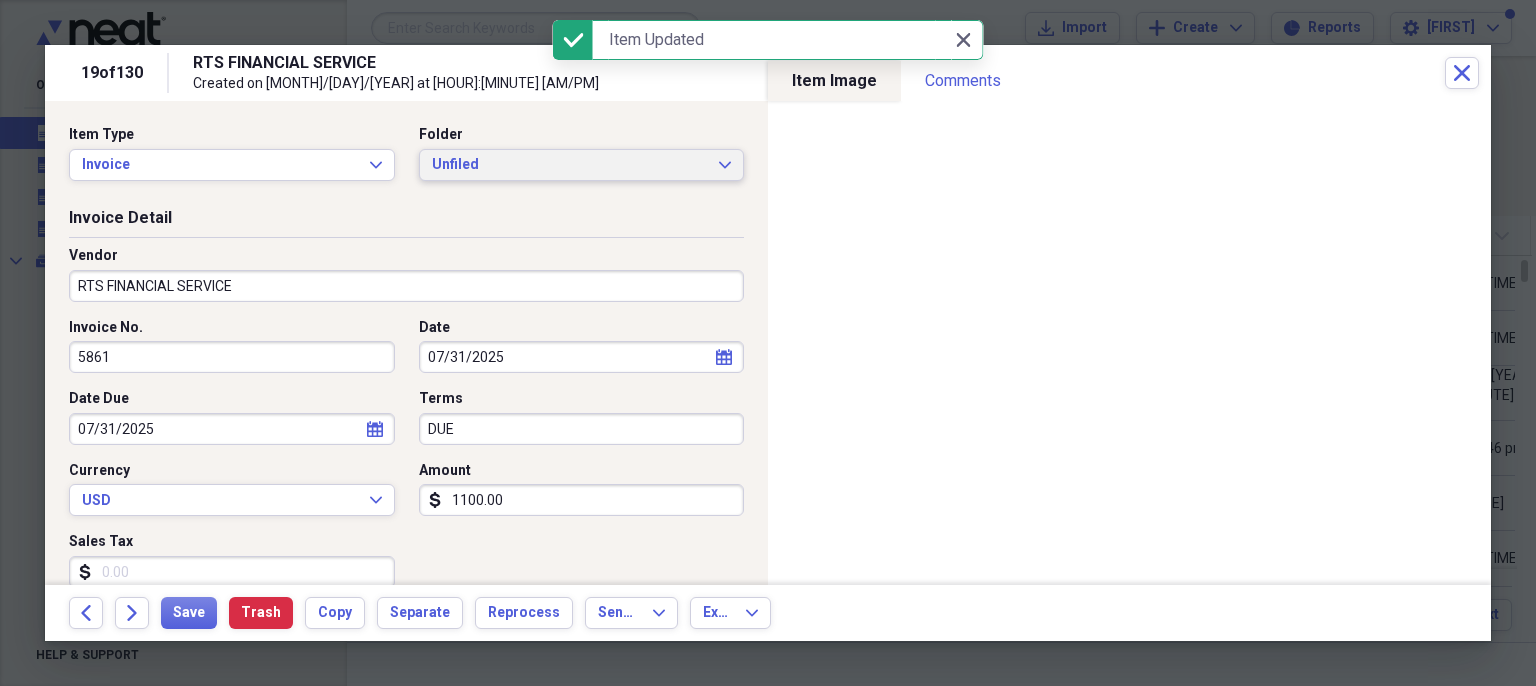 click on "Unfiled" at bounding box center [570, 165] 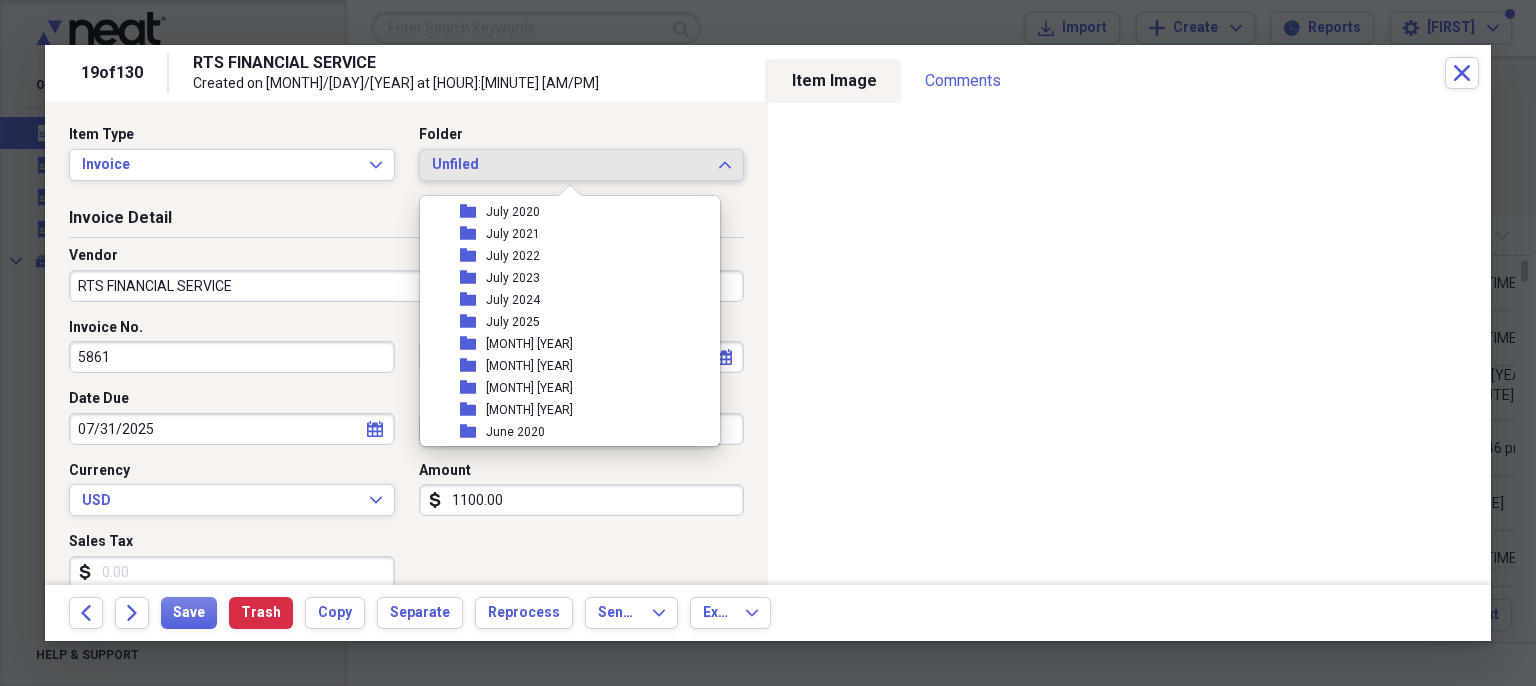 scroll, scrollTop: 1705, scrollLeft: 0, axis: vertical 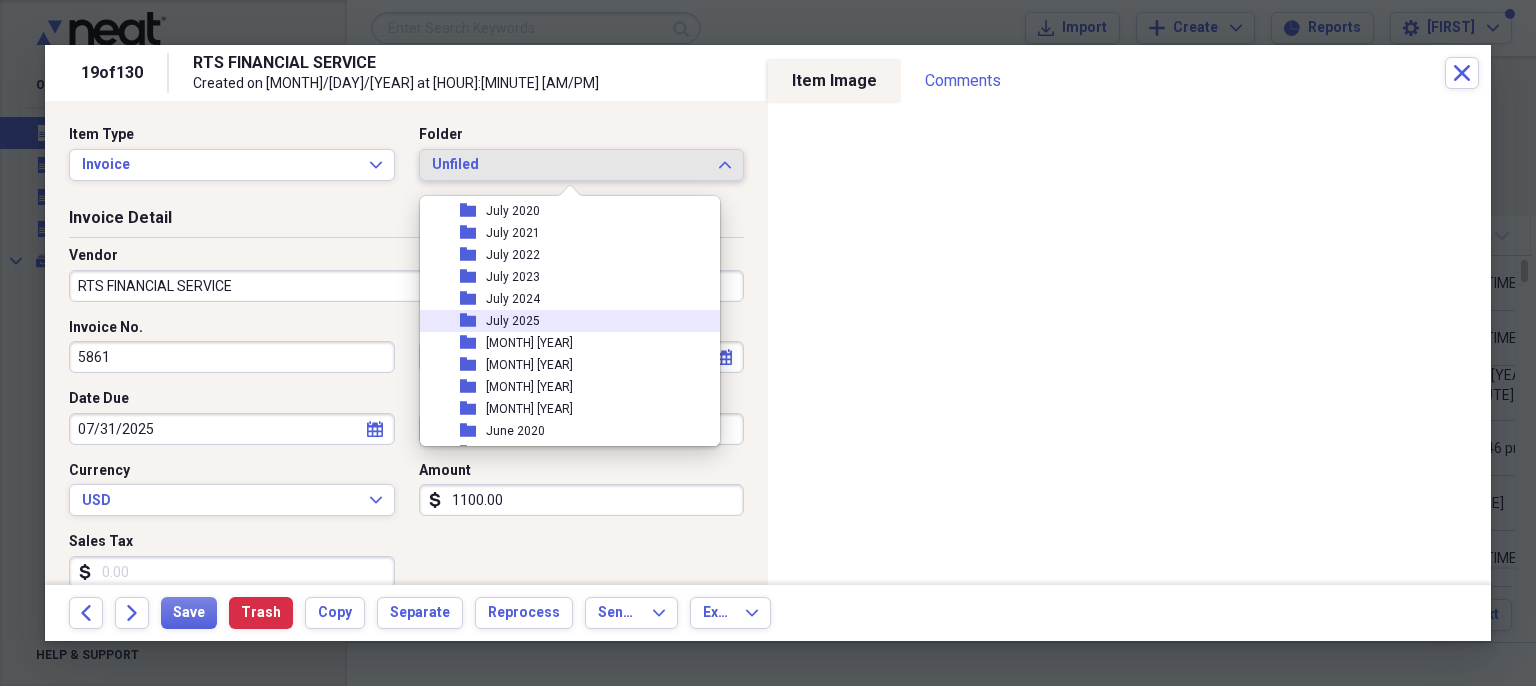 click on "folder July 2025" at bounding box center [562, 321] 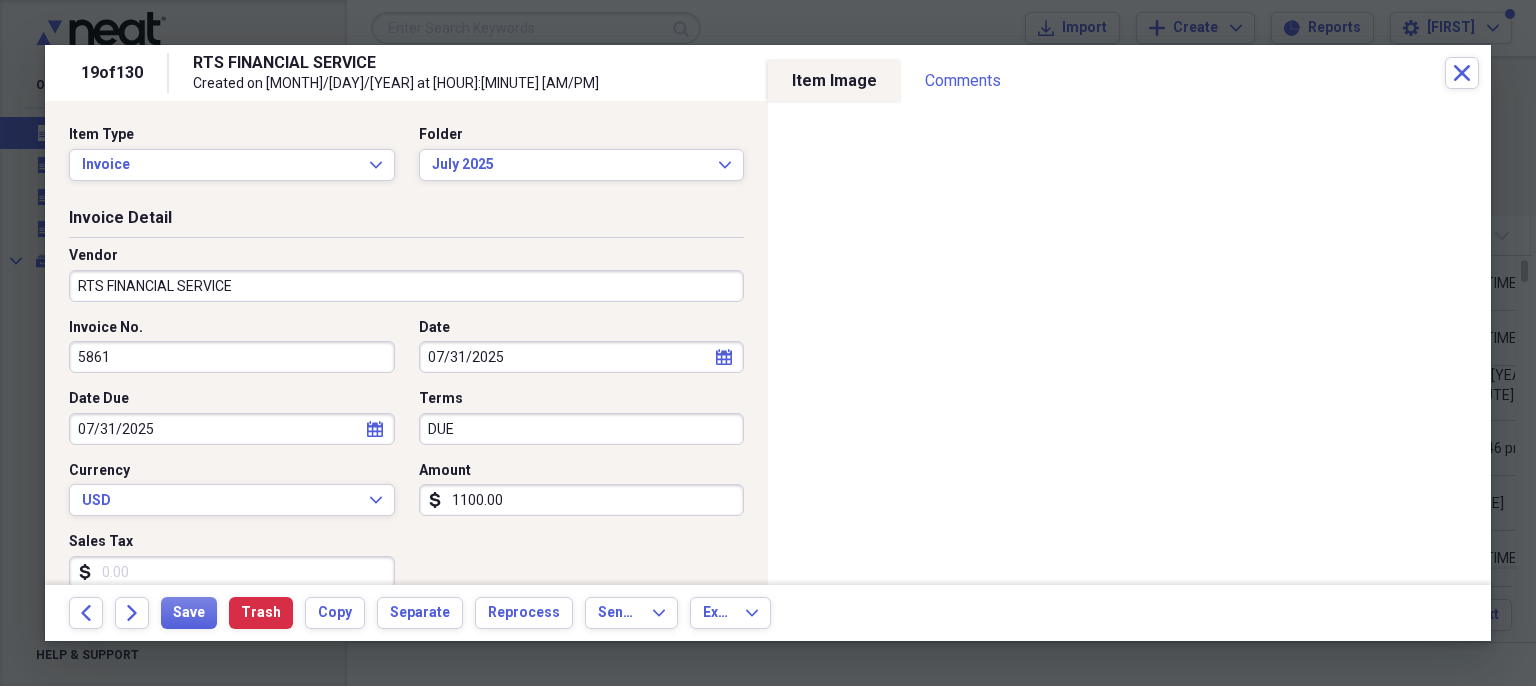 drag, startPoint x: 10, startPoint y: 426, endPoint x: 0, endPoint y: 429, distance: 10.440307 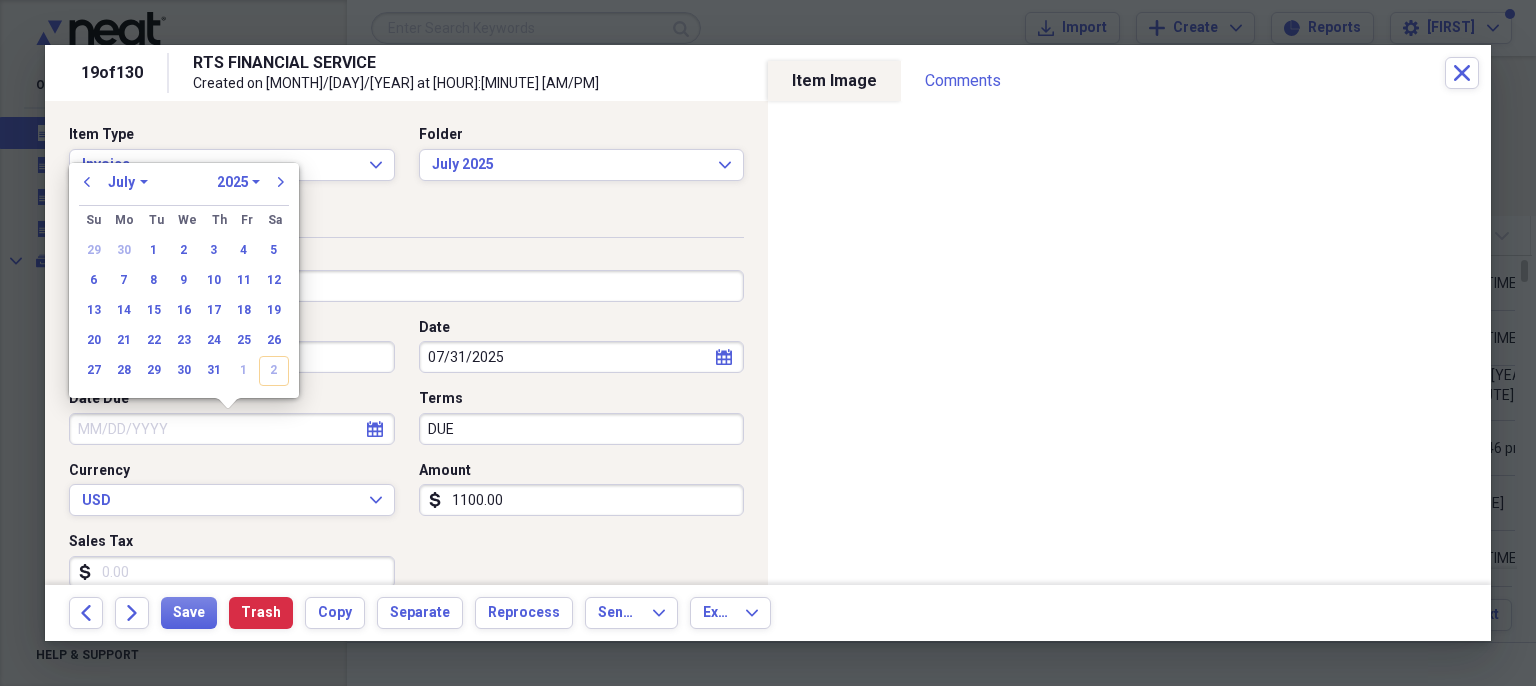 click on "Invoice No. 5861 Date [DATE] calendar Calendar Date Due calendar Calendar Terms DUE Currency USD Expand Amount dollar-sign 1100.00 Sales Tax dollar-sign" at bounding box center [406, 461] 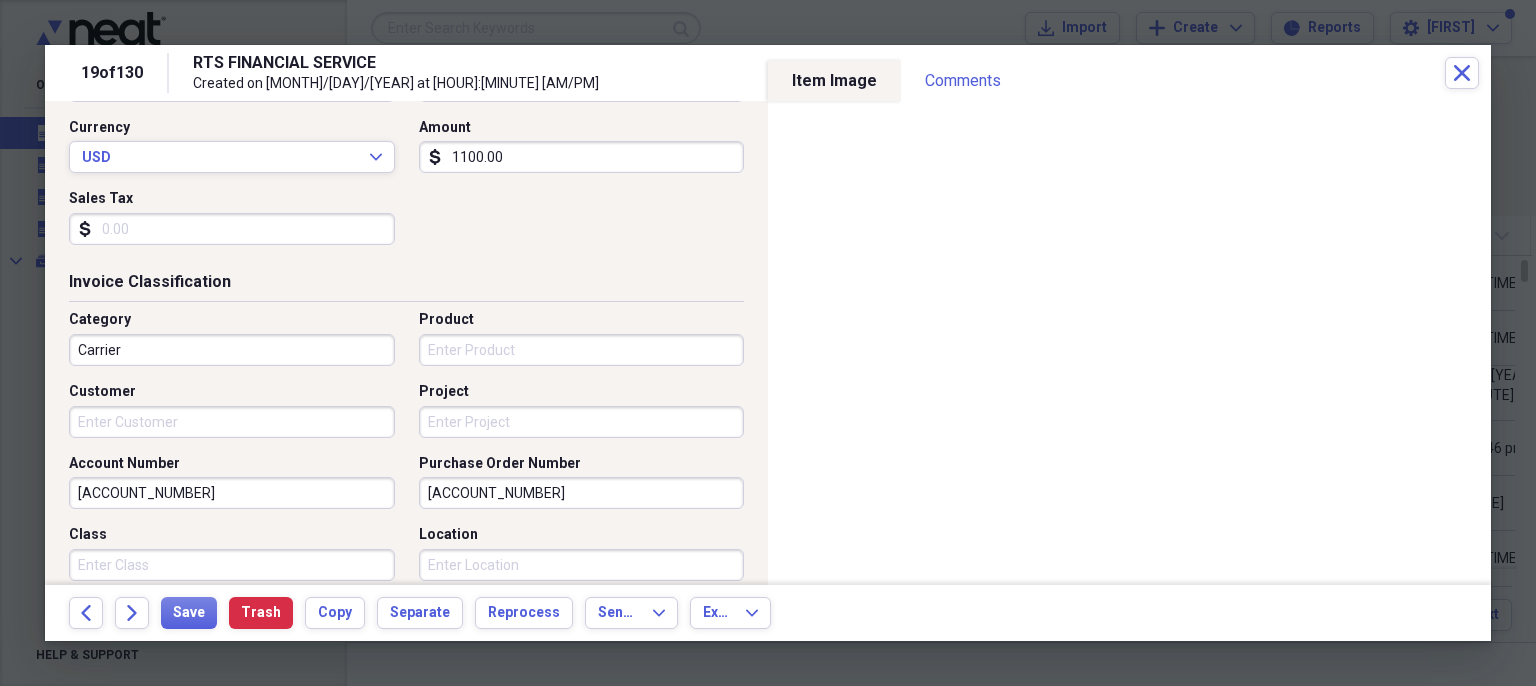 scroll, scrollTop: 430, scrollLeft: 0, axis: vertical 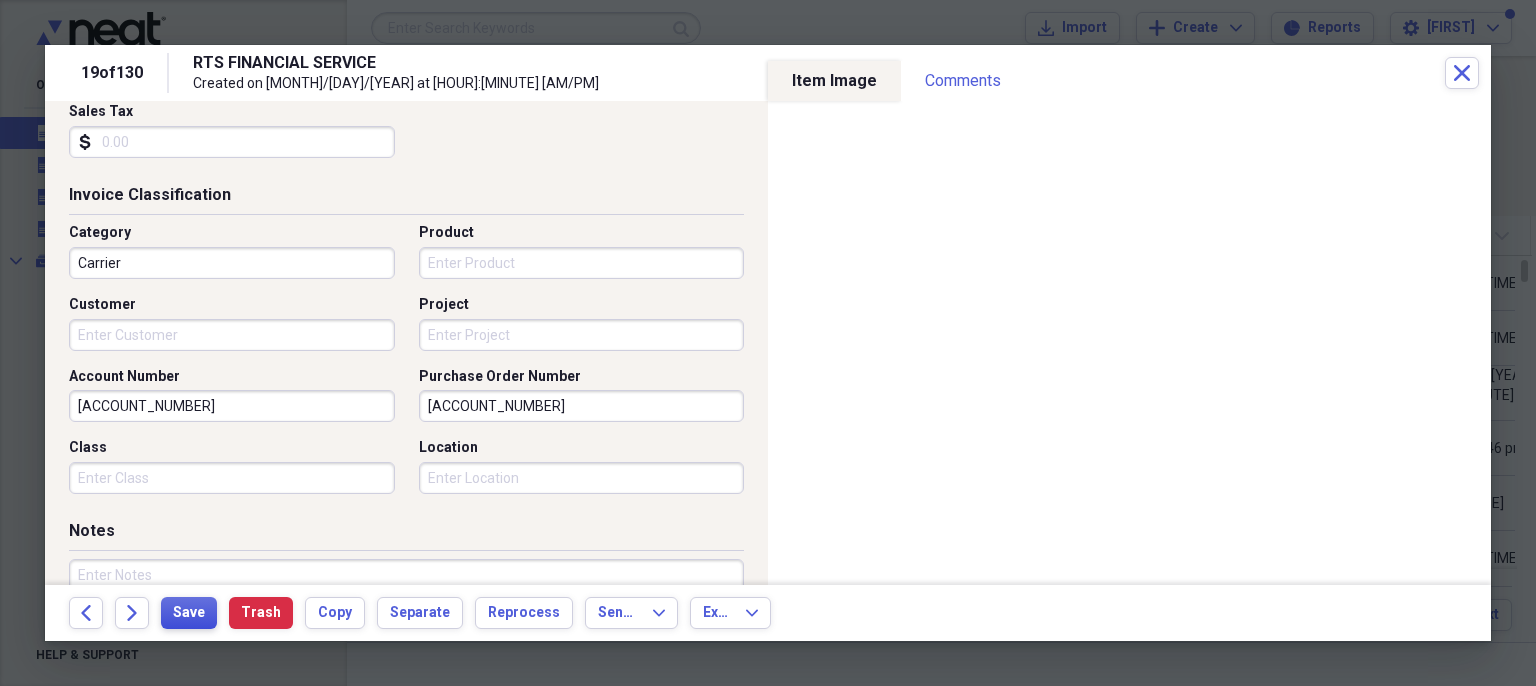 click on "Save" at bounding box center (189, 613) 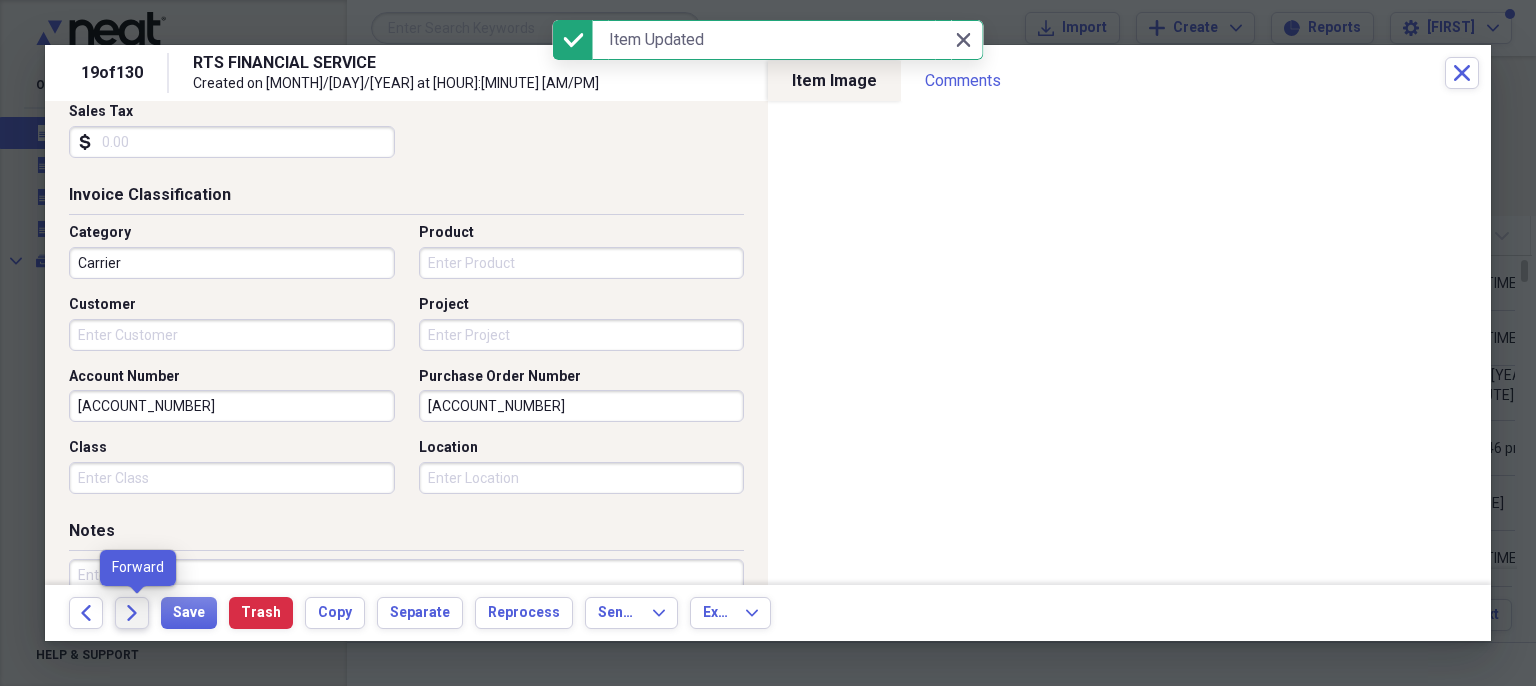 click on "Forward" 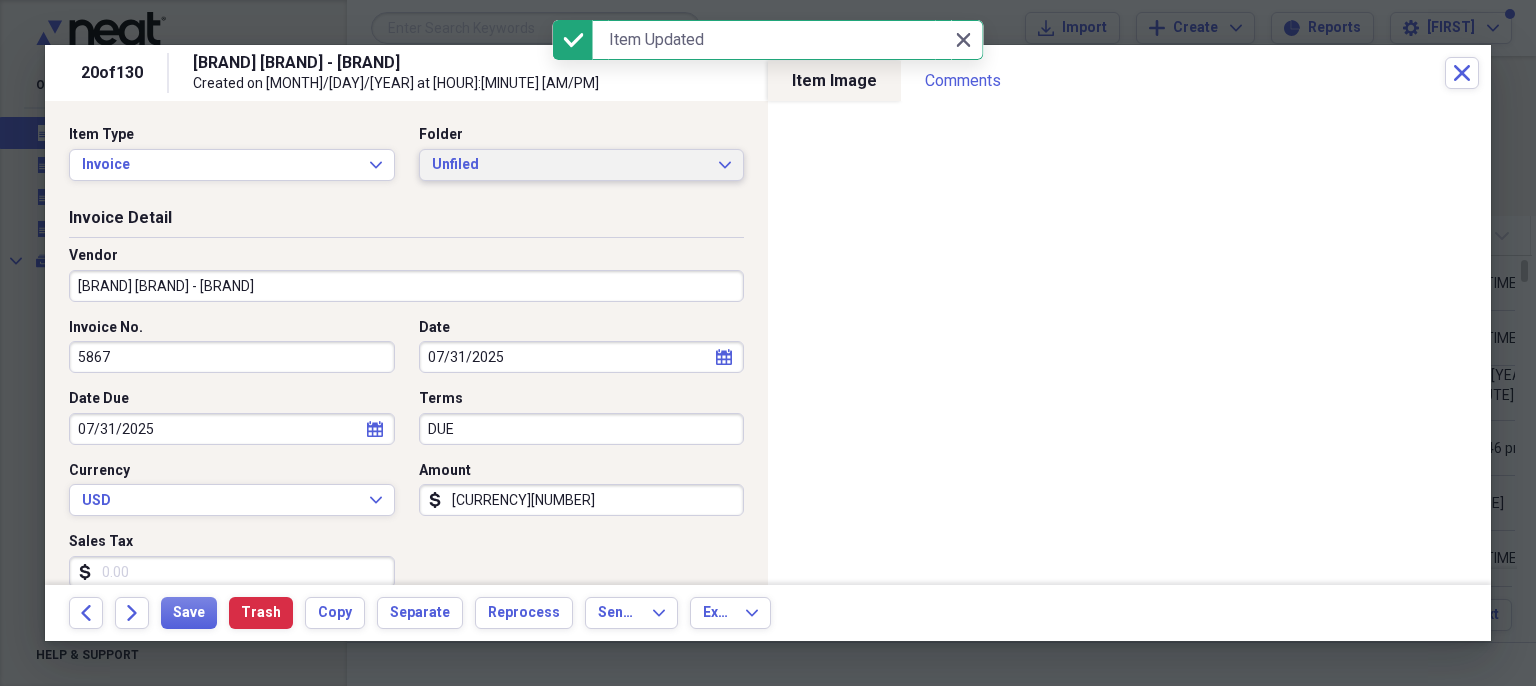 click on "Unfiled Expand" at bounding box center [582, 165] 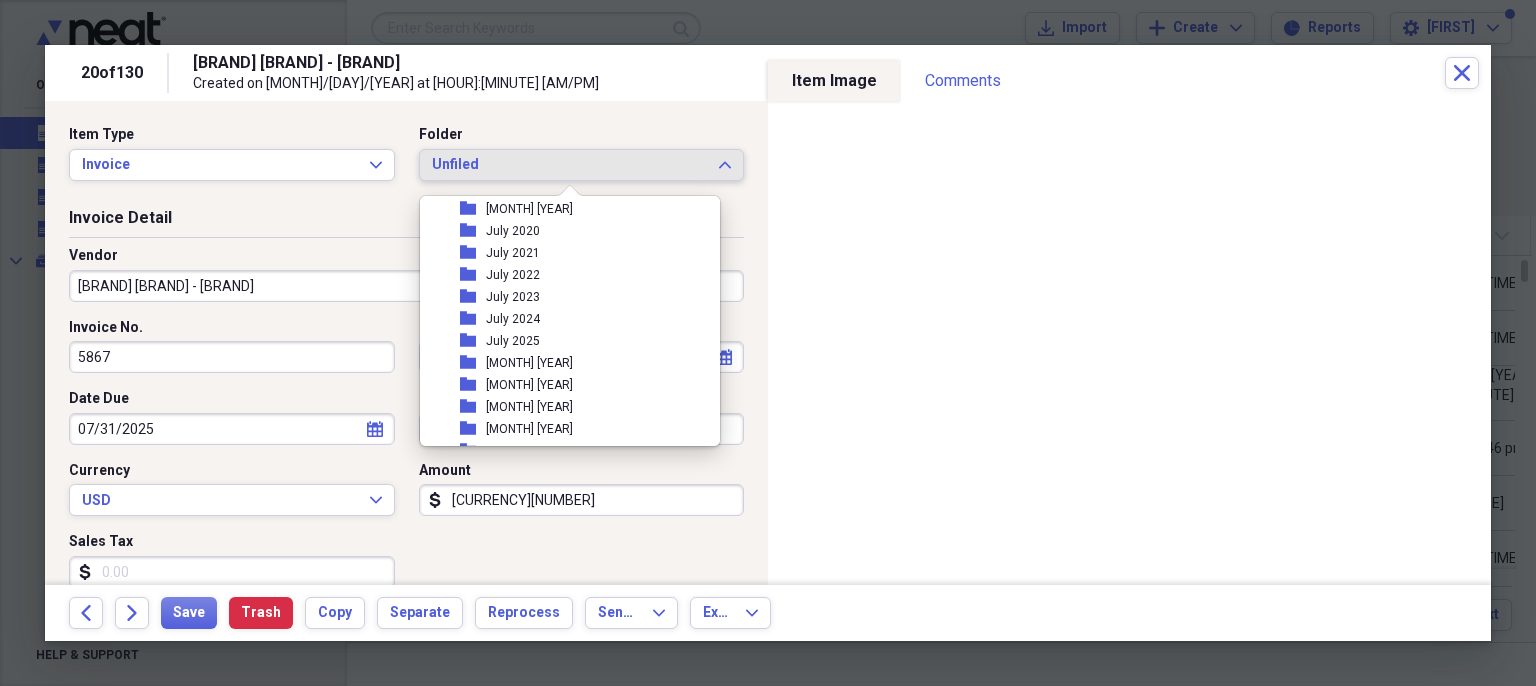 scroll, scrollTop: 1722, scrollLeft: 0, axis: vertical 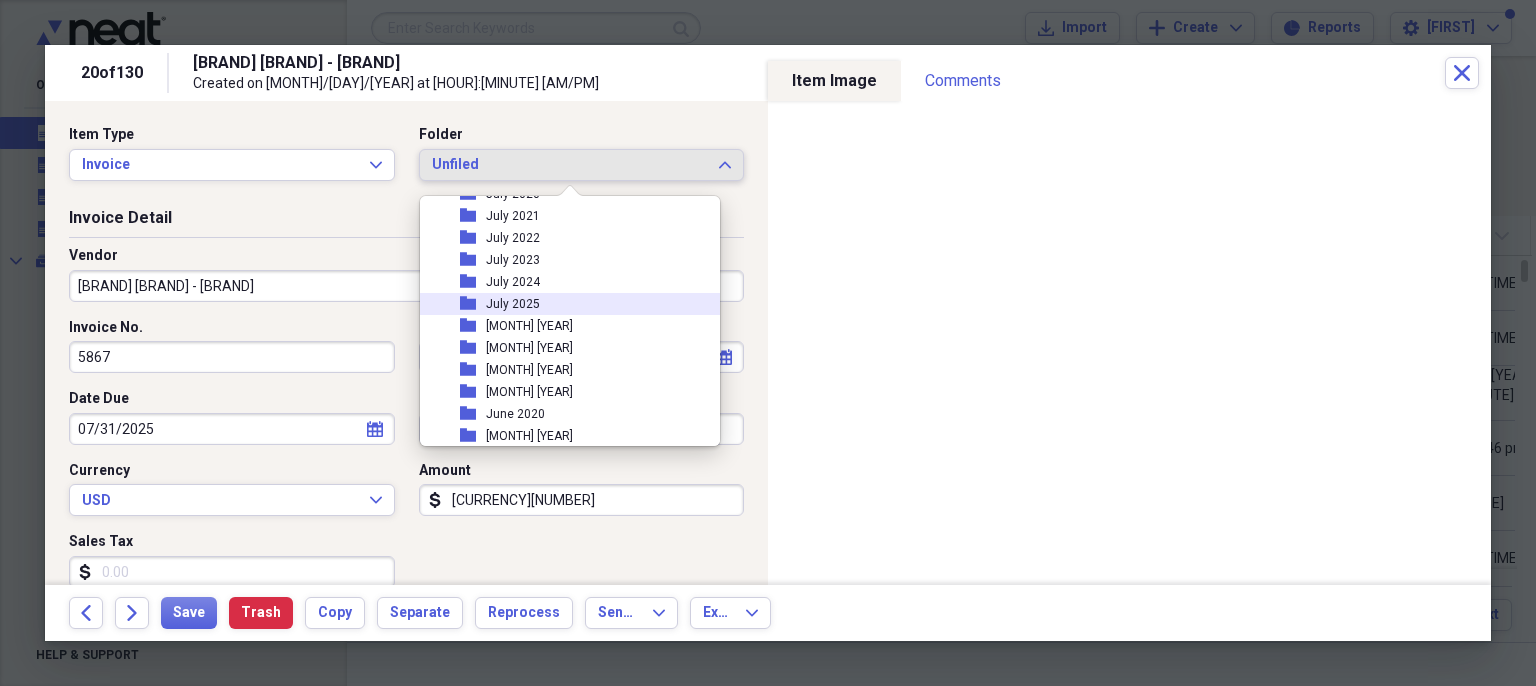 click on "folder July 2025" at bounding box center (562, 304) 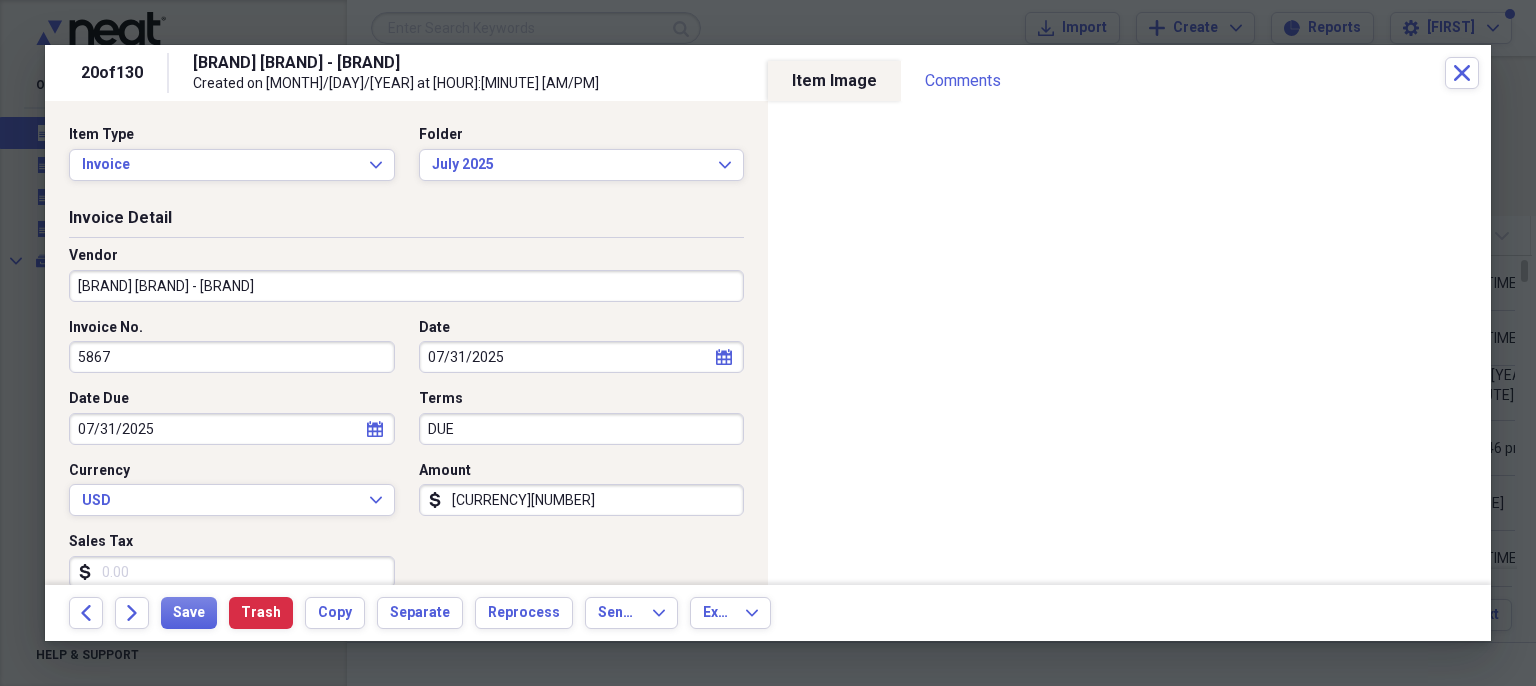 click on "[BRAND] [BRAND] - [BRAND]" at bounding box center [406, 286] 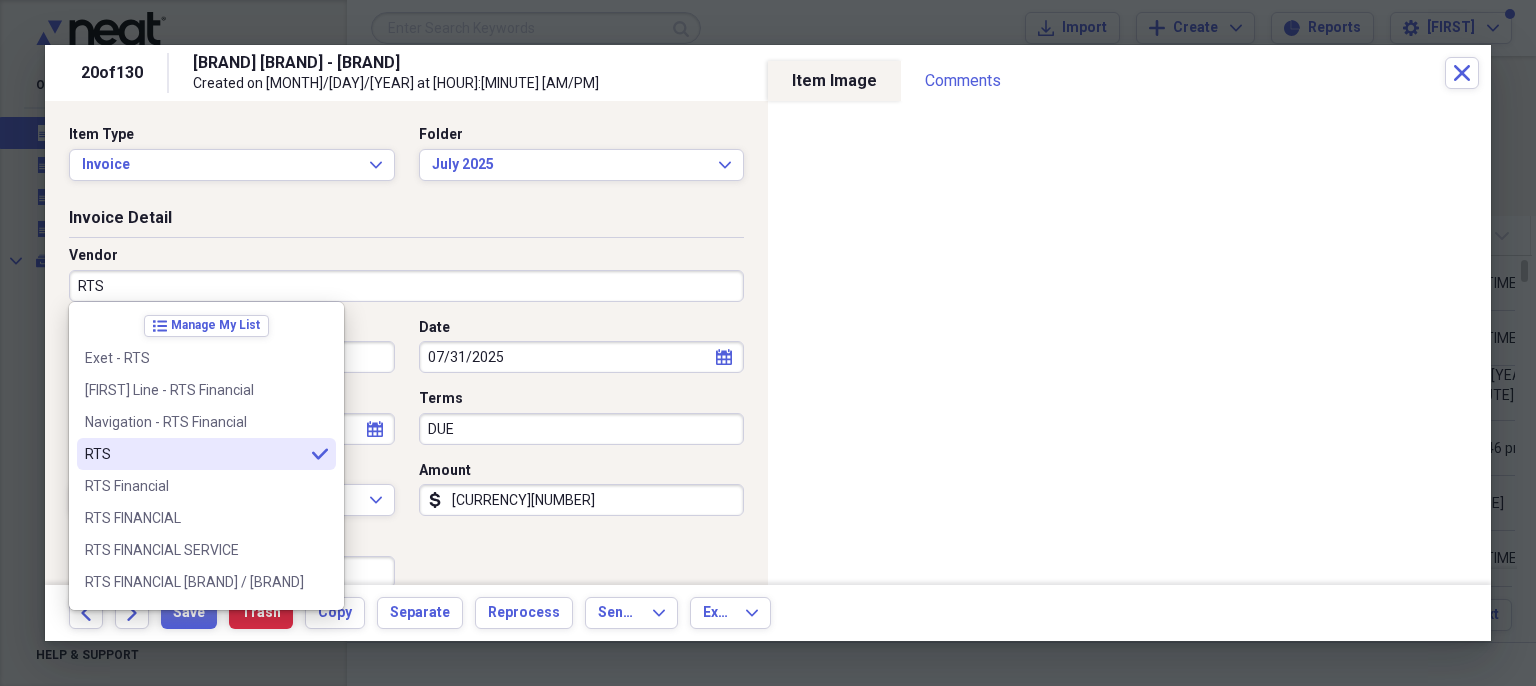 click on "RTS" at bounding box center [194, 454] 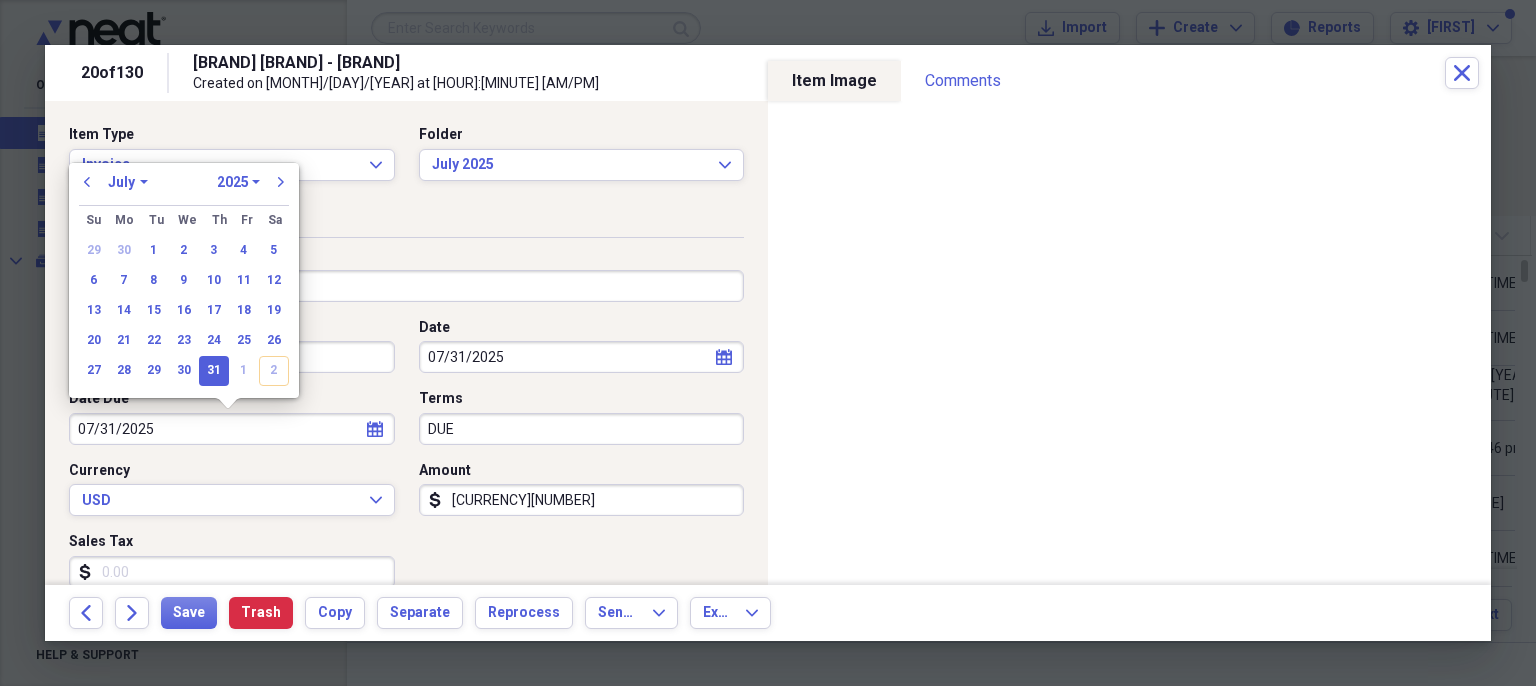 drag, startPoint x: 219, startPoint y: 437, endPoint x: 4, endPoint y: 433, distance: 215.0372 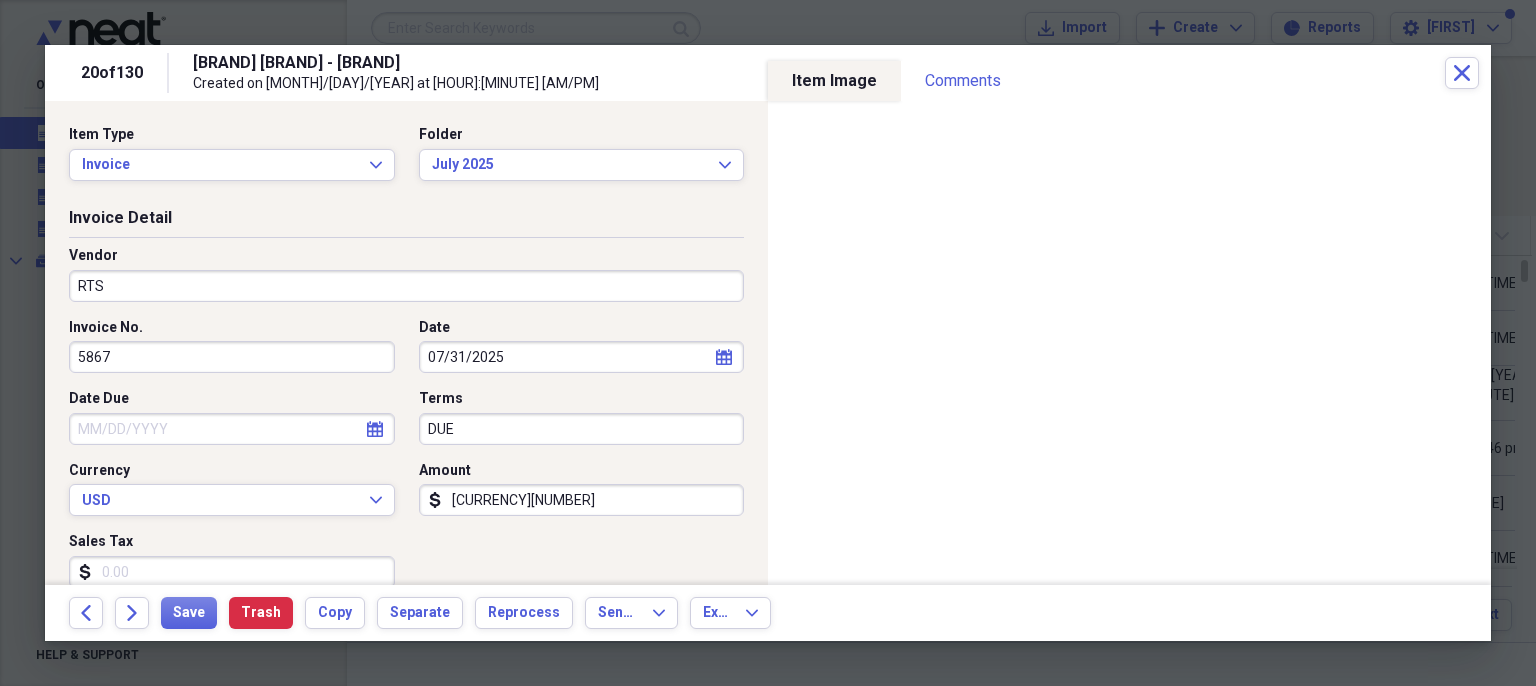 drag, startPoint x: 469, startPoint y: 425, endPoint x: 292, endPoint y: 418, distance: 177.13837 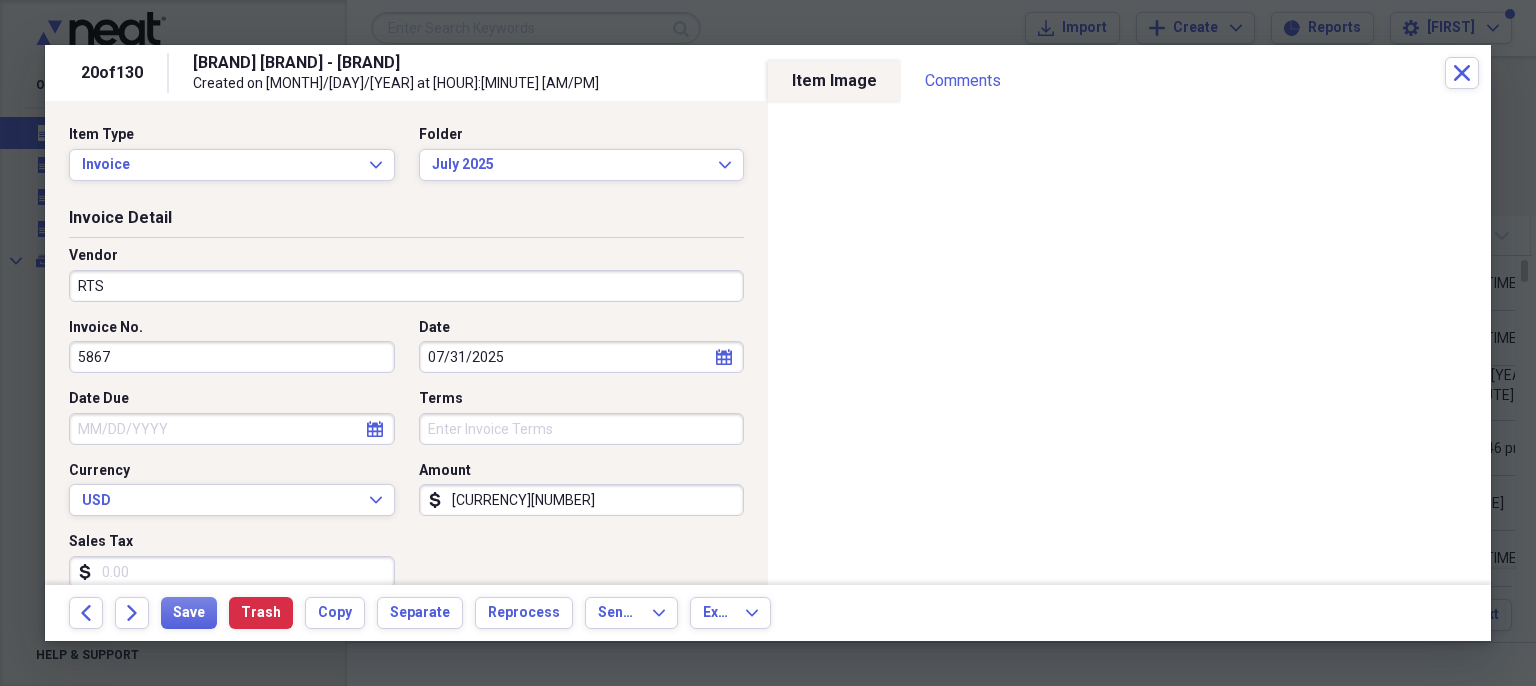 click on "[CURRENCY][NUMBER]" at bounding box center [582, 500] 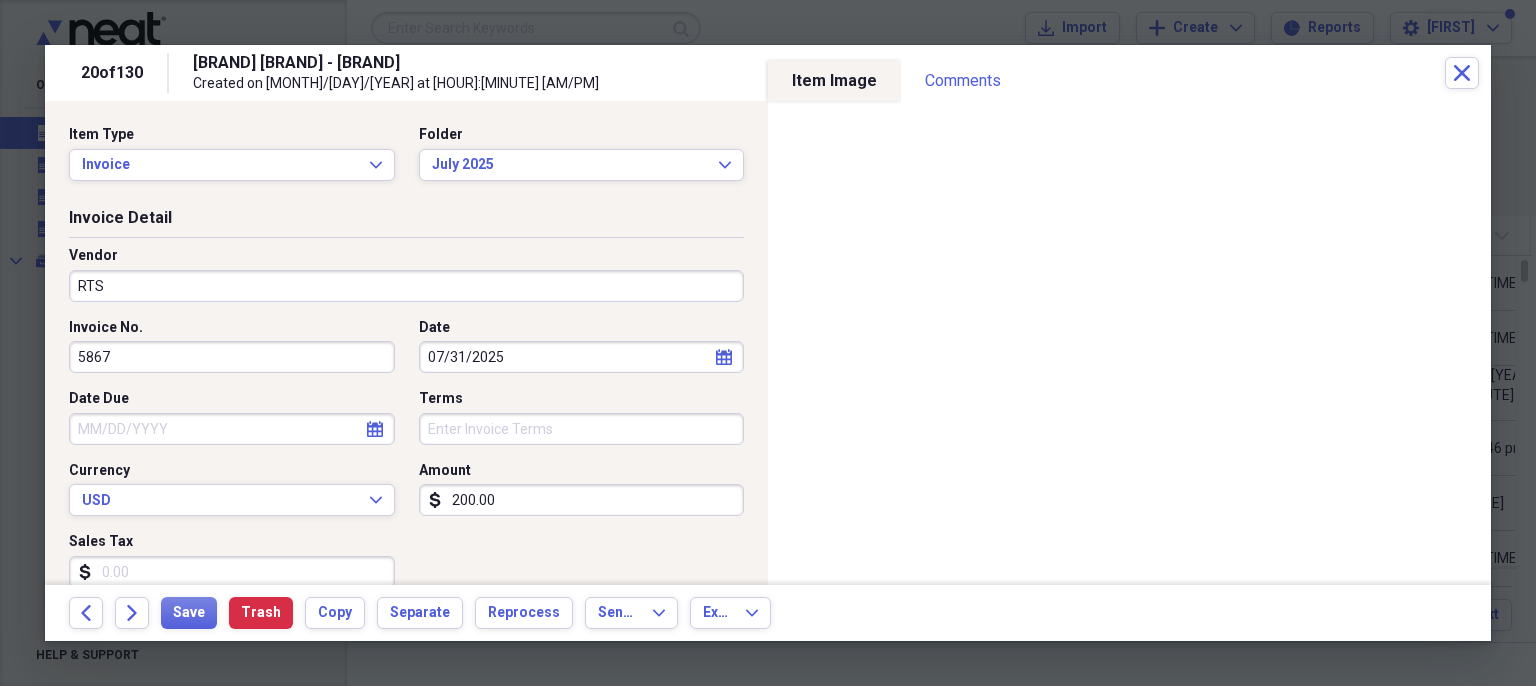 click on "Invoice No. 5867 Date 07/31/2025 calendar Calendar Date Due calendar Calendar Terms Currency USD Expand Amount dollar-sign 200.00 Sales Tax dollar-sign" at bounding box center (406, 461) 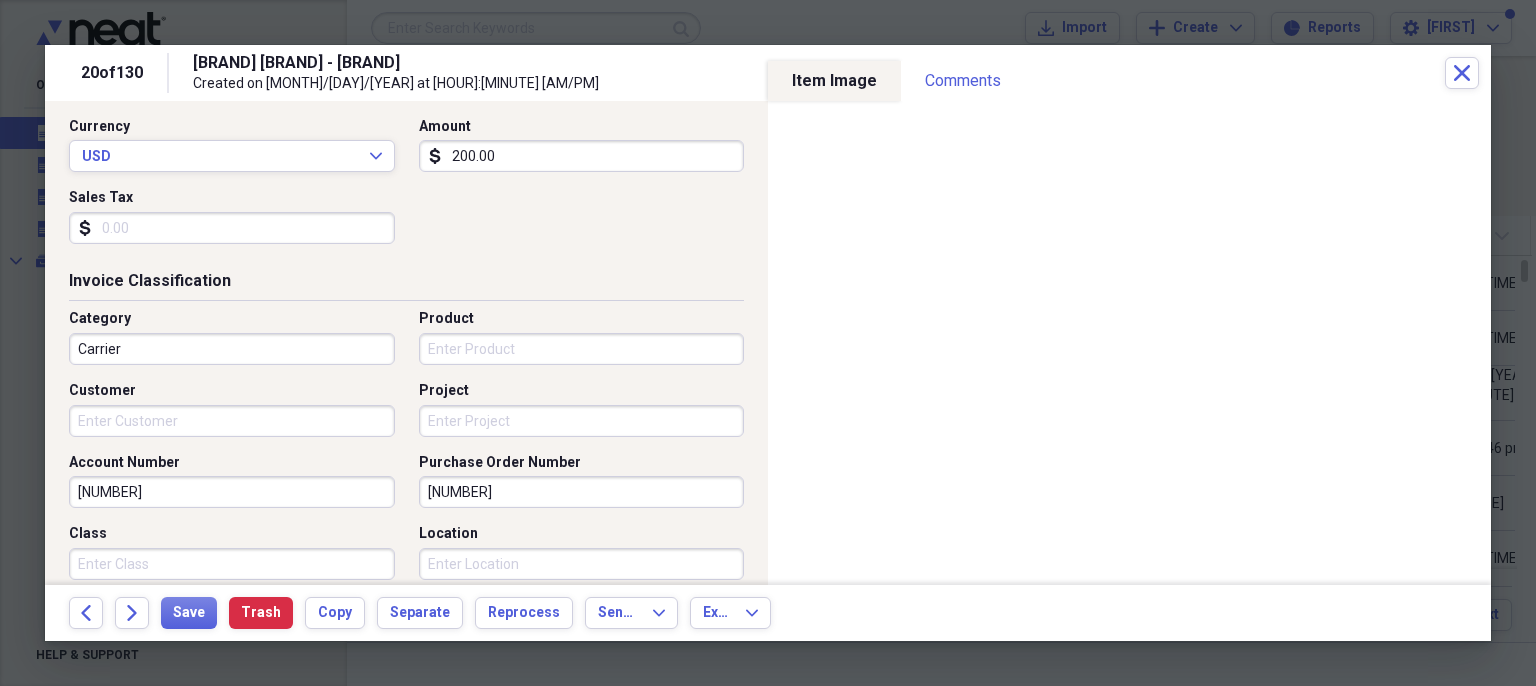 scroll, scrollTop: 387, scrollLeft: 0, axis: vertical 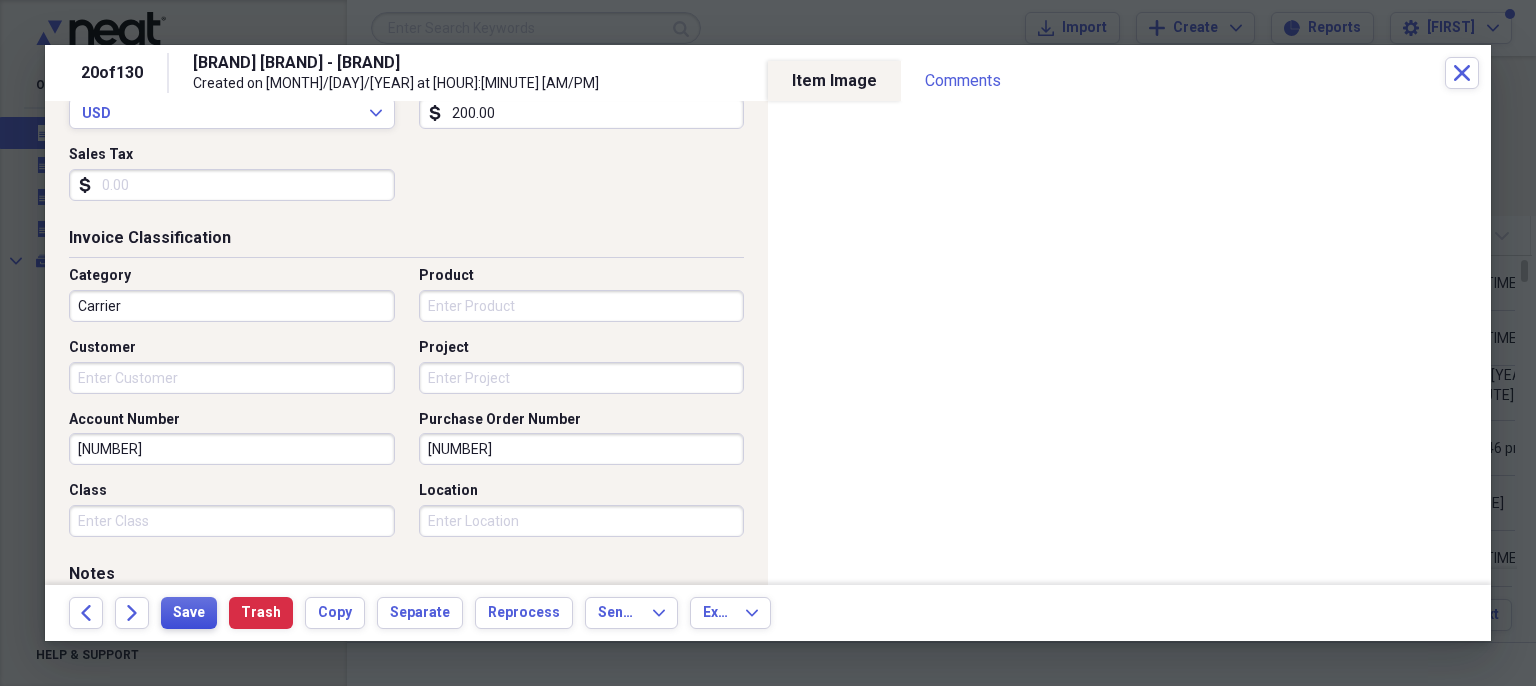 click on "Save" at bounding box center (189, 613) 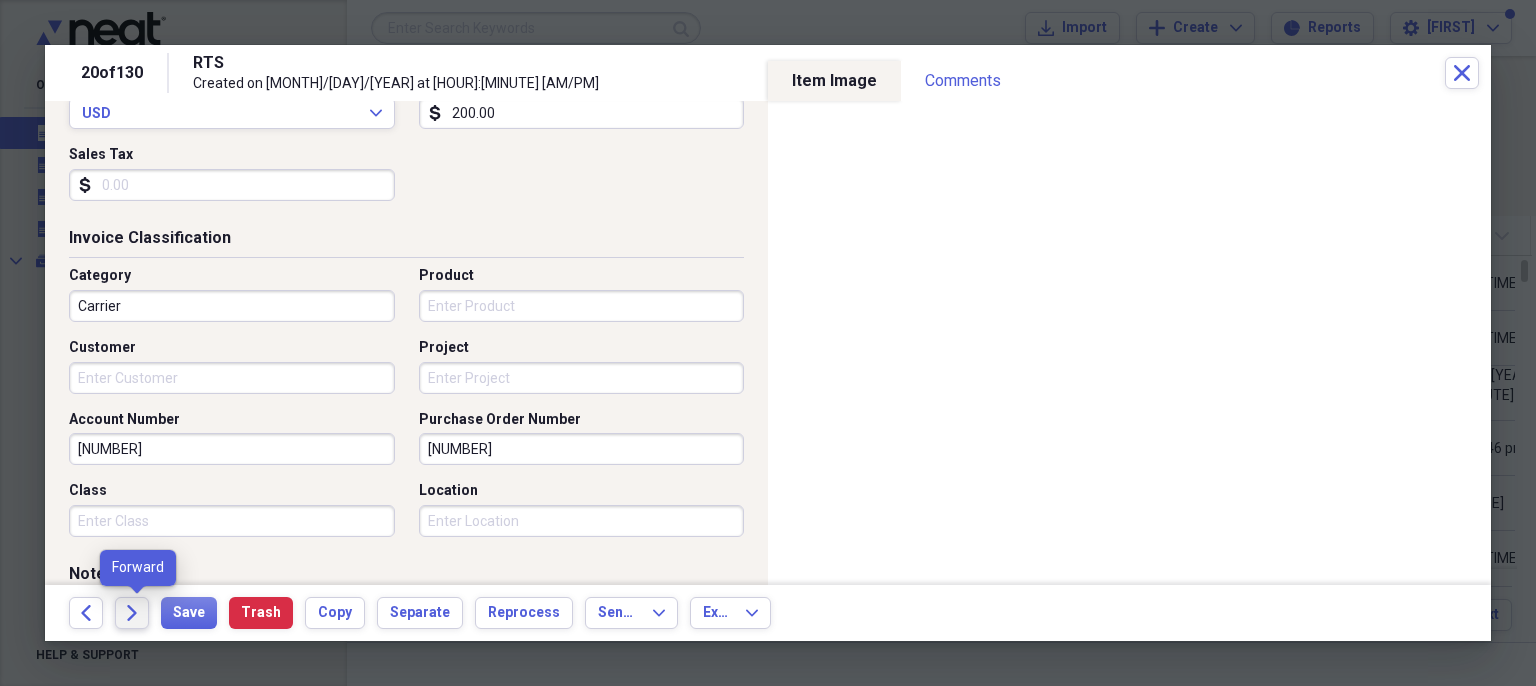 click on "Forward" 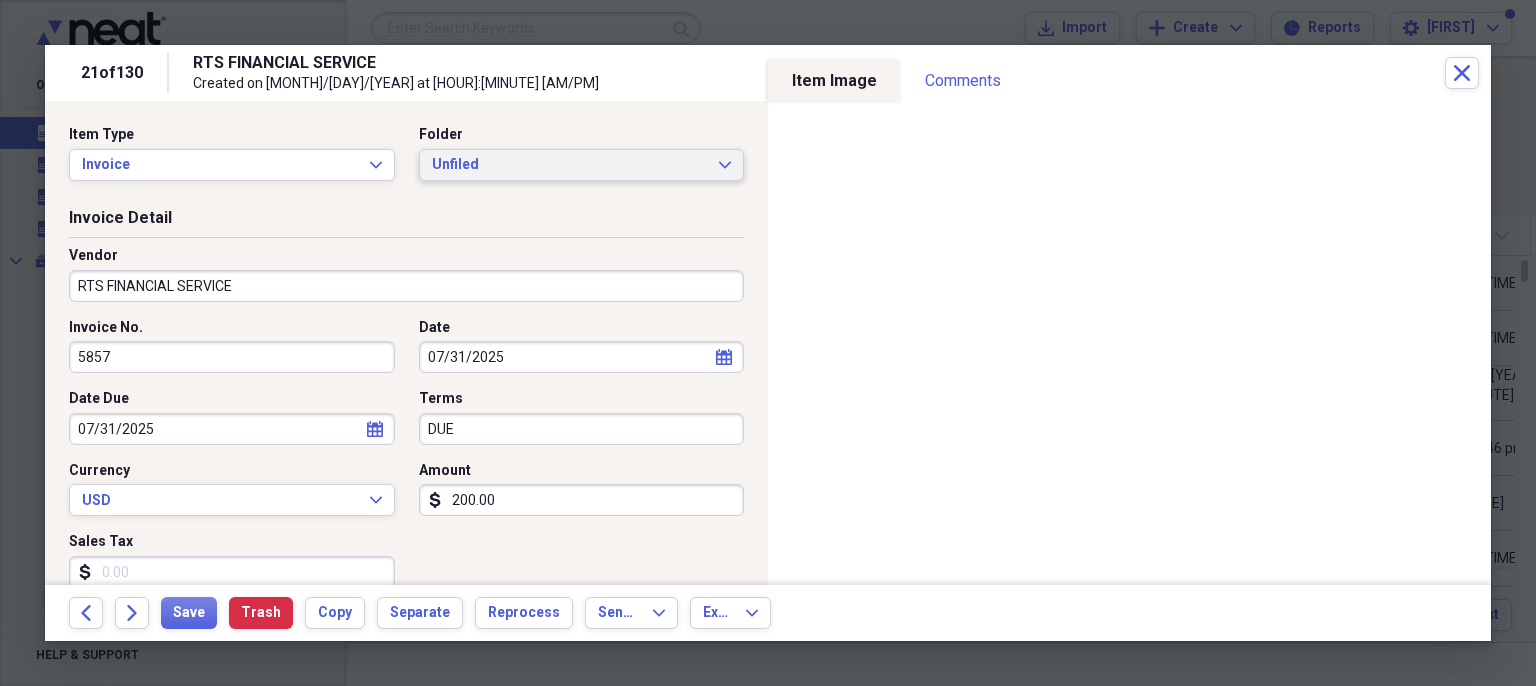 click on "Unfiled" at bounding box center [570, 165] 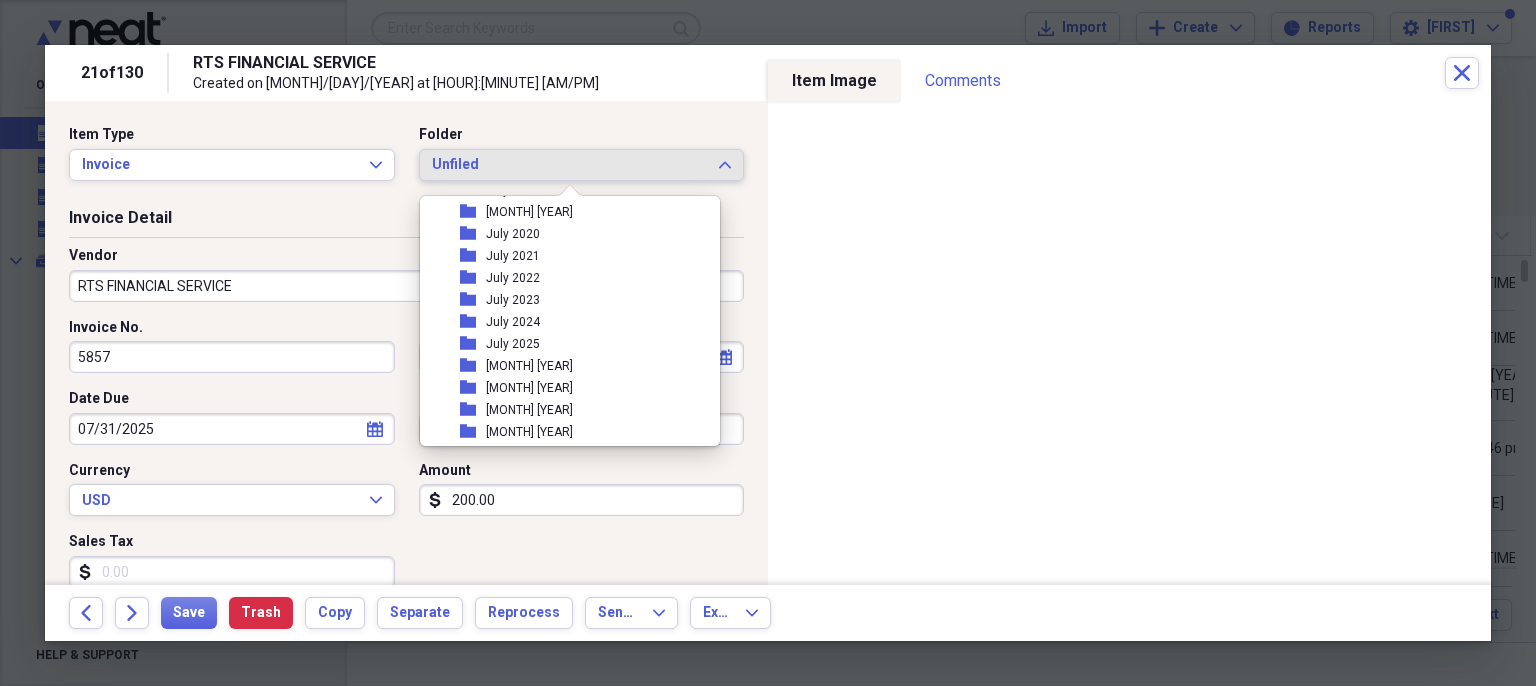 scroll, scrollTop: 1710, scrollLeft: 0, axis: vertical 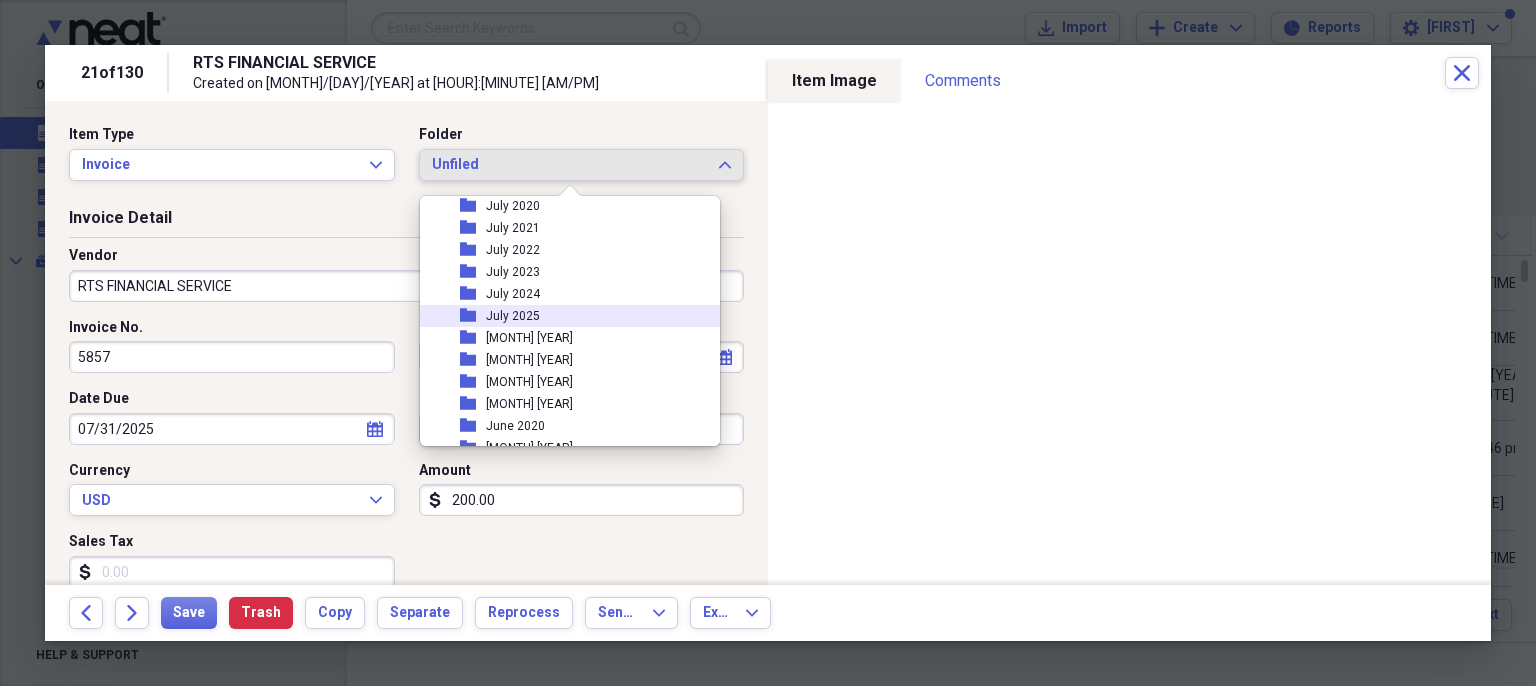 click on "July 2025" at bounding box center (513, 316) 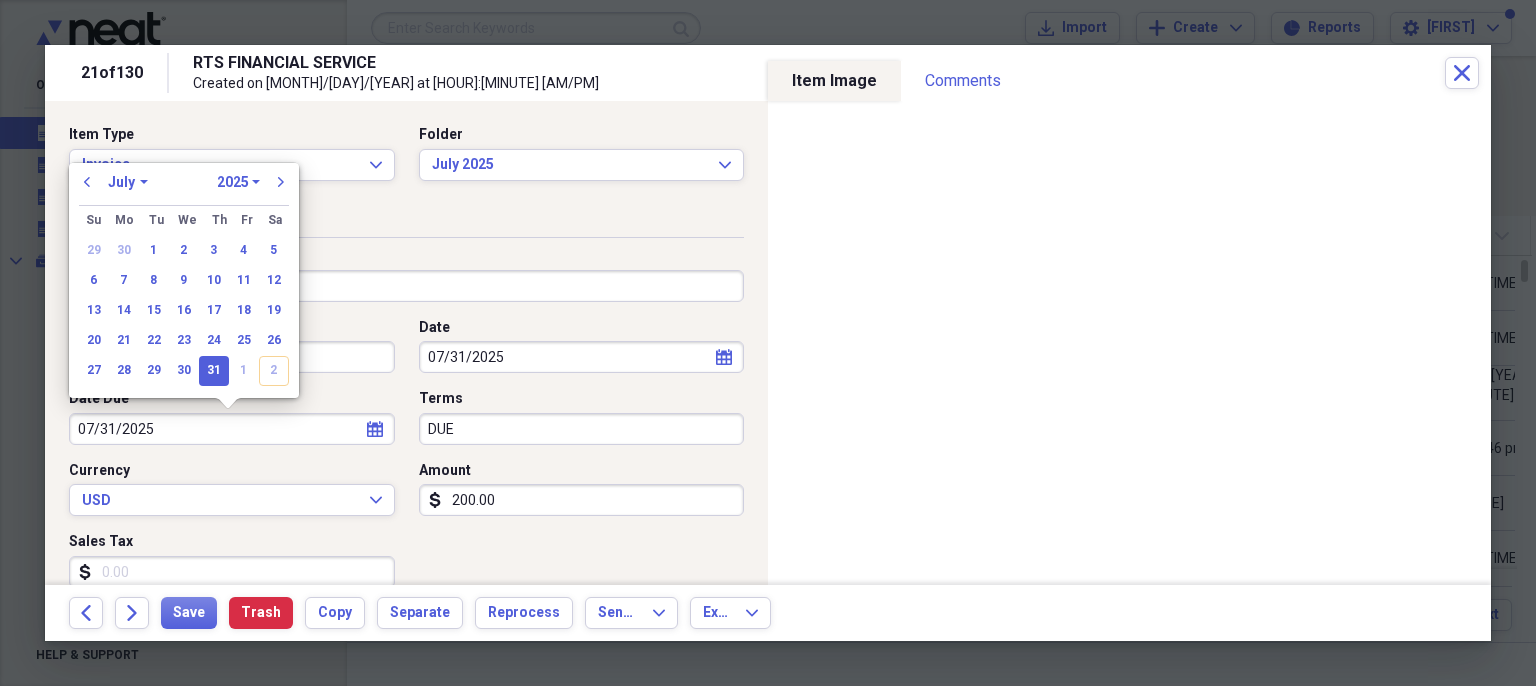 drag, startPoint x: 171, startPoint y: 430, endPoint x: 36, endPoint y: 449, distance: 136.33047 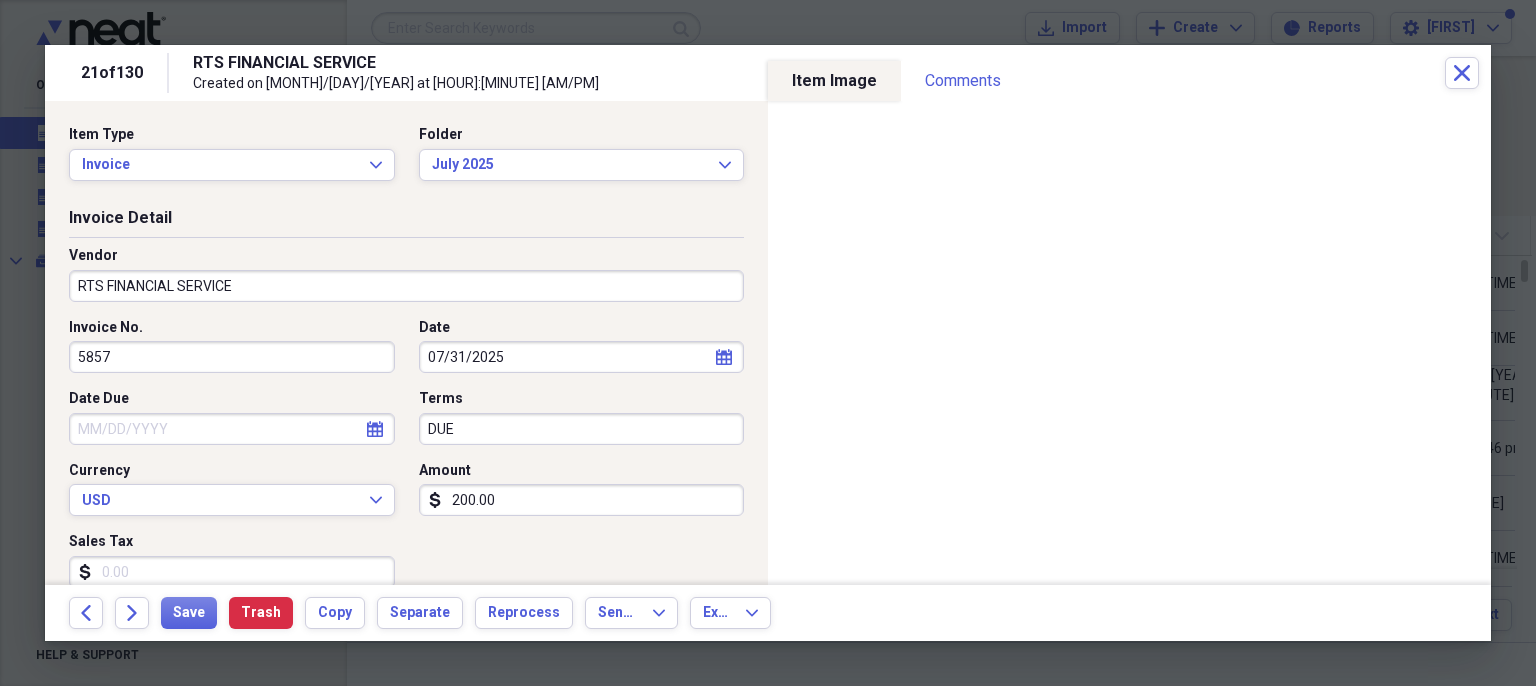 click on "DUE" at bounding box center [582, 429] 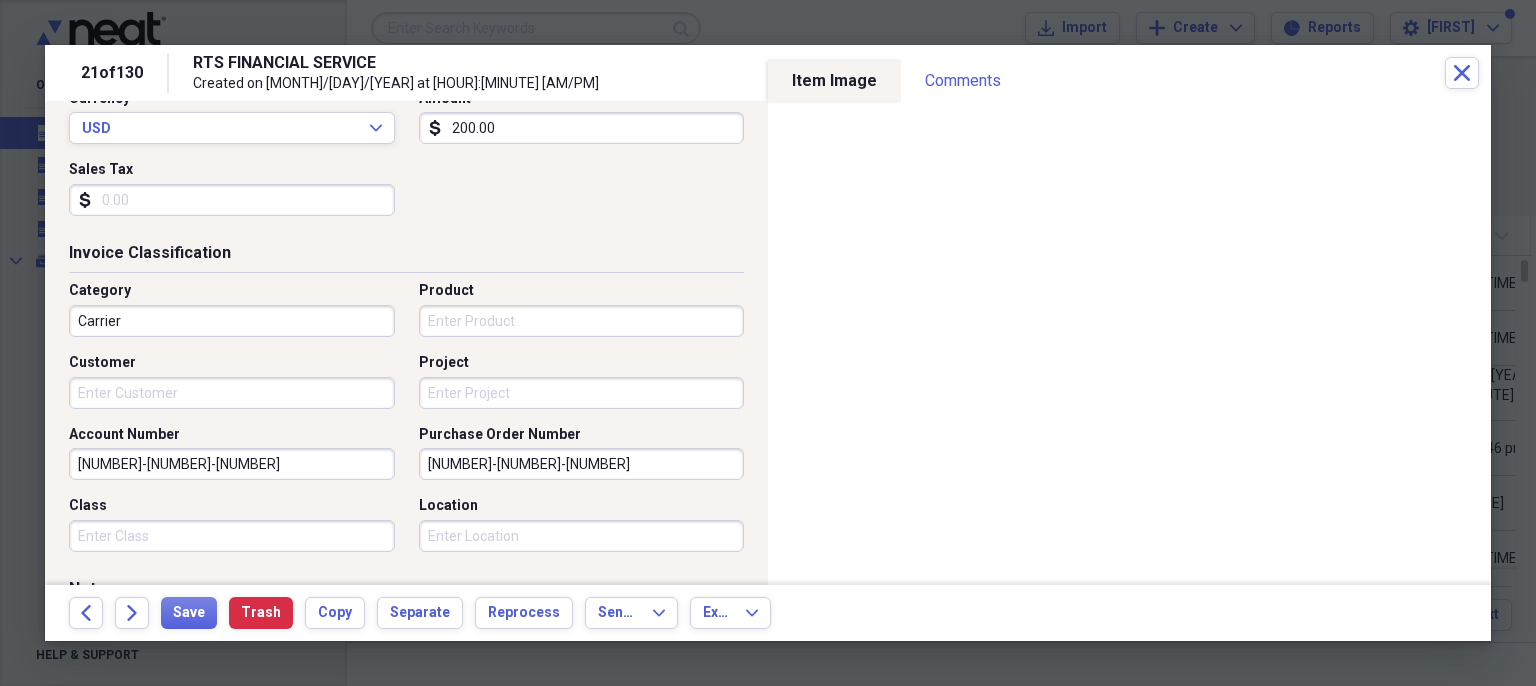 scroll, scrollTop: 372, scrollLeft: 0, axis: vertical 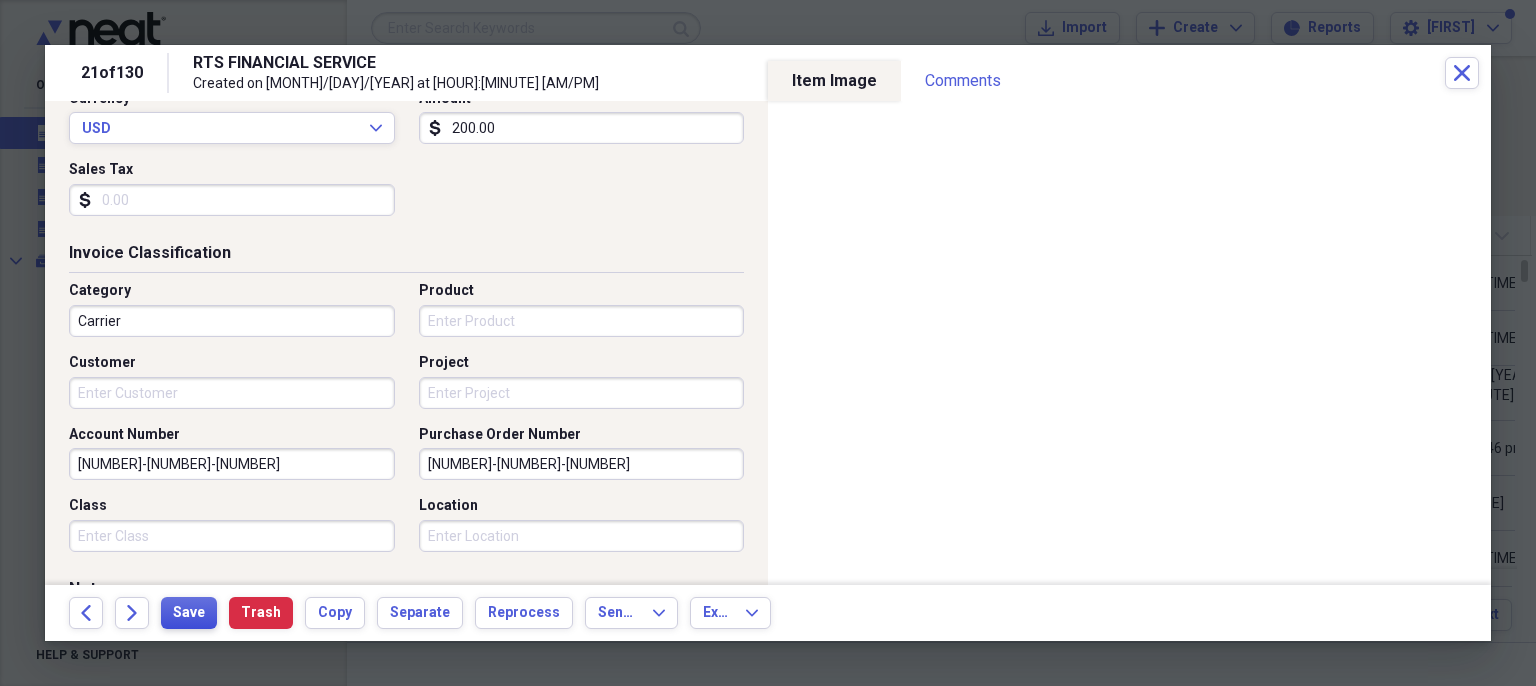click on "Save" at bounding box center (189, 613) 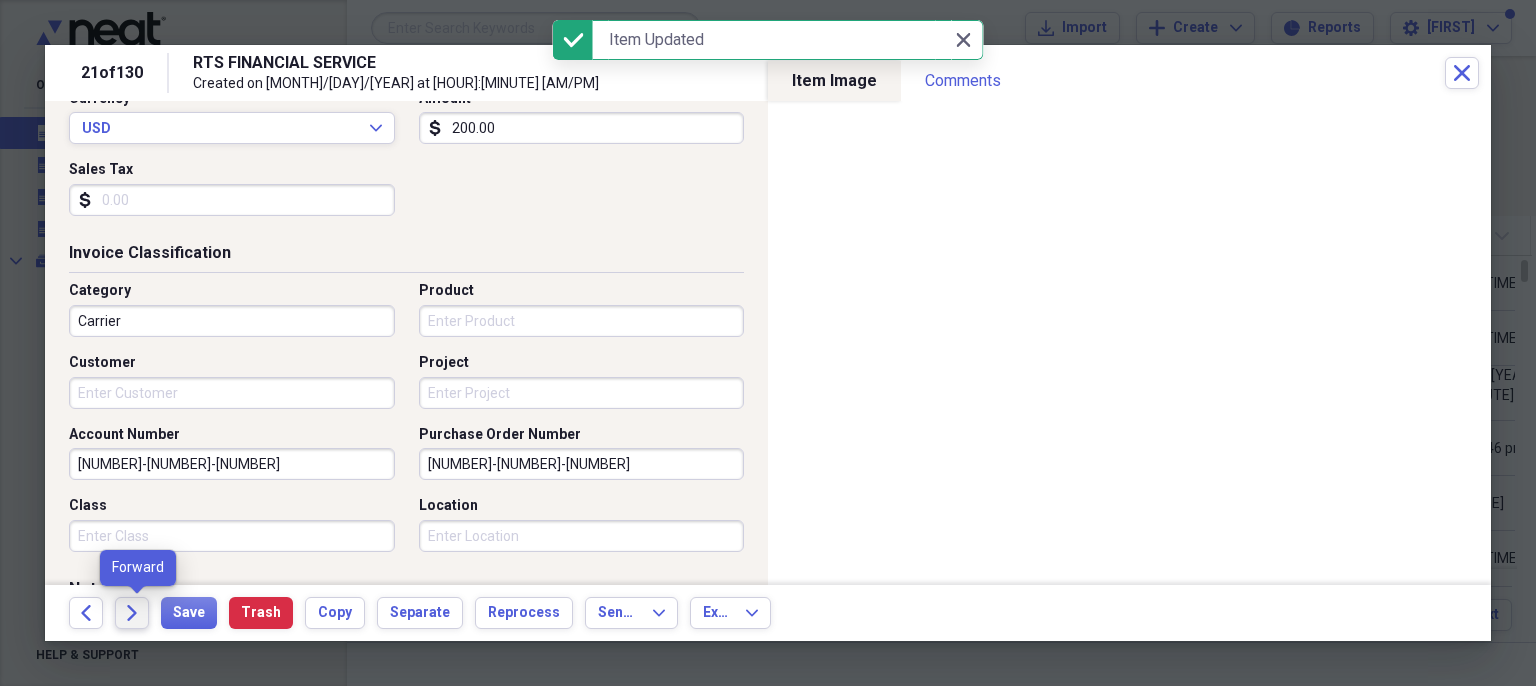 click 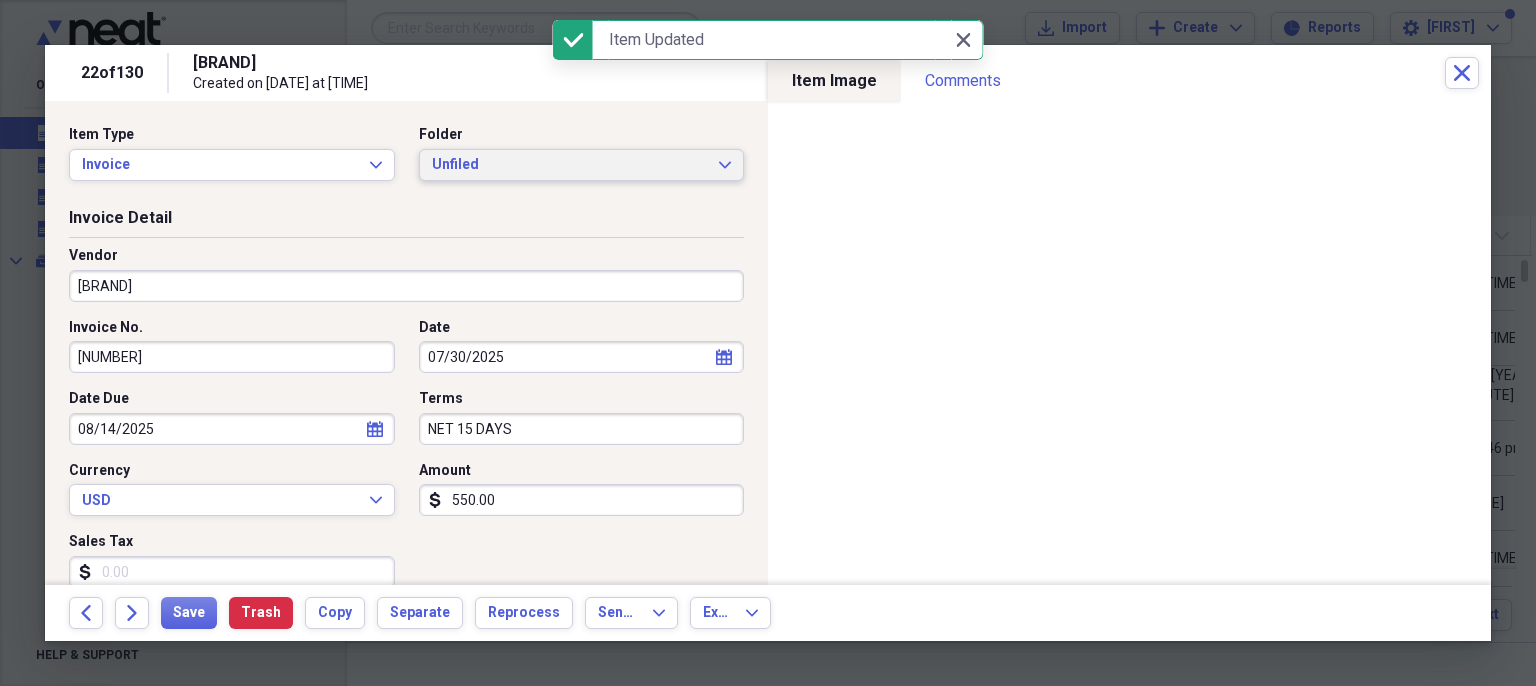 click on "Unfiled" at bounding box center [570, 165] 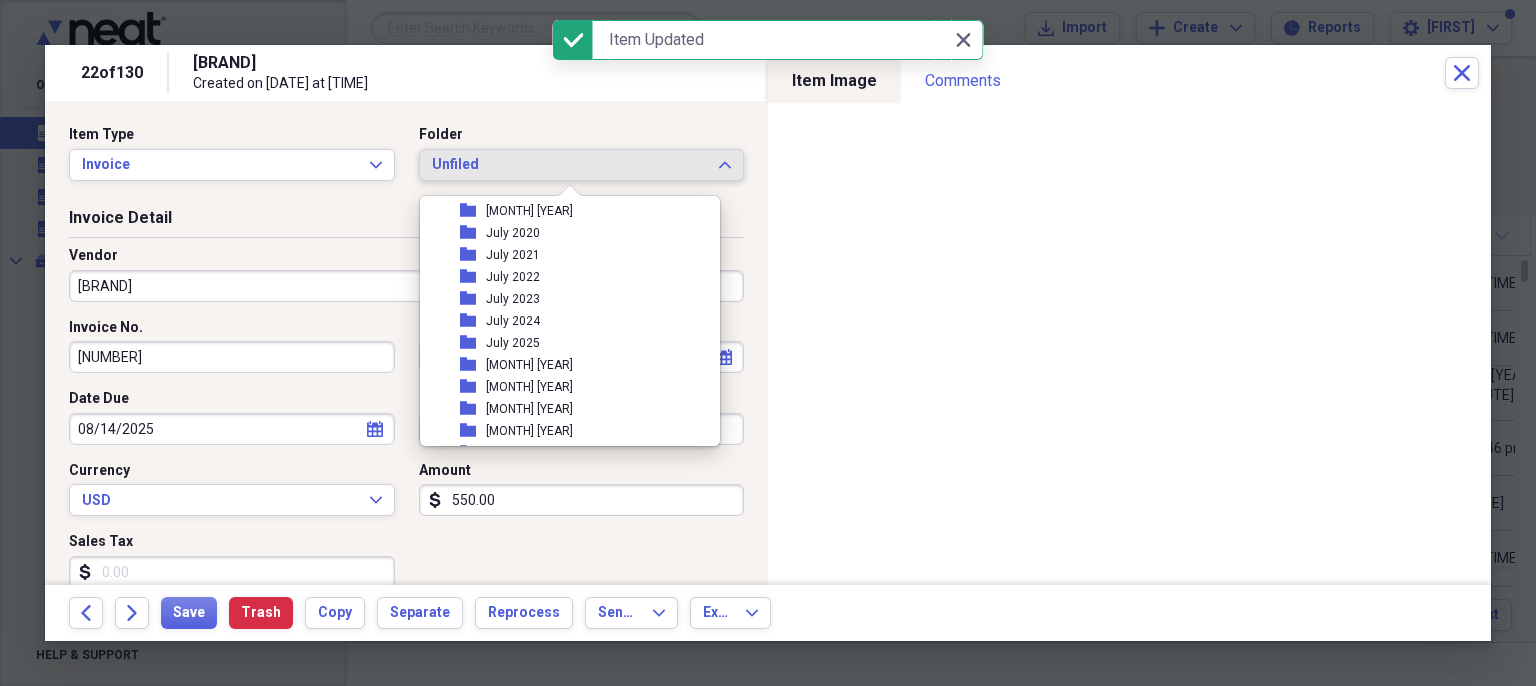 scroll, scrollTop: 1740, scrollLeft: 0, axis: vertical 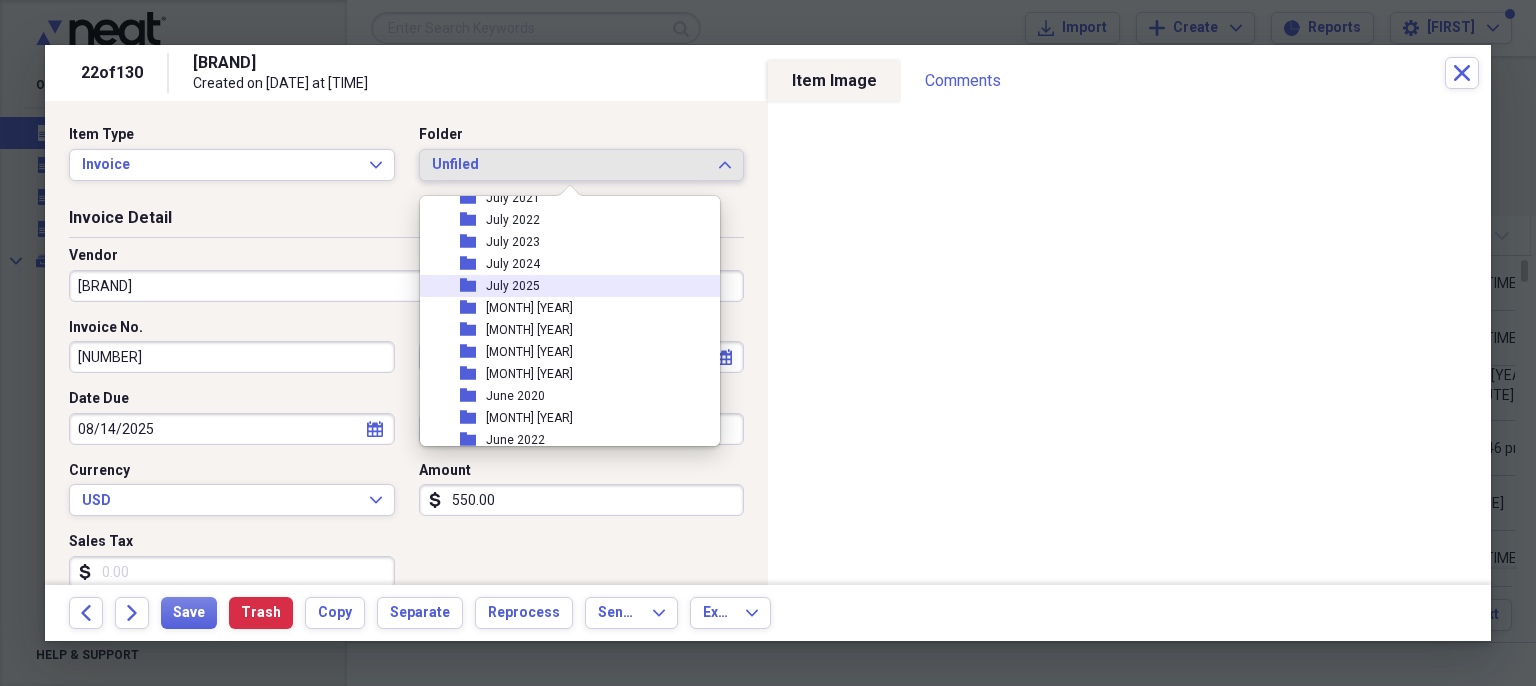 click on "folder July 2025" at bounding box center (562, 286) 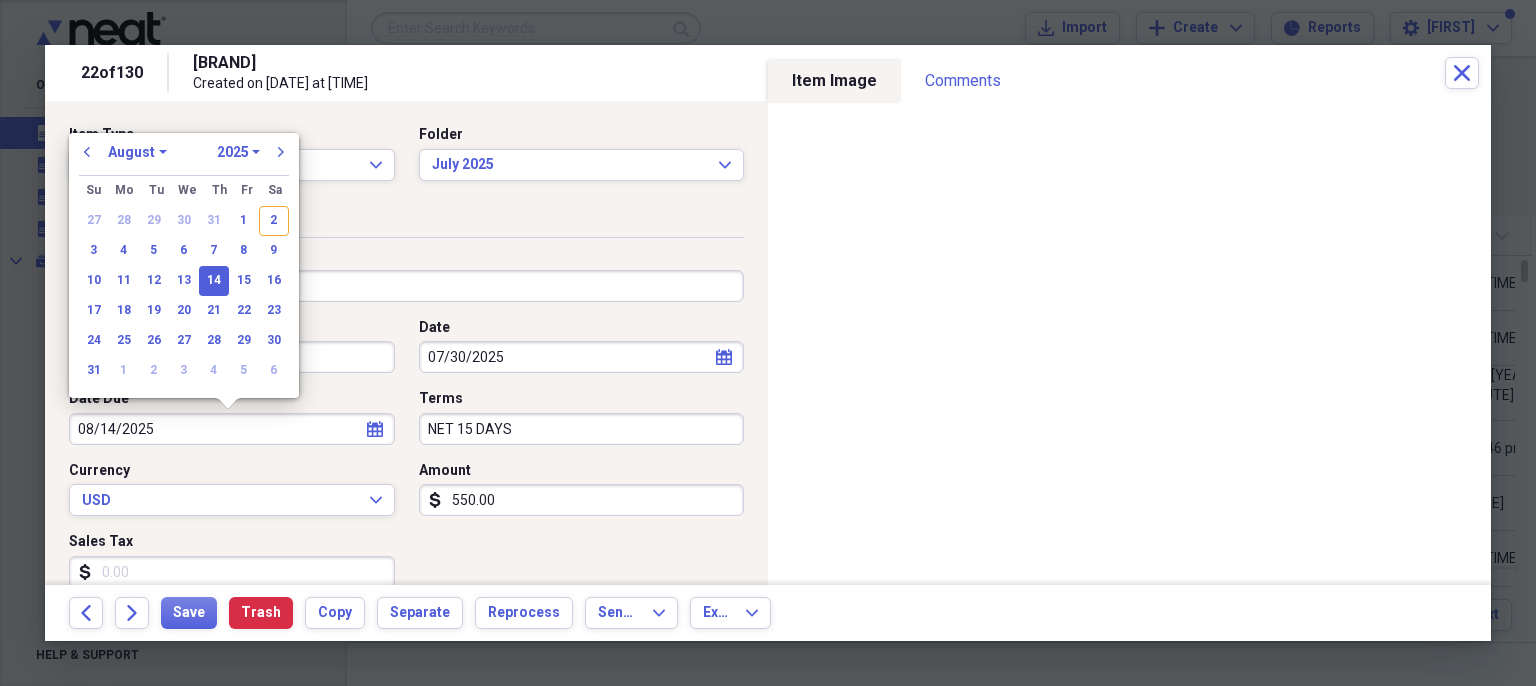 drag, startPoint x: 160, startPoint y: 440, endPoint x: 76, endPoint y: 445, distance: 84.14868 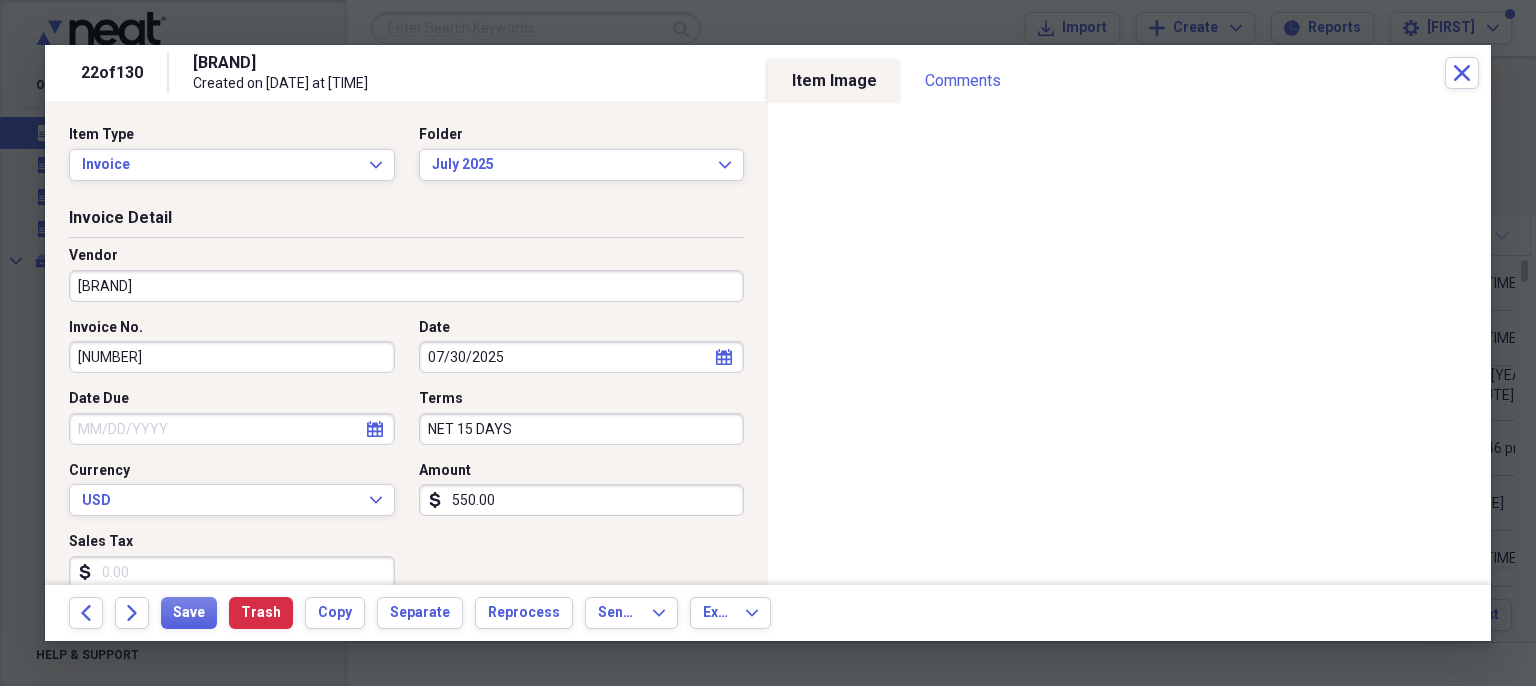 drag, startPoint x: 622, startPoint y: 427, endPoint x: 340, endPoint y: 439, distance: 282.25522 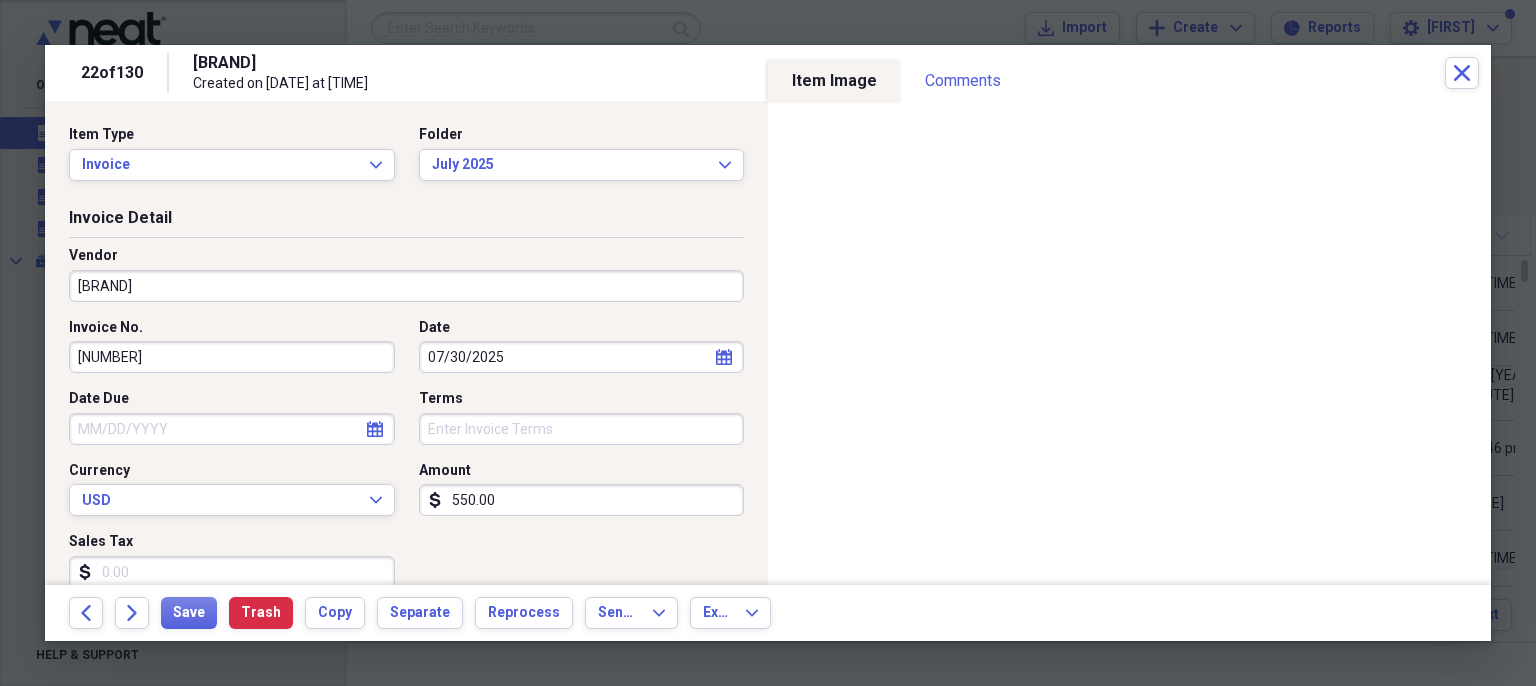 click on "Invoice No. [NUMBER] Date [DATE] calendar Calendar Date Due calendar Calendar Terms Currency USD Expand Amount dollar-sign [NUMBER] Sales Tax dollar-sign" at bounding box center [406, 461] 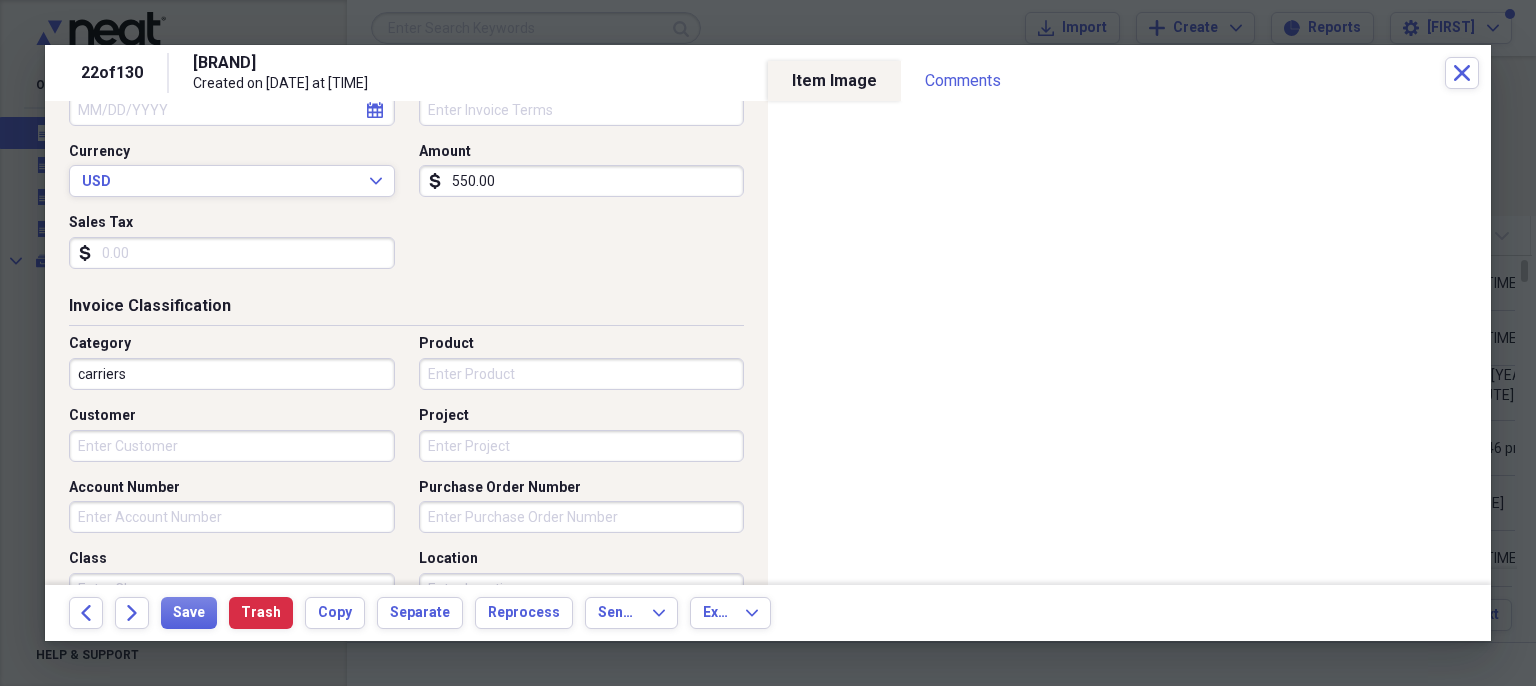 scroll, scrollTop: 380, scrollLeft: 0, axis: vertical 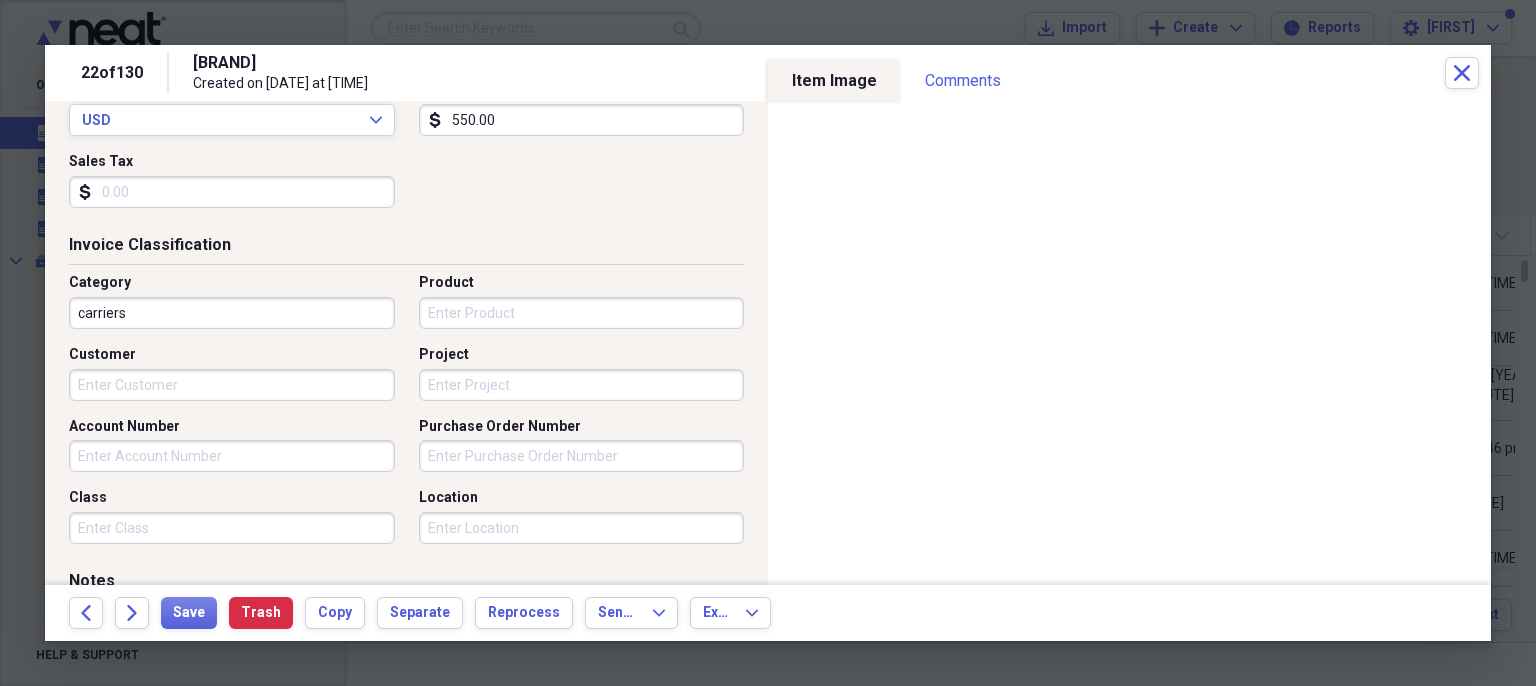 click on "Account Number" at bounding box center [232, 456] 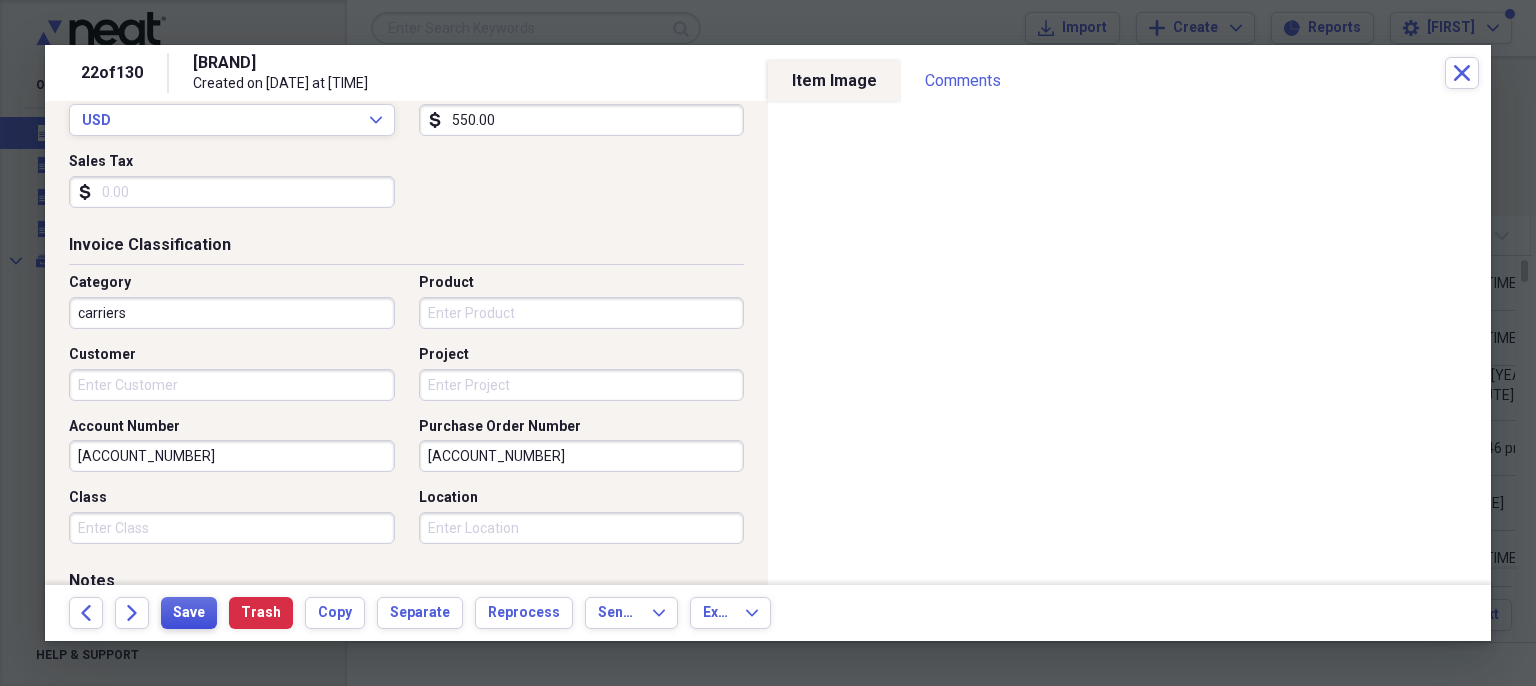 click on "Save" at bounding box center (189, 613) 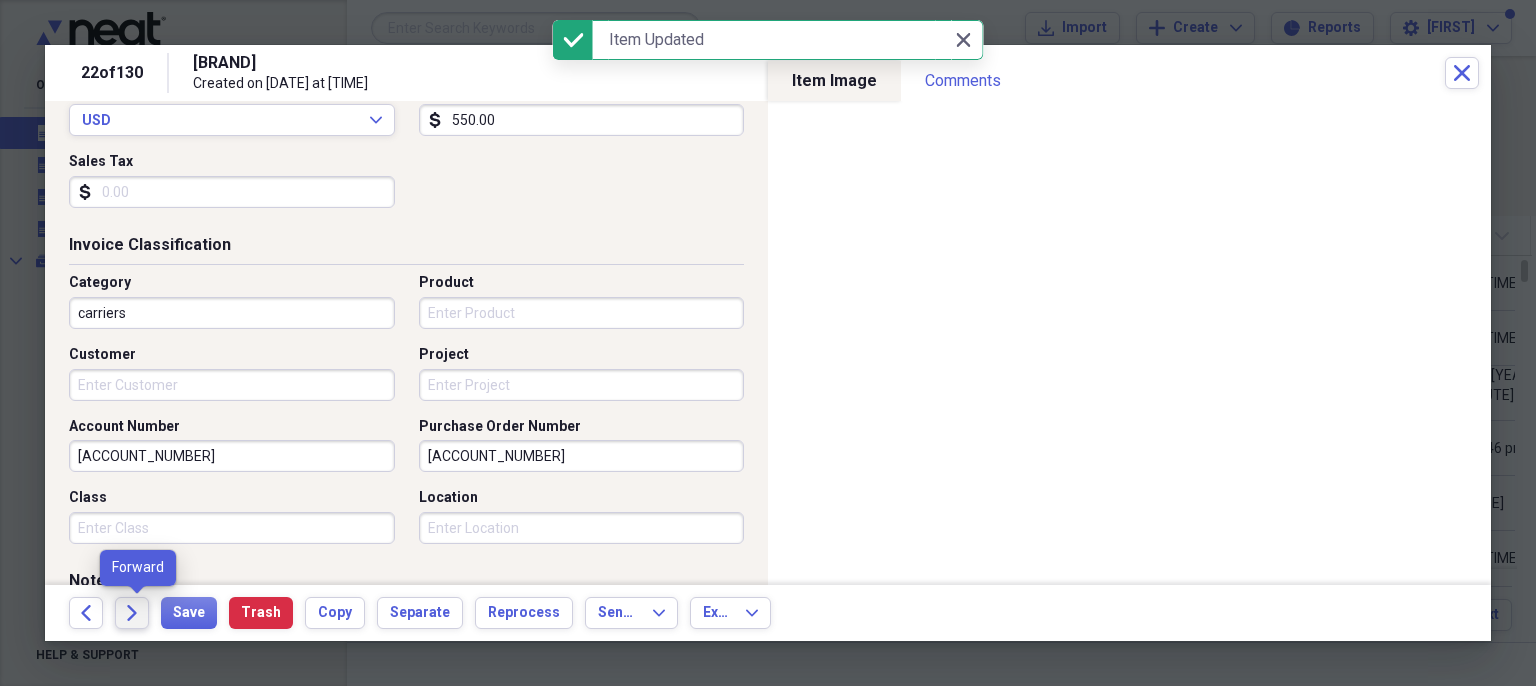 click on "Forward" 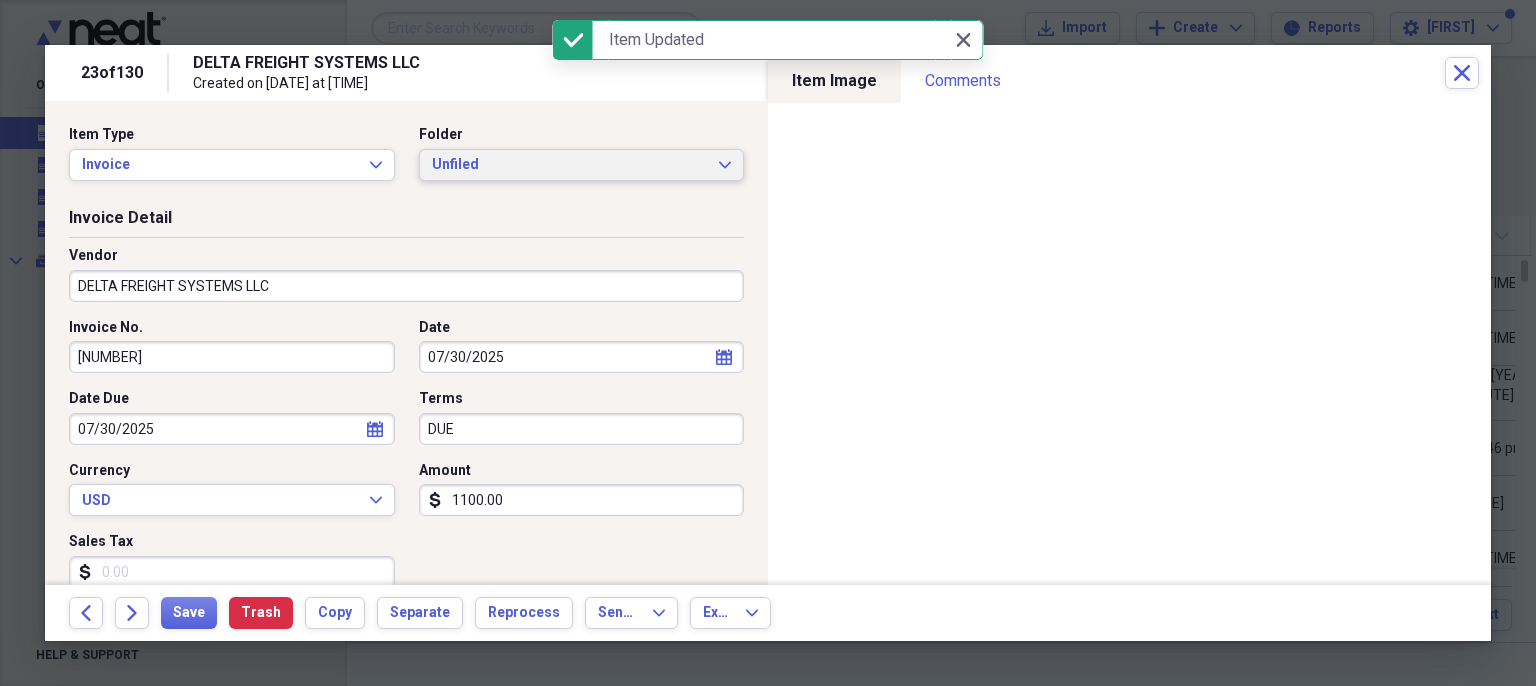 click on "Unfiled" at bounding box center (570, 165) 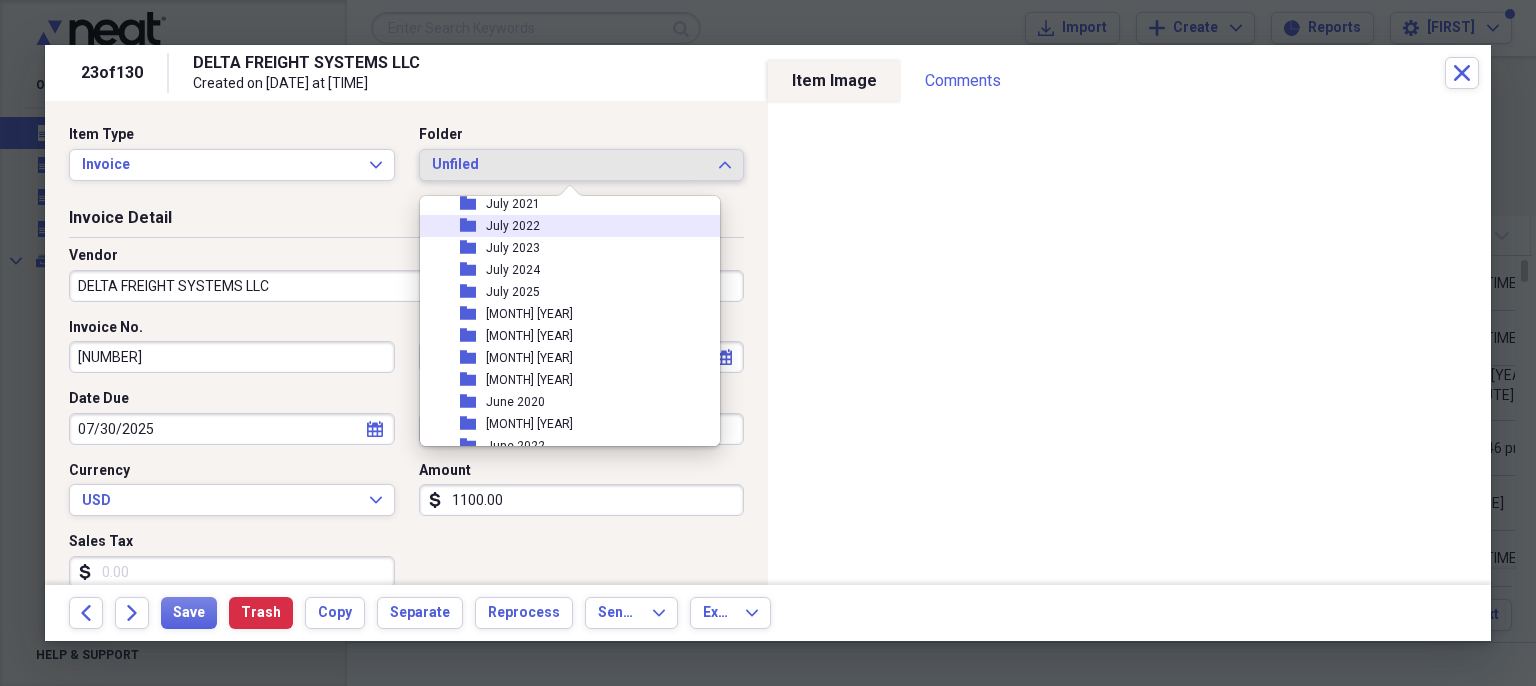 scroll, scrollTop: 1739, scrollLeft: 0, axis: vertical 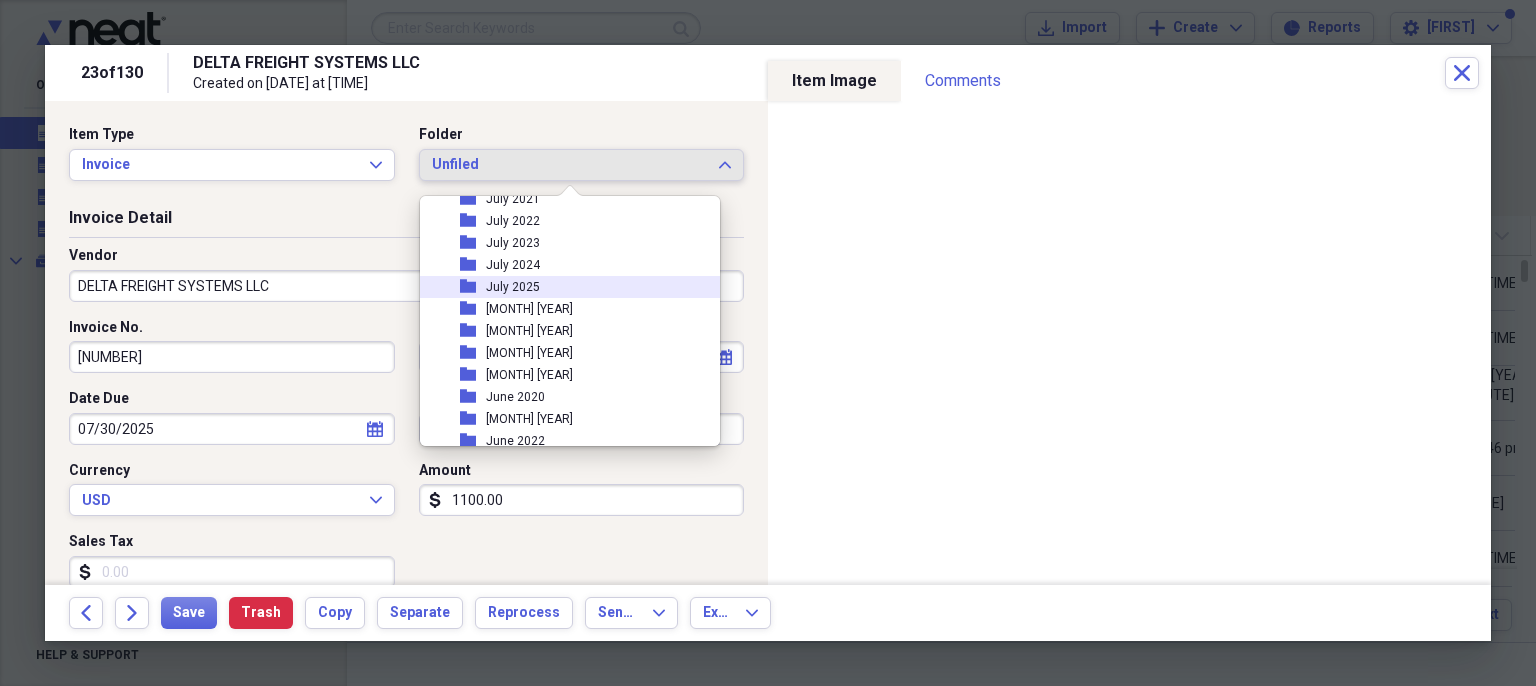 click on "folder July 2025" at bounding box center [562, 287] 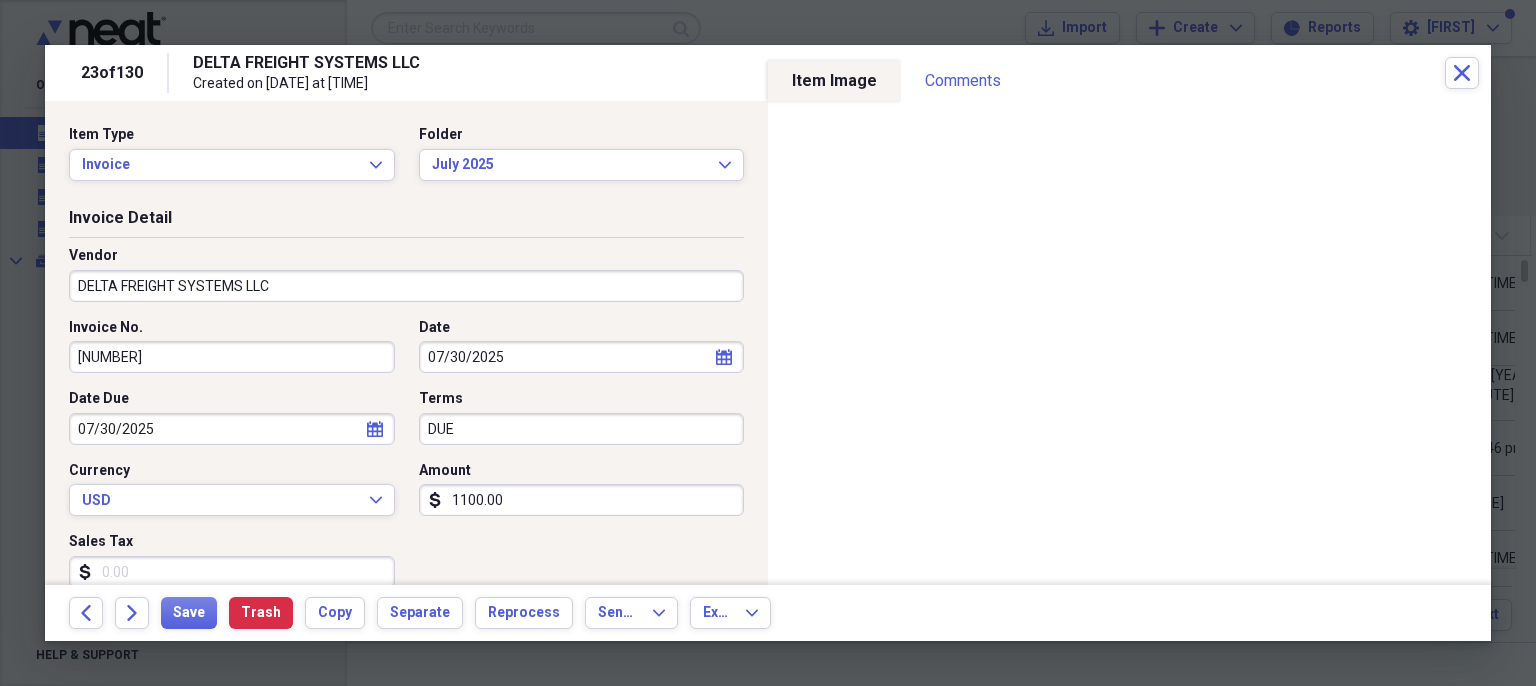 drag, startPoint x: 173, startPoint y: 439, endPoint x: 36, endPoint y: 438, distance: 137.00365 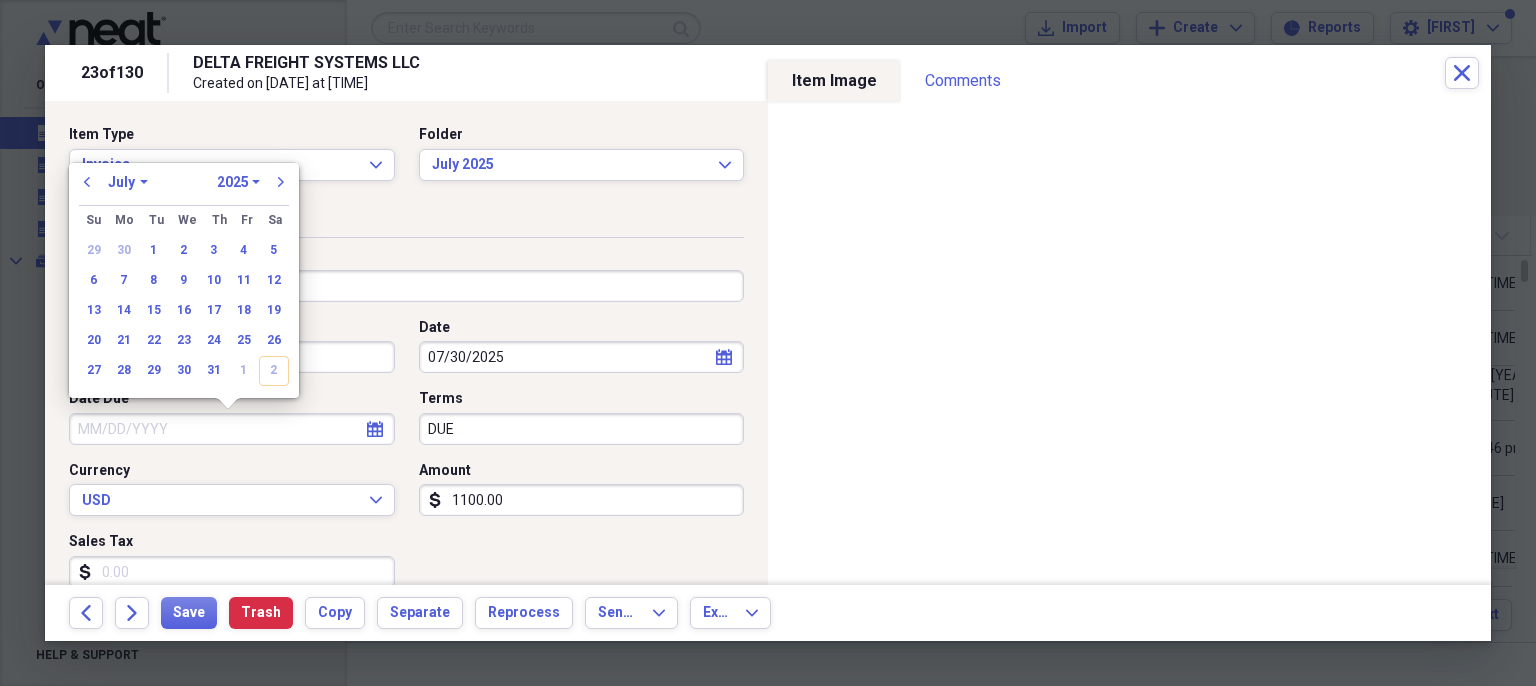 drag, startPoint x: 540, startPoint y: 429, endPoint x: 296, endPoint y: 429, distance: 244 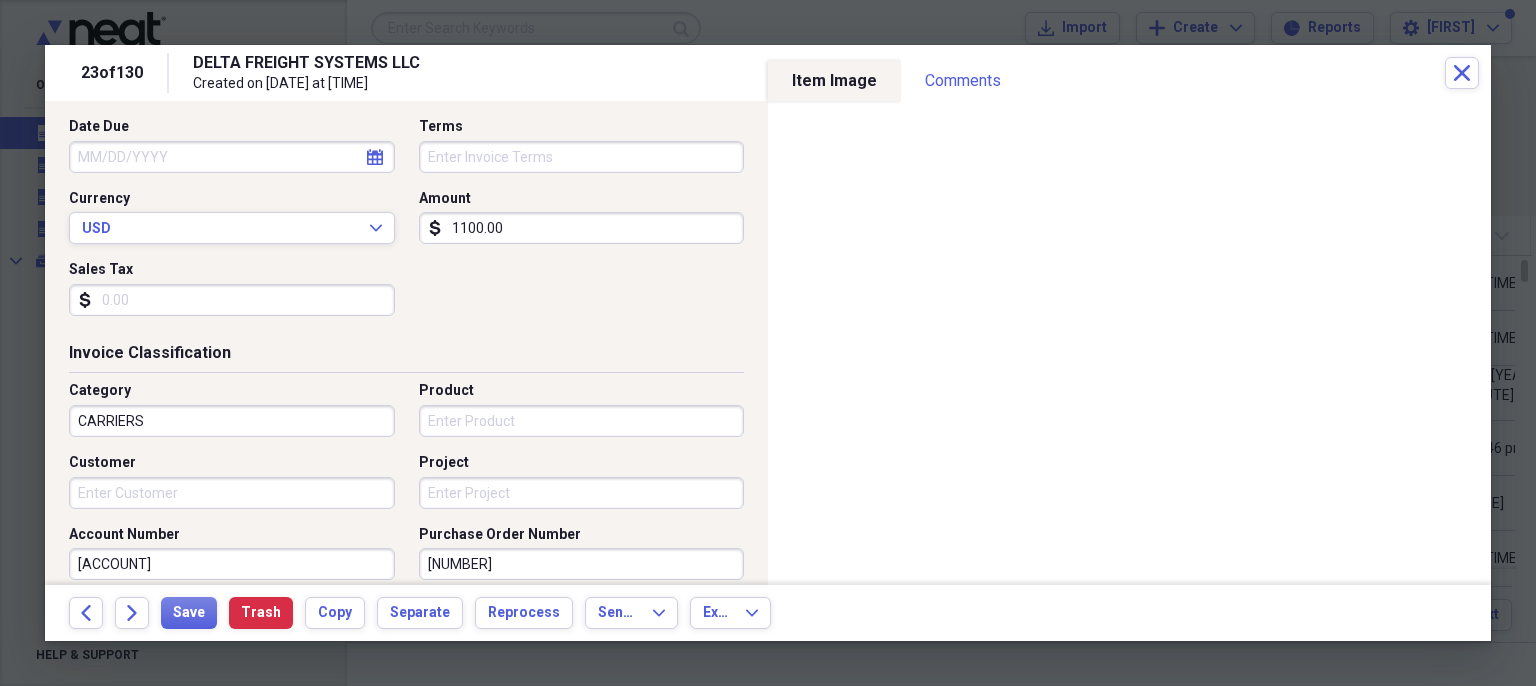 scroll, scrollTop: 369, scrollLeft: 0, axis: vertical 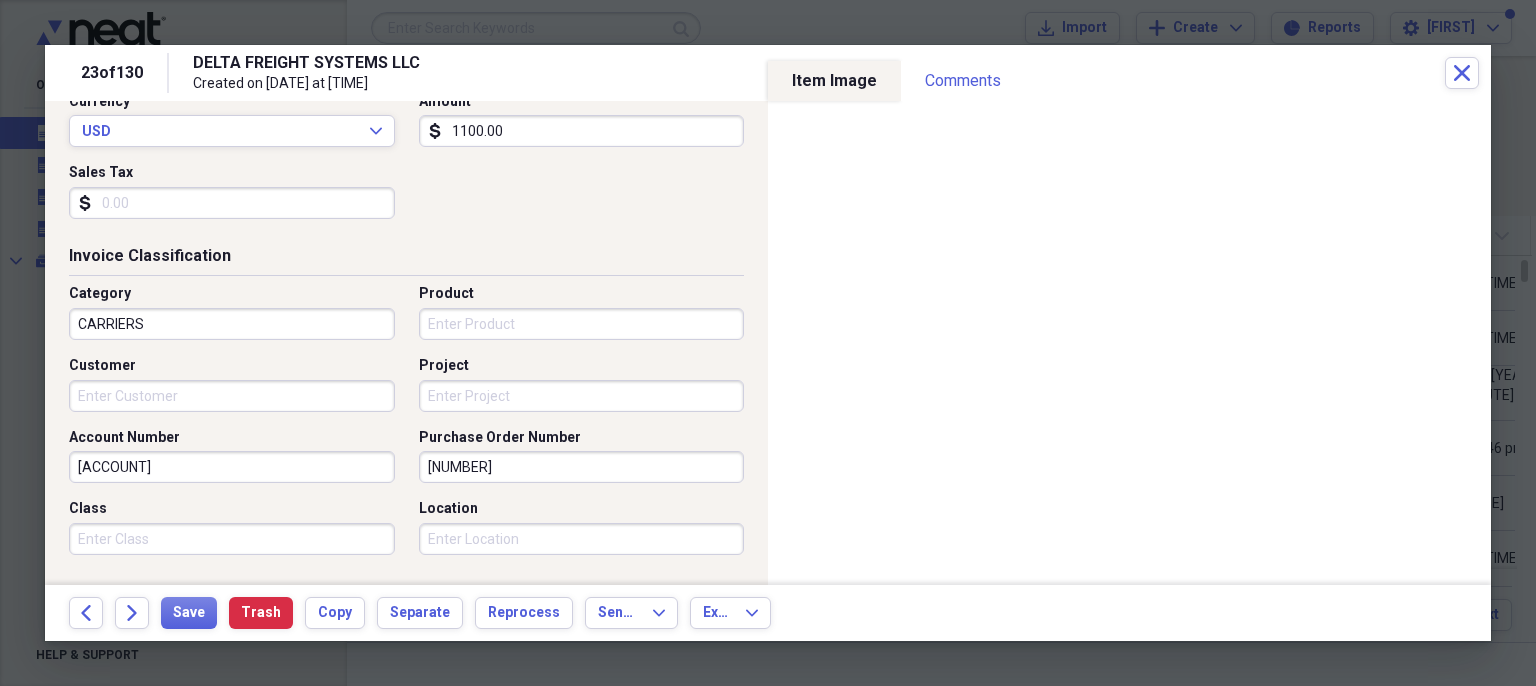 drag, startPoint x: 528, startPoint y: 461, endPoint x: 327, endPoint y: 449, distance: 201.3579 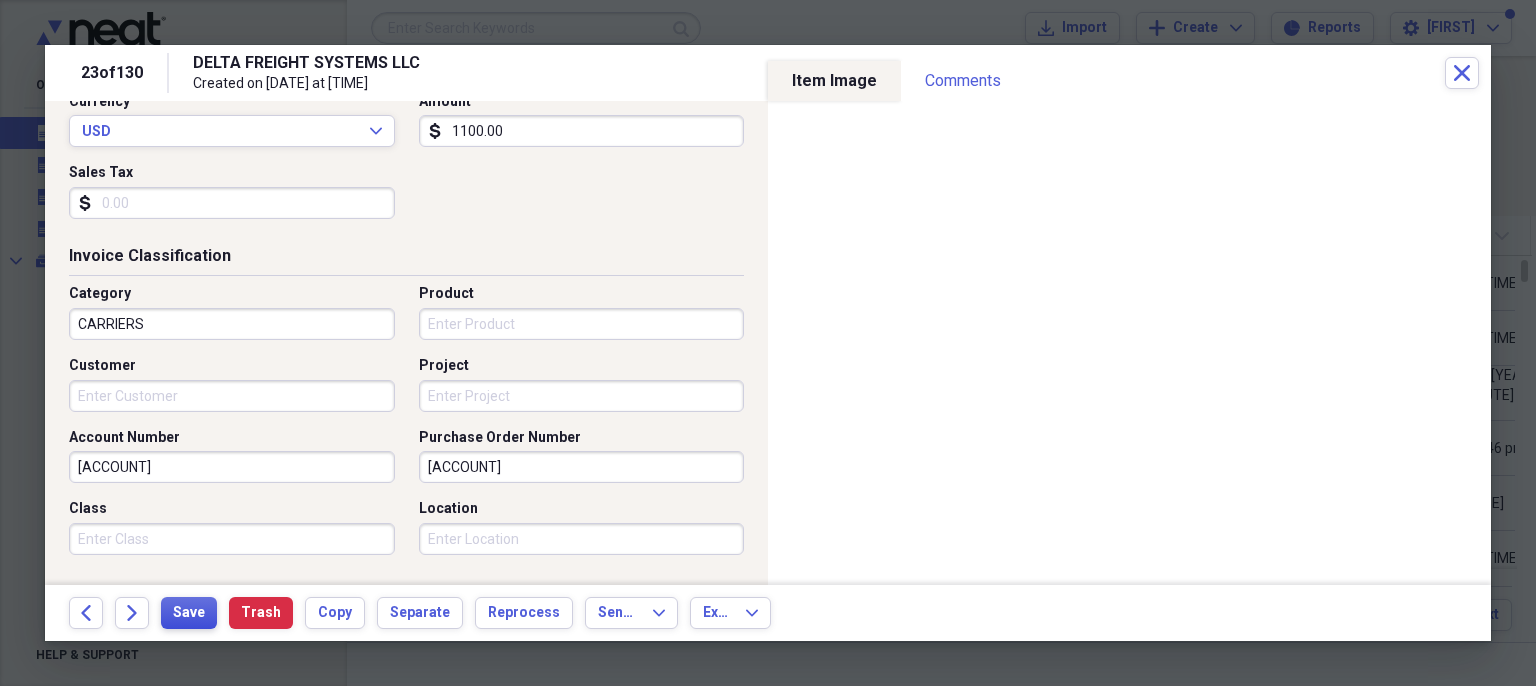click on "Save" at bounding box center [189, 613] 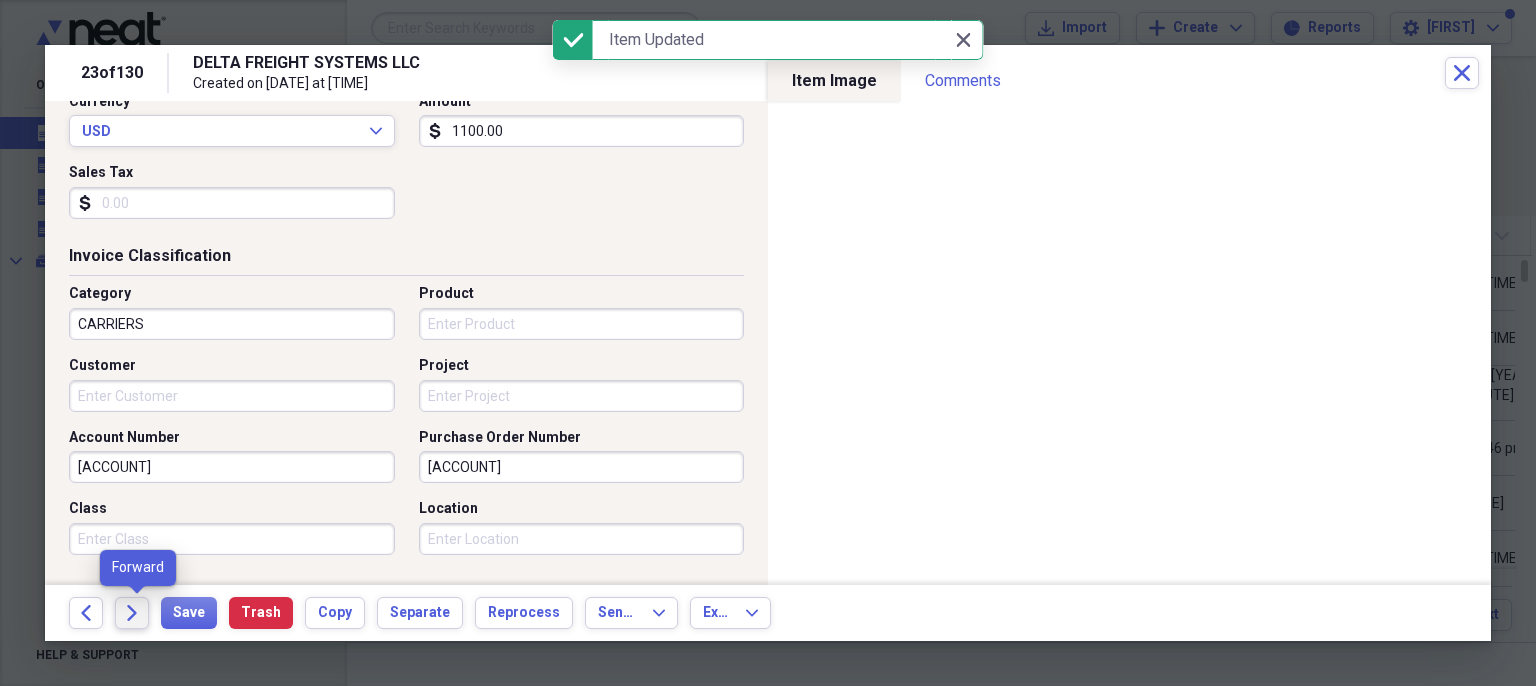 click on "Forward" 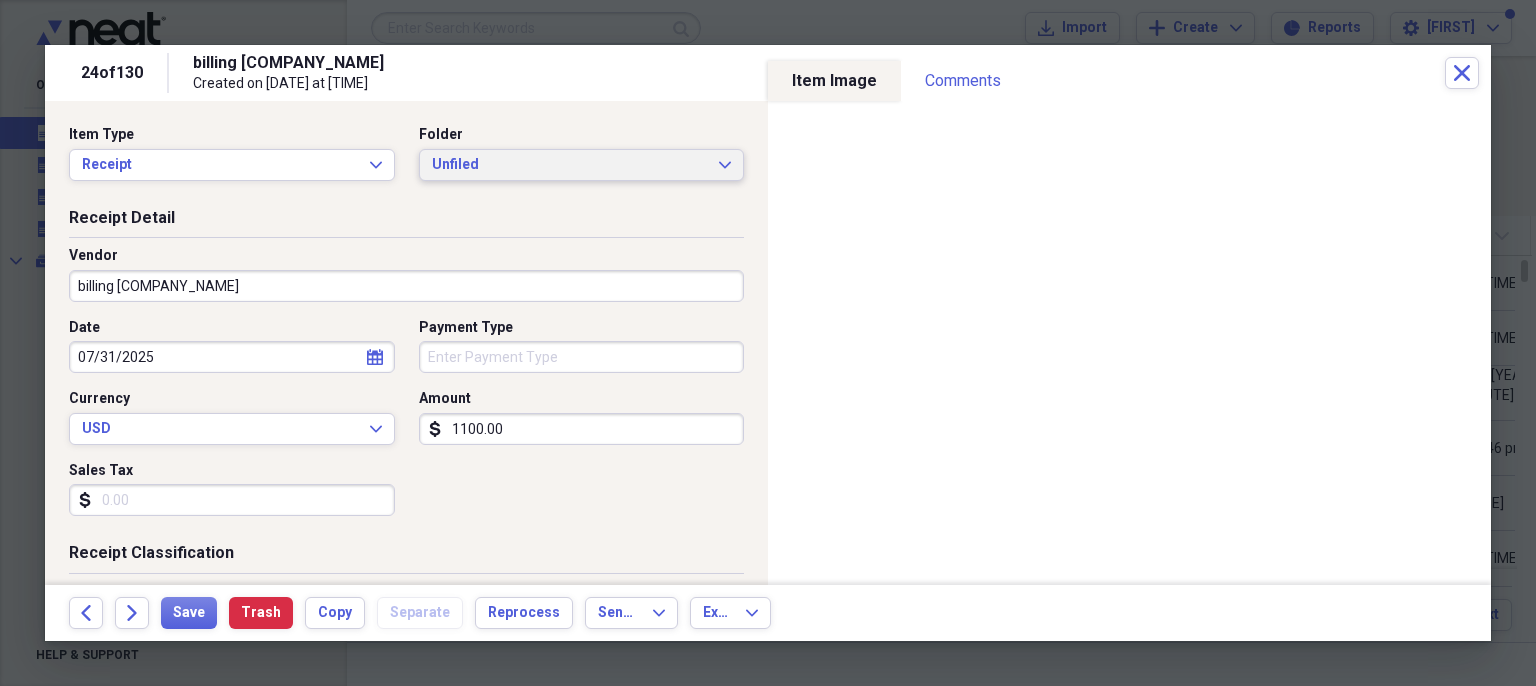 click on "Unfiled Expand" at bounding box center [582, 165] 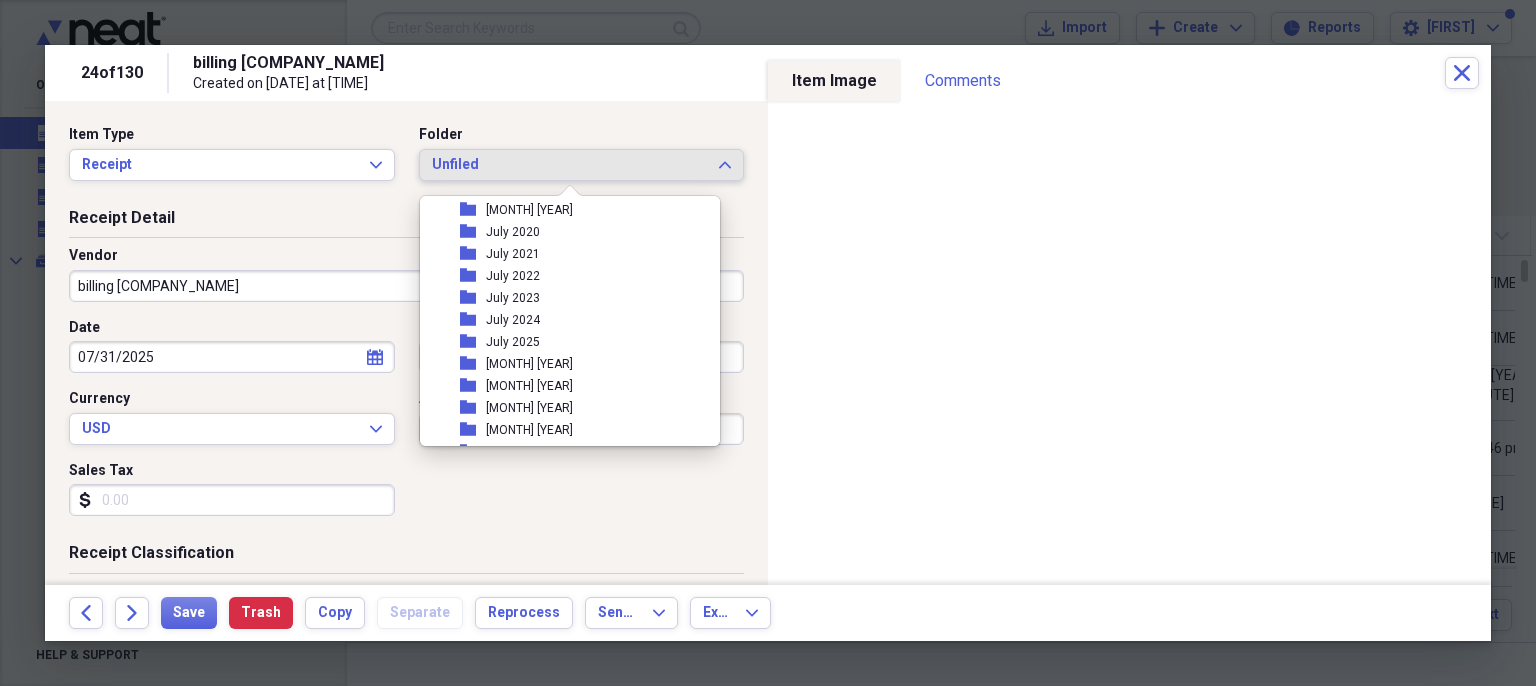 scroll, scrollTop: 1744, scrollLeft: 0, axis: vertical 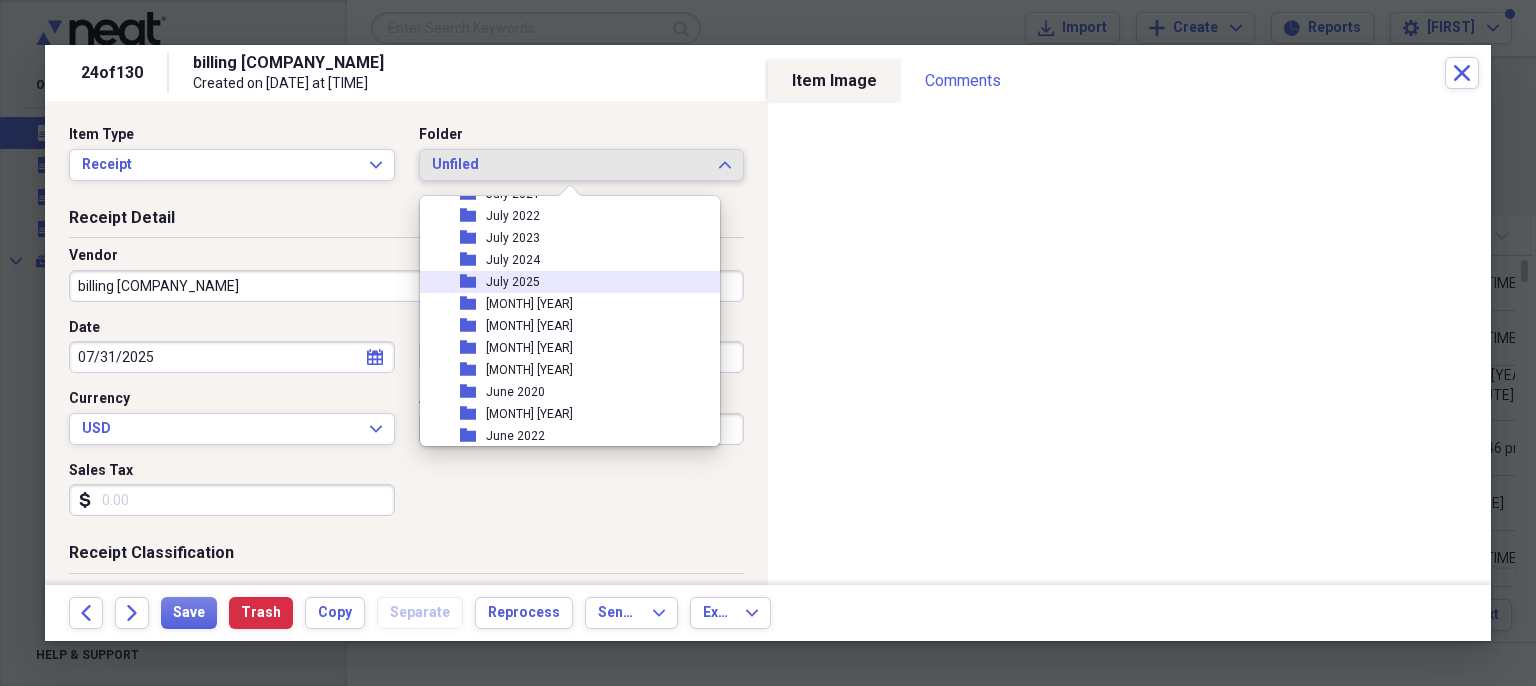 click on "folder July 2025" at bounding box center [562, 282] 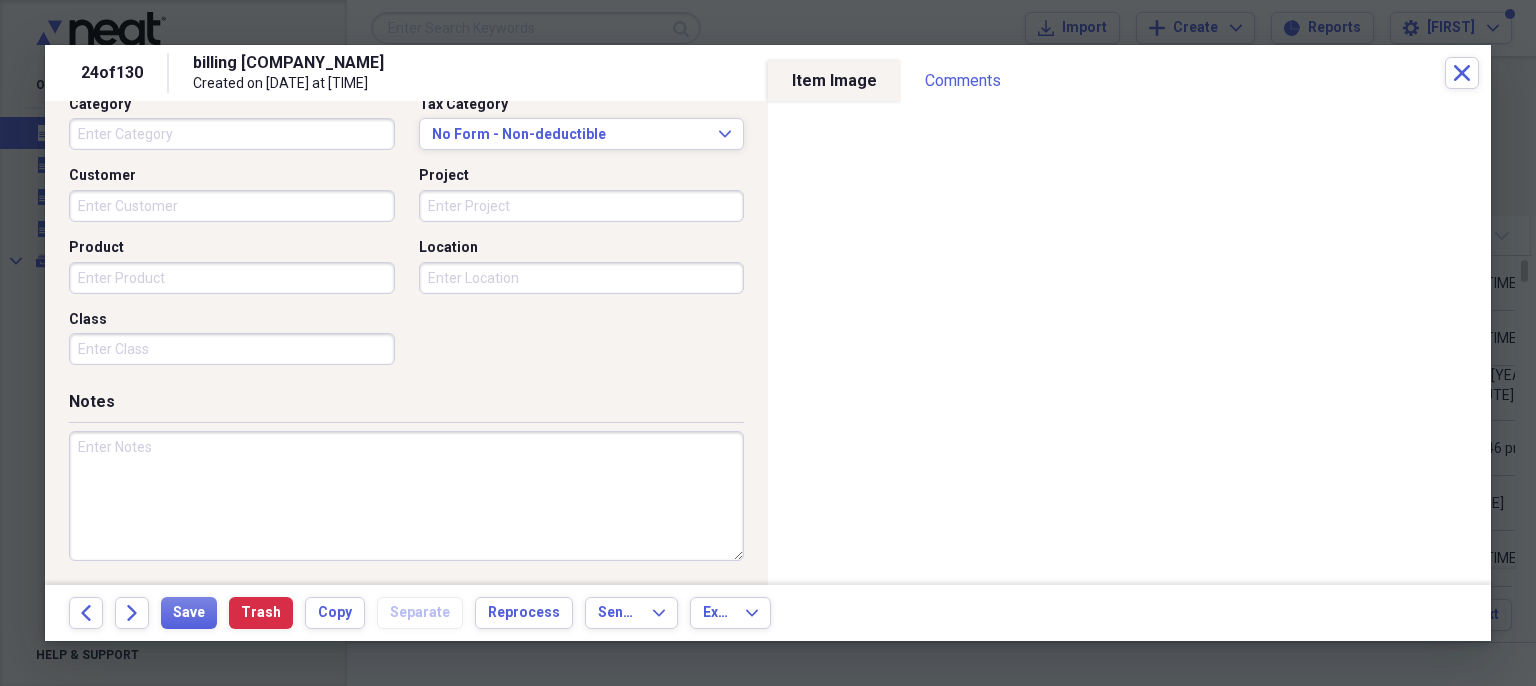 scroll, scrollTop: 536, scrollLeft: 0, axis: vertical 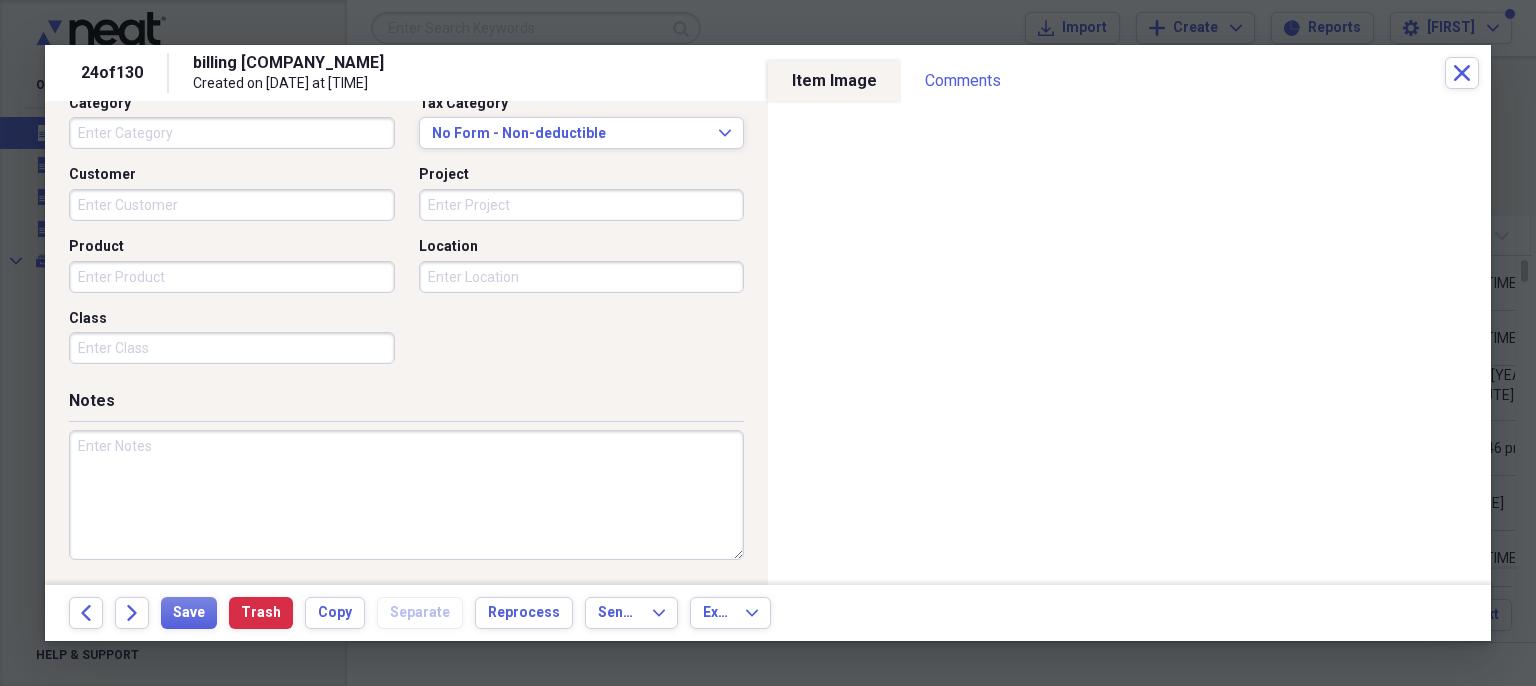 click at bounding box center (406, 495) 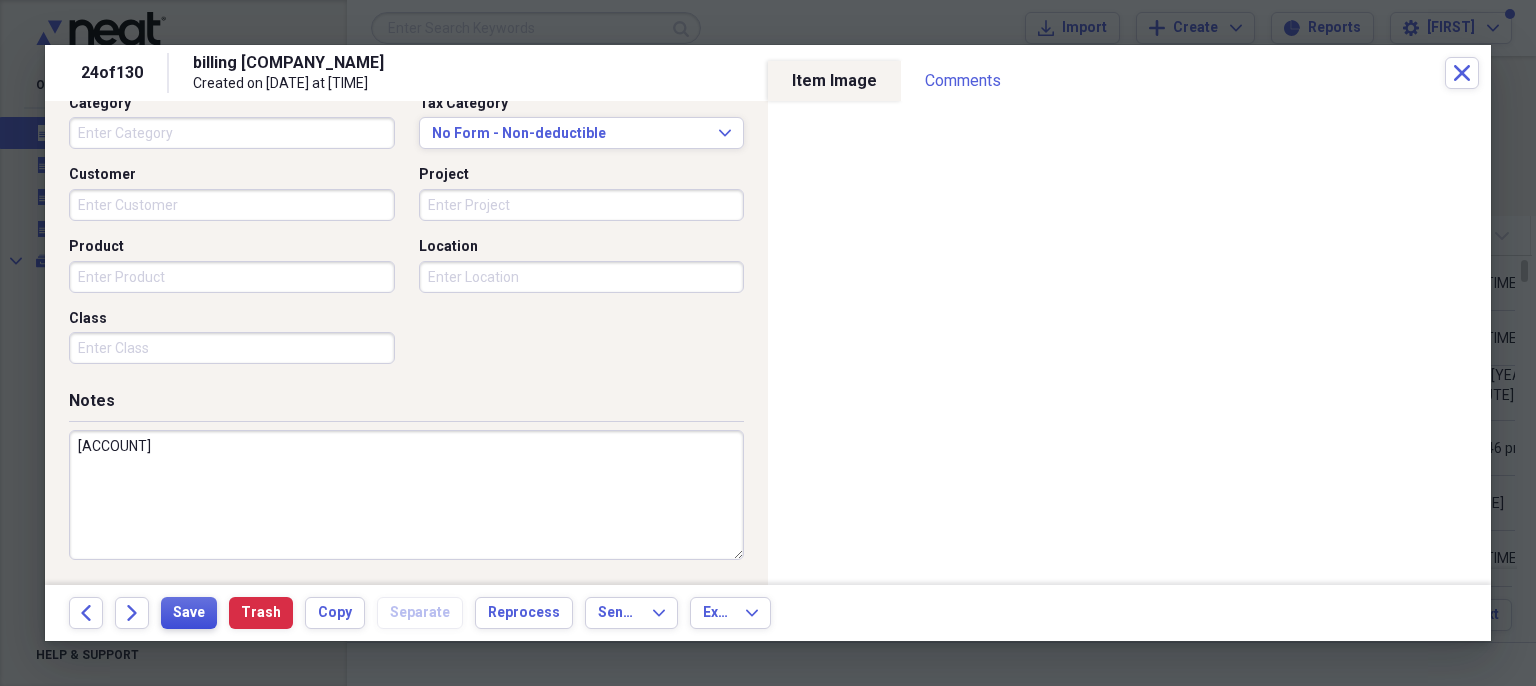 click on "Save" at bounding box center (189, 613) 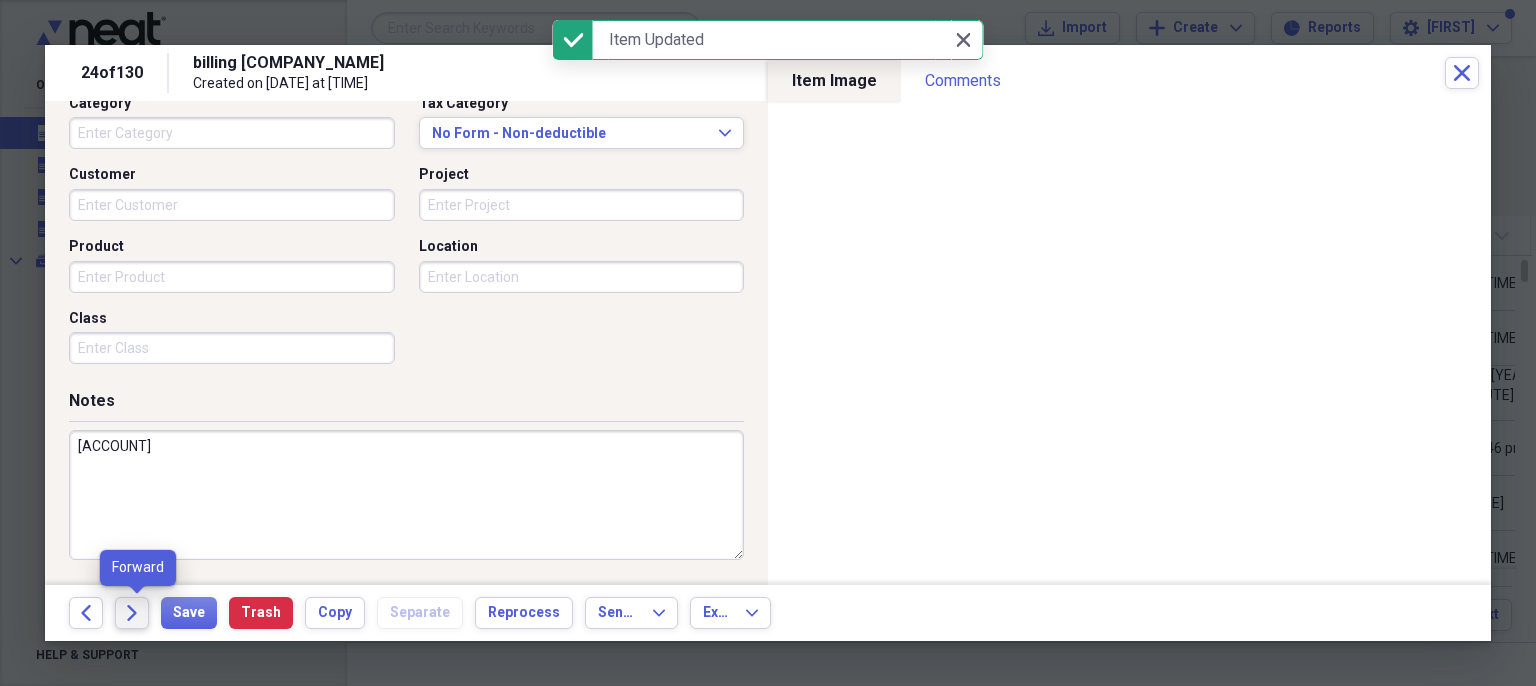 click on "Forward" 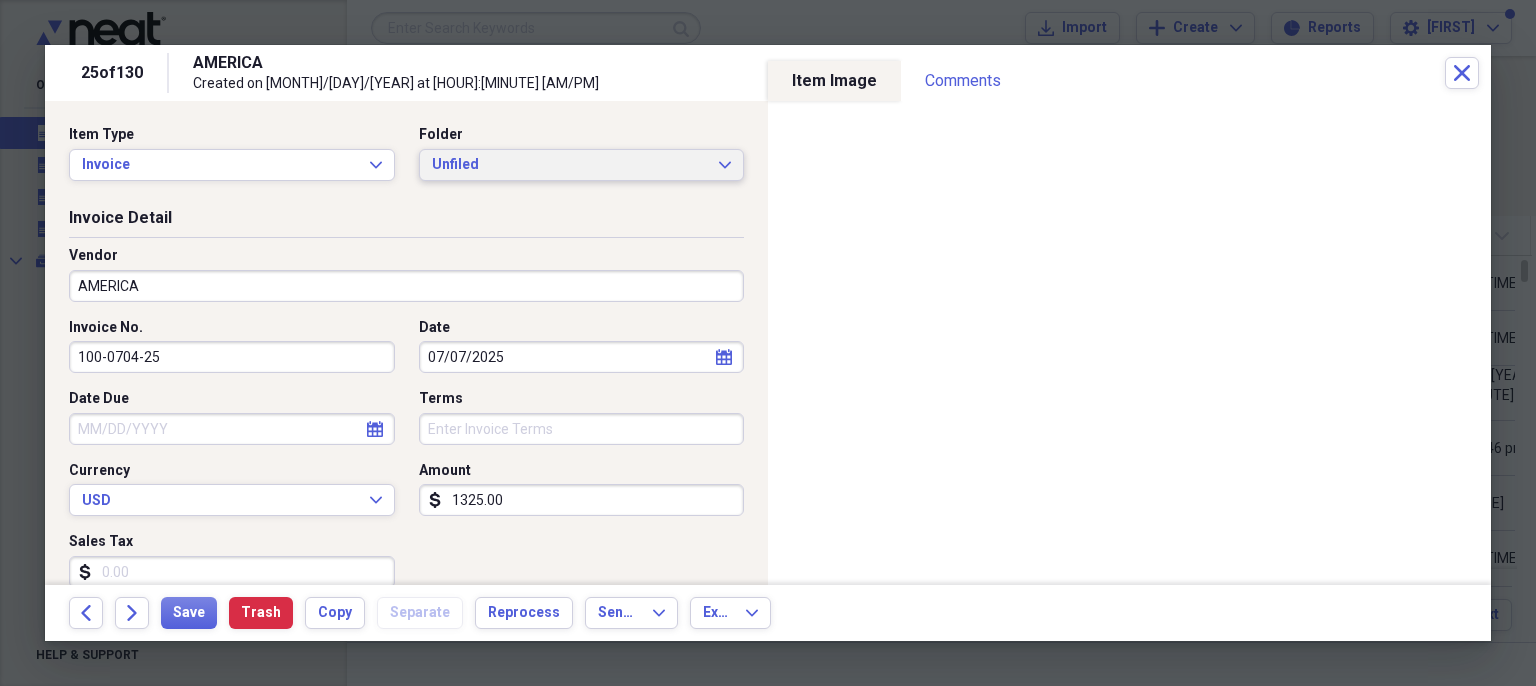 click on "Unfiled" at bounding box center (570, 165) 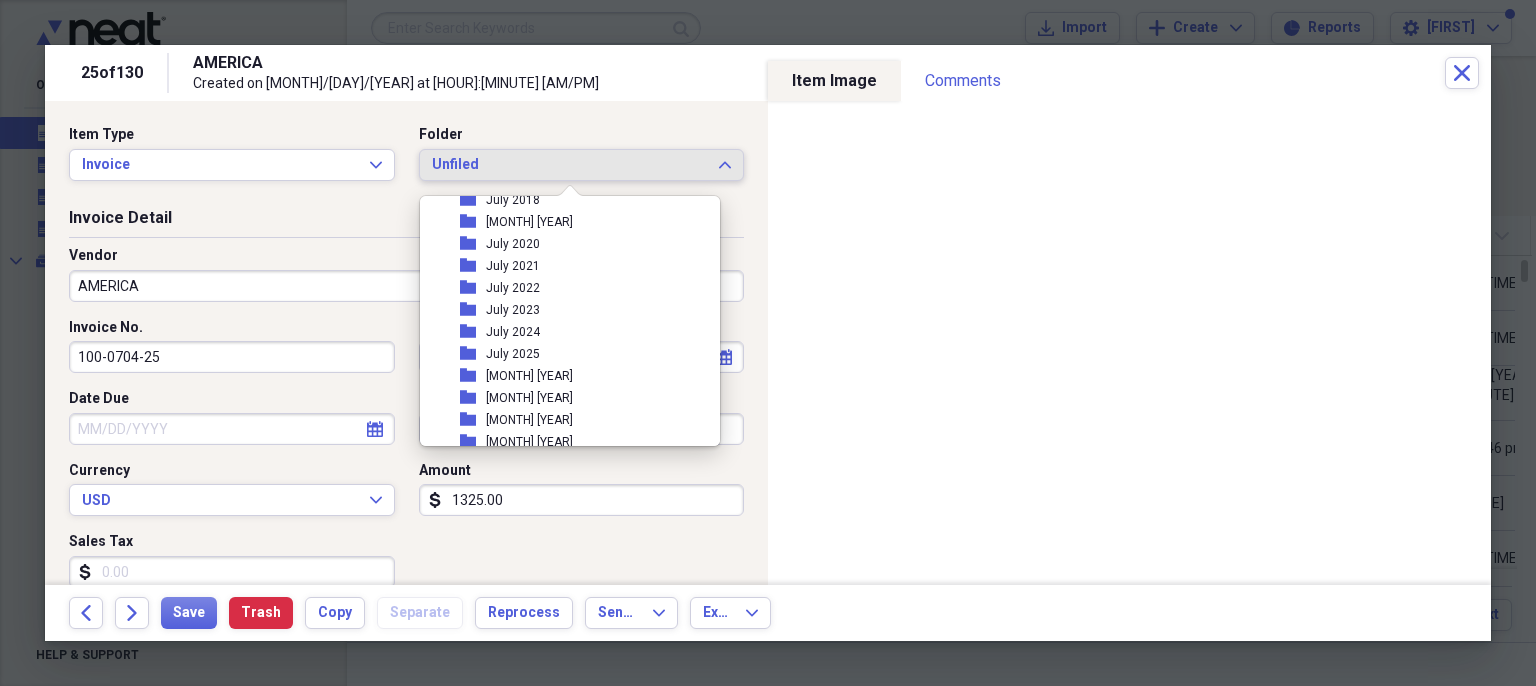 scroll, scrollTop: 1684, scrollLeft: 0, axis: vertical 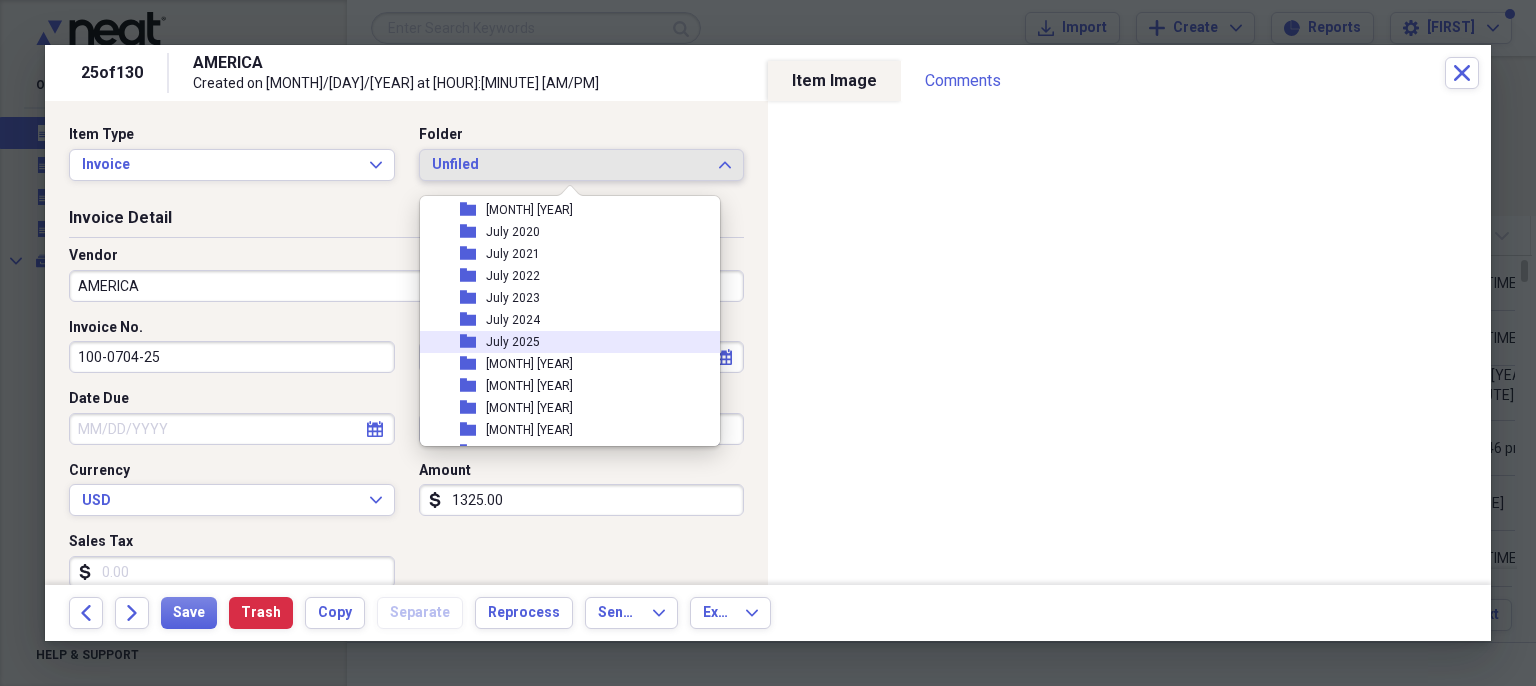 click on "folder July 2025" at bounding box center [562, 342] 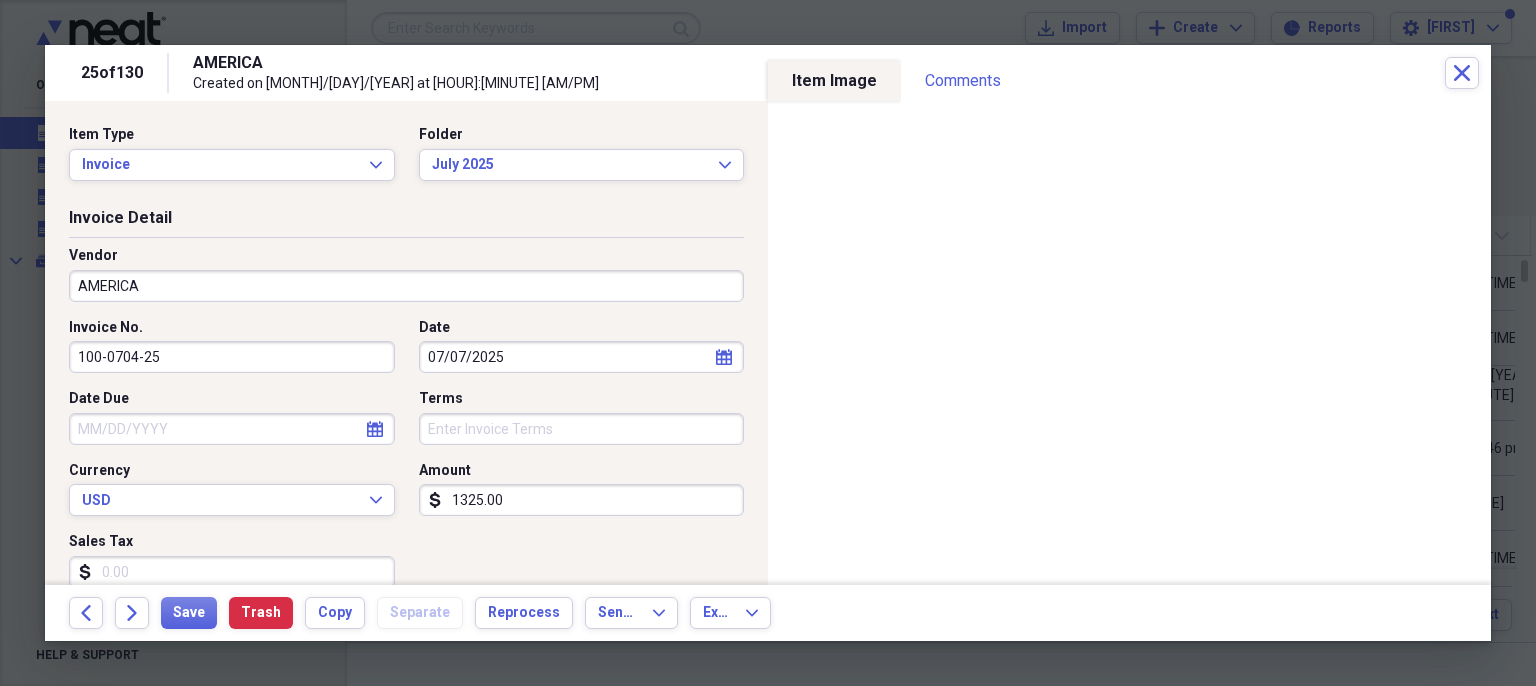 click on "AMERICA" at bounding box center [406, 286] 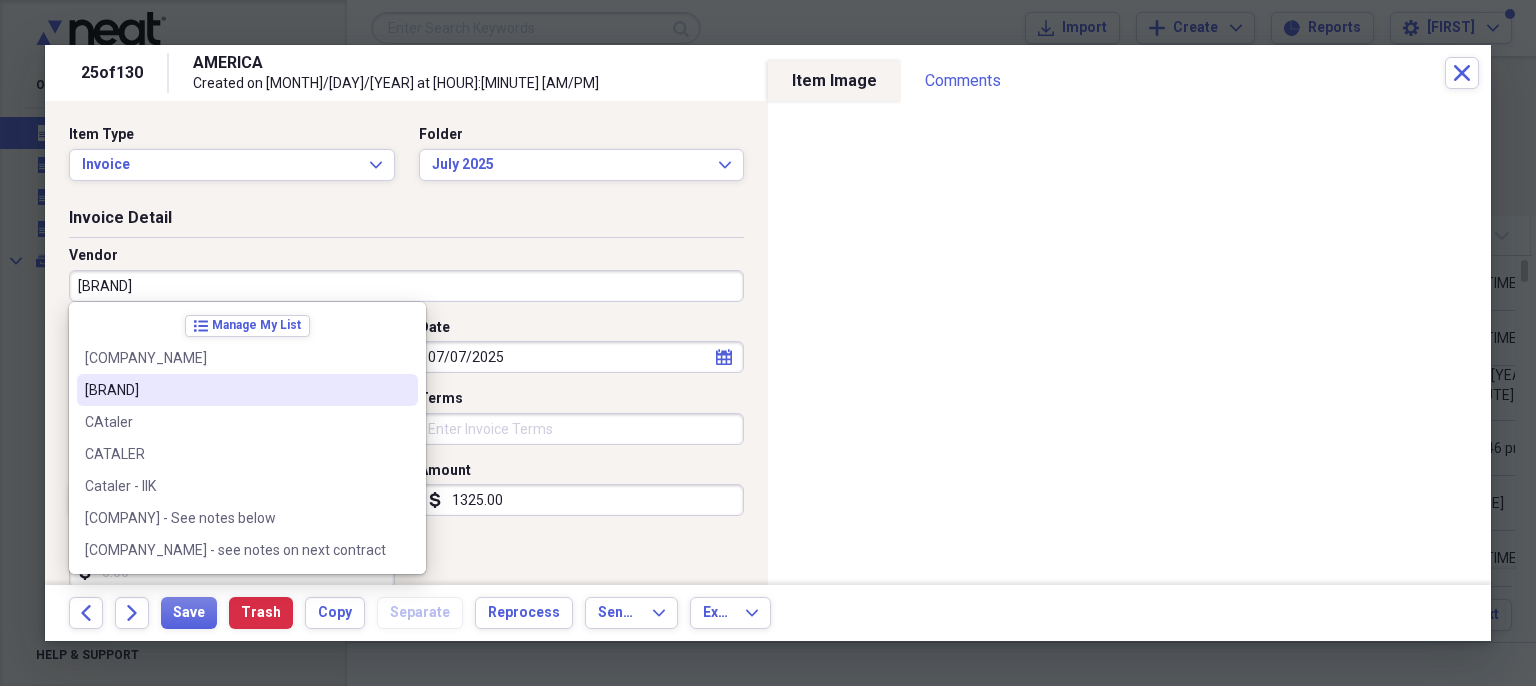 click on "[BRAND]" at bounding box center [247, 390] 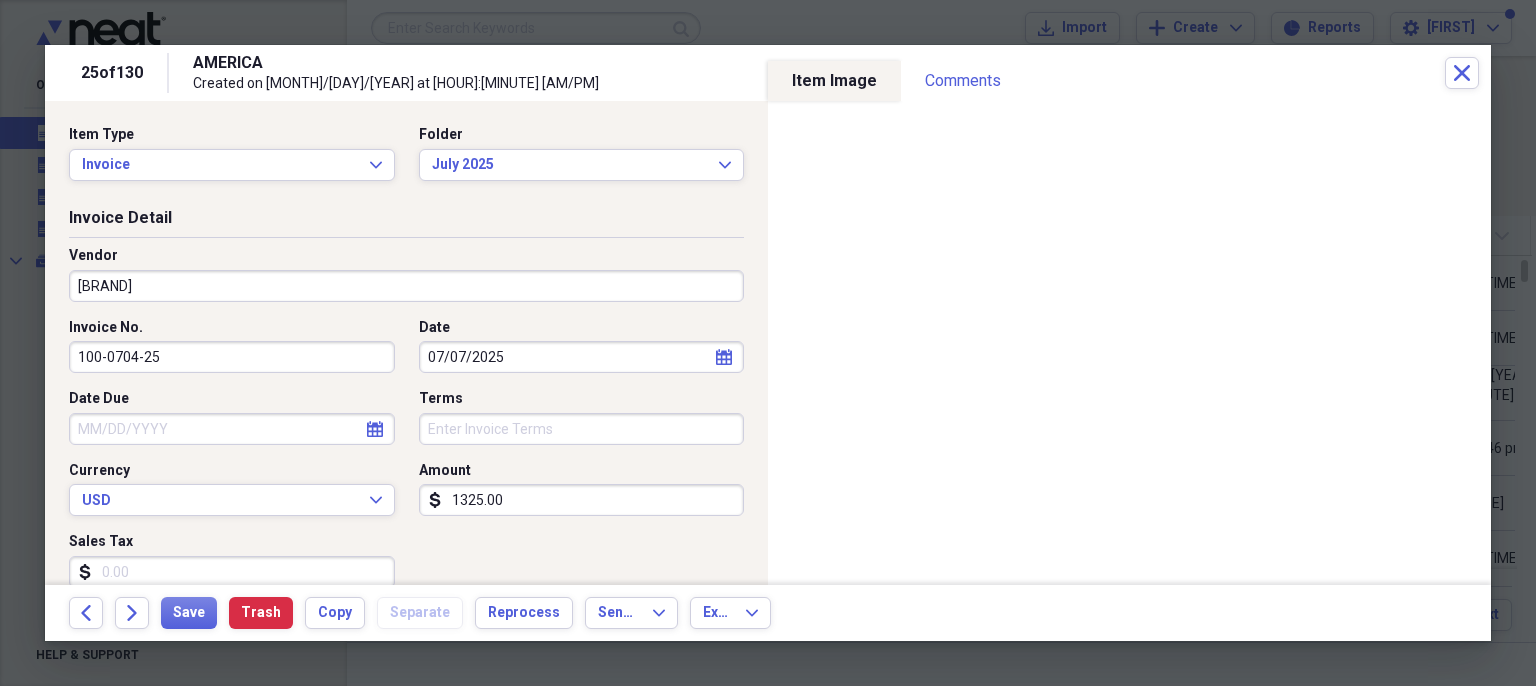 click on "Invoice No. [ACCOUNT] Date [MONTH]/[DAY]/[YEAR] calendar Calendar Date Due calendar Calendar Terms Currency USD Expand Amount dollar-sign [NUMBER] Sales Tax dollar-sign" at bounding box center [406, 461] 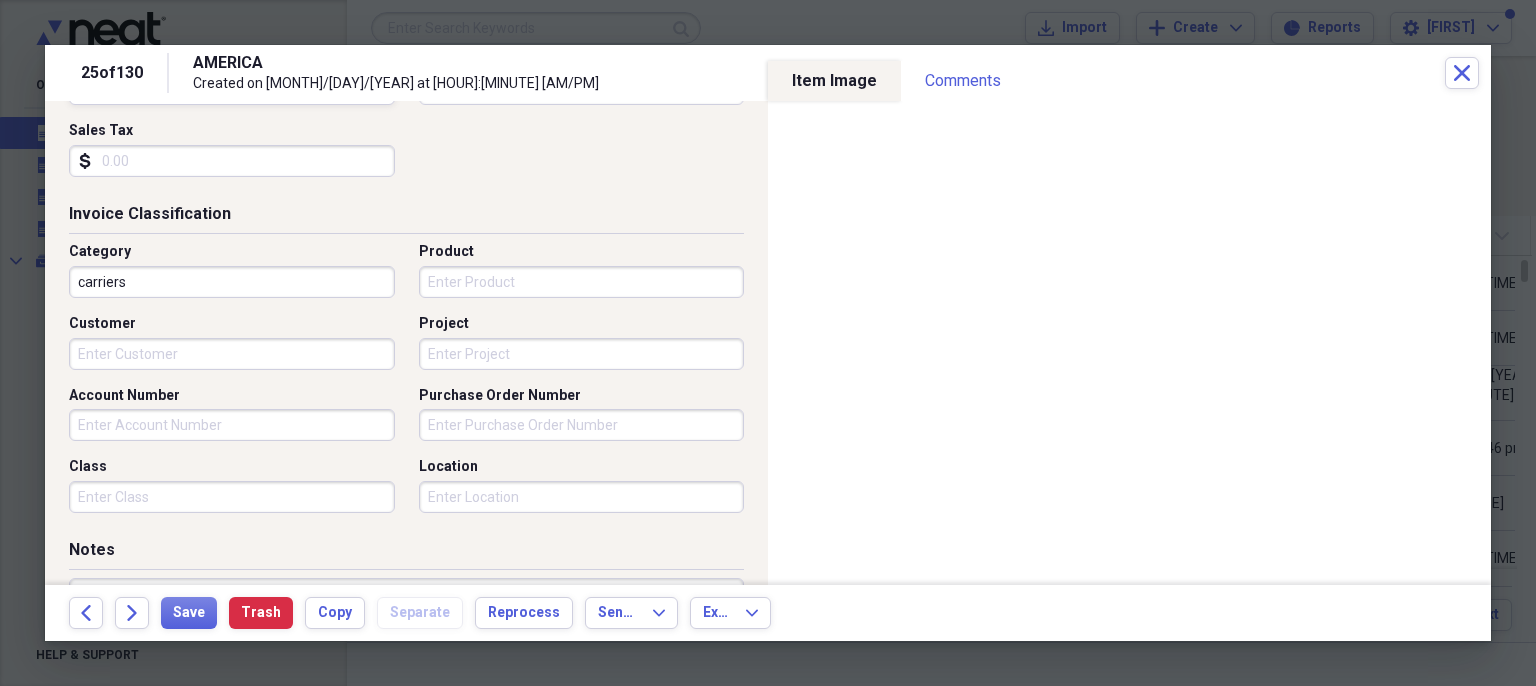 scroll, scrollTop: 412, scrollLeft: 0, axis: vertical 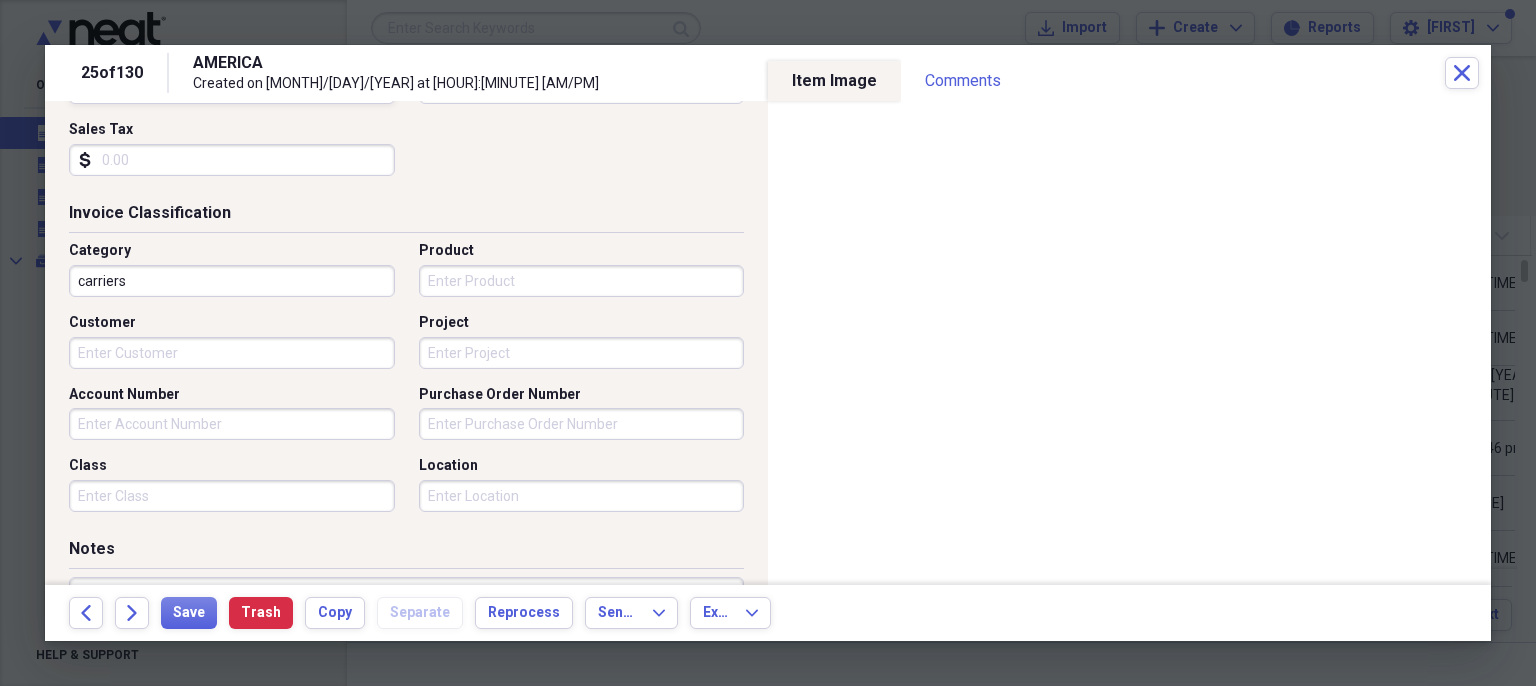 click on "Account Number" at bounding box center (232, 424) 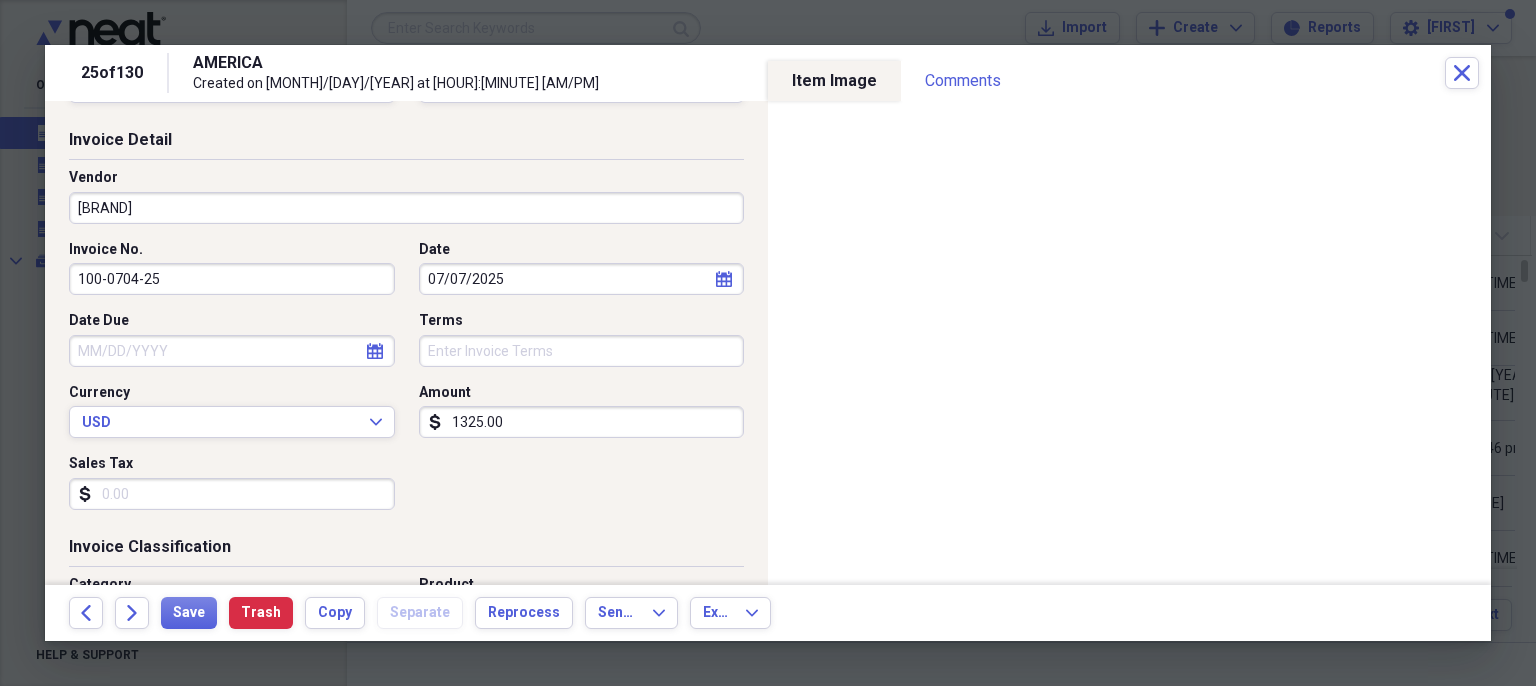 scroll, scrollTop: 77, scrollLeft: 0, axis: vertical 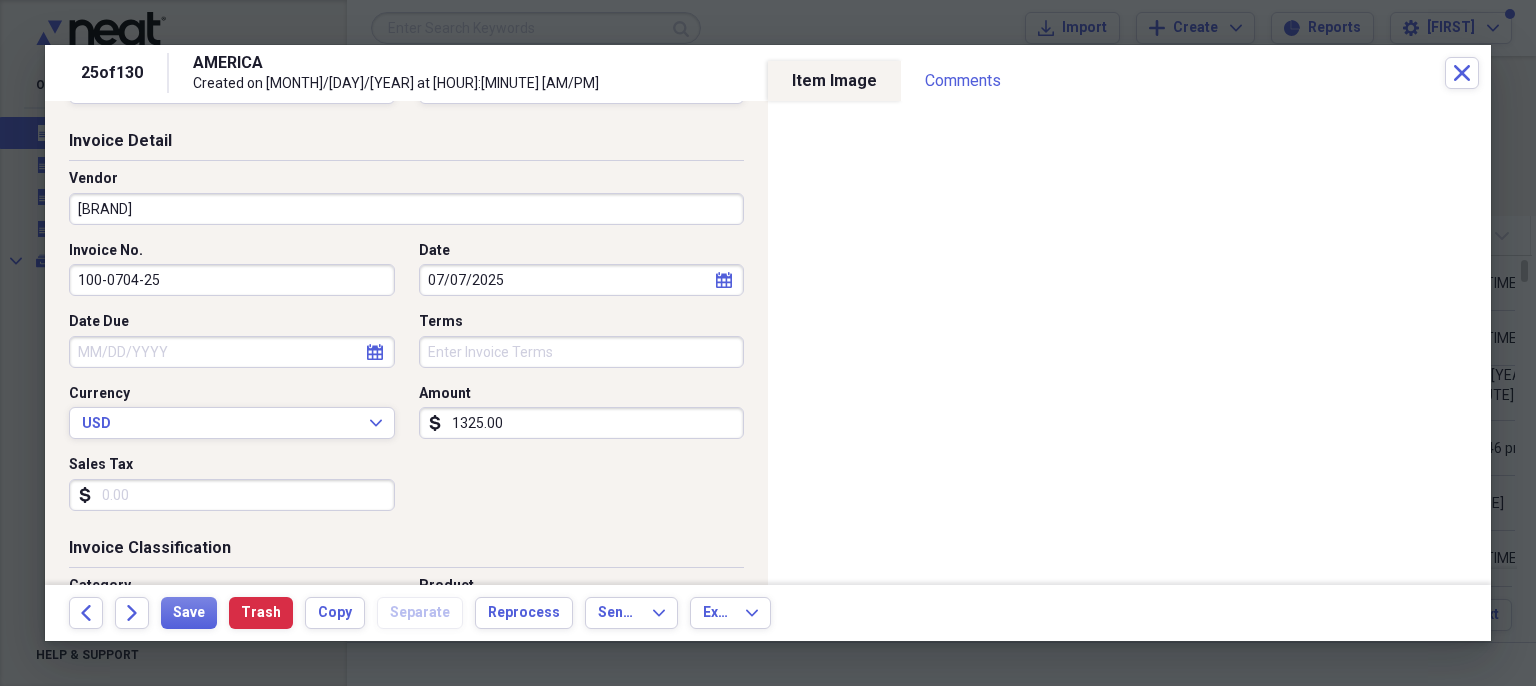 drag, startPoint x: 176, startPoint y: 271, endPoint x: 4, endPoint y: 320, distance: 178.8435 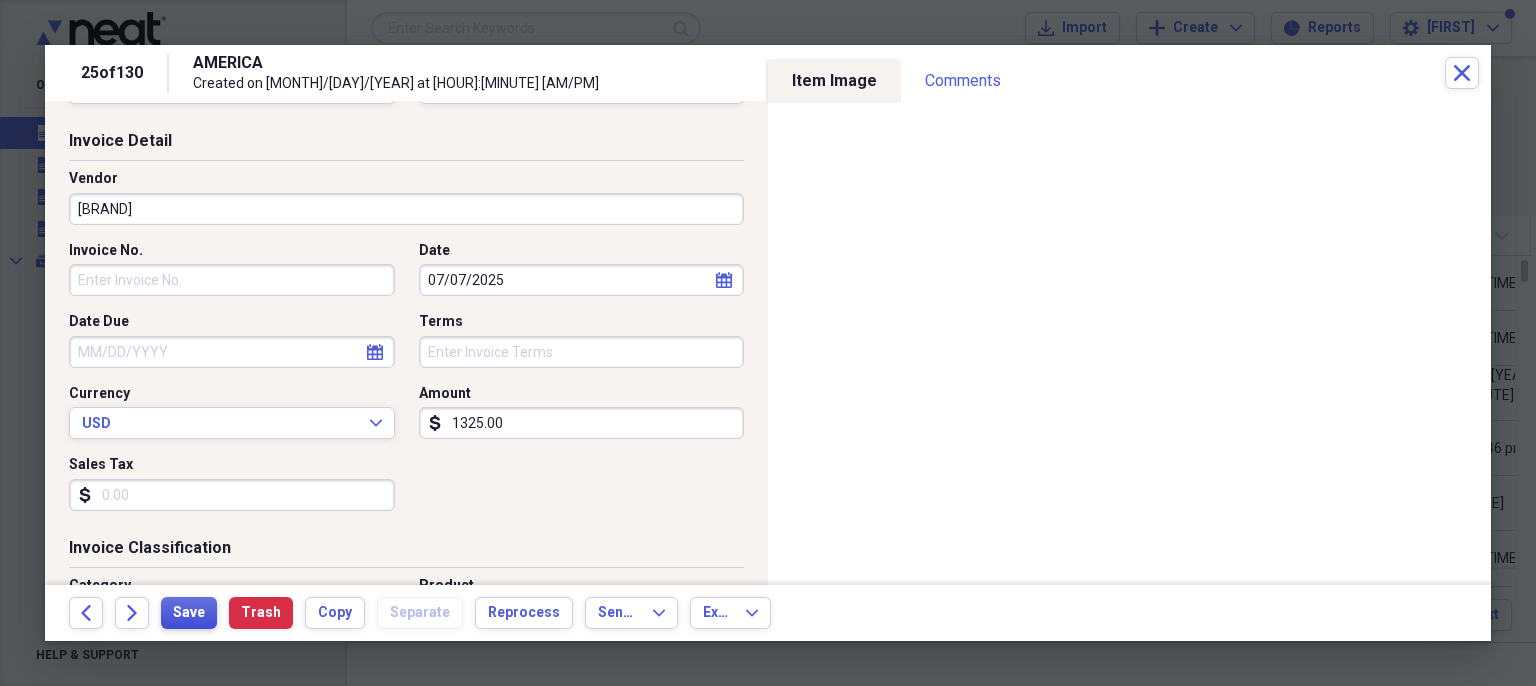 click on "Save" at bounding box center [189, 613] 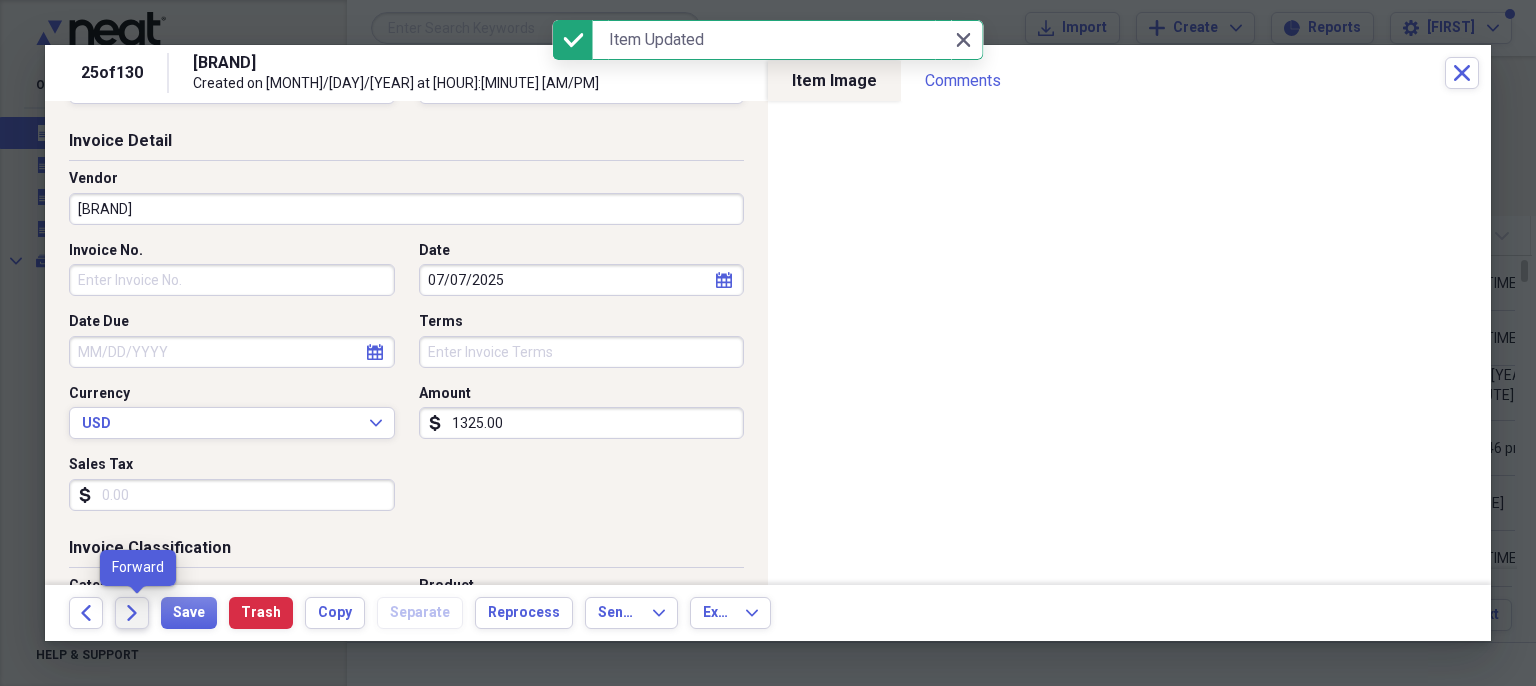 click on "Forward" 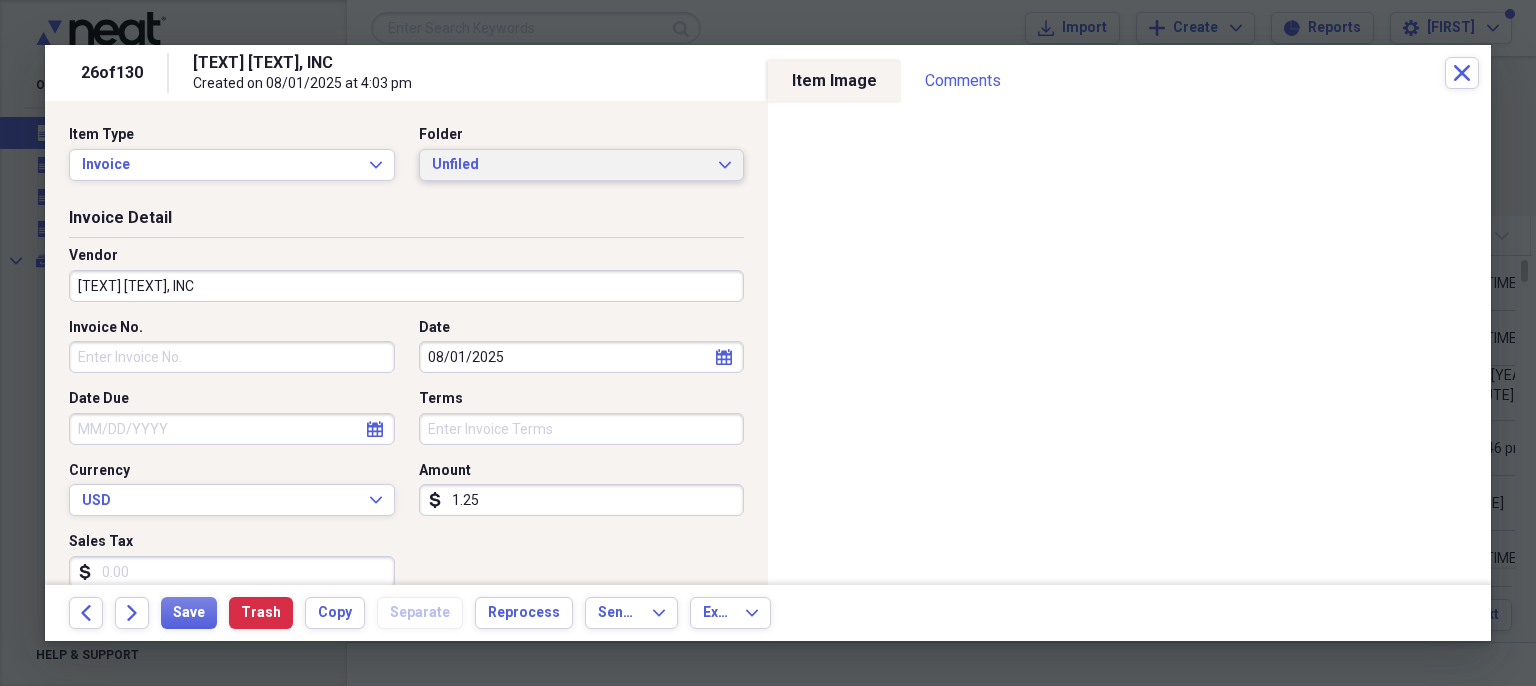 click on "Unfiled Expand" at bounding box center (582, 165) 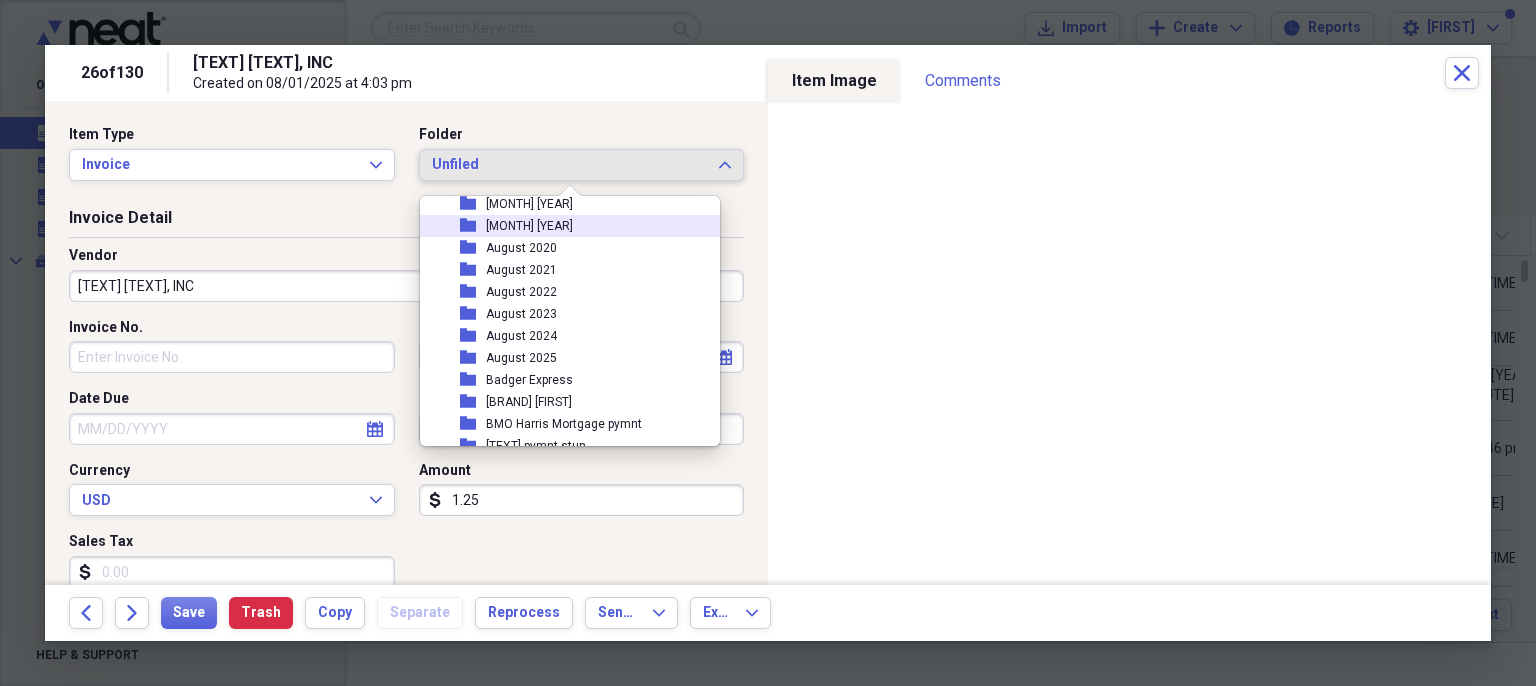 scroll, scrollTop: 447, scrollLeft: 0, axis: vertical 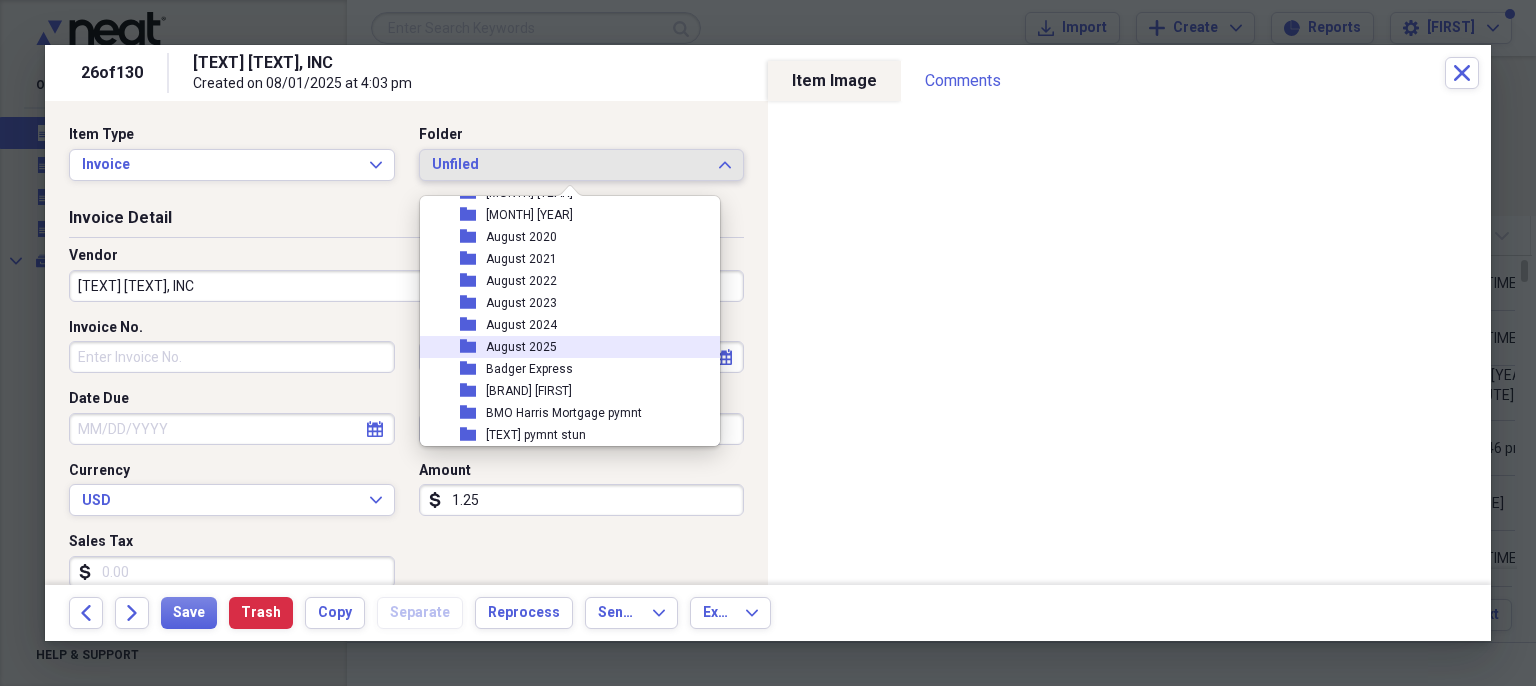 click on "folder [MONTH] [YEAR]" at bounding box center (562, 347) 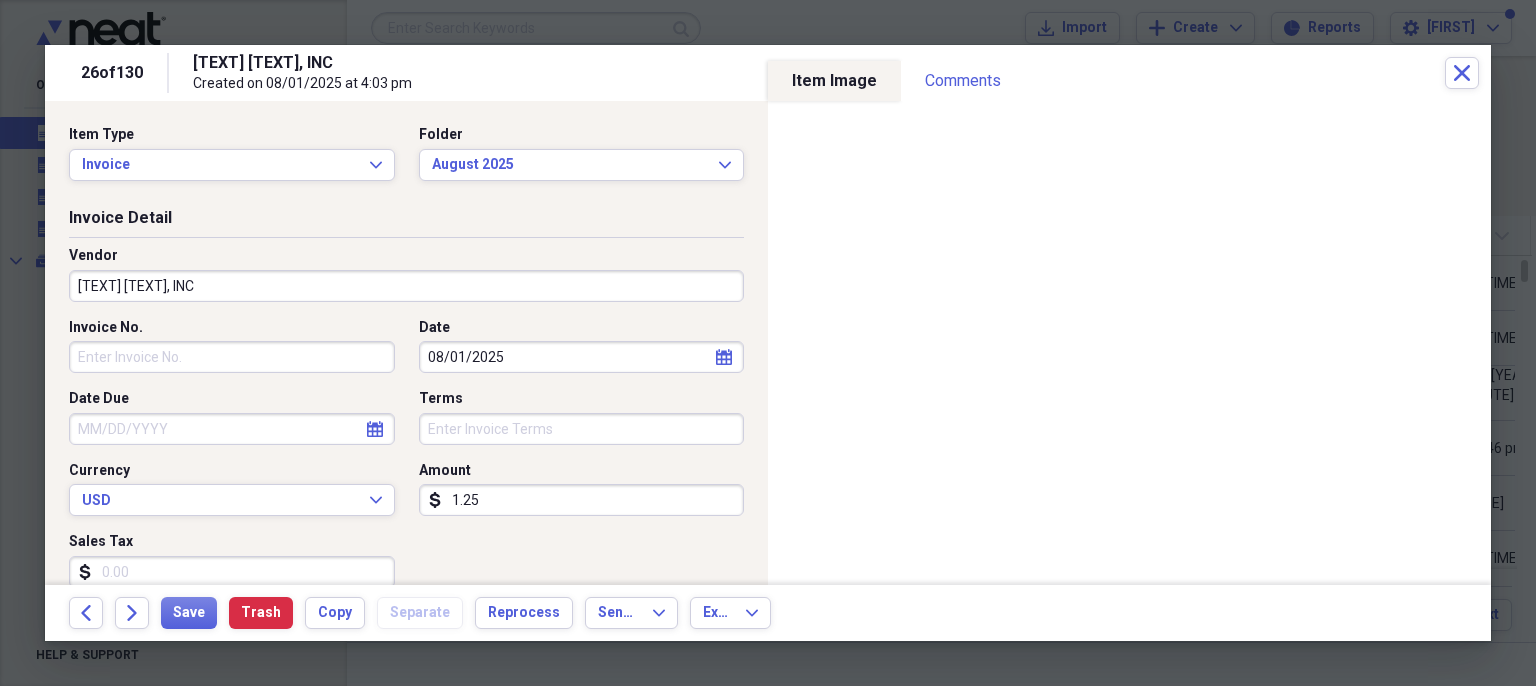 click on "[TEXT] [TEXT], INC" at bounding box center [406, 286] 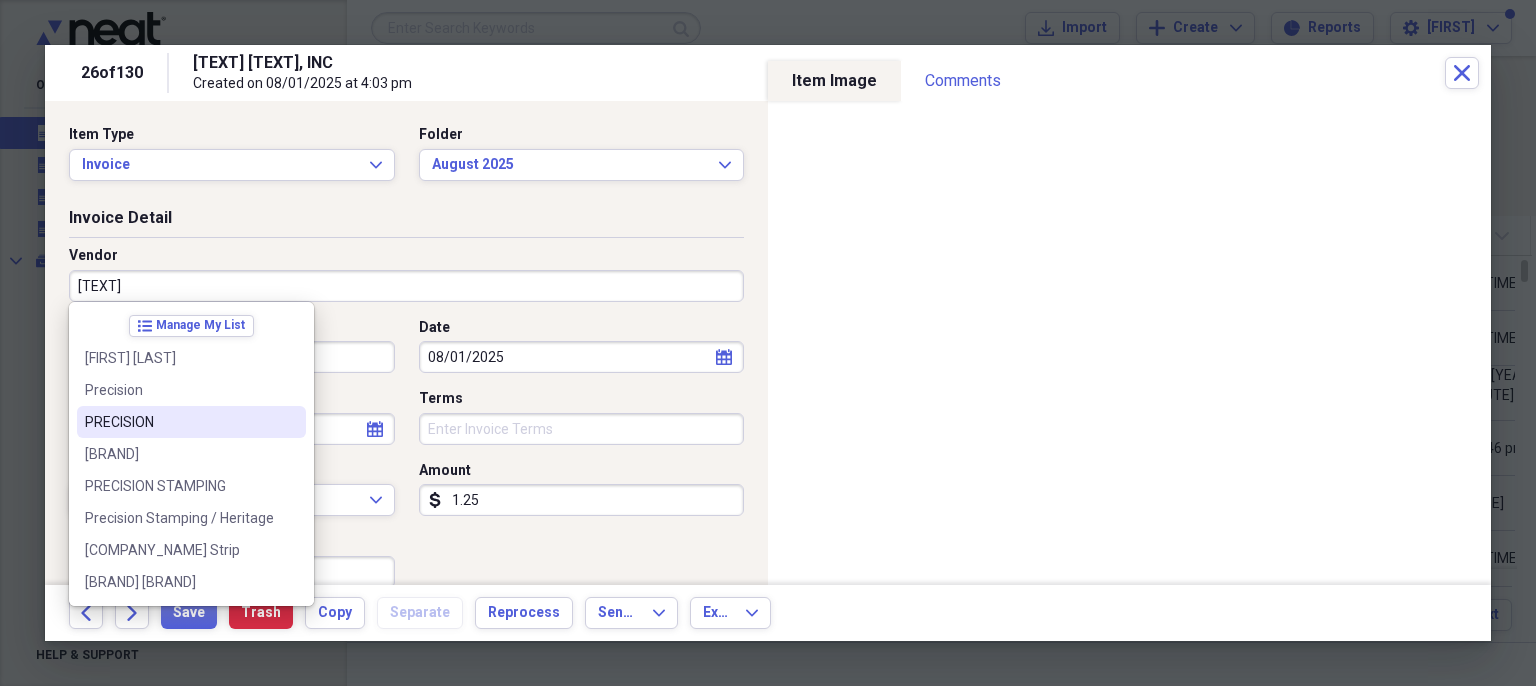 click on "PRECISION" at bounding box center [179, 422] 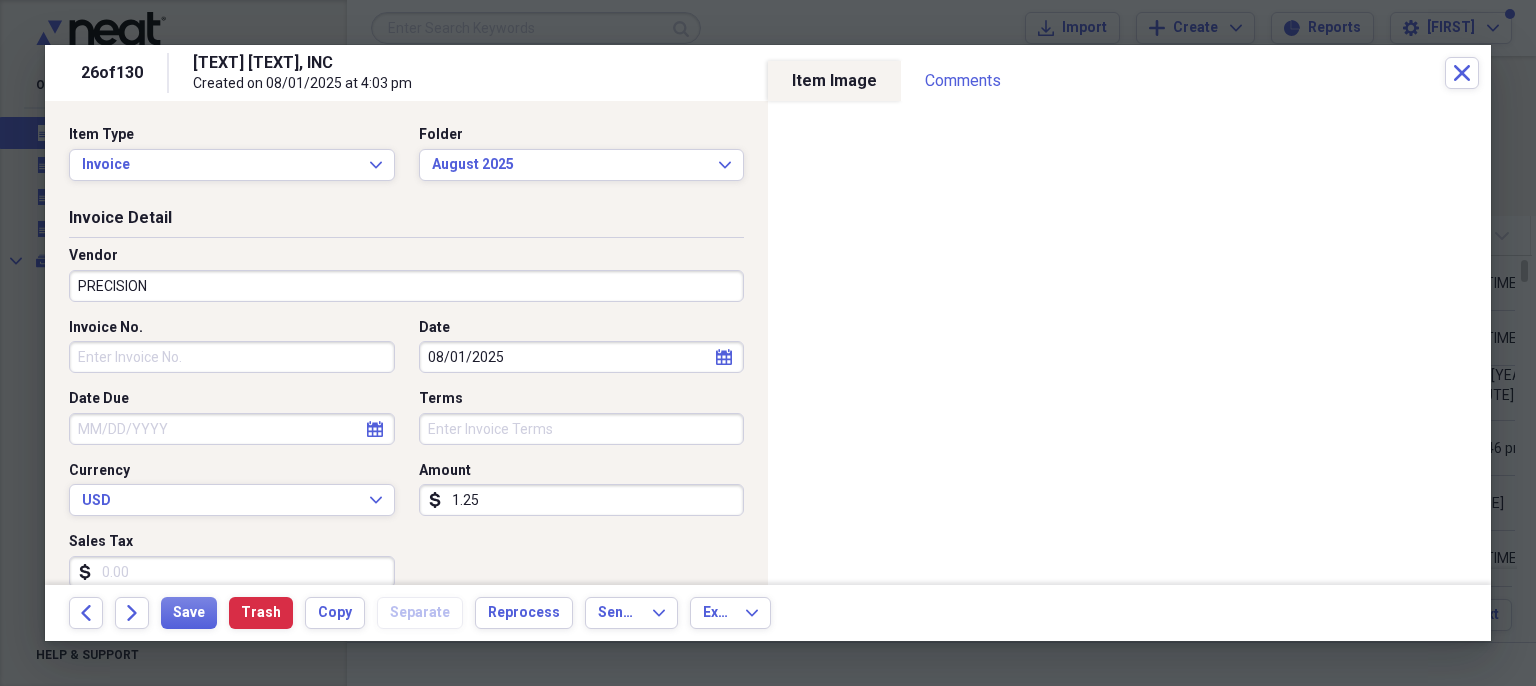 click on "Invoice No." at bounding box center [232, 357] 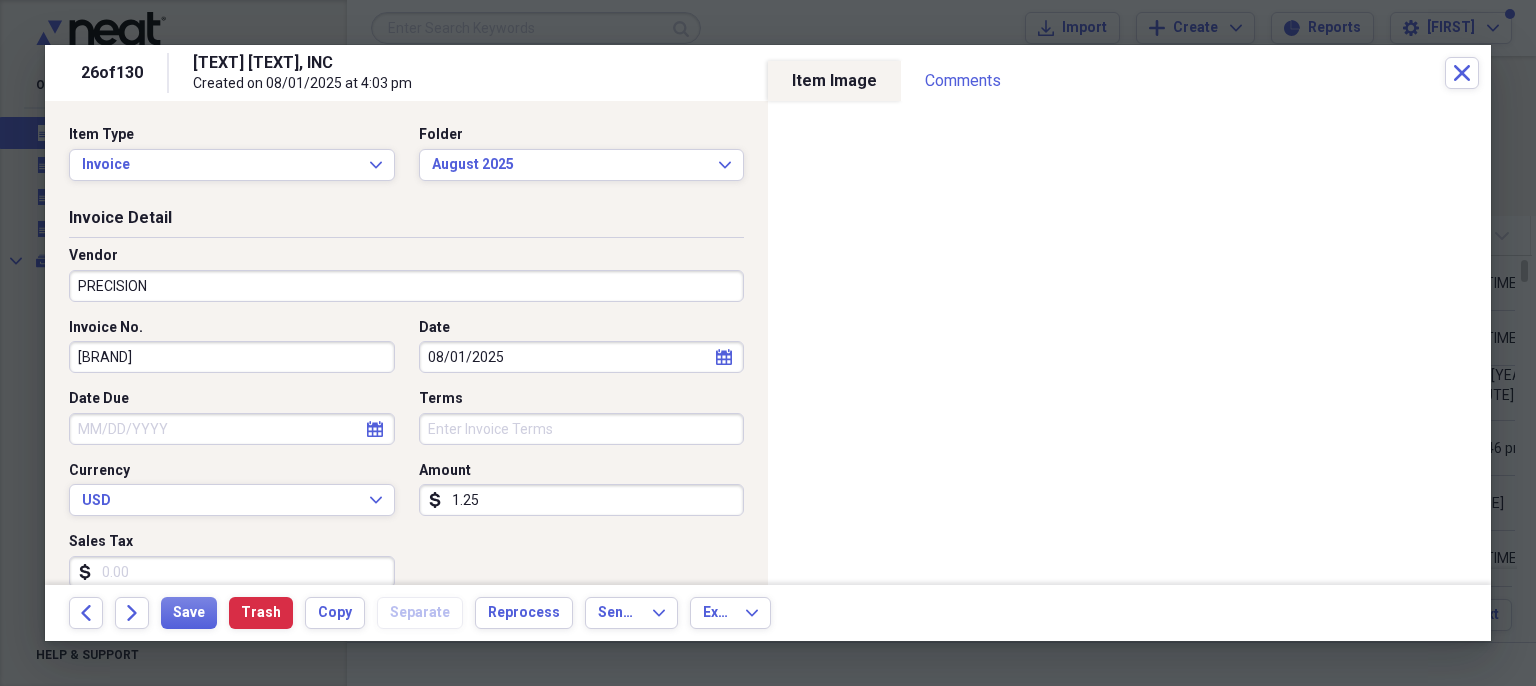 click on "1.25" at bounding box center [582, 500] 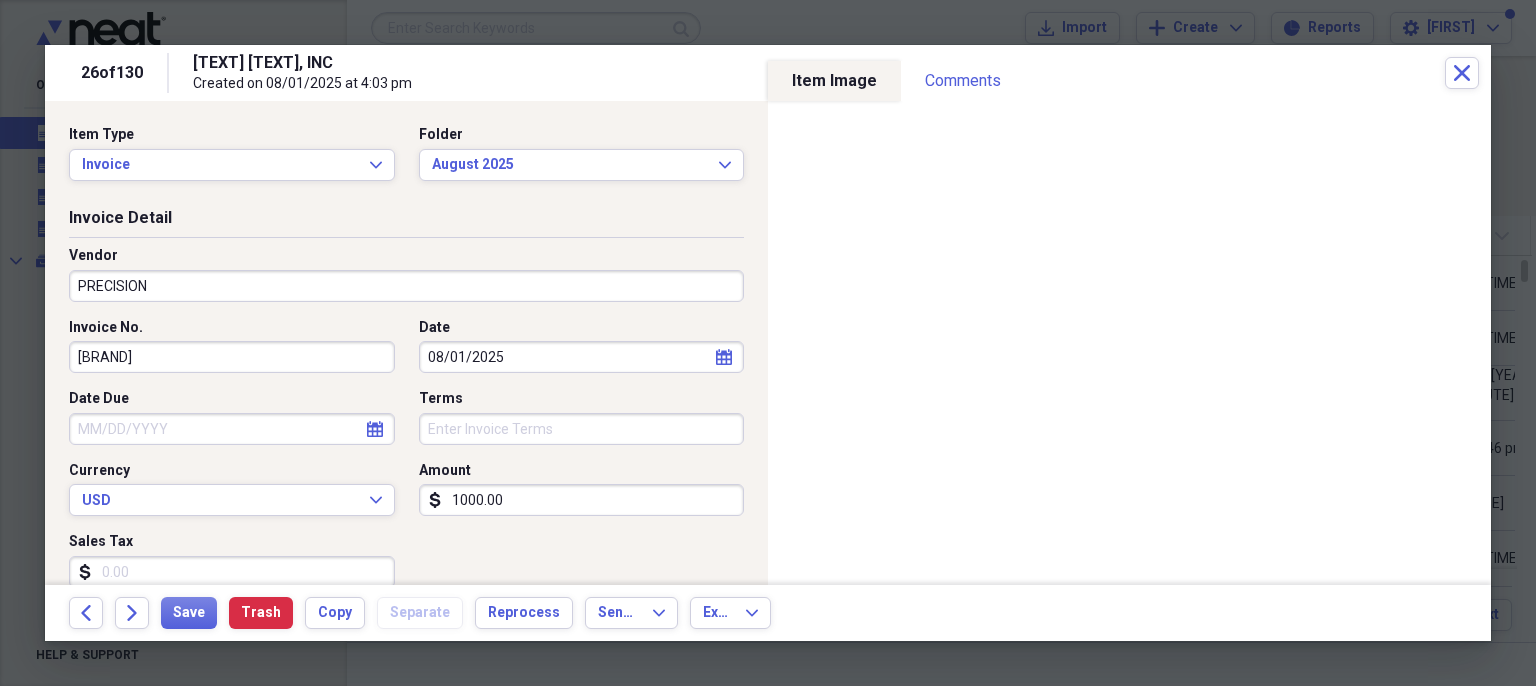 click on "Invoice No. EXET Date [MONTH]/[DAY]/[YEAR] calendar Calendar Date Due calendar Calendar Terms Currency USD Expand Amount dollar-sign [NUMBER] Sales Tax dollar-sign" at bounding box center (406, 461) 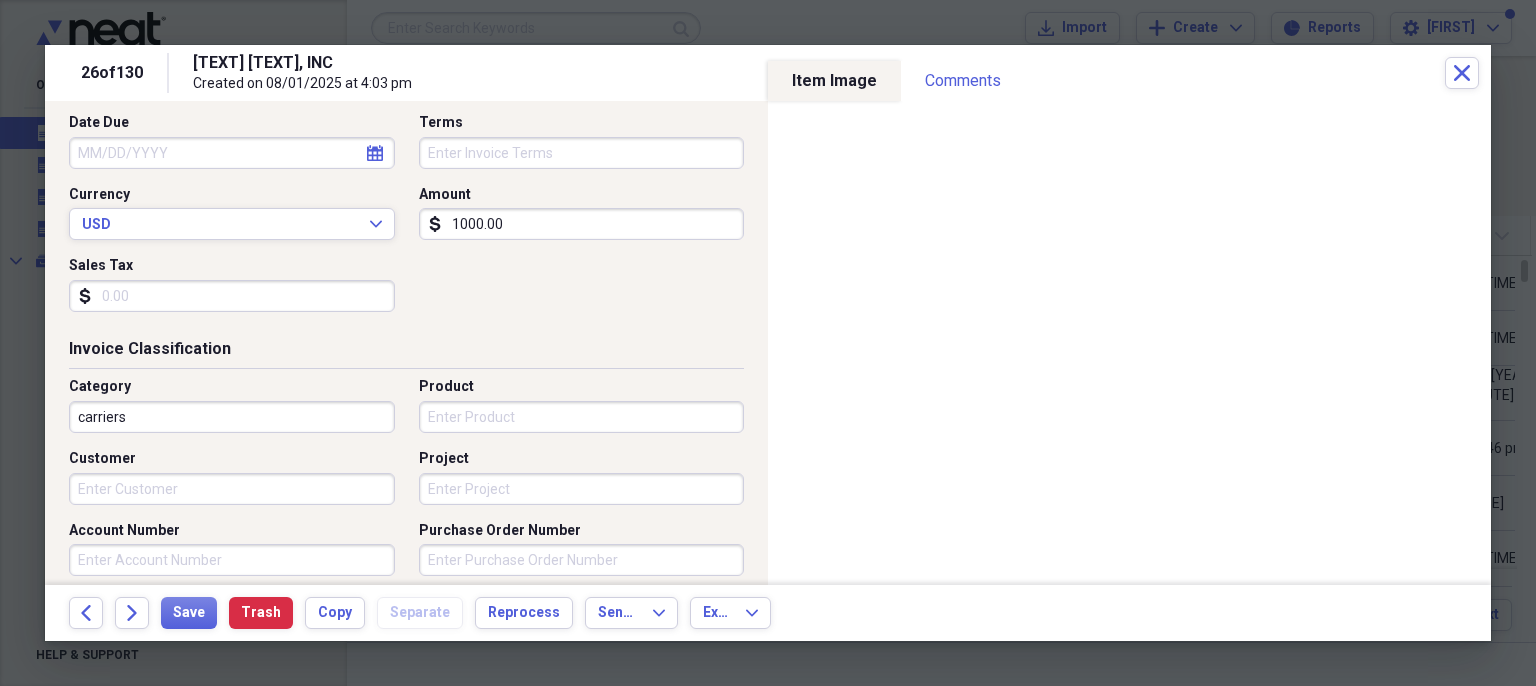 scroll, scrollTop: 334, scrollLeft: 0, axis: vertical 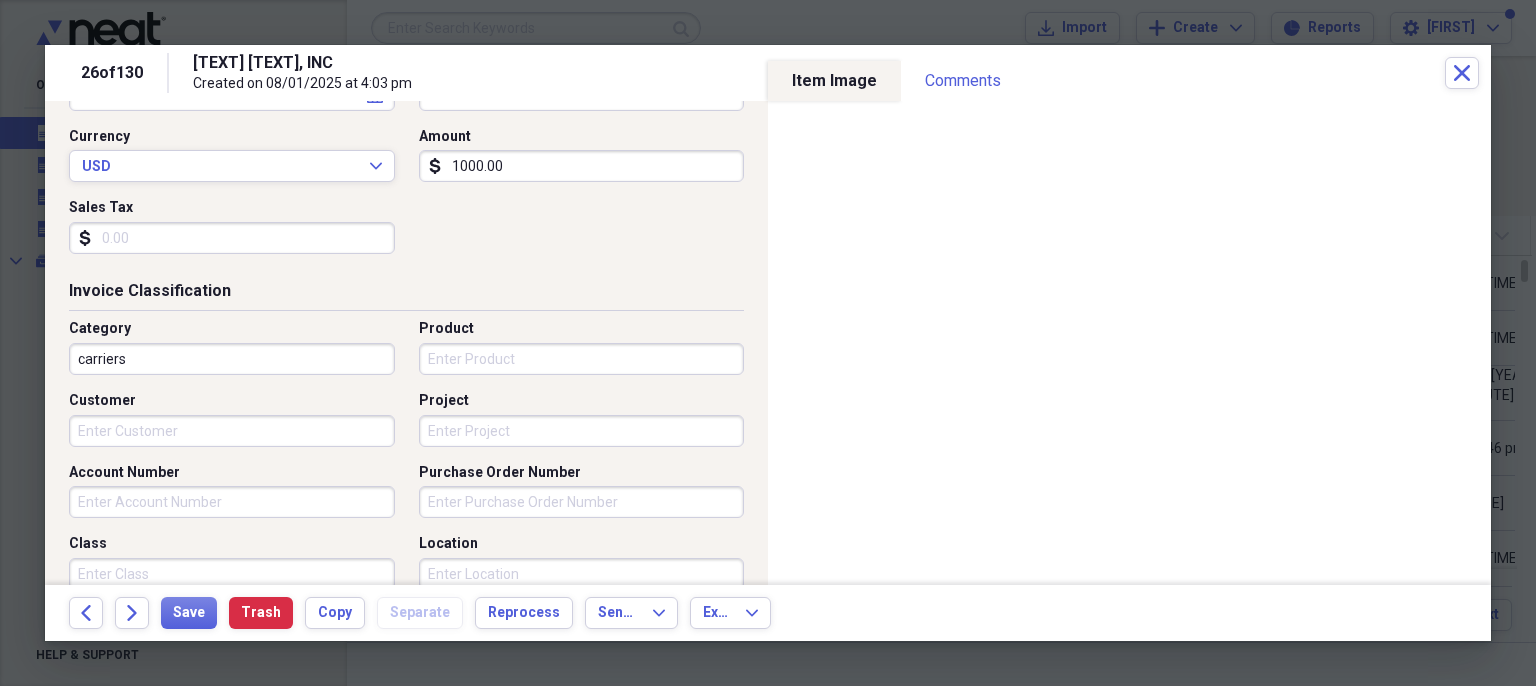 click on "Account Number" at bounding box center (232, 502) 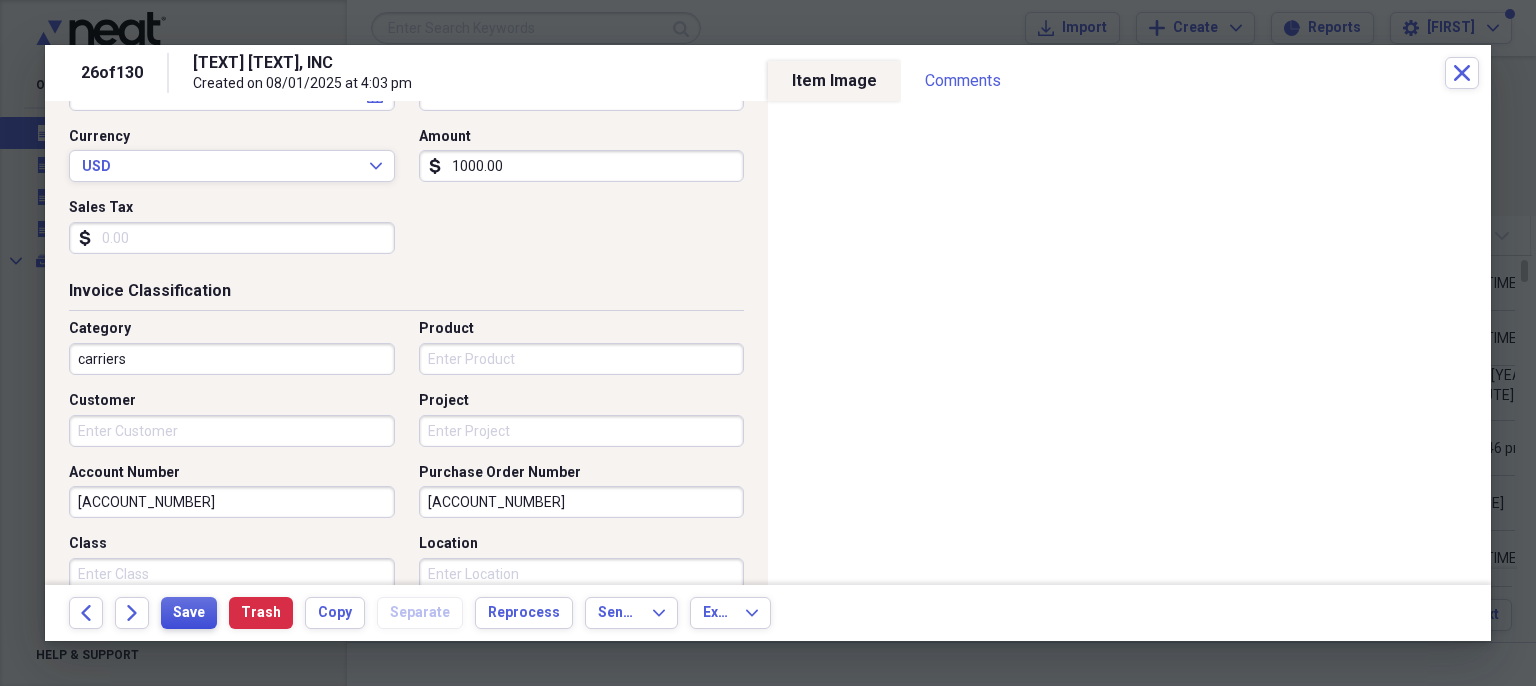 click on "Save" at bounding box center [189, 613] 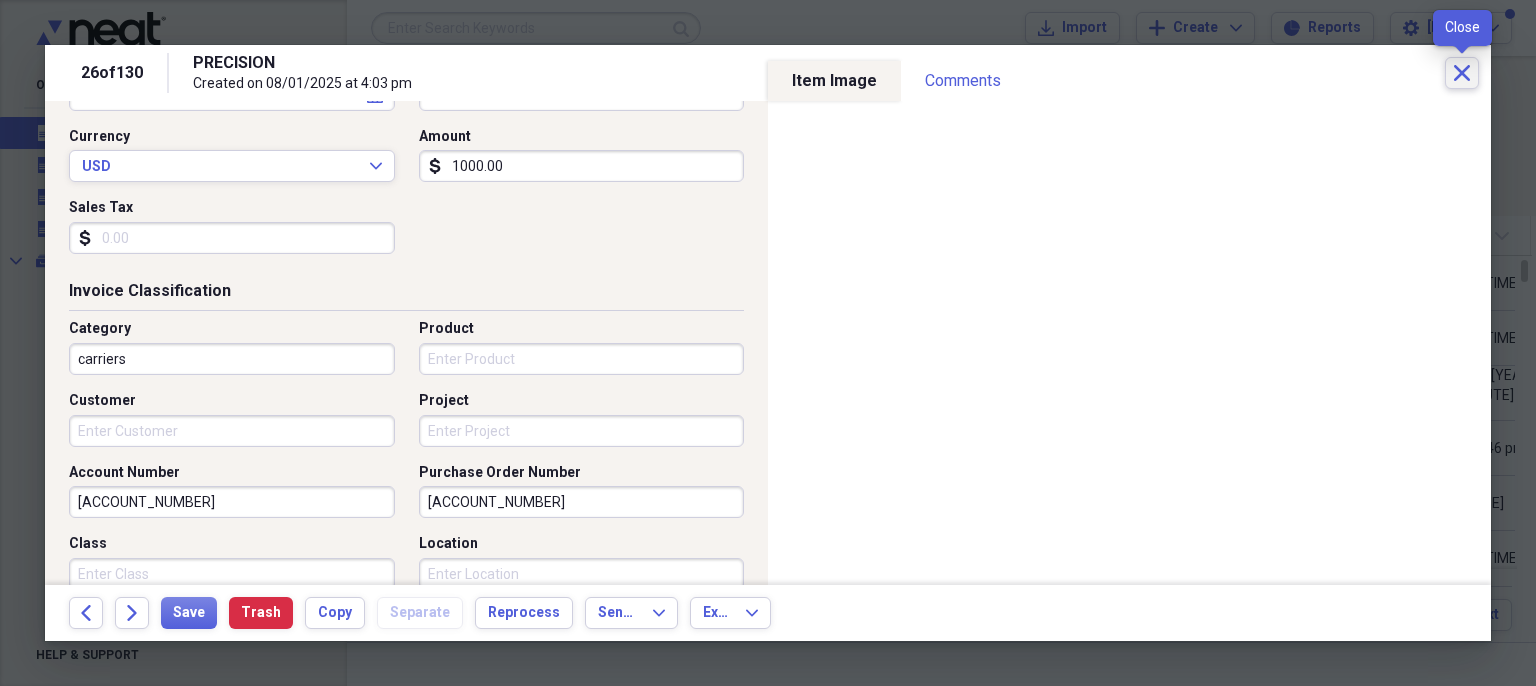 click 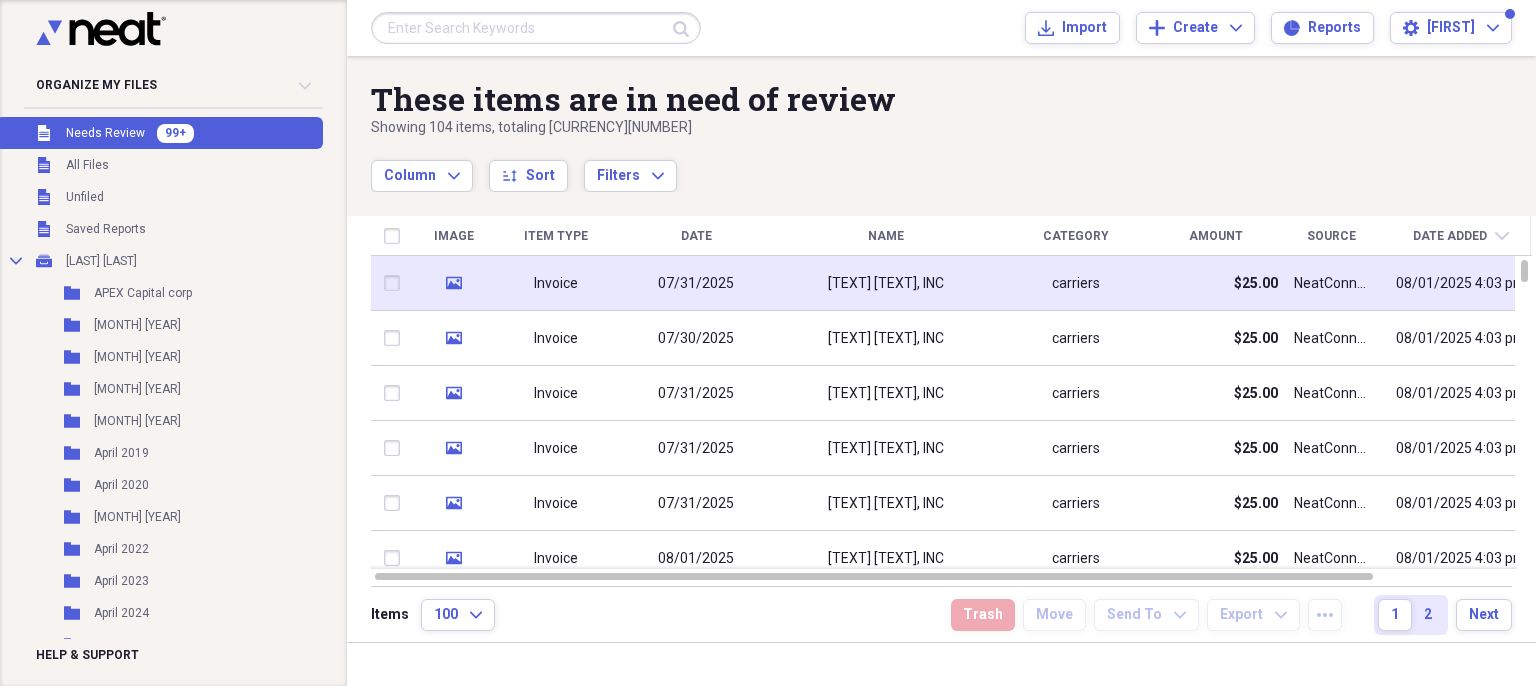 click on "07/31/2025" at bounding box center (696, 283) 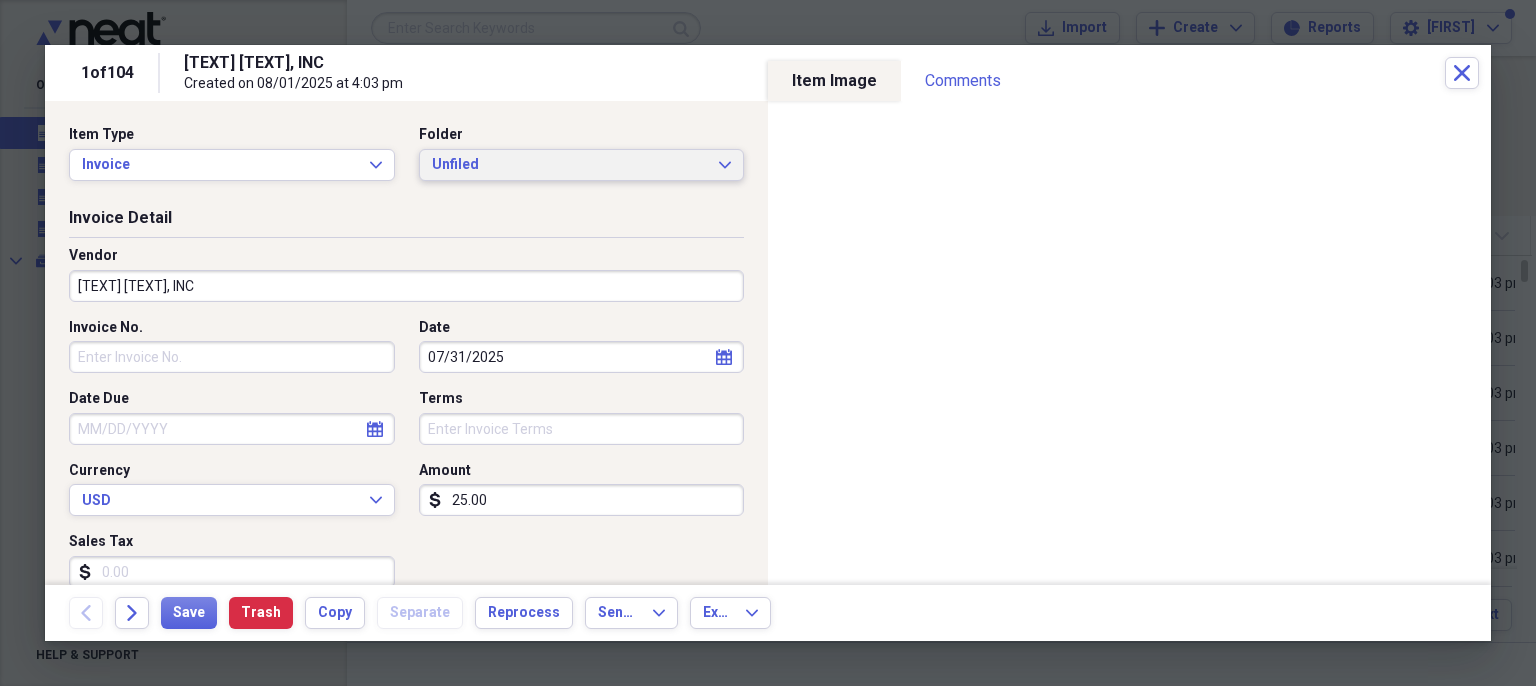 click on "Unfiled" at bounding box center (570, 165) 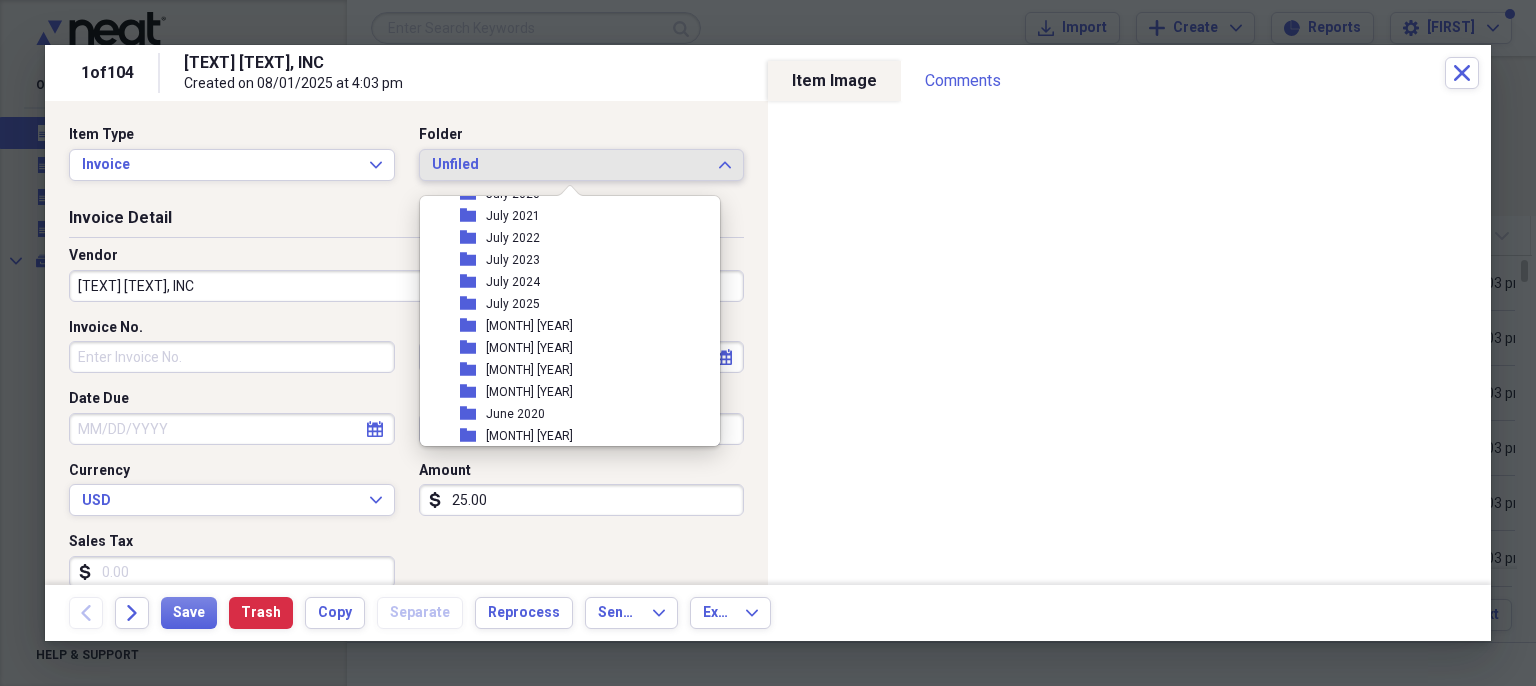 scroll, scrollTop: 1724, scrollLeft: 0, axis: vertical 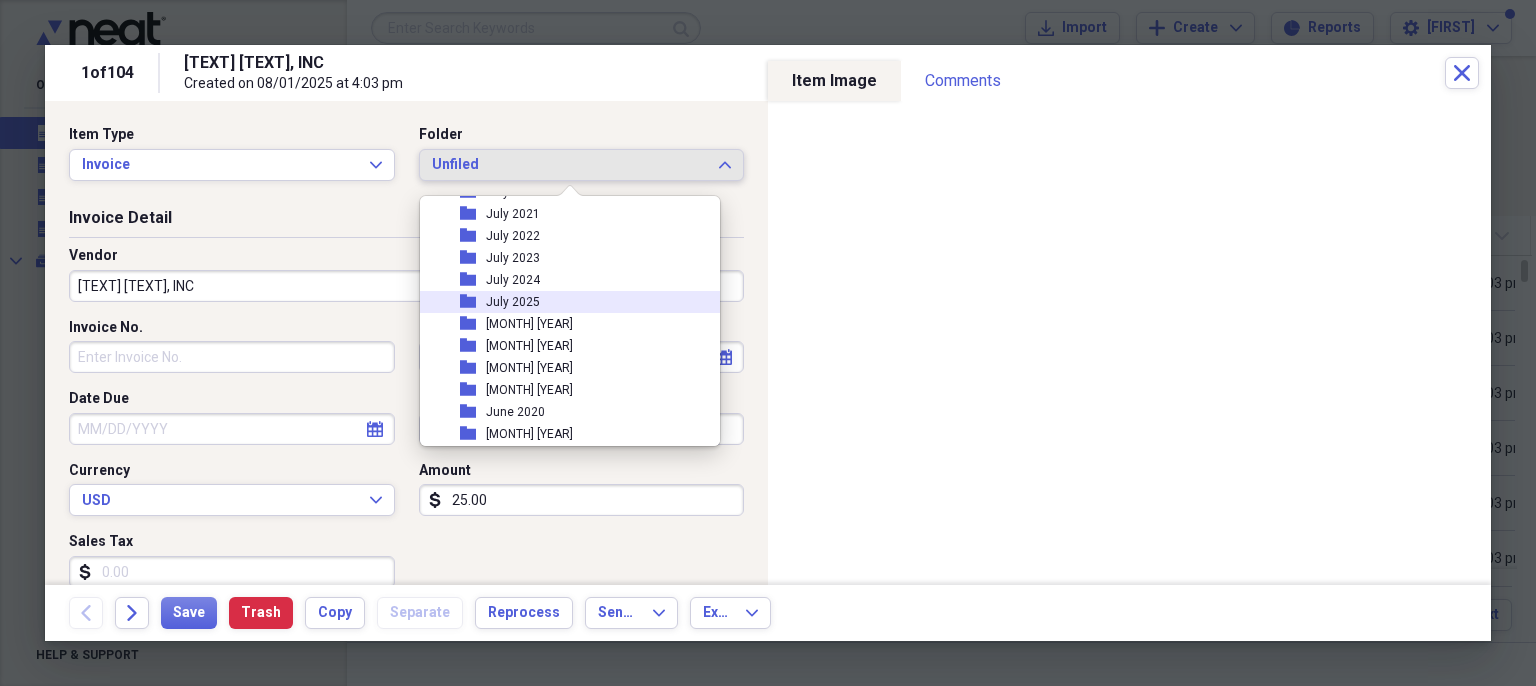 click on "folder July 2025" at bounding box center [562, 302] 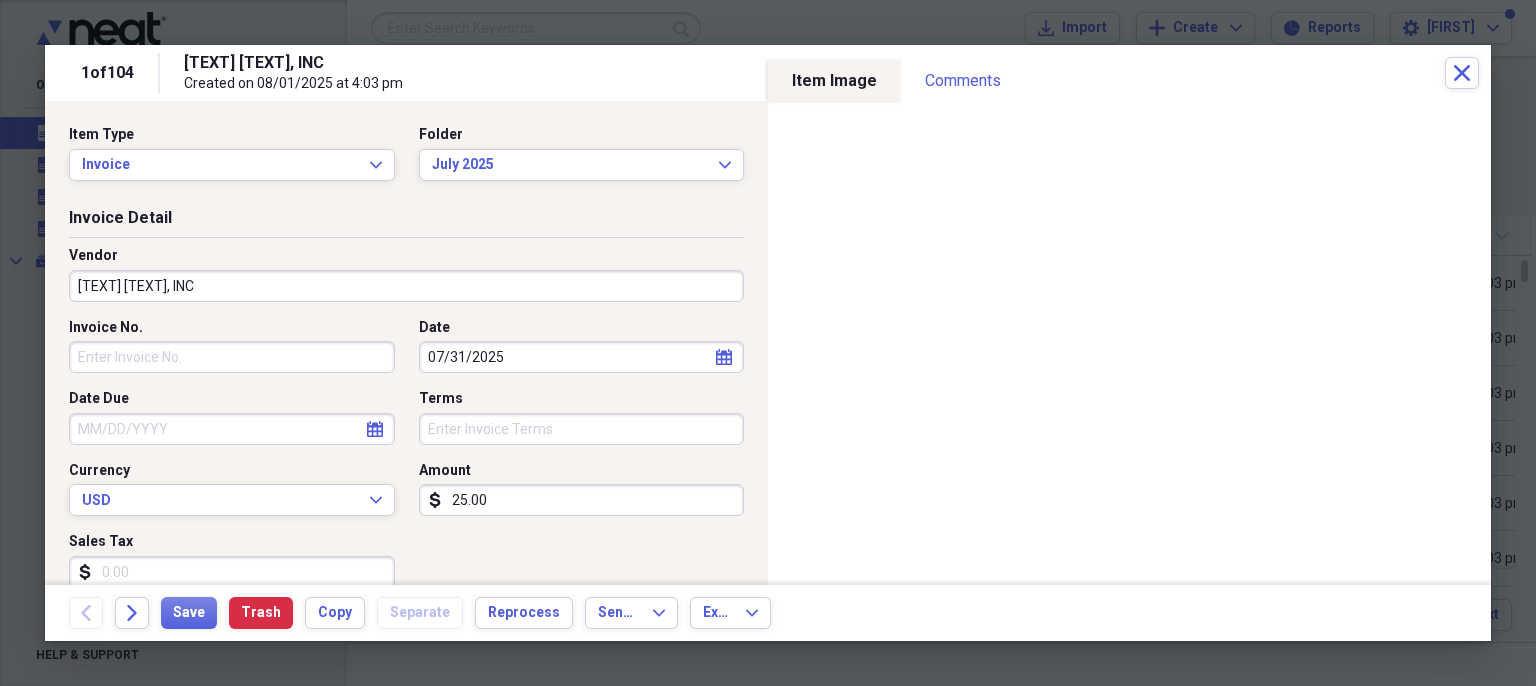 click on "Vendor [BRAND], [BRAND]" at bounding box center [406, 282] 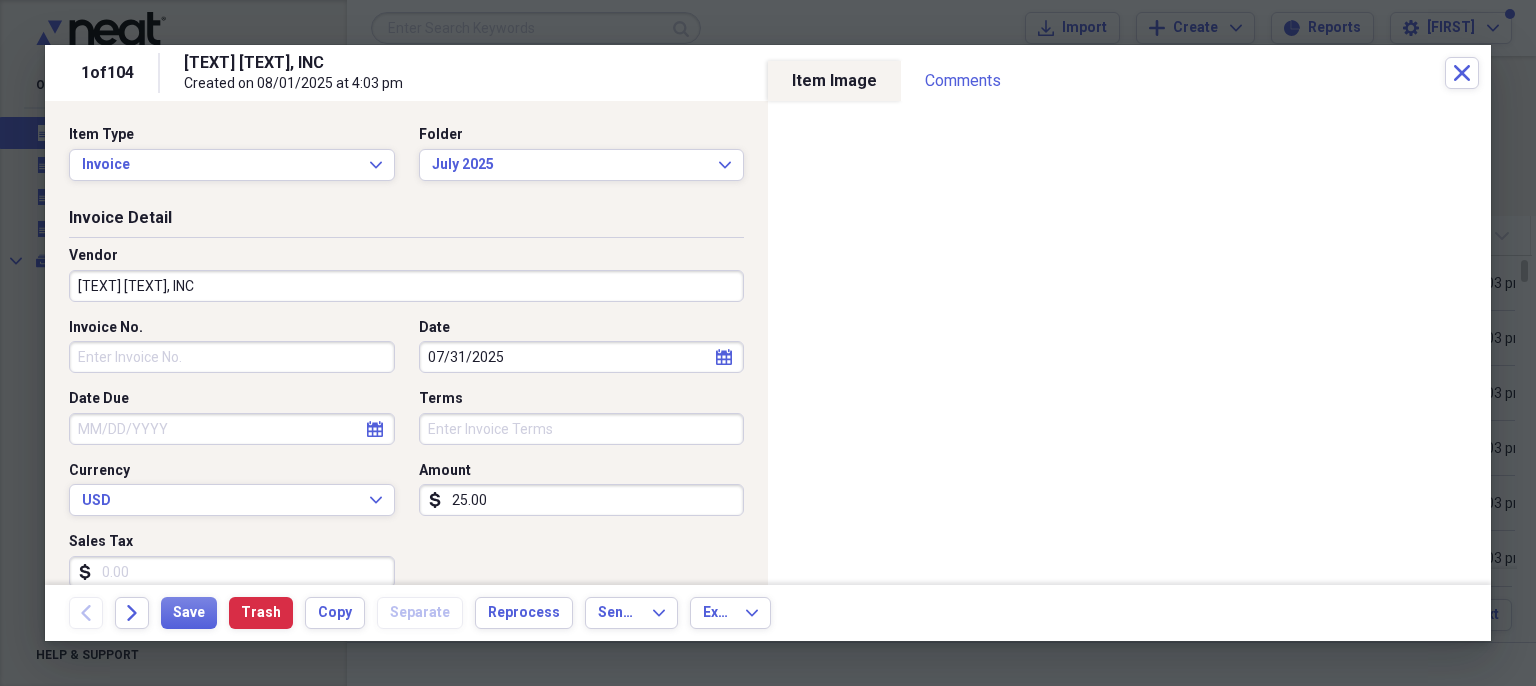 click on "[TEXT] [TEXT], INC" at bounding box center (406, 286) 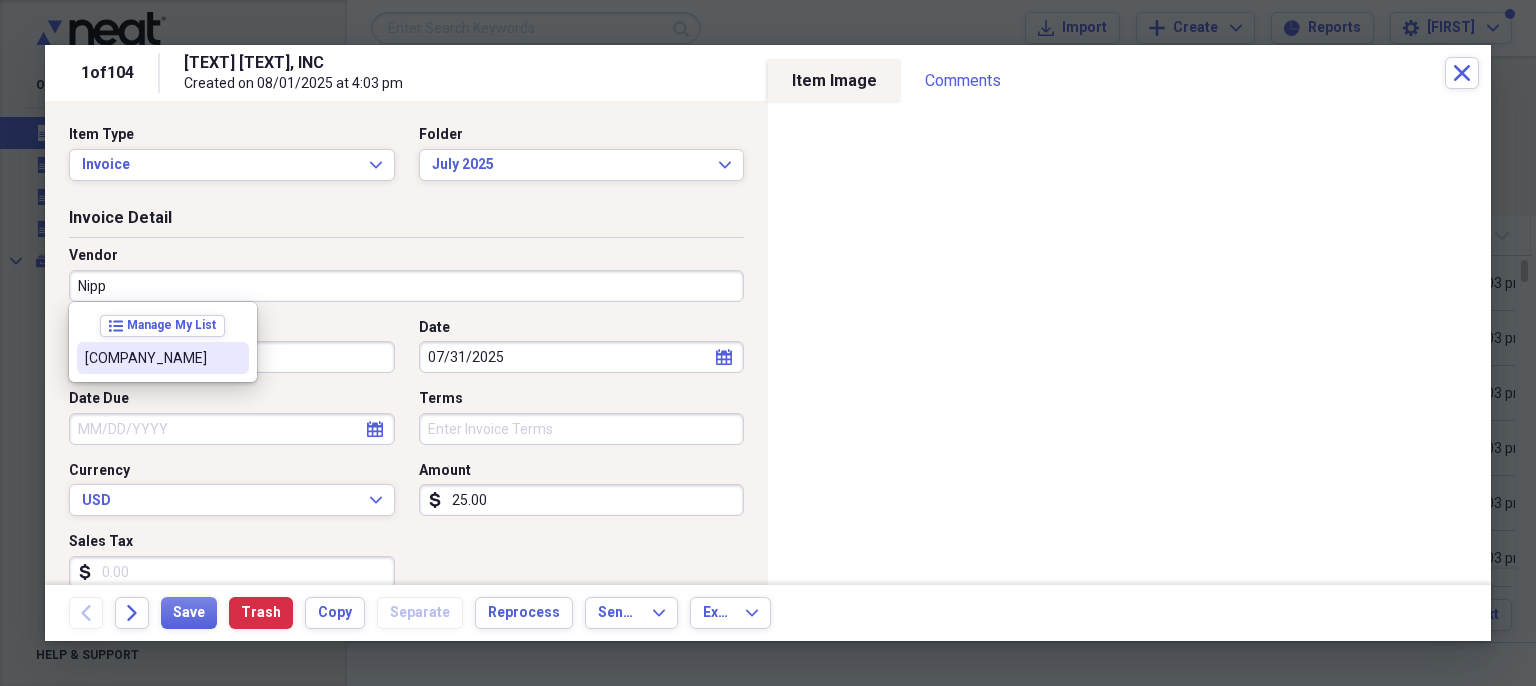 click on "[COMPANY_NAME]" at bounding box center (163, 358) 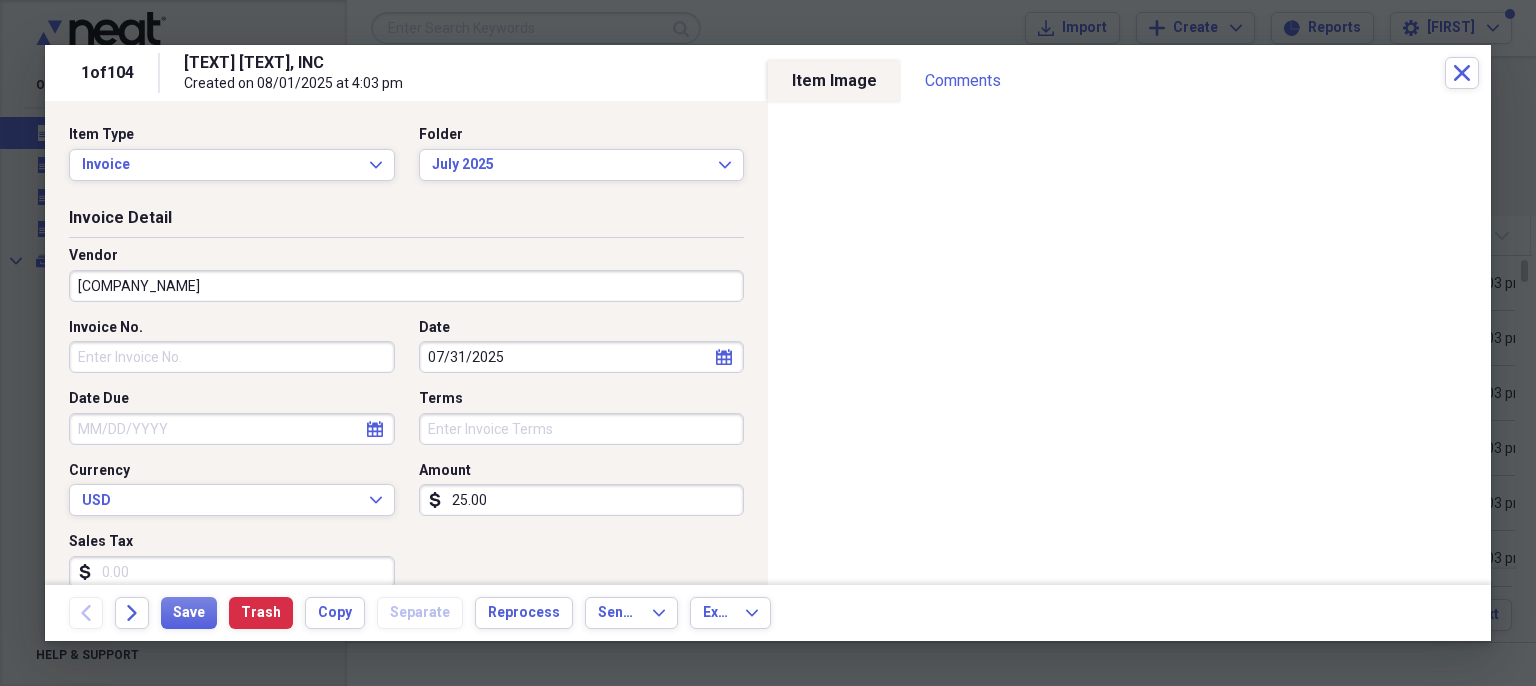 click on "Invoice No." at bounding box center (232, 357) 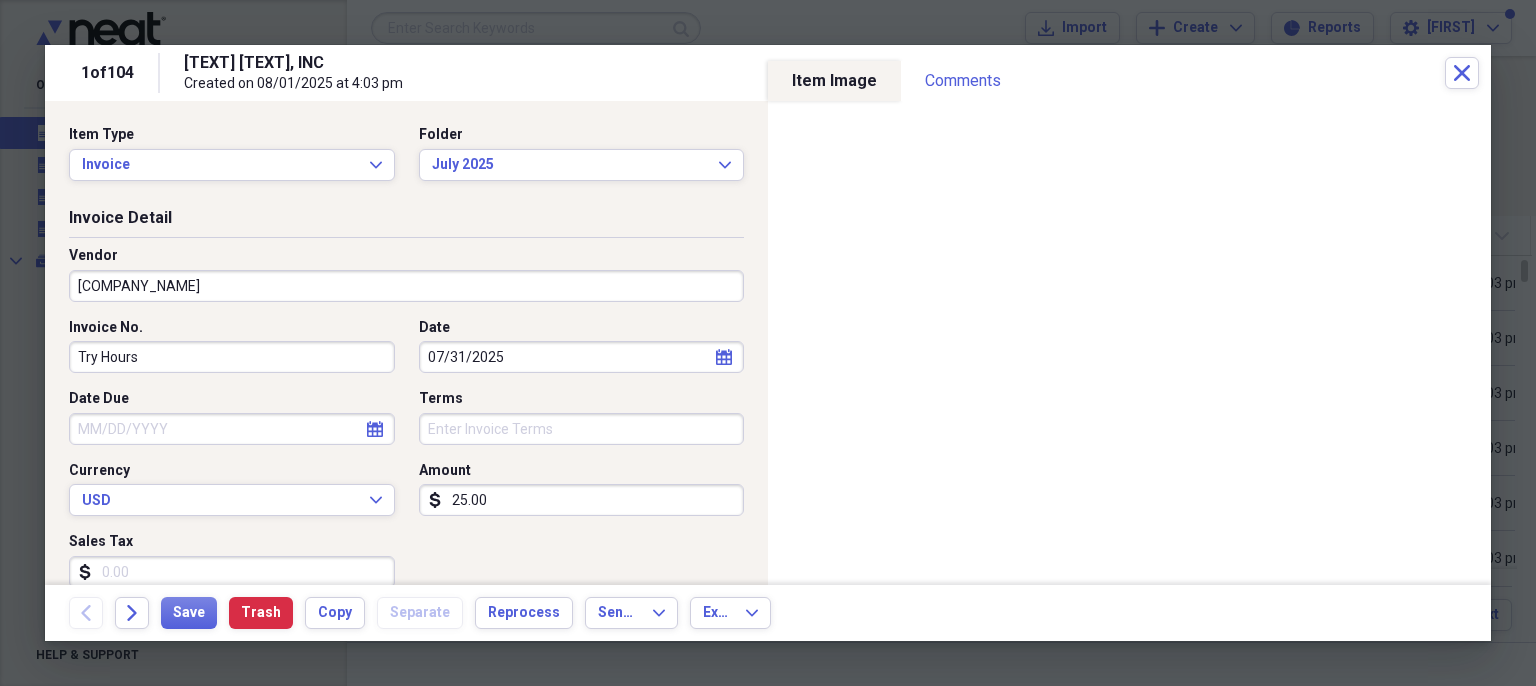 click on "25.00" at bounding box center (582, 500) 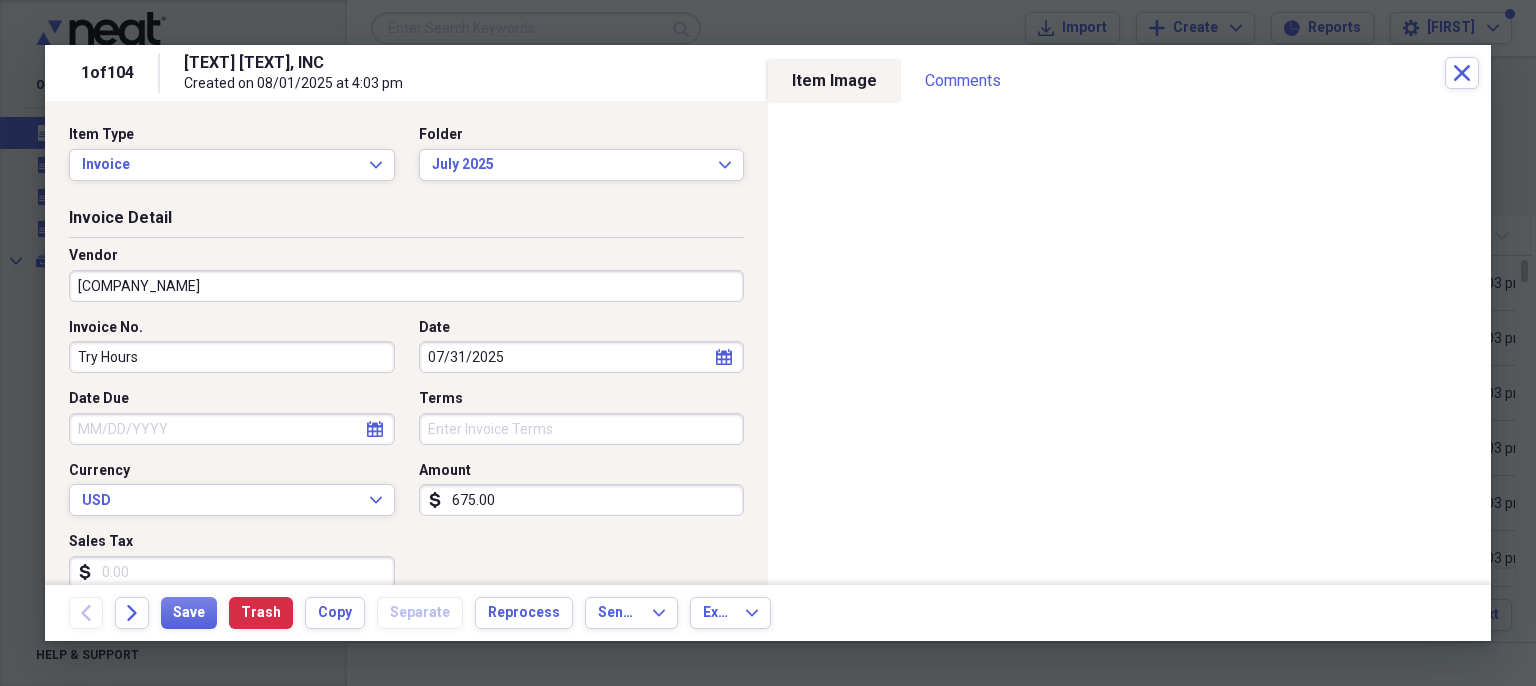 click on "Invoice No. Try Hours Date [DATE] calendar Calendar Date Due calendar Calendar Terms Currency USD Expand Amount dollar-sign 675.00 Sales Tax dollar-sign" at bounding box center [406, 461] 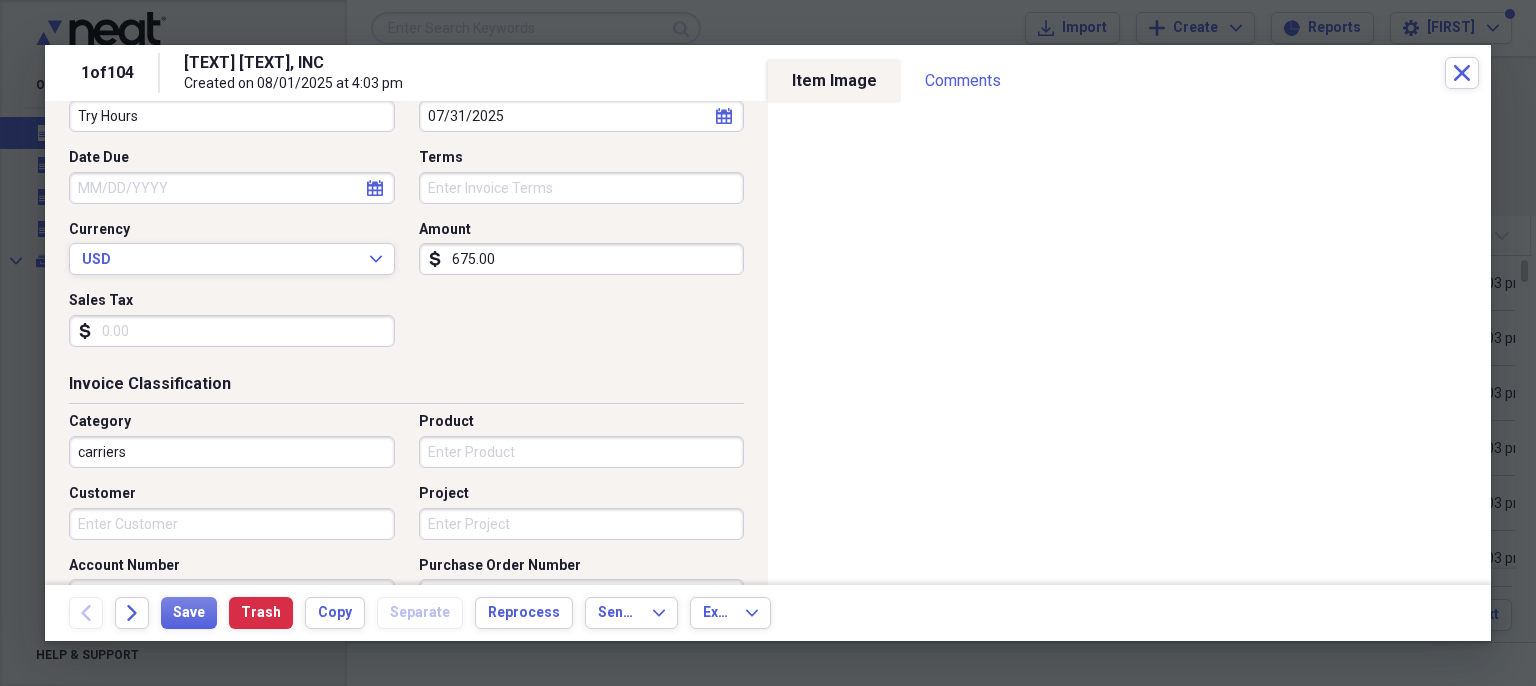scroll, scrollTop: 306, scrollLeft: 0, axis: vertical 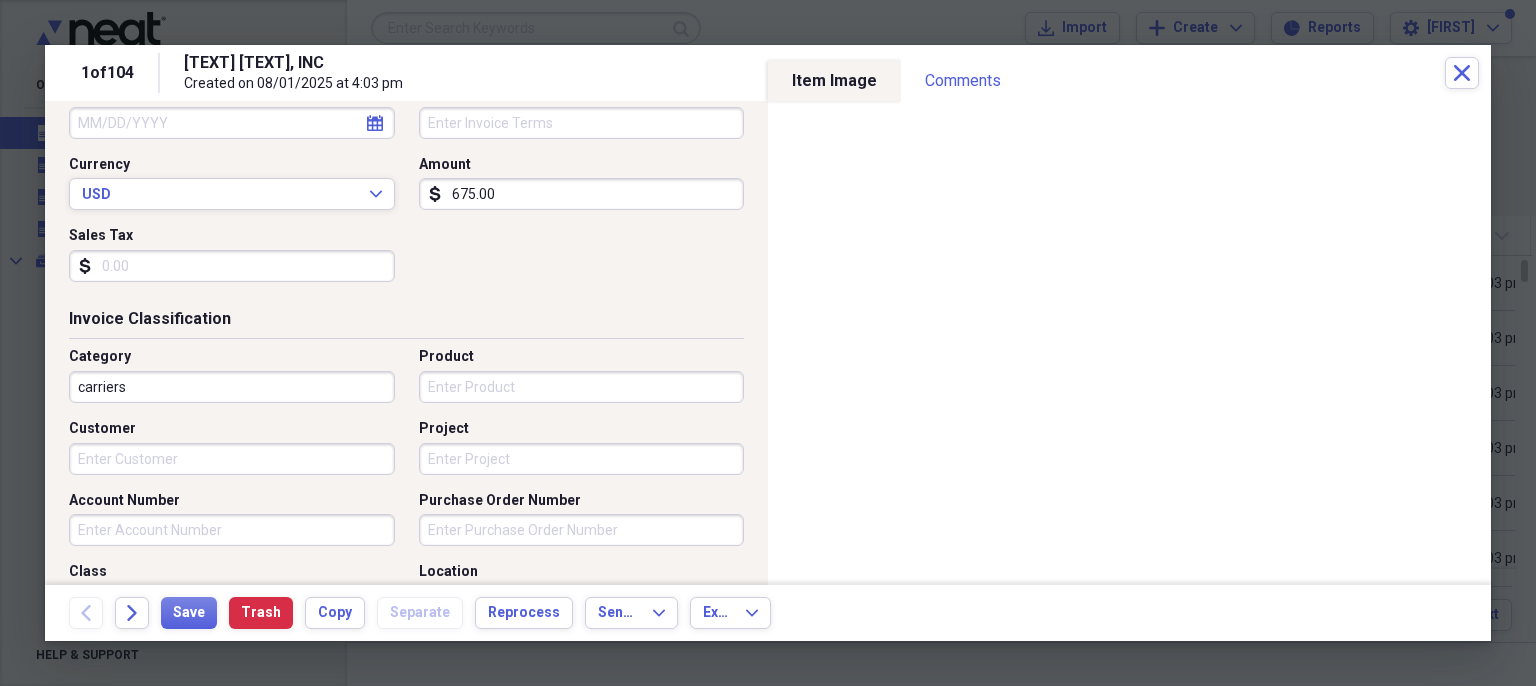 click on "Account Number" at bounding box center (232, 530) 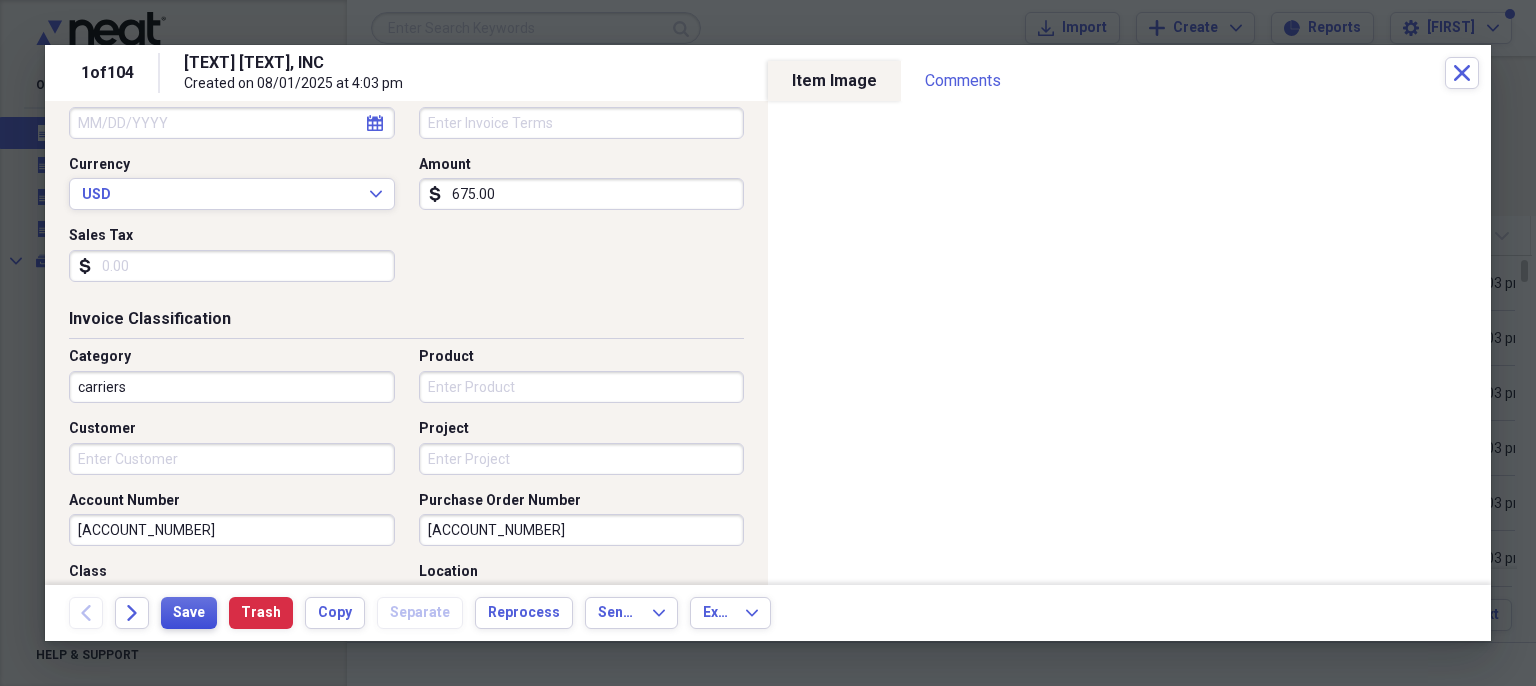 click on "Save" at bounding box center (189, 613) 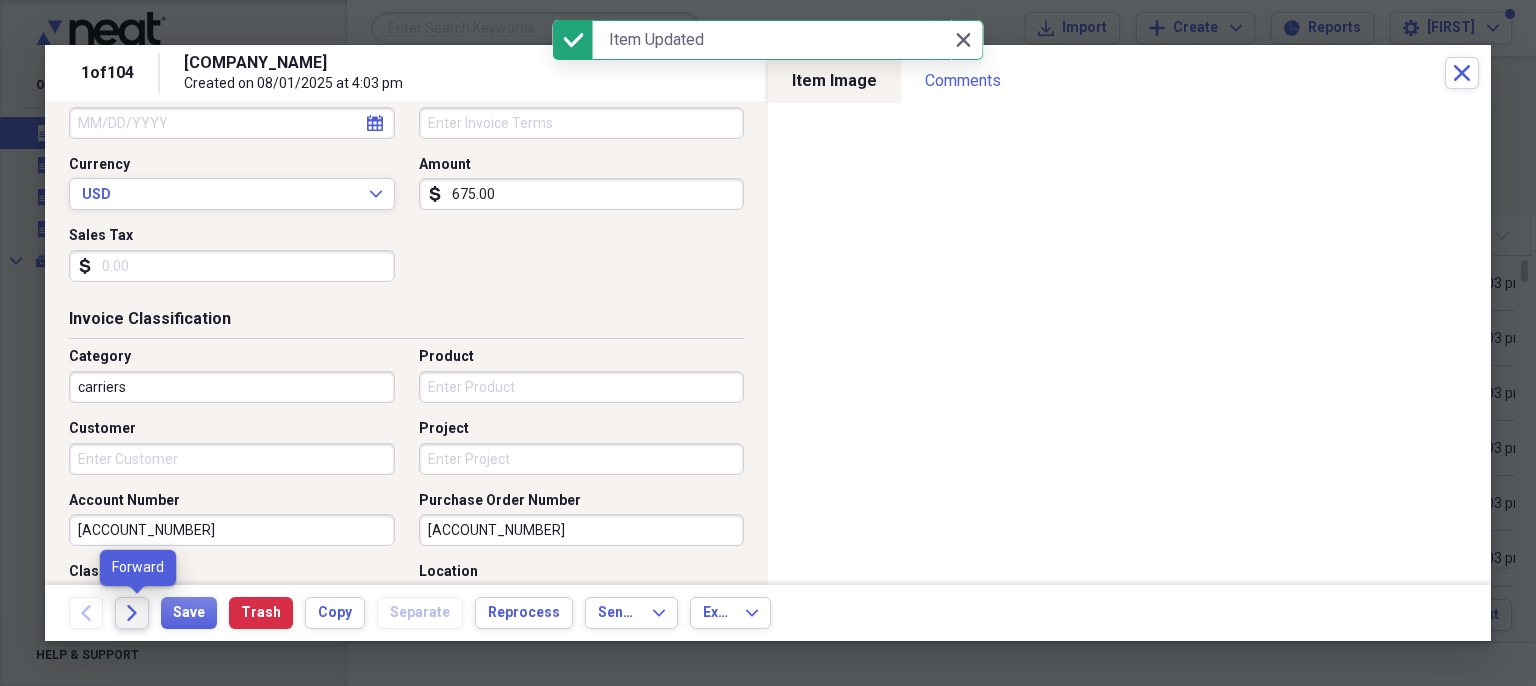 click on "Forward" 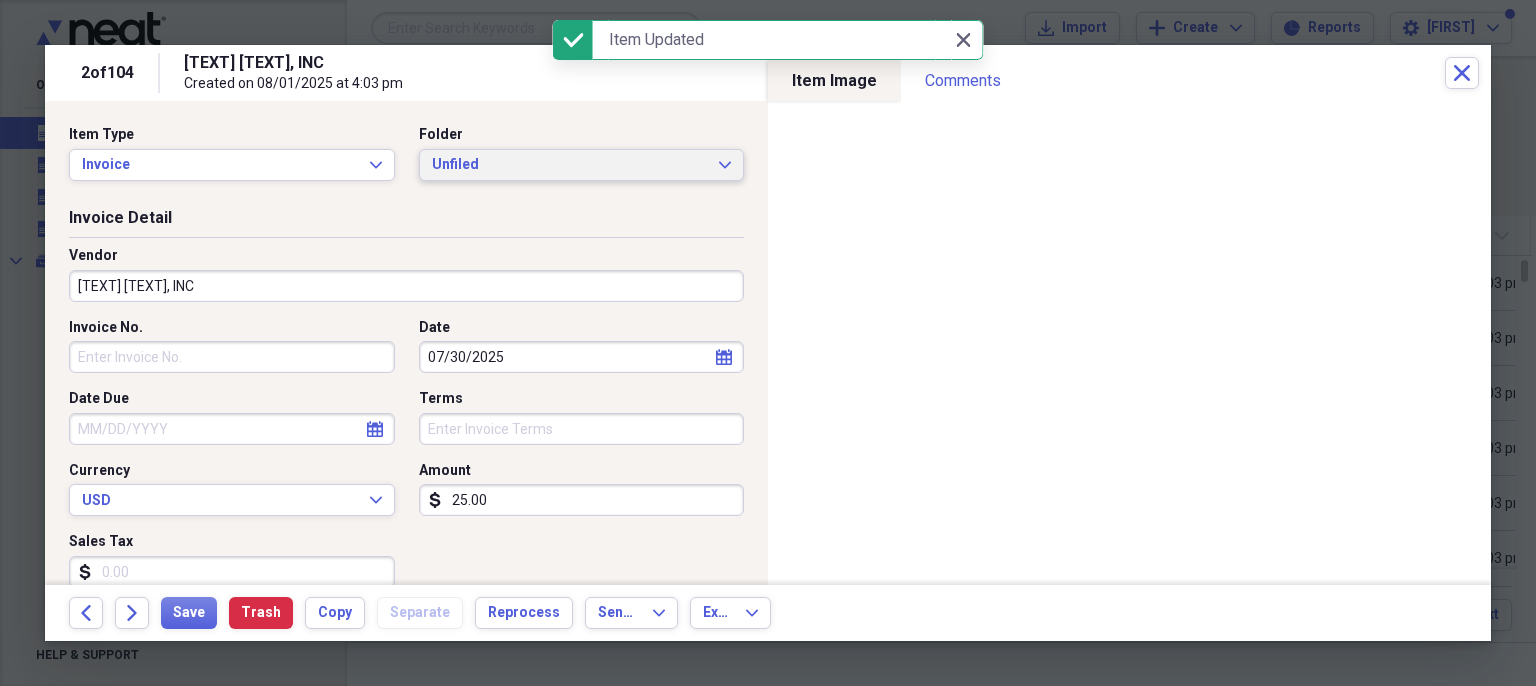 click on "Unfiled" at bounding box center (570, 165) 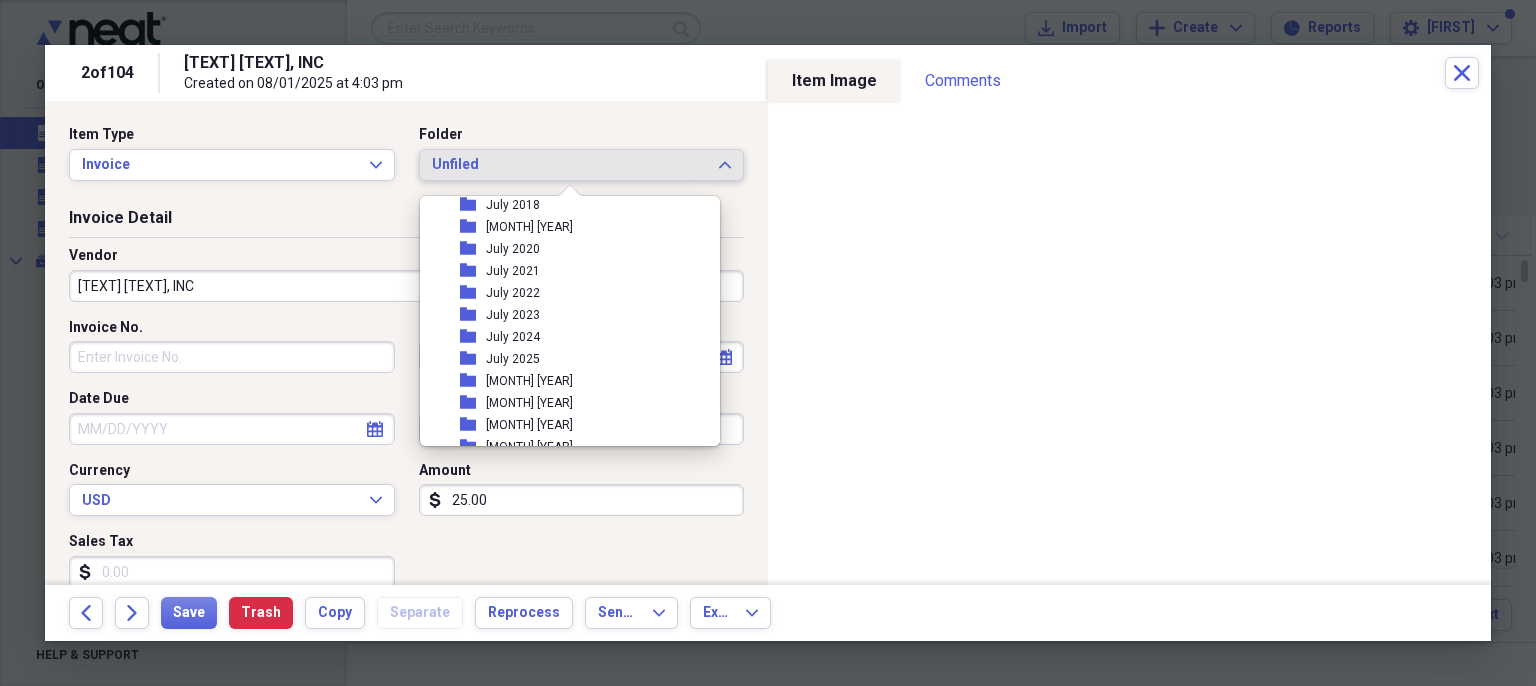 scroll, scrollTop: 1676, scrollLeft: 0, axis: vertical 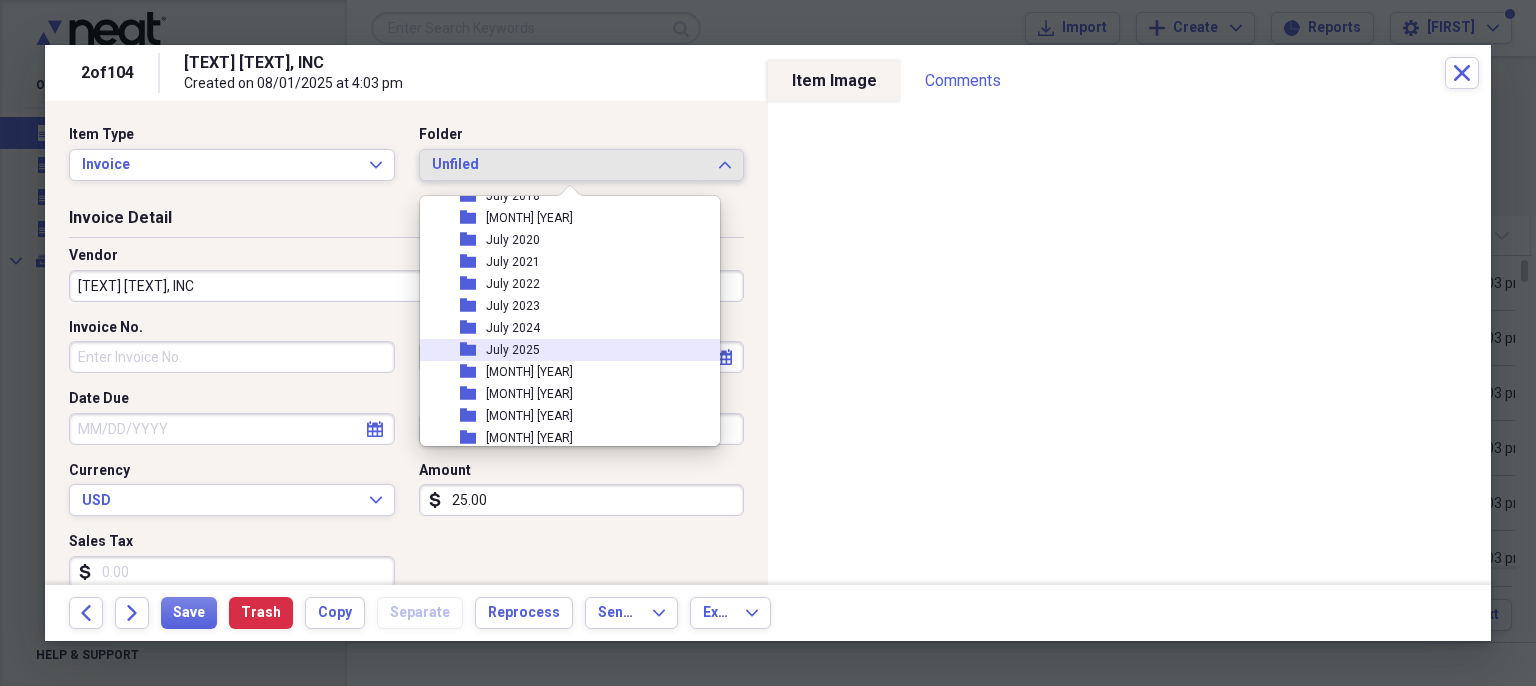 click on "folder July 2025" at bounding box center [562, 350] 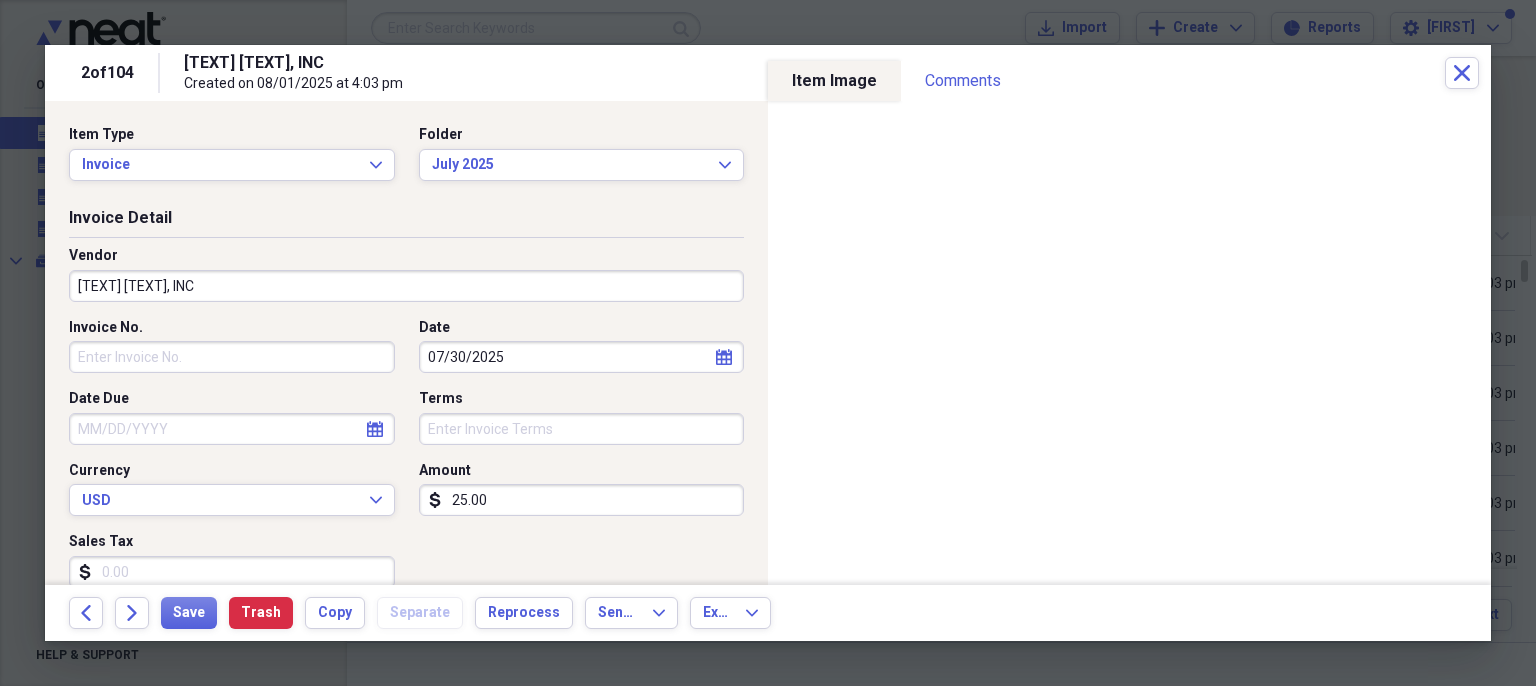 click on "[TEXT] [TEXT], INC" at bounding box center [406, 286] 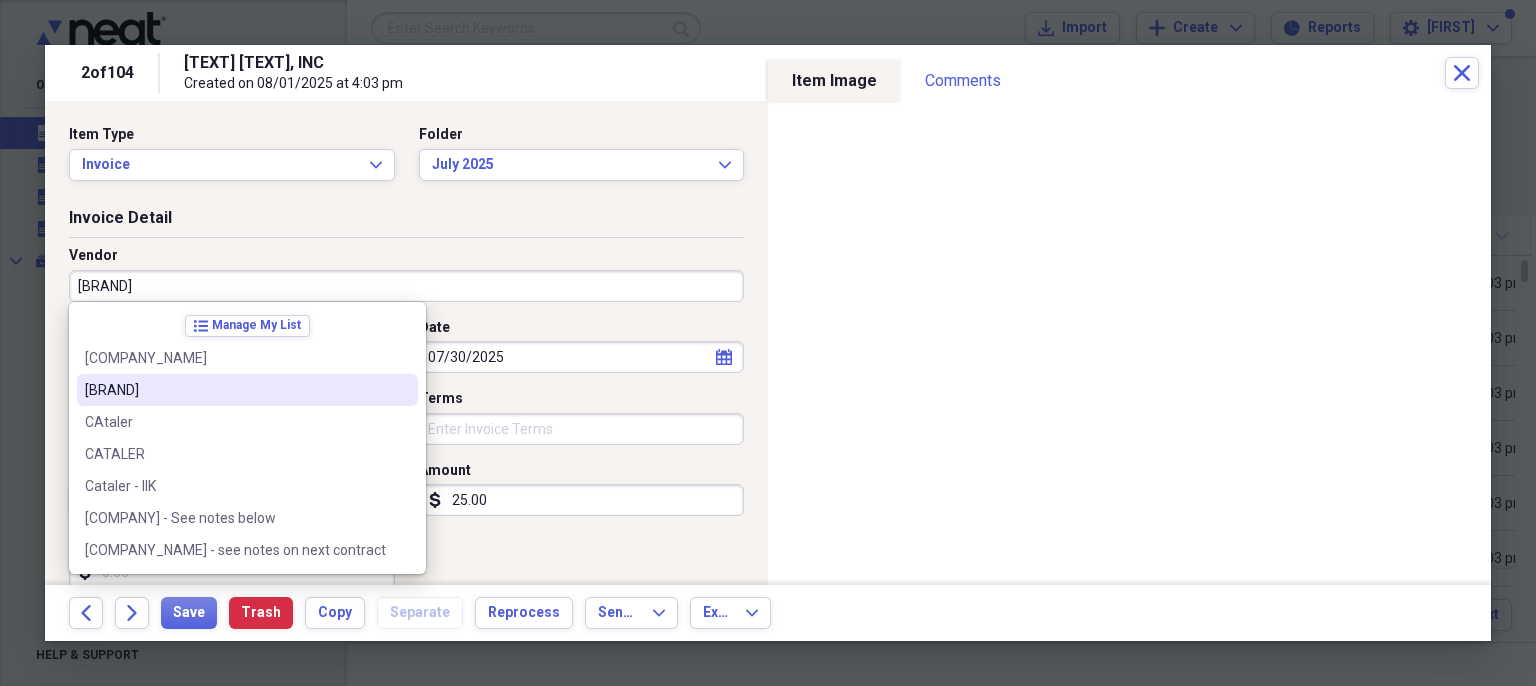 click on "[BRAND]" at bounding box center (235, 390) 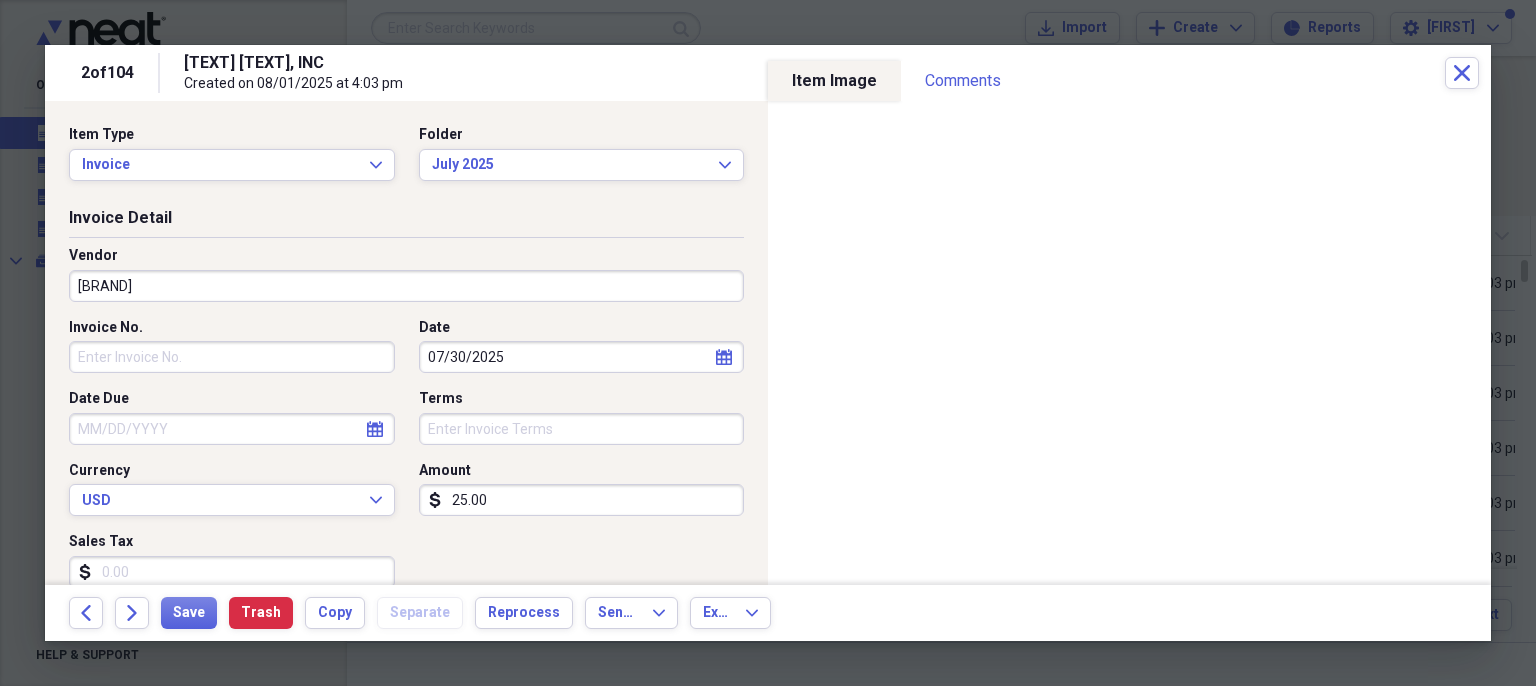 click on "Invoice No." at bounding box center [232, 357] 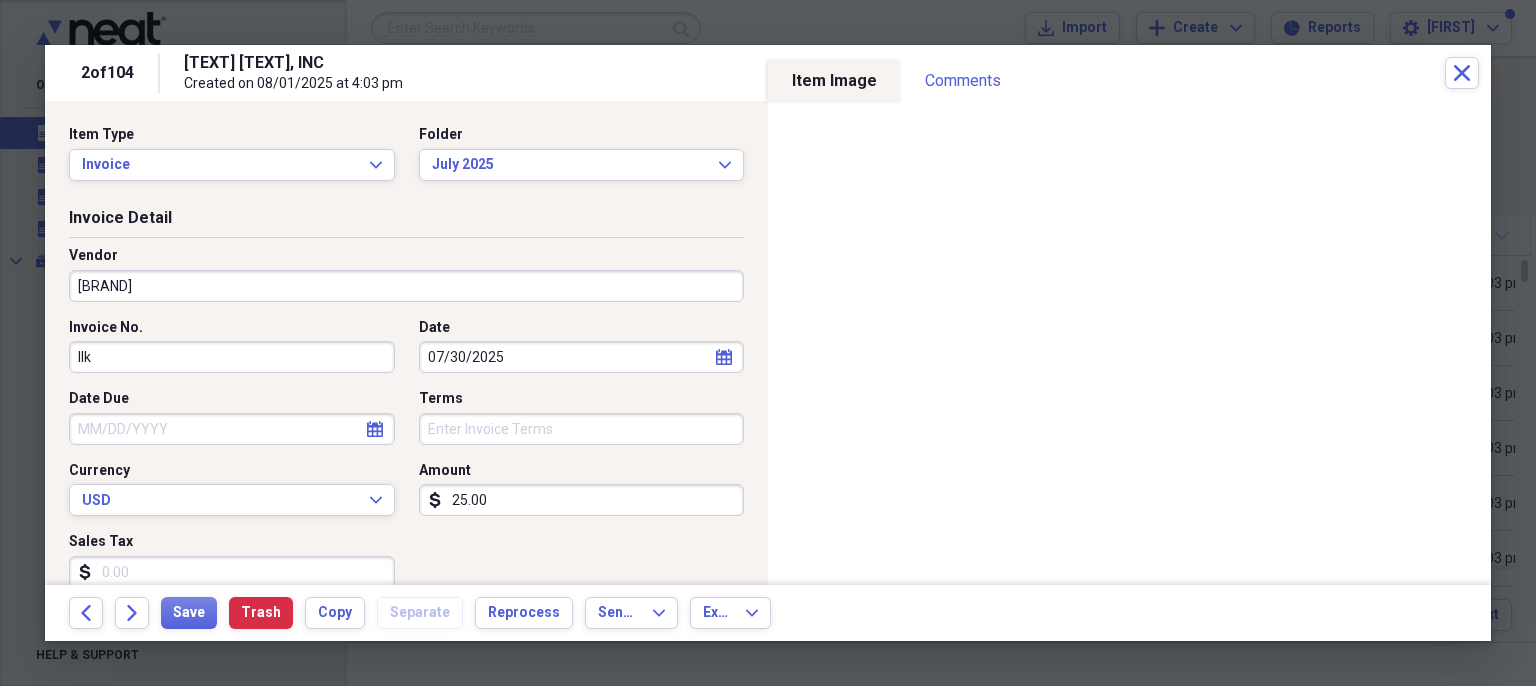 click on "25.00" at bounding box center [582, 500] 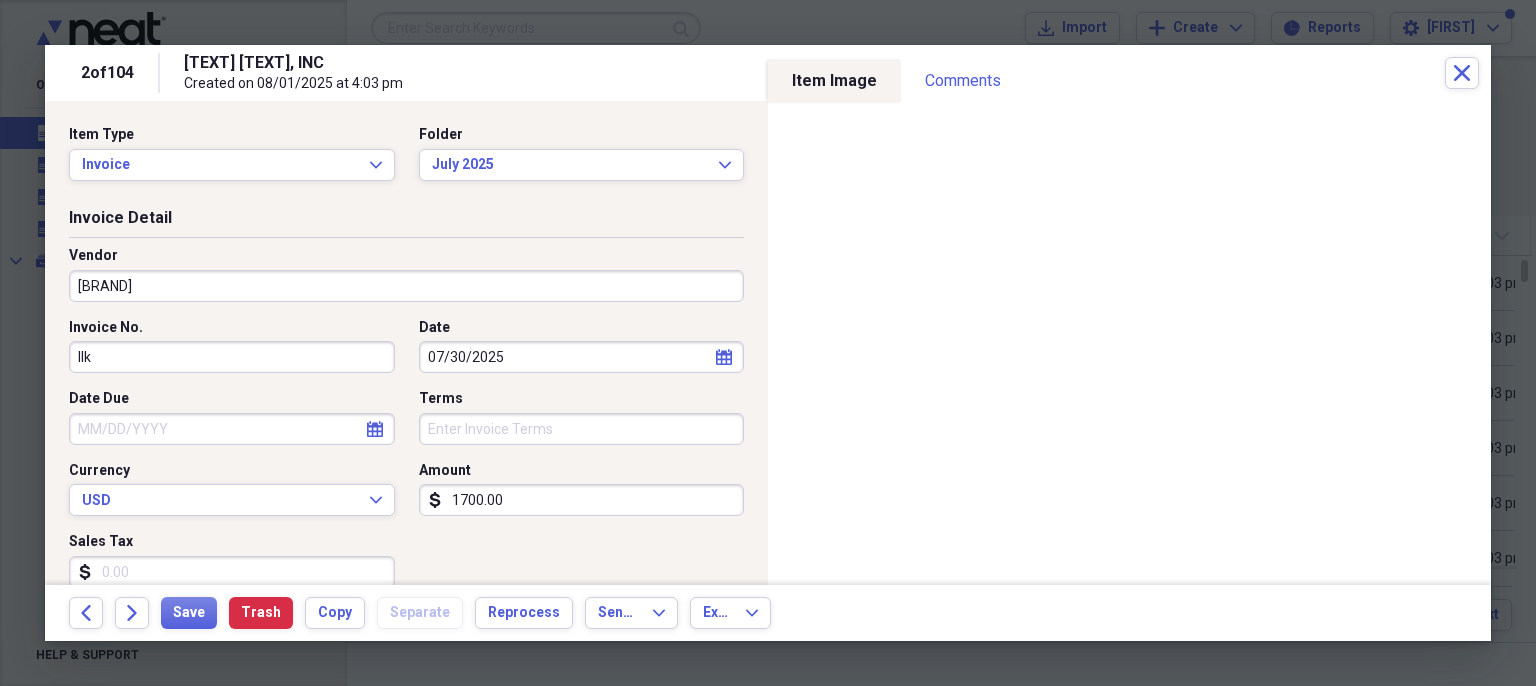 click on "Invoice No. [TEXT] Date [DATE] calendar Calendar Date Due calendar Calendar Terms Currency USD Expand Amount dollar-sign [NUMBER] Sales Tax dollar-sign" at bounding box center (406, 461) 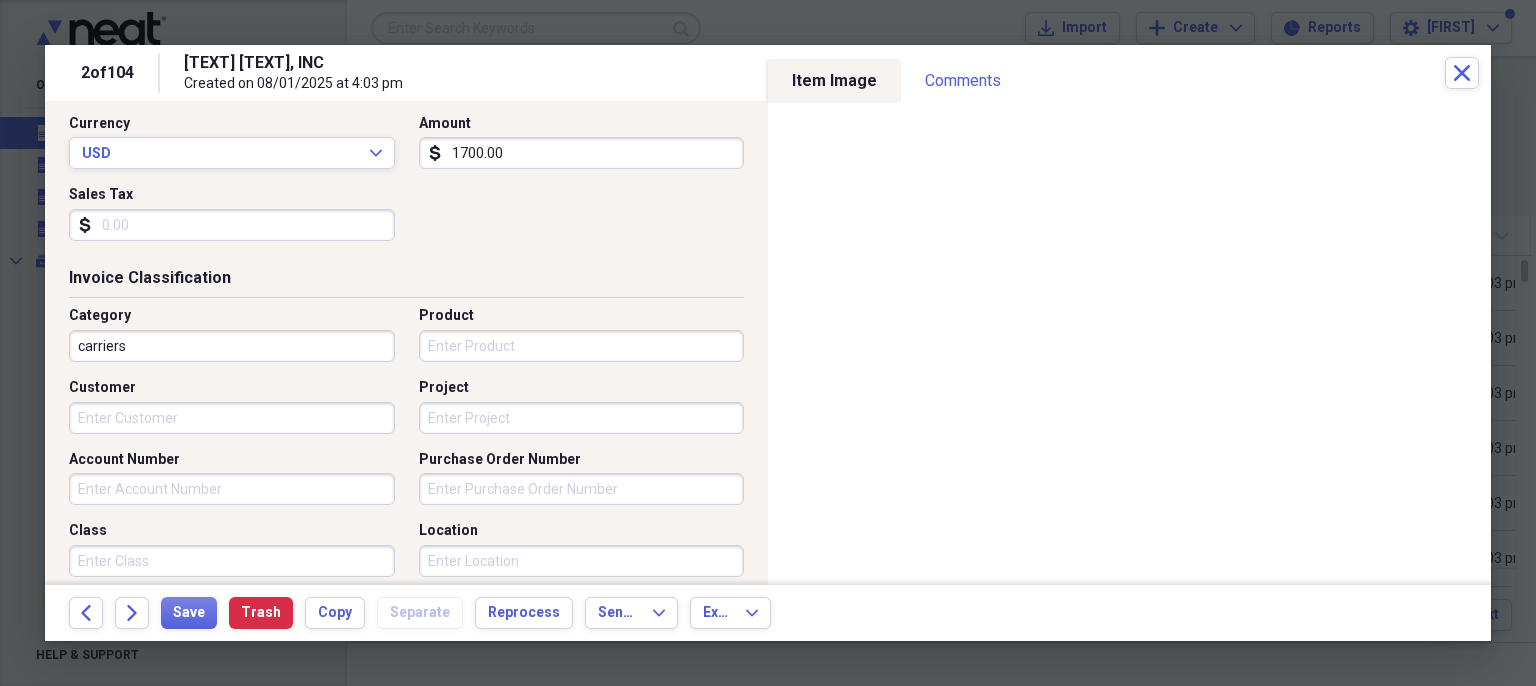 scroll, scrollTop: 368, scrollLeft: 0, axis: vertical 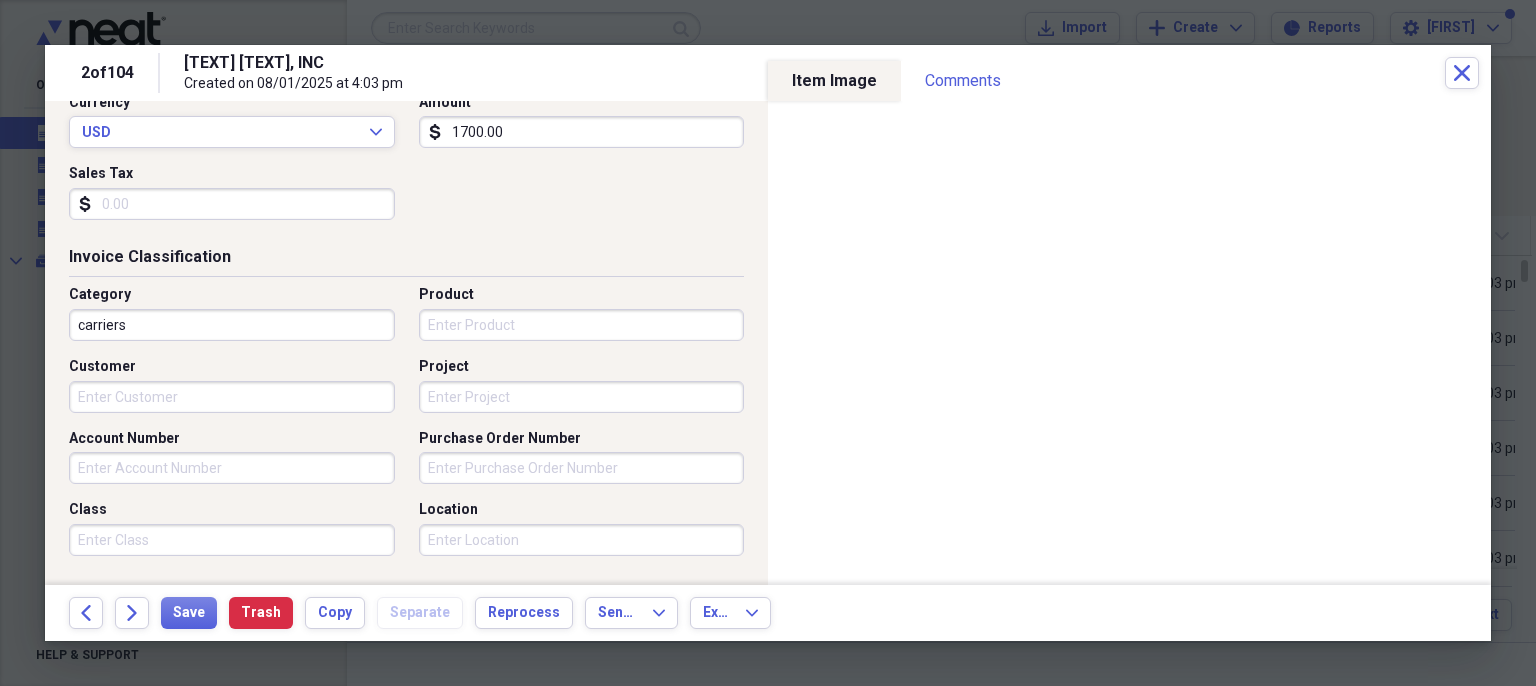 click on "Account Number" at bounding box center [232, 468] 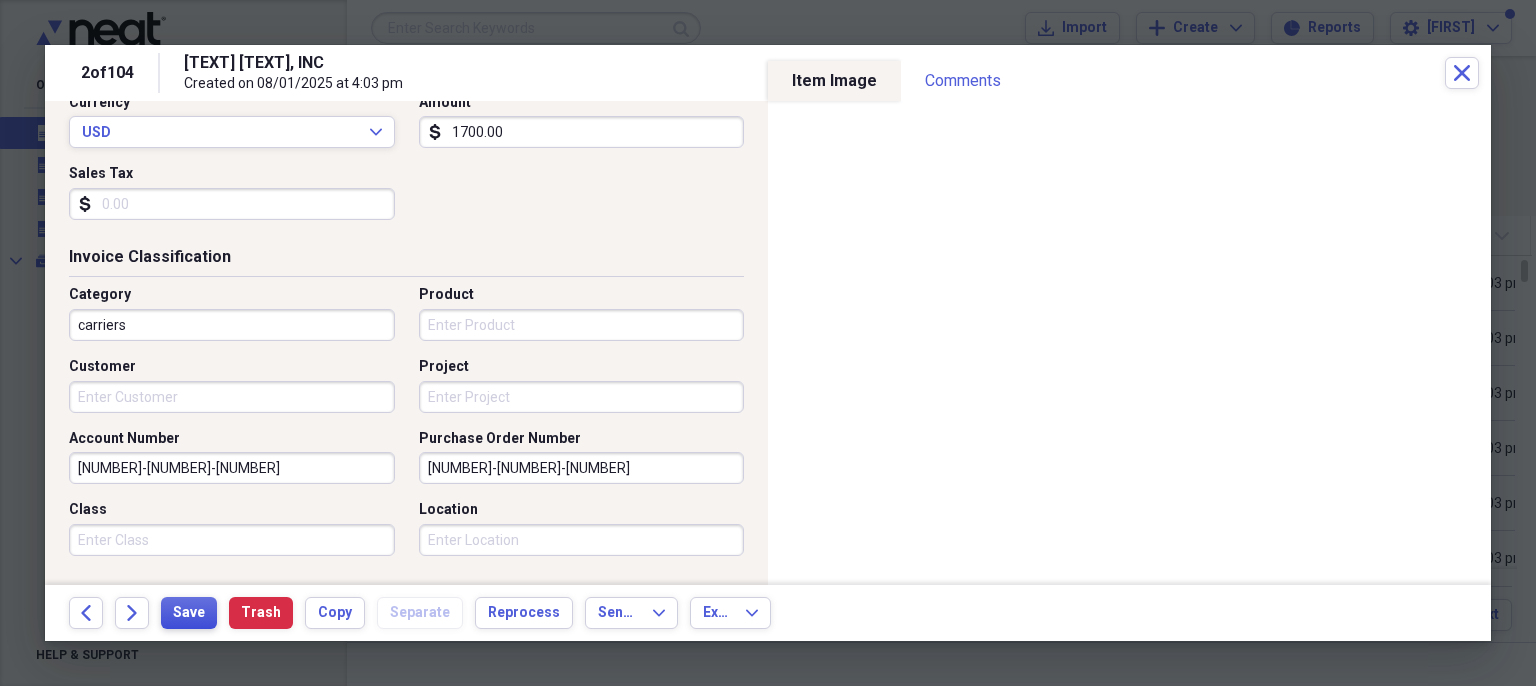 click on "Save" at bounding box center (189, 613) 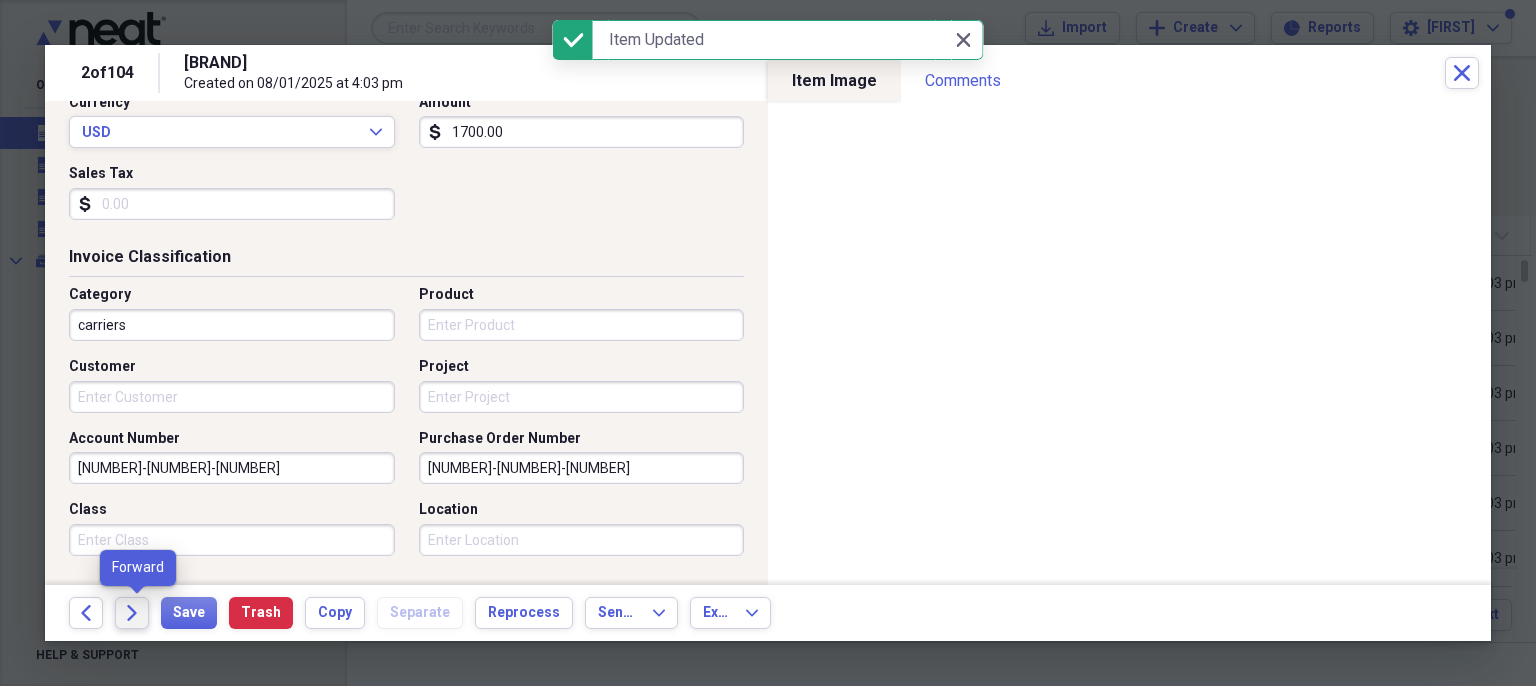 click on "Forward" 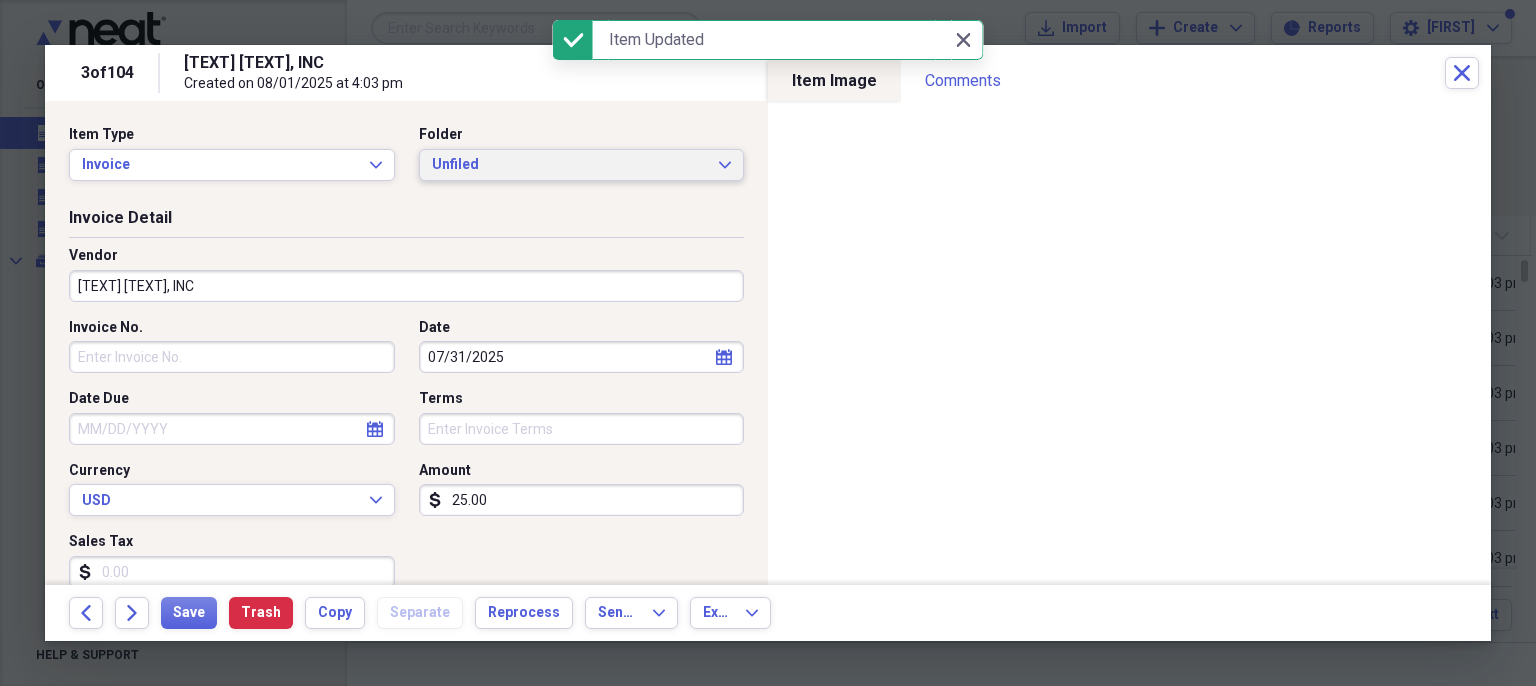 click on "Unfiled" at bounding box center [570, 165] 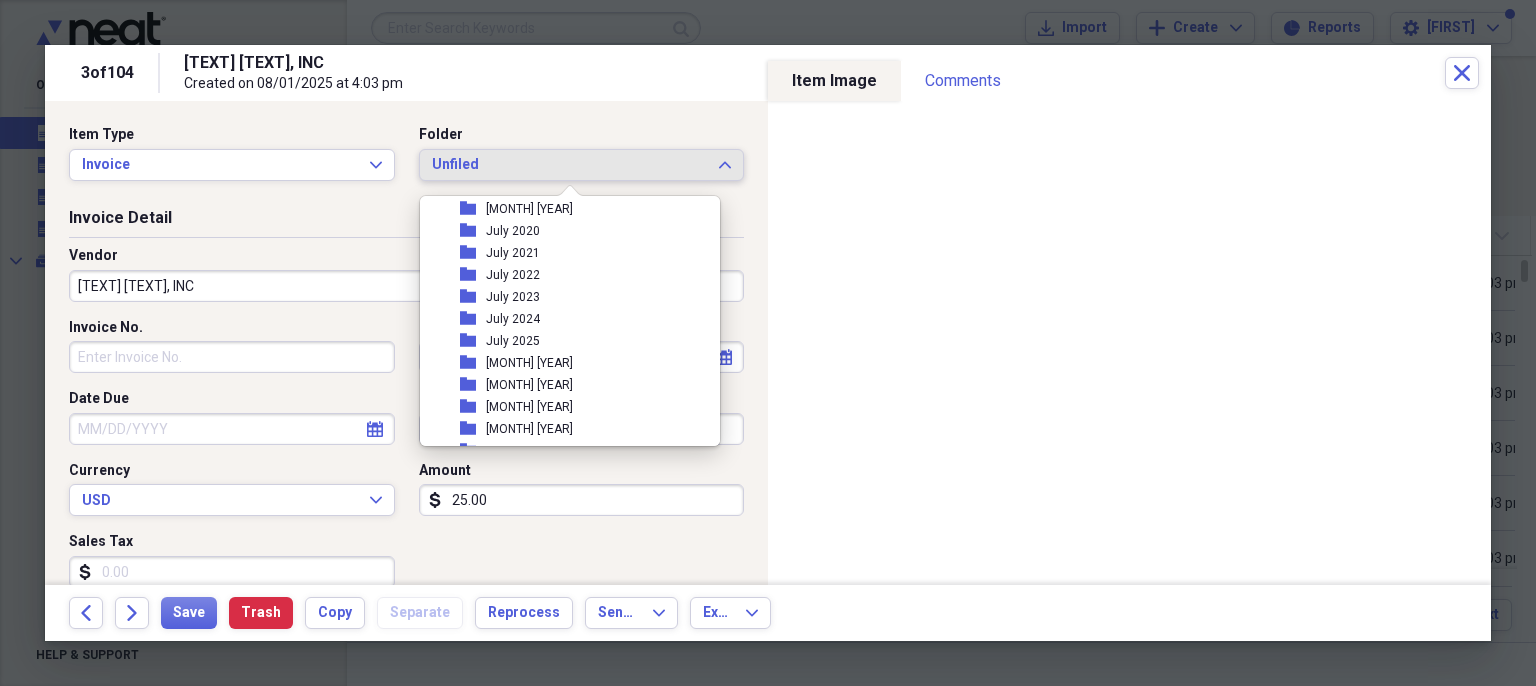 scroll, scrollTop: 1692, scrollLeft: 0, axis: vertical 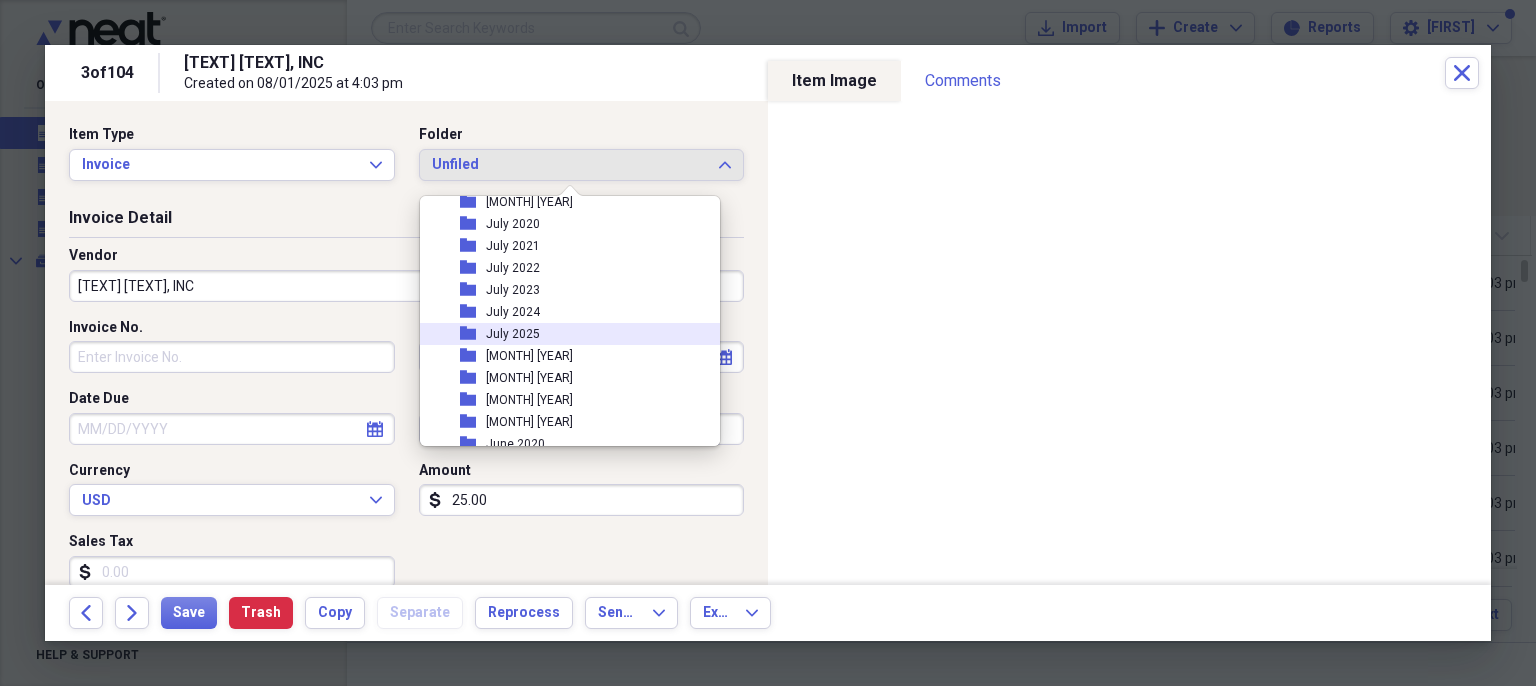 click on "folder July 2025" at bounding box center [562, 334] 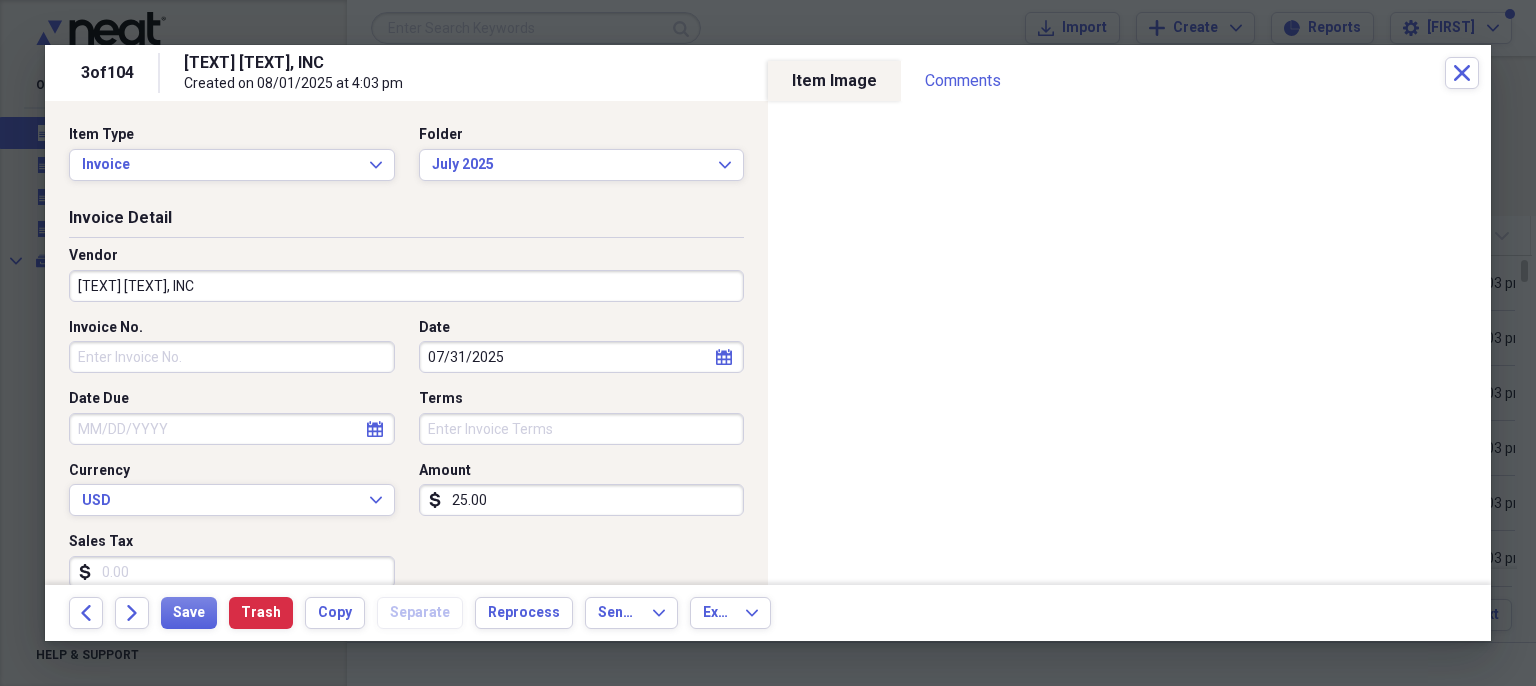 click on "[TEXT] [TEXT], INC" at bounding box center [406, 286] 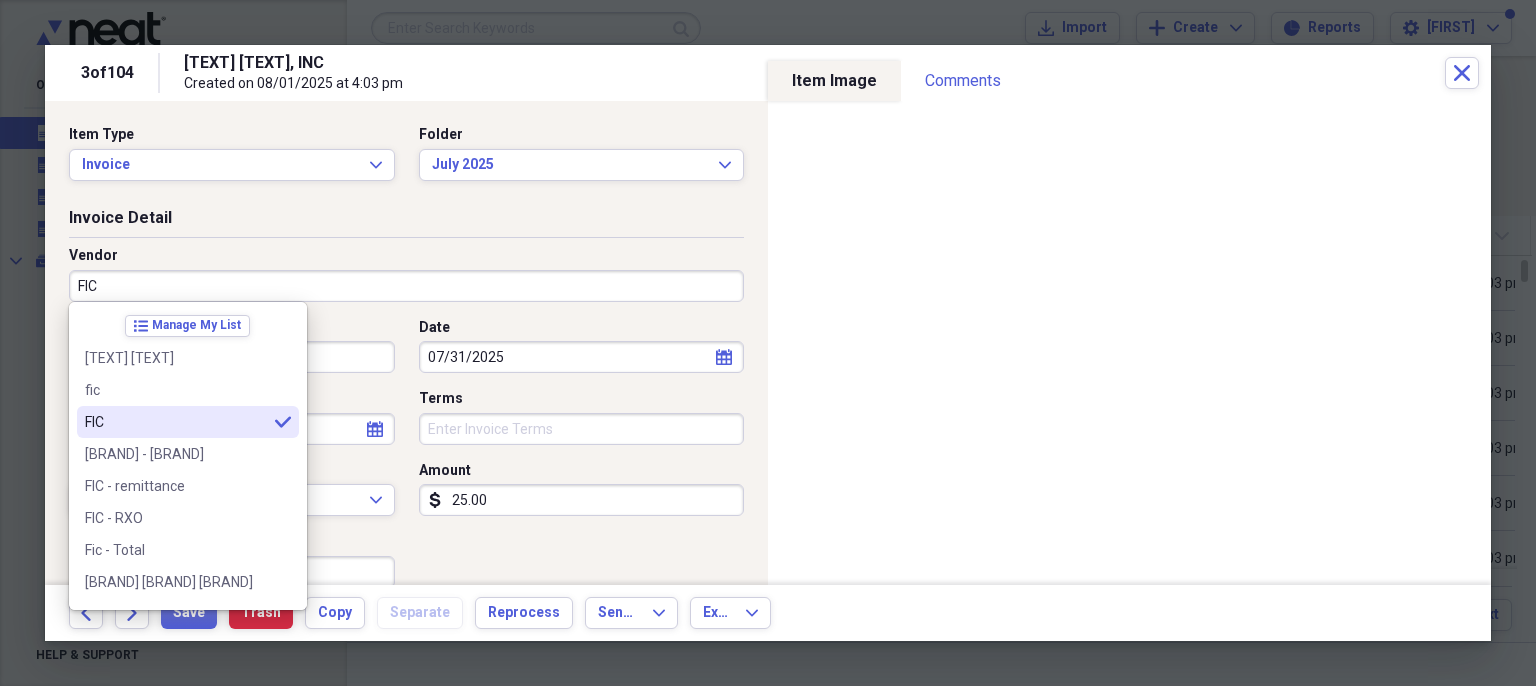 click on "FIC" at bounding box center [176, 422] 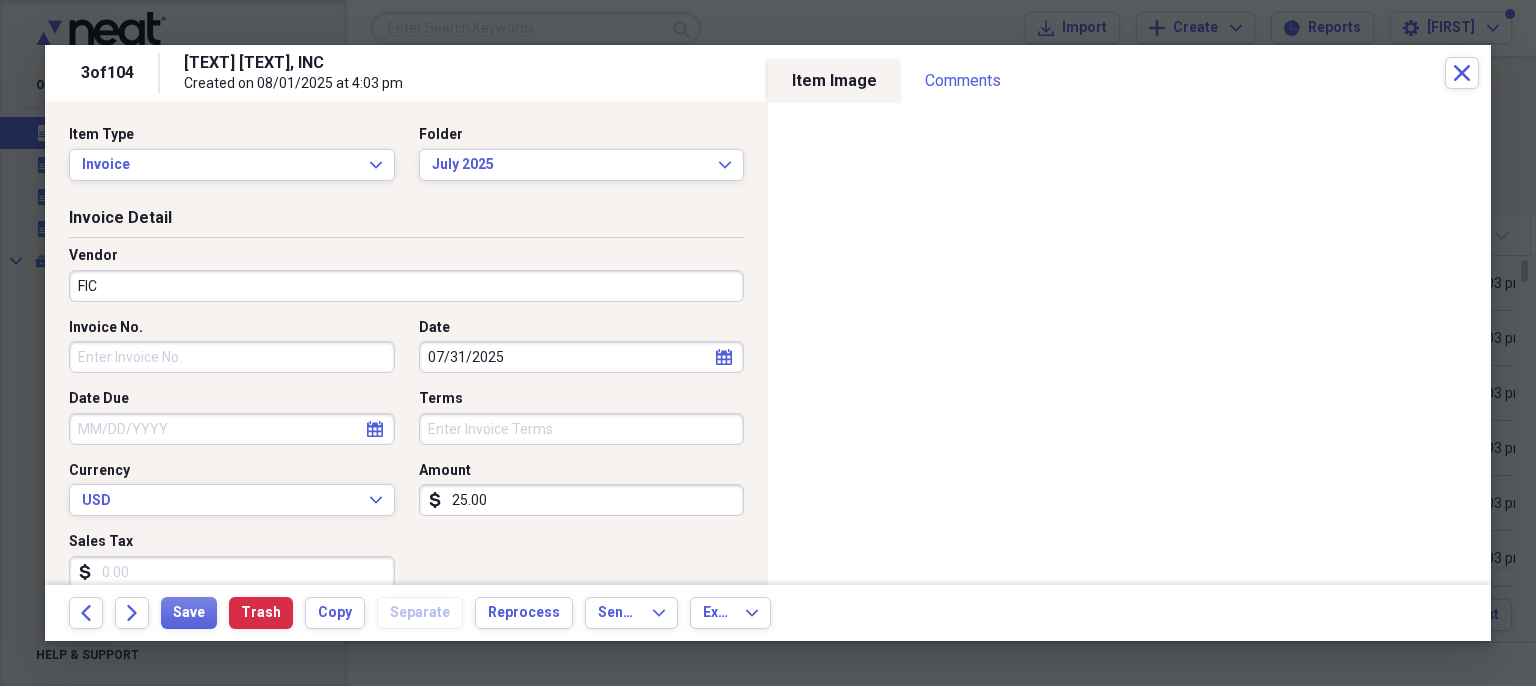 click on "Invoice No." at bounding box center (232, 357) 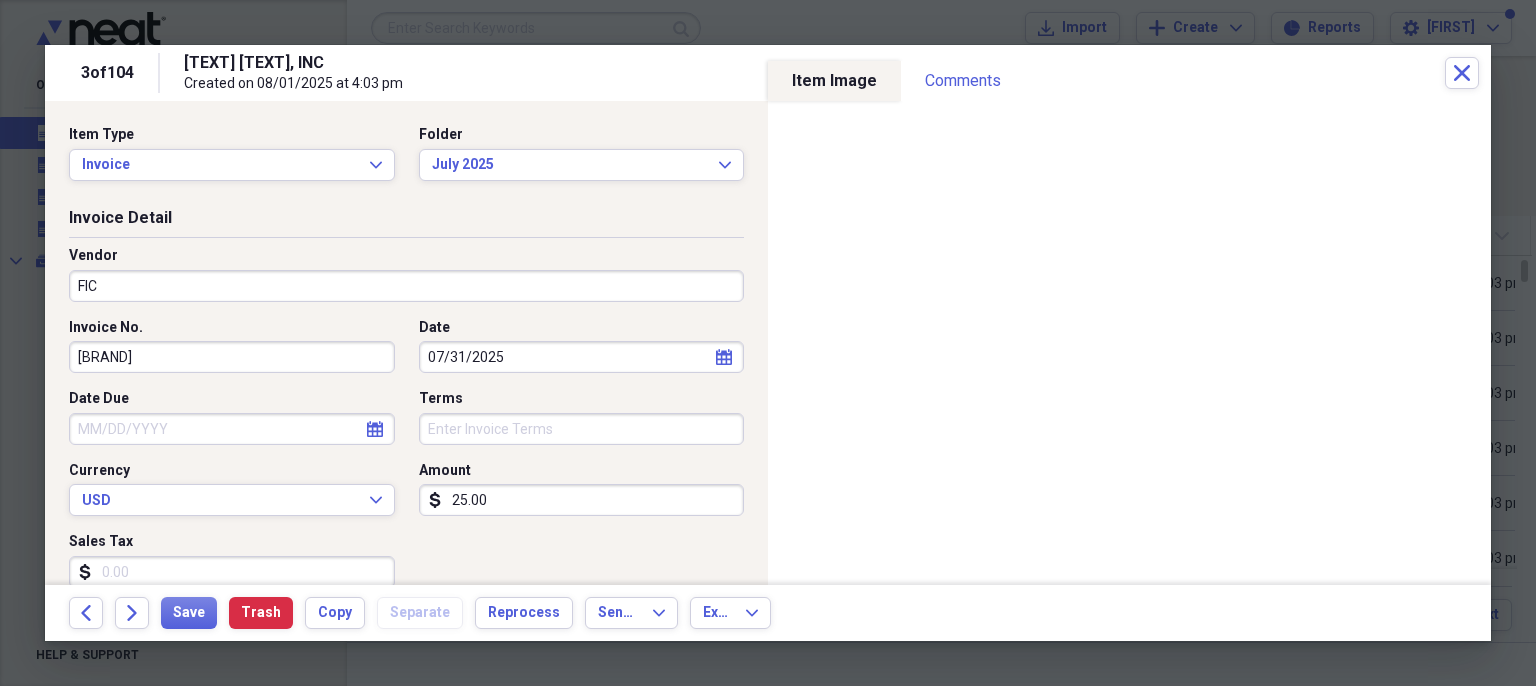 click on "Invoice No. [TEXT] Date [DATE] calendar Calendar Date Due calendar Calendar Terms Currency USD Expand Amount dollar-sign [NUMBER] Sales Tax dollar-sign" at bounding box center [406, 461] 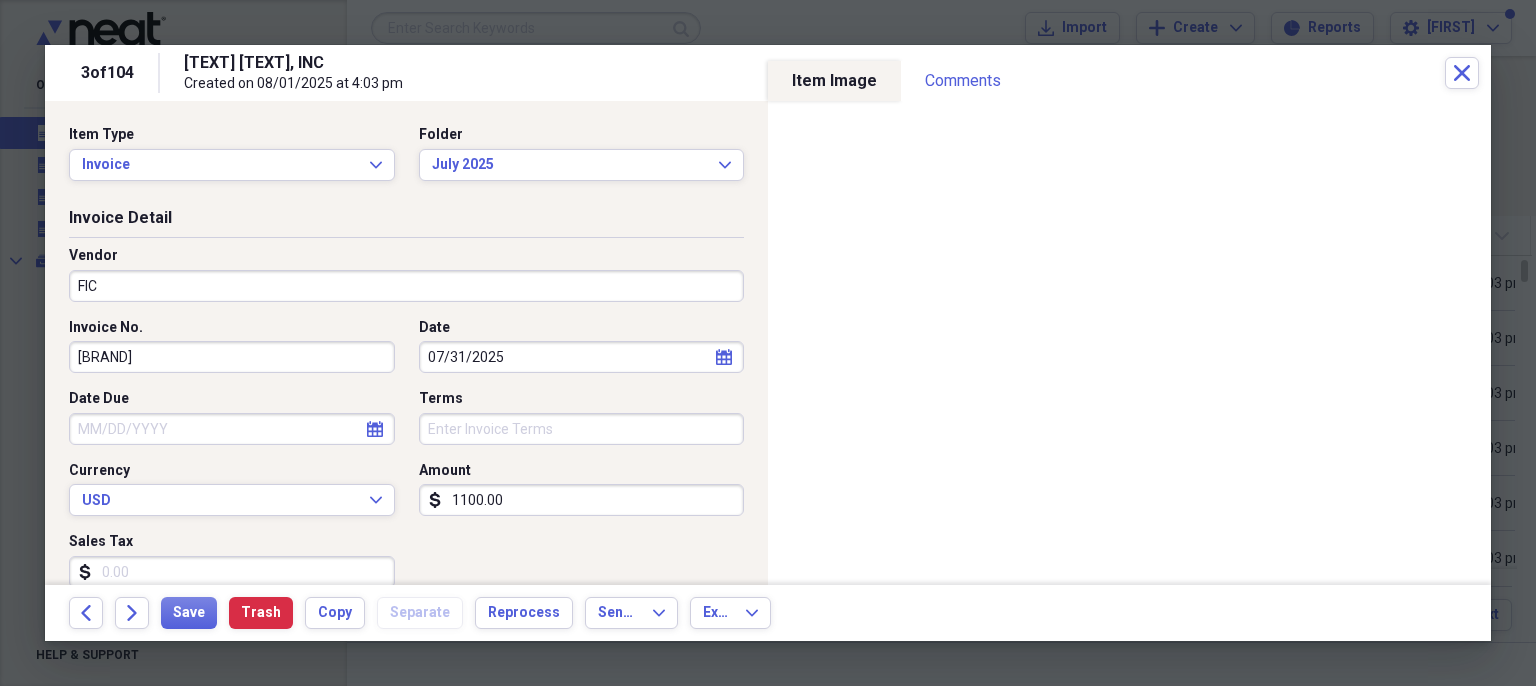 click on "Invoice No. EXET Date [MONTH]/[DAY]/[YEAR] calendar Calendar Date Due calendar Calendar Terms Currency USD Expand Amount dollar-sign [NUMBER] Sales Tax dollar-sign" at bounding box center [406, 461] 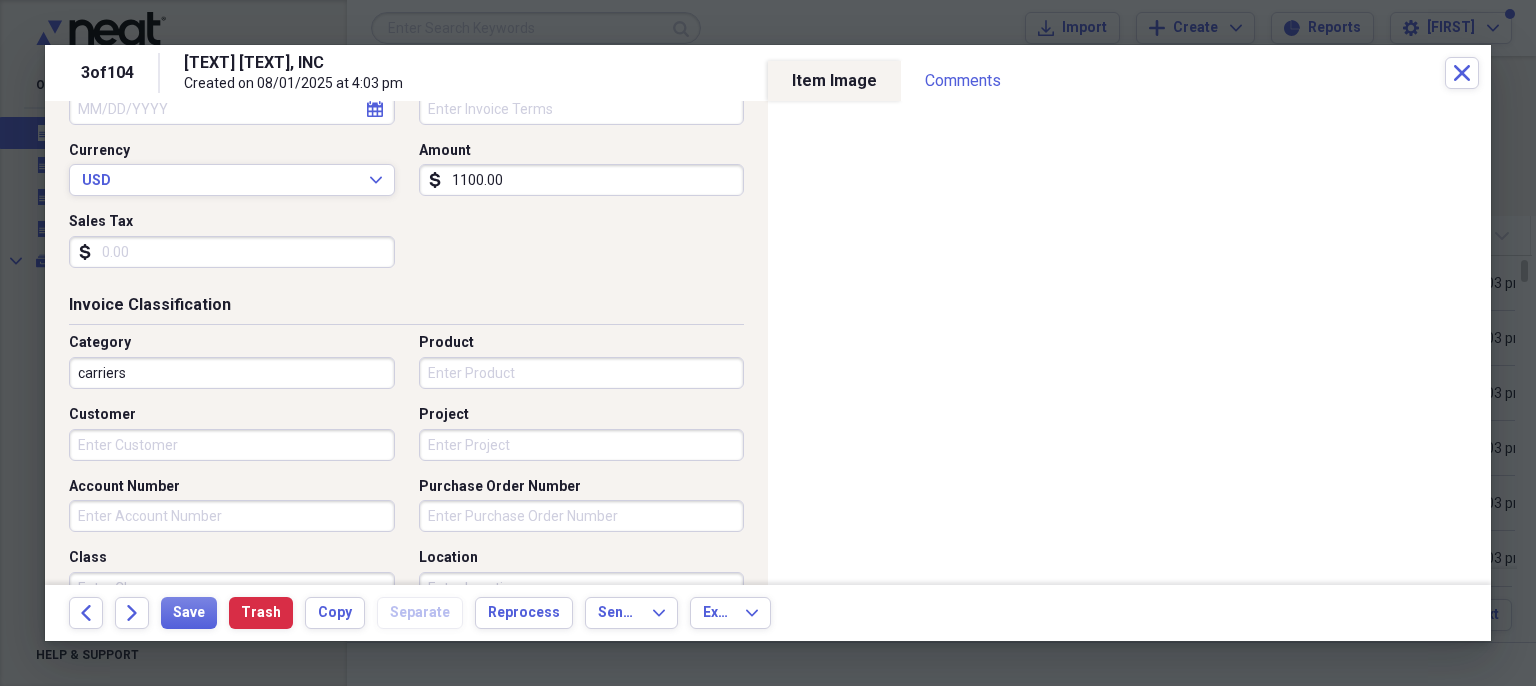 scroll, scrollTop: 379, scrollLeft: 0, axis: vertical 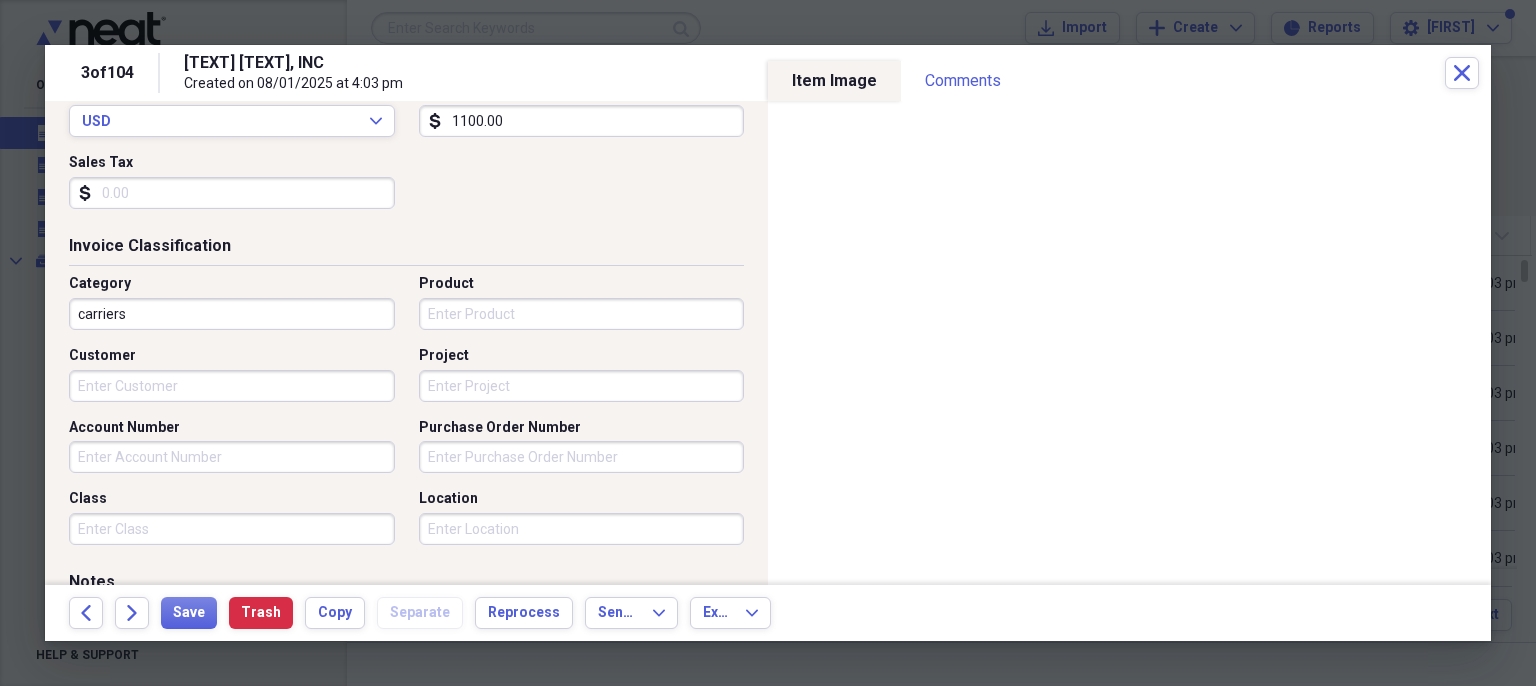 click on "Account Number" at bounding box center (232, 457) 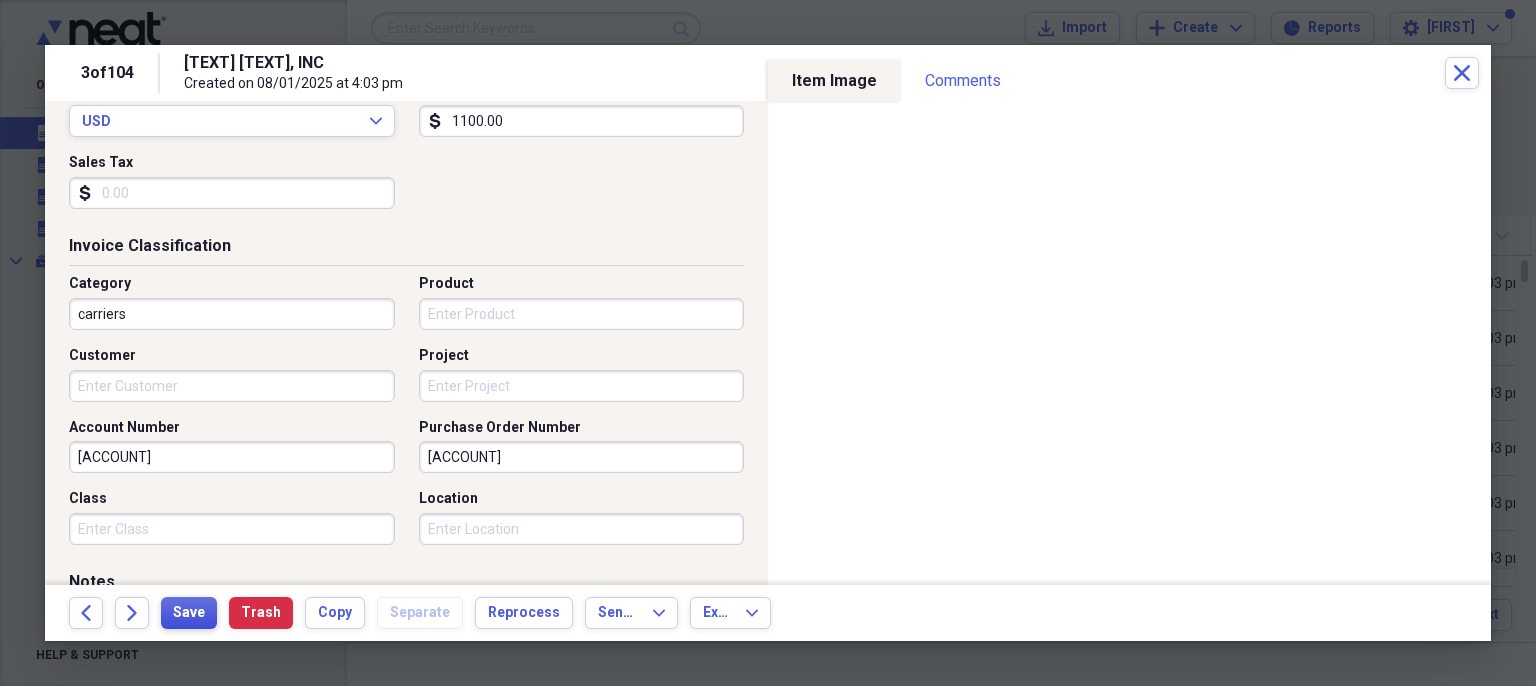 click on "Save" at bounding box center (189, 613) 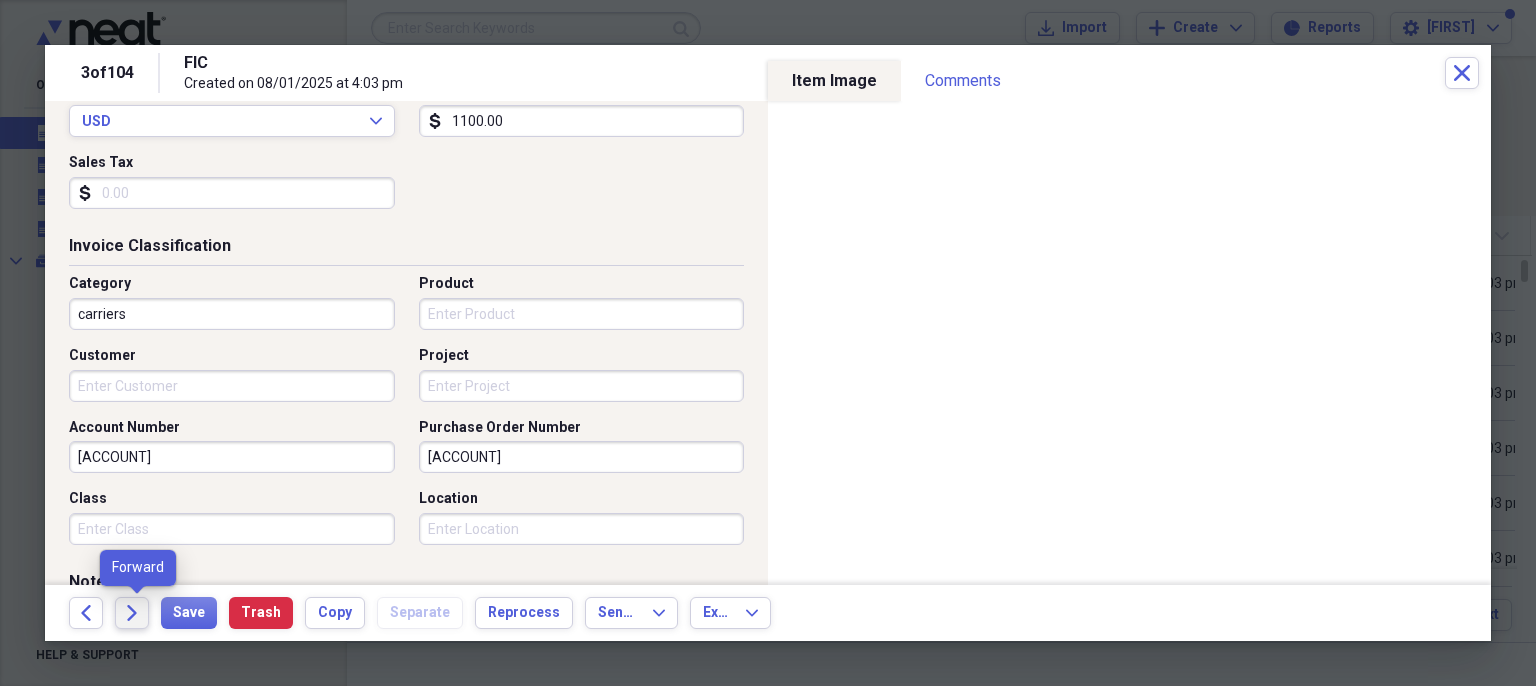 click on "Forward" at bounding box center [132, 613] 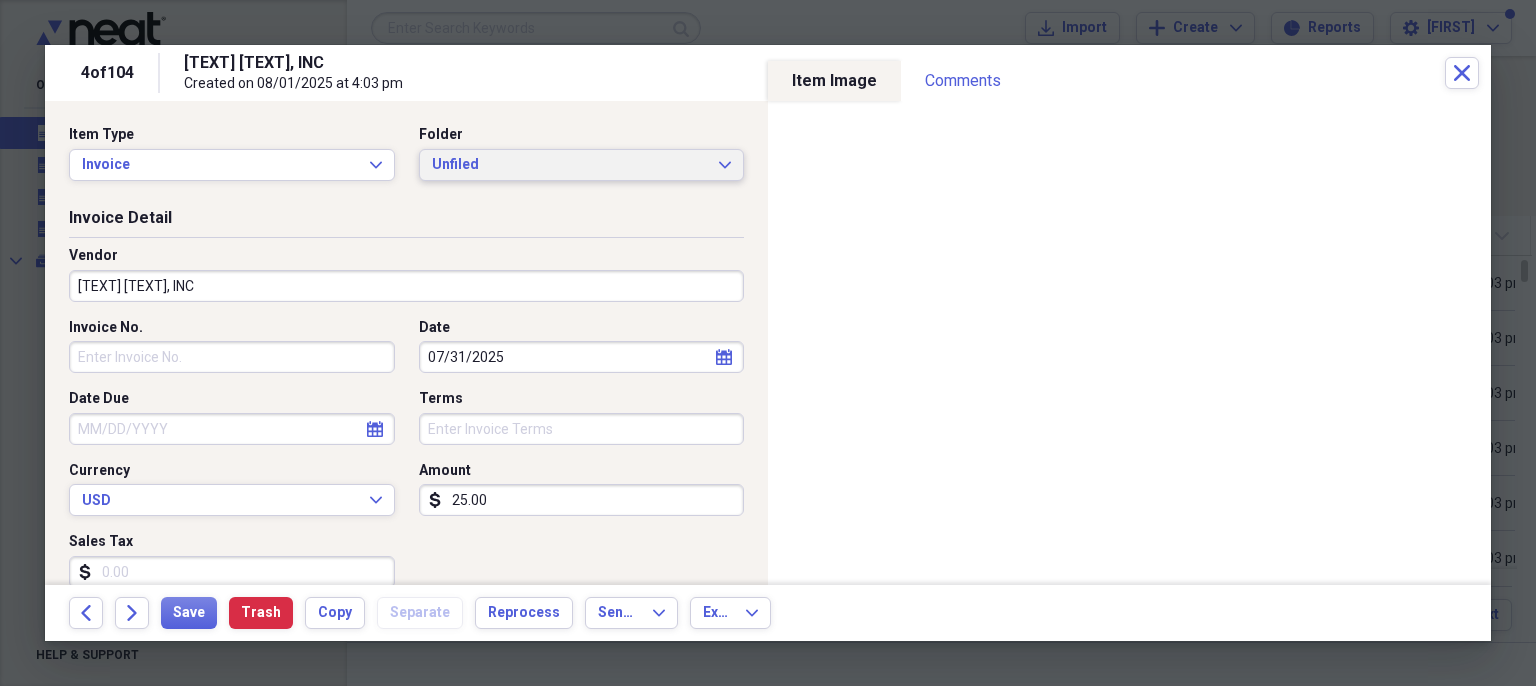 click on "Unfiled" at bounding box center (570, 165) 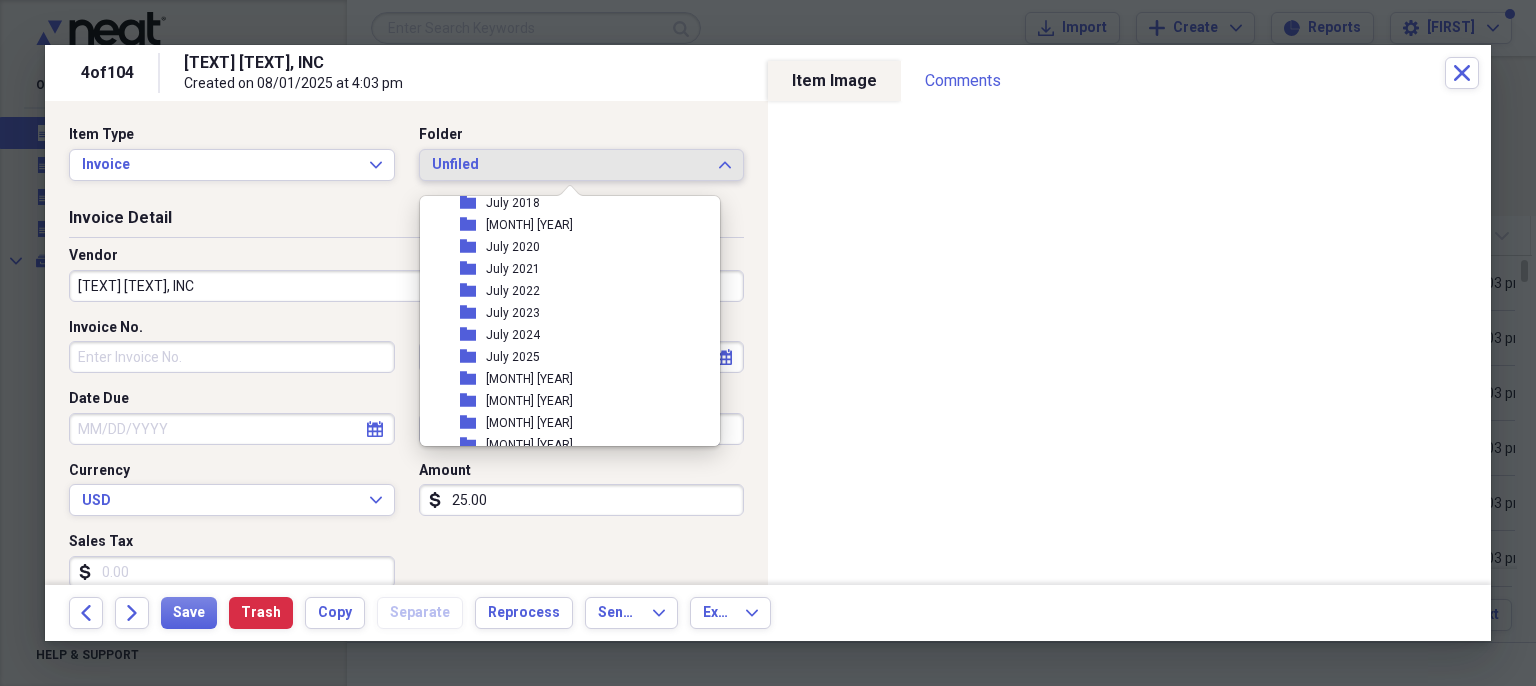 scroll, scrollTop: 1718, scrollLeft: 0, axis: vertical 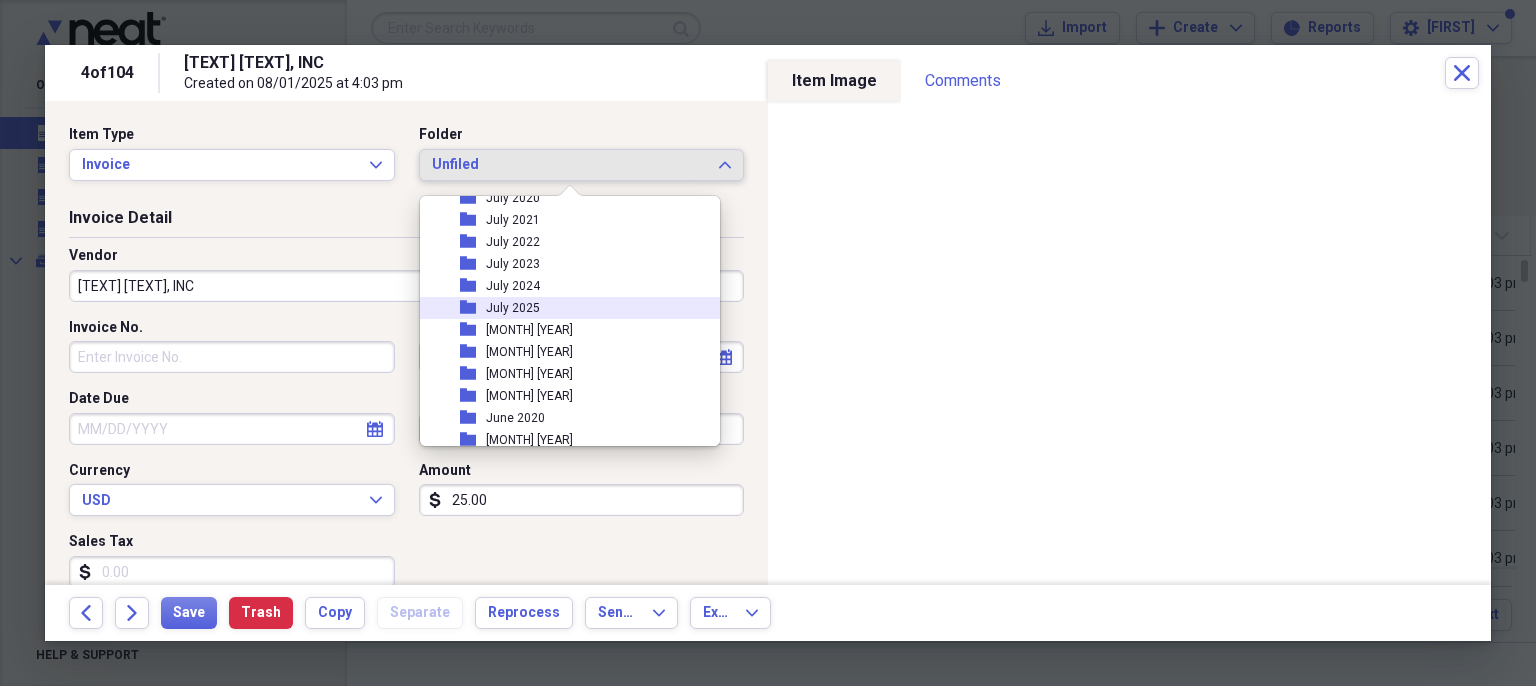 click on "folder July 2025" at bounding box center (562, 308) 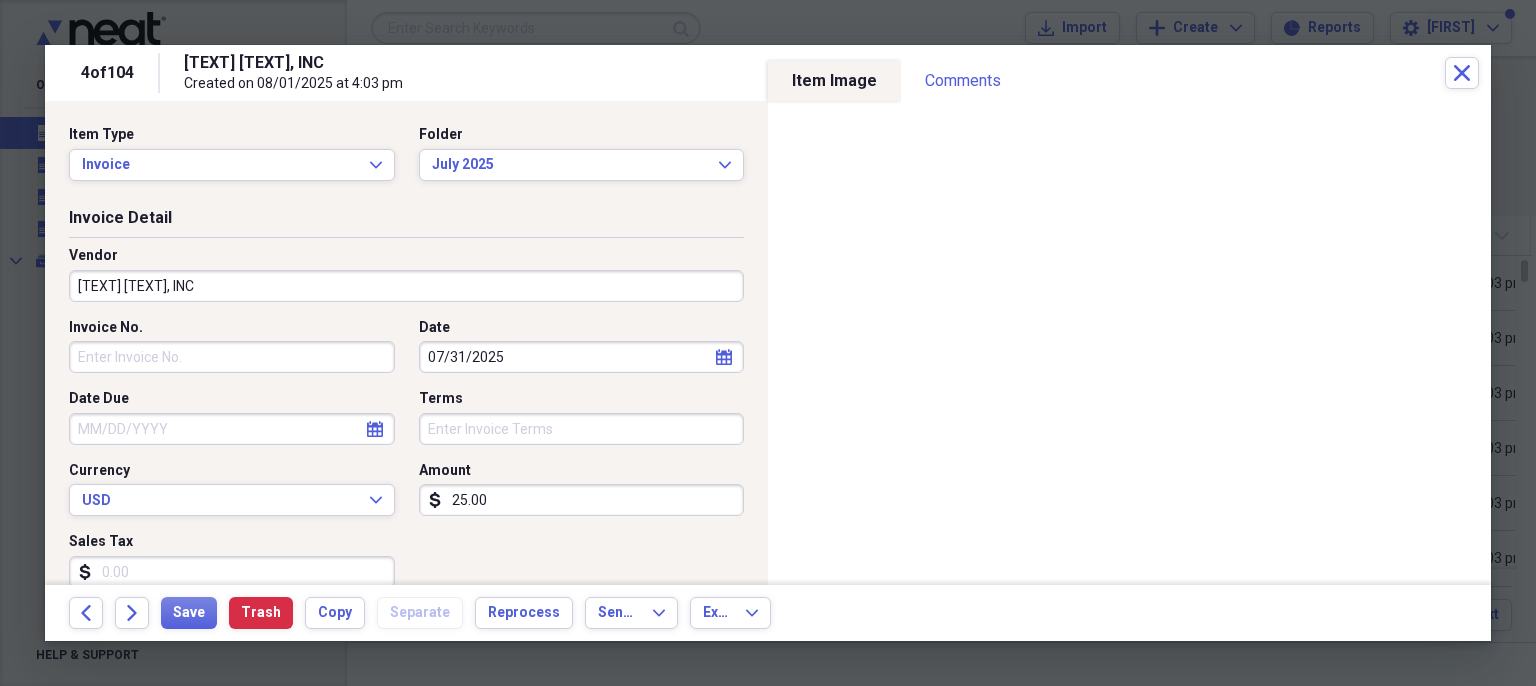 click on "[TEXT] [TEXT], INC" at bounding box center [406, 286] 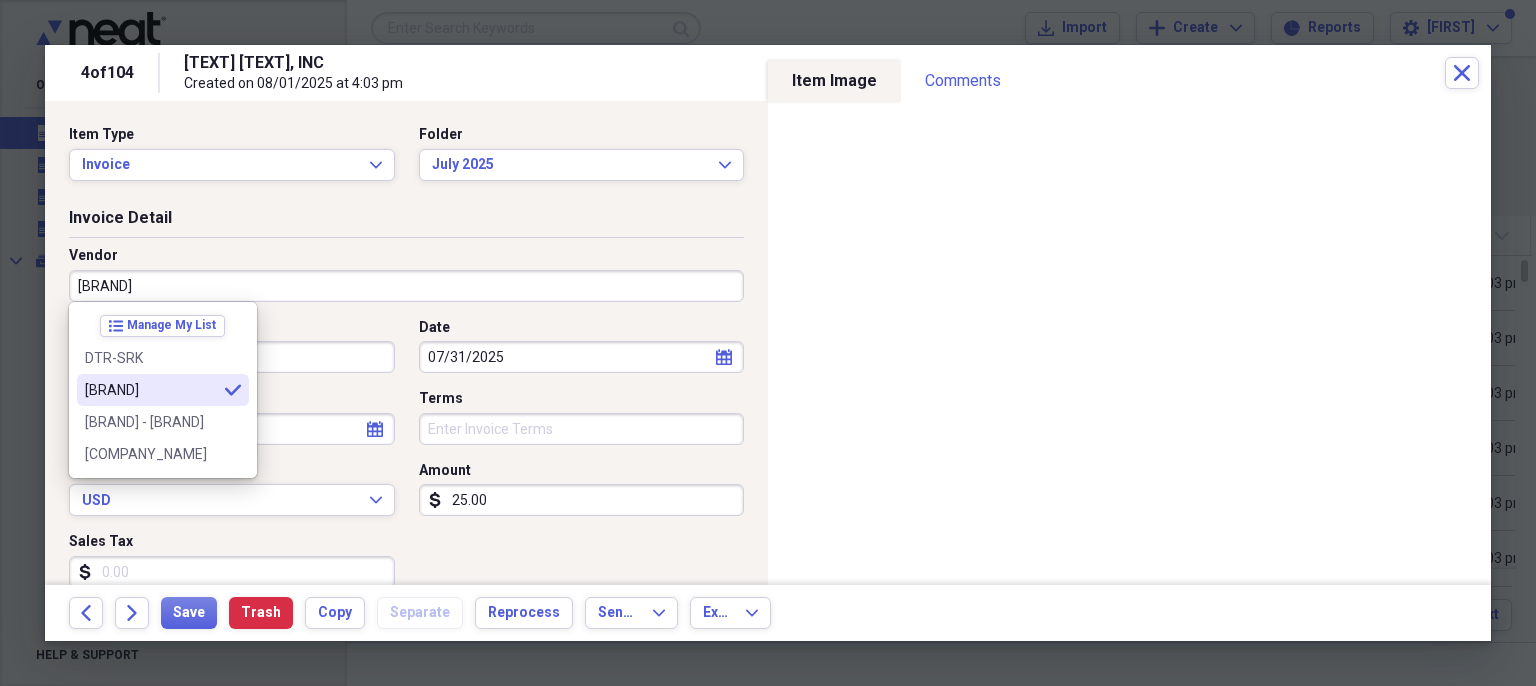 click on "[BRAND]" at bounding box center (151, 390) 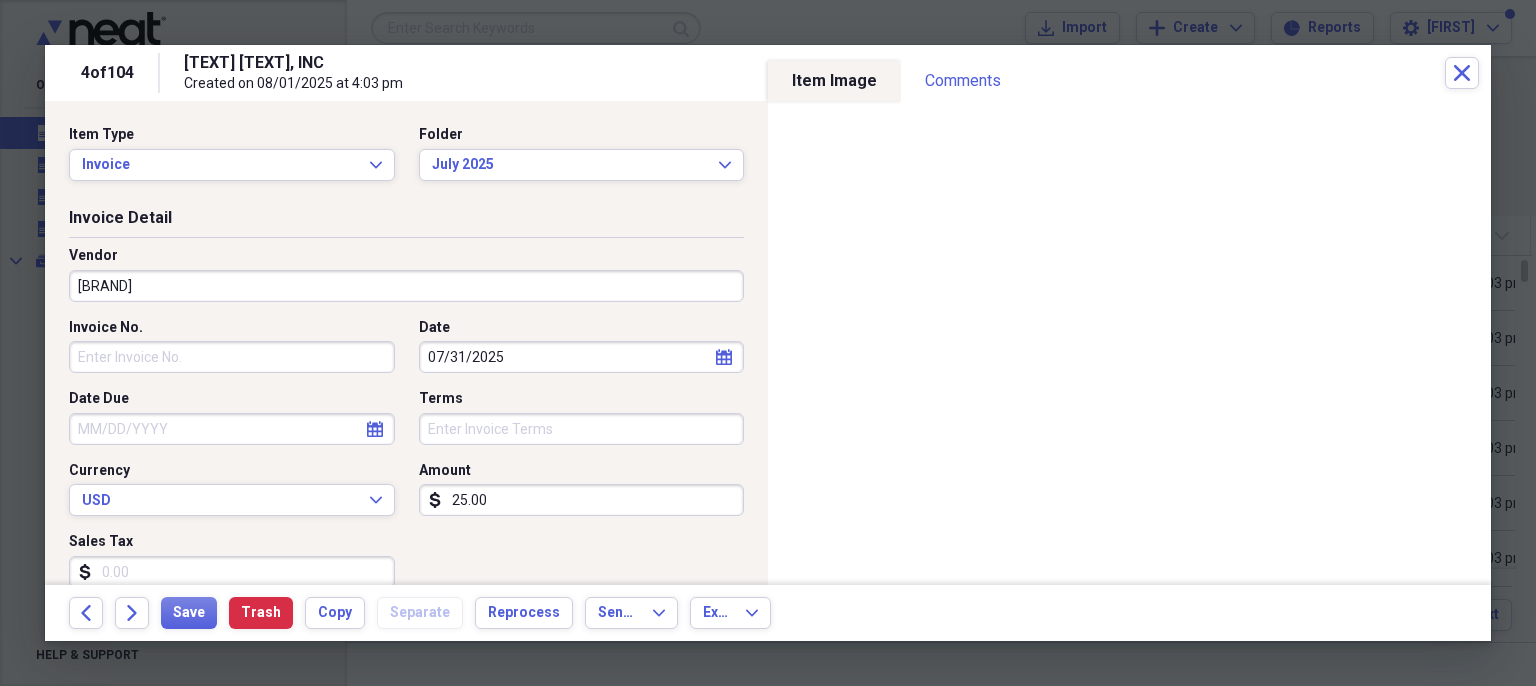 click on "Invoice No." at bounding box center [232, 357] 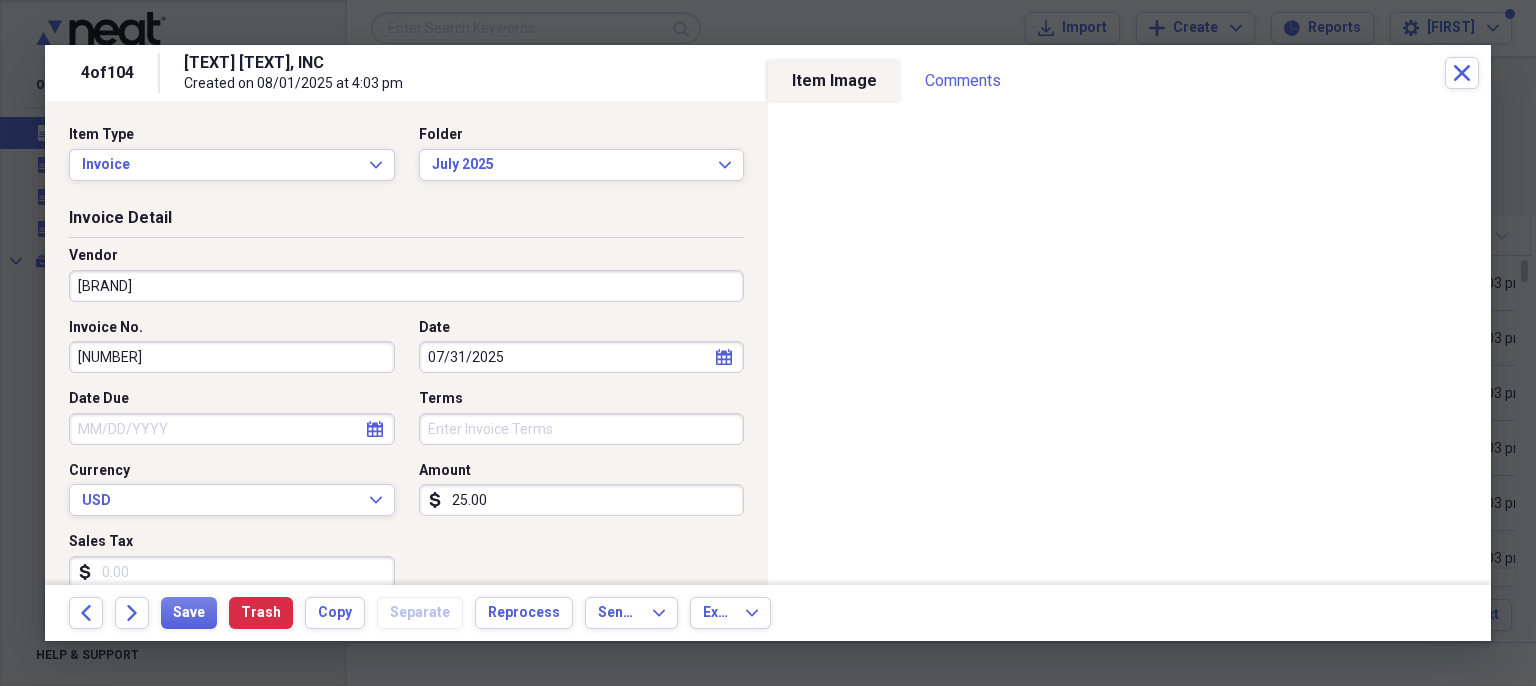 click on "25.00" at bounding box center (582, 500) 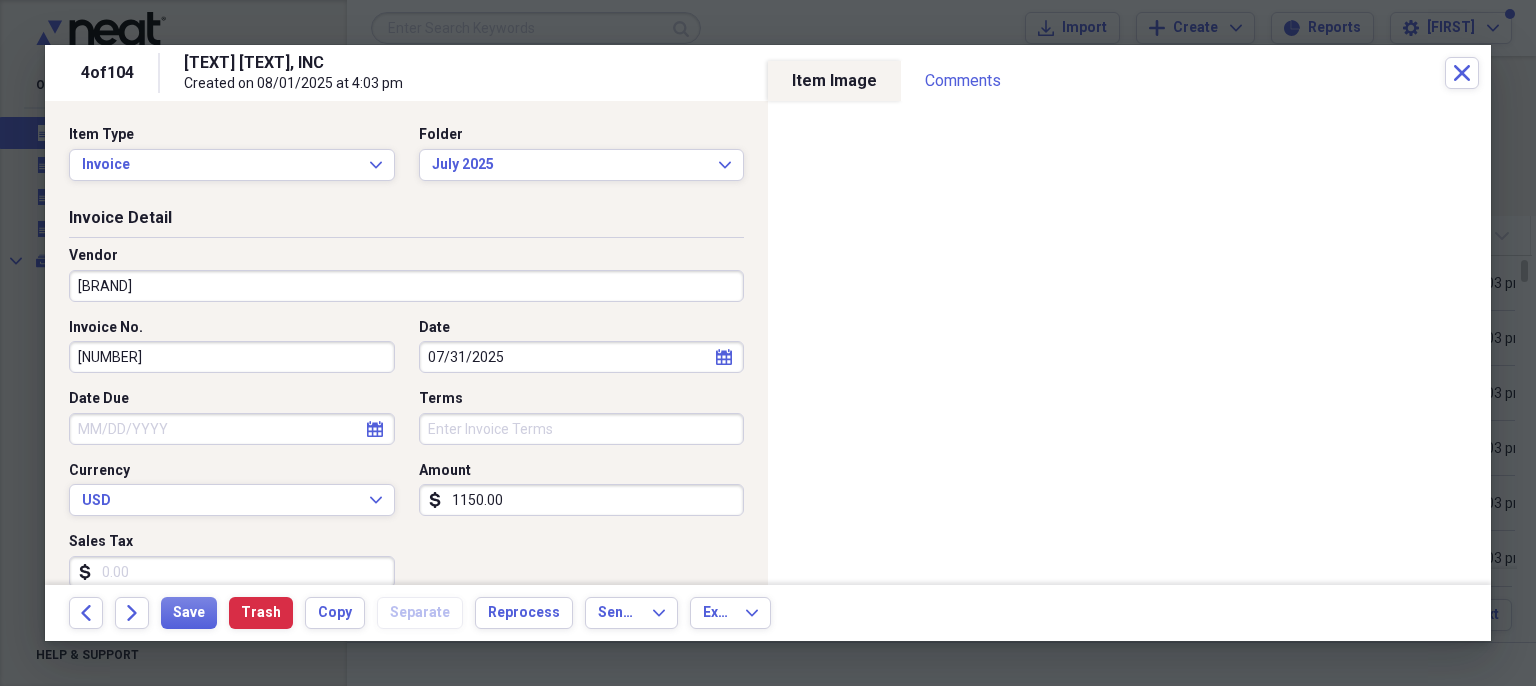 click on "Invoice No. [NUMBER] Date [DATE] calendar Calendar Date Due calendar Calendar Terms Currency USD Expand Amount dollar-sign [NUMBER] Sales Tax dollar-sign" at bounding box center (406, 461) 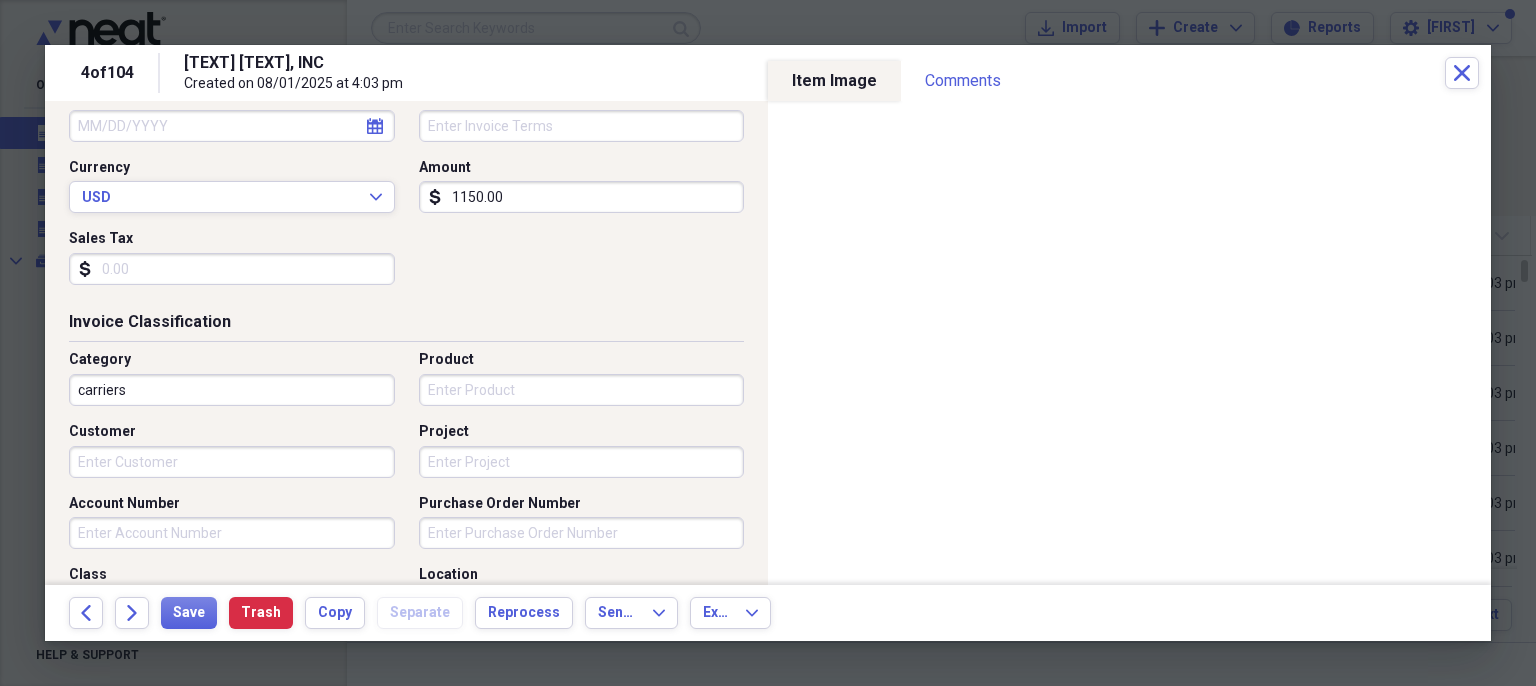 scroll, scrollTop: 358, scrollLeft: 0, axis: vertical 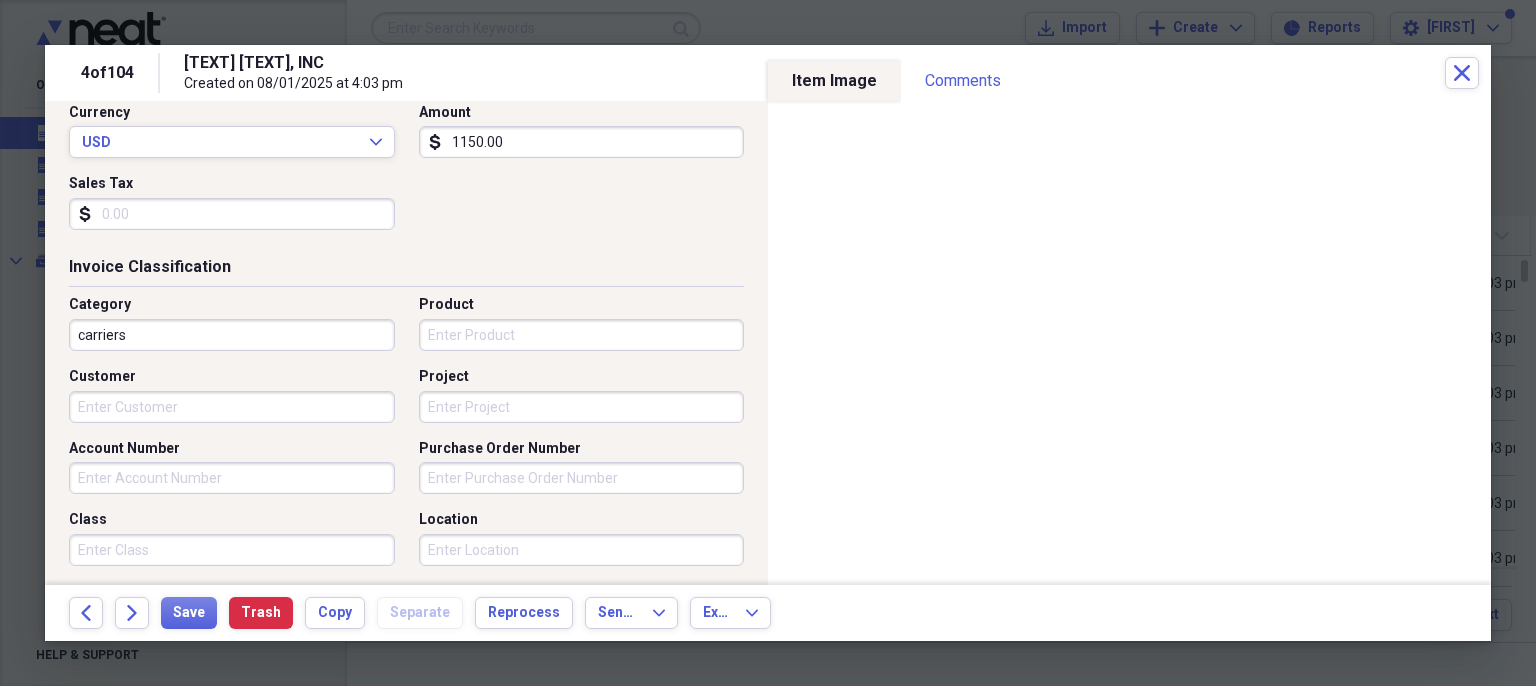 click on "Account Number" at bounding box center (232, 478) 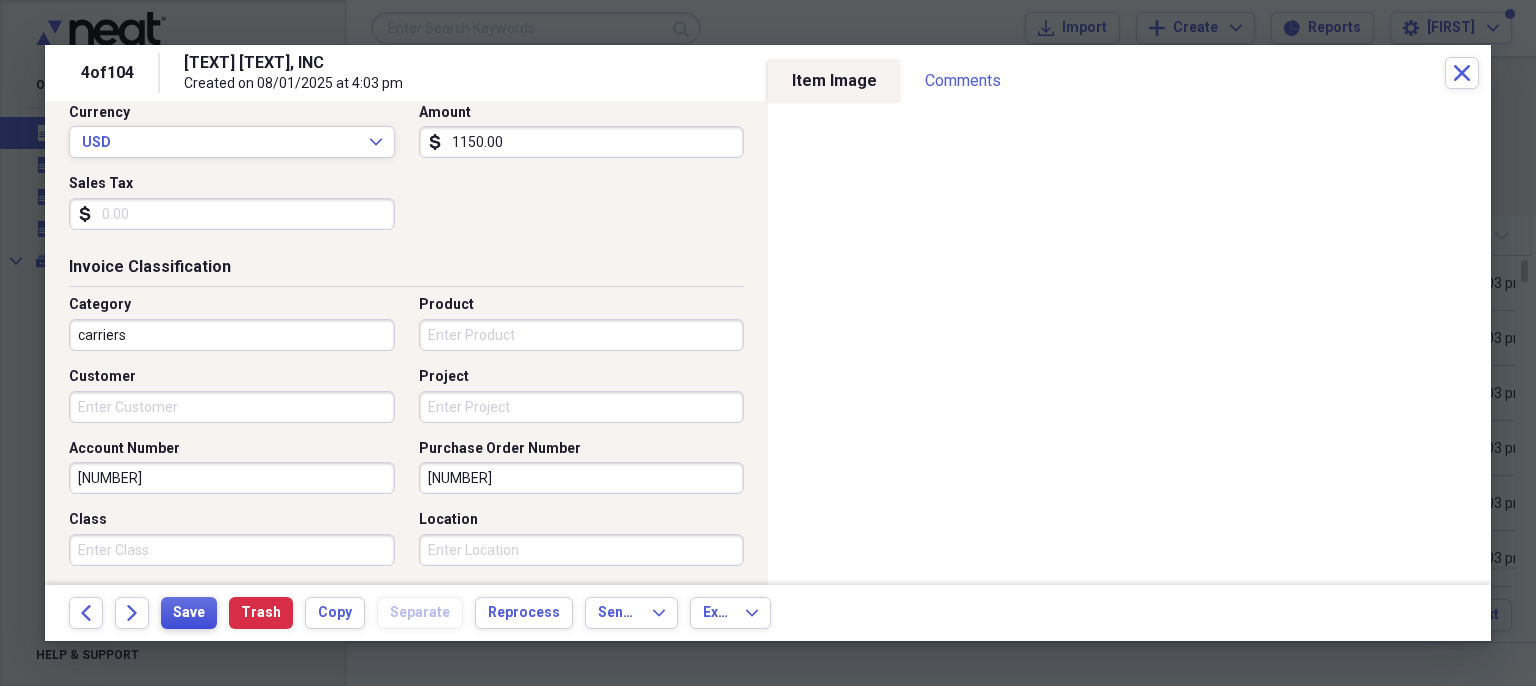 click on "Save" at bounding box center [189, 613] 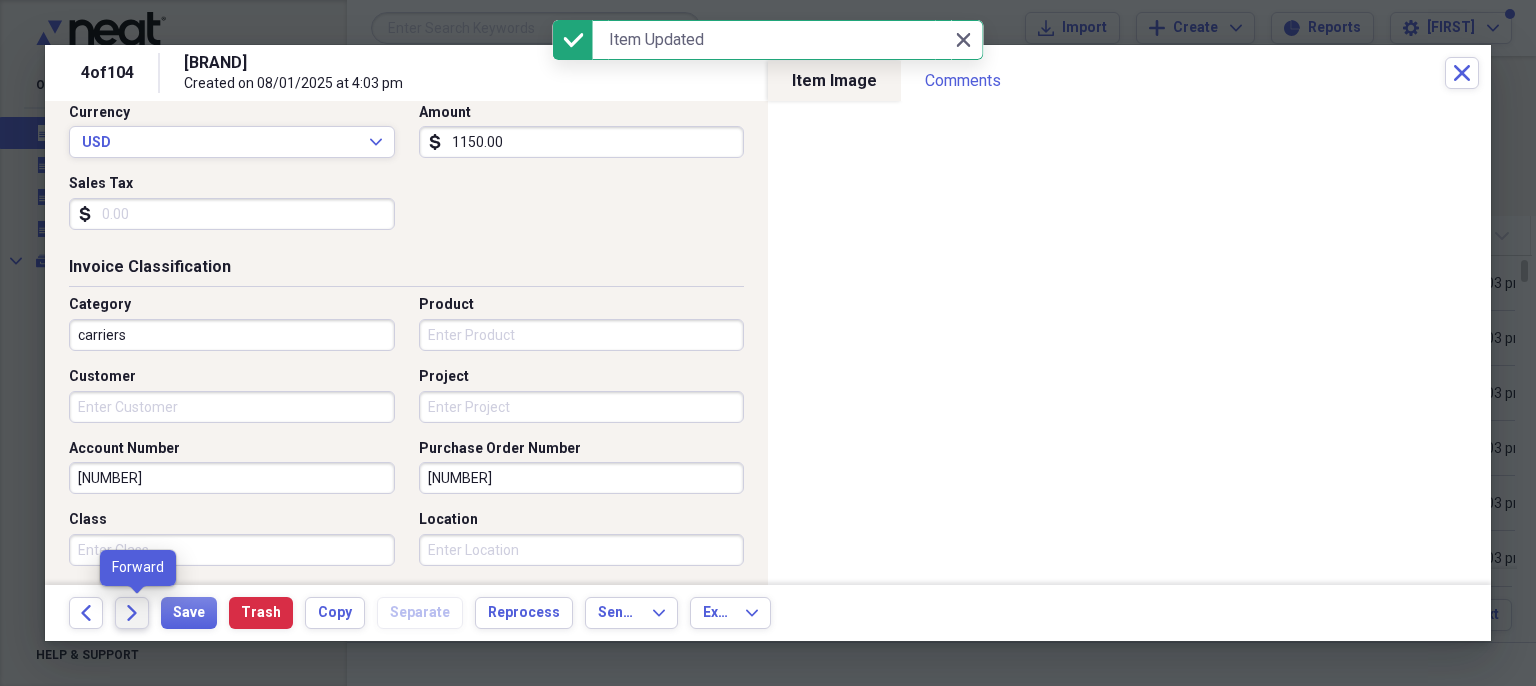 click 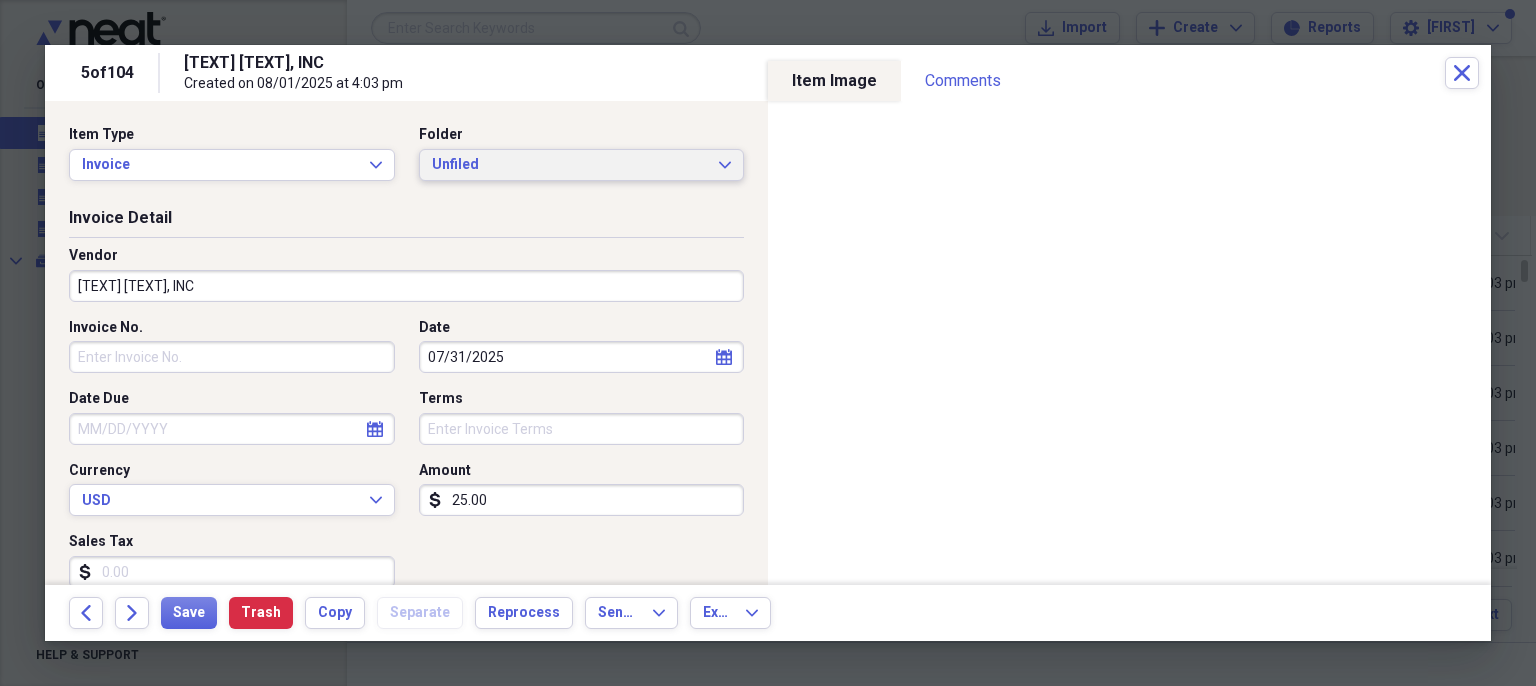 click on "Unfiled Expand" at bounding box center [582, 165] 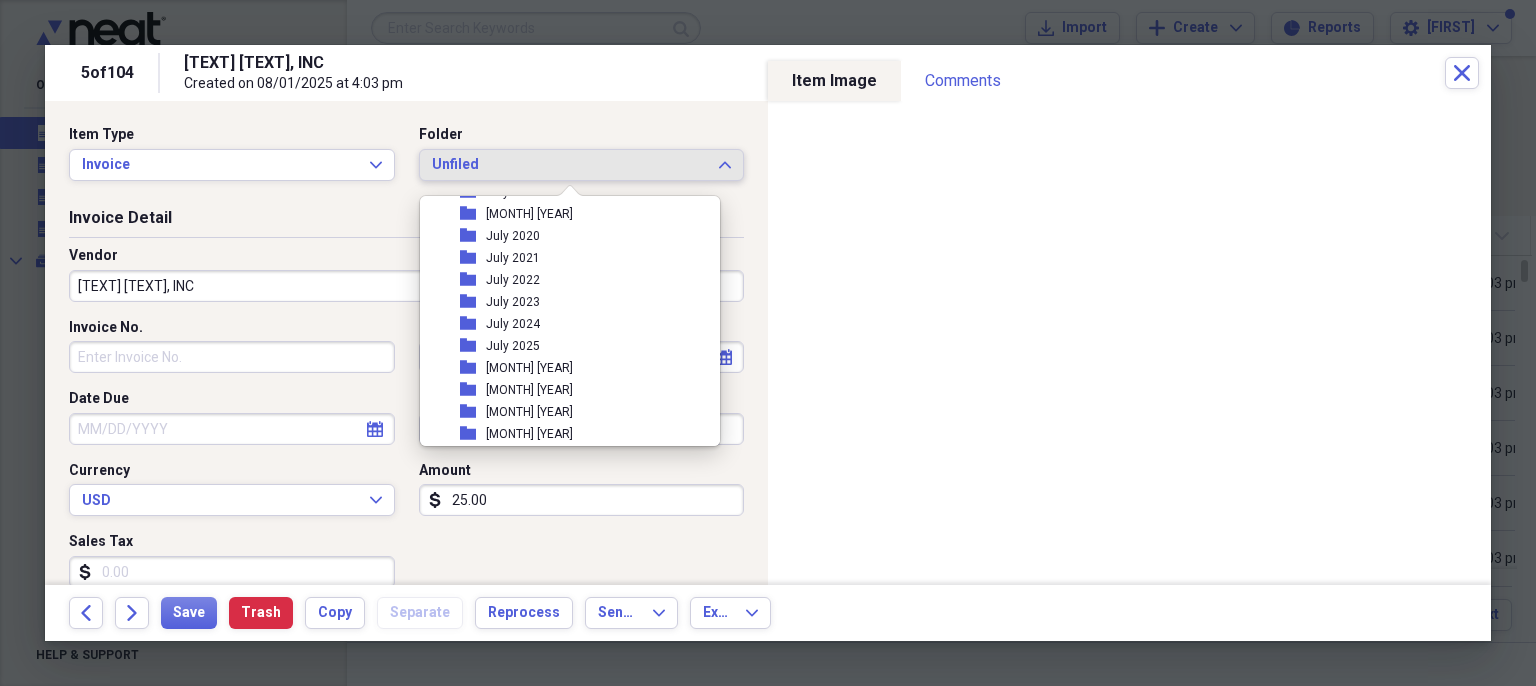 scroll, scrollTop: 1726, scrollLeft: 0, axis: vertical 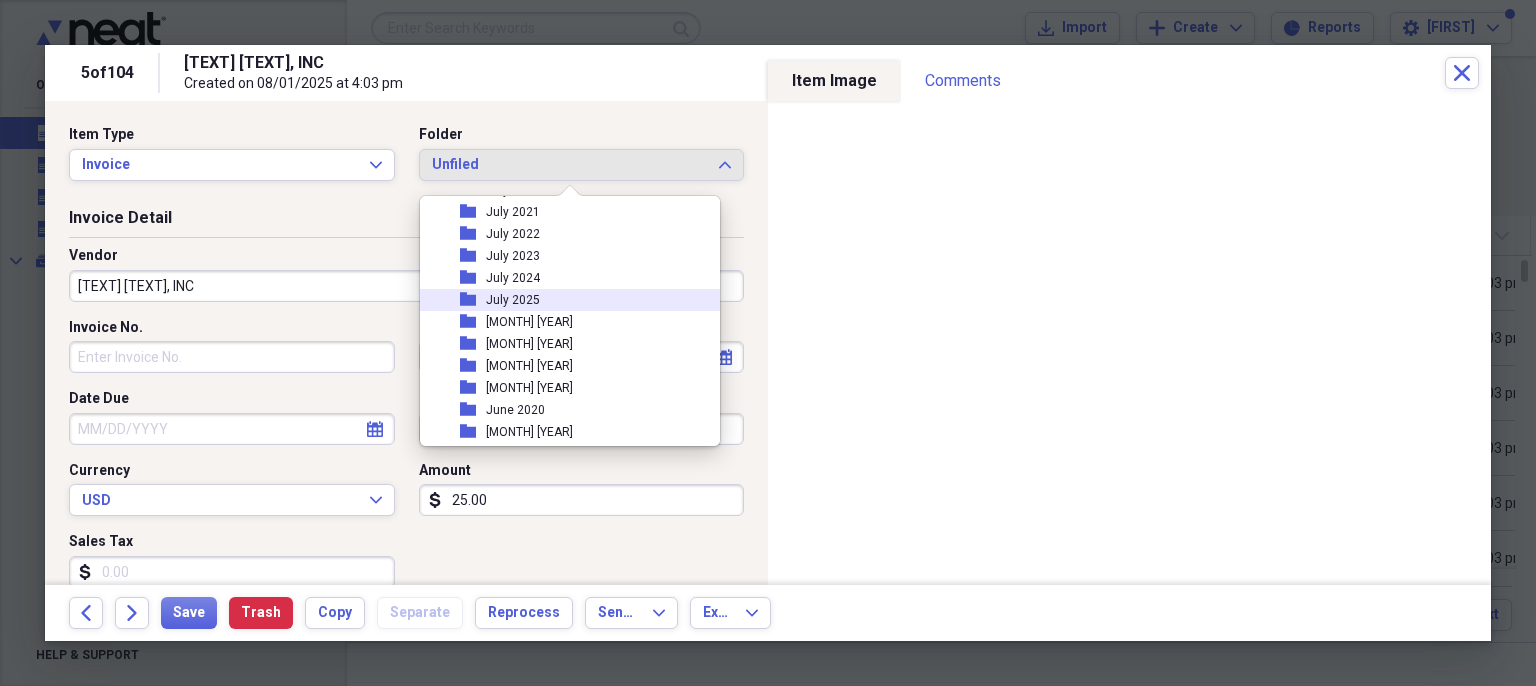 click on "July 2025" at bounding box center (513, 300) 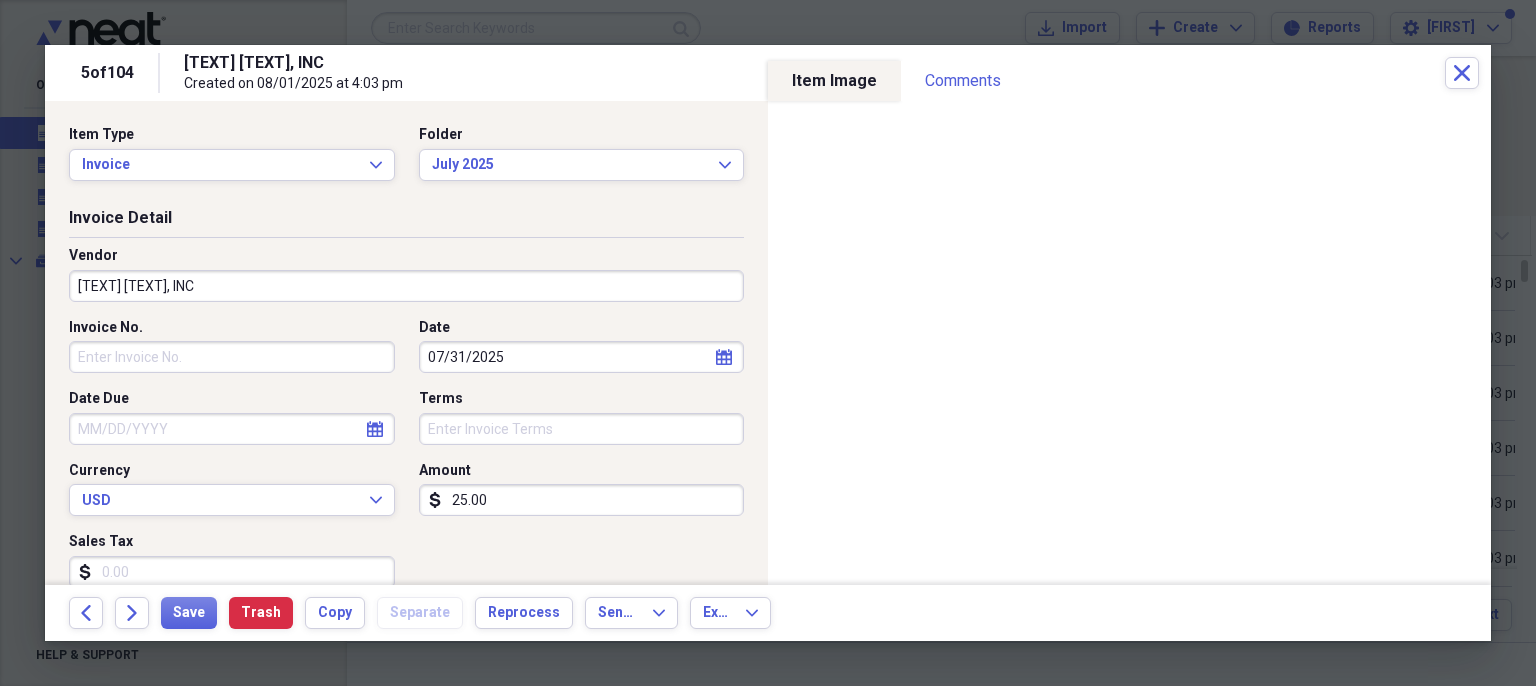 click on "[TEXT] [TEXT], INC" at bounding box center [406, 286] 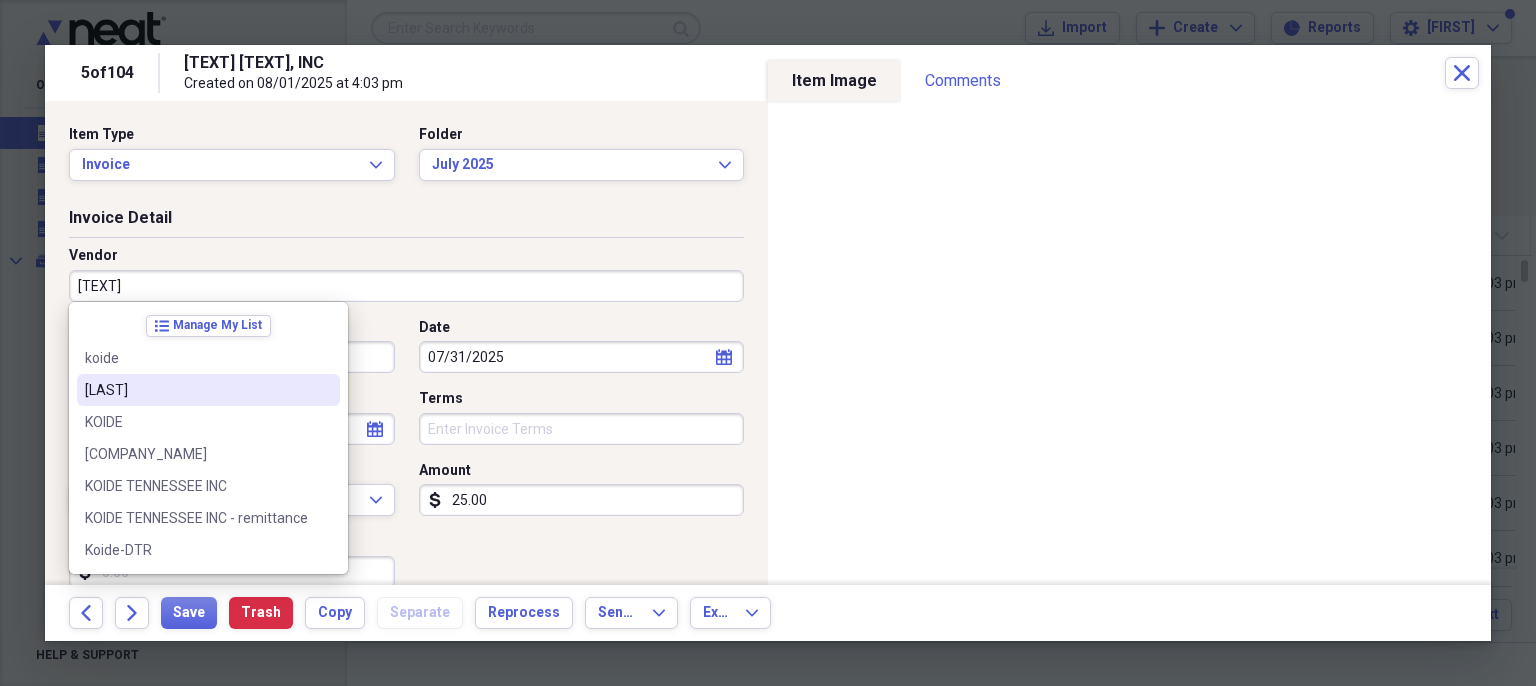 click on "[LAST]" at bounding box center (208, 390) 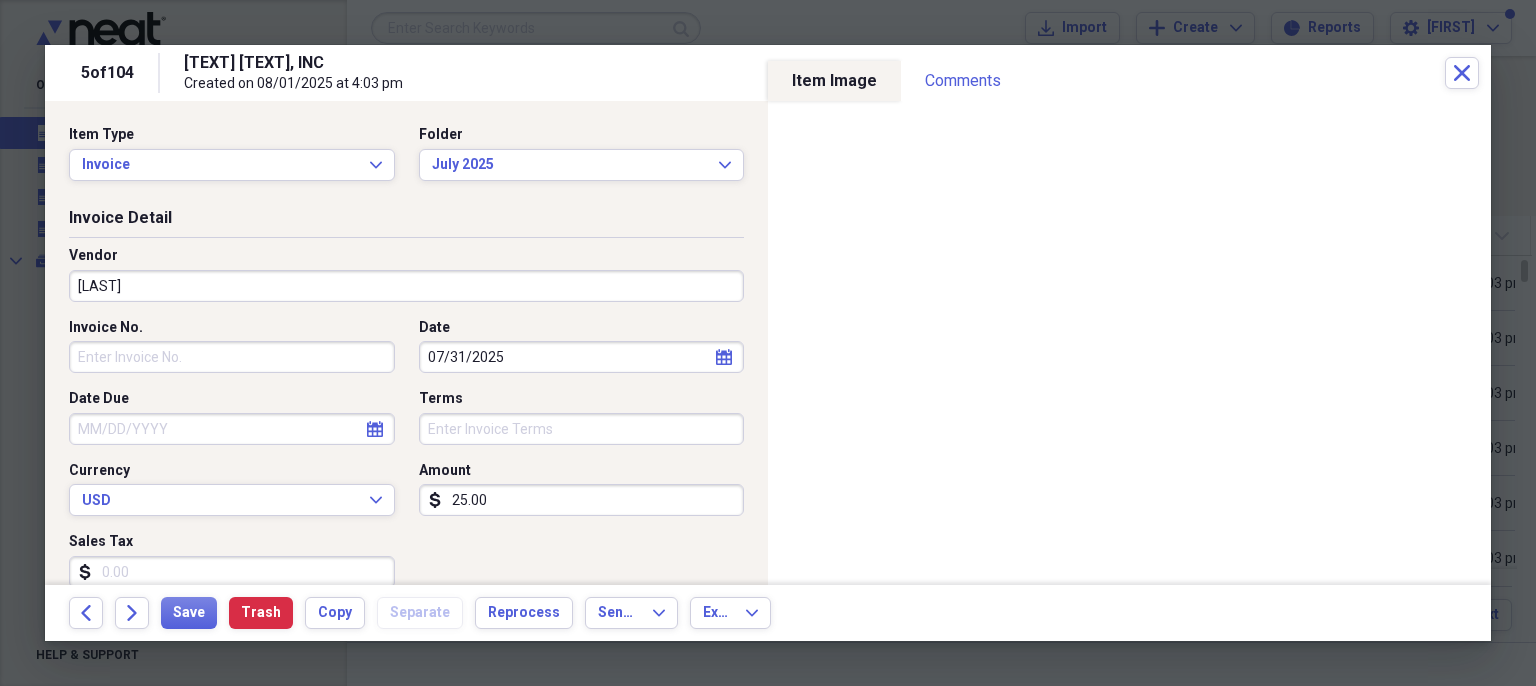 click on "Invoice No. Date [DATE] calendar Calendar Date Due calendar Calendar Terms Currency USD Expand Amount dollar-sign 25.00 Sales Tax dollar-sign" at bounding box center [406, 461] 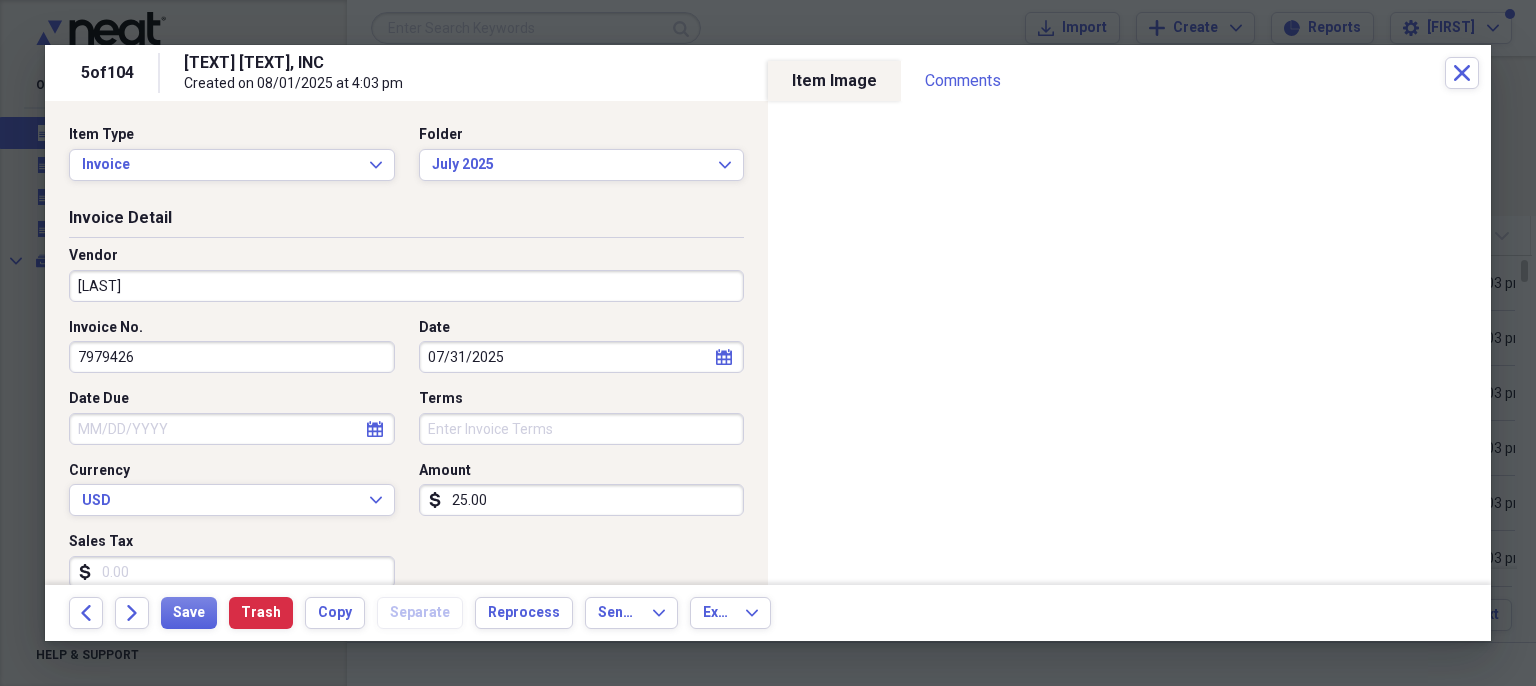 click on "25.00" at bounding box center [582, 500] 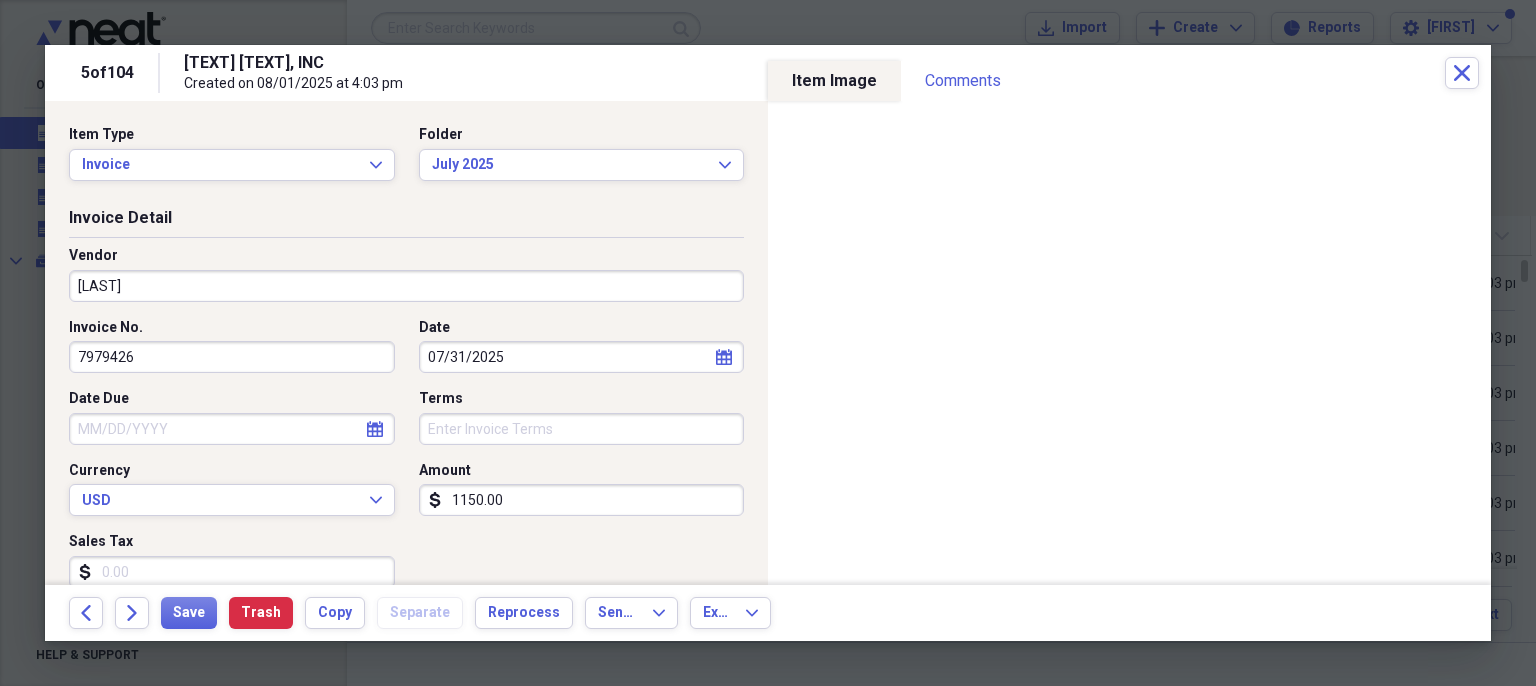 click on "Invoice No. 7979426 Date 07/31/2025 calendar Calendar Date Due calendar Calendar Terms Currency USD Expand Amount dollar-sign 1150.00 Sales Tax dollar-sign" at bounding box center (406, 461) 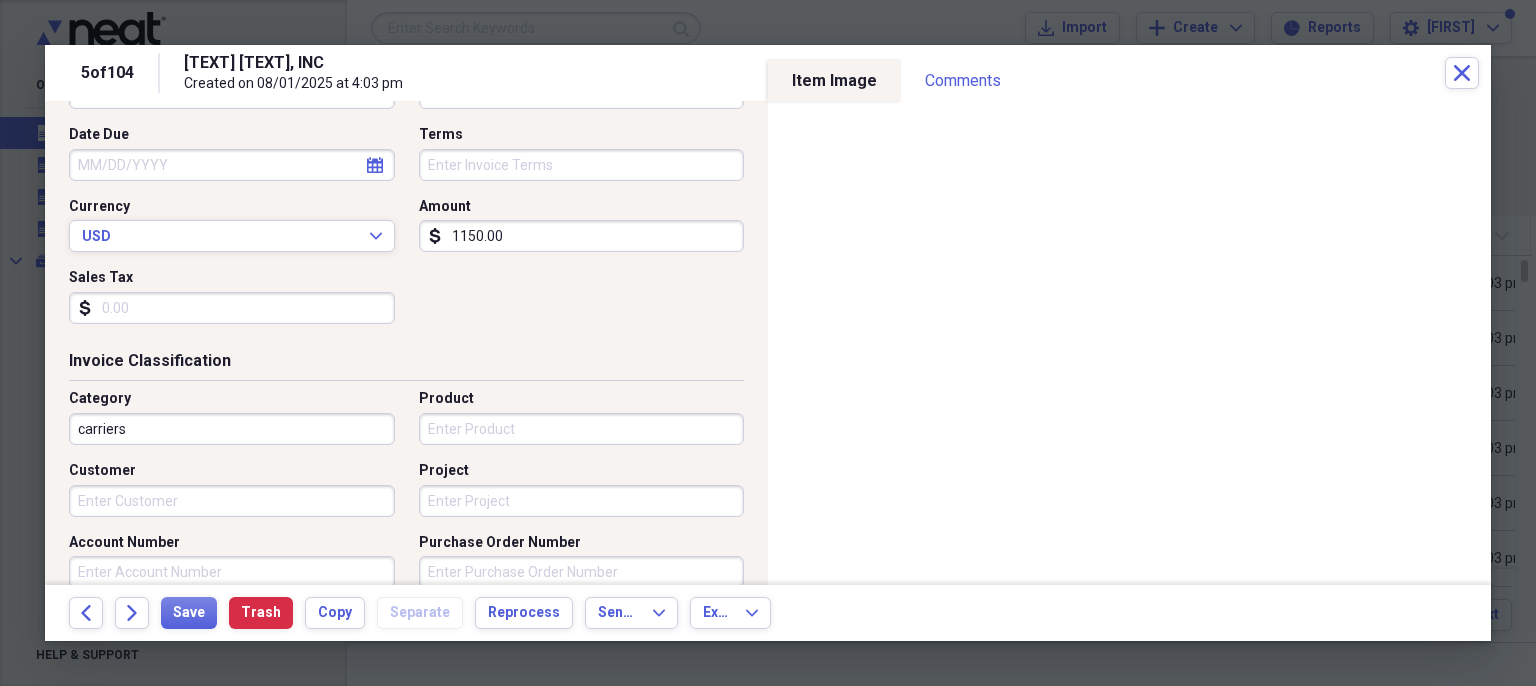 scroll, scrollTop: 294, scrollLeft: 0, axis: vertical 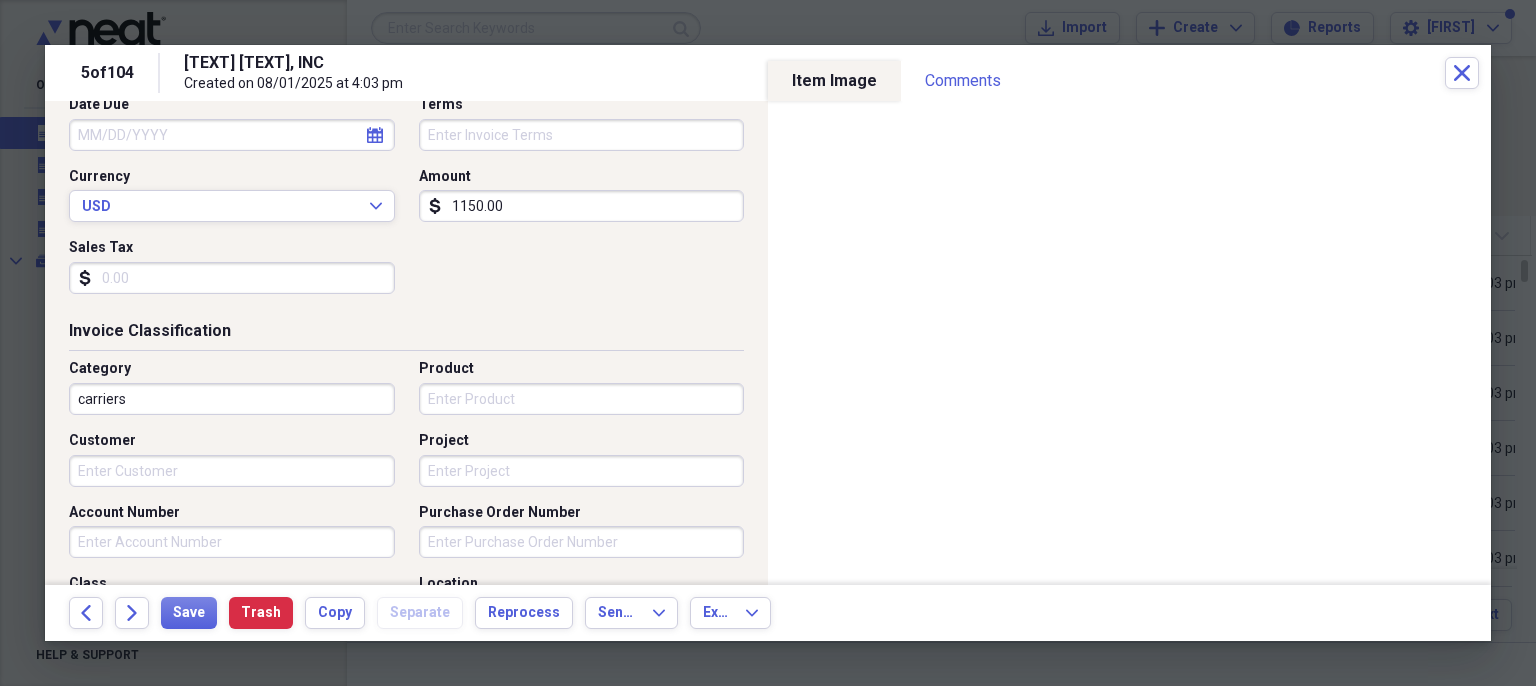click on "Account Number" at bounding box center (232, 542) 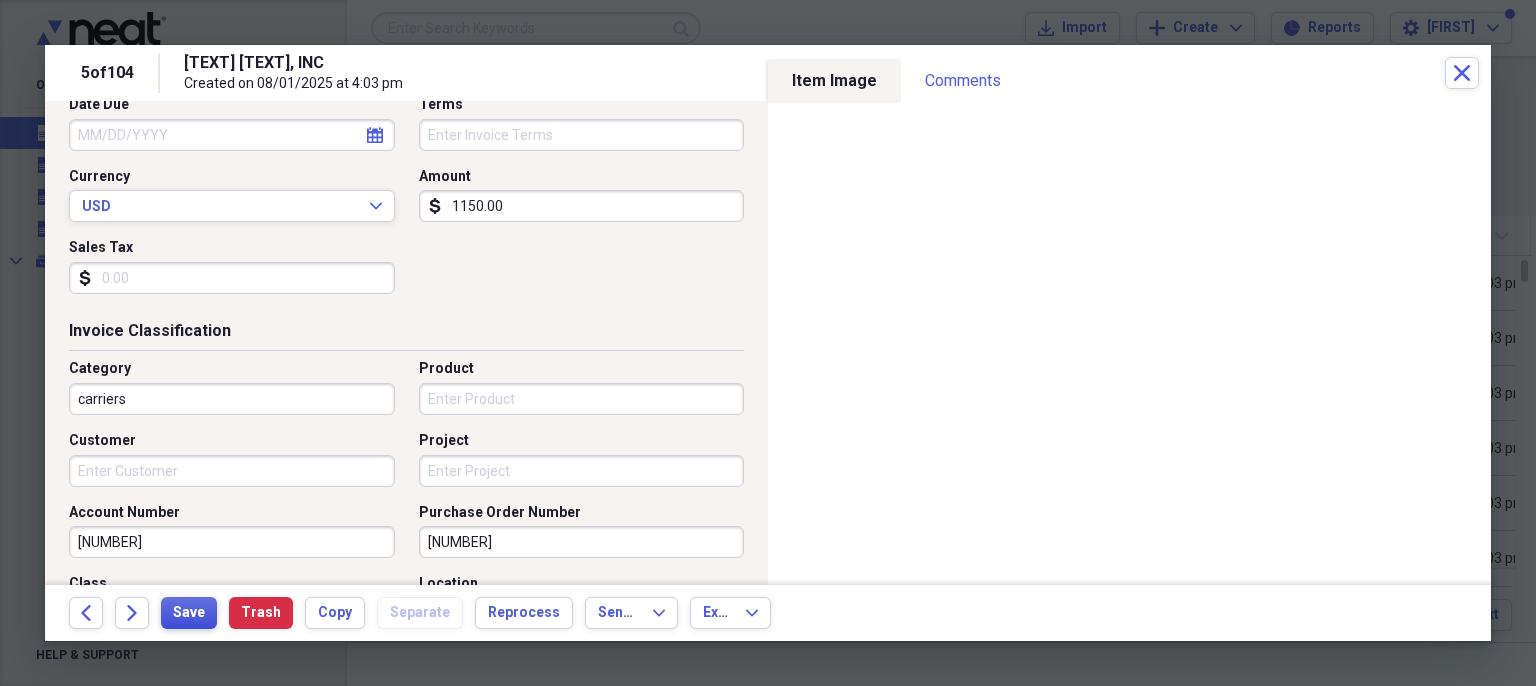 click on "Save" at bounding box center [189, 613] 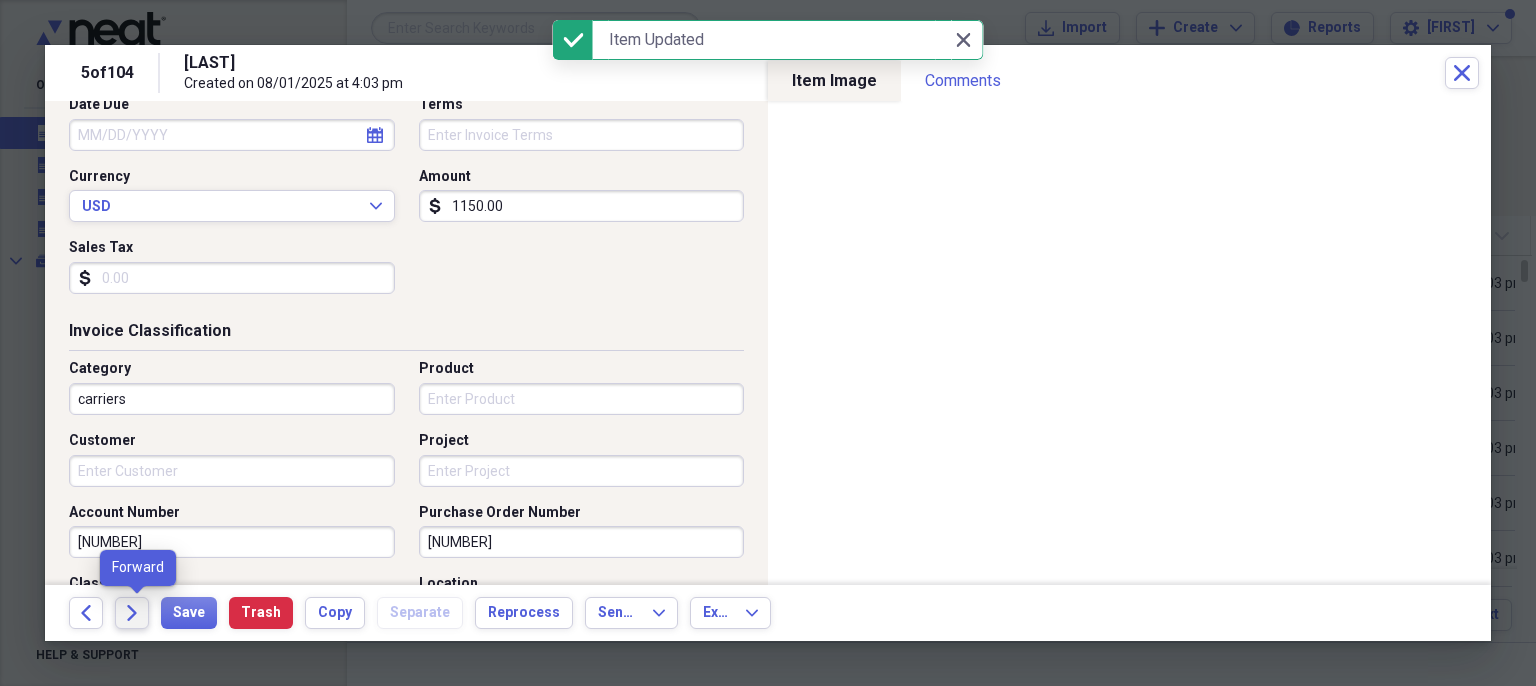 click on "Forward" at bounding box center (132, 613) 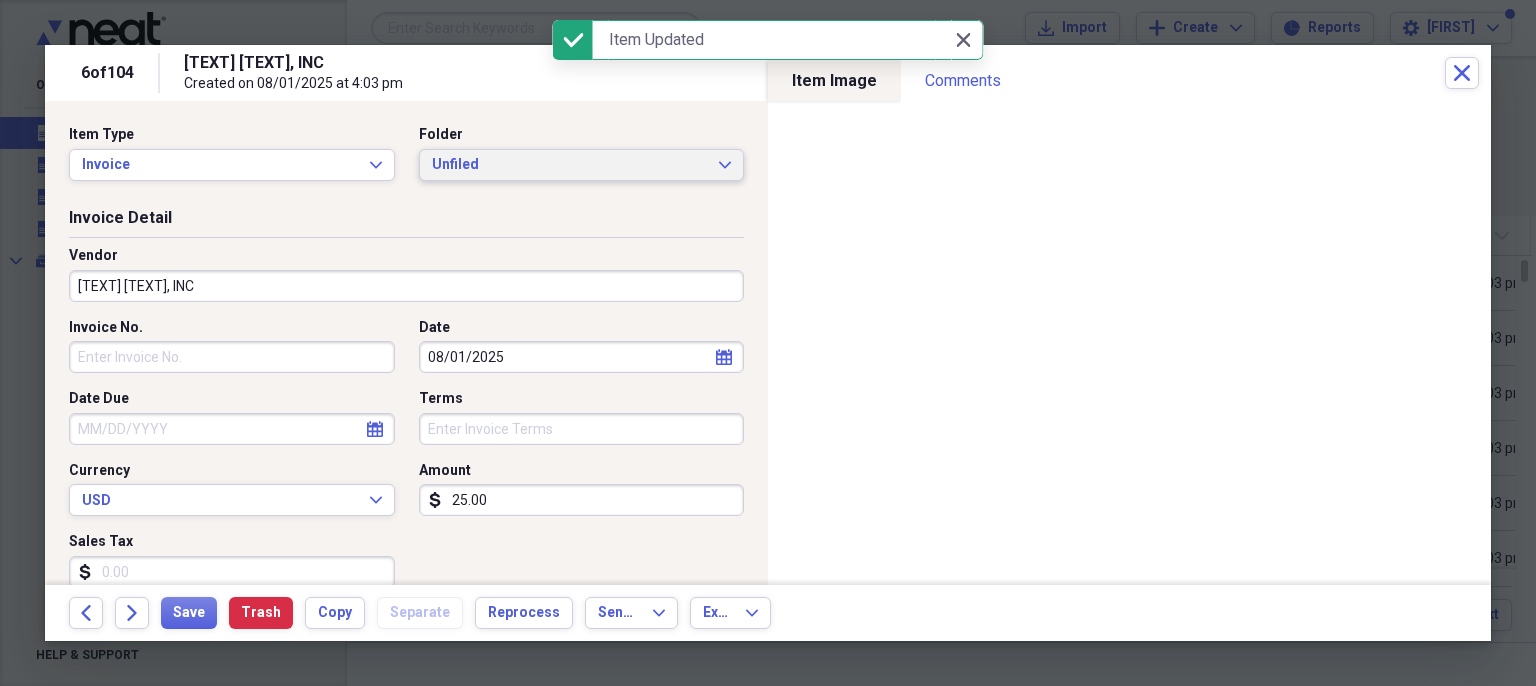 click on "Unfiled" at bounding box center [570, 165] 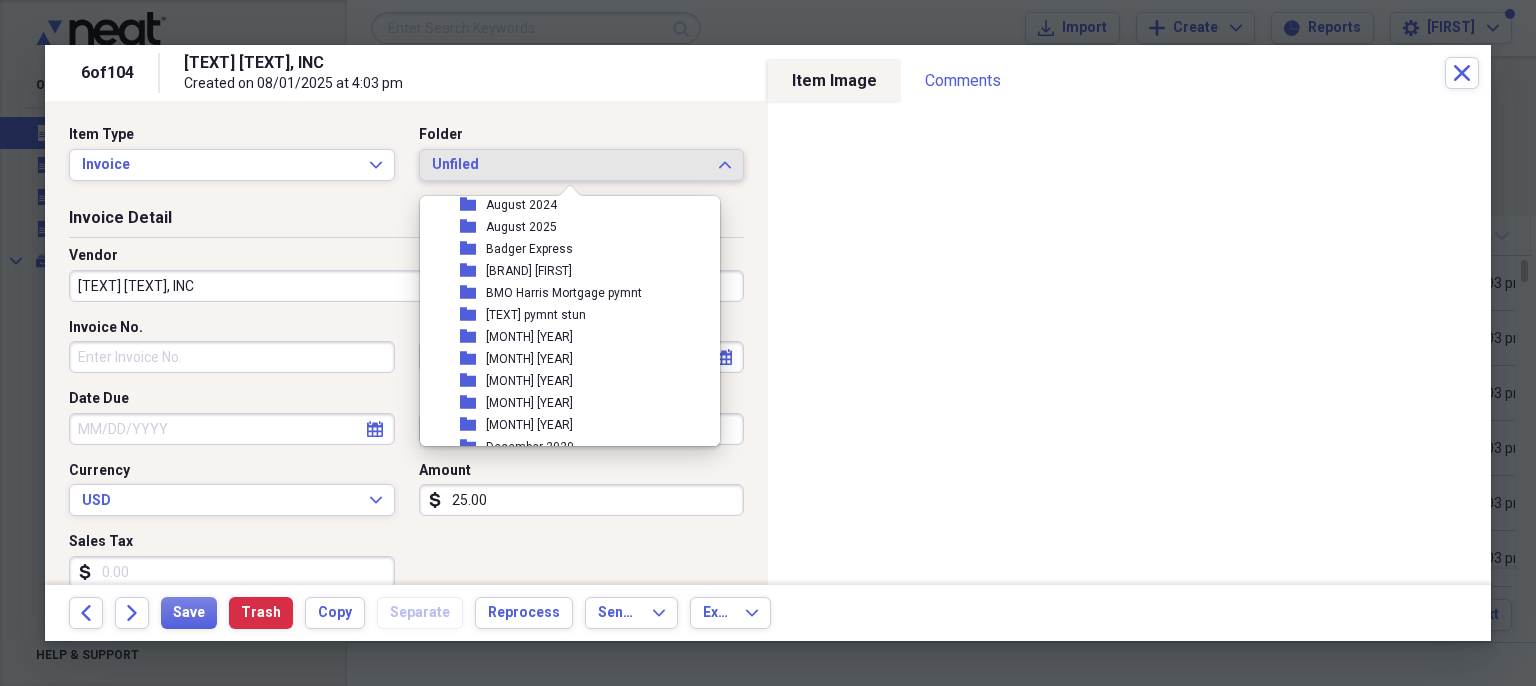 scroll, scrollTop: 559, scrollLeft: 0, axis: vertical 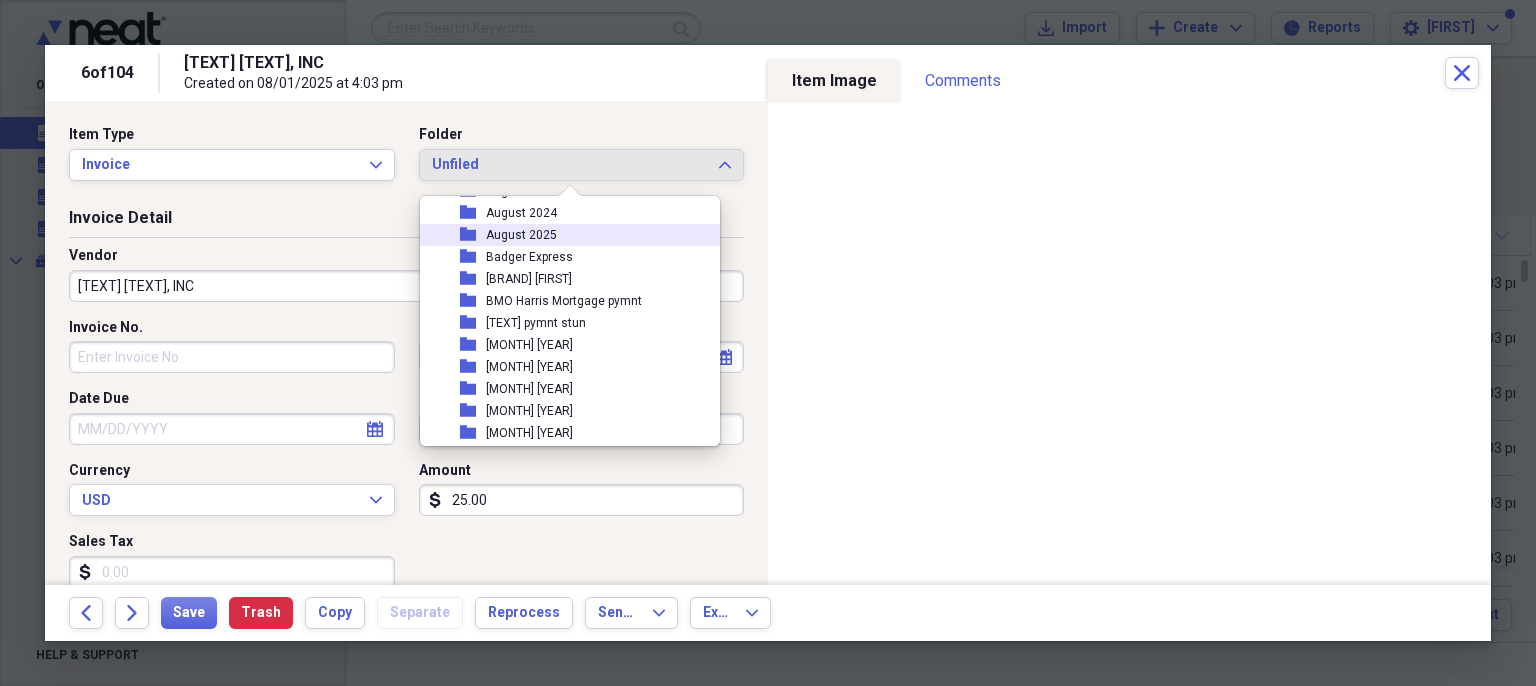 click on "folder [MONTH] [YEAR]" at bounding box center [562, 235] 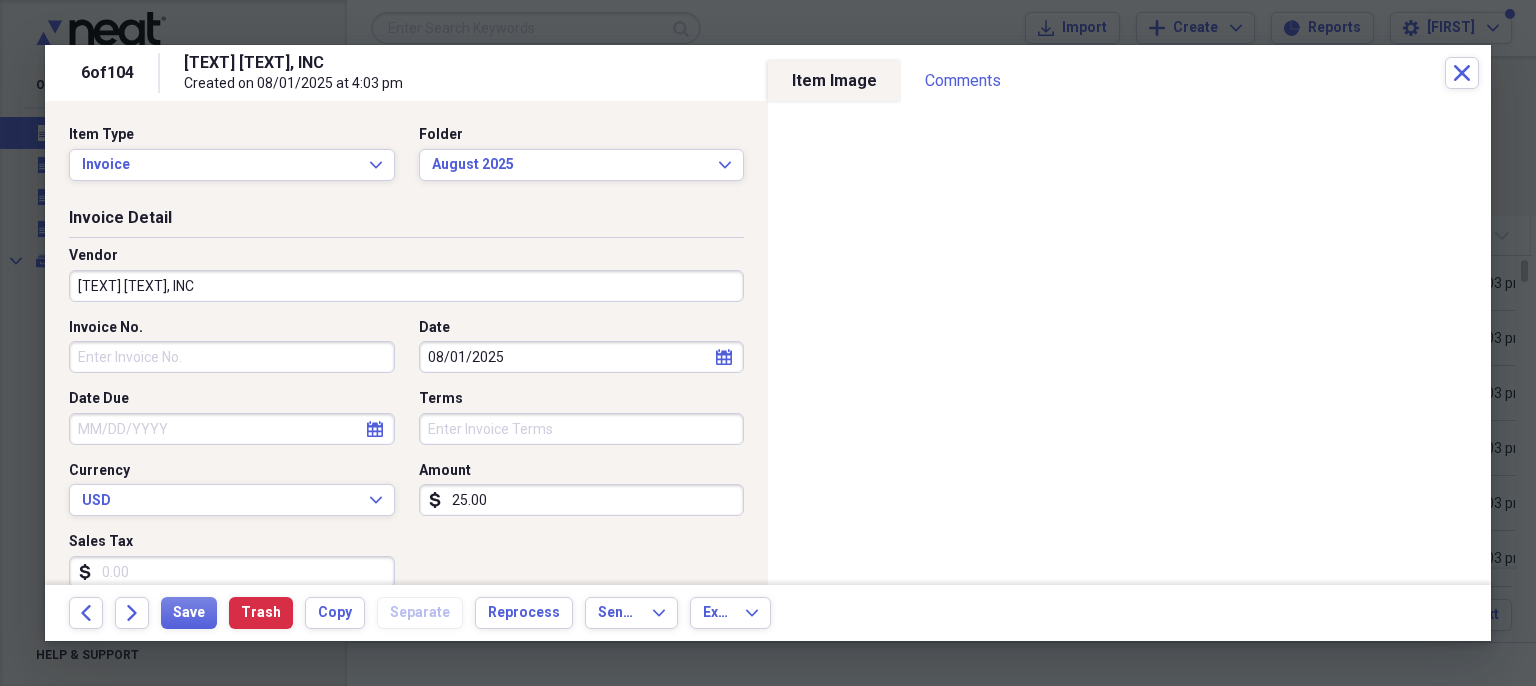 click on "[TEXT] [TEXT], INC" at bounding box center (406, 286) 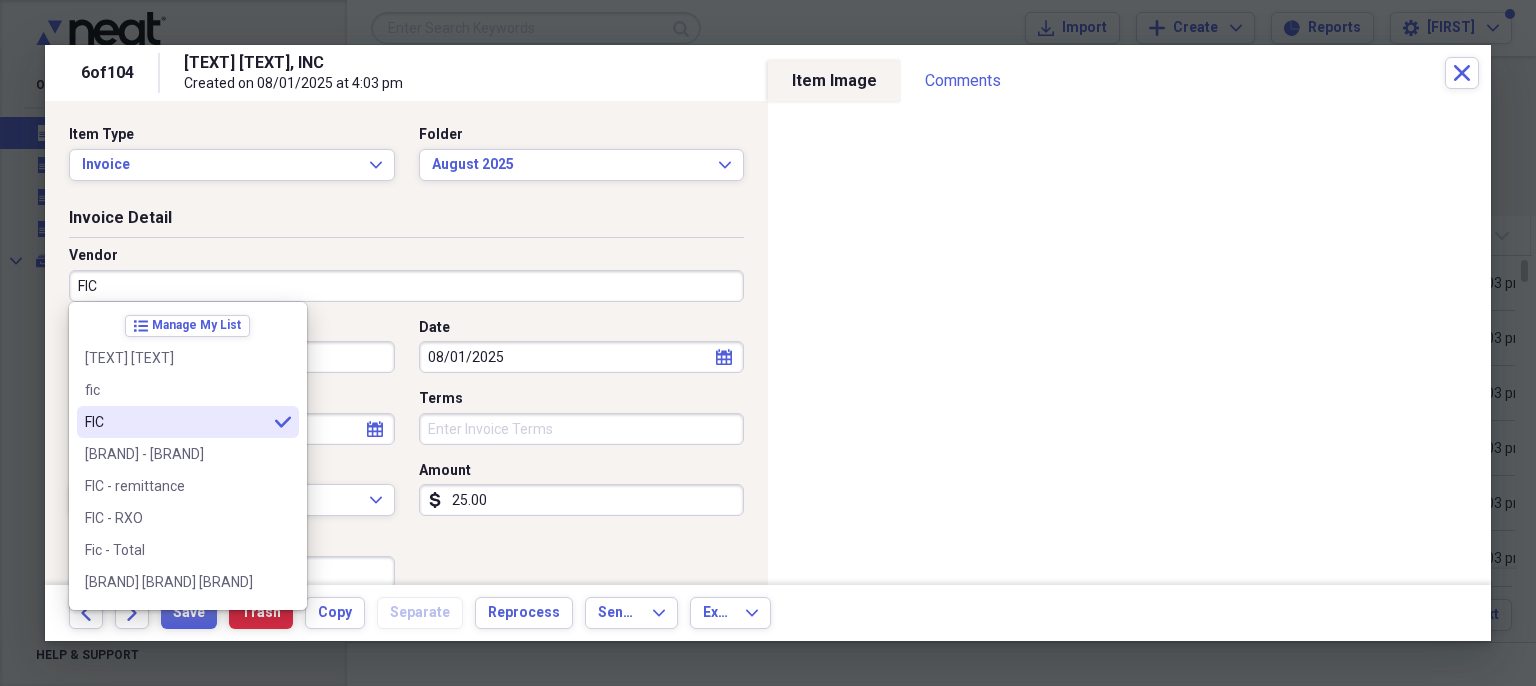click on "[COMPANY_NAME] selected" at bounding box center (188, 422) 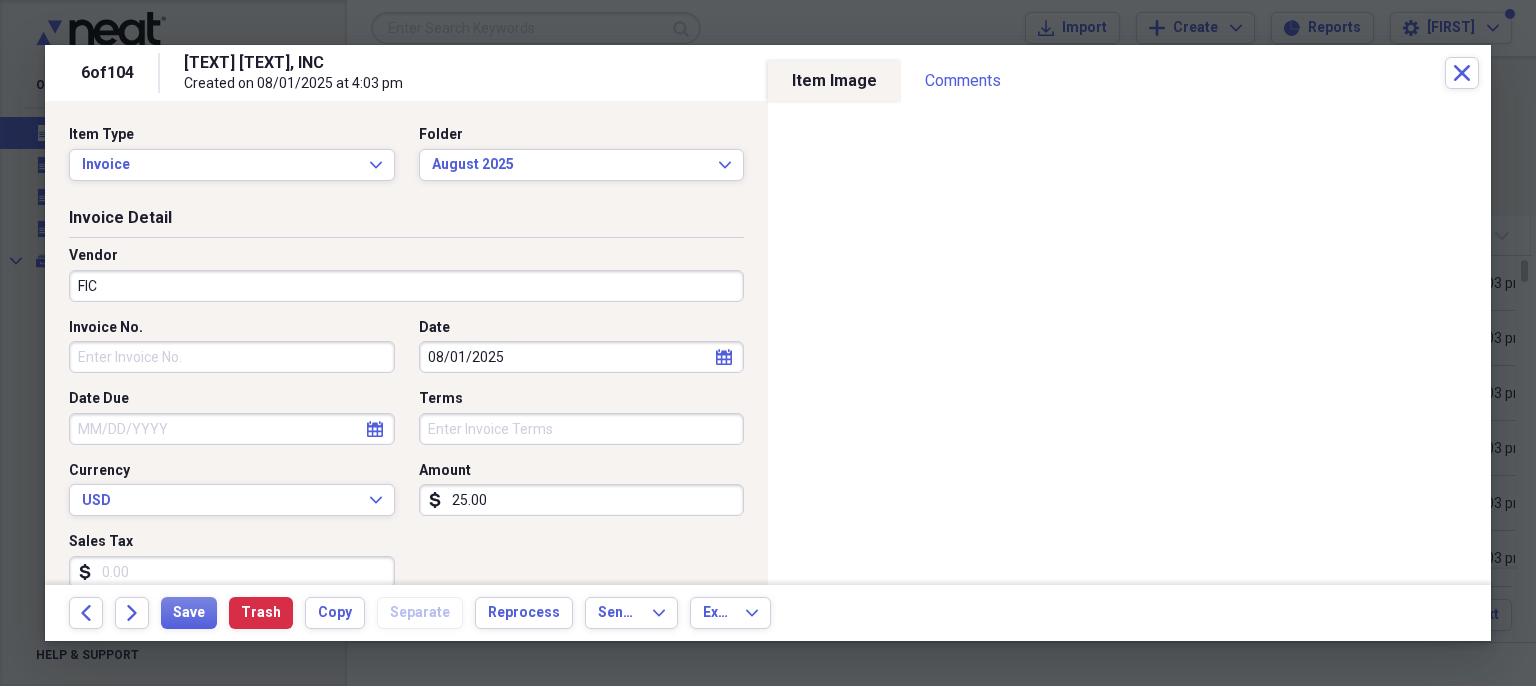 click on "Invoice No." at bounding box center (232, 357) 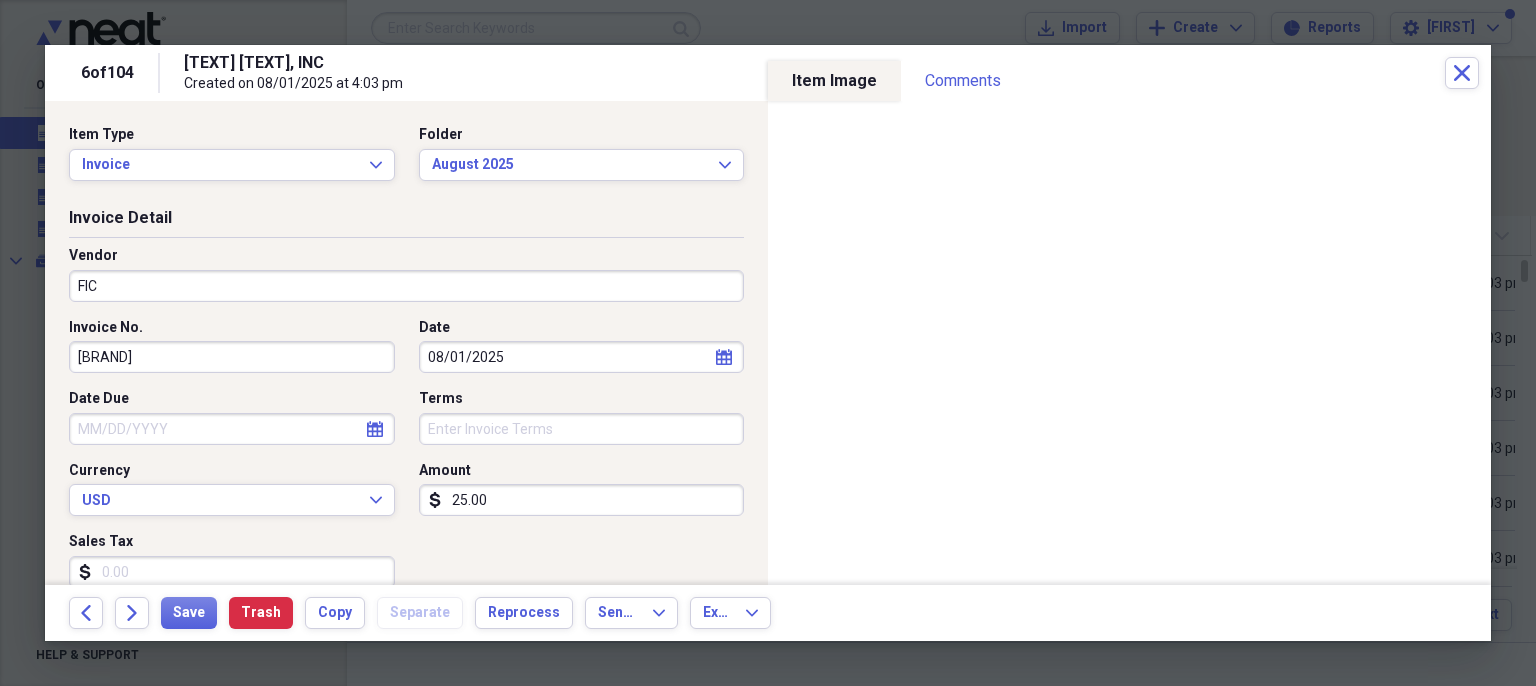 click on "25.00" at bounding box center (582, 500) 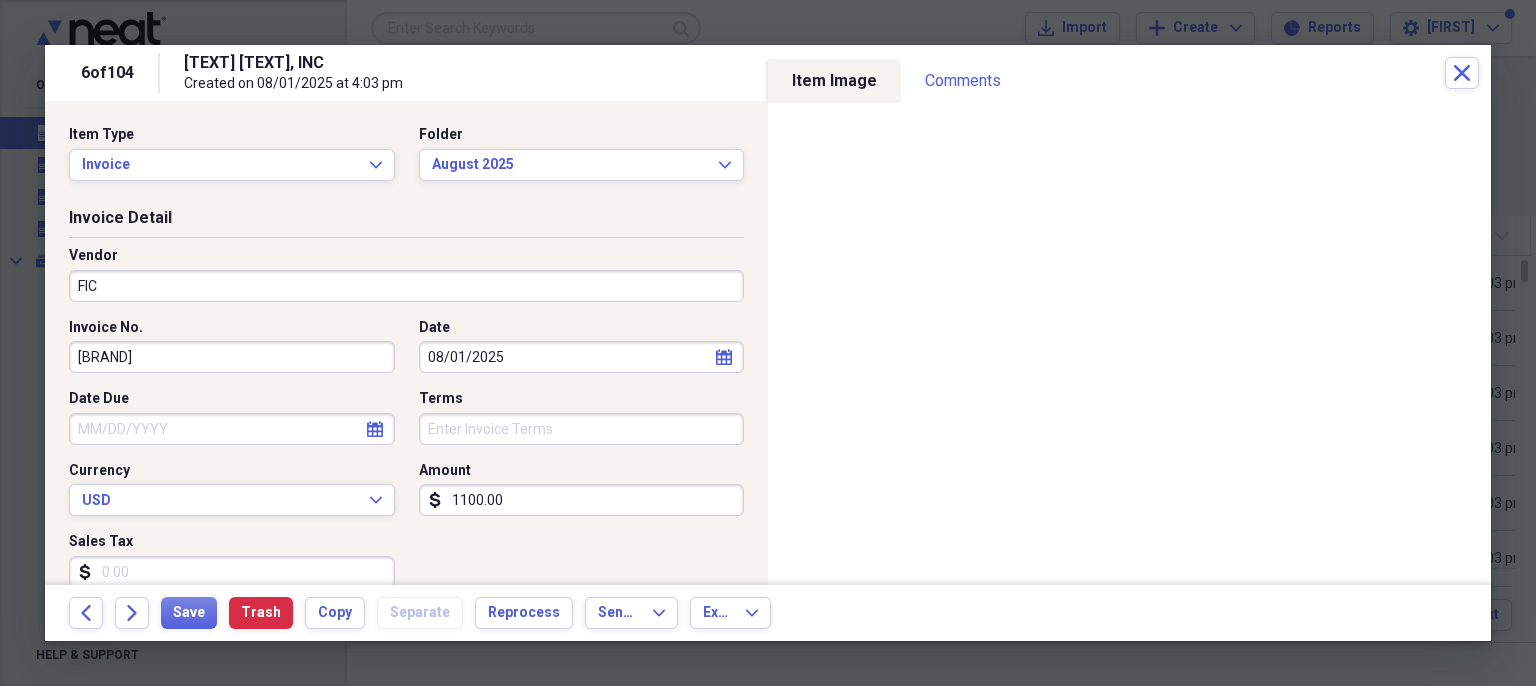 click on "Invoice No. [BRAND] Date [DATE] calendar Calendar Date Due calendar Calendar Terms Currency USD Expand Amount dollar-sign [NUMBER] Sales Tax dollar-sign" at bounding box center [406, 461] 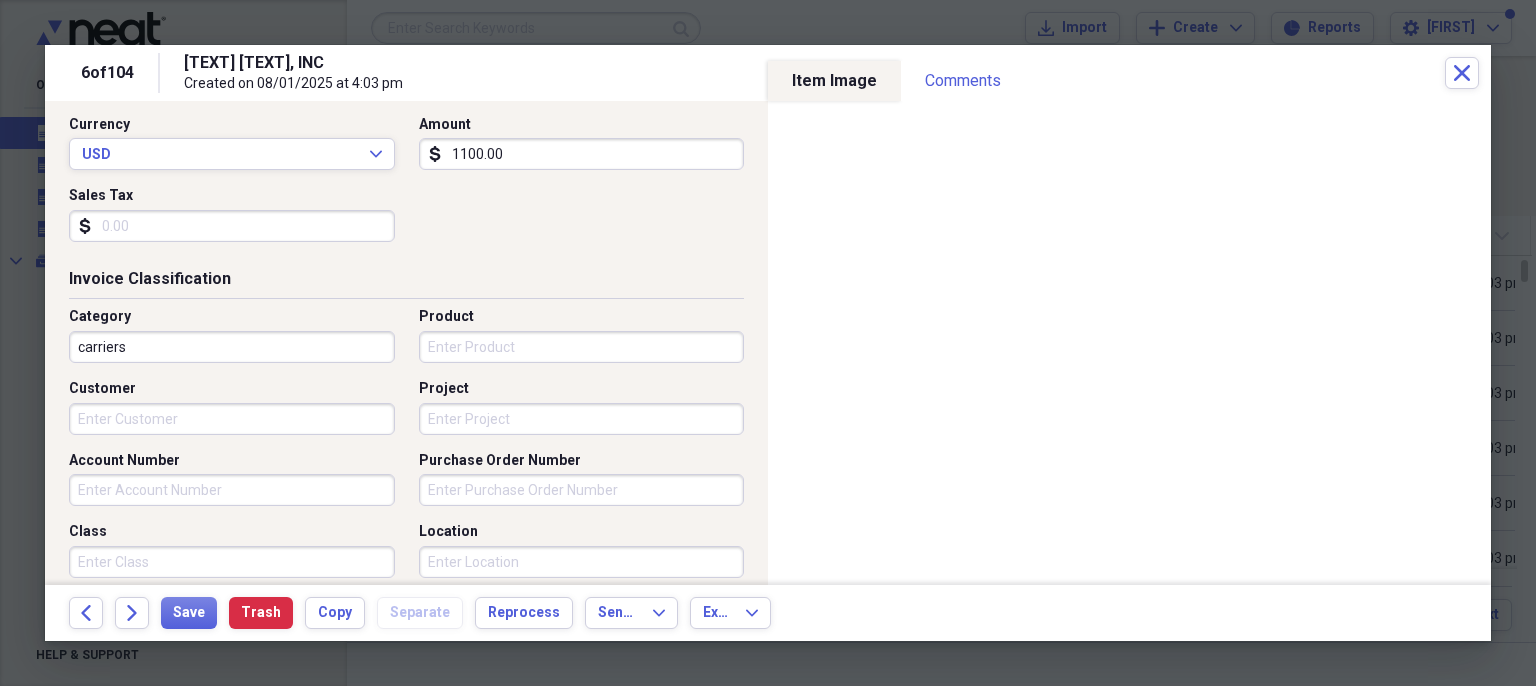 scroll, scrollTop: 368, scrollLeft: 0, axis: vertical 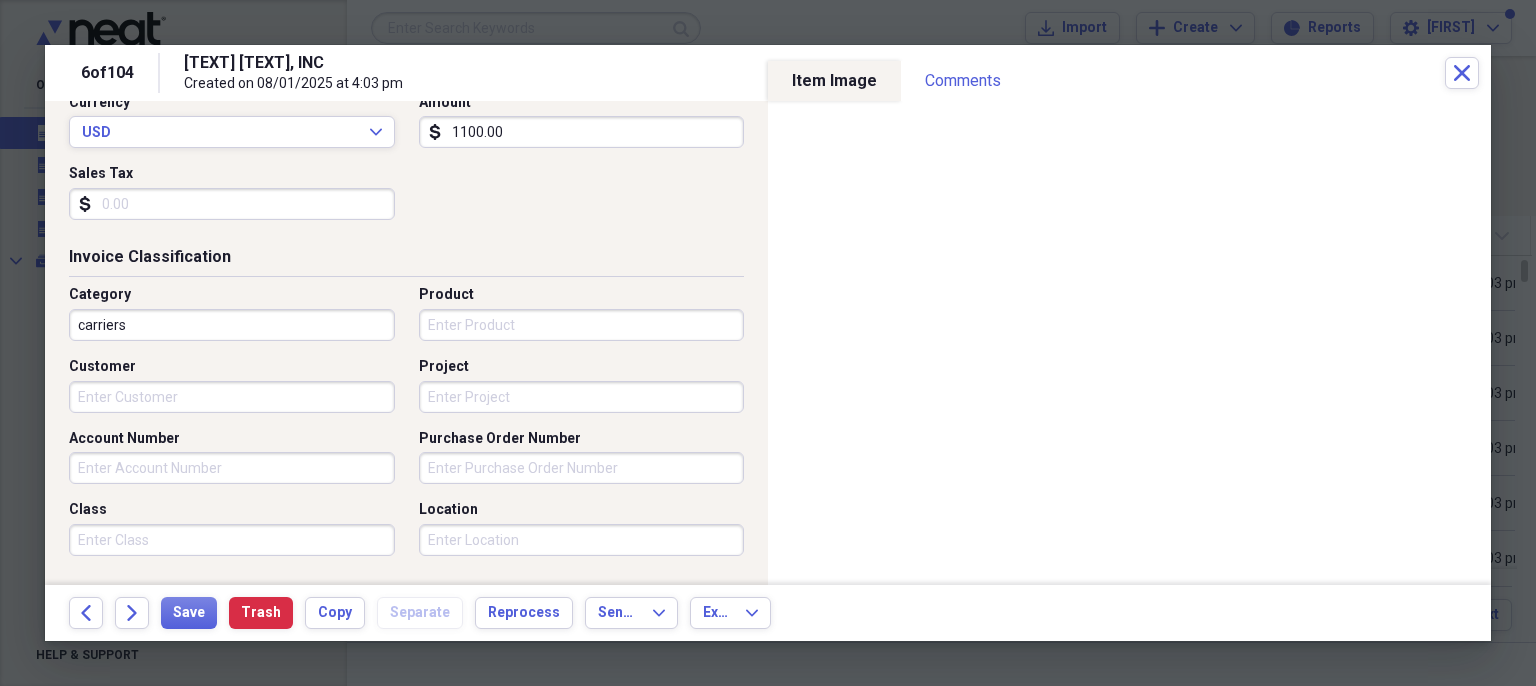 click on "Account Number" at bounding box center [232, 439] 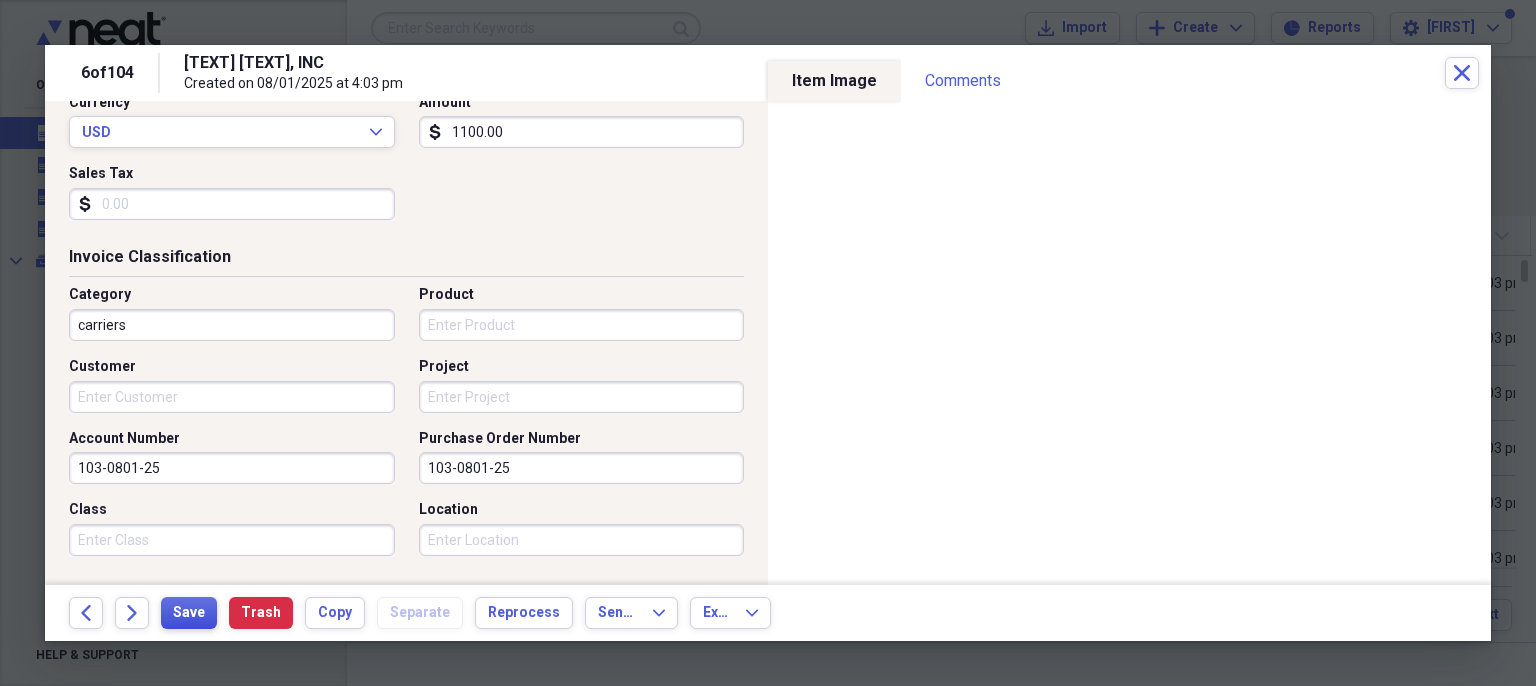 click on "Save" at bounding box center [189, 613] 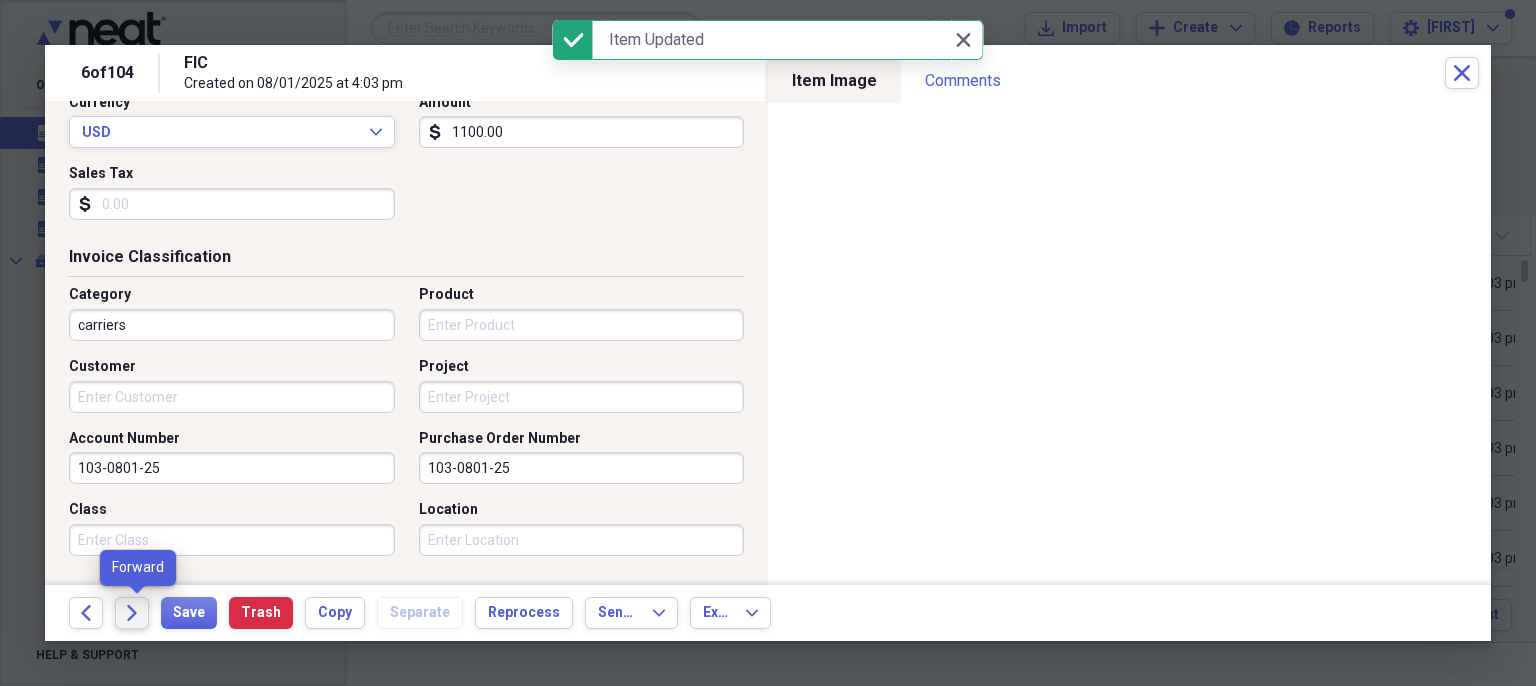 click on "Forward" at bounding box center (132, 613) 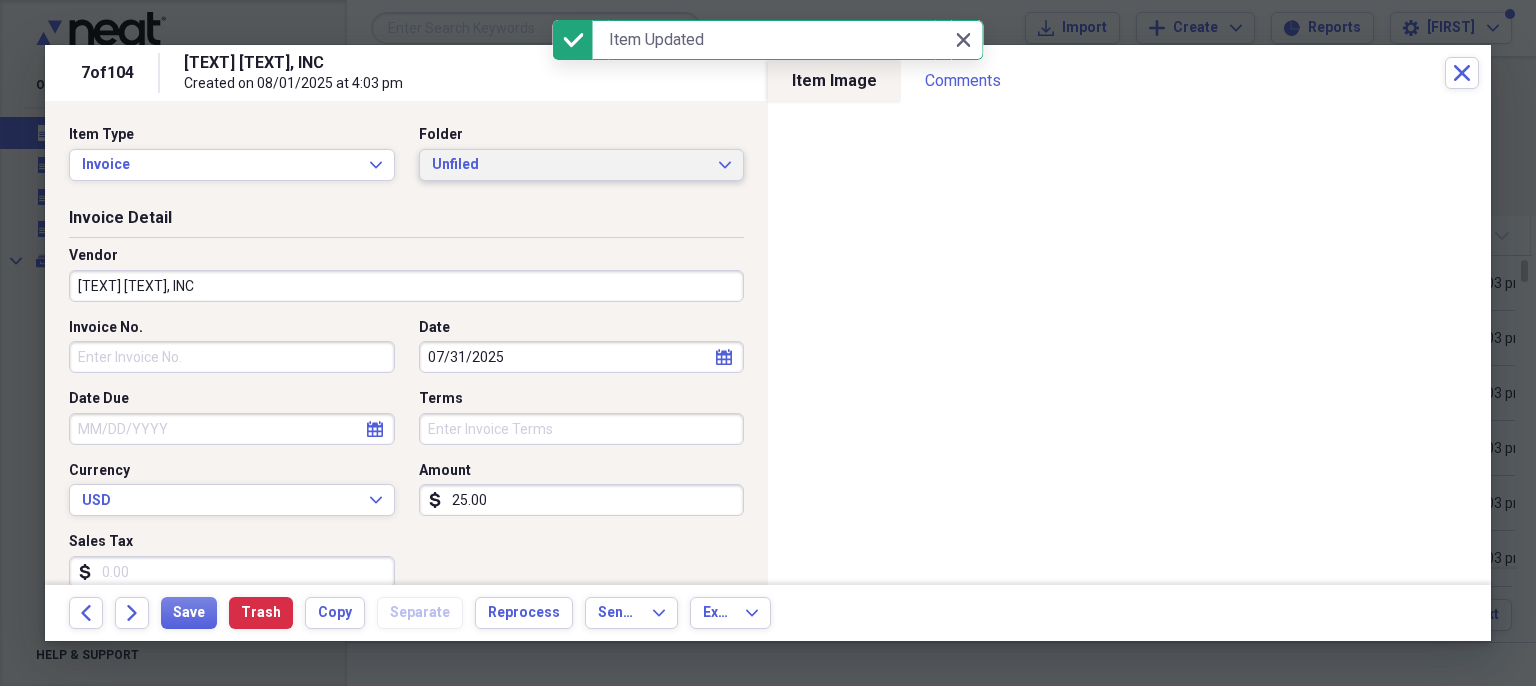click on "Unfiled Expand" at bounding box center (582, 165) 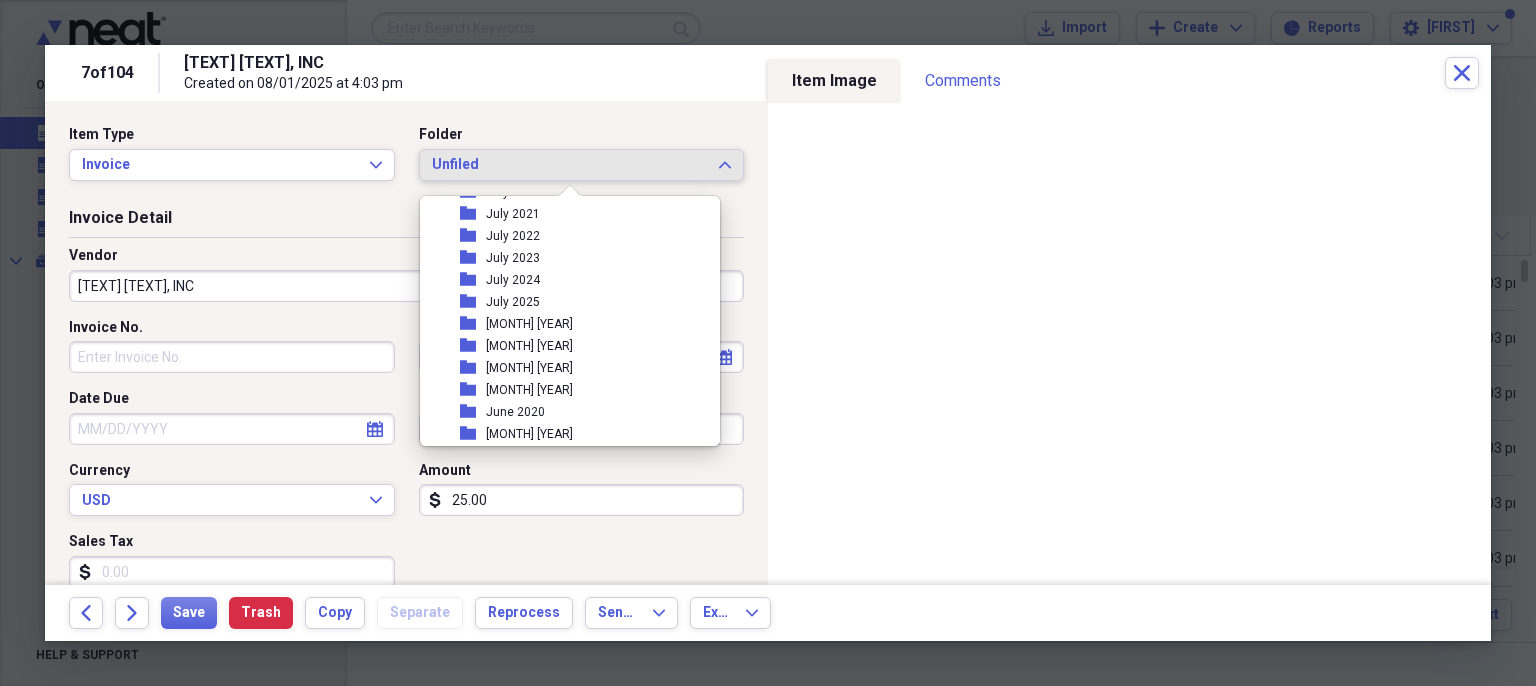 scroll, scrollTop: 1703, scrollLeft: 0, axis: vertical 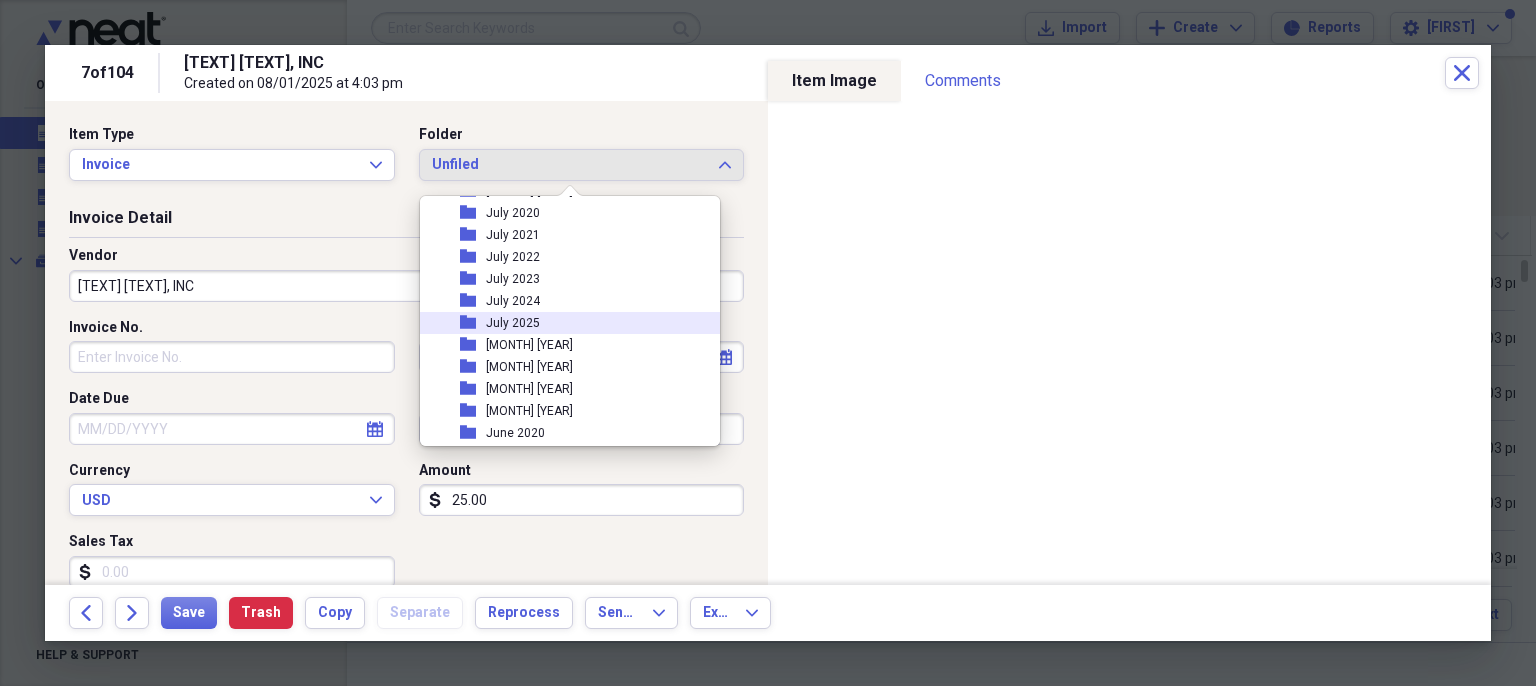 click on "folder July 2025" at bounding box center [562, 323] 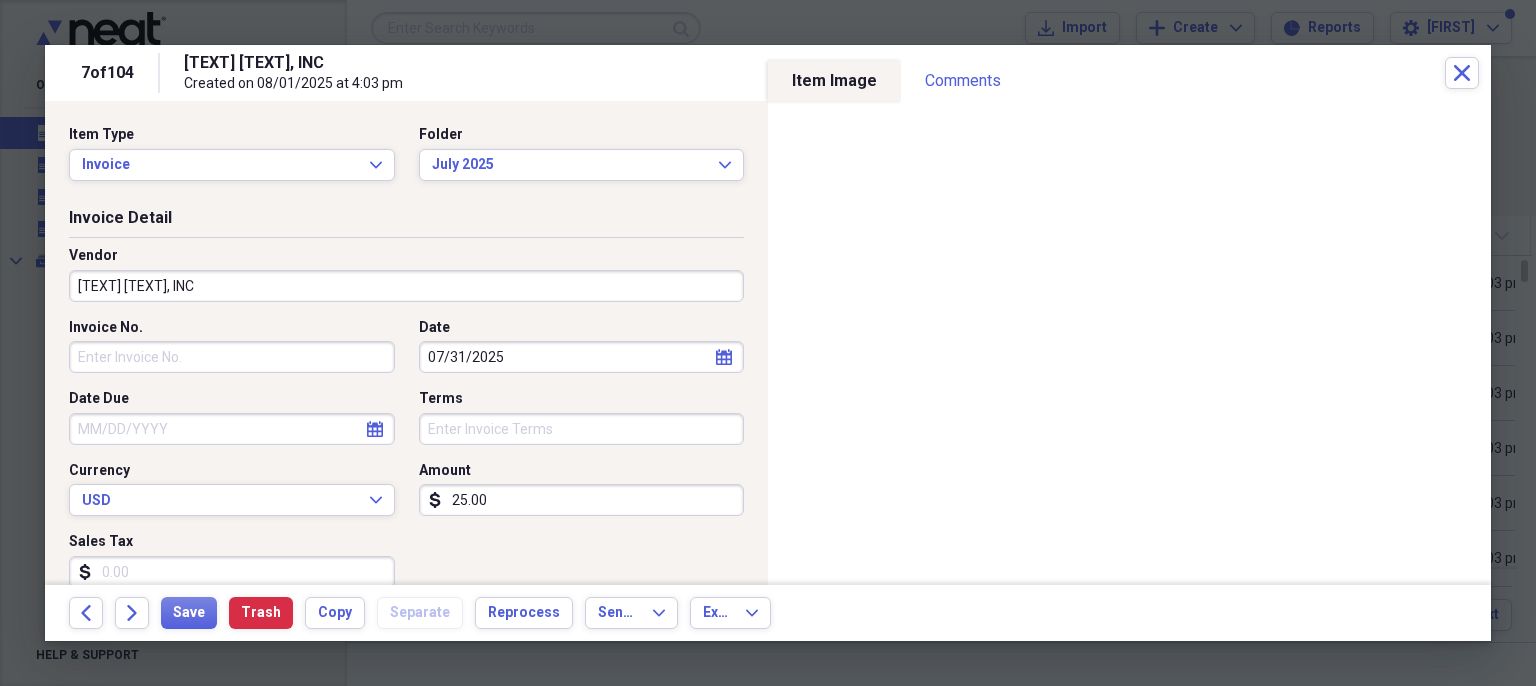 click on "[TEXT] [TEXT], INC" at bounding box center (406, 286) 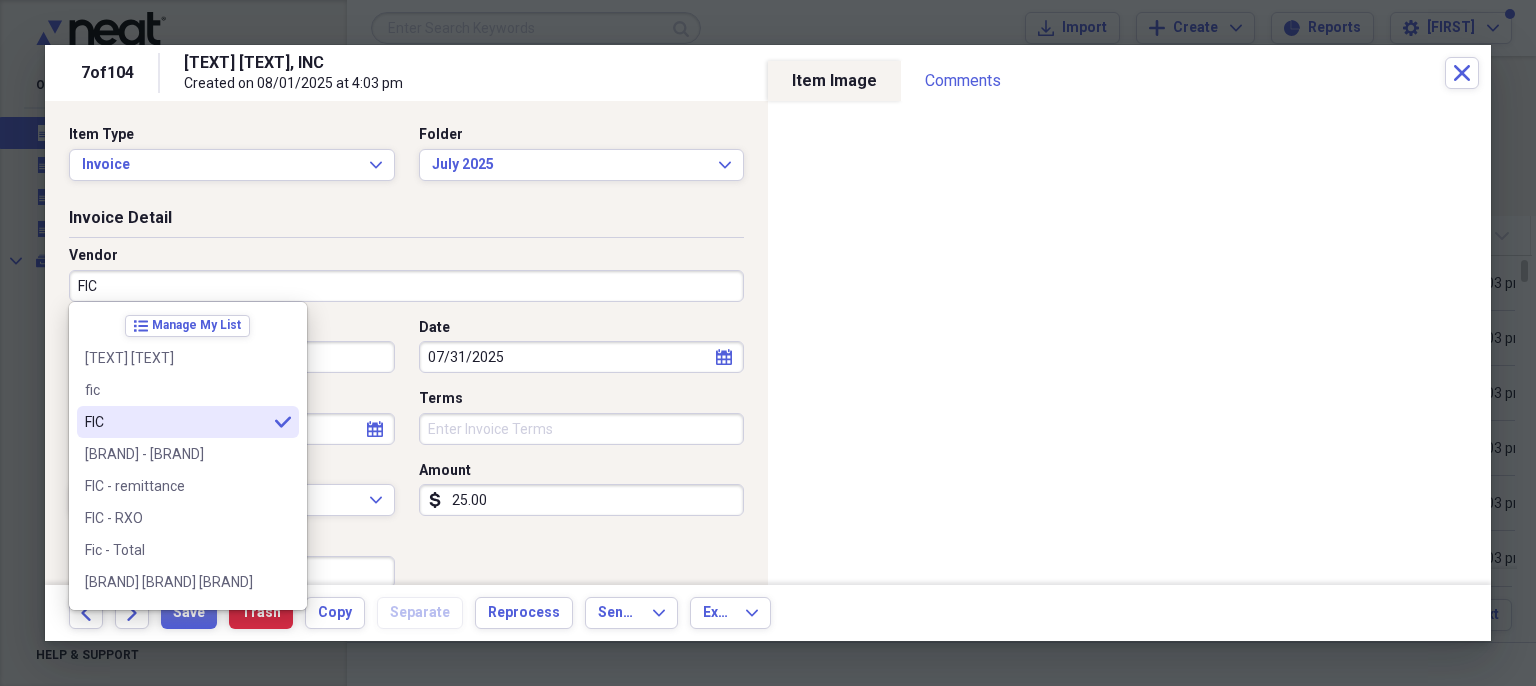 click on "FIC" at bounding box center (176, 422) 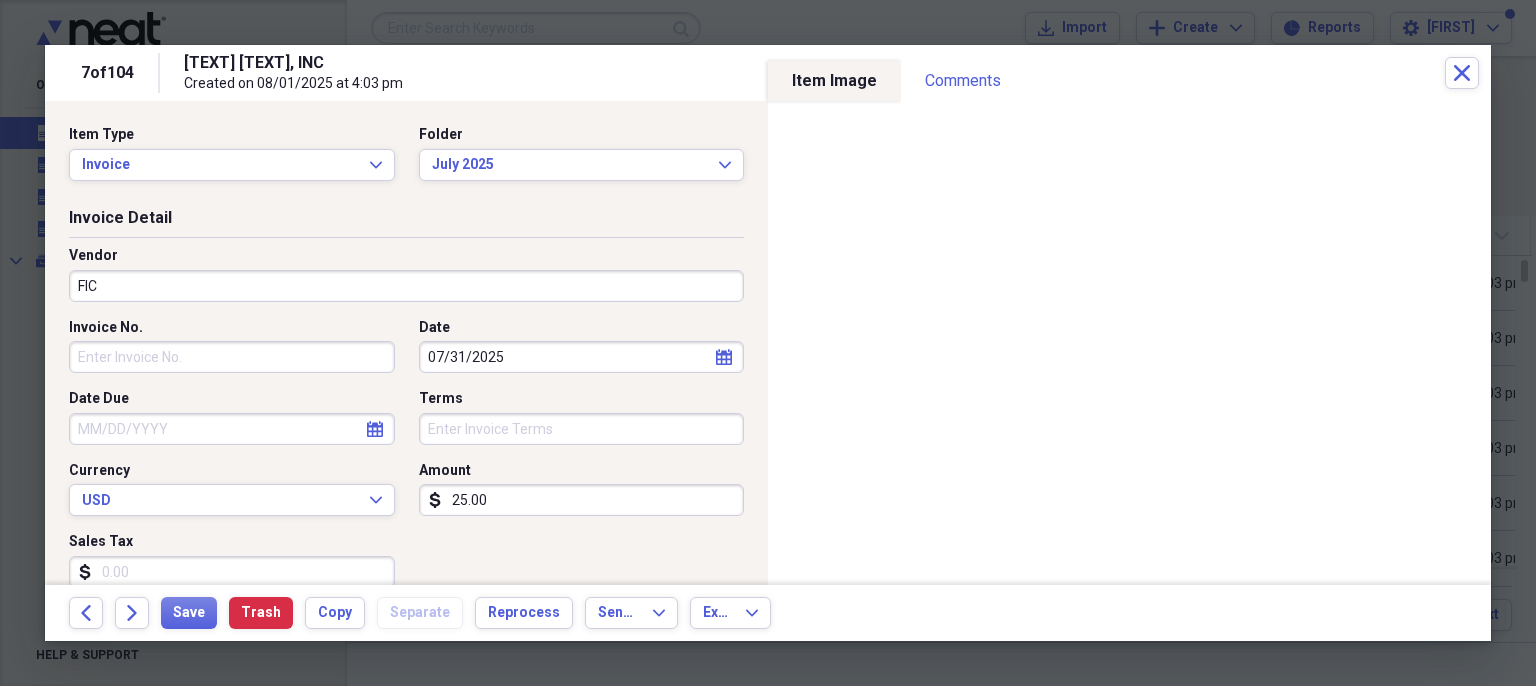 click on "Invoice No." at bounding box center (232, 357) 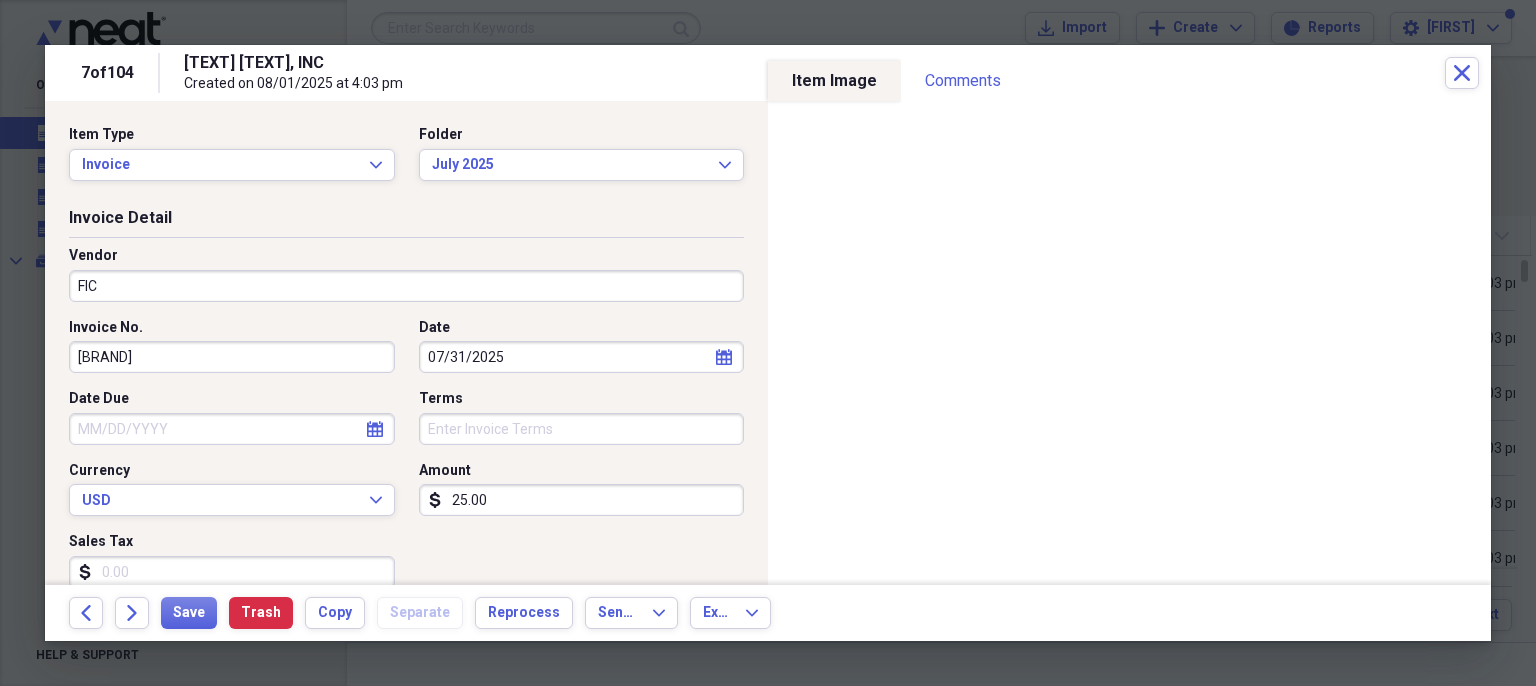 click on "25.00" at bounding box center [582, 500] 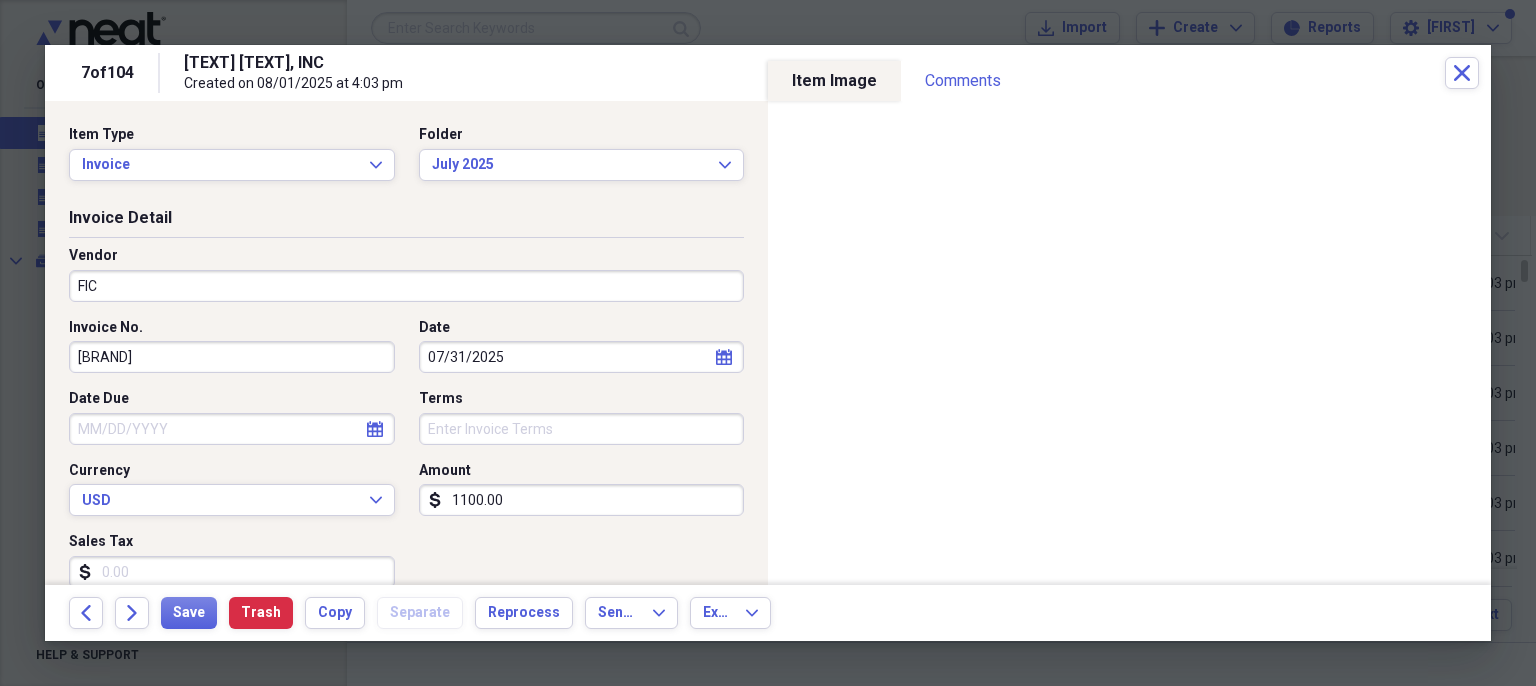 click on "Invoice No. EXET Date [MONTH]/[DAY]/[YEAR] calendar Calendar Date Due calendar Calendar Terms Currency USD Expand Amount dollar-sign [NUMBER] Sales Tax dollar-sign" at bounding box center [406, 461] 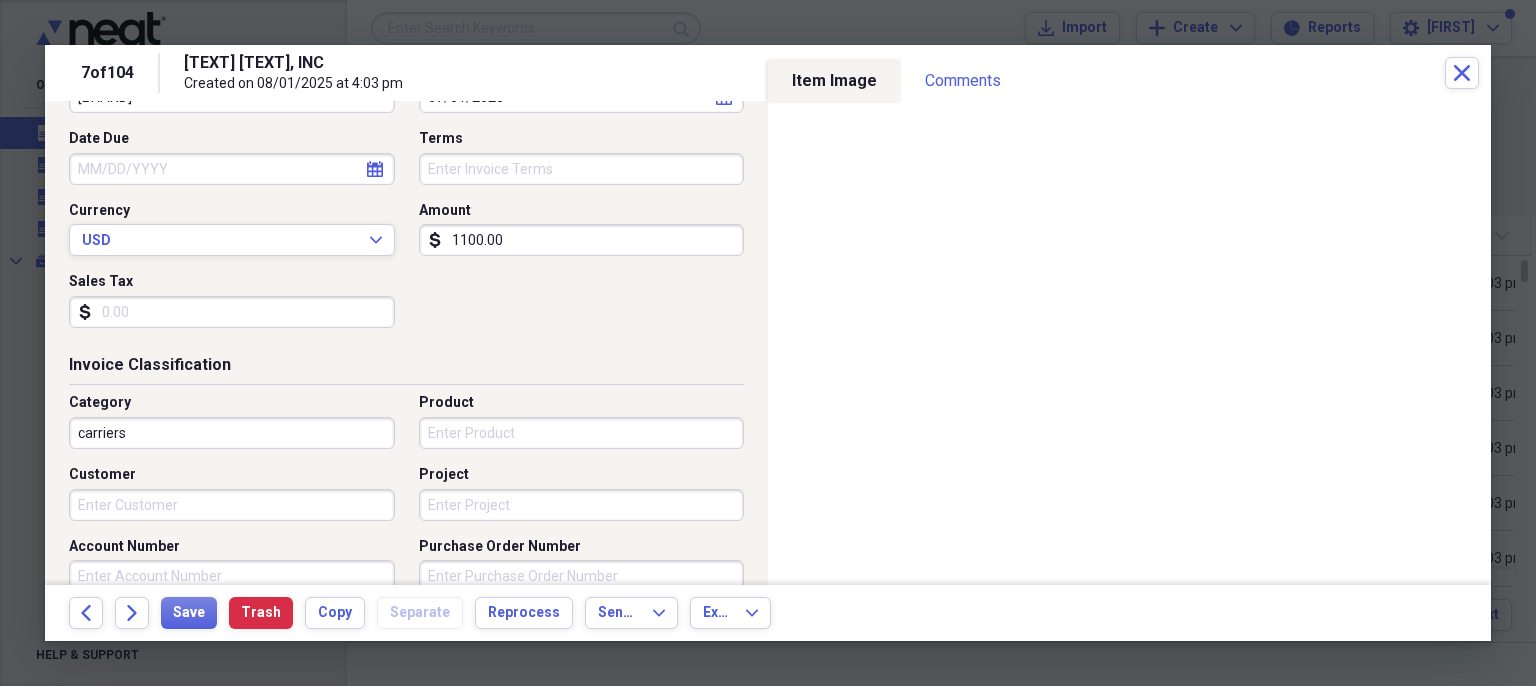 scroll, scrollTop: 316, scrollLeft: 0, axis: vertical 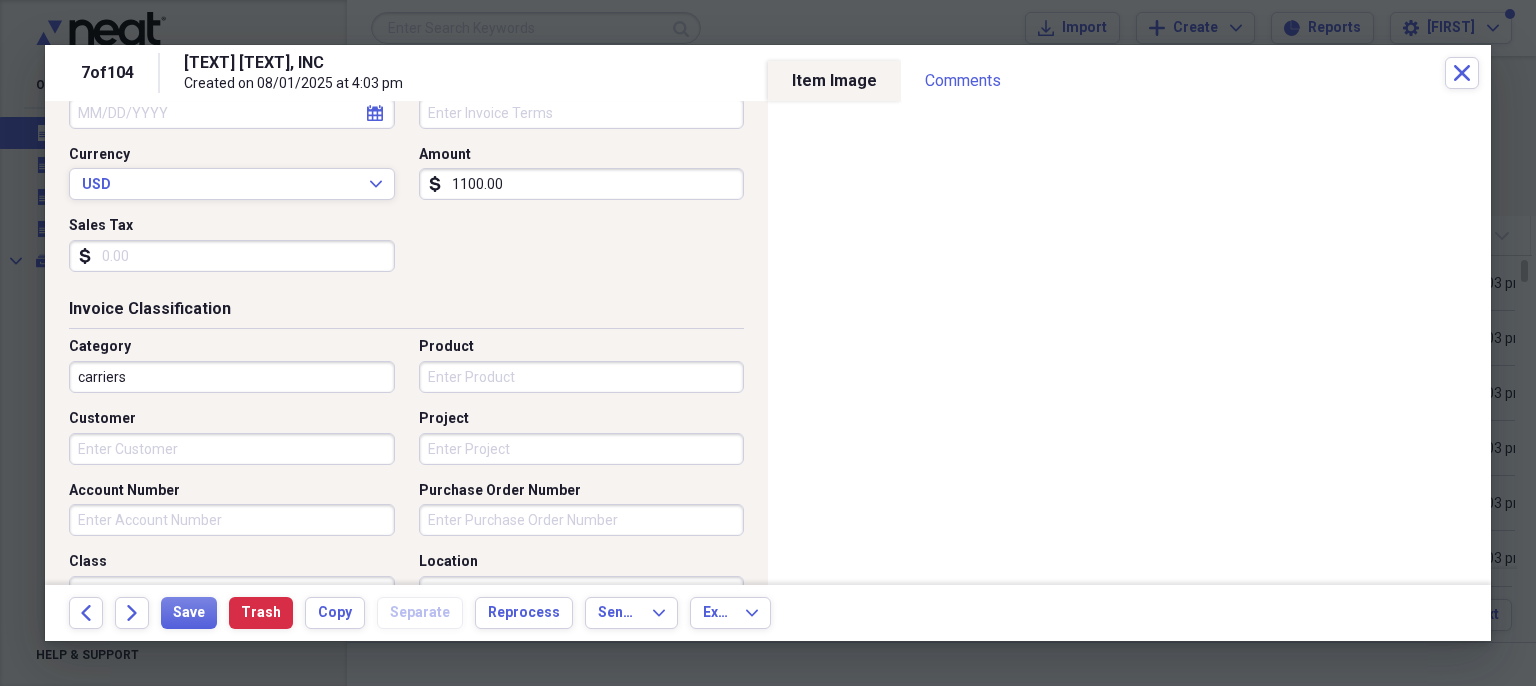 click on "Account Number" at bounding box center (232, 520) 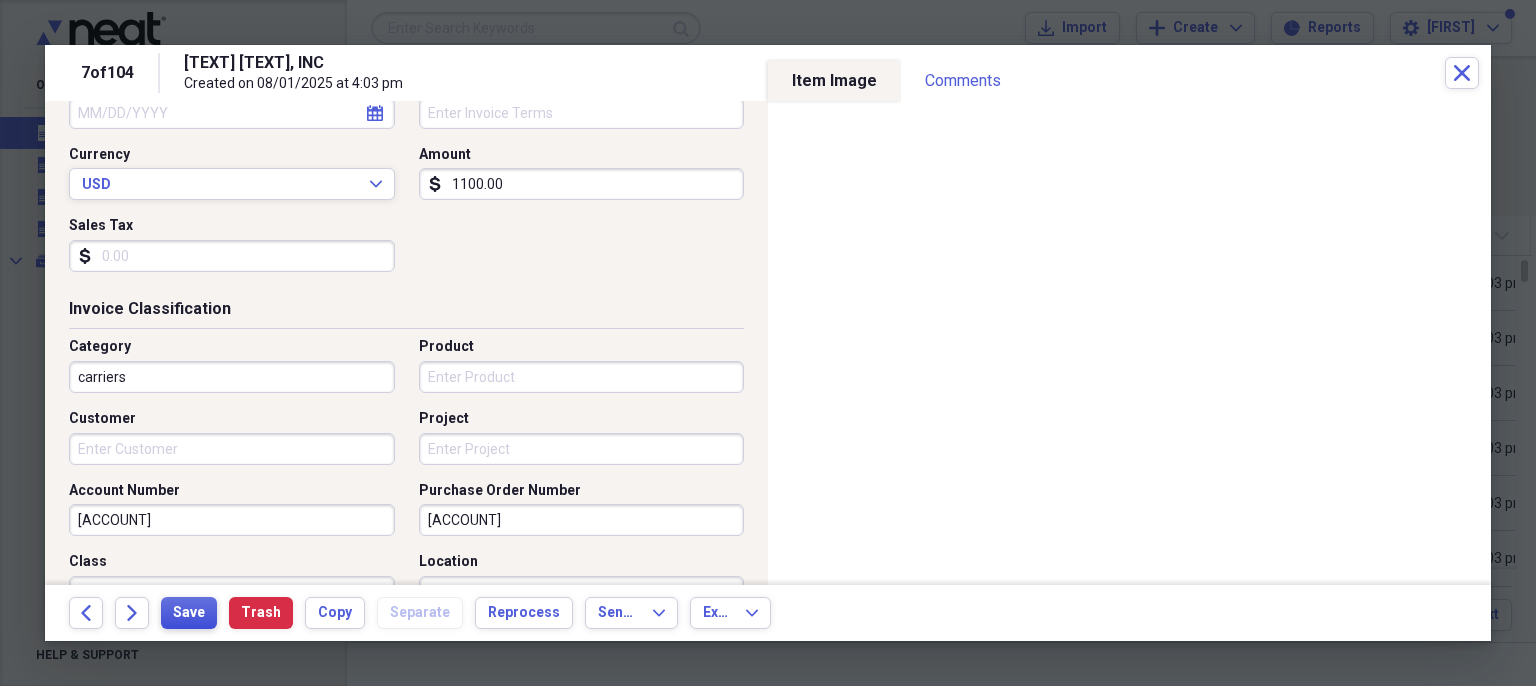click on "Save" at bounding box center (189, 613) 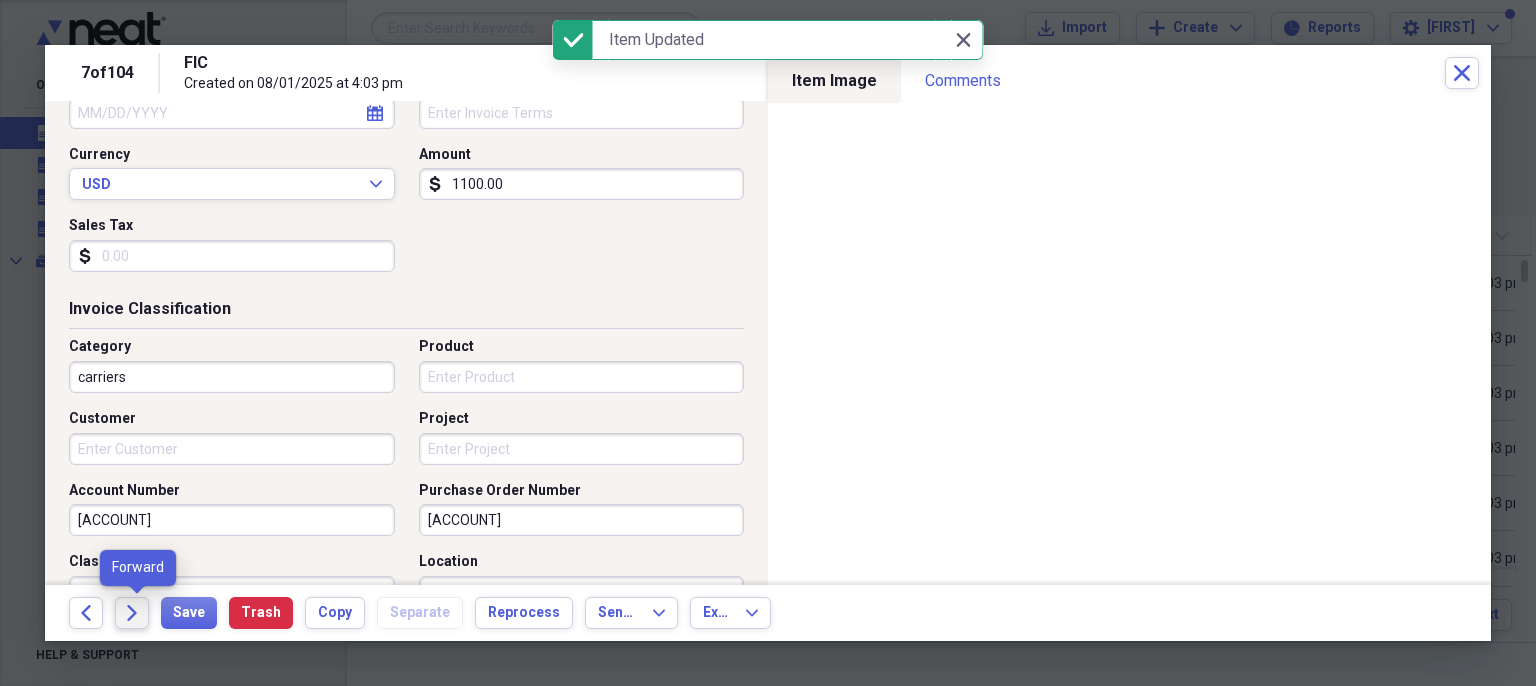 click on "Forward" 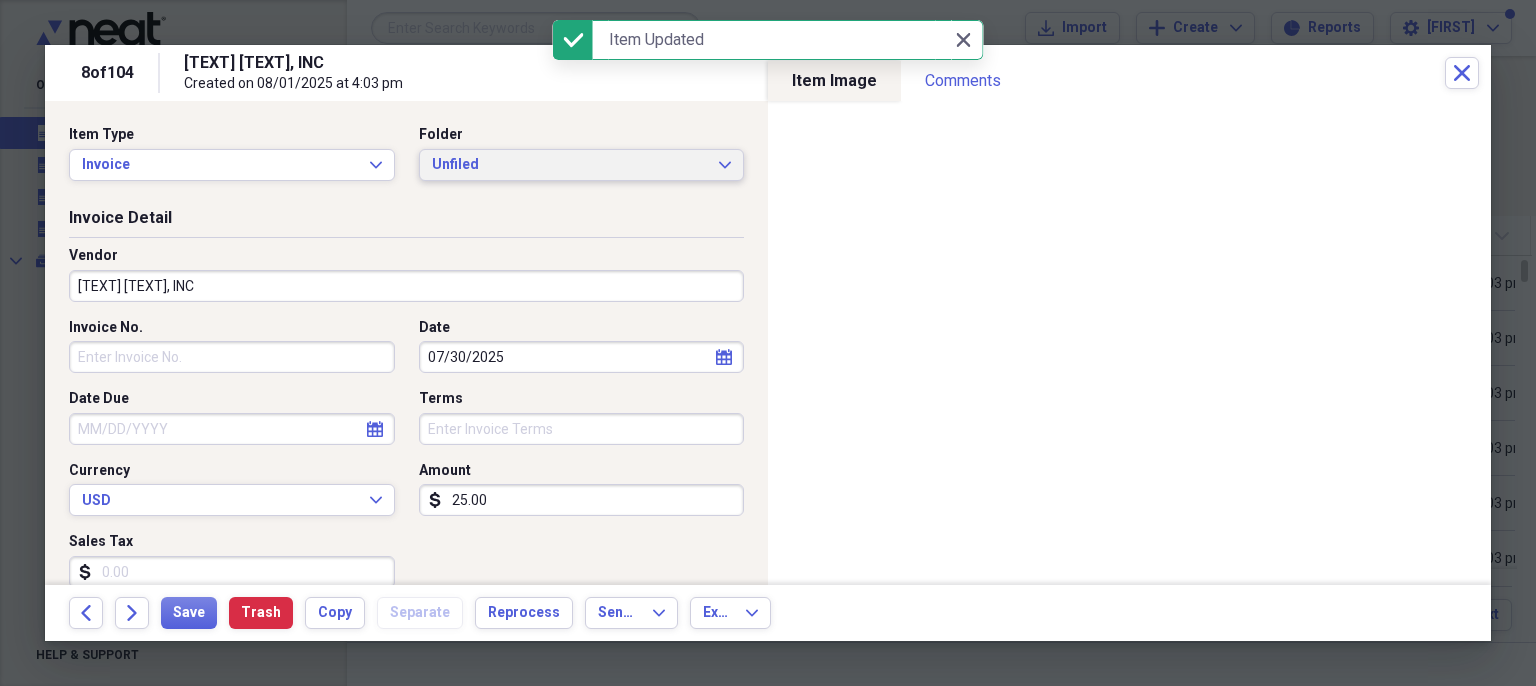 click on "Unfiled Expand" at bounding box center [582, 165] 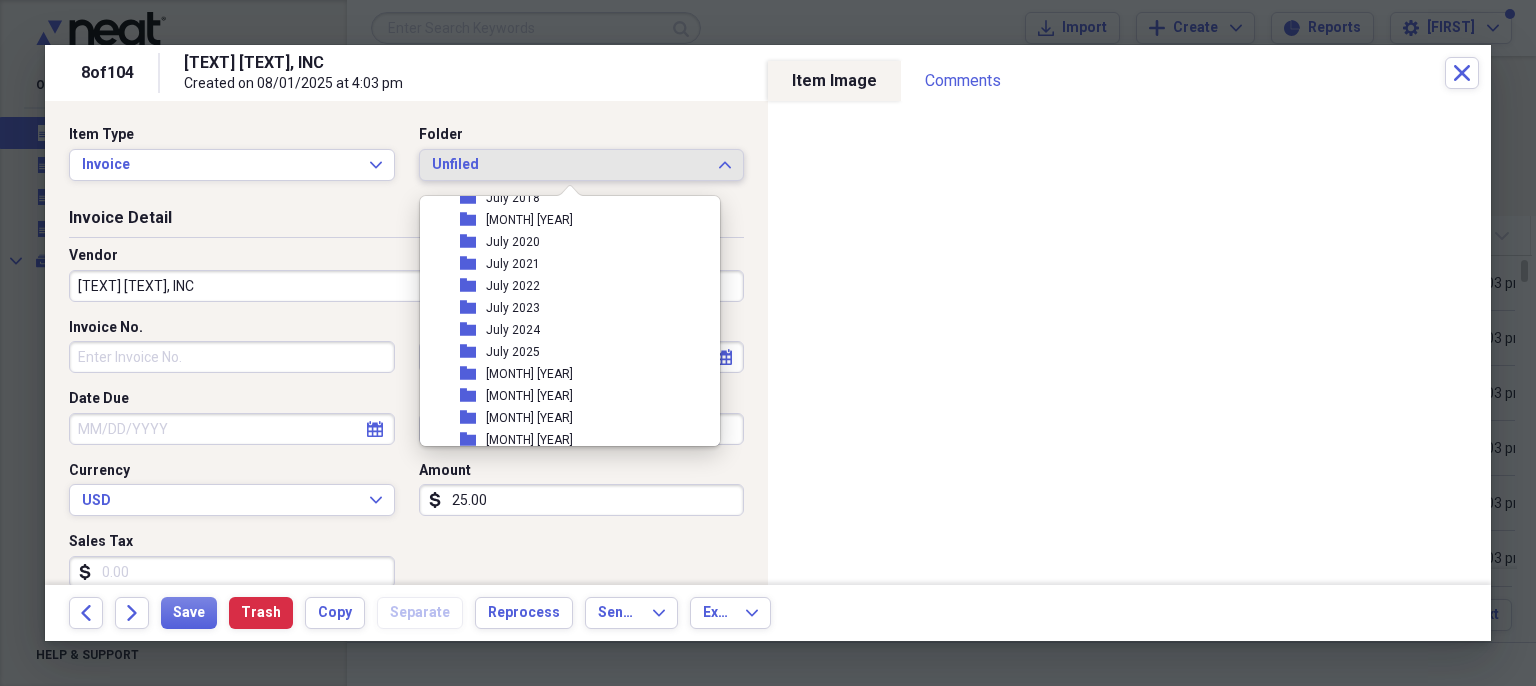 scroll, scrollTop: 1695, scrollLeft: 0, axis: vertical 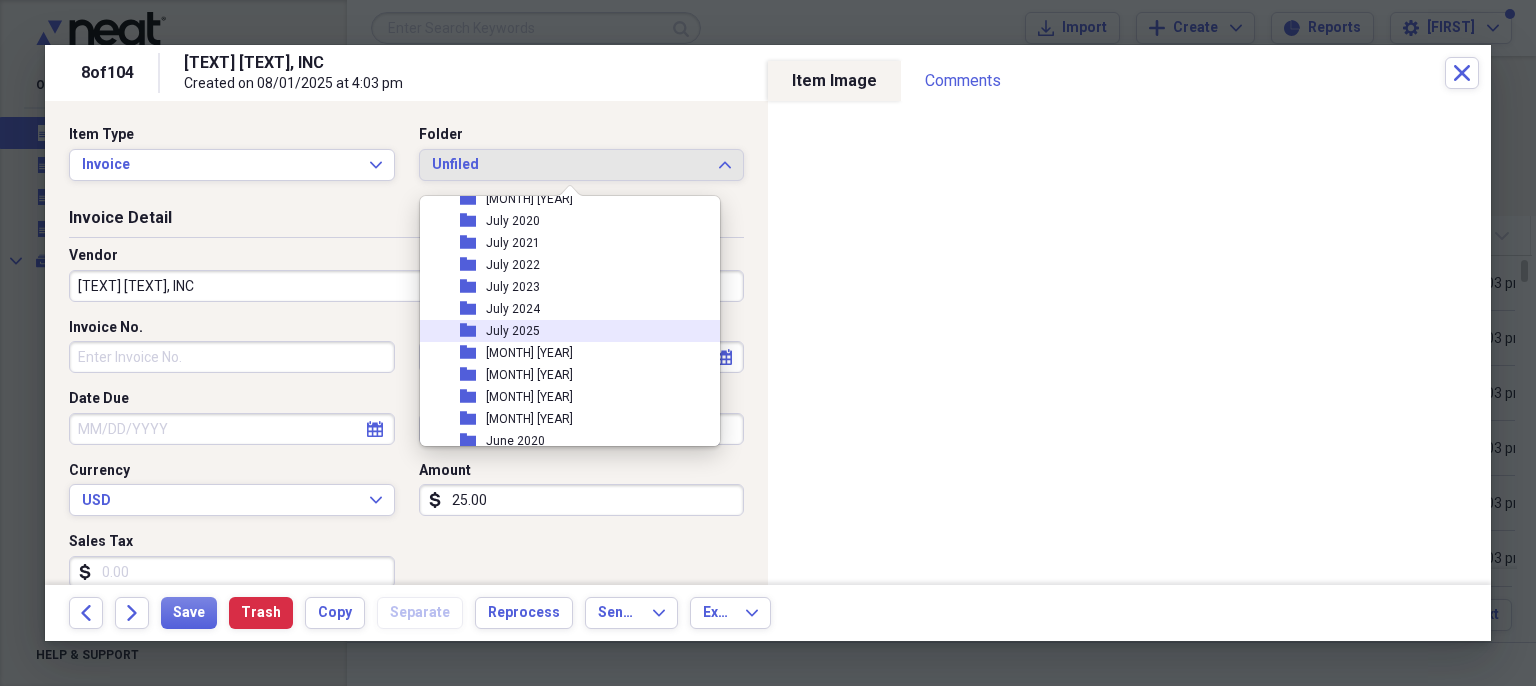 click on "folder July 2025" at bounding box center [562, 331] 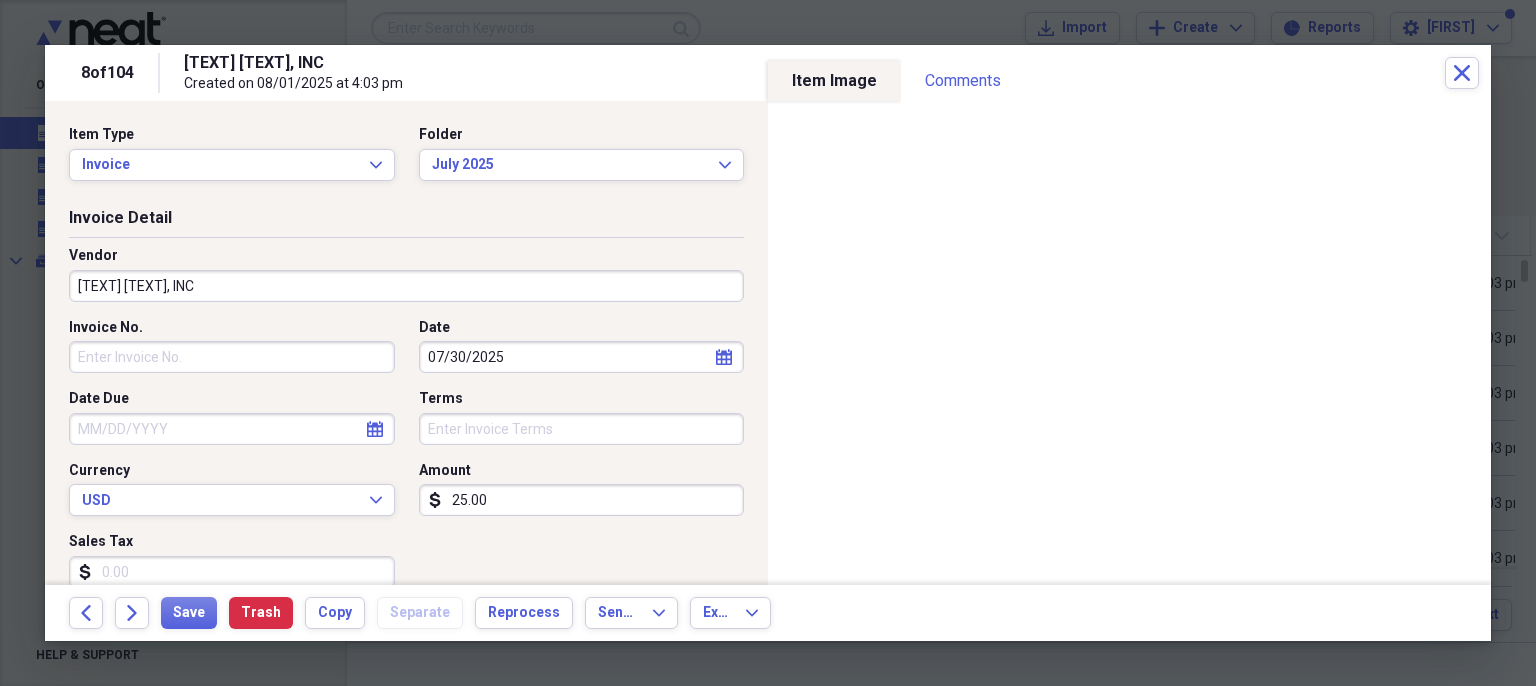 click on "[TEXT] [TEXT], INC" at bounding box center [406, 286] 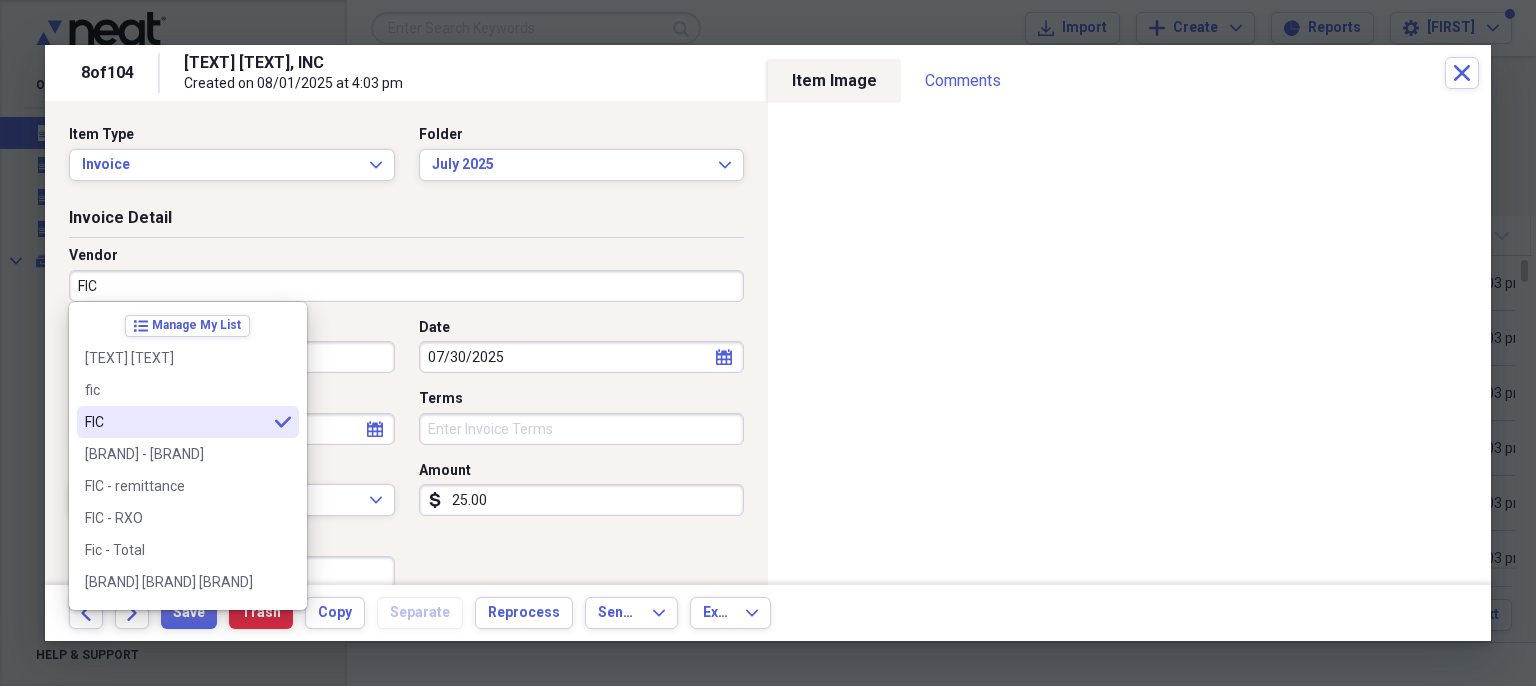 click on "[COMPANY_NAME] selected" at bounding box center [188, 422] 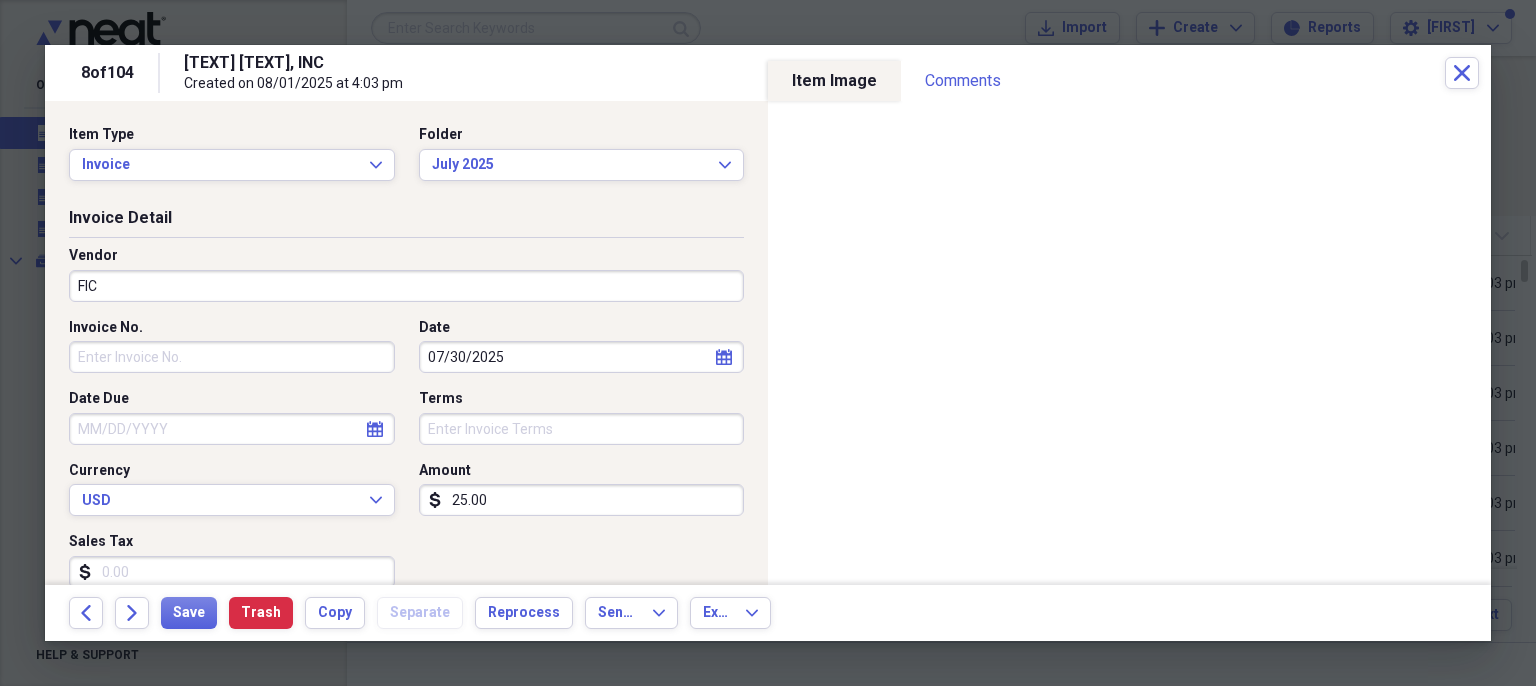 click on "Invoice No." at bounding box center (232, 357) 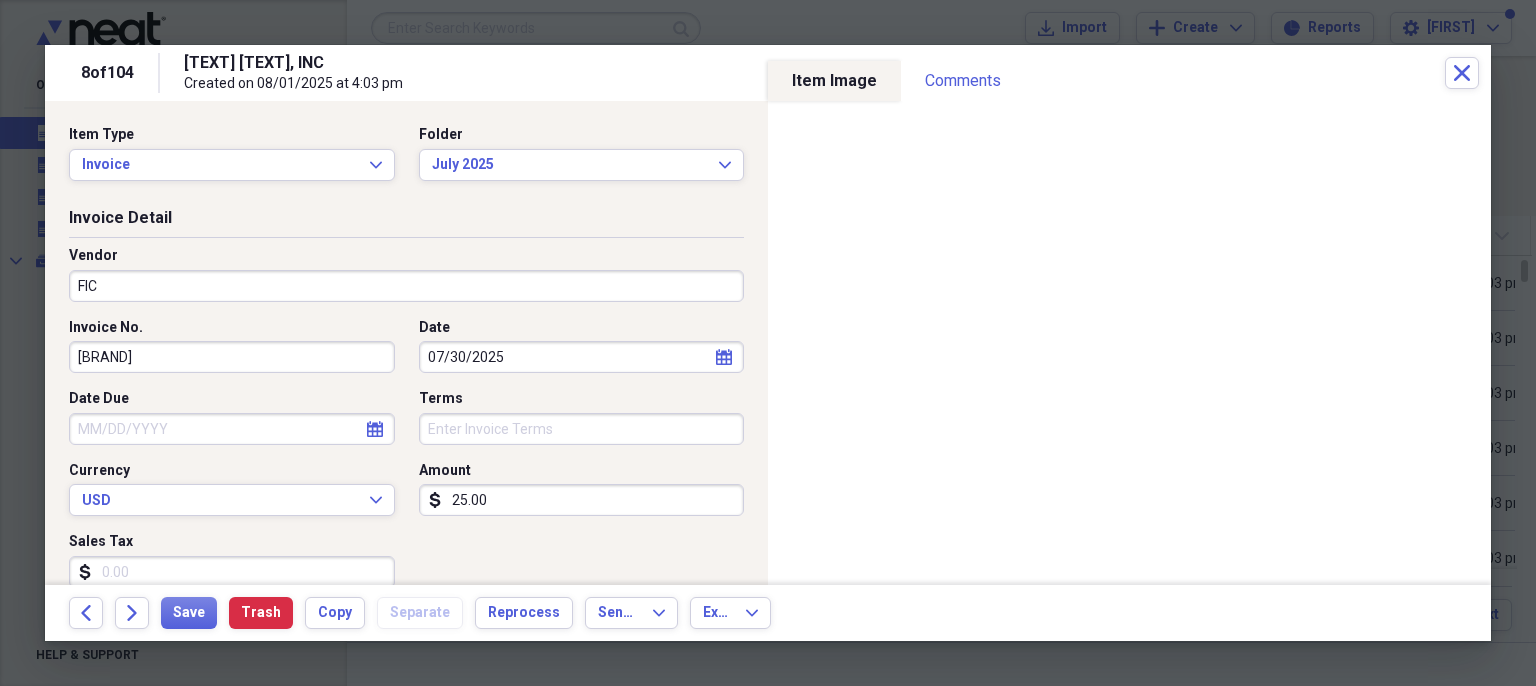 click on "25.00" at bounding box center [582, 500] 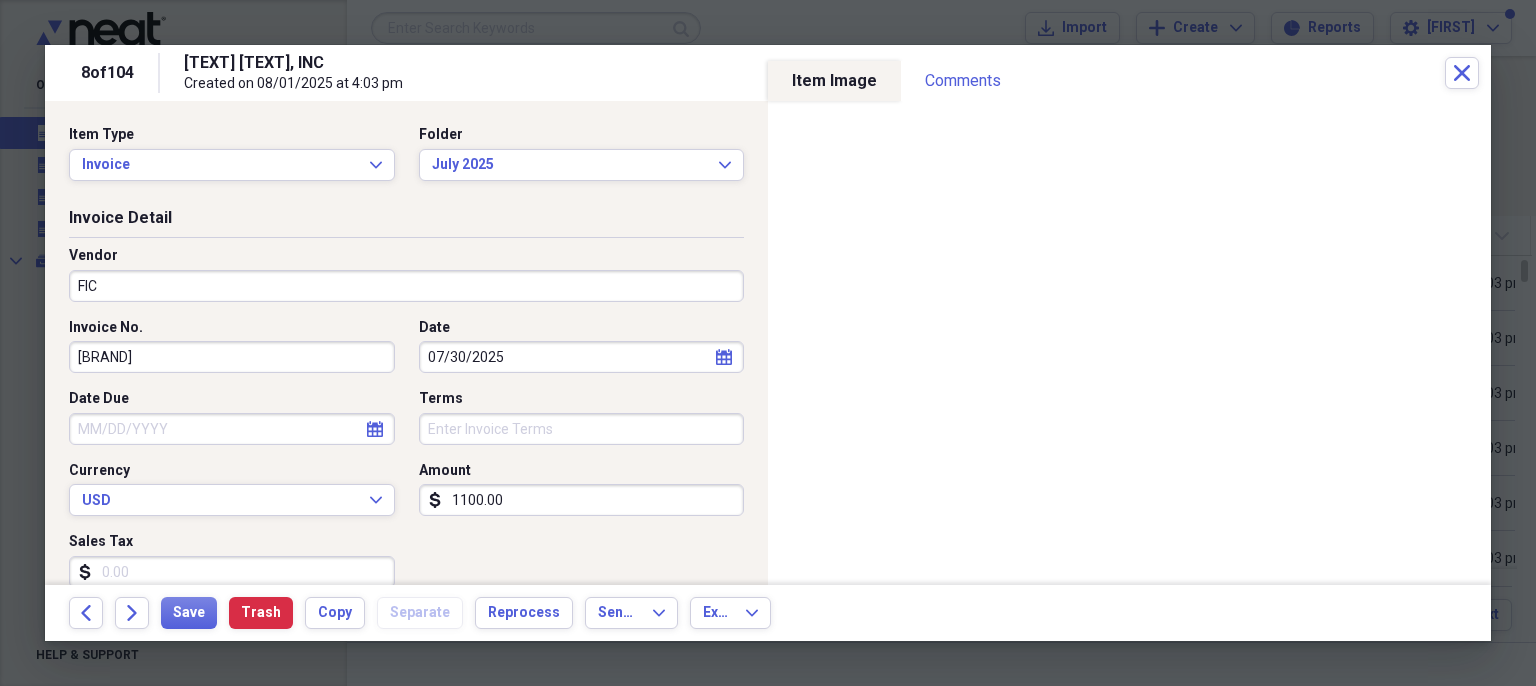 click on "Invoice No. EXET Date 07/30/2025 calendar Calendar Date Due calendar Calendar Terms Currency USD Expand Amount dollar-sign 1100.00 Sales Tax dollar-sign" at bounding box center (406, 461) 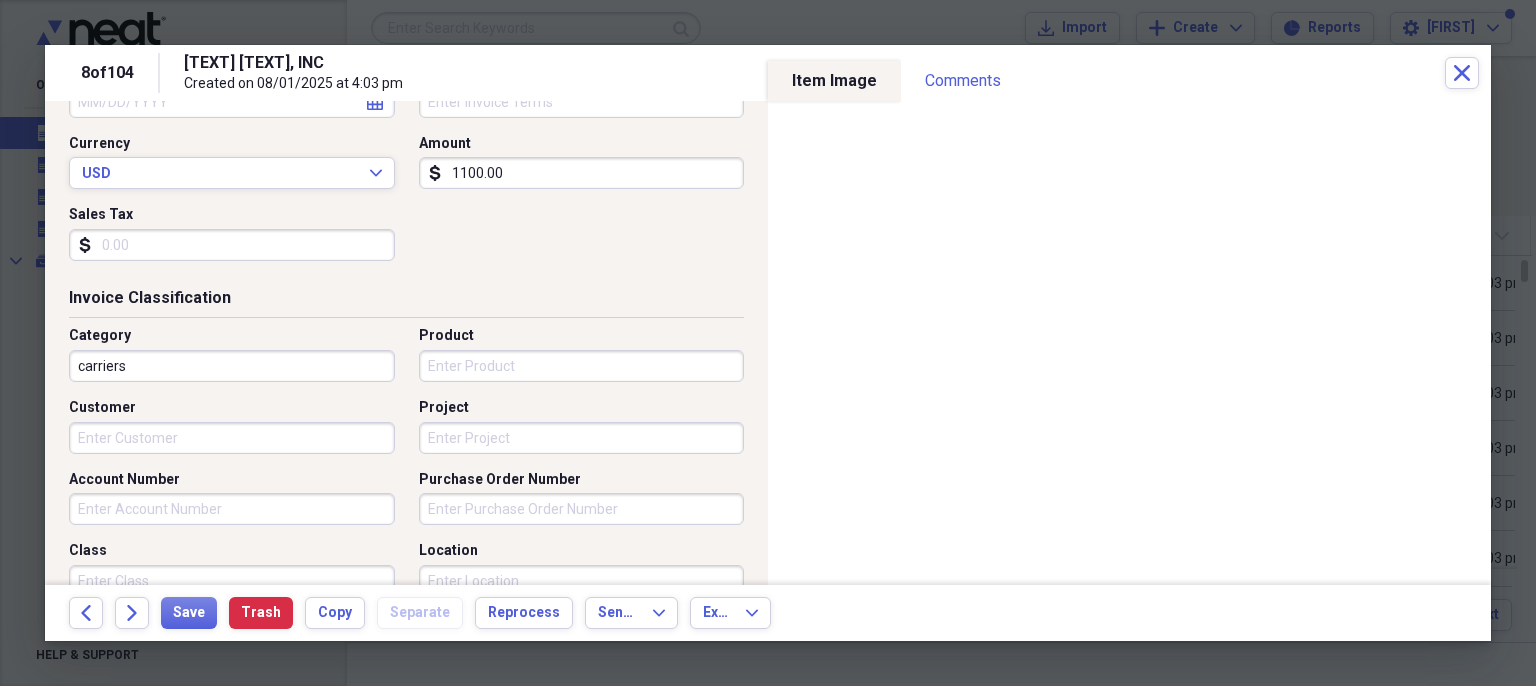 scroll, scrollTop: 358, scrollLeft: 0, axis: vertical 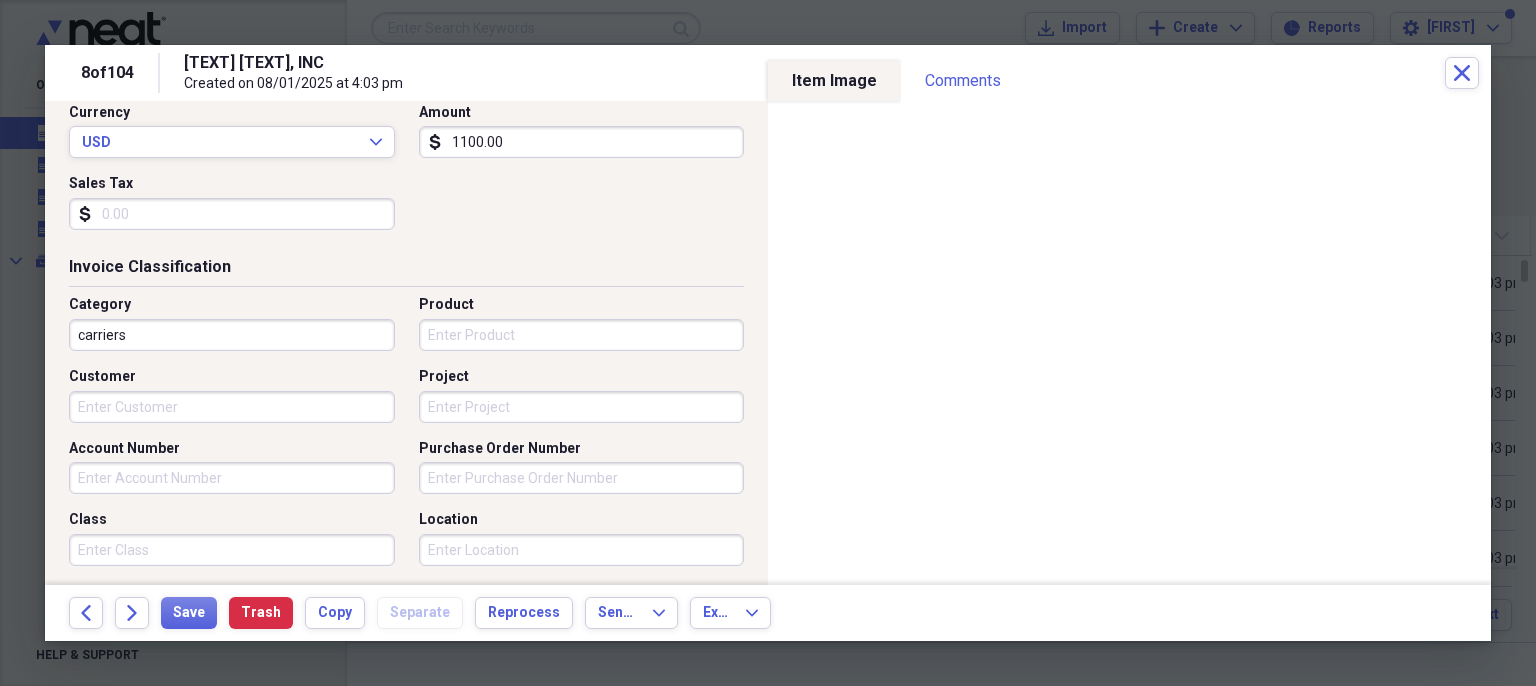 click on "Account Number" at bounding box center [232, 478] 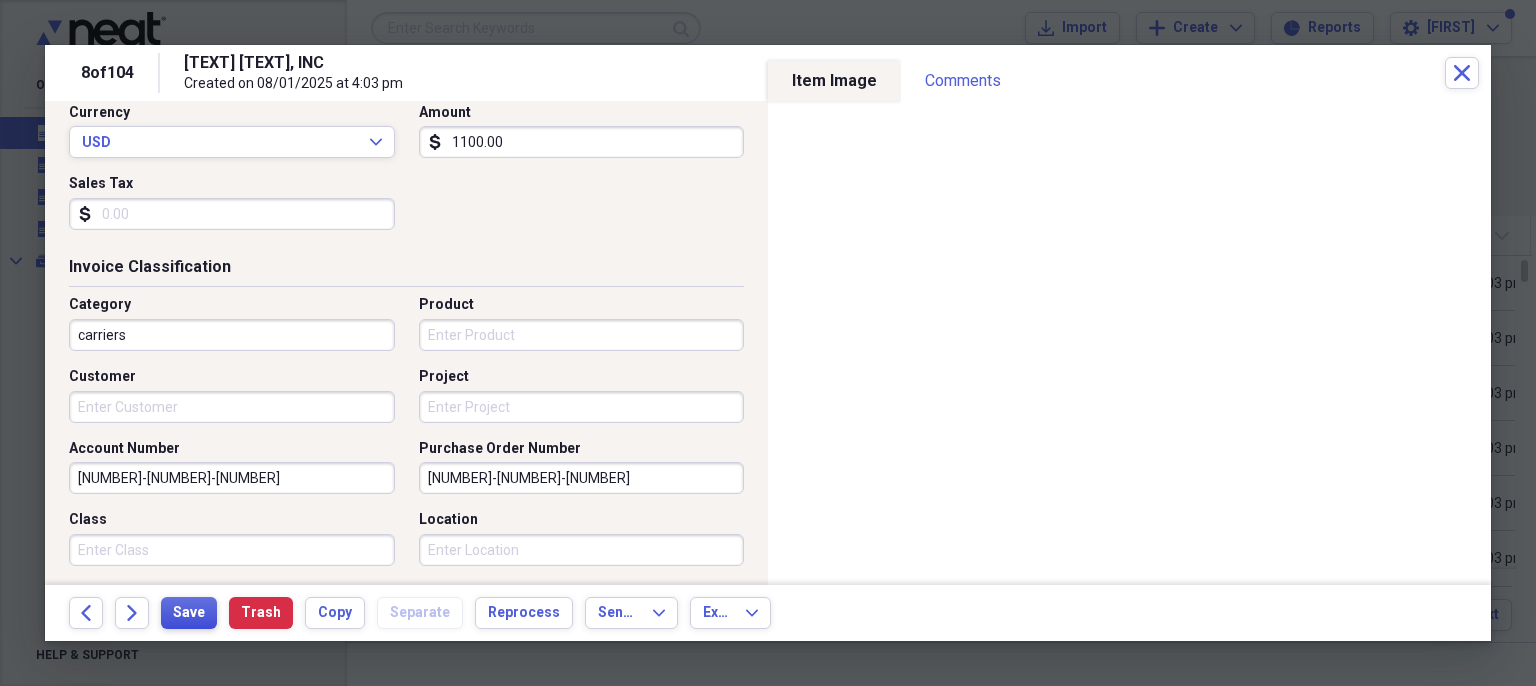click on "Save" at bounding box center [189, 613] 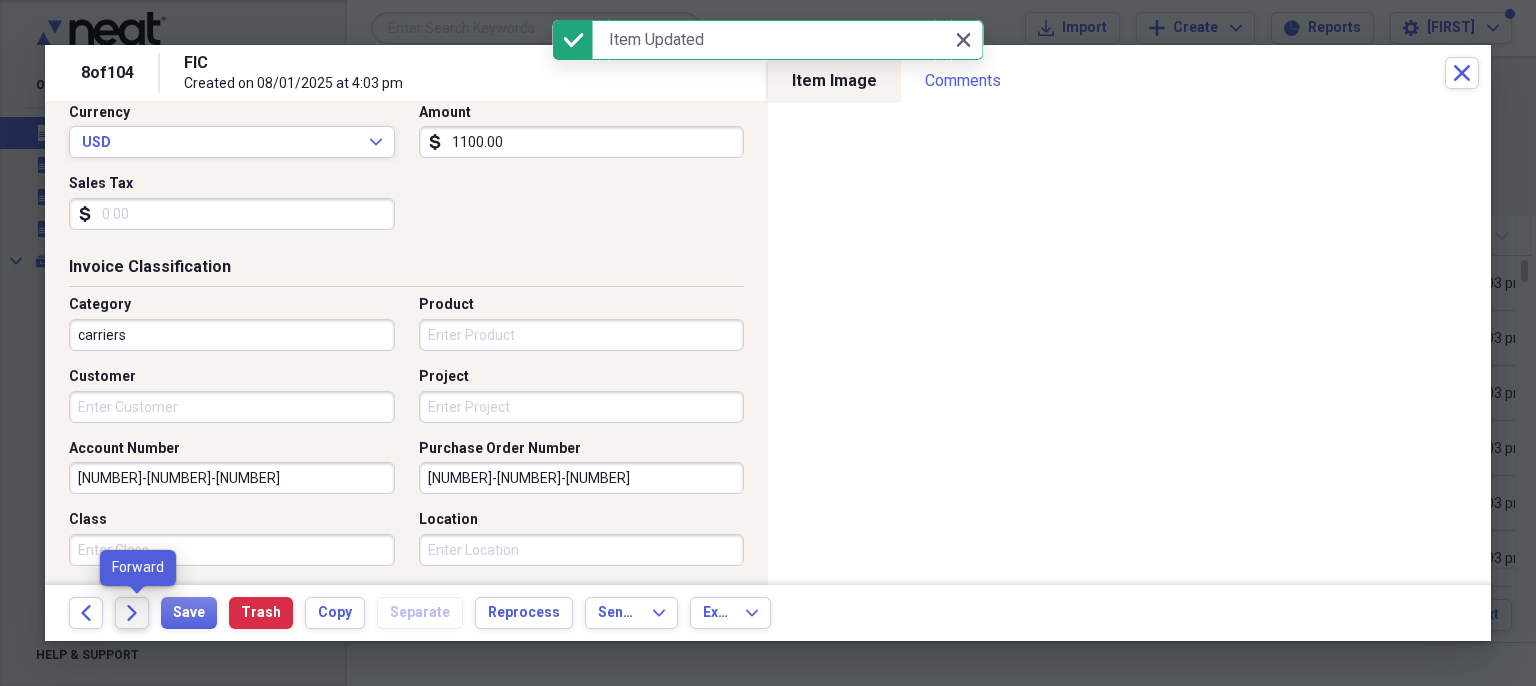 click 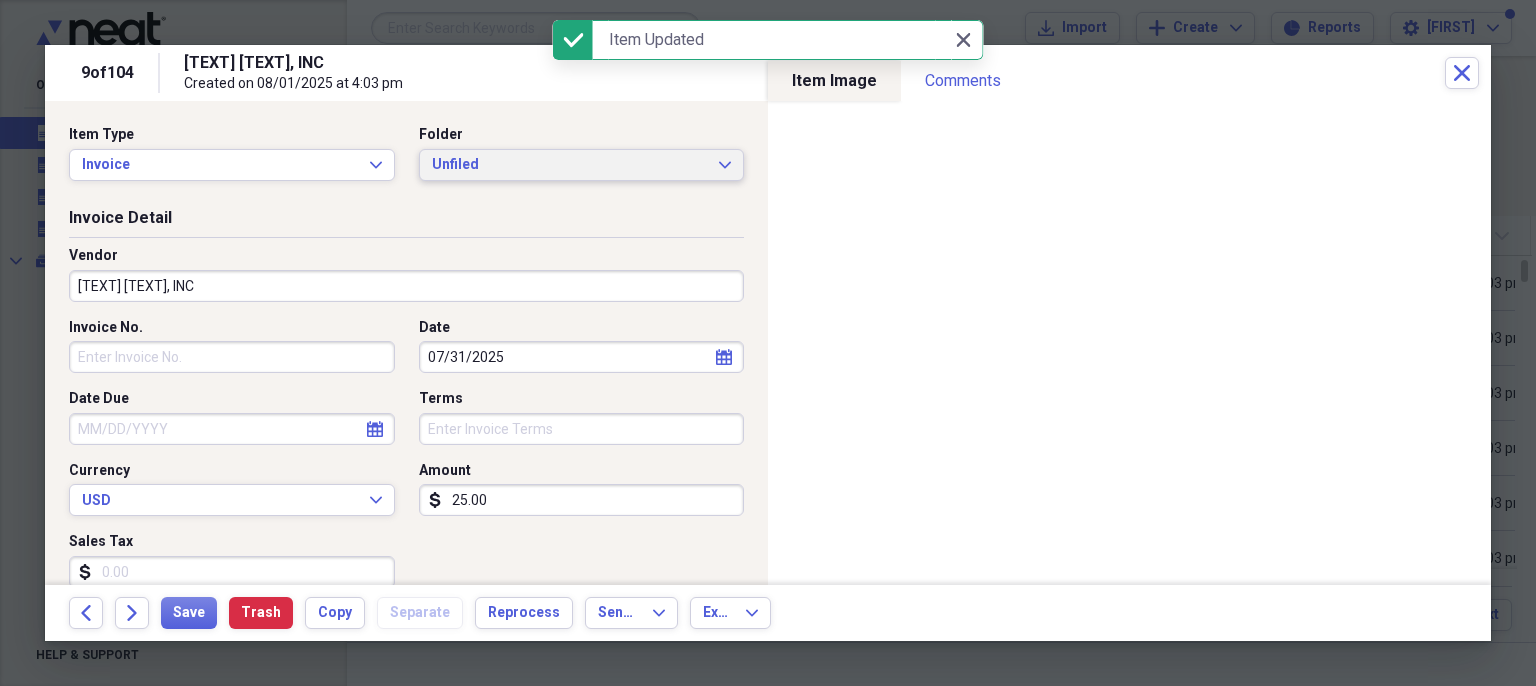 click on "Unfiled" at bounding box center (570, 165) 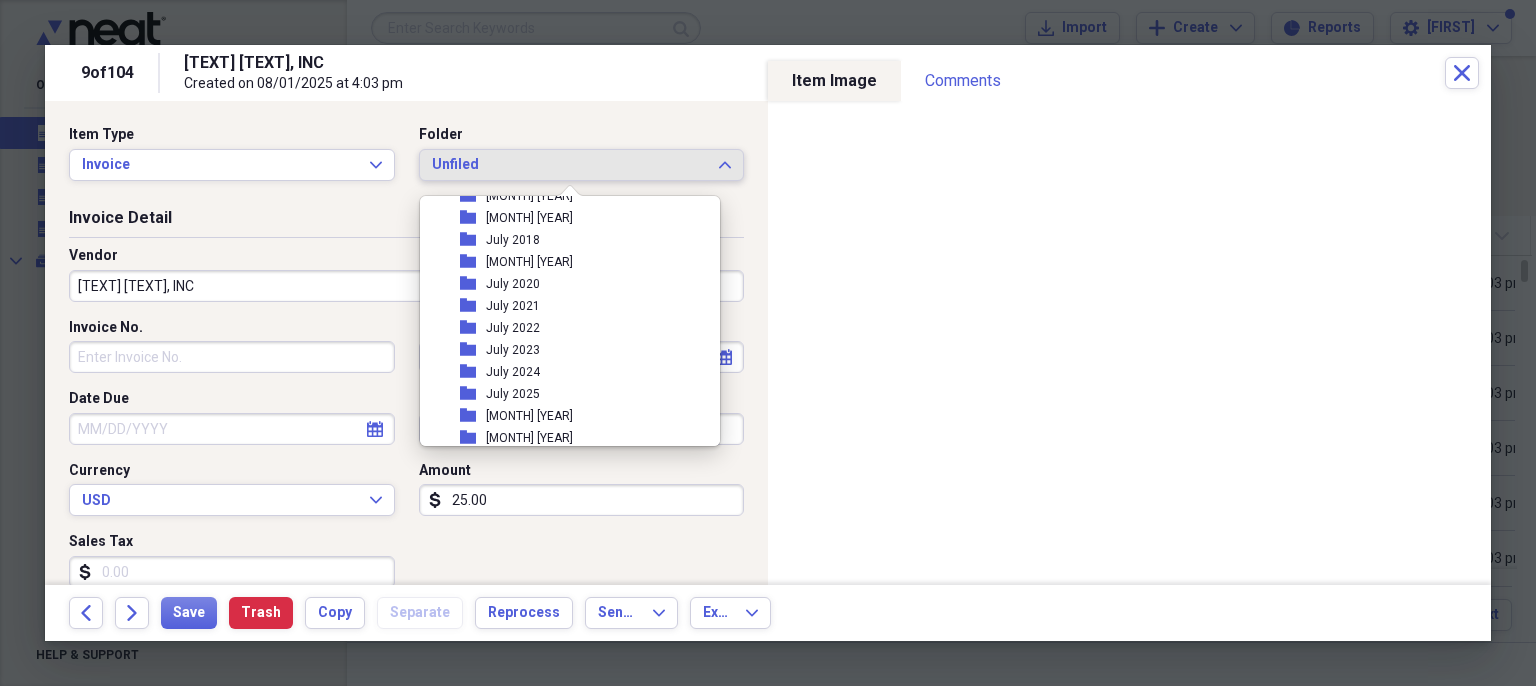 scroll, scrollTop: 1634, scrollLeft: 0, axis: vertical 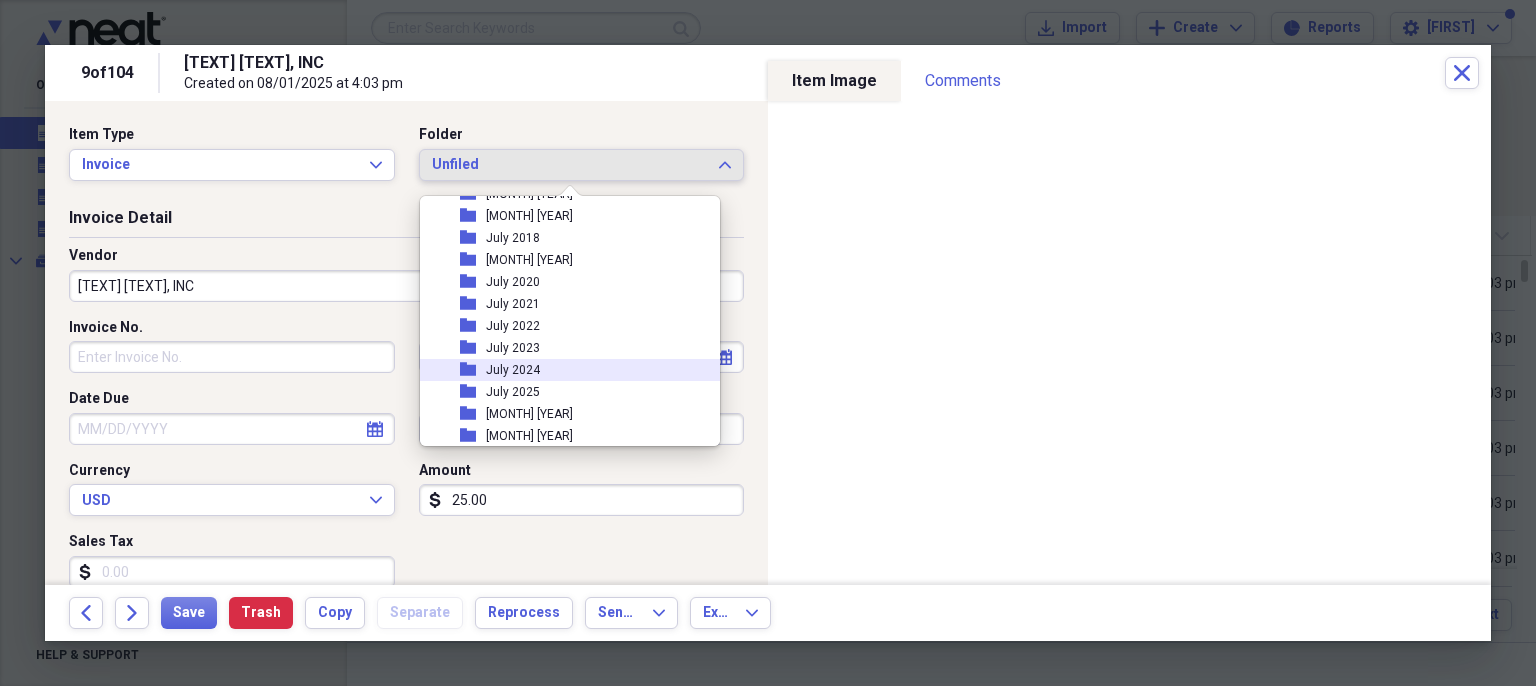 click on "folder APEX Capital corp folder April 2015 folder April 2016 folder April 2017 folder April 2018 folder April 2019 folder April 2020 folder April 2021 folder April 2022 folder April 2023 folder April 2024 folder April 2025 folder Badger Express folder Bailey Elizabeth folder BMO Harris Mortgage pymnt folder Cataler pymnt stun folder December 2015 folder December 2016 folder December 2017 folder December 2018 folder December 2019 folder December 2020 folder December 2021 folder December 2022 folder December 2023 folder December 2024 Expand folder DTR -Ck Stub folder eCapital folder Escrow acct folder February 2015 folder February 2016 folder February 2017 folder February 2018 folder" at bounding box center [570, 414] 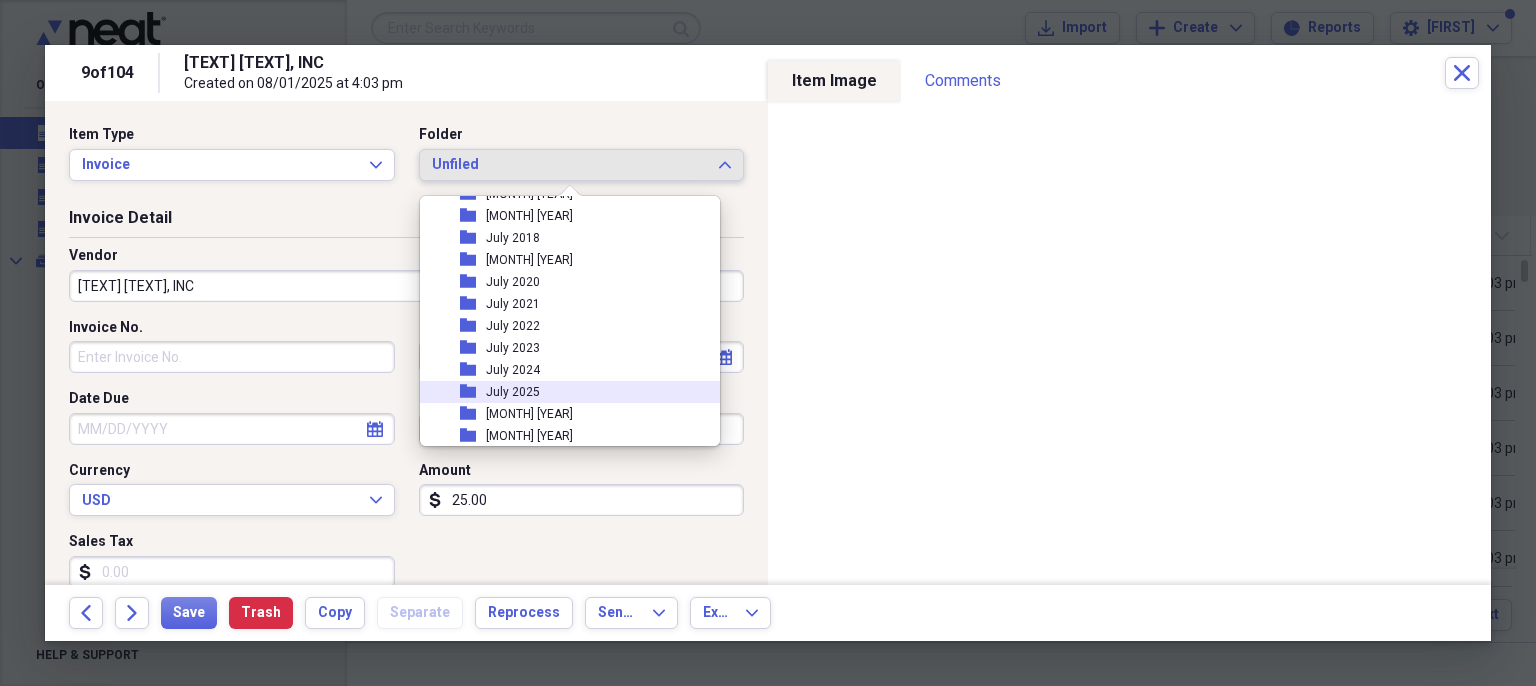 click on "folder July 2025" at bounding box center [562, 392] 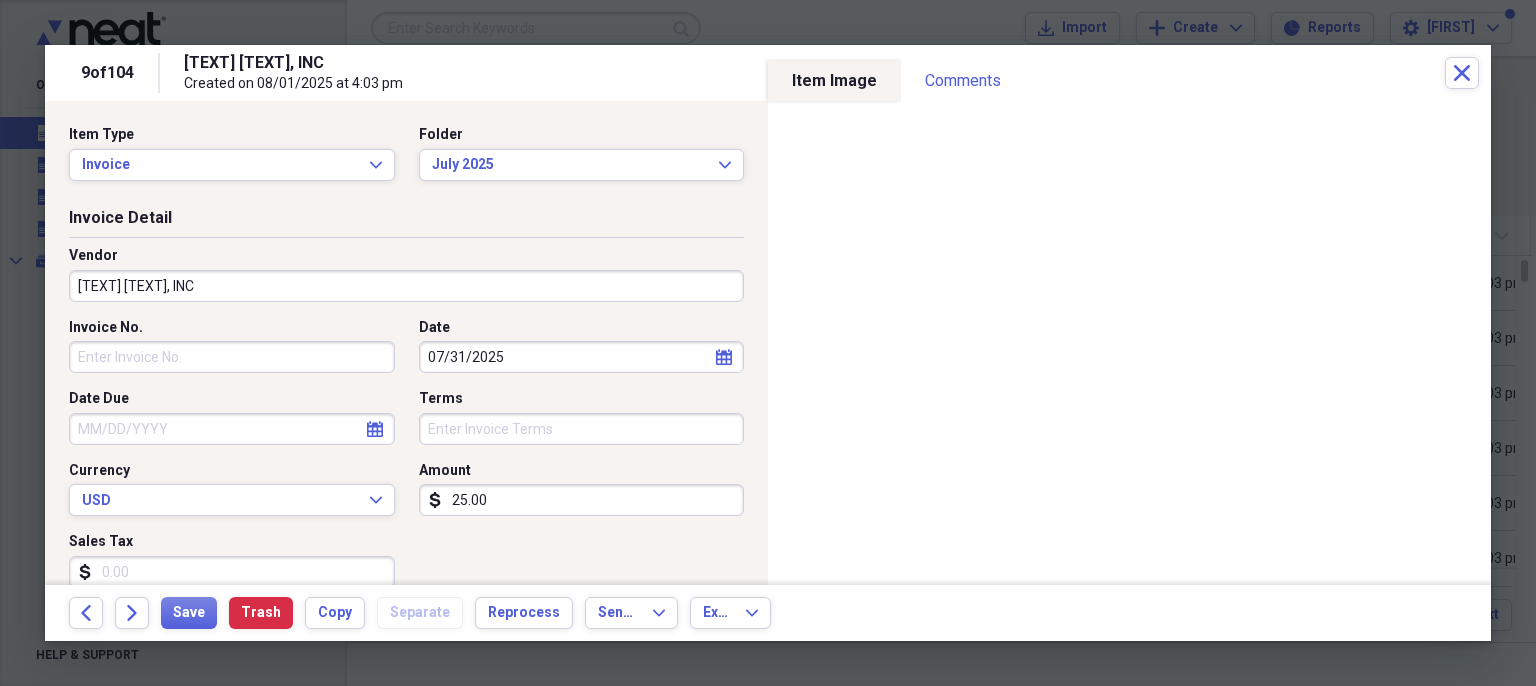 click on "[TEXT] [TEXT], INC" at bounding box center [406, 286] 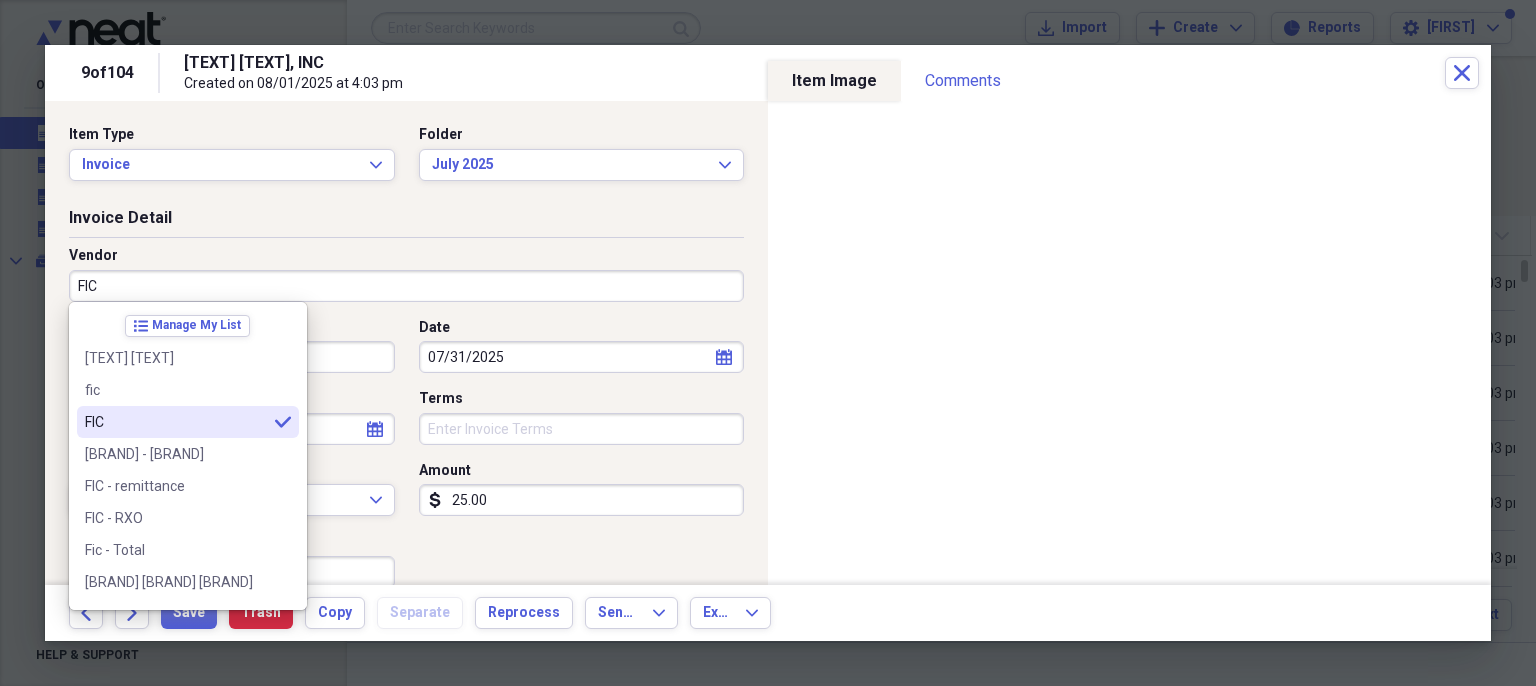 click on "list Manage My List centrifical tech FIC FIC selected FIC - ITSUWA FIC - remittance FIC - RXO Fic - Total FIC AMERICA CORP FIC Ck stub FIC Manifest FIC MANIFEST fic-itsuwa FIC/FIA FIC/TAI FIC6178305 ITSUWA - FIC NSU Corp - FIC [COMPANY_NAME] [COMPANY_NAME] [COMPANY_NAME] SRK-FIC TAI - FIC" at bounding box center (188, 456) 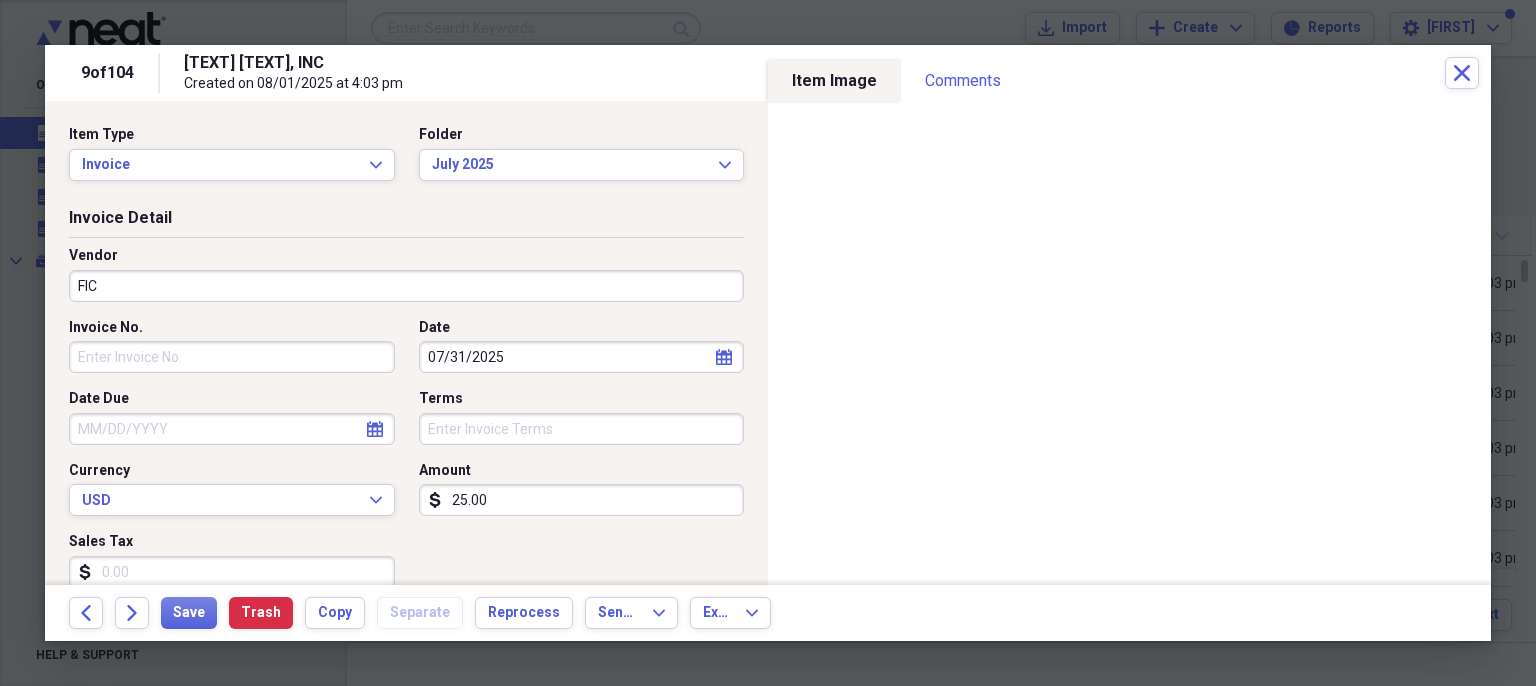 click on "Invoice No." at bounding box center (232, 357) 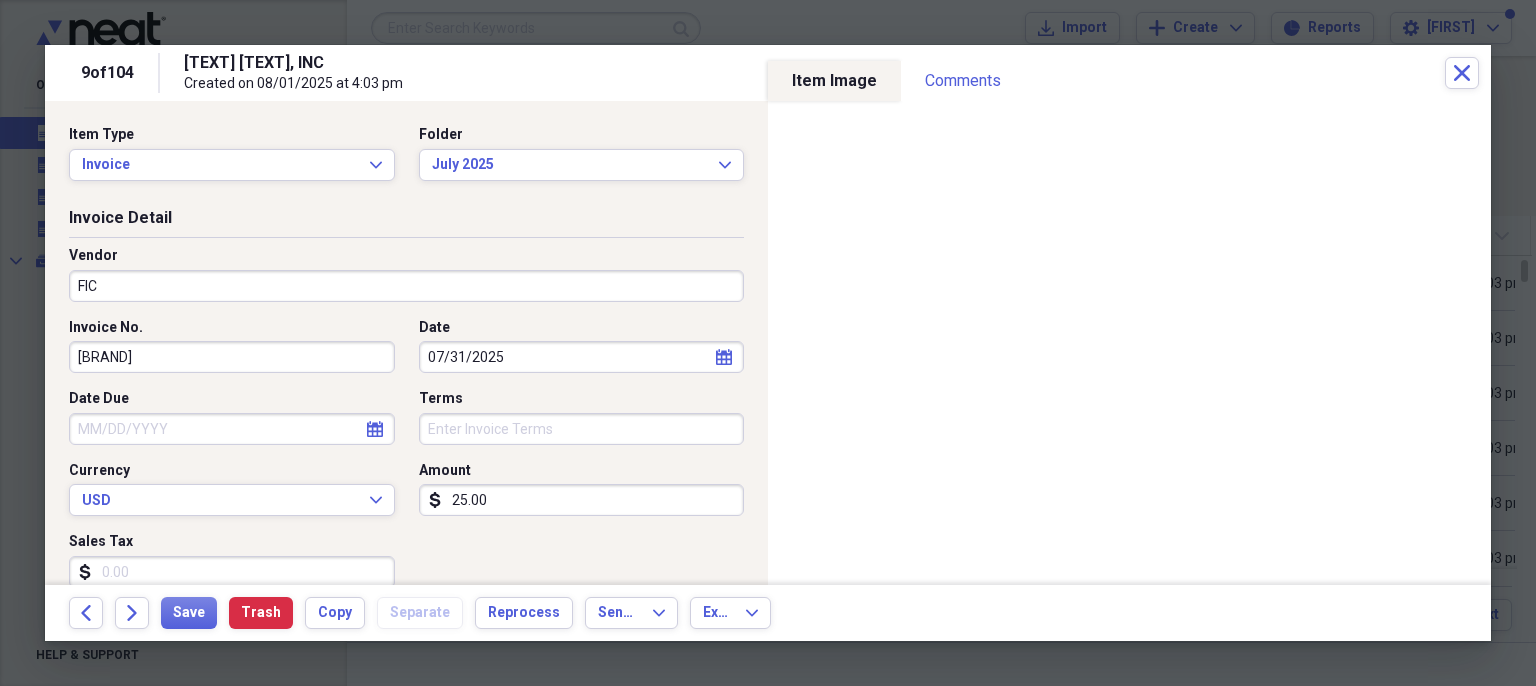 click on "25.00" at bounding box center (582, 500) 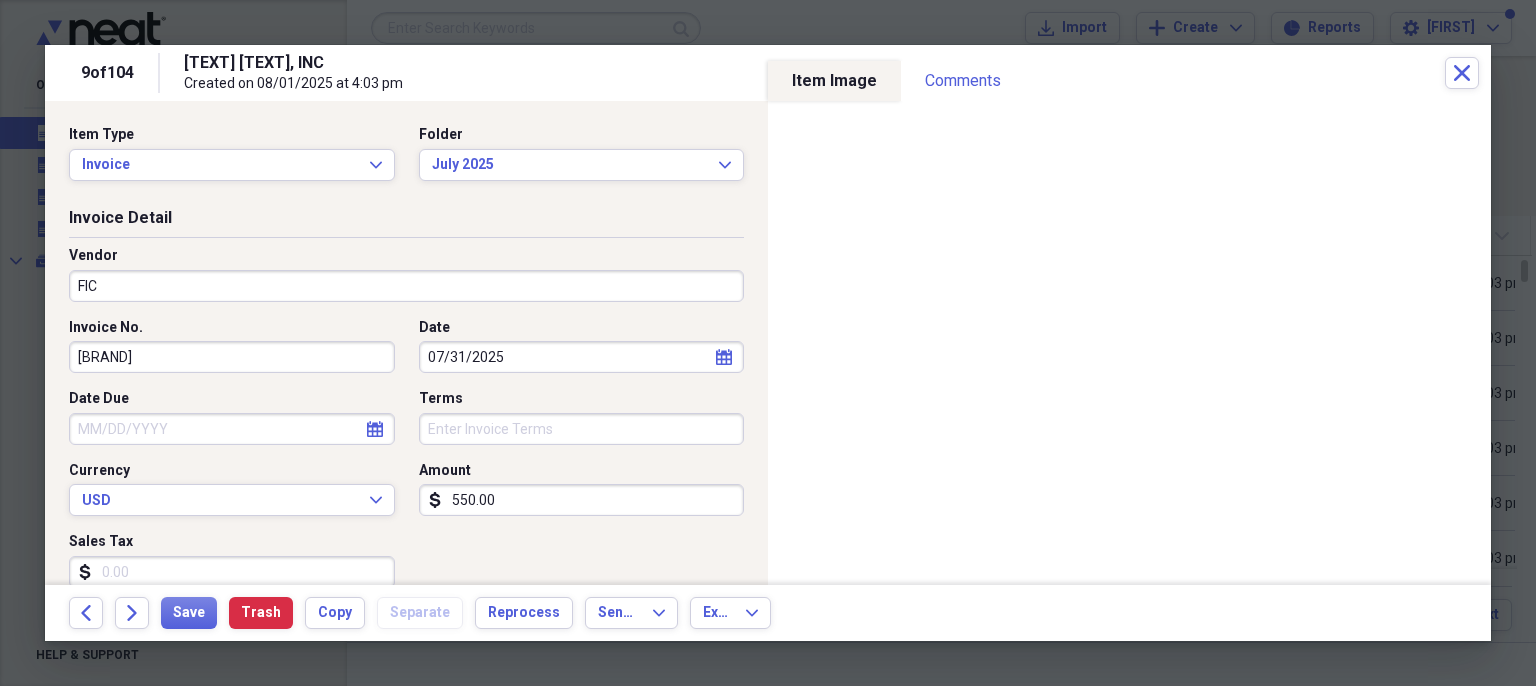 click on "Invoice No. EXET Date [MONTH]/[DAY]/[YEAR] calendar Calendar Date Due calendar Calendar Terms Currency USD Expand Amount dollar-sign [NUMBER] Sales Tax dollar-sign" at bounding box center (406, 461) 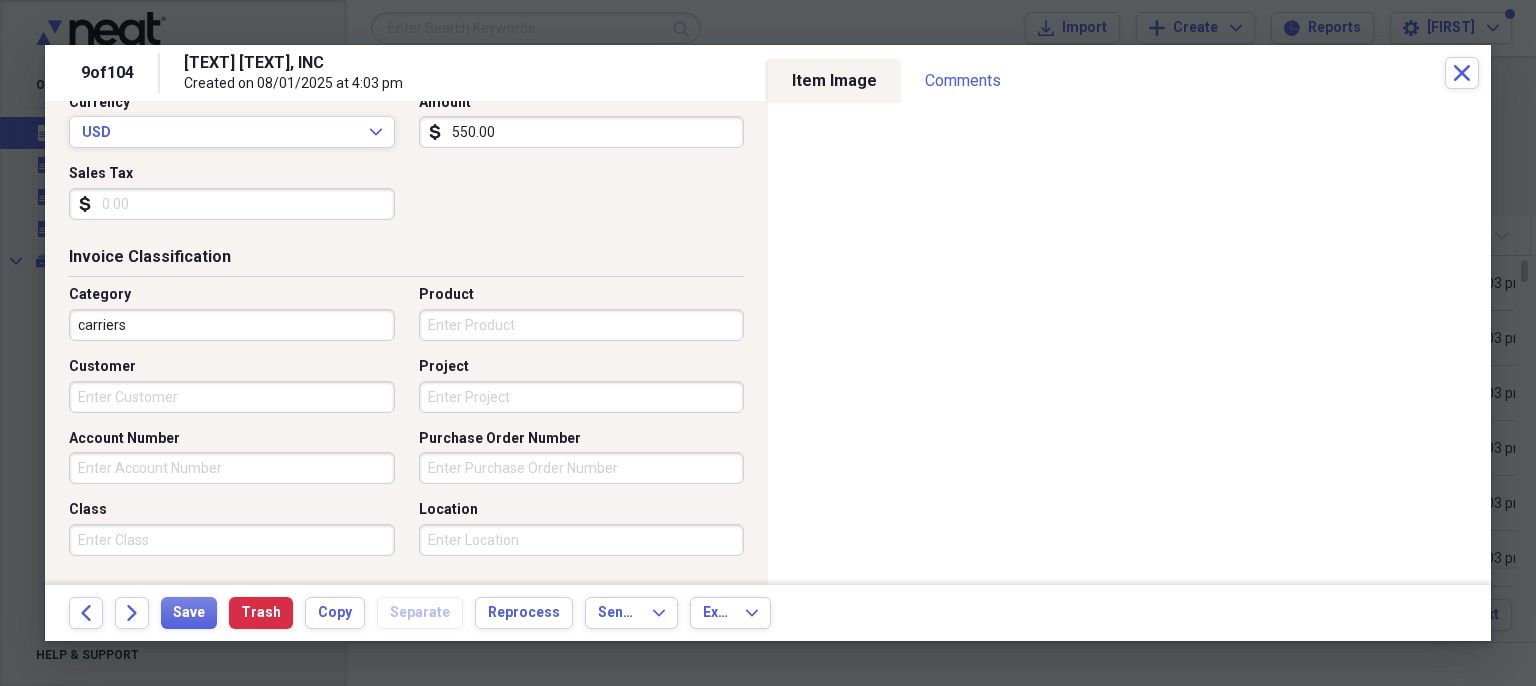 scroll, scrollTop: 399, scrollLeft: 0, axis: vertical 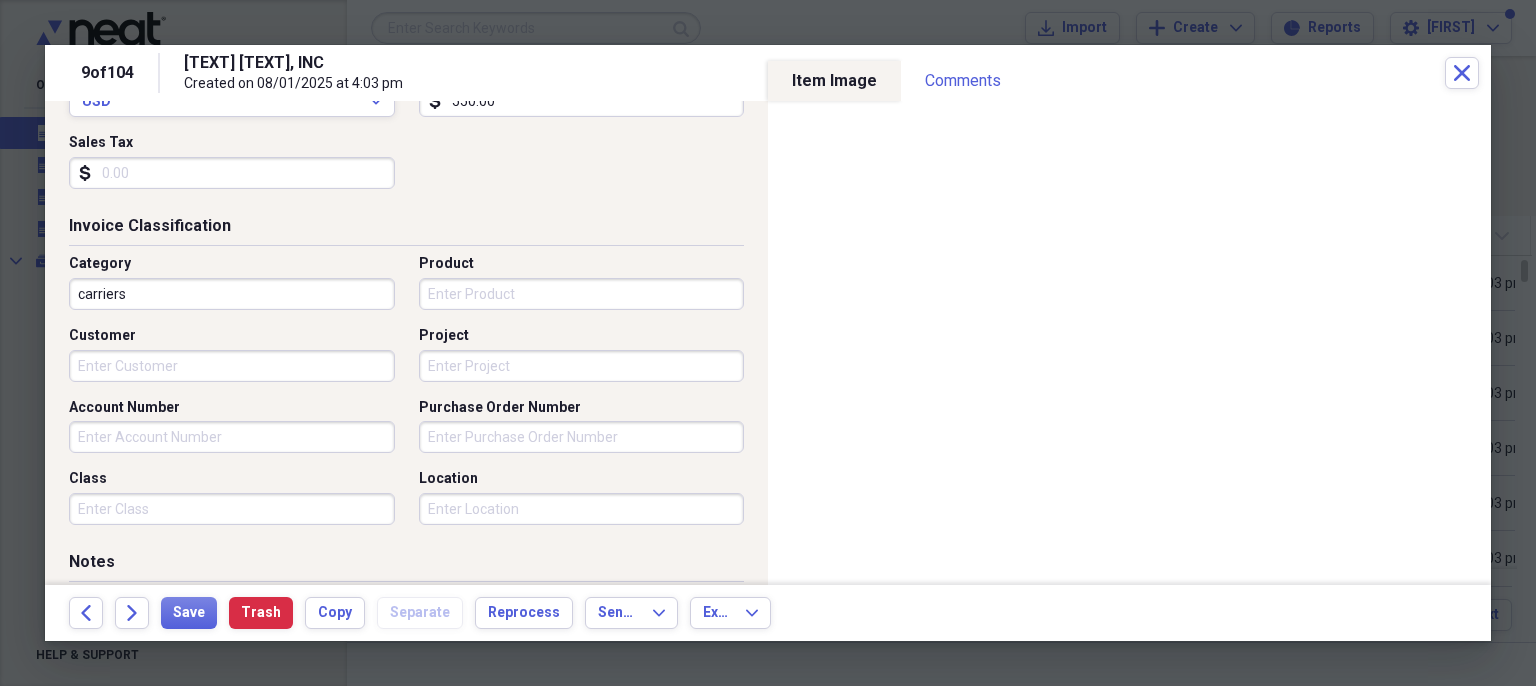 click on "Account Number" at bounding box center [232, 437] 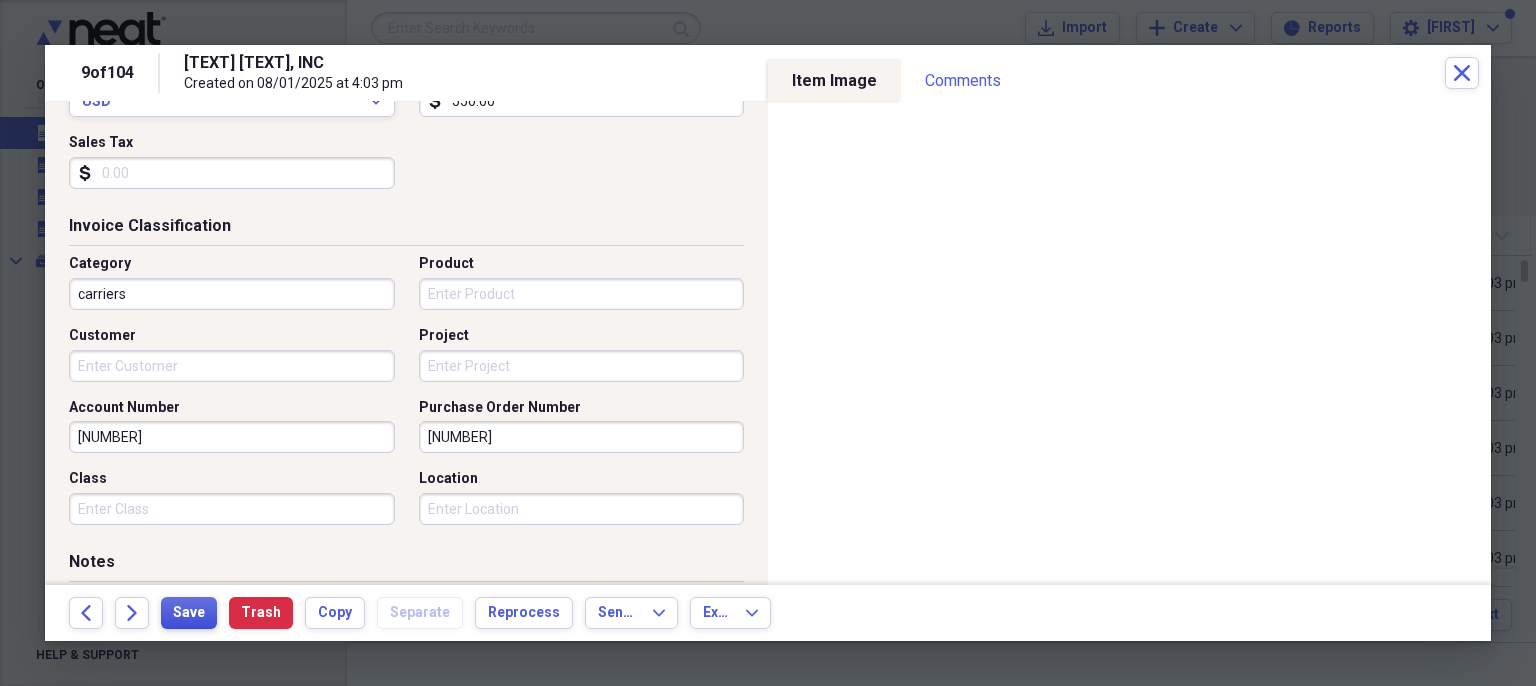 click on "Save" at bounding box center [189, 613] 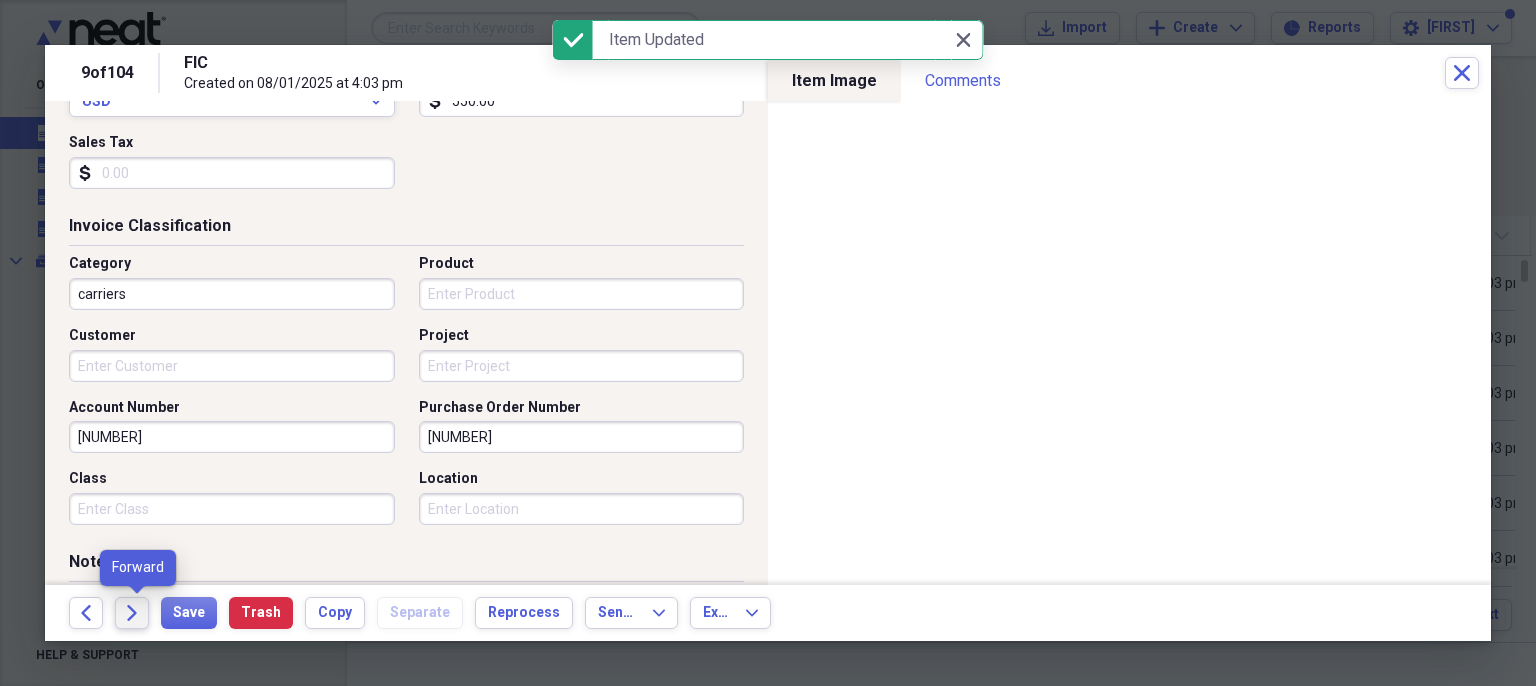 click on "Forward" 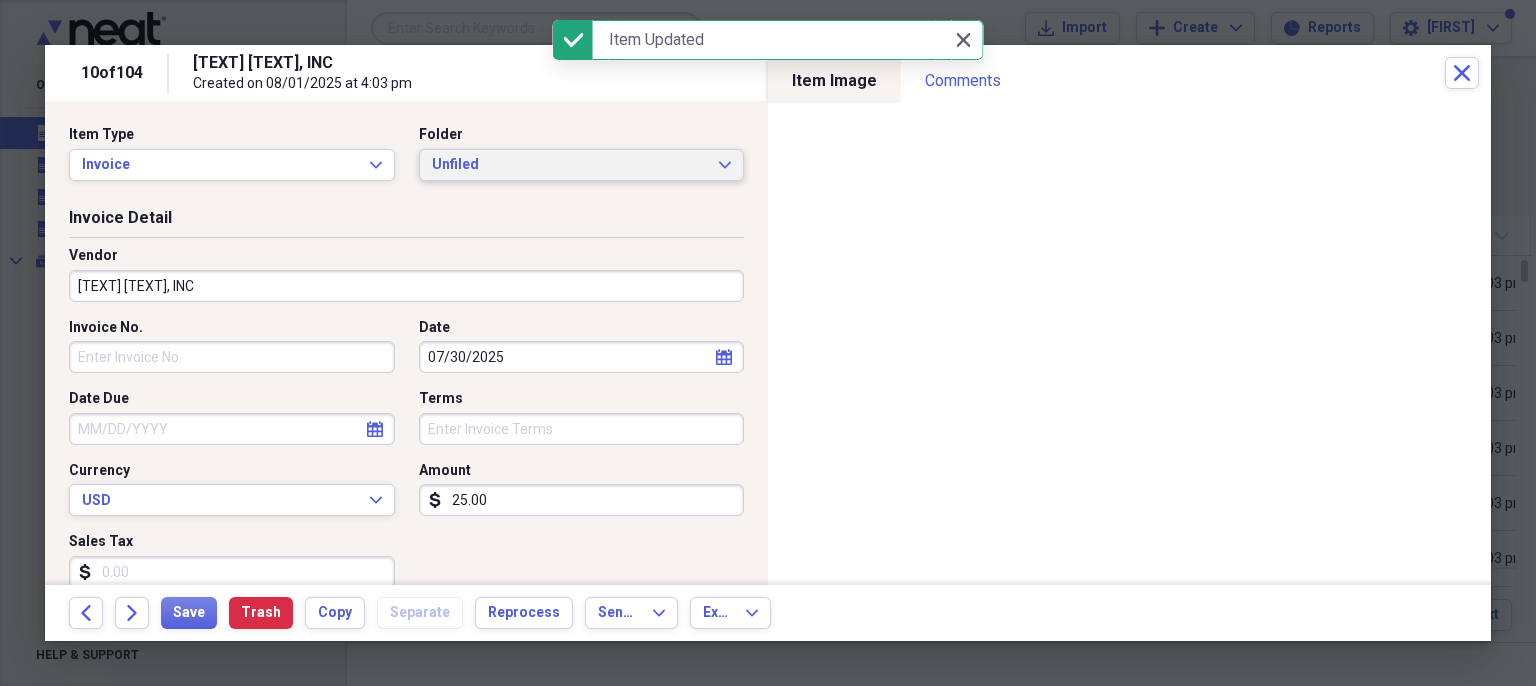click on "Unfiled Expand" at bounding box center (582, 165) 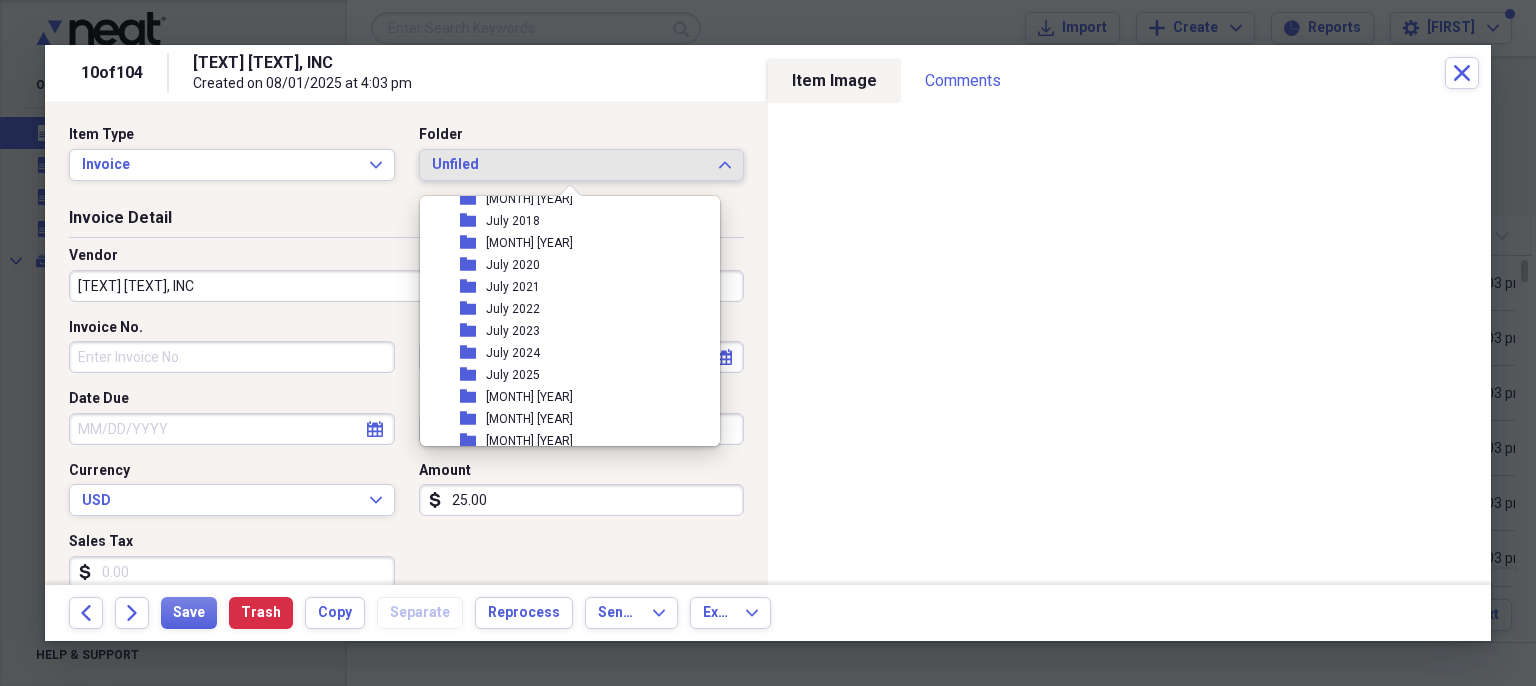 scroll, scrollTop: 1664, scrollLeft: 0, axis: vertical 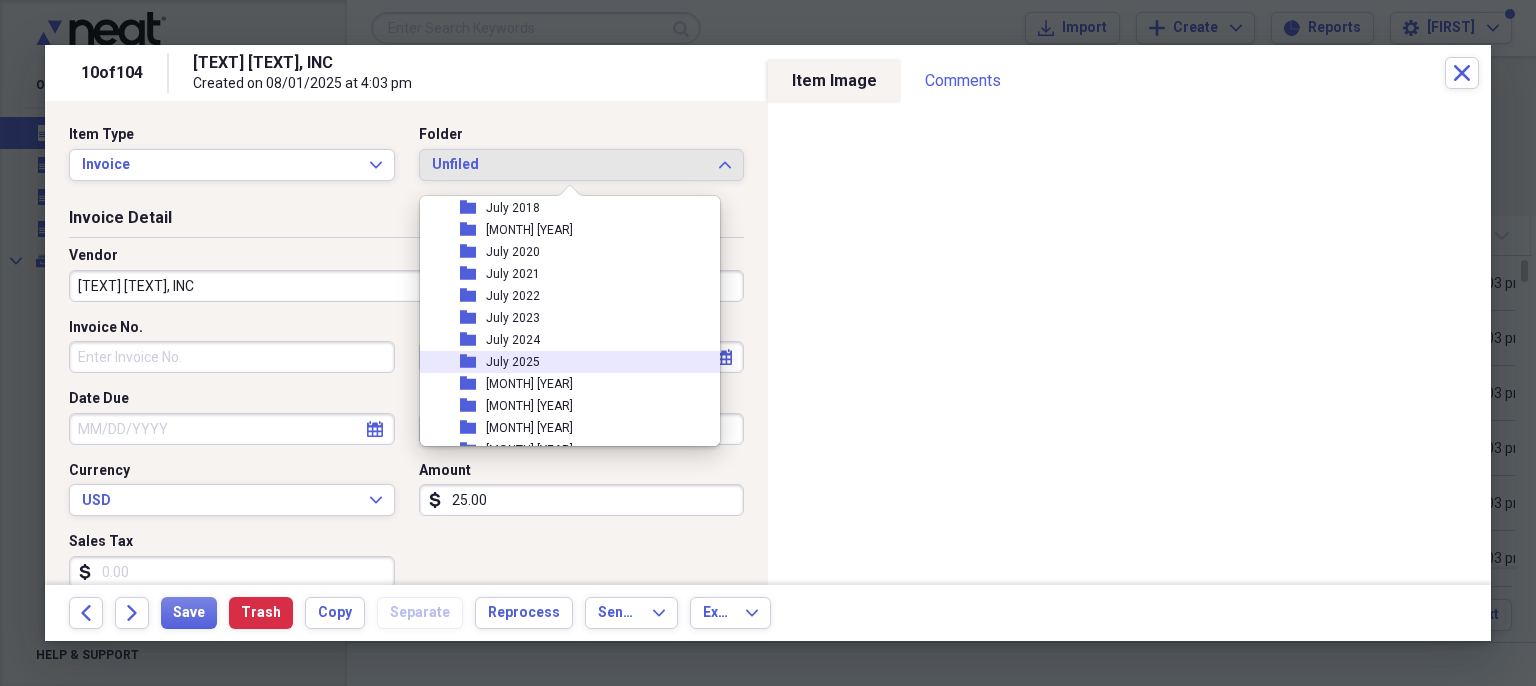 click on "folder July 2025" at bounding box center (562, 362) 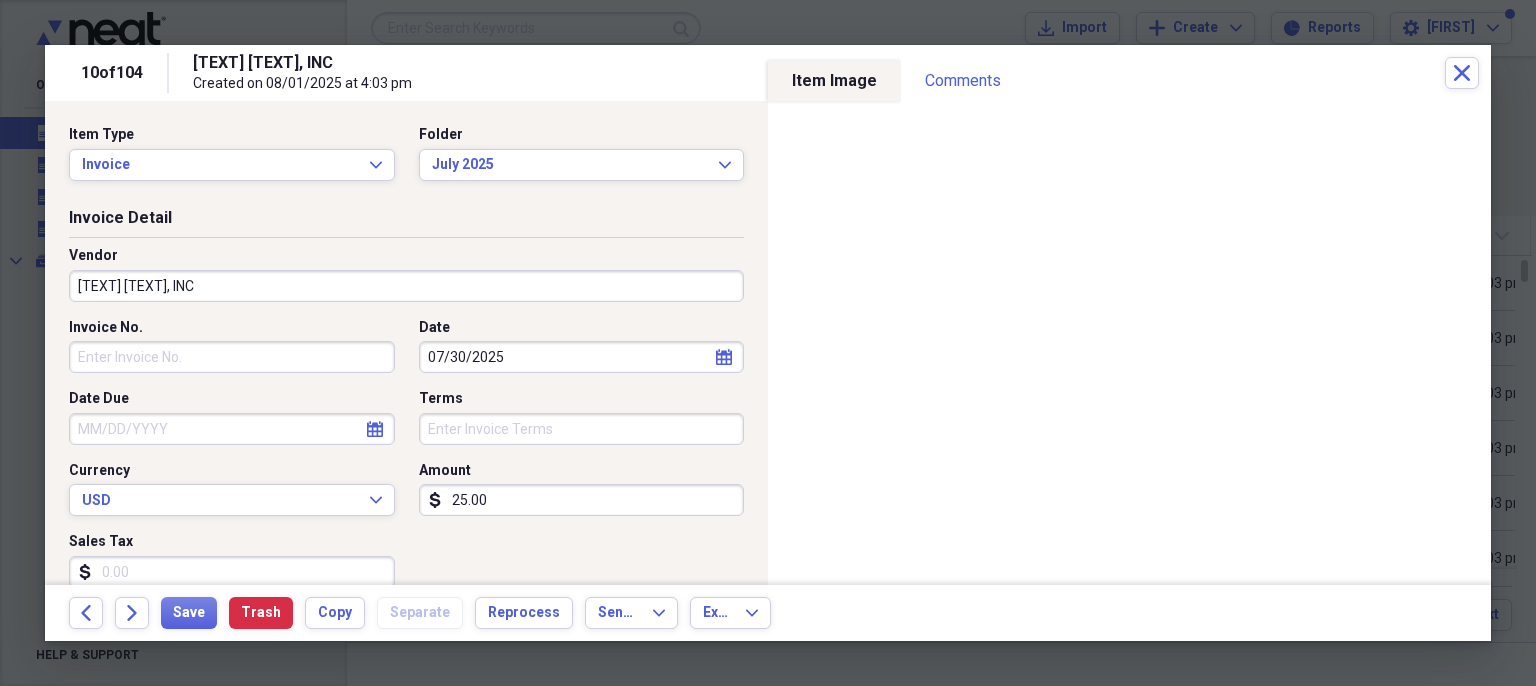 click on "[TEXT] [TEXT], INC" at bounding box center [406, 286] 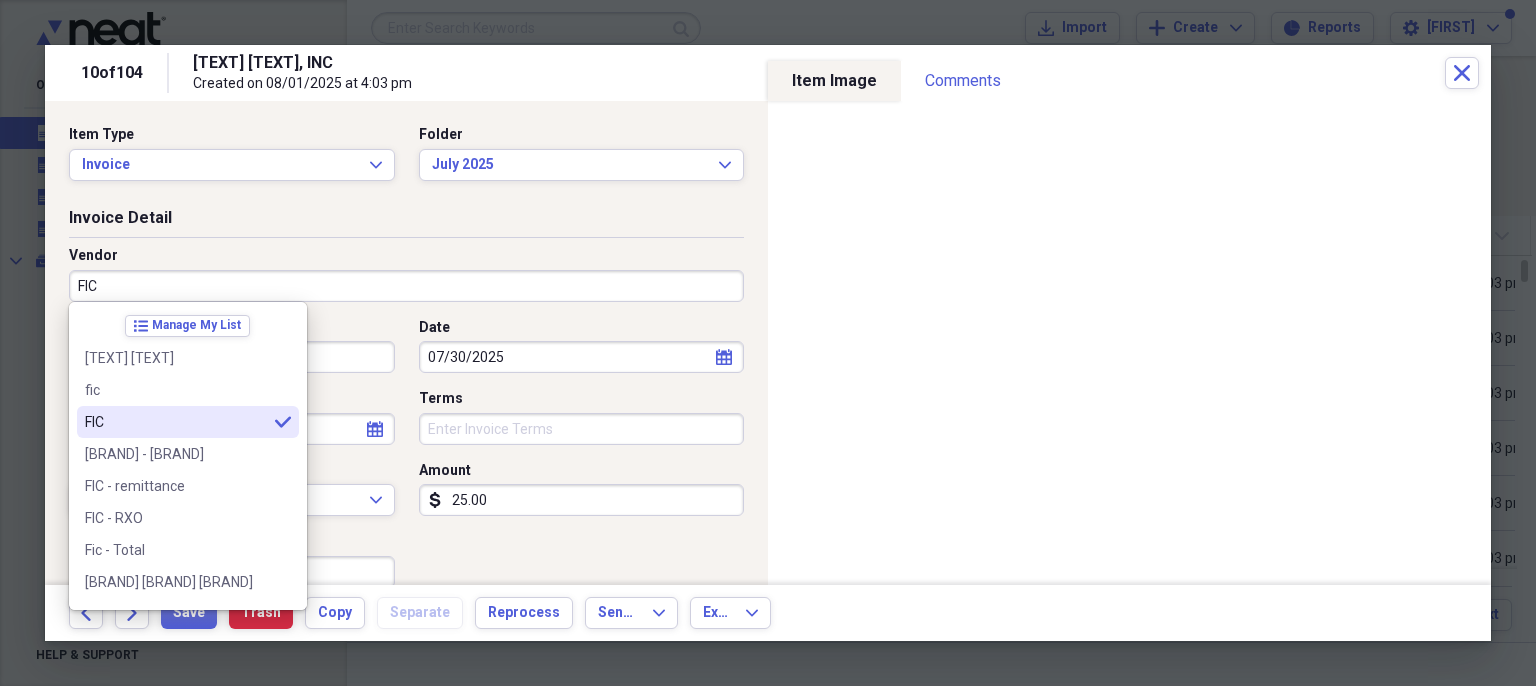 click on "FIC" at bounding box center [176, 422] 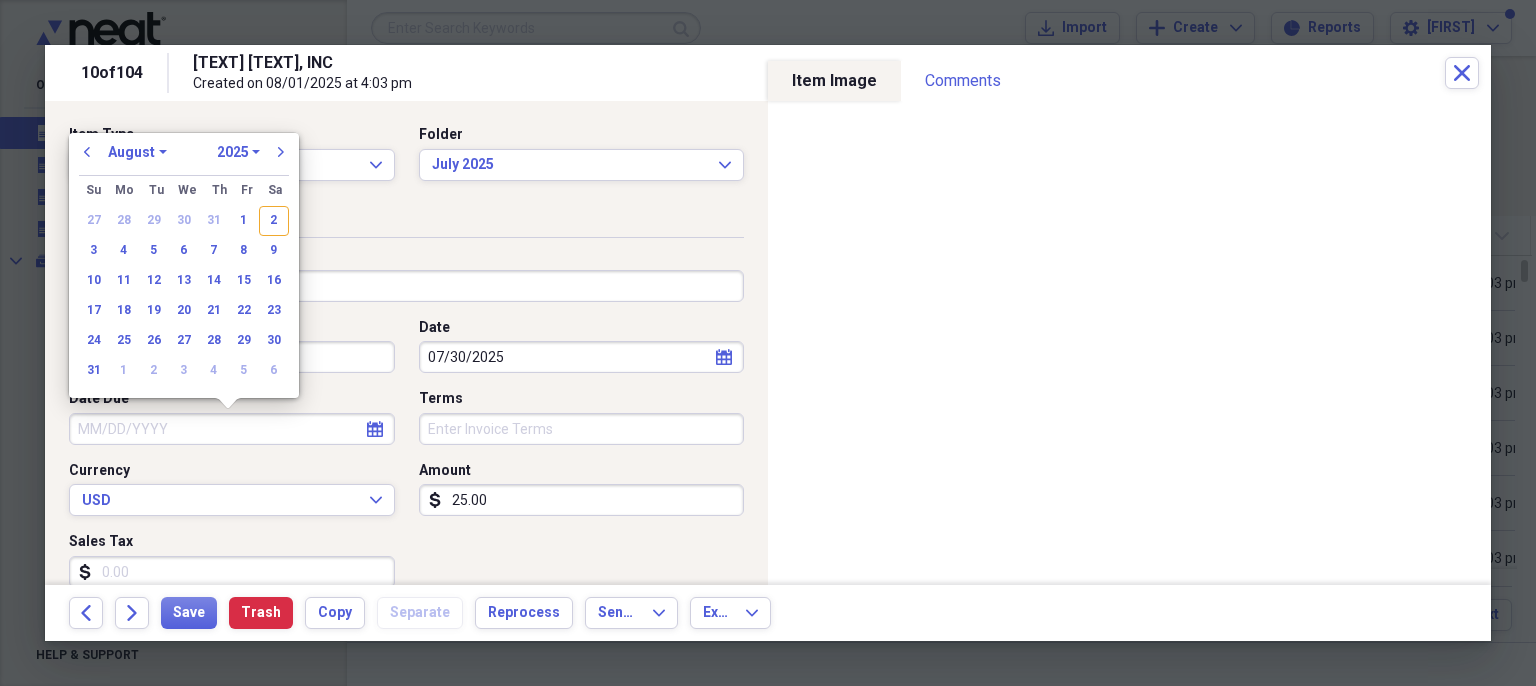 click on "Date Due" at bounding box center [232, 429] 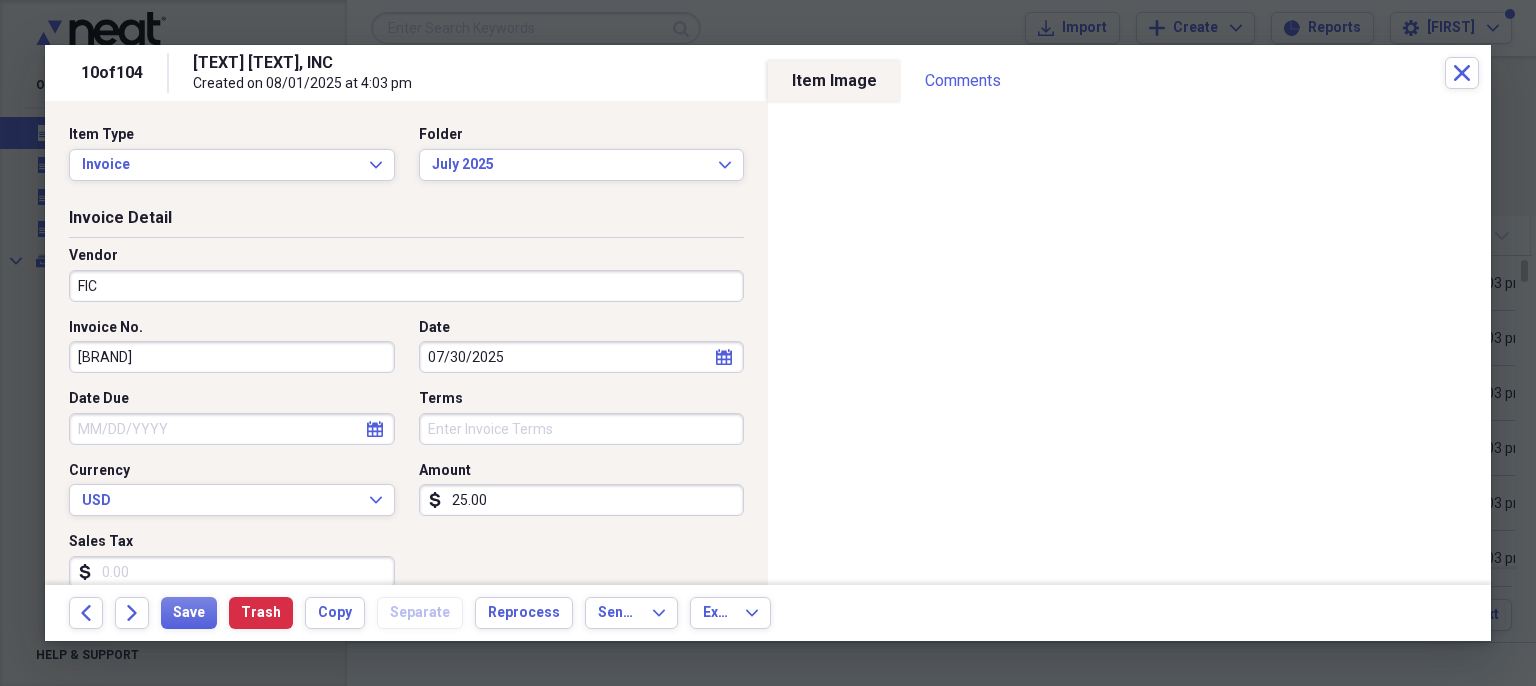 click on "25.00" at bounding box center (582, 500) 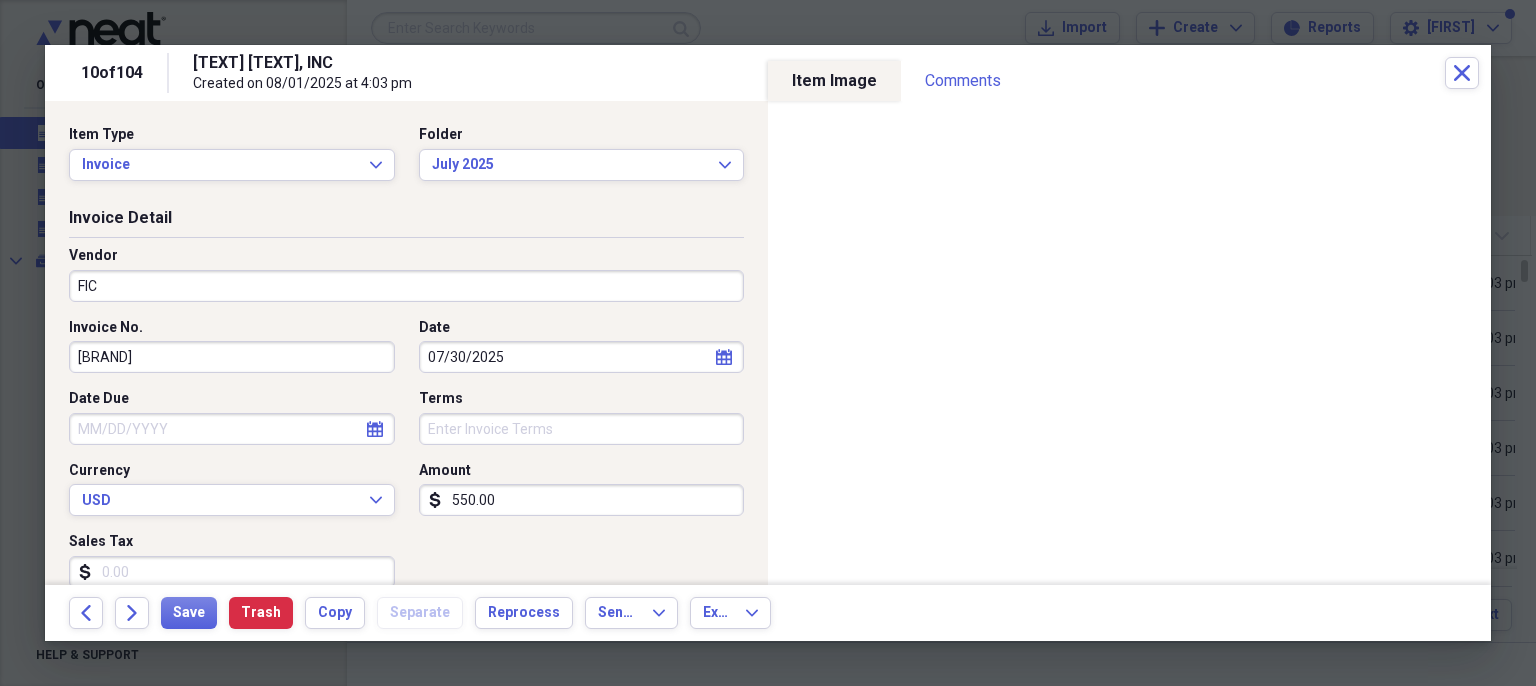 click on "Invoice No. EXET Date [MONTH]/[DAY]/[YEAR] calendar Calendar Date Due calendar Calendar Terms Currency USD Expand Amount dollar-sign [NUMBER] Sales Tax dollar-sign" at bounding box center [406, 461] 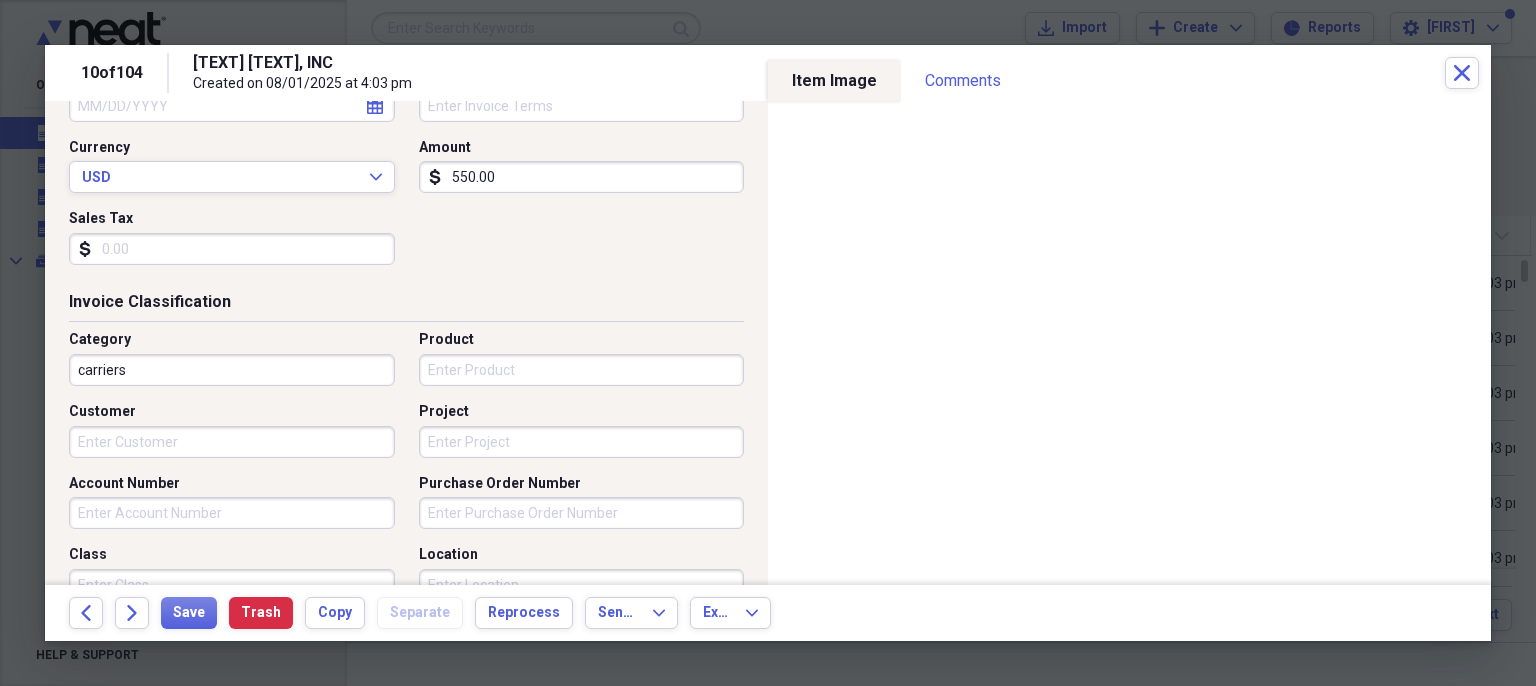 scroll, scrollTop: 457, scrollLeft: 0, axis: vertical 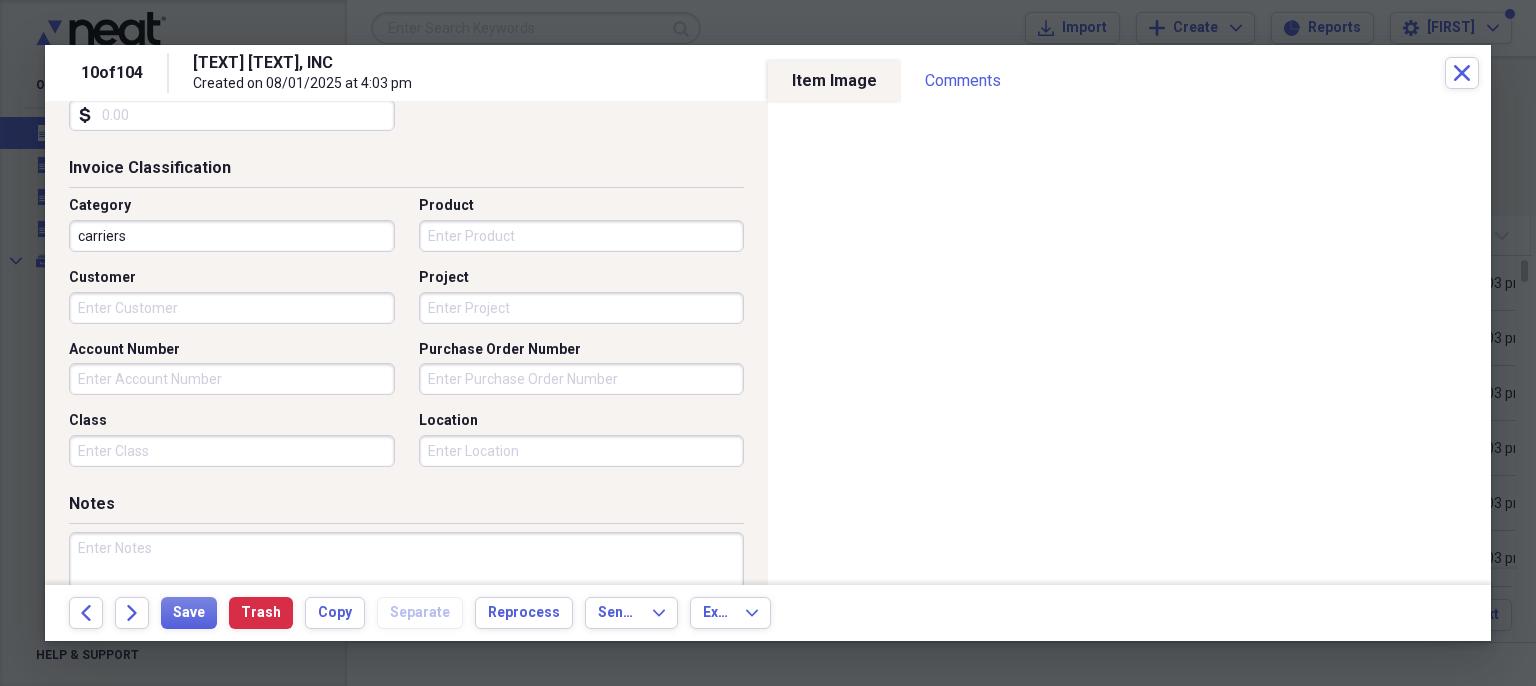 click on "Account Number" at bounding box center (232, 379) 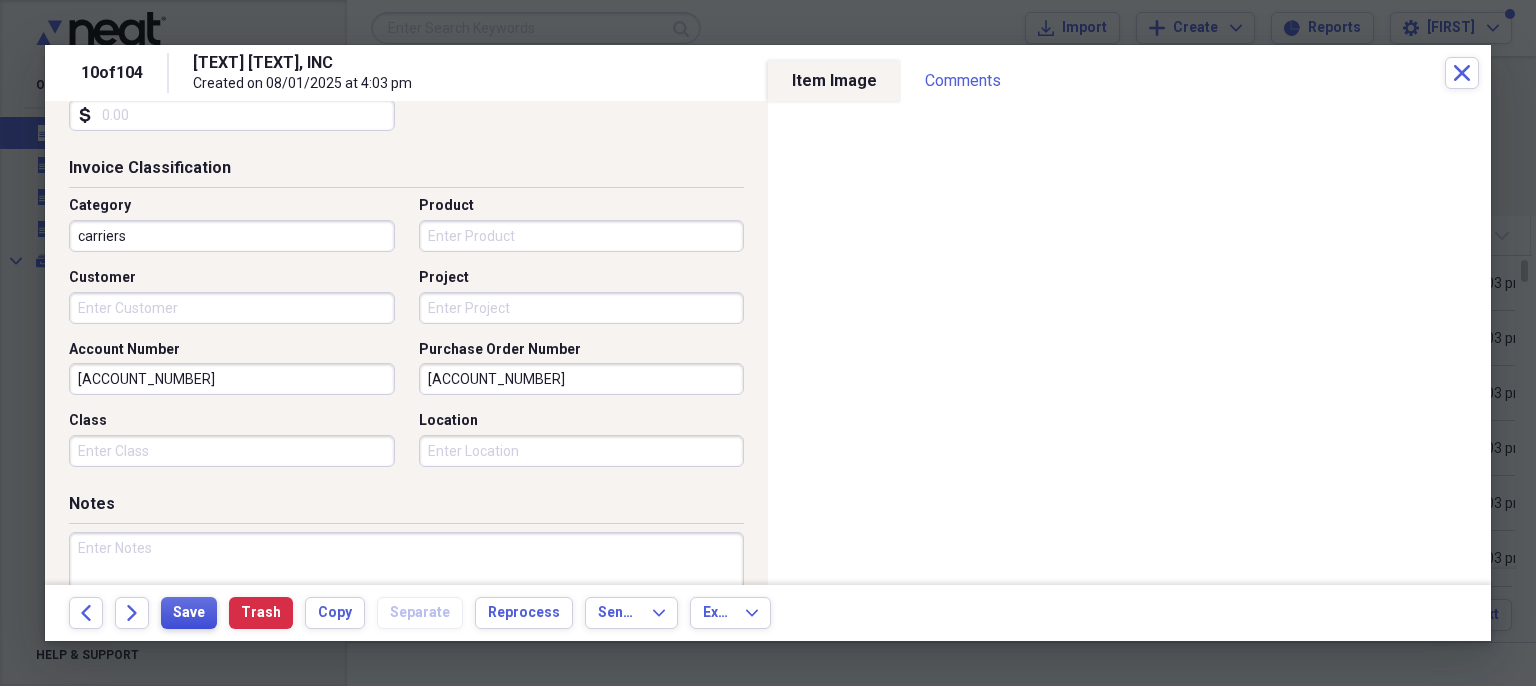 click on "Save" at bounding box center [189, 613] 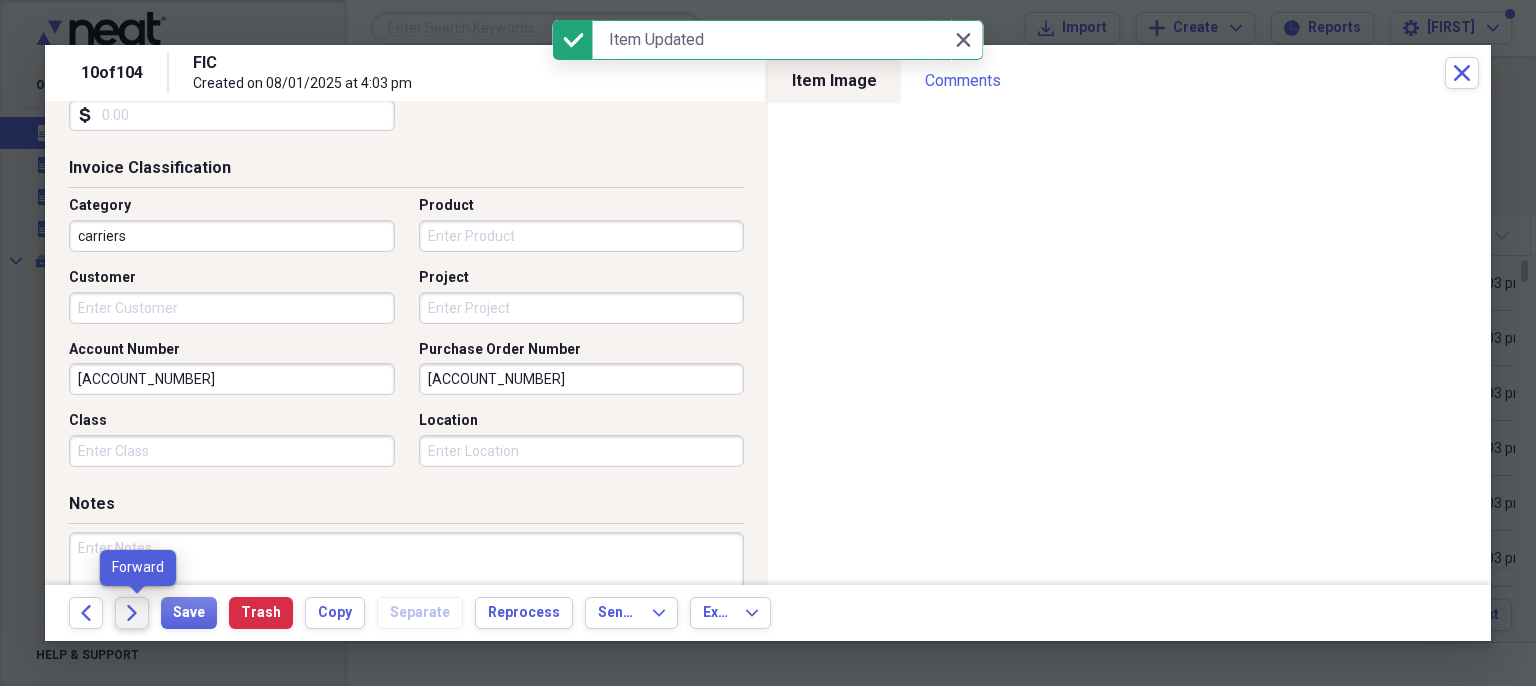 click on "Forward" 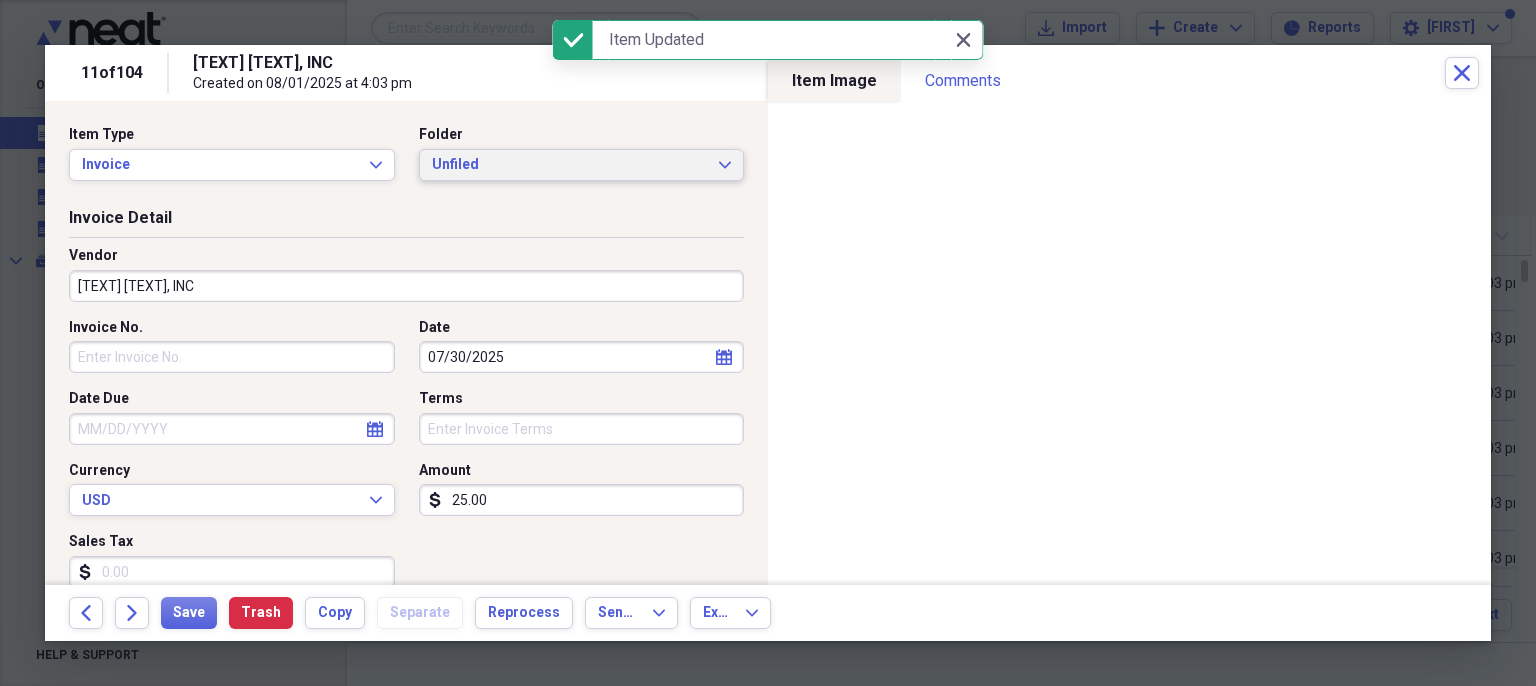 click on "Unfiled Expand" at bounding box center (582, 165) 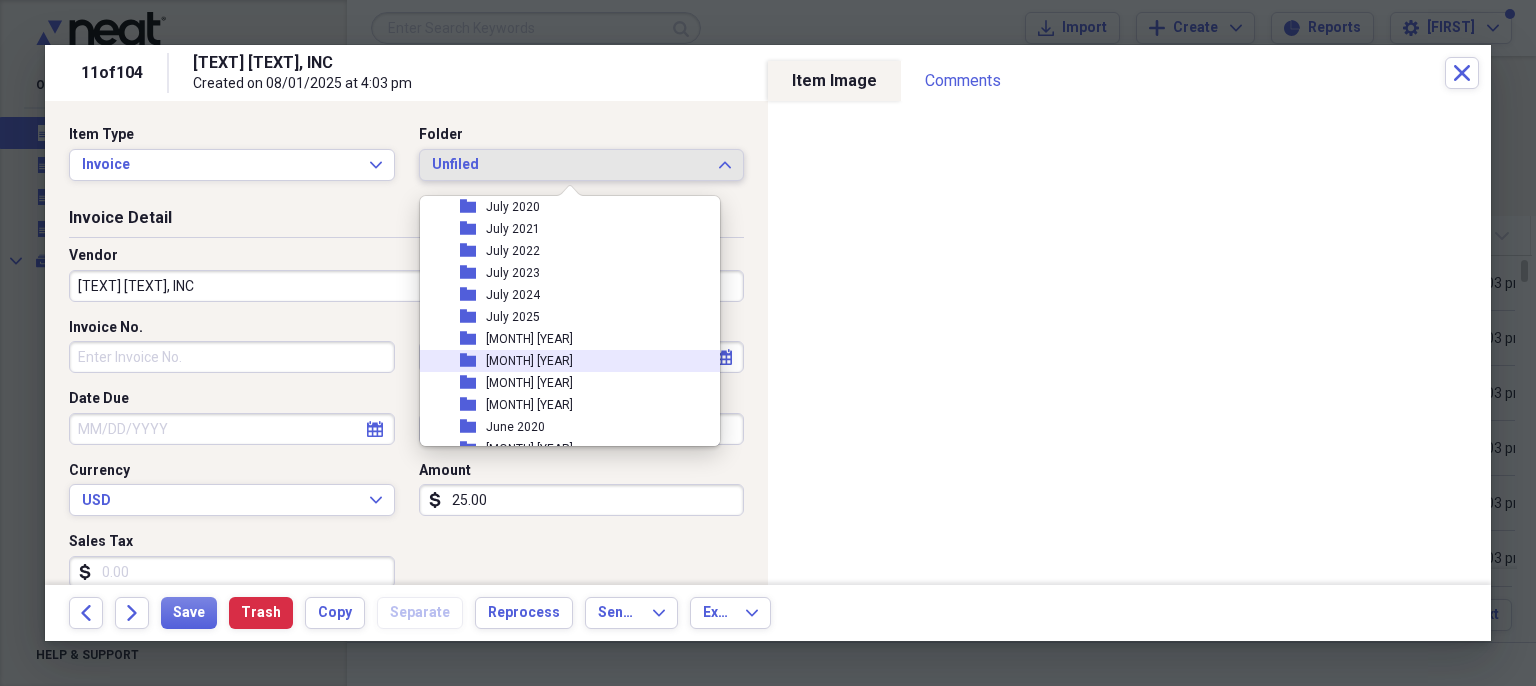 scroll, scrollTop: 1712, scrollLeft: 0, axis: vertical 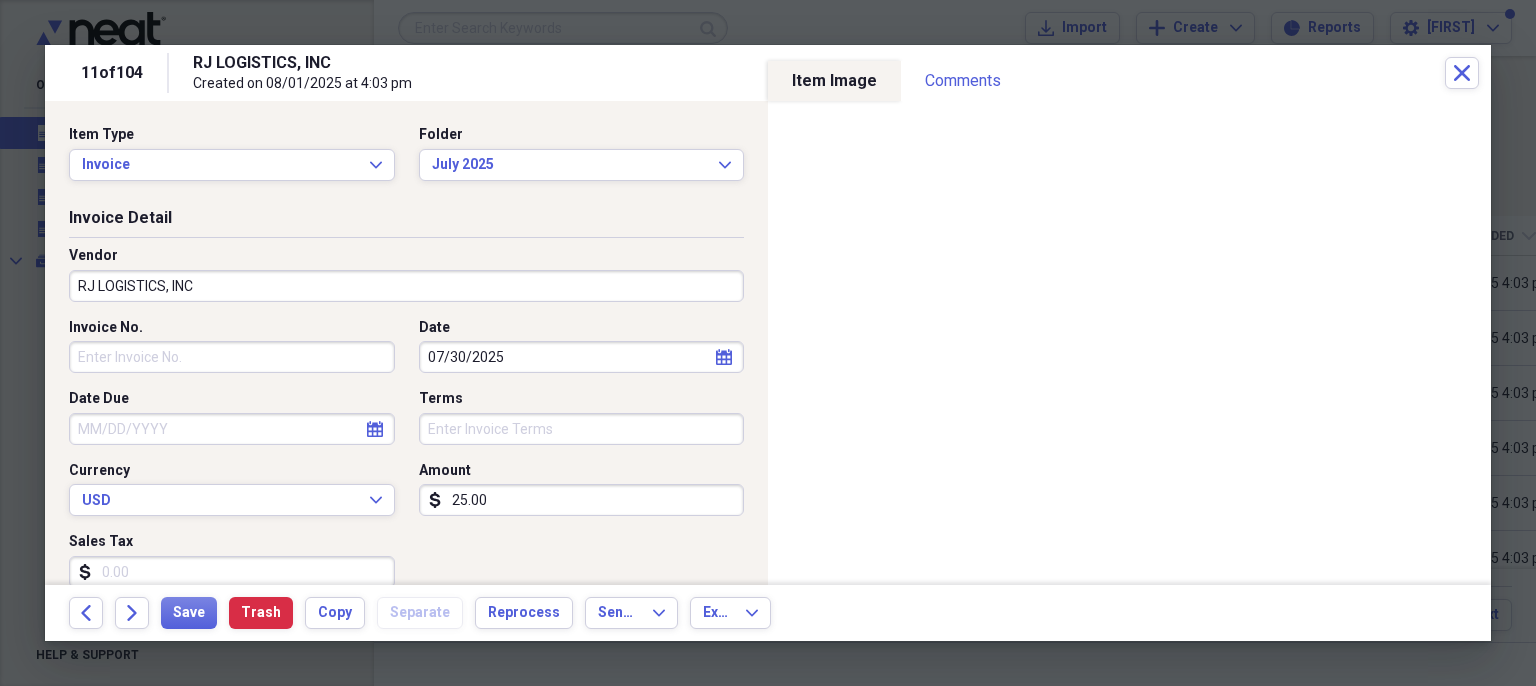 click on "RJ LOGISTICS, INC" at bounding box center (406, 286) 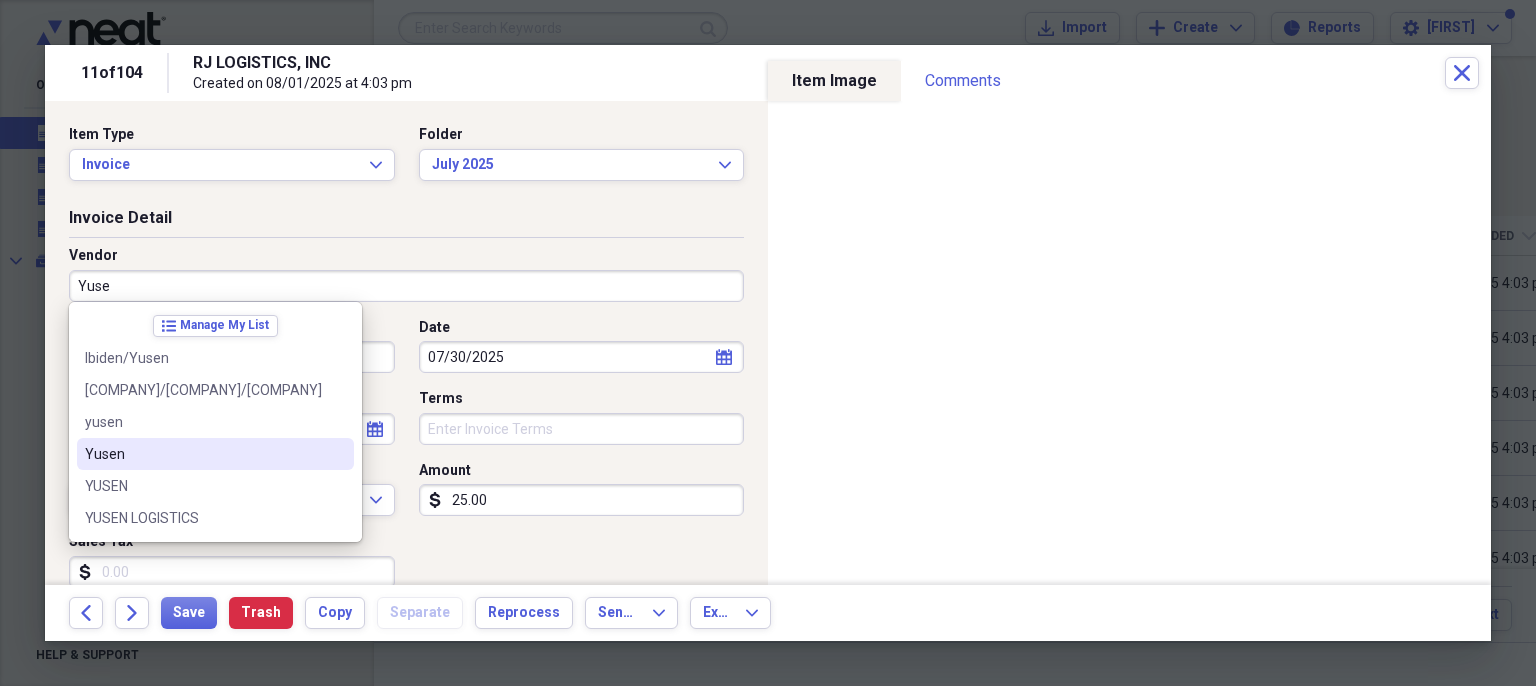 click on "[BRAND]" at bounding box center (203, 454) 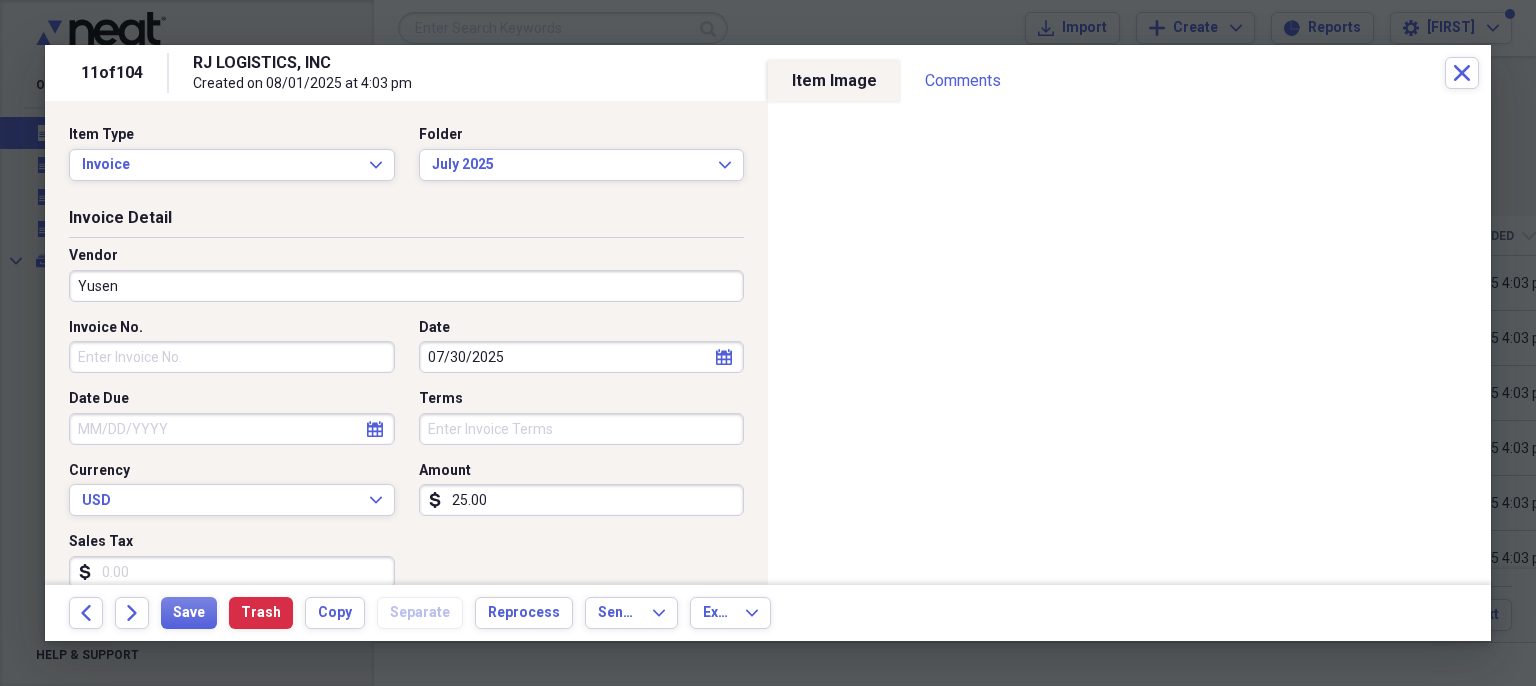 type on "Transportation" 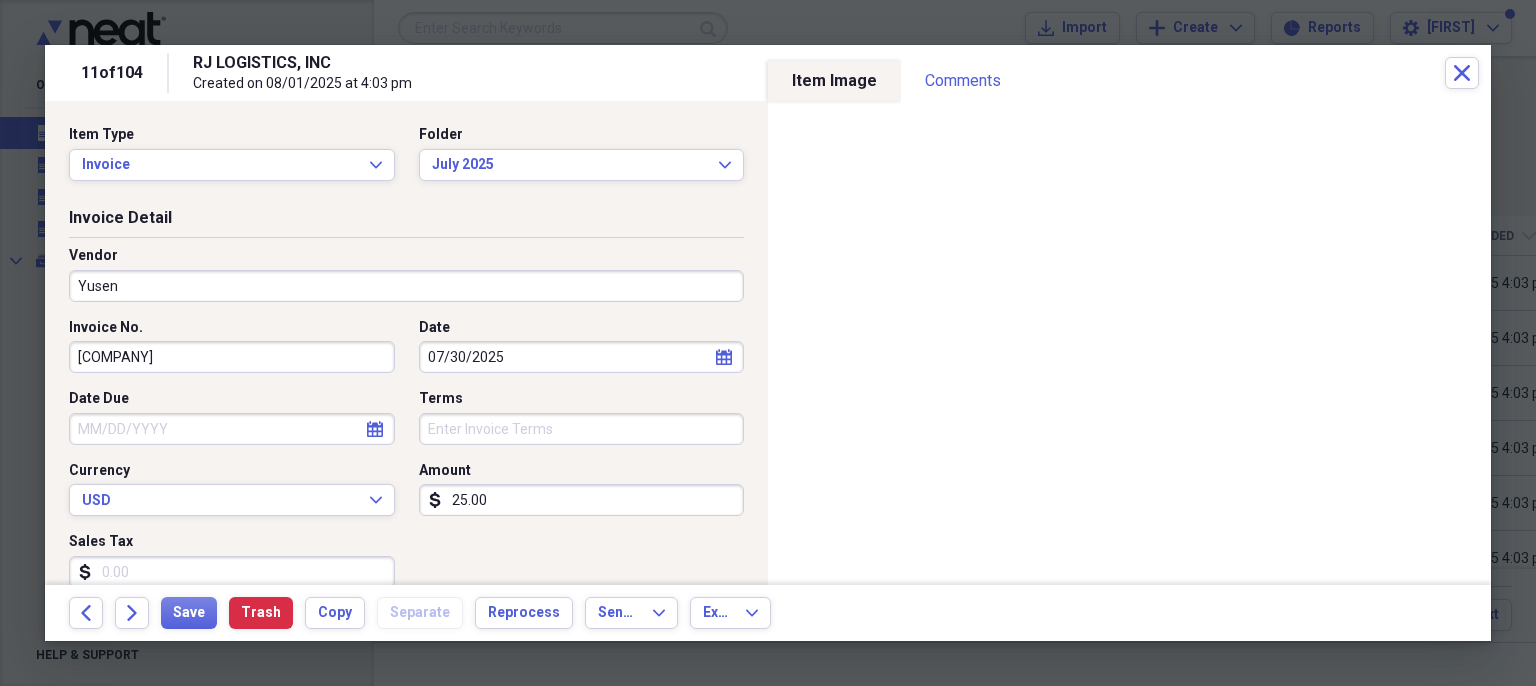 type on "[BRAND]" 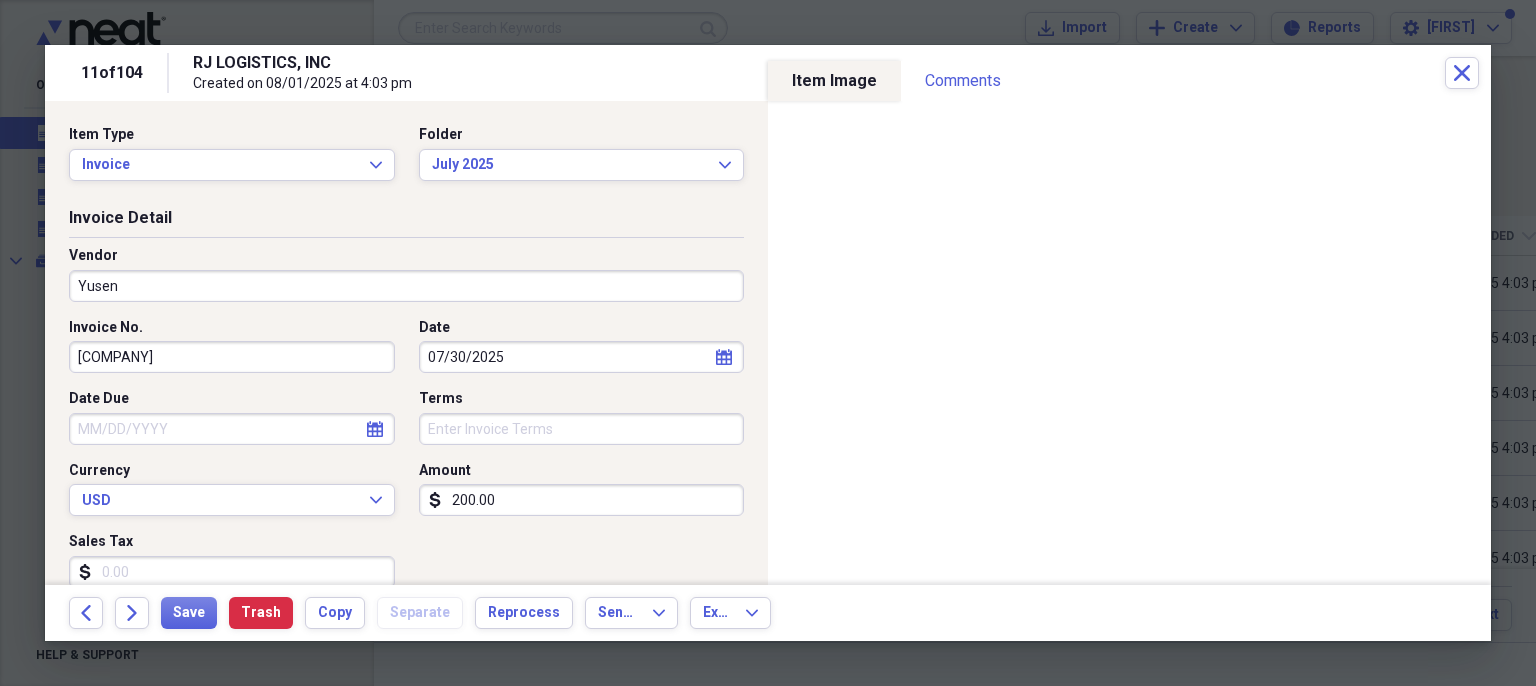 type on "200.00" 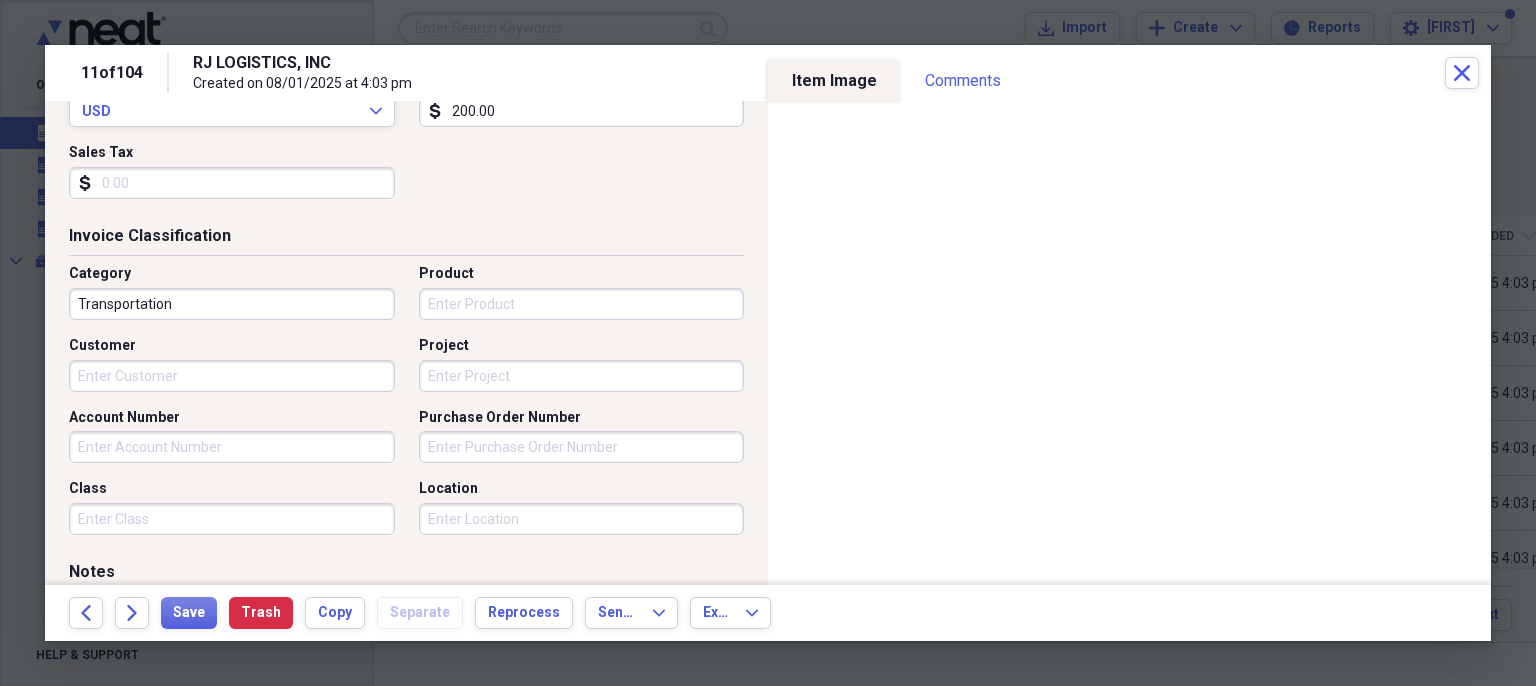 scroll, scrollTop: 408, scrollLeft: 0, axis: vertical 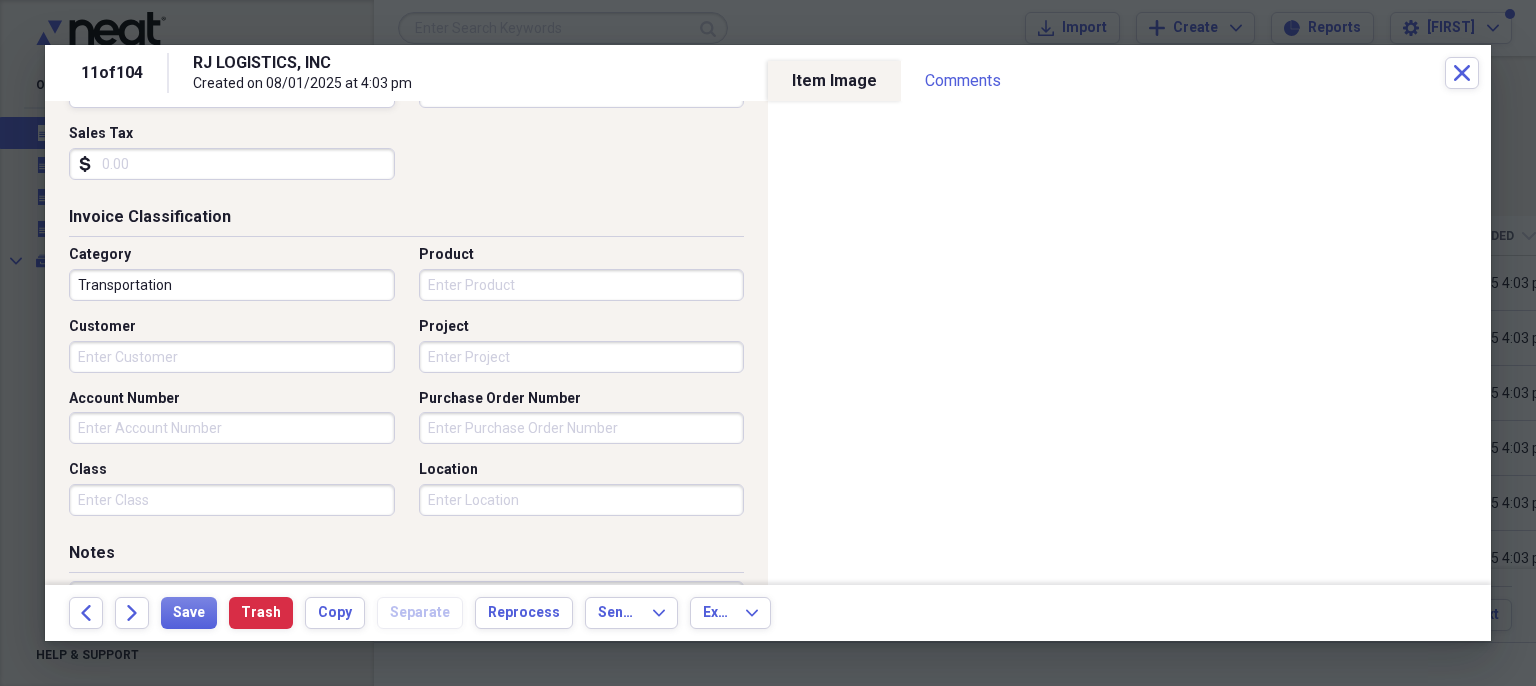 click on "Account Number" at bounding box center (232, 428) 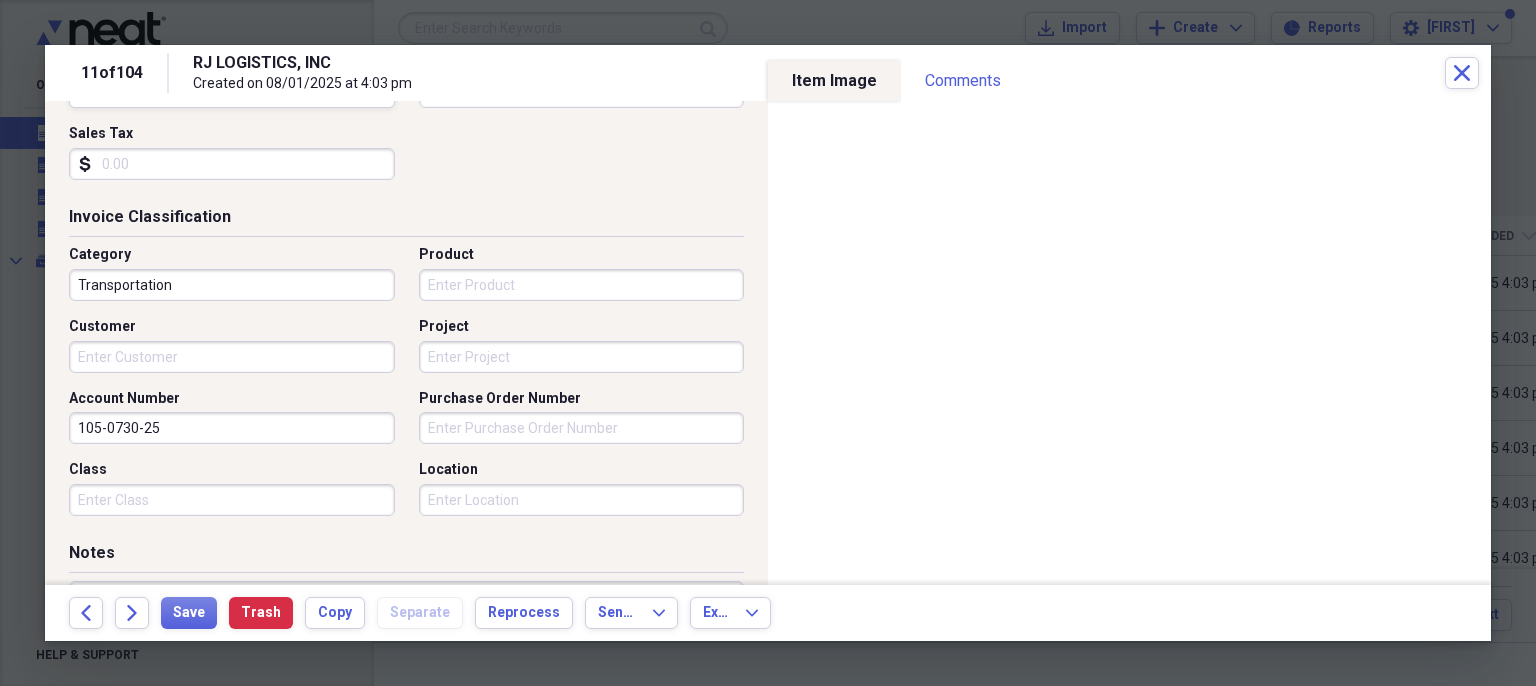 type on "[NUMBER]-[NUMBER]-[NUMBER]" 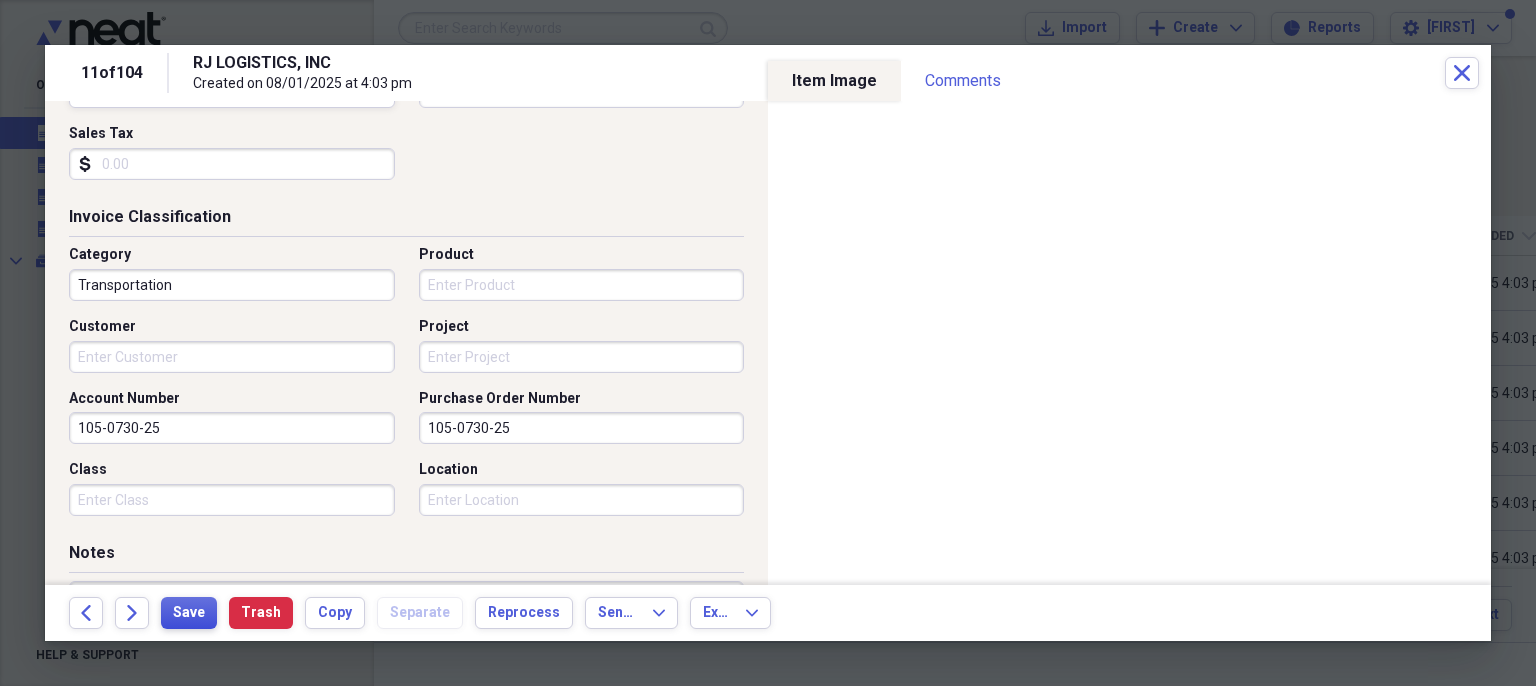 type on "[NUMBER]-[NUMBER]-[NUMBER]" 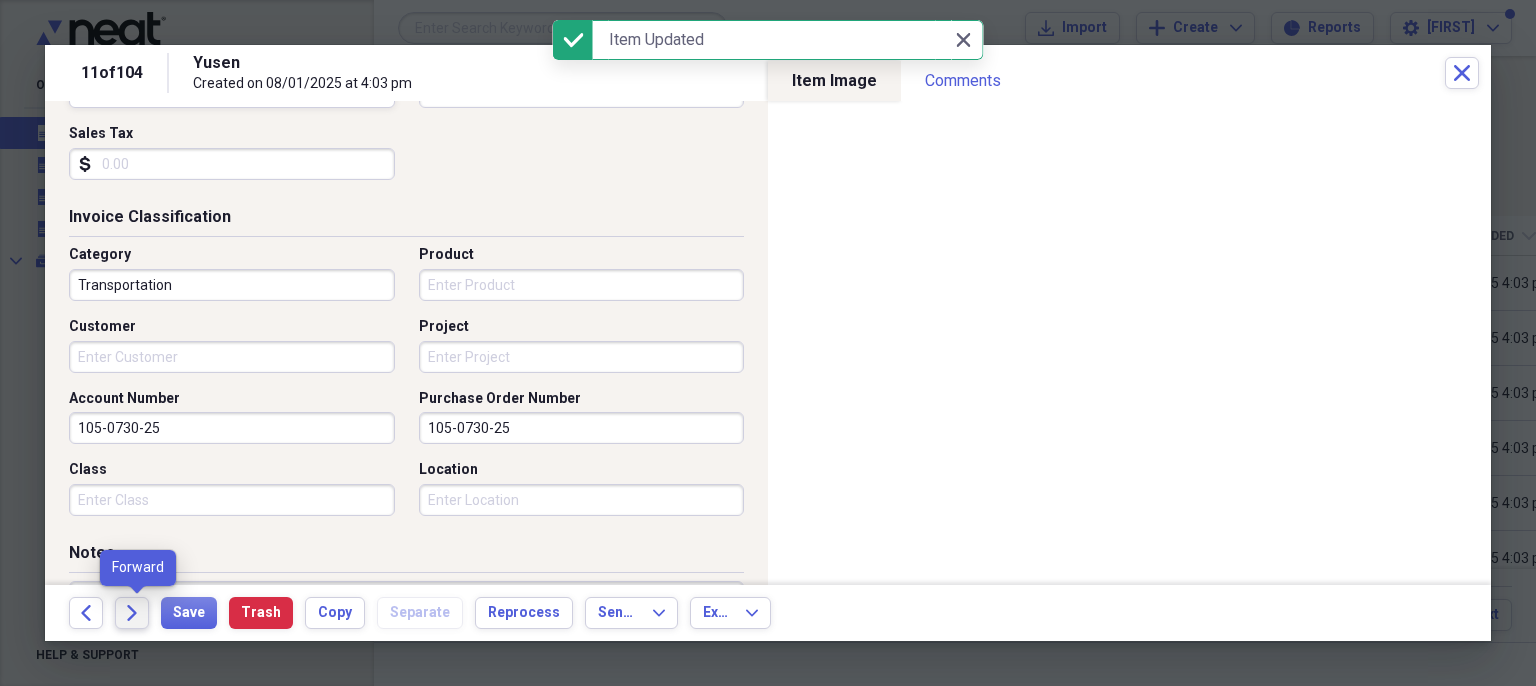 click on "Forward" 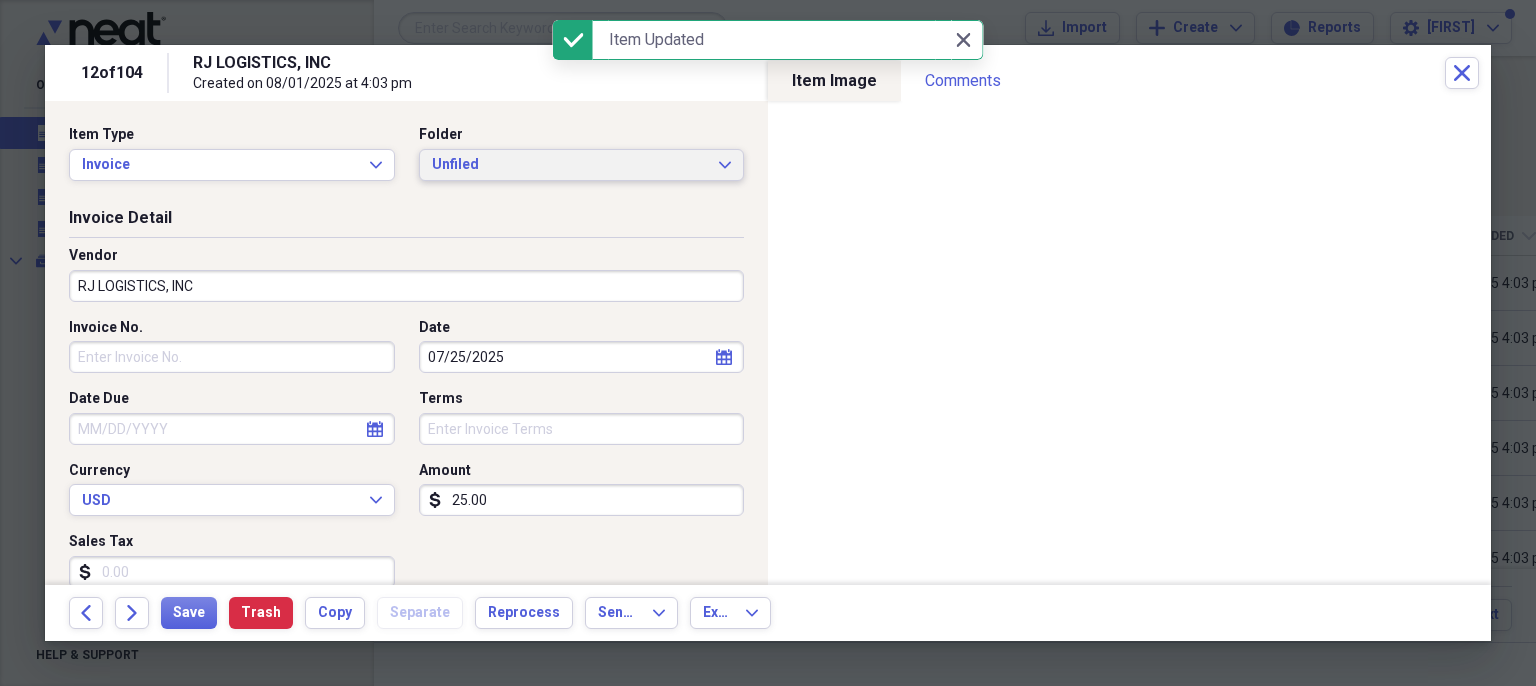 click on "Unfiled Expand" at bounding box center [582, 165] 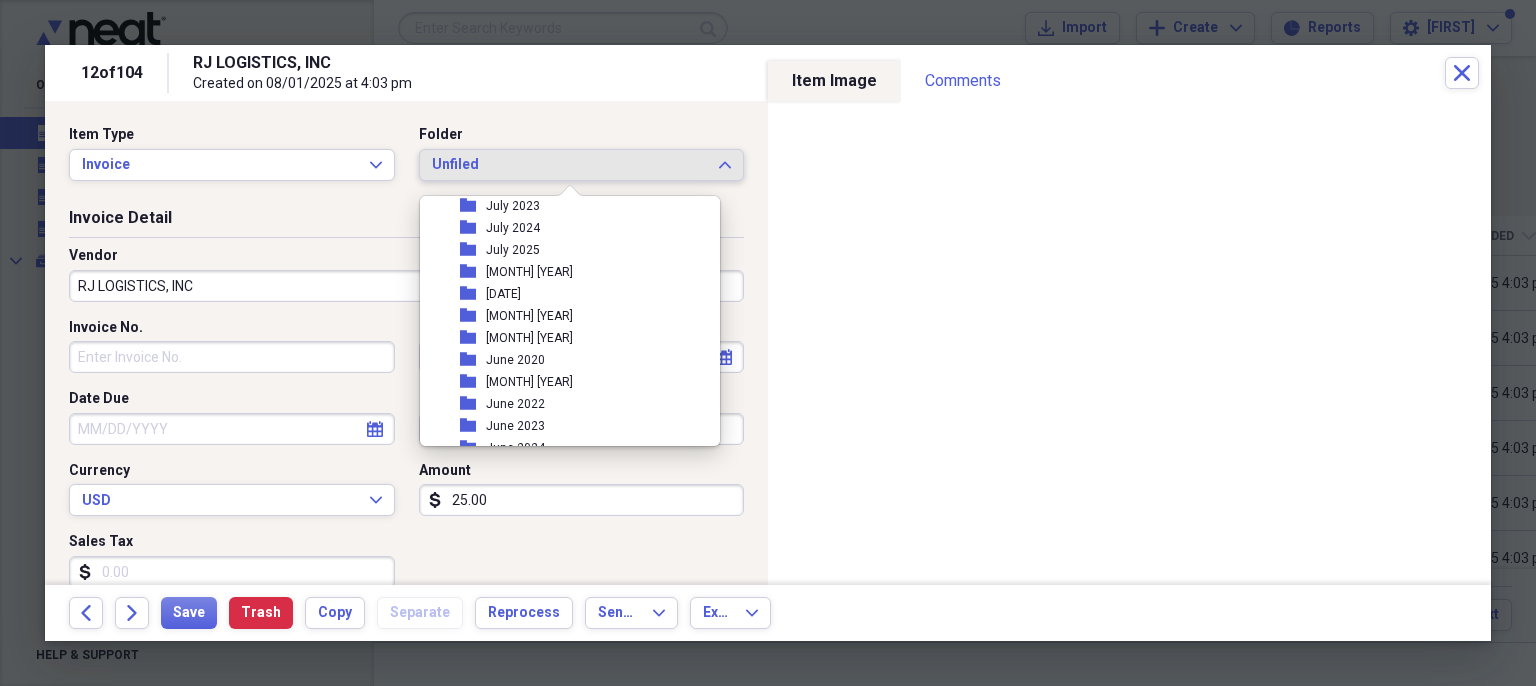 scroll, scrollTop: 1782, scrollLeft: 0, axis: vertical 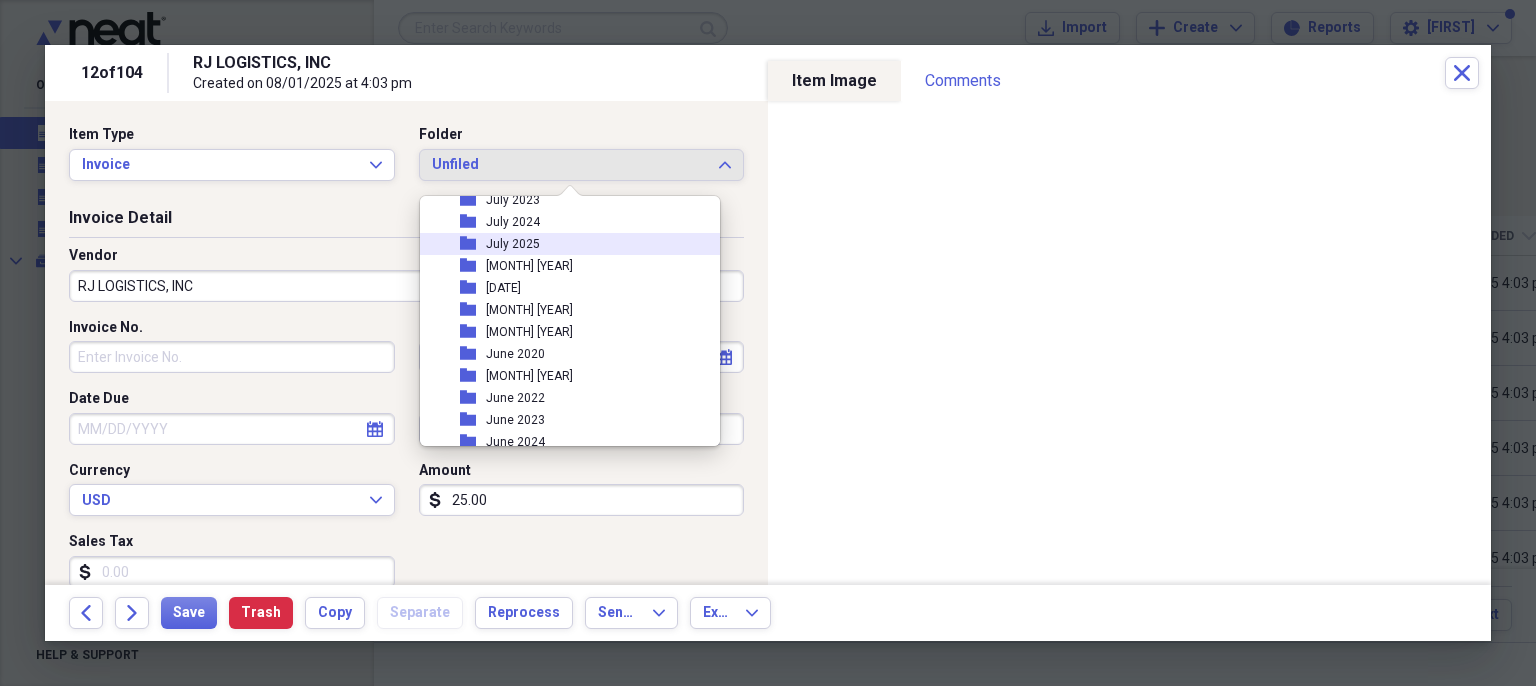 click on "July 2025" at bounding box center (513, 244) 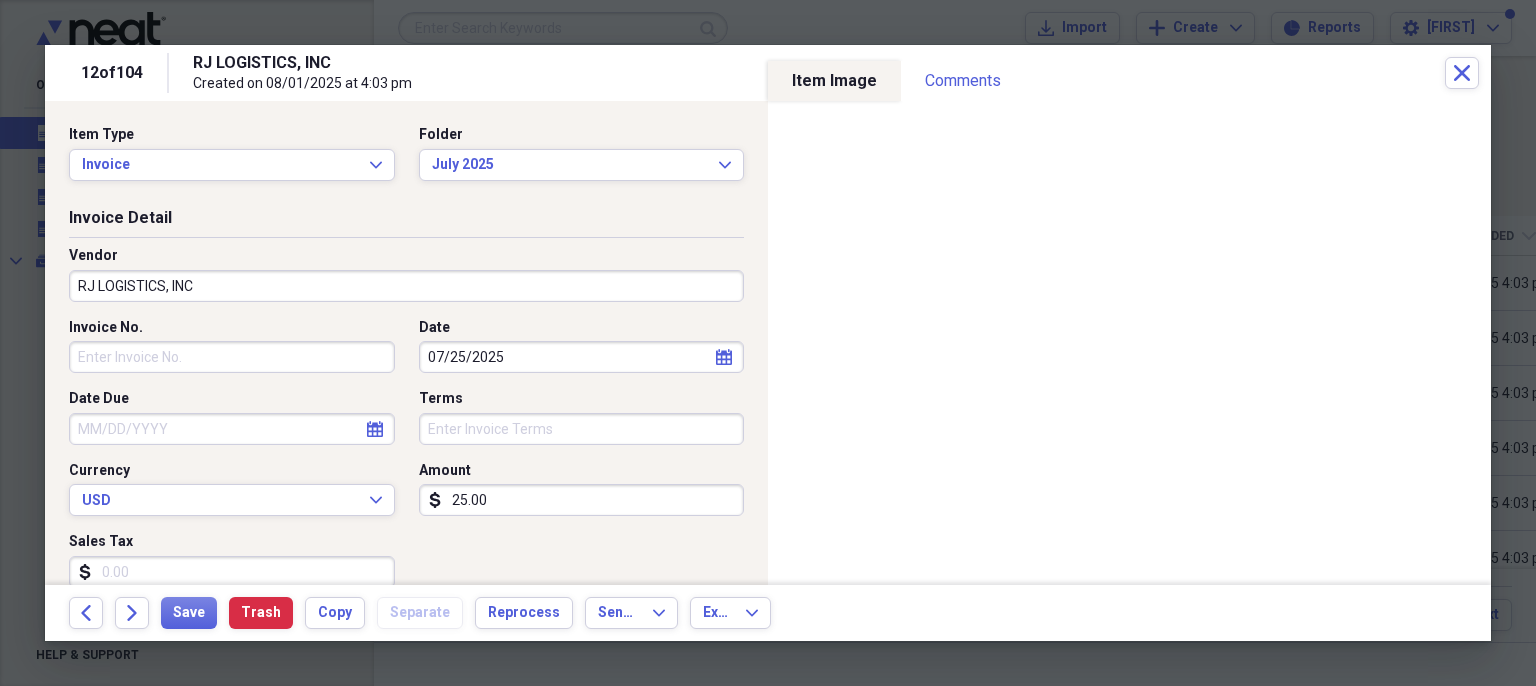 click on "[TEXT] [TEXT], INC" at bounding box center (406, 286) 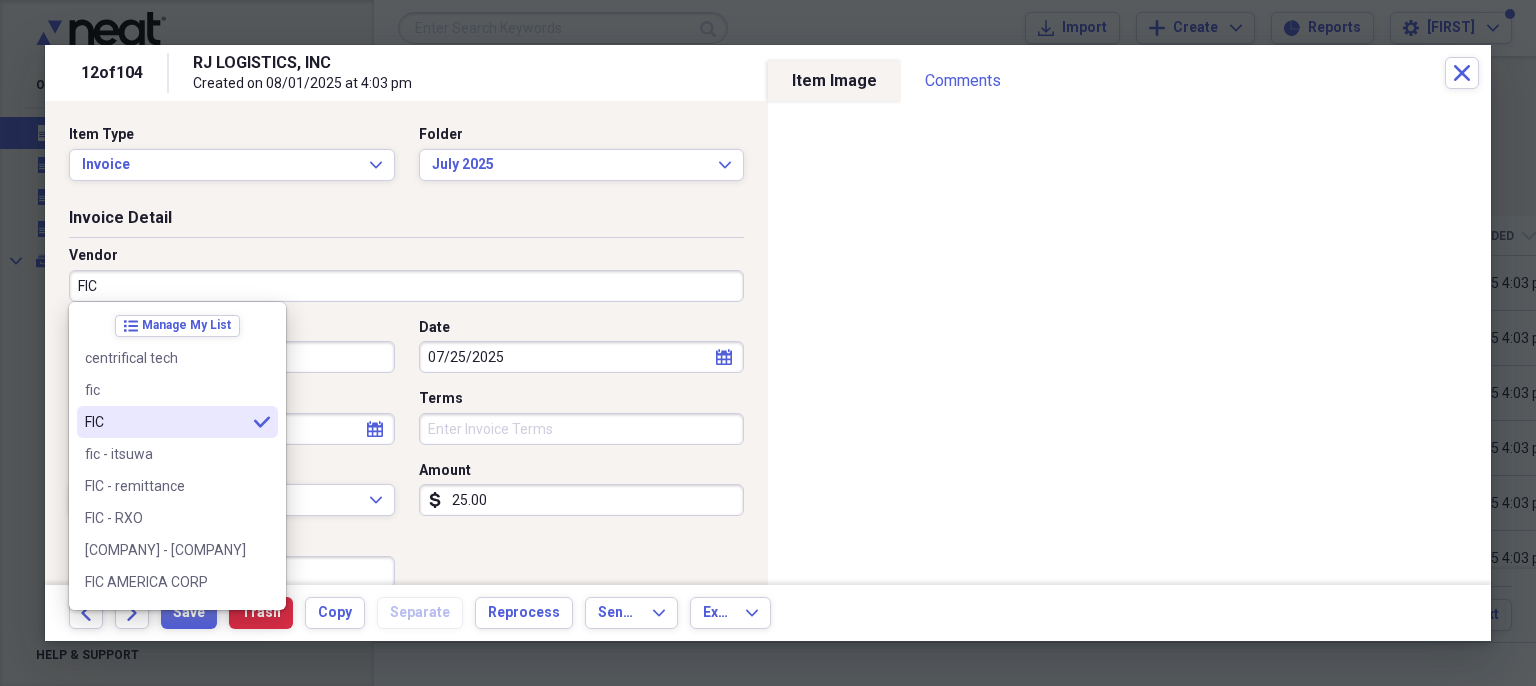 type on "FIC" 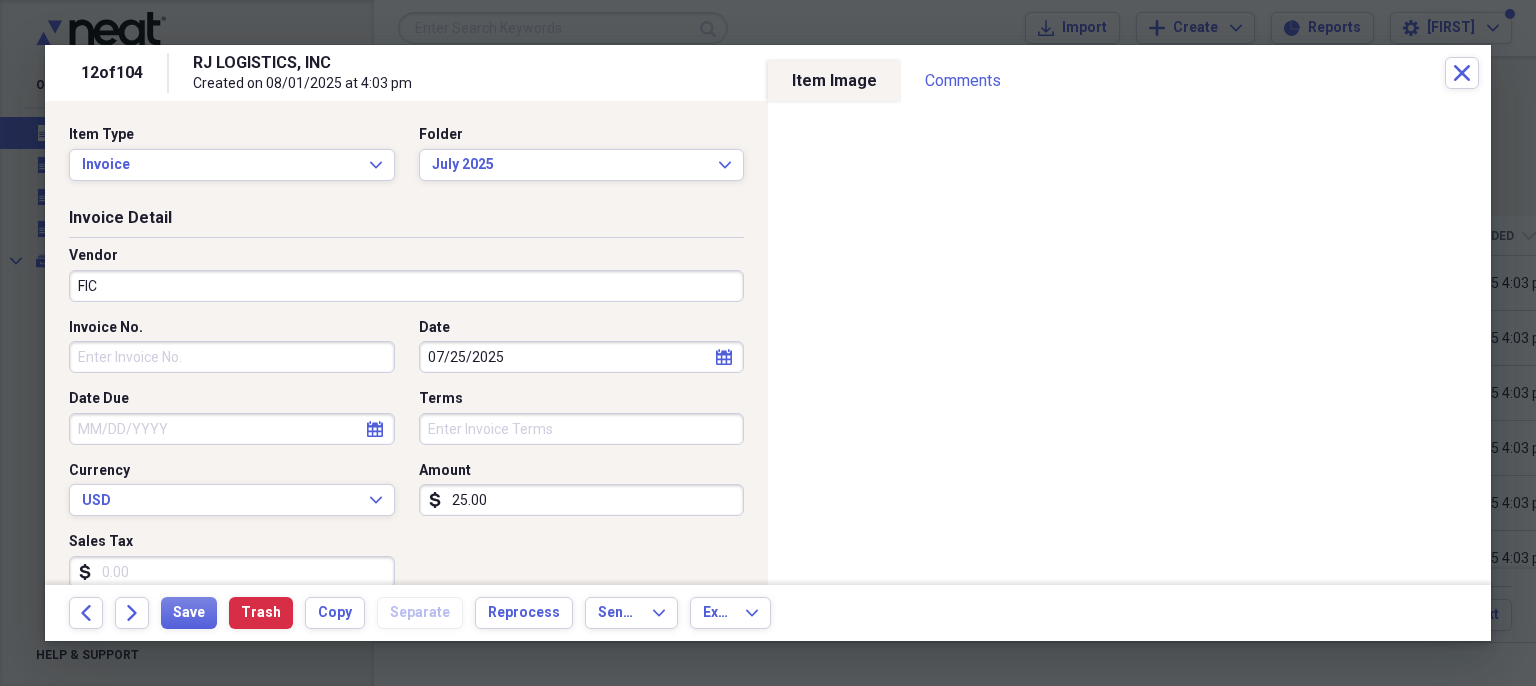 click on "Invoice No." at bounding box center [232, 357] 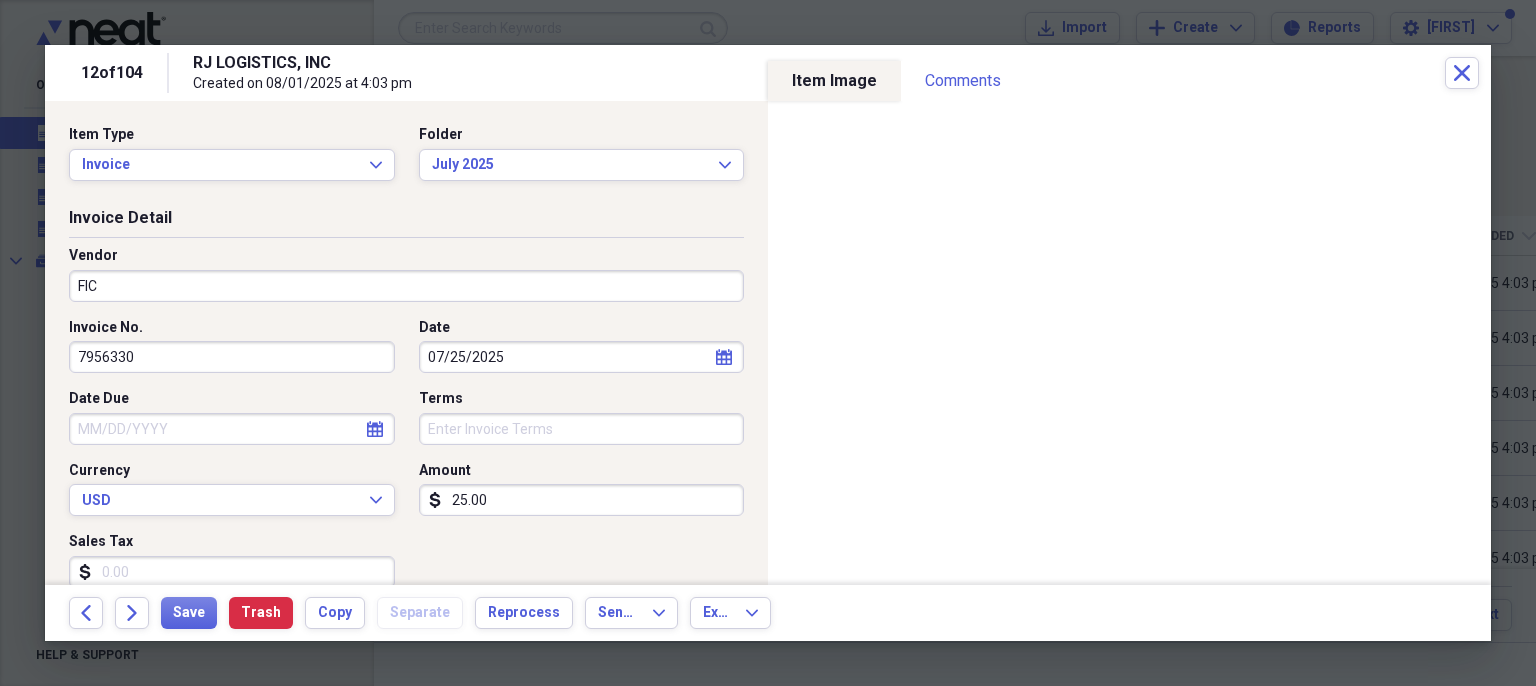 type on "7956330" 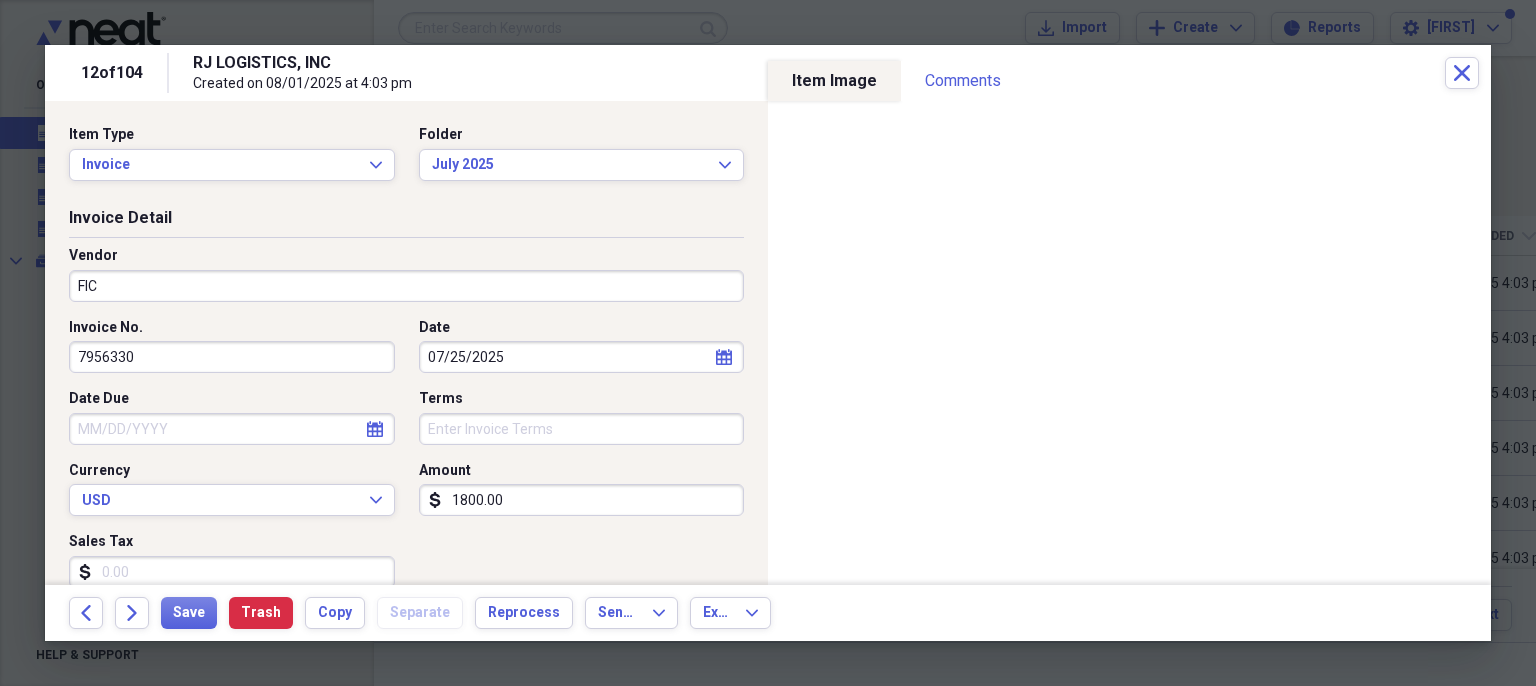 type on "1800.00" 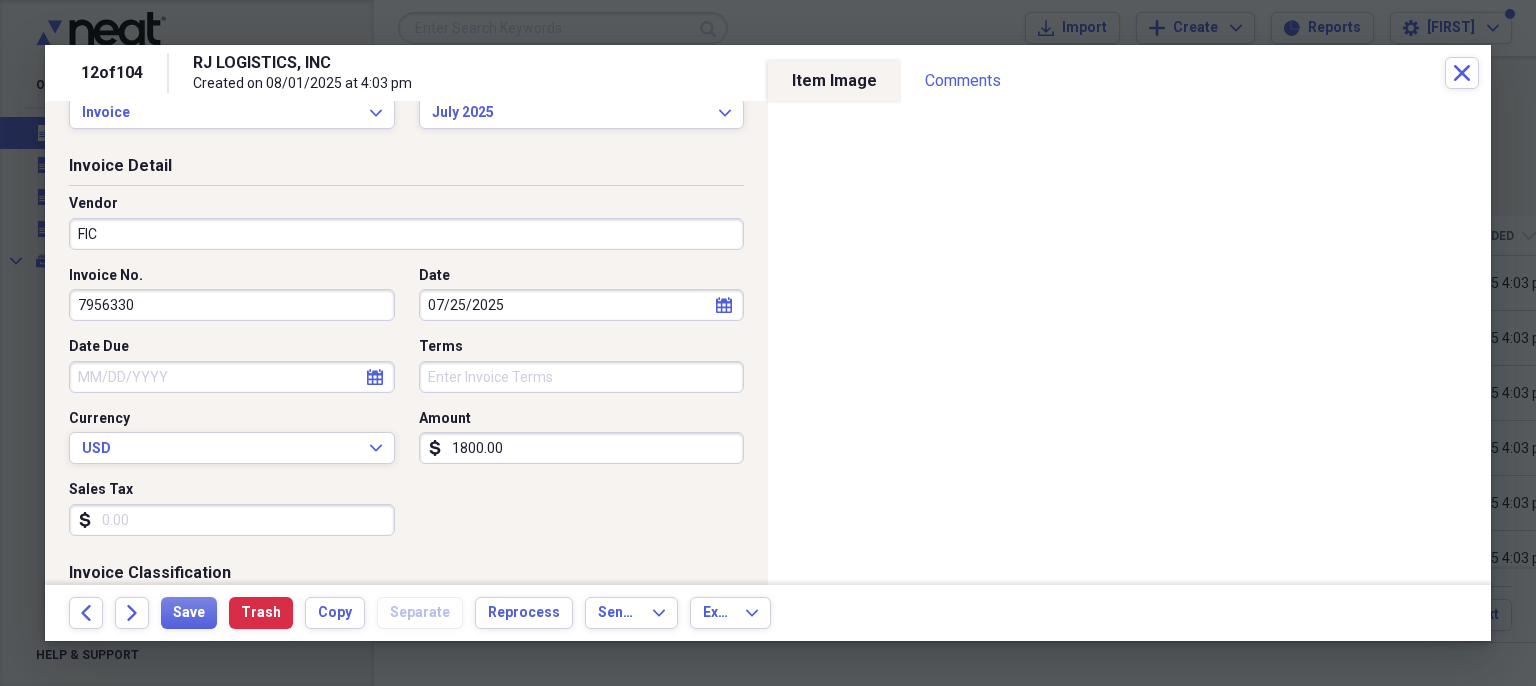scroll, scrollTop: 0, scrollLeft: 0, axis: both 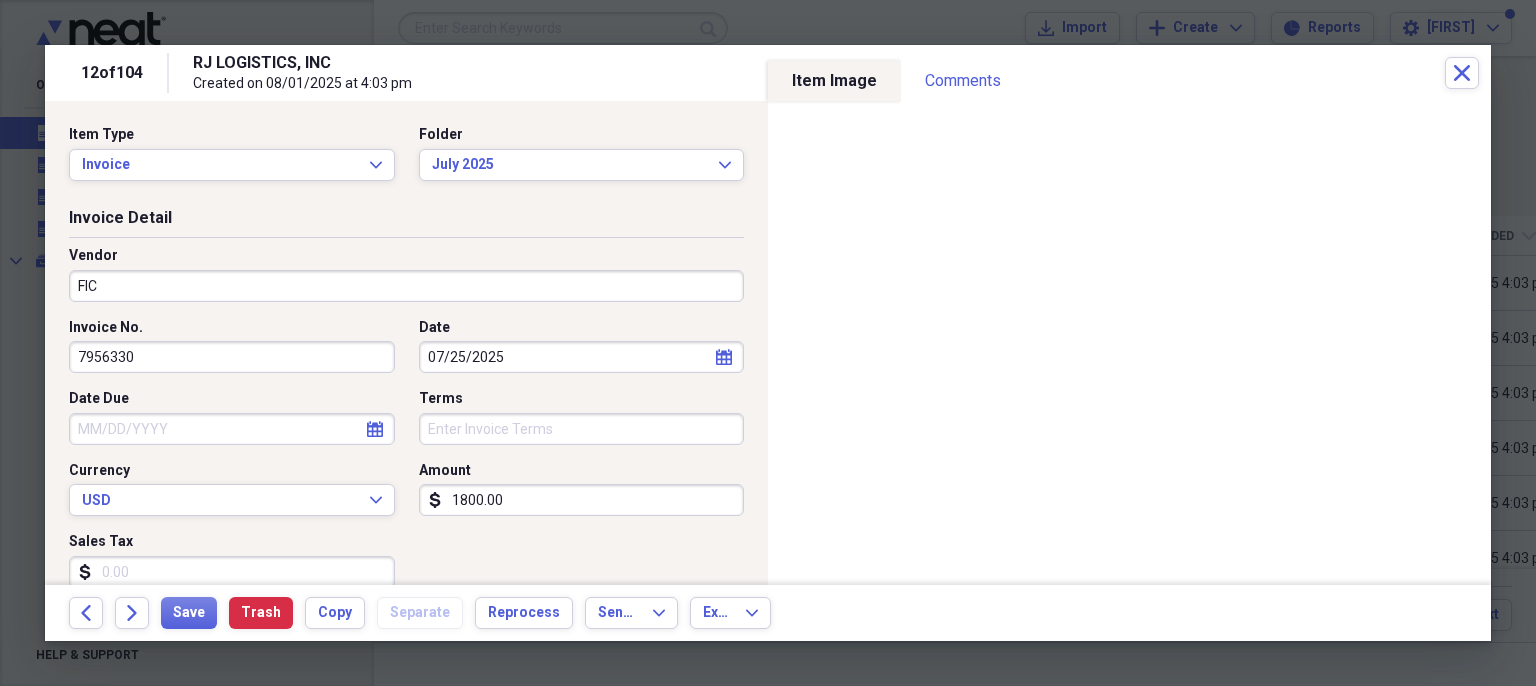click on "07/25/2025" at bounding box center [582, 357] 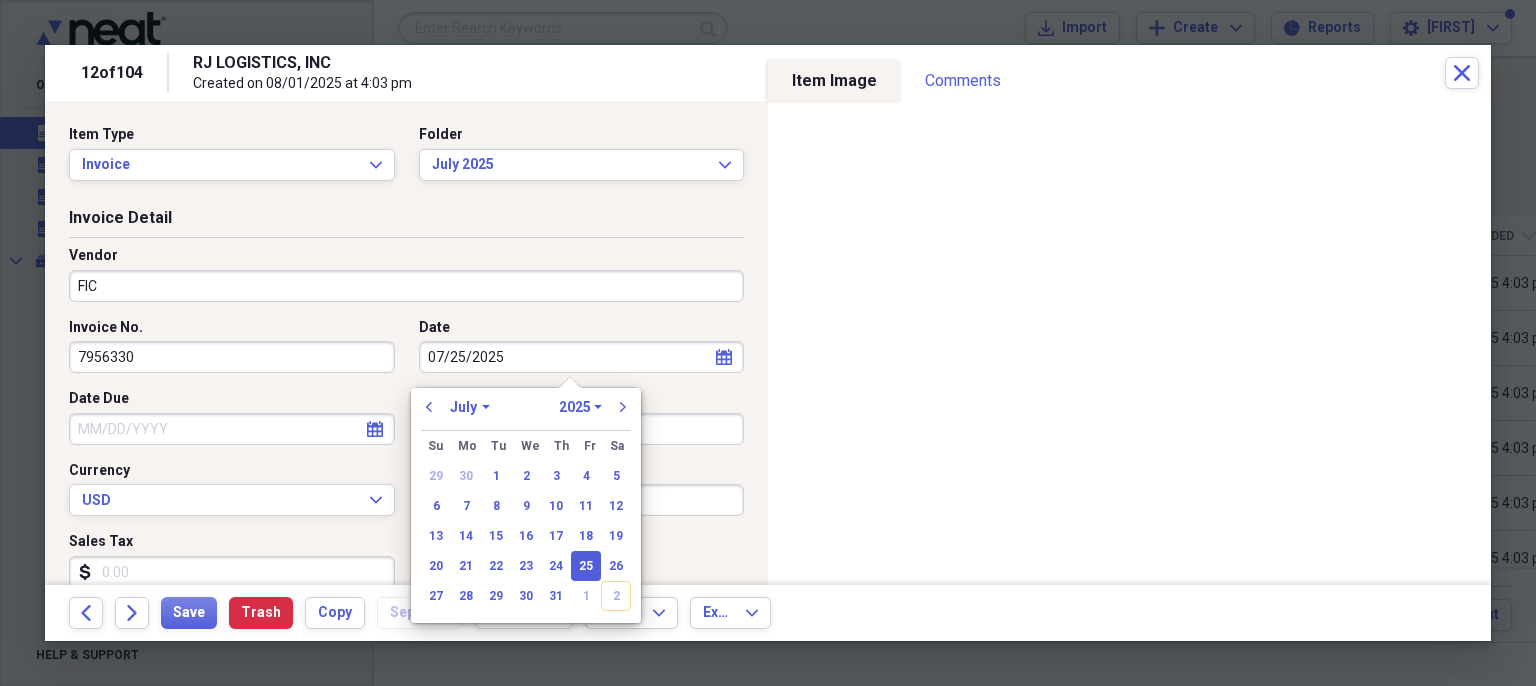 click on "07/25/2025" at bounding box center (582, 357) 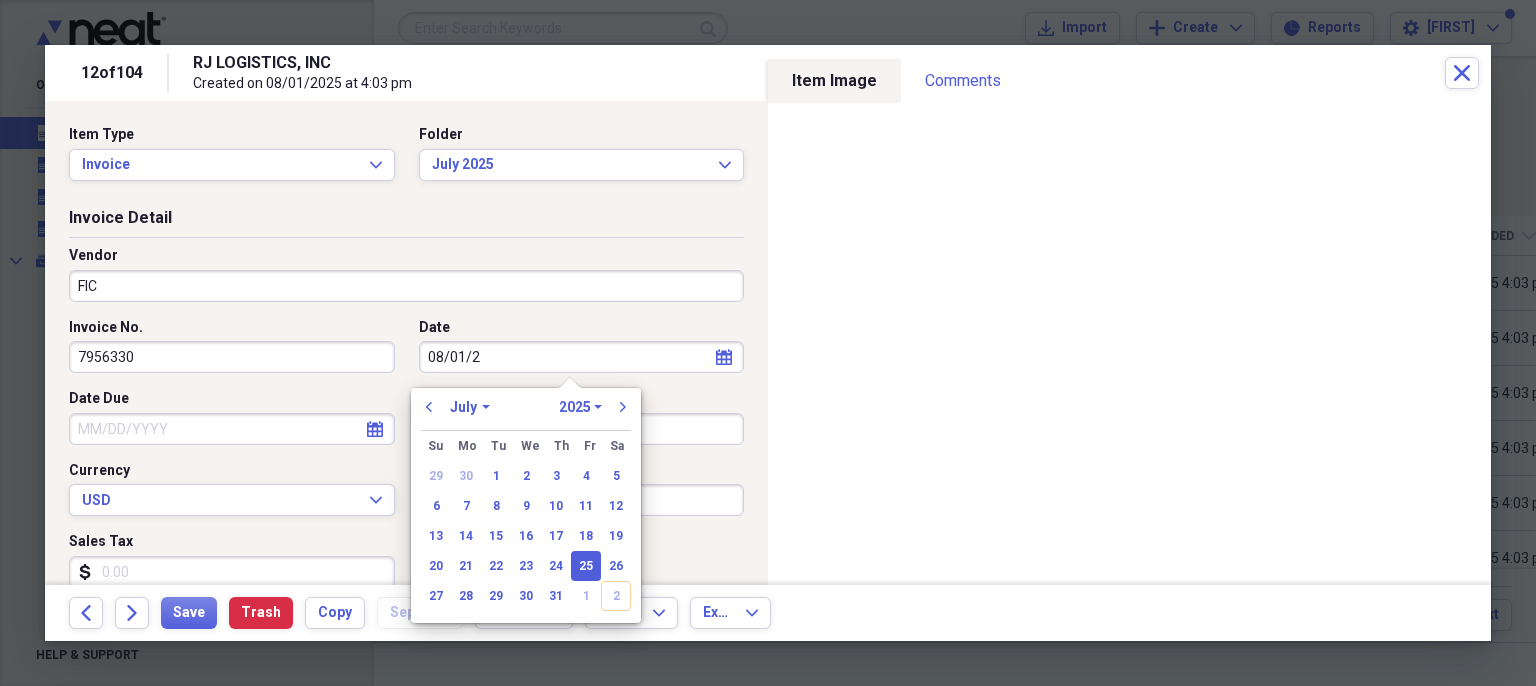 type on "08/01/25" 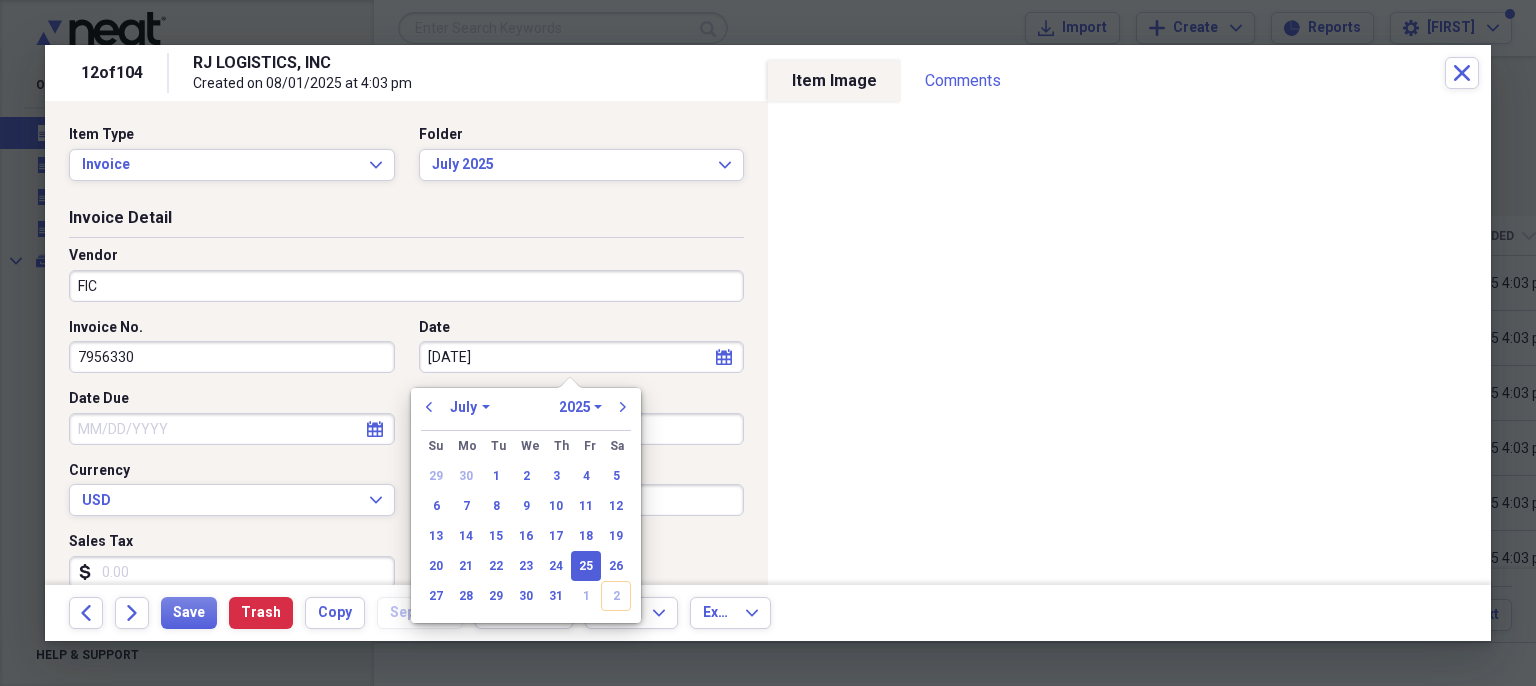 select on "7" 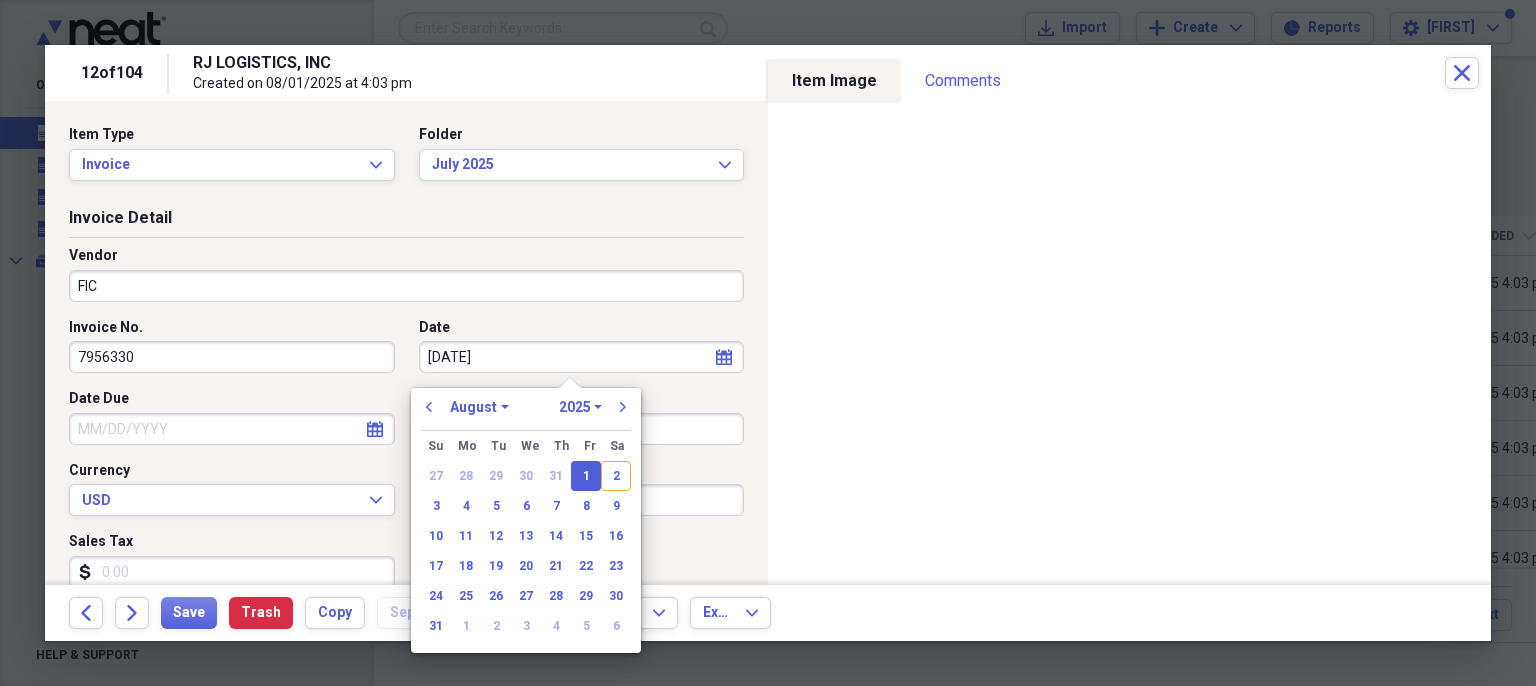 click on "Date" at bounding box center (582, 328) 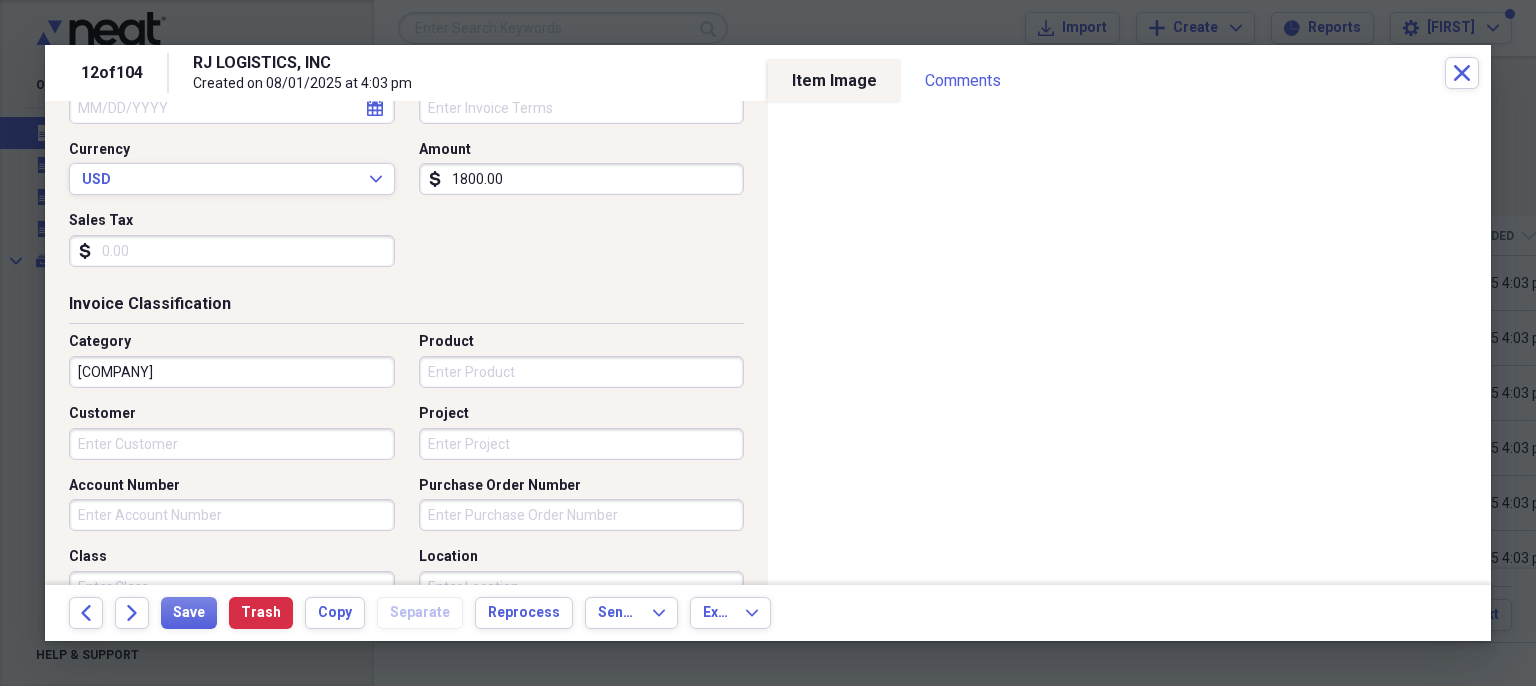 scroll, scrollTop: 353, scrollLeft: 0, axis: vertical 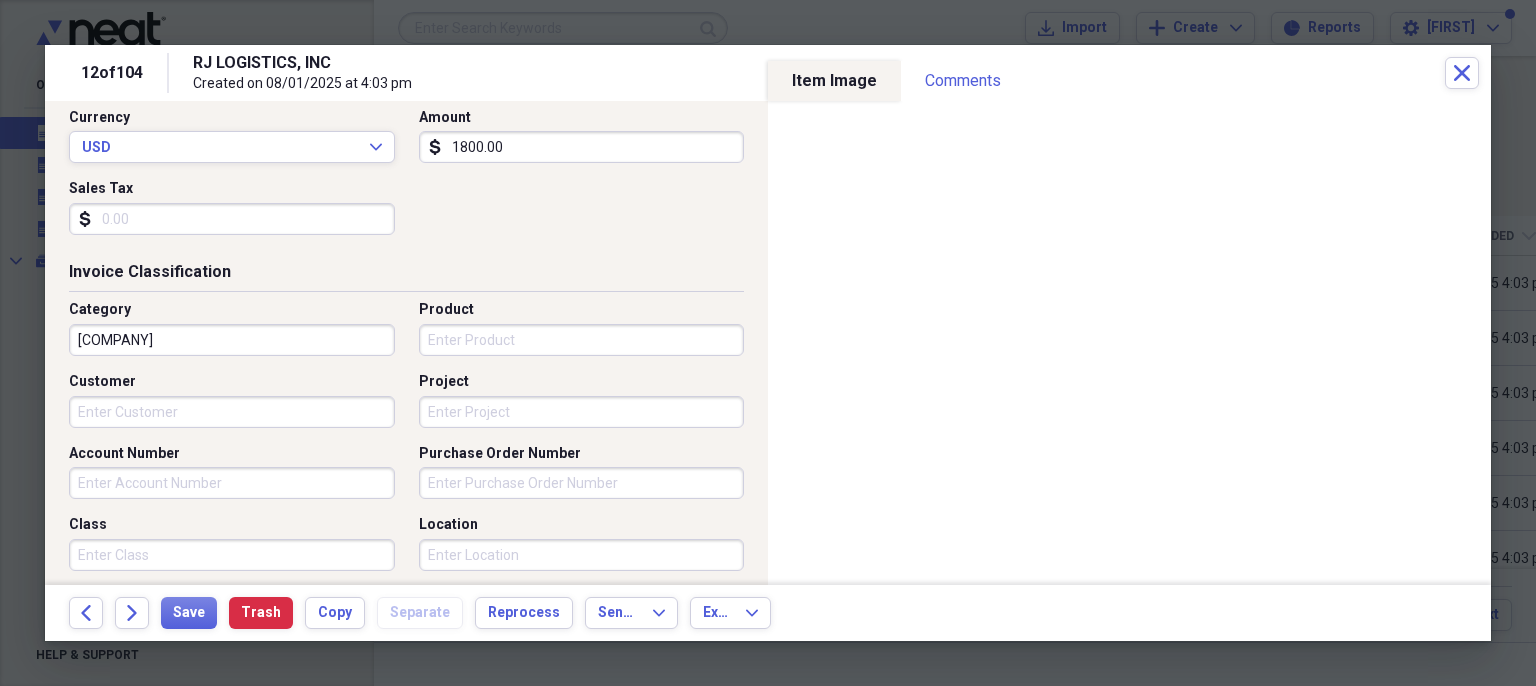 click on "Account Number" at bounding box center (232, 483) 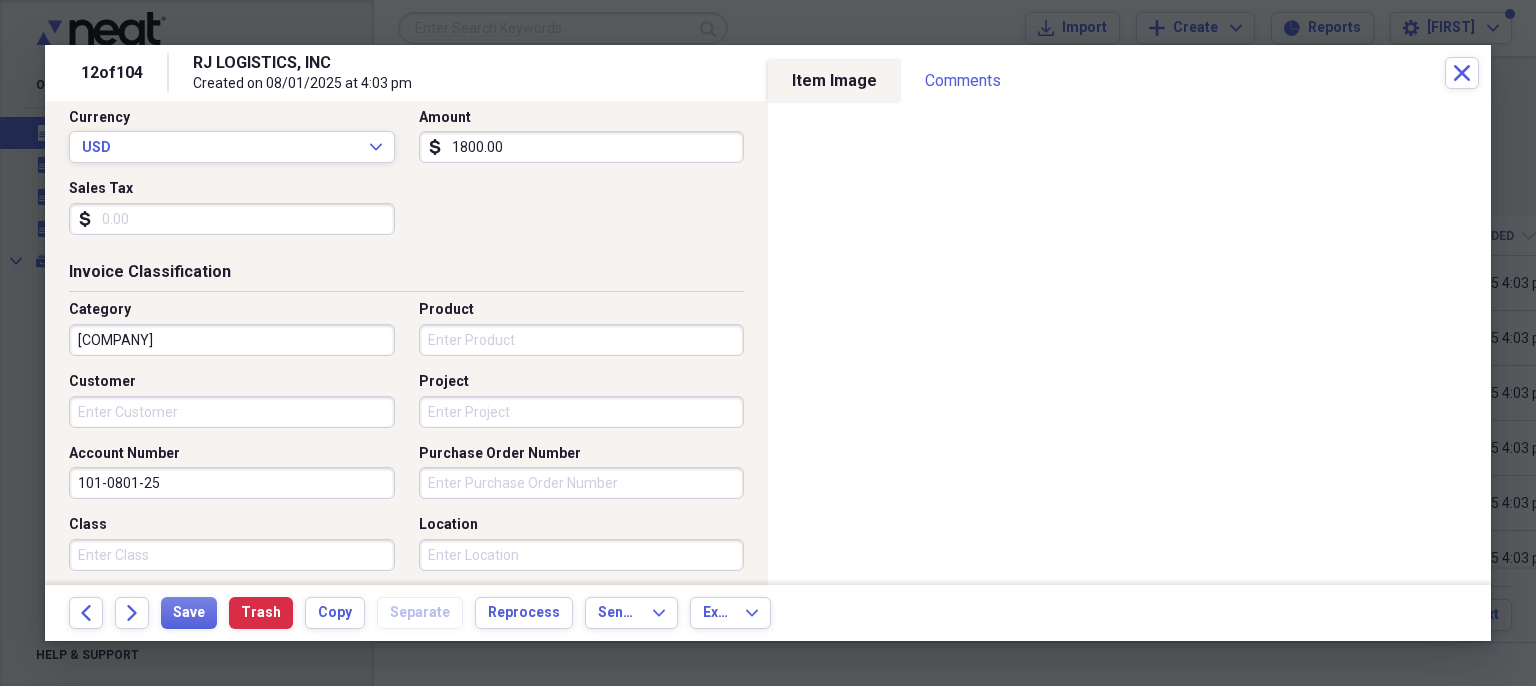 type on "101-0801-25" 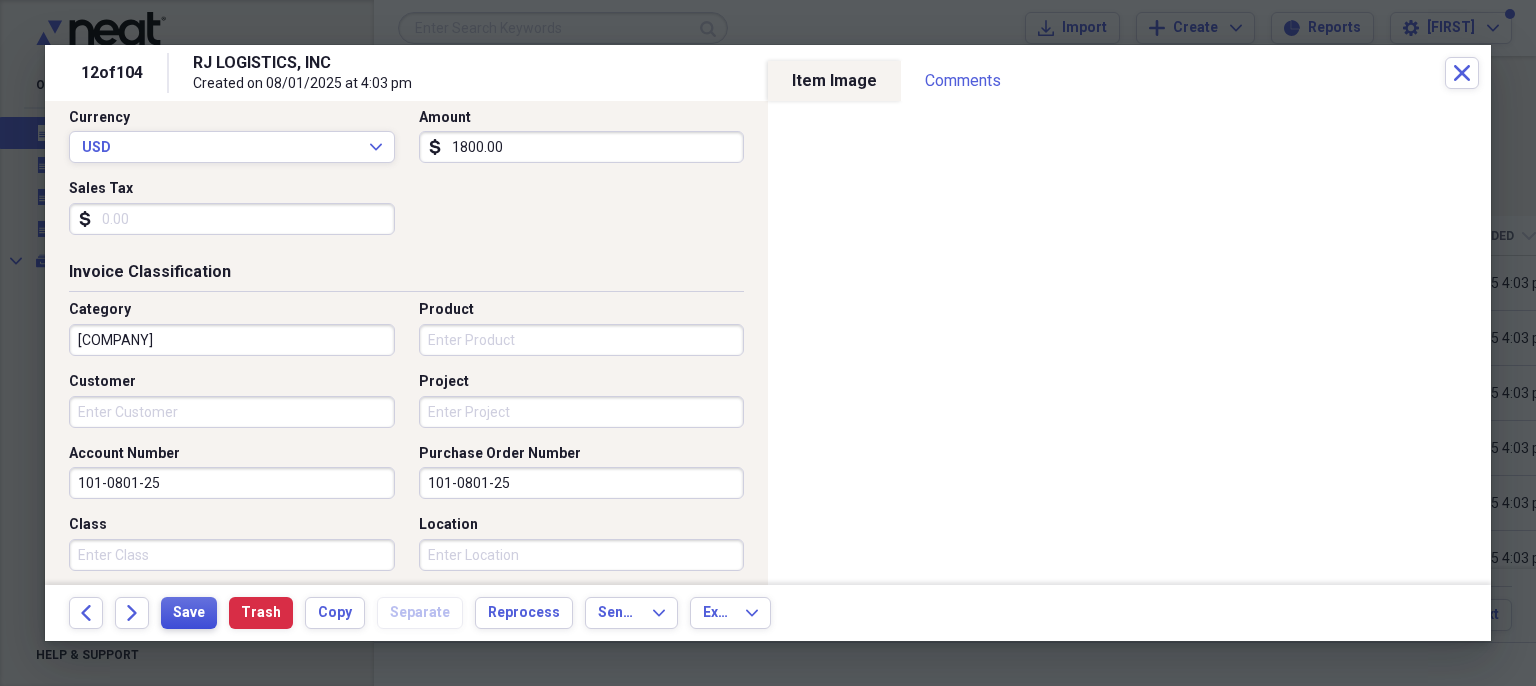 type on "101-0801-25" 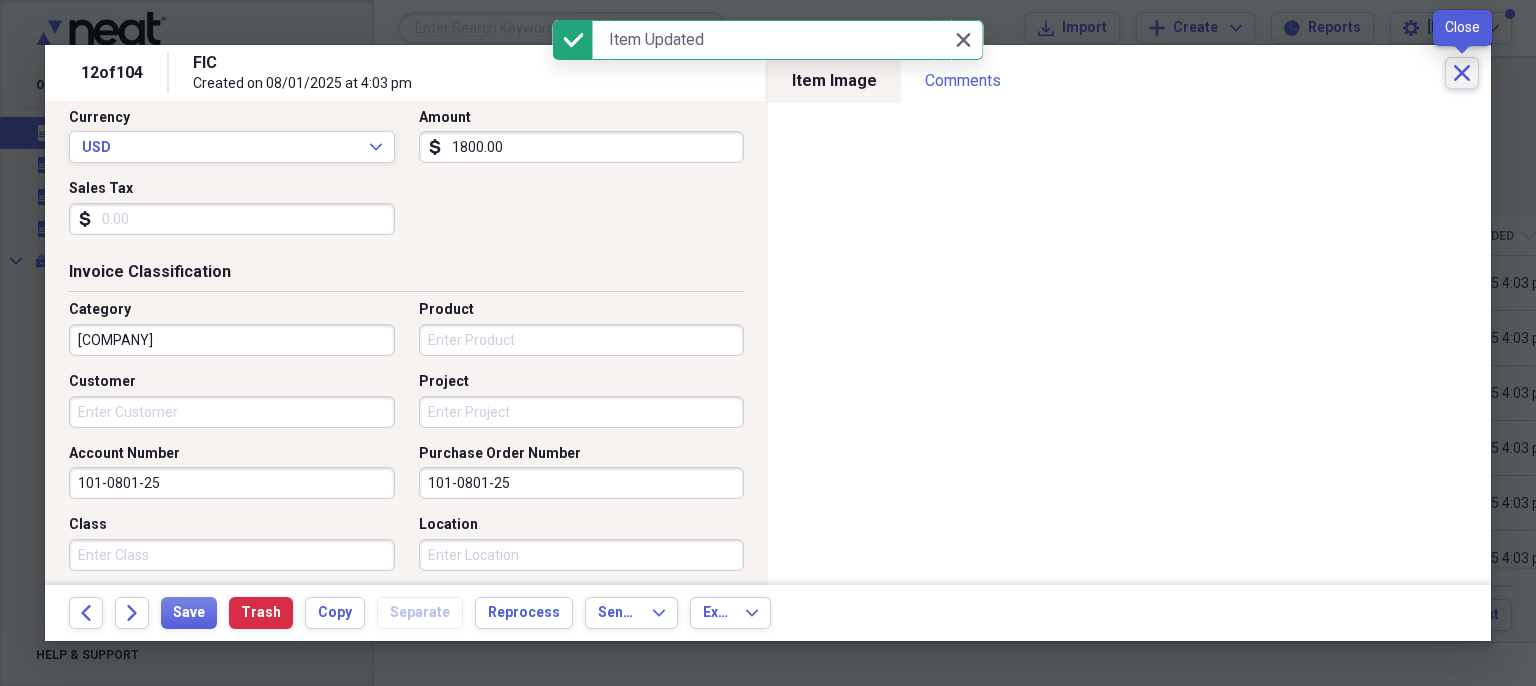 click on "Close" 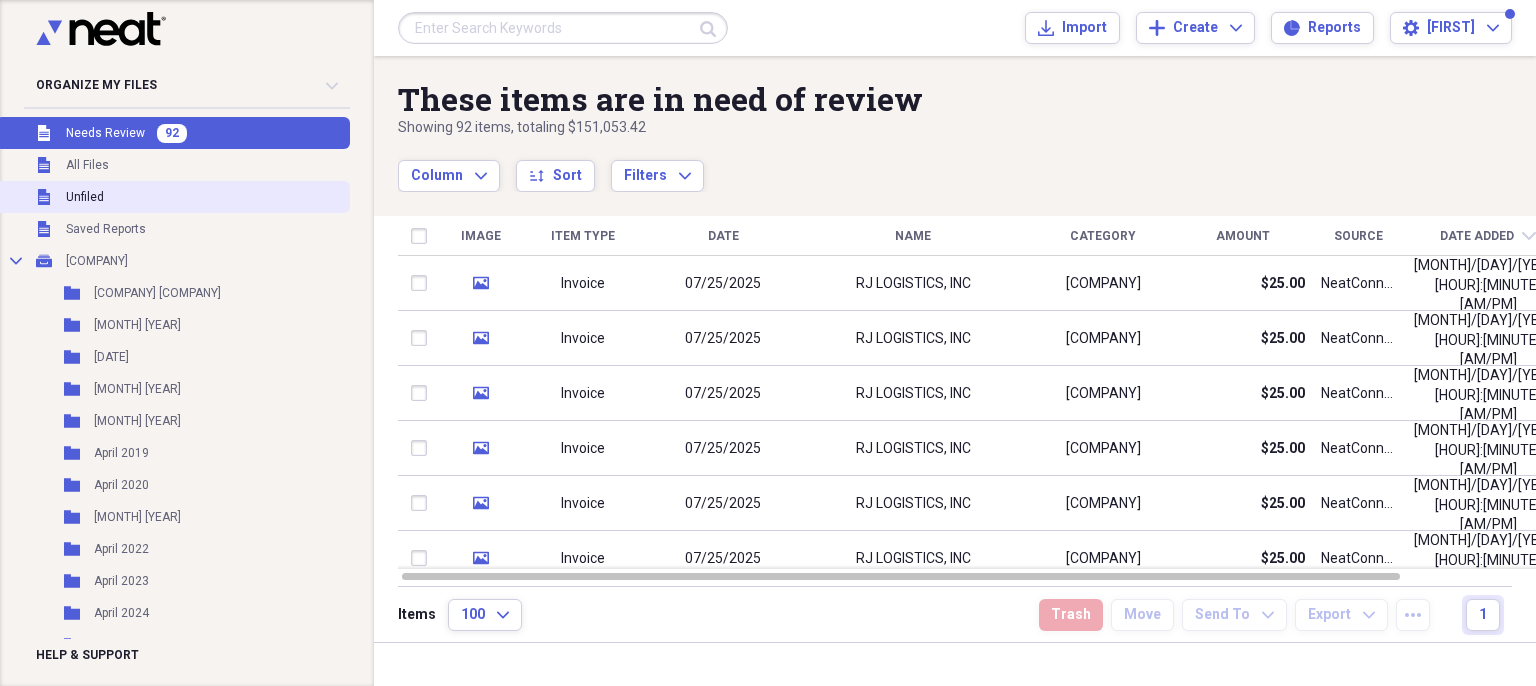 click on "Unfiled" at bounding box center [85, 197] 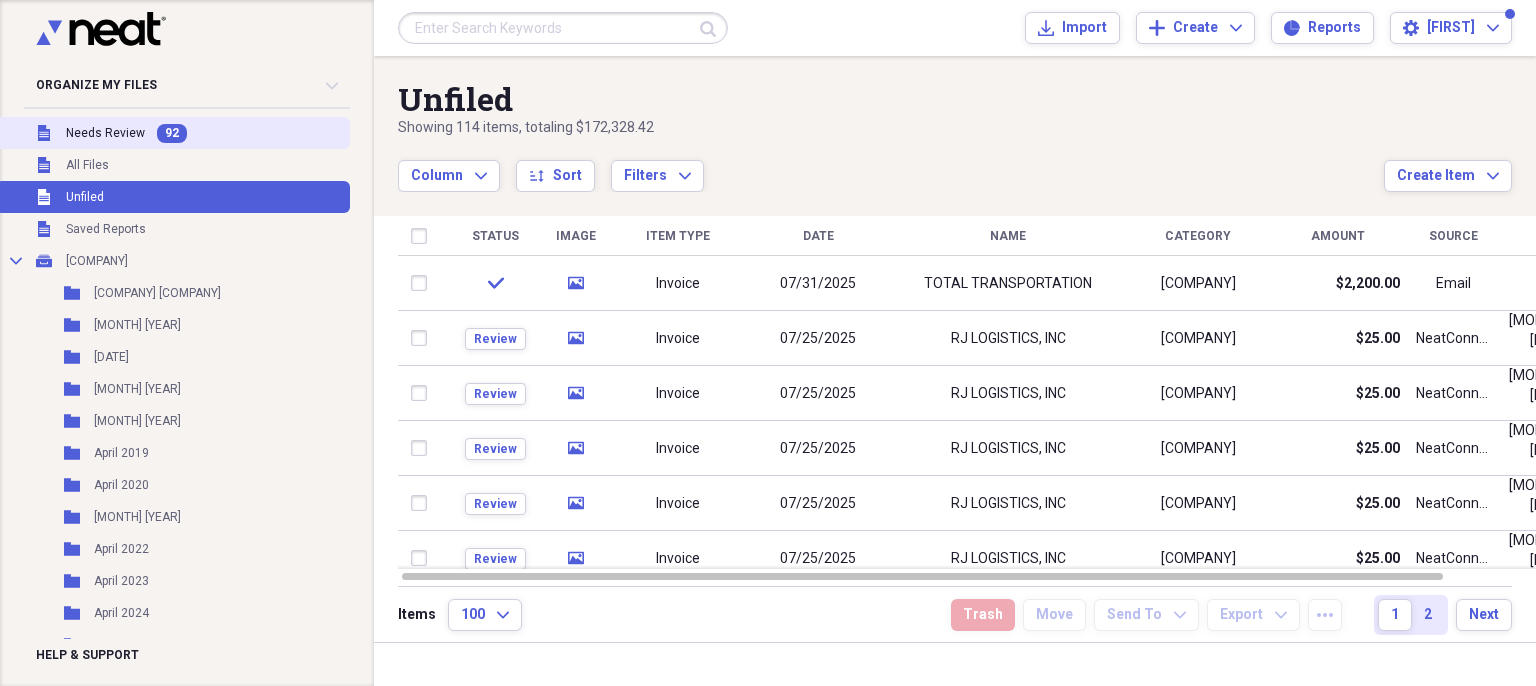 click on "Needs Review" at bounding box center (105, 133) 